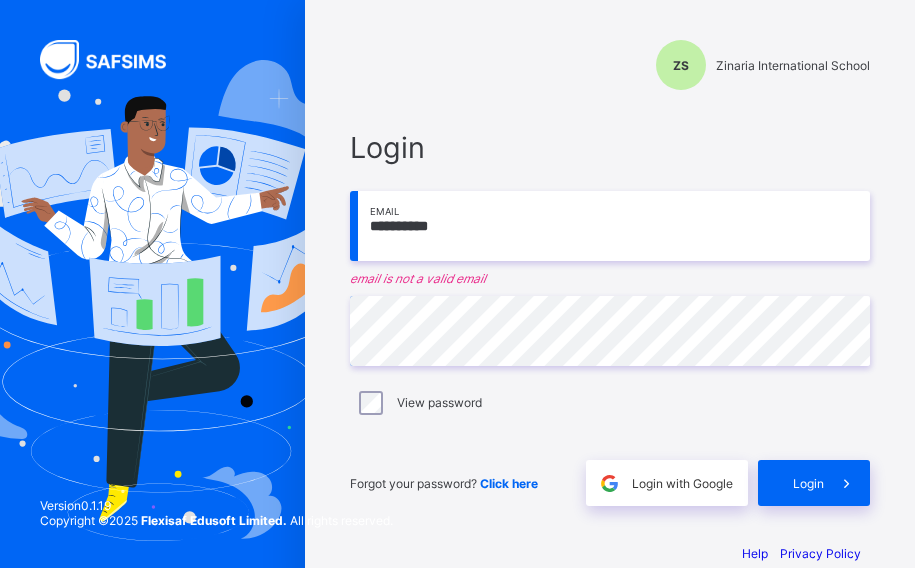 scroll, scrollTop: 0, scrollLeft: 0, axis: both 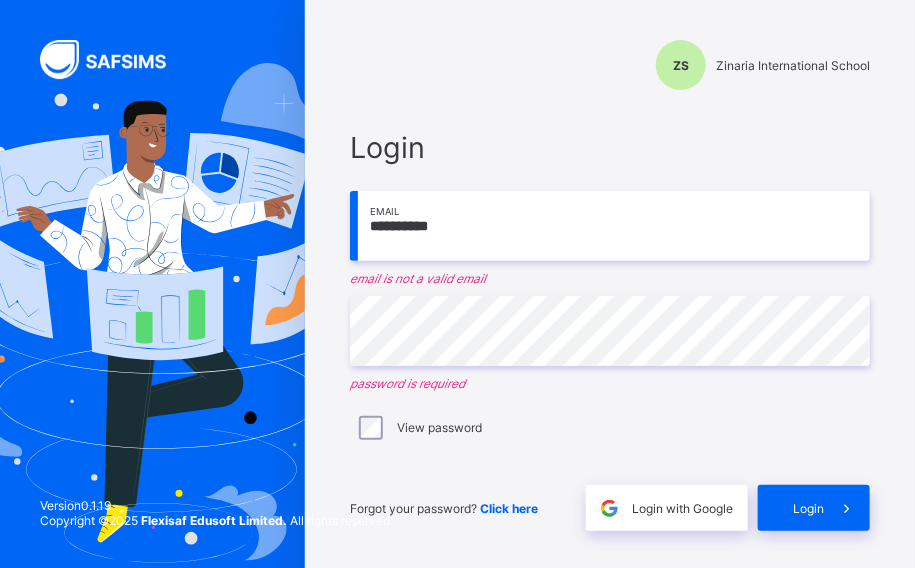 click on "**********" at bounding box center (610, 226) 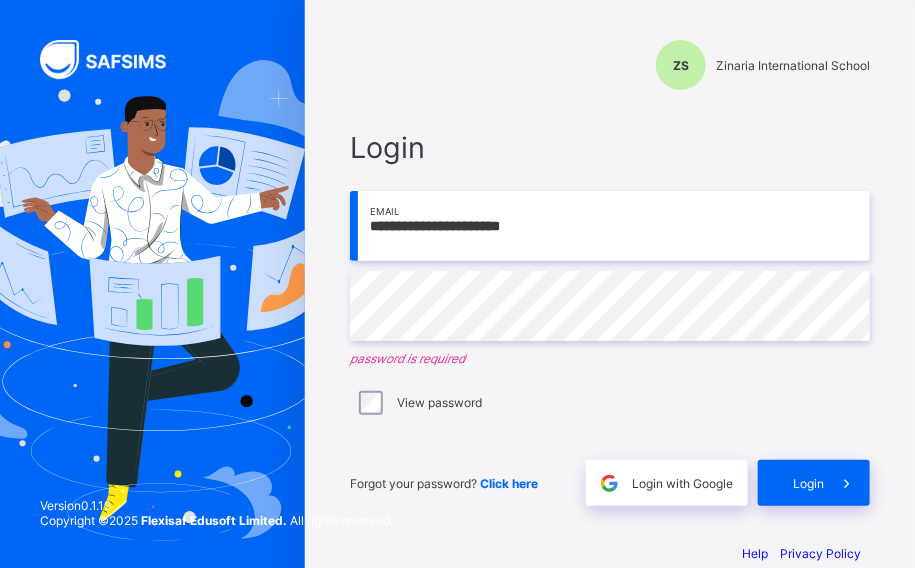 type on "**********" 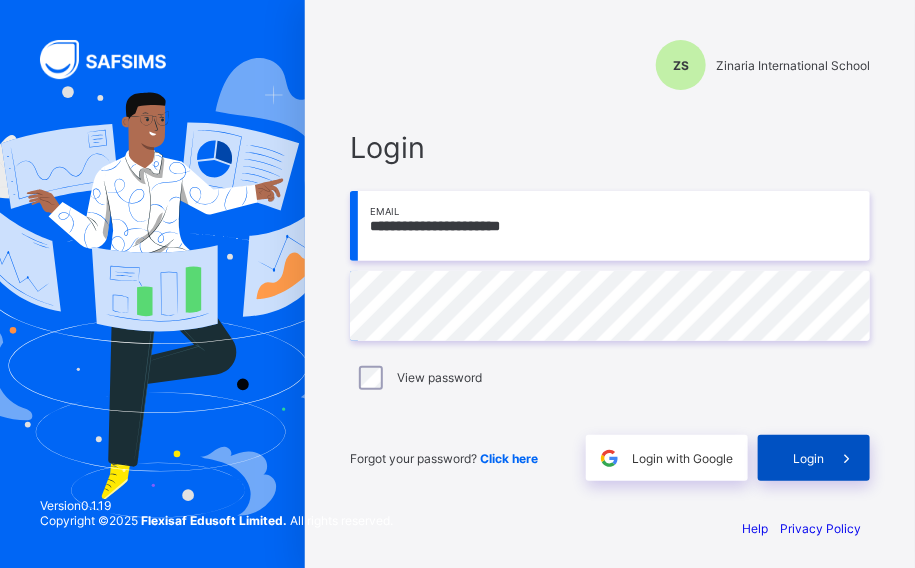 click on "Login" at bounding box center [814, 458] 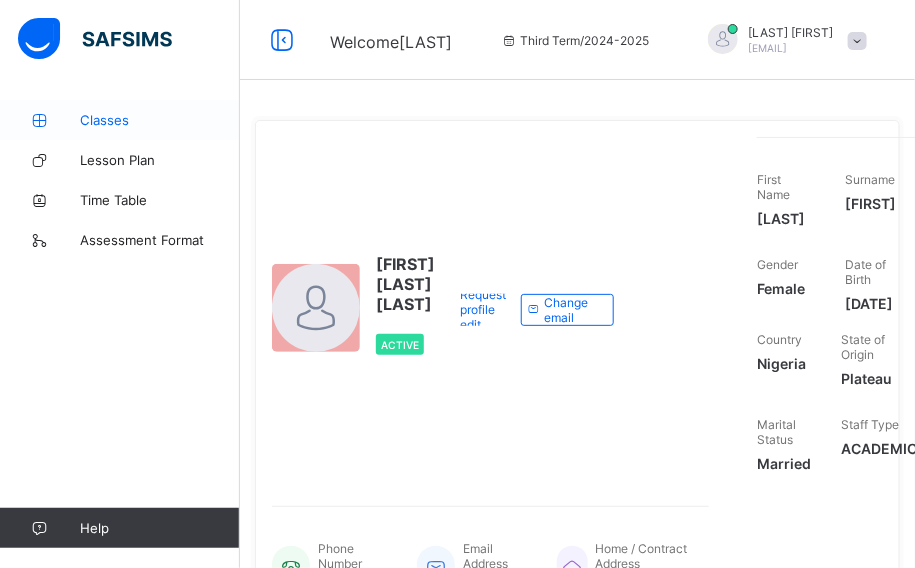 click on "Classes" at bounding box center (160, 120) 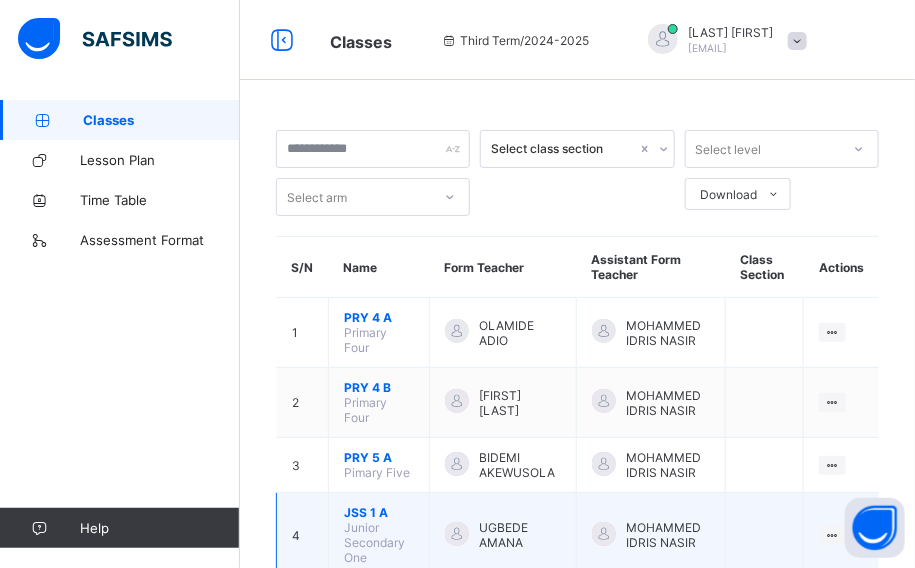 click on "Junior Secondary One" at bounding box center (374, 542) 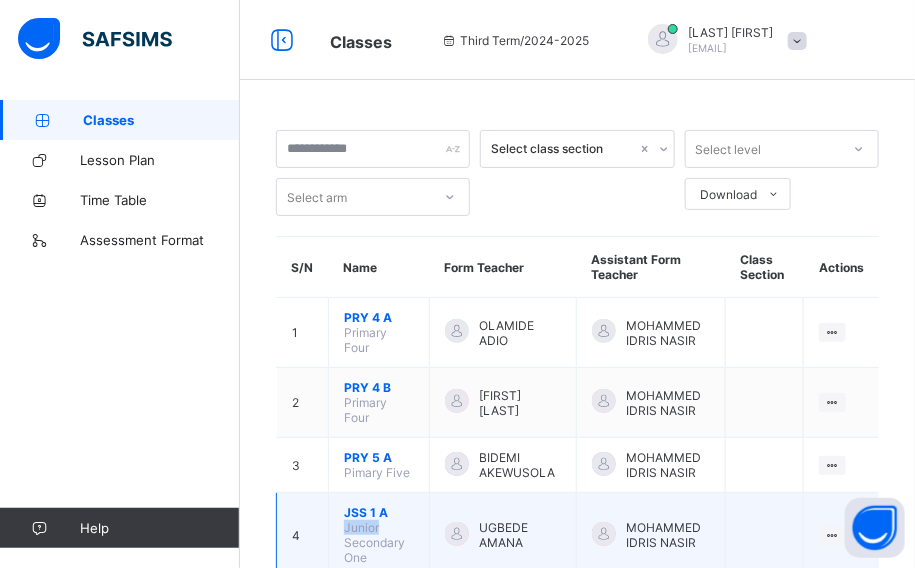 click on "Junior Secondary One" at bounding box center [374, 542] 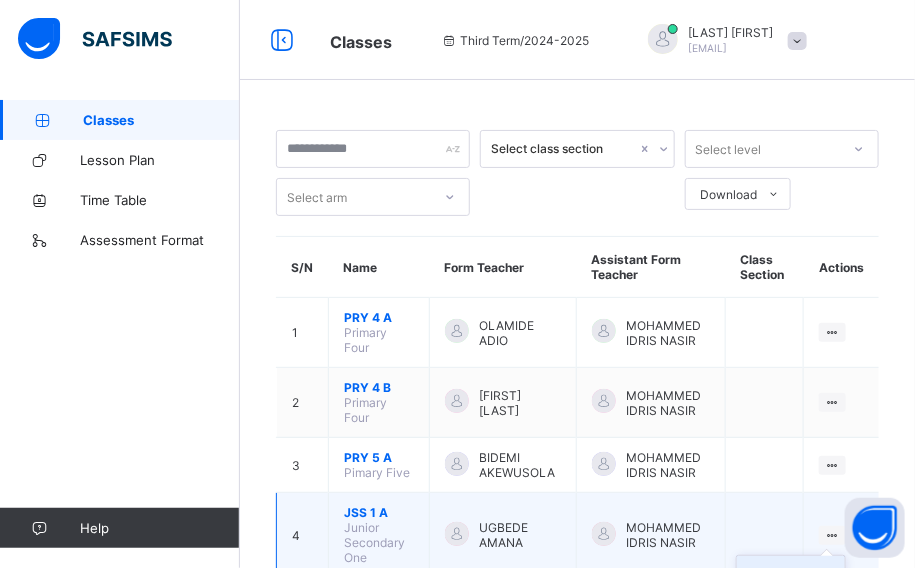 click on "View Class" at bounding box center (806, 574) 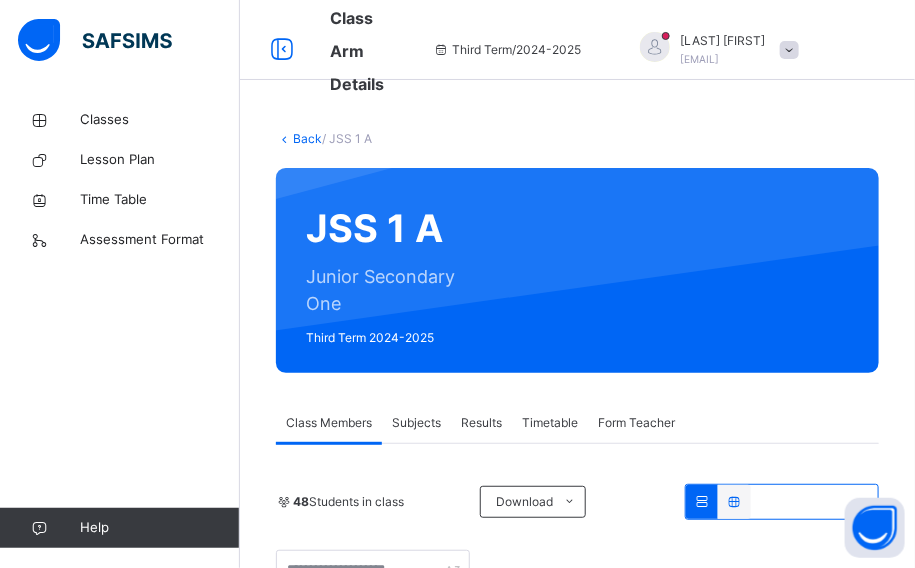 click on "JSS 1 A Junior Secondary One Third Term 2024-2025" at bounding box center [577, 270] 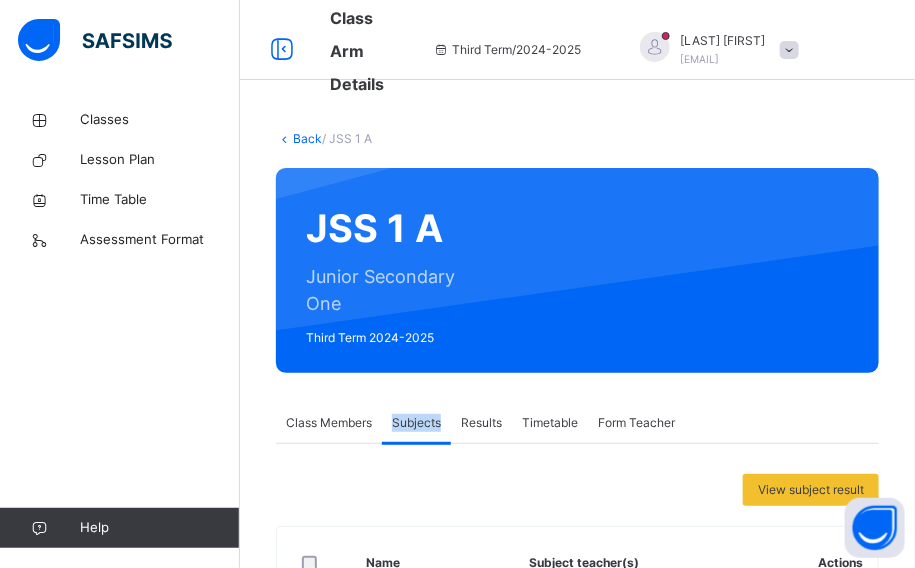 click on "Subjects" at bounding box center (416, 423) 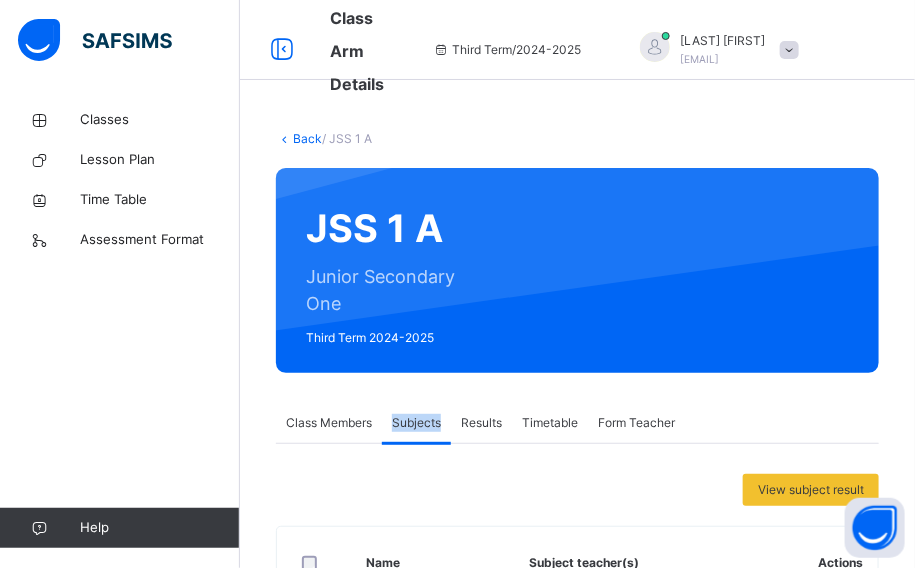 click on "Subjects" at bounding box center [416, 423] 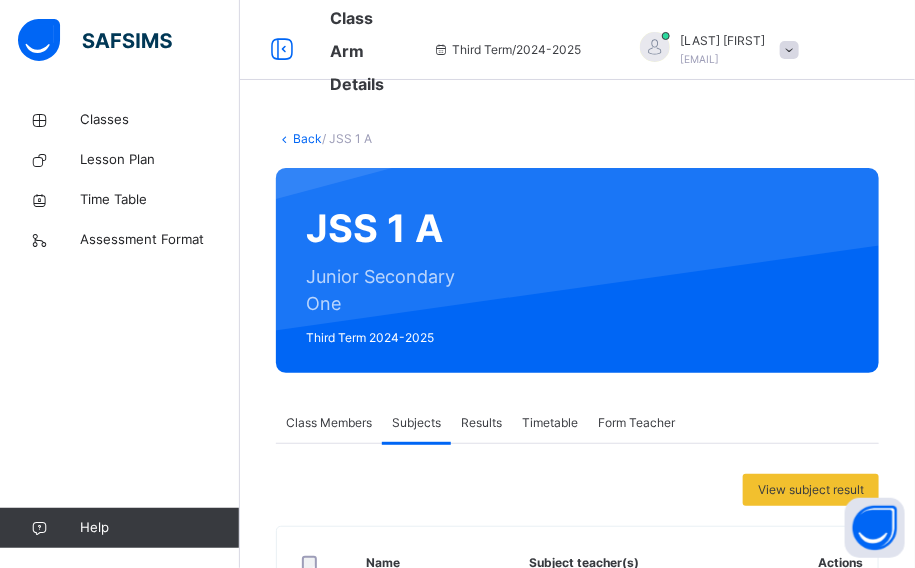 click on "Subjects" at bounding box center (416, 423) 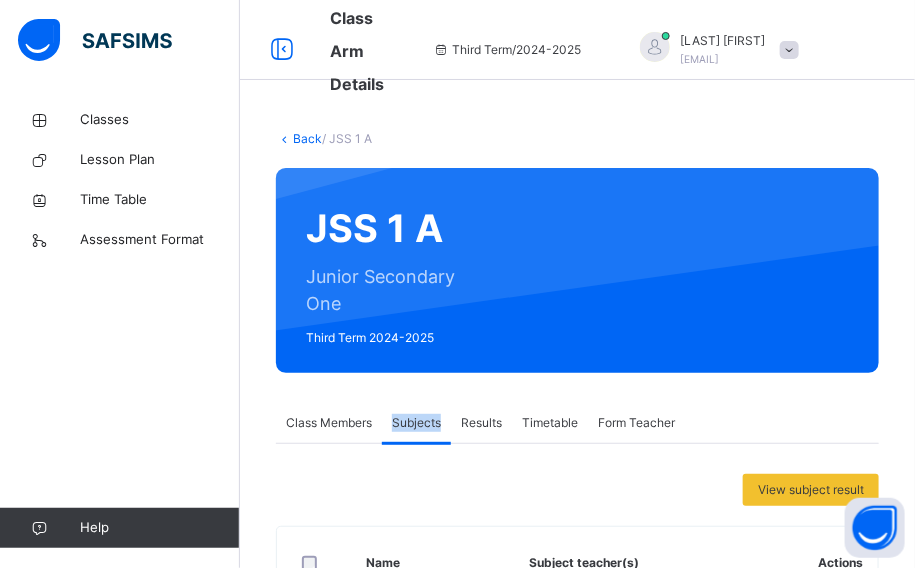 click on "Subjects" at bounding box center [416, 423] 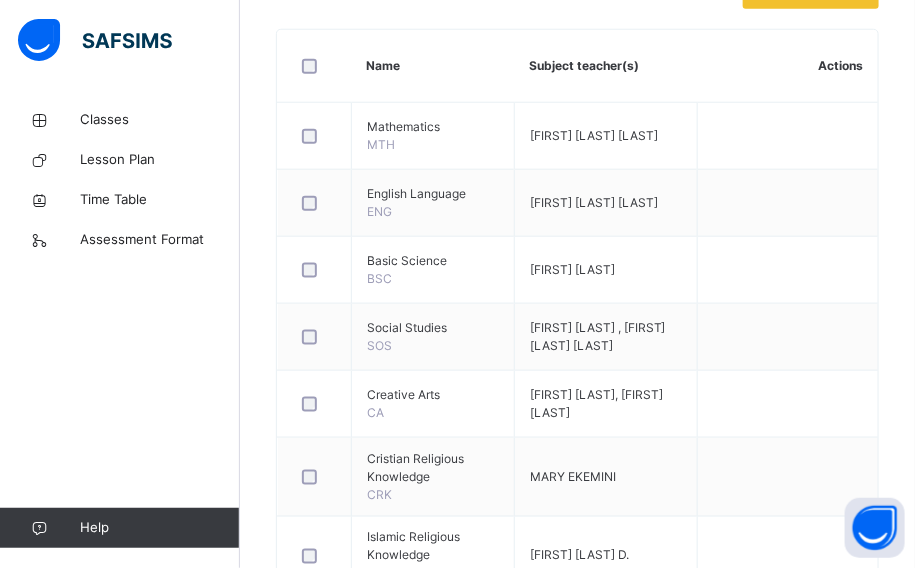 scroll, scrollTop: 994, scrollLeft: 0, axis: vertical 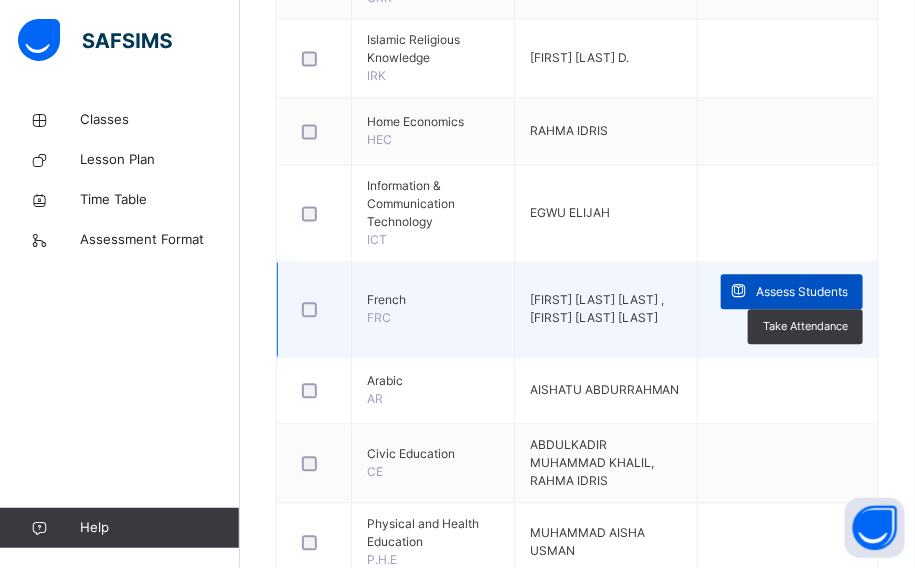 click on "Assess Students" at bounding box center (802, 293) 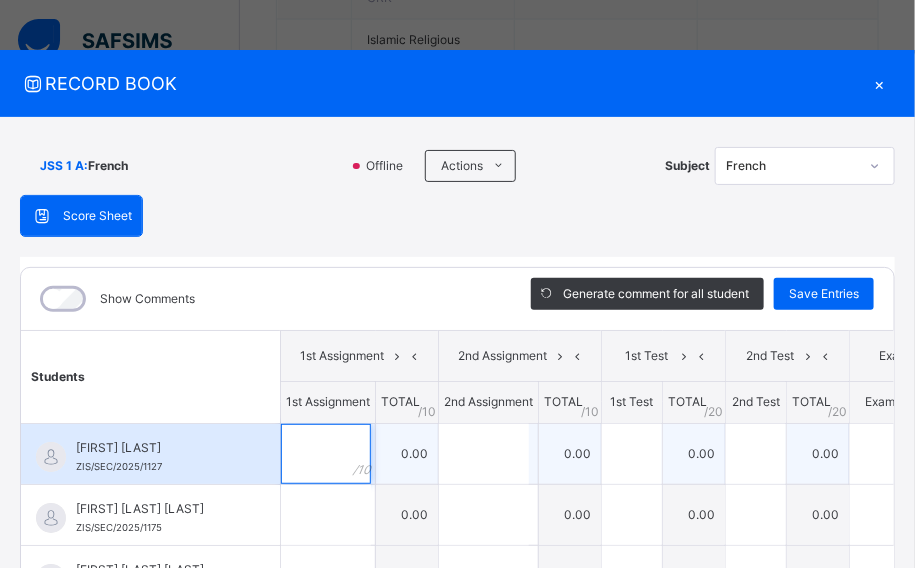 click at bounding box center [326, 454] 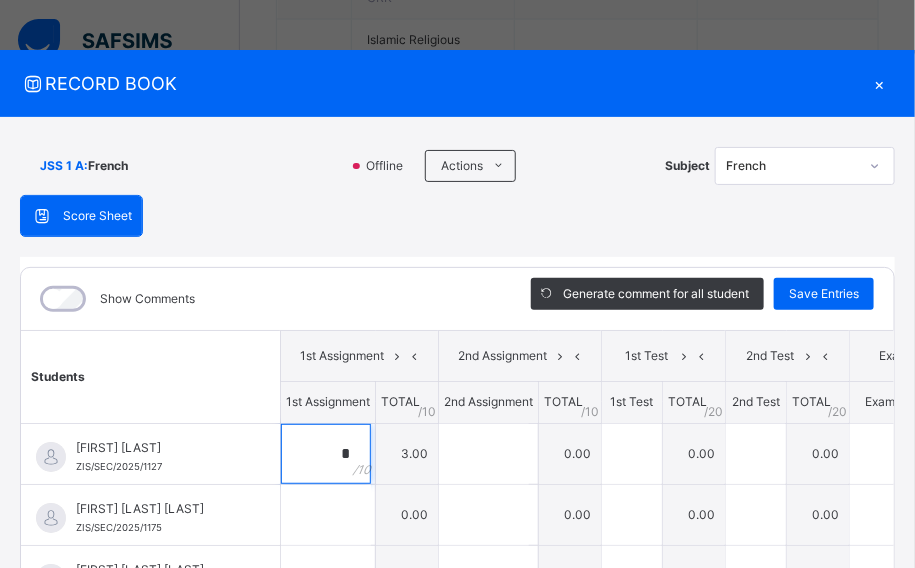 type on "*" 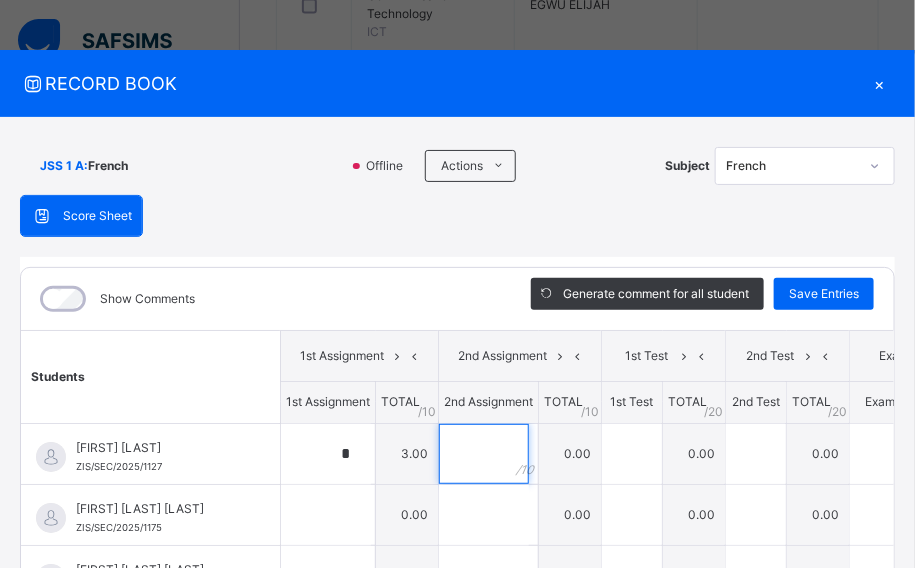 scroll, scrollTop: 1212, scrollLeft: 0, axis: vertical 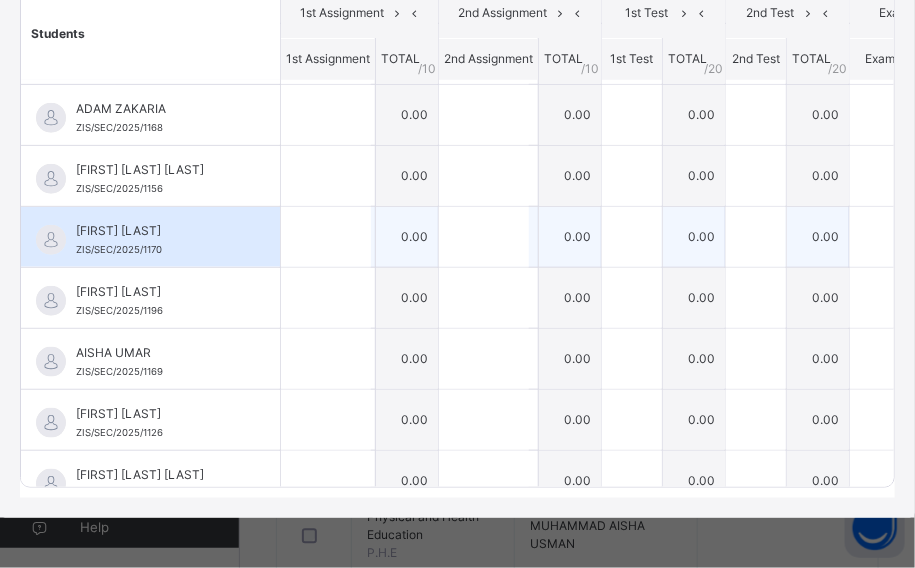 click on "0.00" at bounding box center [694, 236] 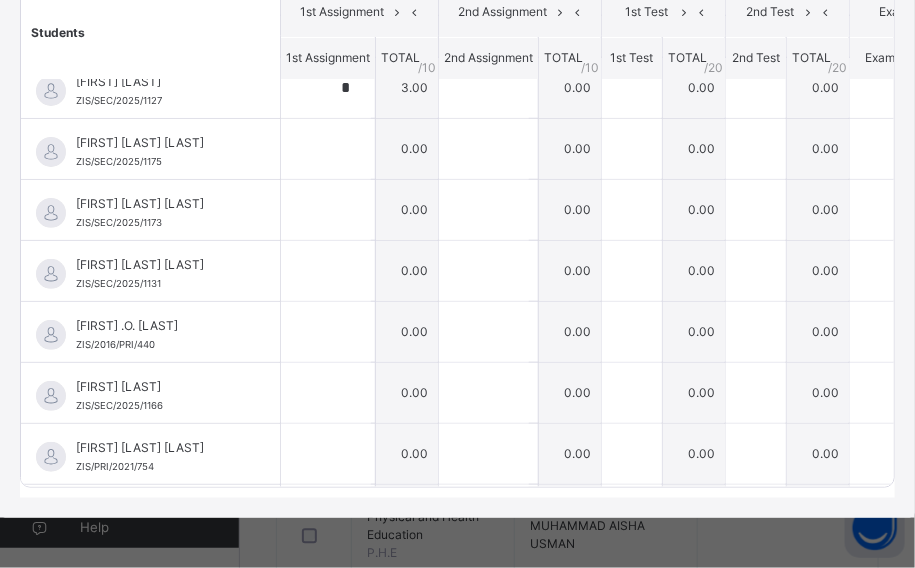 scroll, scrollTop: 0, scrollLeft: 0, axis: both 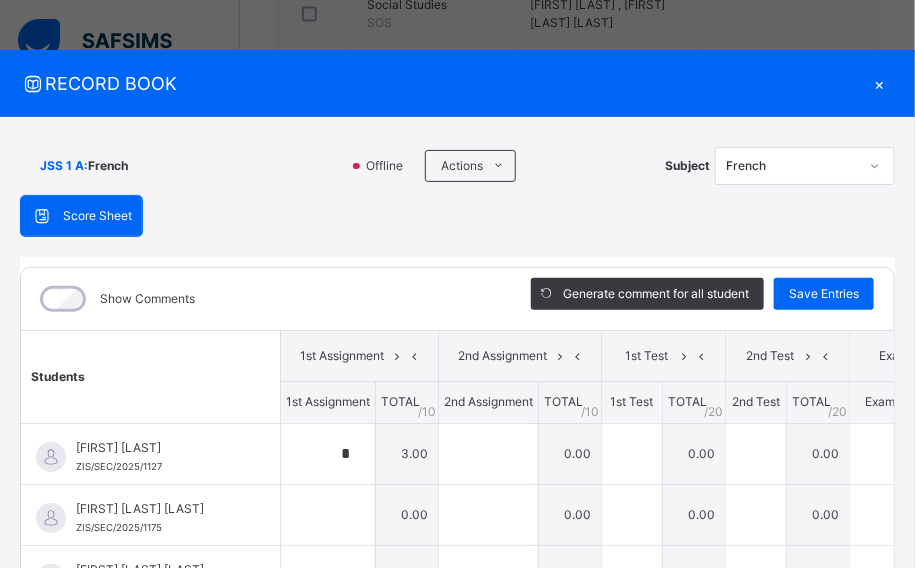 click on "Students" at bounding box center [151, 377] 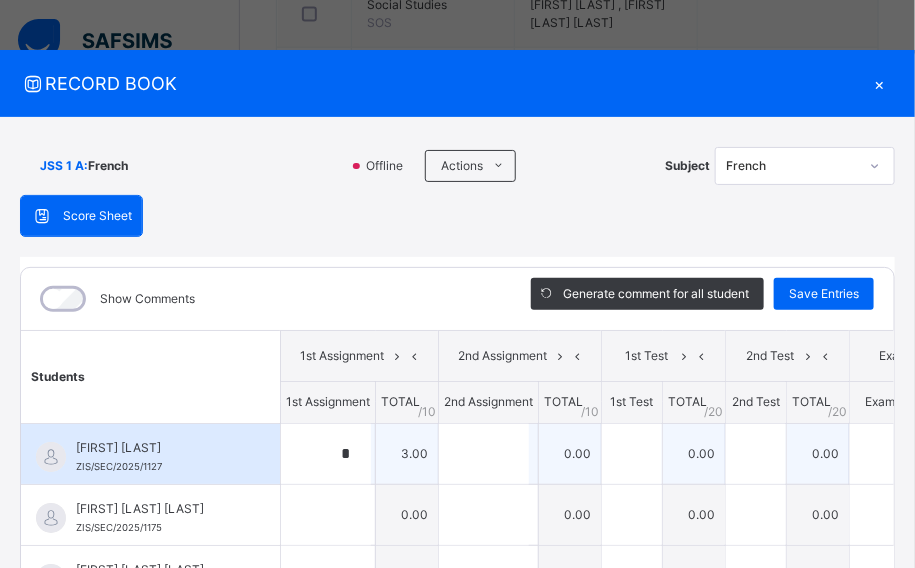 click on "[FIRST]  [LAST]" at bounding box center (155, 448) 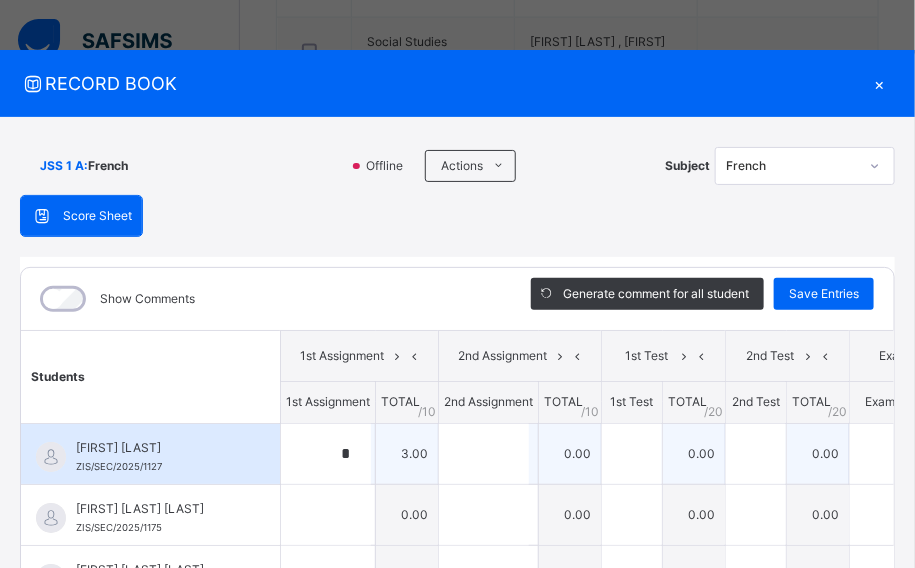 scroll, scrollTop: 710, scrollLeft: 0, axis: vertical 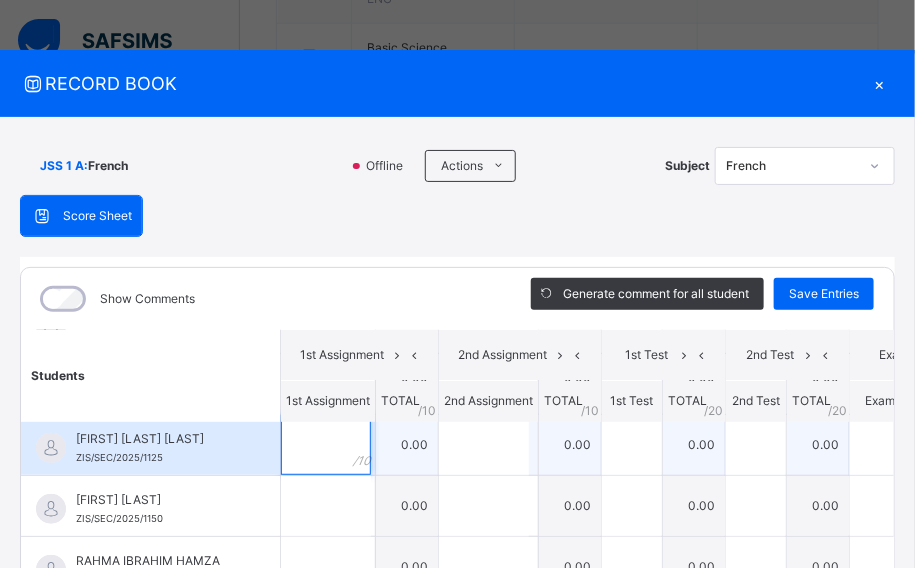 click at bounding box center [326, 445] 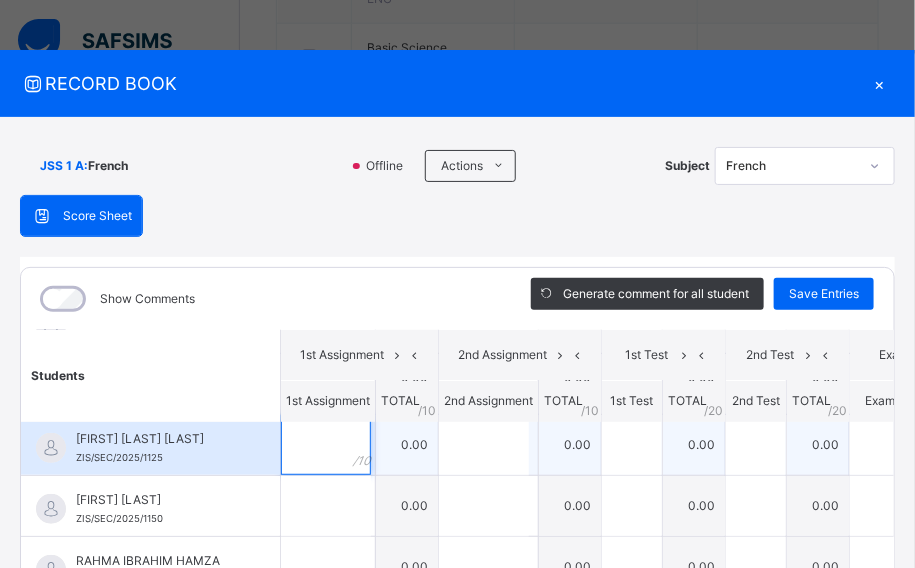type on "*" 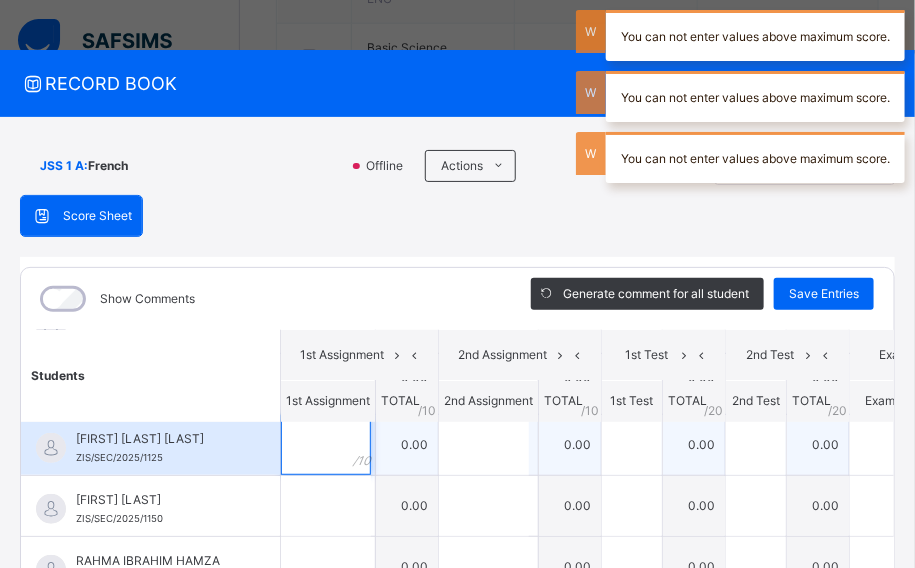 type on "*" 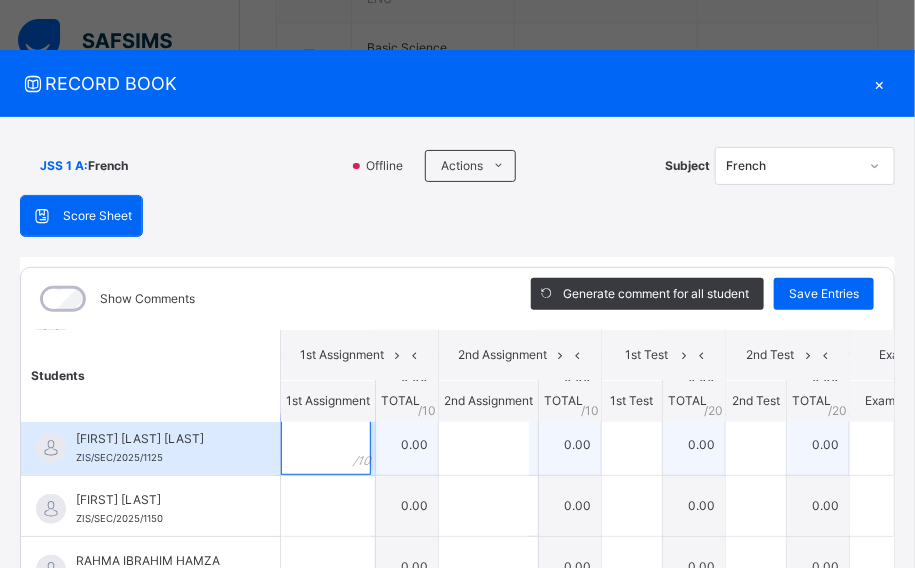 type on "*" 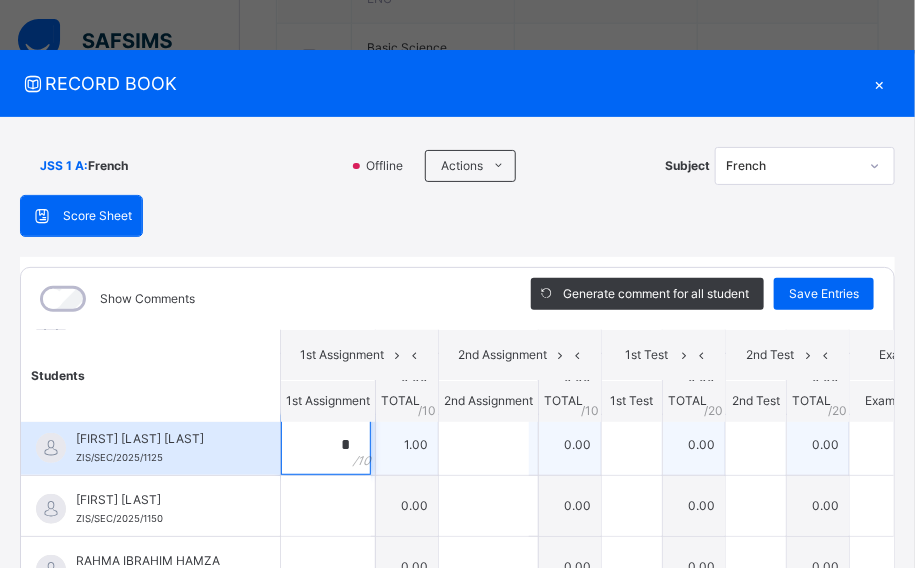 type on "**" 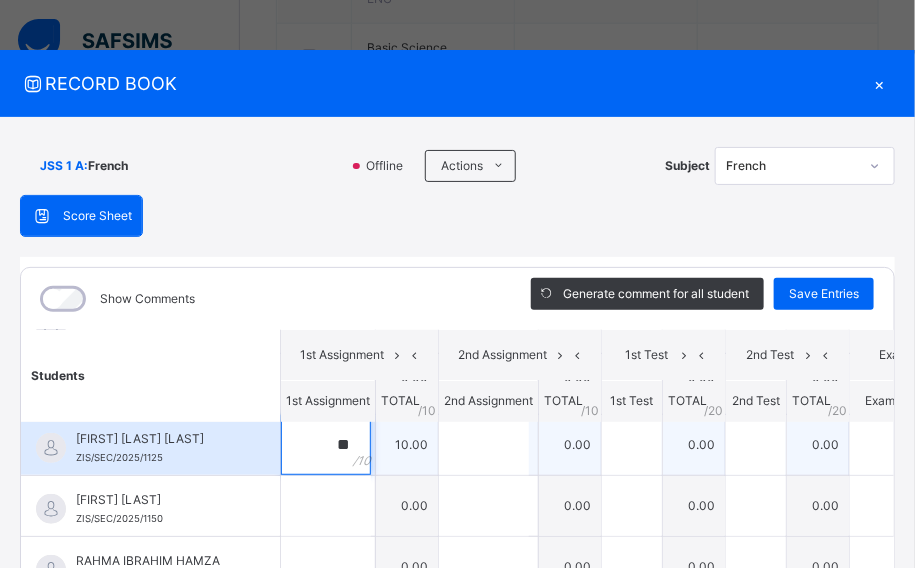 type on "**" 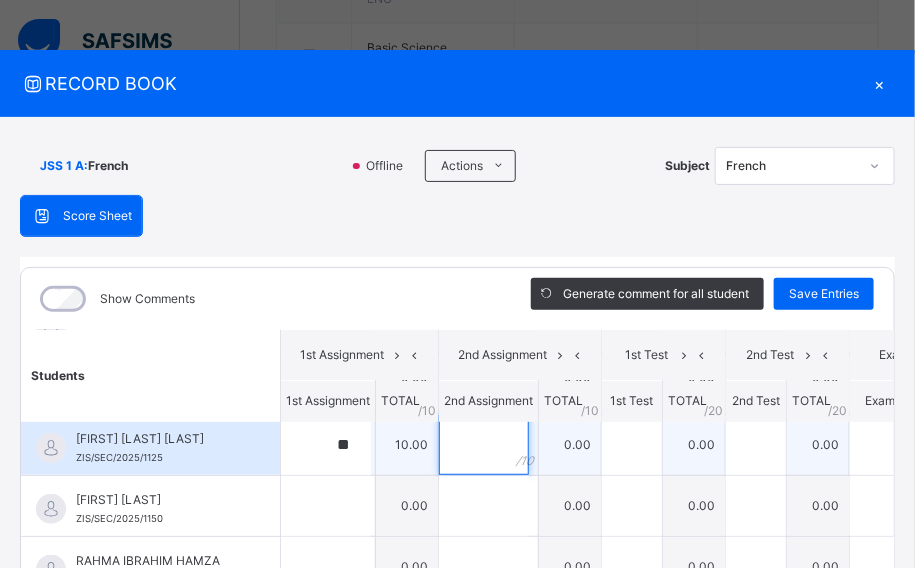 click at bounding box center [484, 445] 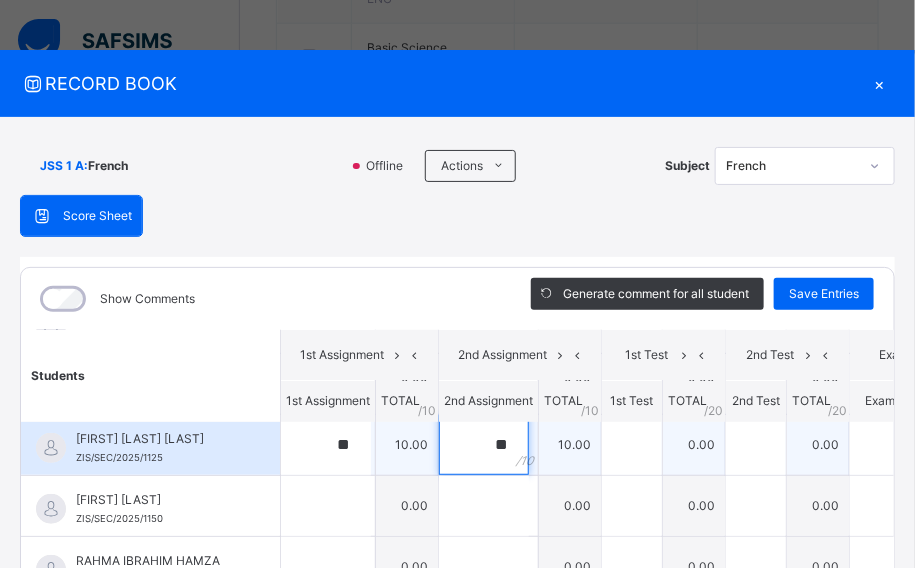 type on "**" 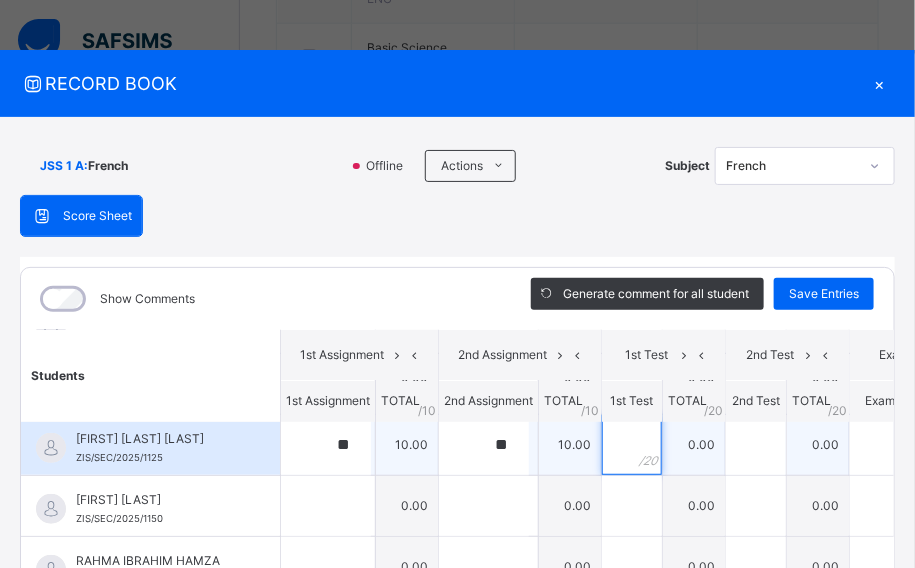 click at bounding box center (632, 445) 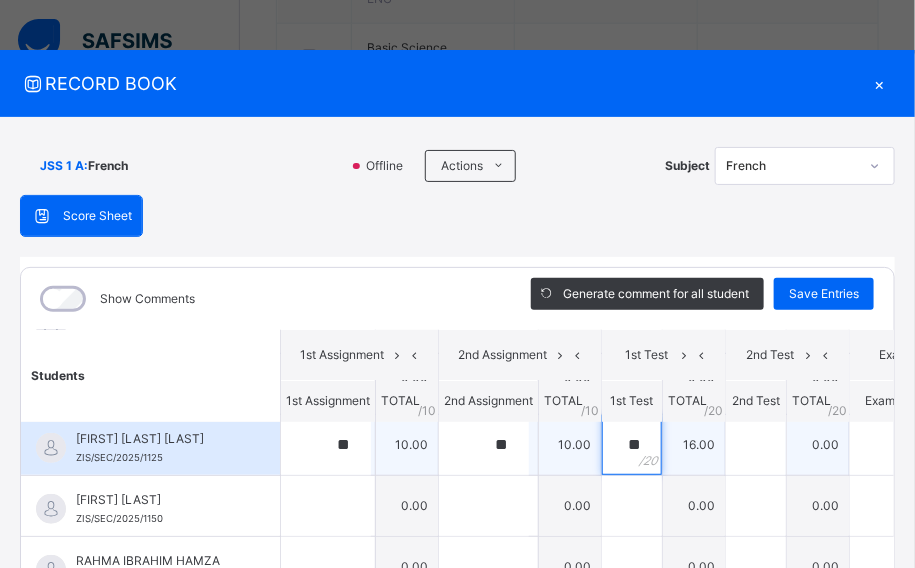 type on "**" 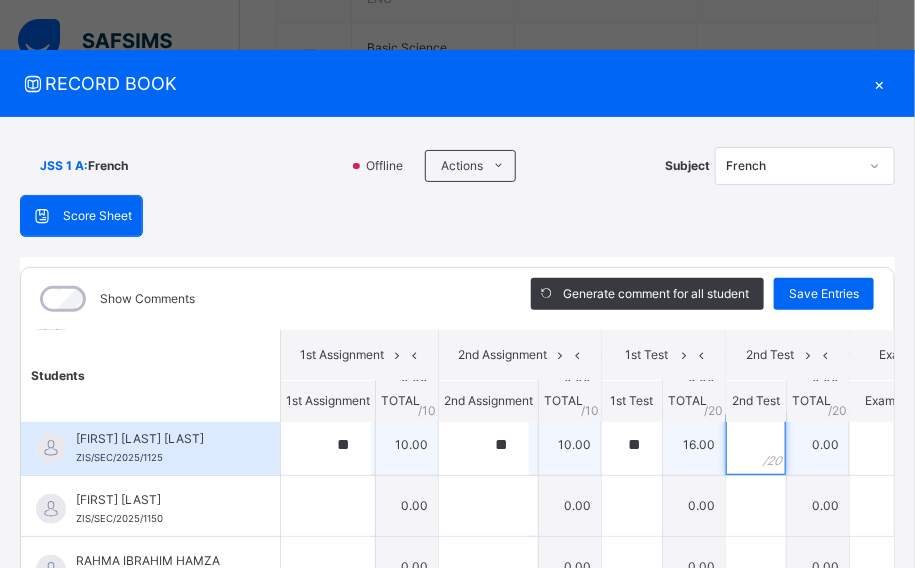 click at bounding box center (756, 445) 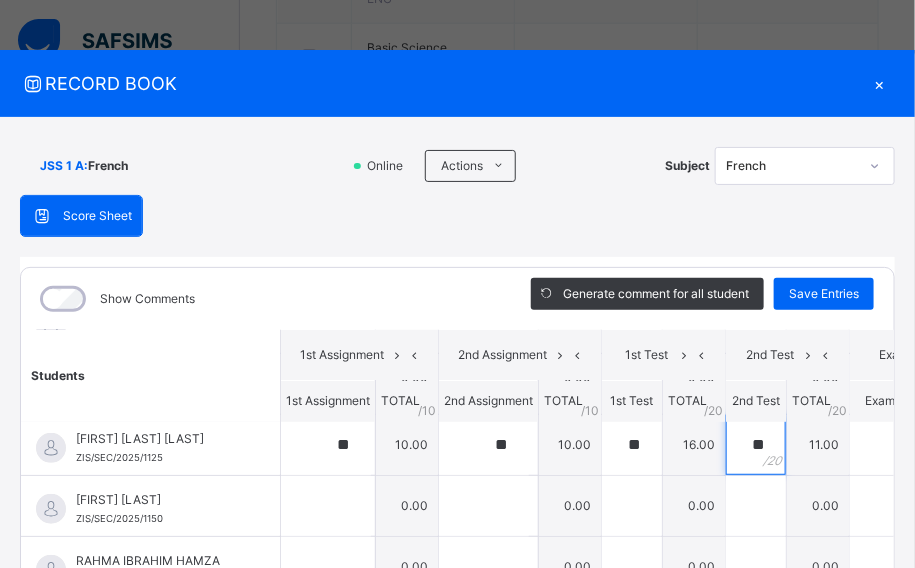 scroll, scrollTop: 0, scrollLeft: 25, axis: horizontal 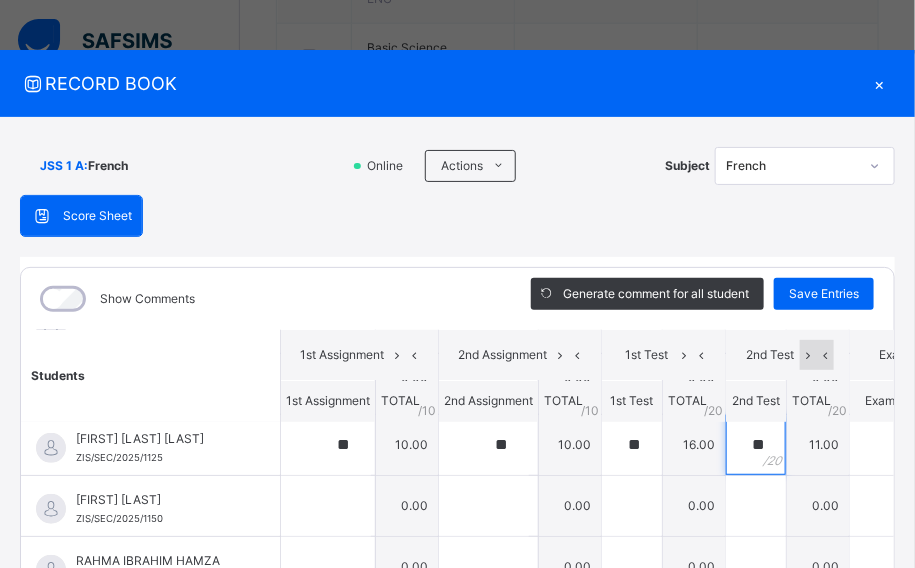 type on "**" 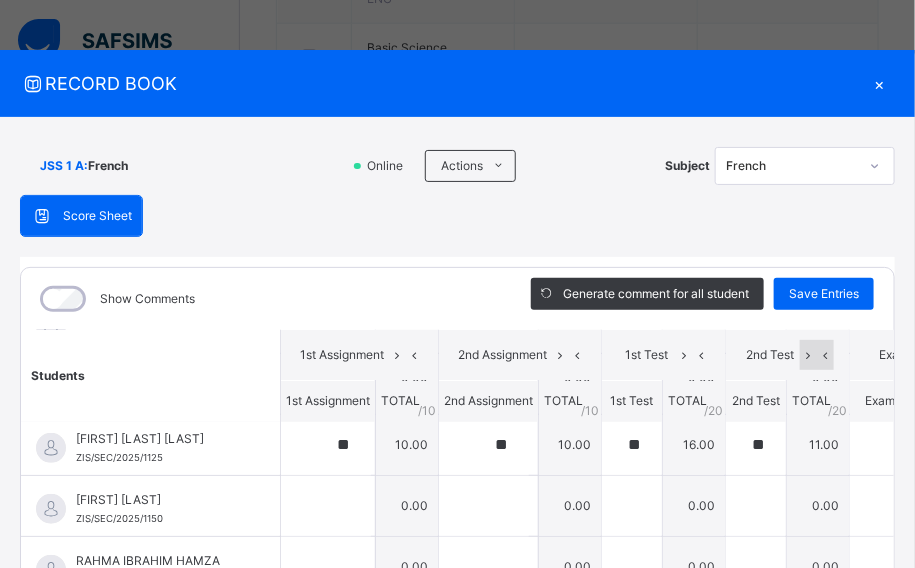 click at bounding box center (825, 356) 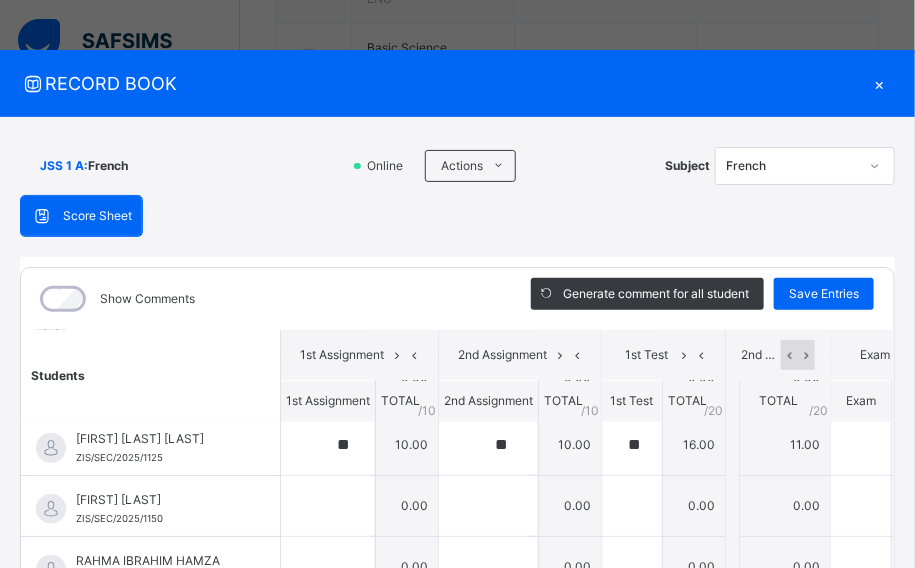 click at bounding box center [789, 356] 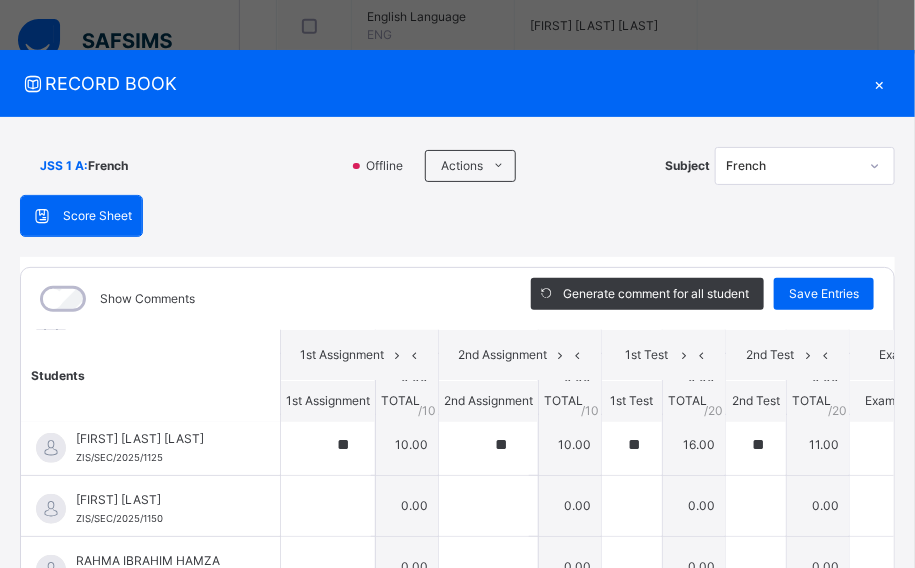 scroll, scrollTop: 638, scrollLeft: 0, axis: vertical 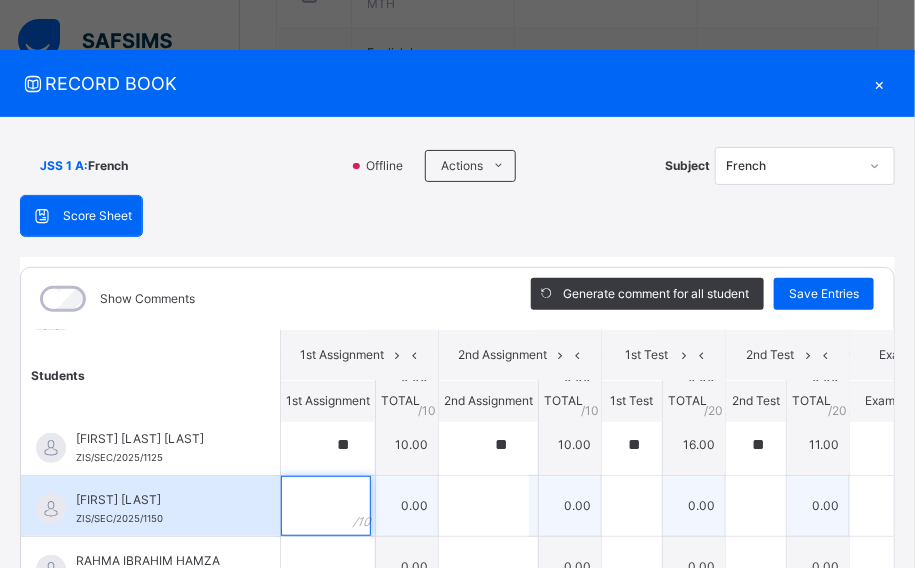 click at bounding box center [326, 506] 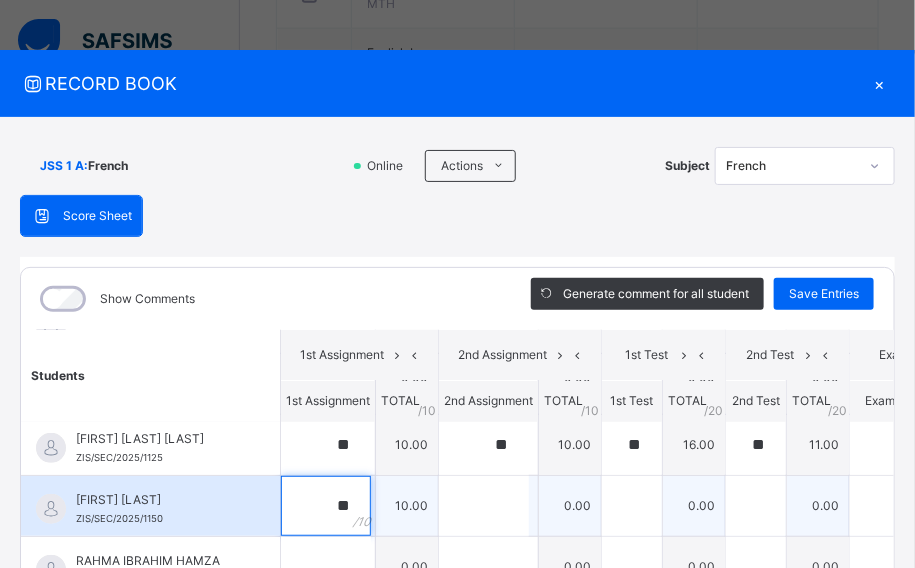 type on "**" 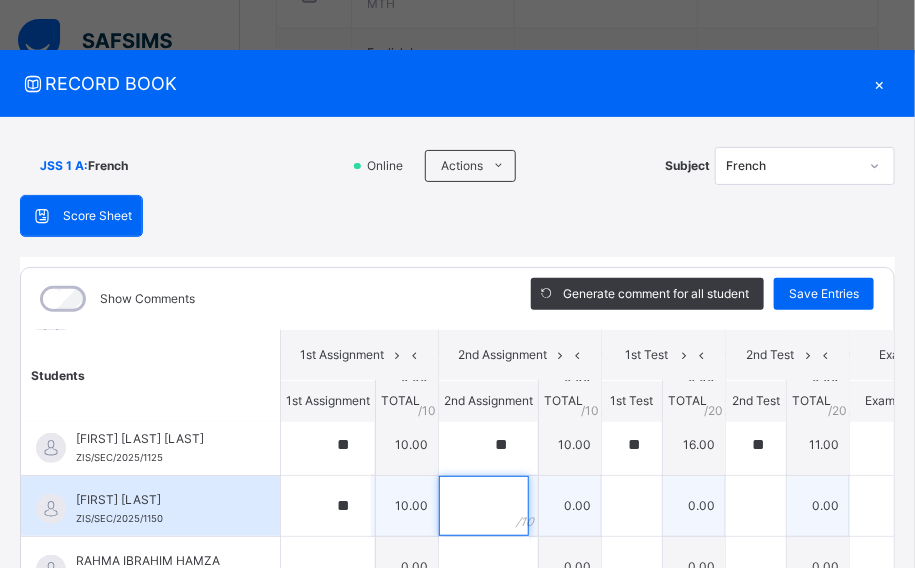 click at bounding box center (484, 506) 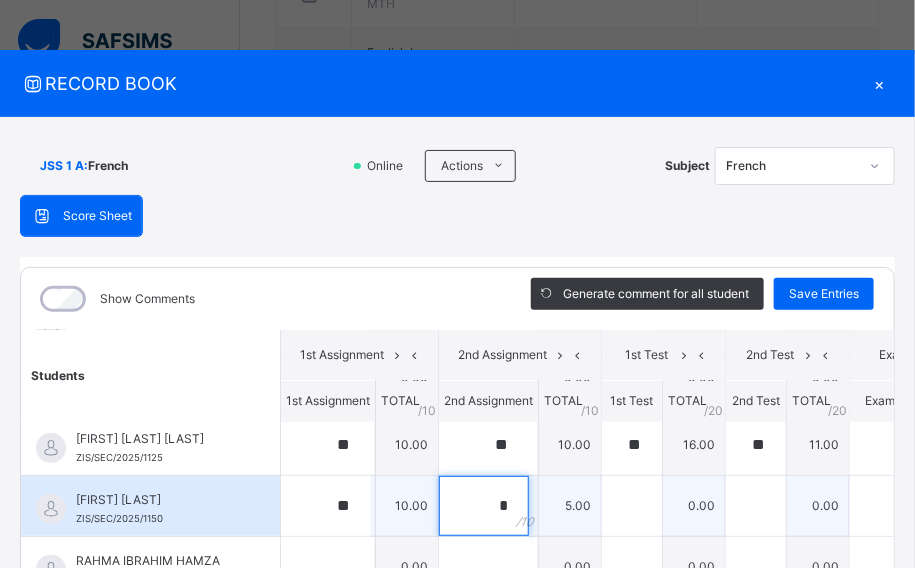 type on "*" 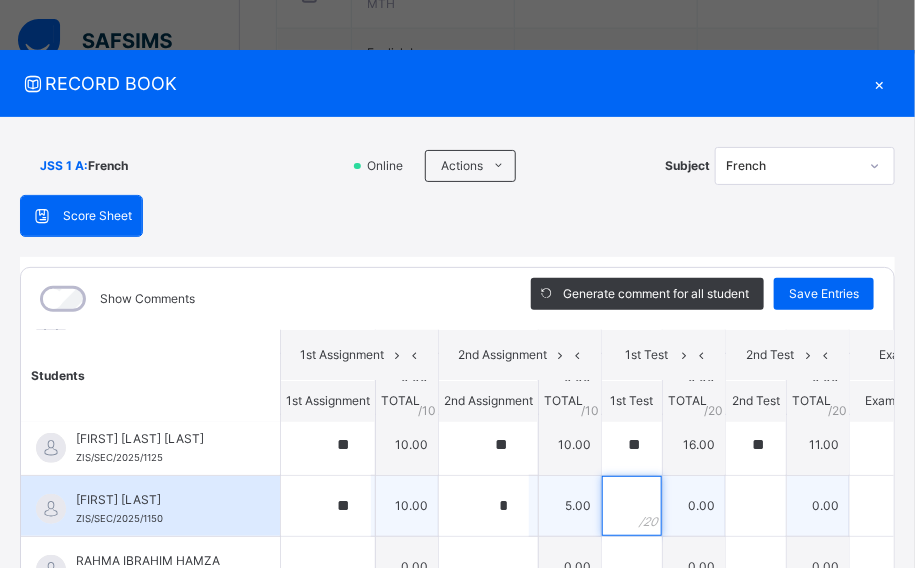 click at bounding box center [632, 506] 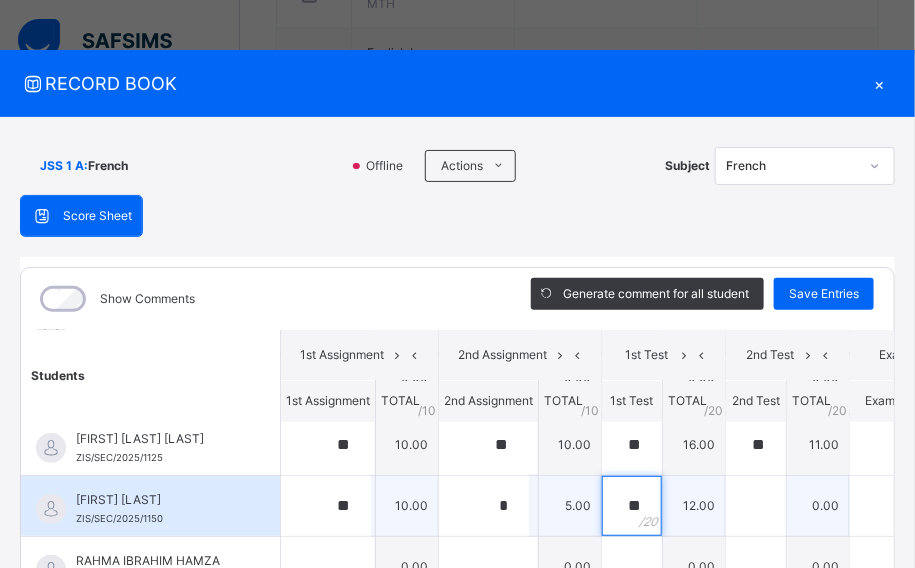 type on "**" 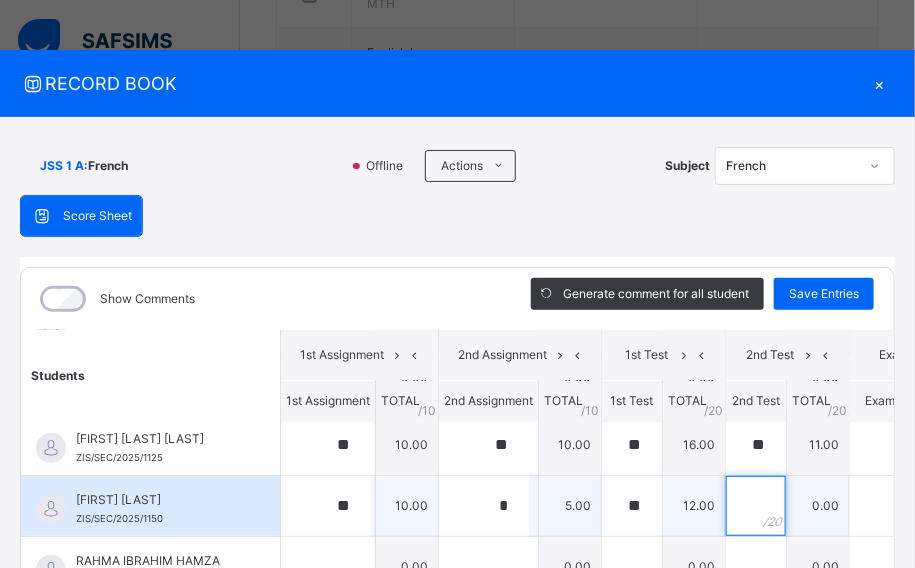 click at bounding box center [756, 506] 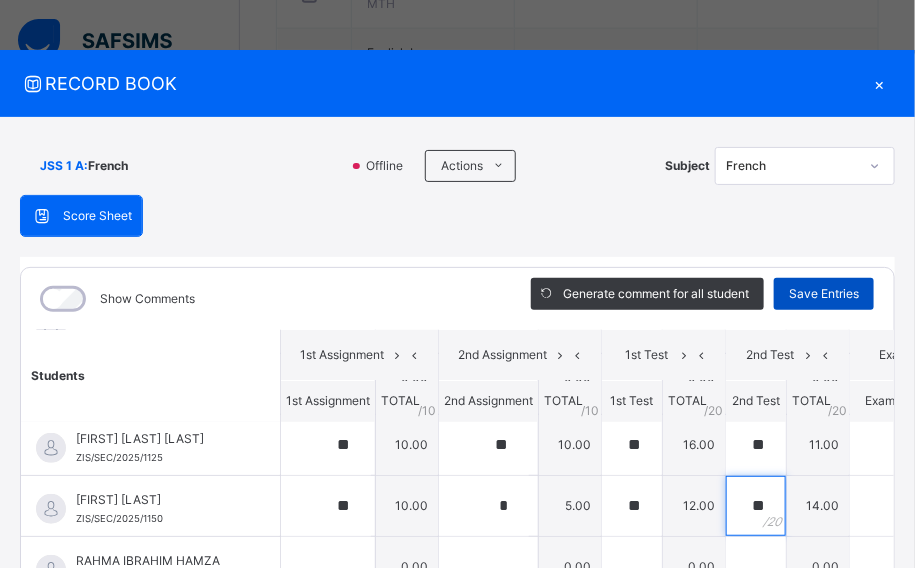 type on "**" 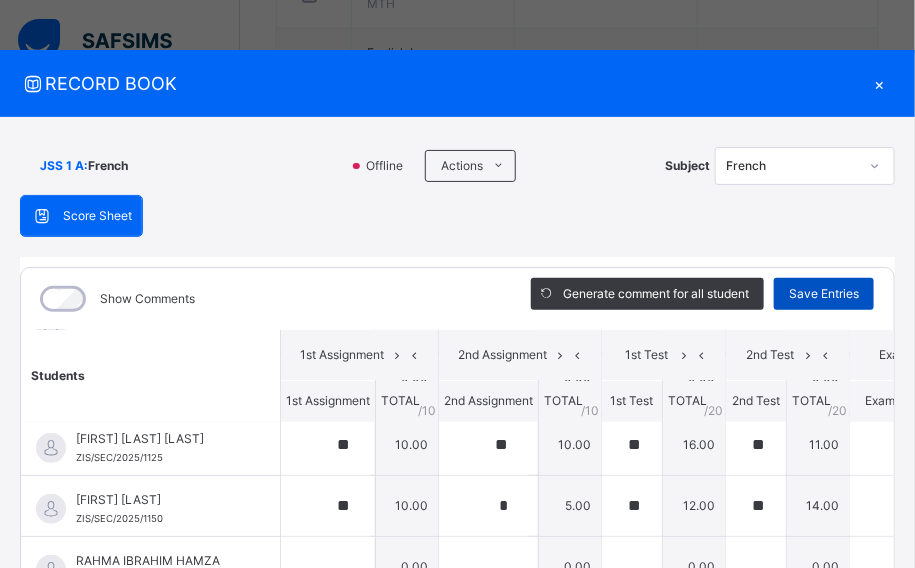click on "Save Entries" at bounding box center [824, 294] 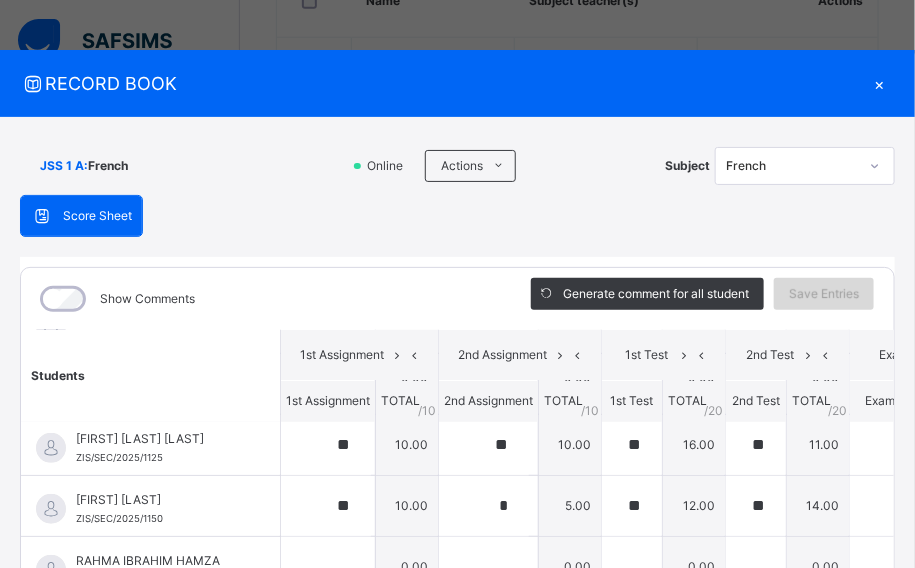 scroll, scrollTop: 529, scrollLeft: 0, axis: vertical 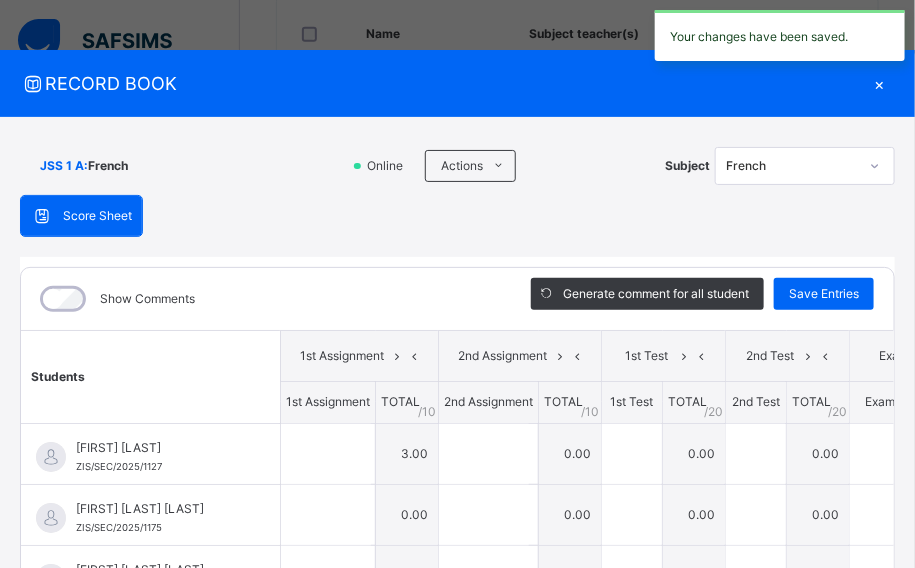 type on "*" 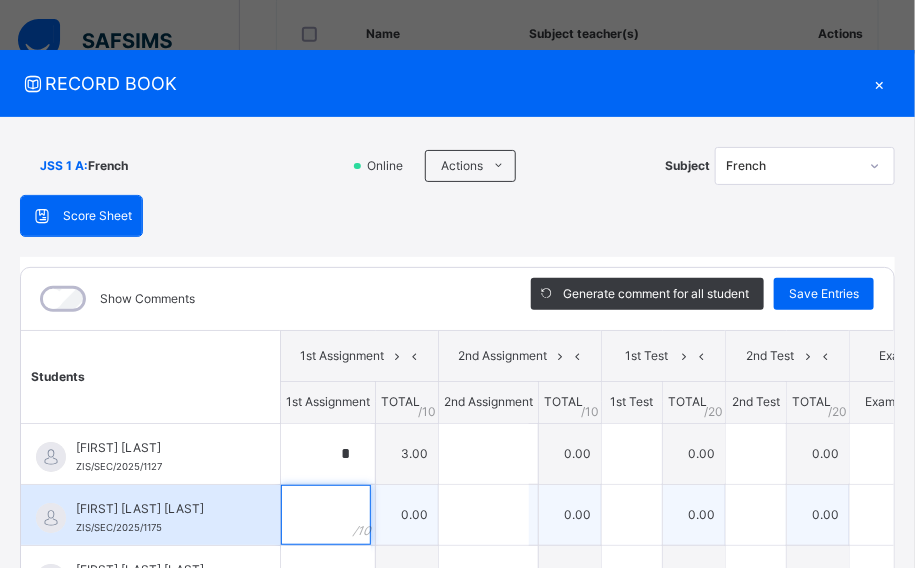 click at bounding box center (326, 515) 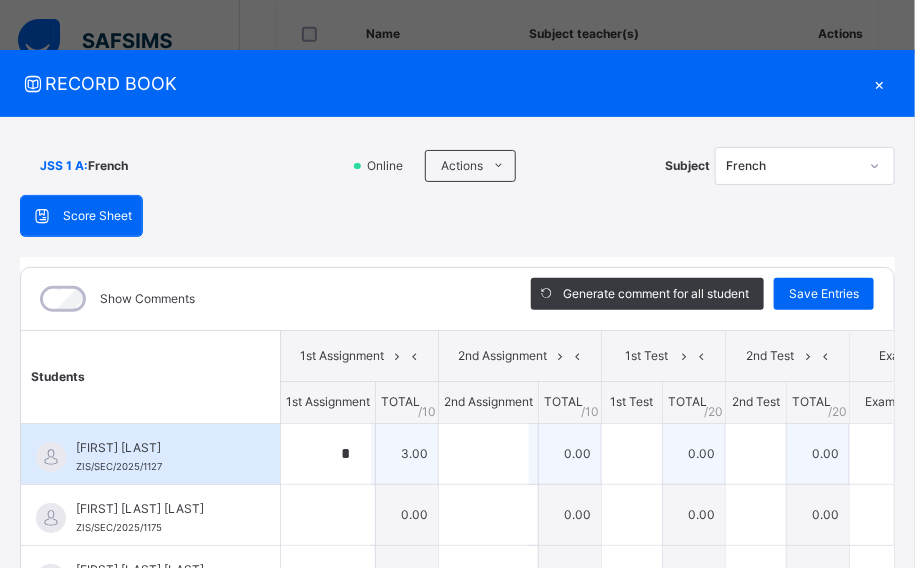 click on "[FIRST]  [LAST]" at bounding box center [155, 448] 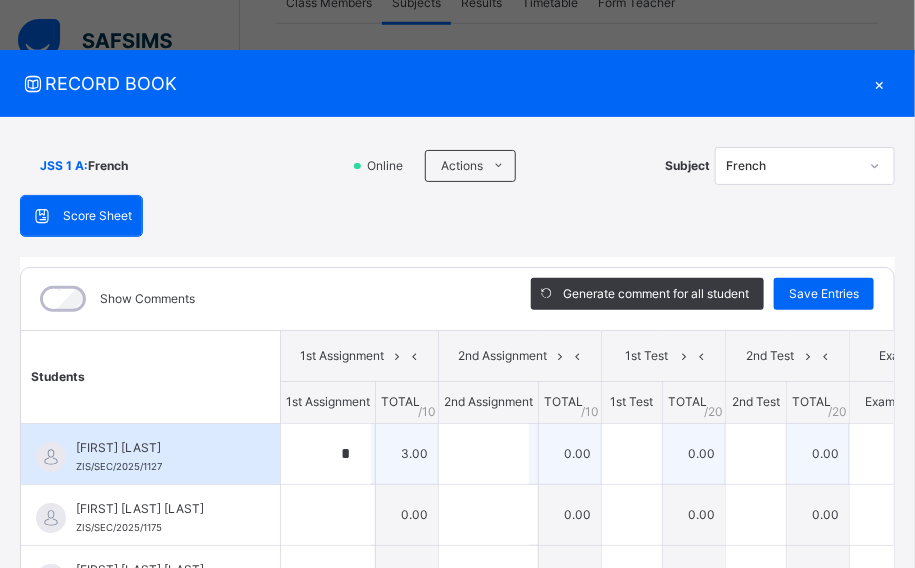 scroll, scrollTop: 387, scrollLeft: 0, axis: vertical 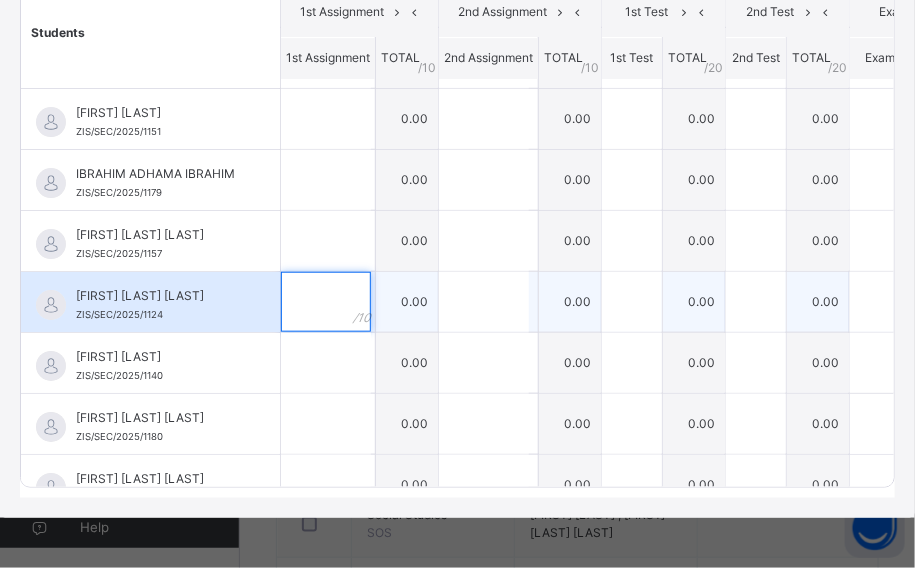click at bounding box center [326, 302] 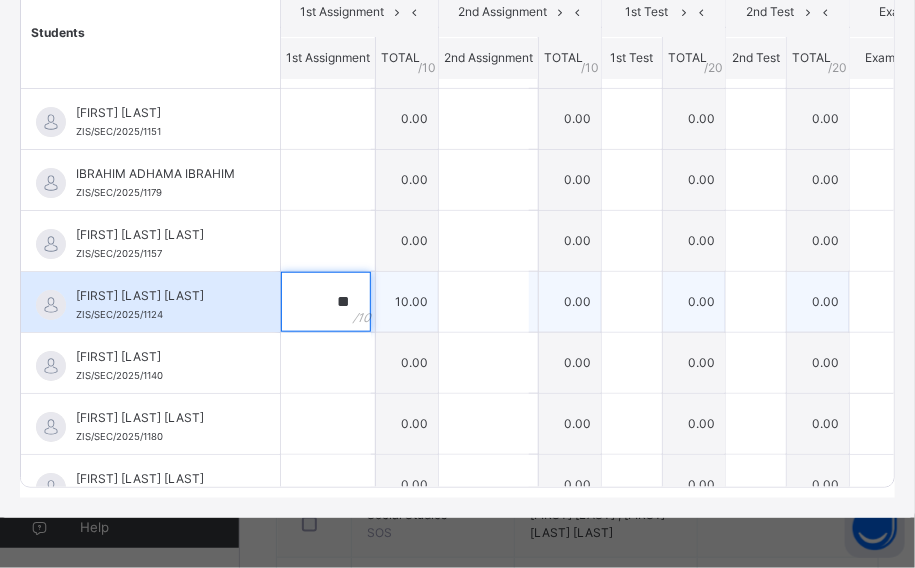 type on "**" 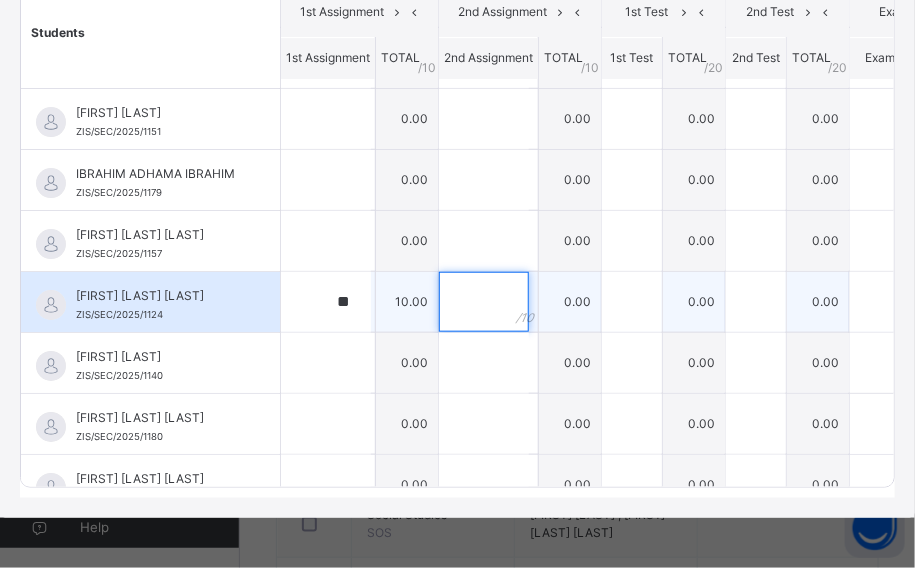 click at bounding box center (484, 302) 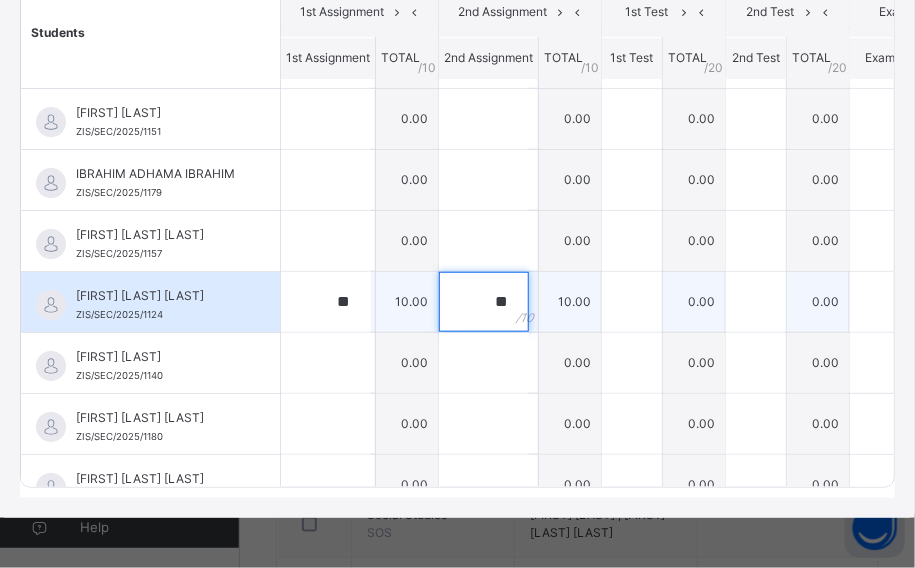 type on "**" 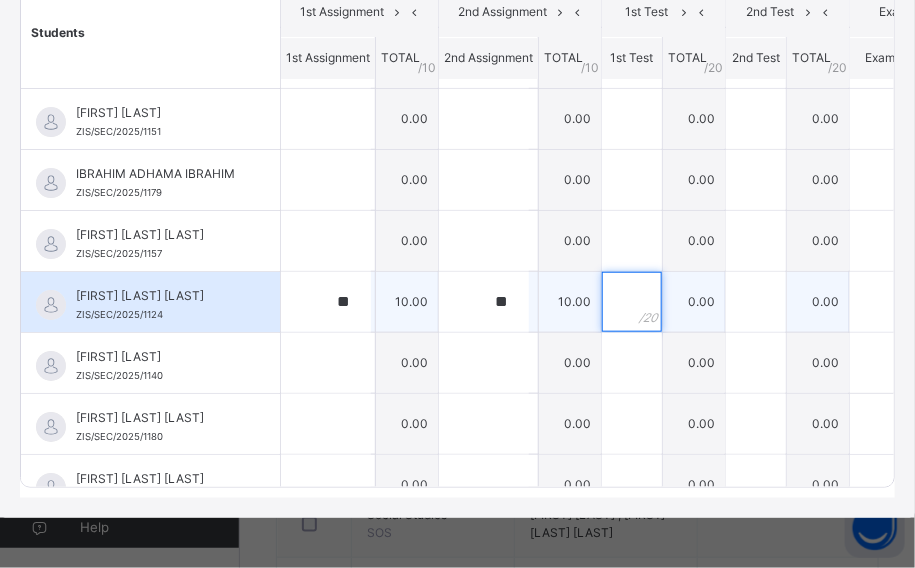 click at bounding box center [632, 302] 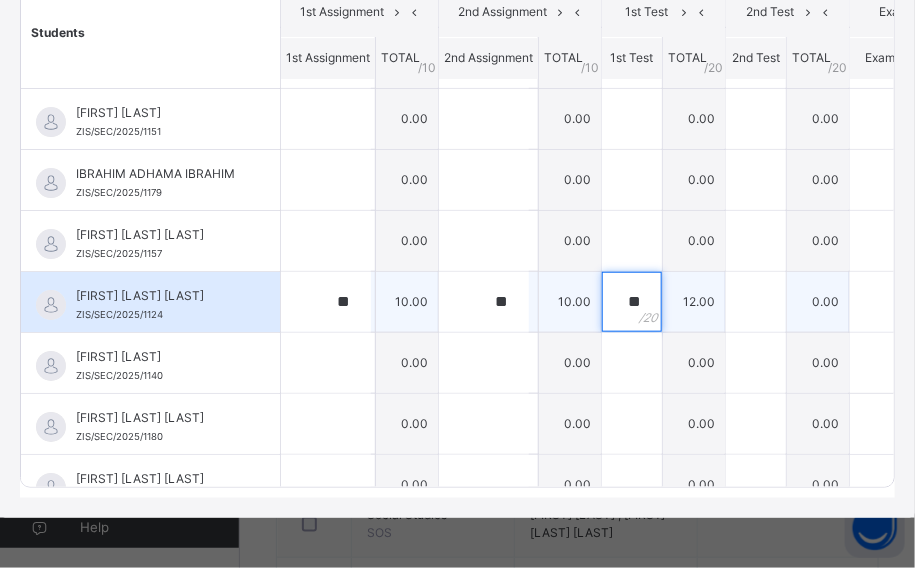 type on "**" 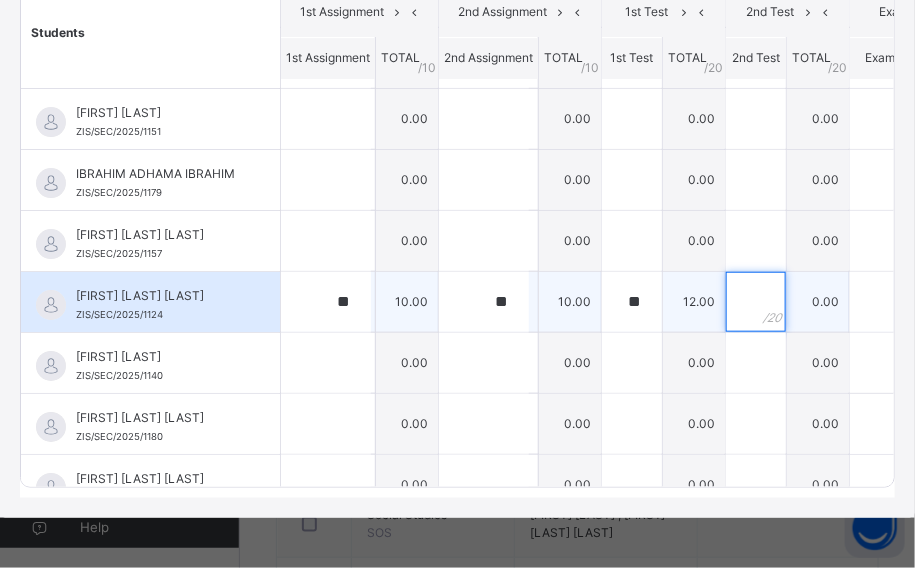 click at bounding box center [756, 302] 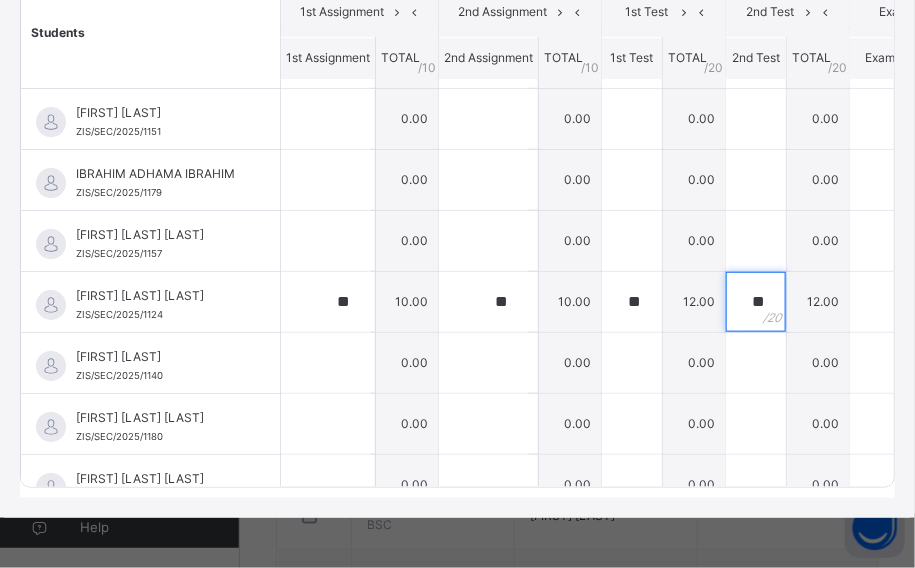 scroll, scrollTop: 320, scrollLeft: 0, axis: vertical 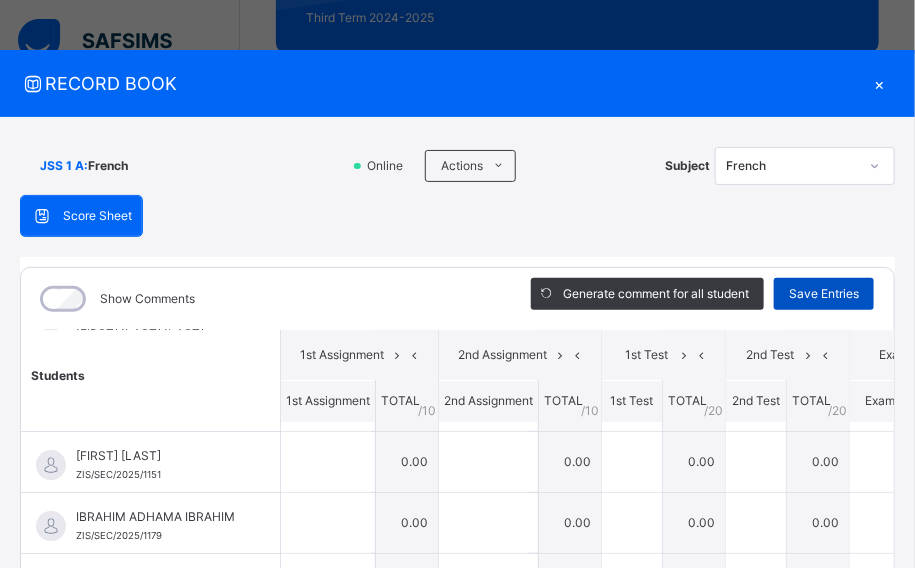 type on "**" 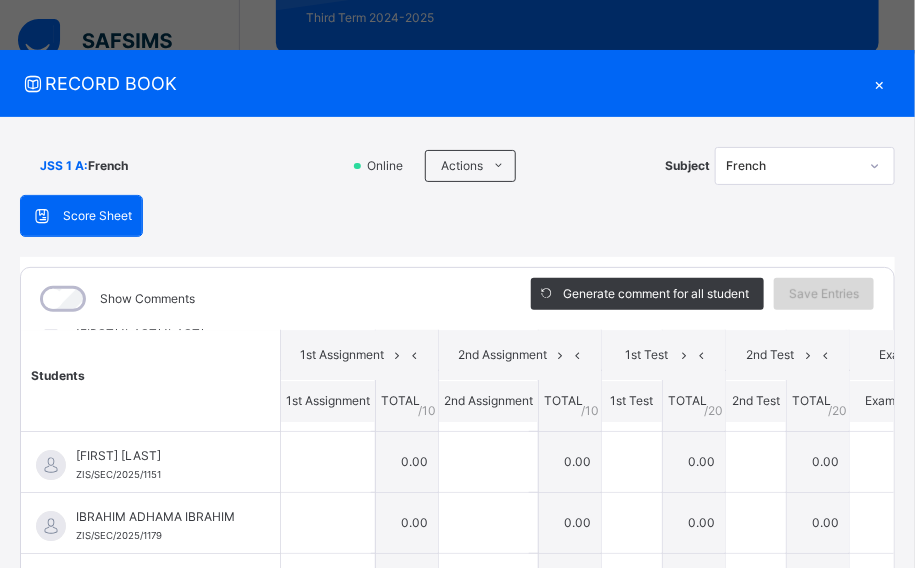 scroll, scrollTop: 284, scrollLeft: 0, axis: vertical 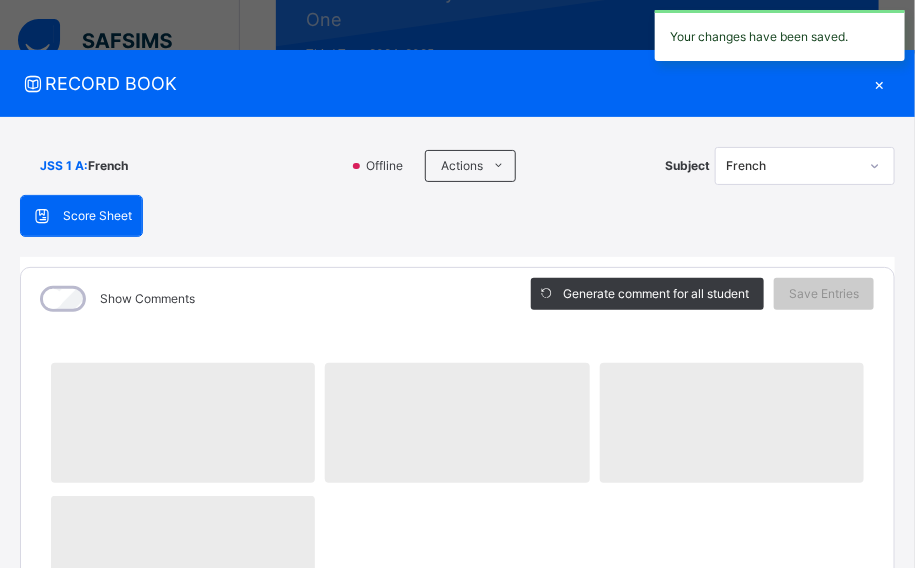 click on "‌ ‌ ‌ ‌ ‌ ‌ ‌ ‌ ‌ ‌ ‌ ‌ ‌ ‌ ‌ ‌ ‌ ‌ ‌ ‌ ‌ ‌ ‌ ‌ ‌ ‌ ‌ ‌ ‌" at bounding box center [457, 905] 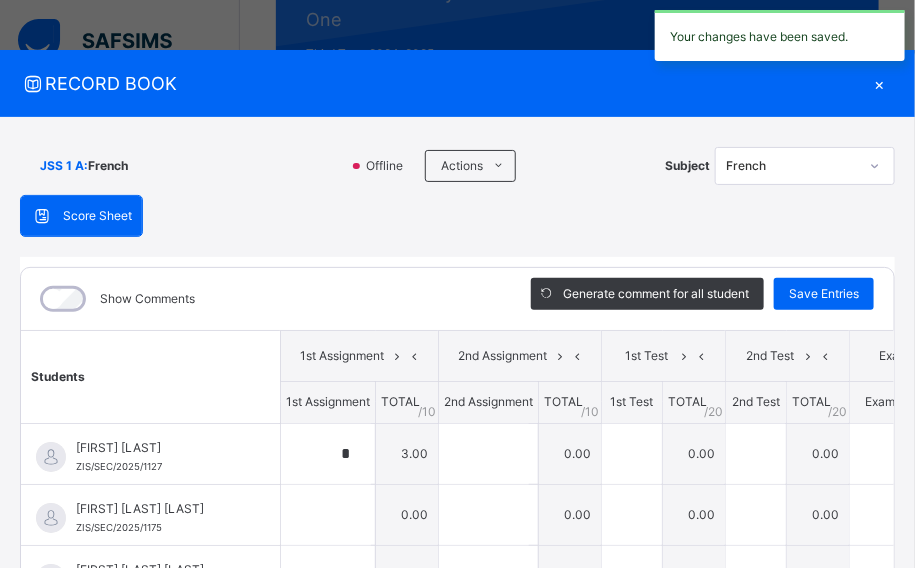 type on "*" 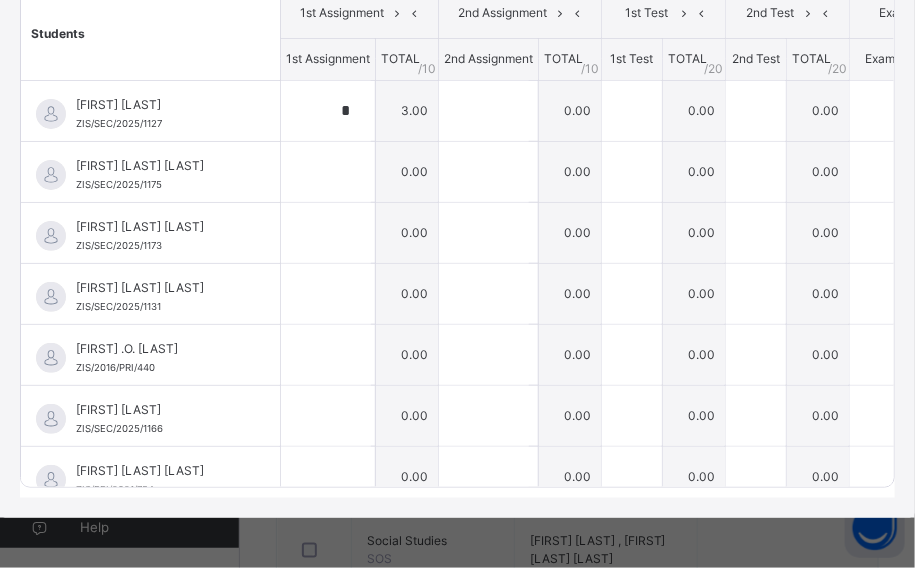 scroll, scrollTop: 358, scrollLeft: 0, axis: vertical 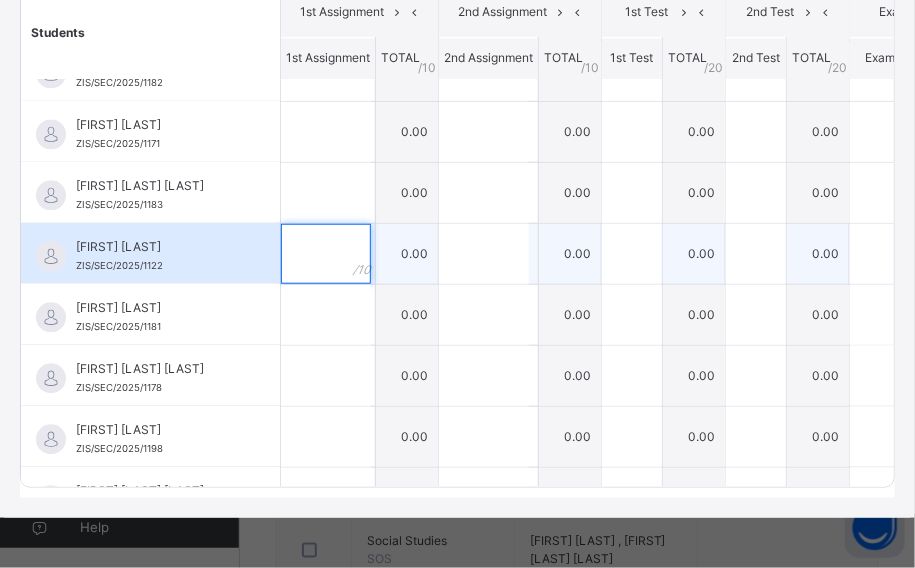 click at bounding box center (326, 254) 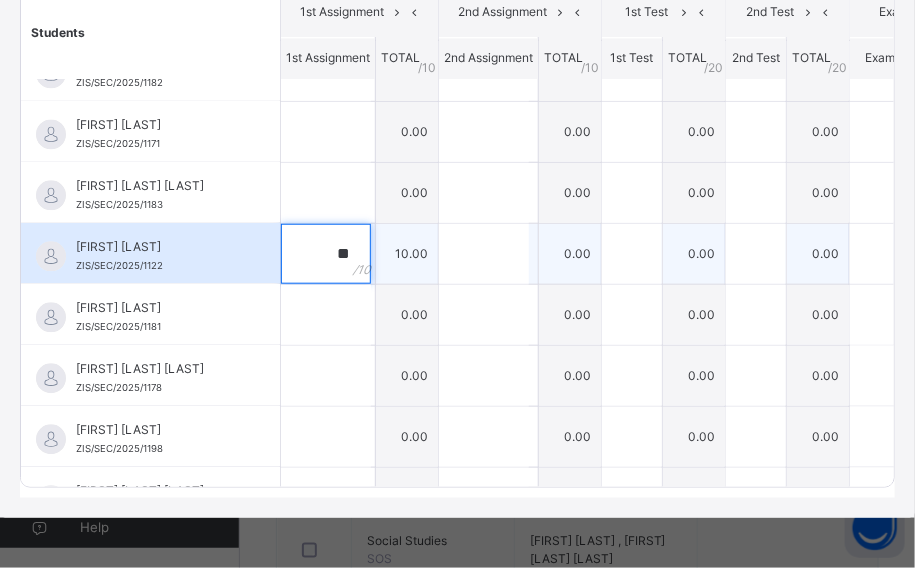 type on "**" 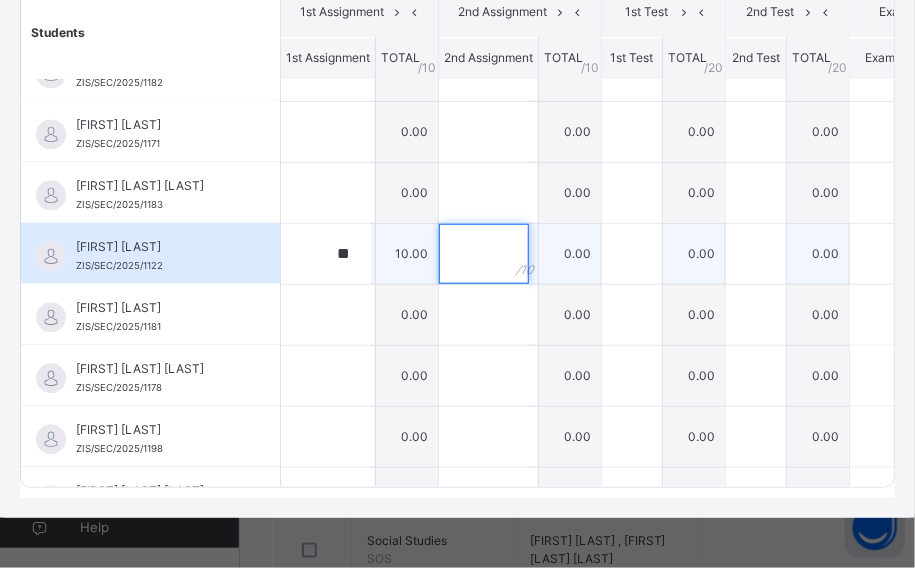 click at bounding box center (484, 254) 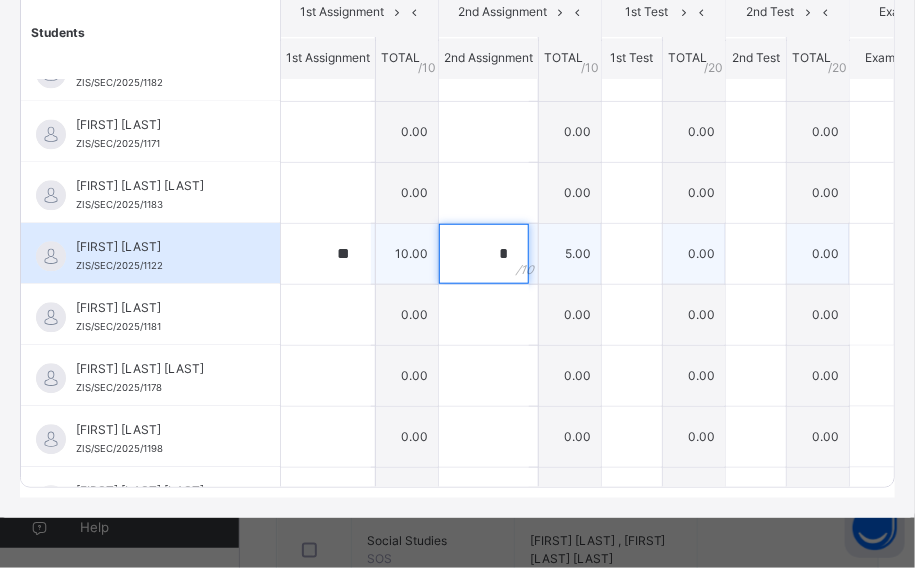 type on "*" 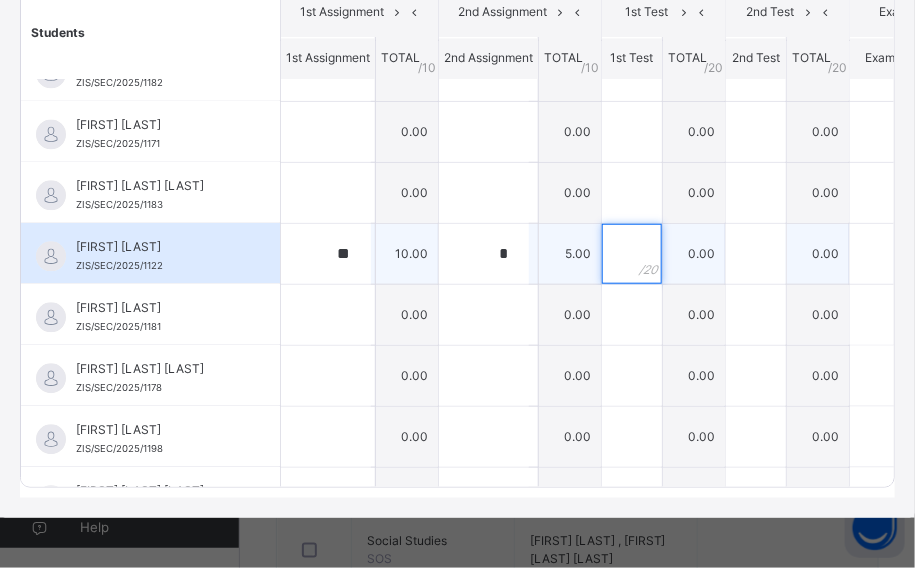 click at bounding box center [632, 254] 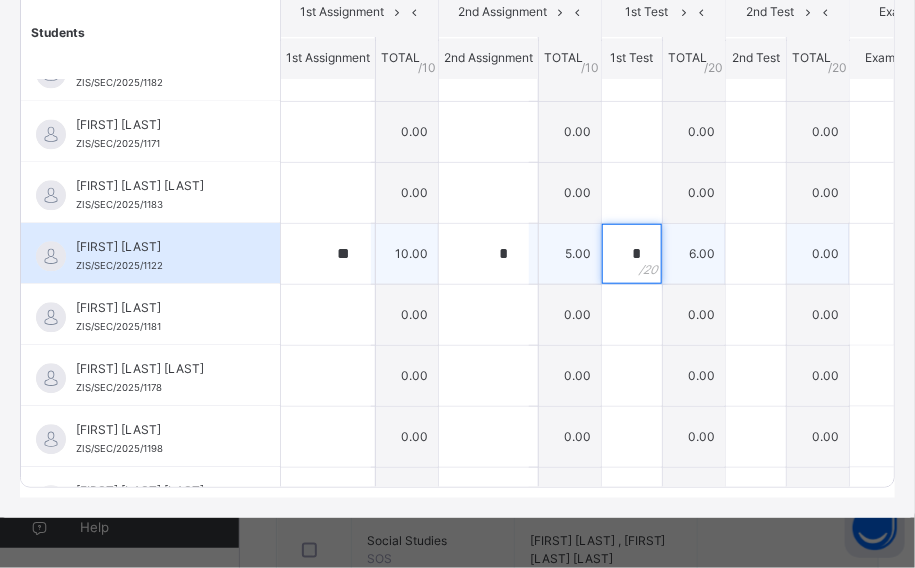 type on "*" 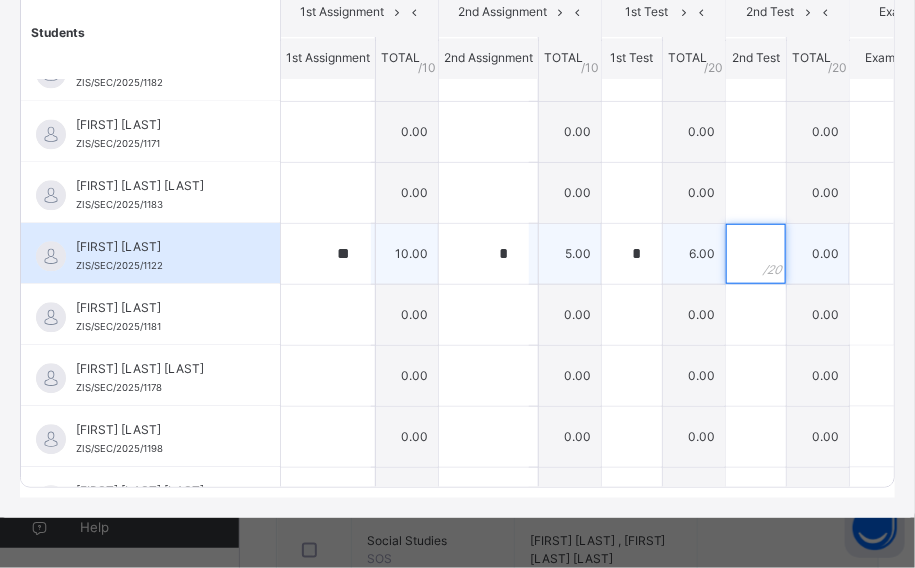 click at bounding box center [756, 254] 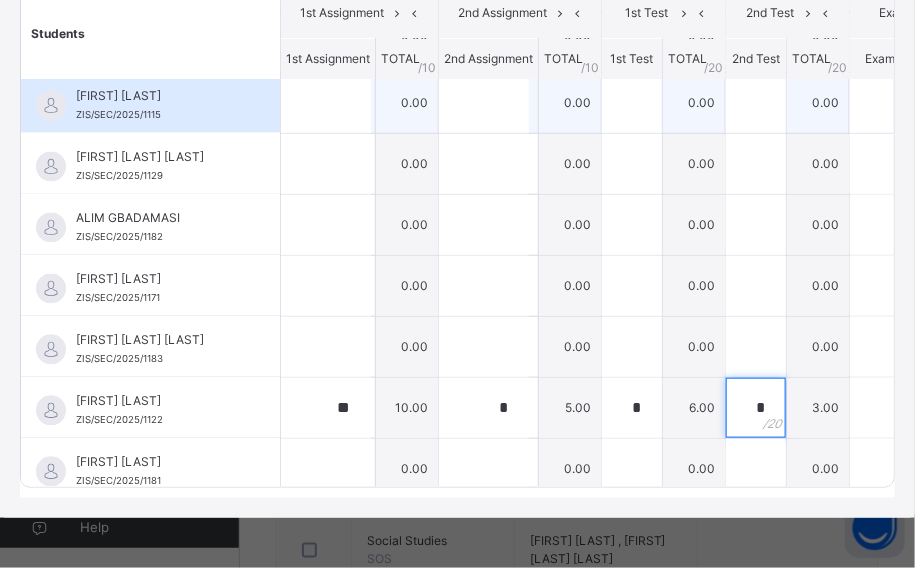 scroll, scrollTop: 804, scrollLeft: 0, axis: vertical 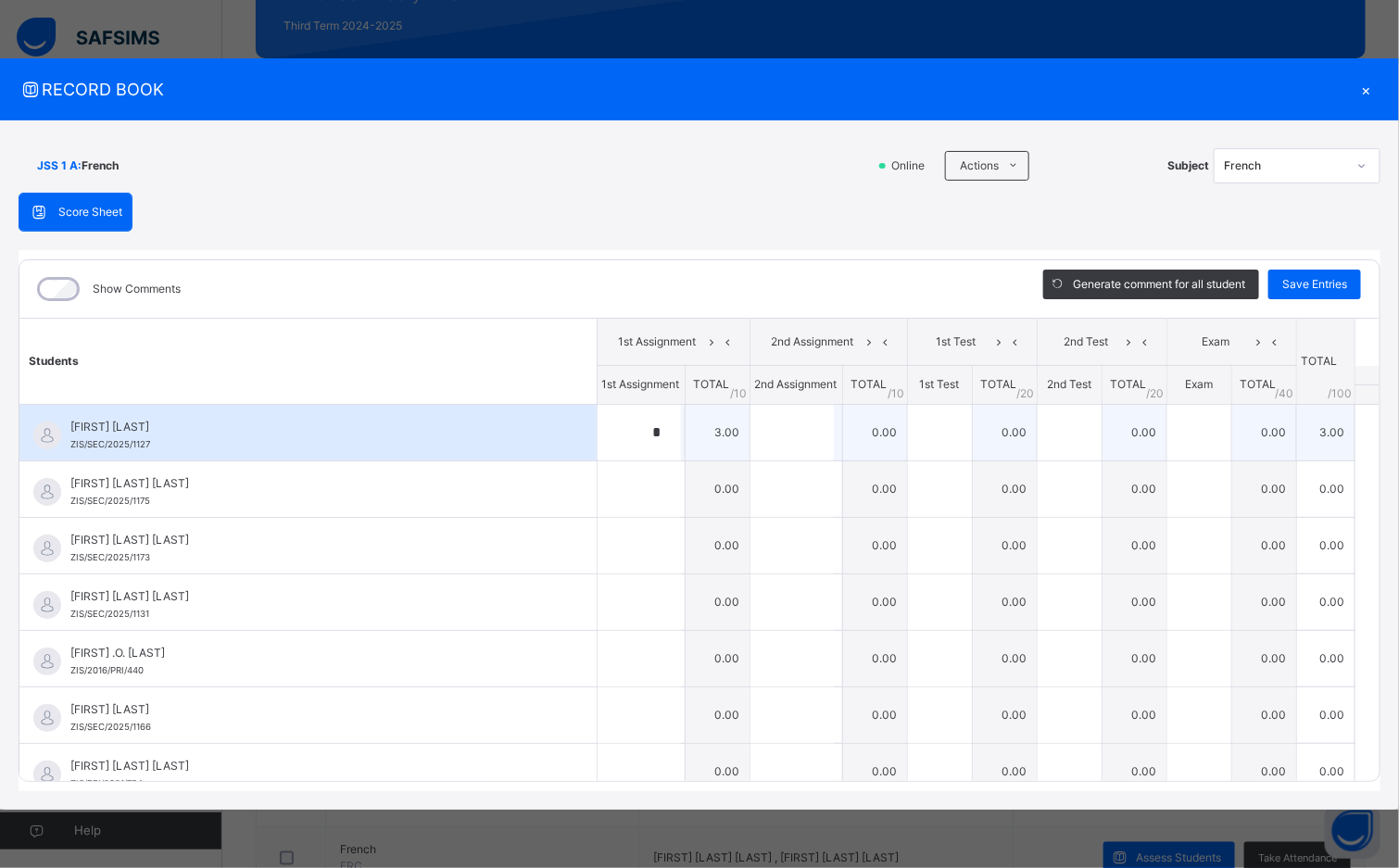 type on "*" 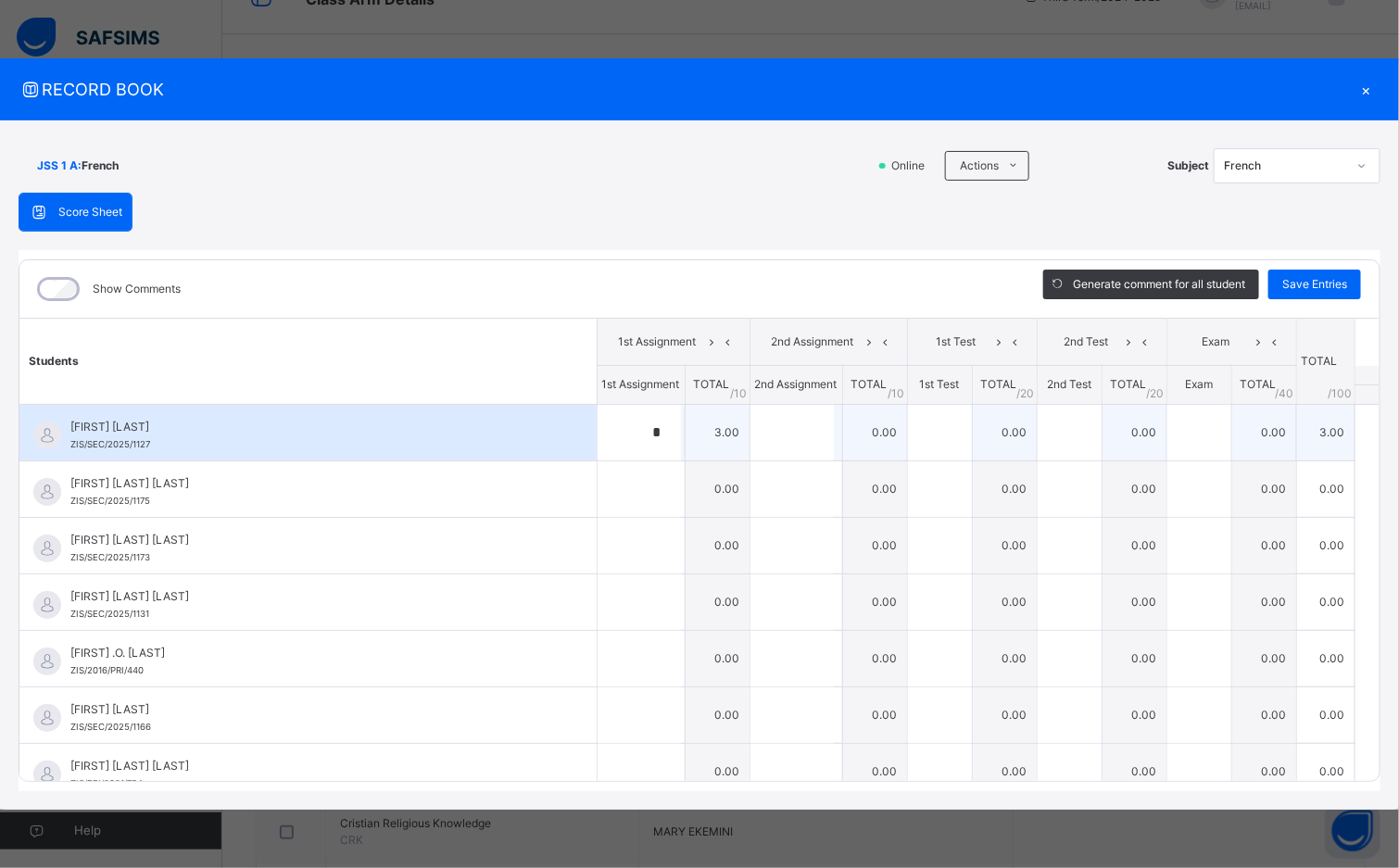 scroll, scrollTop: 0, scrollLeft: 0, axis: both 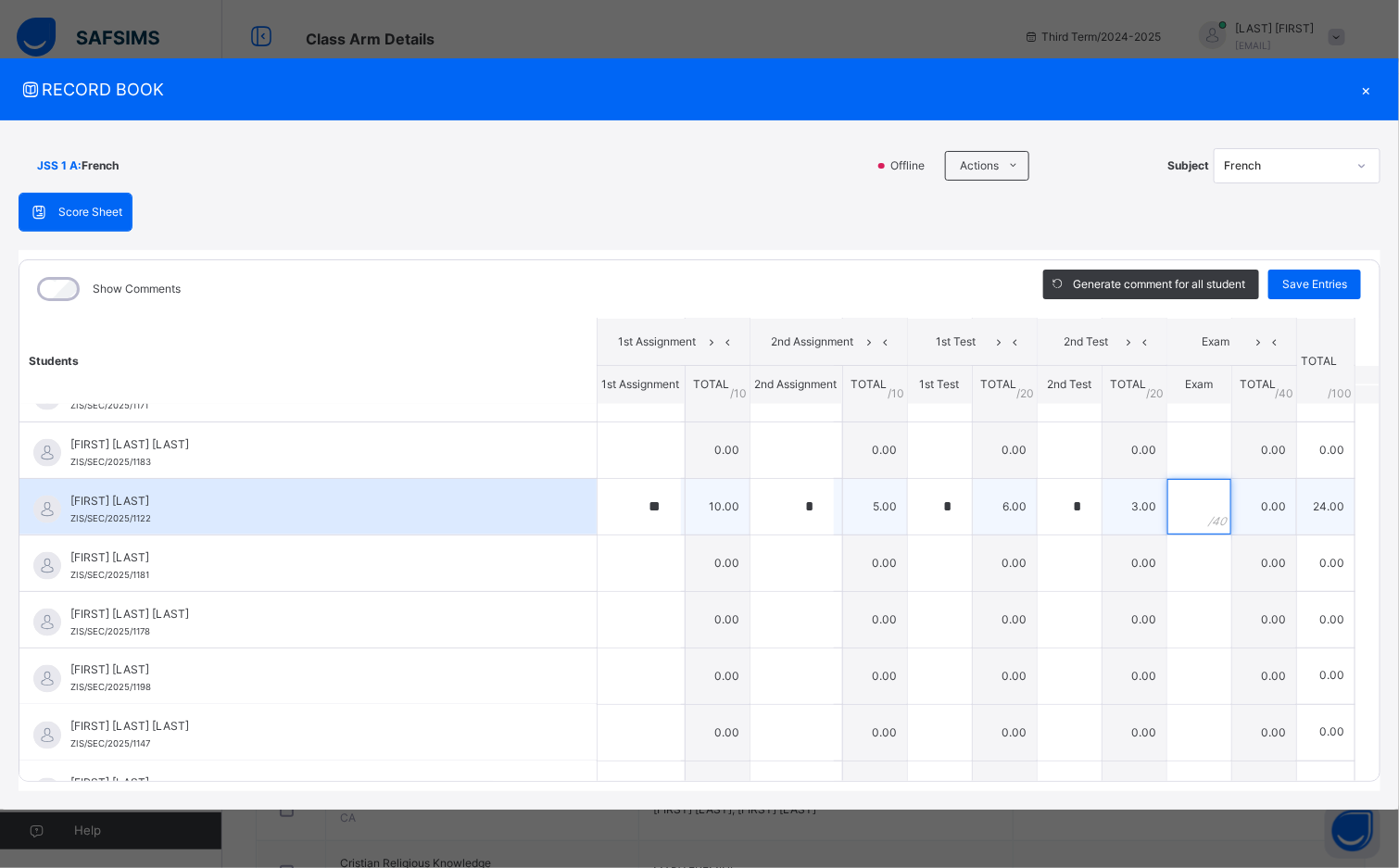 click at bounding box center (1199, 507) 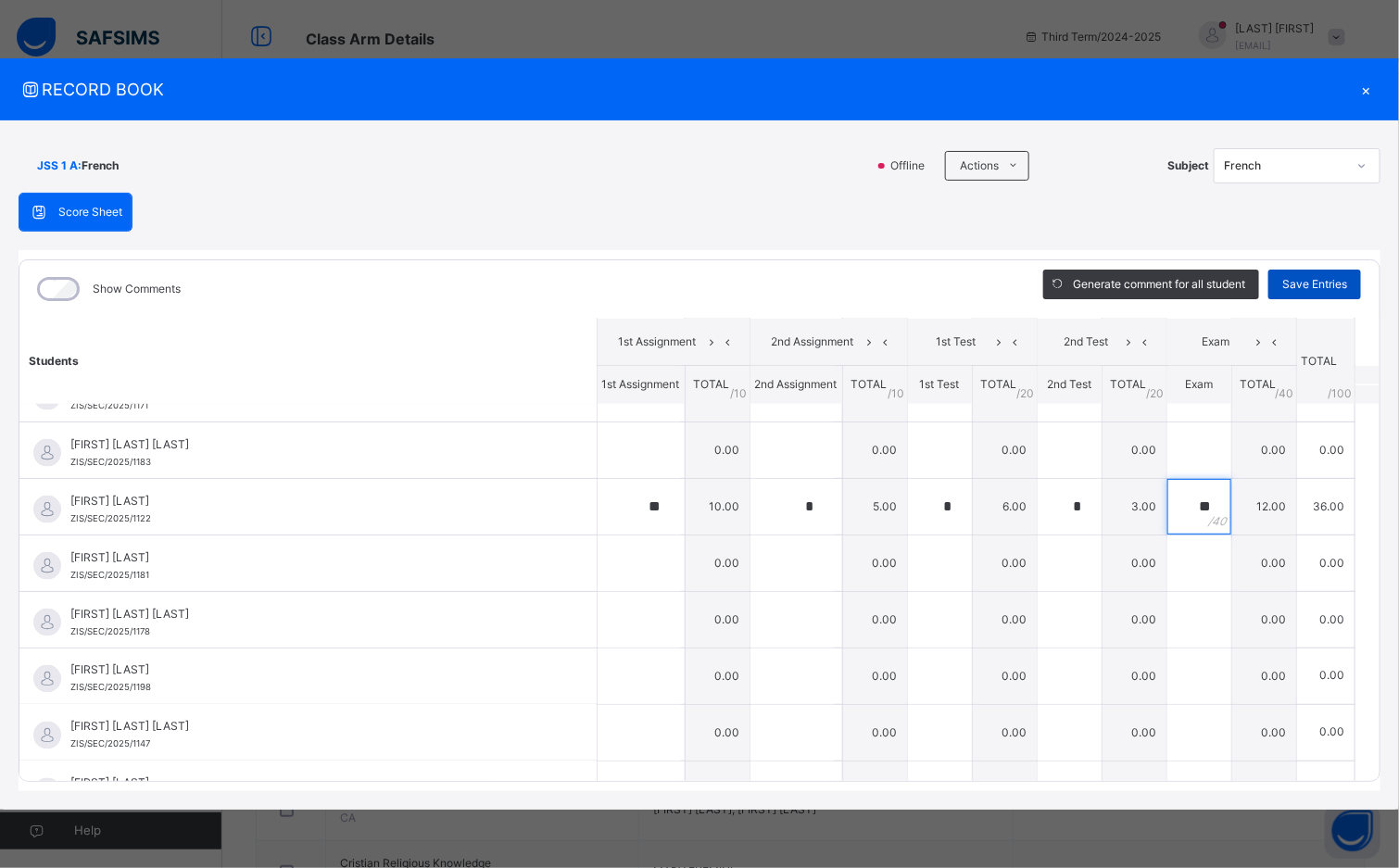 type on "**" 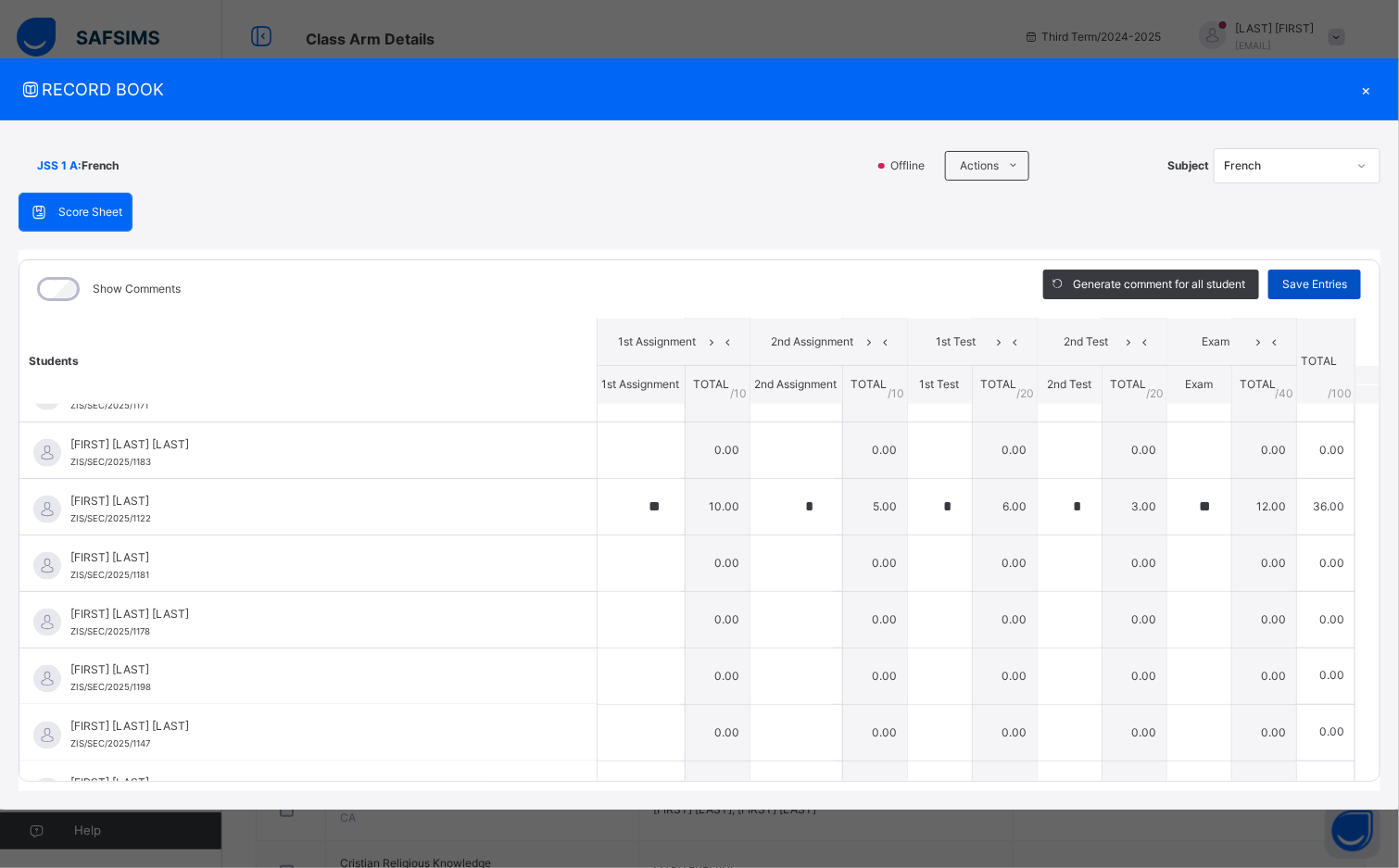 drag, startPoint x: 1307, startPoint y: 275, endPoint x: 1299, endPoint y: 283, distance: 11.313708 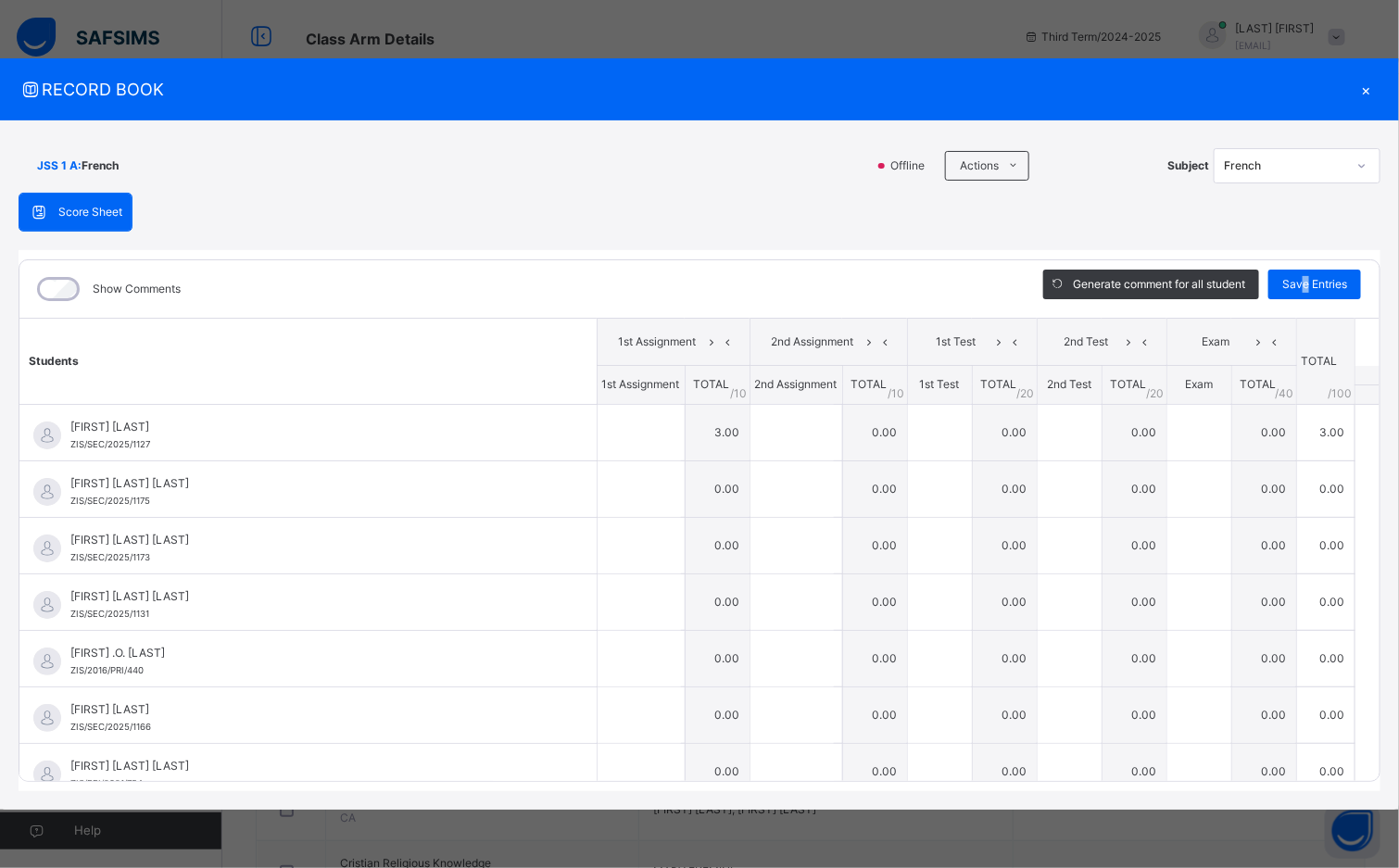 type on "*" 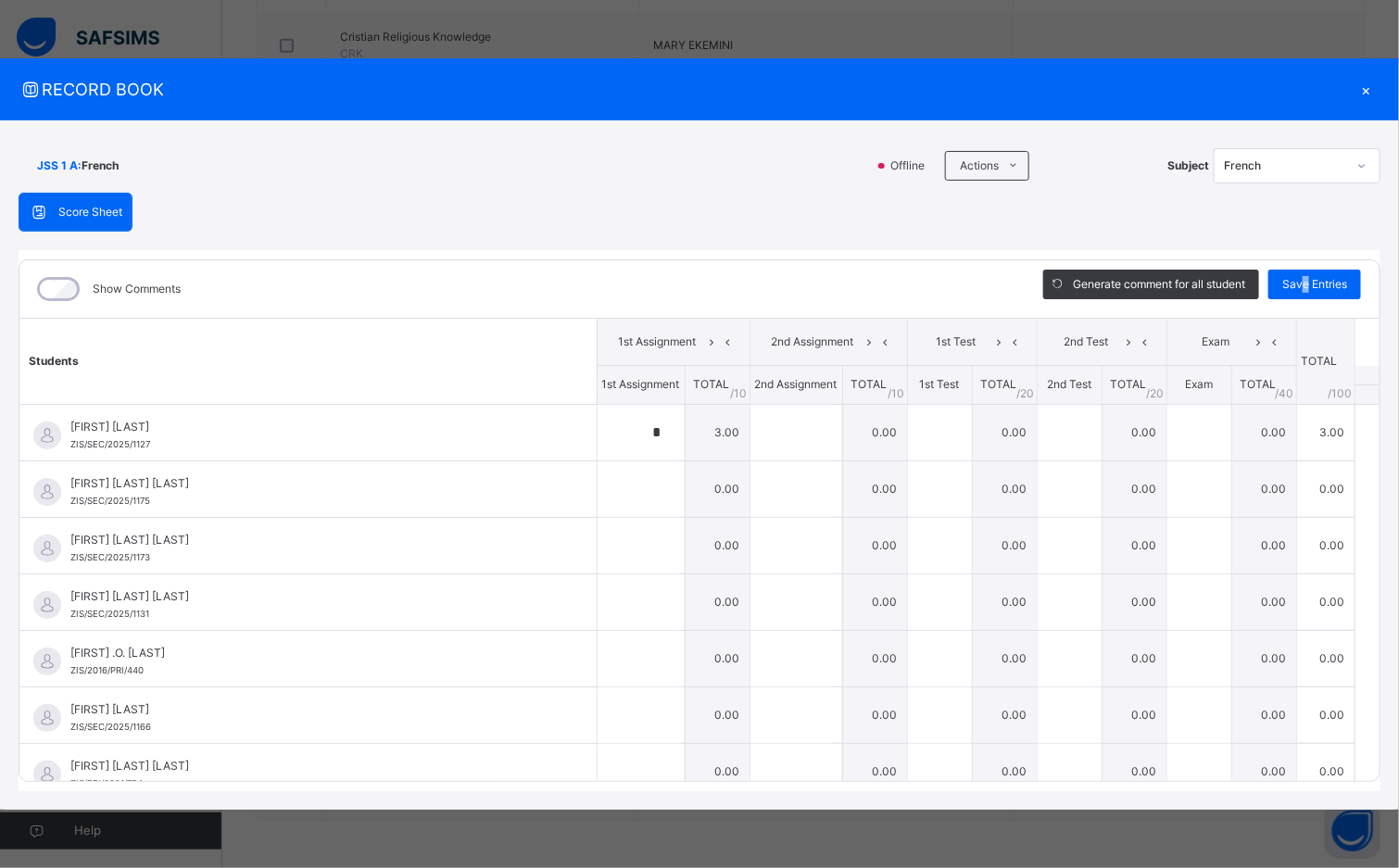 scroll, scrollTop: 835, scrollLeft: 0, axis: vertical 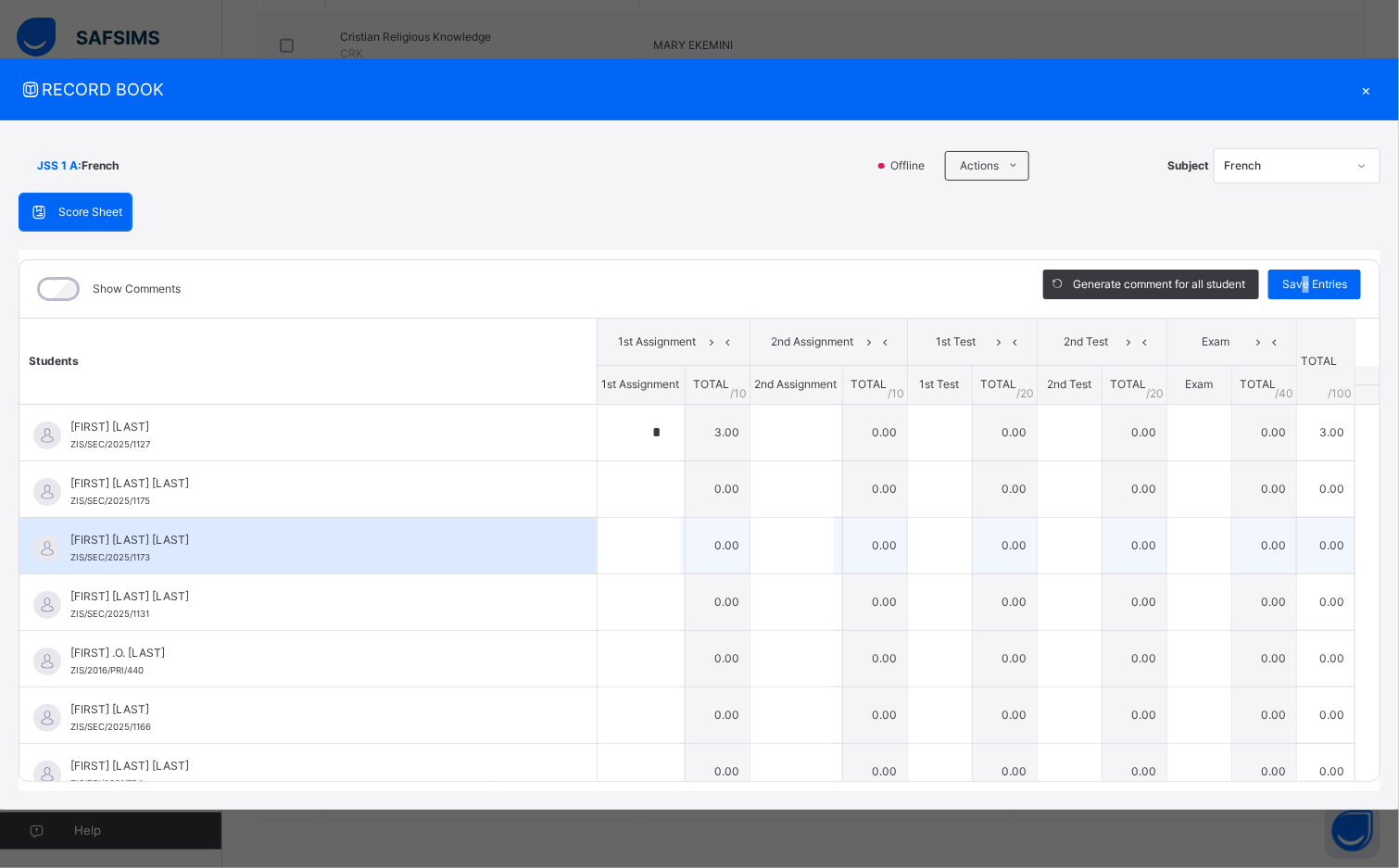 click on "[FIRST] [LAST] [LAST]" at bounding box center (312, 540) 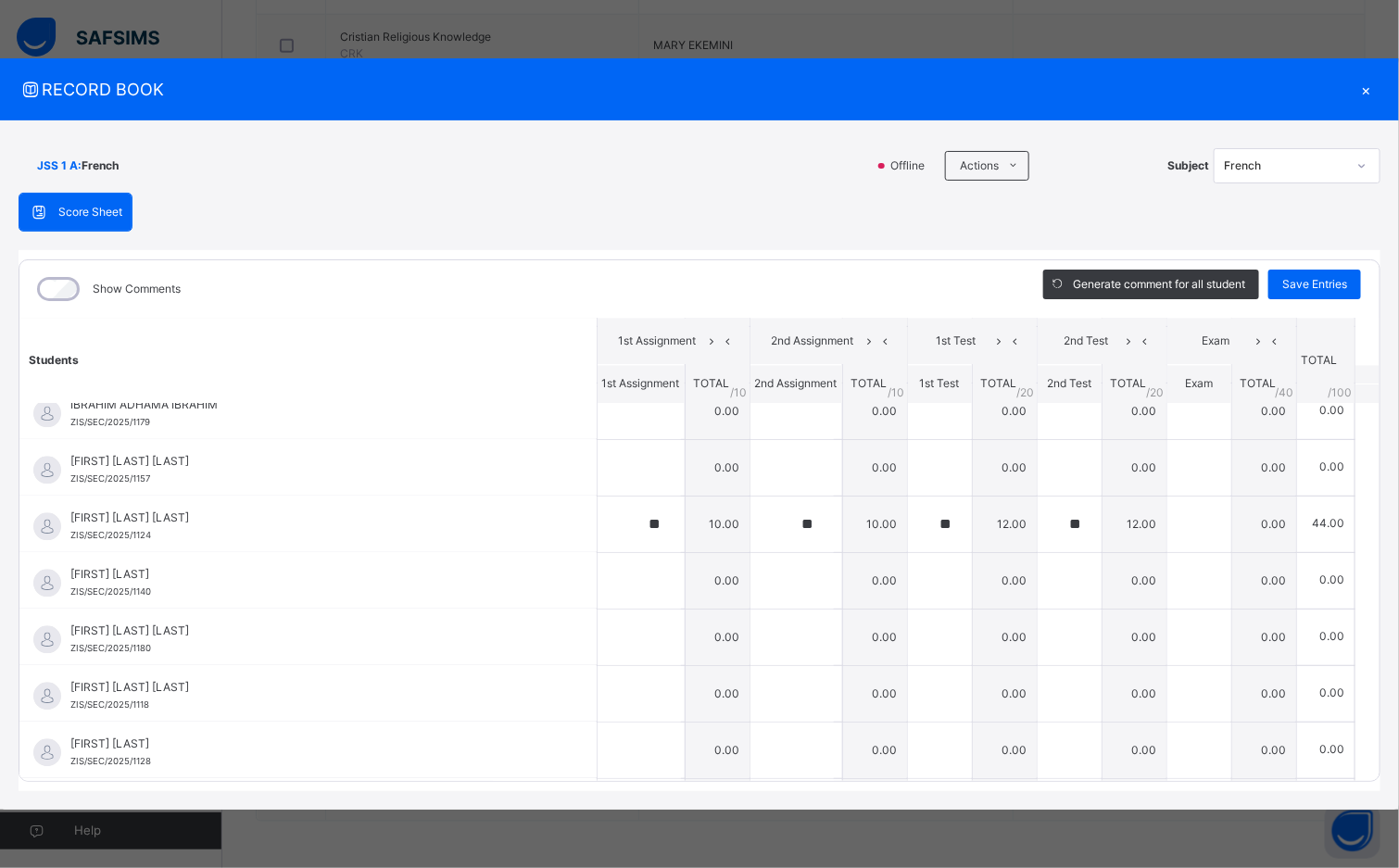 scroll, scrollTop: 1667, scrollLeft: 0, axis: vertical 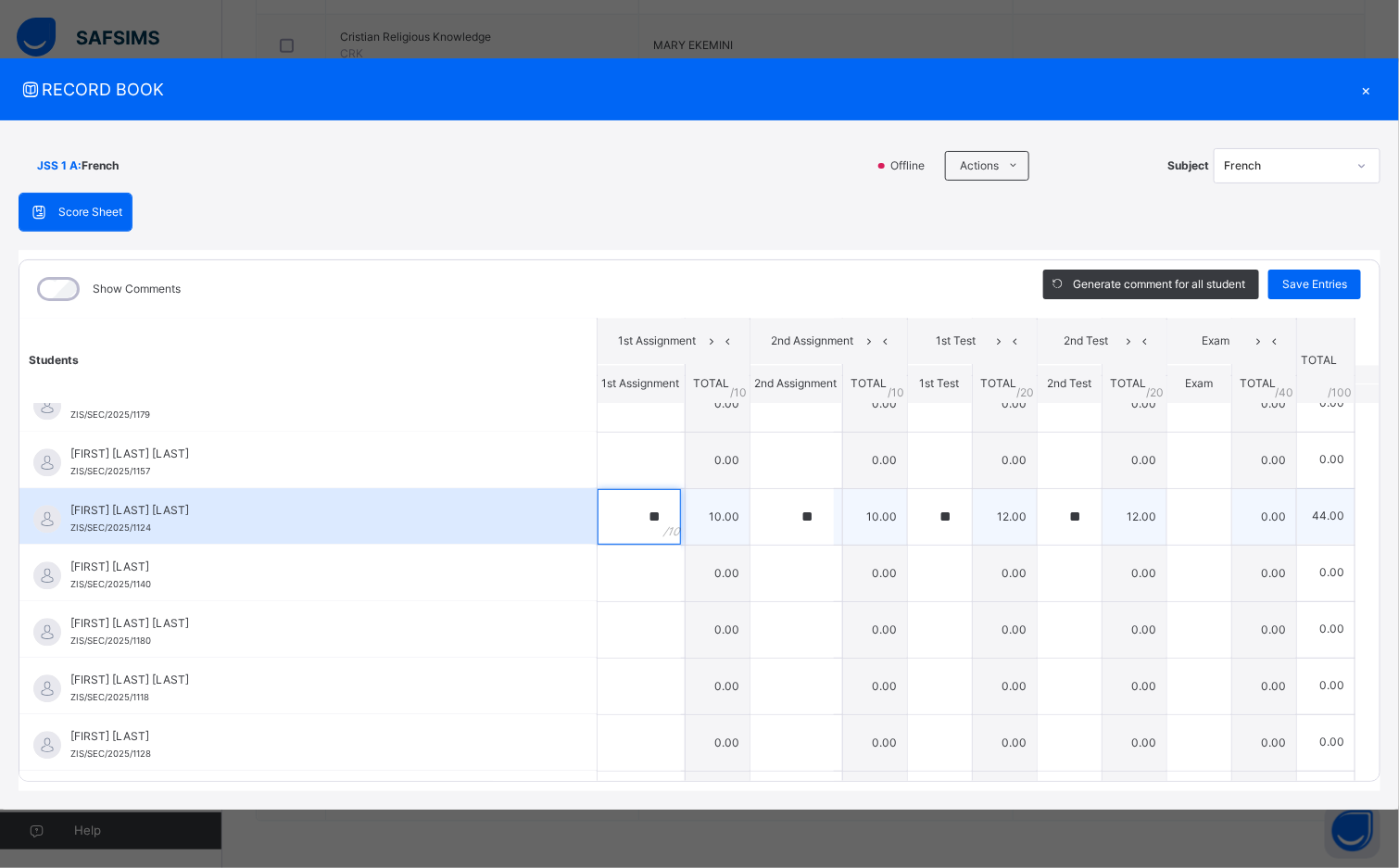 click on "**" at bounding box center [639, 517] 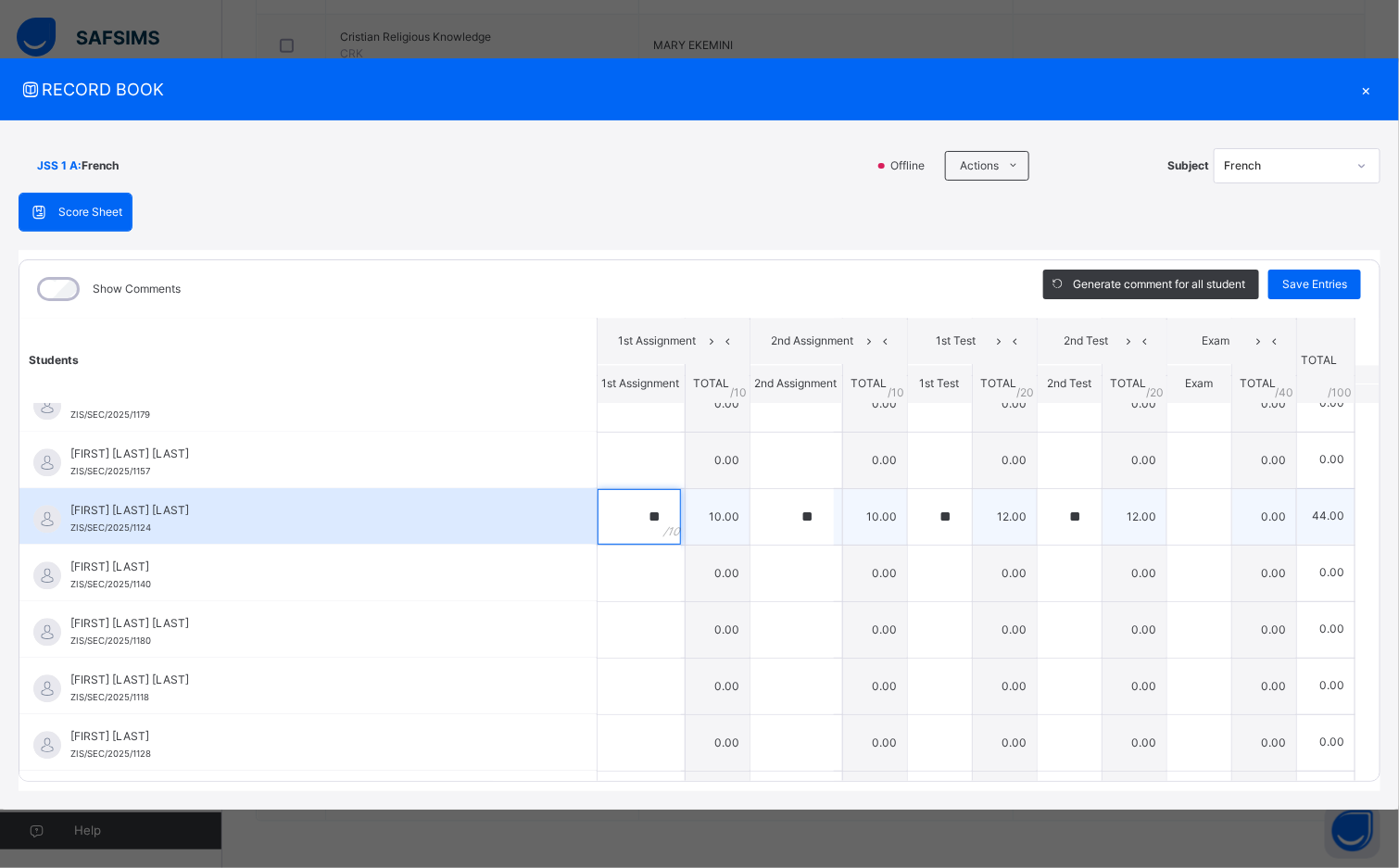 click on "**" at bounding box center (639, 517) 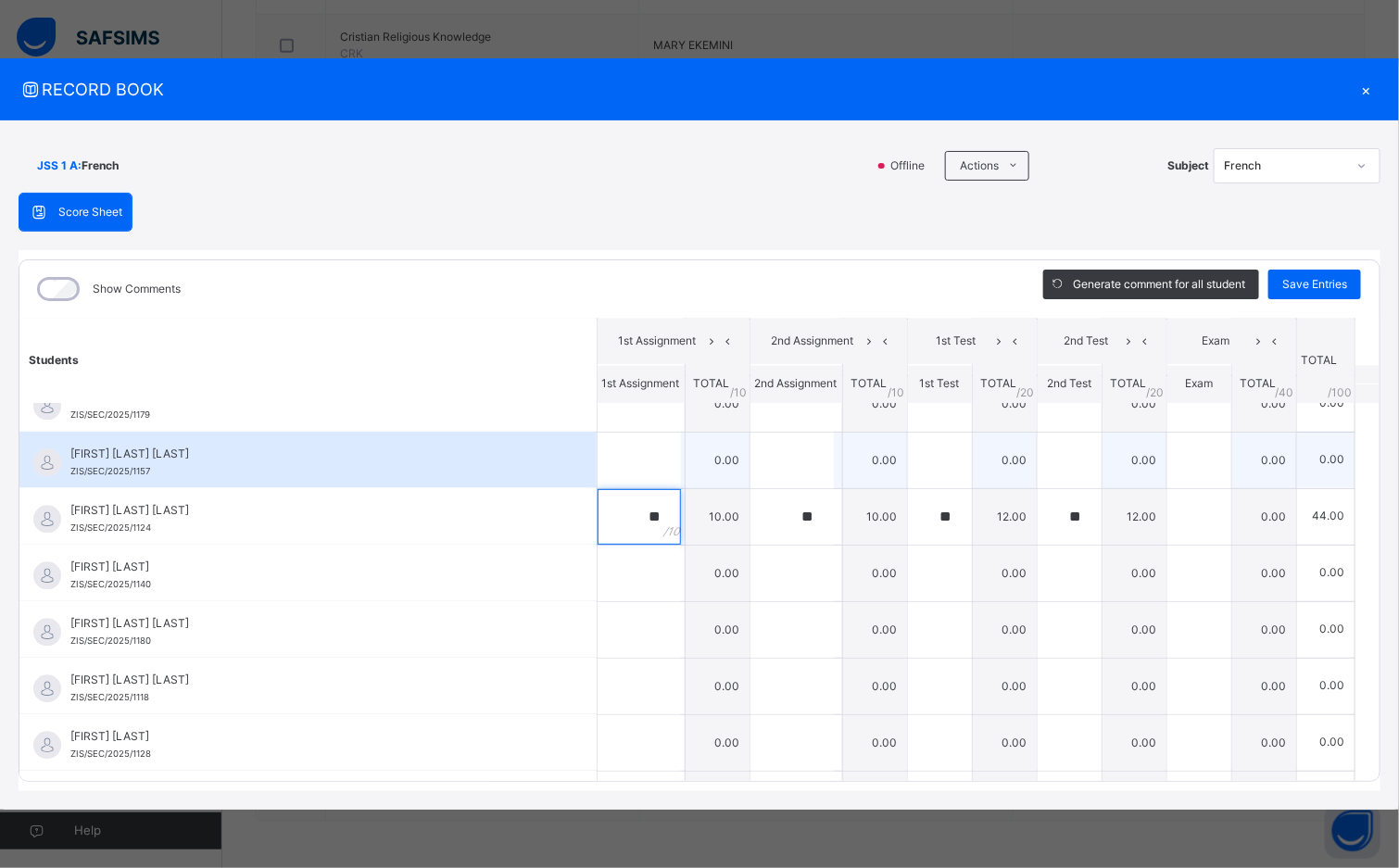 type on "*" 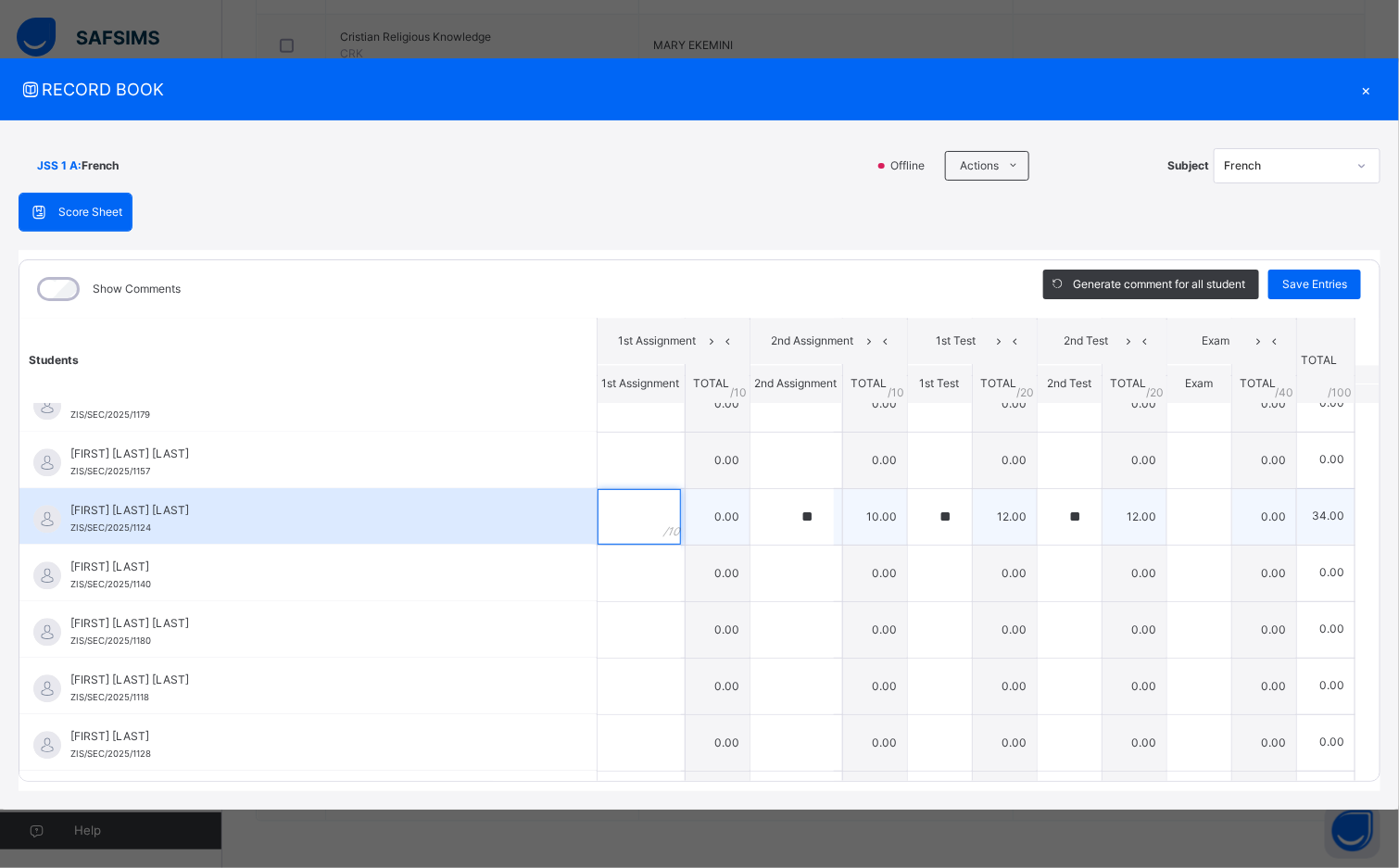 type 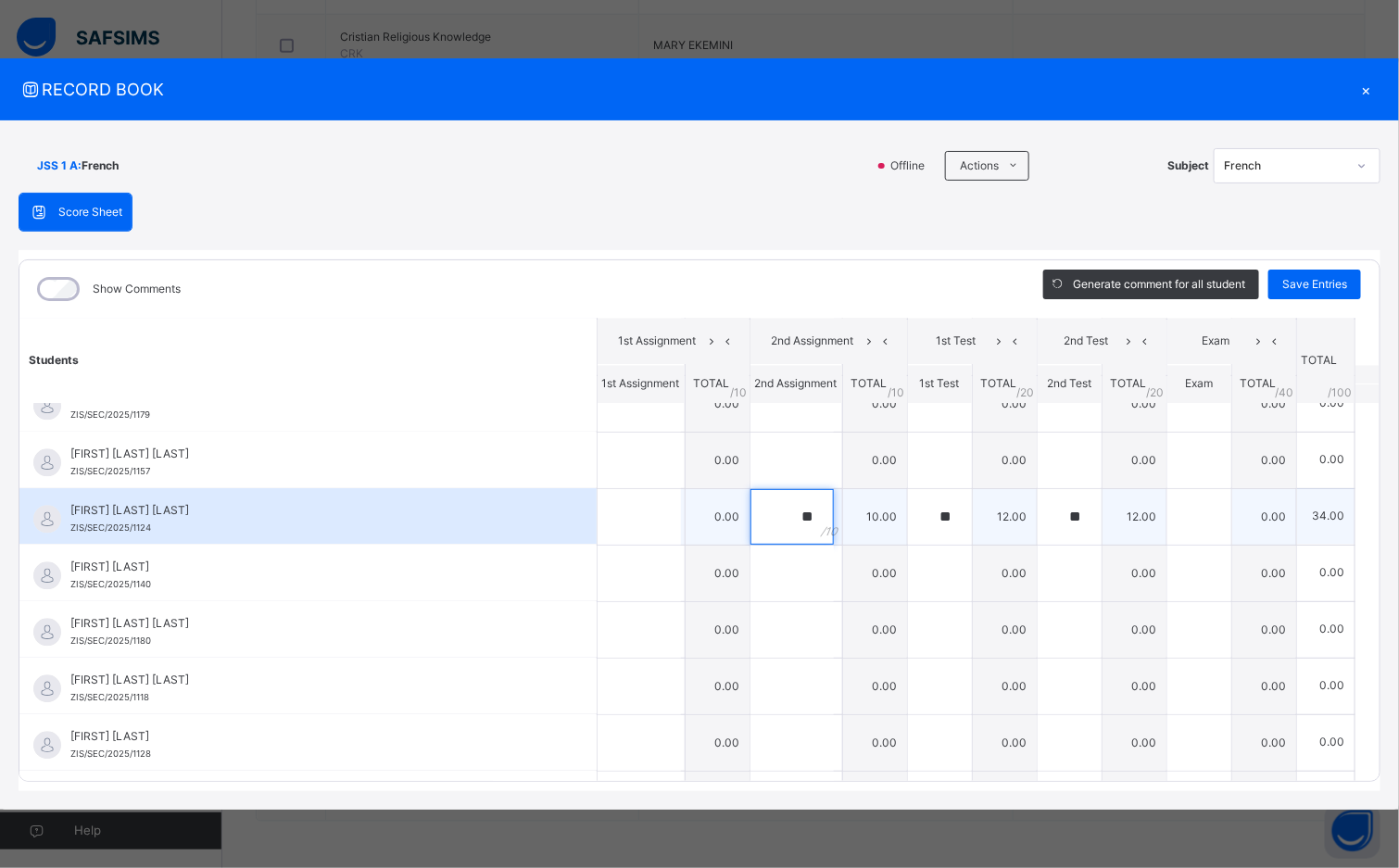 click on "**" at bounding box center (796, 517) 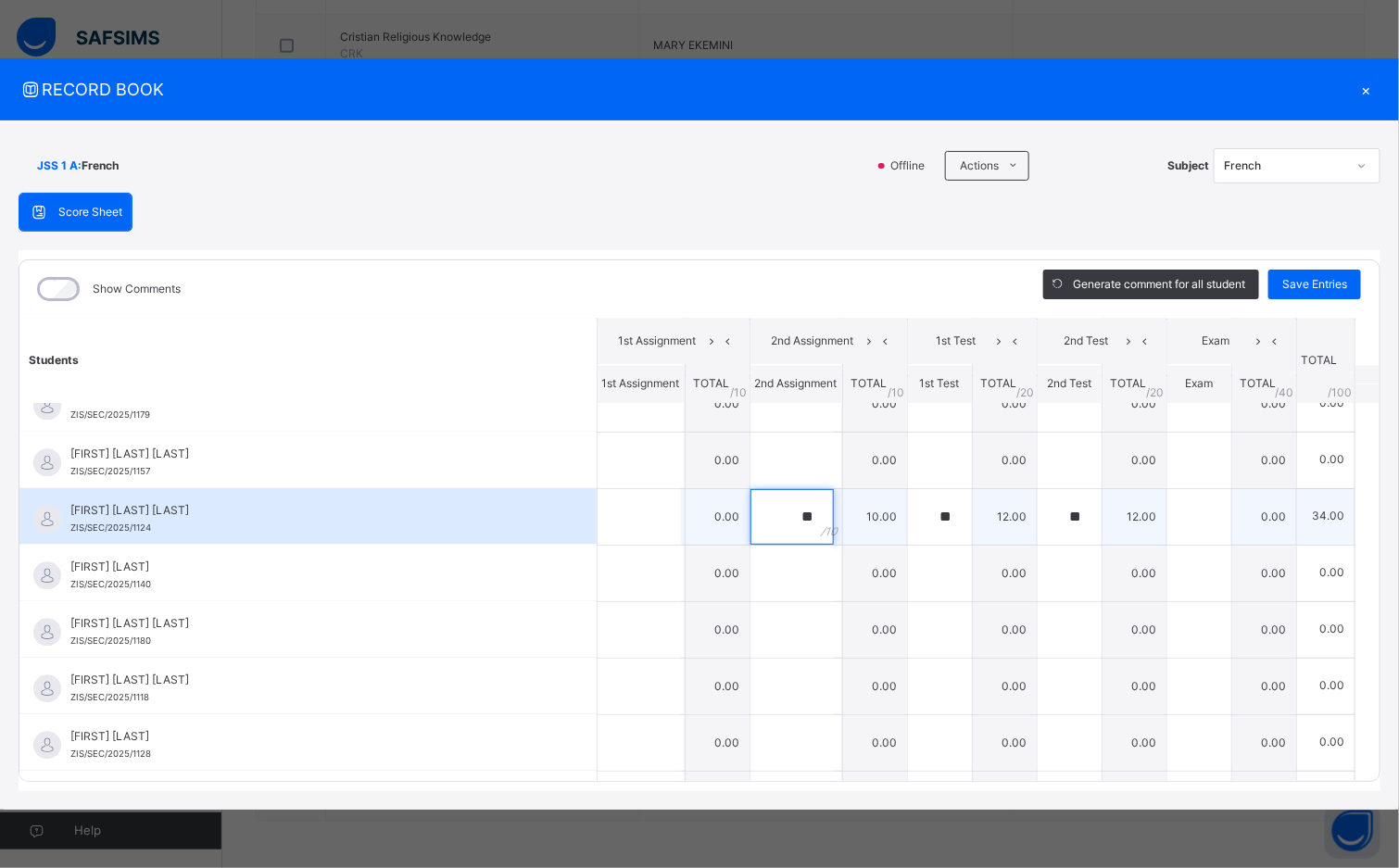 type on "*" 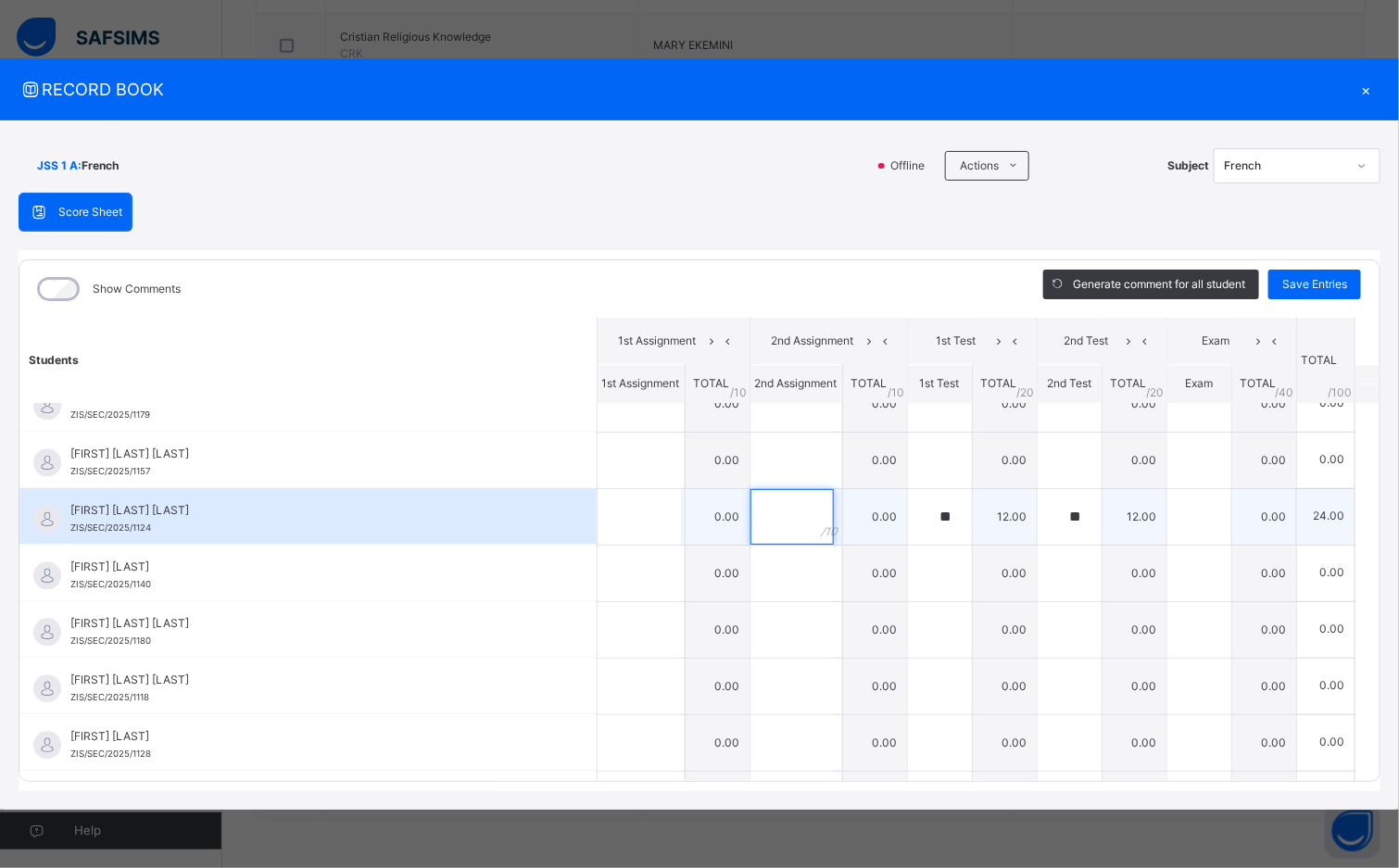 type 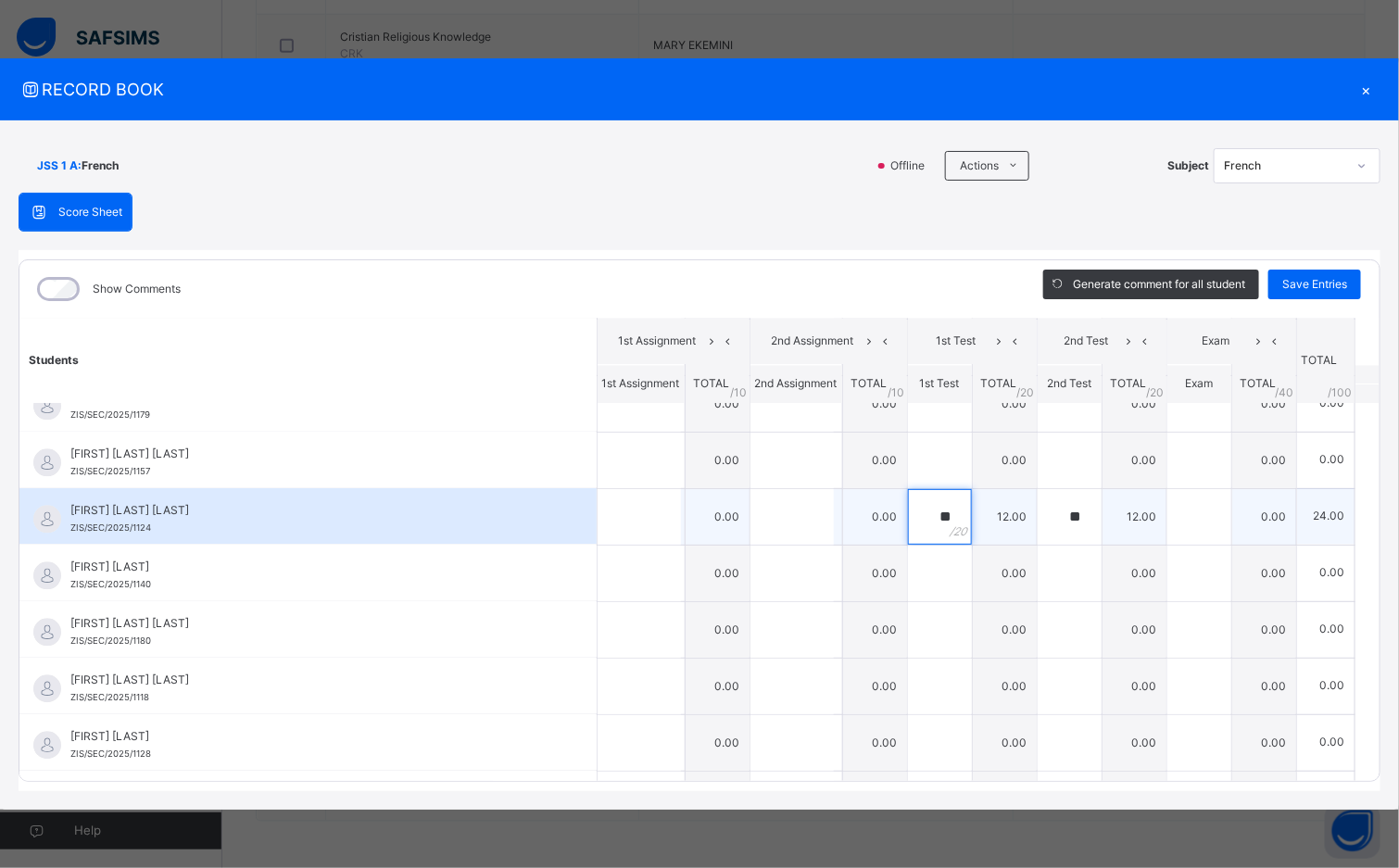 click on "**" at bounding box center [939, 517] 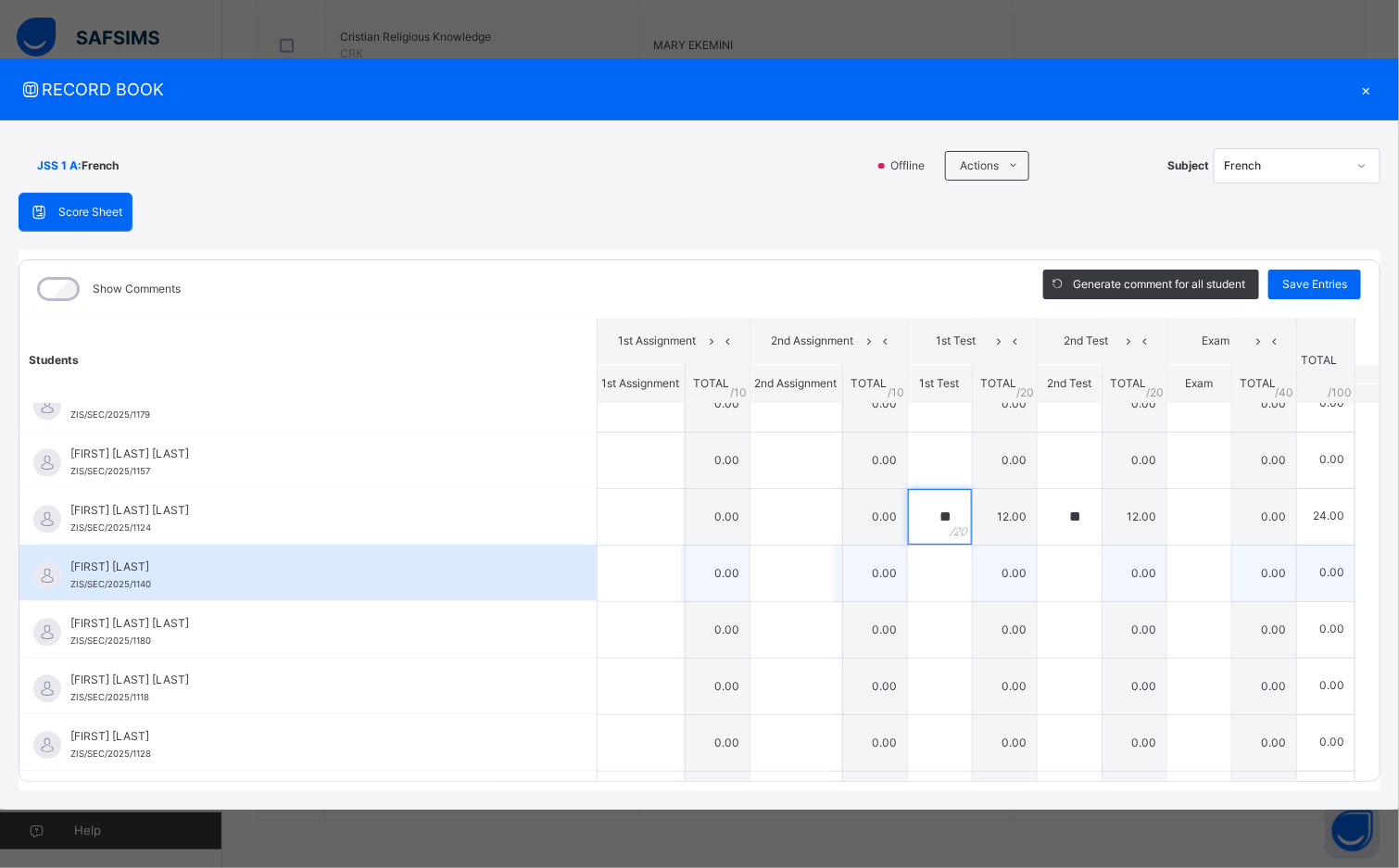 type on "*" 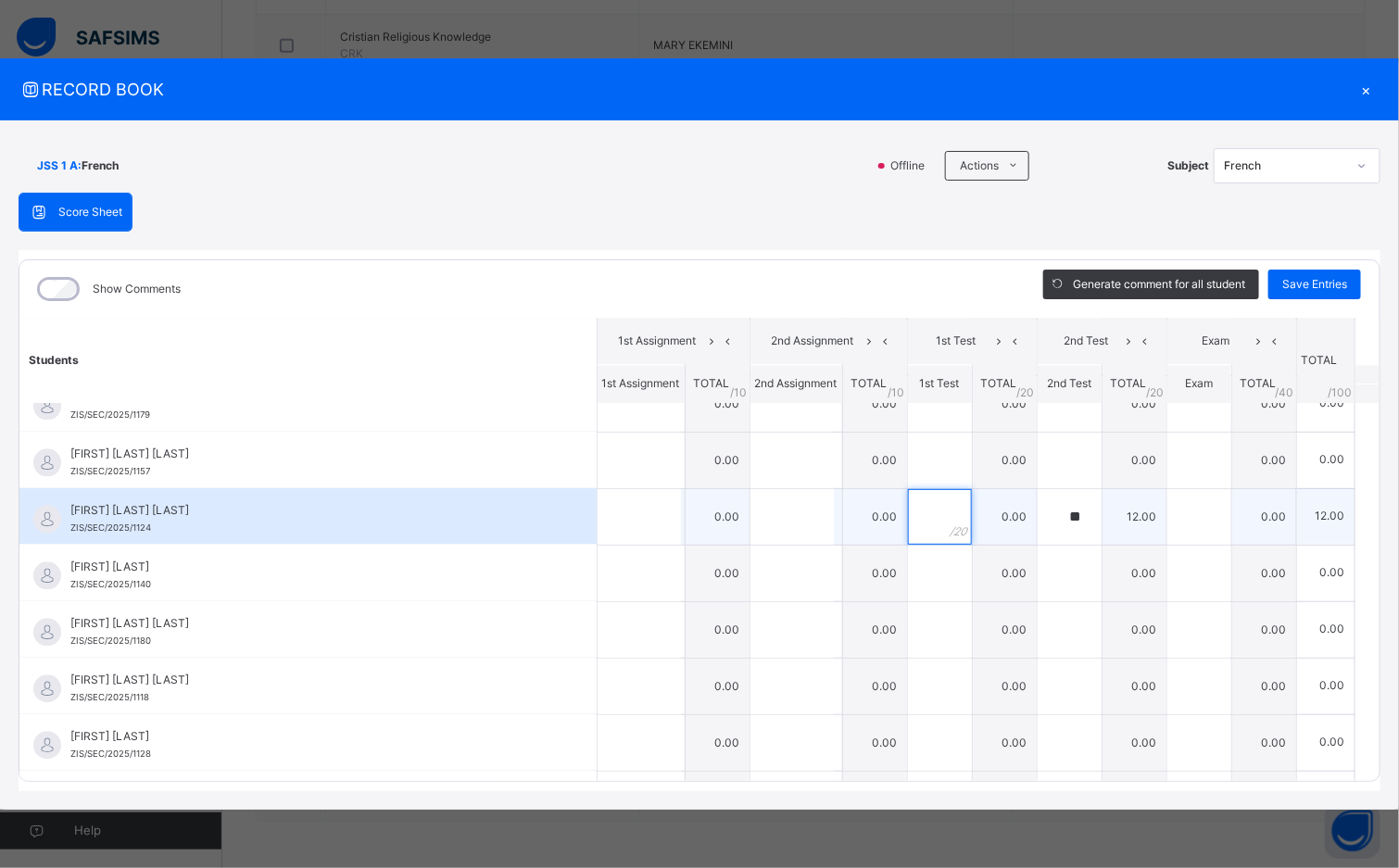 type 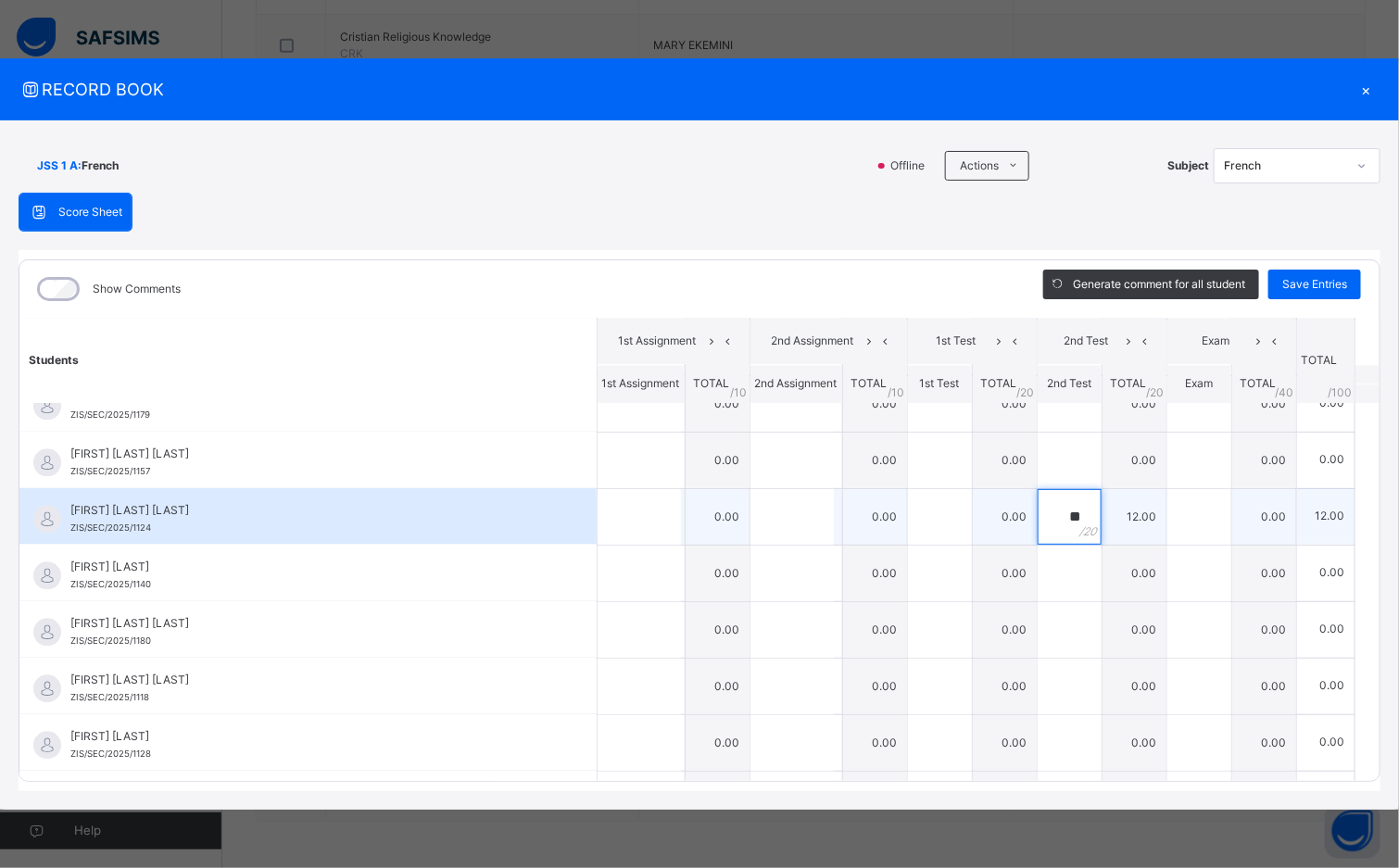 click on "**" at bounding box center (1069, 517) 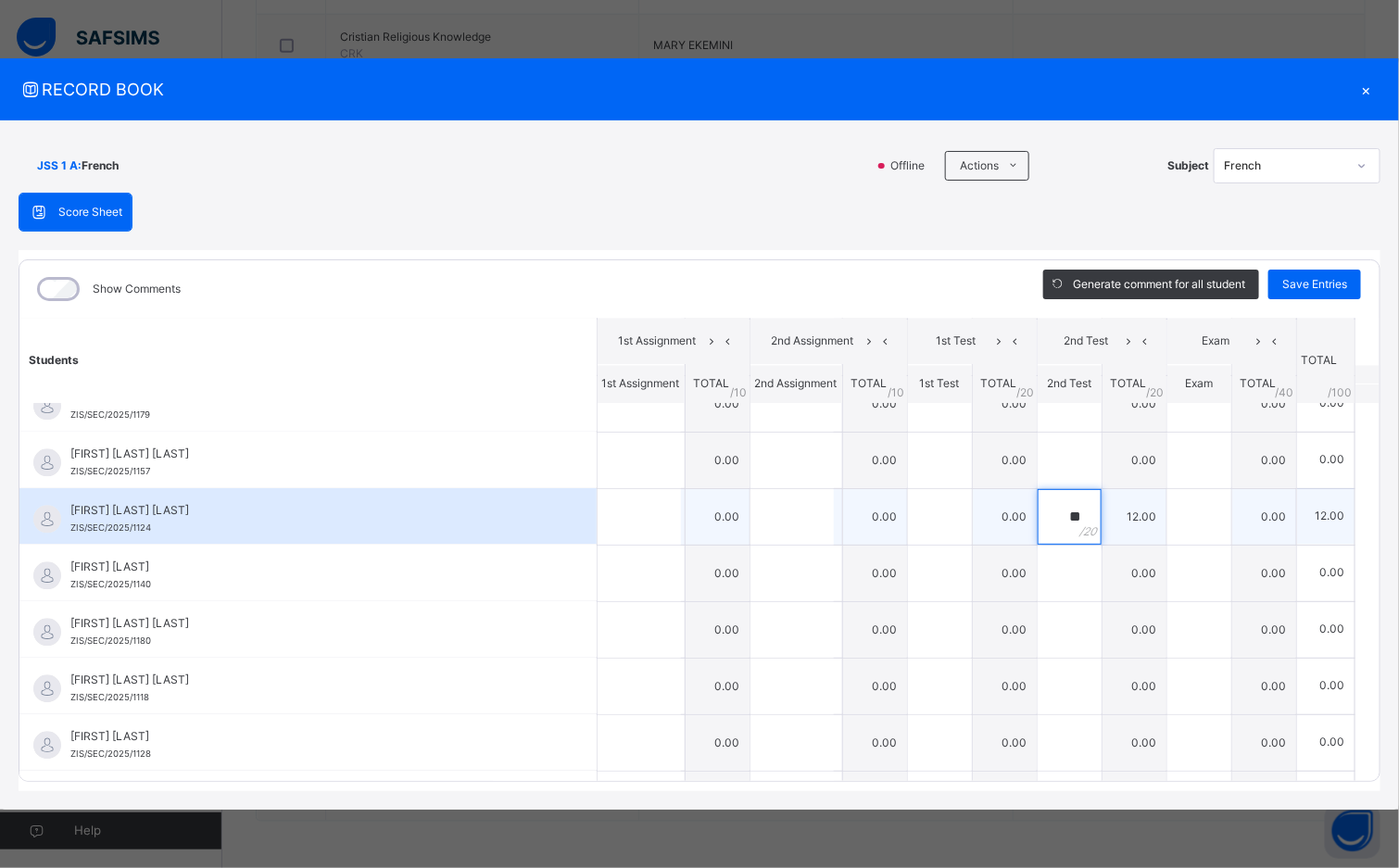 type on "*" 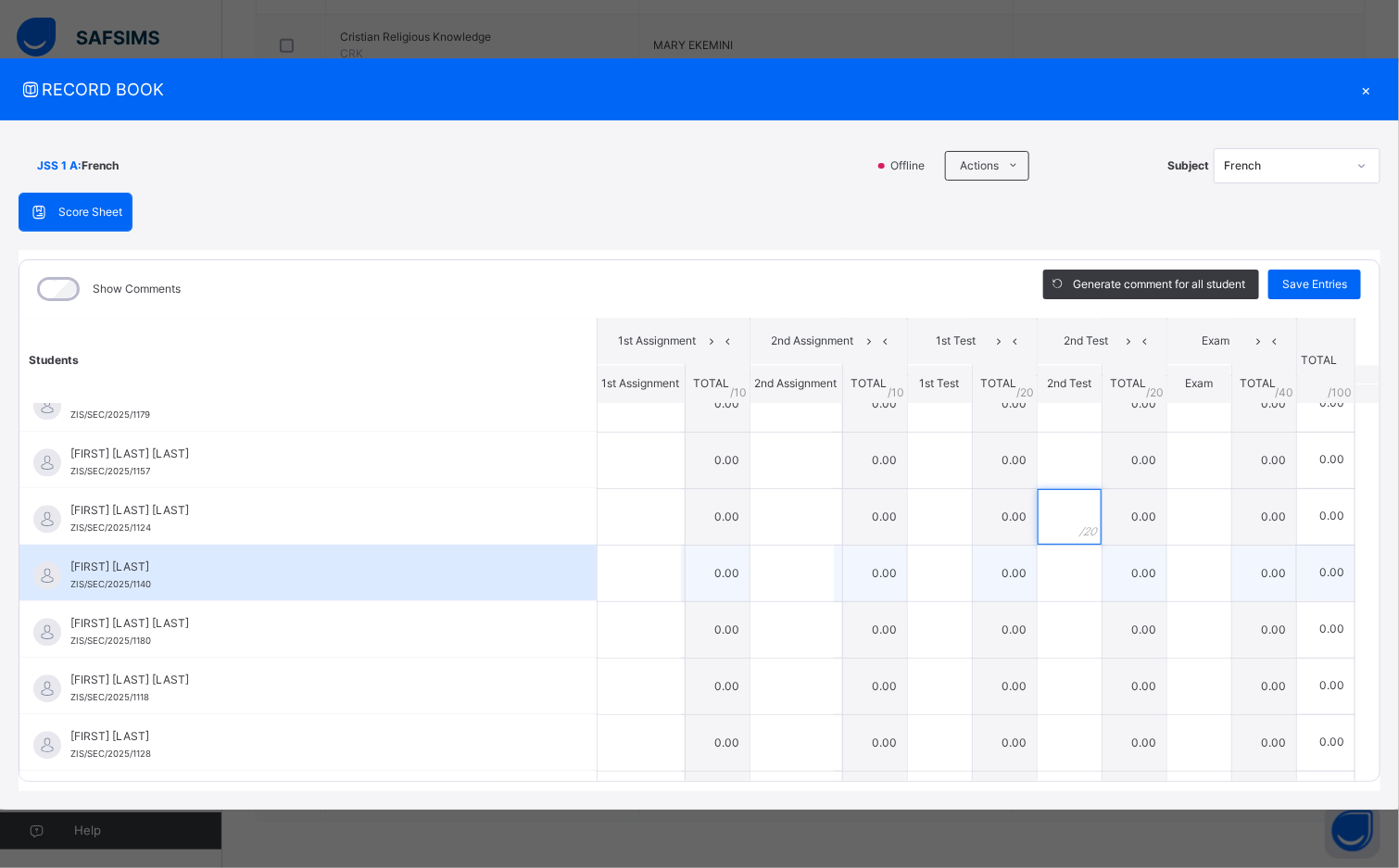 type 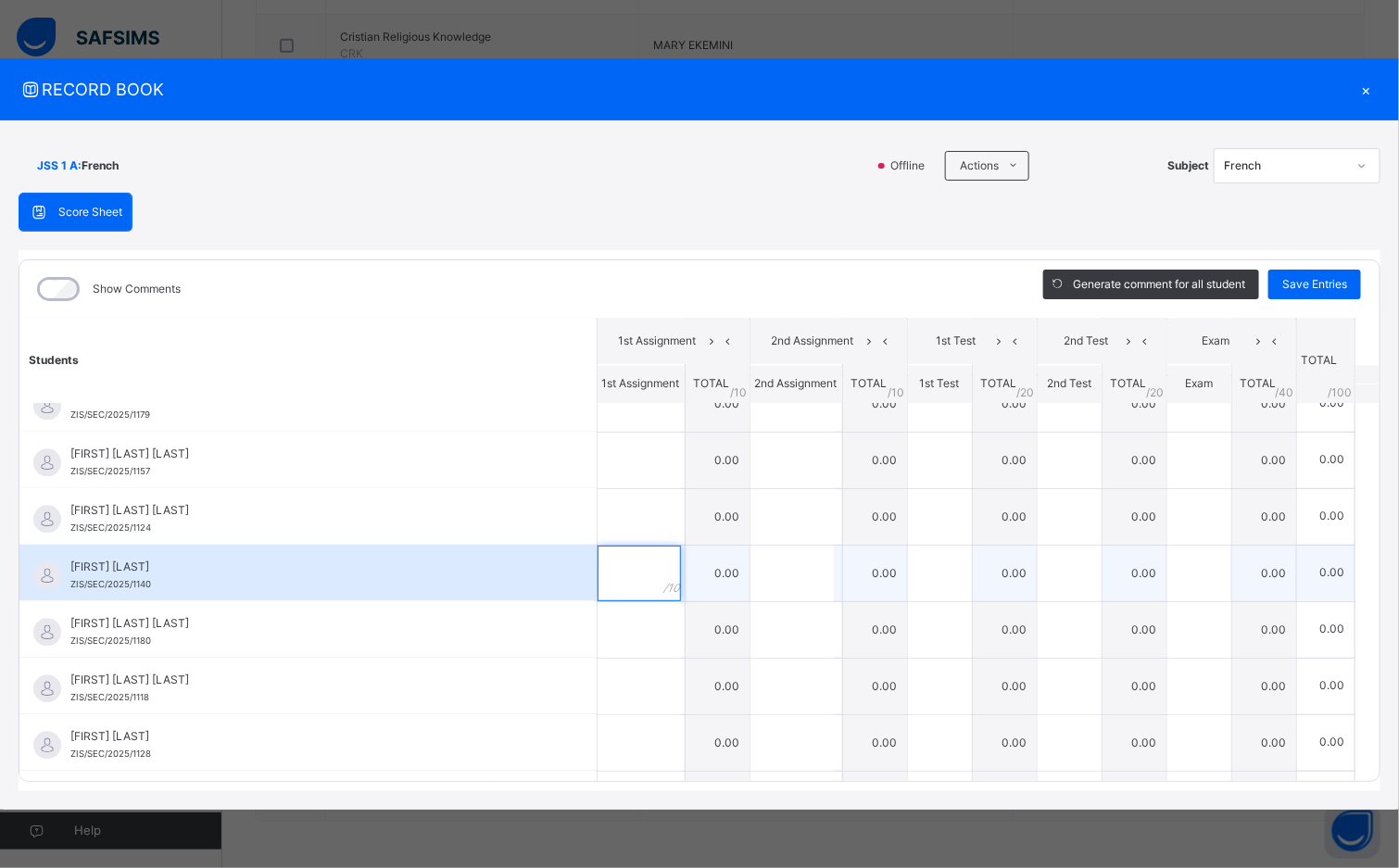 click at bounding box center (639, 573) 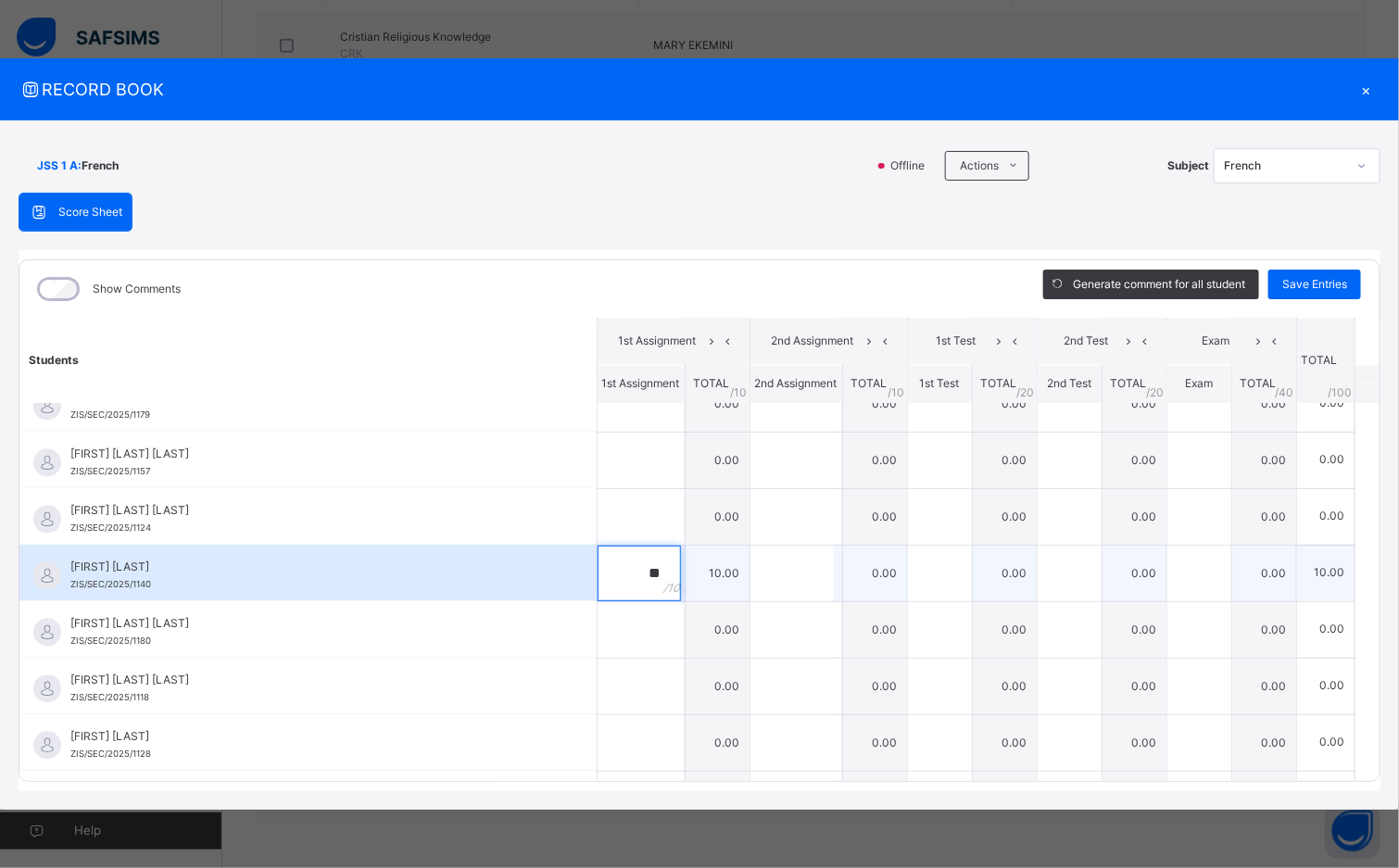 type on "**" 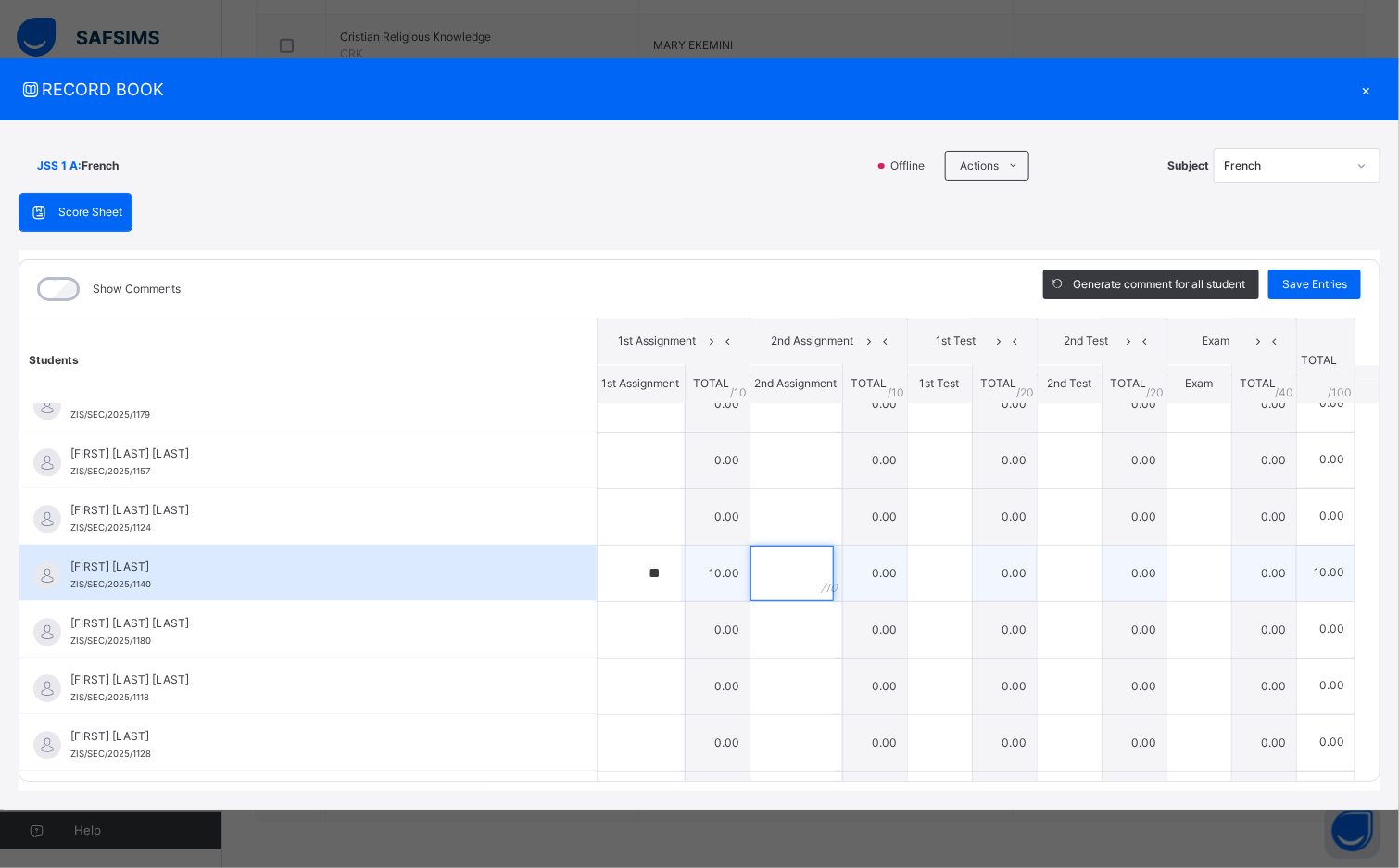 click at bounding box center (792, 573) 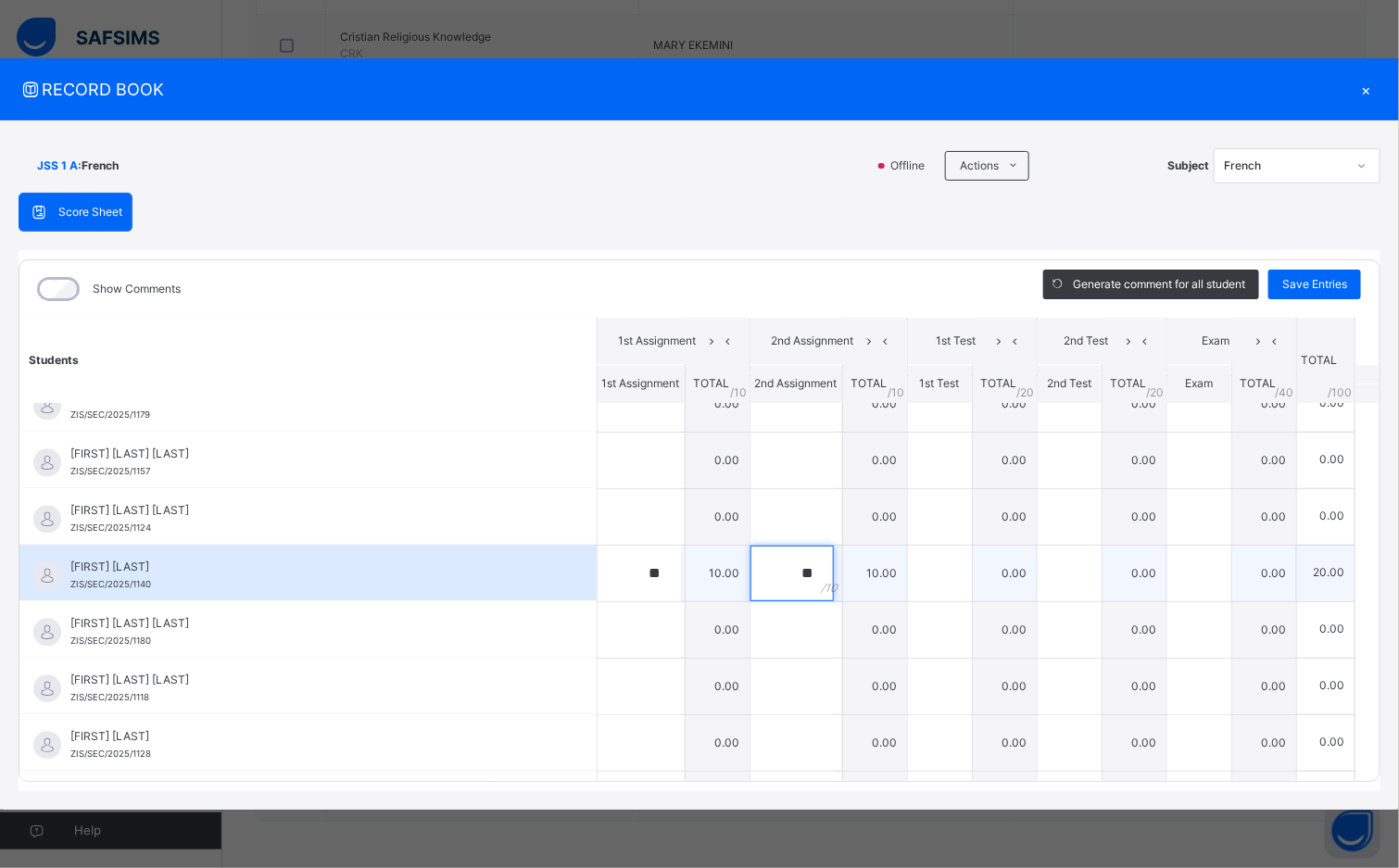 type on "**" 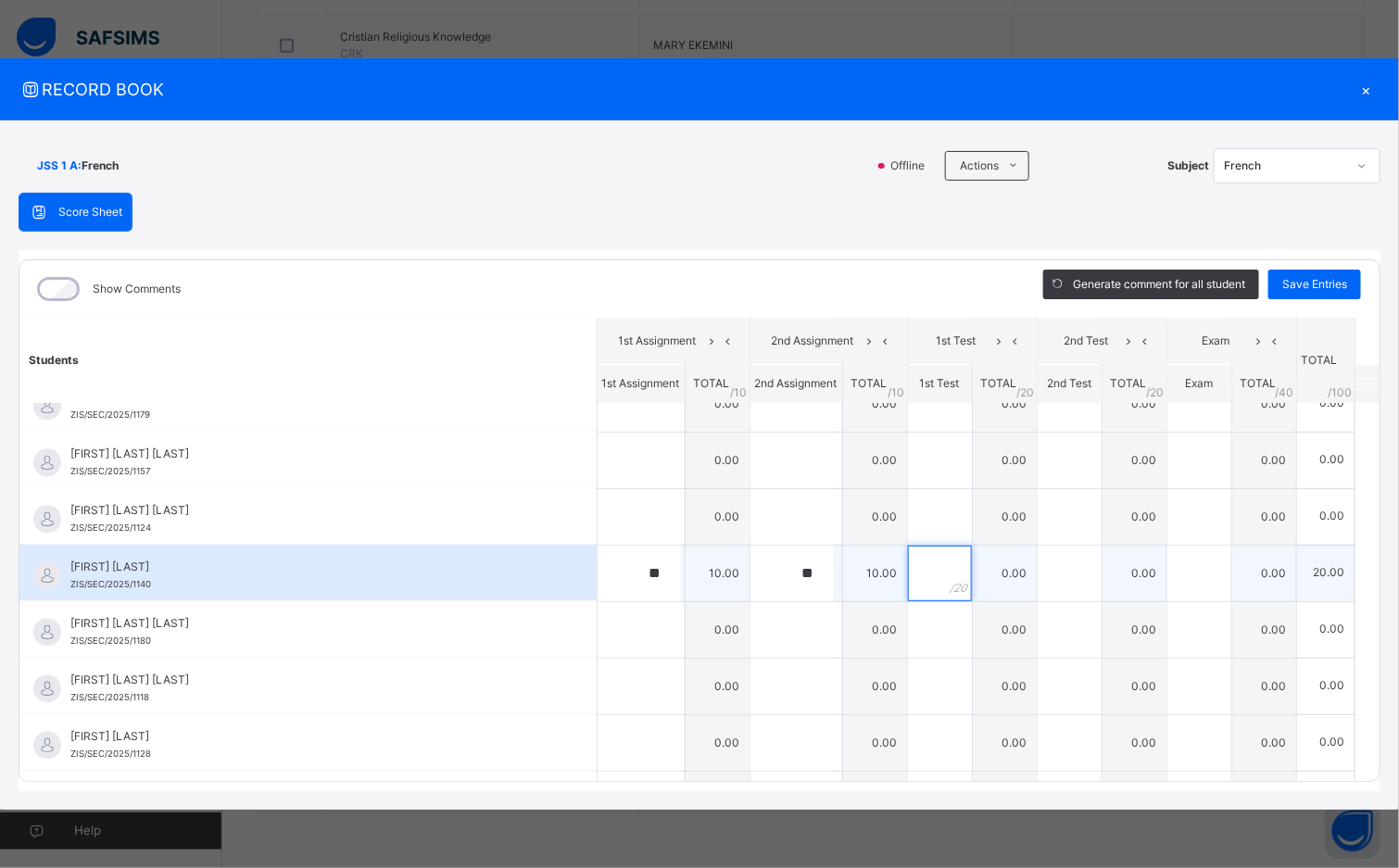 click at bounding box center [939, 573] 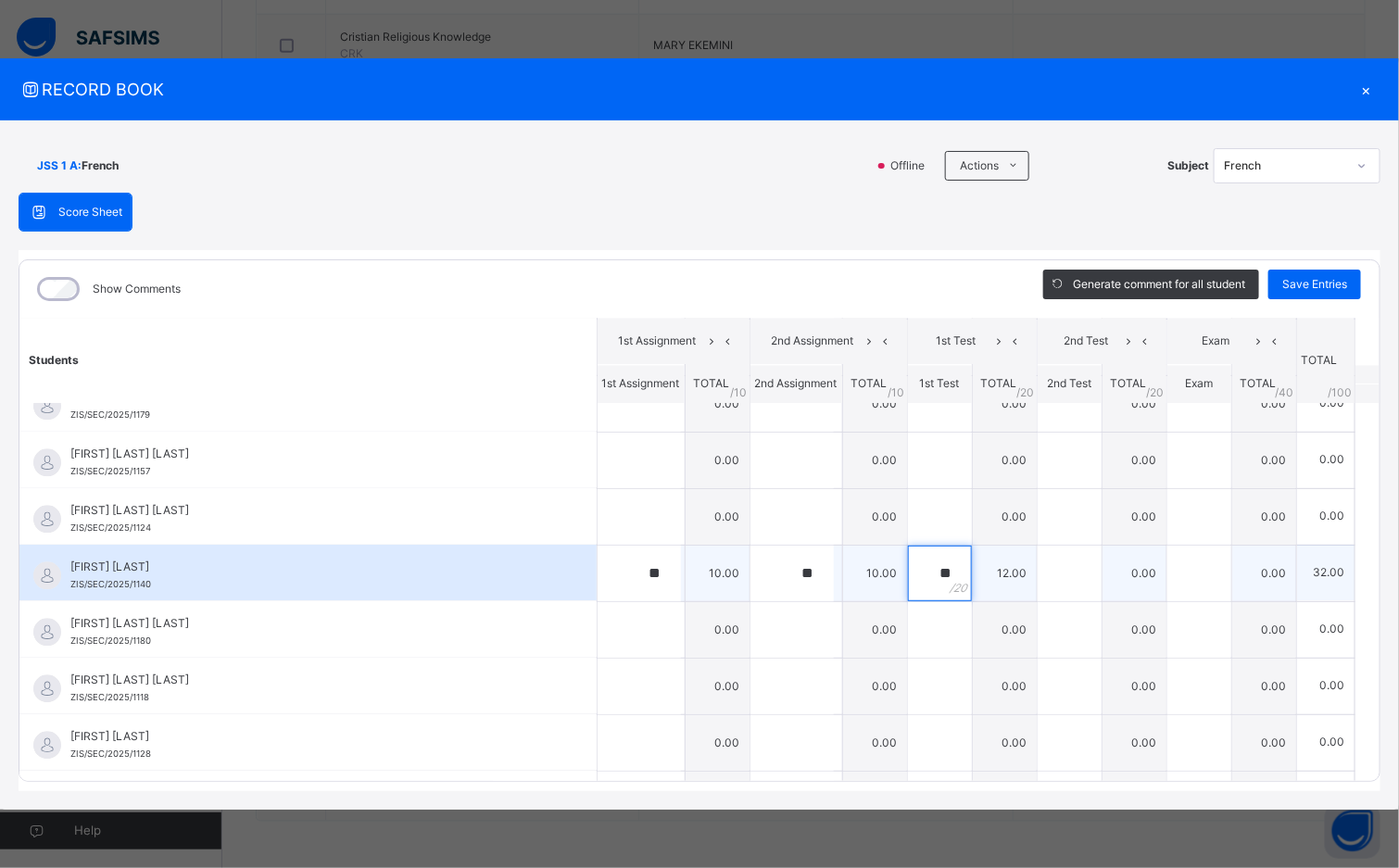 type on "**" 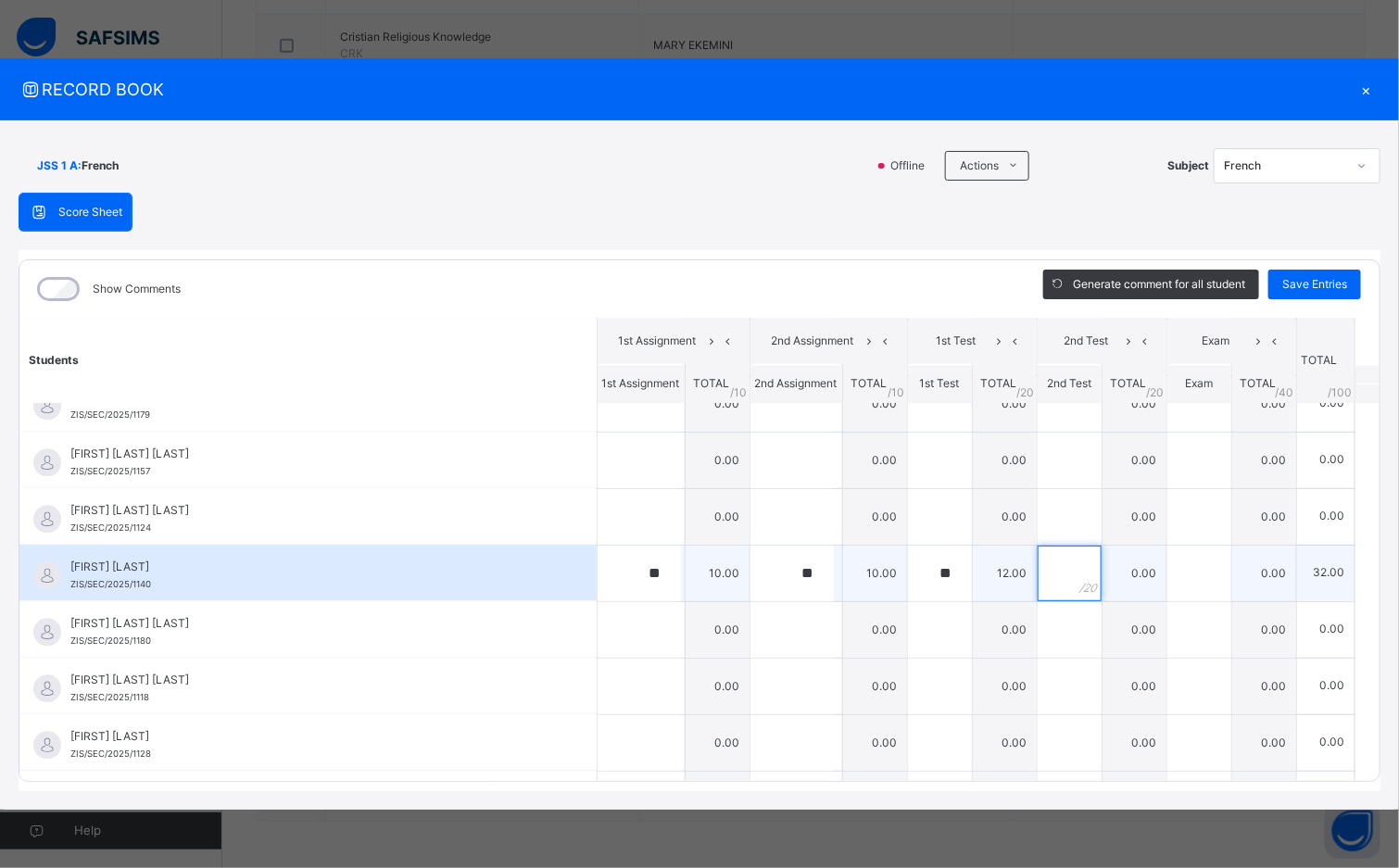 click at bounding box center (1069, 573) 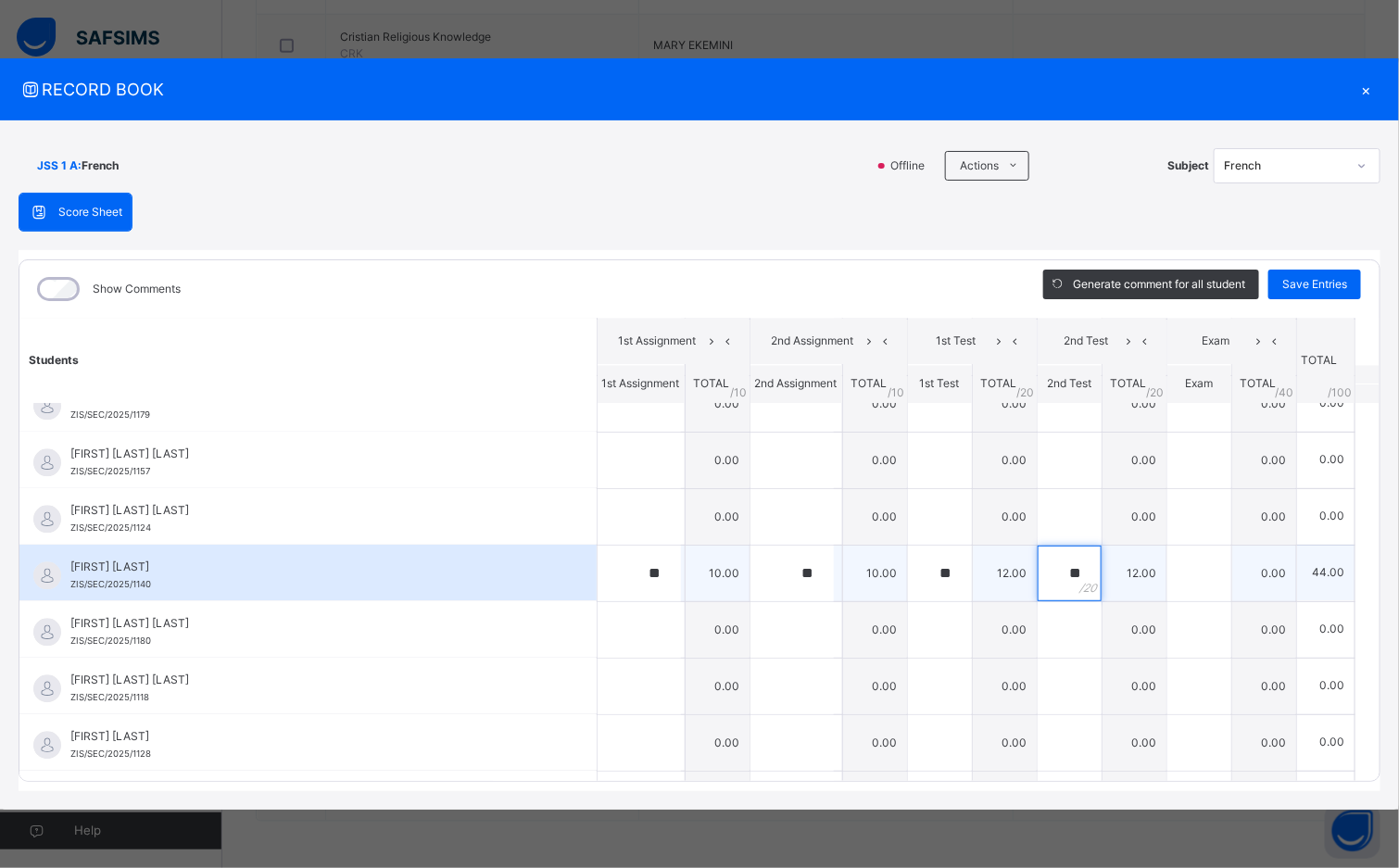 type on "**" 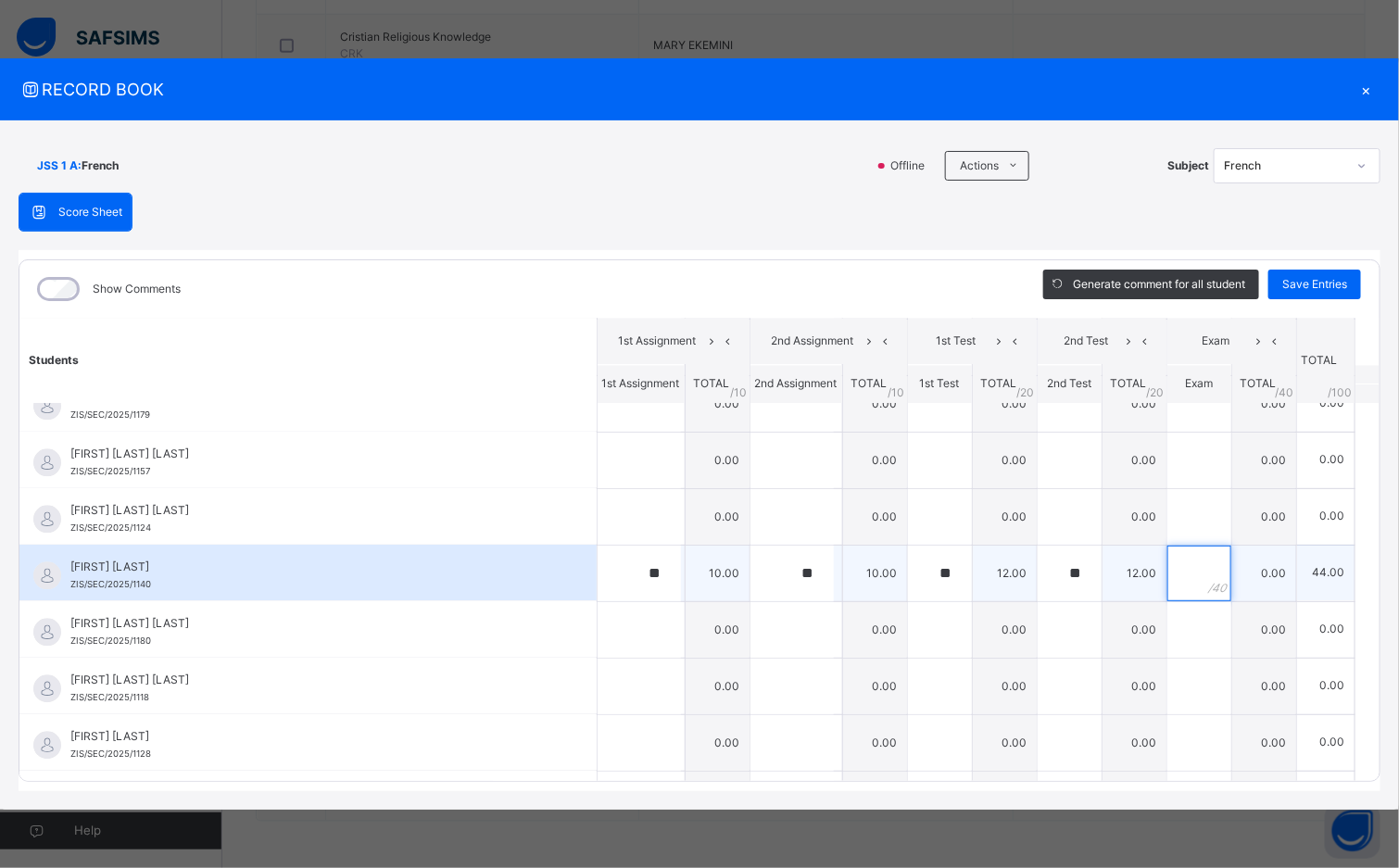 click at bounding box center [1199, 573] 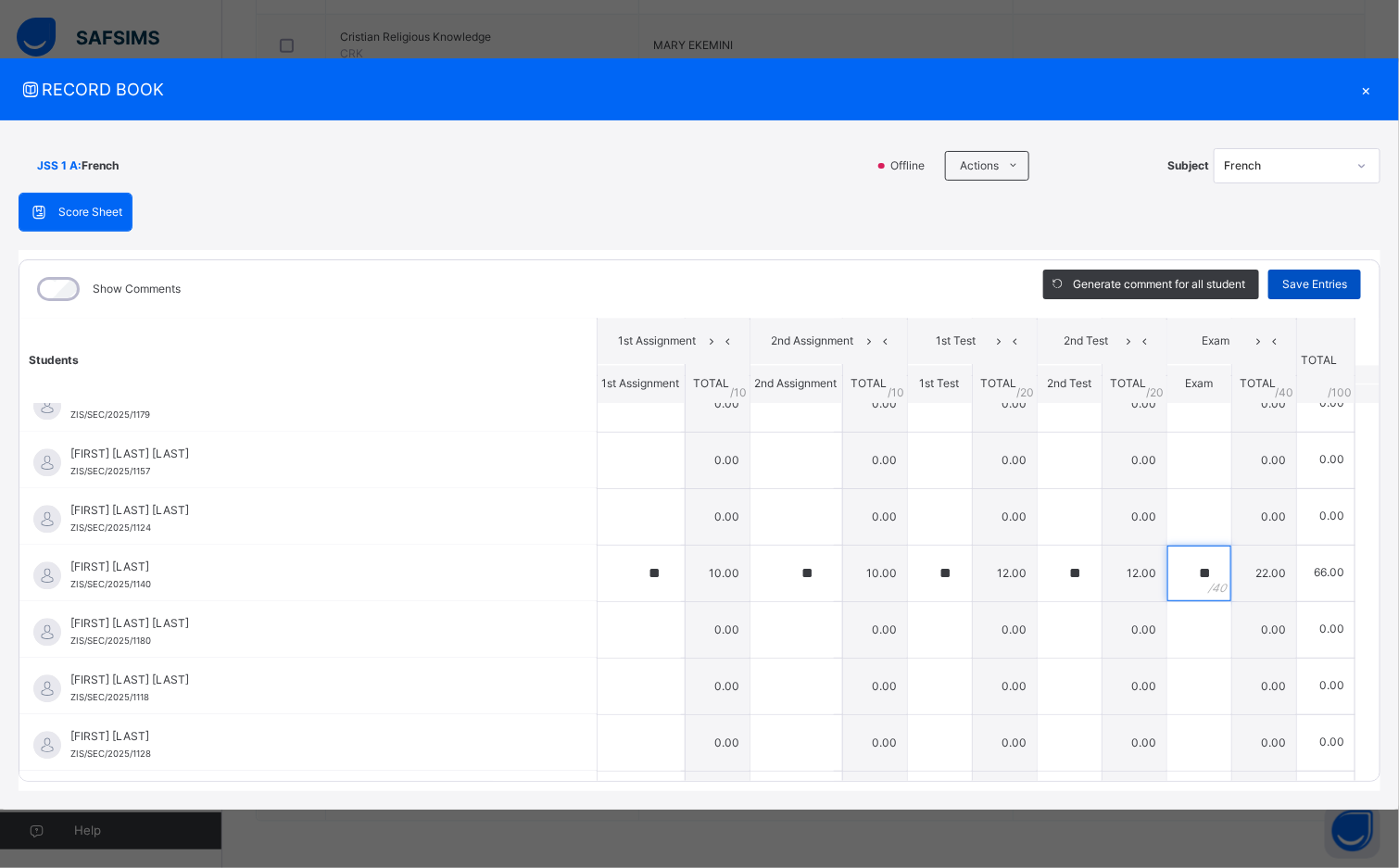 type on "**" 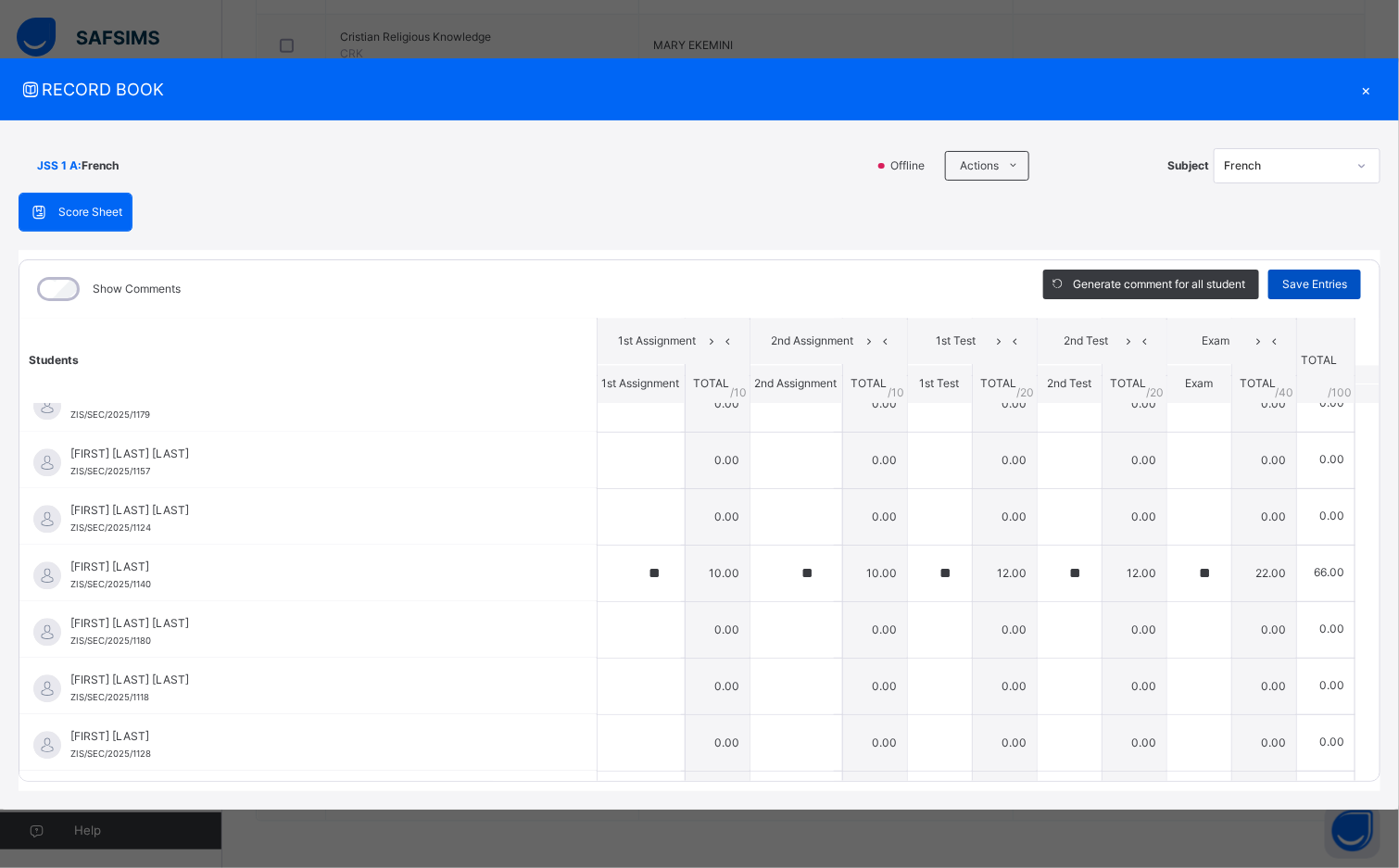 click on "Save Entries" at bounding box center [1315, 284] 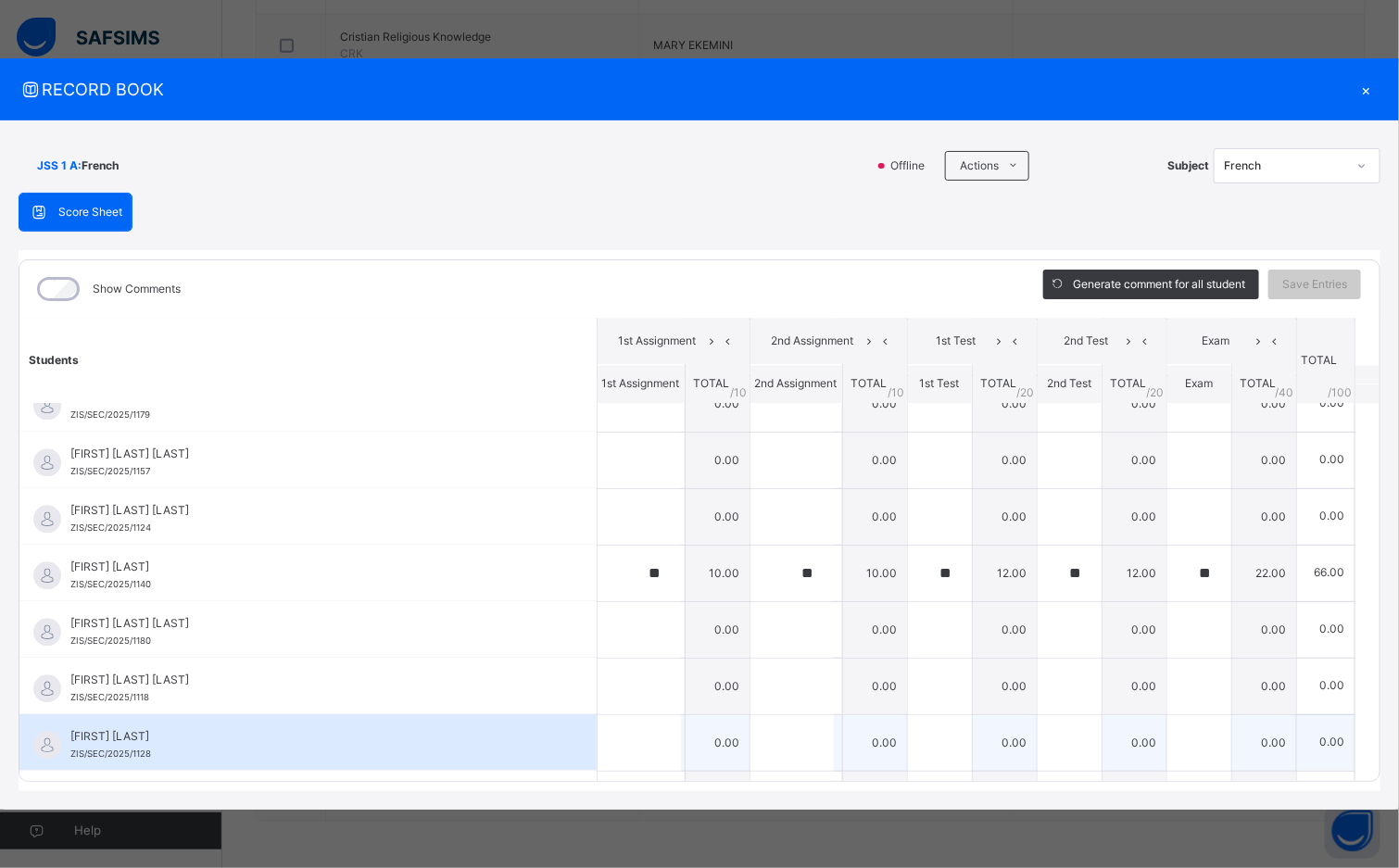 click on "[FIRST]  [LAST] [STUDENT_ID]" at bounding box center (308, 743) 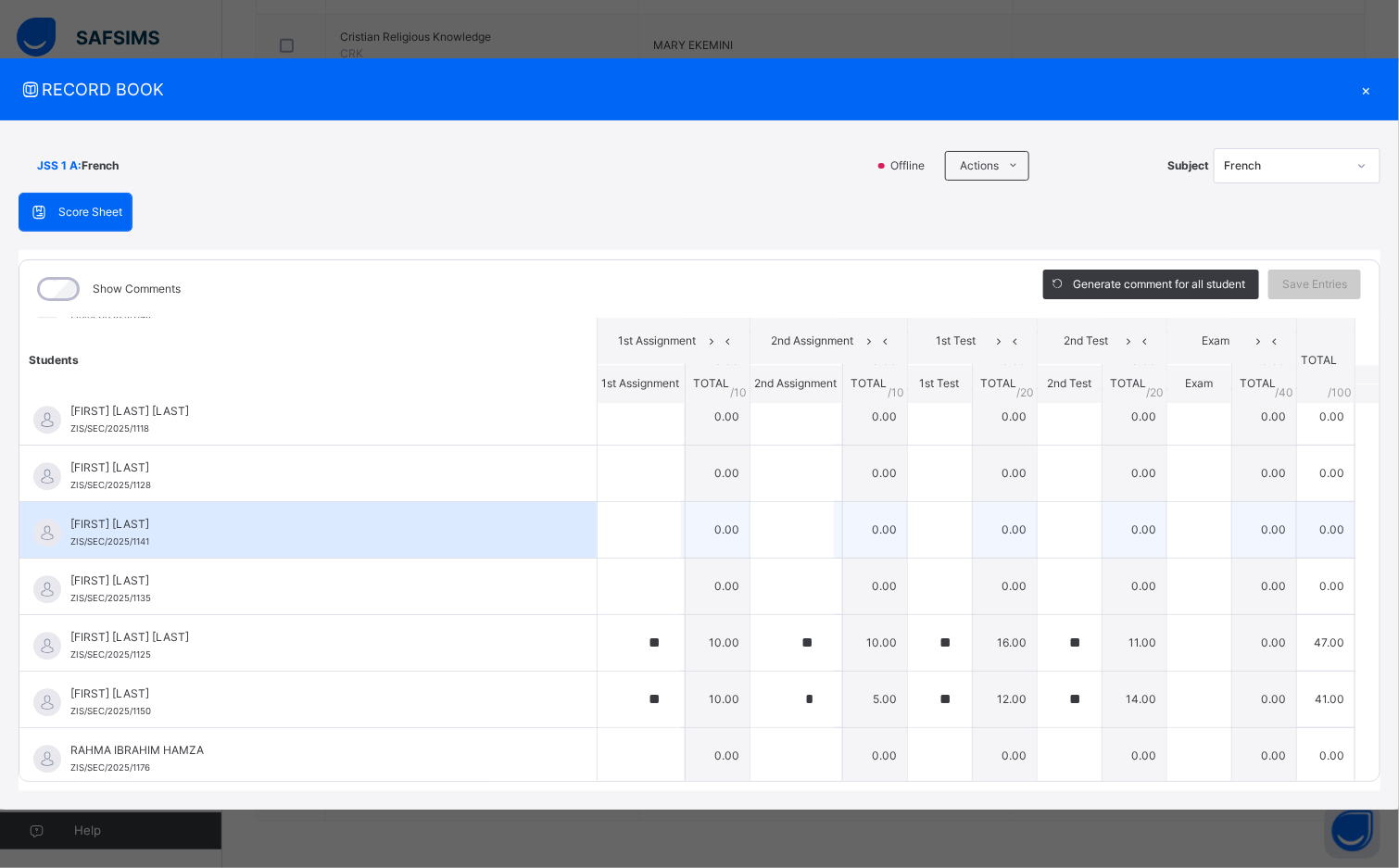 scroll, scrollTop: 1945, scrollLeft: 0, axis: vertical 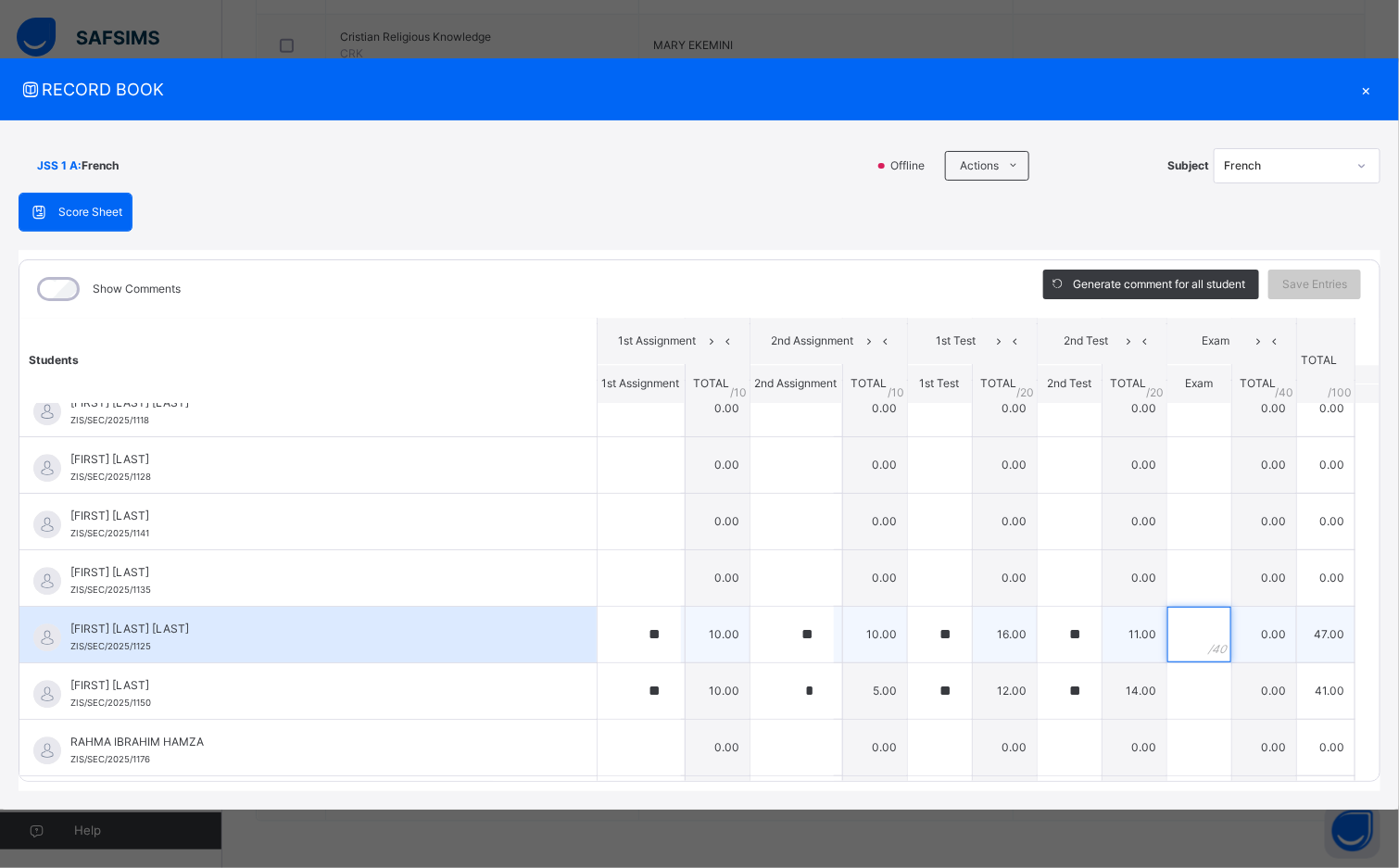 click at bounding box center [1199, 635] 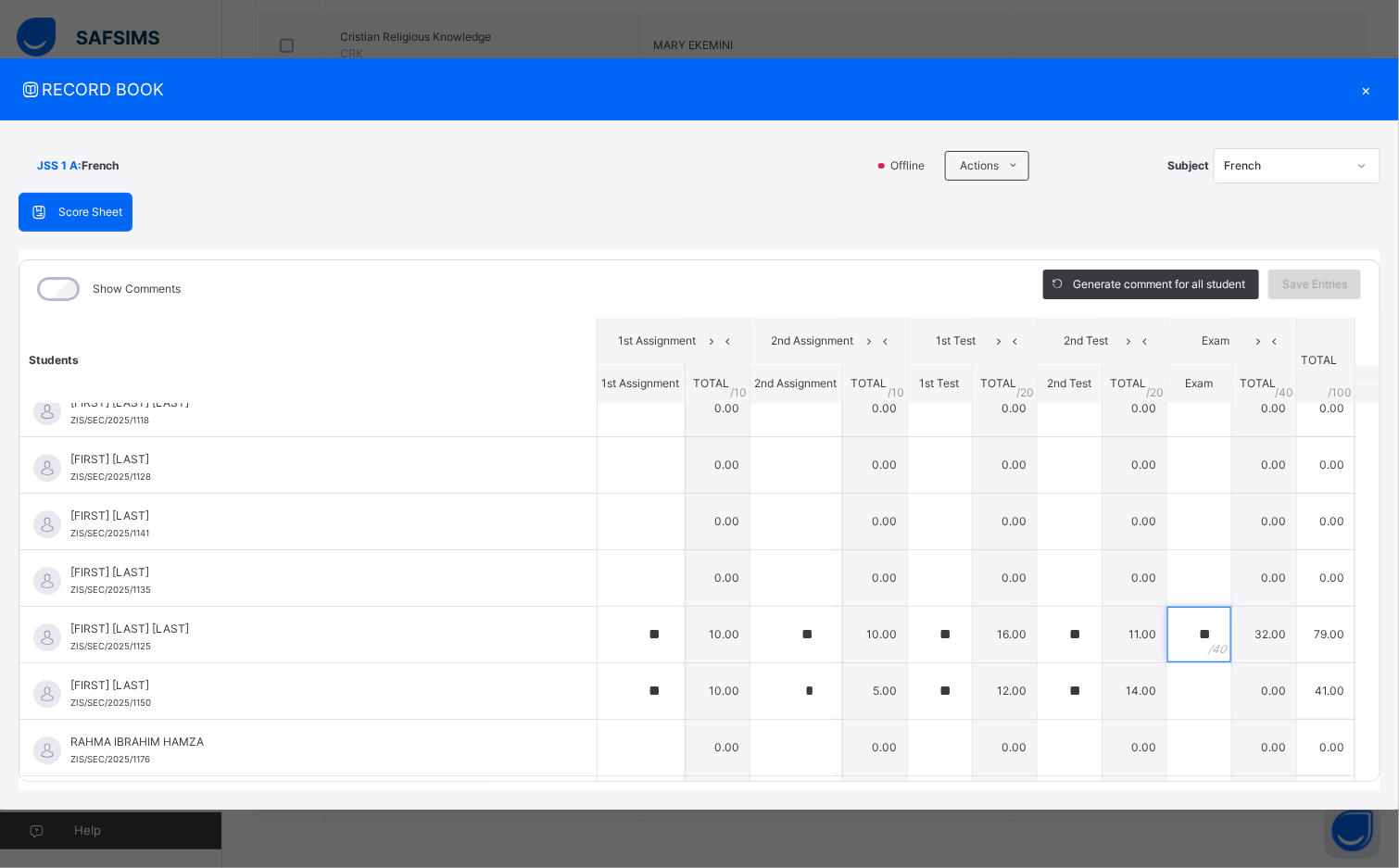 type on "**" 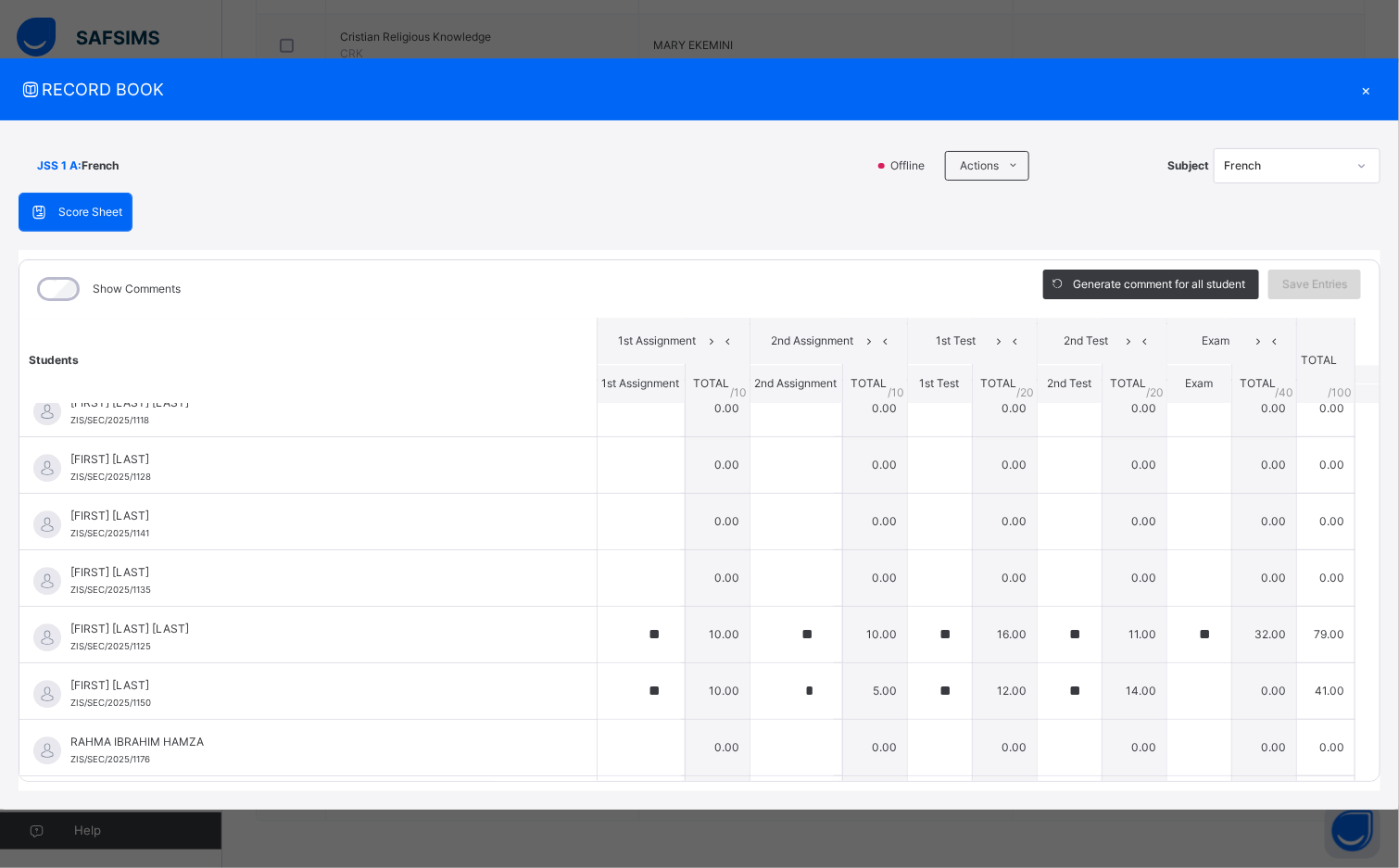click on "Save Entries" at bounding box center (1315, 284) 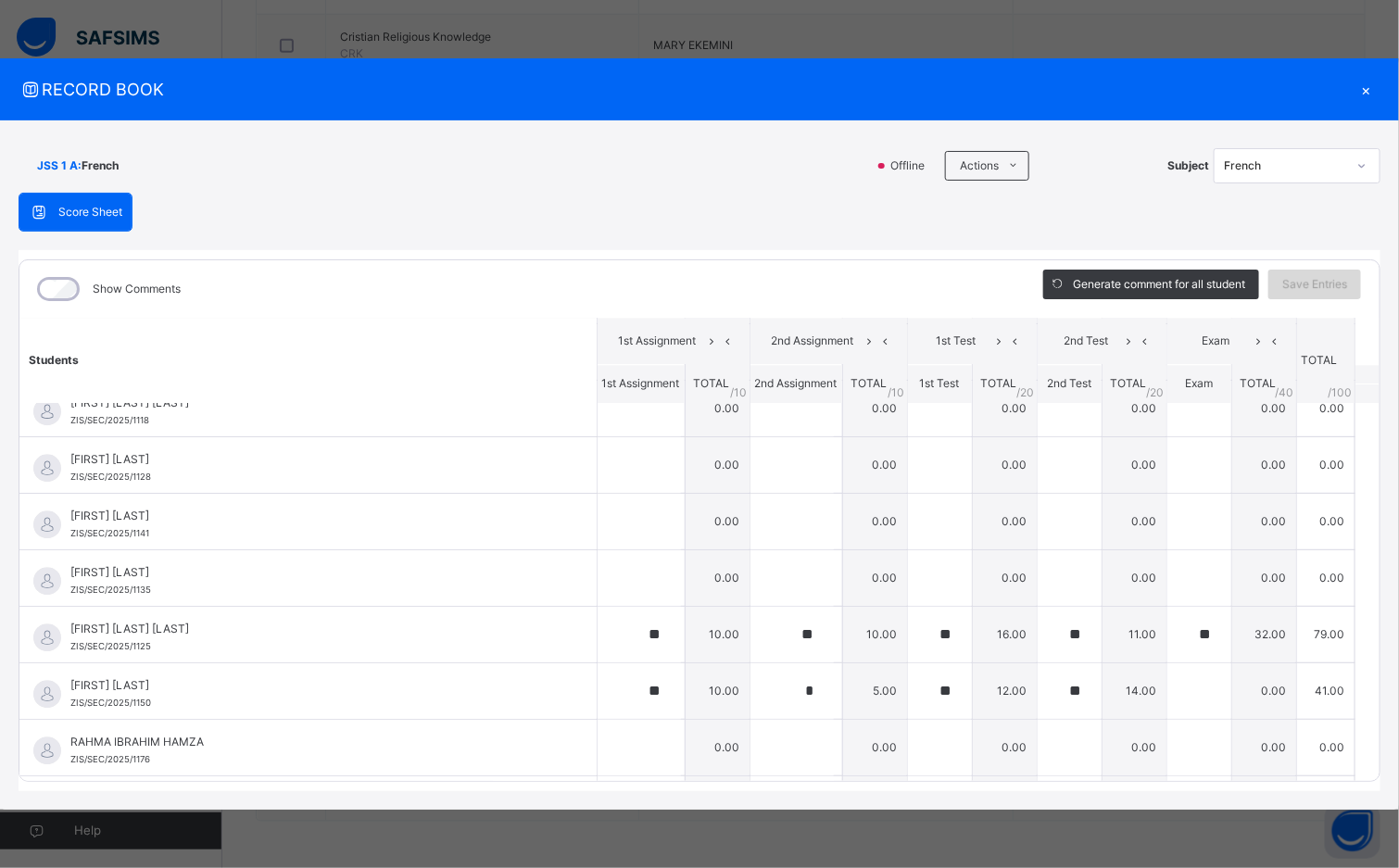 click on "Save Entries" at bounding box center (1315, 284) 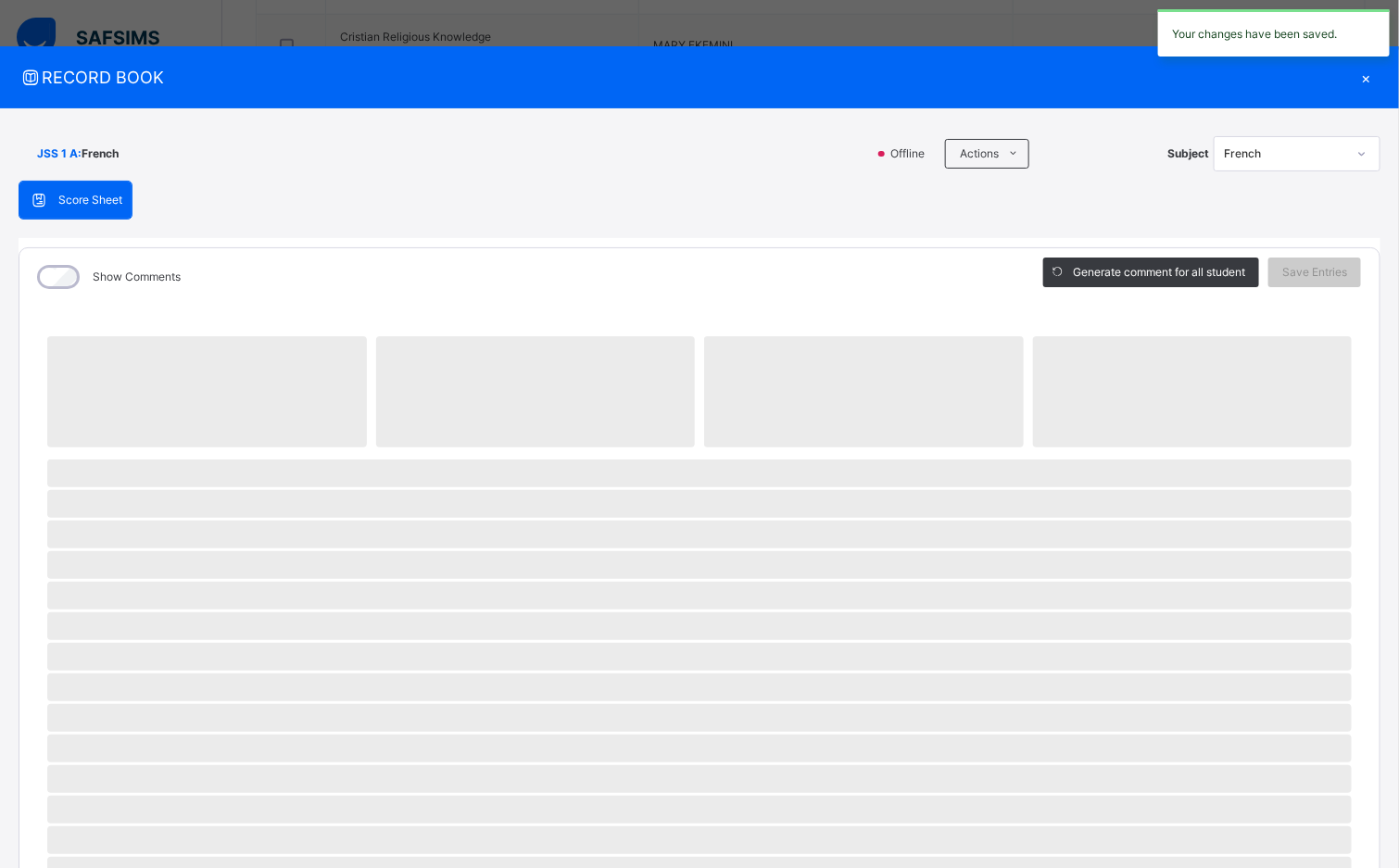 click on "‌" at bounding box center [700, 718] 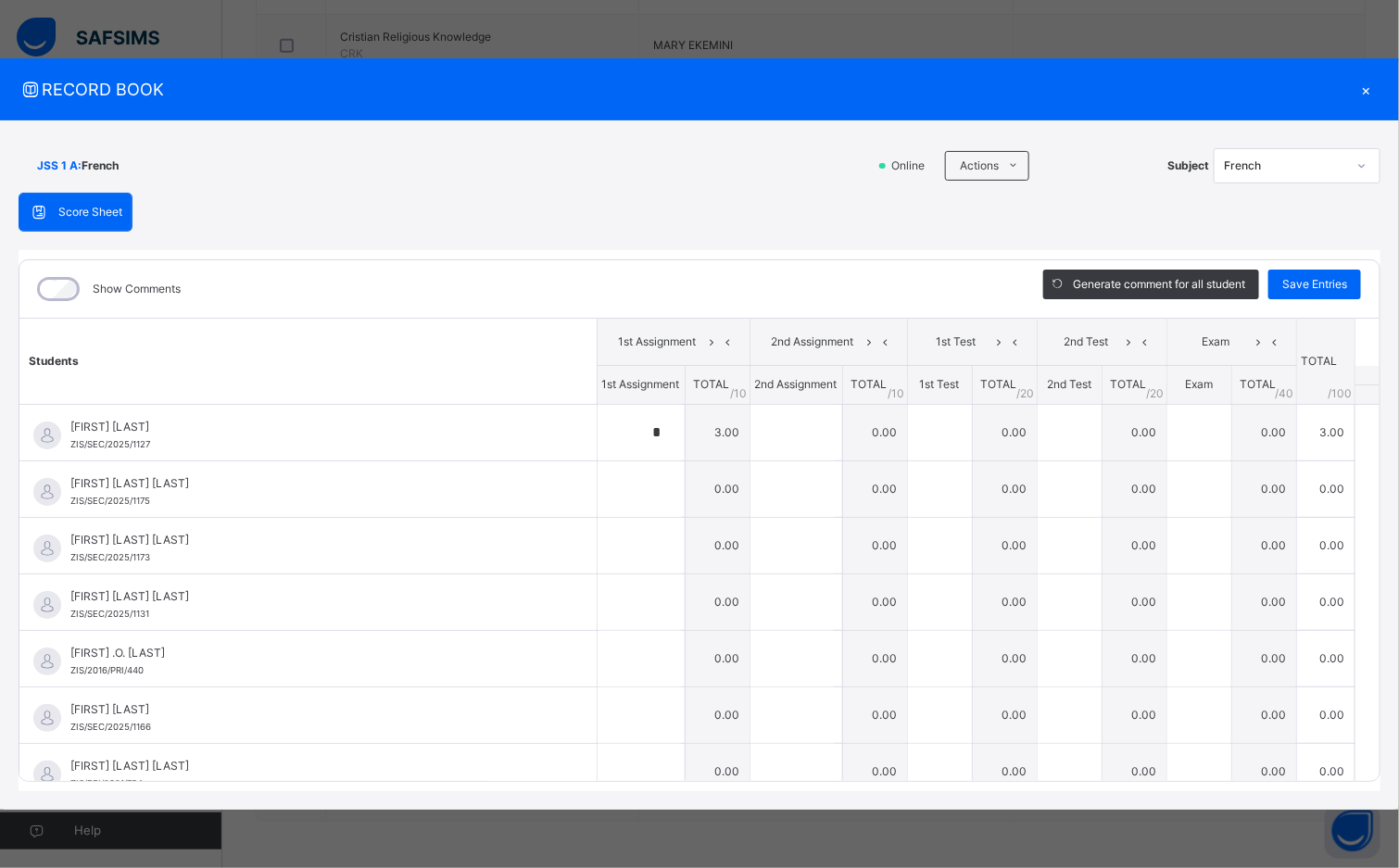 type on "*" 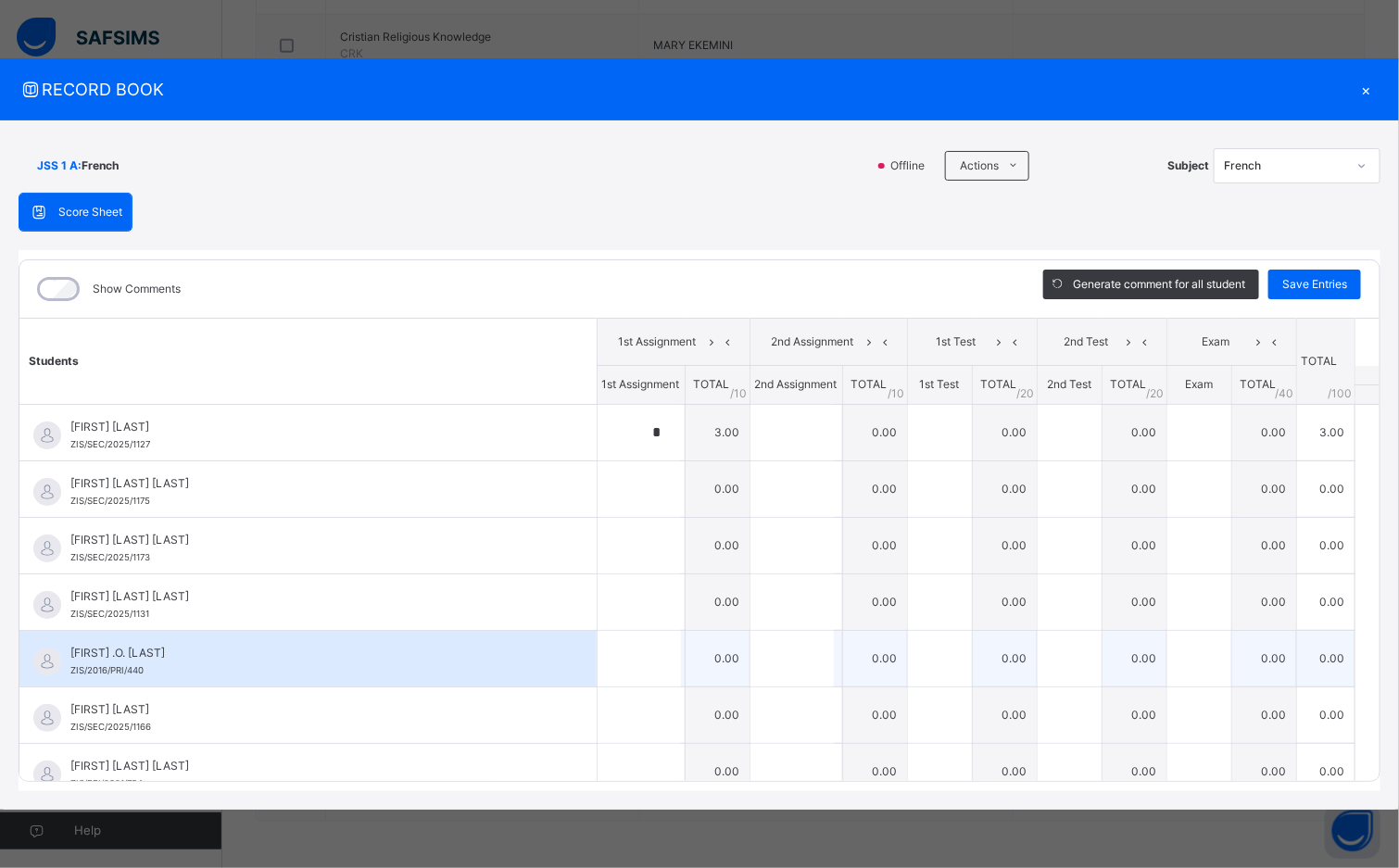 click on "[FIRST] .O. [LAST]" at bounding box center [312, 653] 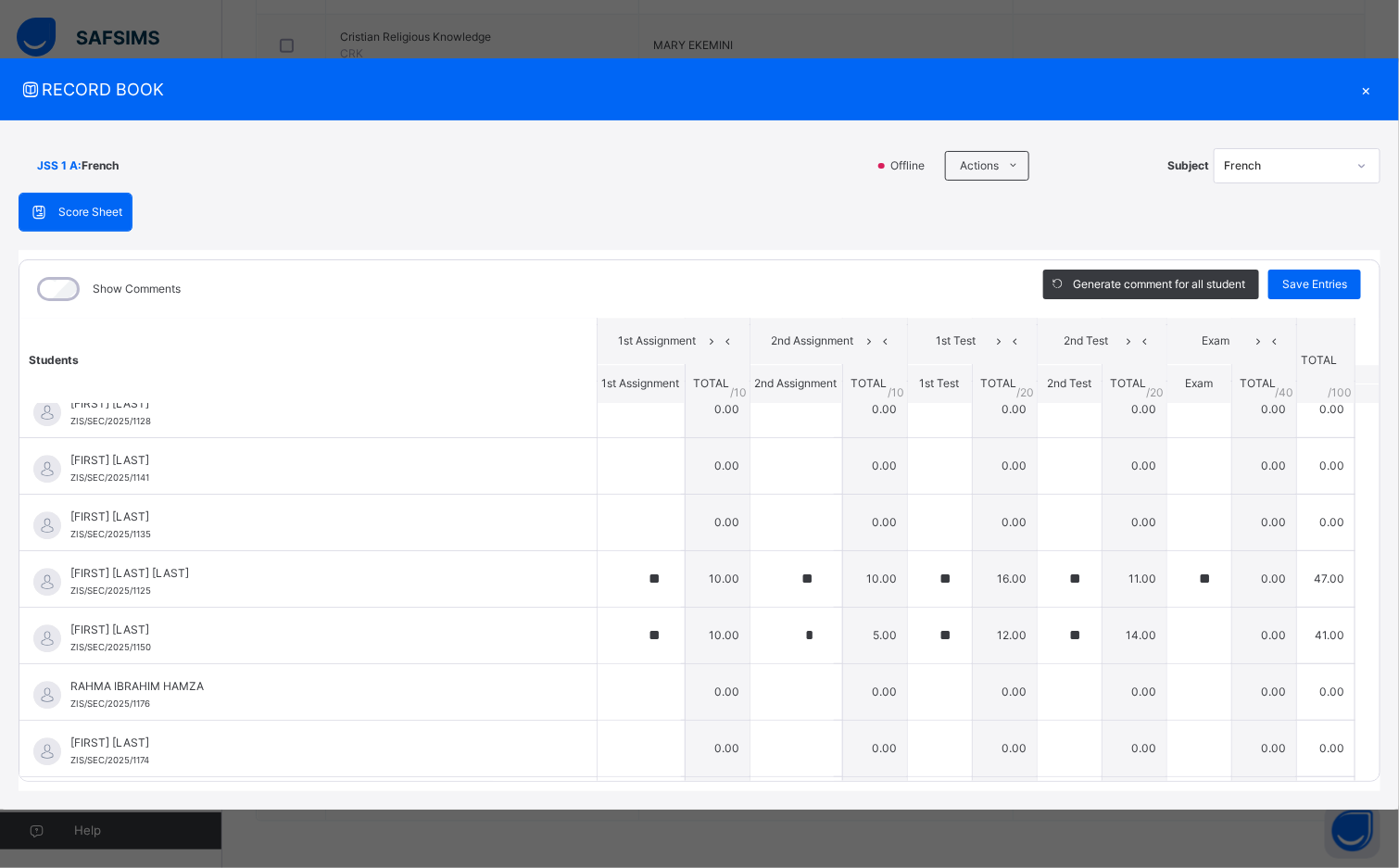 scroll, scrollTop: 2057, scrollLeft: 0, axis: vertical 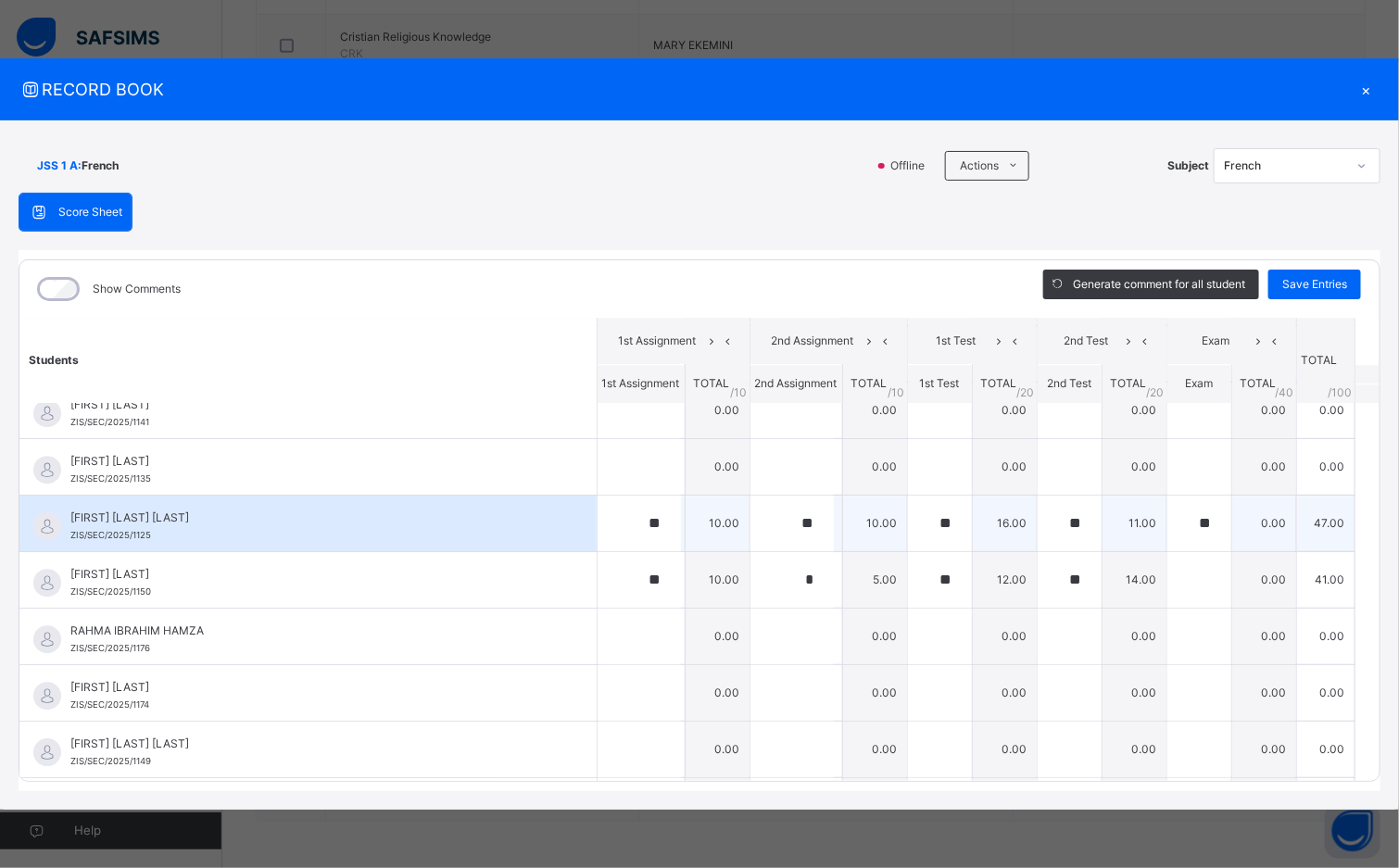 click on "47.00" at bounding box center [1325, 522] 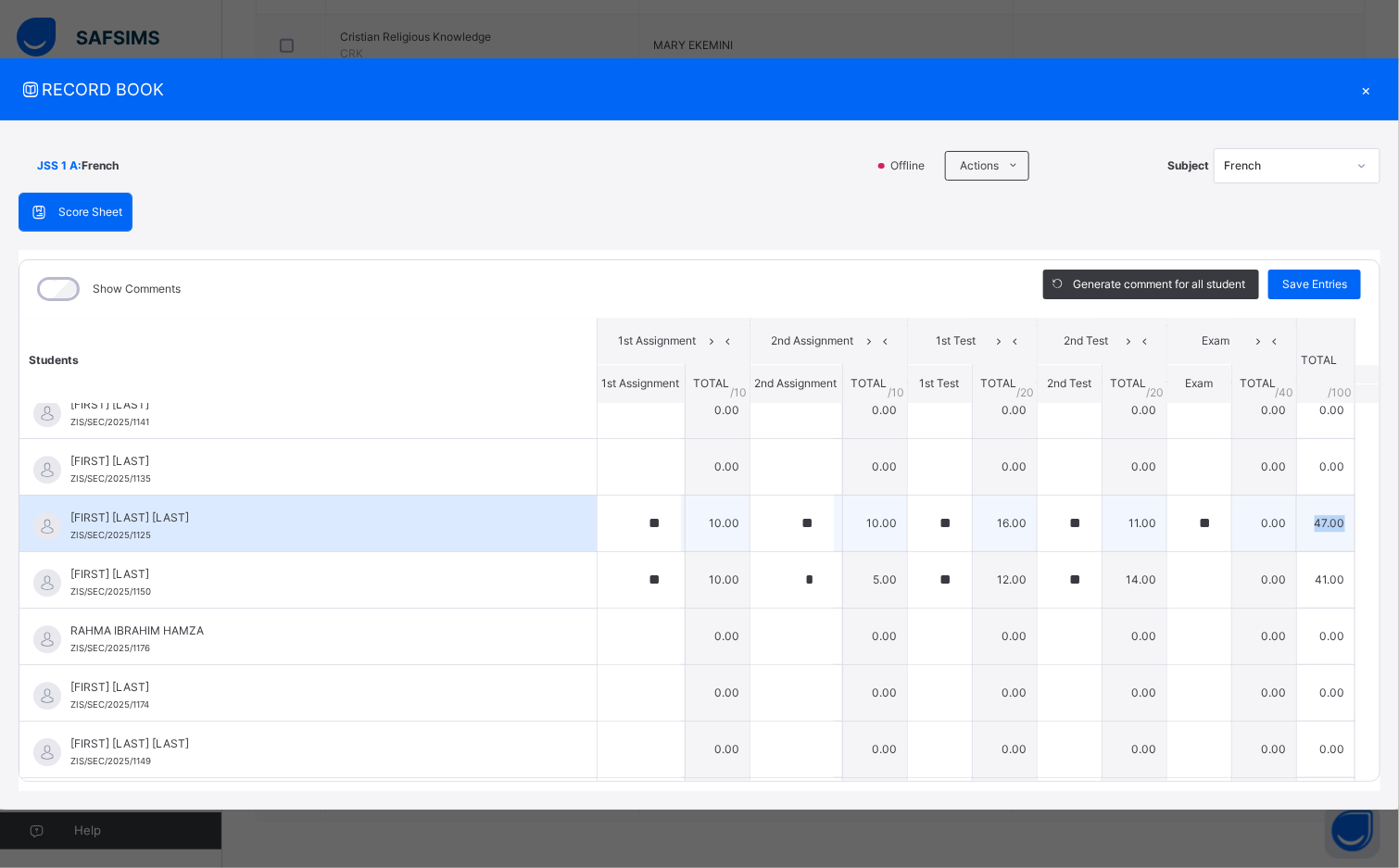 click on "47.00" at bounding box center (1325, 522) 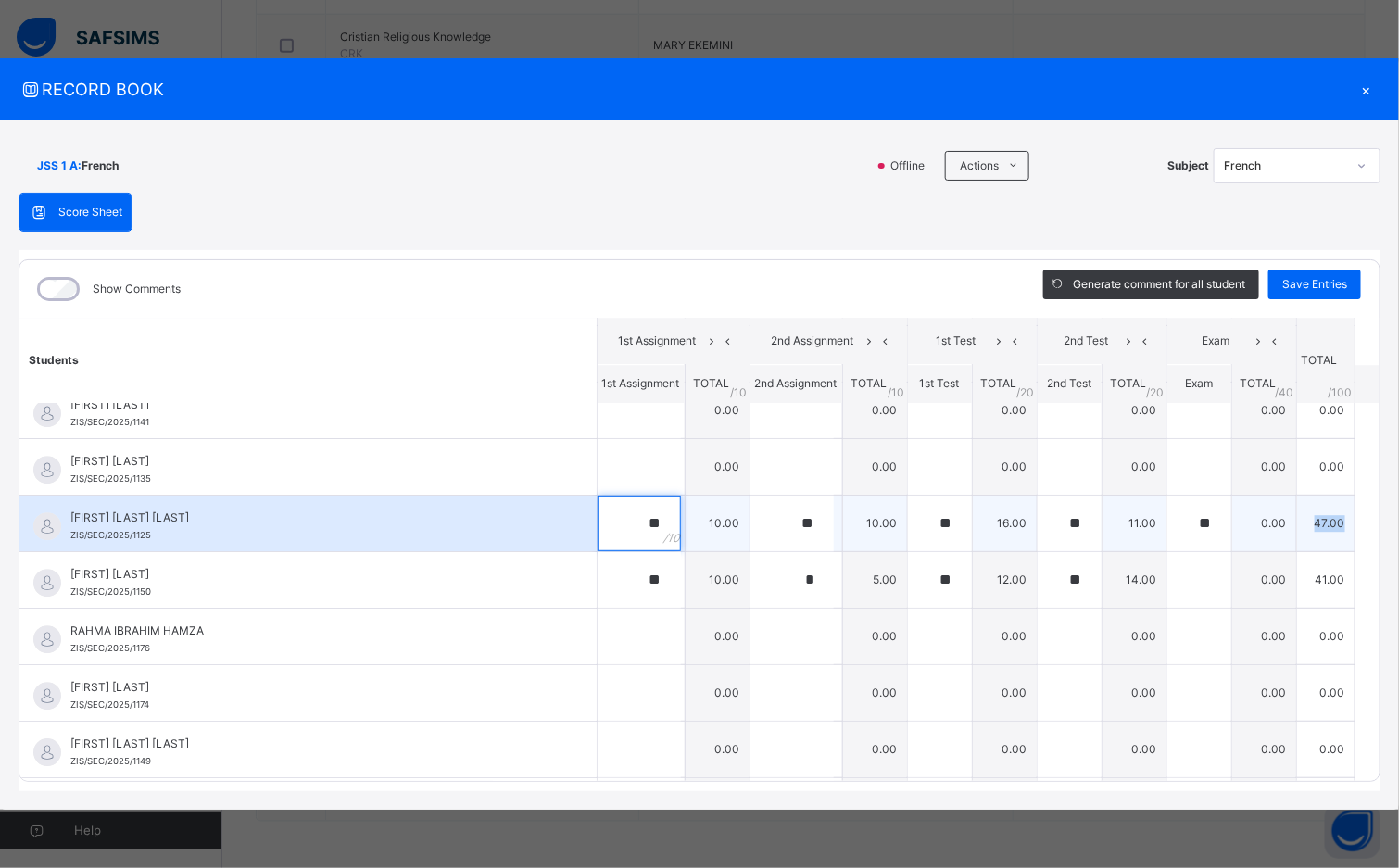 drag, startPoint x: 1288, startPoint y: 532, endPoint x: 860, endPoint y: 543, distance: 428.14133 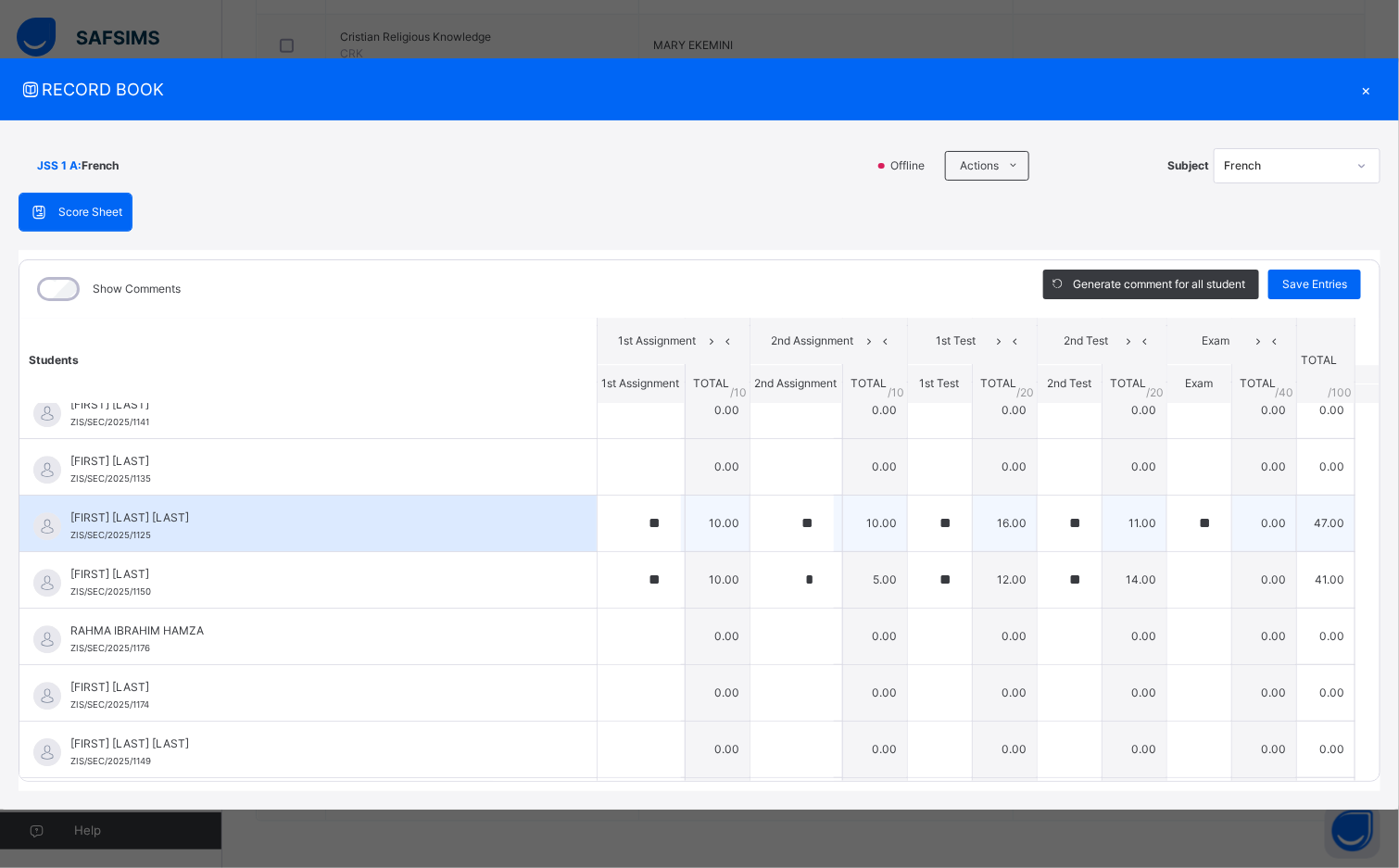 click on "47.00" at bounding box center (1325, 522) 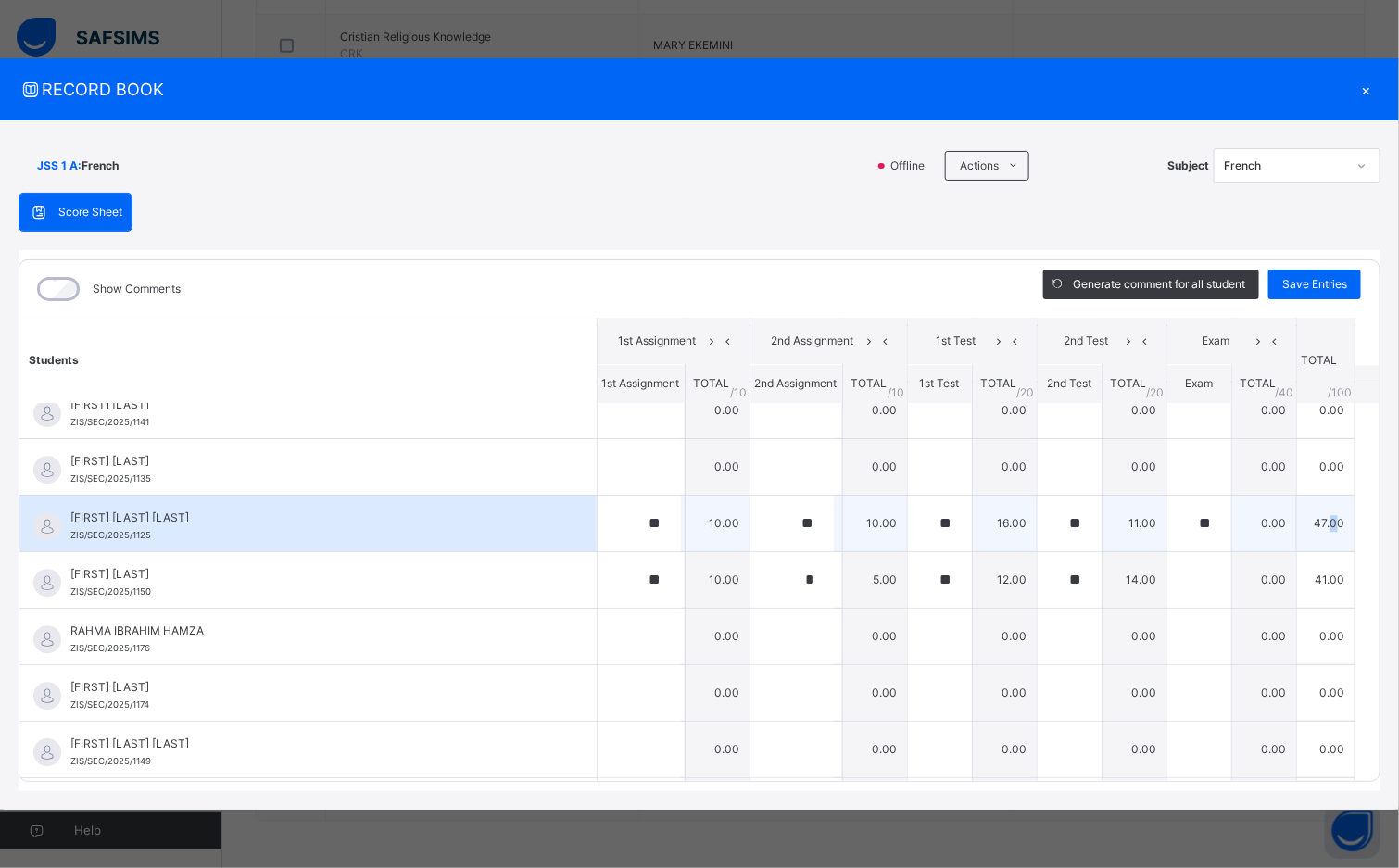 click on "47.00" at bounding box center (1325, 522) 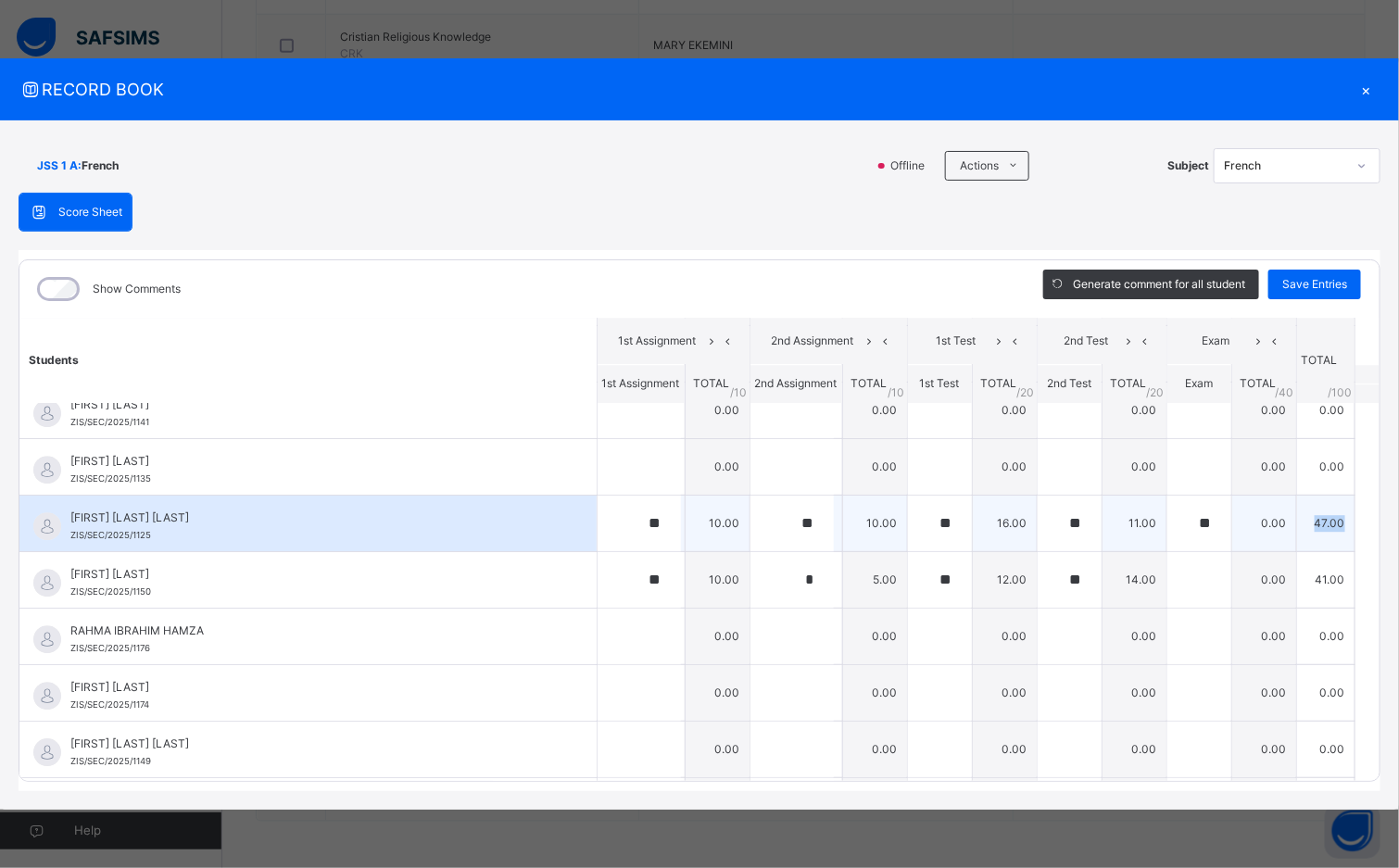 drag, startPoint x: 1323, startPoint y: 537, endPoint x: 1282, endPoint y: 551, distance: 43.324358 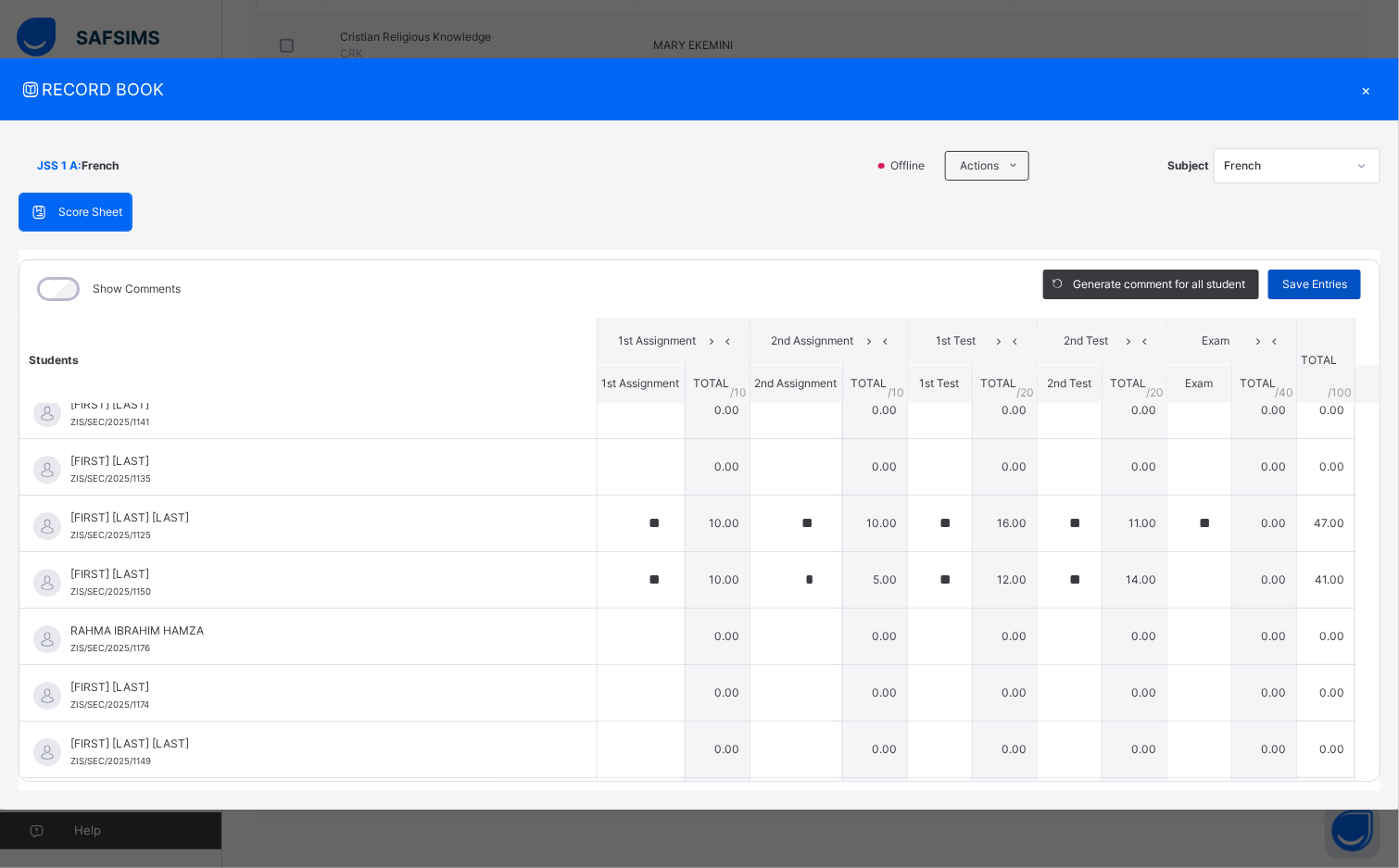 click on "Save Entries" at bounding box center [1315, 284] 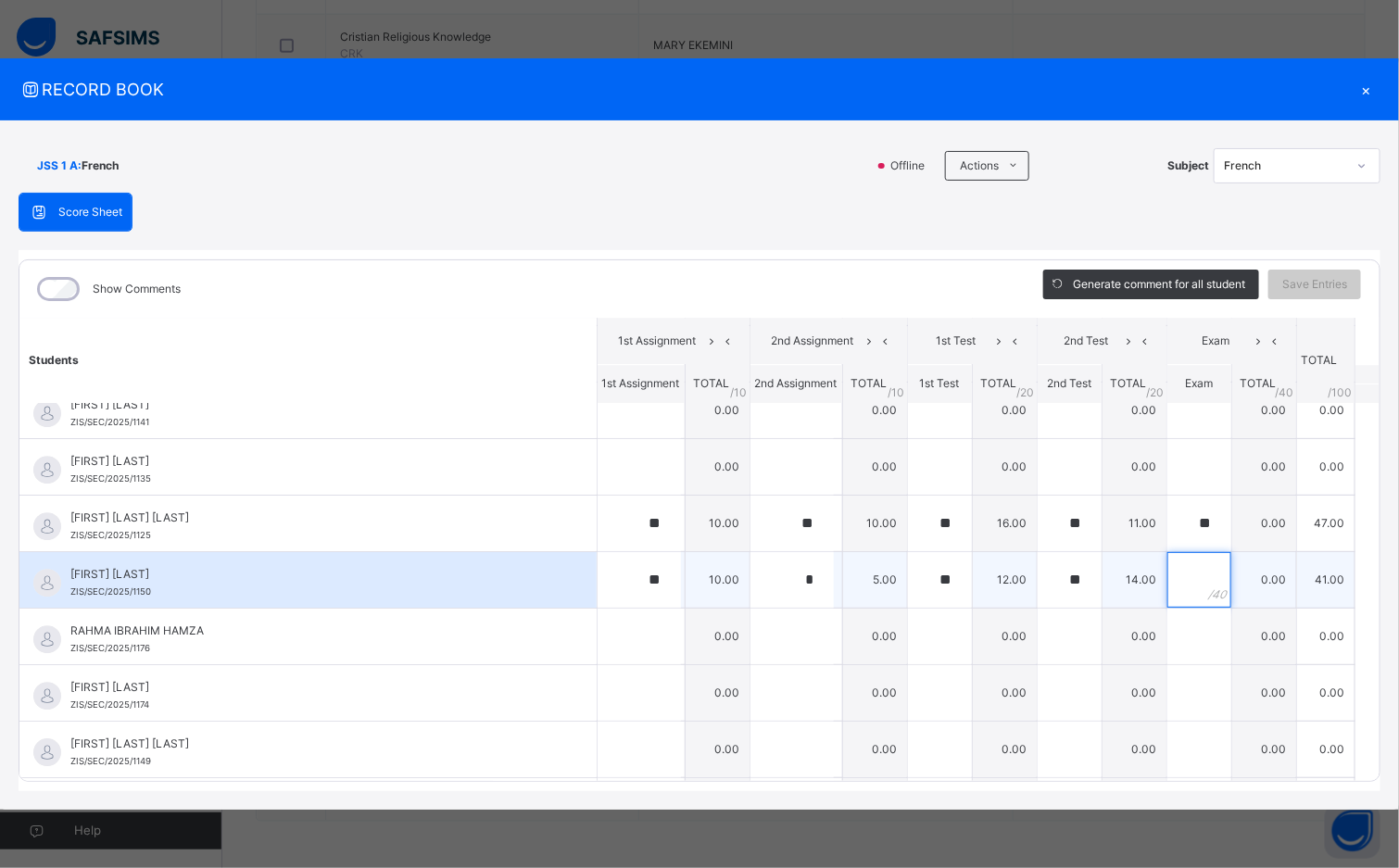 click at bounding box center [1199, 580] 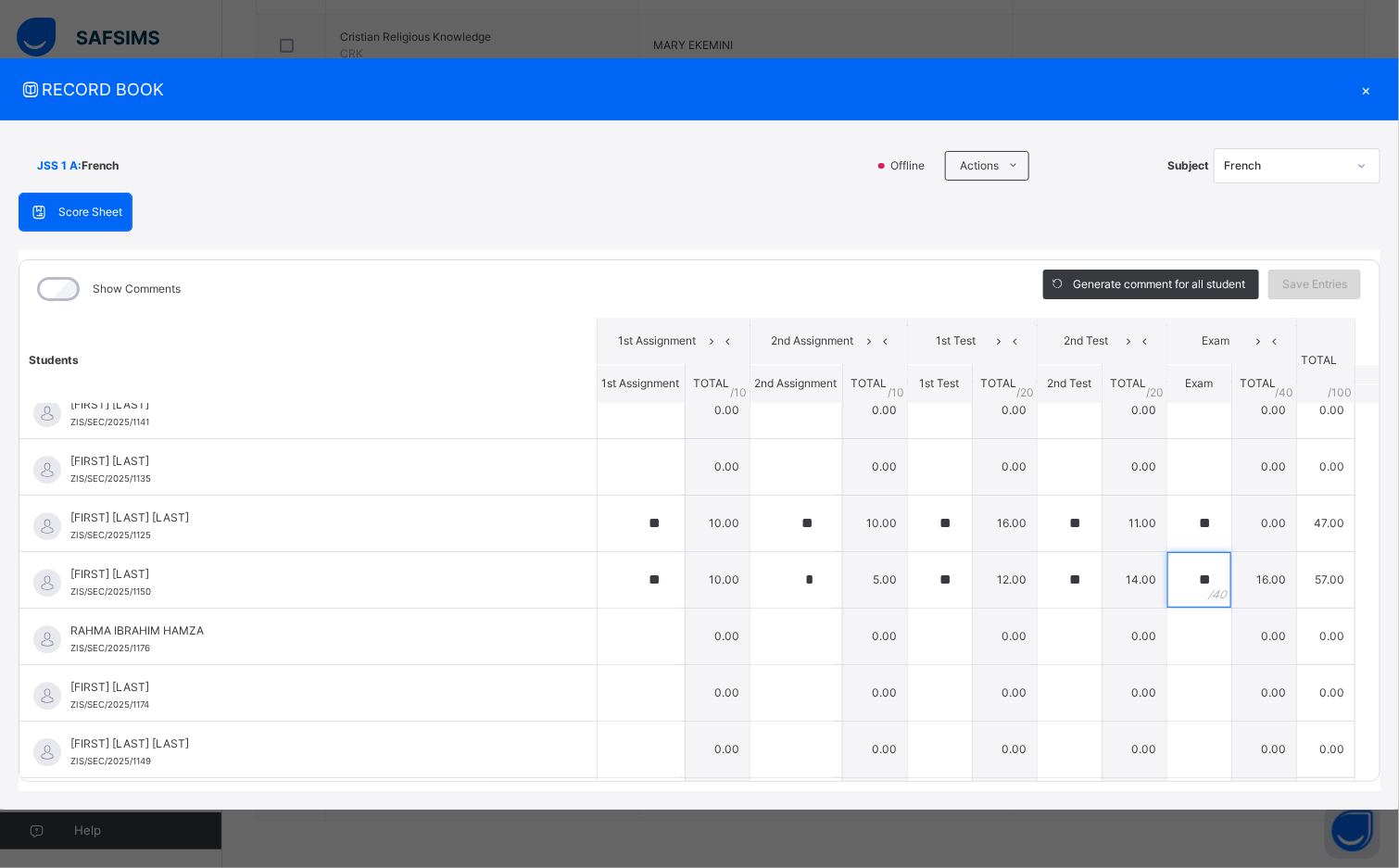 type on "**" 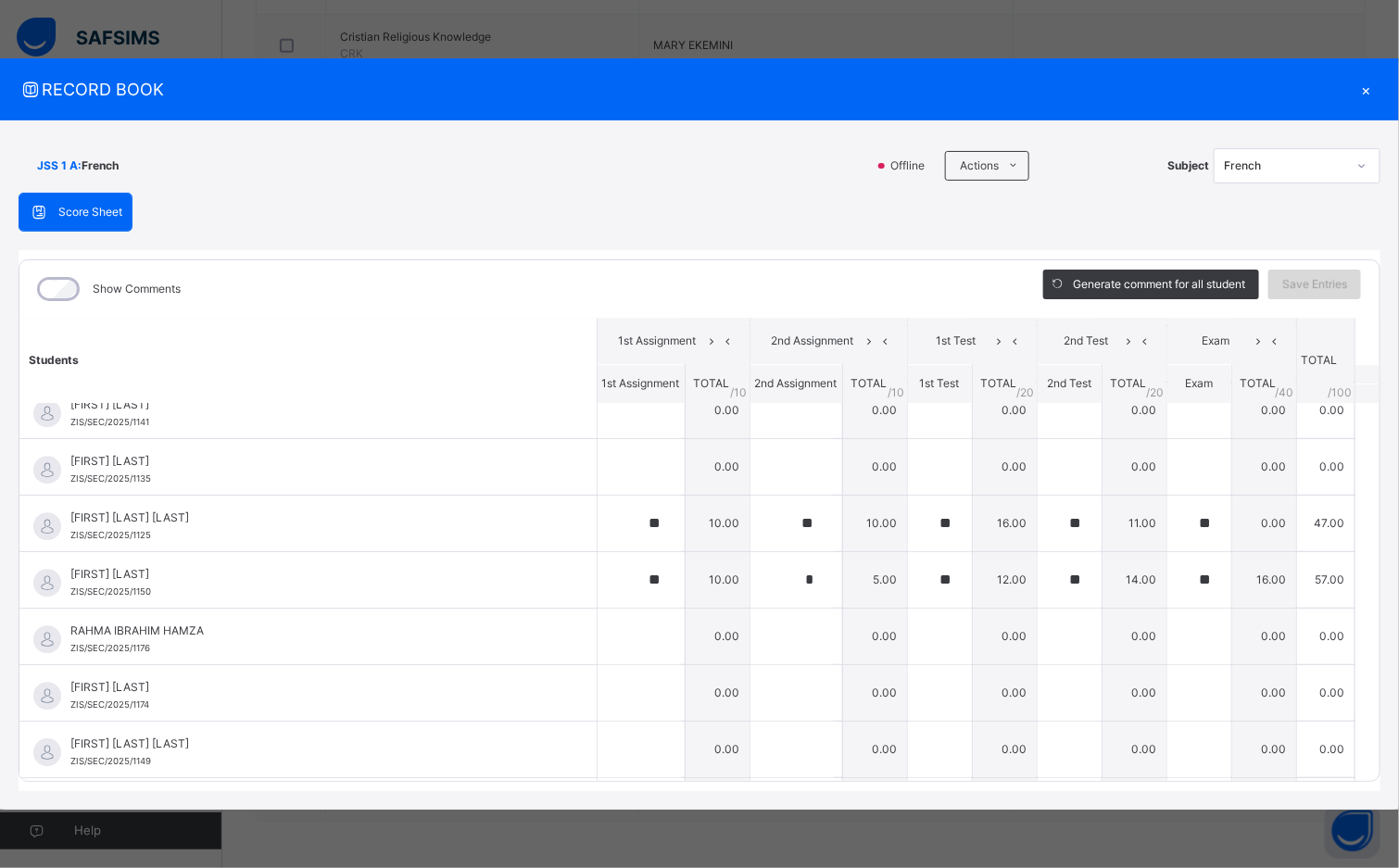 click on "Save Entries" at bounding box center [1315, 284] 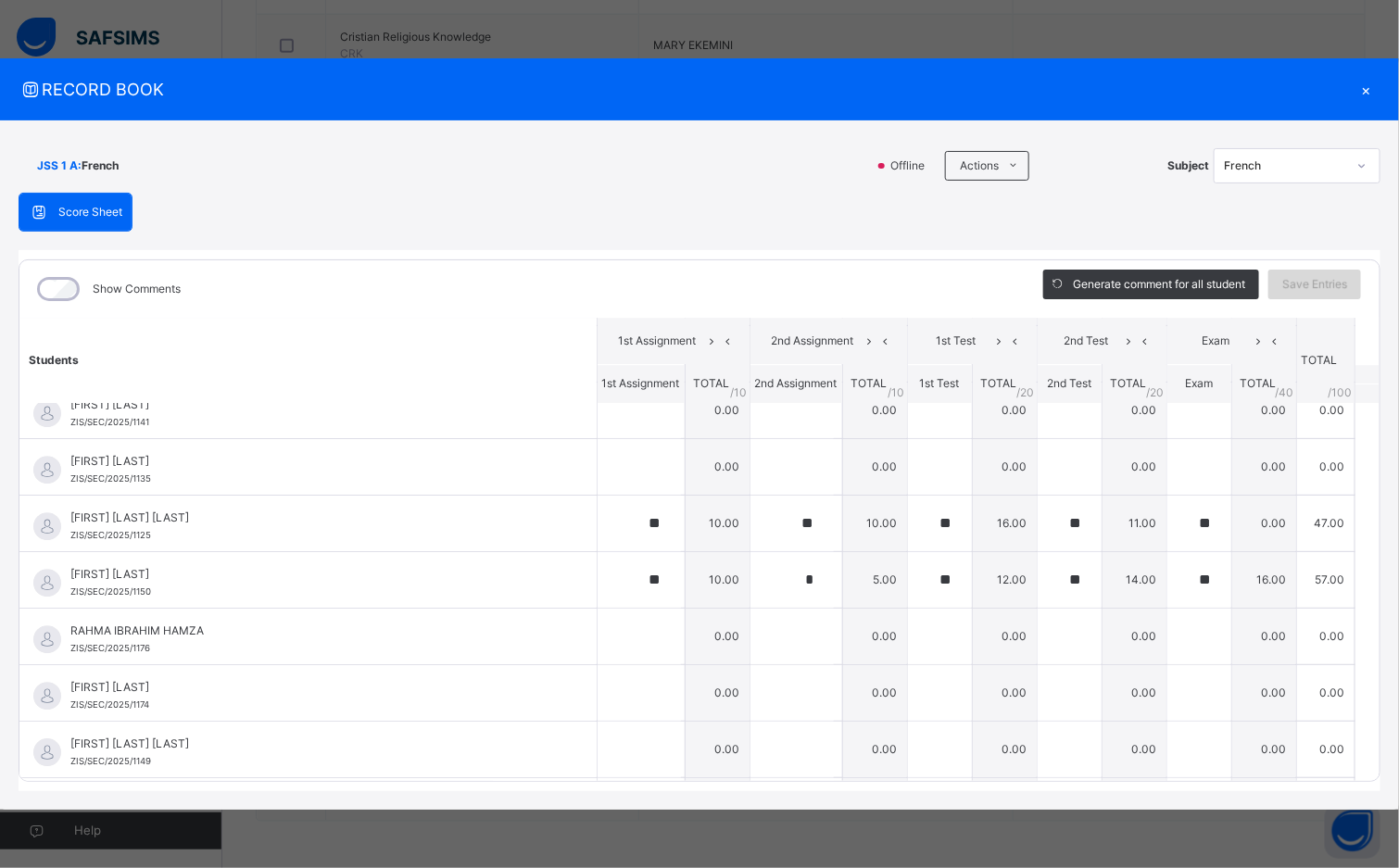 drag, startPoint x: 1296, startPoint y: 275, endPoint x: 1296, endPoint y: 286, distance: 11 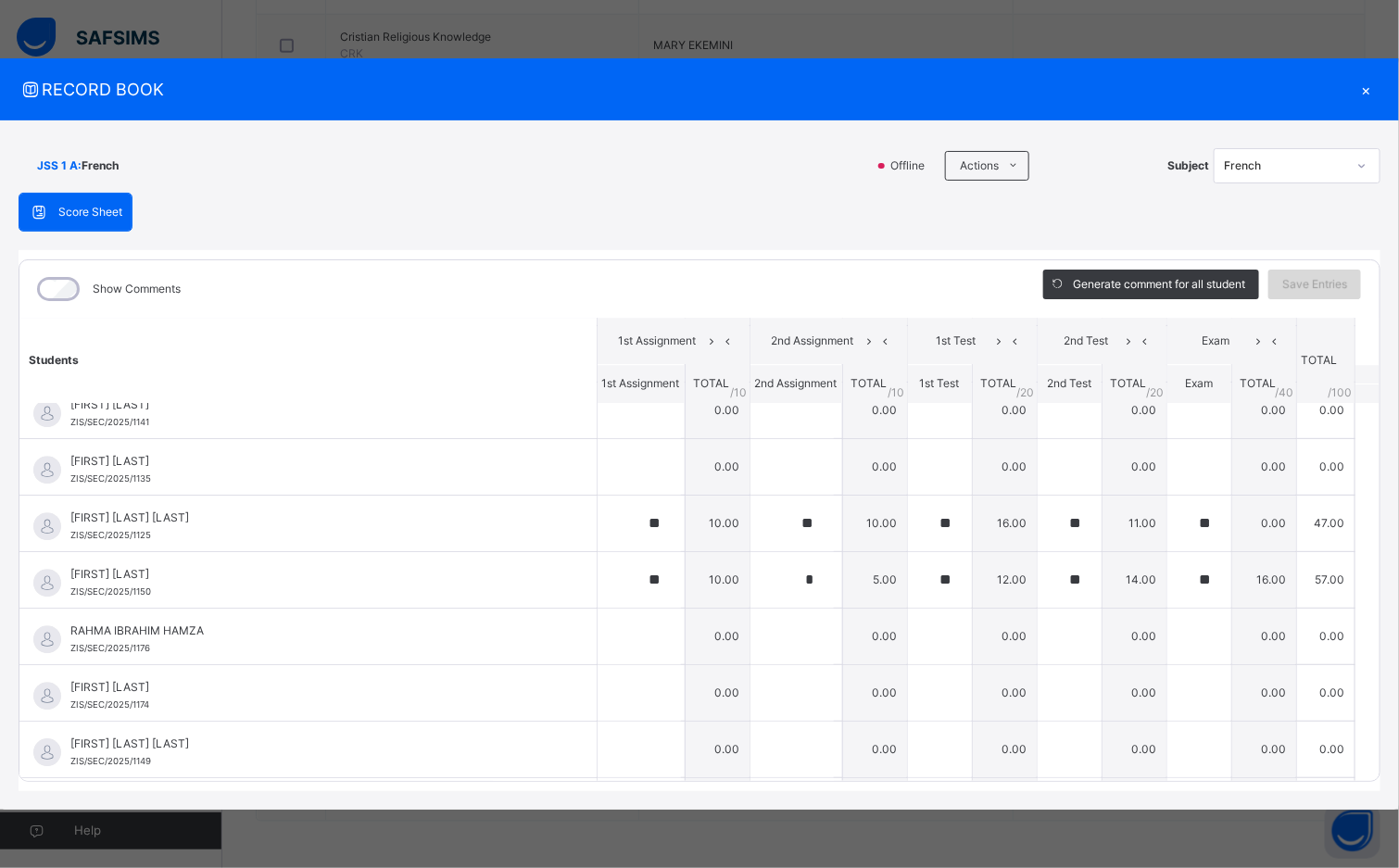 click on "Save Entries" at bounding box center [1315, 284] 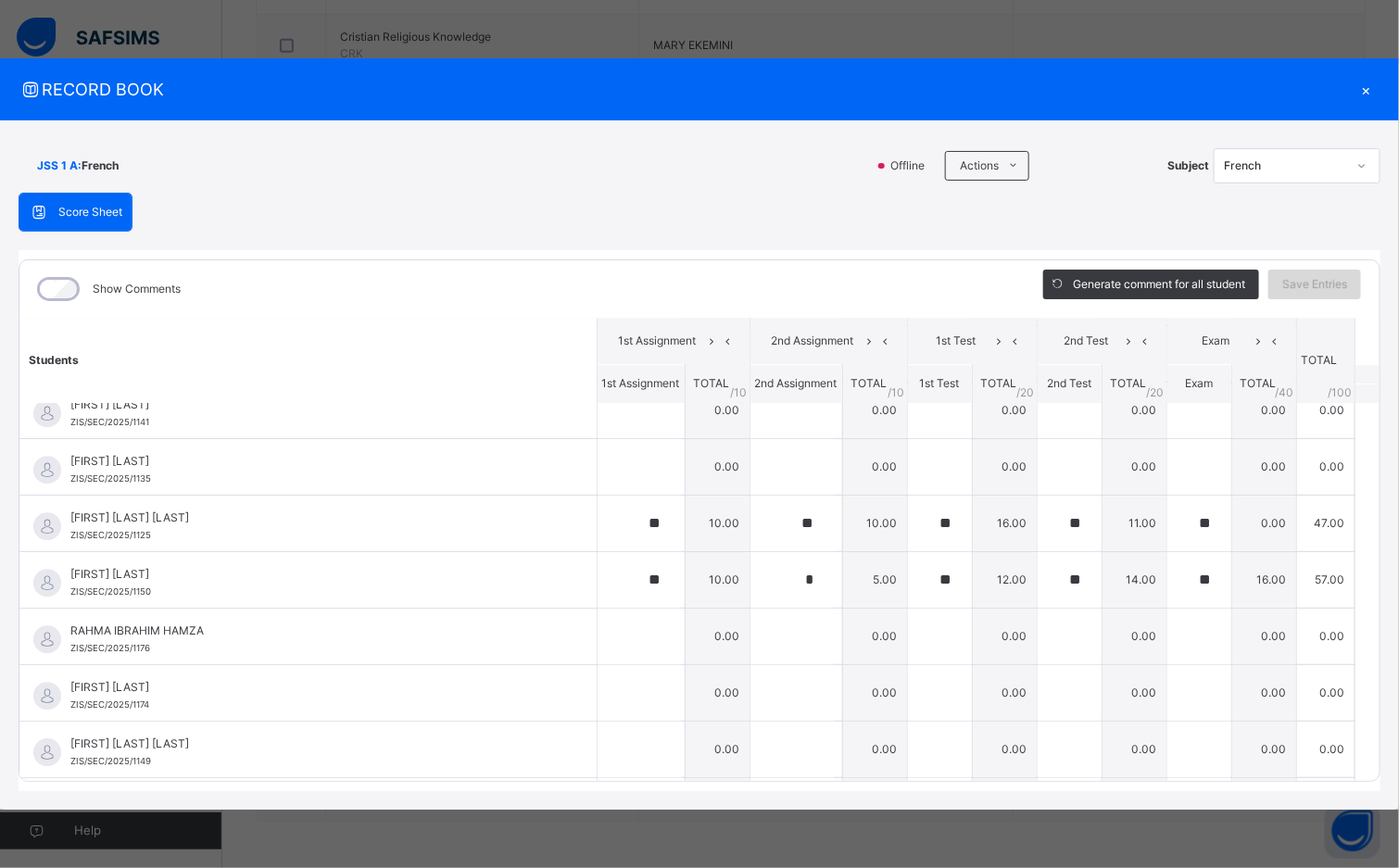 click on "Save Entries" at bounding box center (1315, 284) 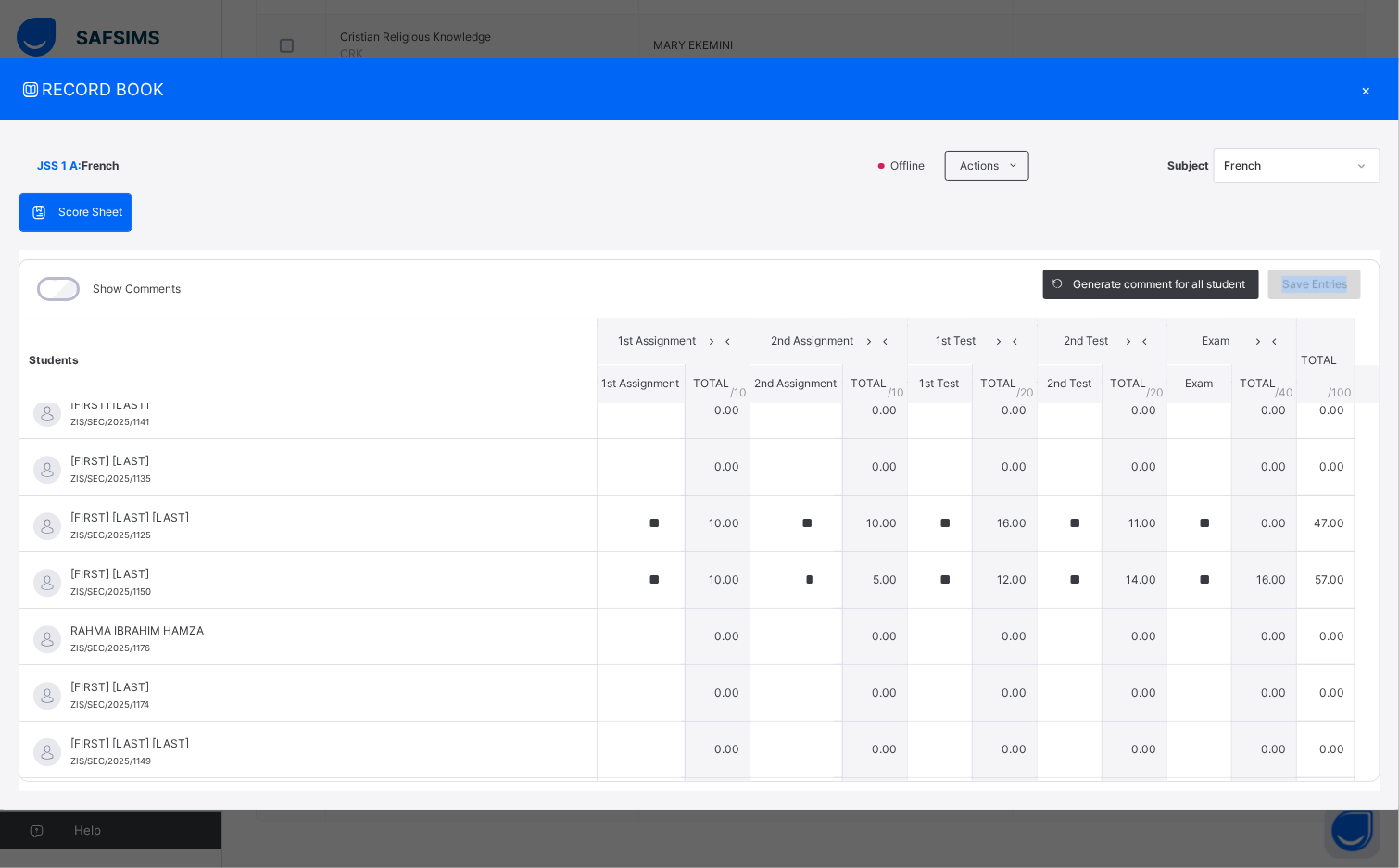 click on "Save Entries" at bounding box center [1315, 284] 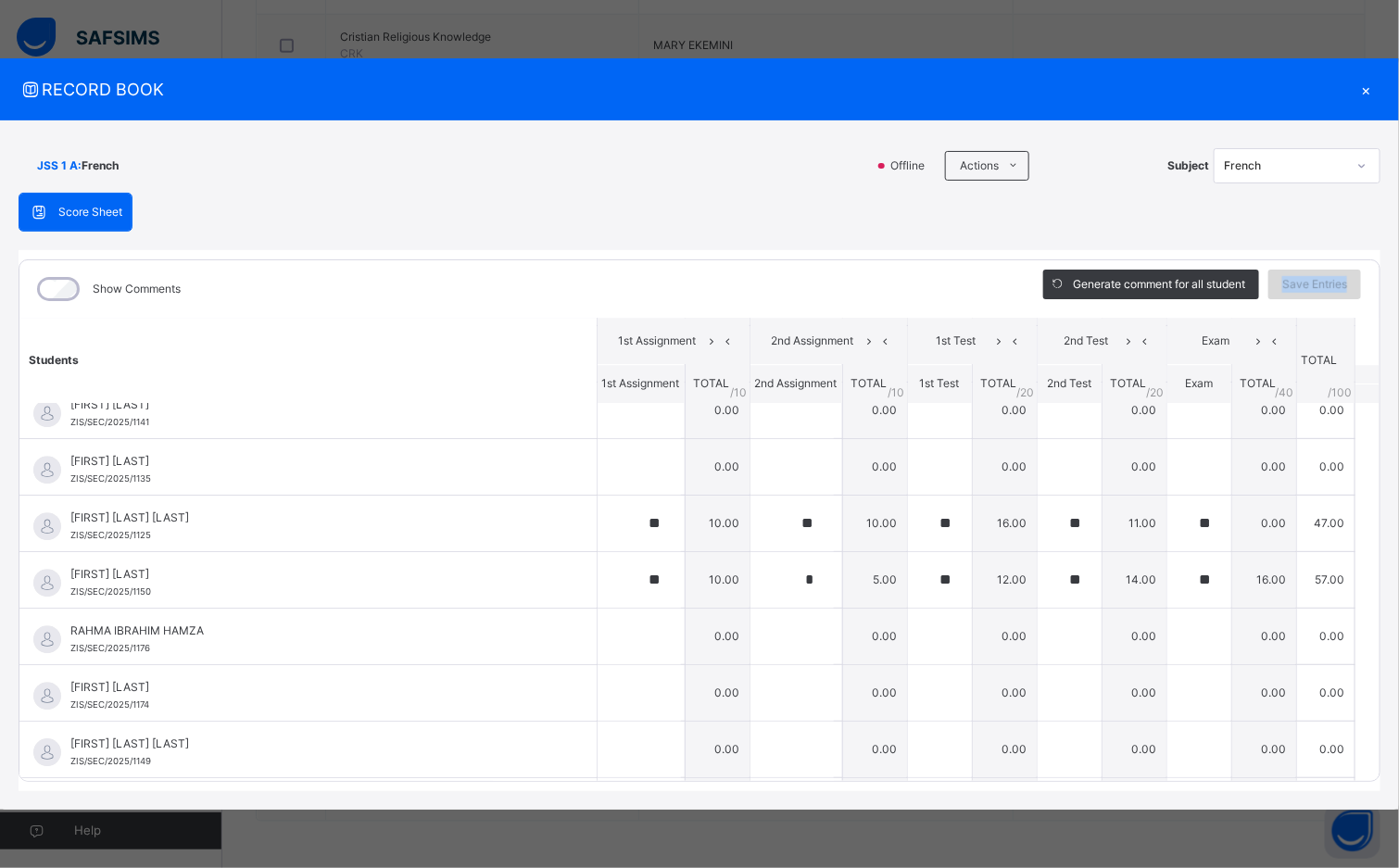 drag, startPoint x: 1296, startPoint y: 287, endPoint x: 1299, endPoint y: 297, distance: 10.440307 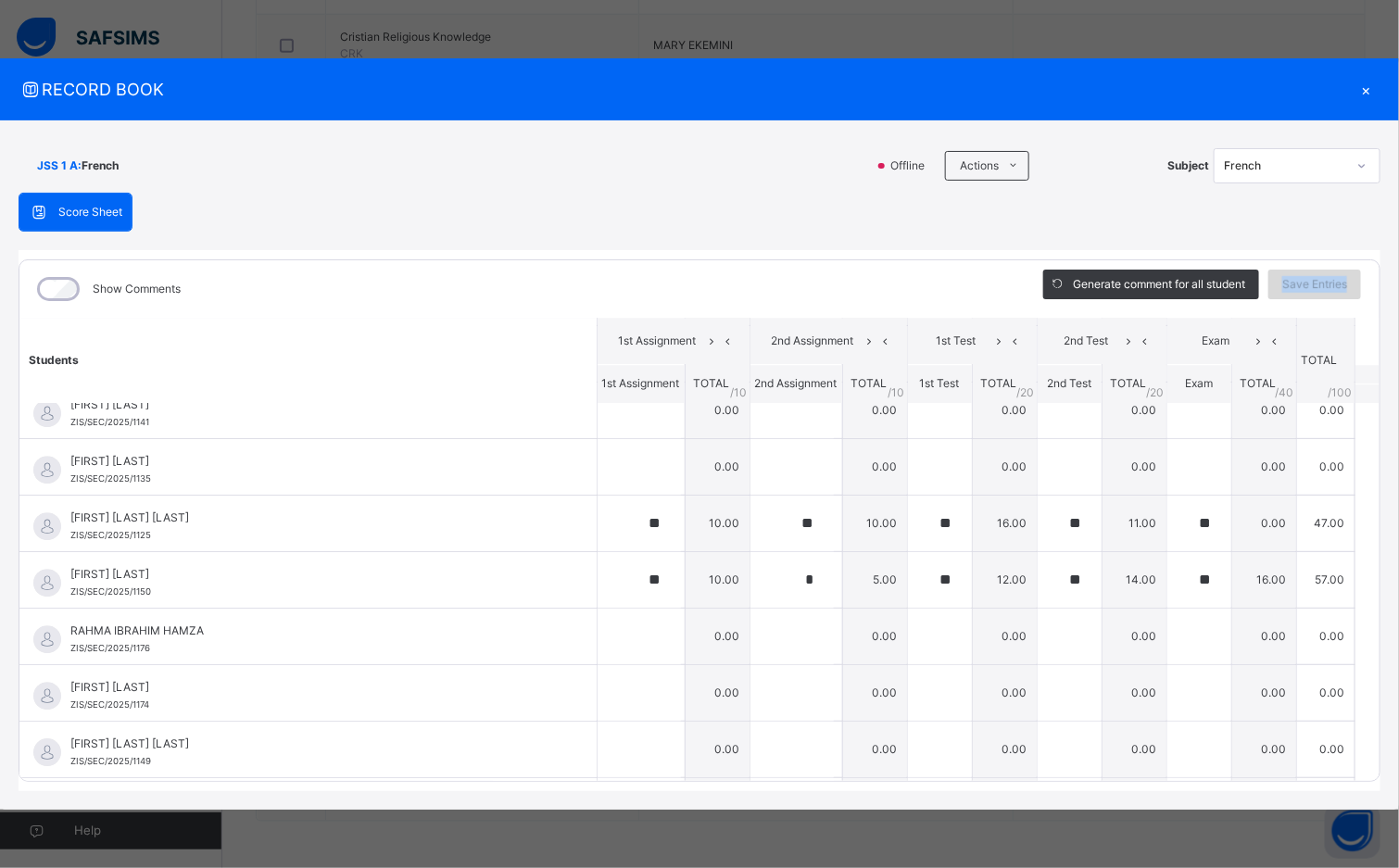 click on "Save Entries" at bounding box center [1315, 284] 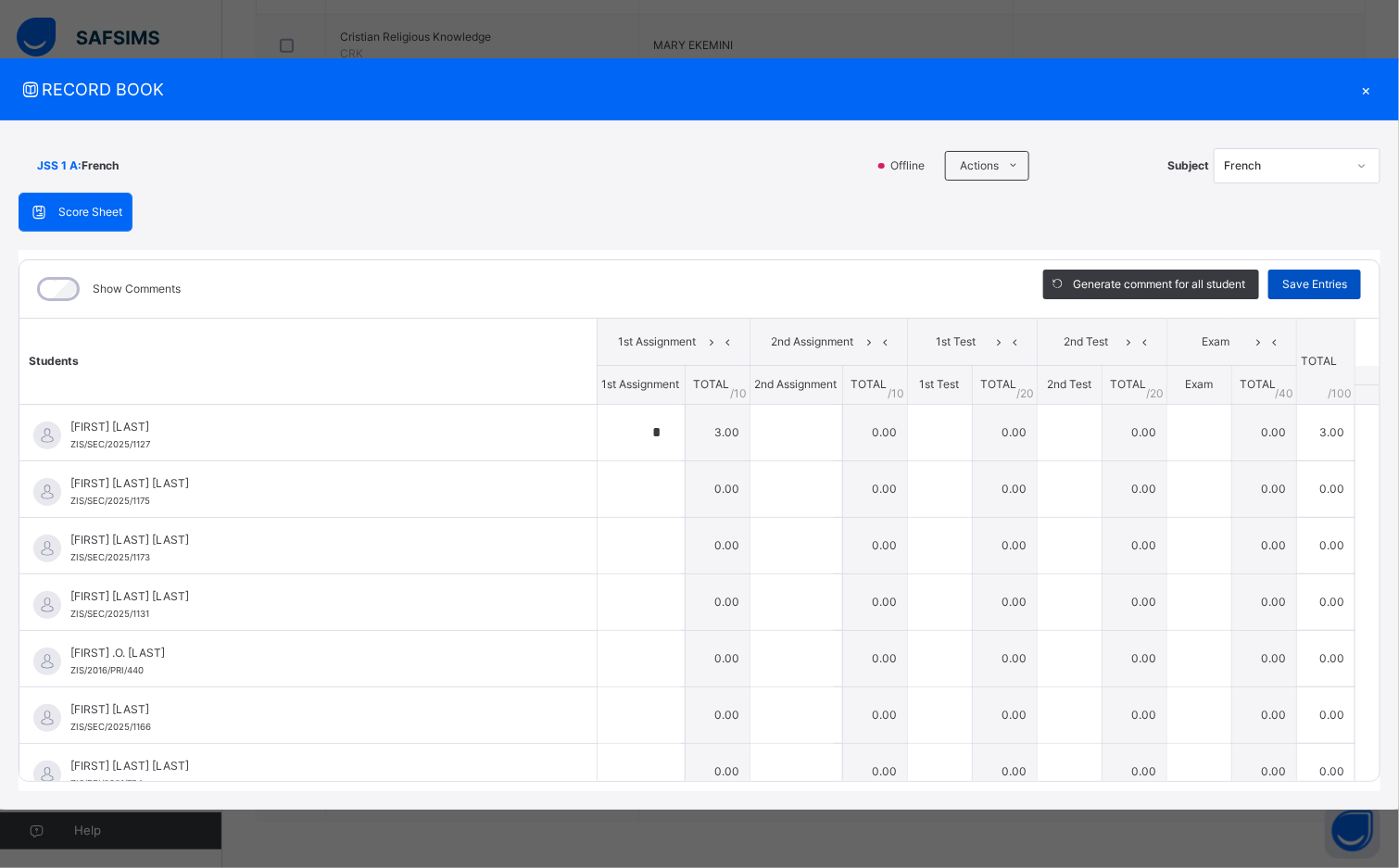 type on "*" 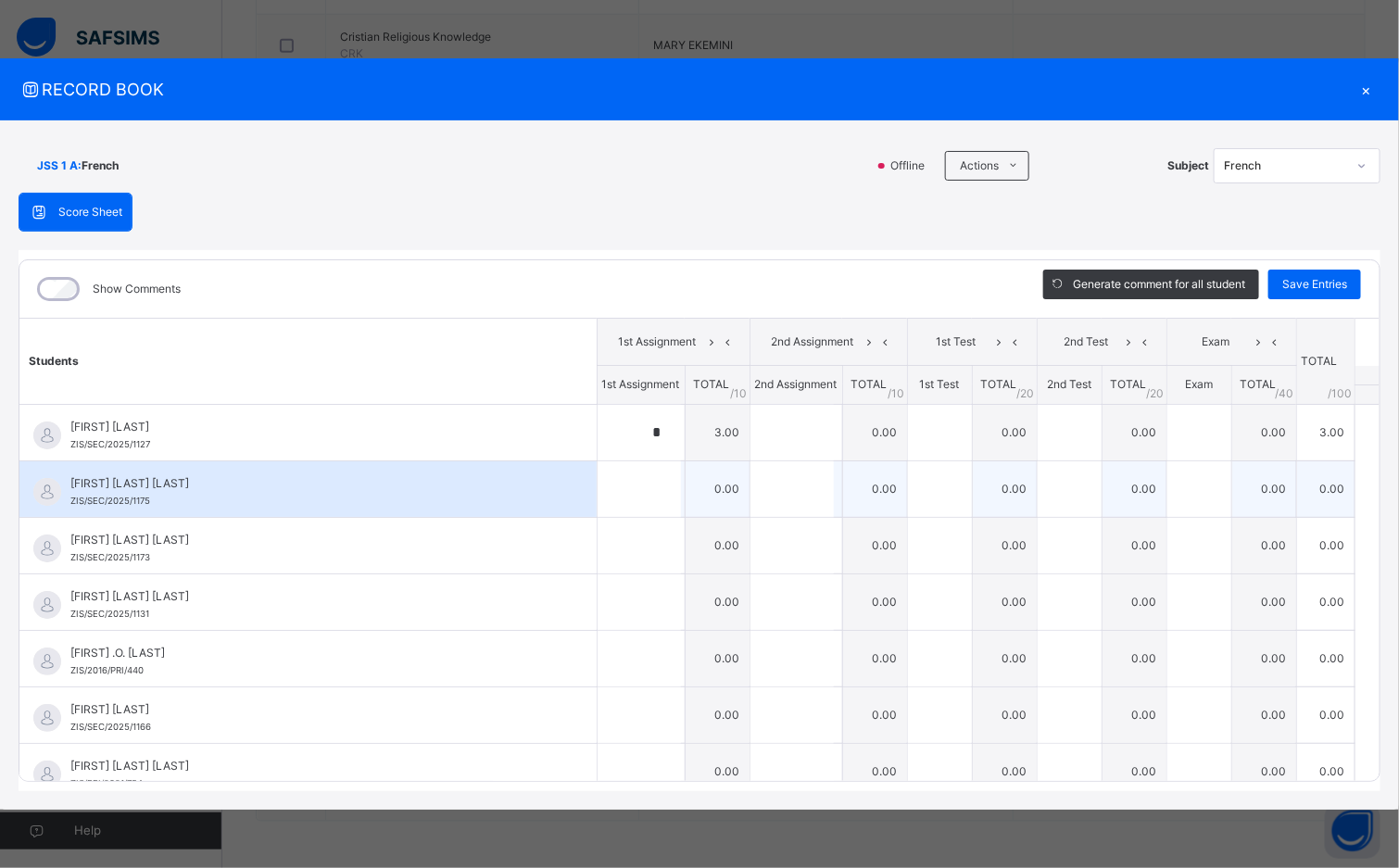 click on "[FIRST] [LAST] [LAST] [STUDENT_ID]" at bounding box center [312, 492] 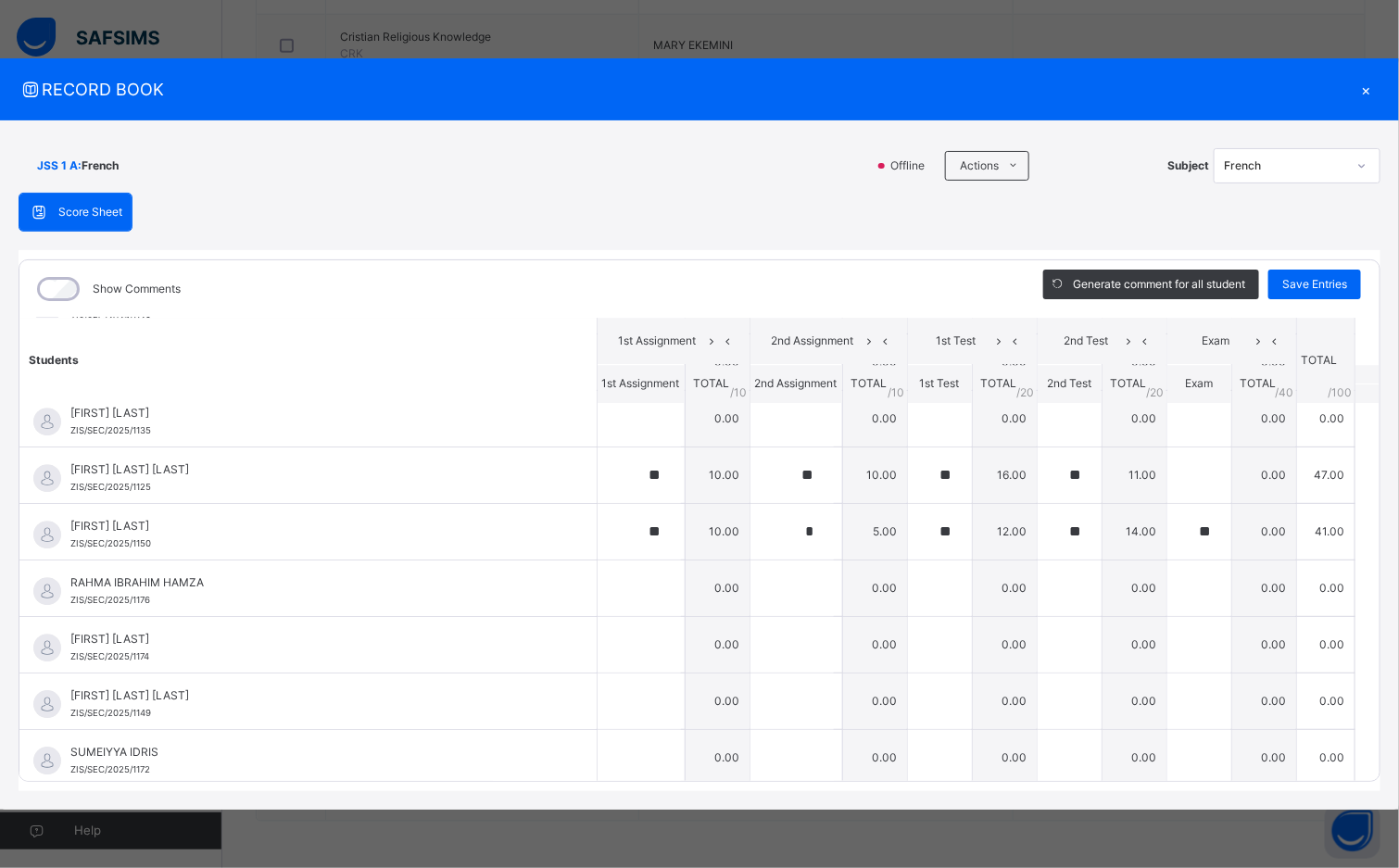 scroll, scrollTop: 2112, scrollLeft: 0, axis: vertical 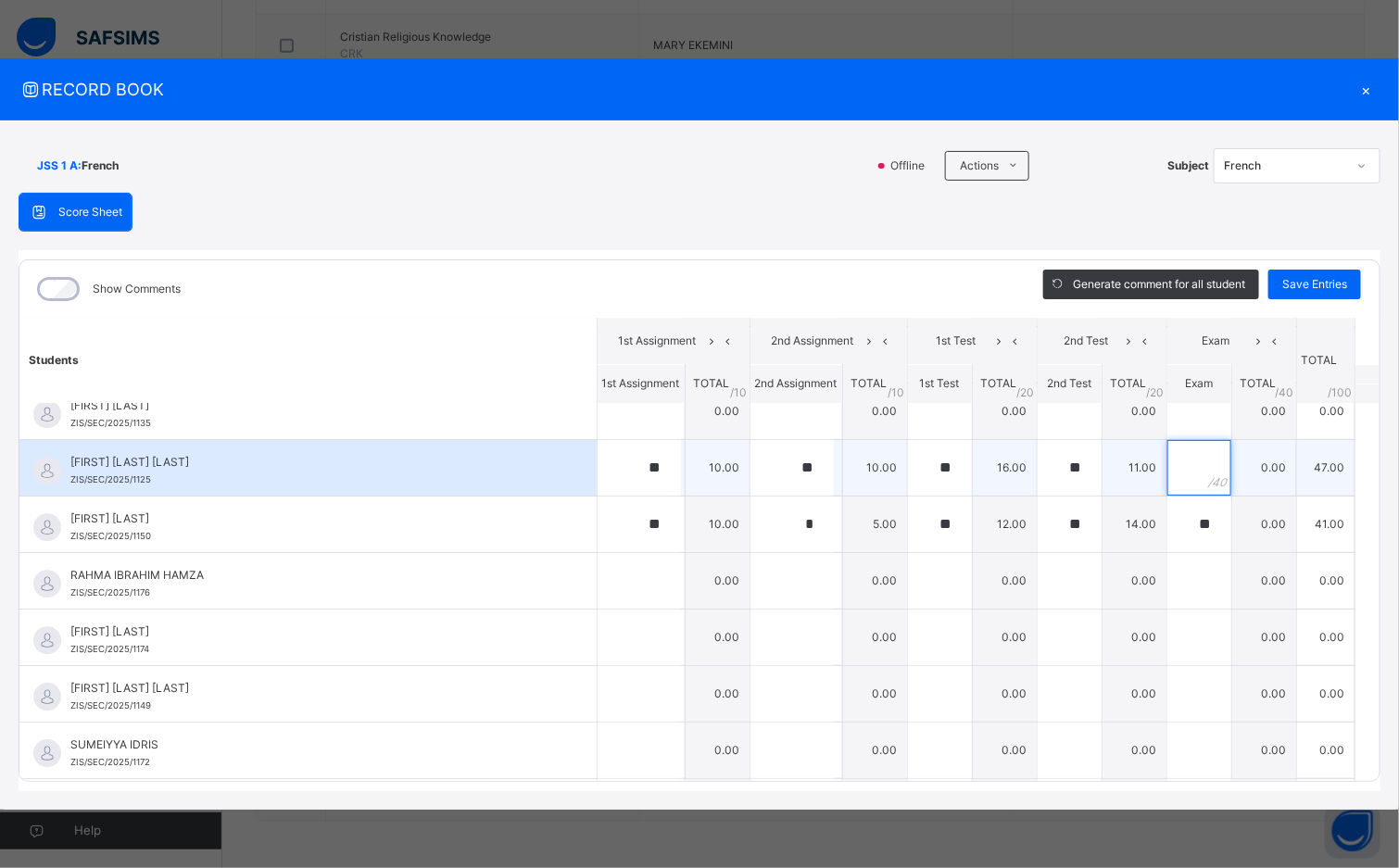 click at bounding box center [1199, 468] 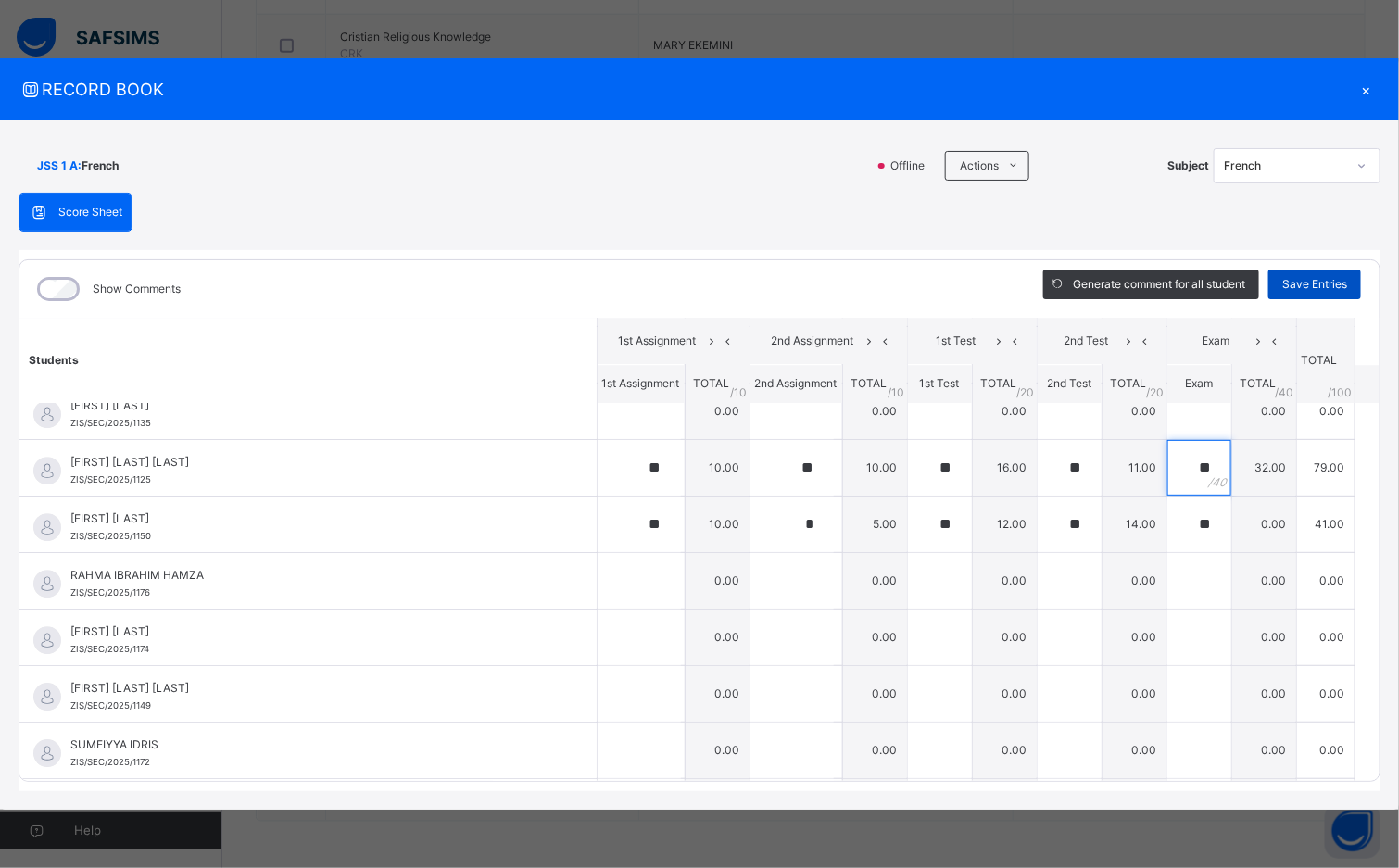 type on "**" 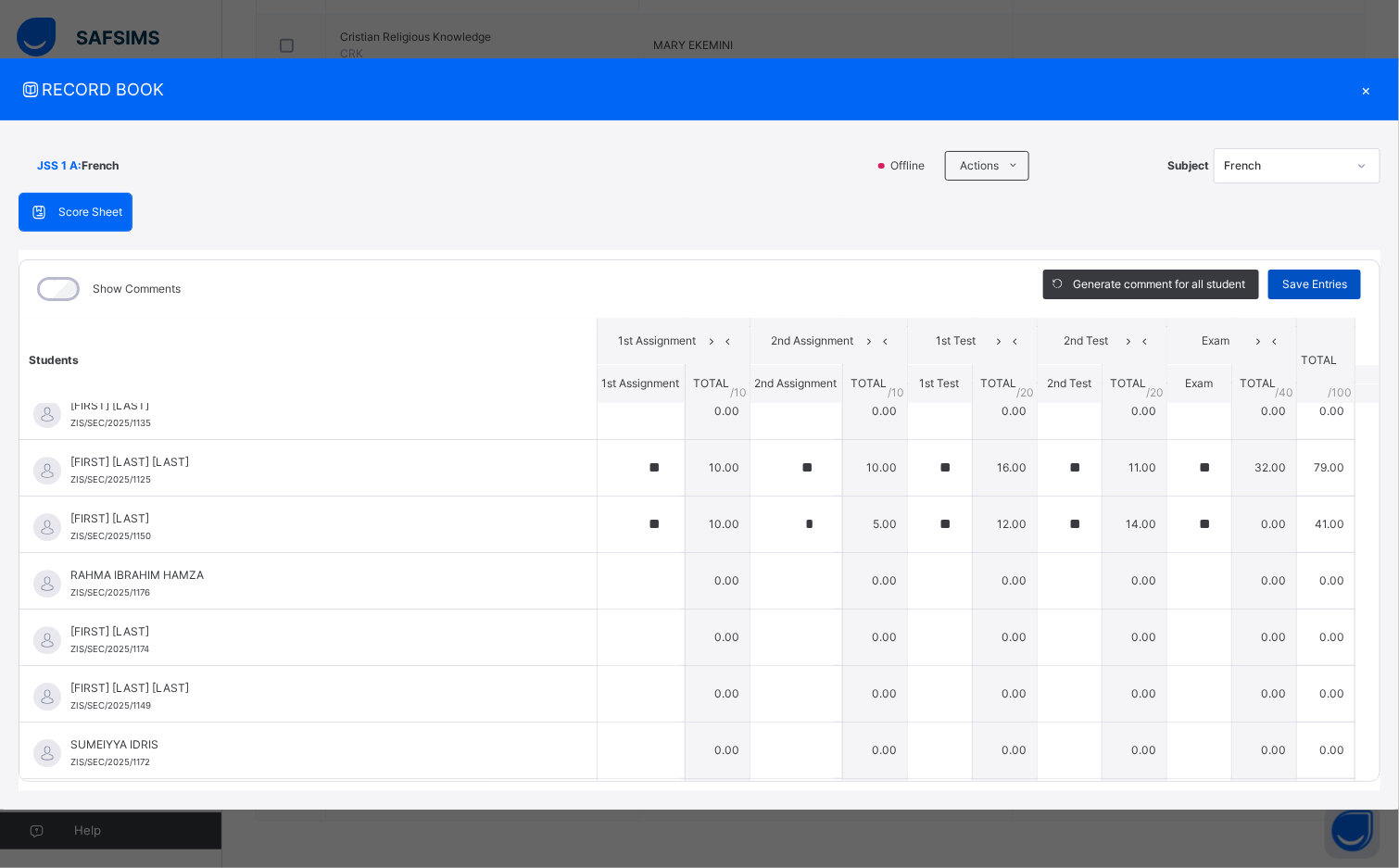click on "Save Entries" at bounding box center (1315, 284) 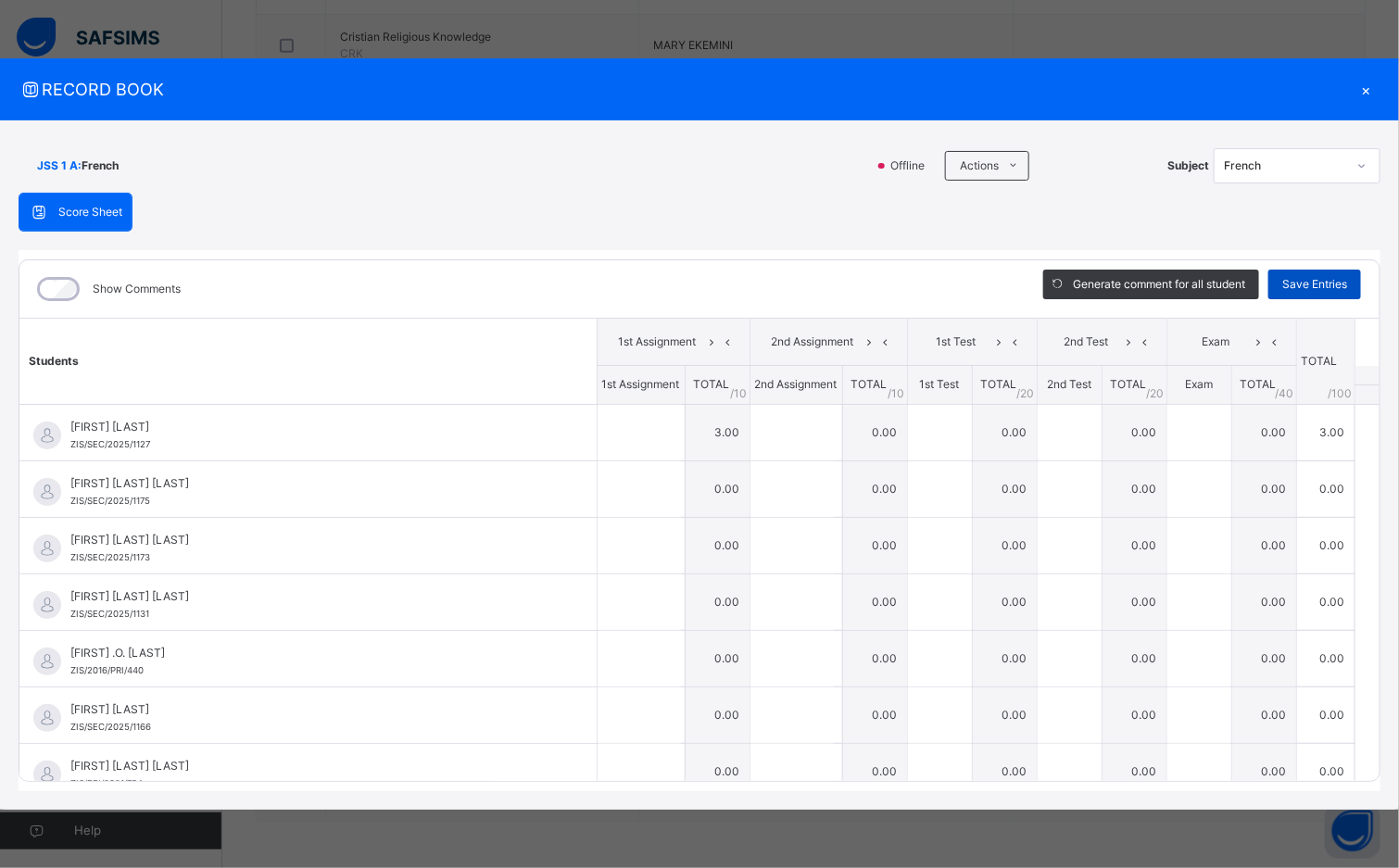 type on "*" 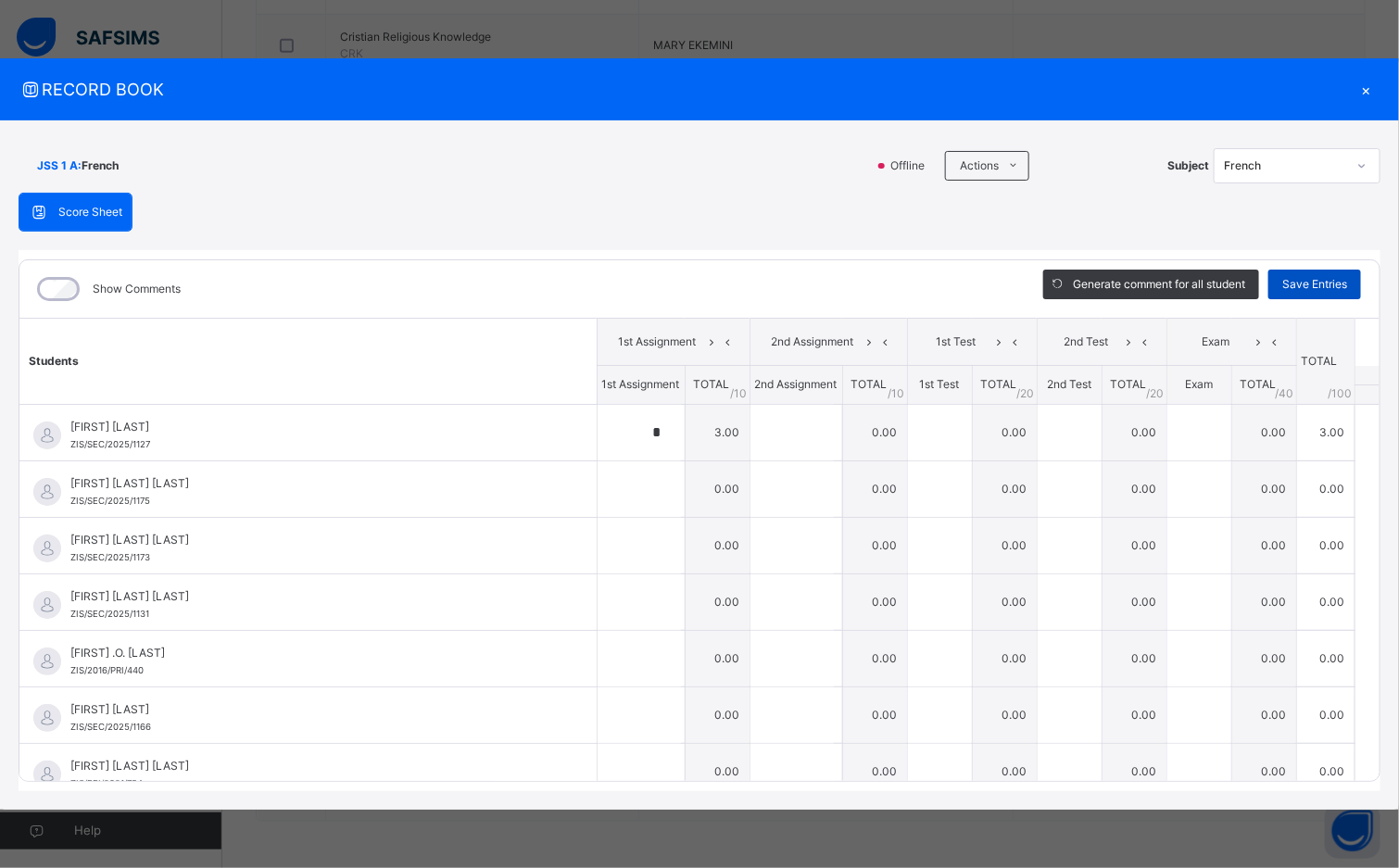 type on "**" 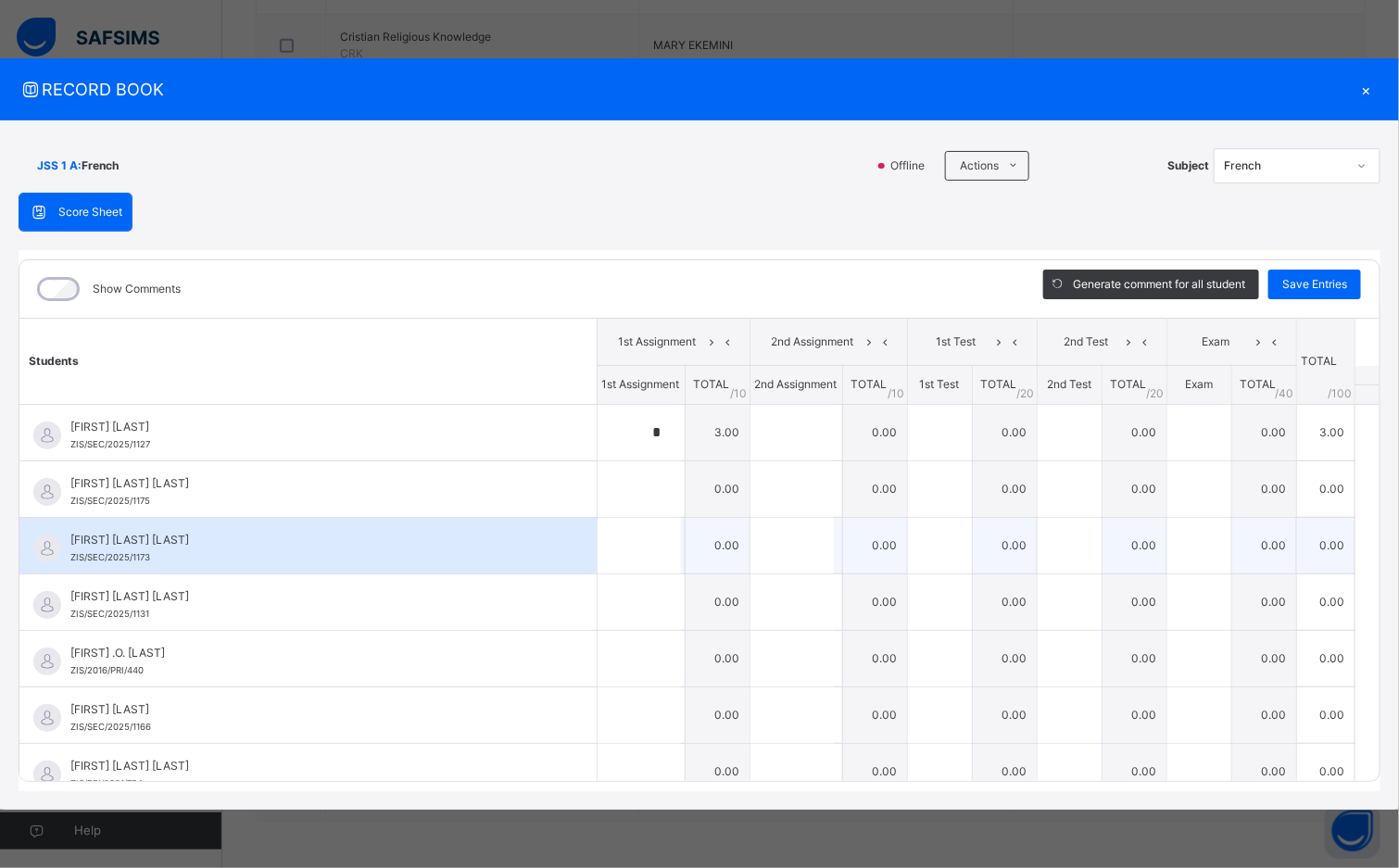 click on "[FIRST] [LAST] [LAST]" at bounding box center (312, 540) 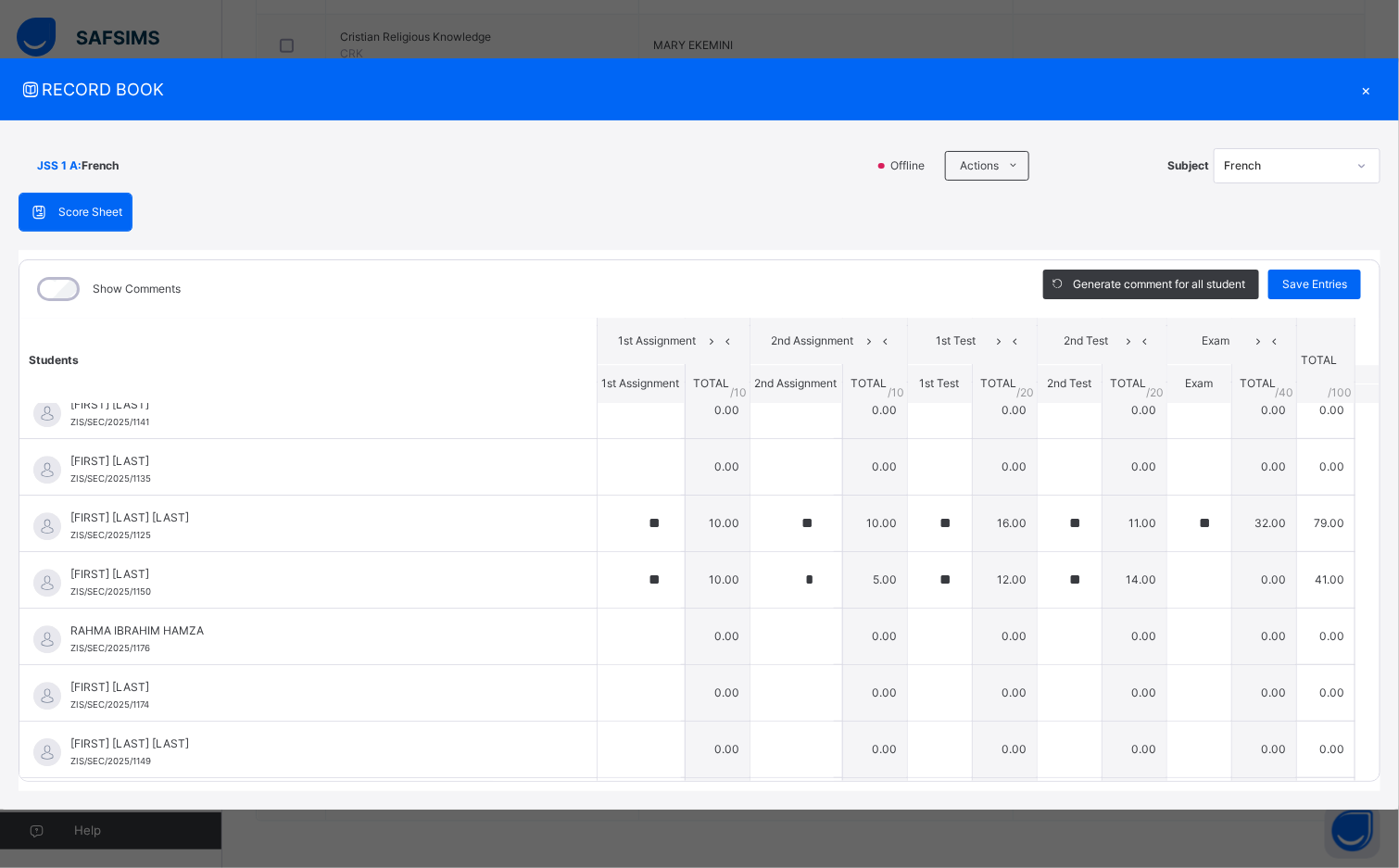 scroll, scrollTop: 2112, scrollLeft: 0, axis: vertical 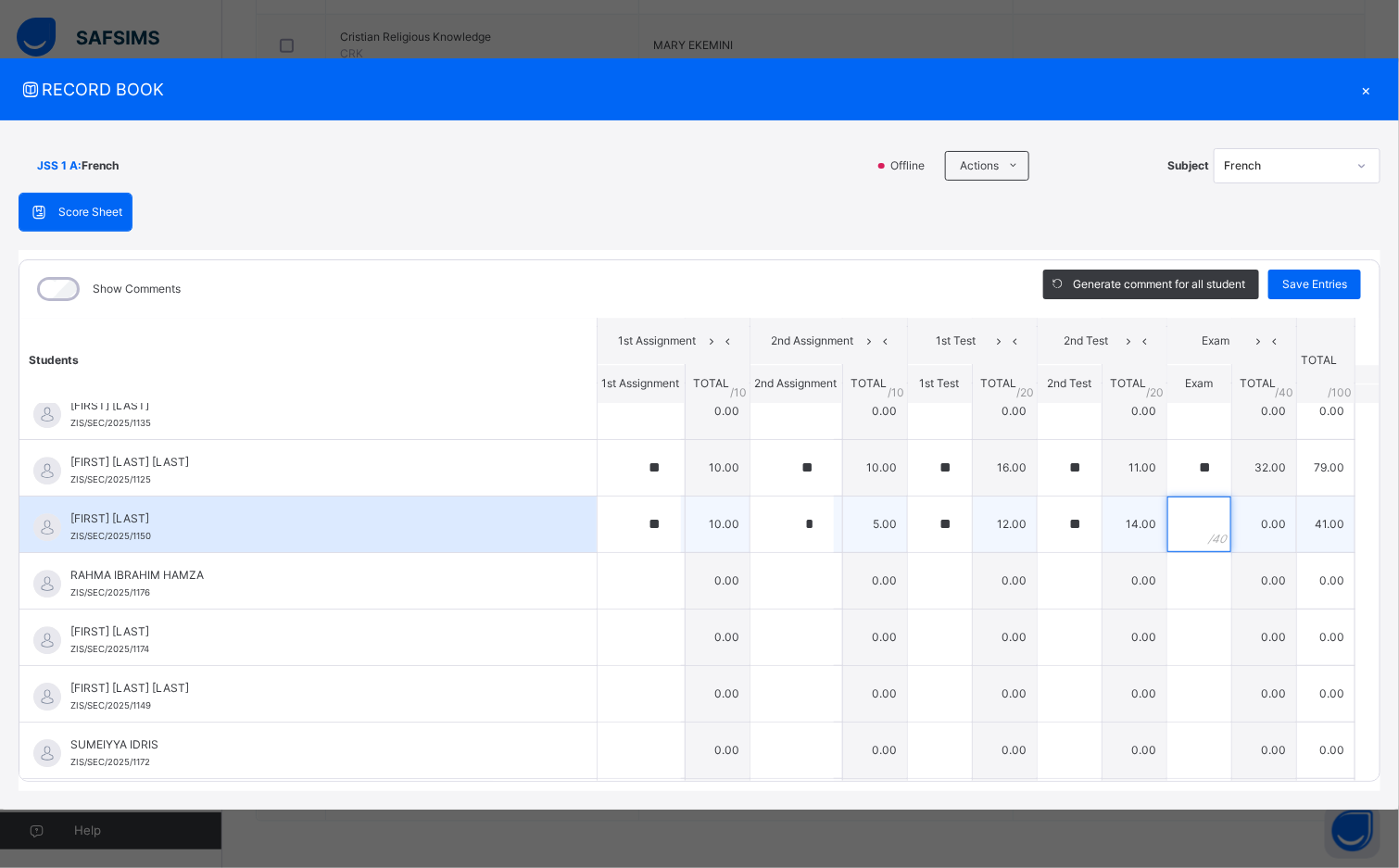 click at bounding box center [1199, 524] 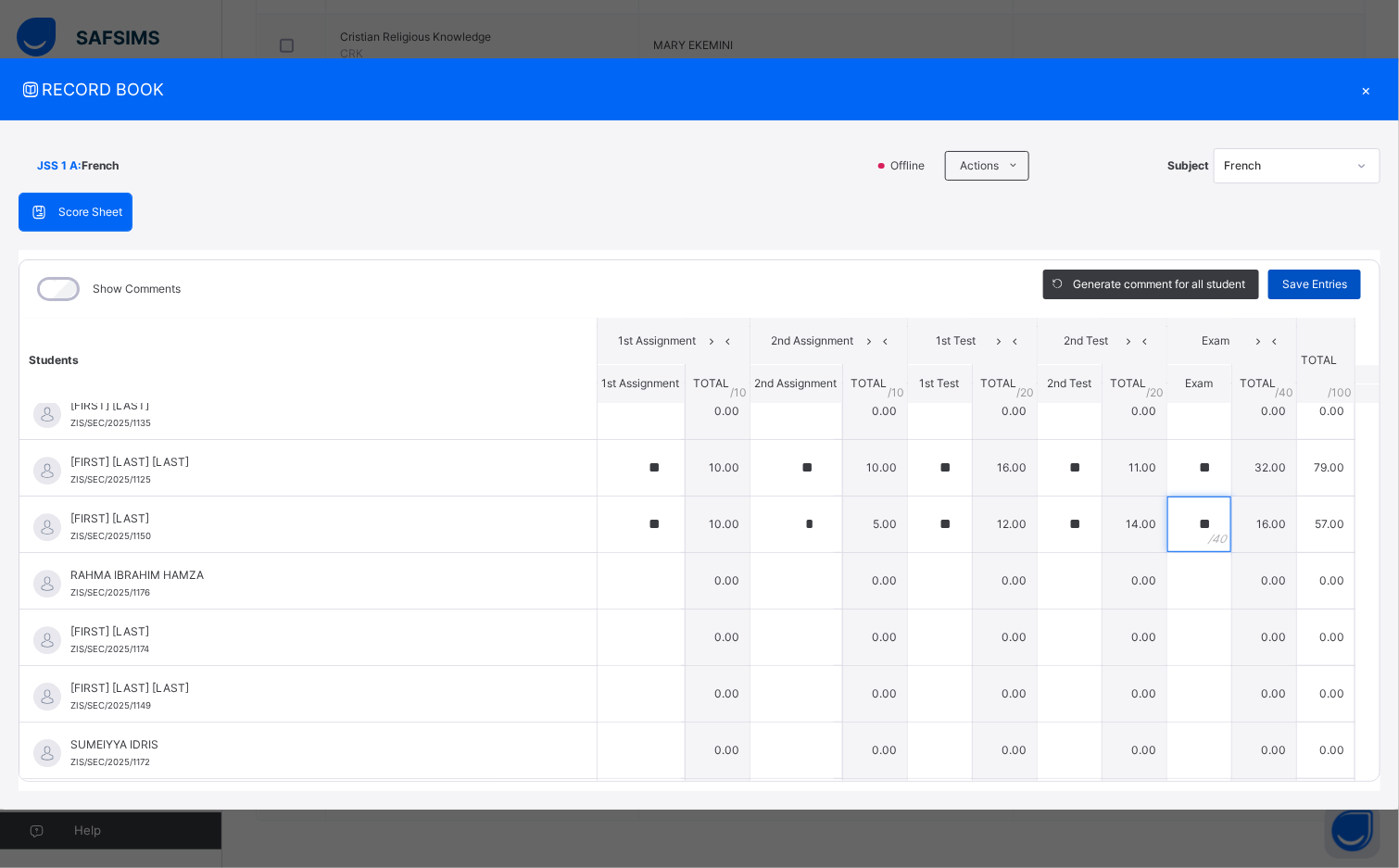 type on "**" 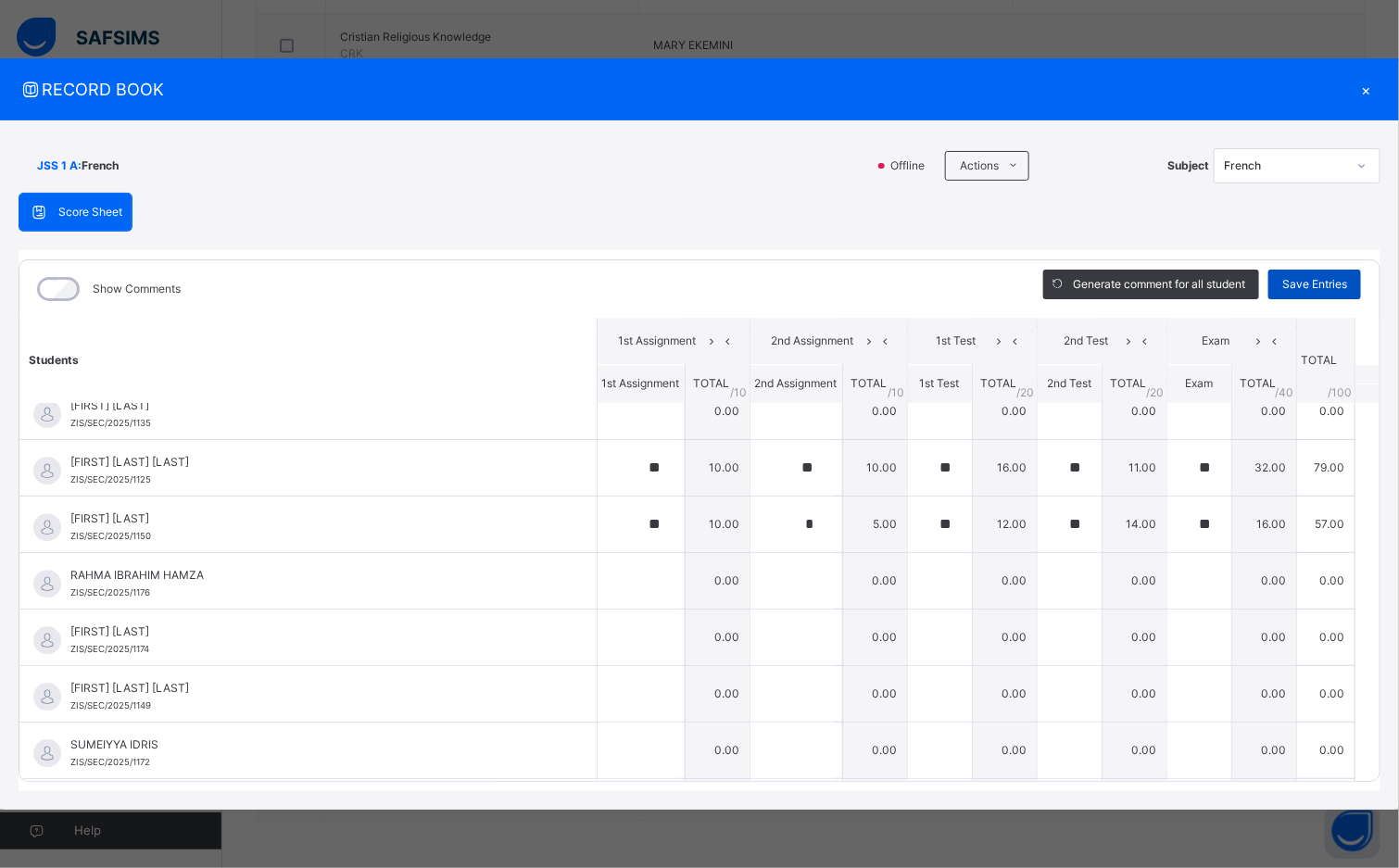 click on "Save Entries" at bounding box center [1315, 284] 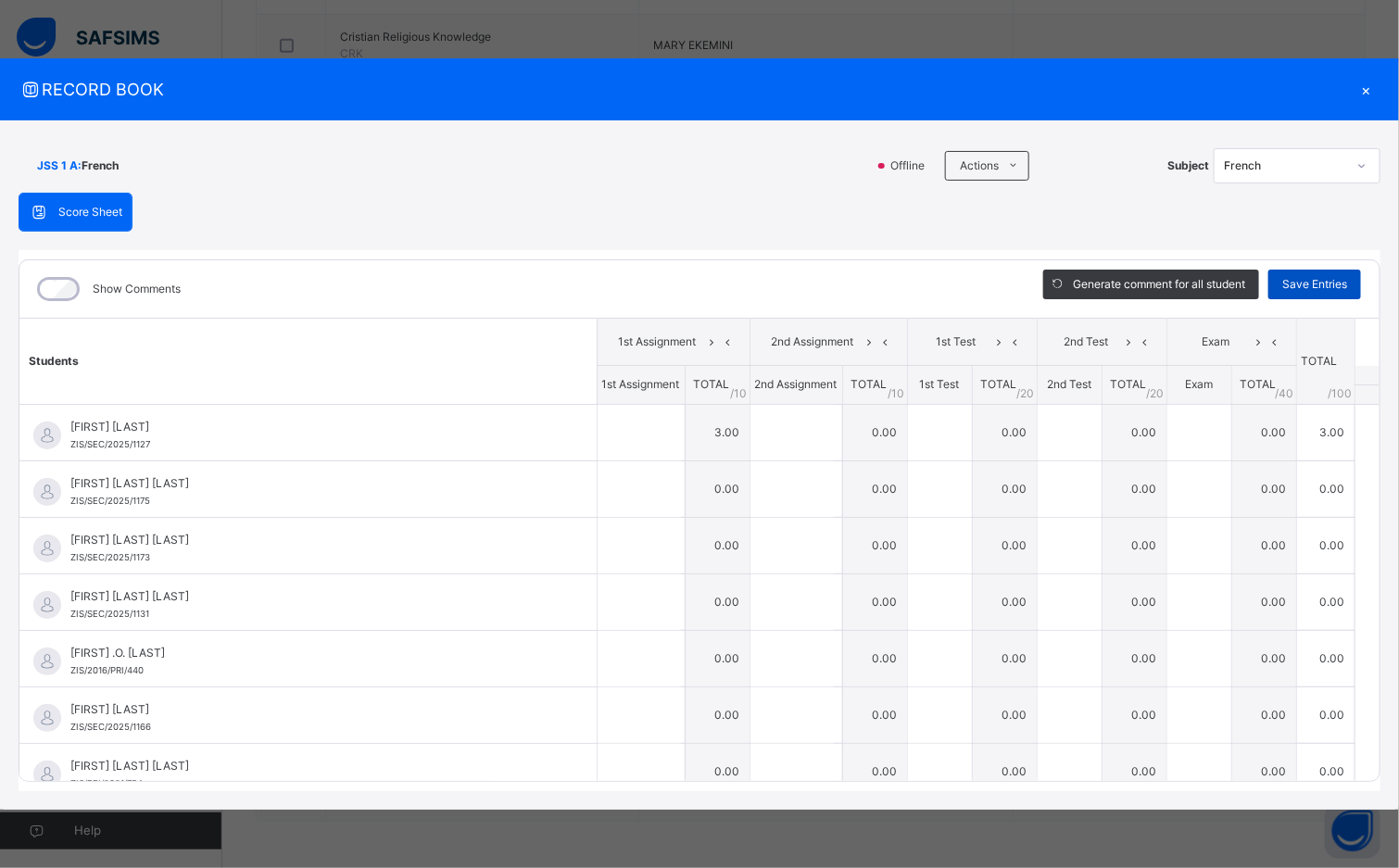 type on "*" 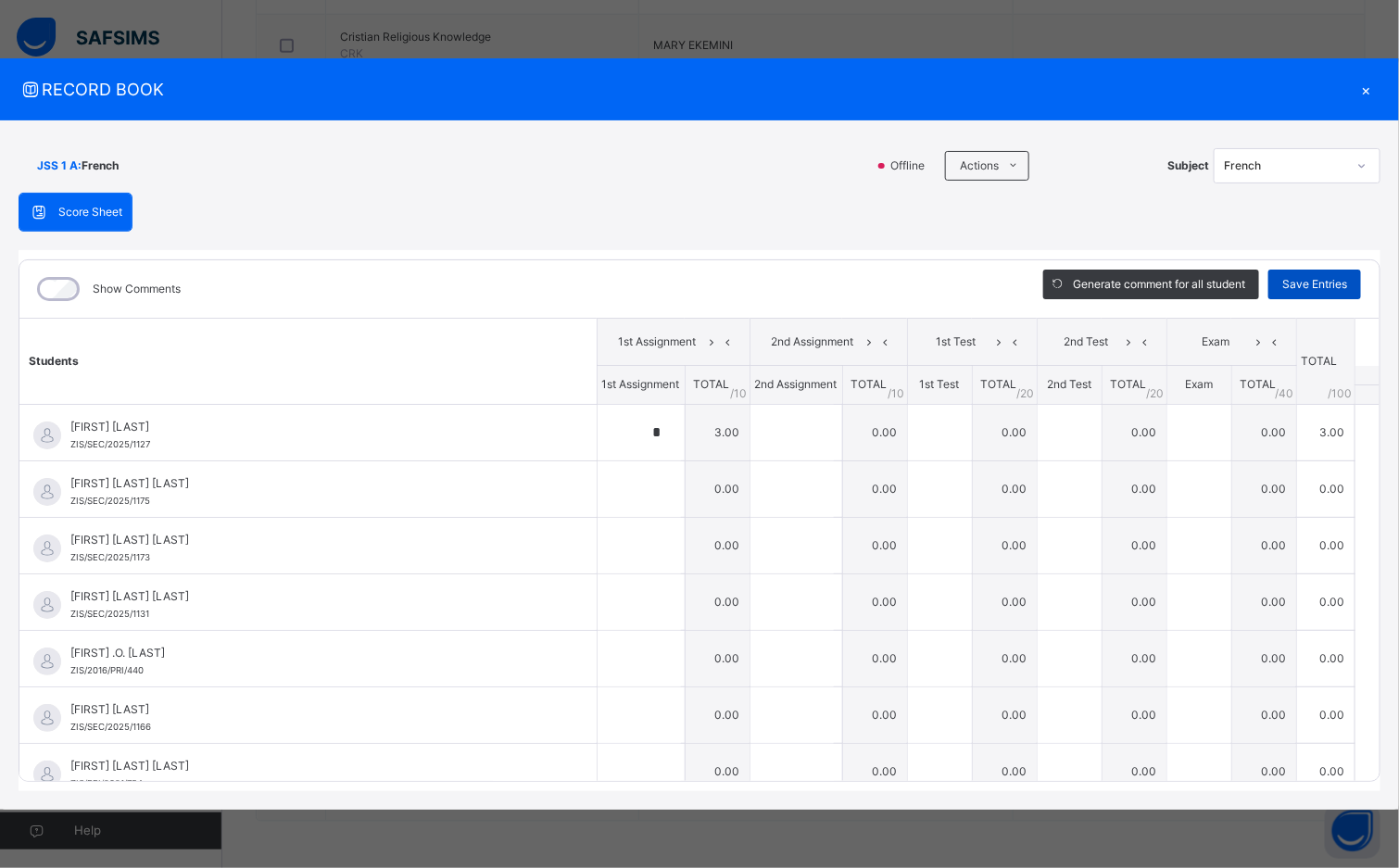 type on "*" 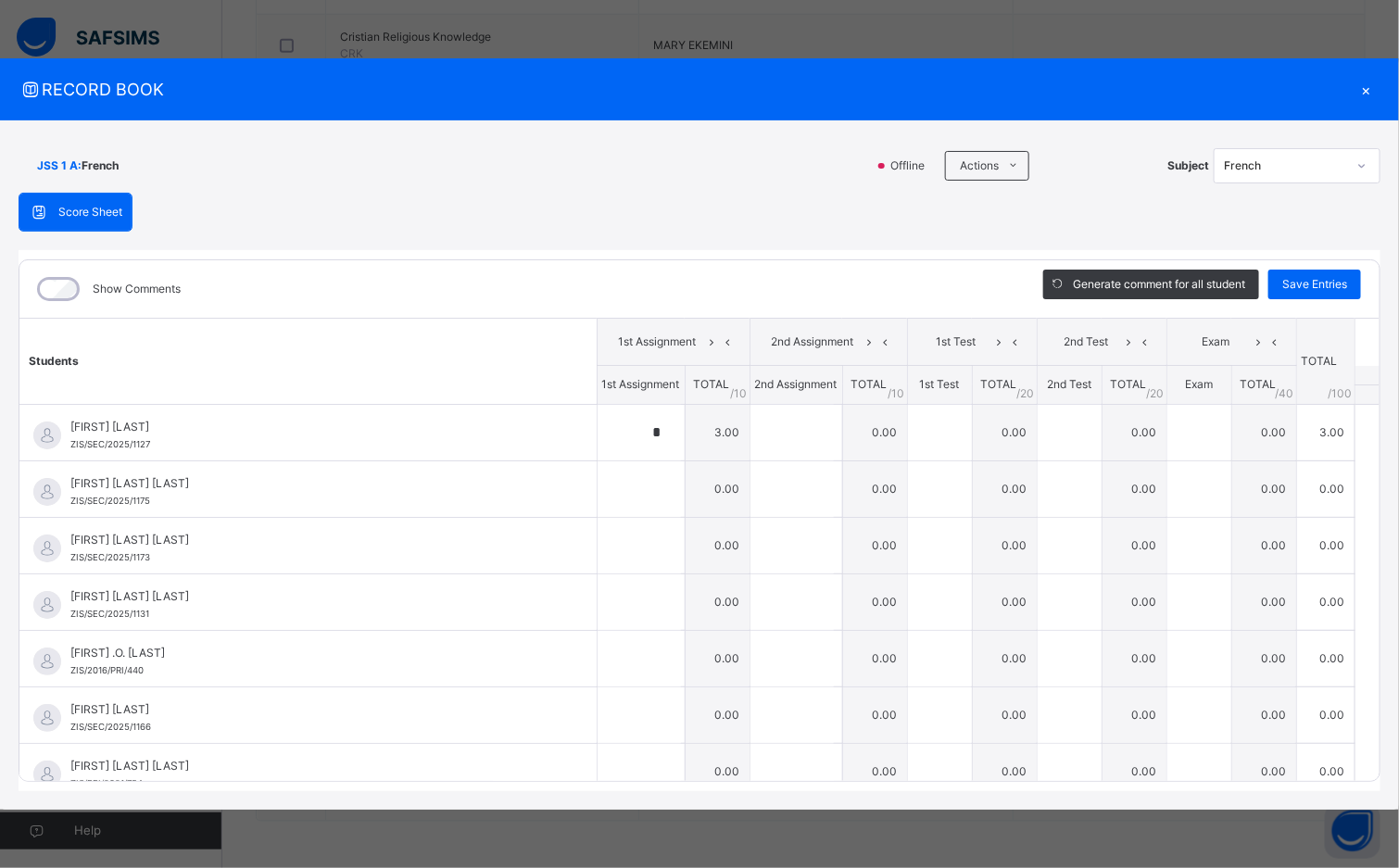 click on "×" at bounding box center [1367, 89] 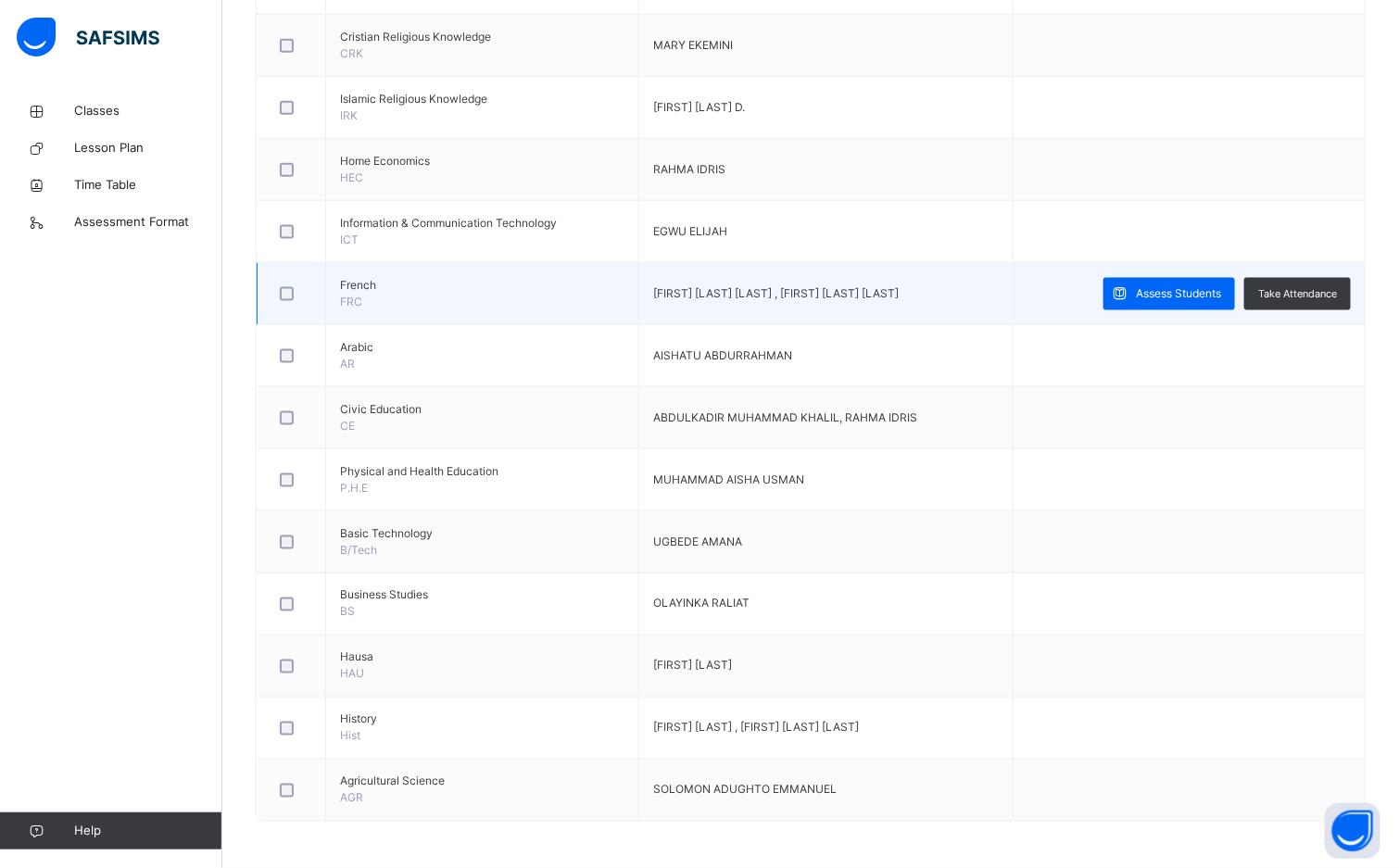 click on "French" at bounding box center [482, 285] 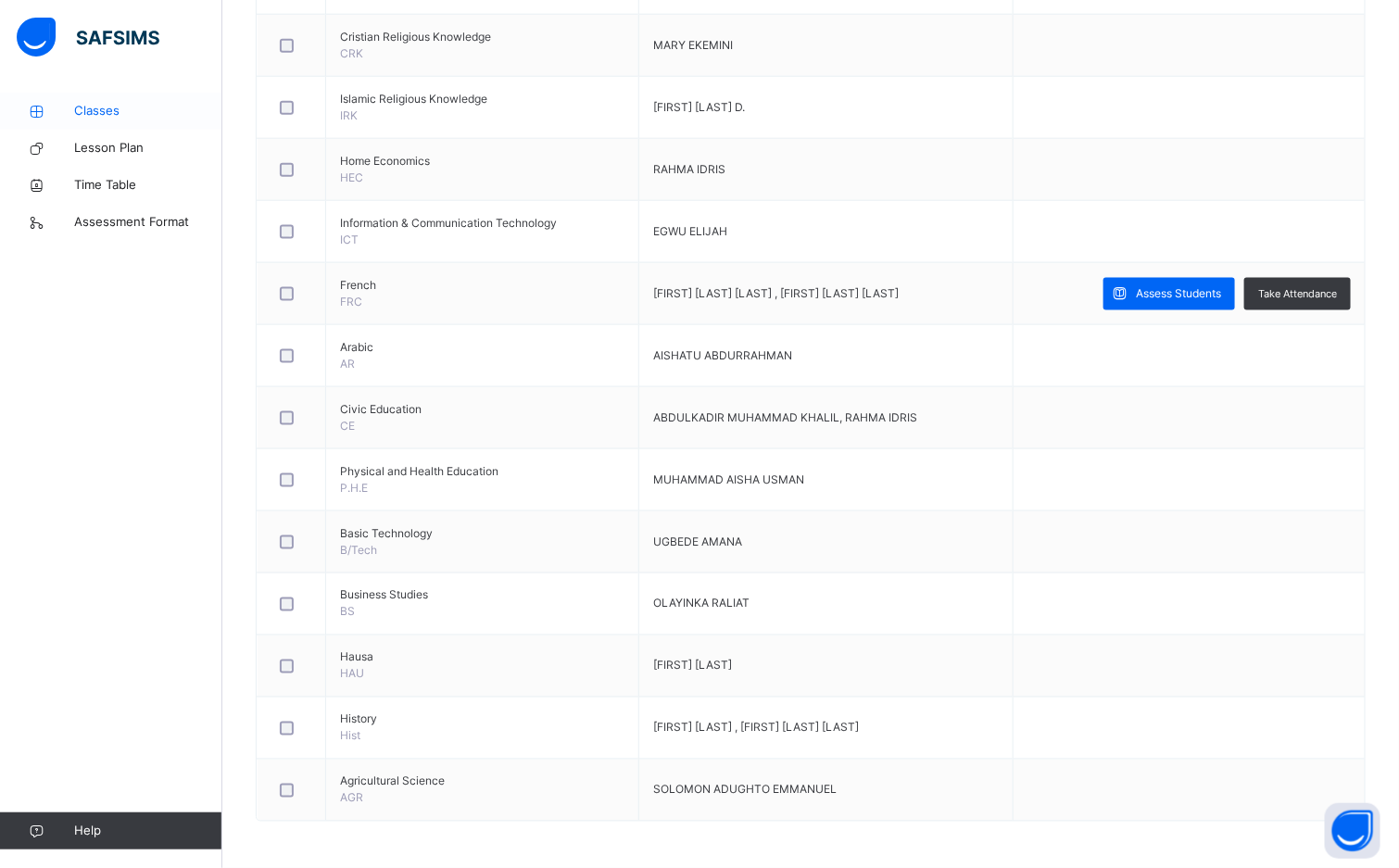 click on "Classes" at bounding box center (148, 111) 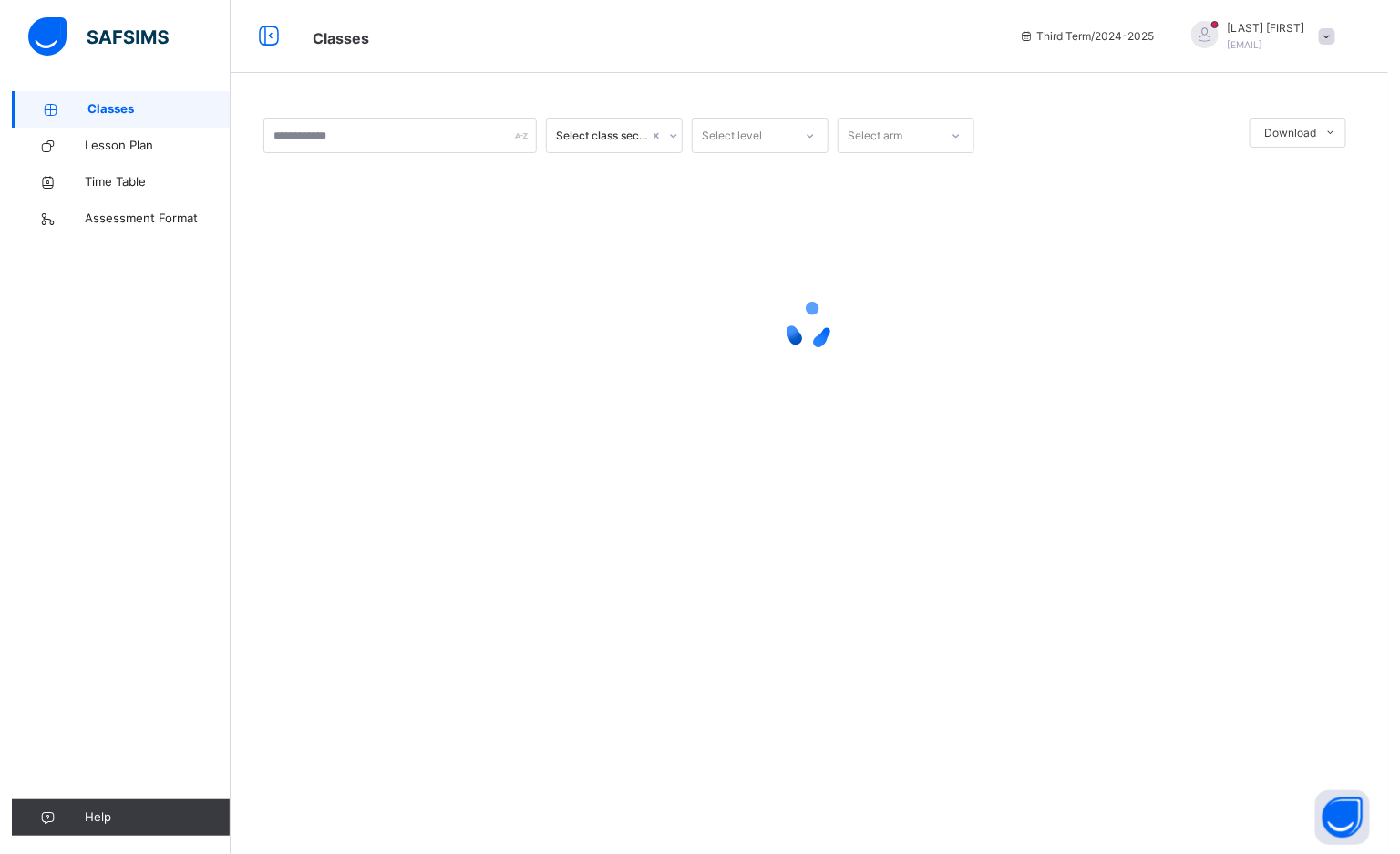 scroll, scrollTop: 0, scrollLeft: 0, axis: both 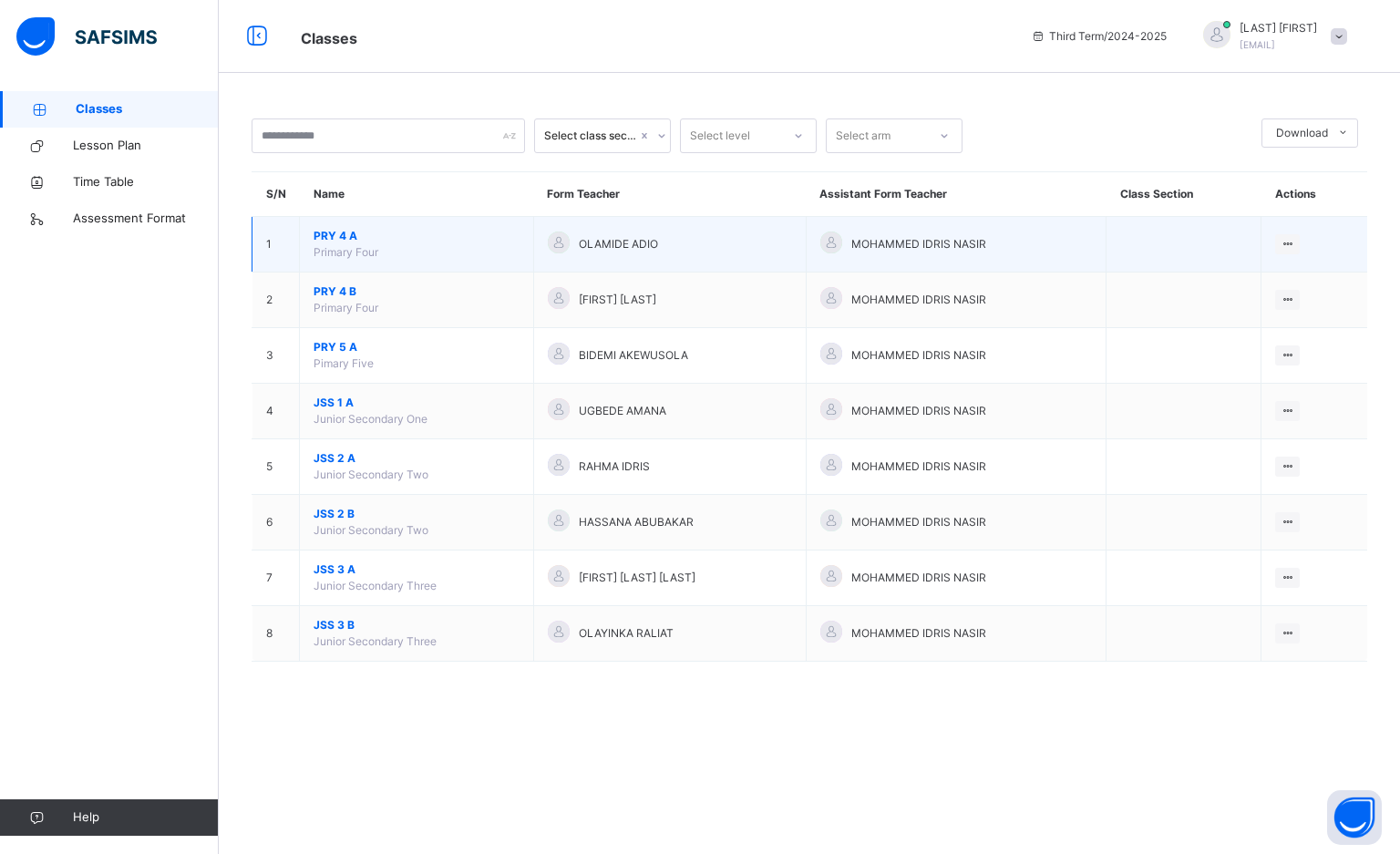 click on "PRY 4   A   Primary Four" at bounding box center [417, 244] 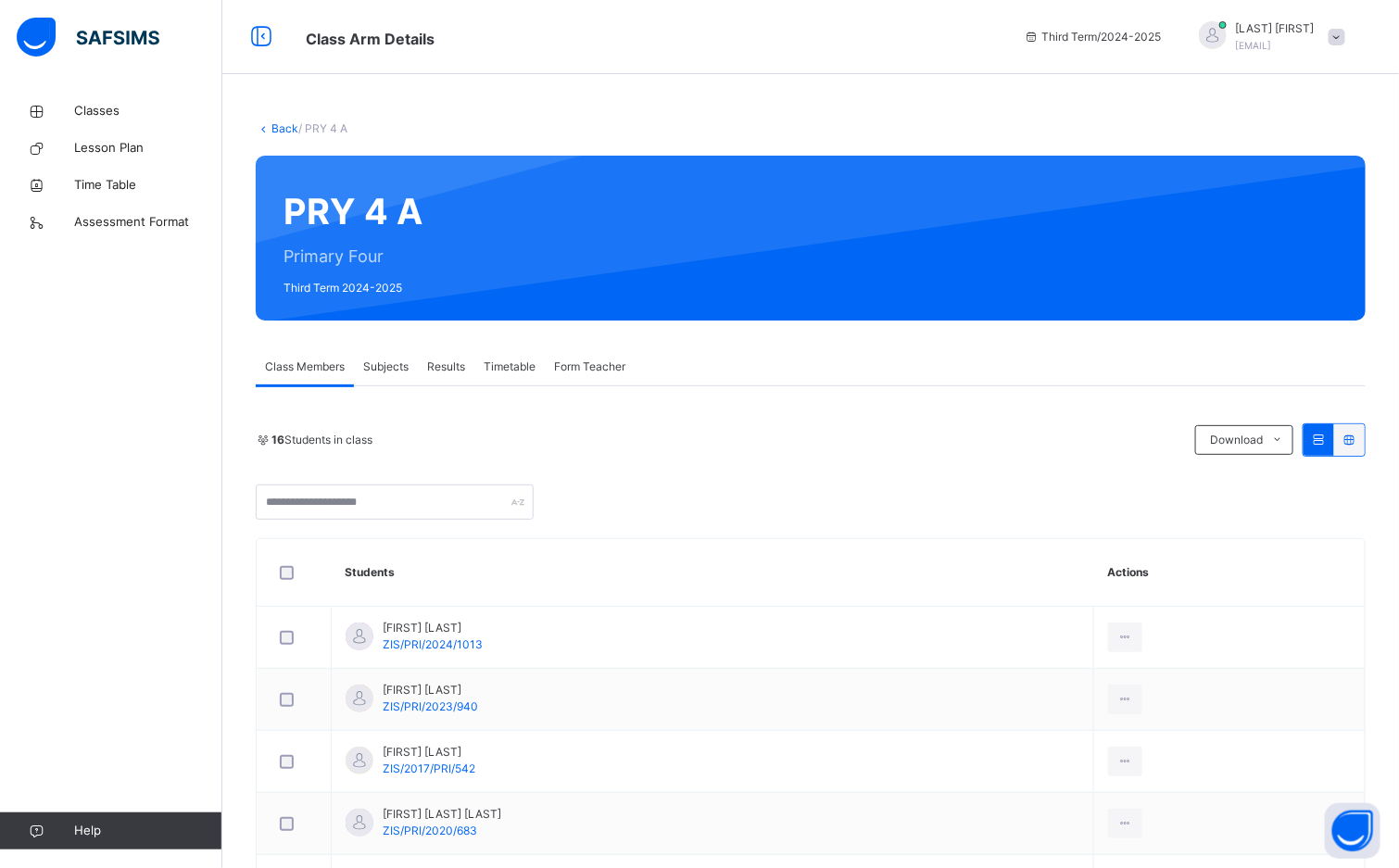 click on "Subjects" at bounding box center (385, 367) 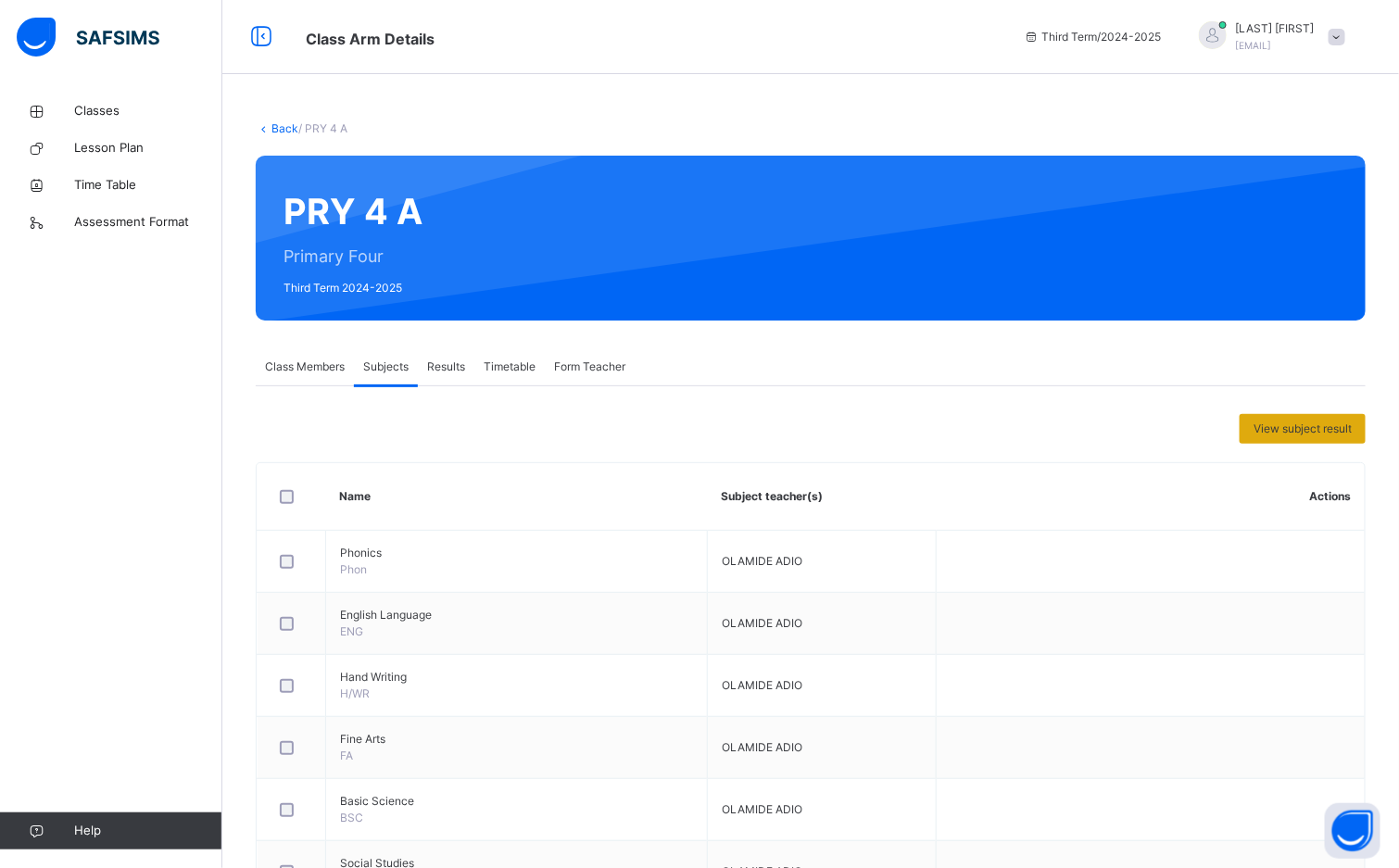 click on "View subject result" at bounding box center [1303, 429] 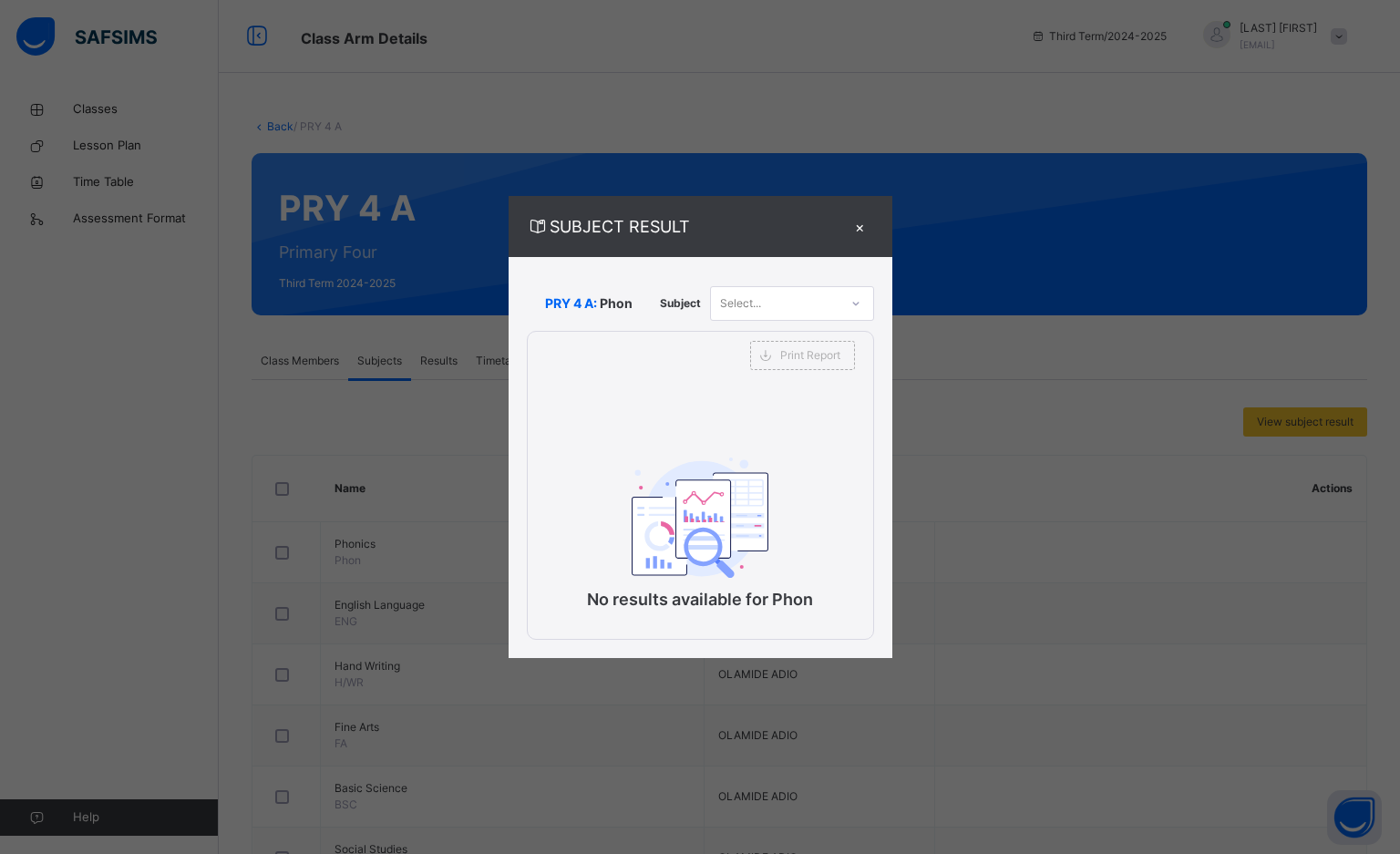 click 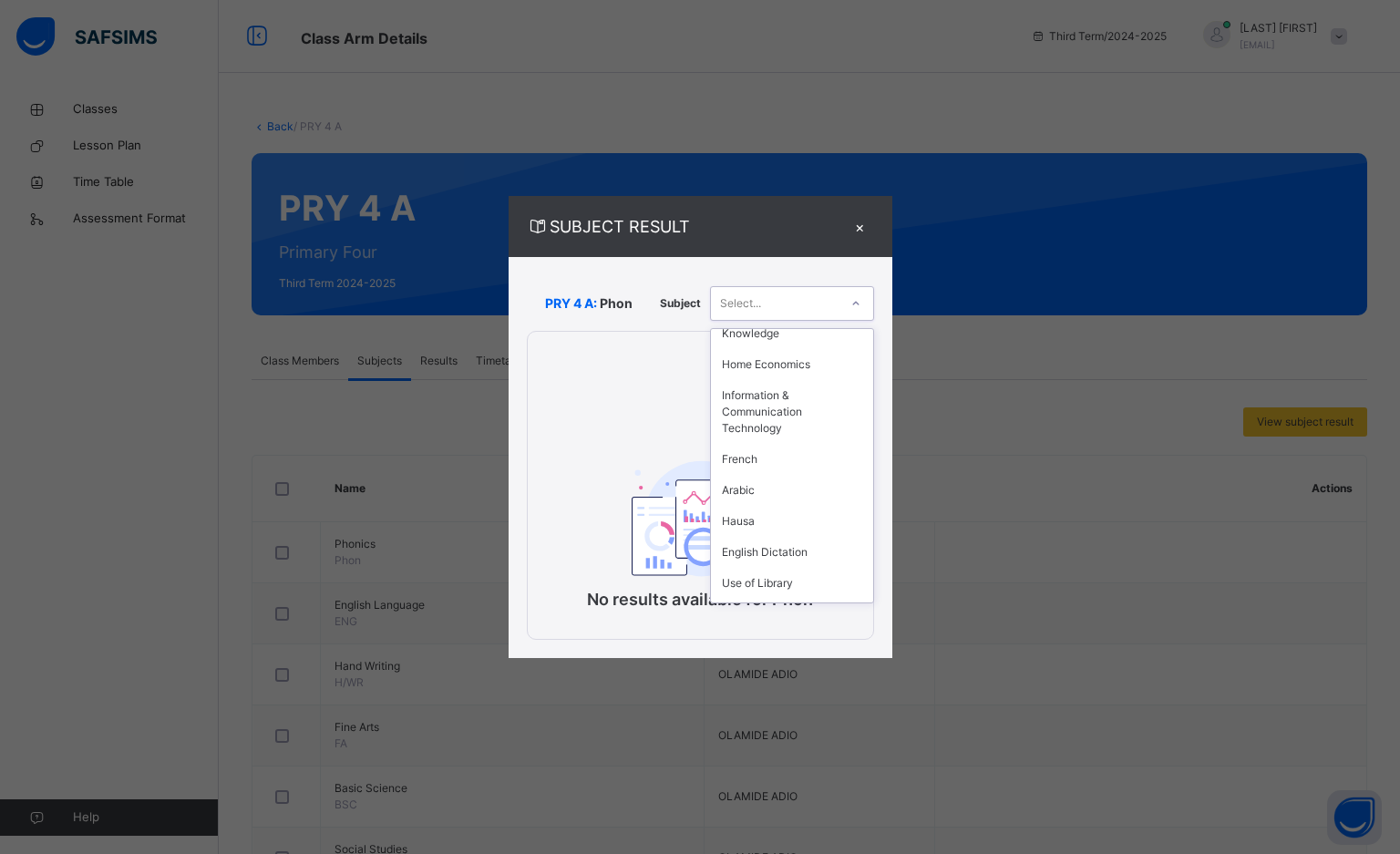 scroll, scrollTop: 328, scrollLeft: 0, axis: vertical 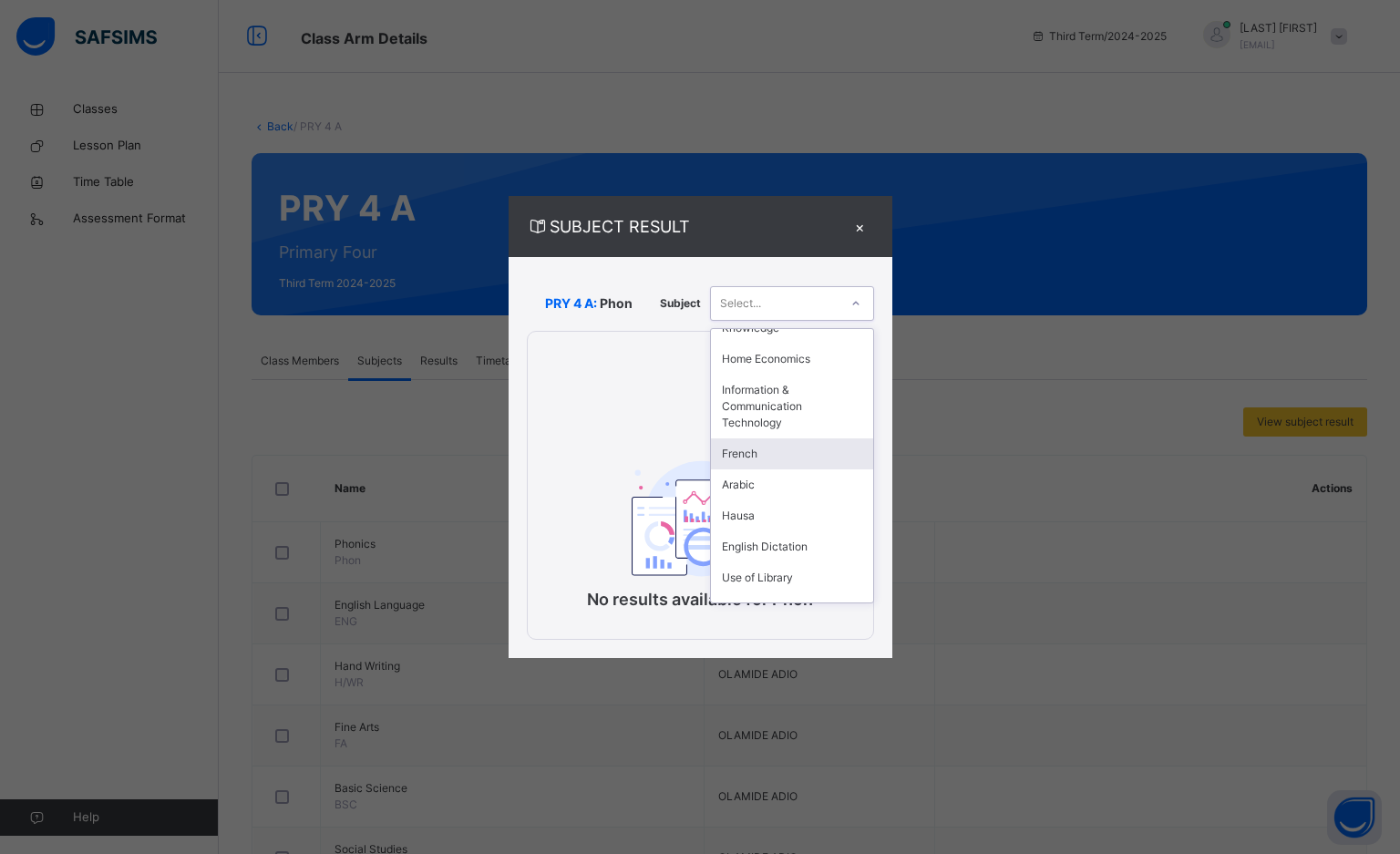 click on "French" at bounding box center (792, 454) 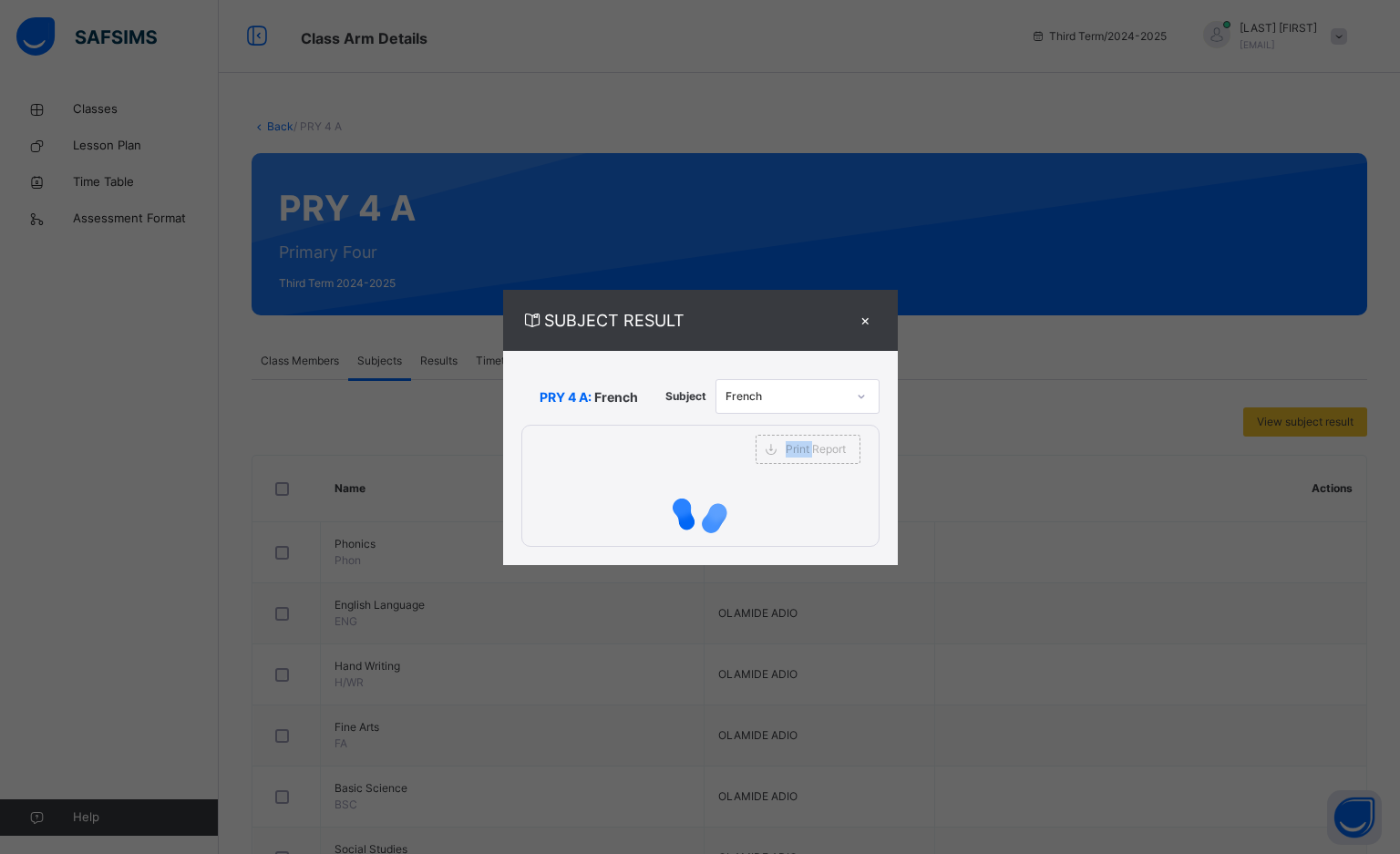 click on "Print Report" at bounding box center (816, 449) 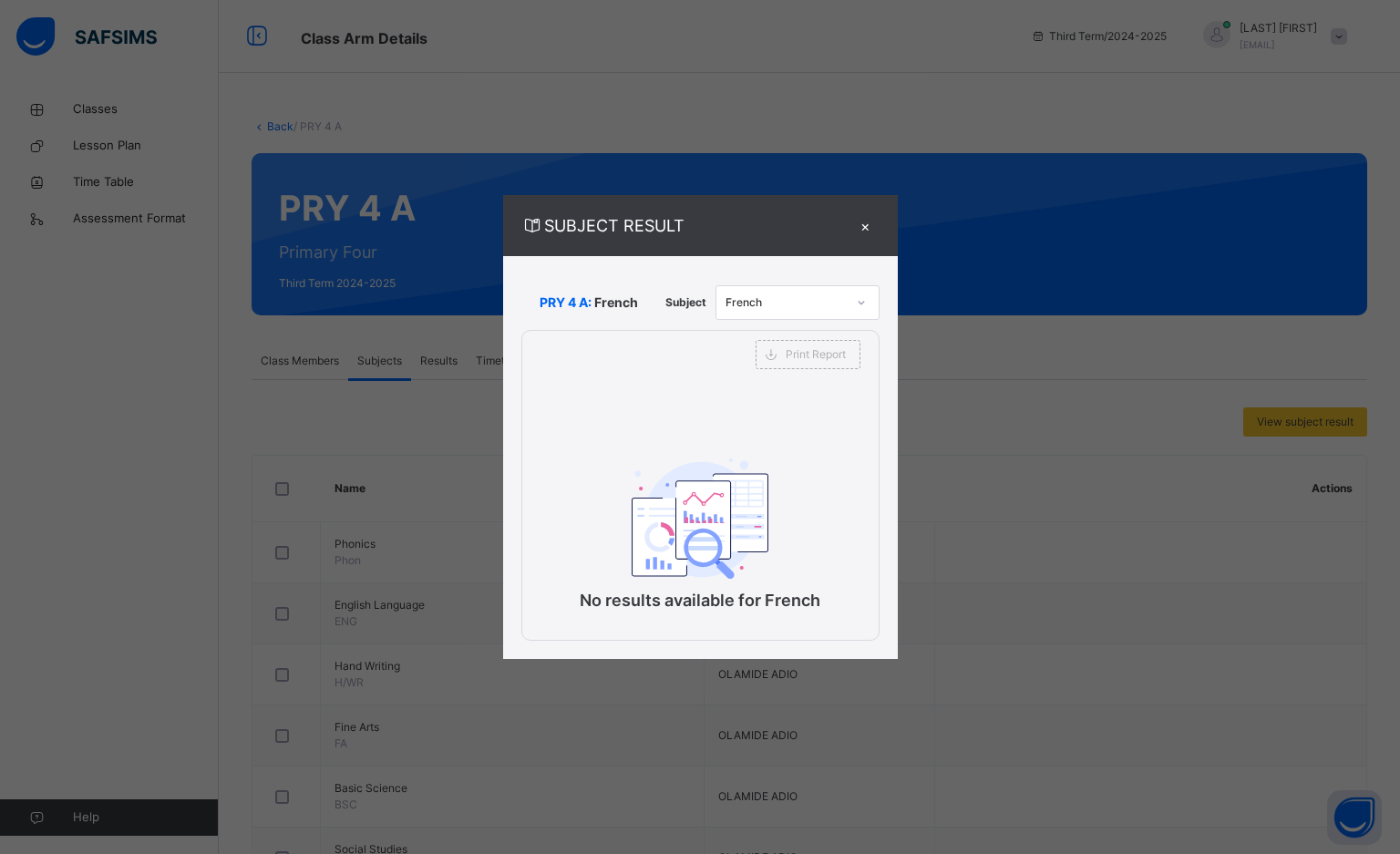 click 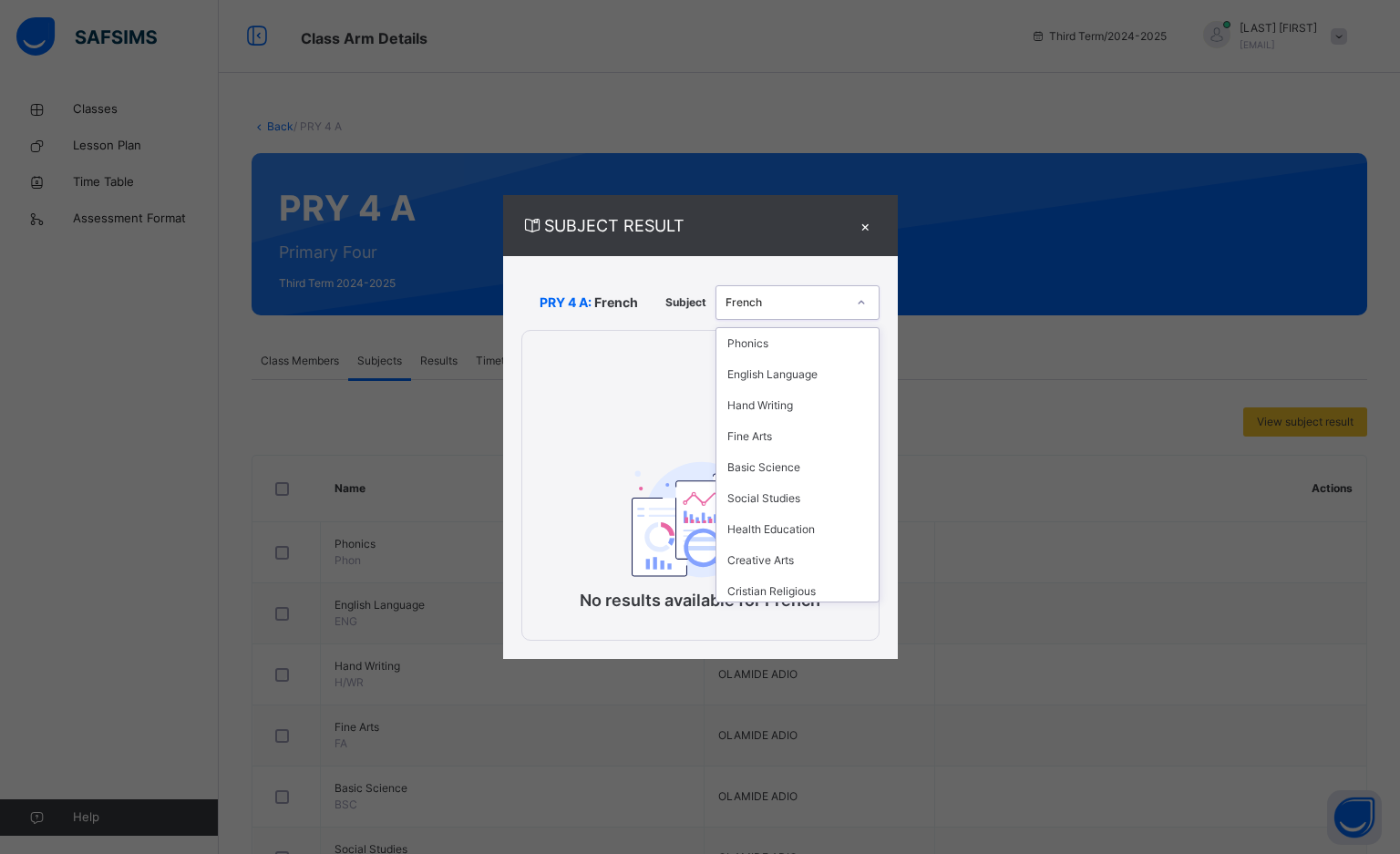 scroll, scrollTop: 205, scrollLeft: 0, axis: vertical 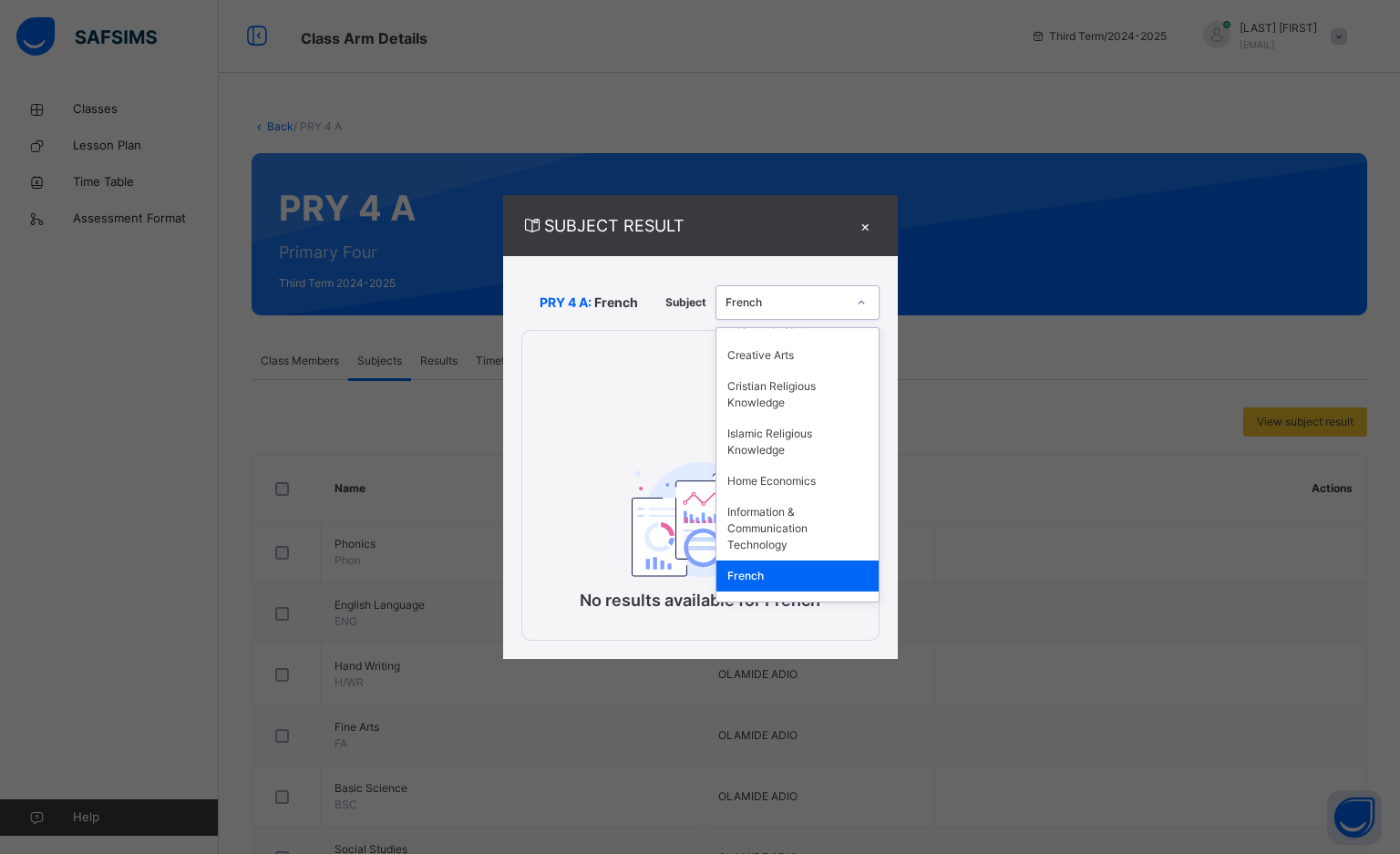 click on "French" at bounding box center [616, 302] 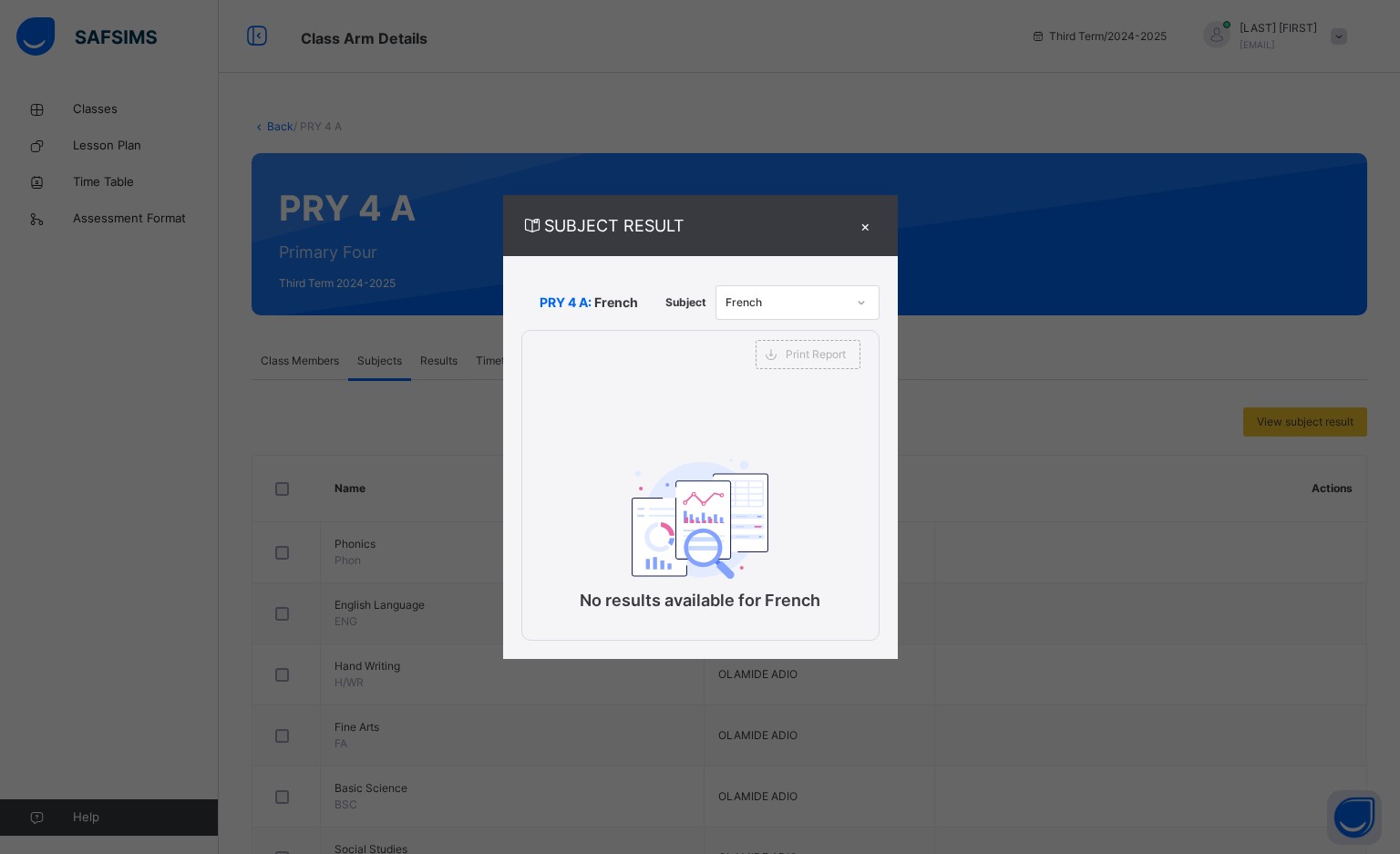 click 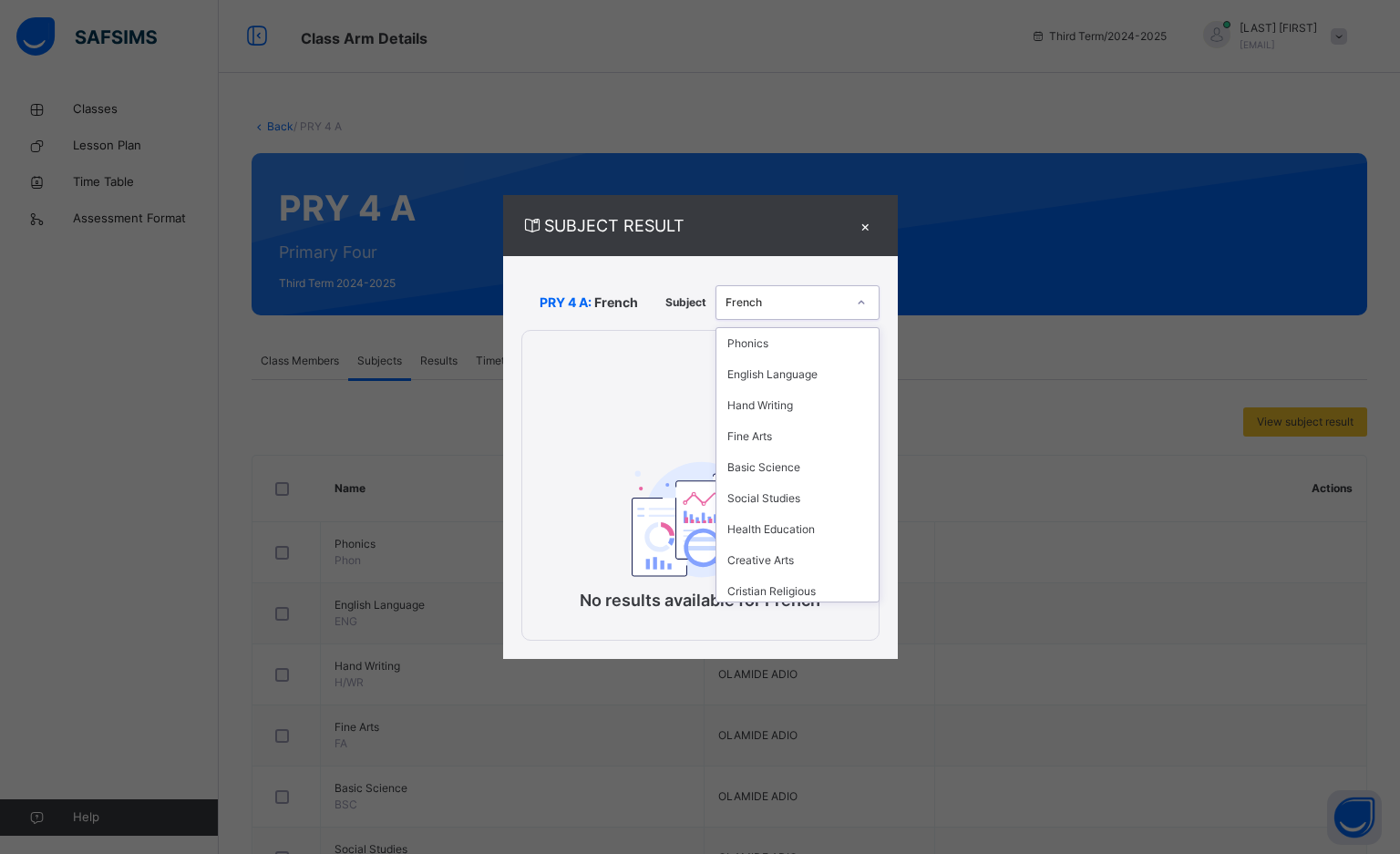 scroll, scrollTop: 205, scrollLeft: 0, axis: vertical 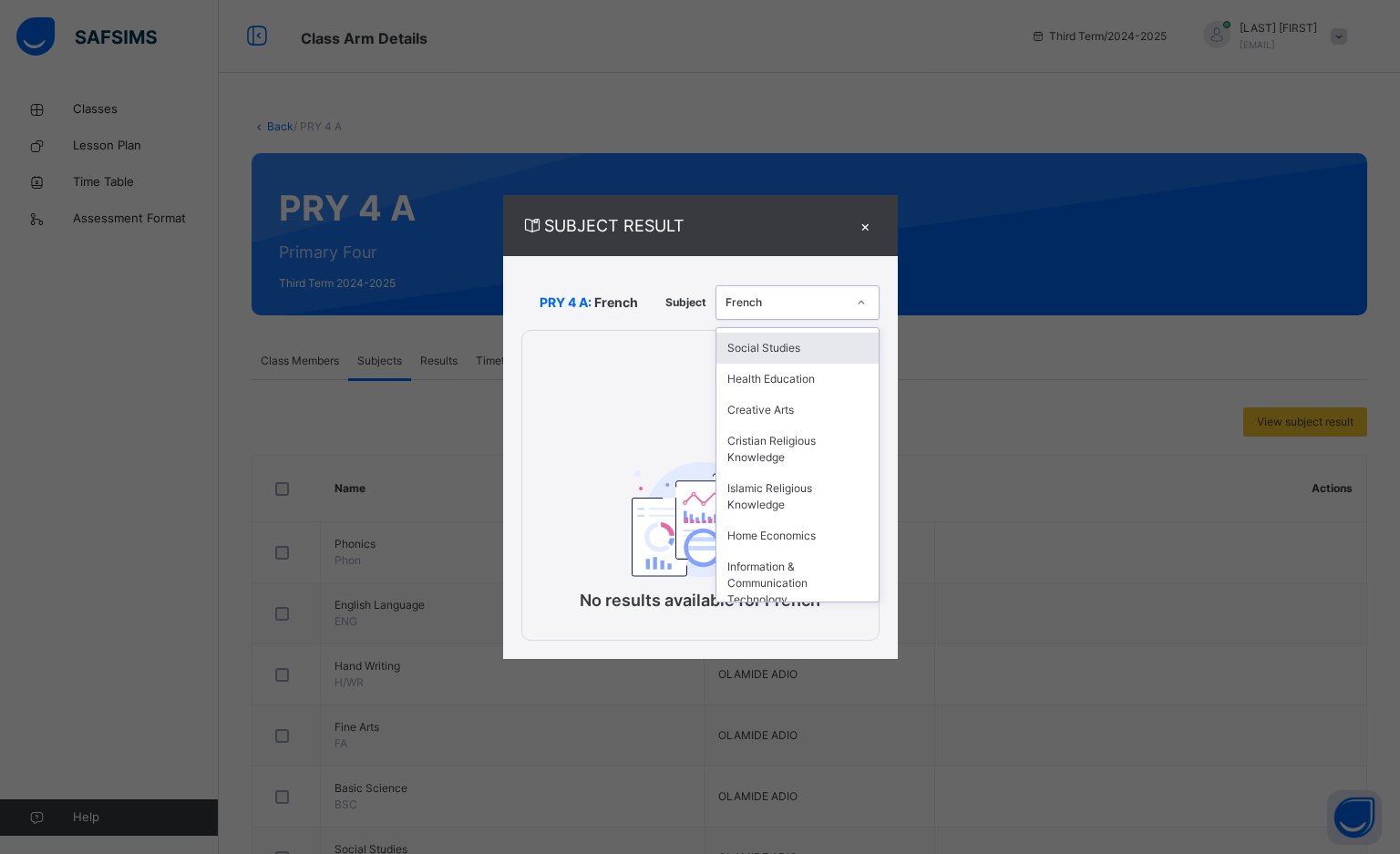 click on "×" at bounding box center (866, 225) 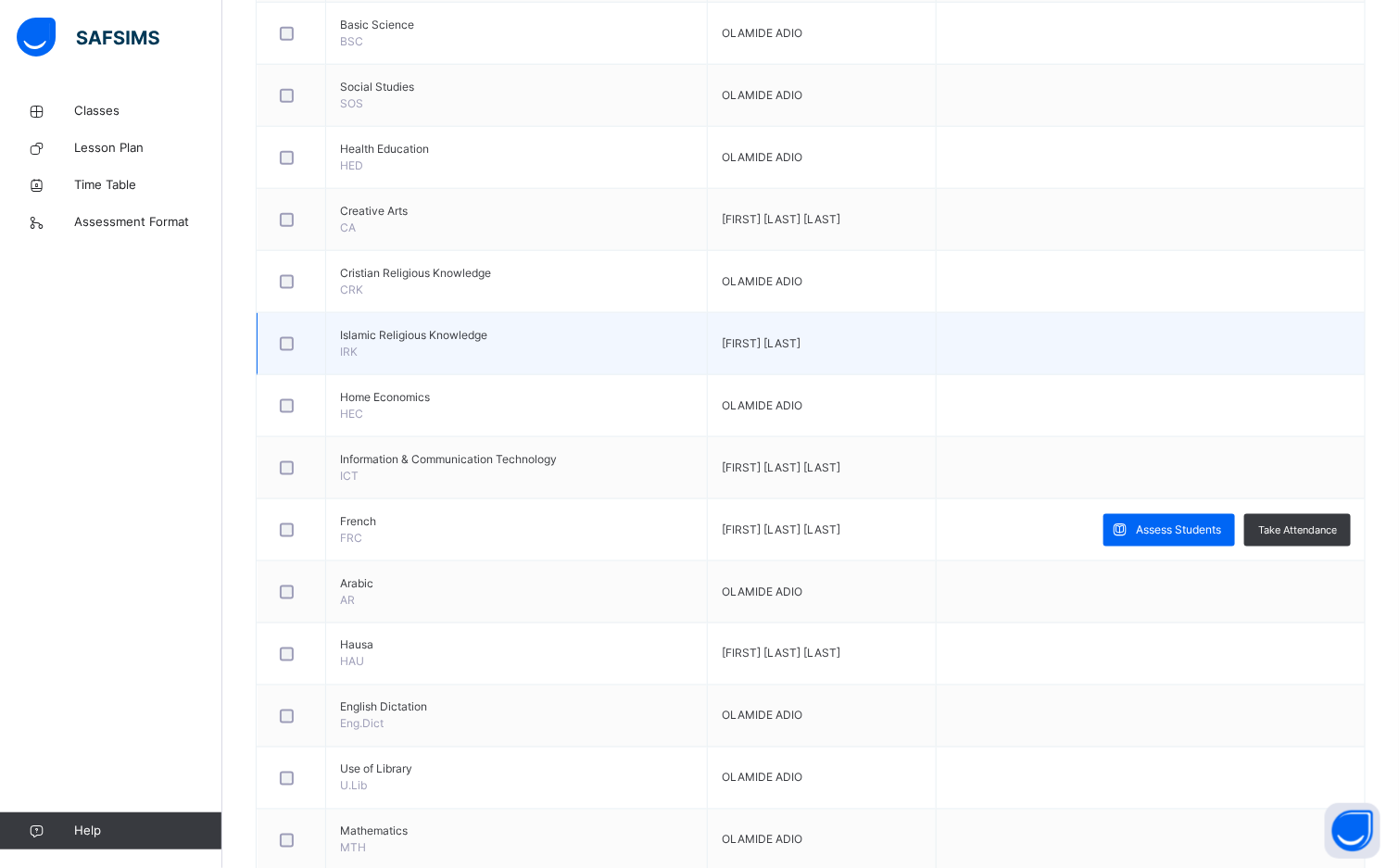 scroll, scrollTop: 834, scrollLeft: 0, axis: vertical 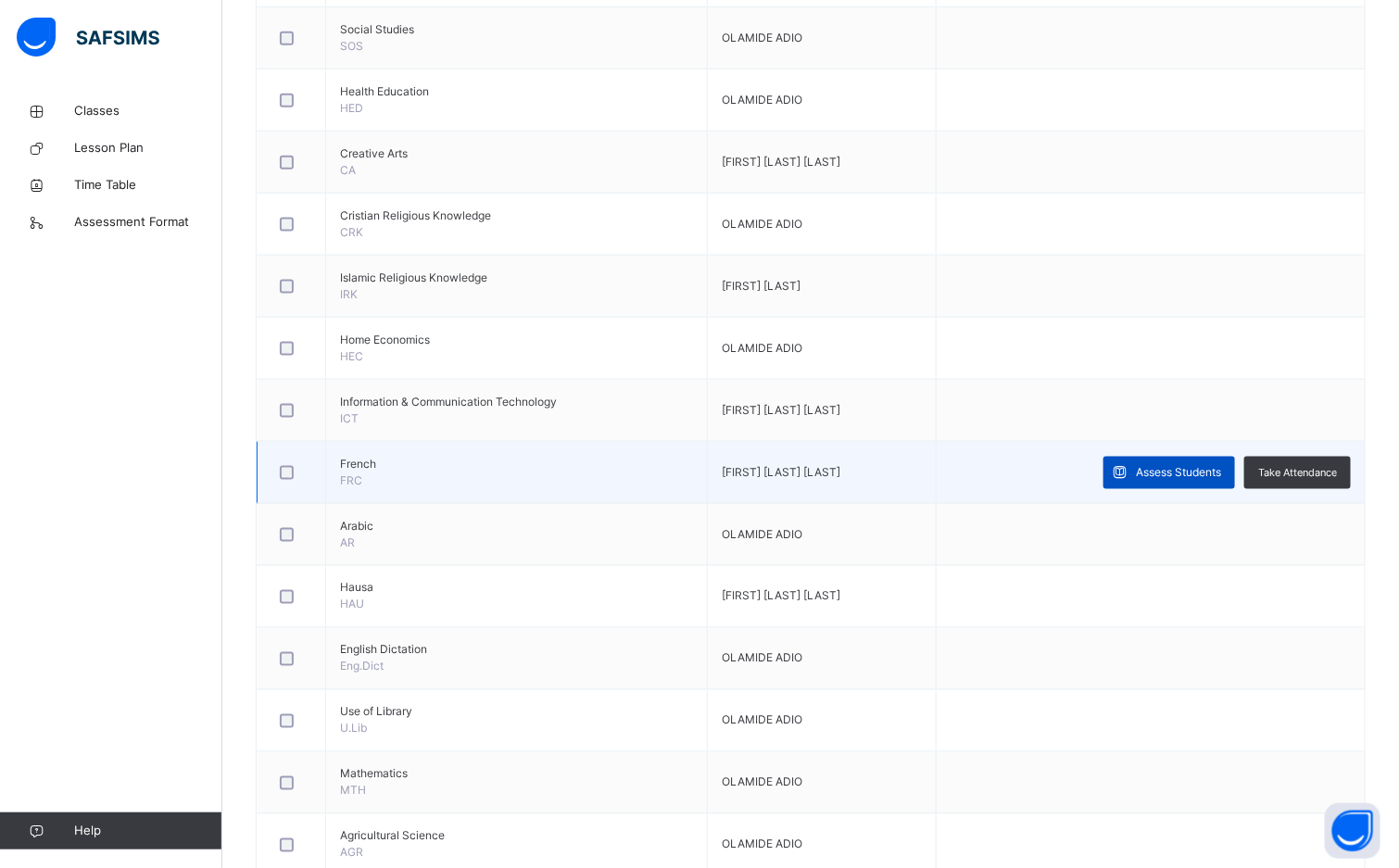 click on "Assess Students" at bounding box center [1178, 472] 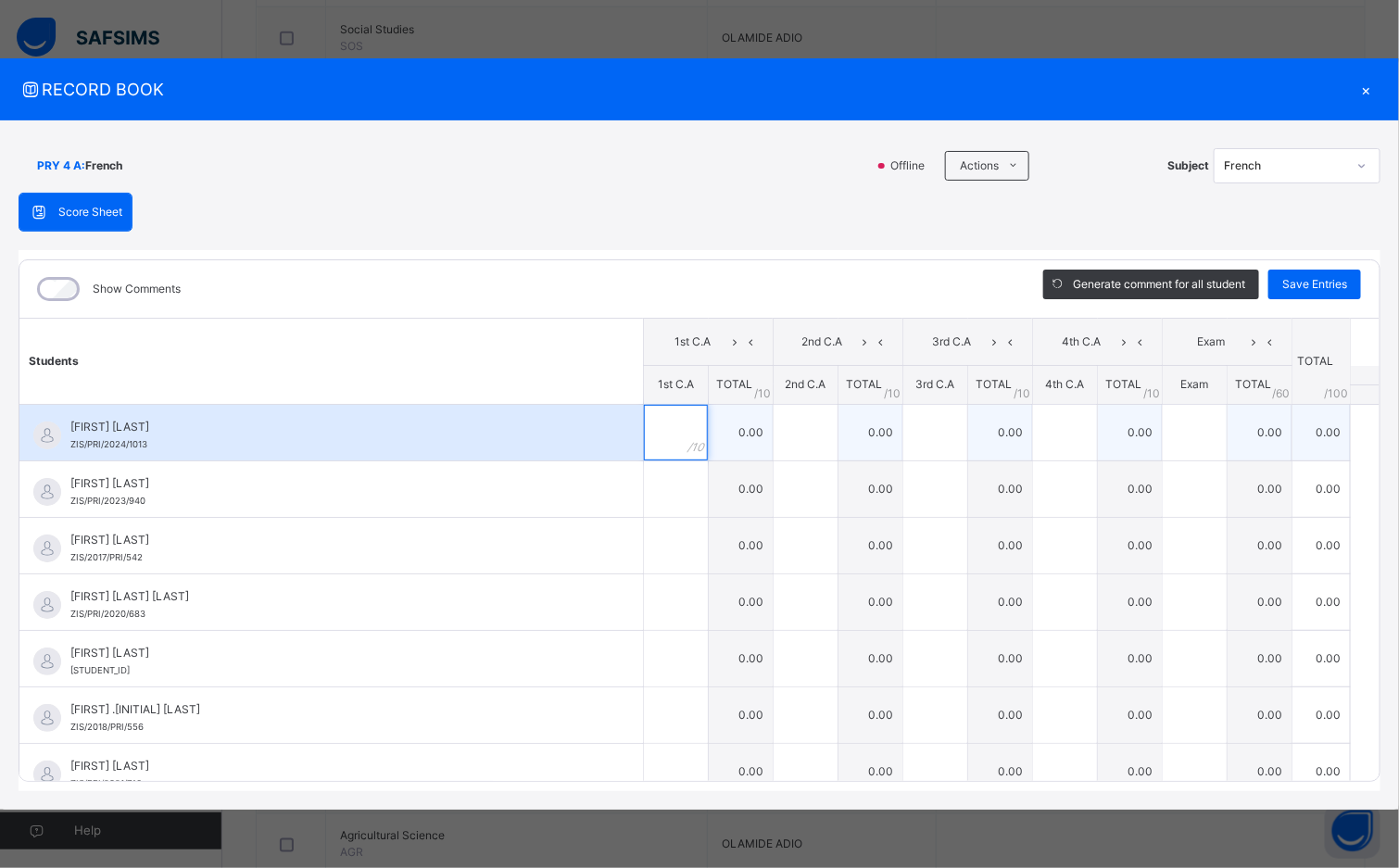 click at bounding box center [675, 433] 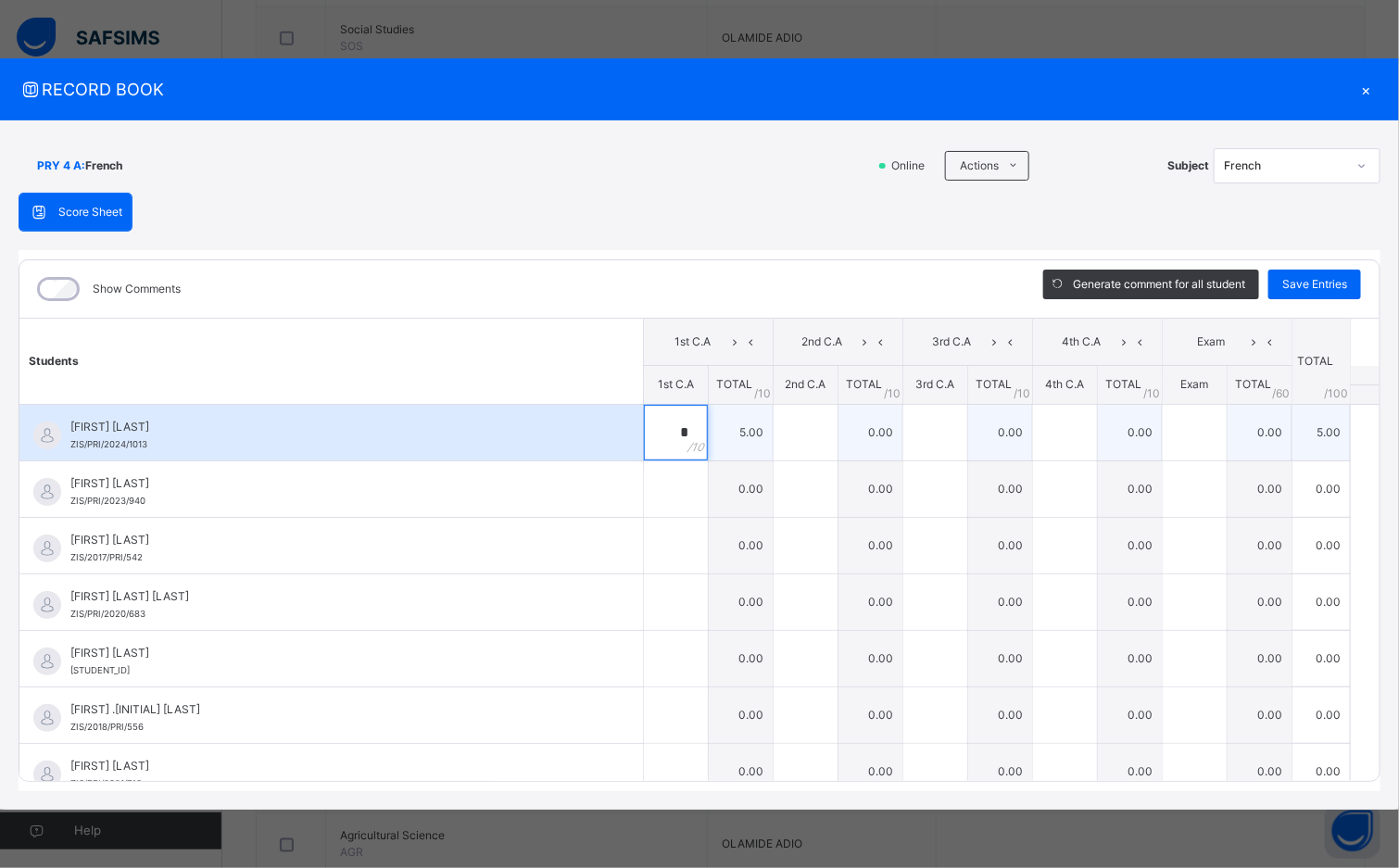 type on "*" 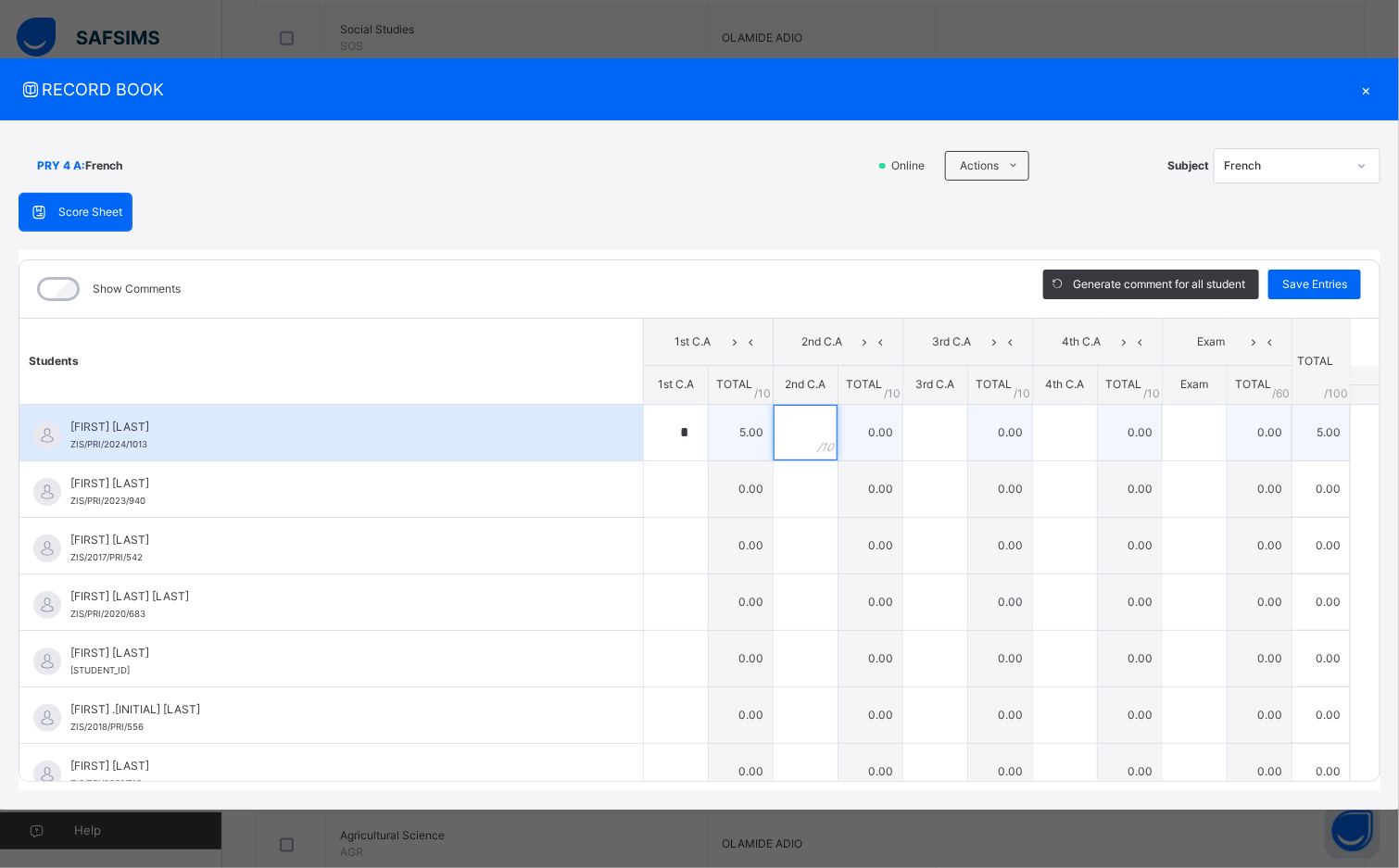 click at bounding box center [805, 433] 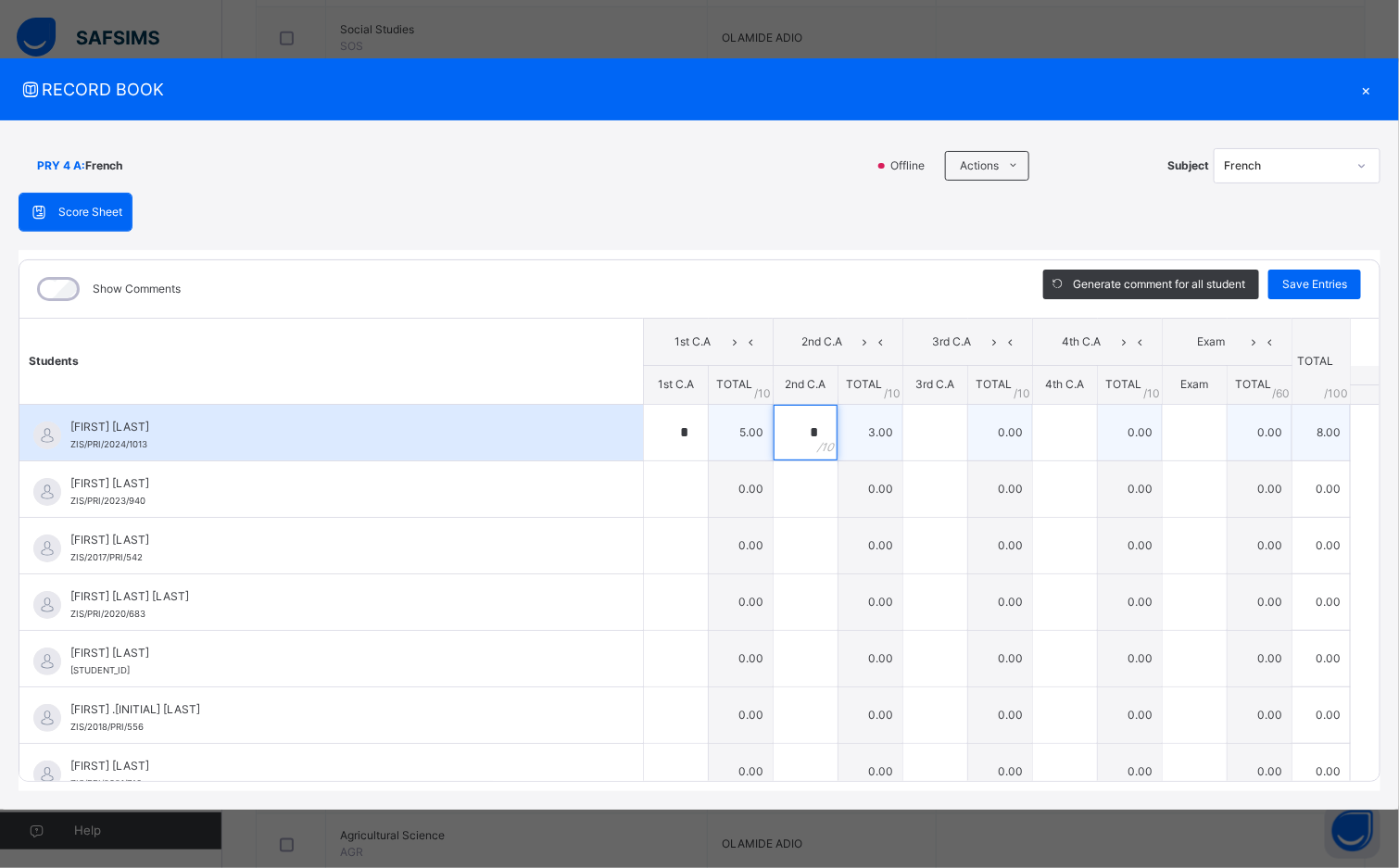 type on "*" 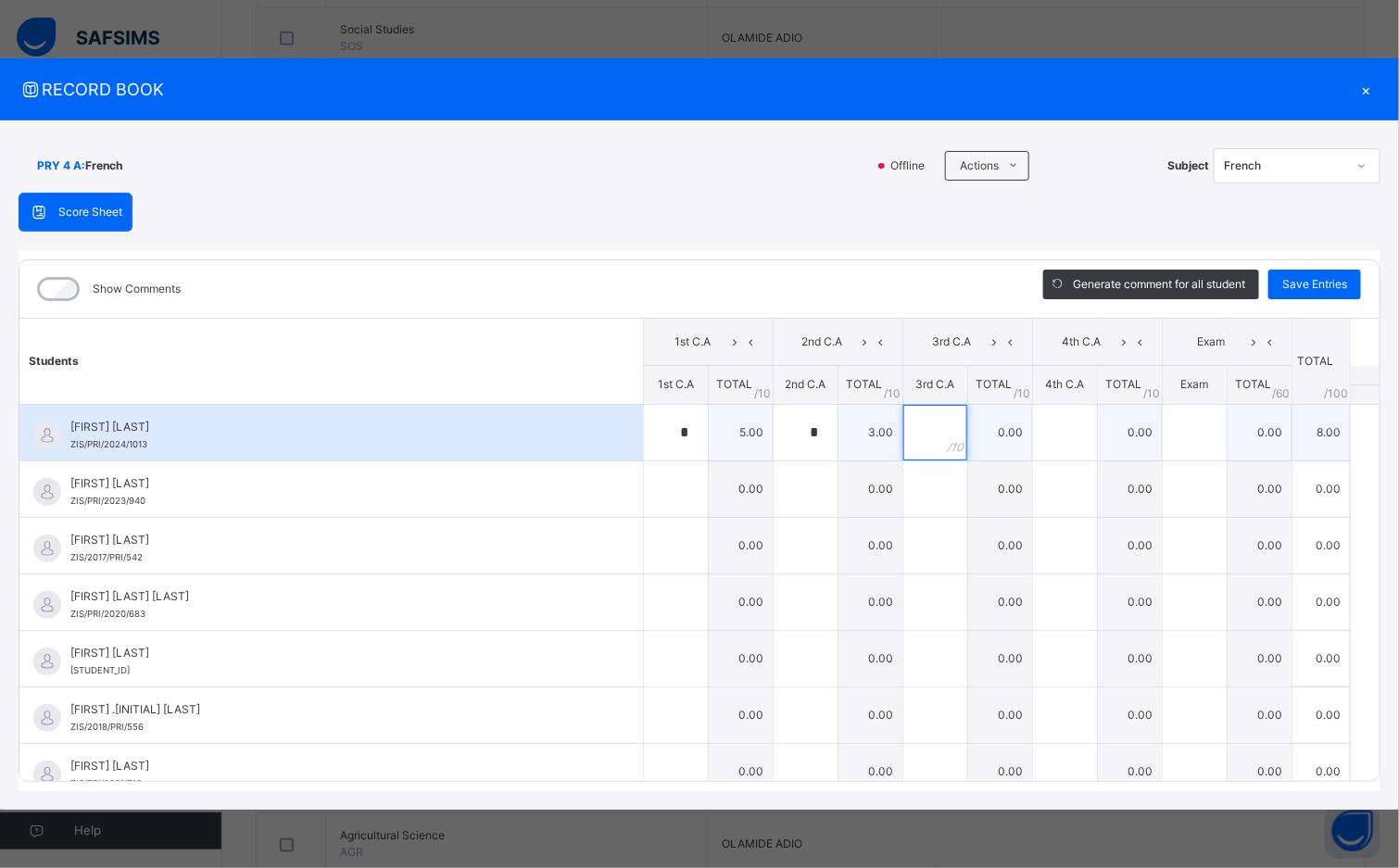 click at bounding box center [935, 433] 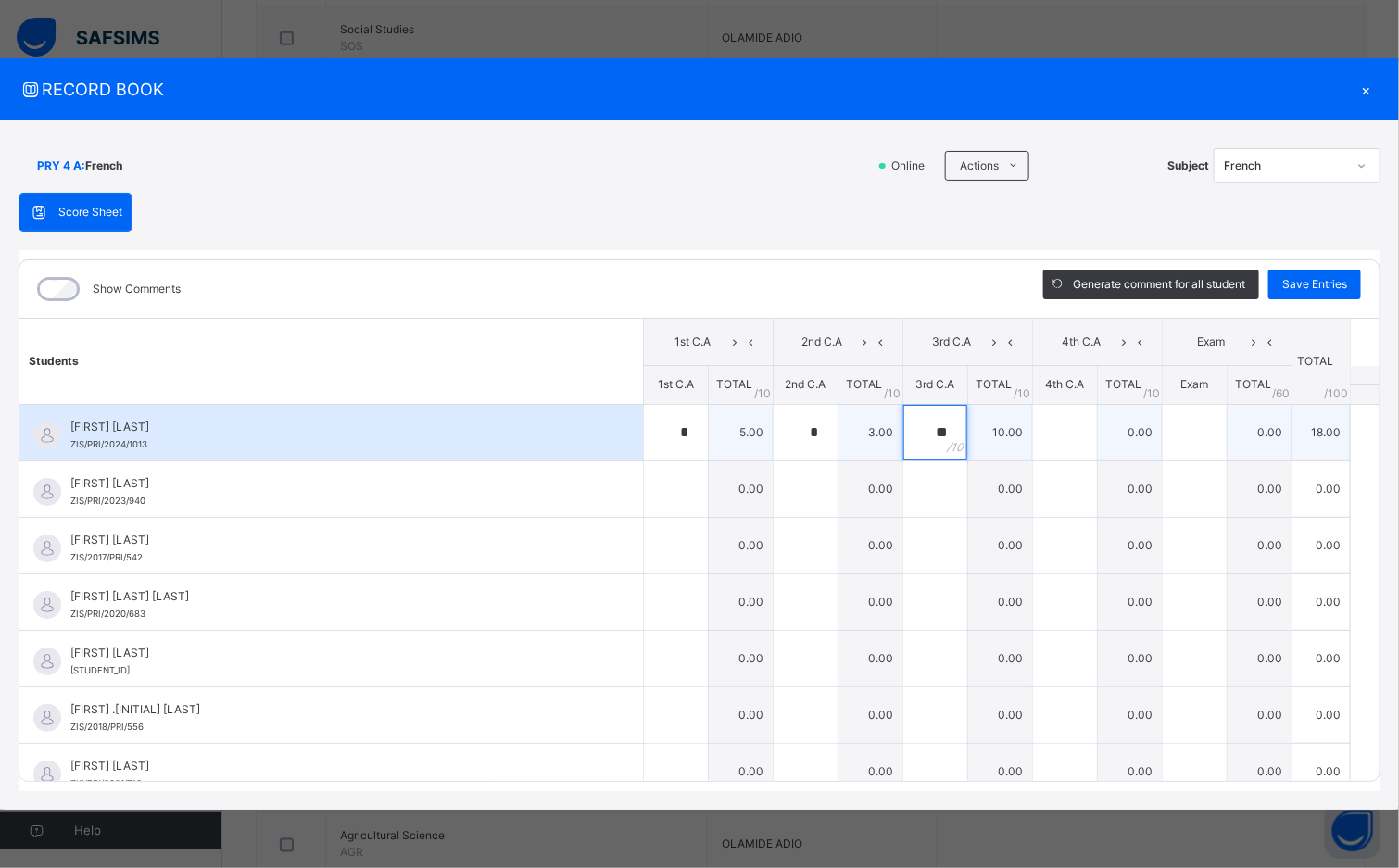 type on "**" 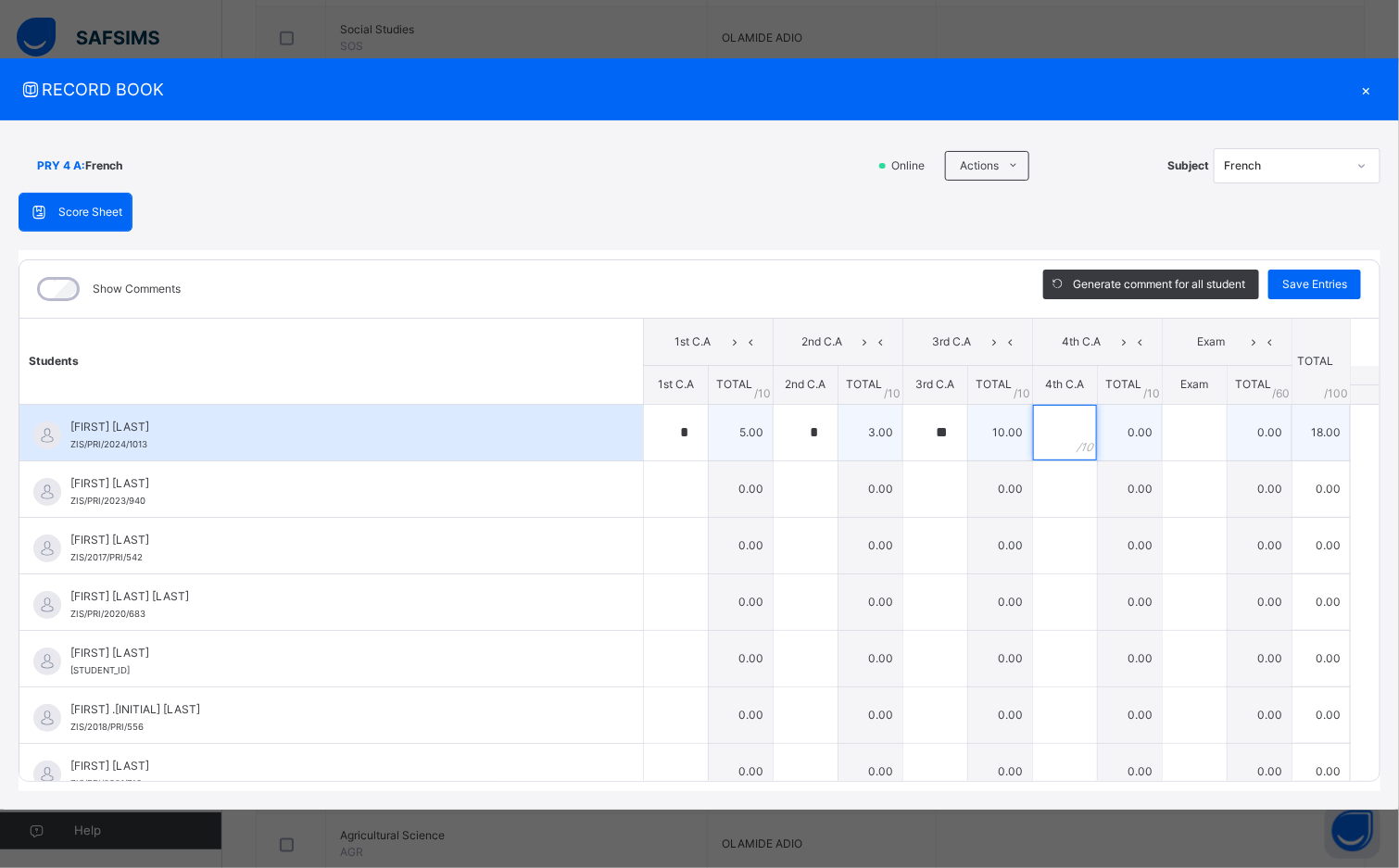 click at bounding box center [1065, 433] 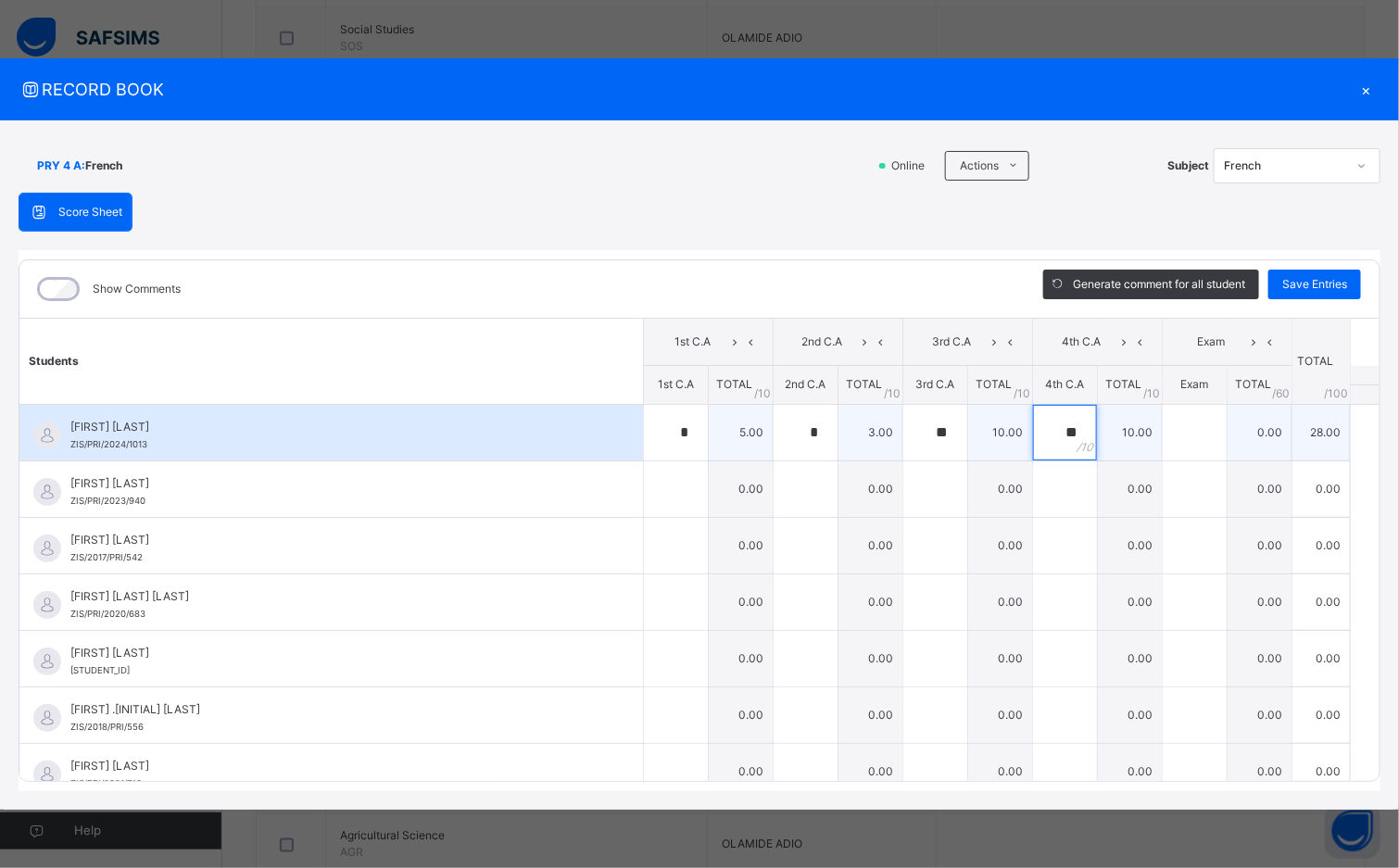 type on "**" 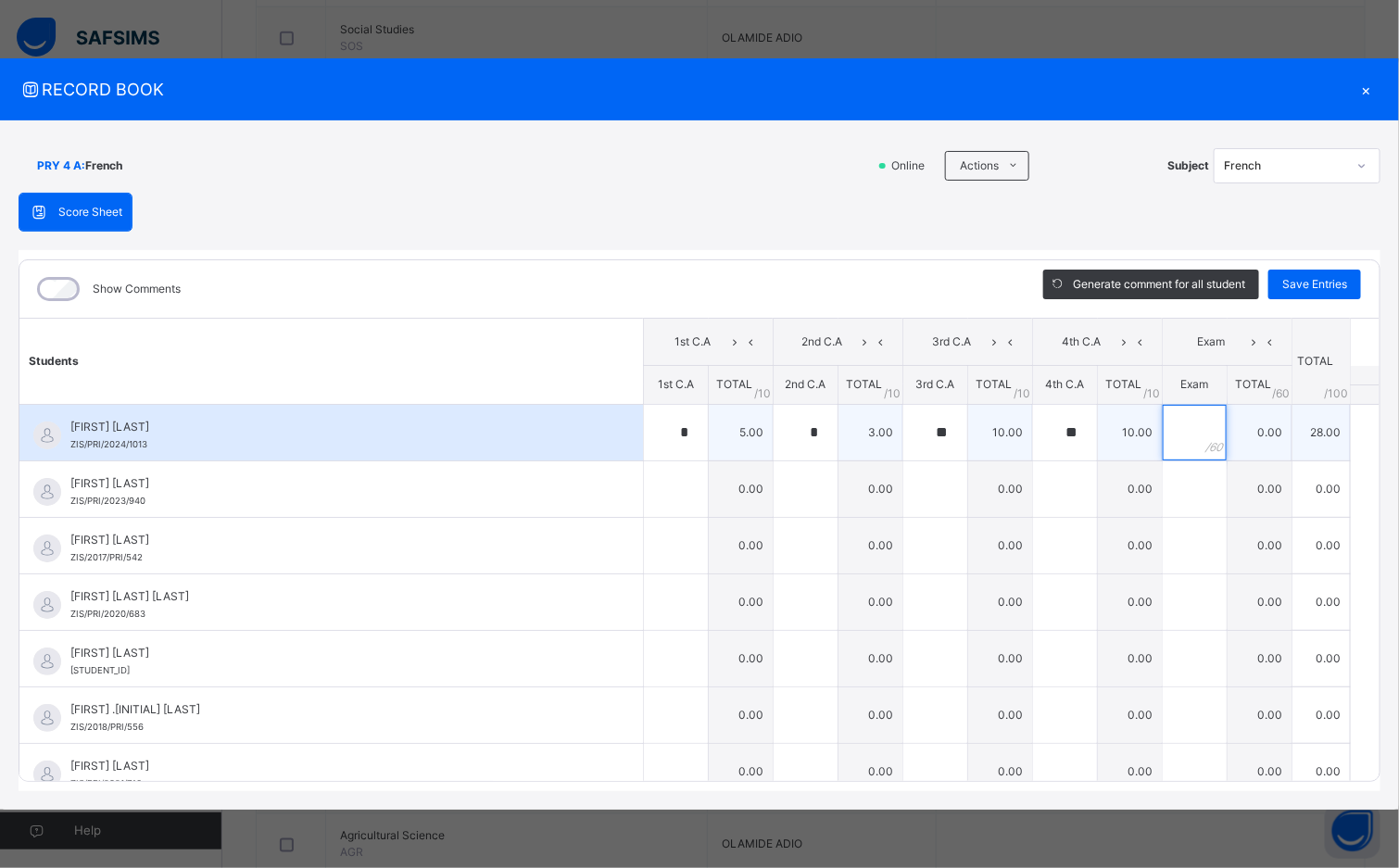 click at bounding box center [1194, 433] 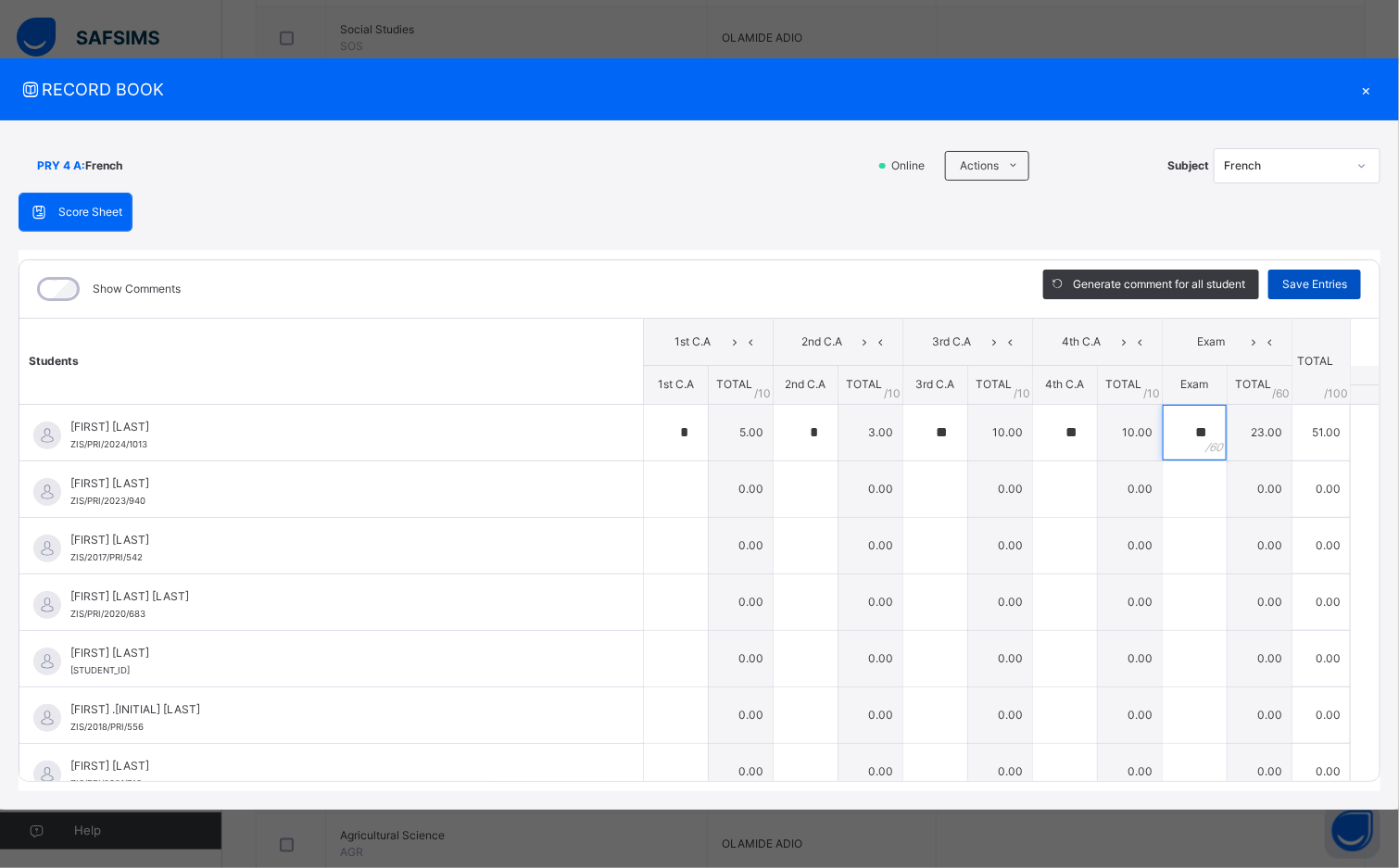 type on "**" 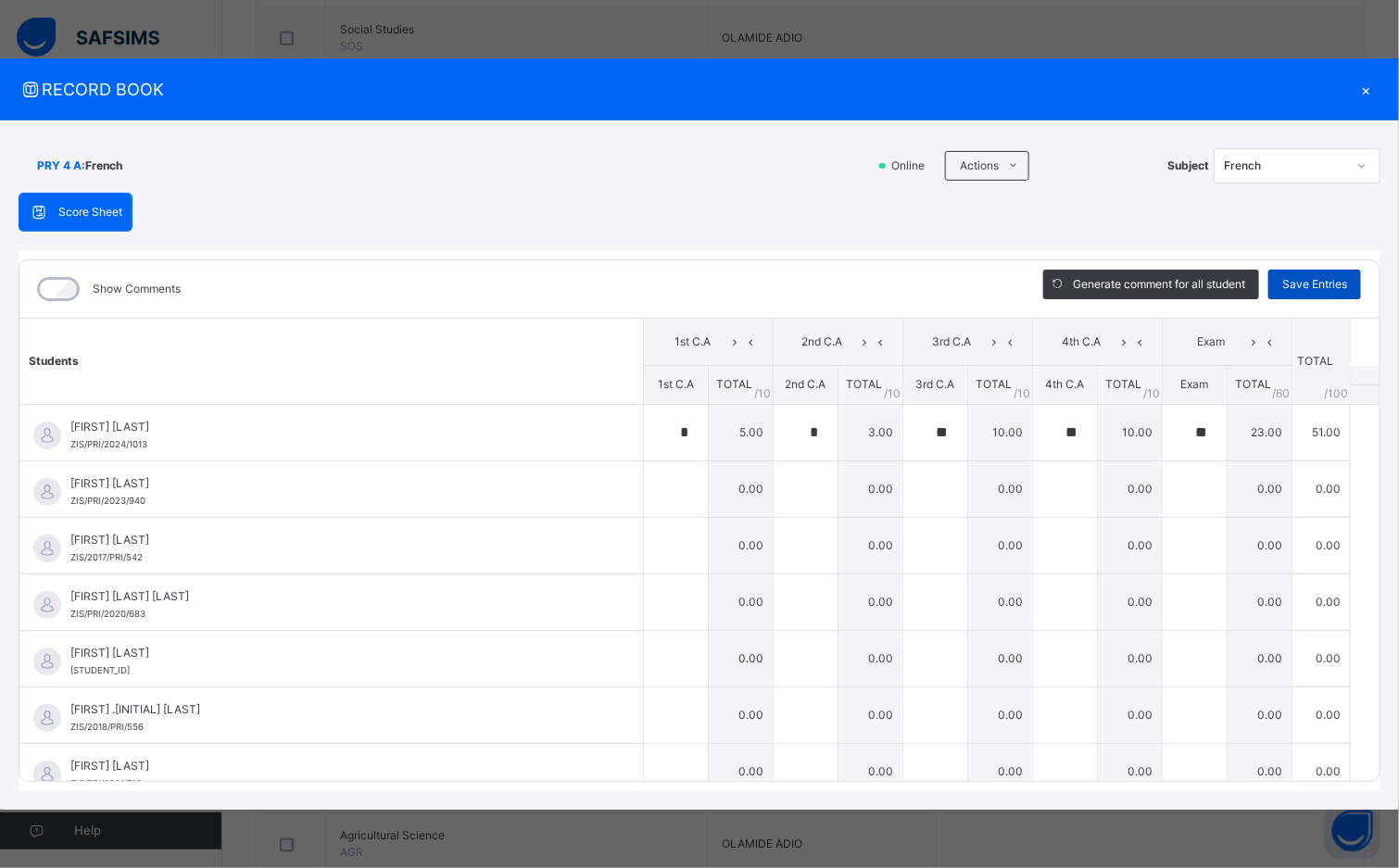 click on "Save Entries" at bounding box center (1315, 284) 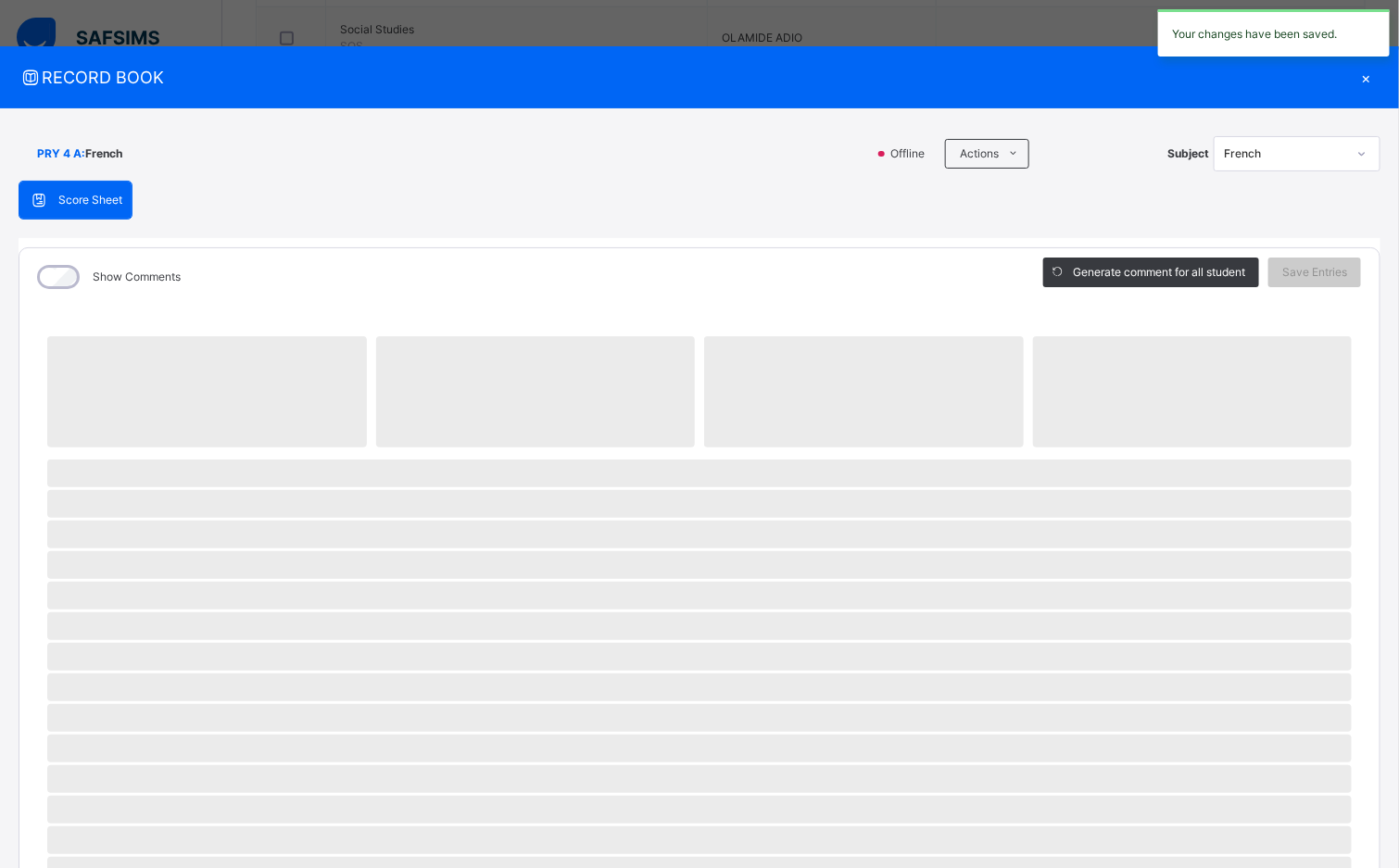 click on "‌" at bounding box center (700, 504) 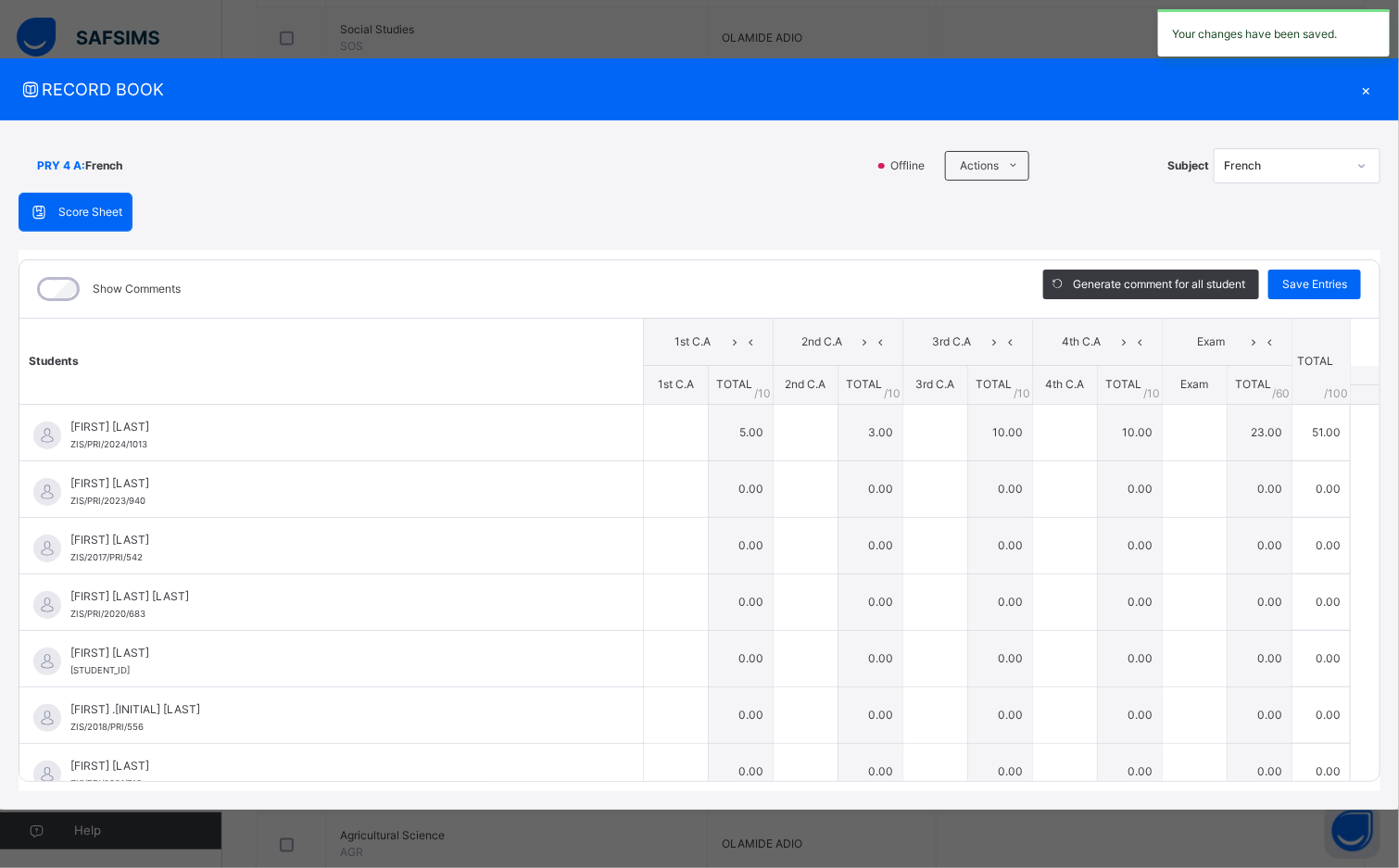 type on "*" 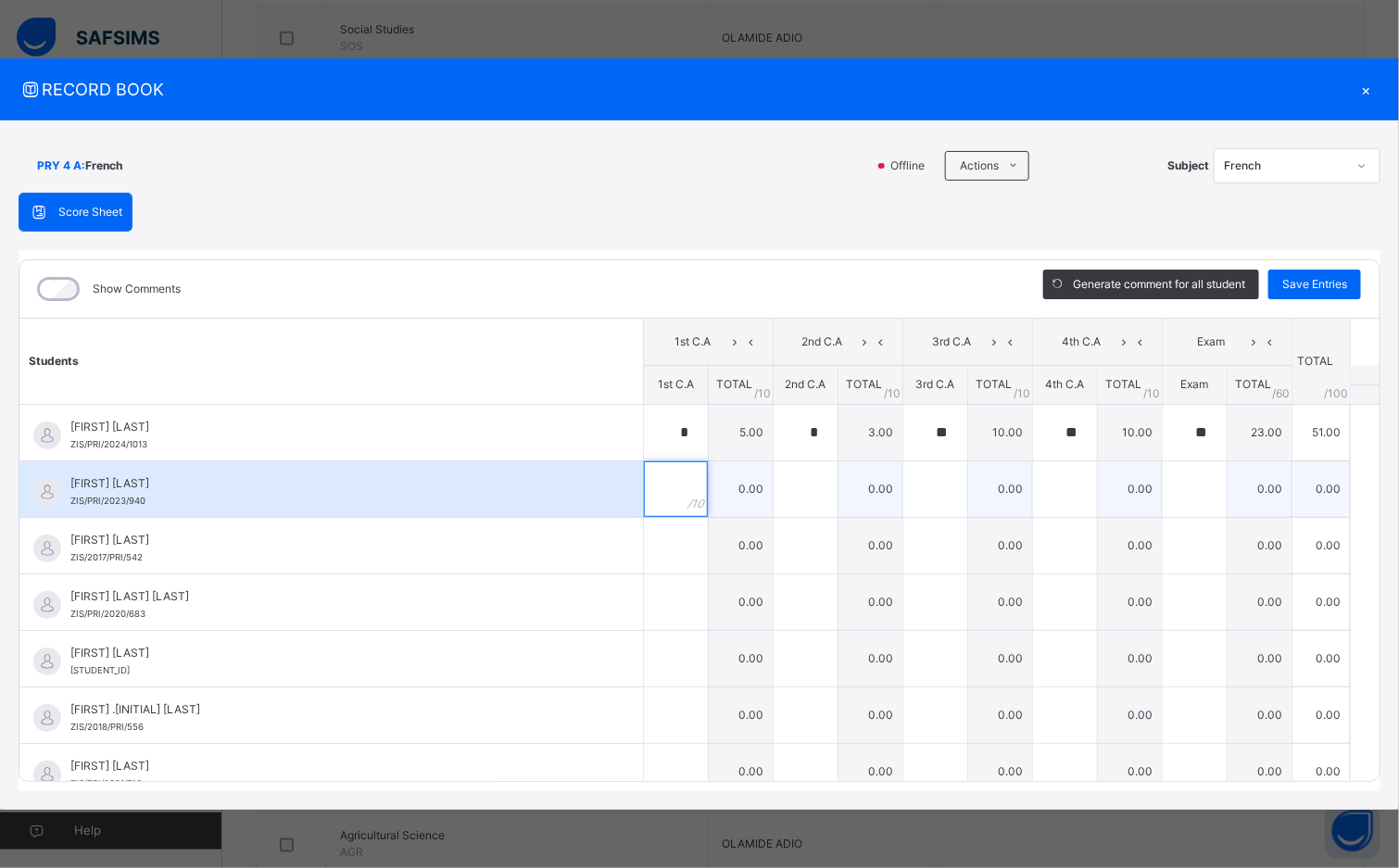 click at bounding box center [675, 489] 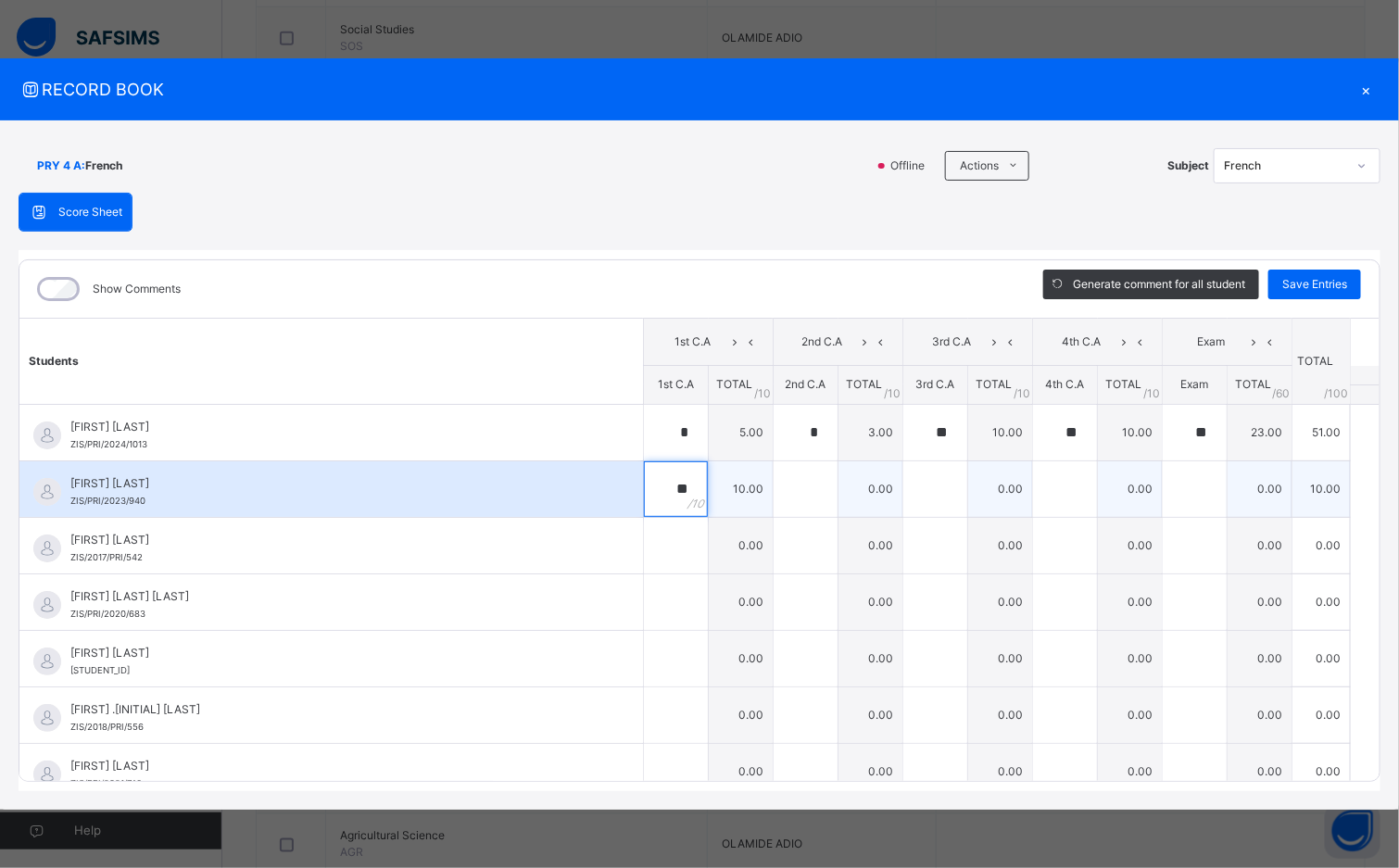 type on "**" 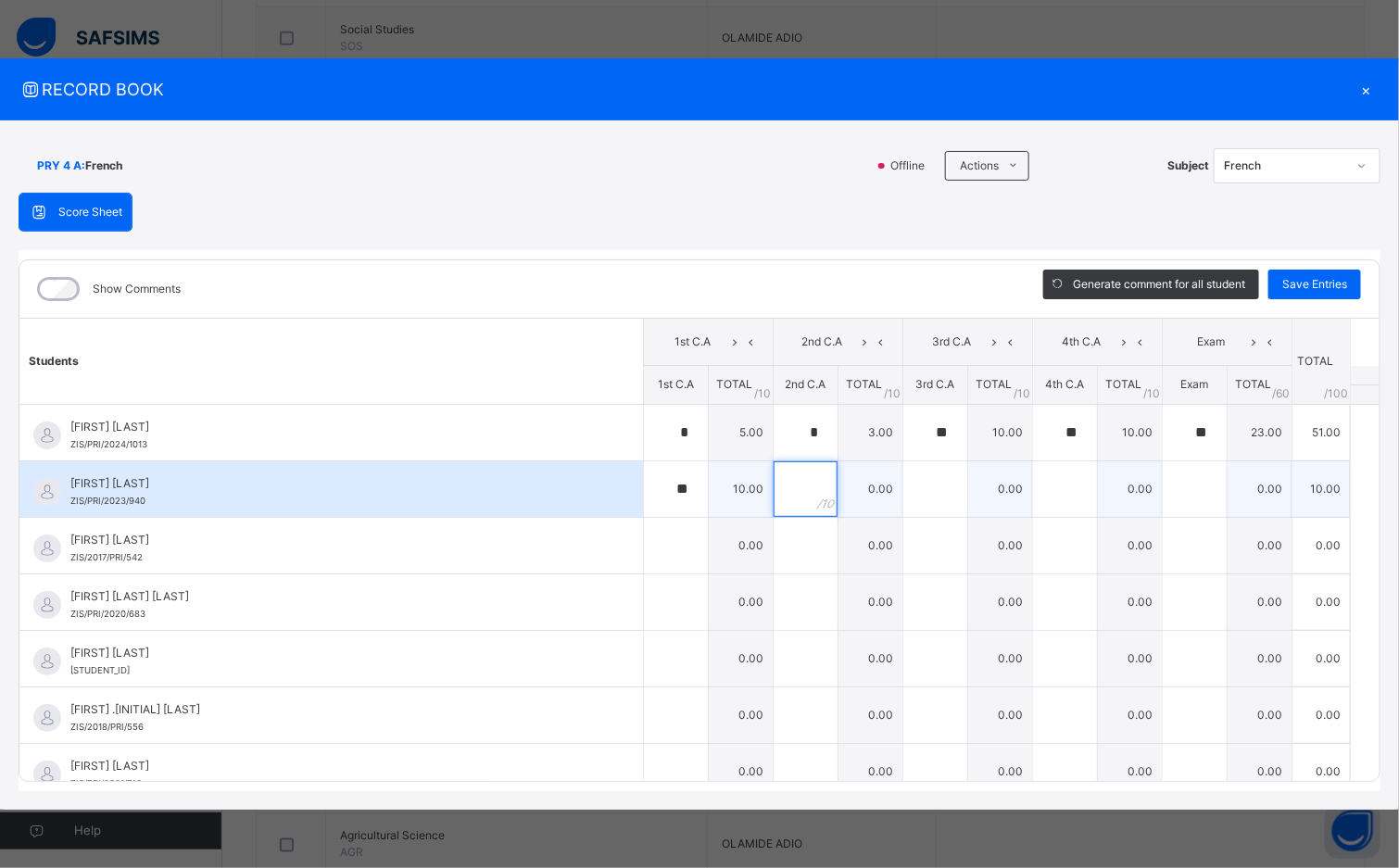click at bounding box center (805, 489) 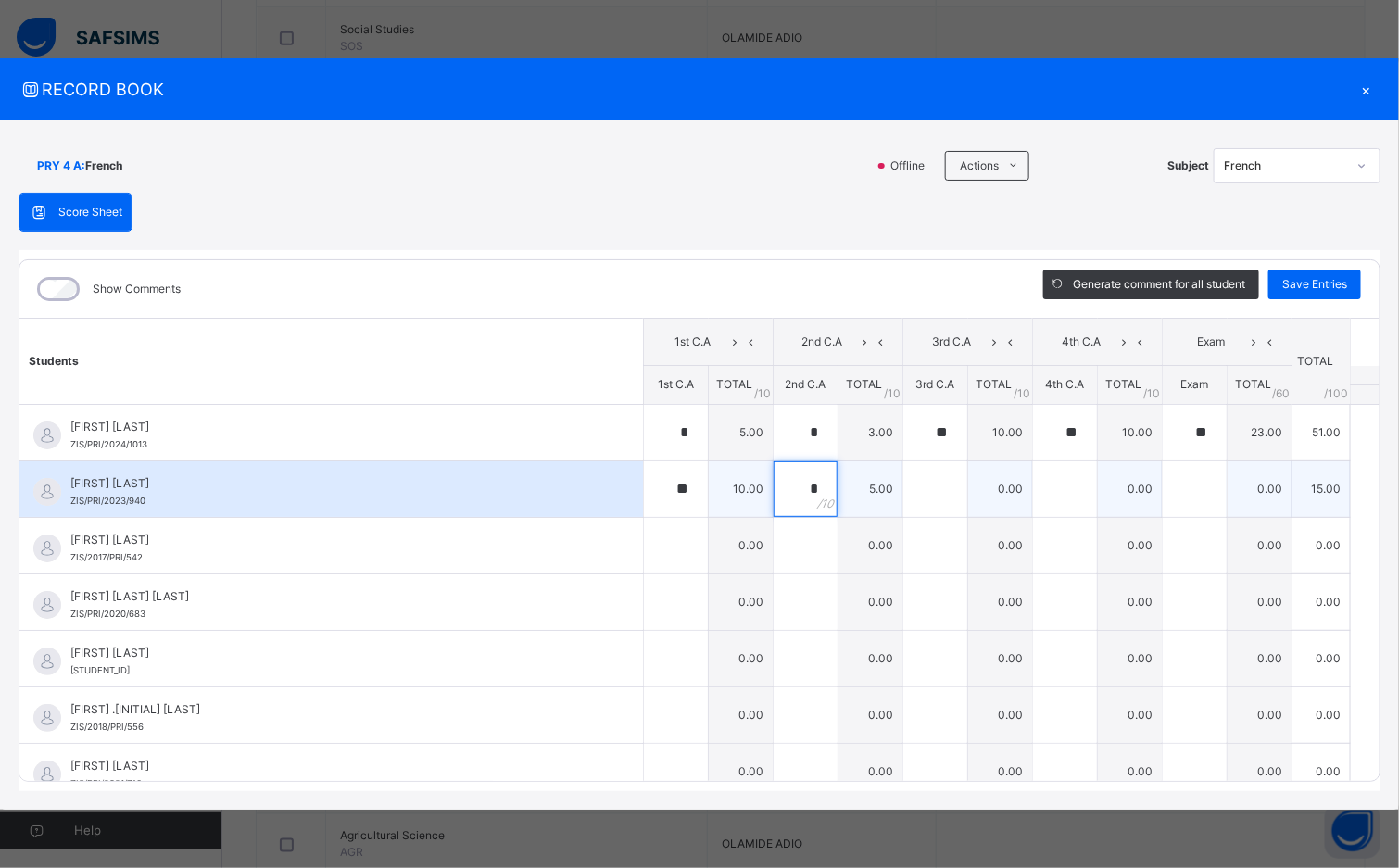 type on "*" 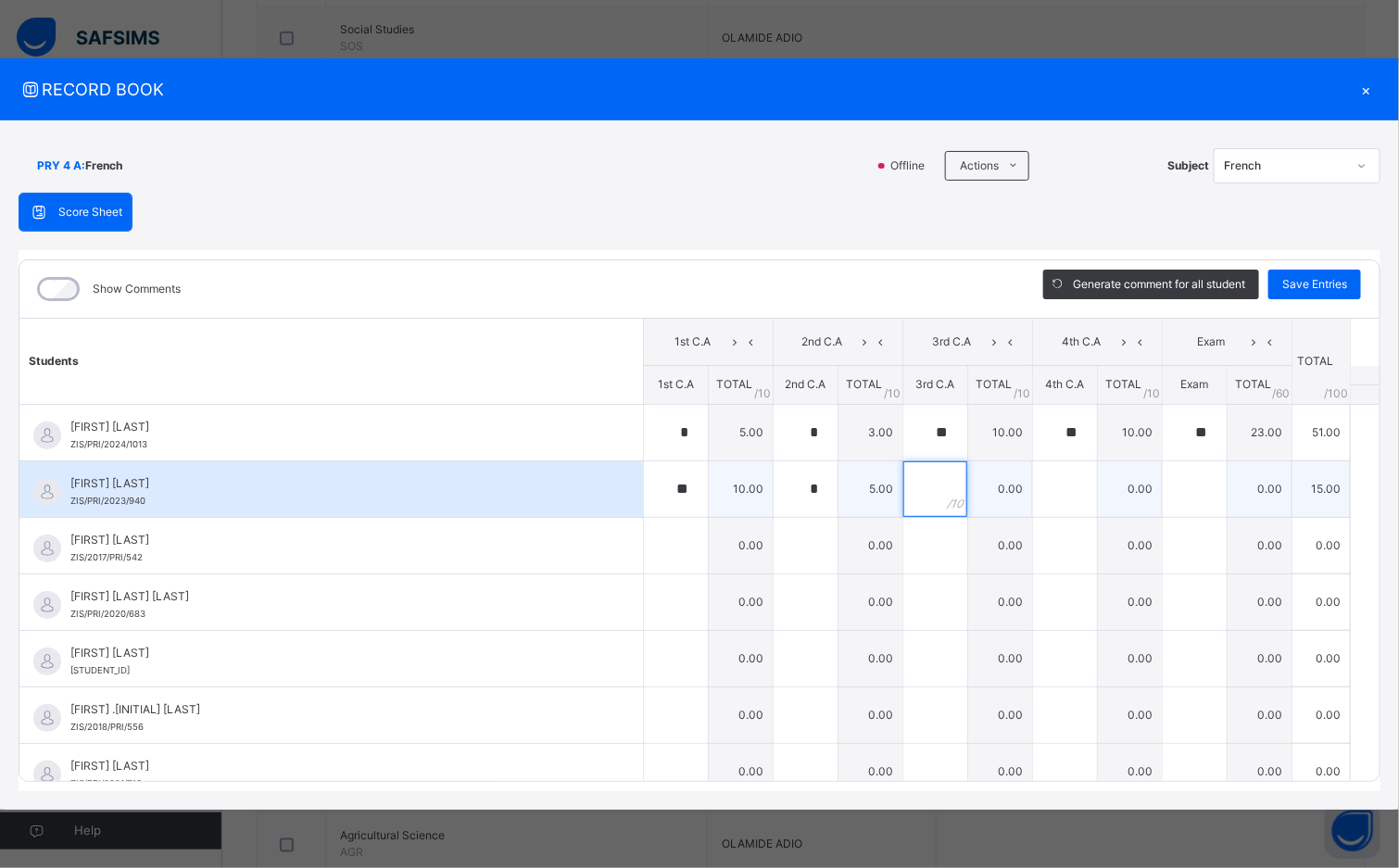 click at bounding box center [935, 489] 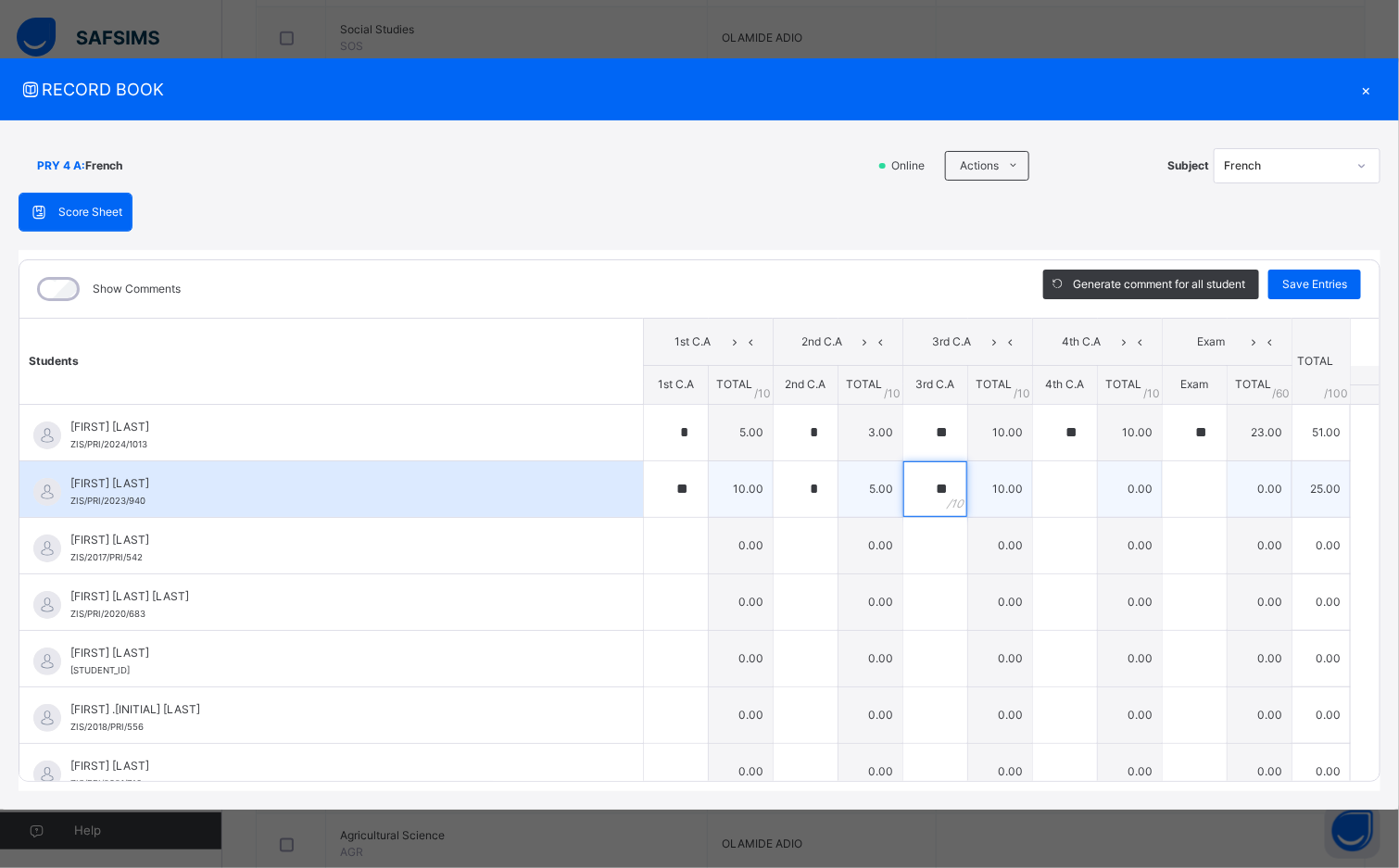 type on "**" 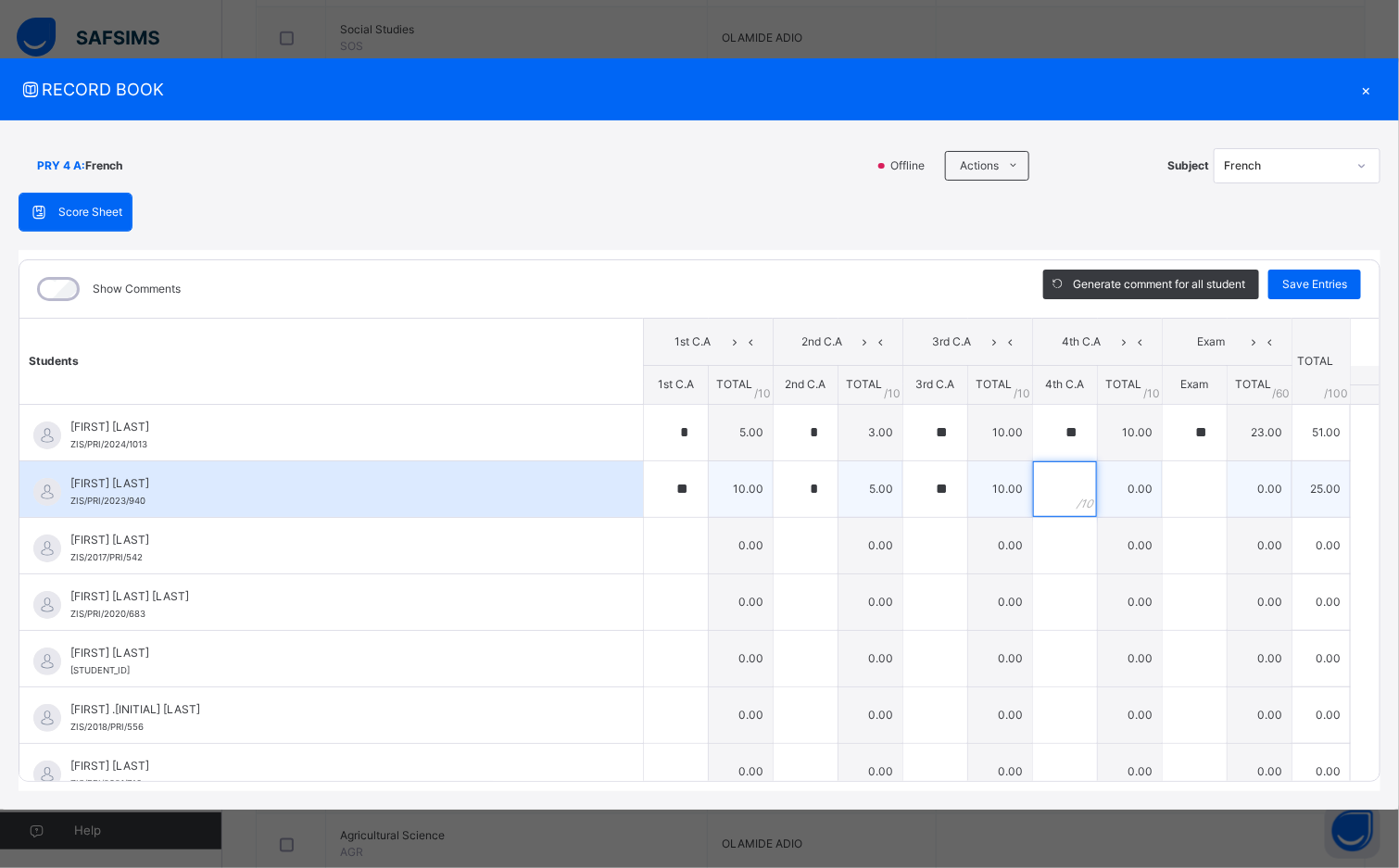 click at bounding box center [1065, 489] 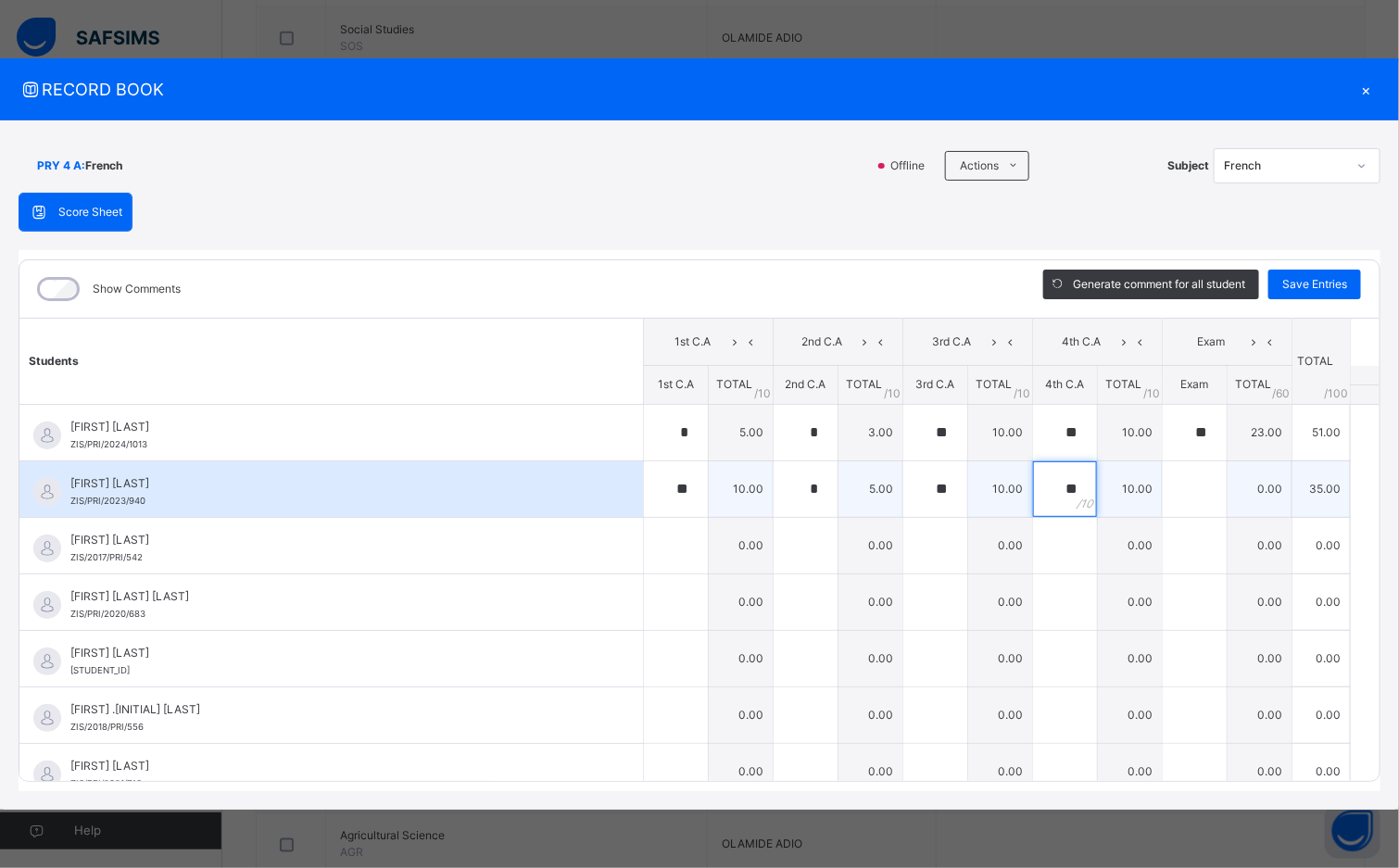 type on "**" 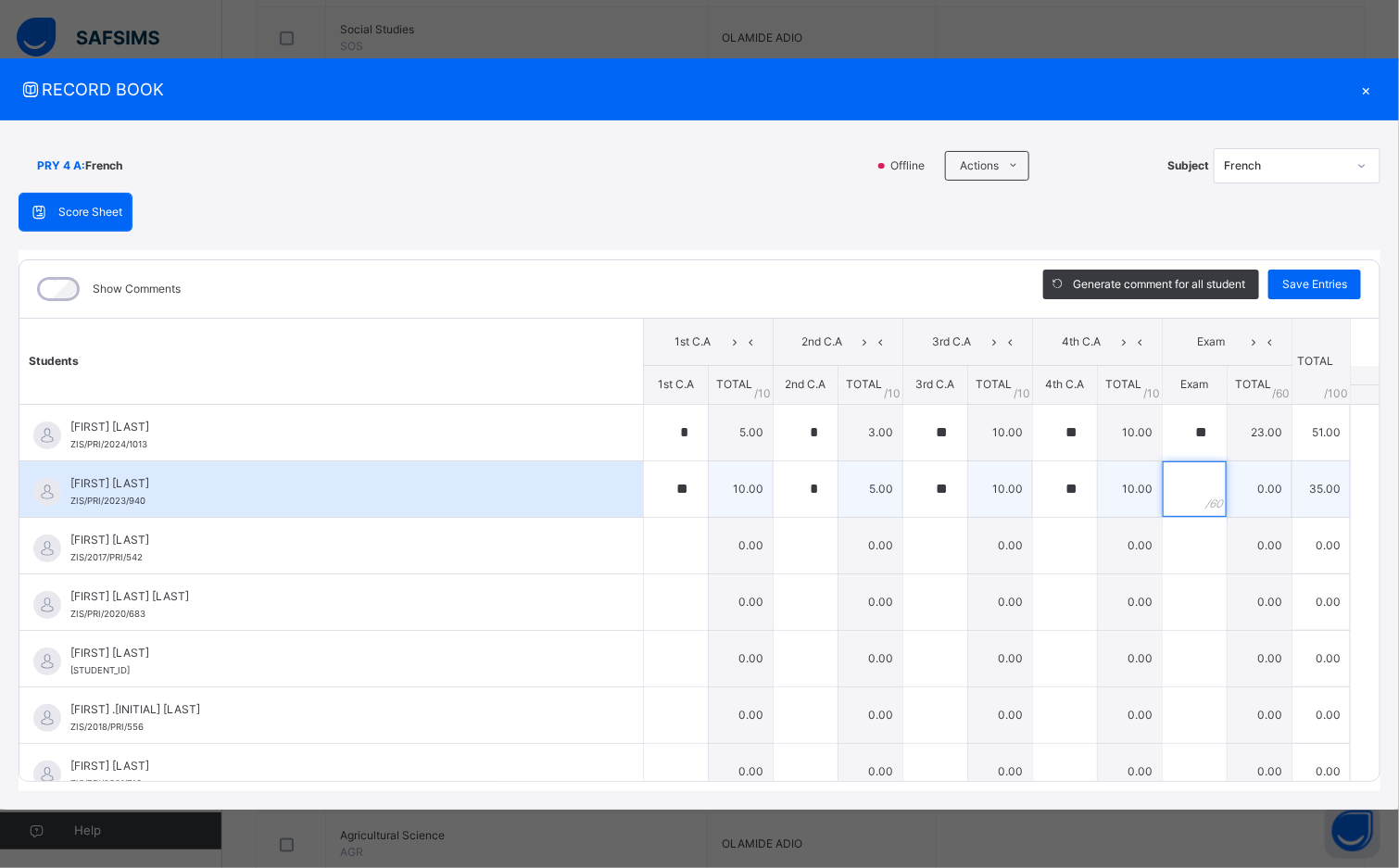 click at bounding box center [1194, 489] 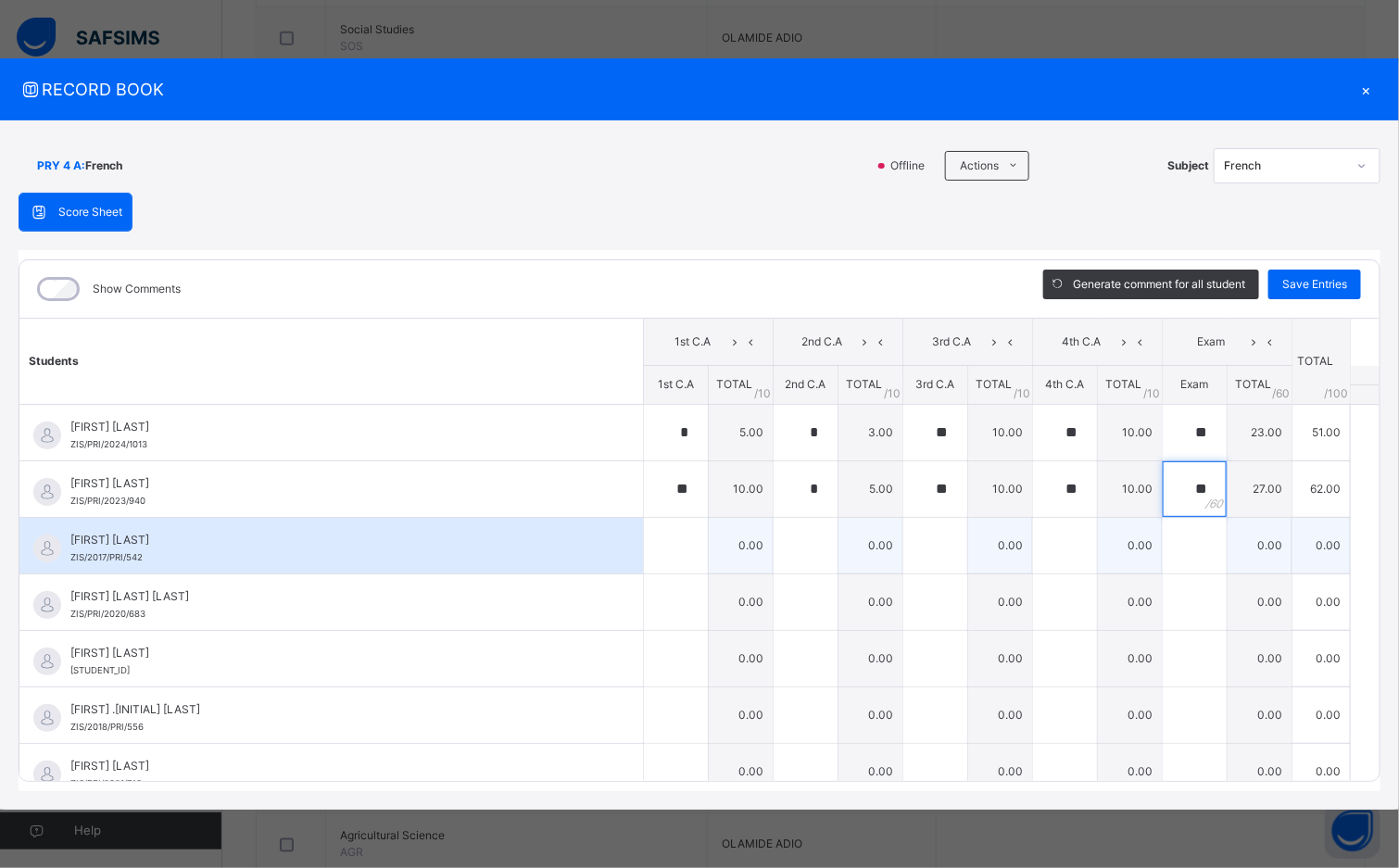 type on "**" 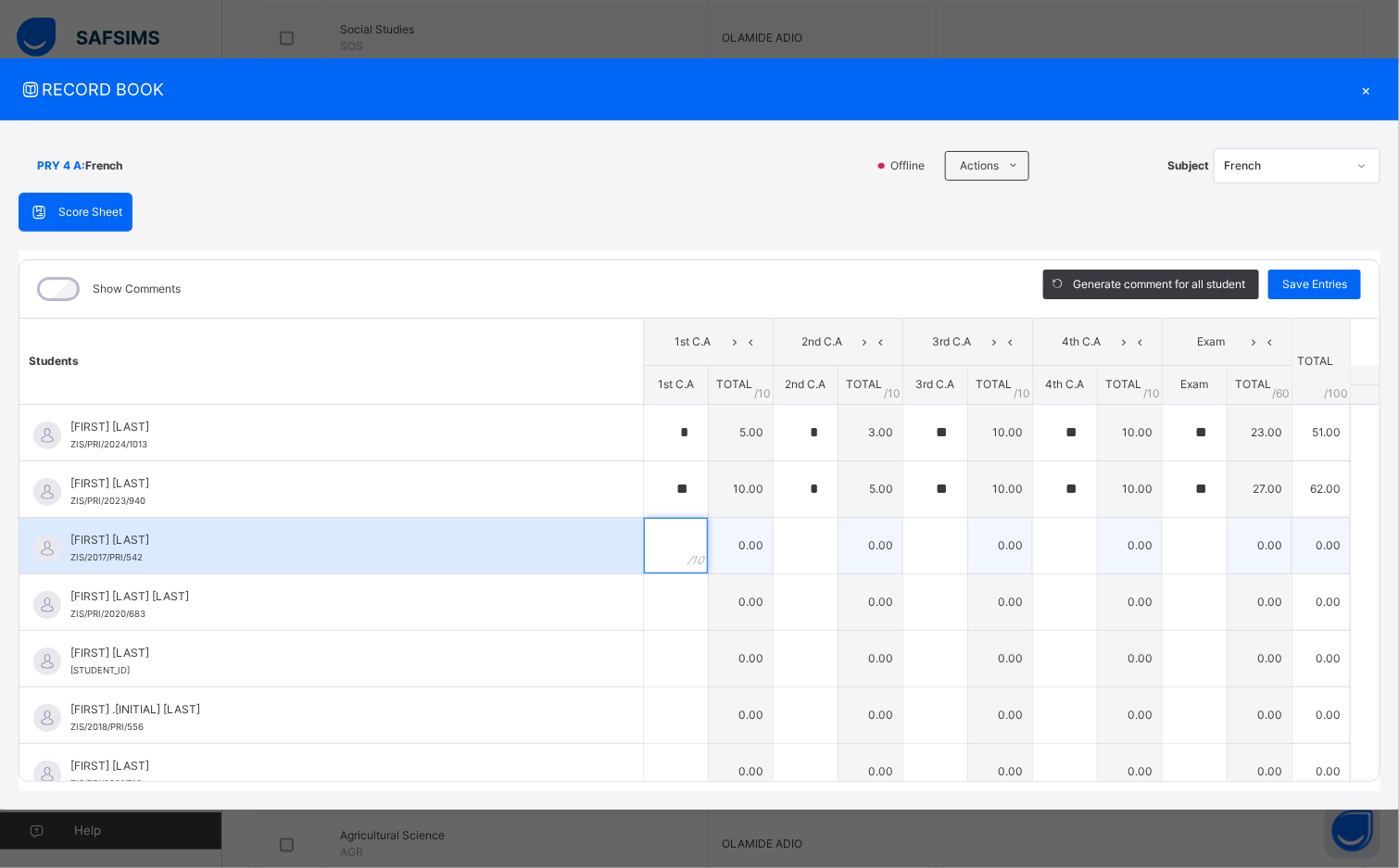 click at bounding box center (675, 546) 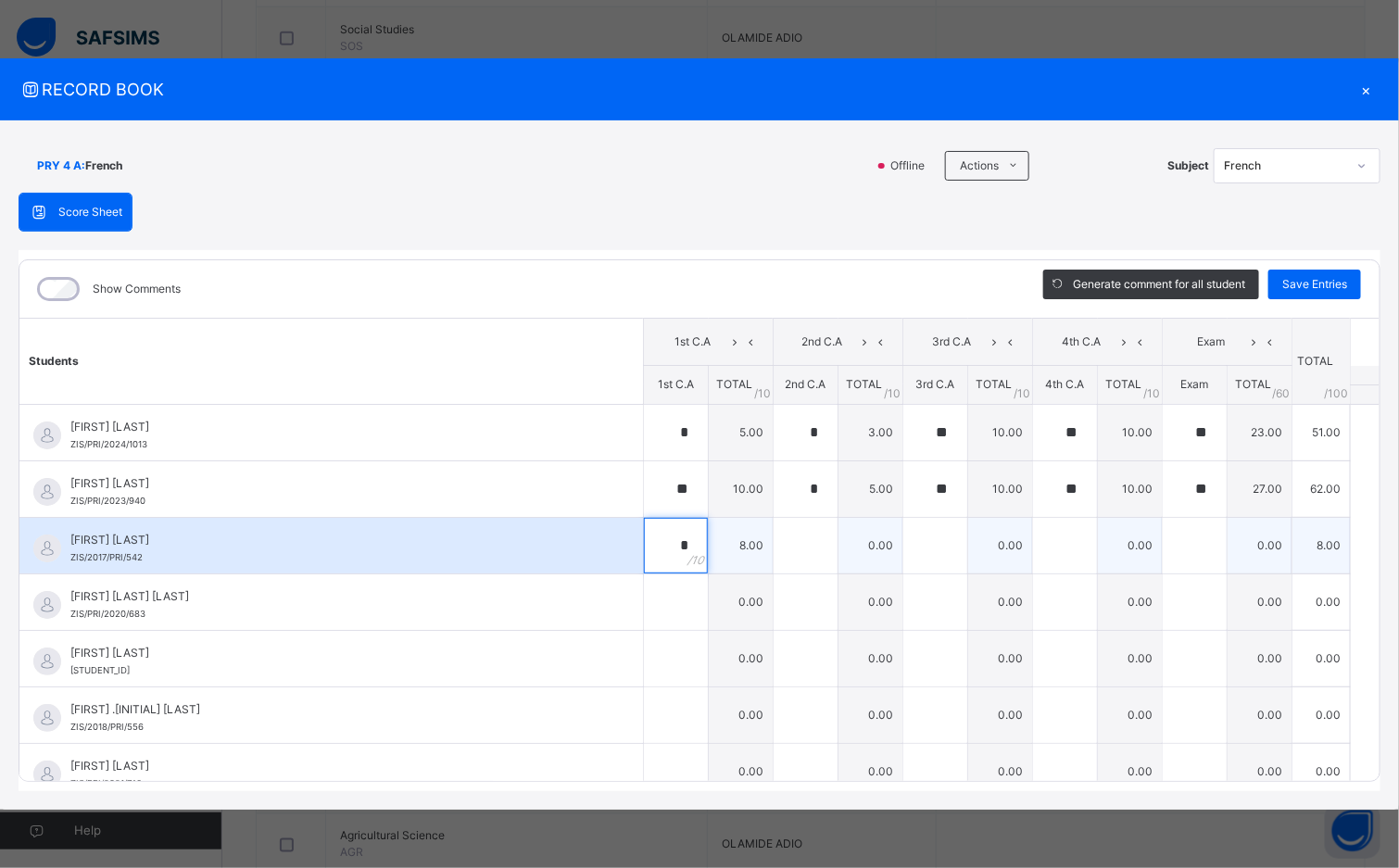 type on "*" 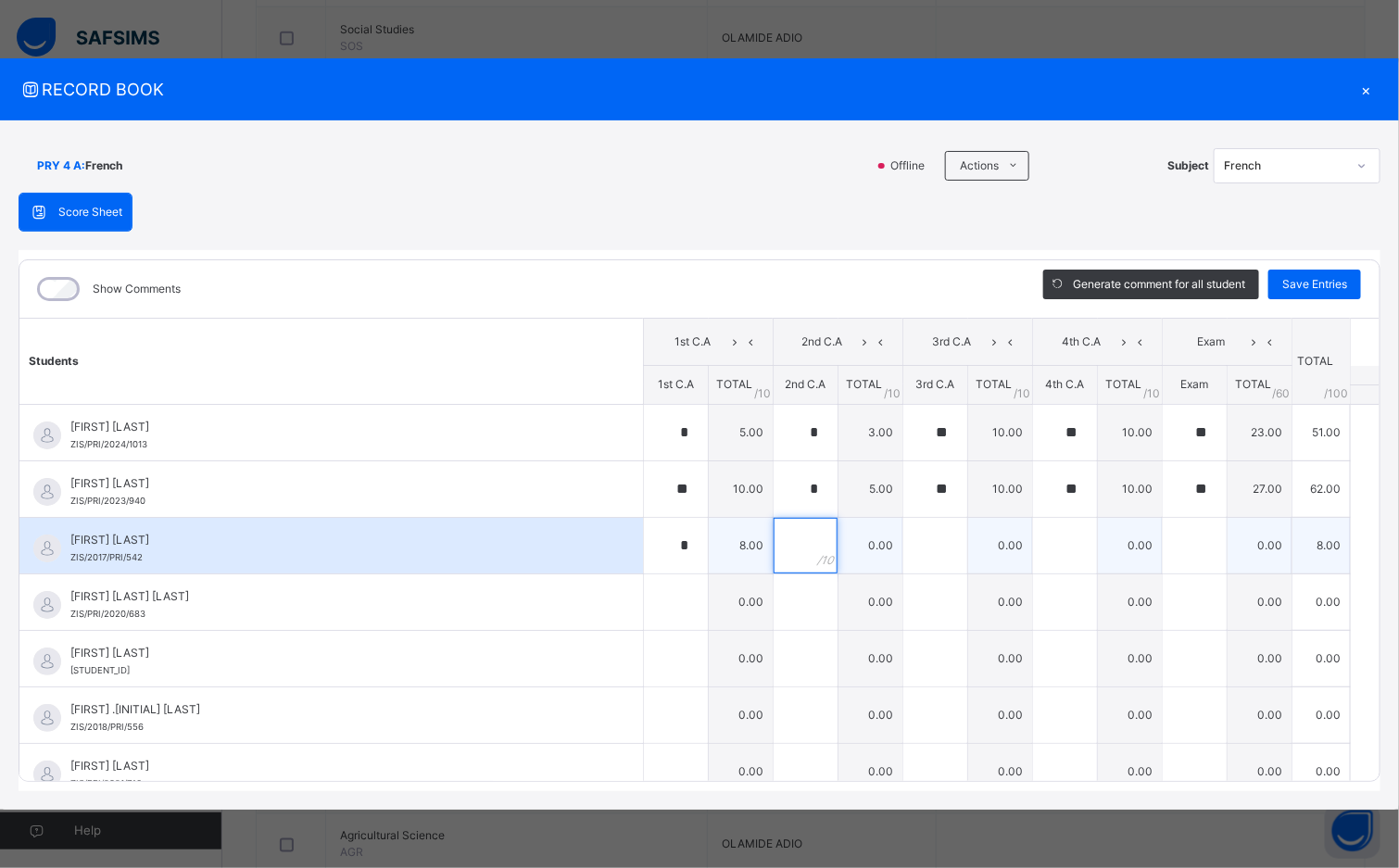 click at bounding box center (805, 546) 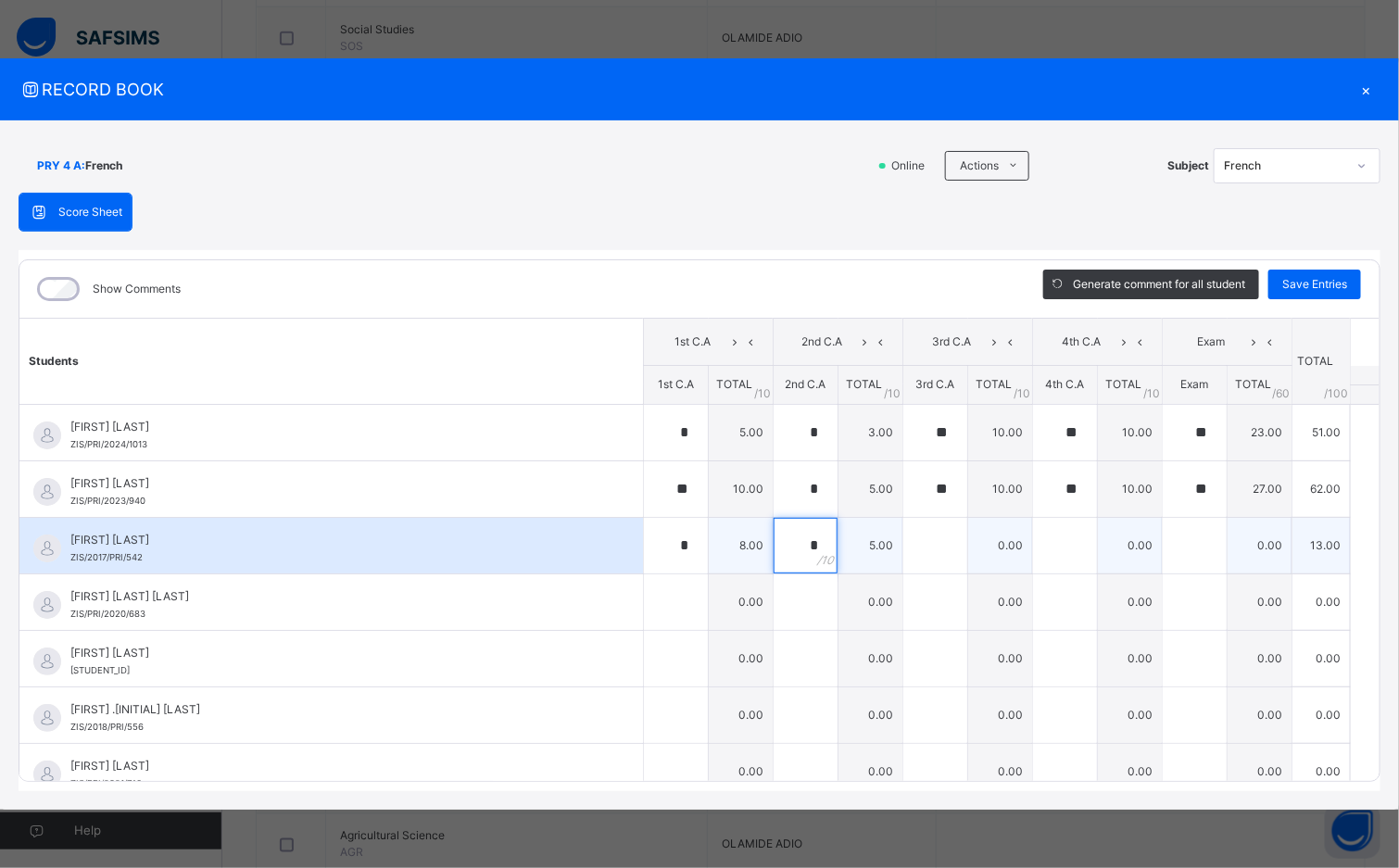 type on "*" 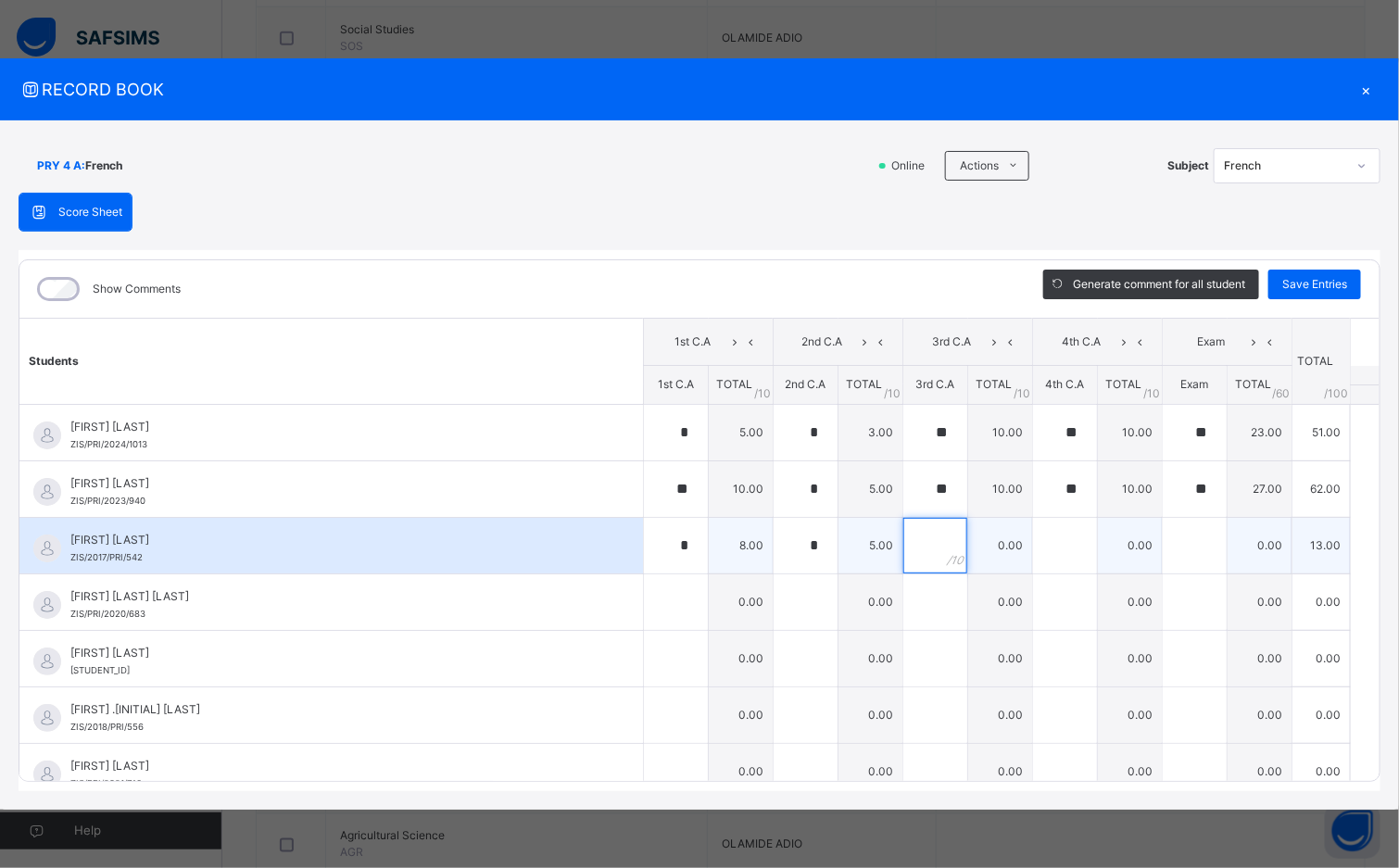 click at bounding box center [935, 546] 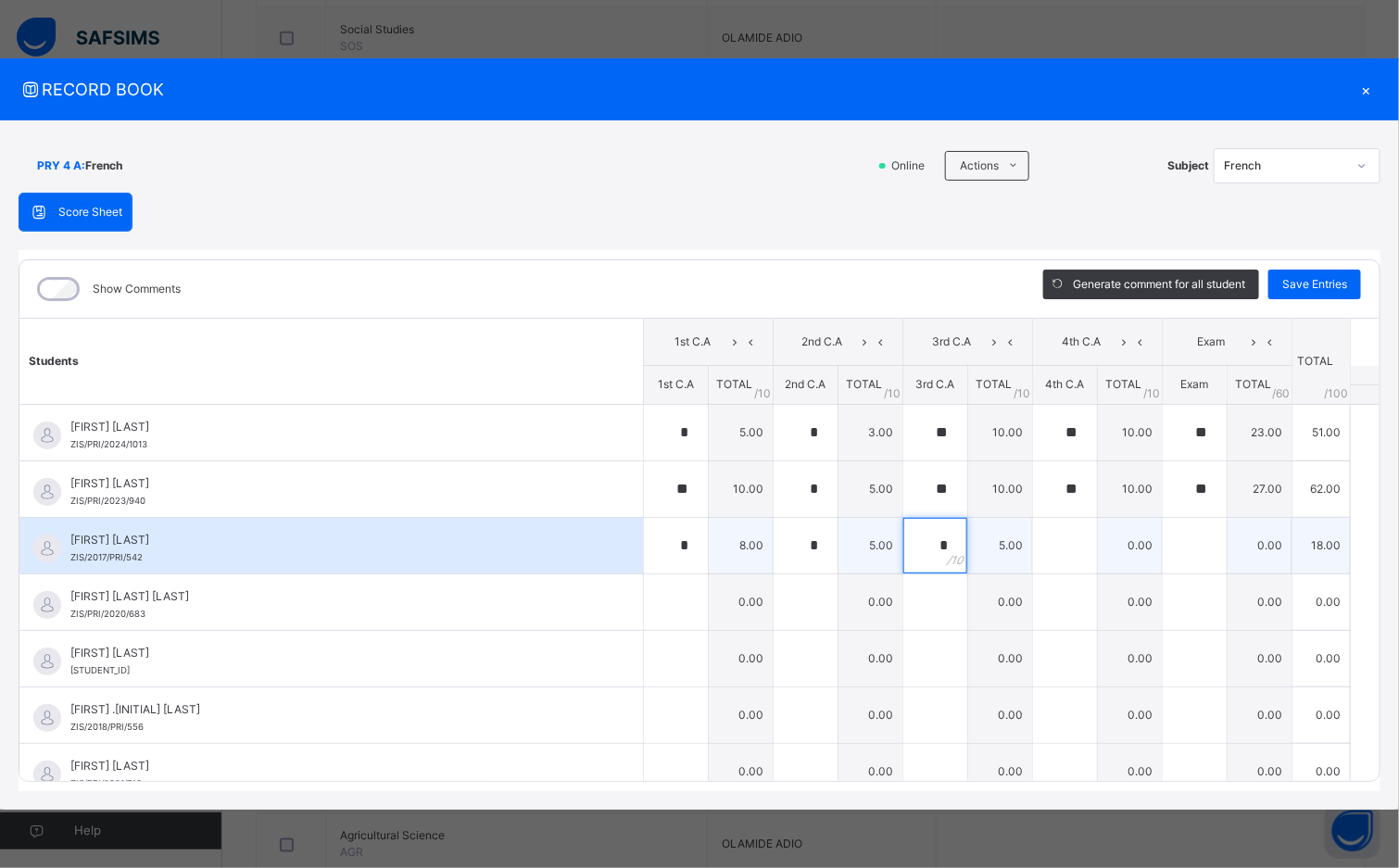 type on "*" 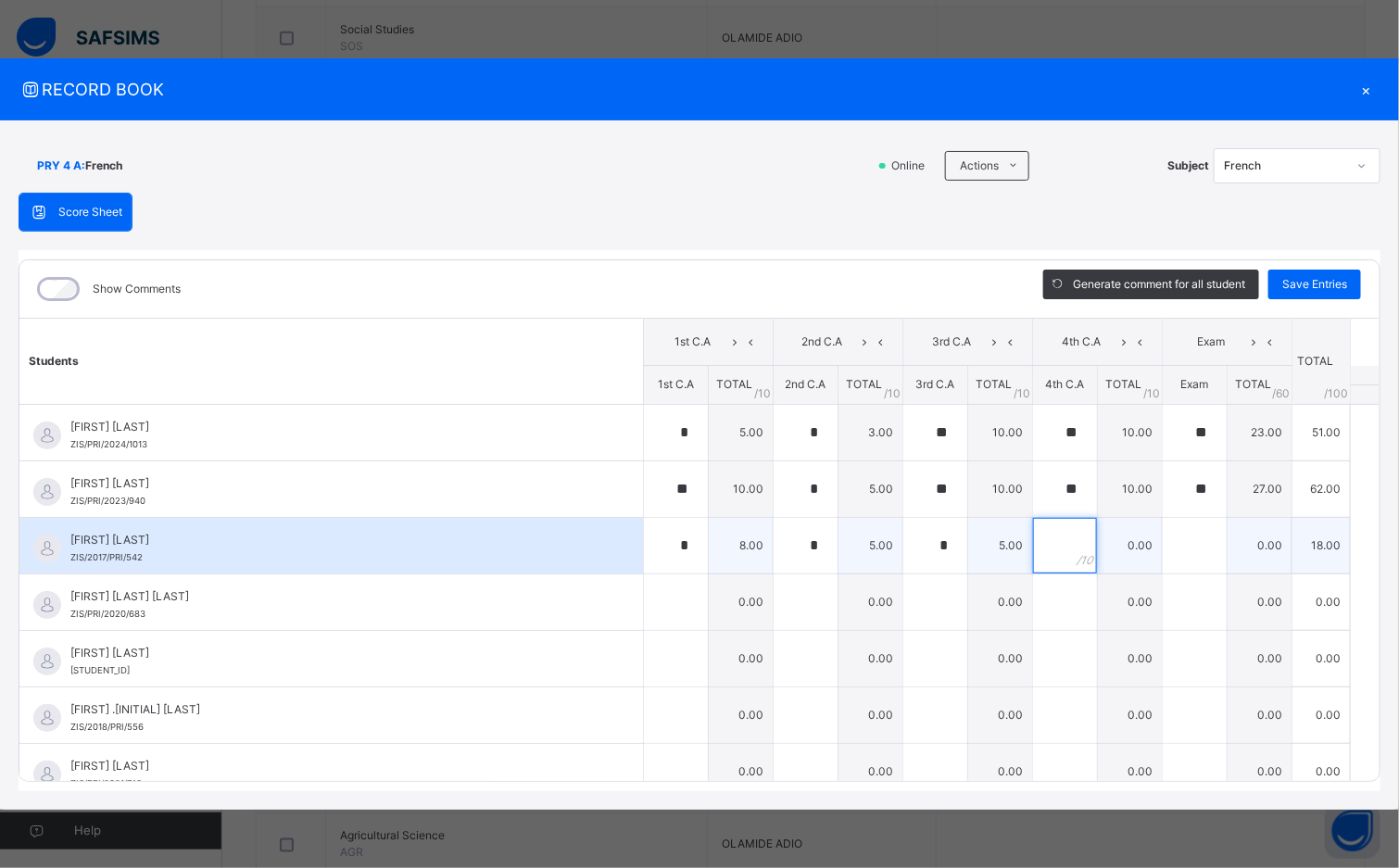 click at bounding box center (1065, 546) 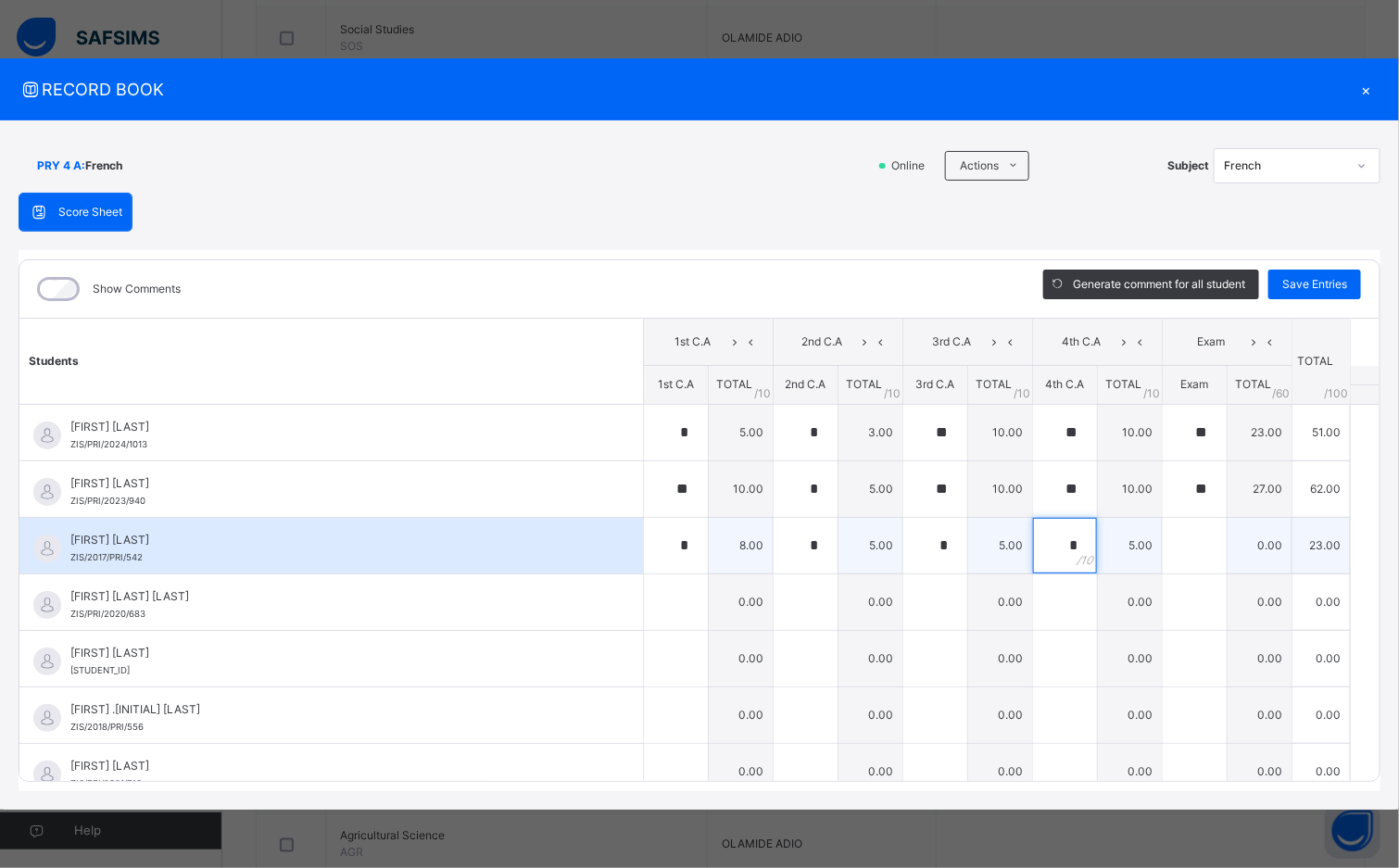 type on "*" 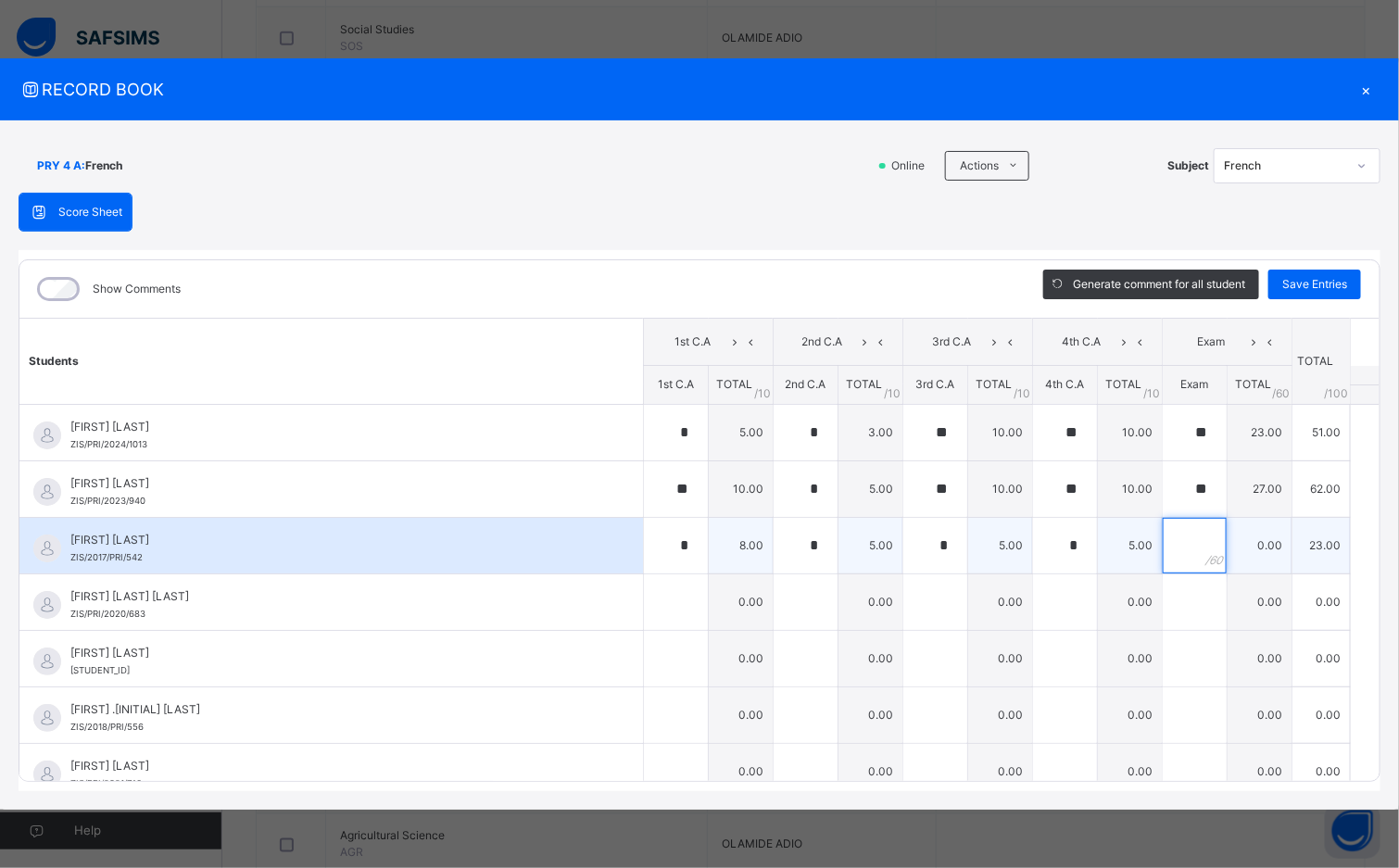 click at bounding box center [1194, 546] 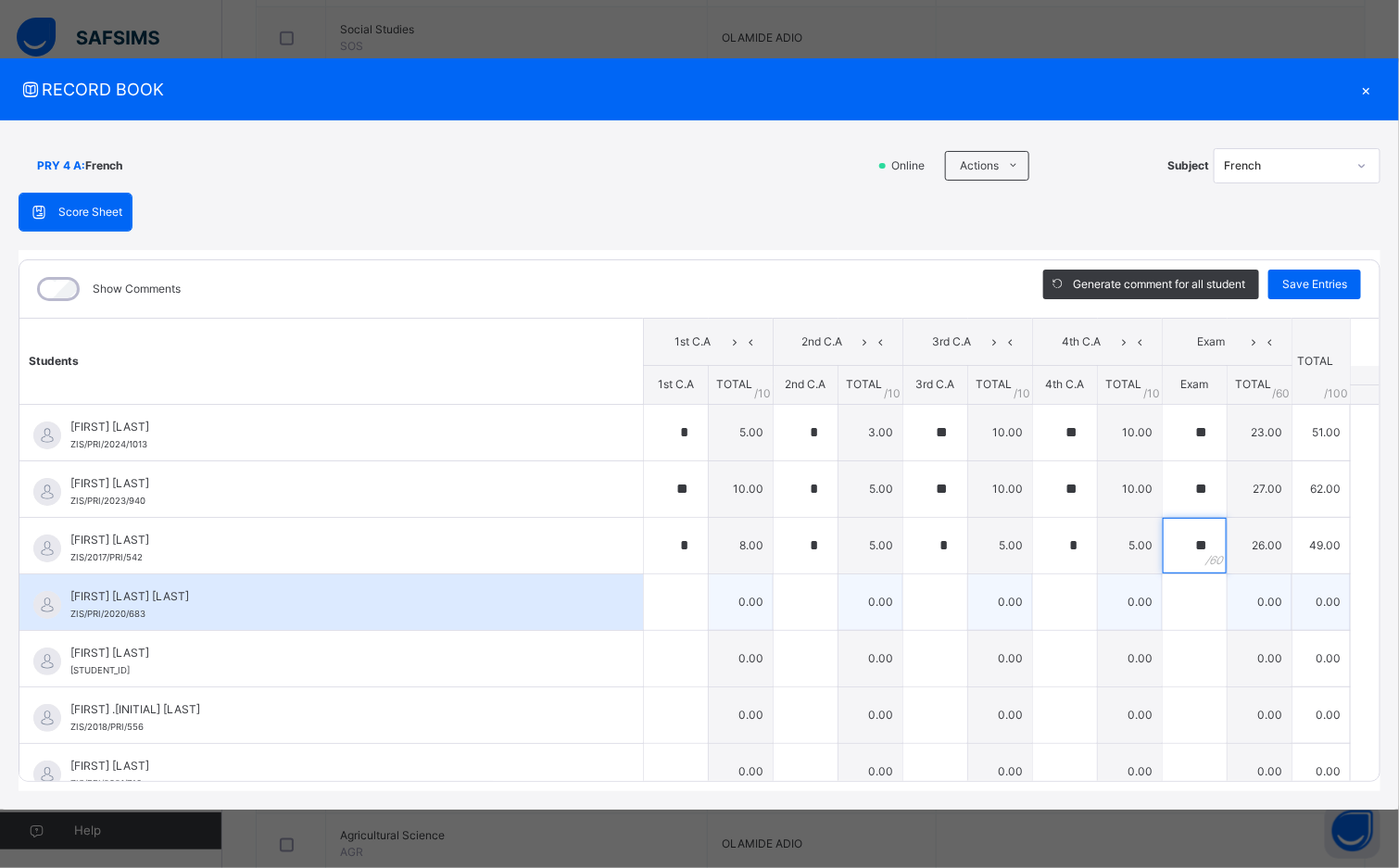 type on "**" 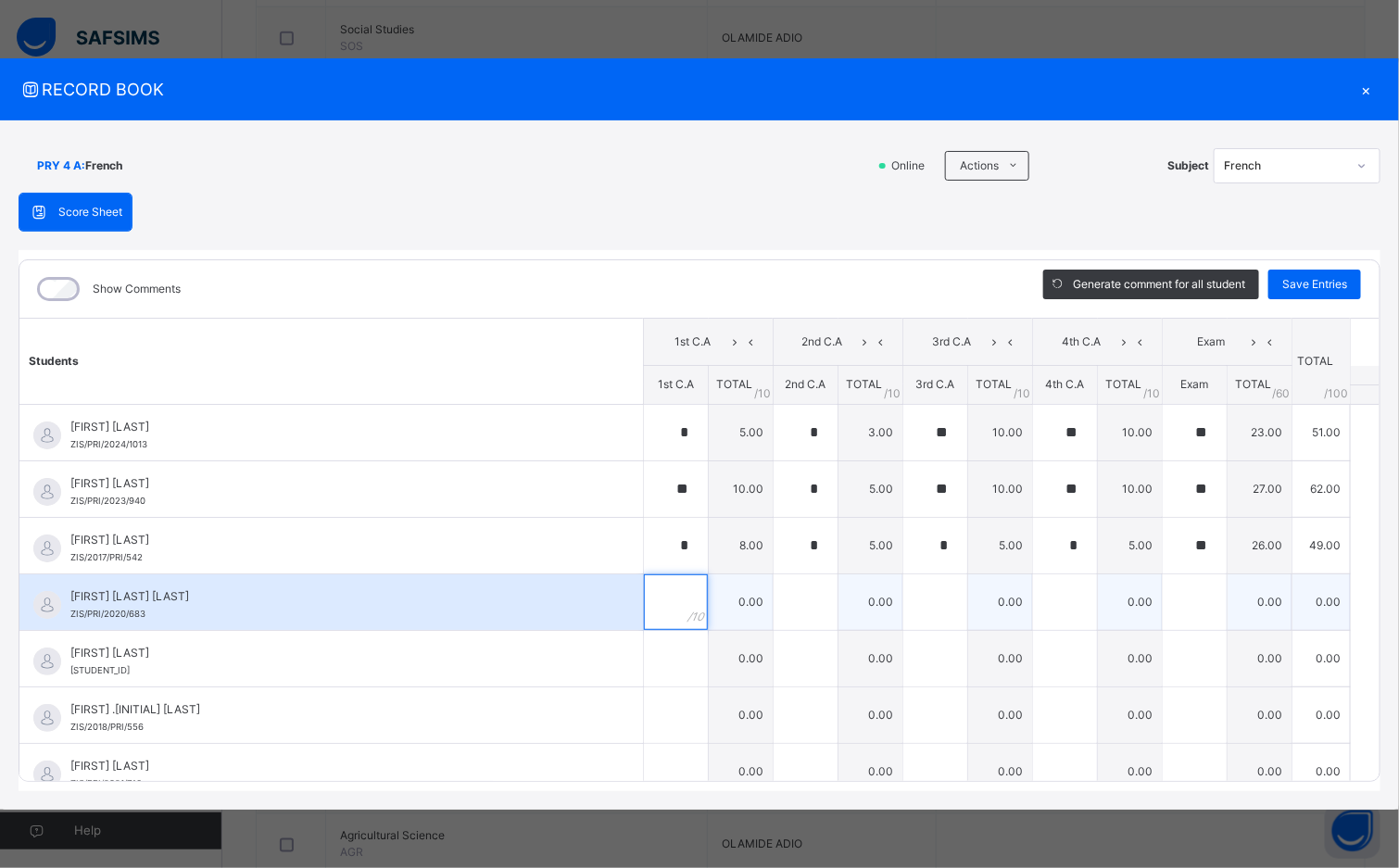 click at bounding box center [675, 602] 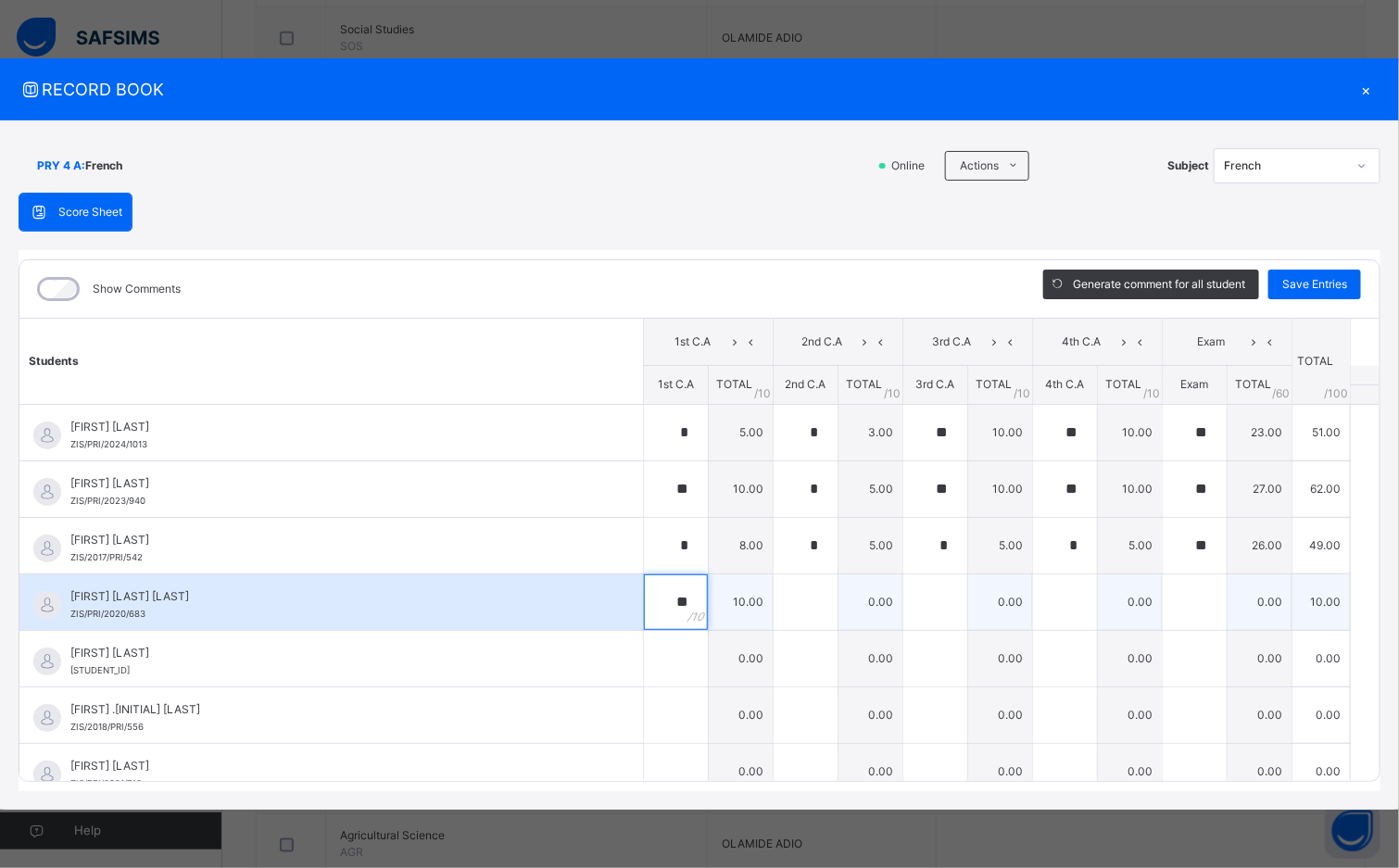 type on "**" 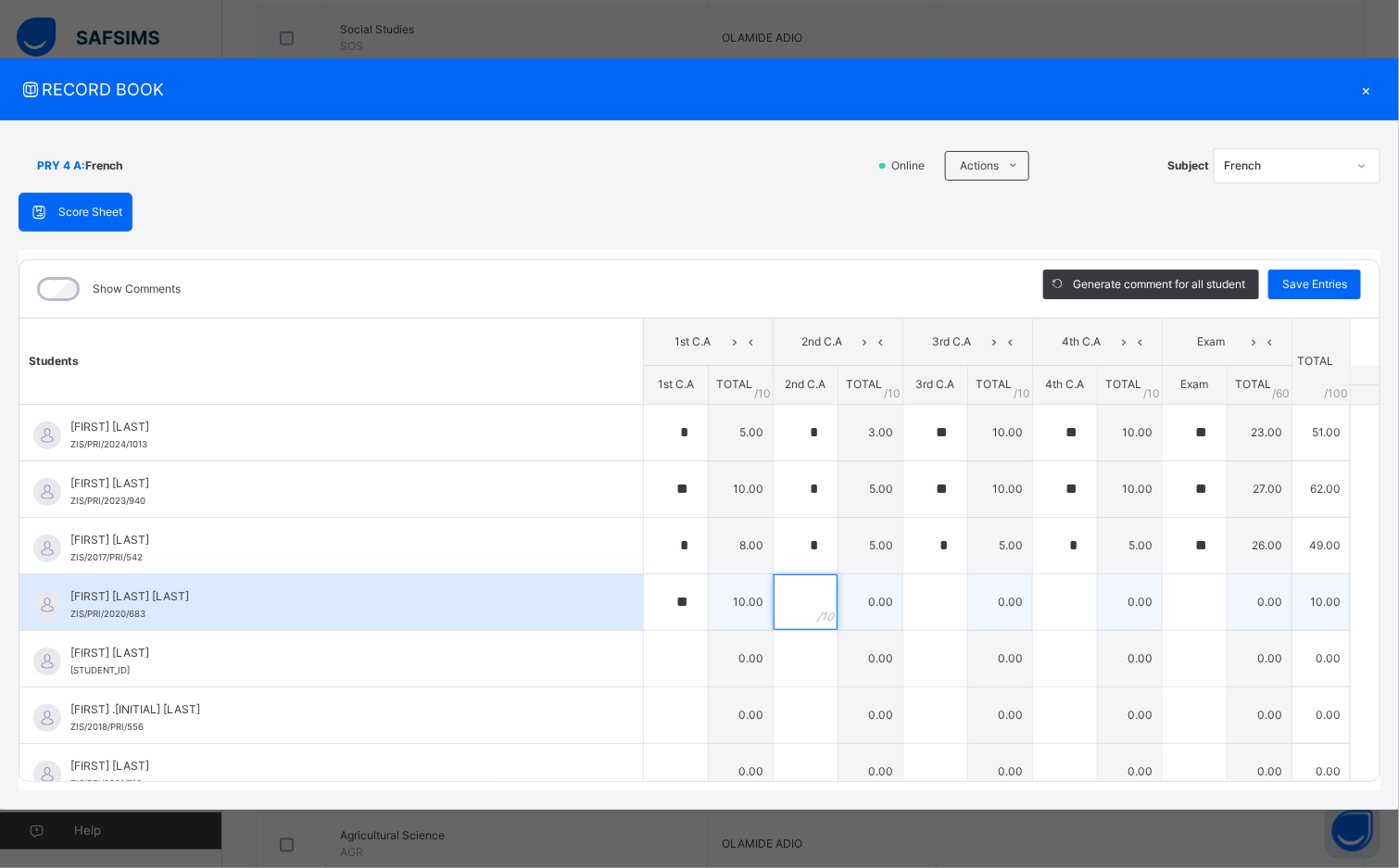 click at bounding box center [805, 602] 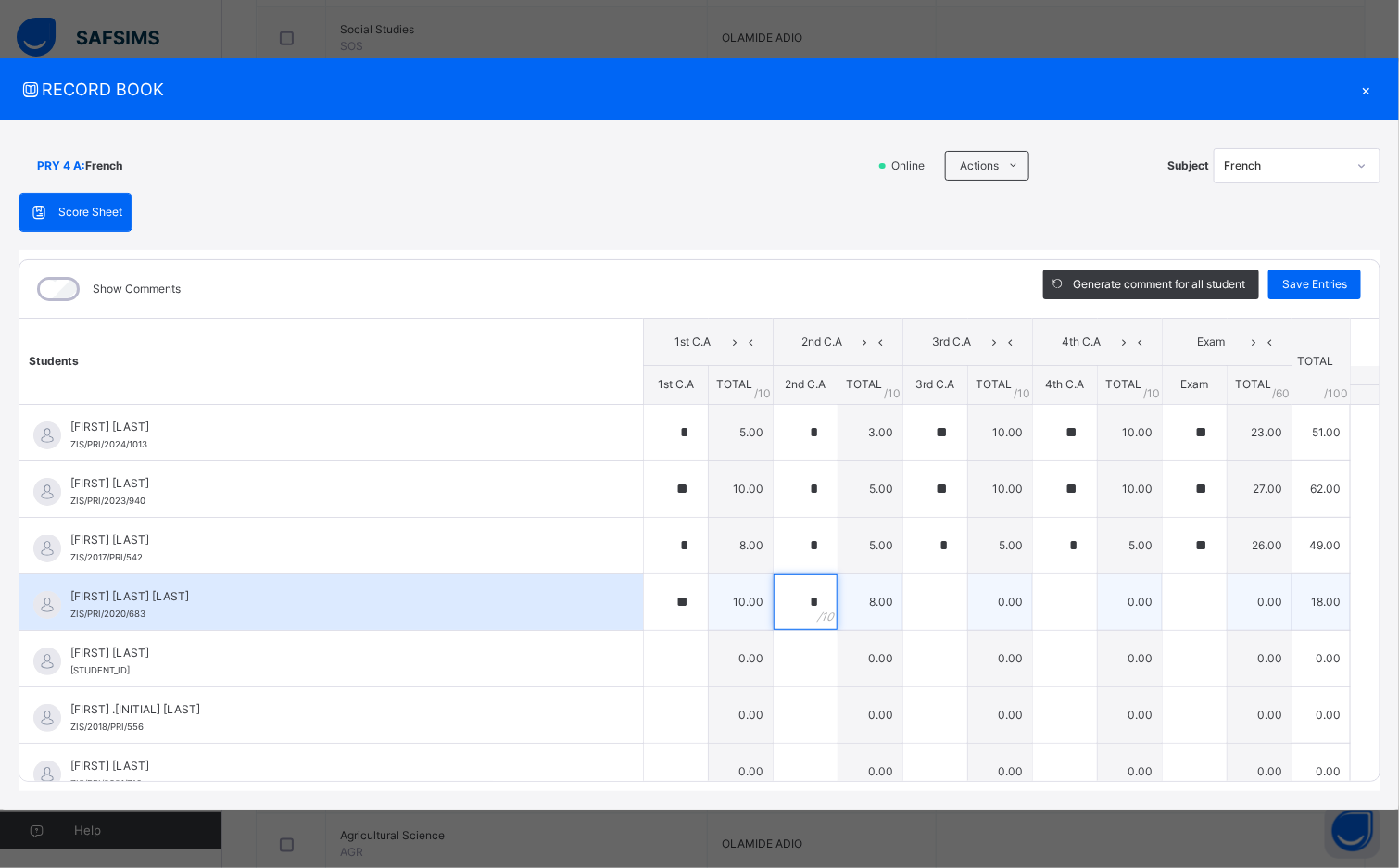 type on "*" 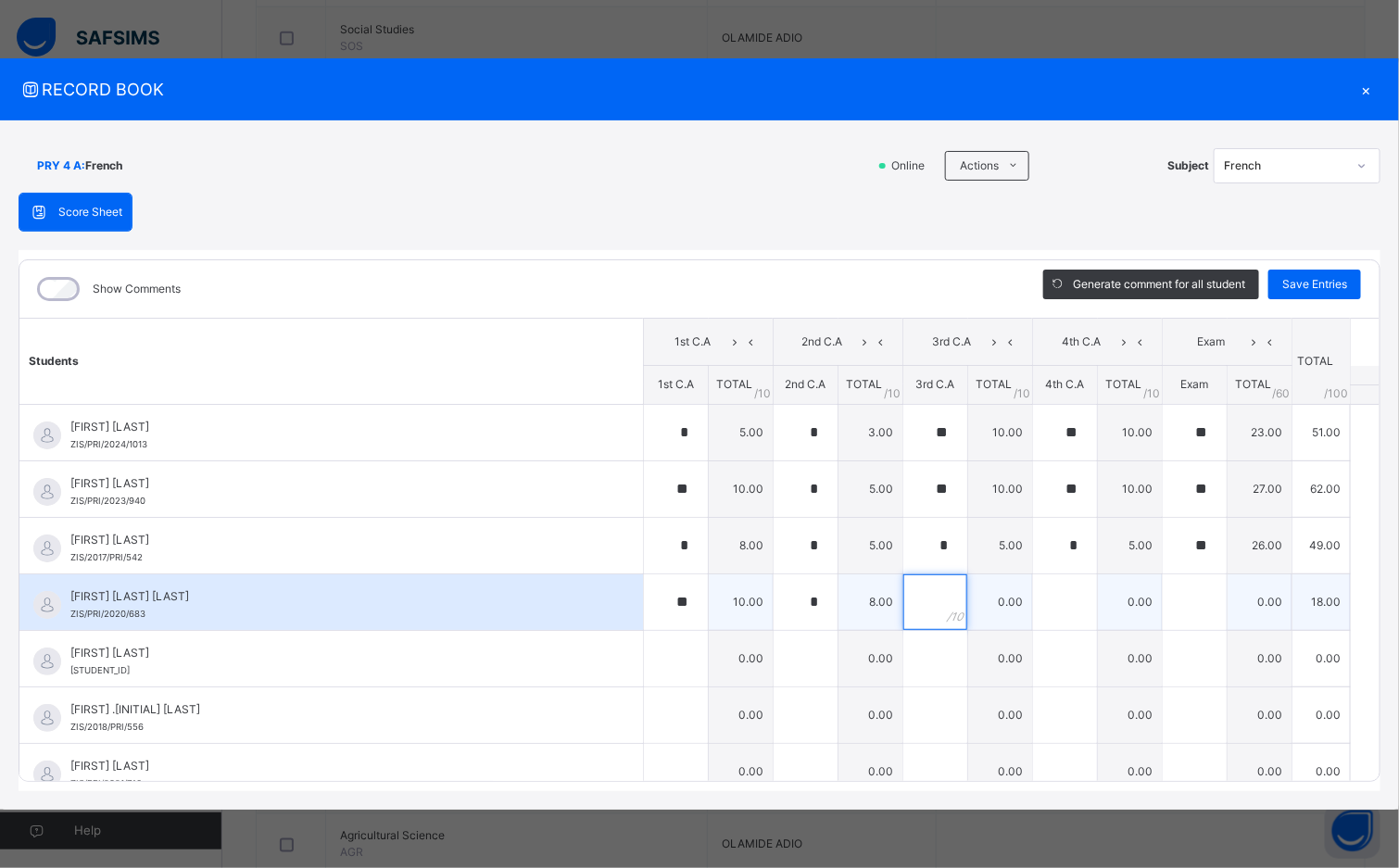 click at bounding box center (935, 602) 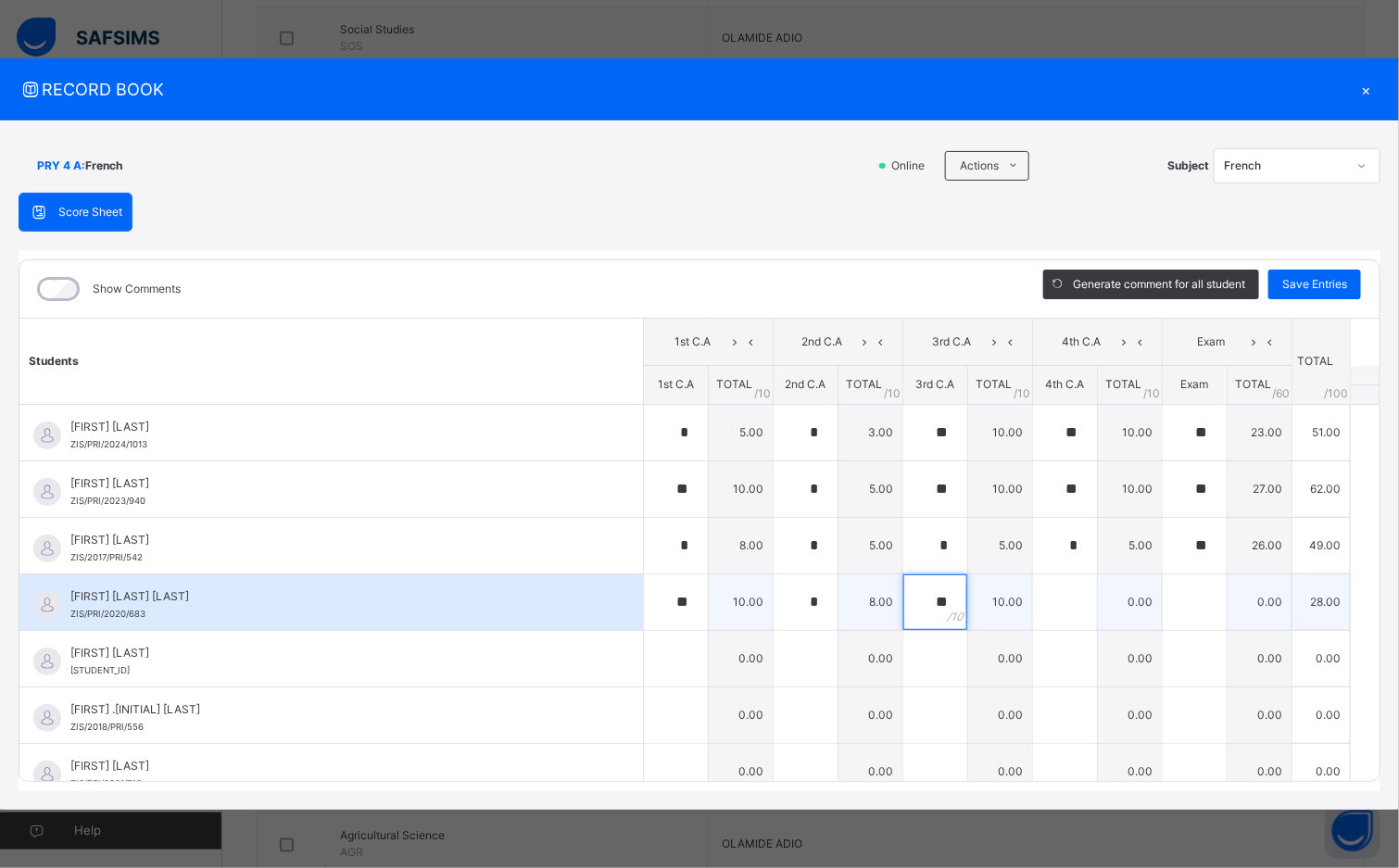 type on "**" 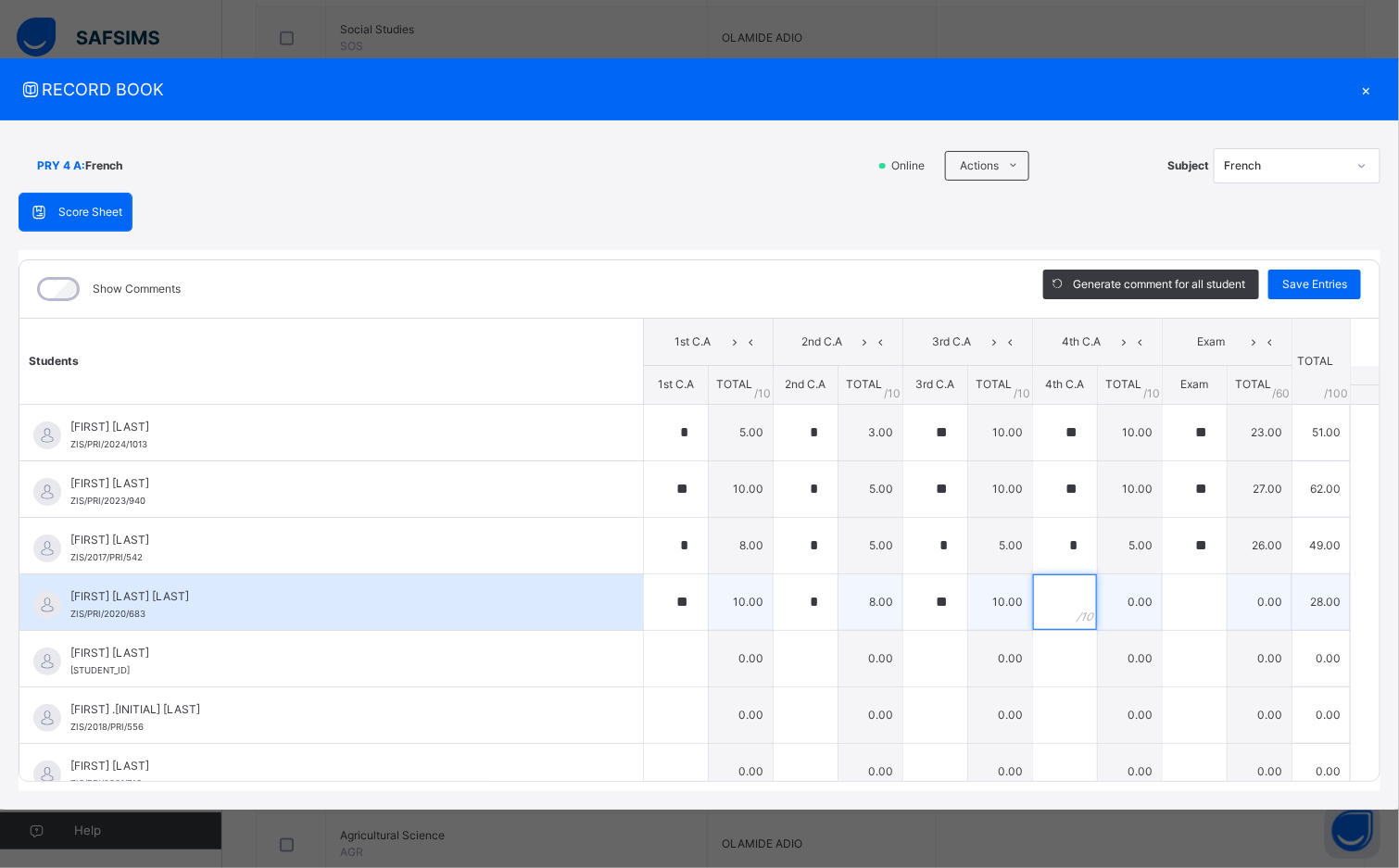 click at bounding box center (1065, 602) 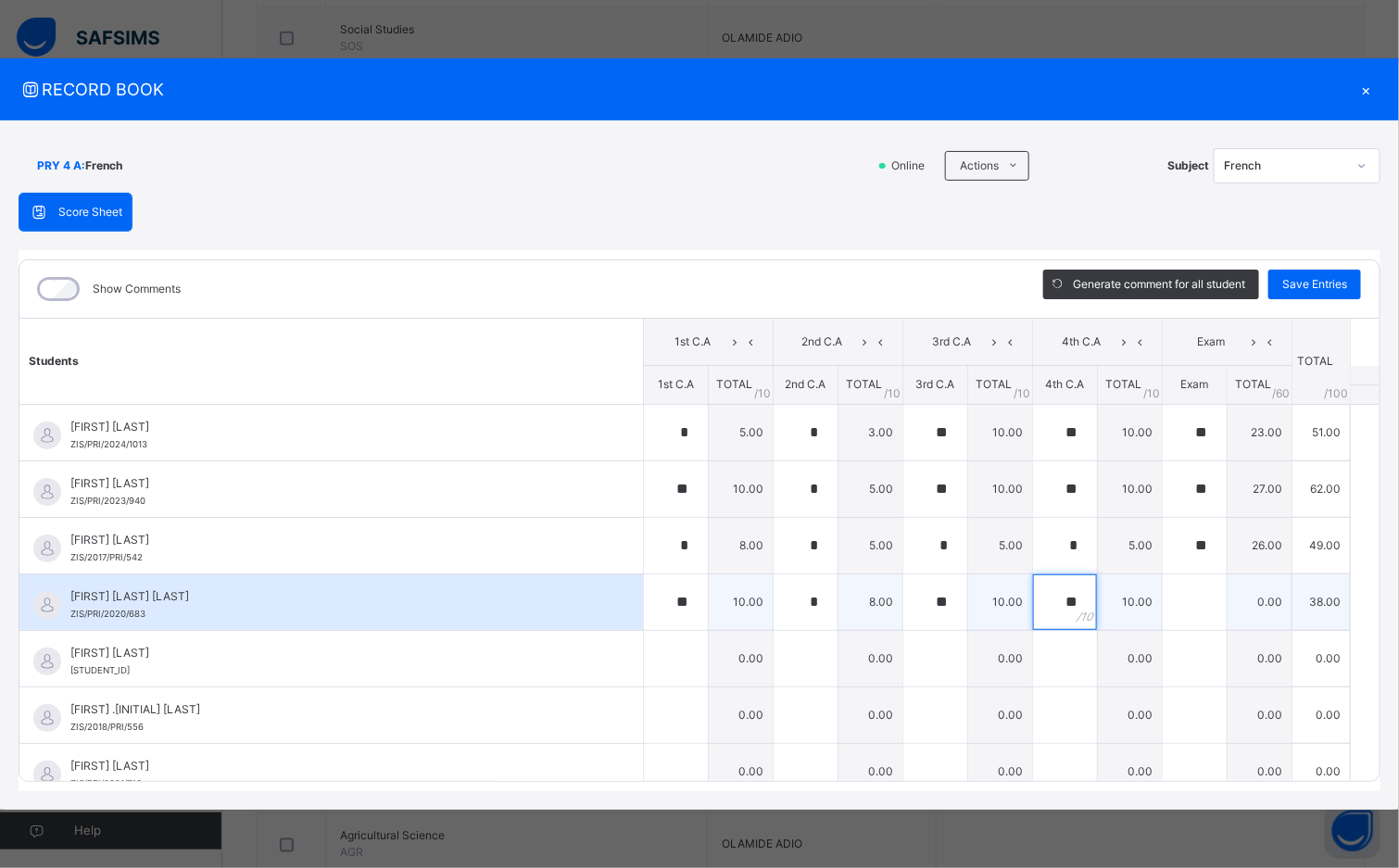 type on "**" 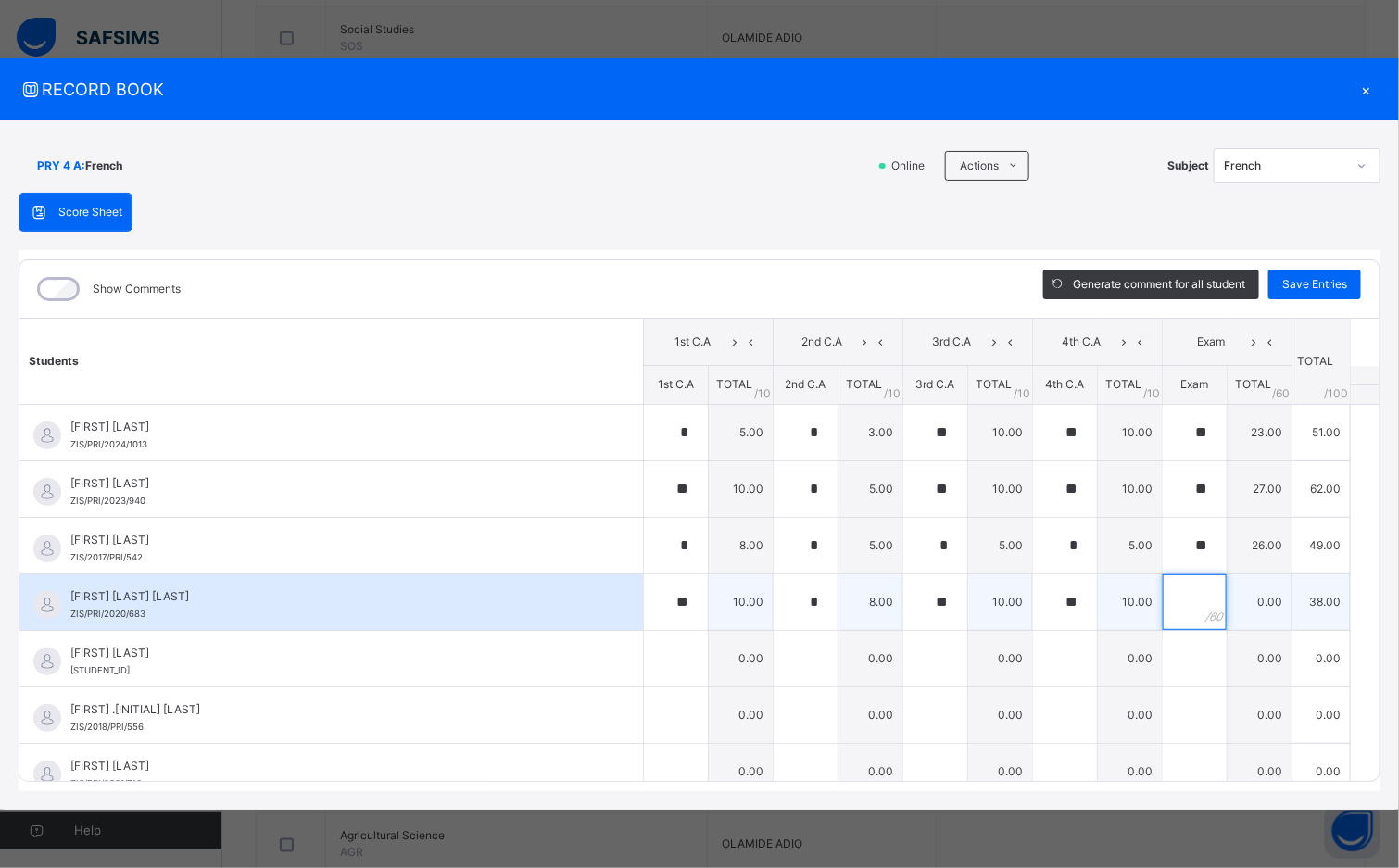 click at bounding box center [1194, 602] 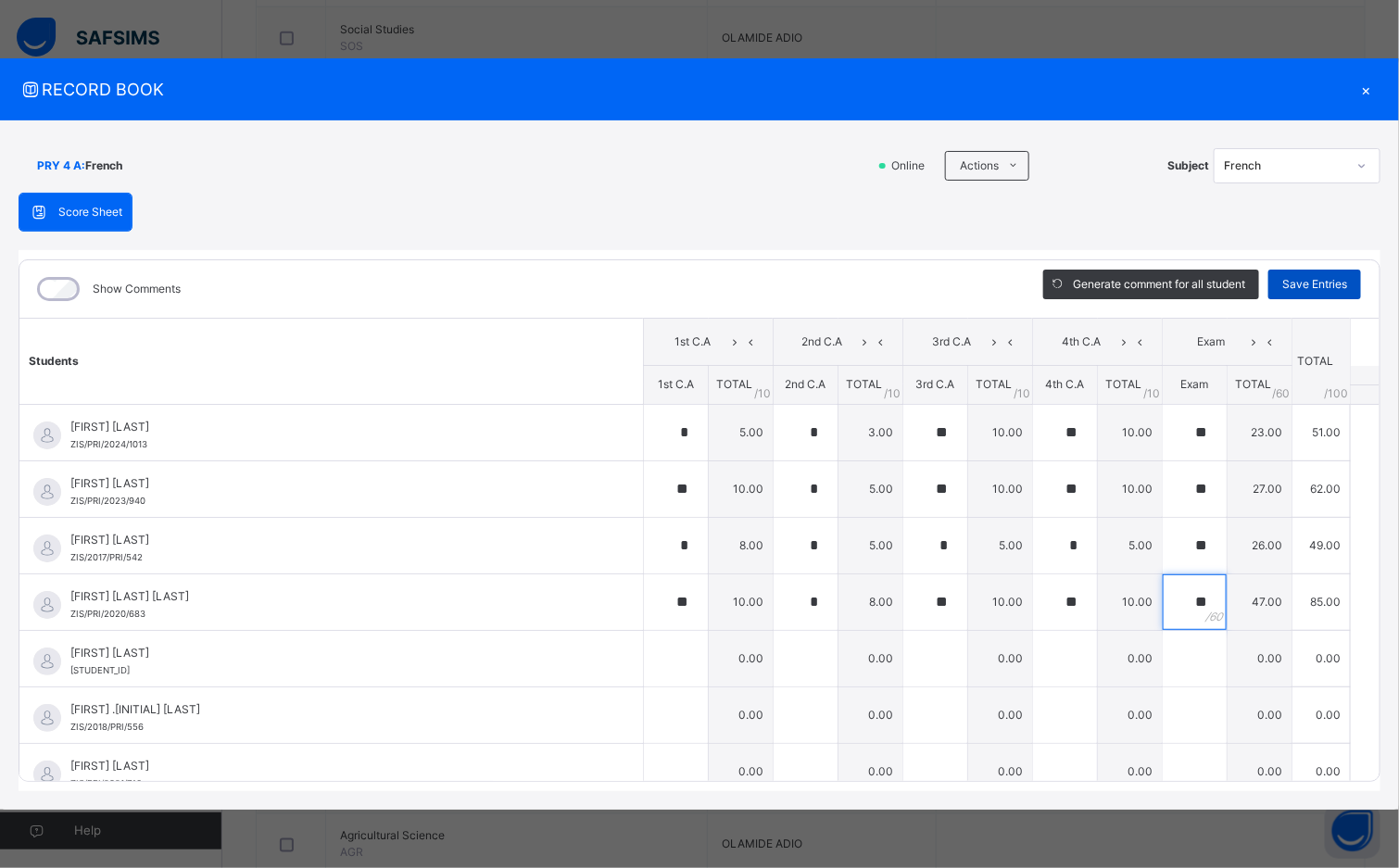 type on "**" 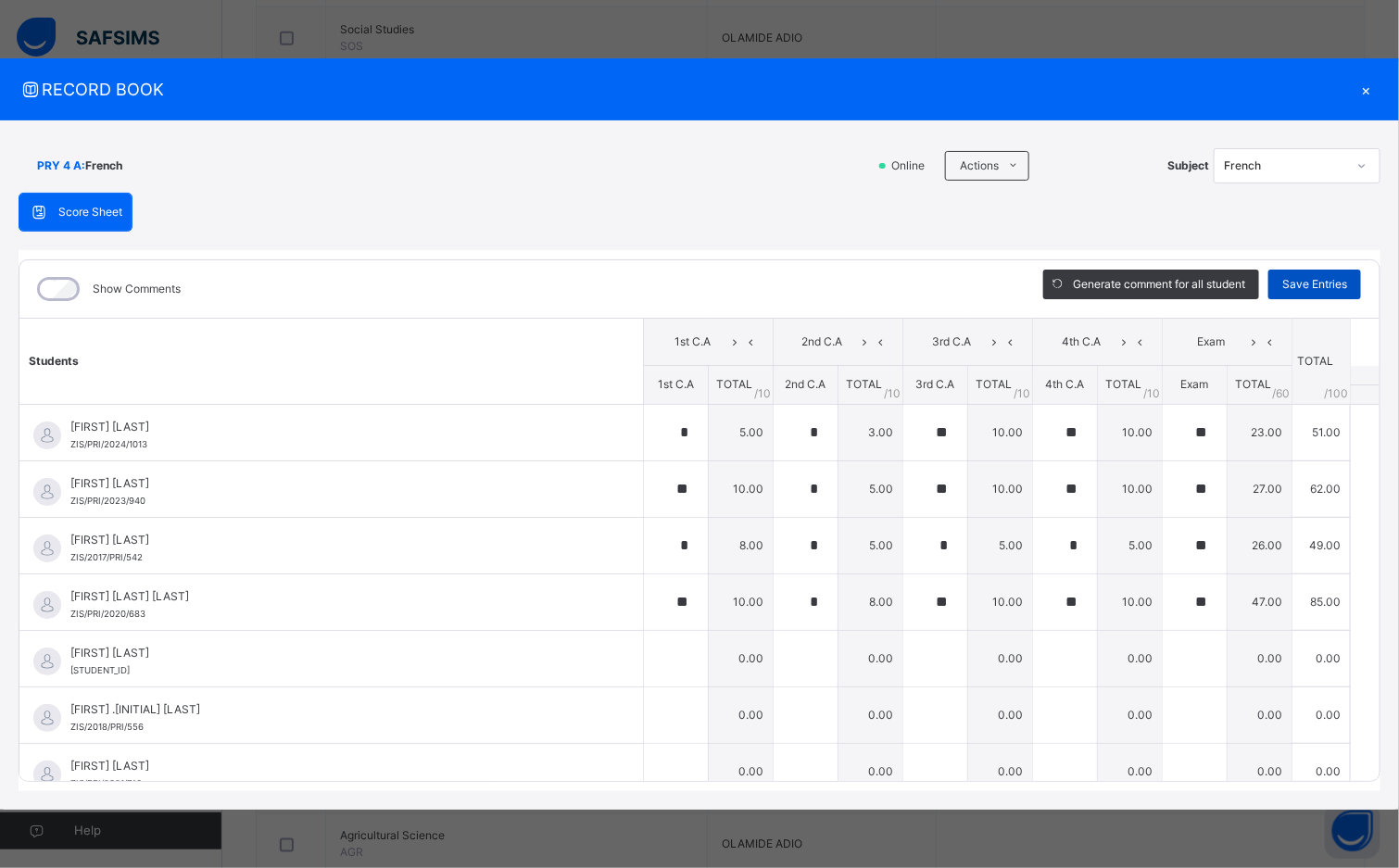 click on "Save Entries" at bounding box center [1315, 284] 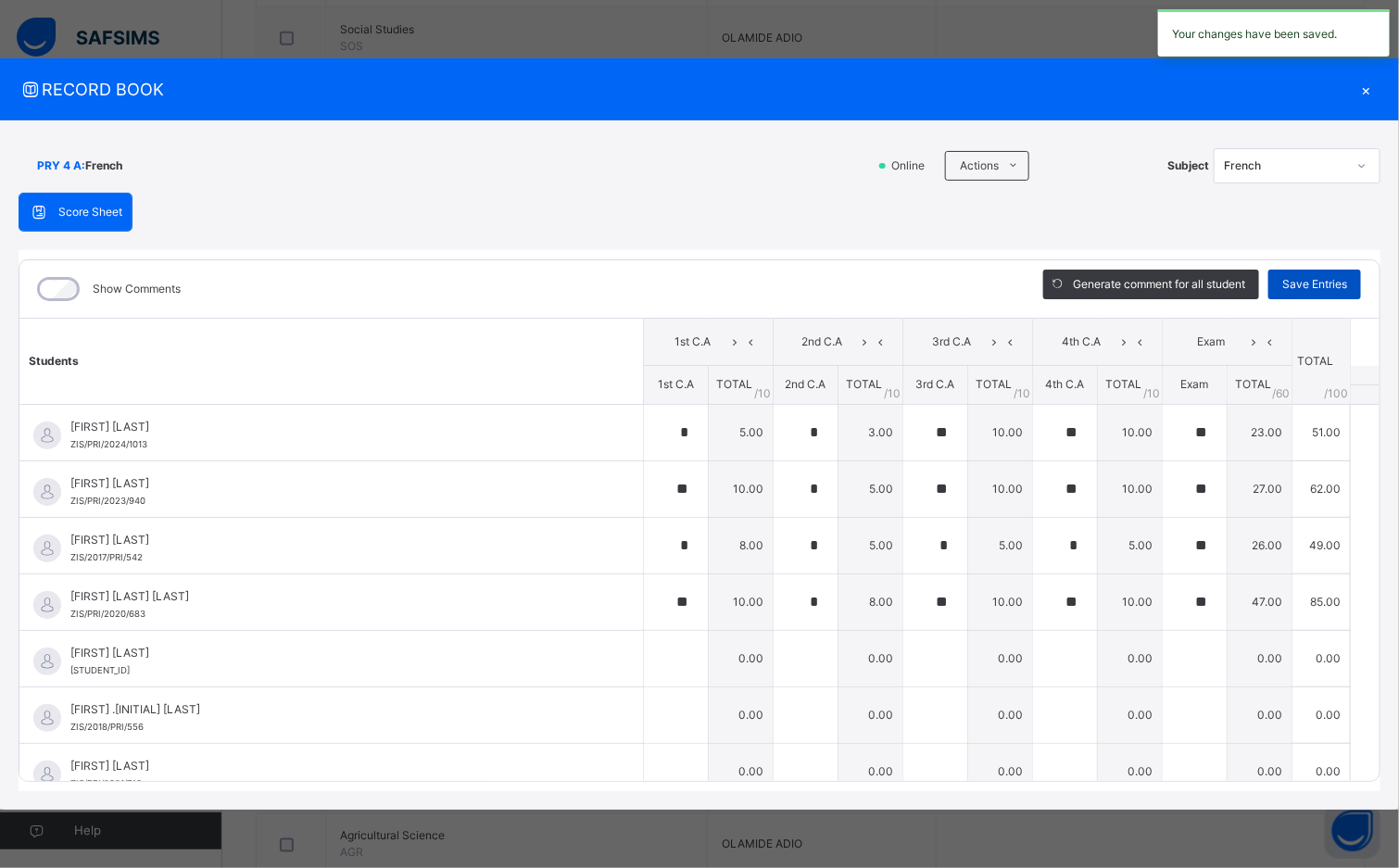 type on "*" 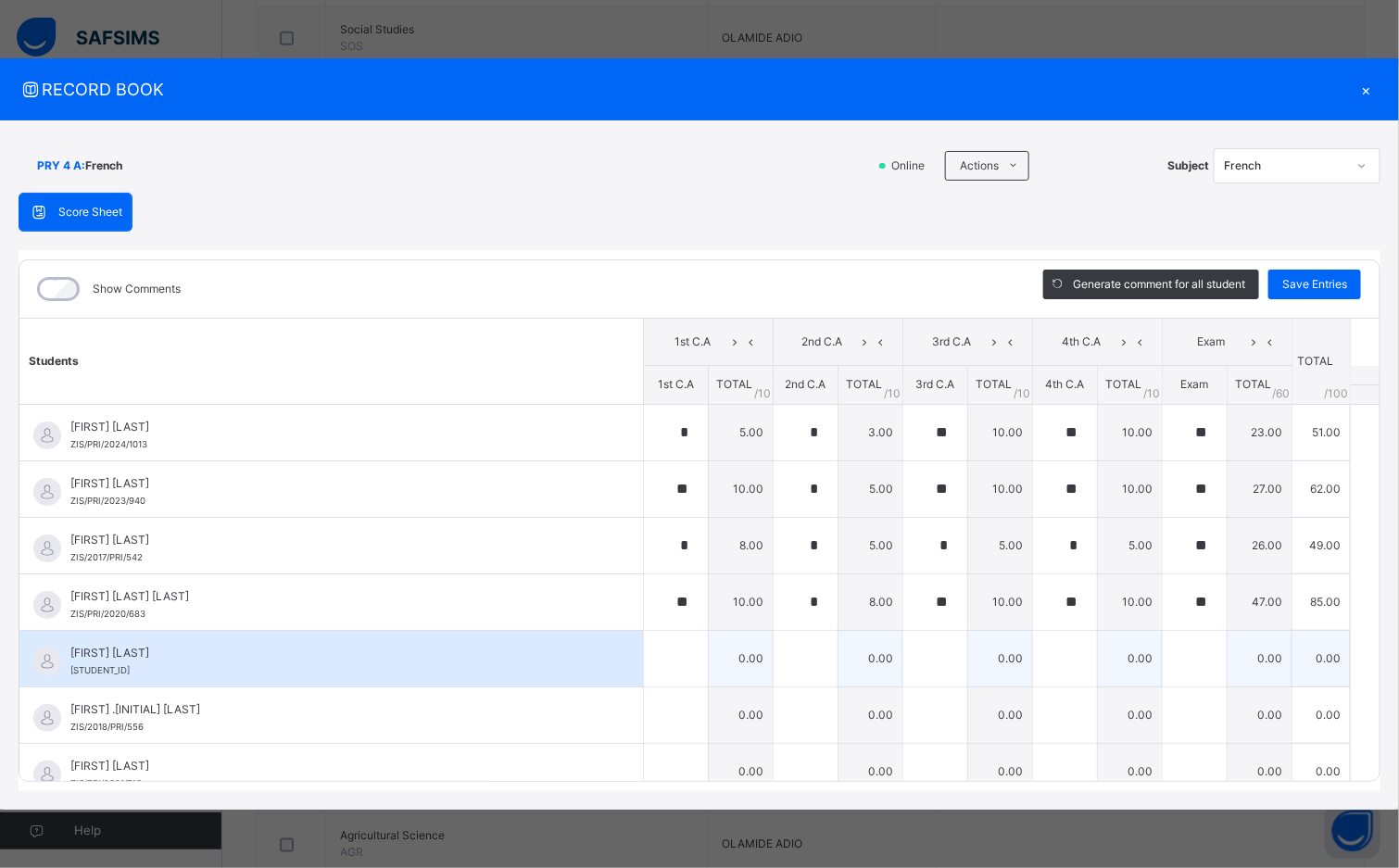 click on "[FIRST]  [LAST]" at bounding box center (335, 653) 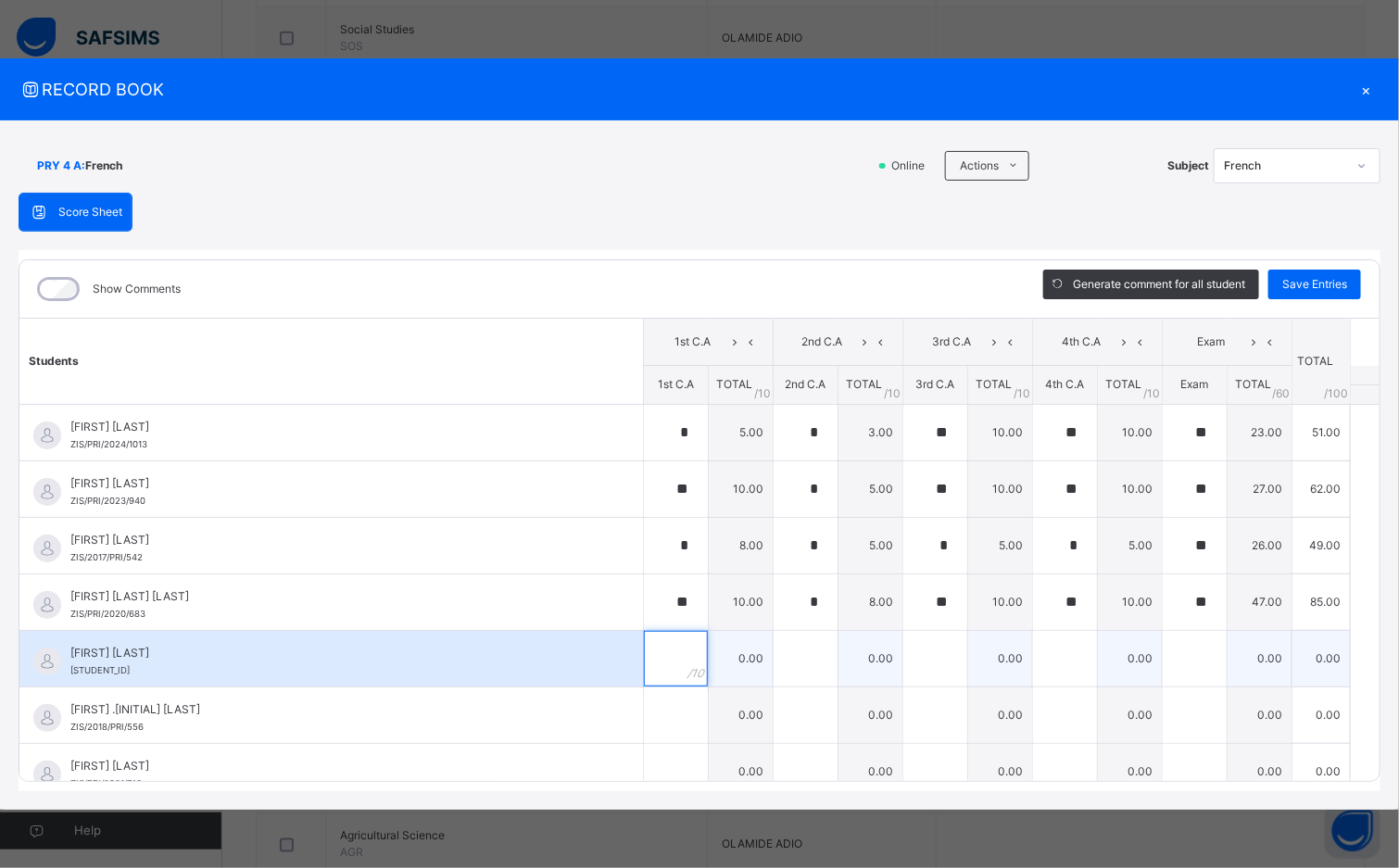 click at bounding box center (675, 659) 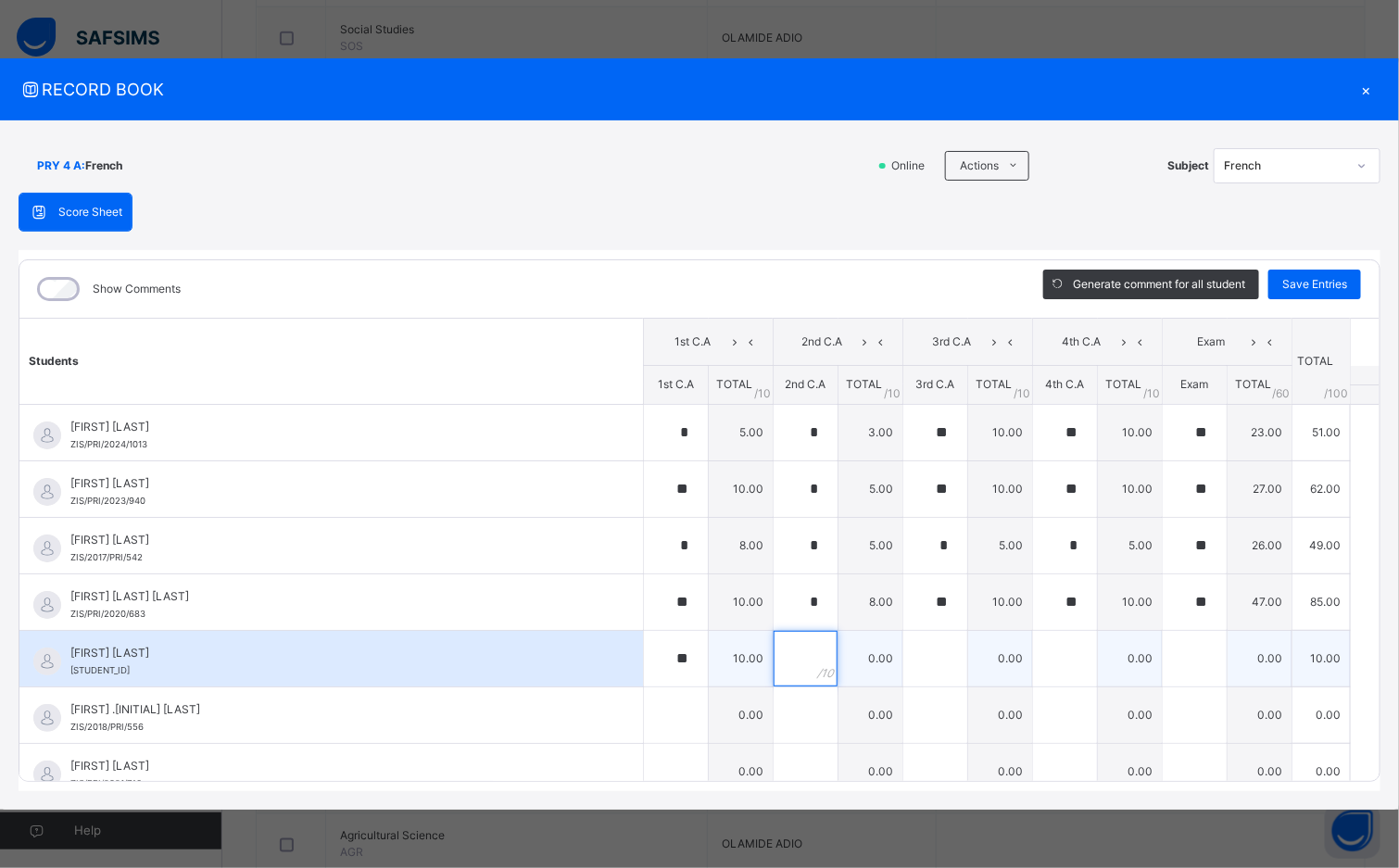 click at bounding box center (805, 659) 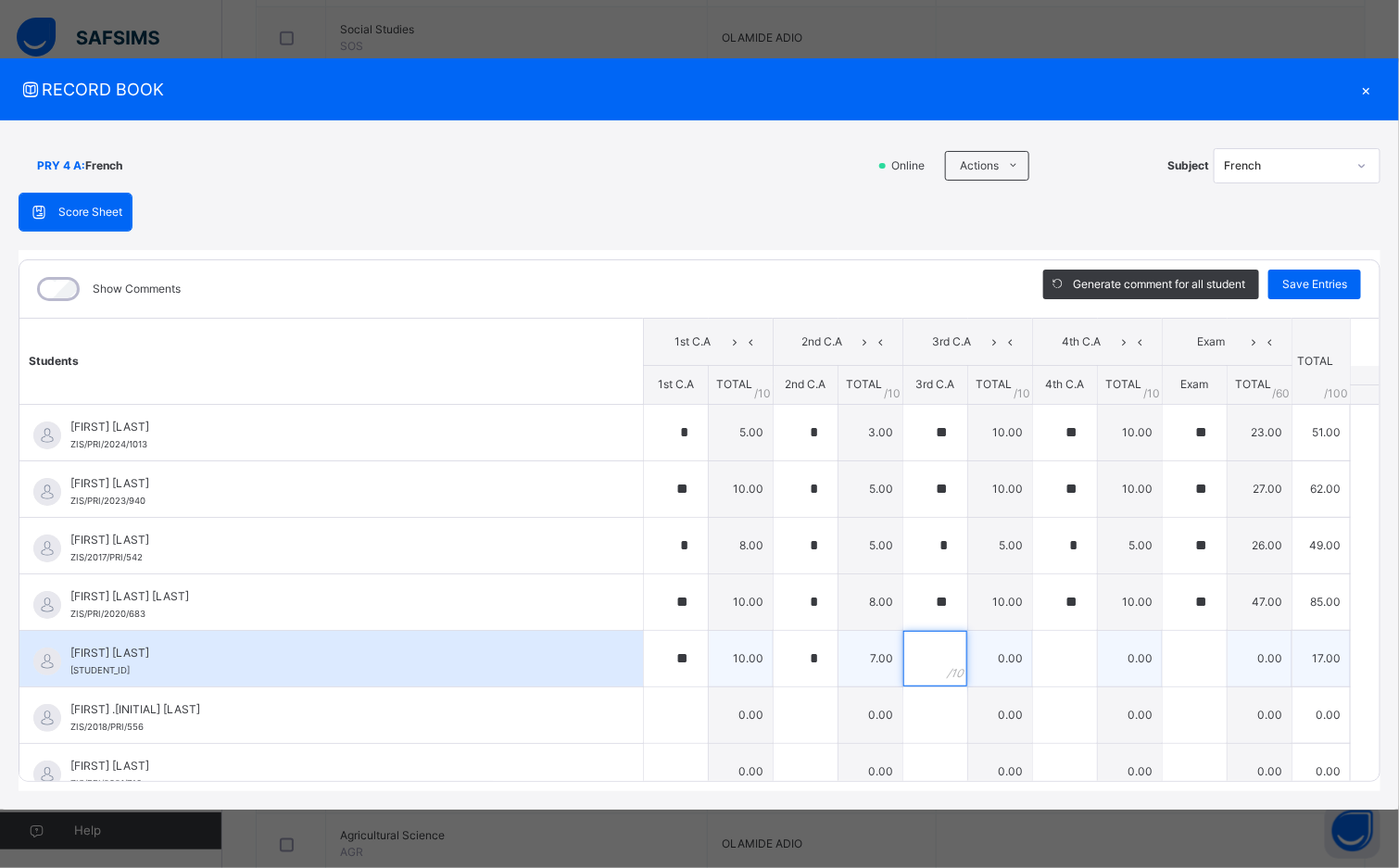 click at bounding box center [935, 659] 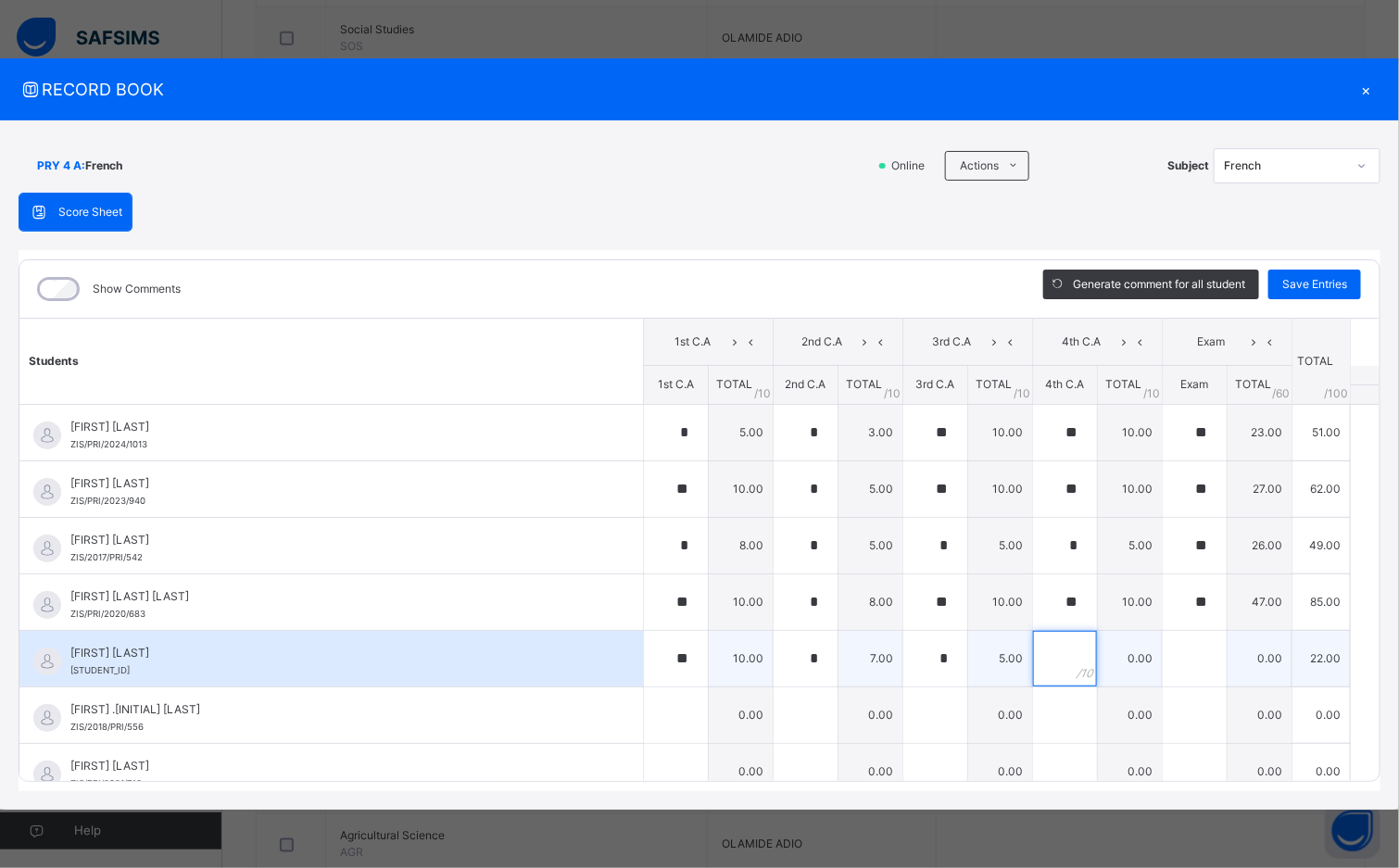 click at bounding box center [1065, 659] 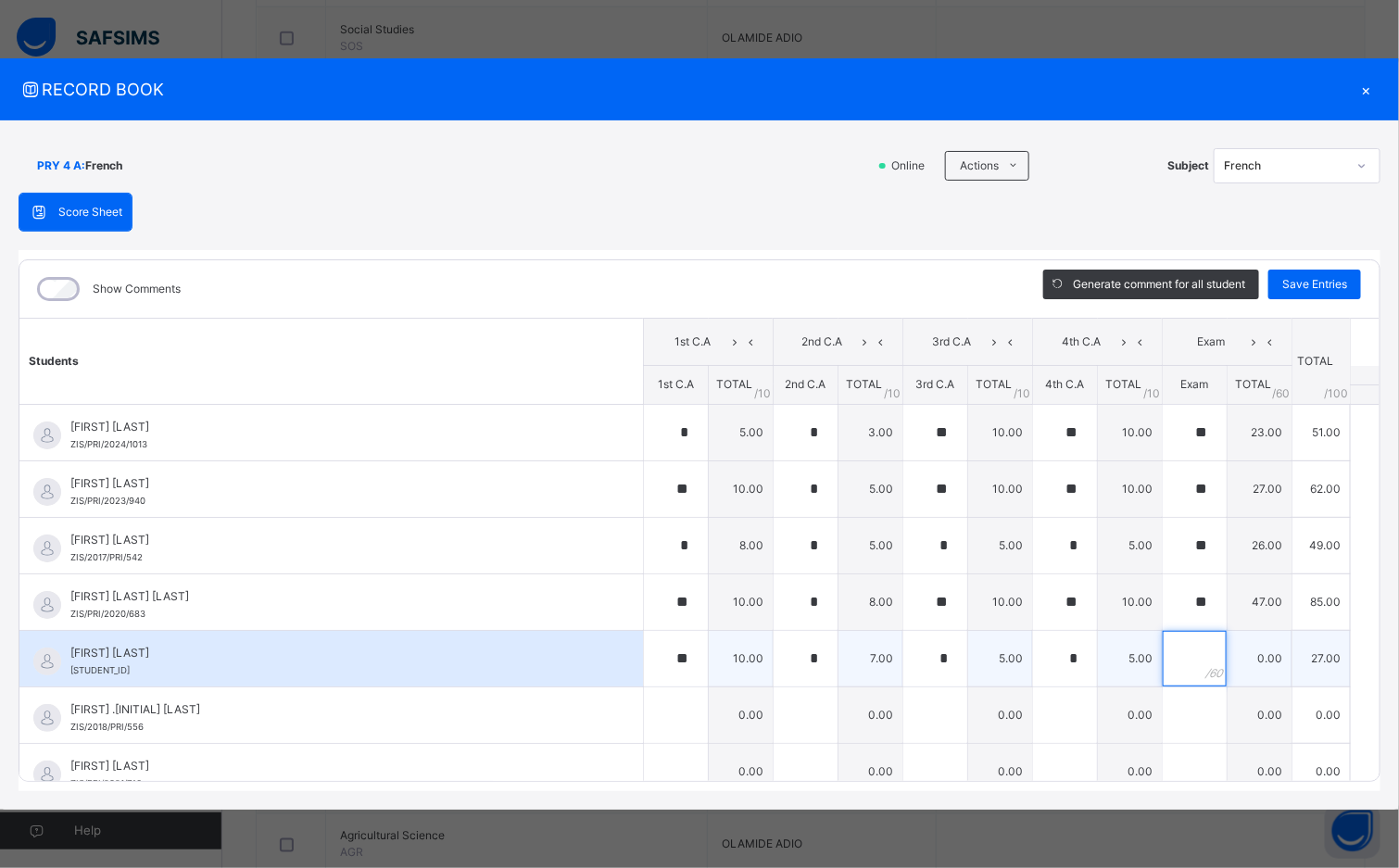 click at bounding box center [1194, 659] 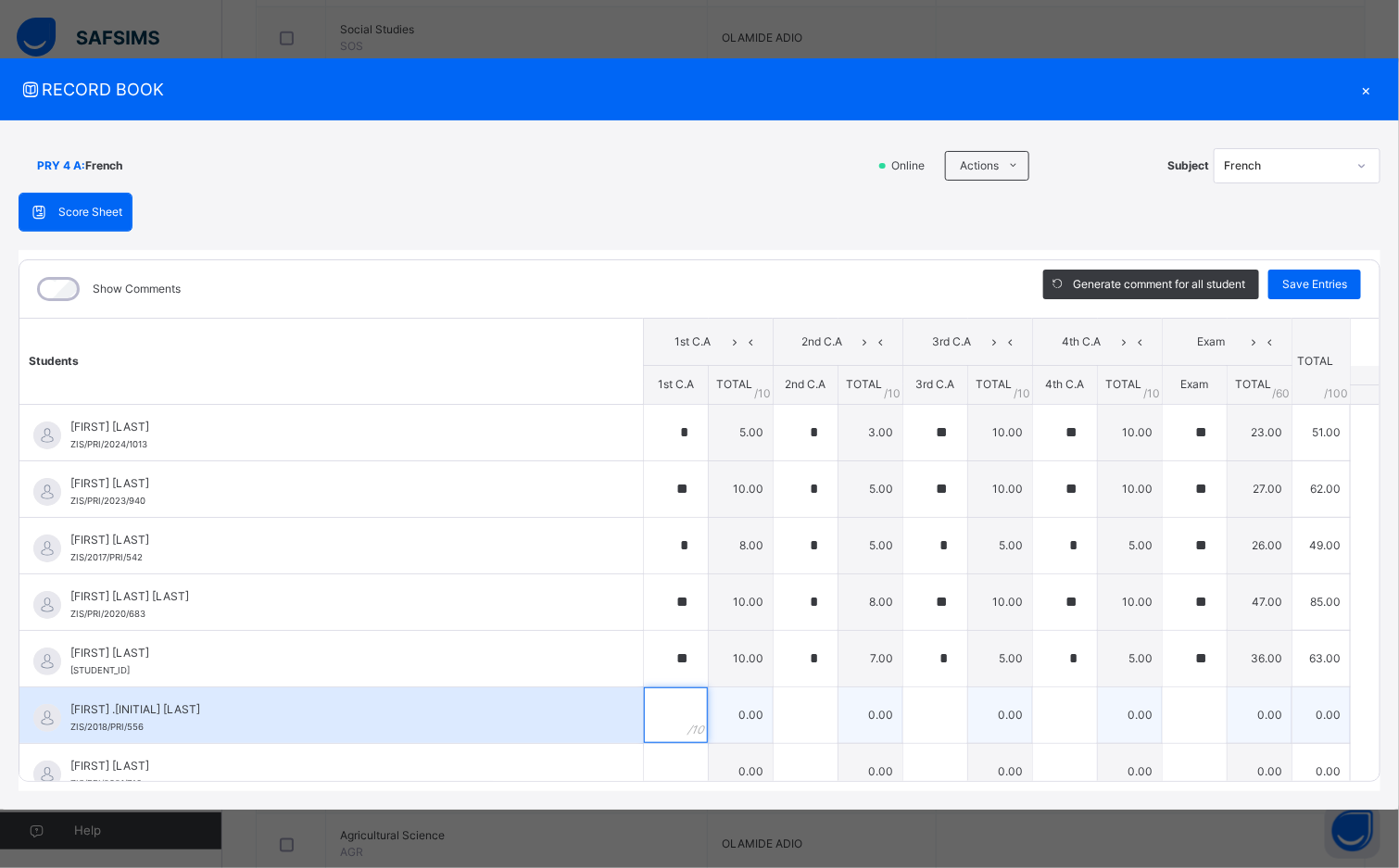 click at bounding box center (675, 715) 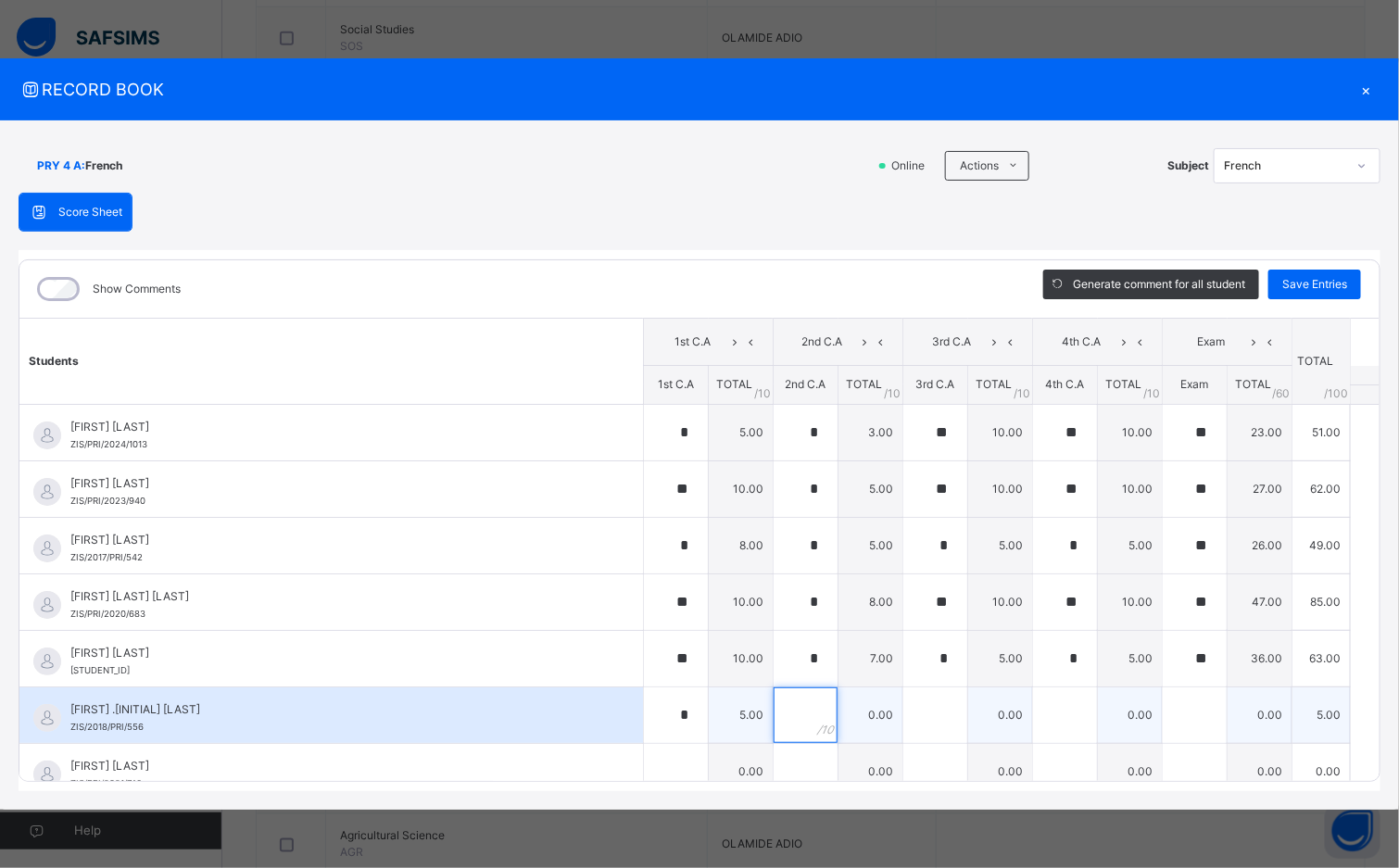click at bounding box center (805, 715) 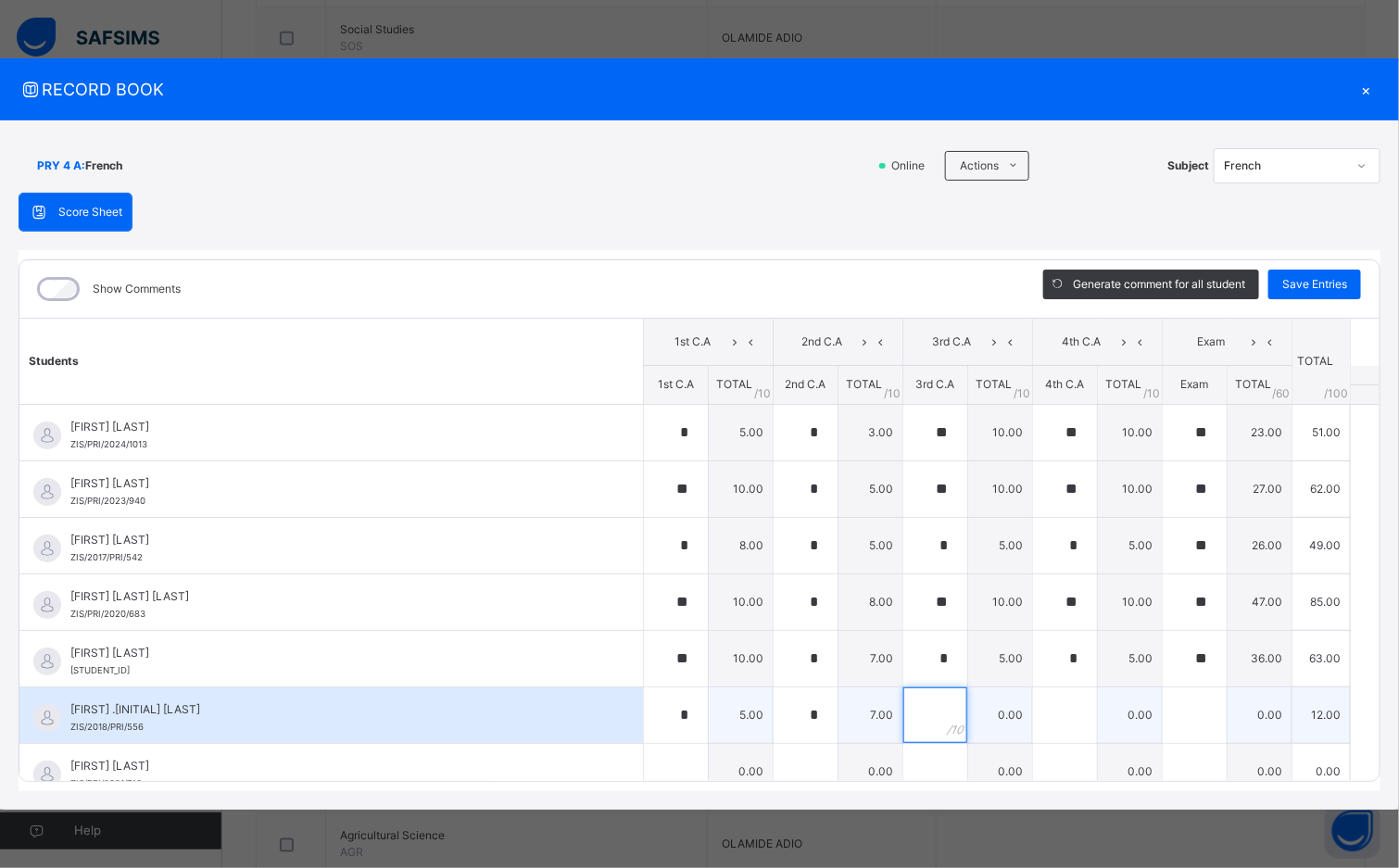 click at bounding box center [935, 715] 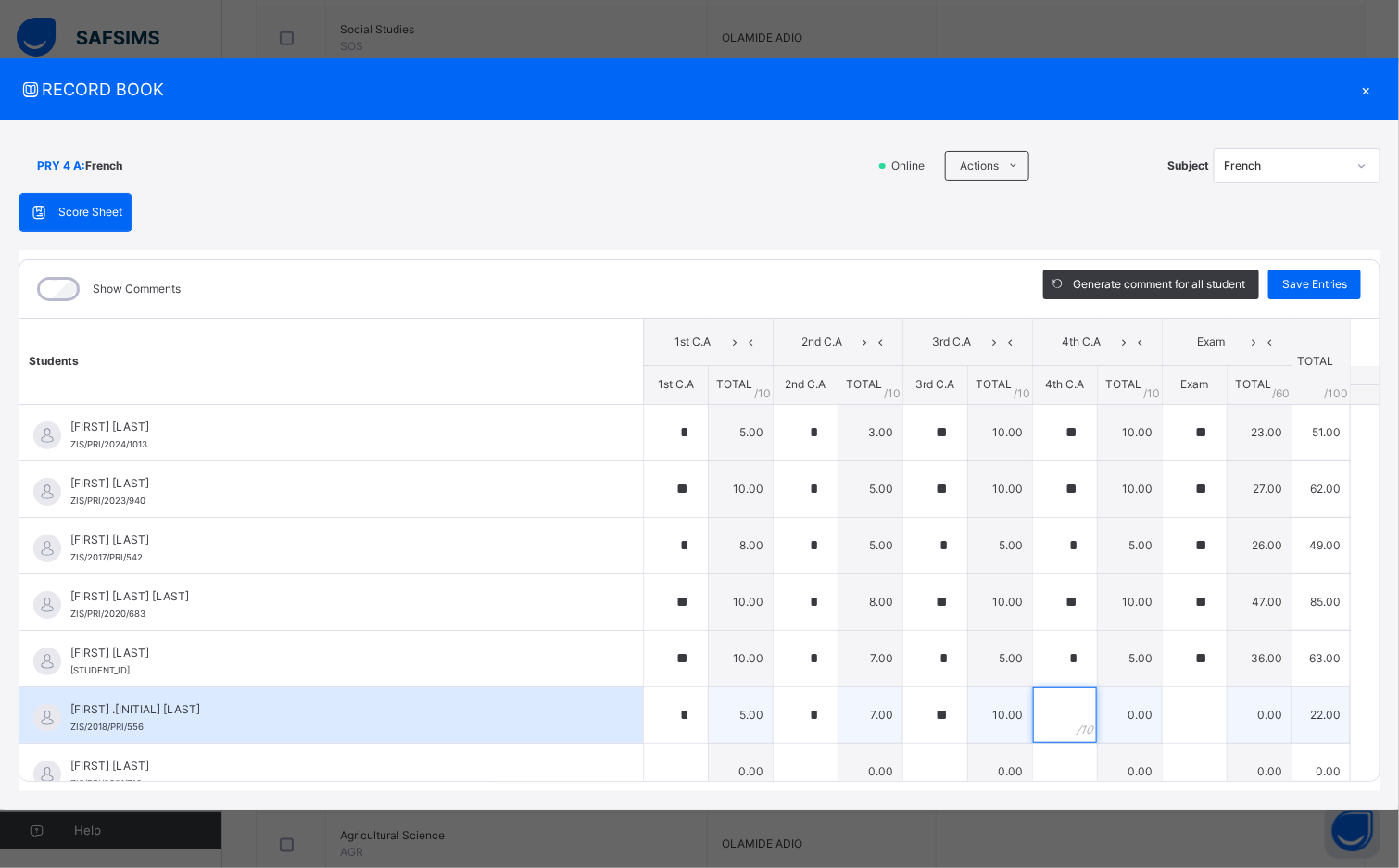 click at bounding box center [1065, 715] 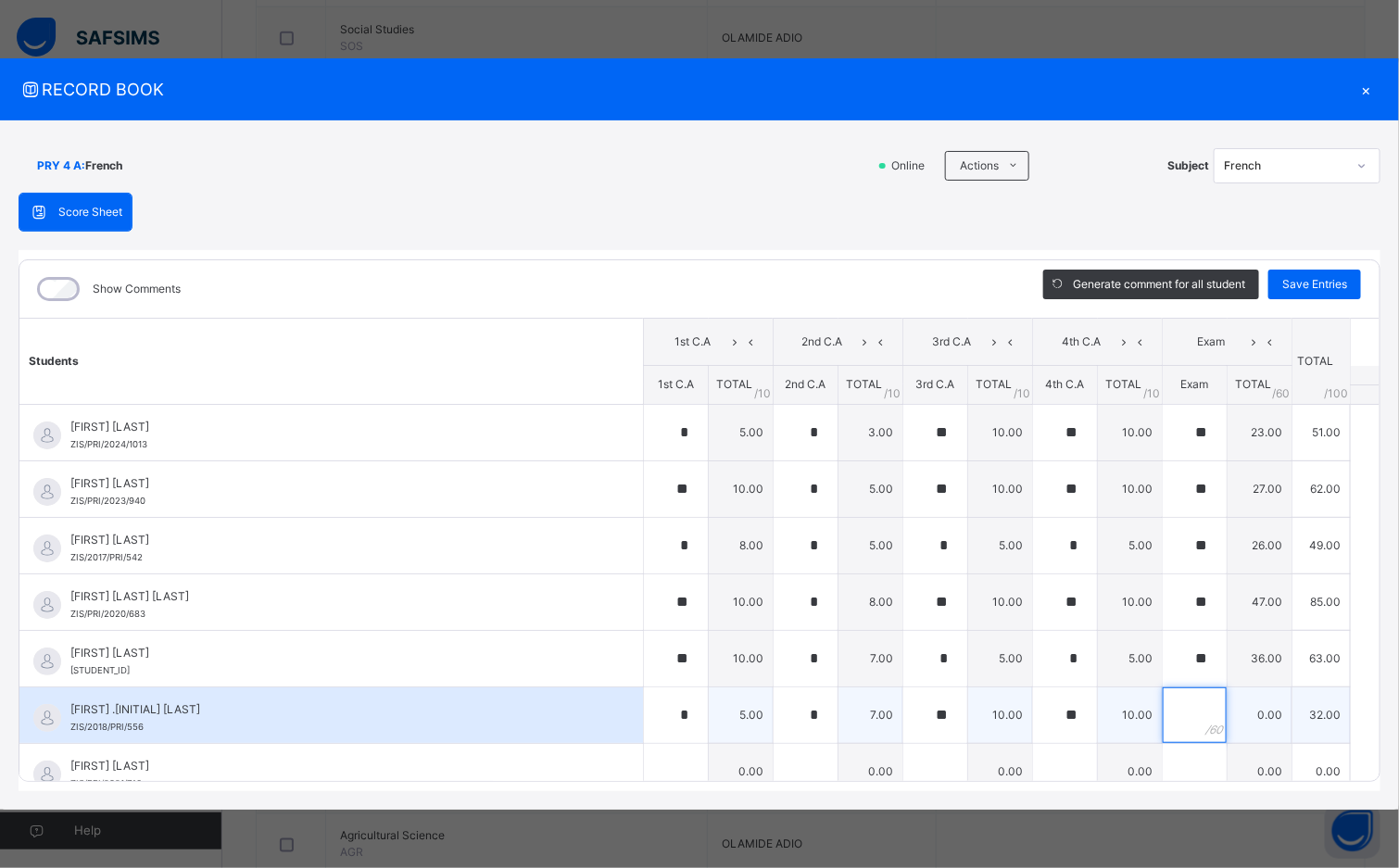 click at bounding box center (1194, 715) 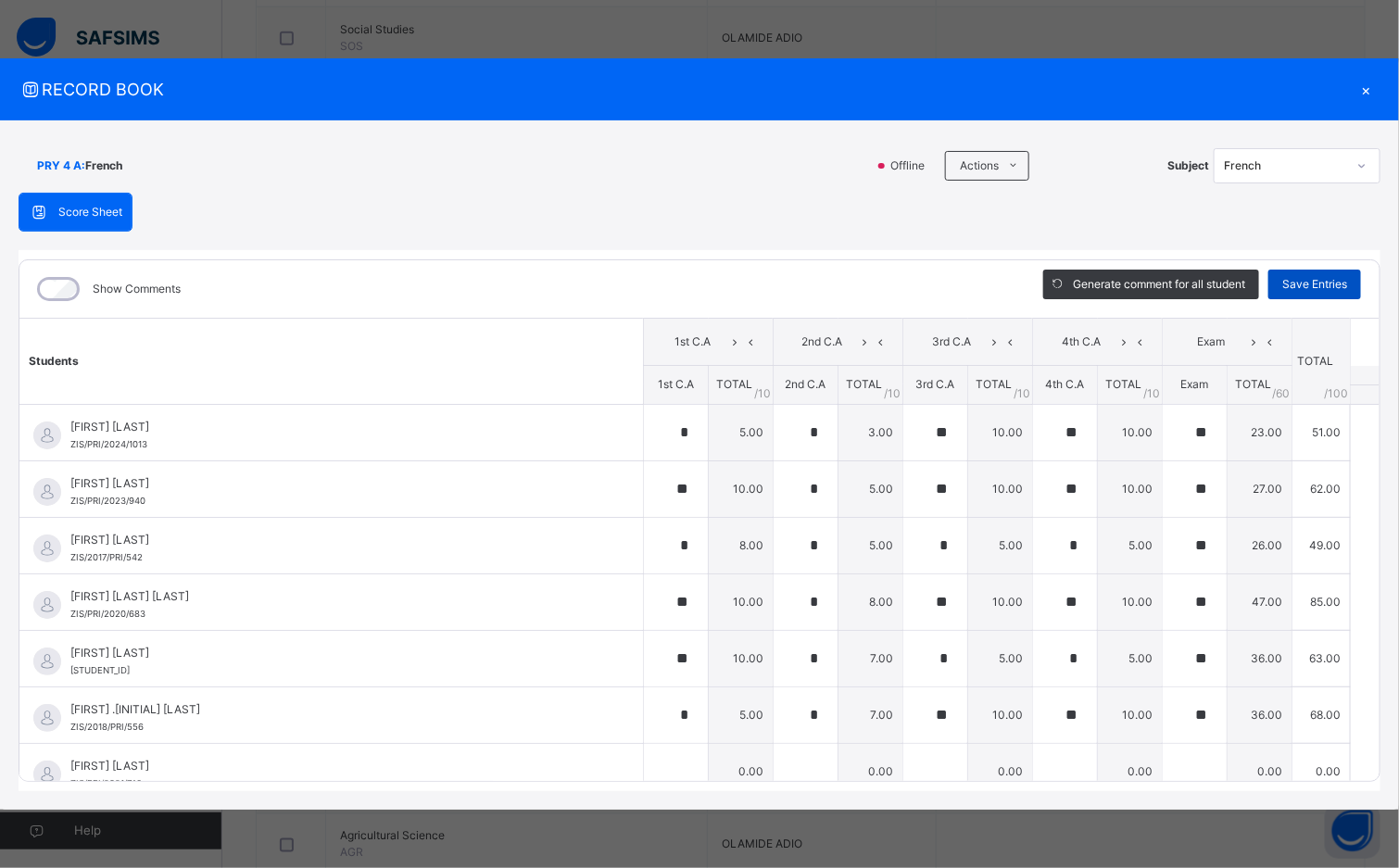 click on "Save Entries" at bounding box center (1315, 284) 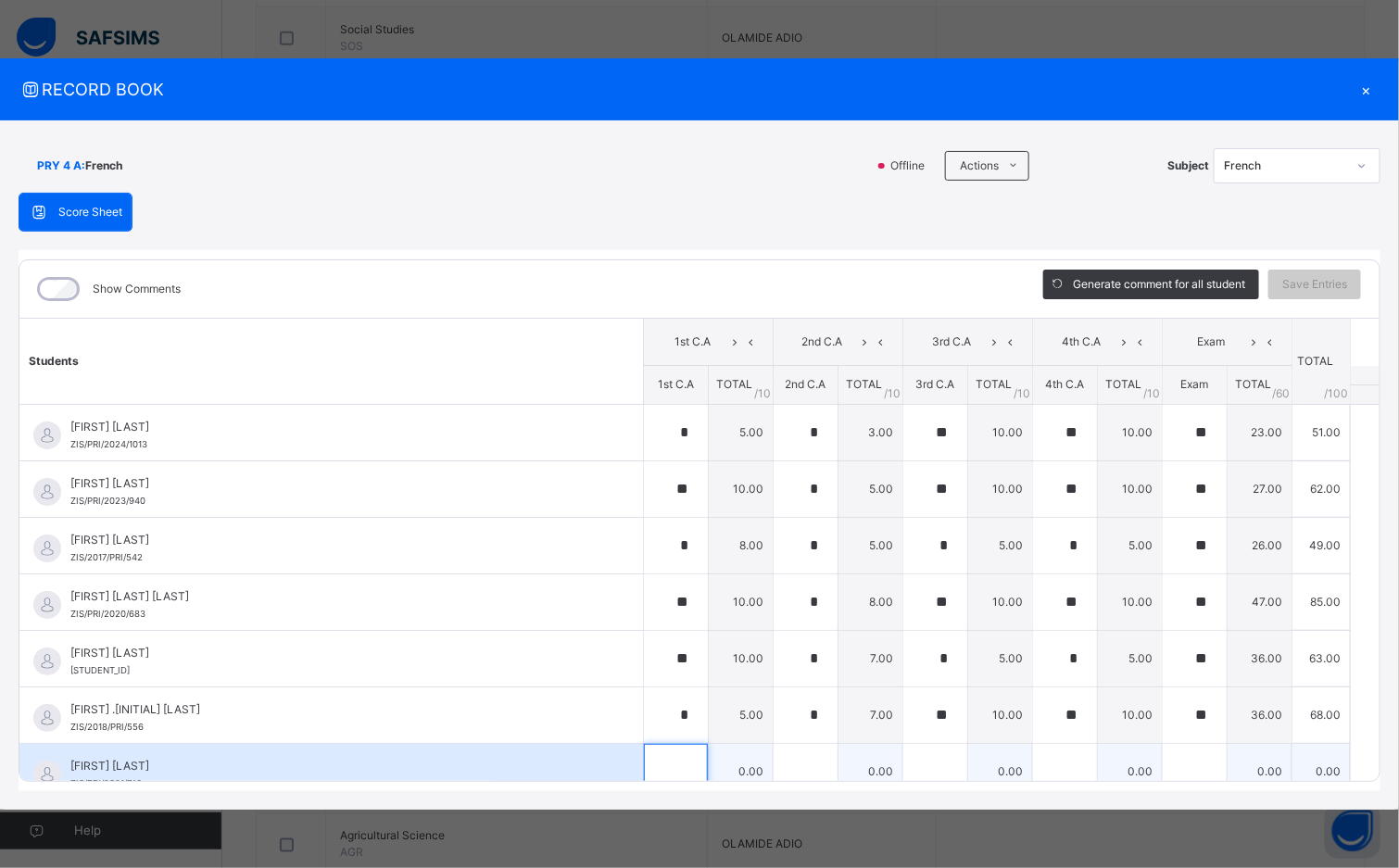 click at bounding box center (675, 772) 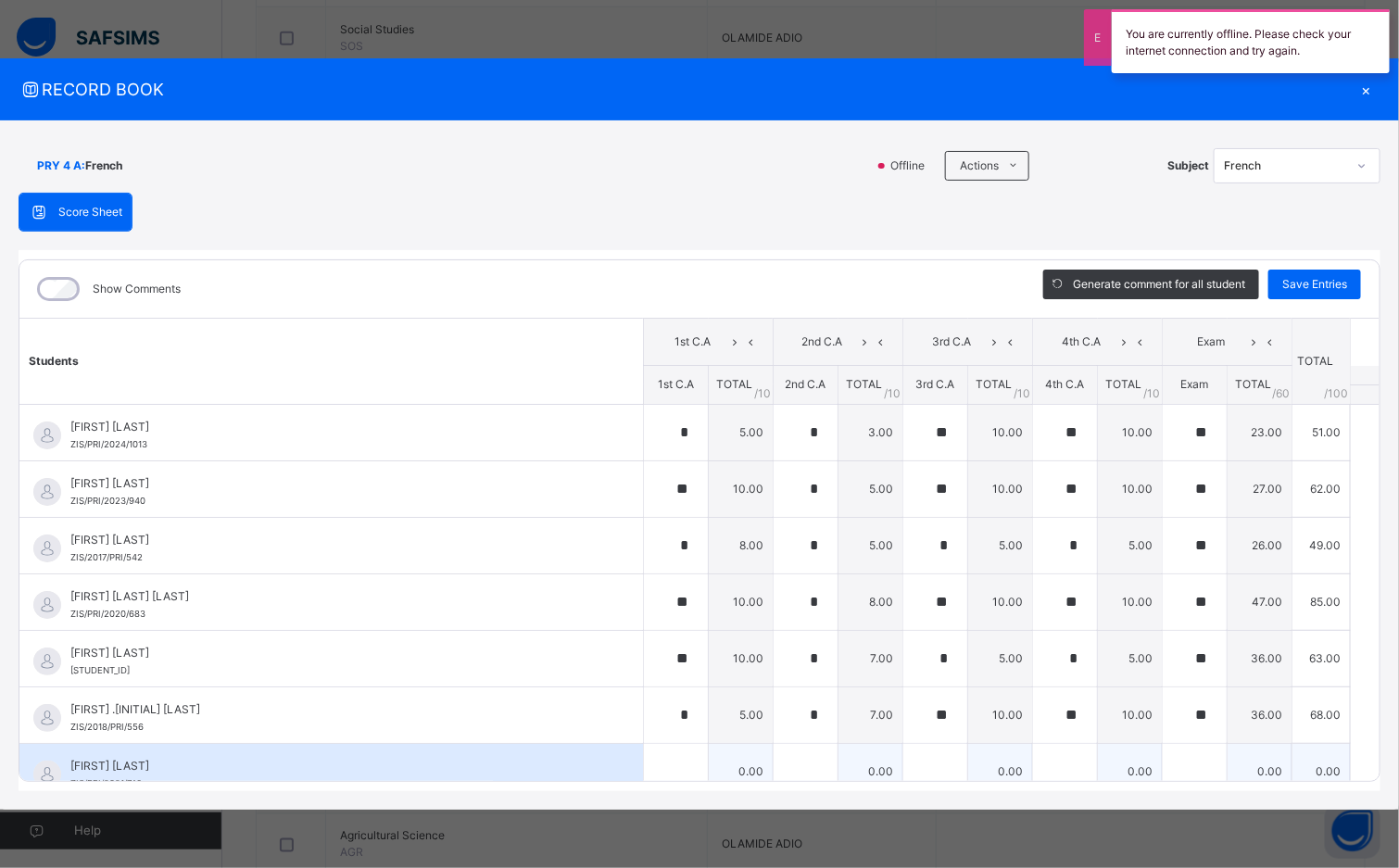 click on "[FIRST]  [LAST] [ID]" at bounding box center [331, 772] 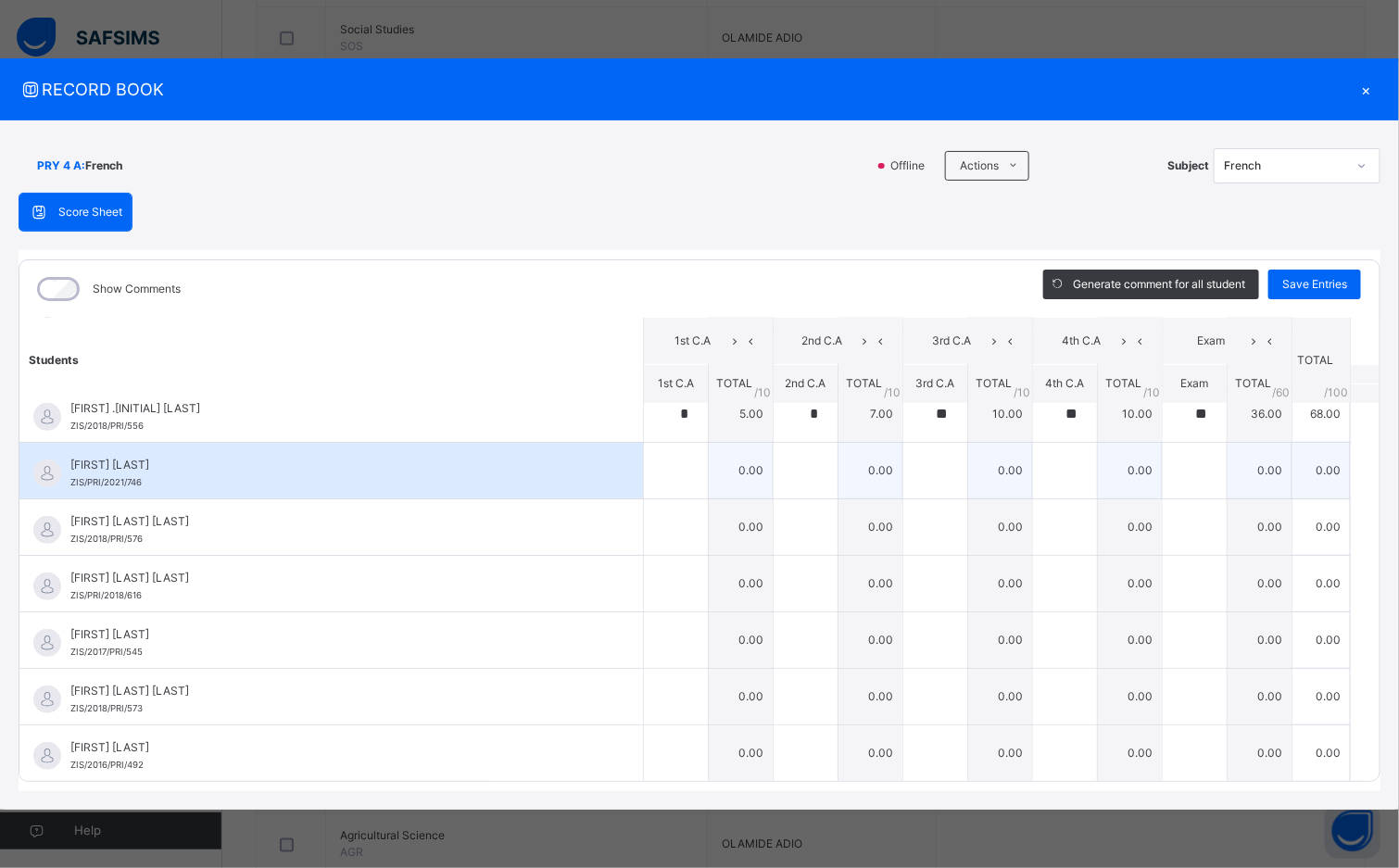 scroll, scrollTop: 278, scrollLeft: 0, axis: vertical 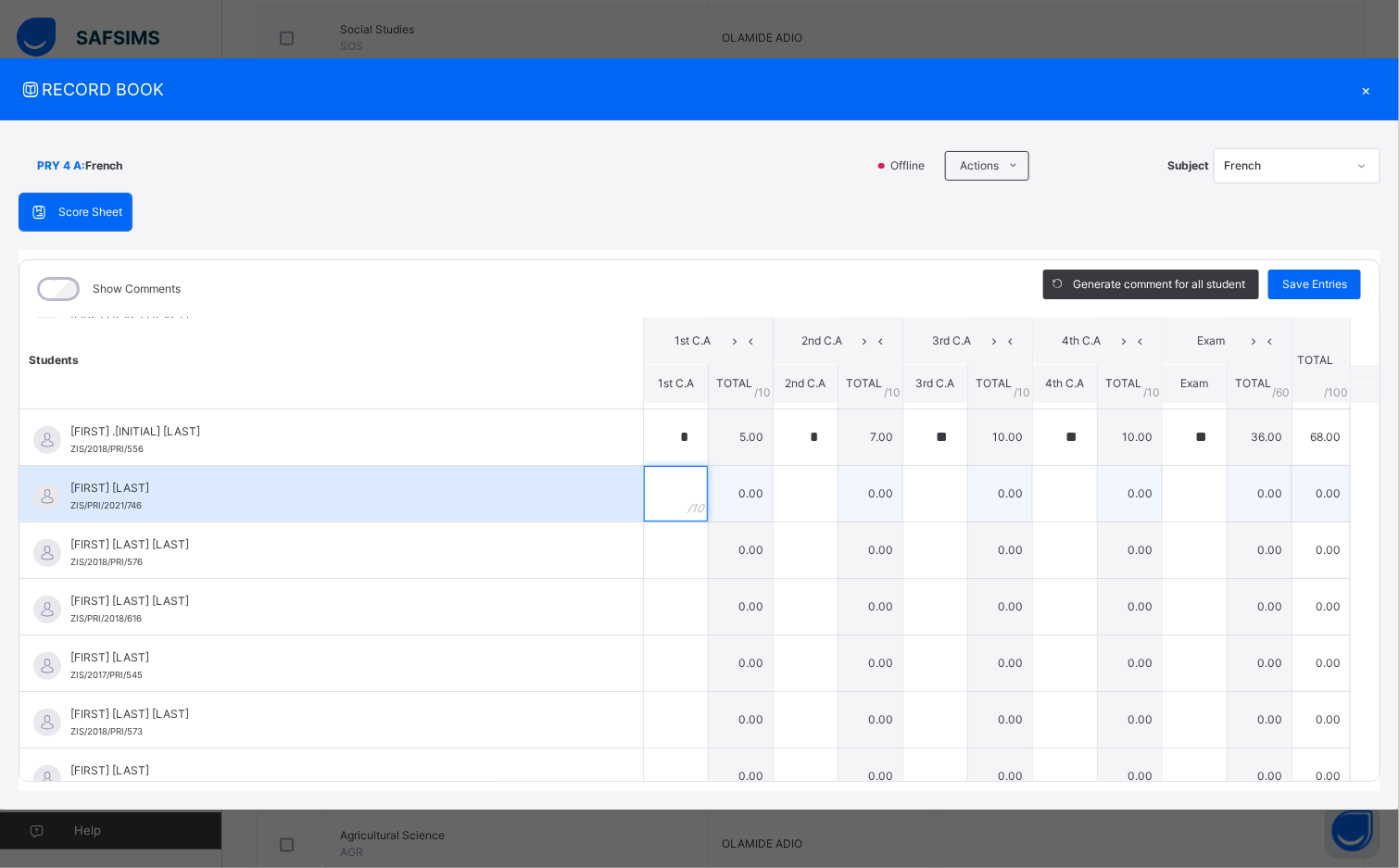 click at bounding box center (675, 494) 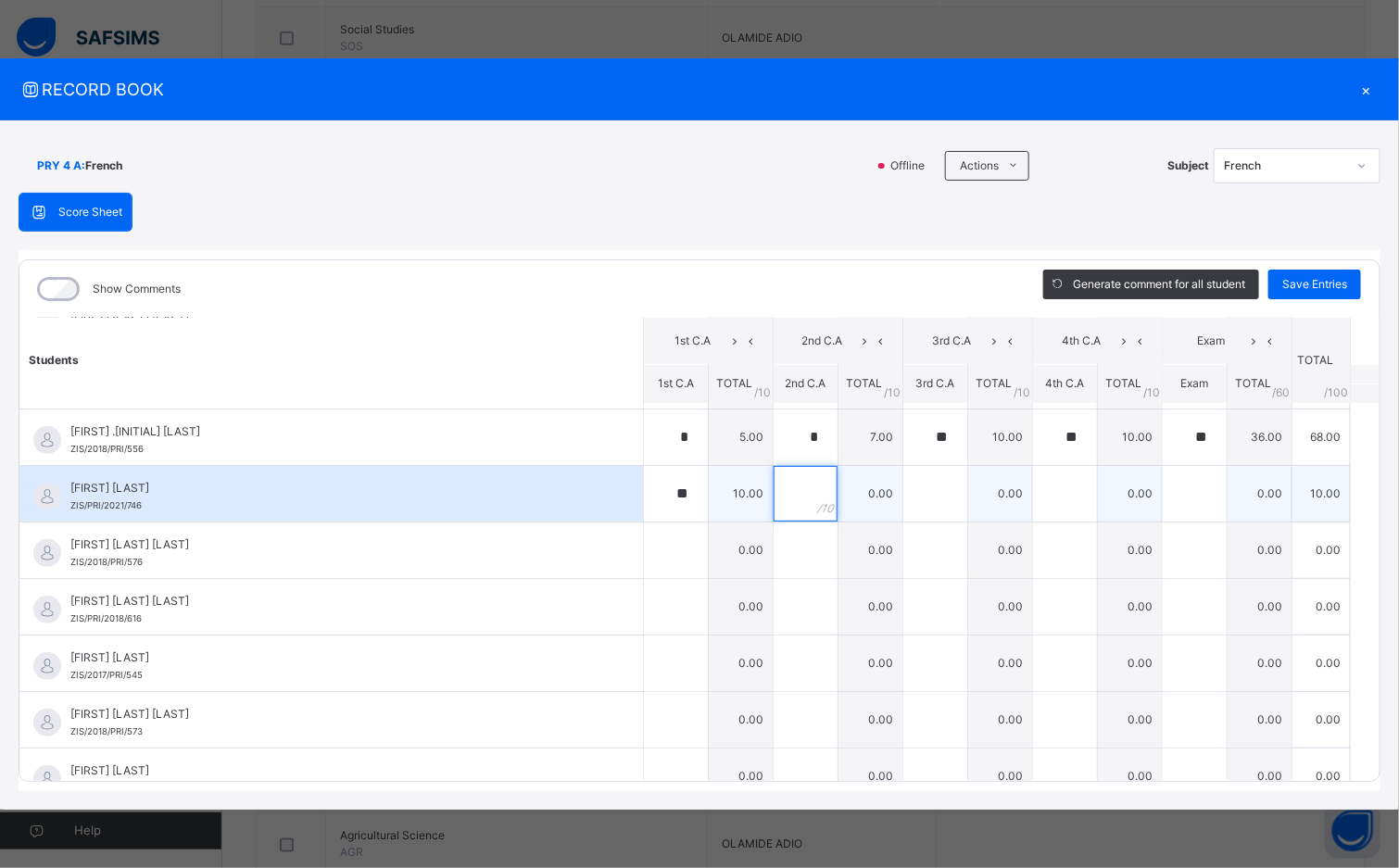 click at bounding box center [805, 494] 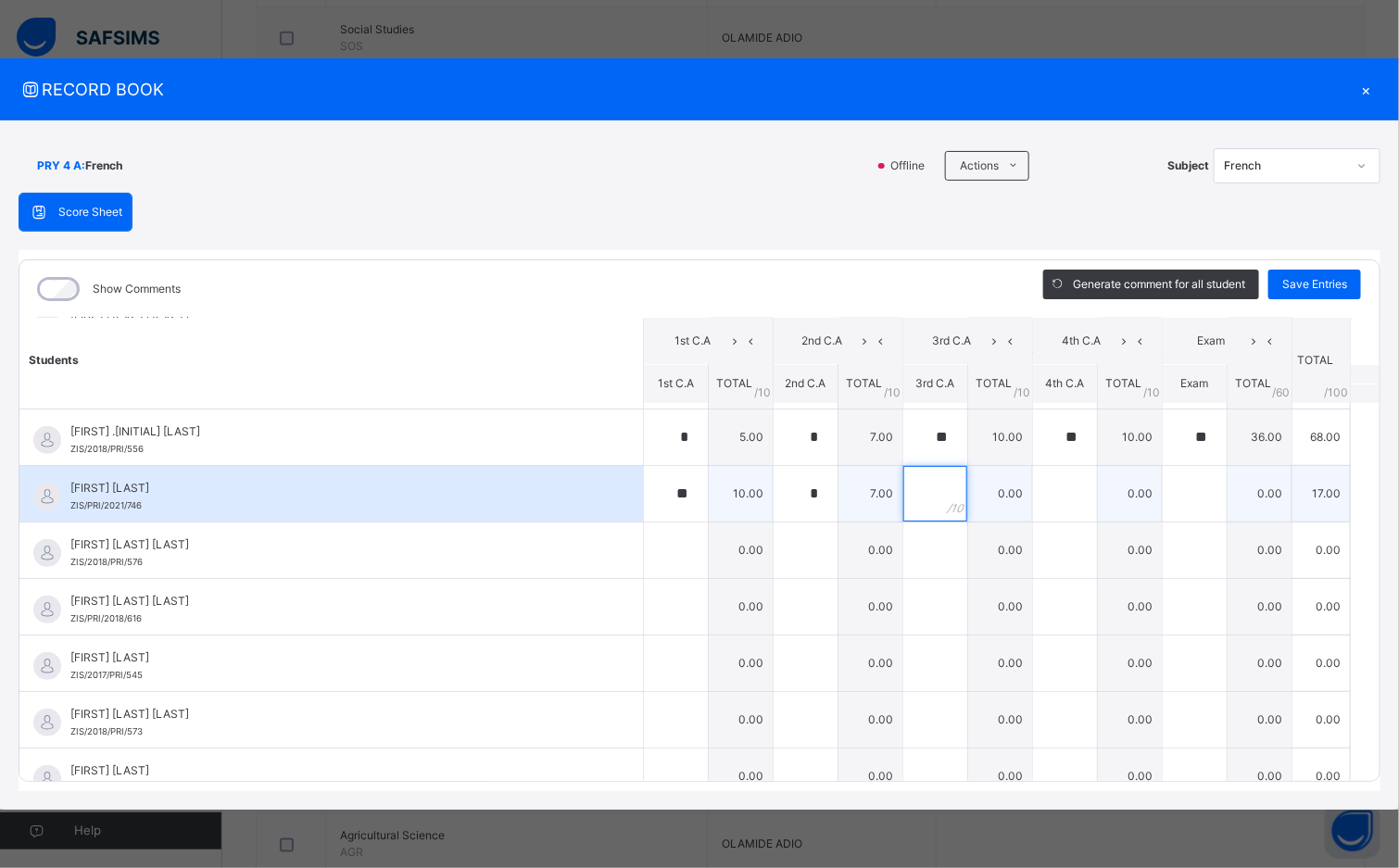click at bounding box center (935, 494) 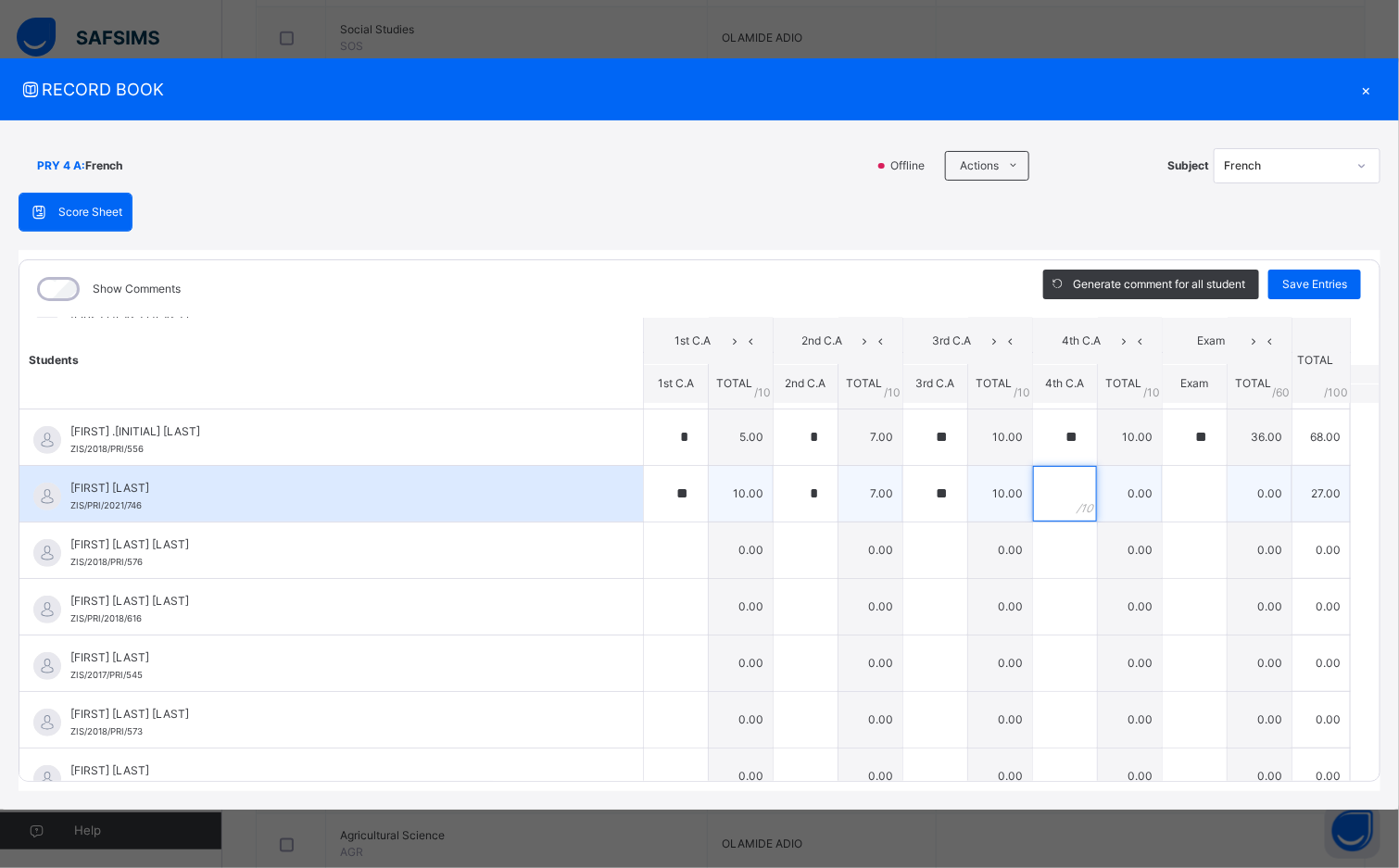 click at bounding box center [1065, 494] 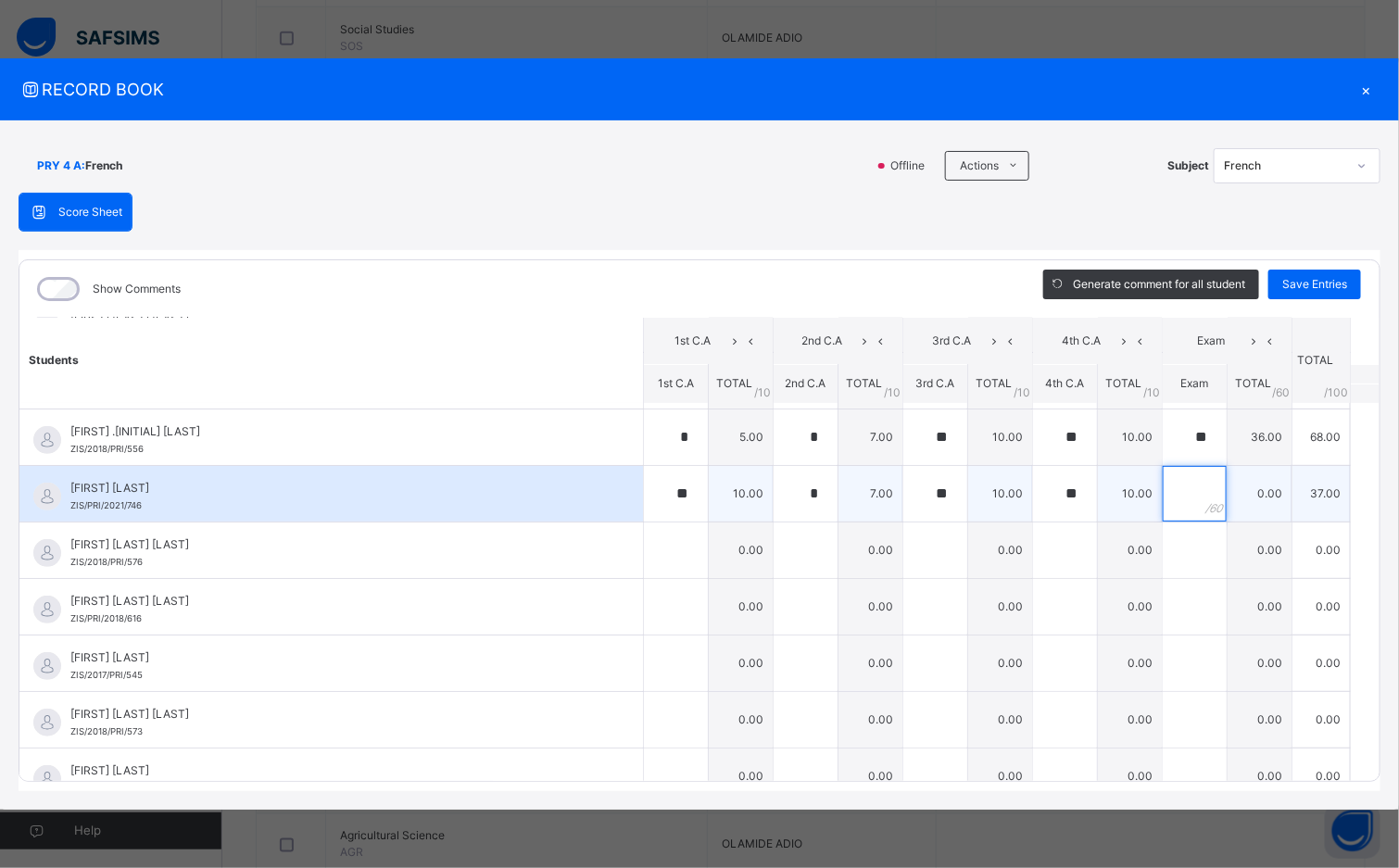 click at bounding box center (1194, 494) 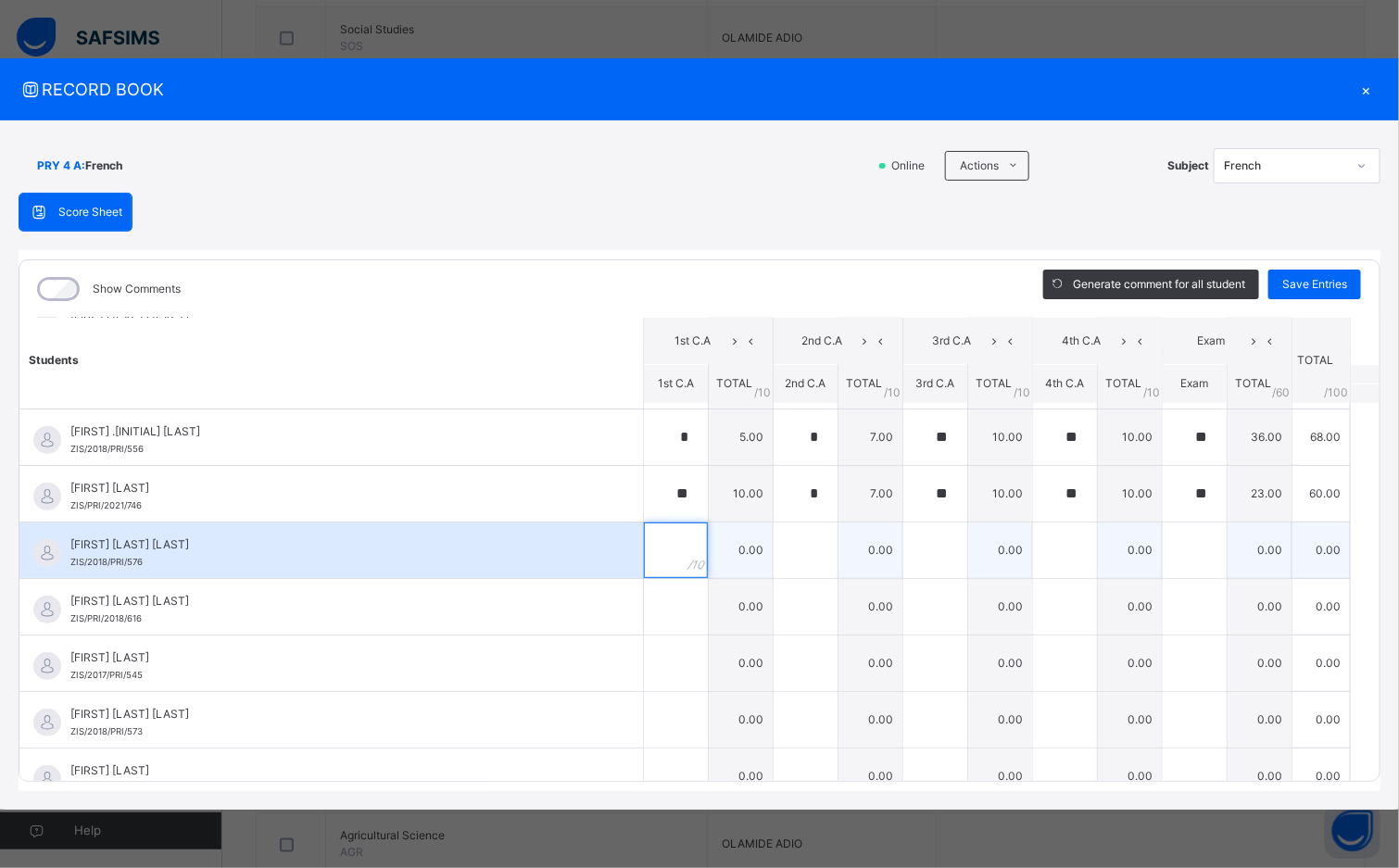 click at bounding box center [675, 550] 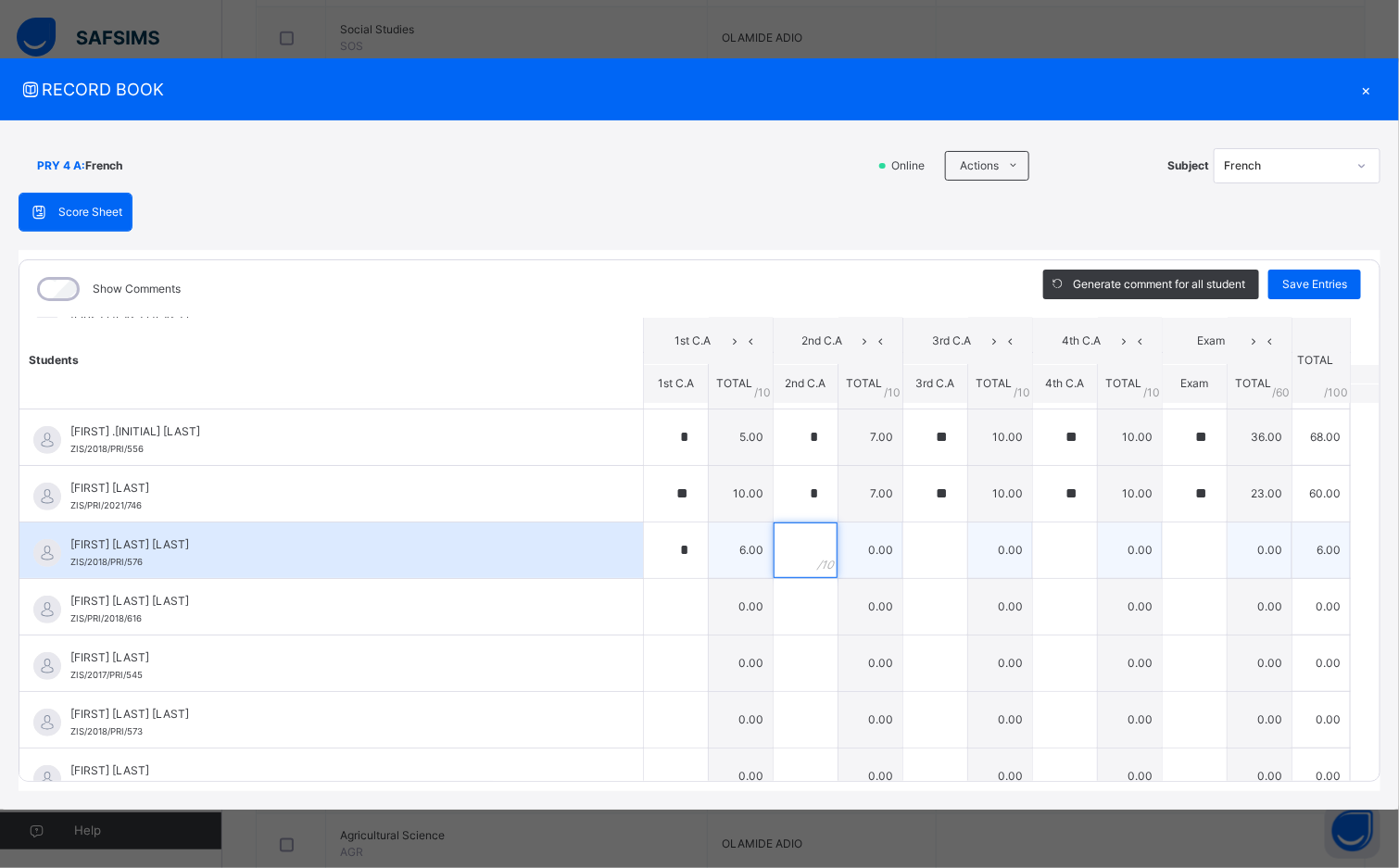 click at bounding box center [805, 550] 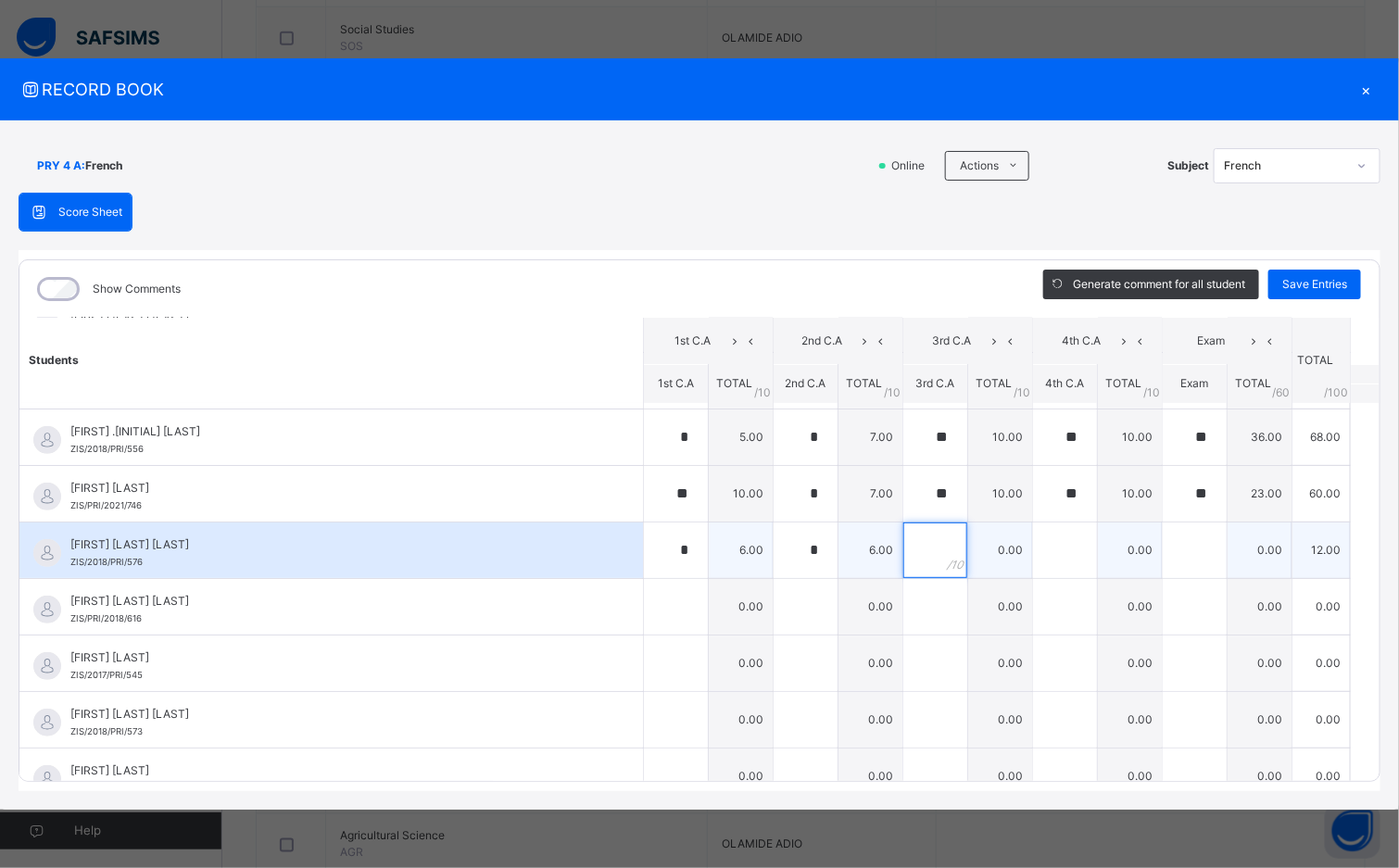 click at bounding box center (935, 550) 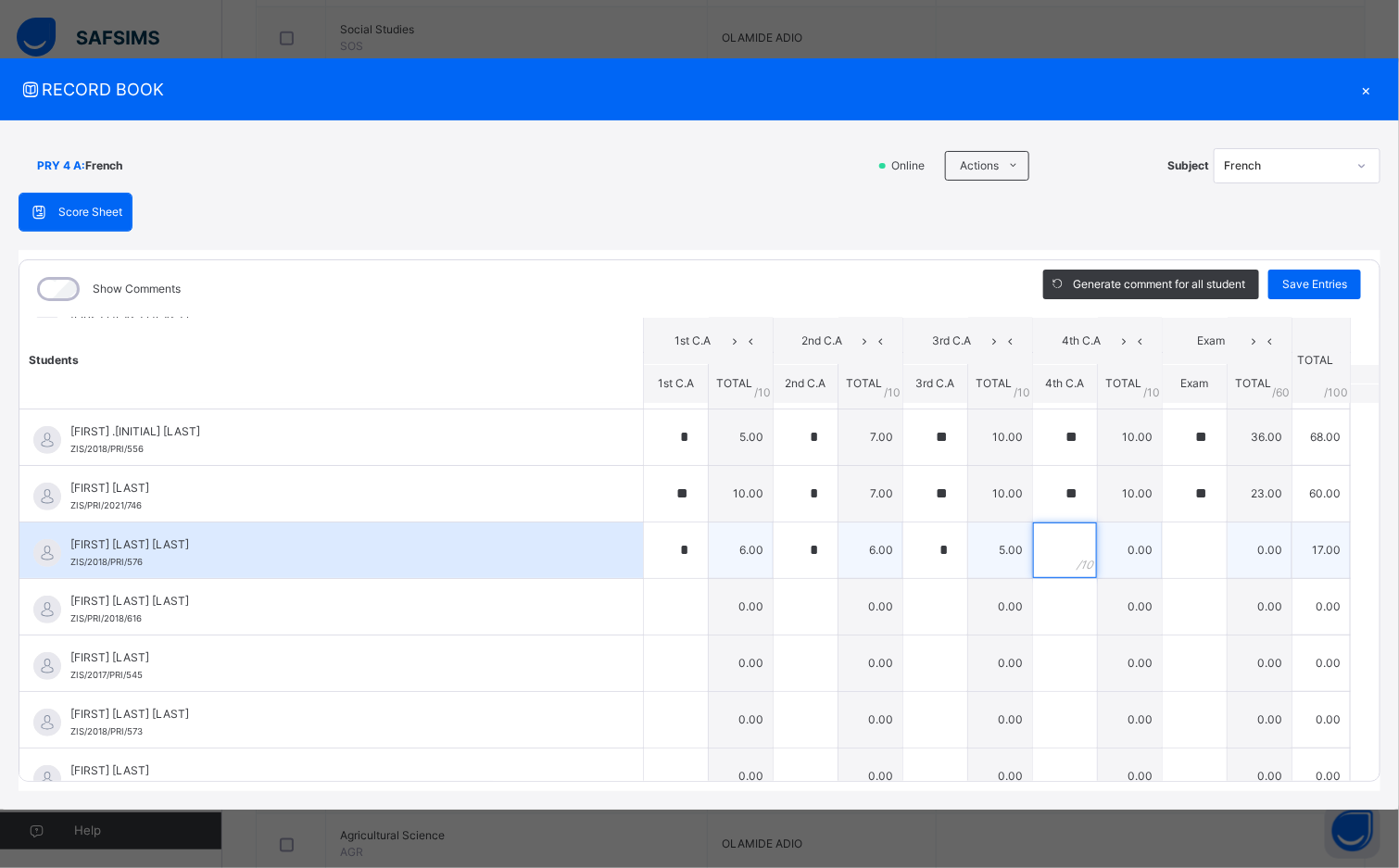 click at bounding box center [1065, 550] 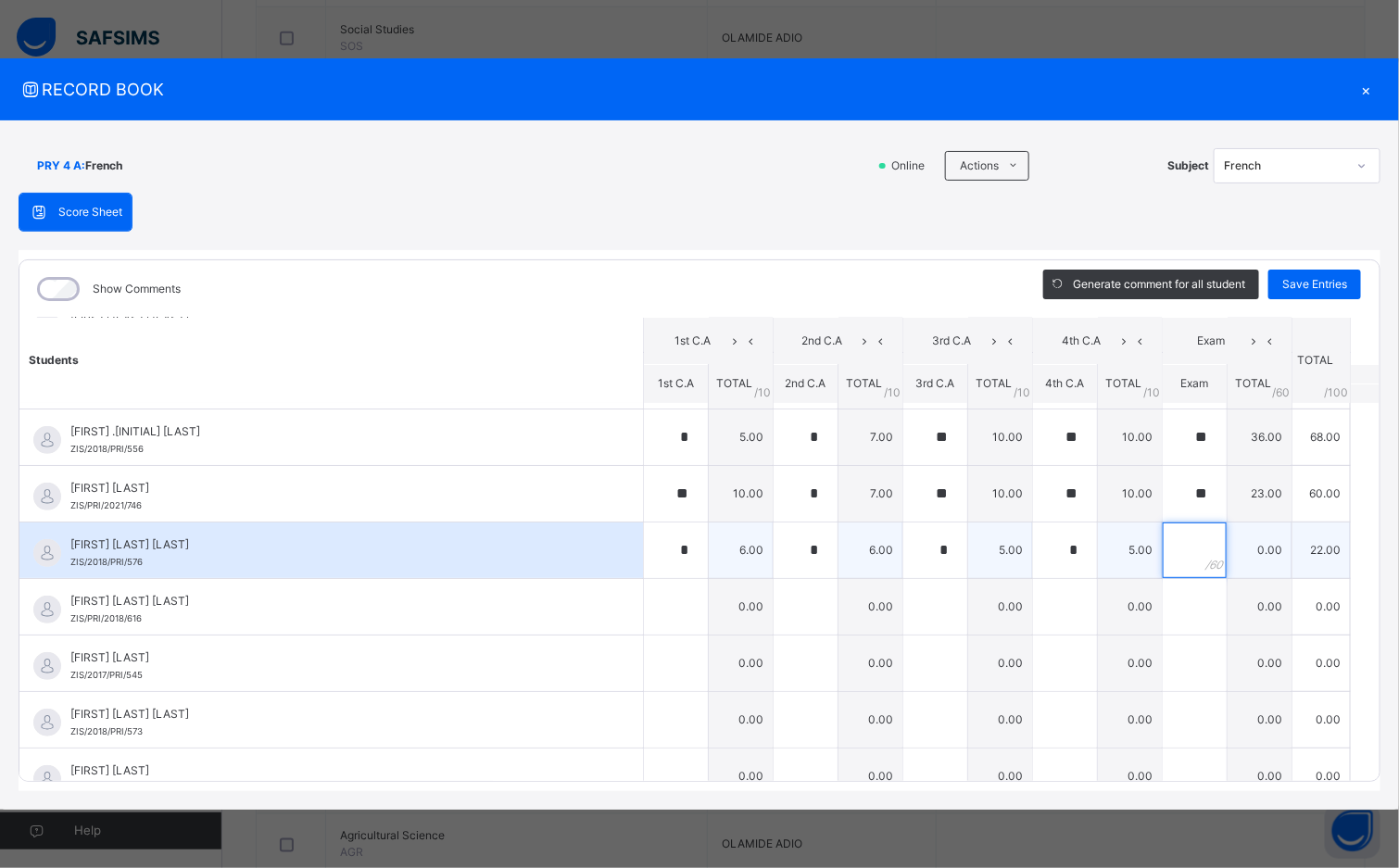 click at bounding box center (1194, 550) 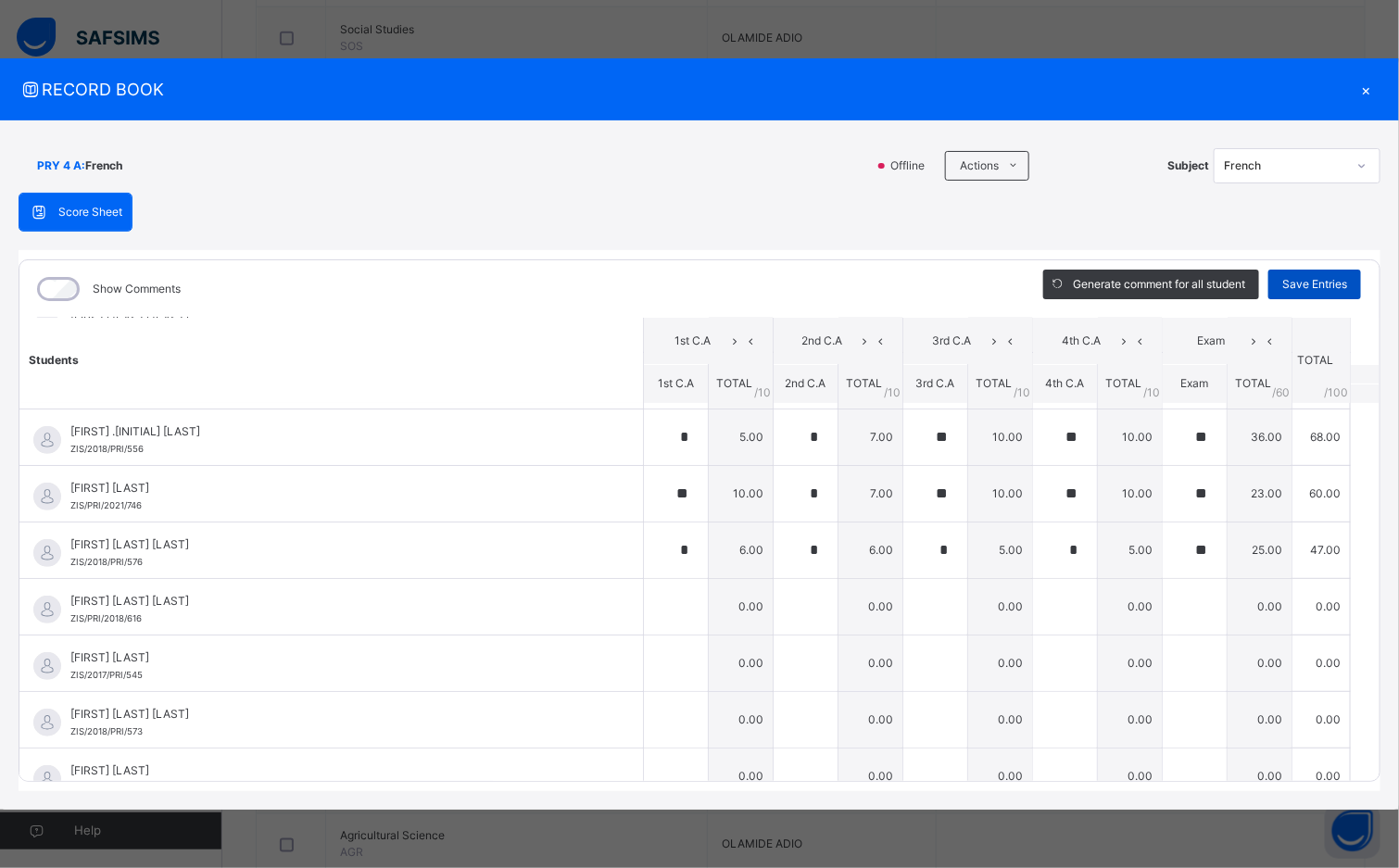 click on "Save Entries" at bounding box center (1315, 284) 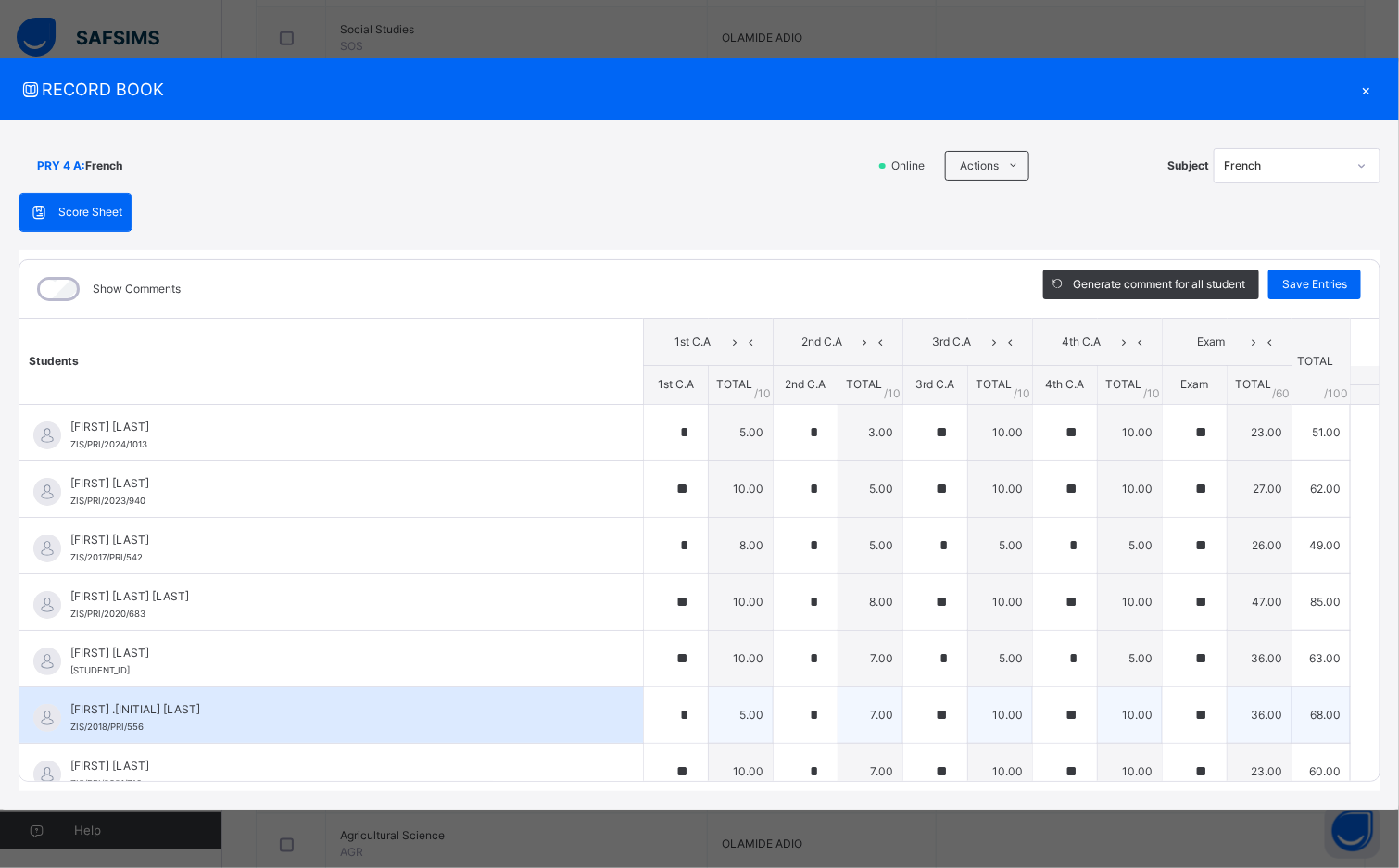 click on "[FIRST] .U. [LAST] [ID]" at bounding box center [335, 718] 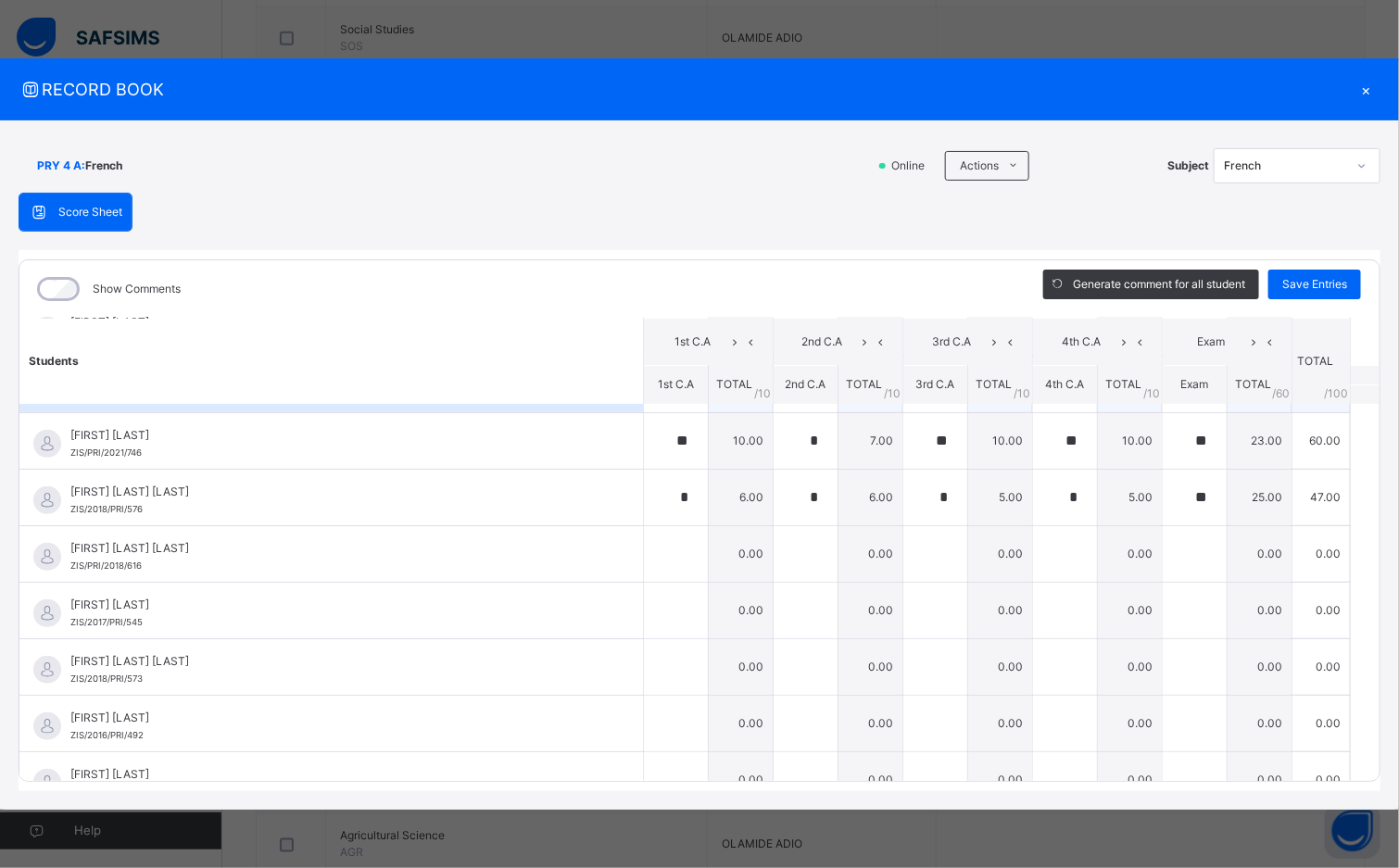 scroll, scrollTop: 333, scrollLeft: 0, axis: vertical 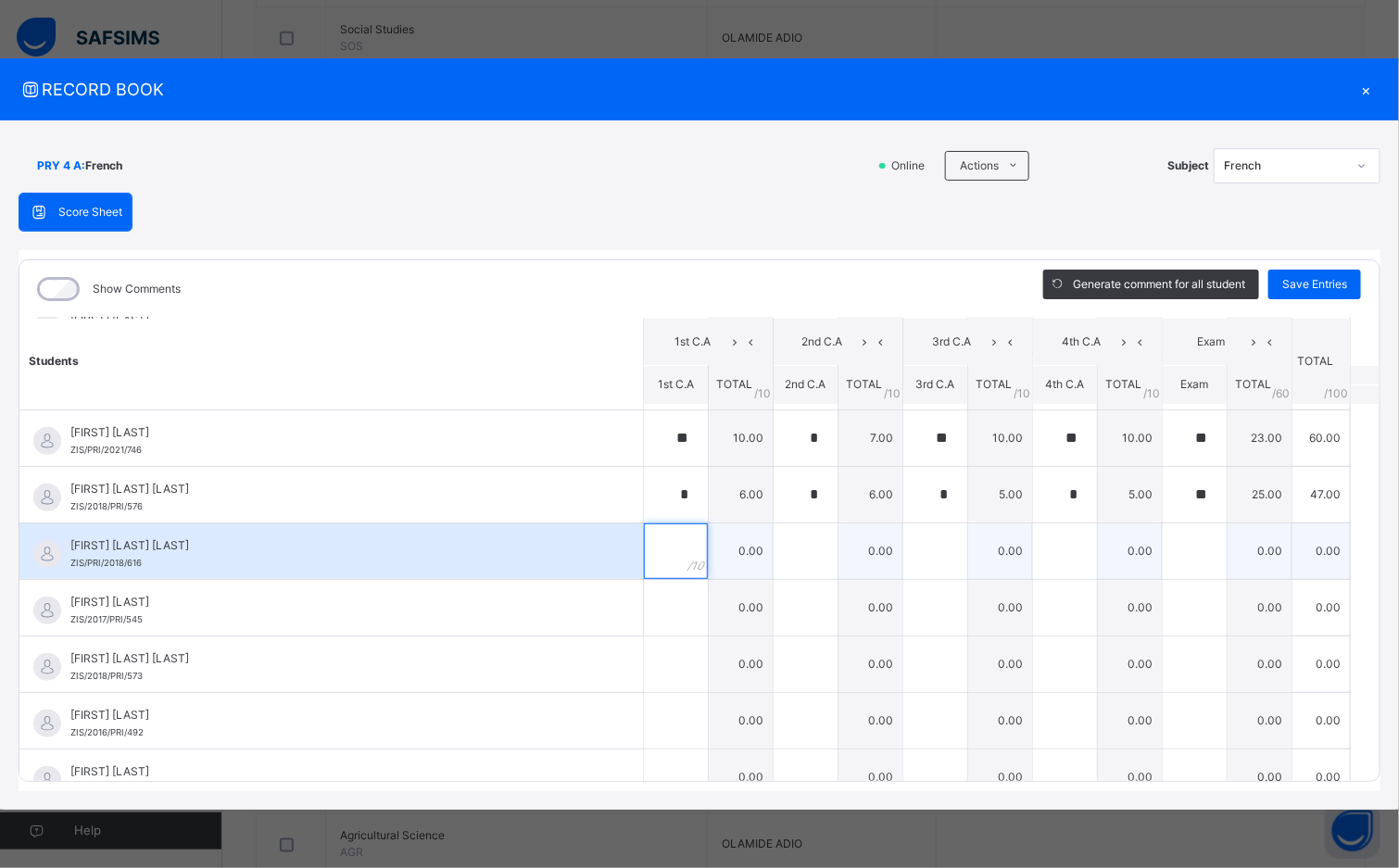 click at bounding box center (675, 551) 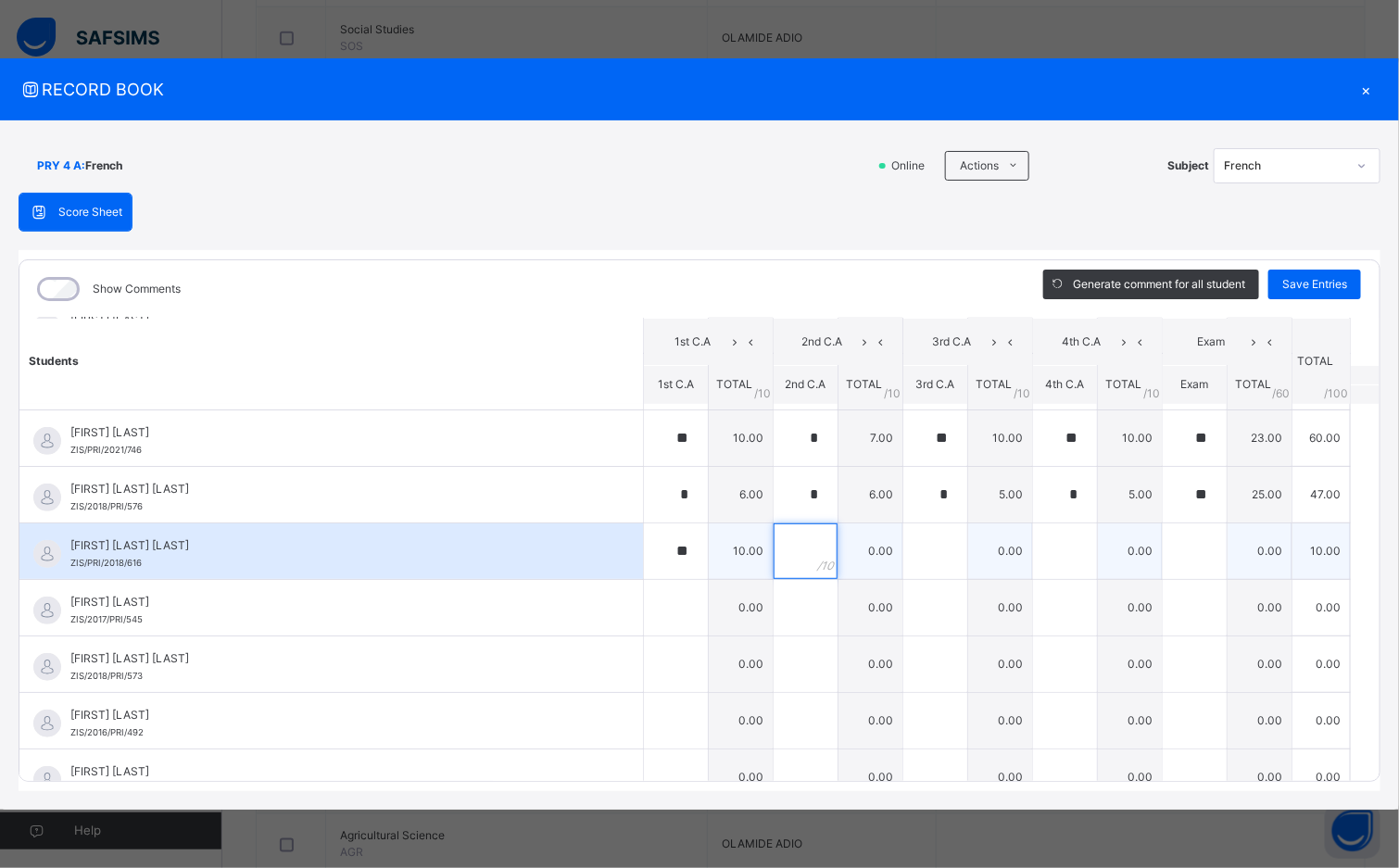 click at bounding box center (805, 551) 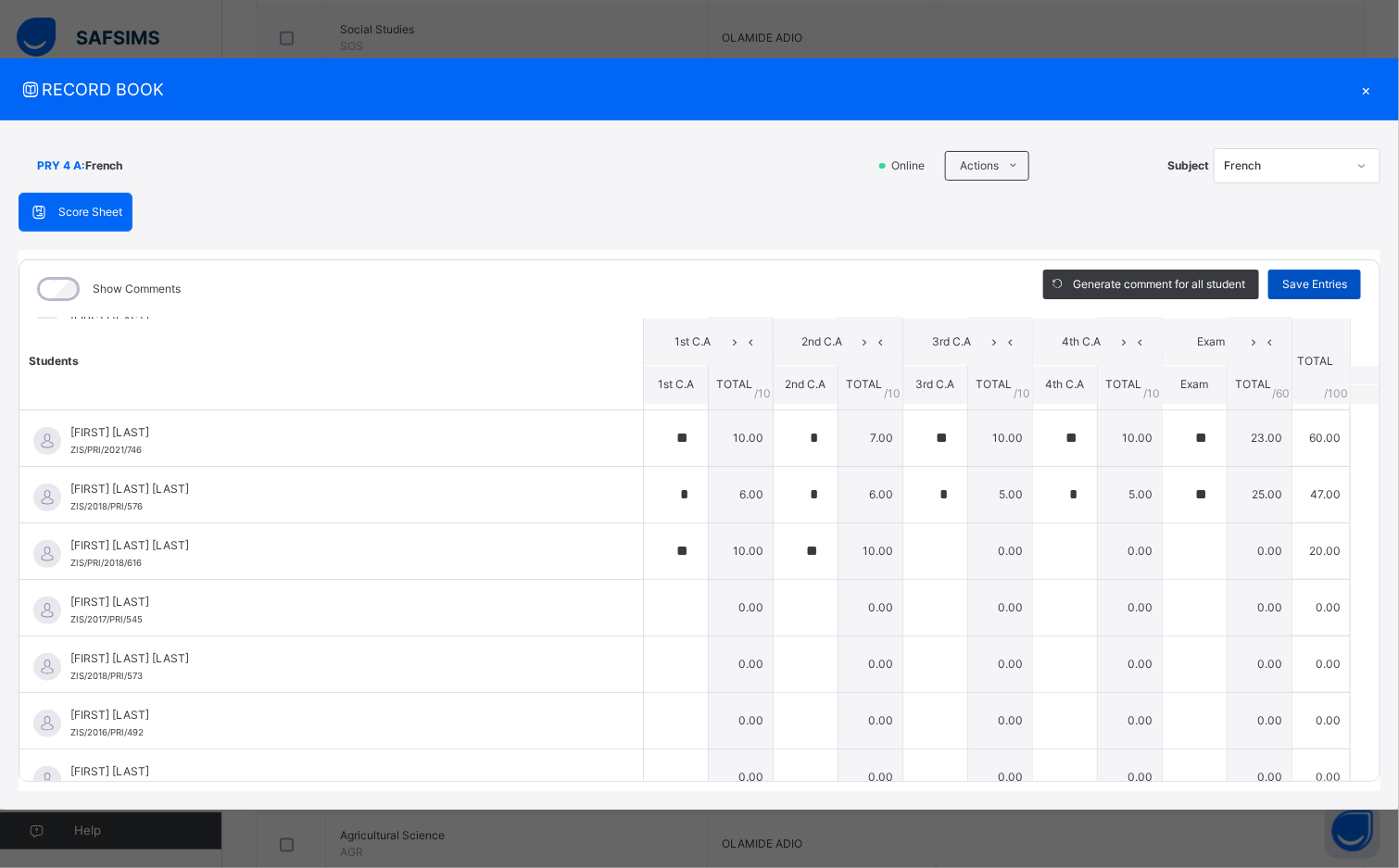click on "Save Entries" at bounding box center (1315, 284) 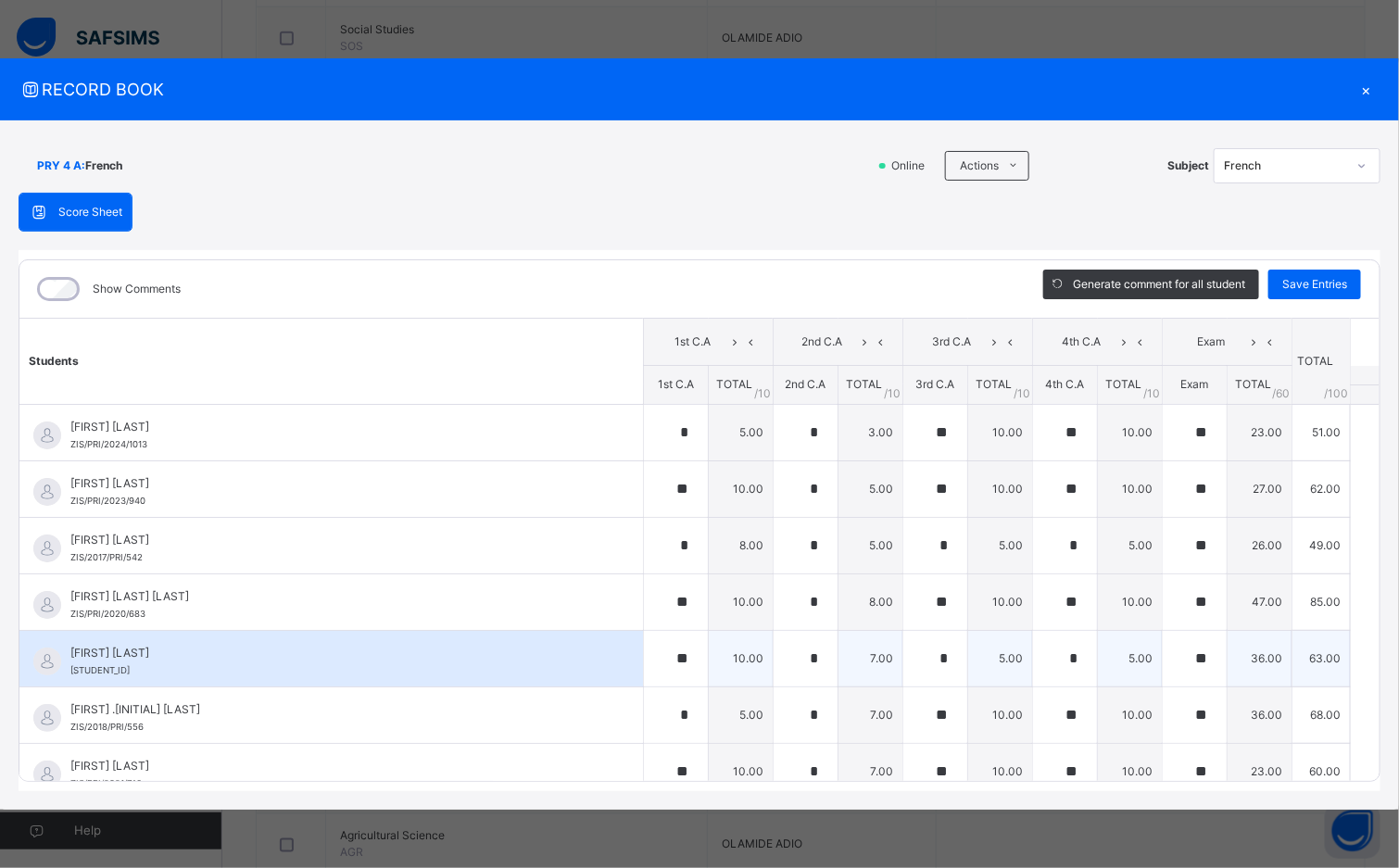 click on "[FIRST]  [LAST] [ID]" at bounding box center [331, 659] 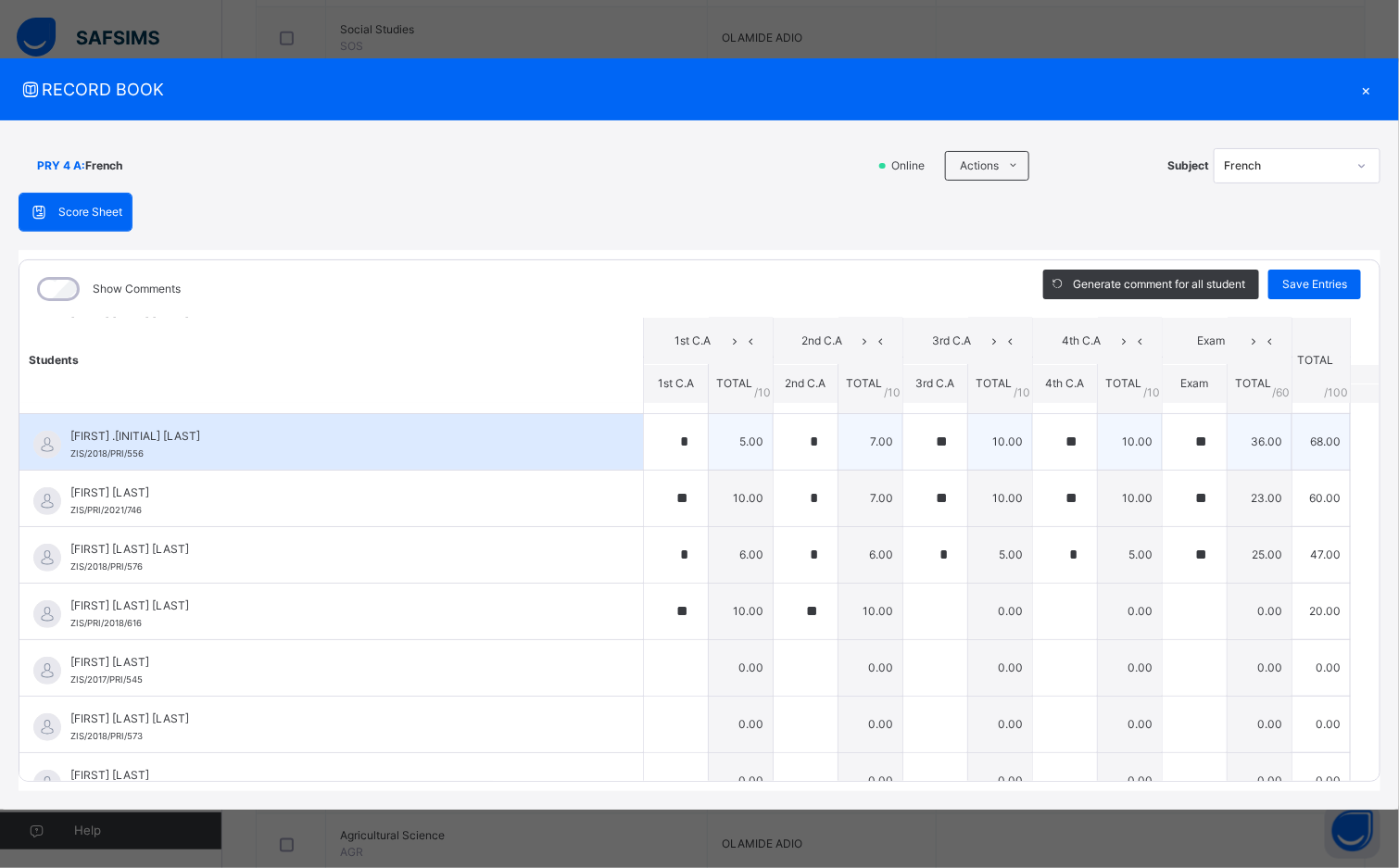 scroll, scrollTop: 278, scrollLeft: 0, axis: vertical 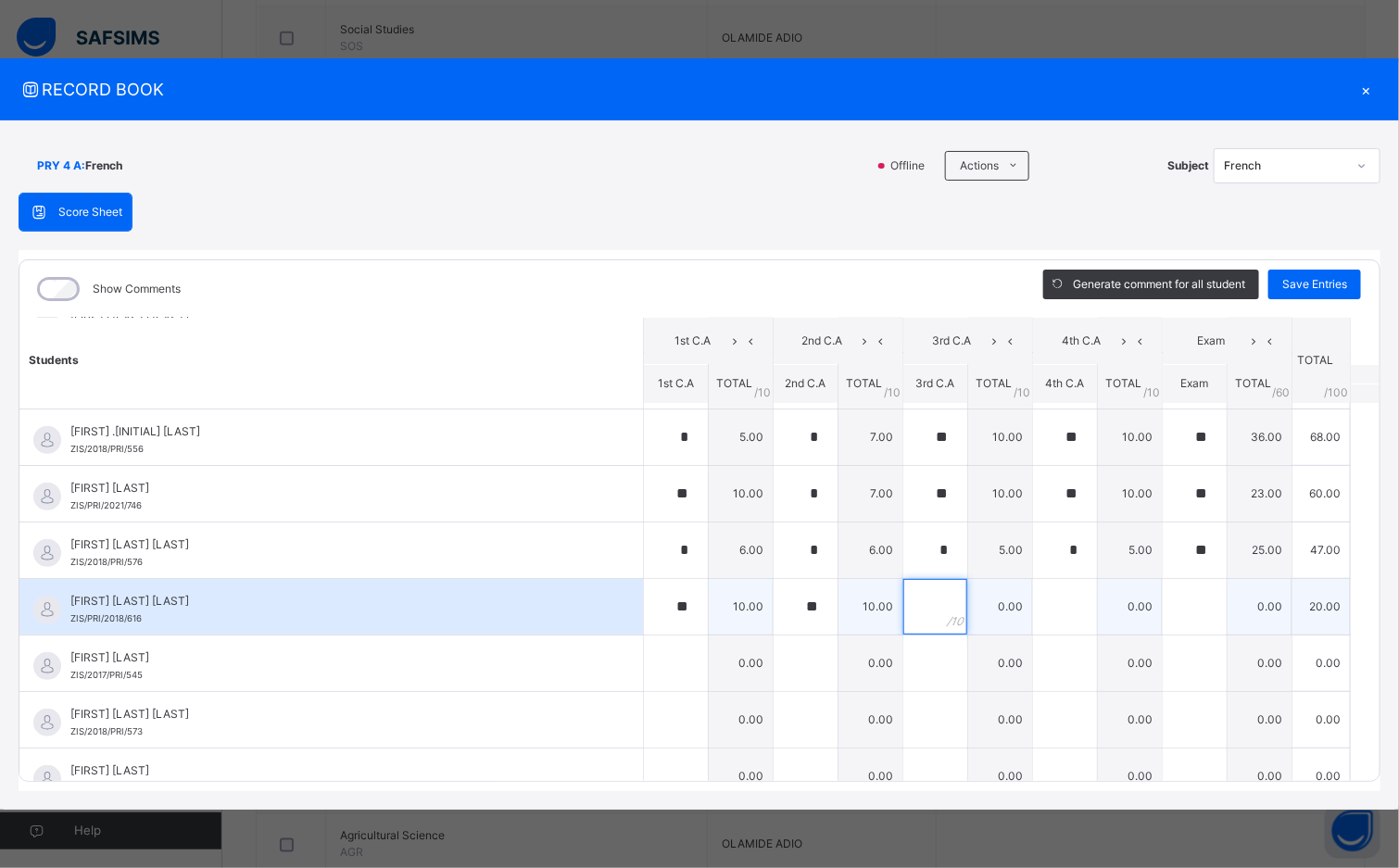 click at bounding box center [935, 607] 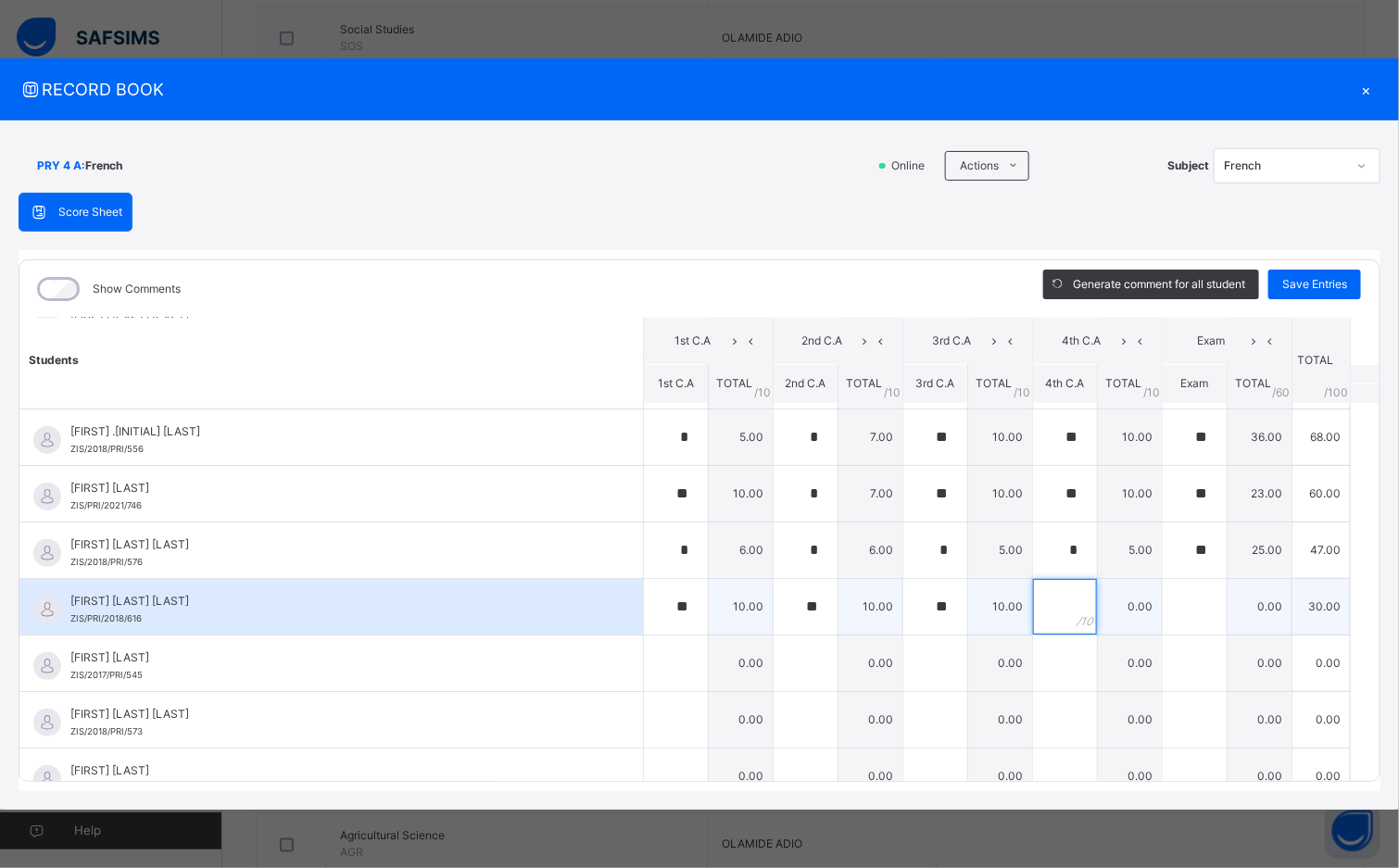 click at bounding box center (1065, 607) 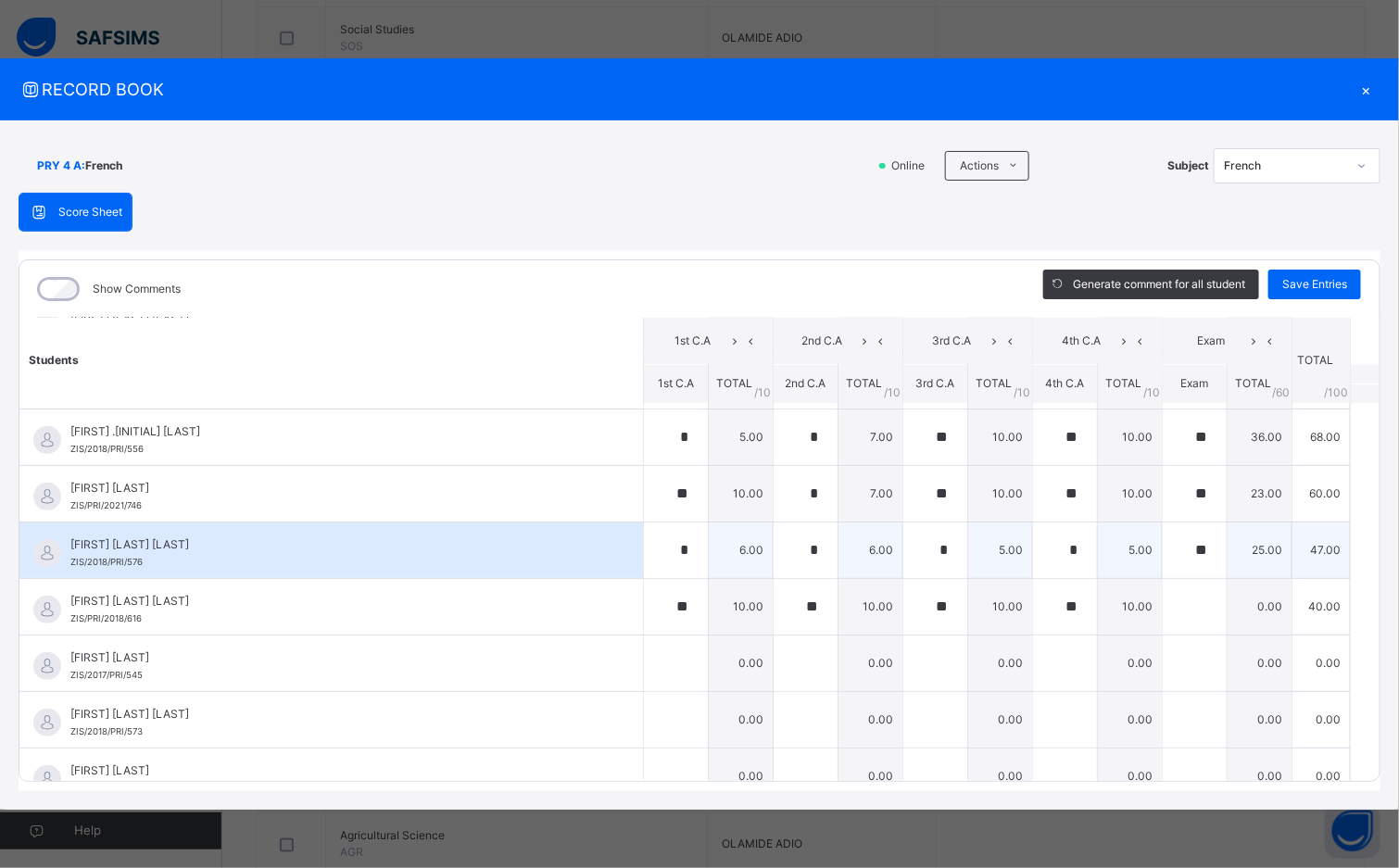 click on "25.00" at bounding box center (1260, 549) 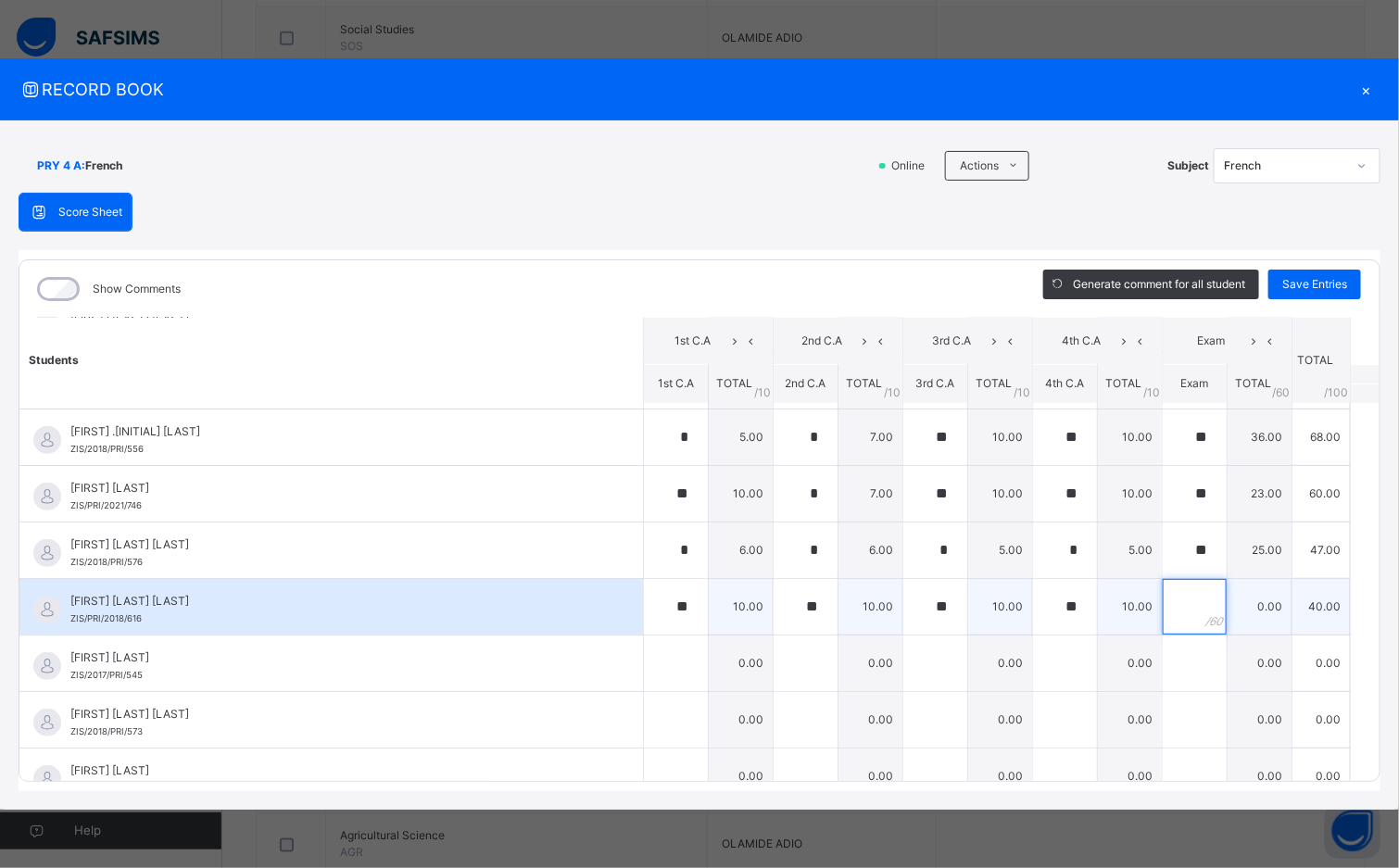 click at bounding box center [1194, 607] 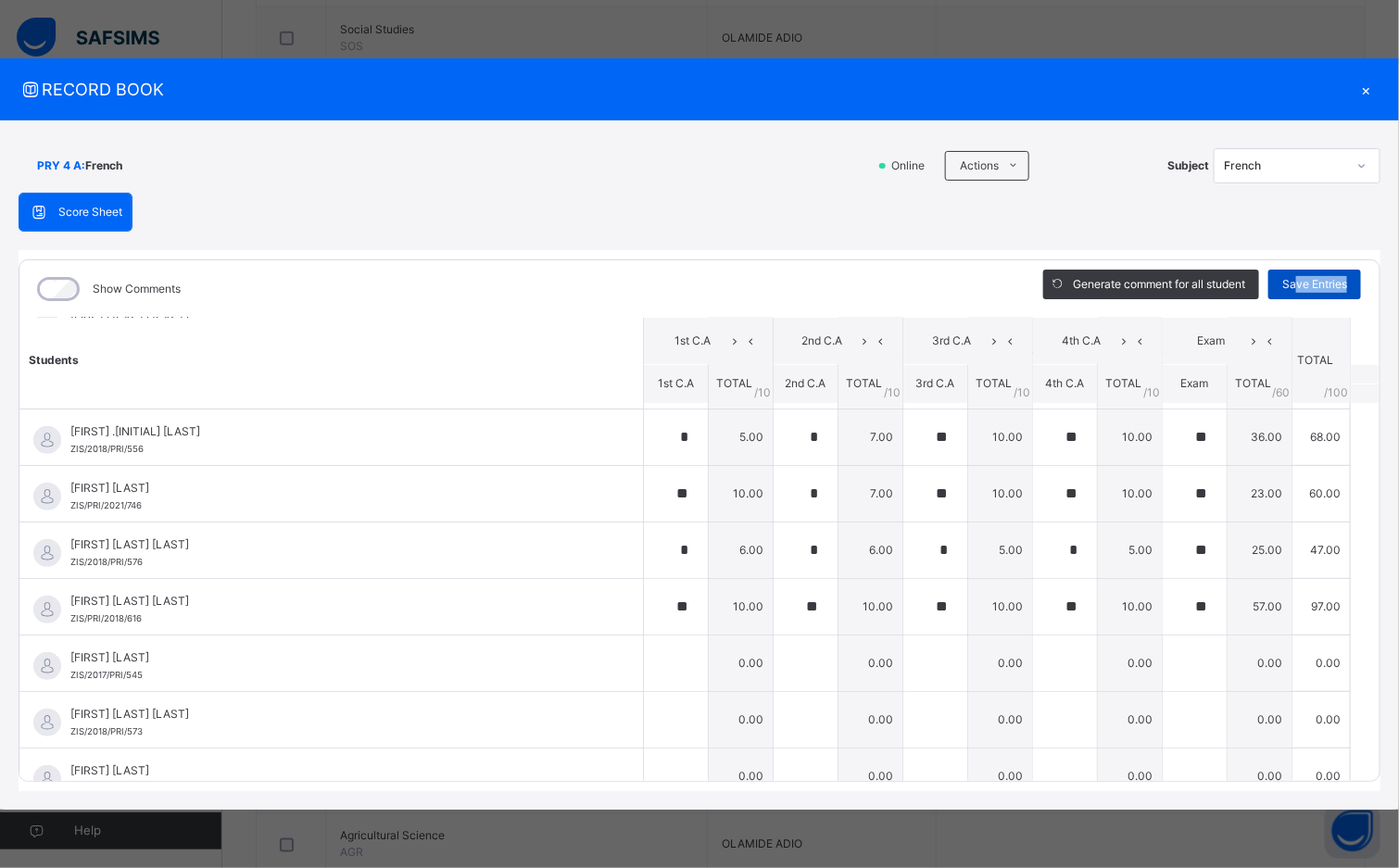 drag, startPoint x: 1295, startPoint y: 309, endPoint x: 1296, endPoint y: 287, distance: 22.022716 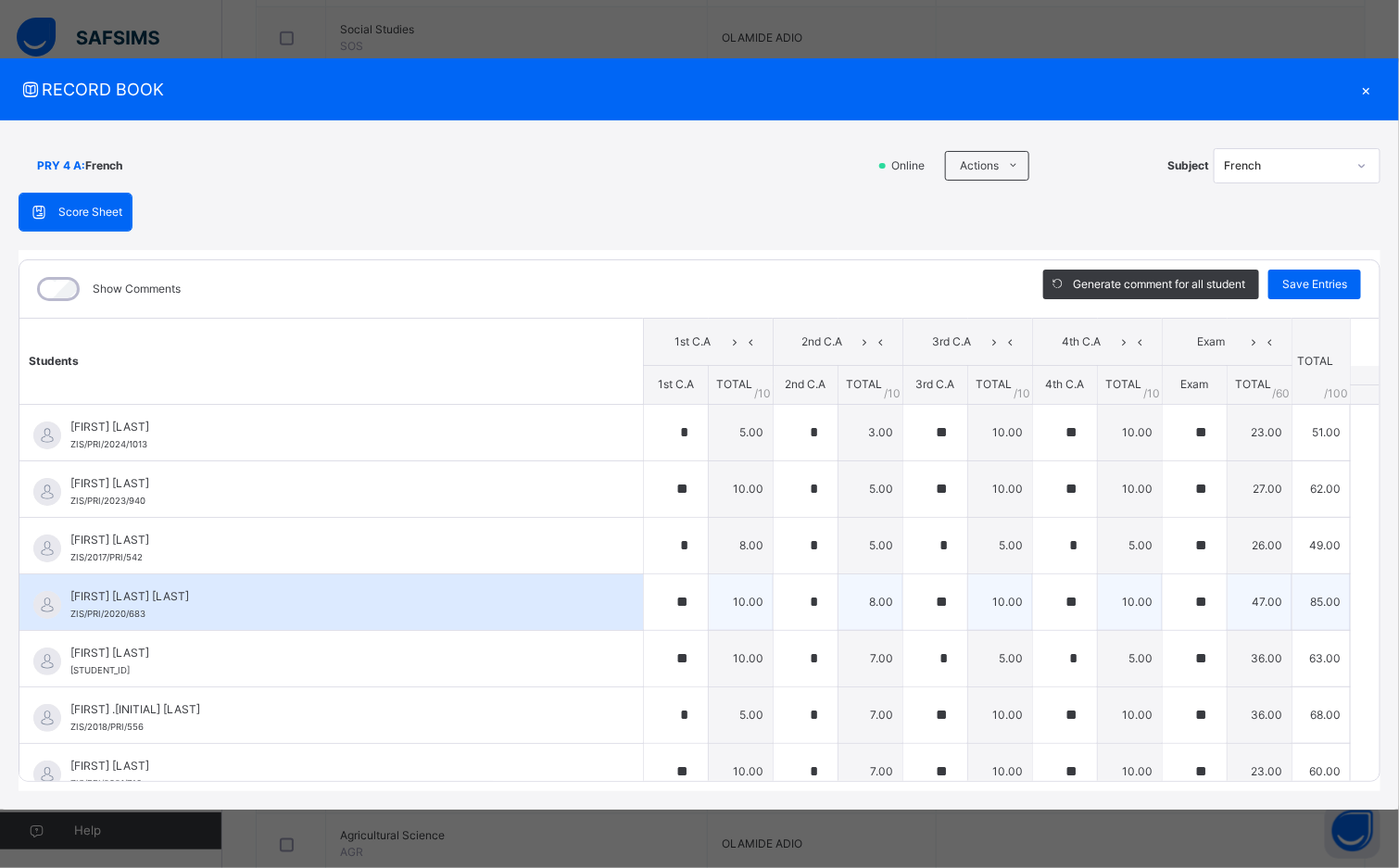 click on "[FIRST] [LAST] [LAST]" at bounding box center (335, 597) 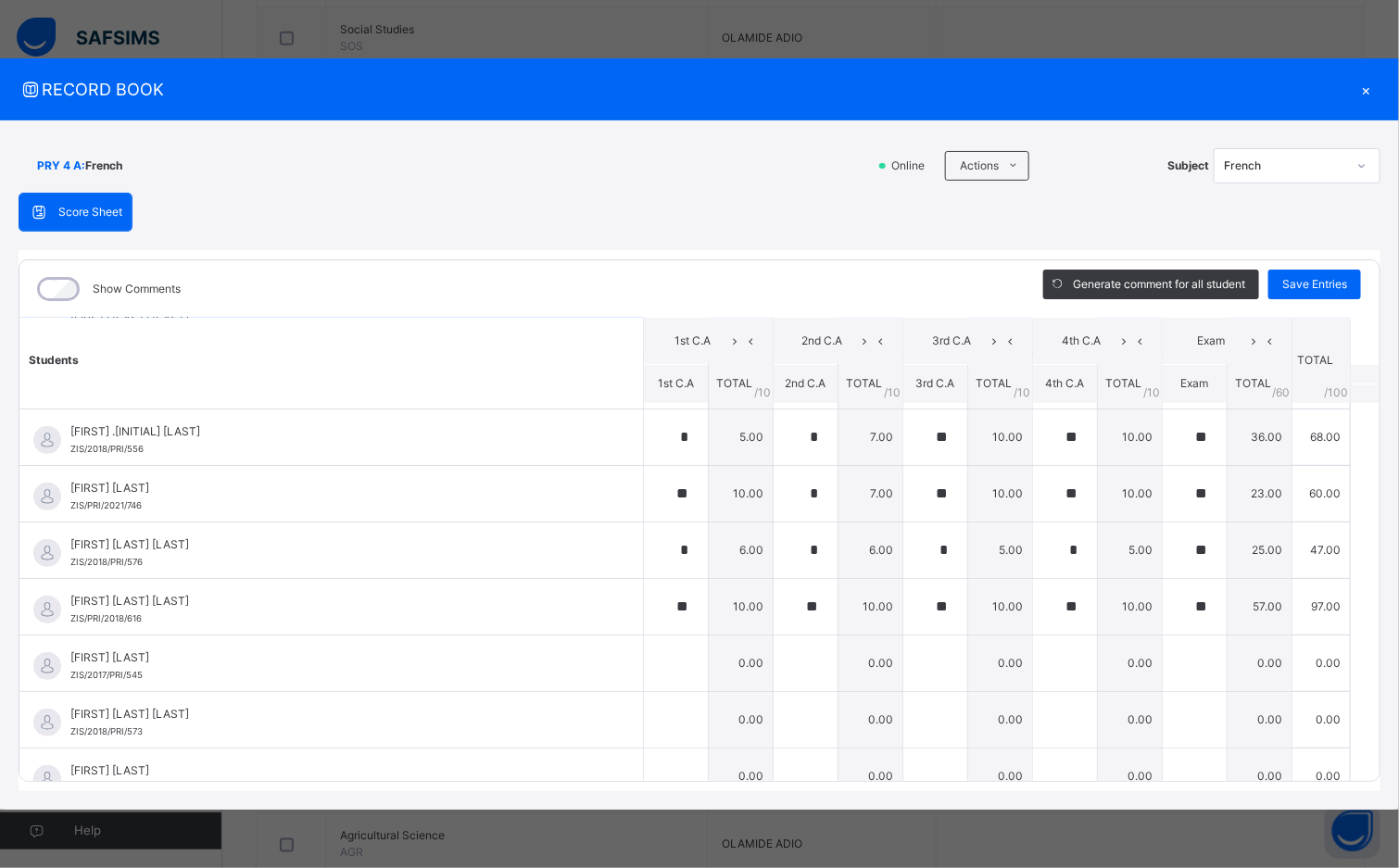 scroll, scrollTop: 333, scrollLeft: 0, axis: vertical 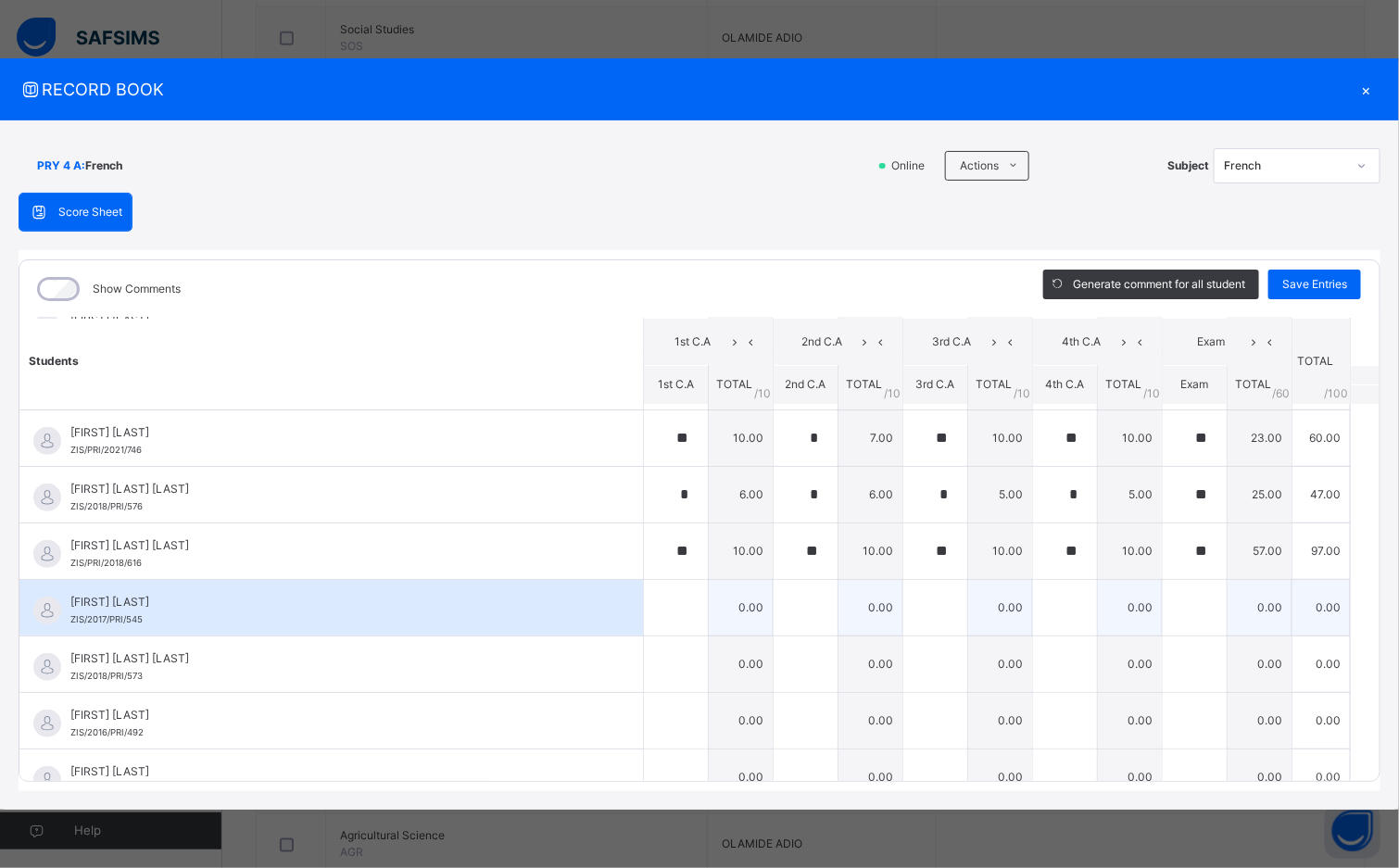 click on "[FIRST]  [LAST] [STUDENT_ID]" at bounding box center [335, 610] 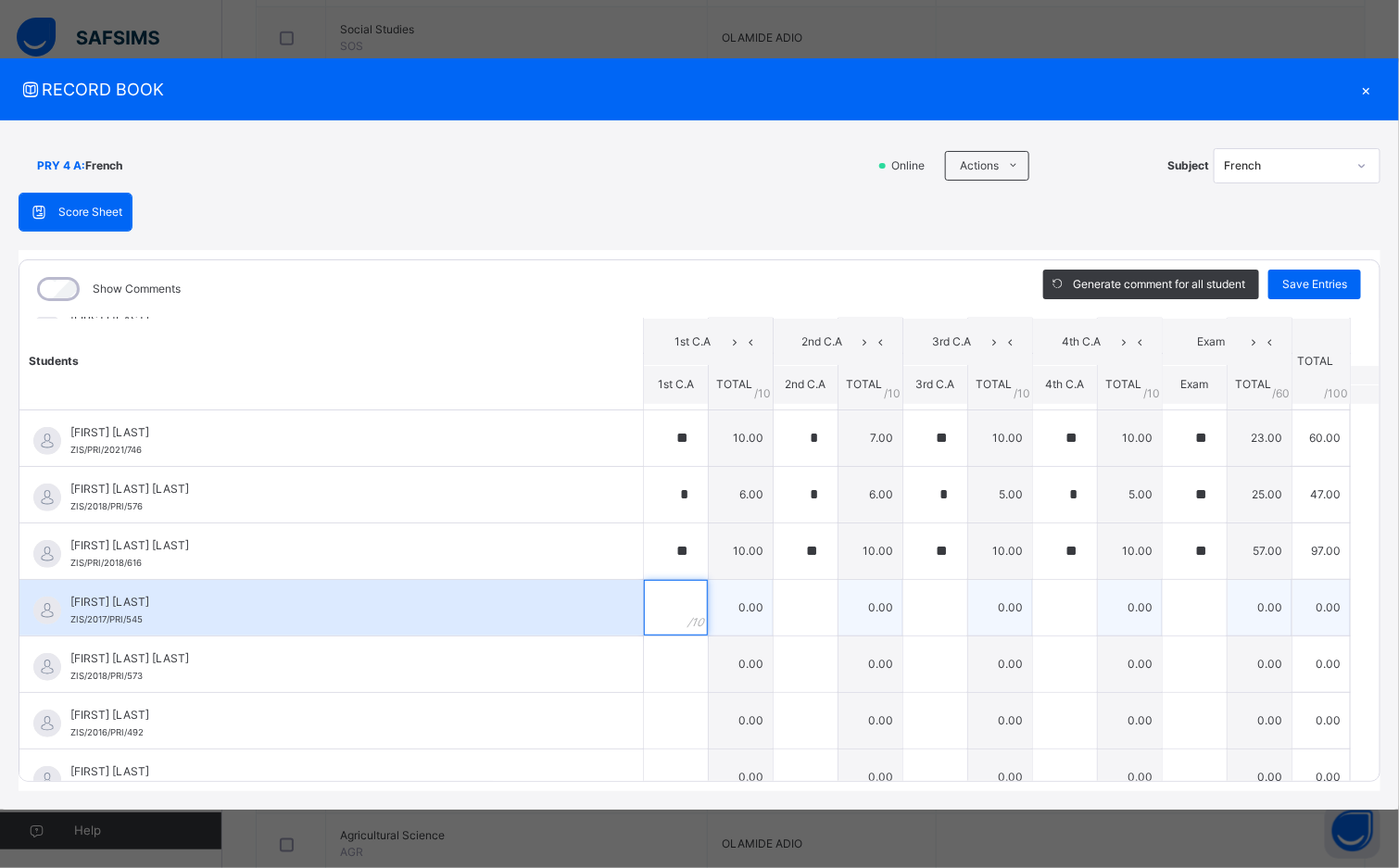 click at bounding box center (675, 608) 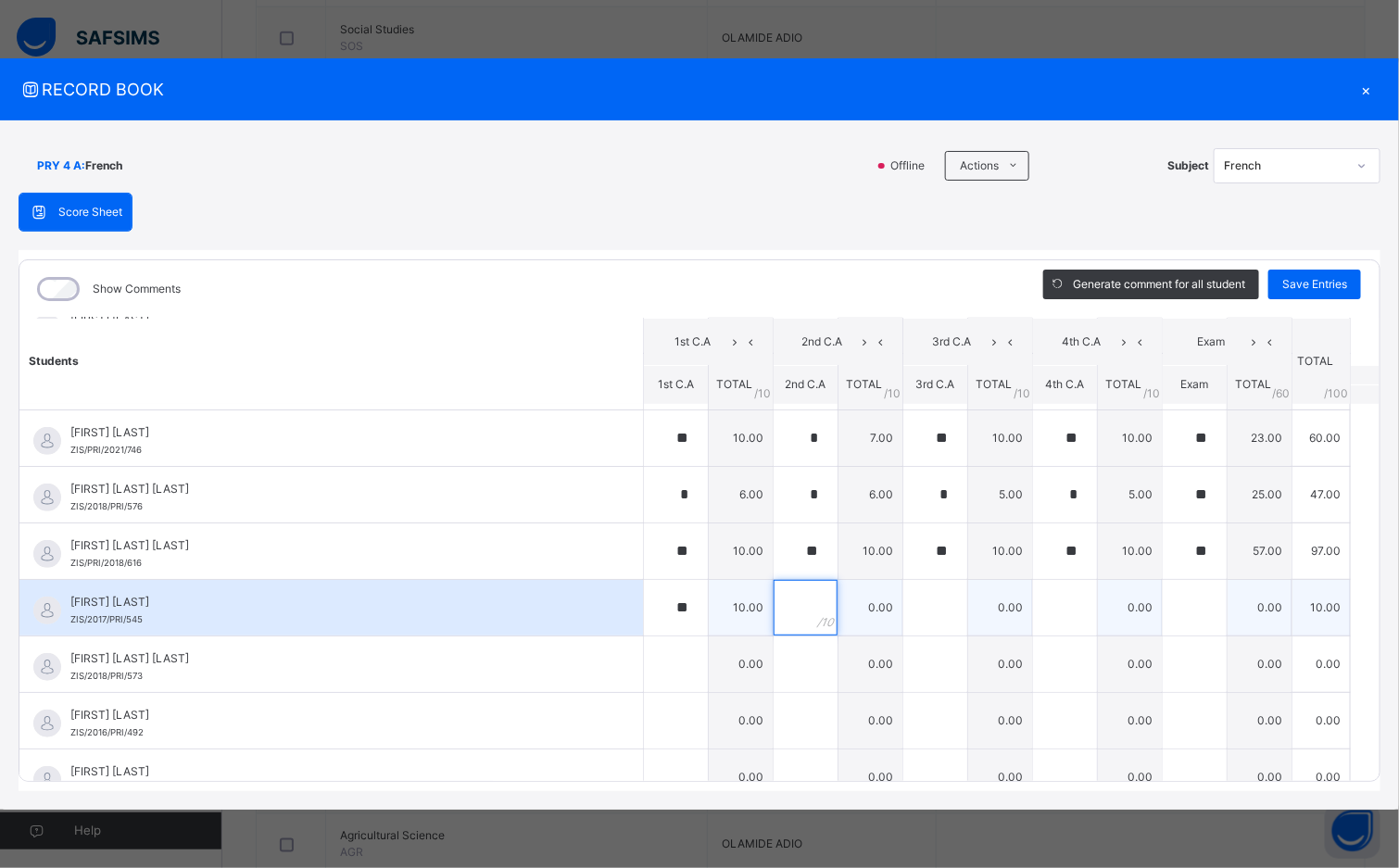click at bounding box center (805, 608) 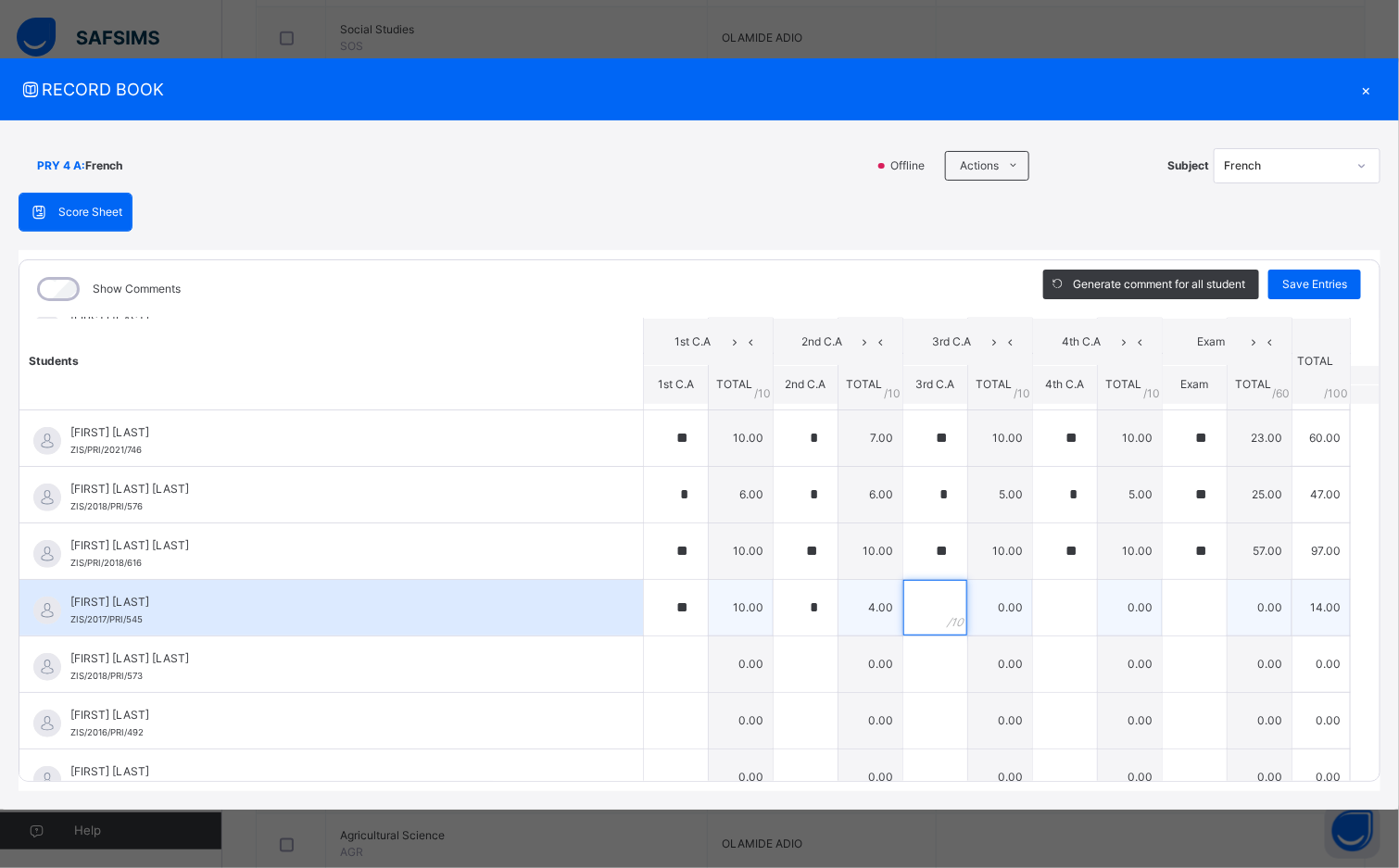 click at bounding box center (935, 608) 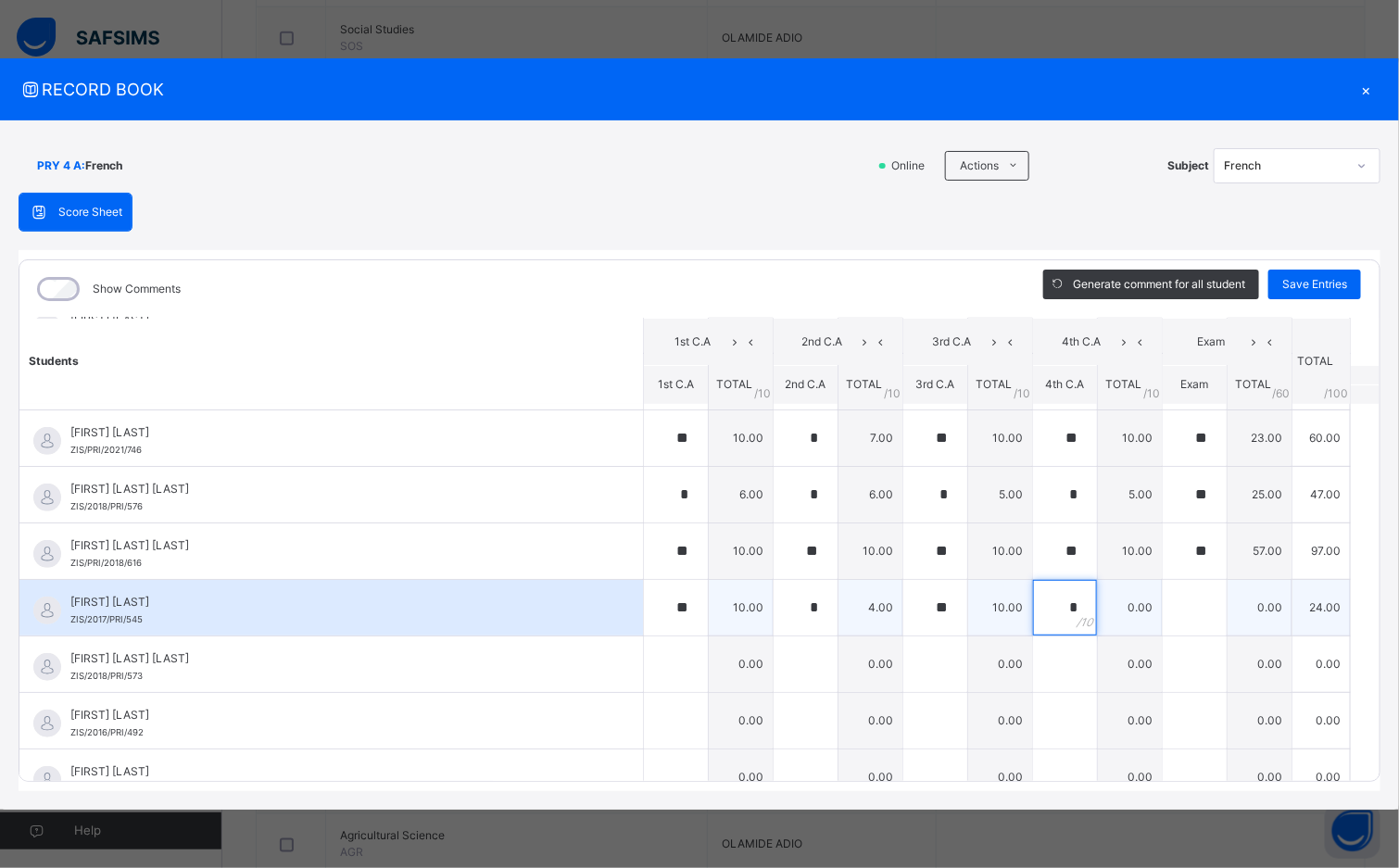 click on "*" at bounding box center (1065, 608) 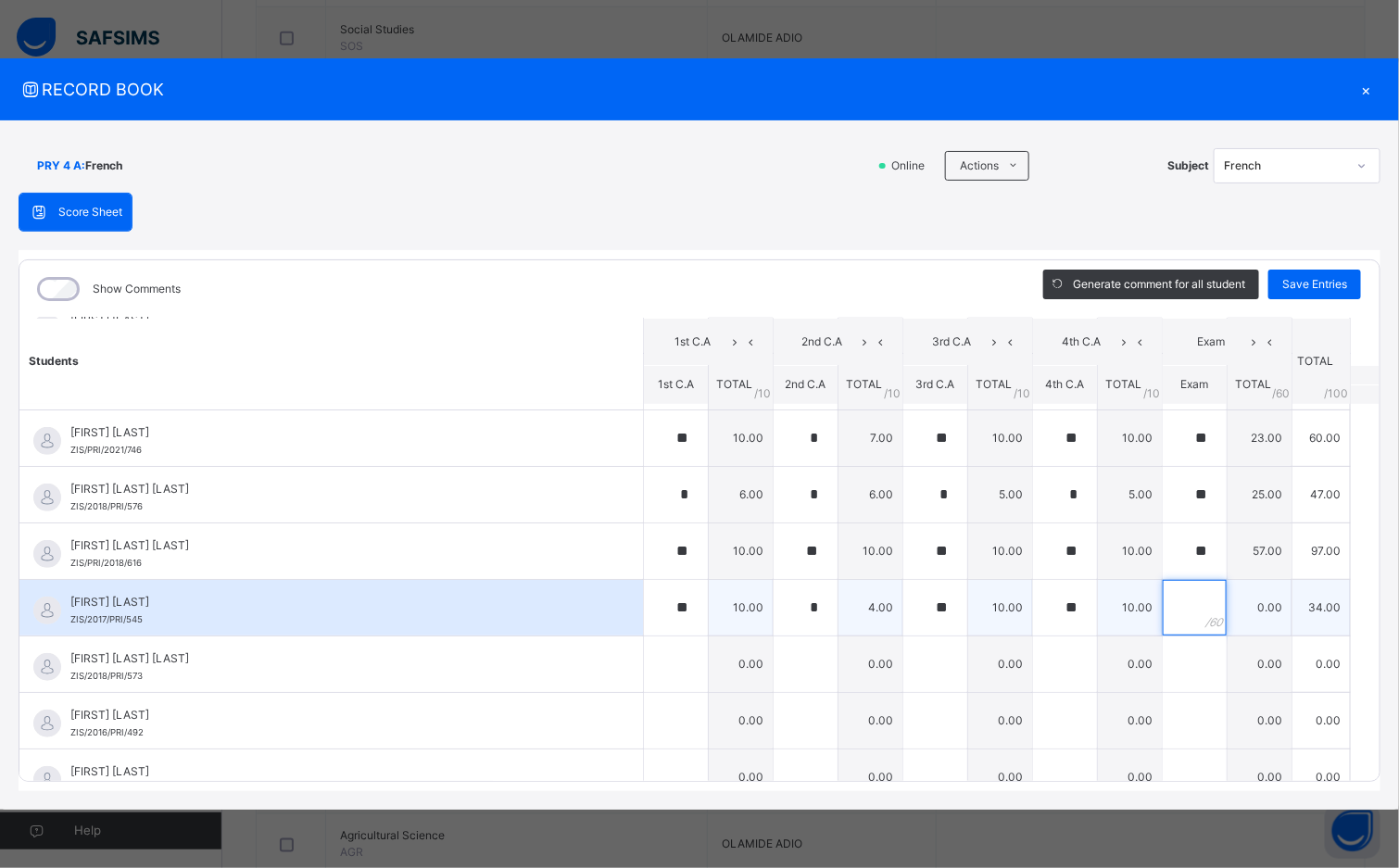 click at bounding box center [1194, 608] 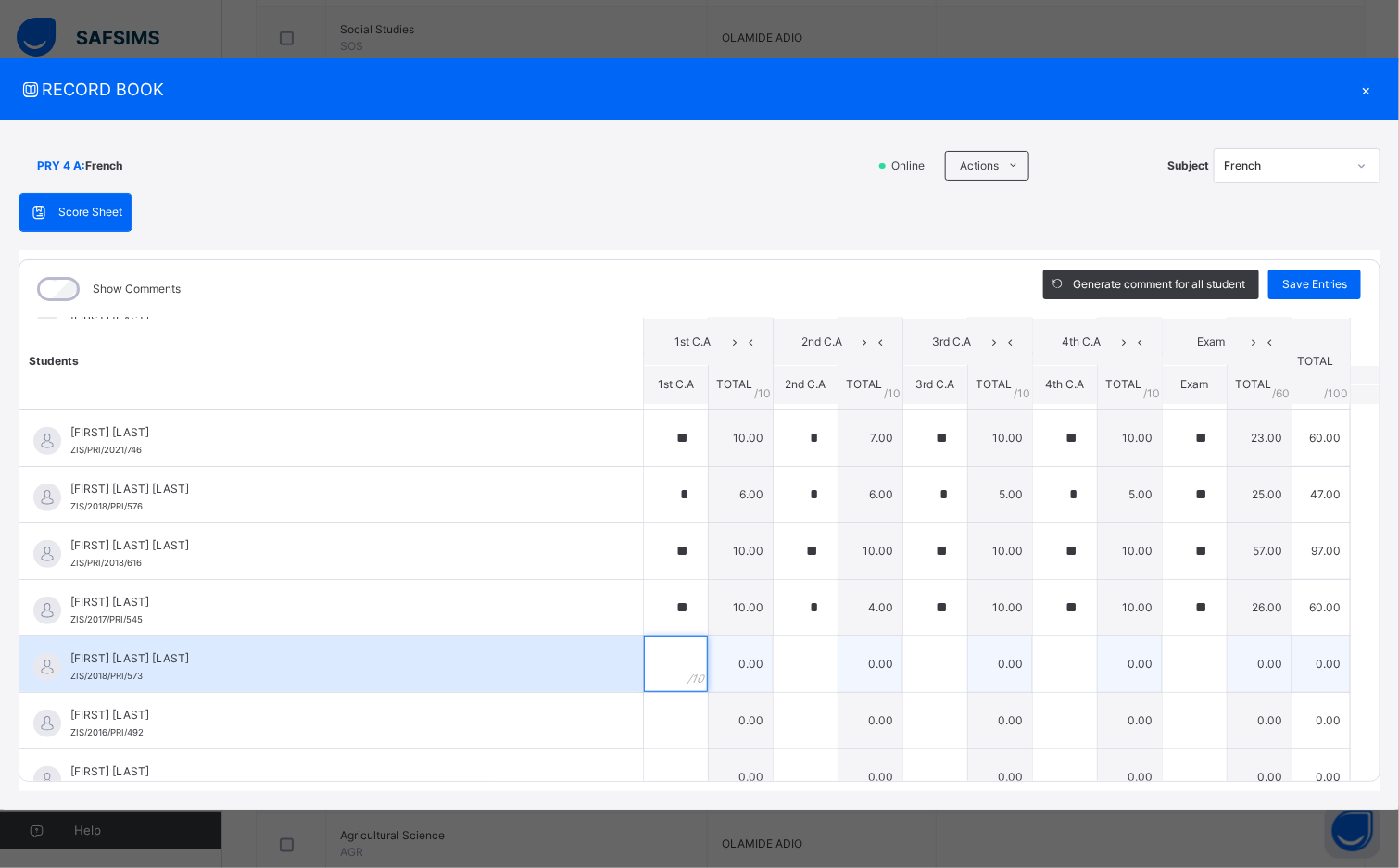 click at bounding box center [675, 664] 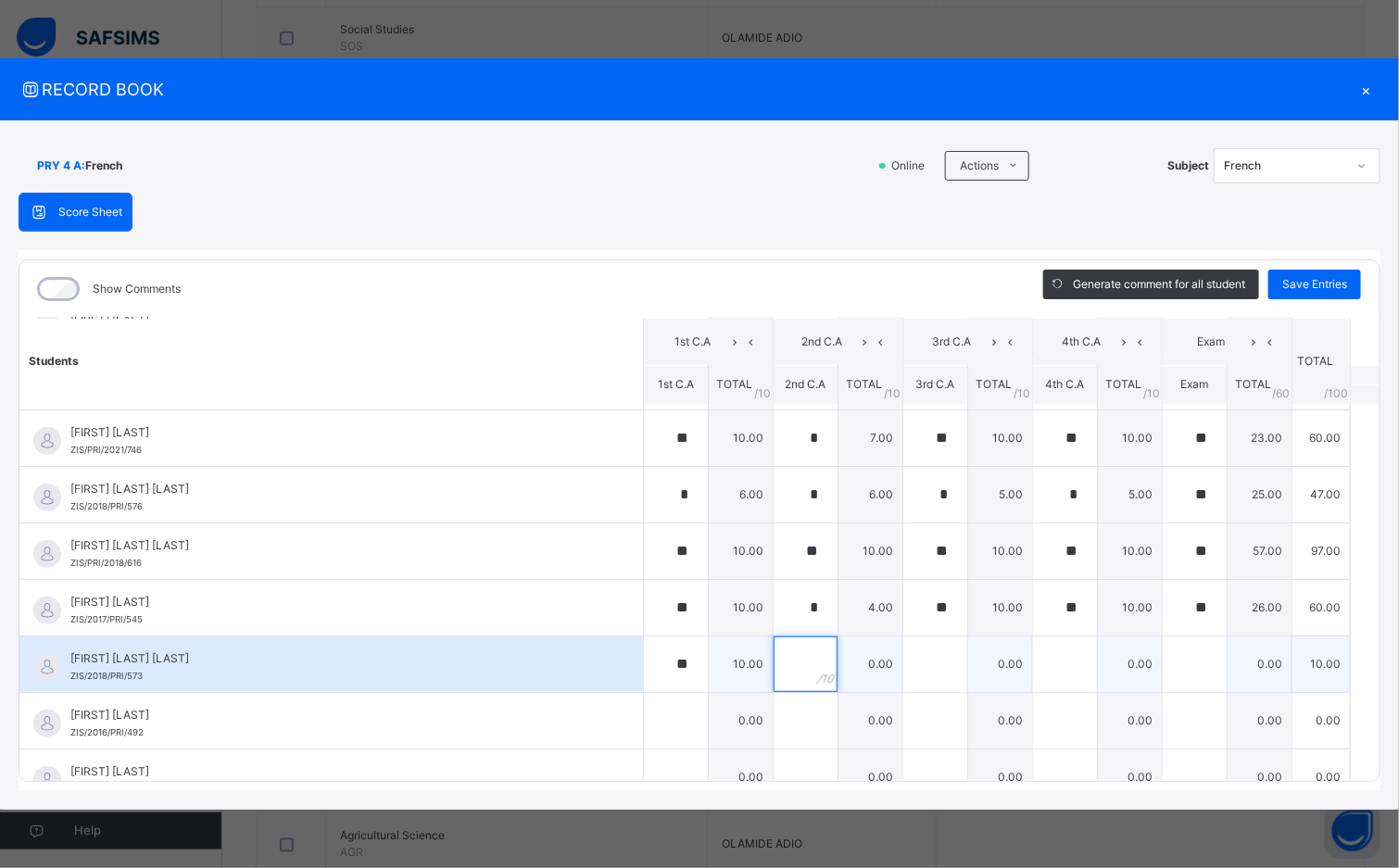 click at bounding box center (805, 664) 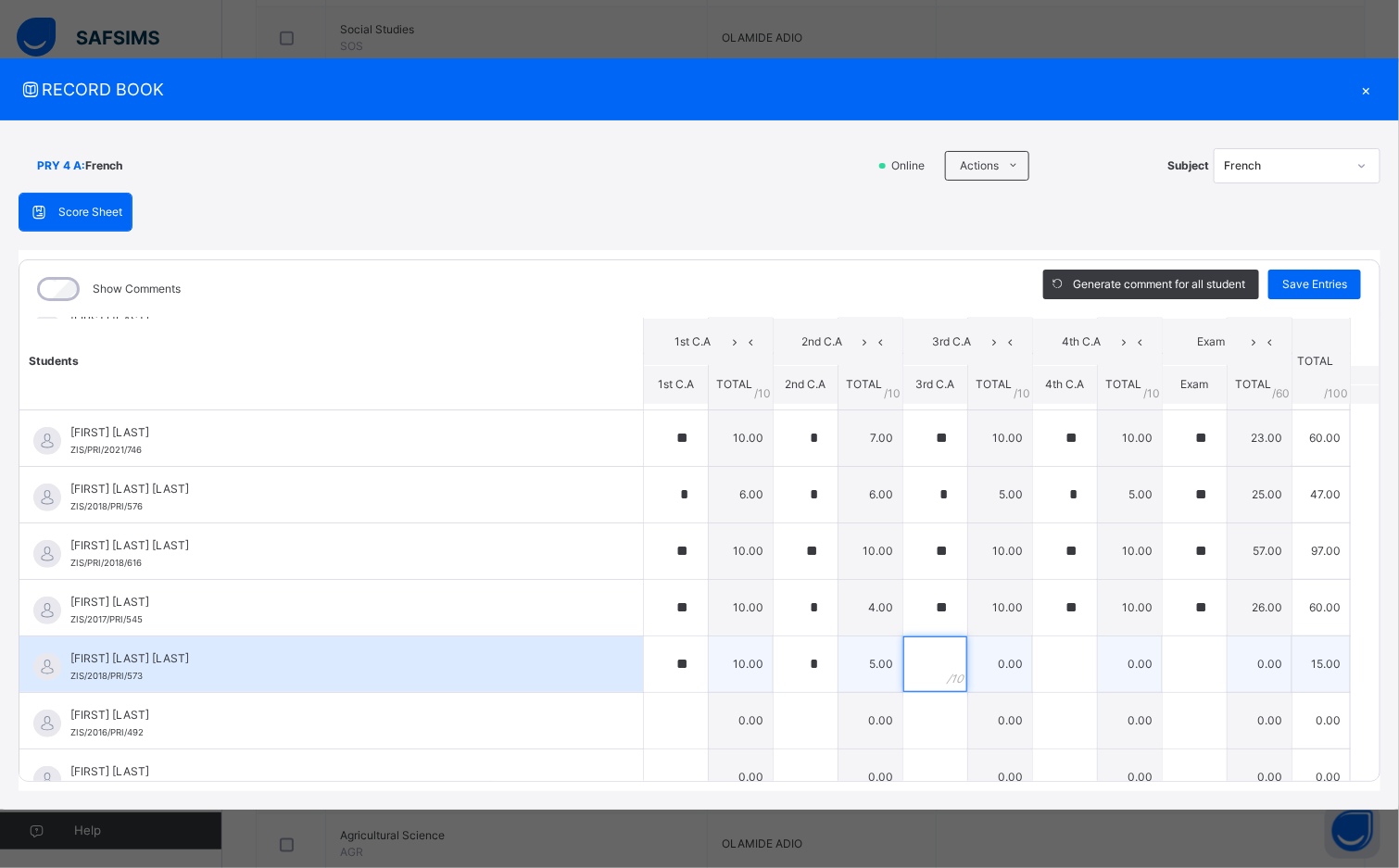 click at bounding box center [935, 664] 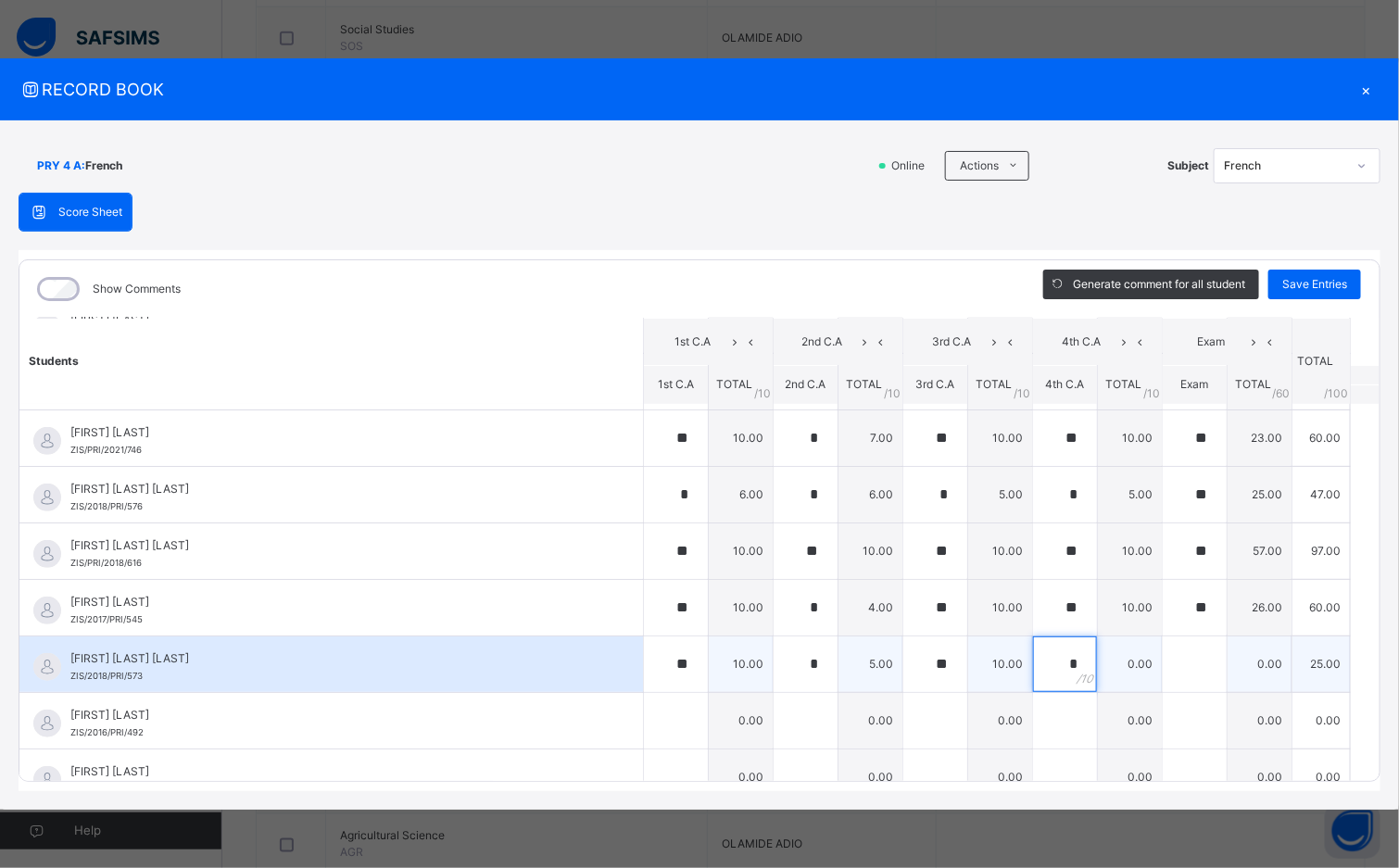 click on "*" at bounding box center [1065, 664] 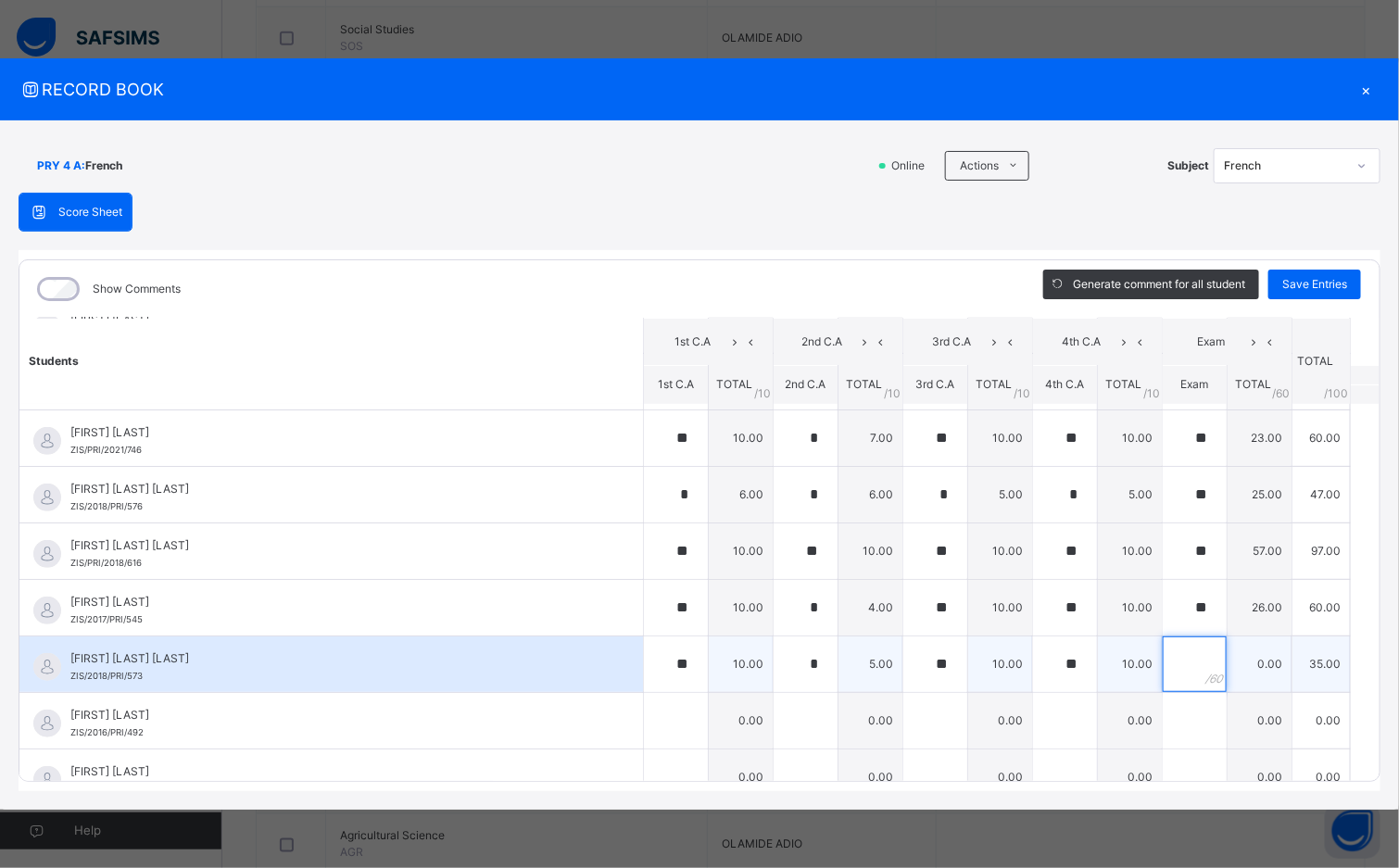 click at bounding box center [1194, 664] 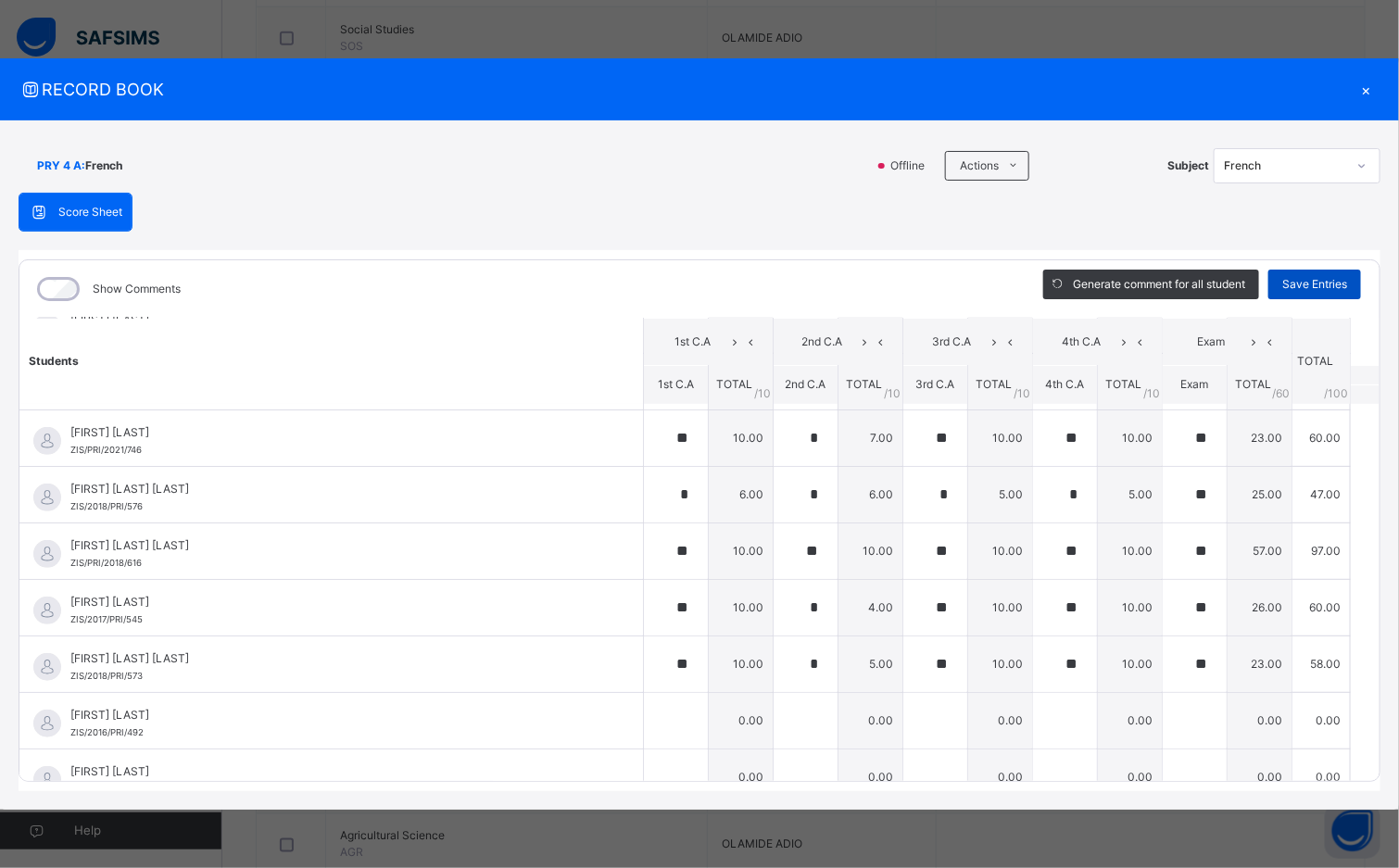 click on "Save Entries" at bounding box center (1315, 284) 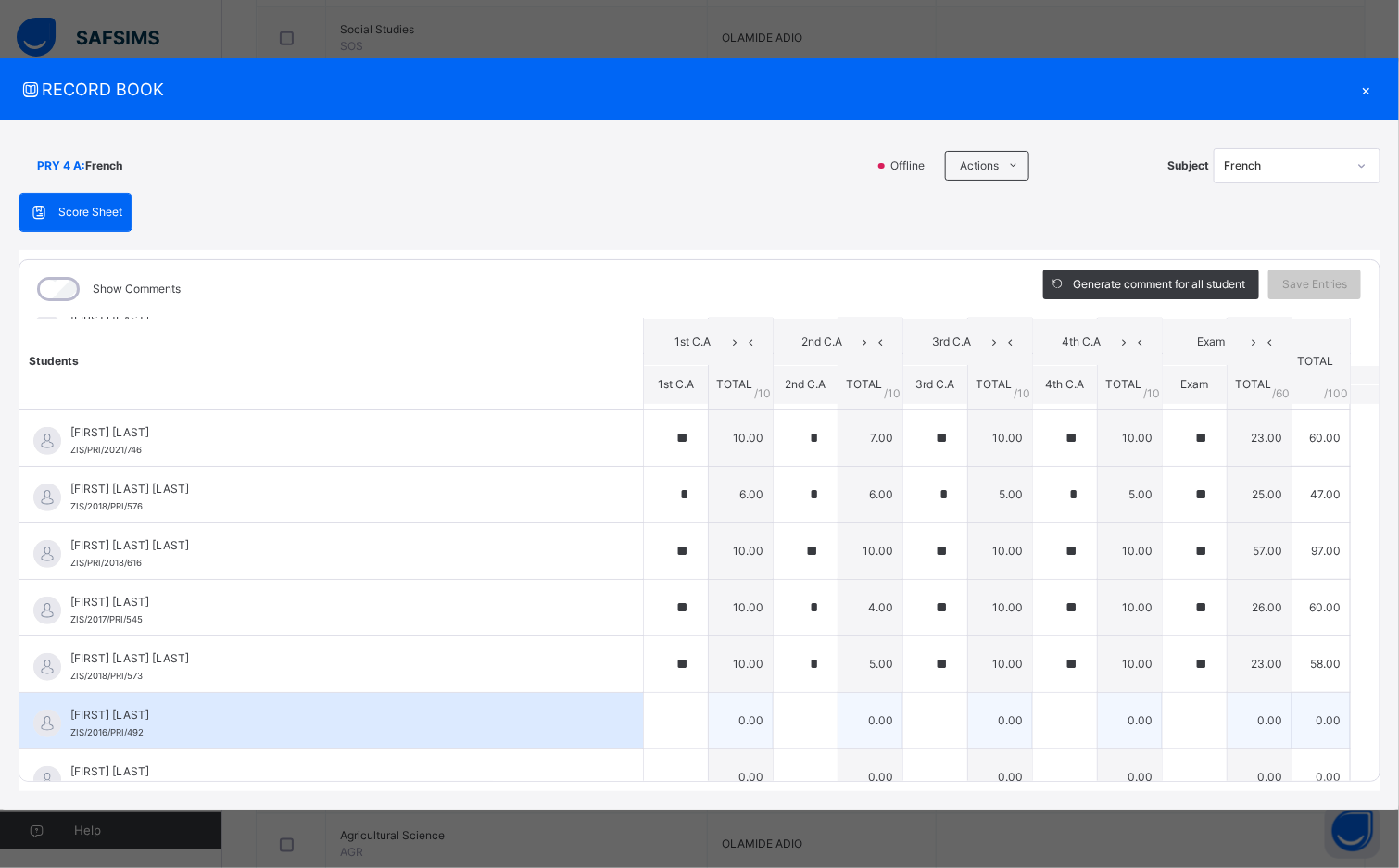click on "[FIRST]  [LAST] [ID]" at bounding box center (331, 721) 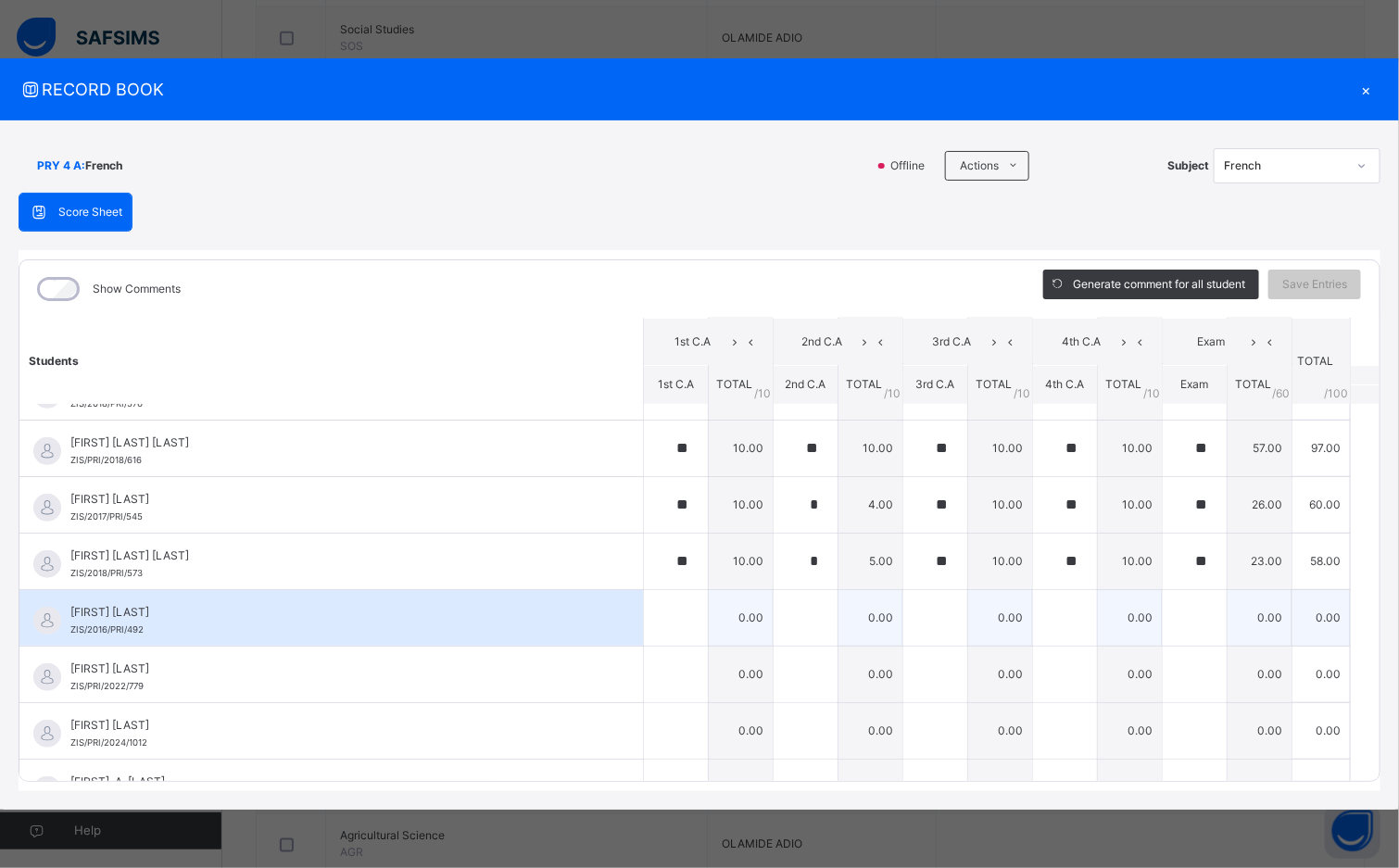 scroll, scrollTop: 445, scrollLeft: 0, axis: vertical 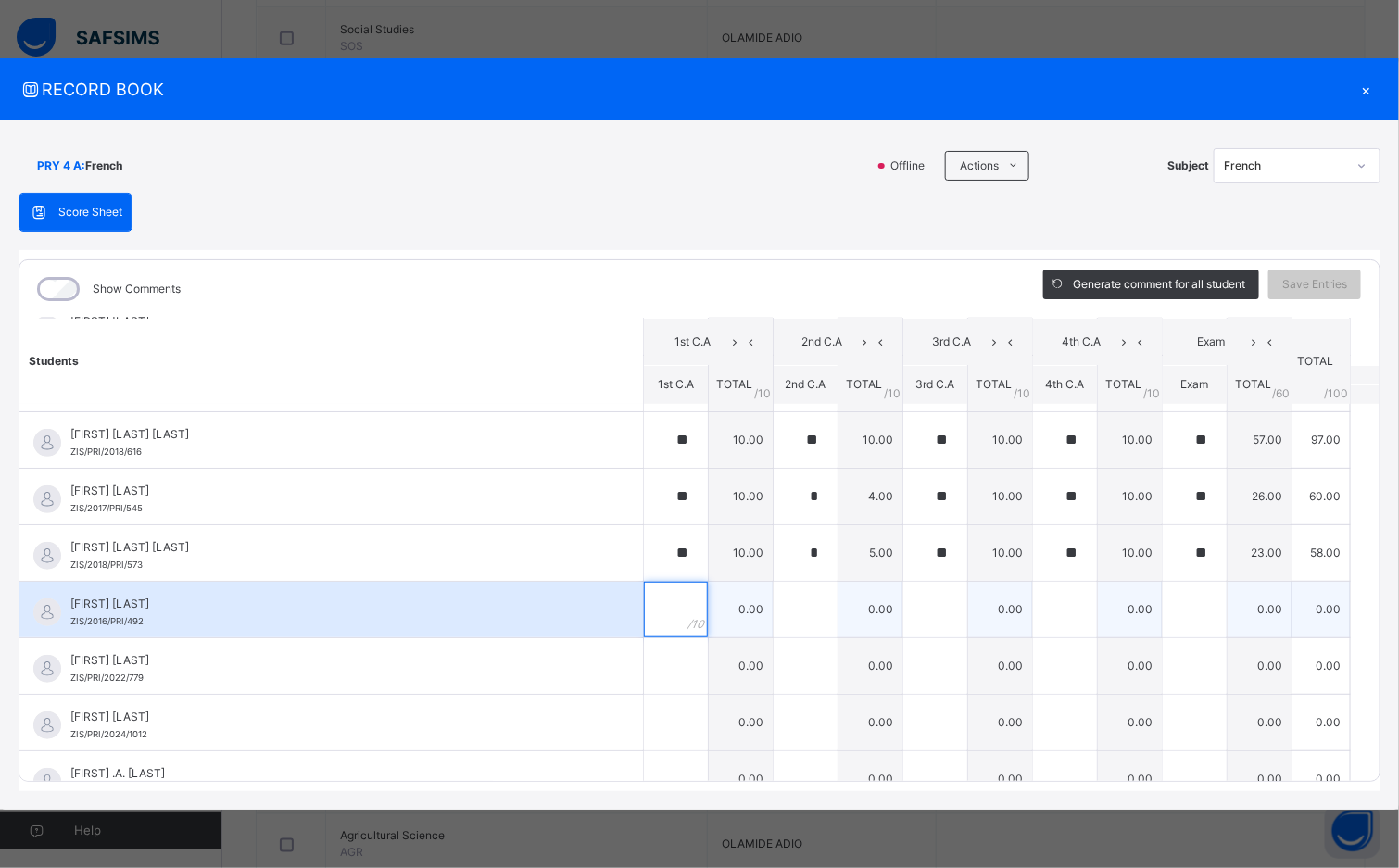 click at bounding box center (675, 610) 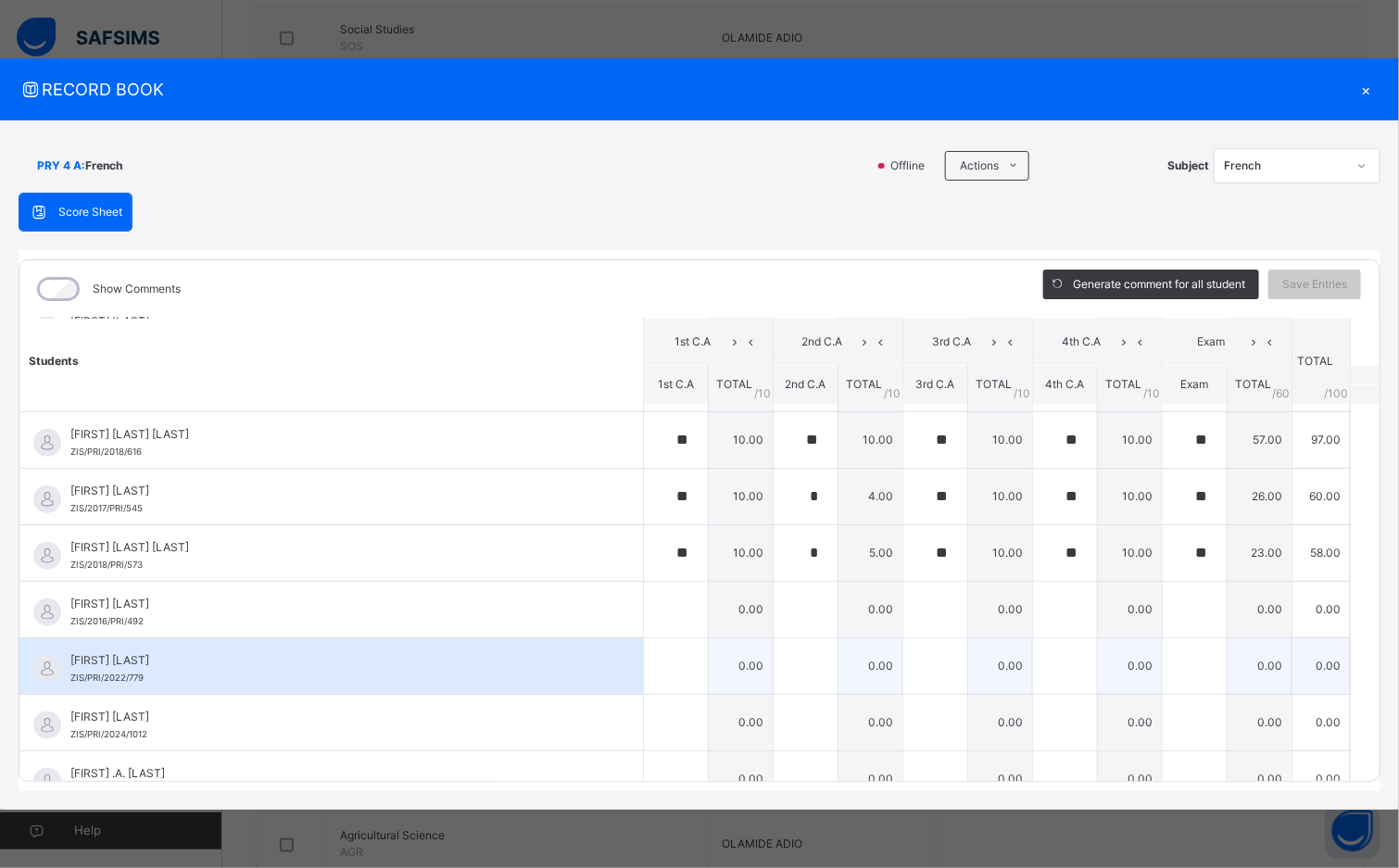 click on "[FIRST]  [LAST]" at bounding box center (335, 660) 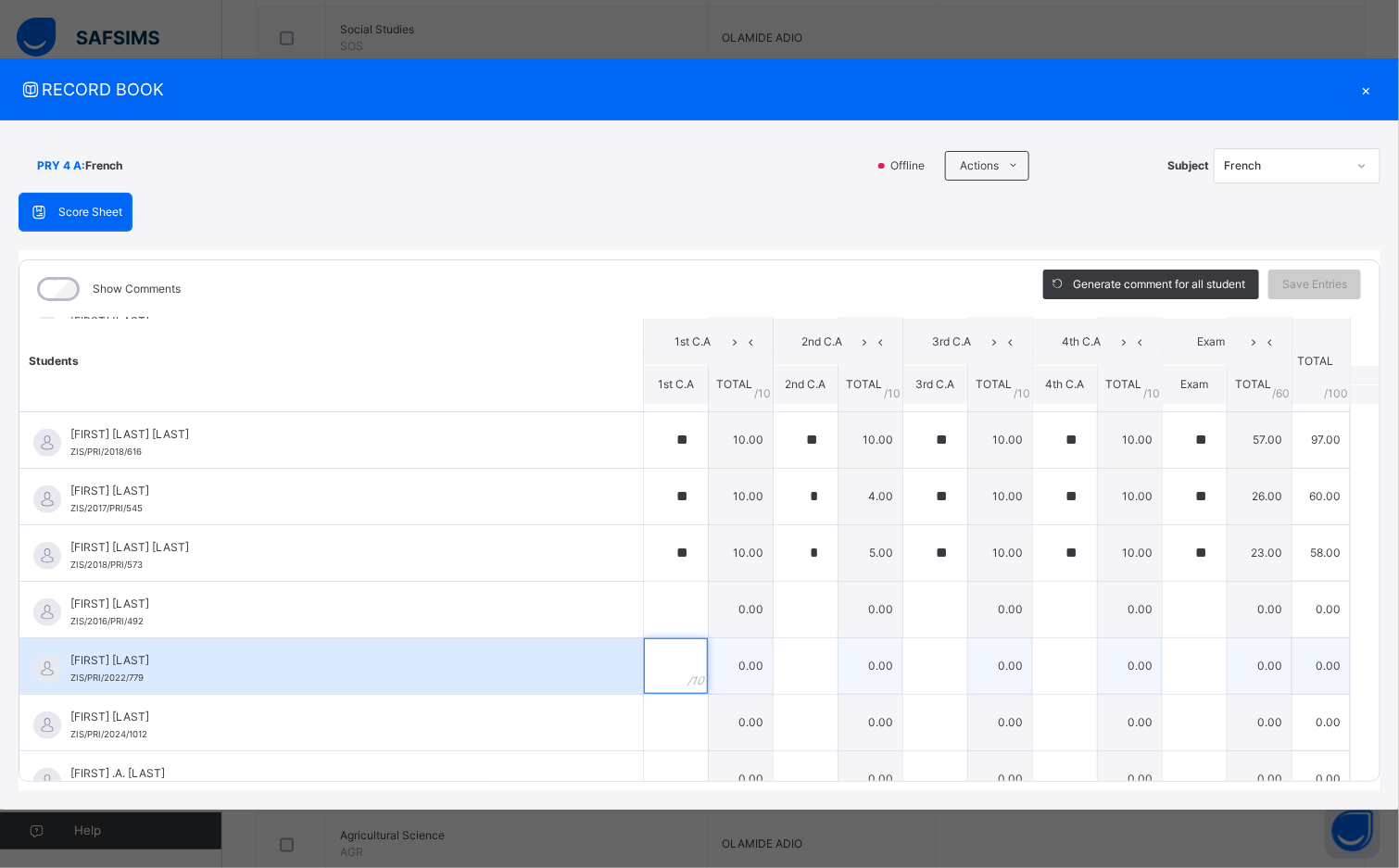click at bounding box center (675, 666) 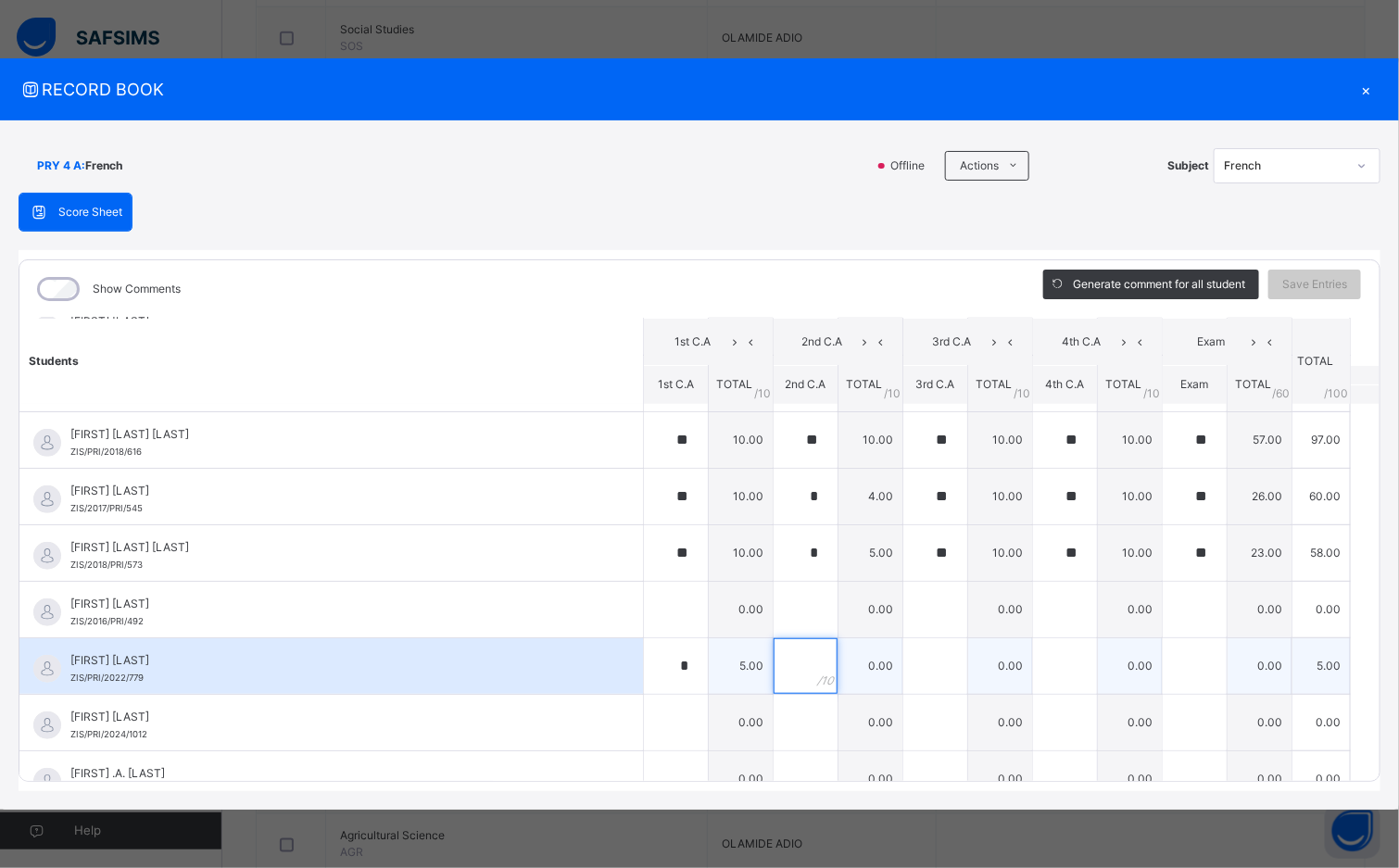 click at bounding box center (805, 666) 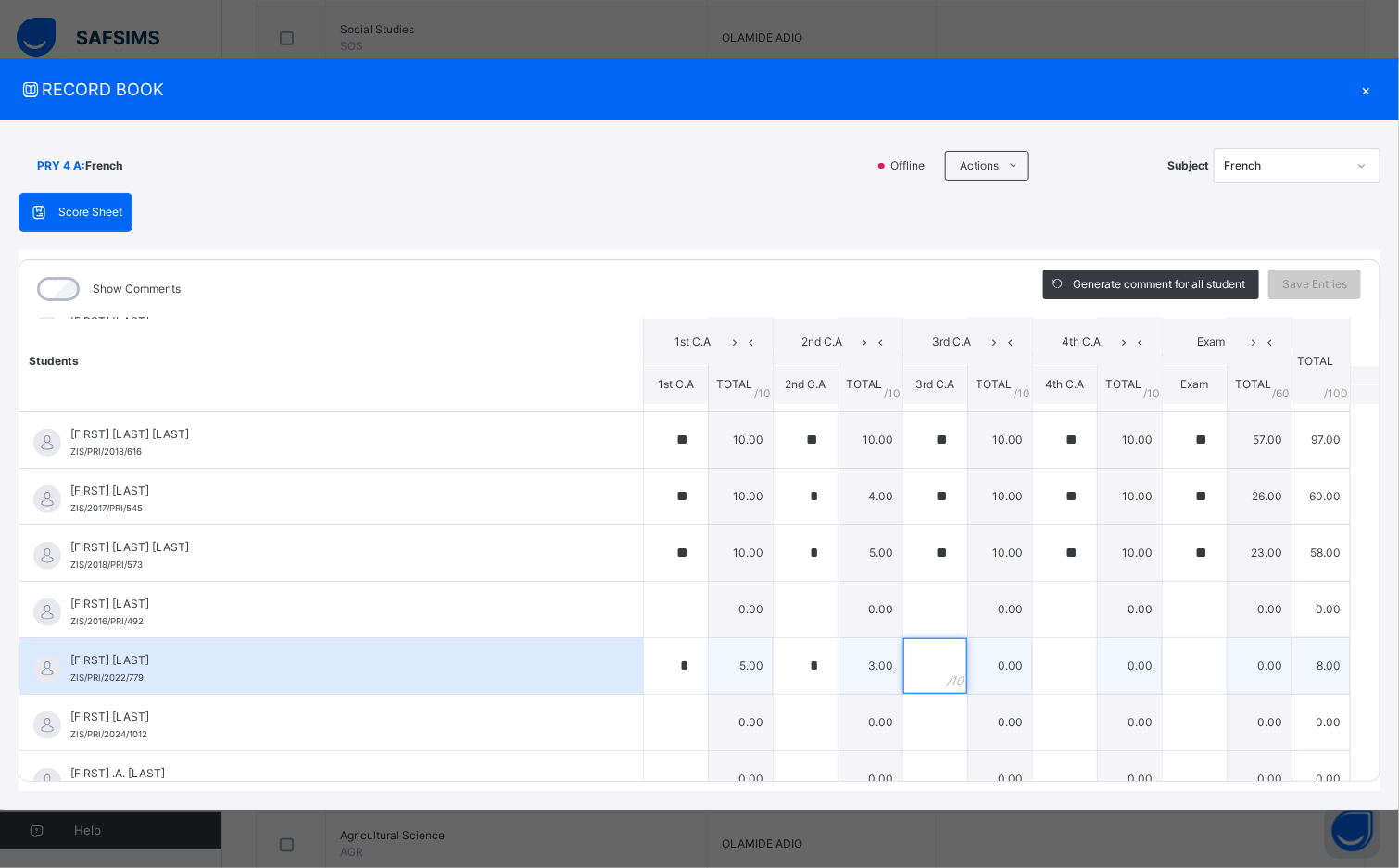 click at bounding box center [935, 666] 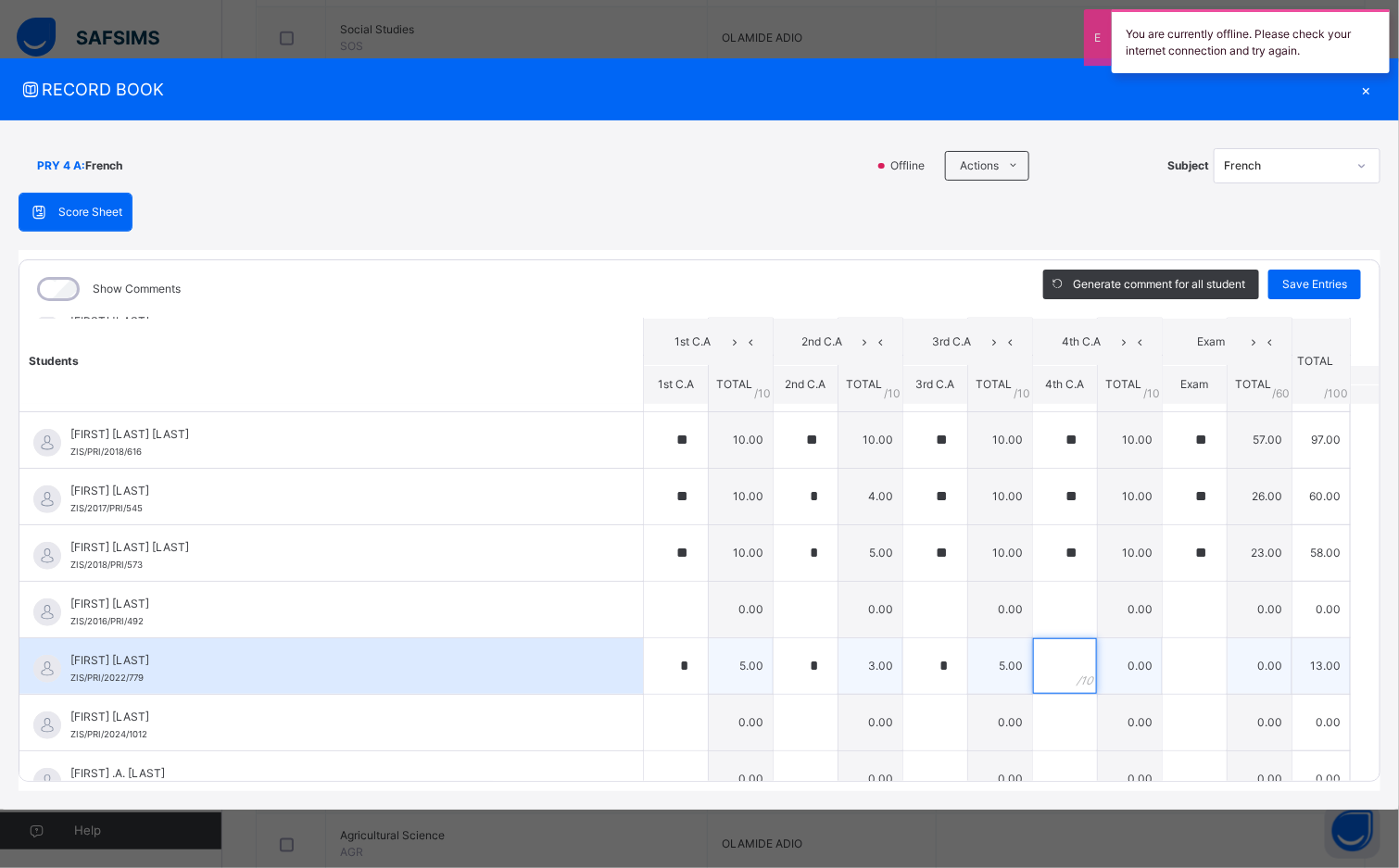 click at bounding box center (1065, 666) 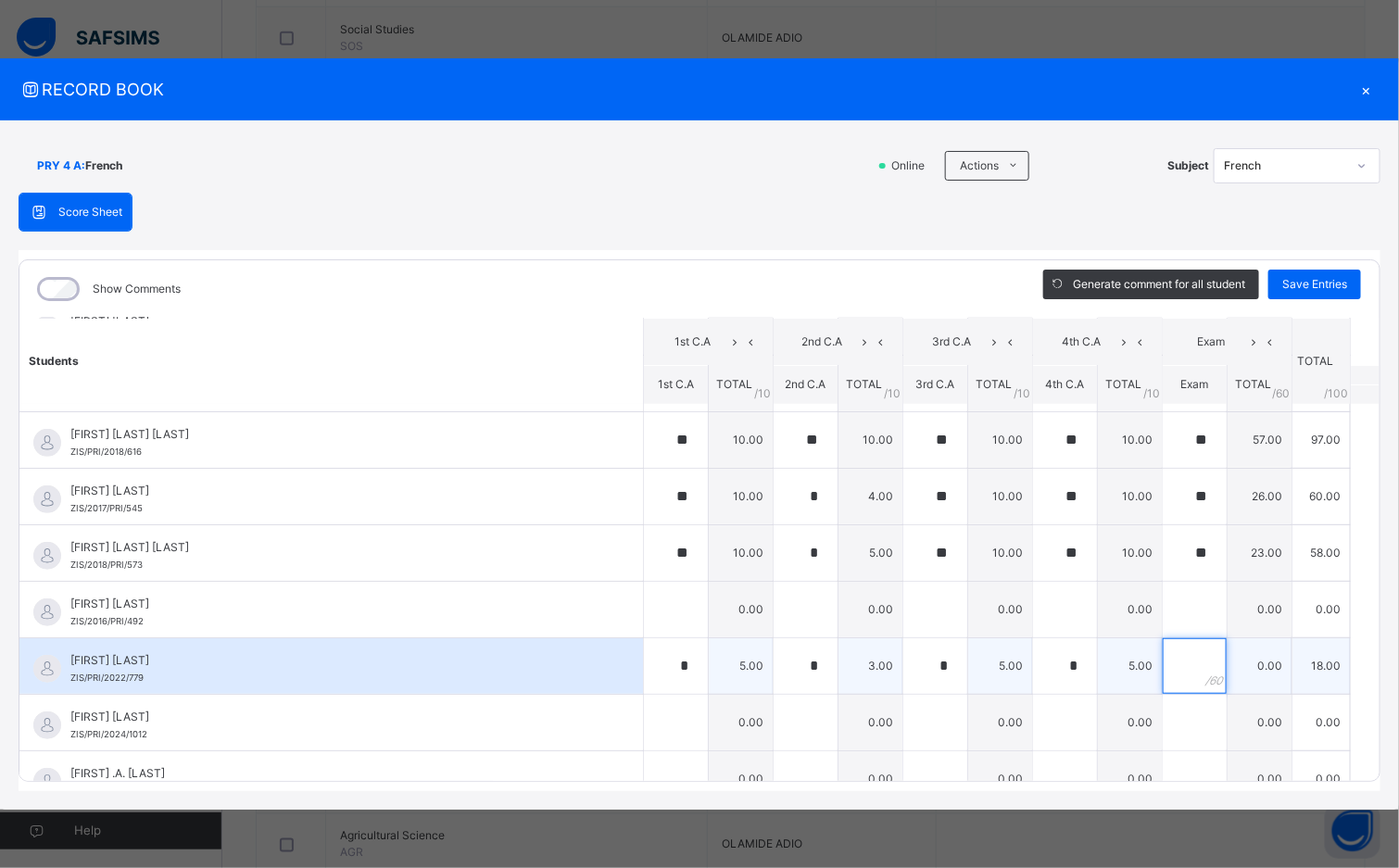 click at bounding box center (1194, 666) 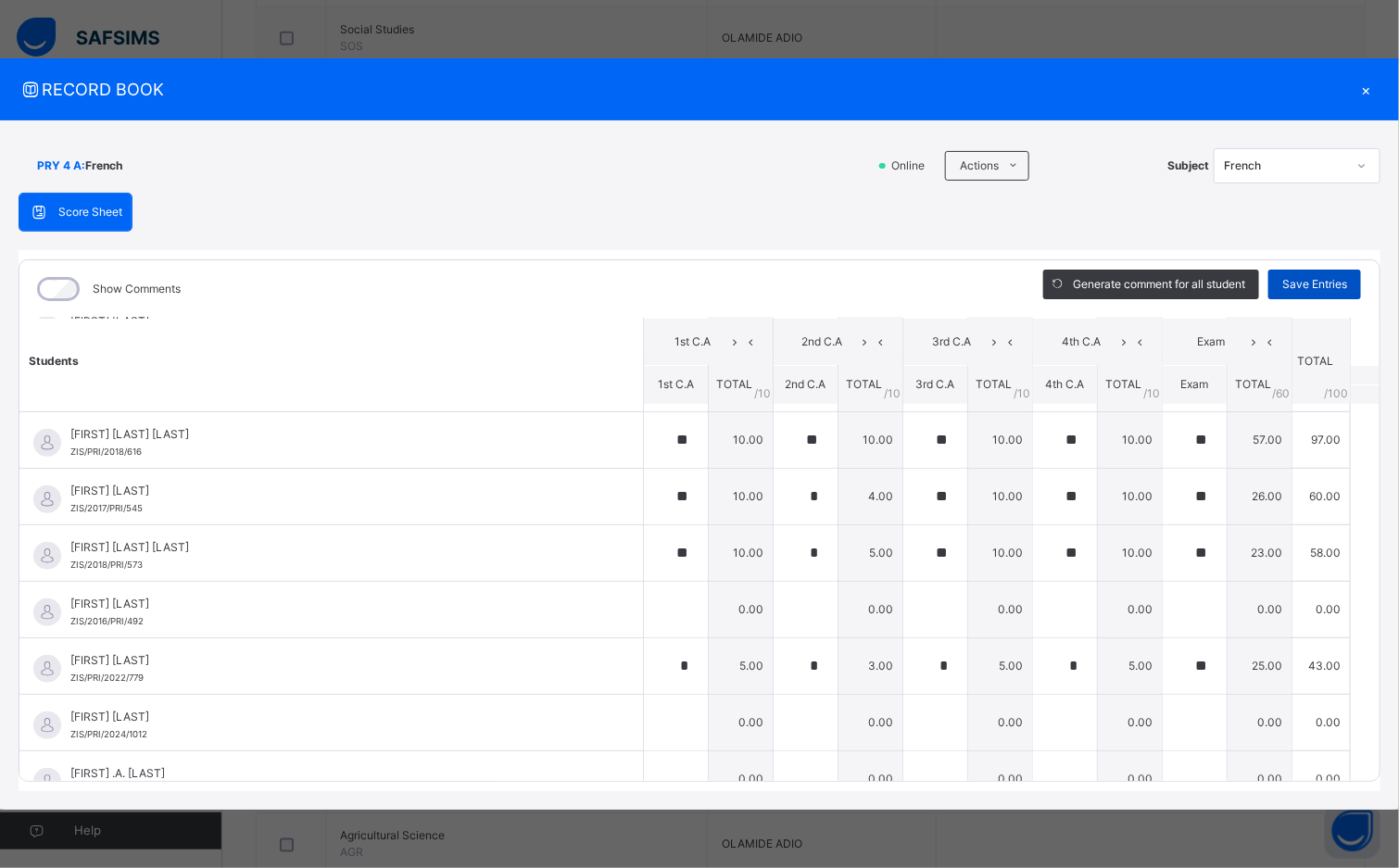 click on "Save Entries" at bounding box center (1315, 284) 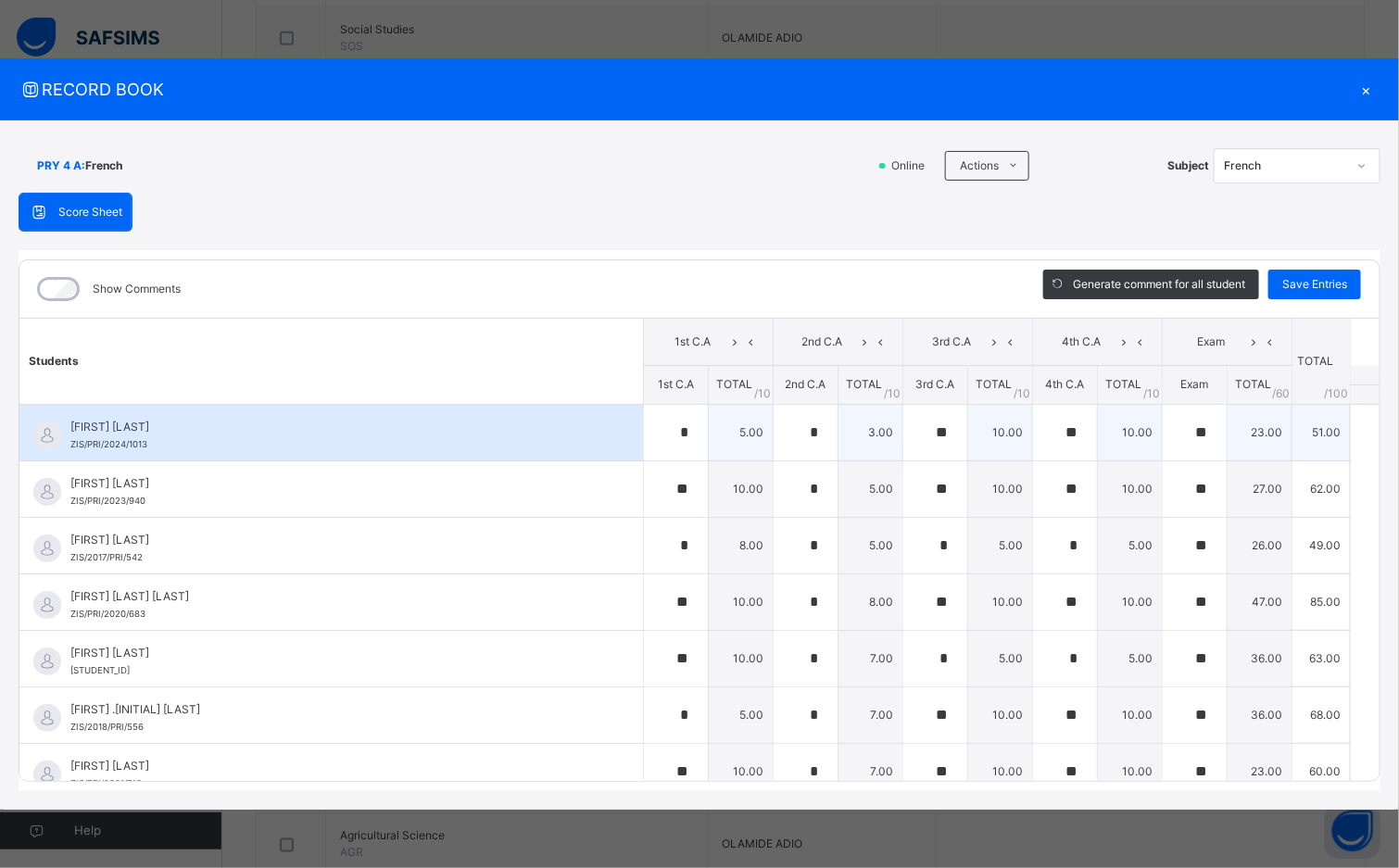 click on "[FIRST]  [LAST] [STUDENT_ID]" at bounding box center (331, 433) 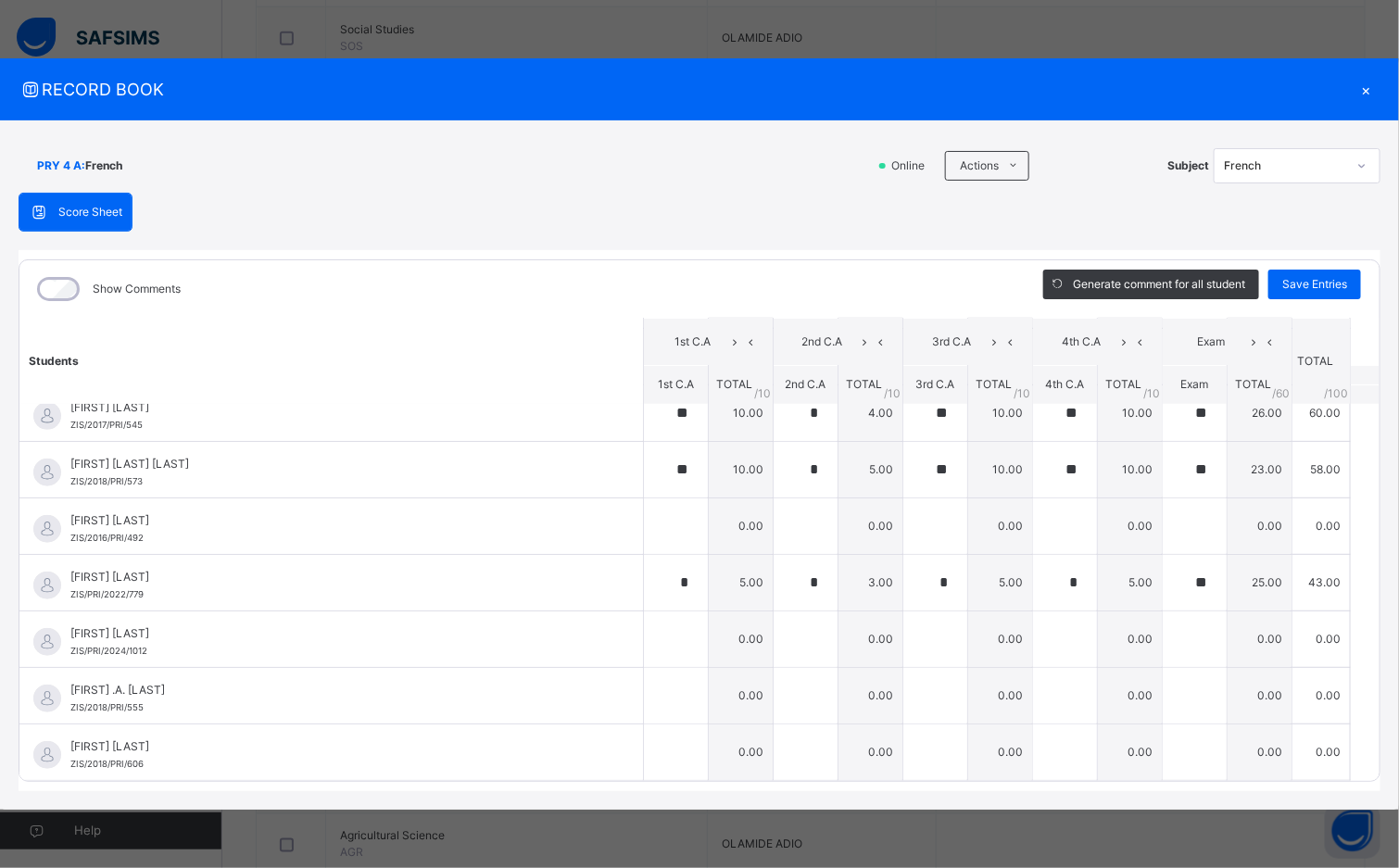 scroll, scrollTop: 536, scrollLeft: 0, axis: vertical 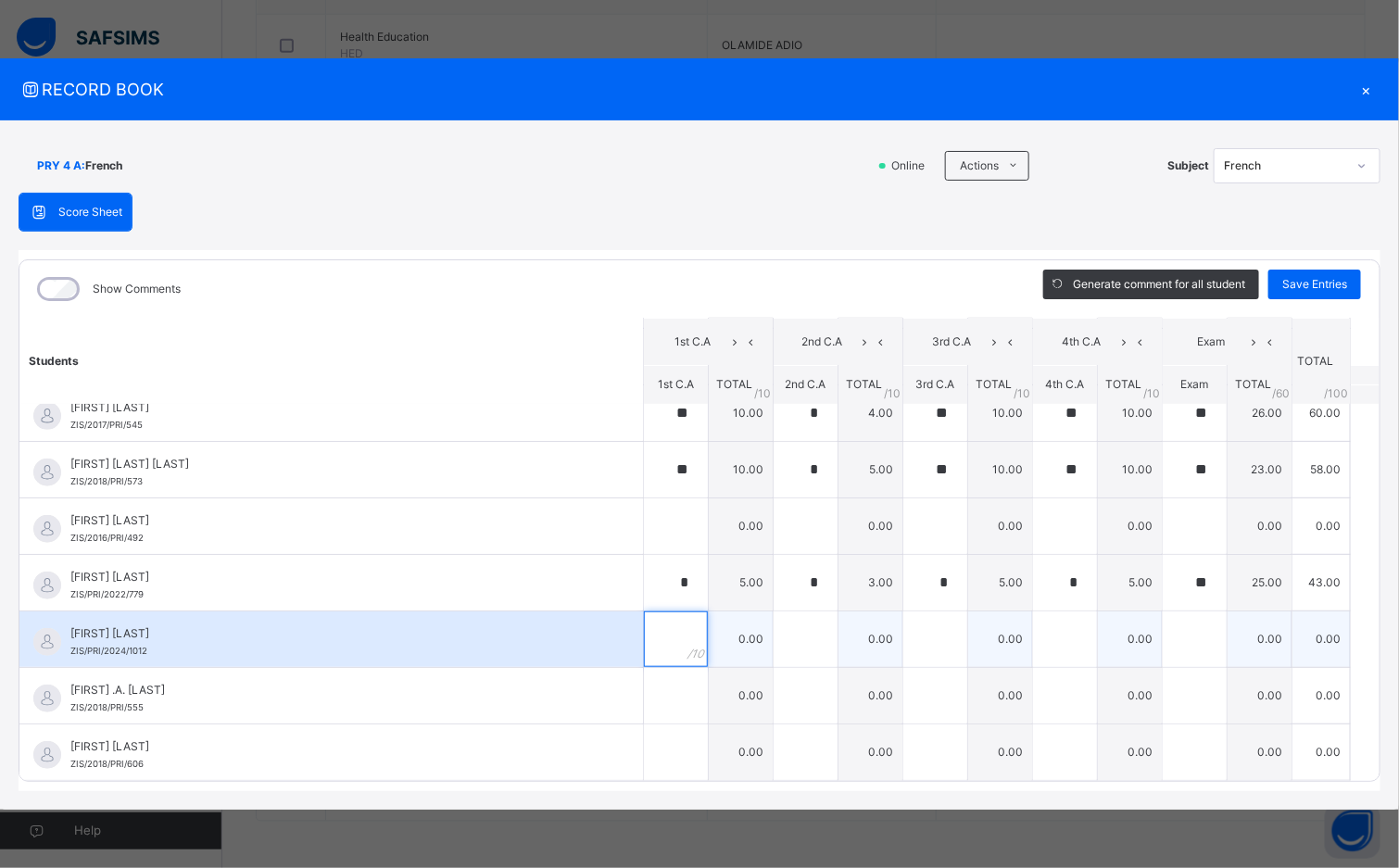 click at bounding box center [675, 639] 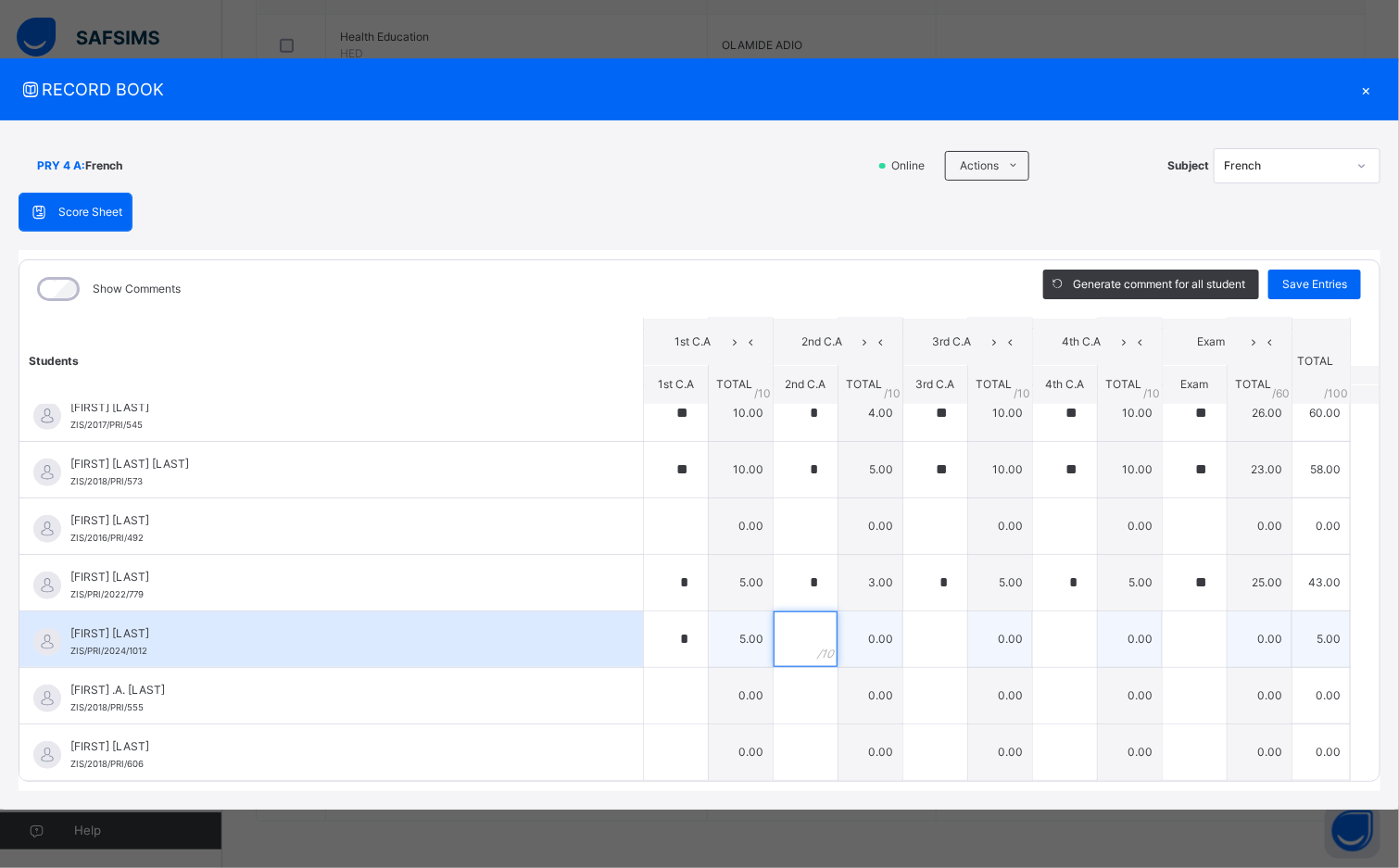 click at bounding box center (805, 639) 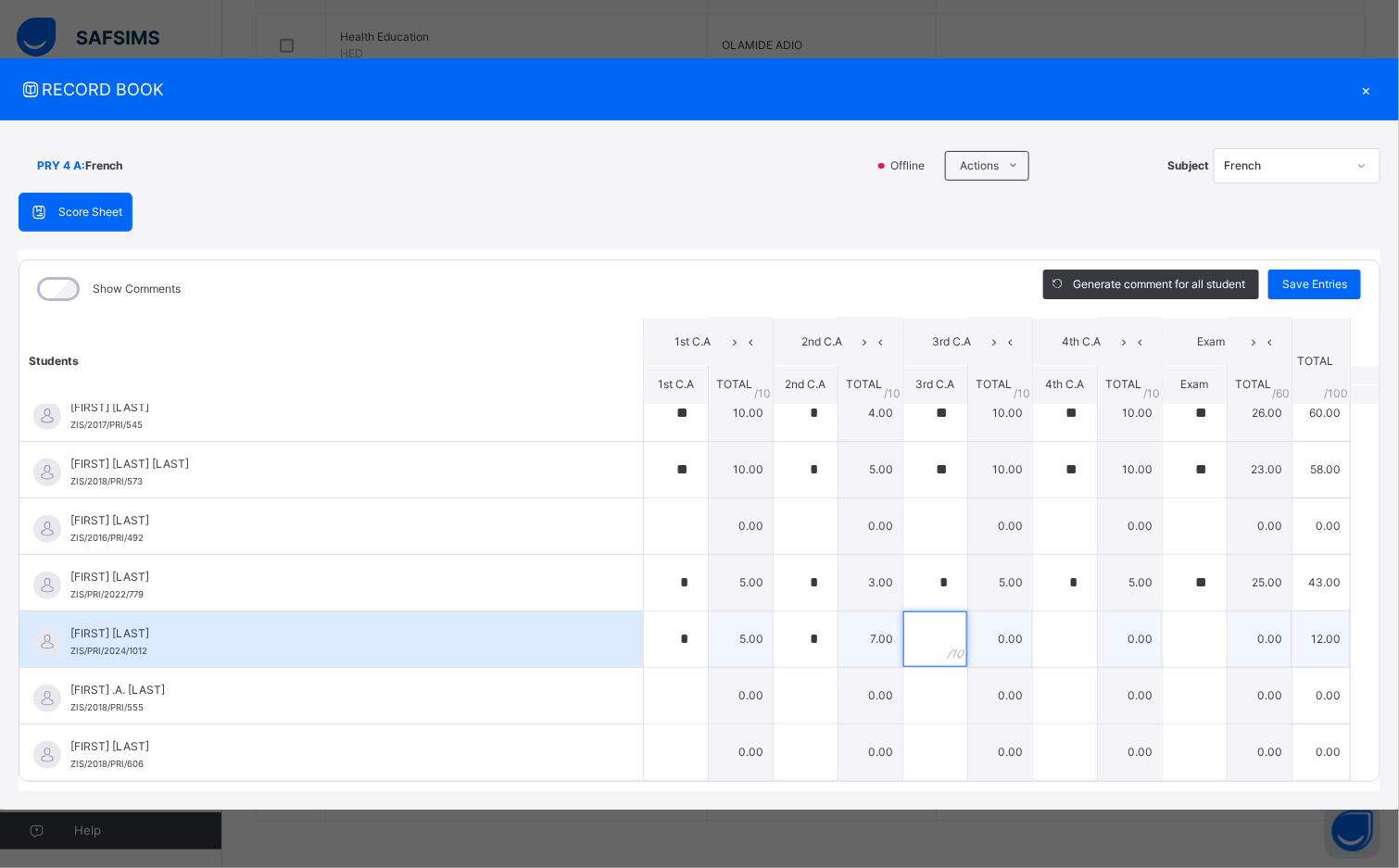 click at bounding box center [935, 639] 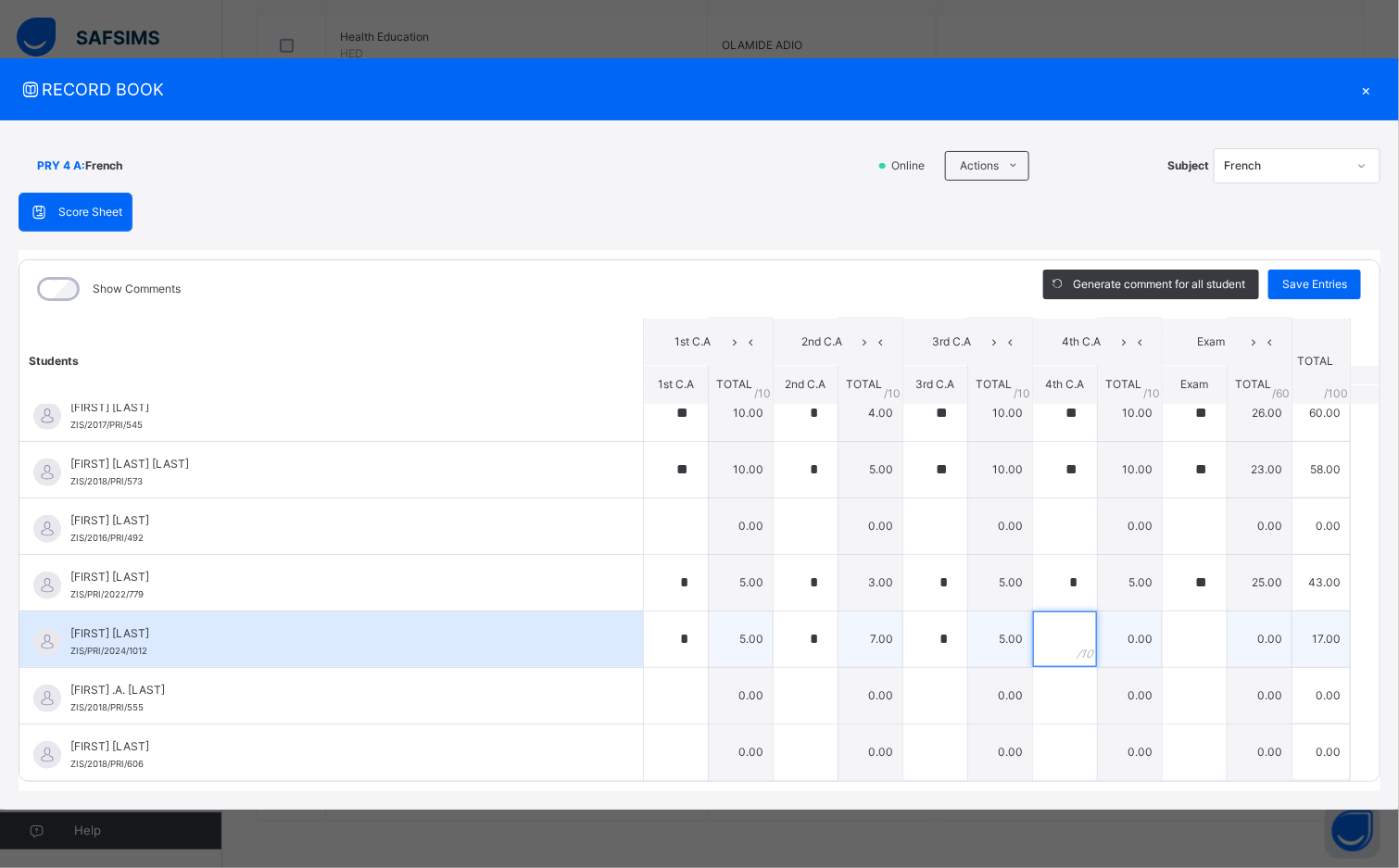 click at bounding box center [1065, 639] 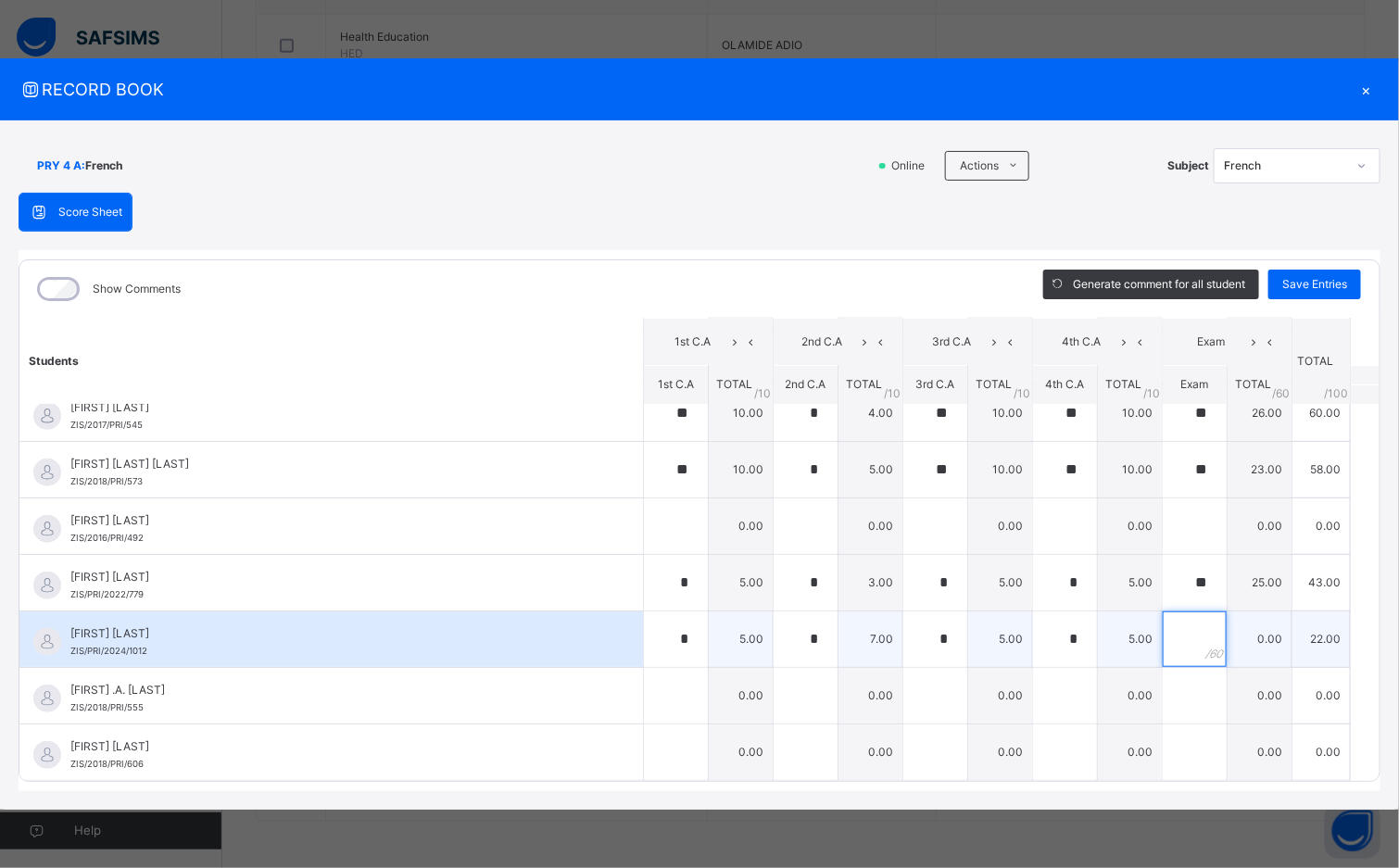 click at bounding box center (1194, 639) 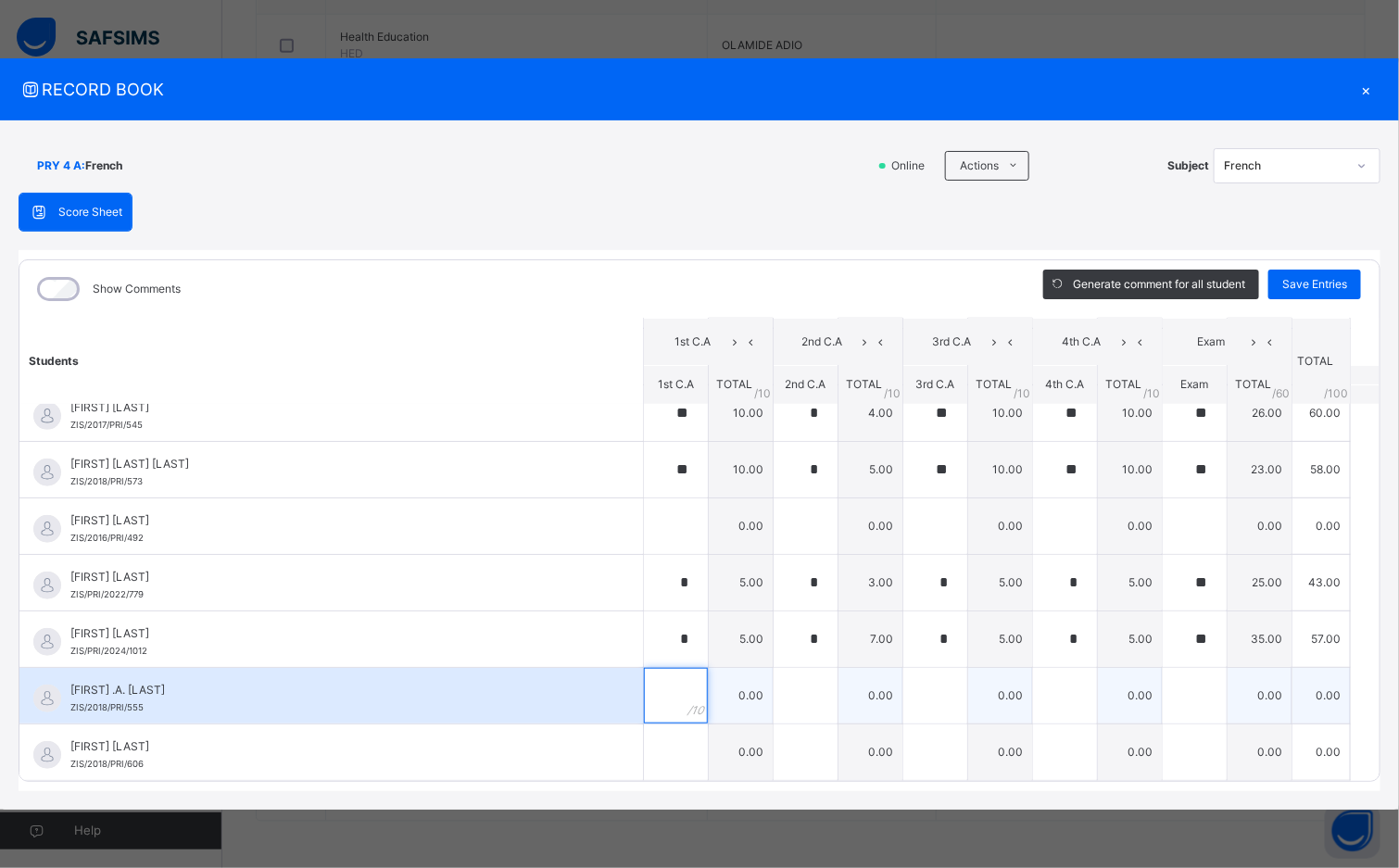 click at bounding box center [675, 696] 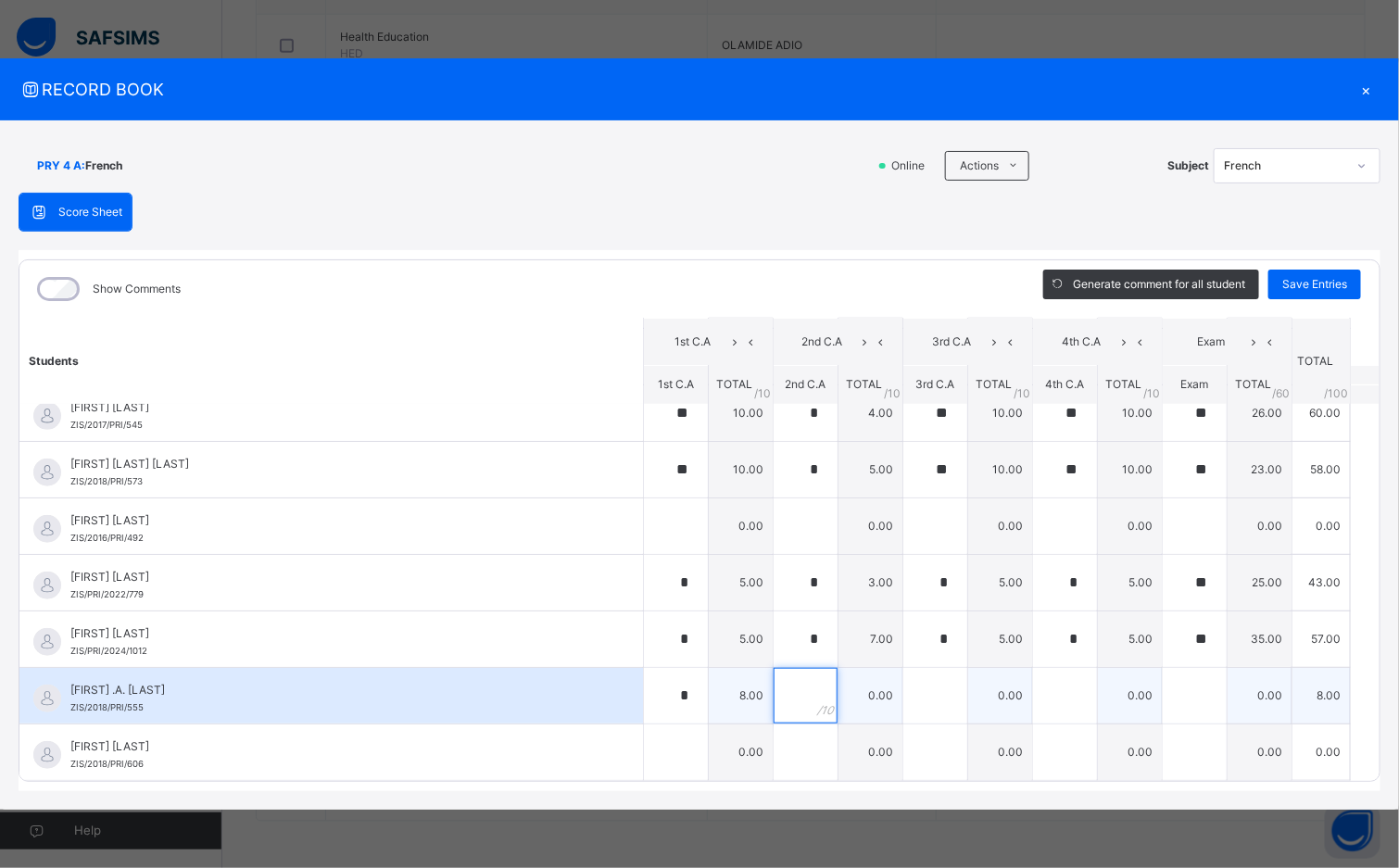 click at bounding box center [805, 696] 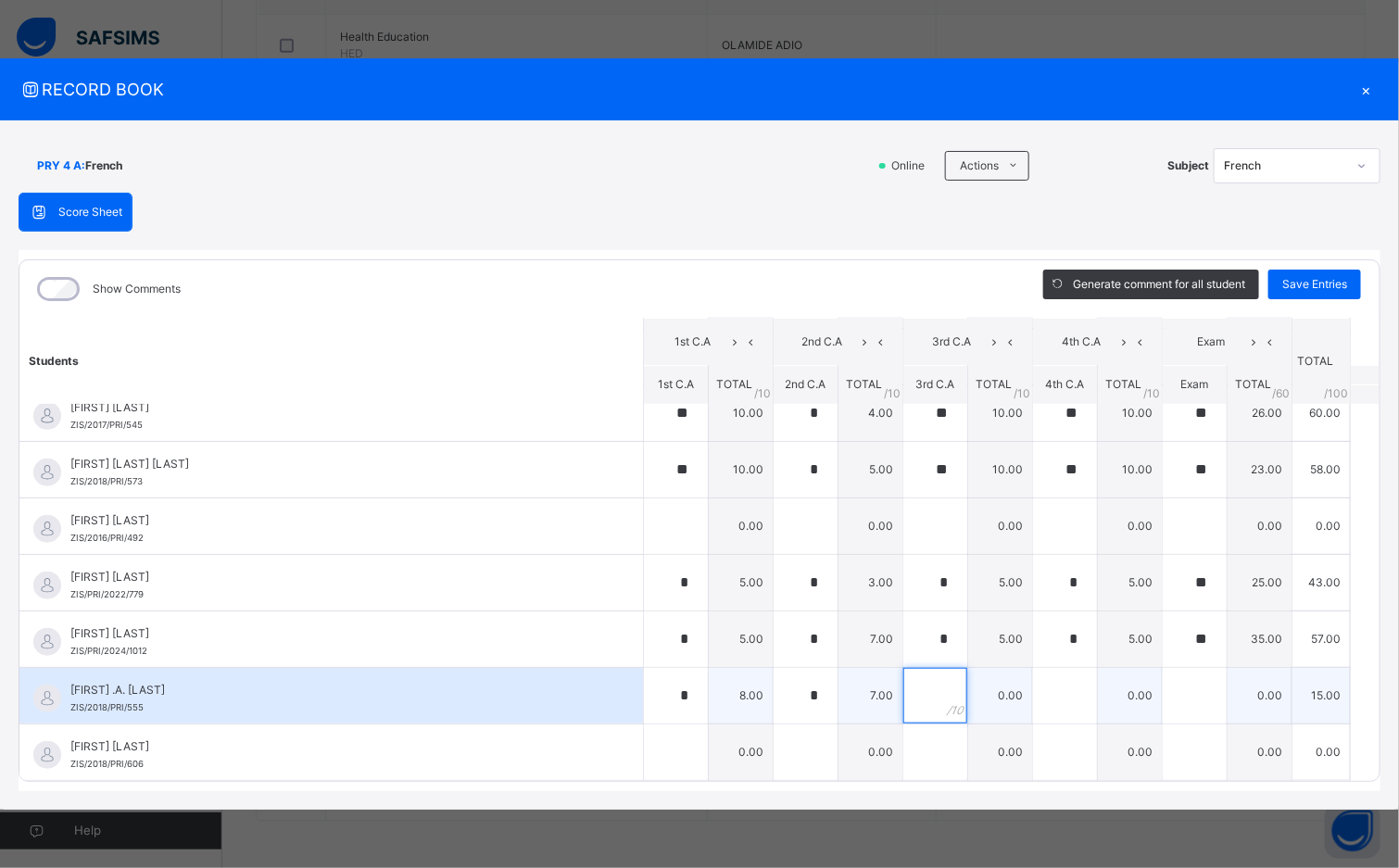 click at bounding box center [935, 696] 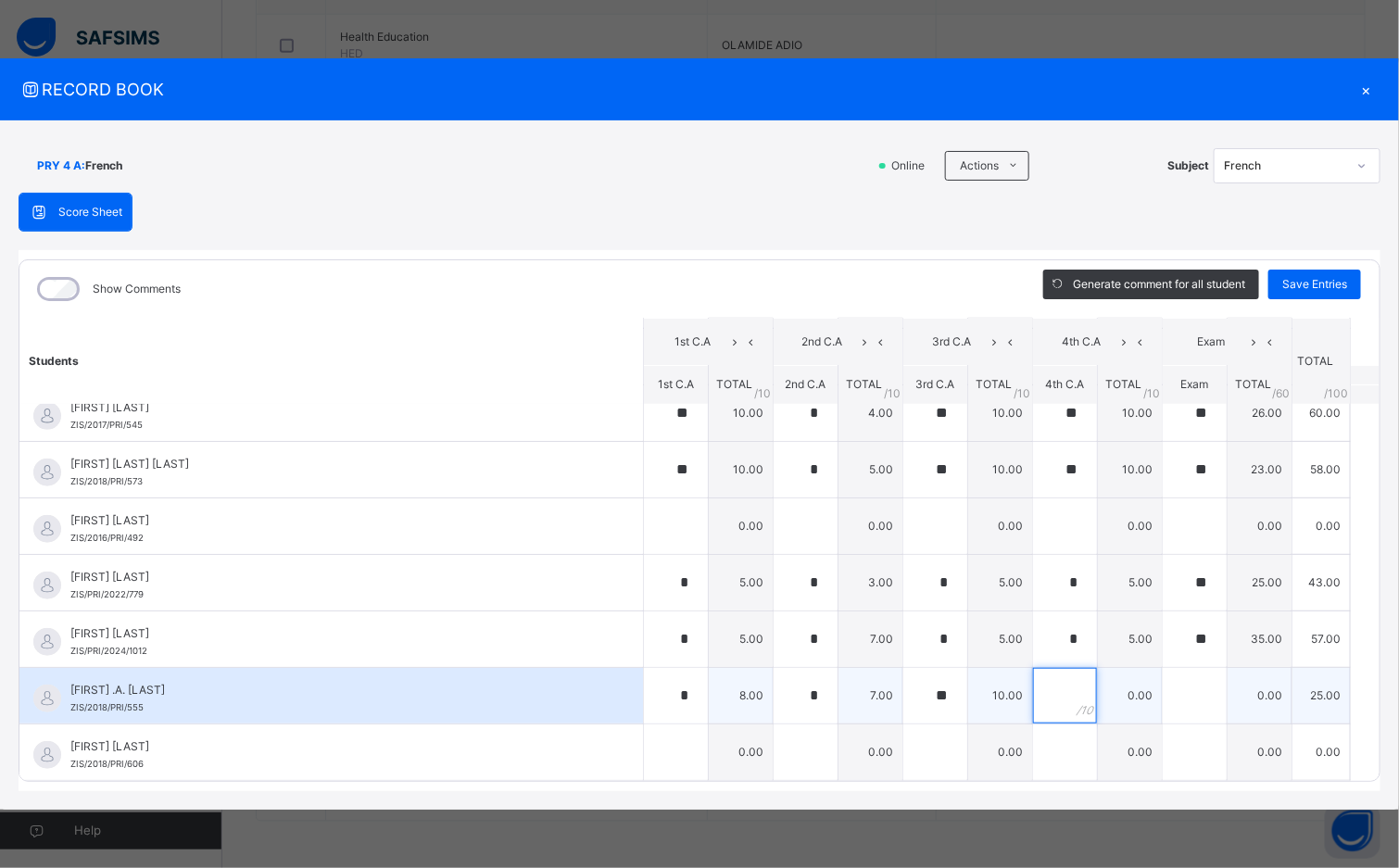 click at bounding box center [1065, 696] 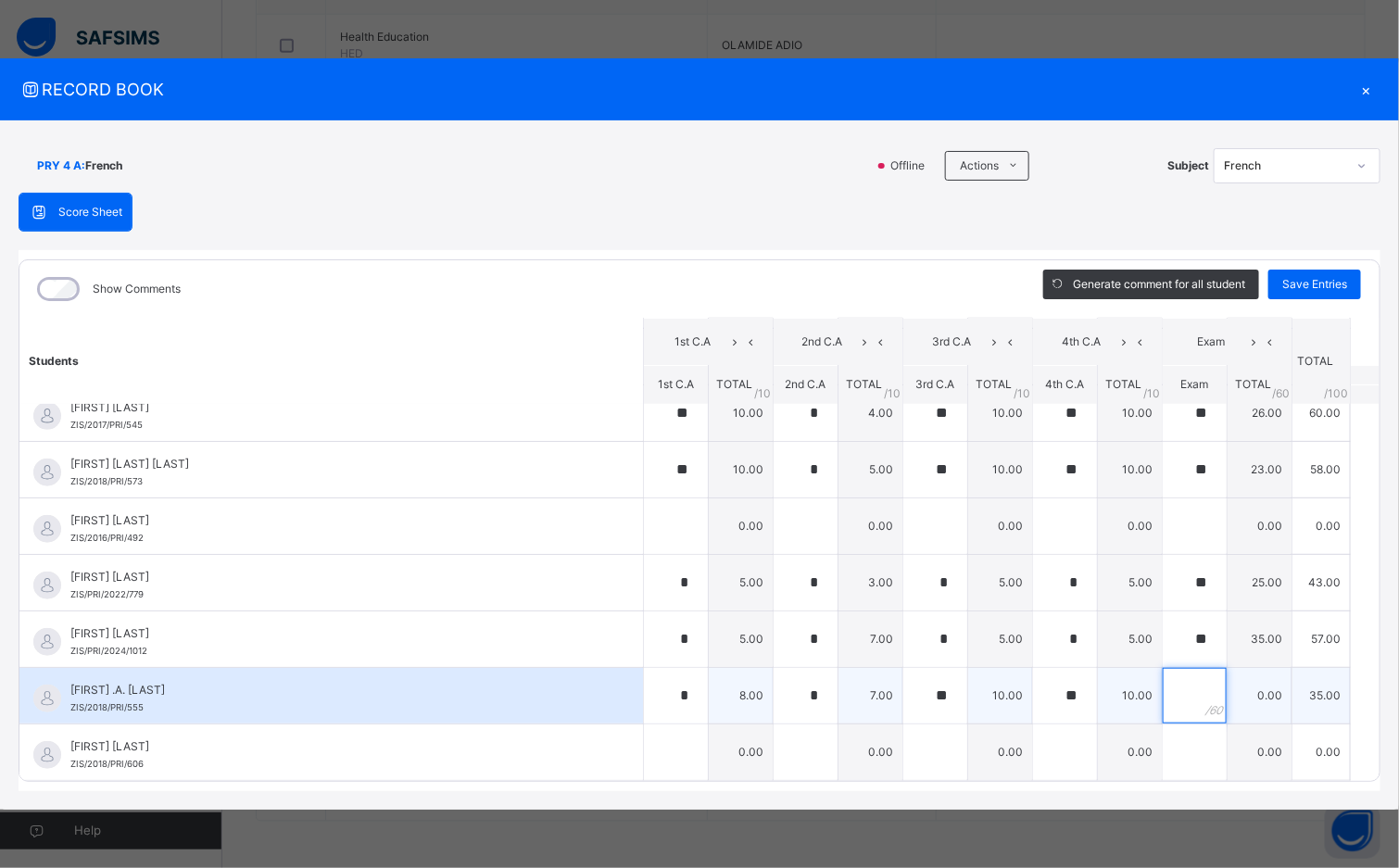 click at bounding box center (1194, 696) 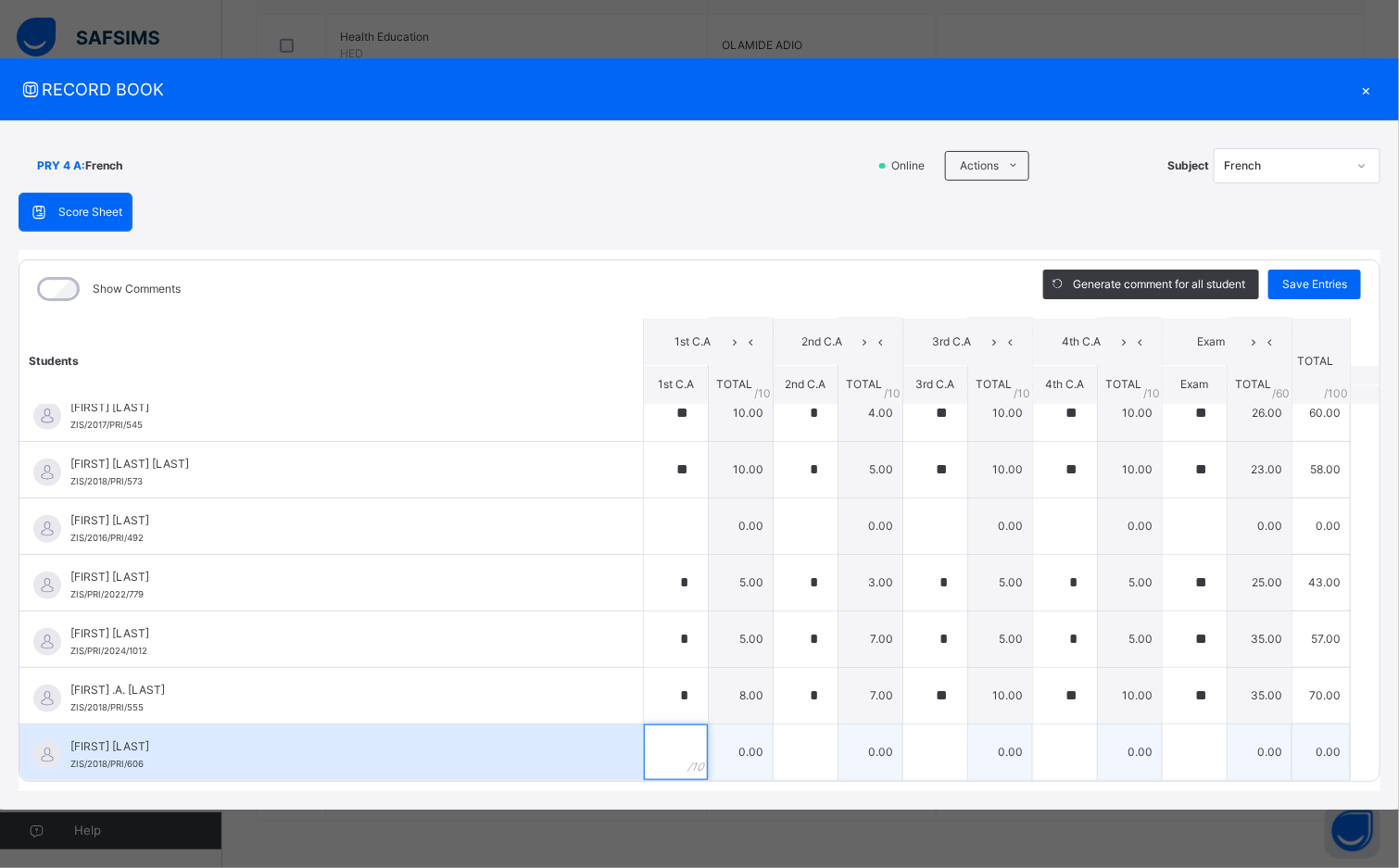 click at bounding box center [675, 752] 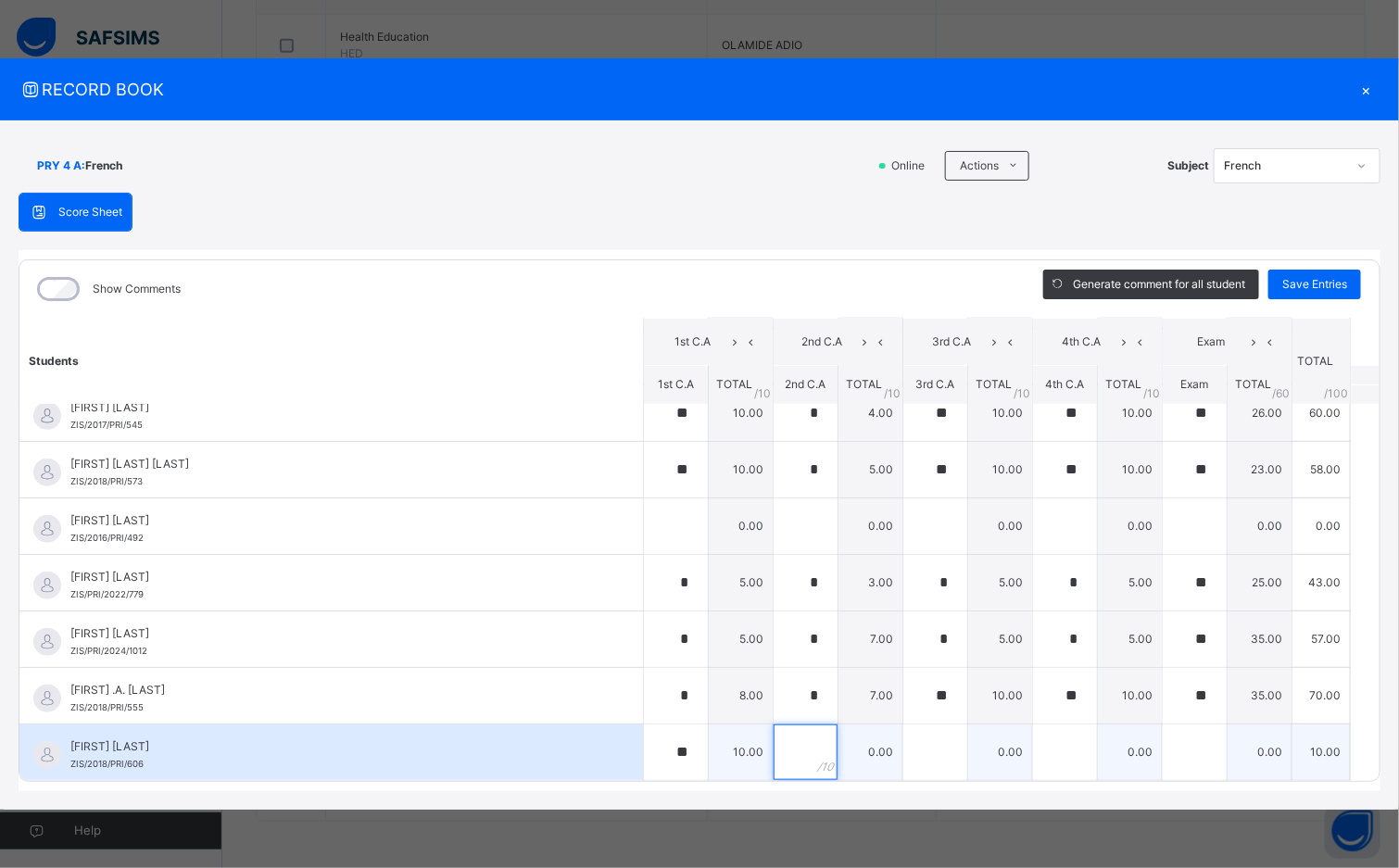 click at bounding box center (805, 752) 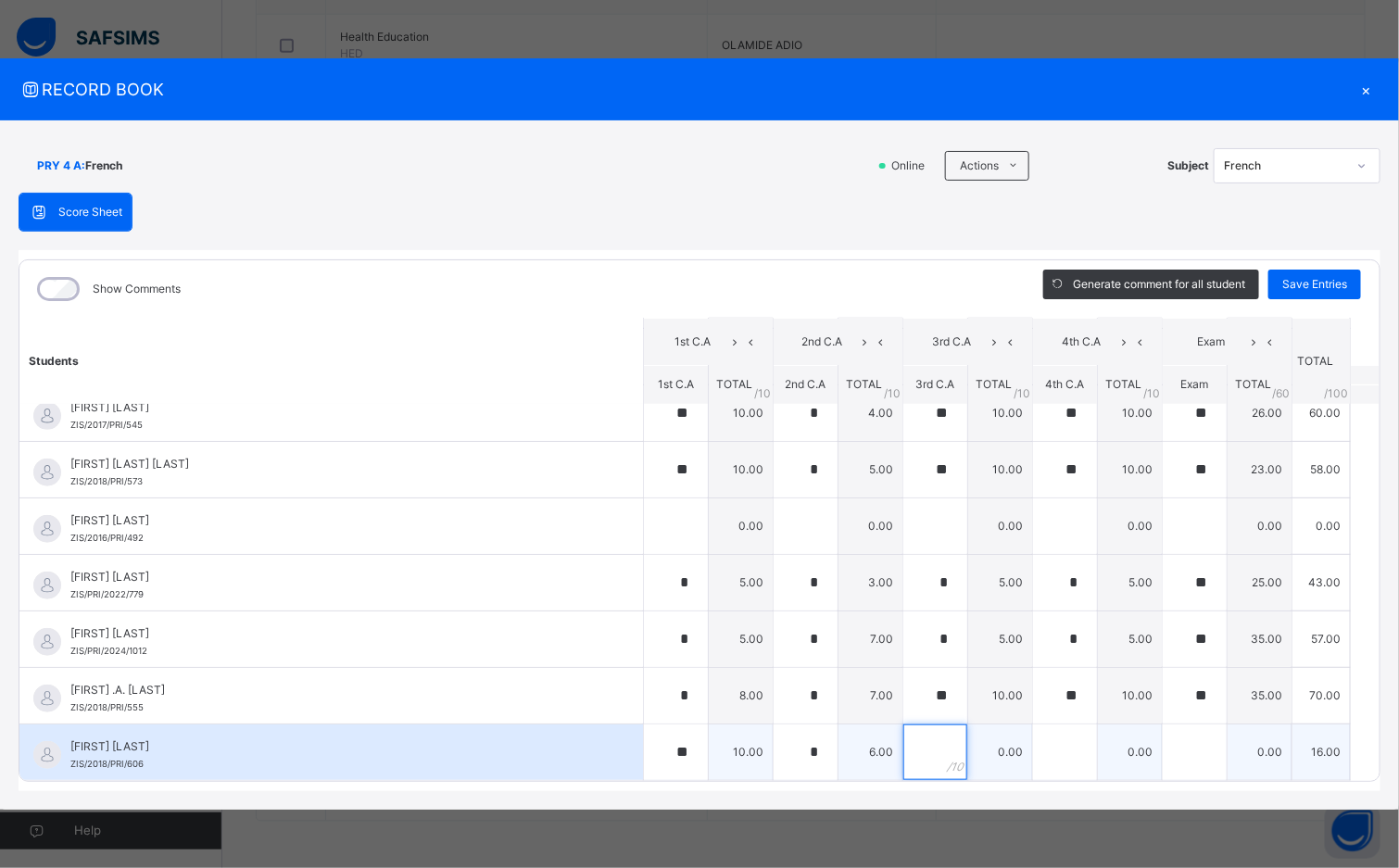 click at bounding box center [935, 752] 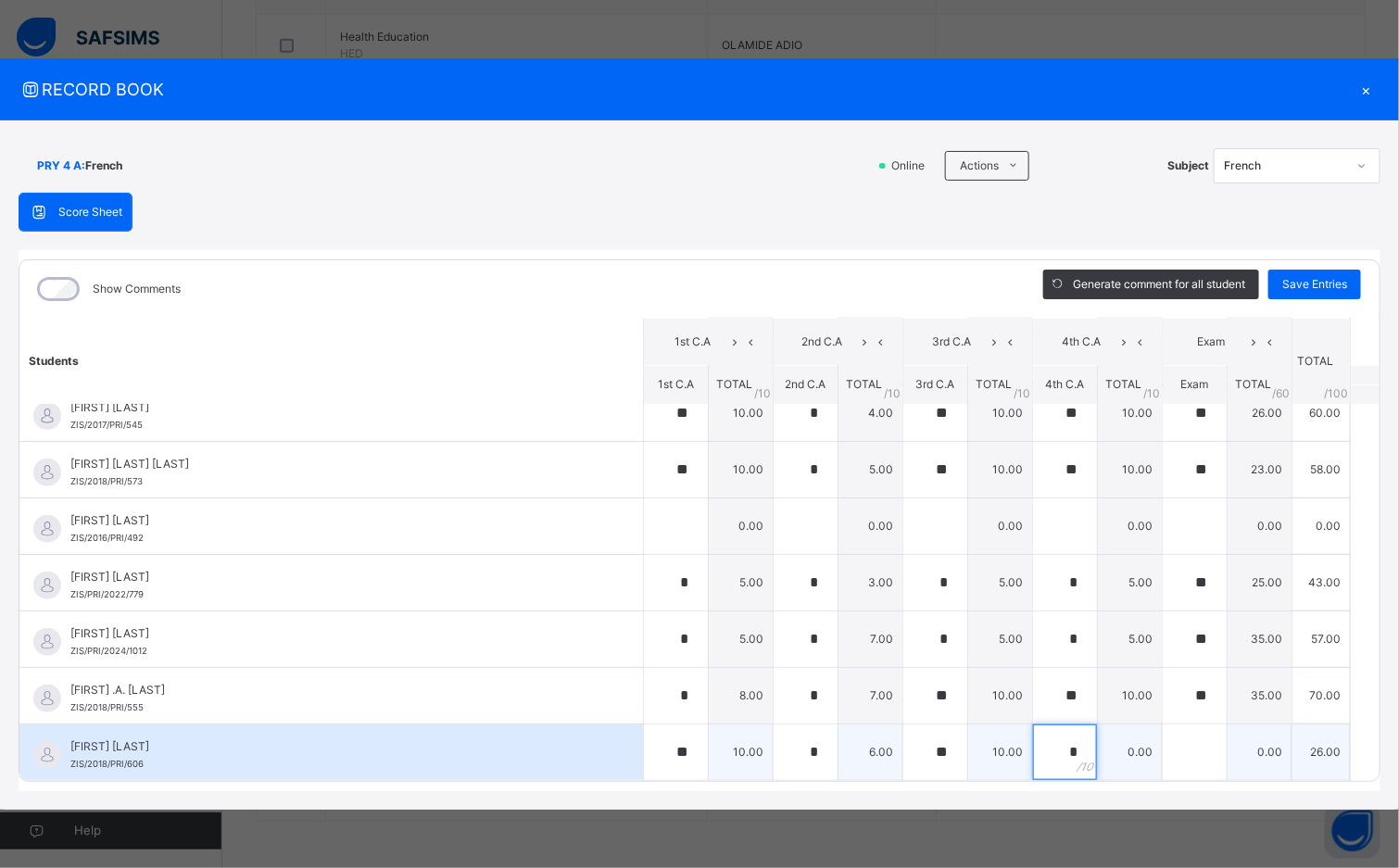 click on "*" at bounding box center (1065, 752) 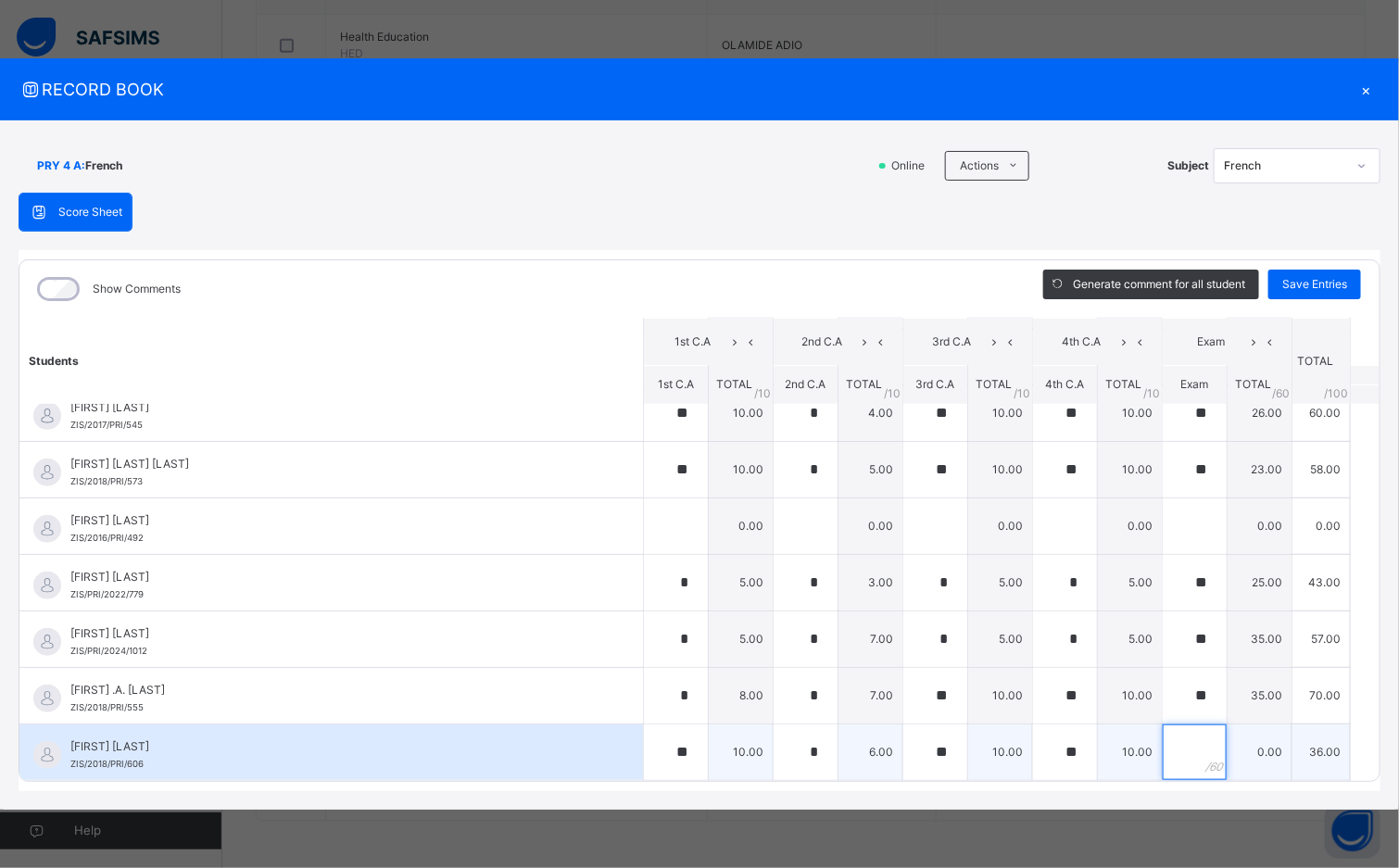 click at bounding box center [1194, 752] 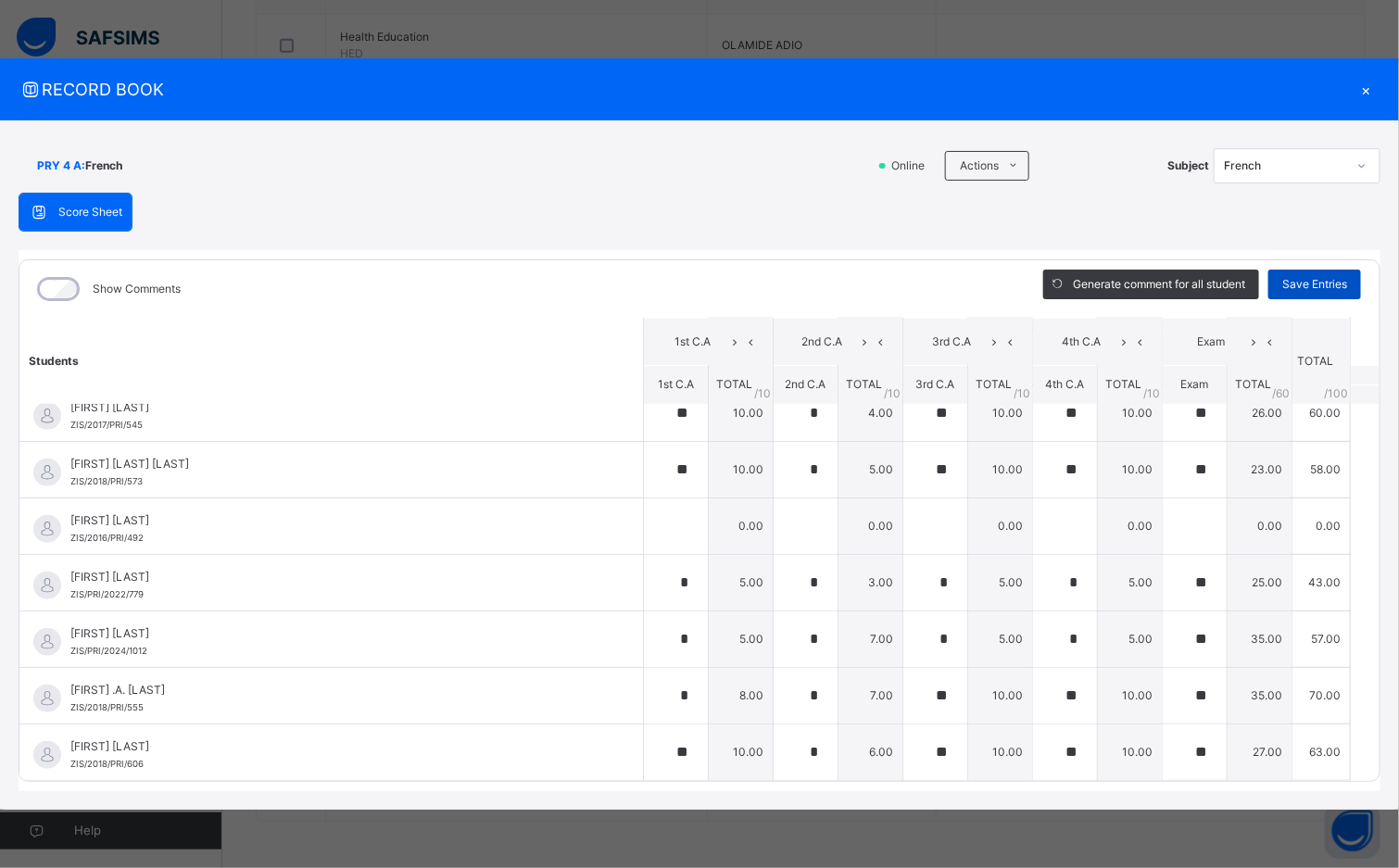 click on "Save Entries" at bounding box center (1315, 284) 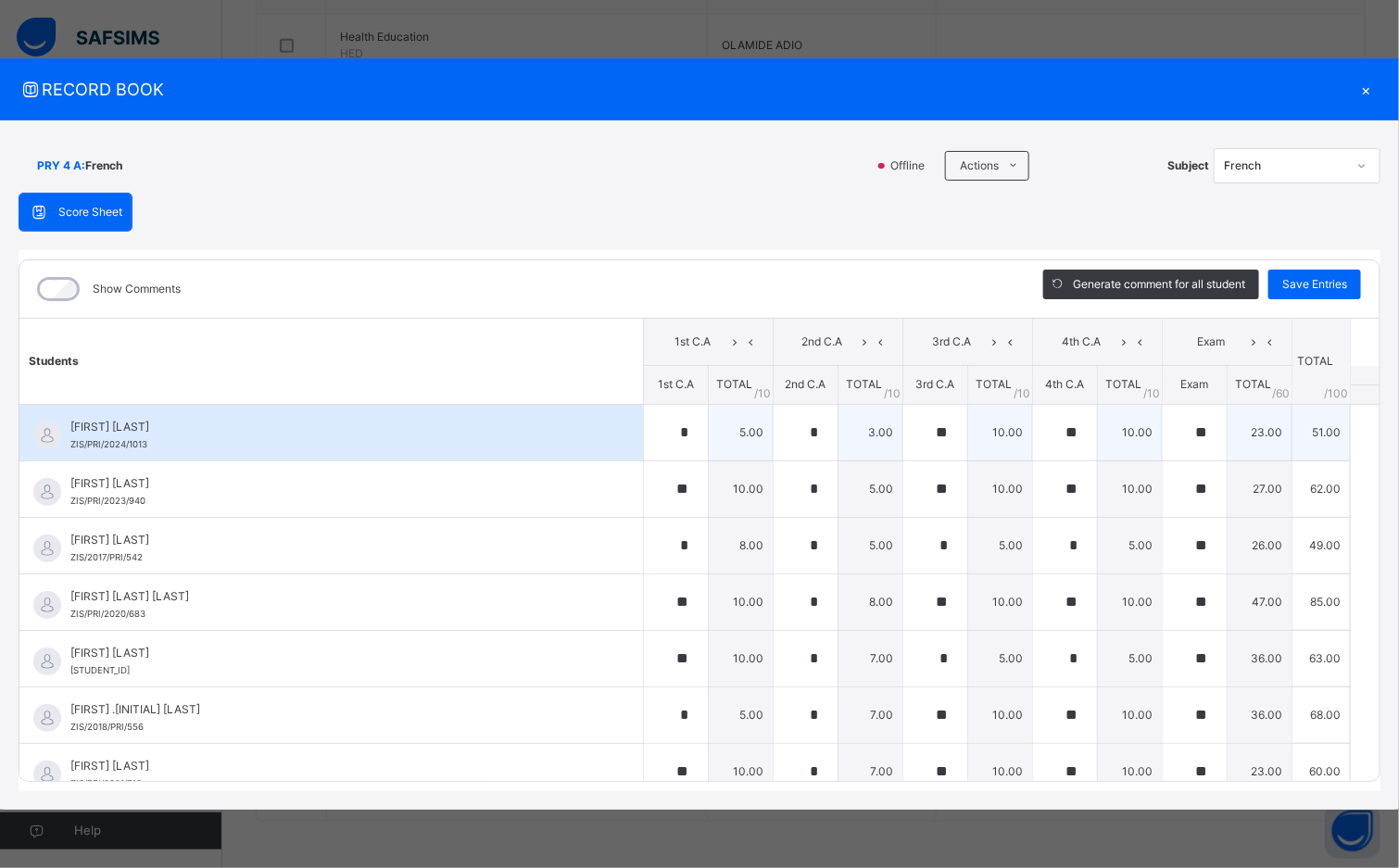 click on "[FIRST]  [LAST] [STUDENT_ID]" at bounding box center (331, 433) 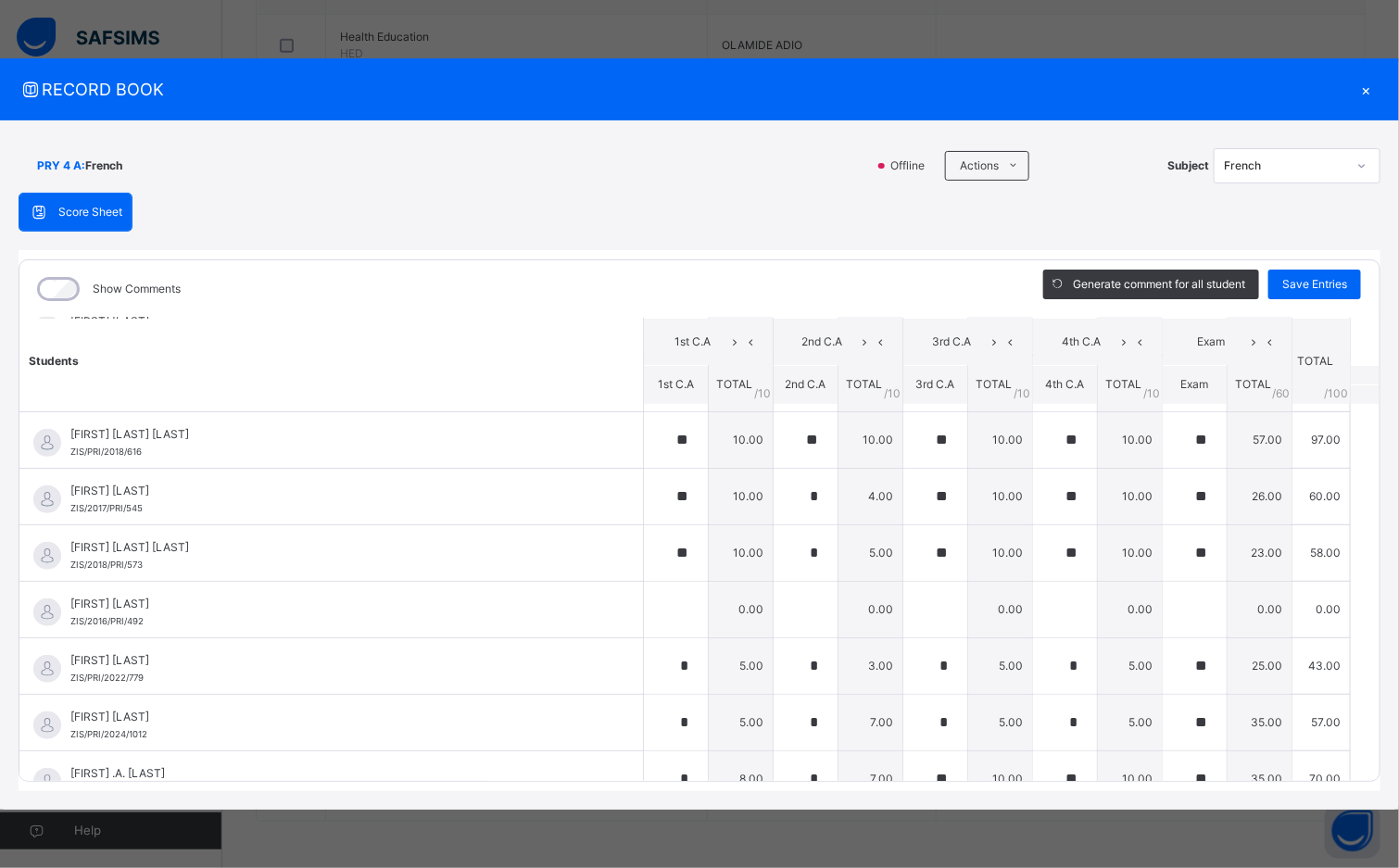scroll, scrollTop: 500, scrollLeft: 0, axis: vertical 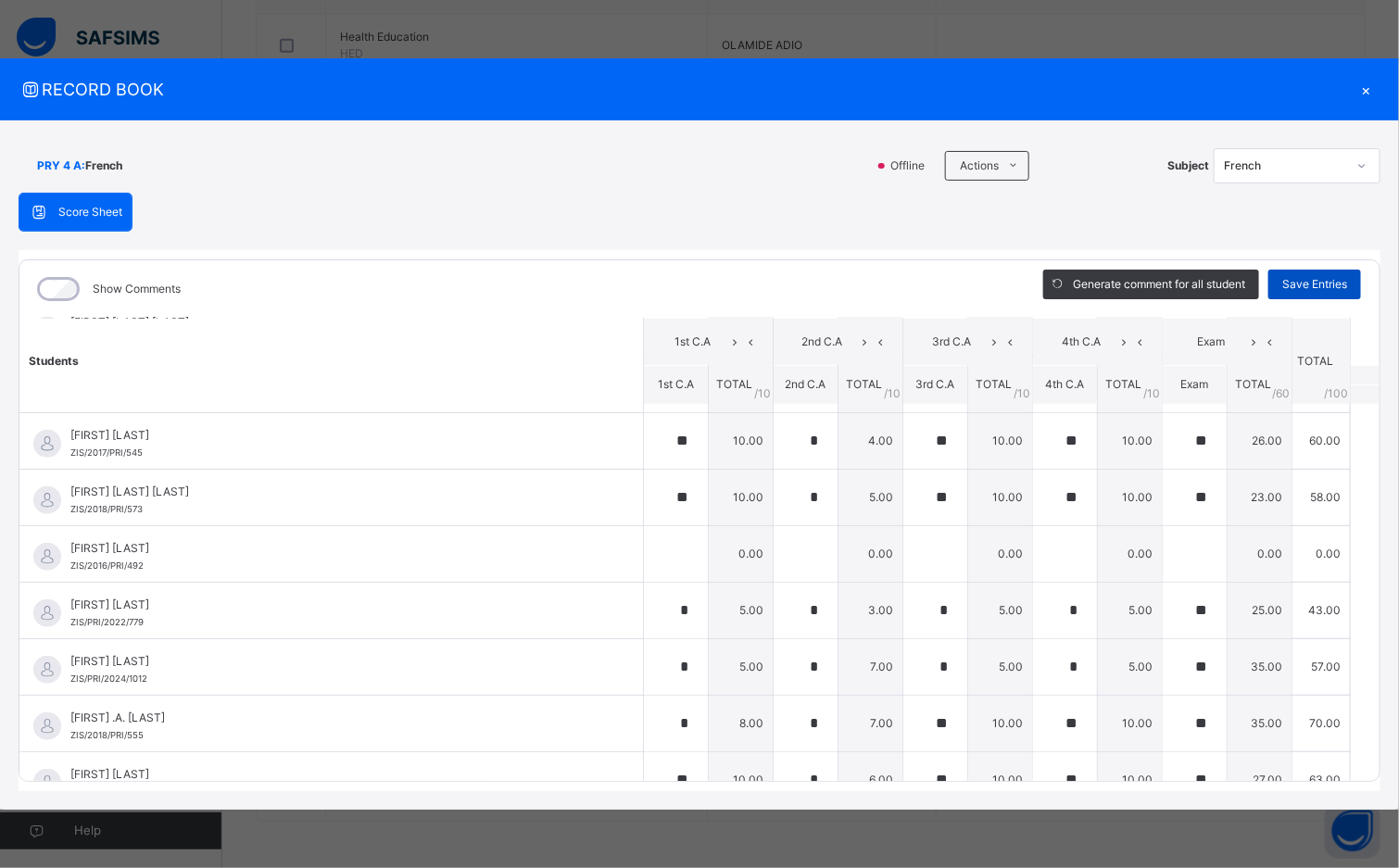 click on "Save Entries" at bounding box center [1315, 284] 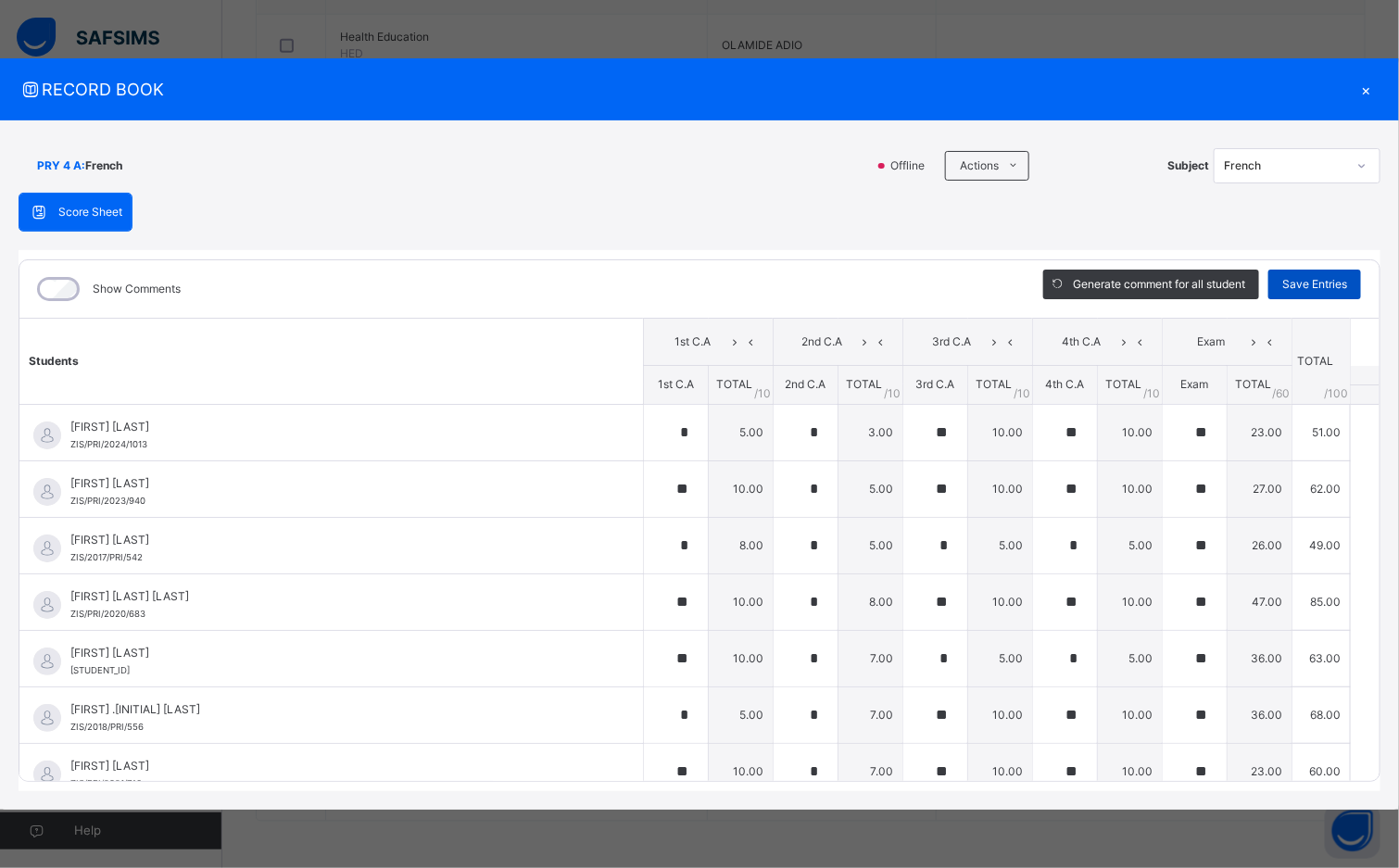 click on "Save Entries" at bounding box center (1315, 284) 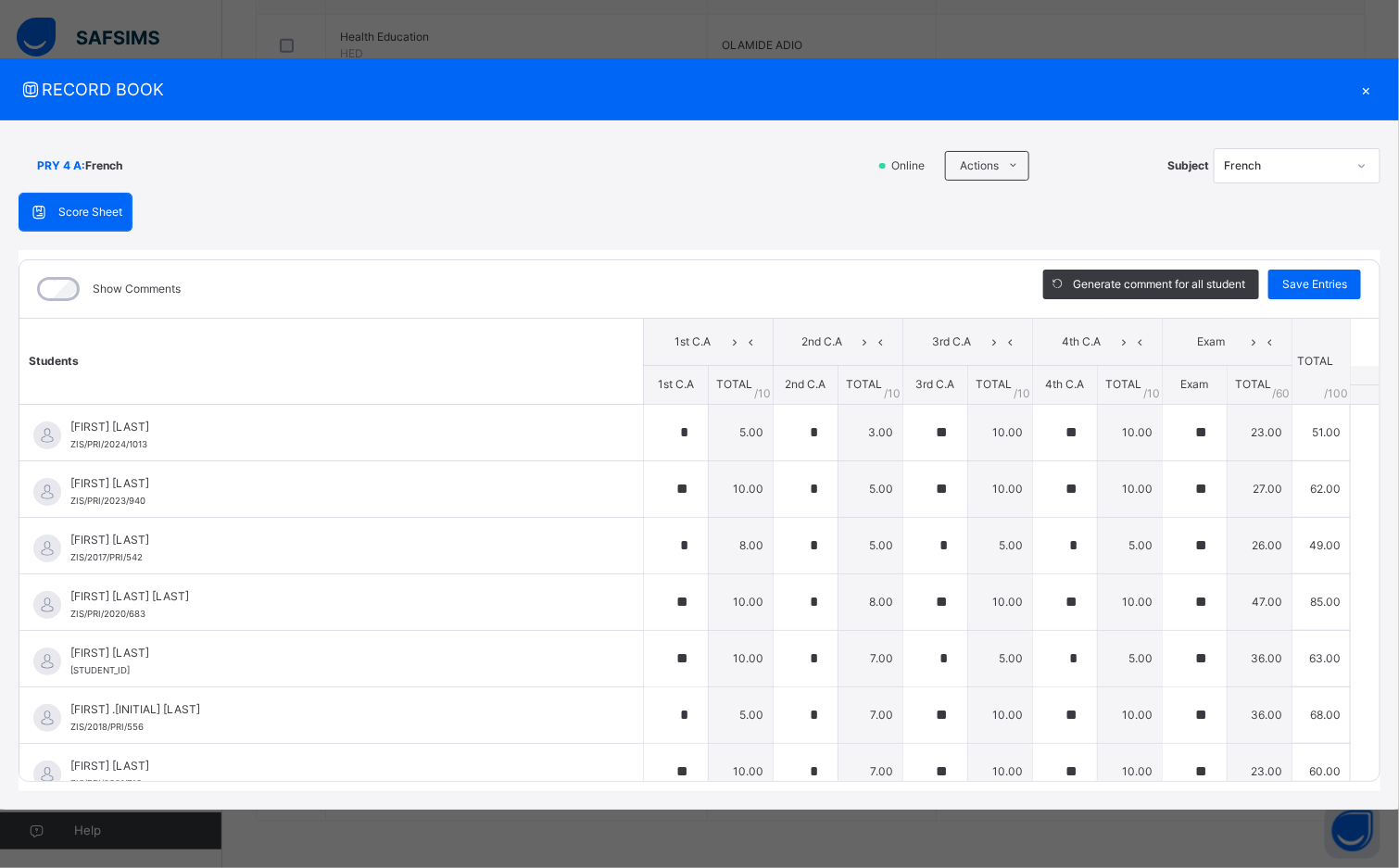 click on "PRY 4   A :" at bounding box center [61, 166] 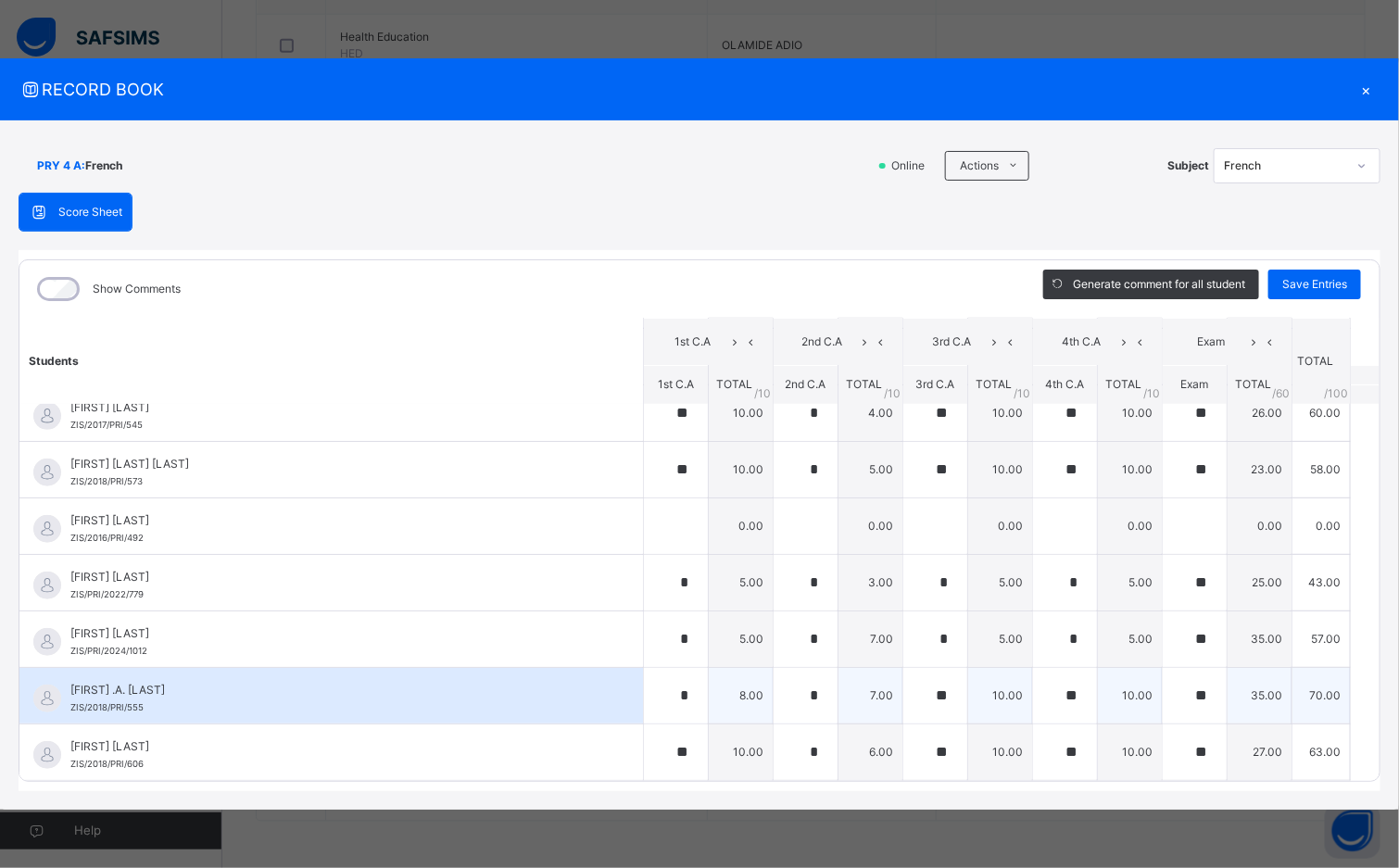 scroll, scrollTop: 536, scrollLeft: 0, axis: vertical 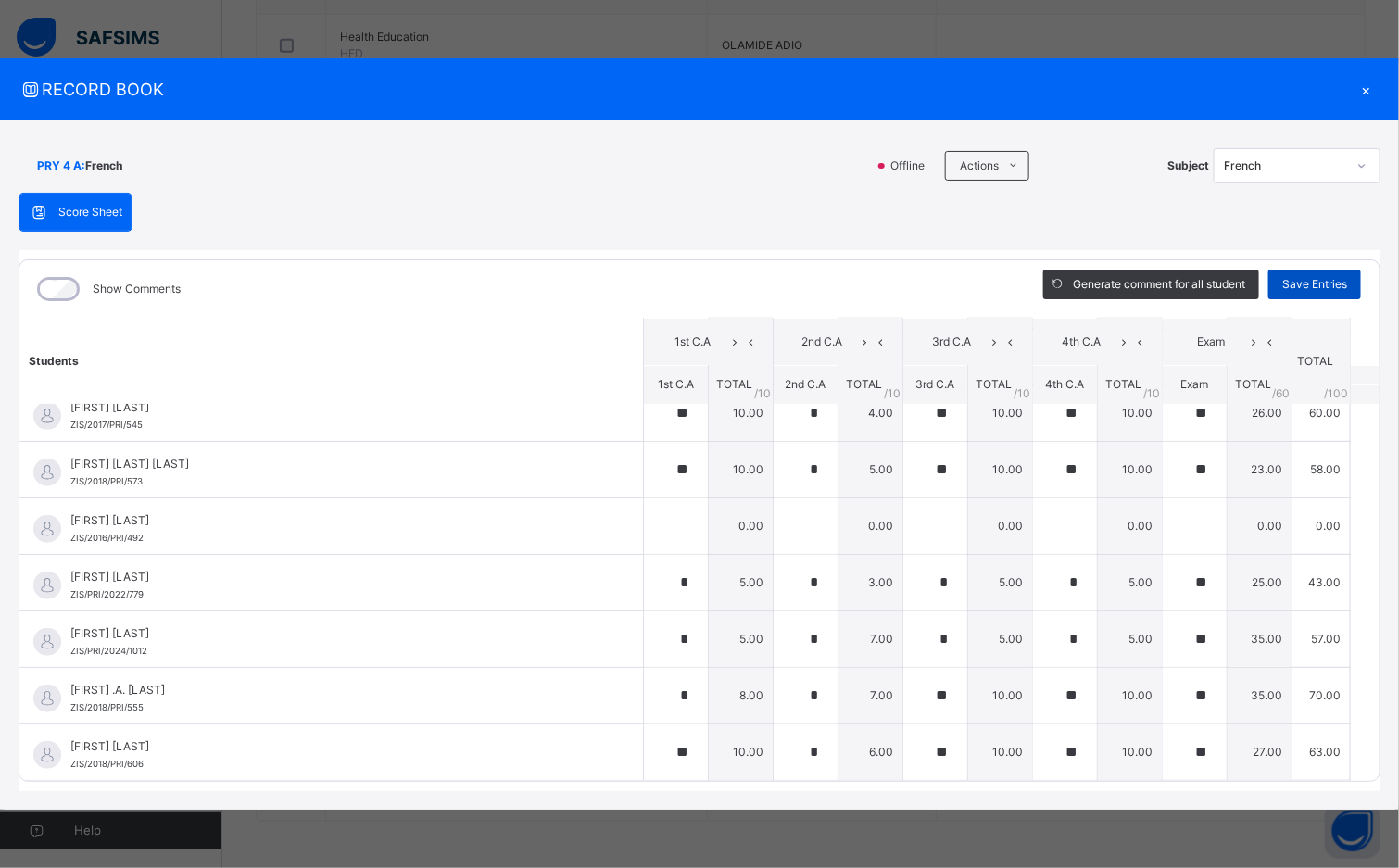 click on "Save Entries" at bounding box center (1315, 284) 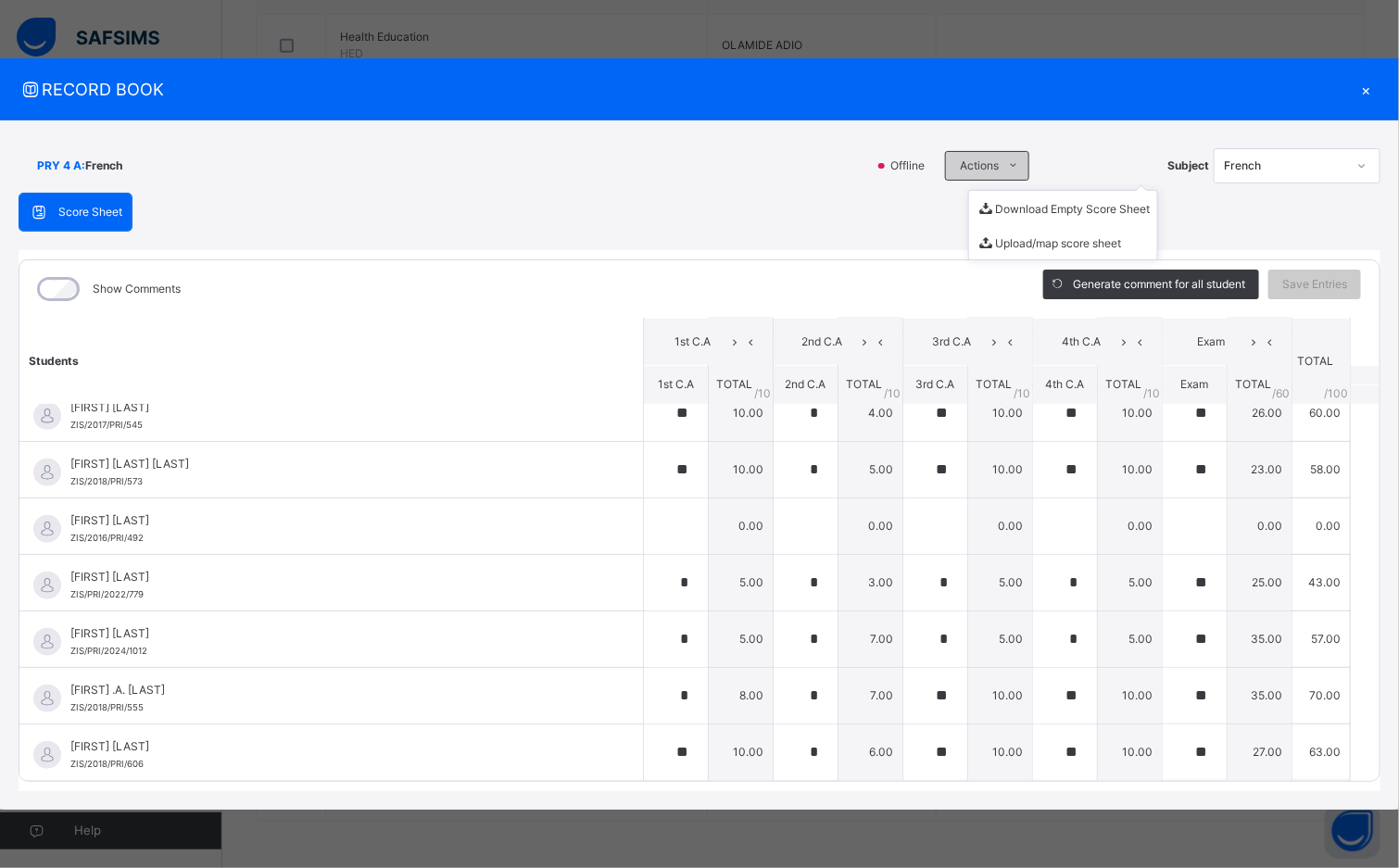 click at bounding box center [1014, 166] 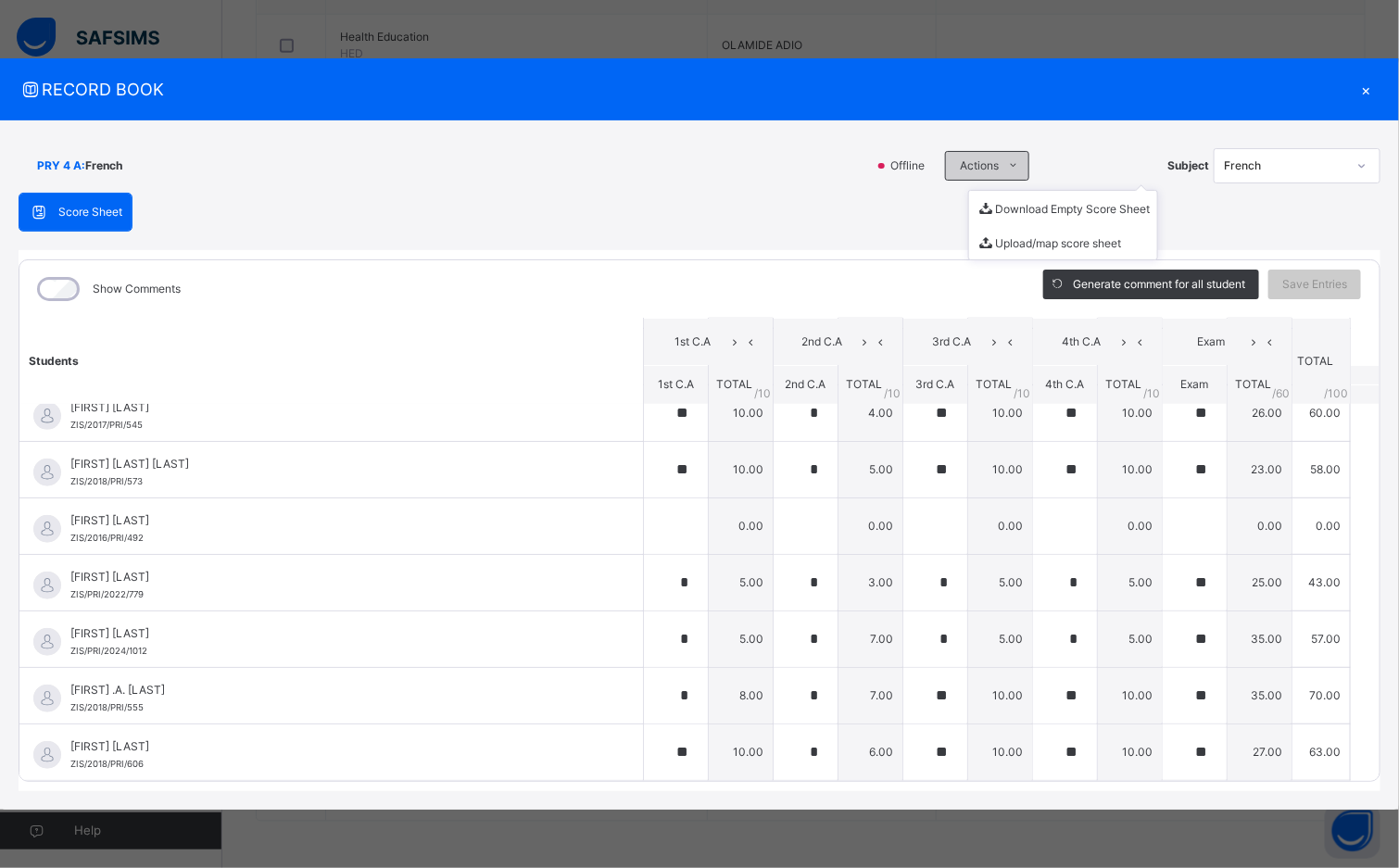 click at bounding box center [1014, 166] 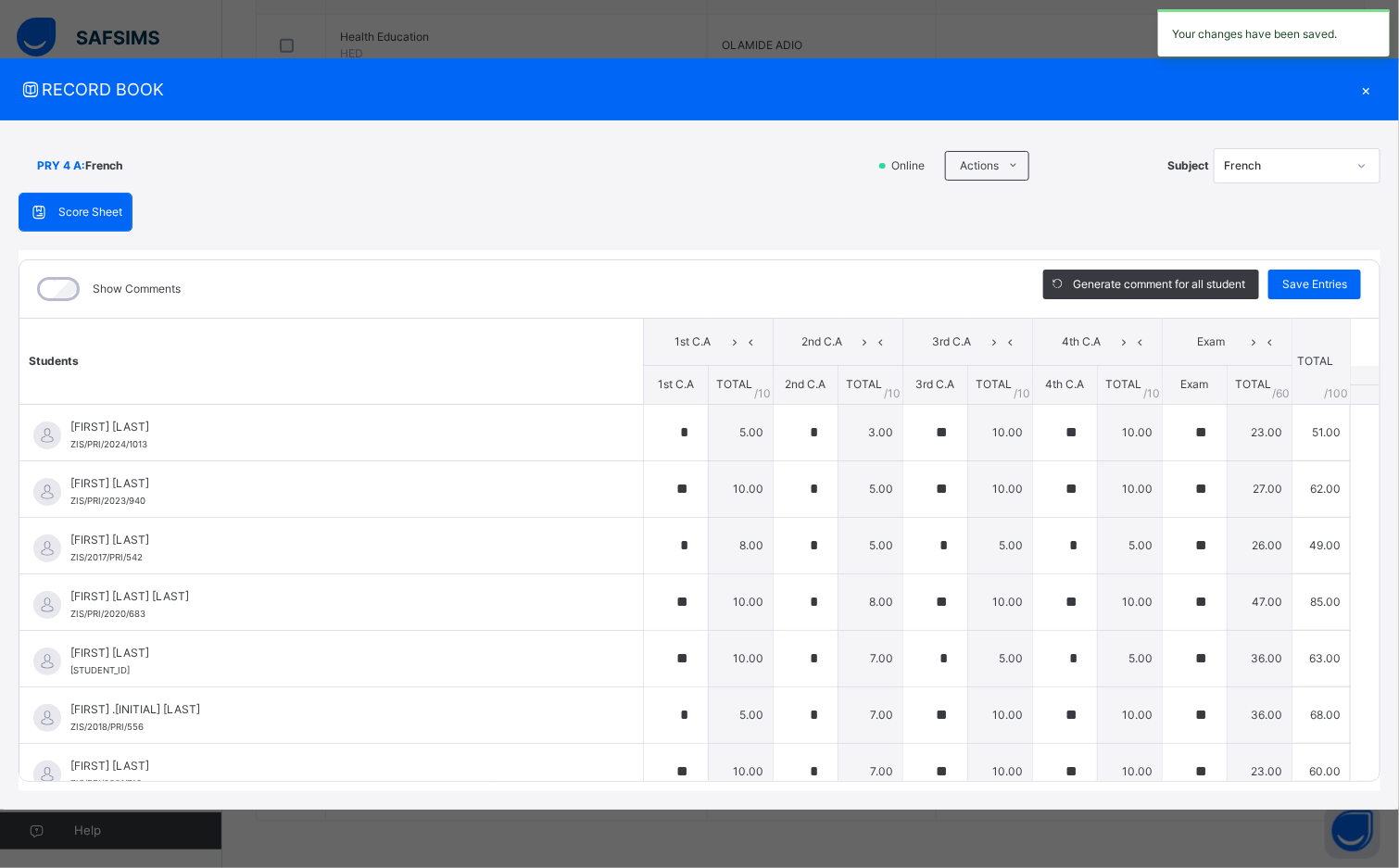 scroll, scrollTop: 620, scrollLeft: 0, axis: vertical 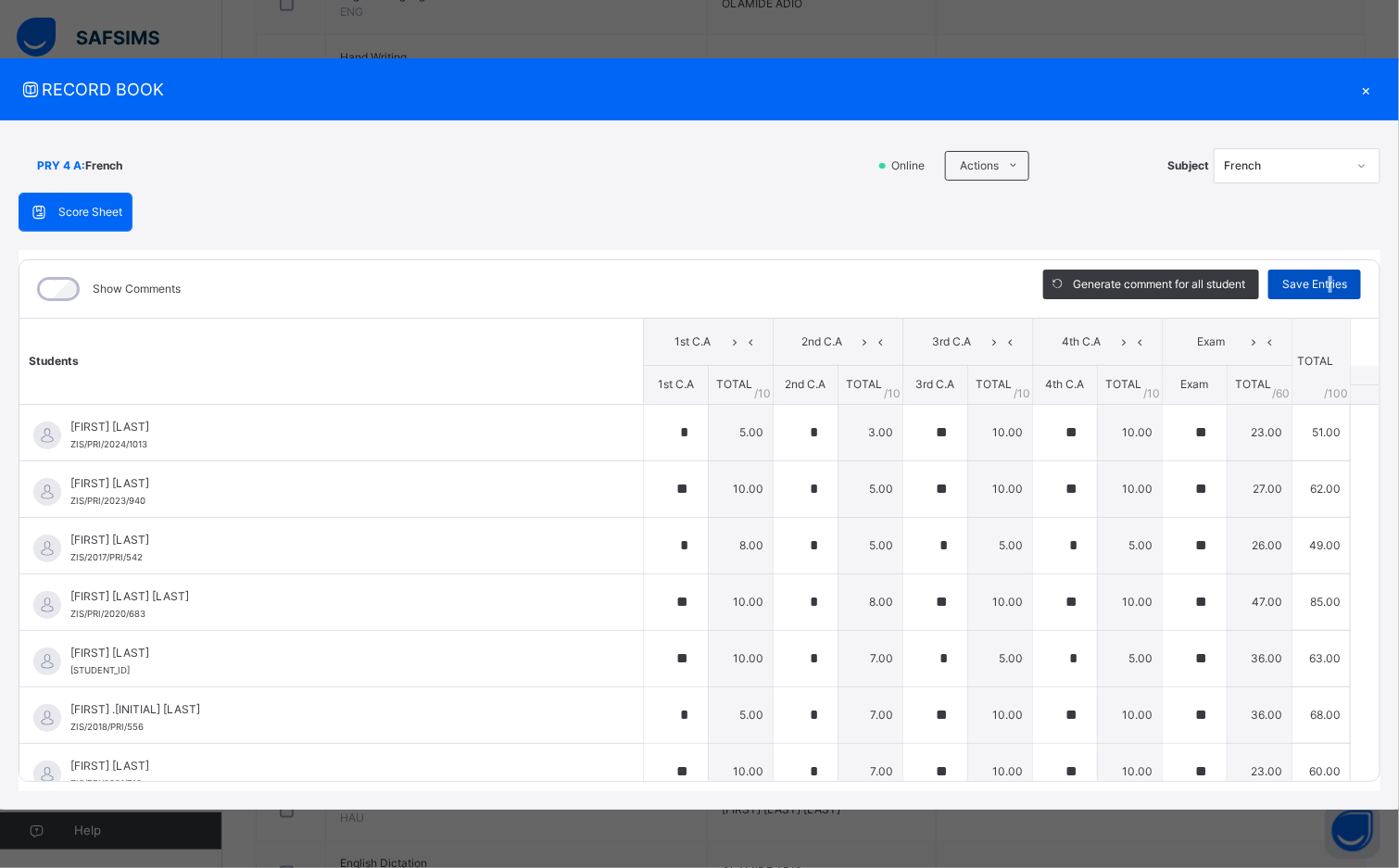 click on "Save Entries" at bounding box center (1315, 284) 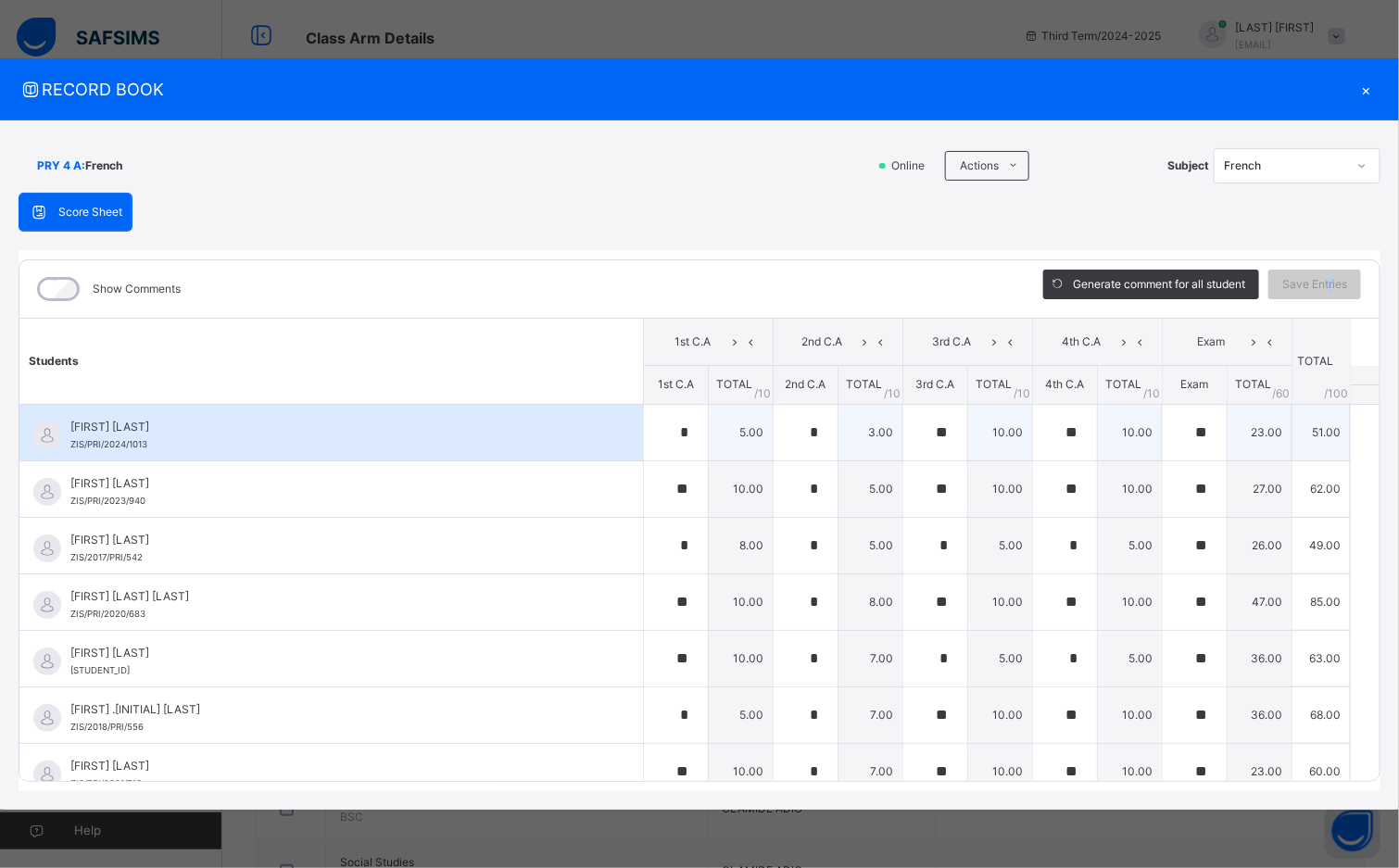 scroll, scrollTop: 0, scrollLeft: 0, axis: both 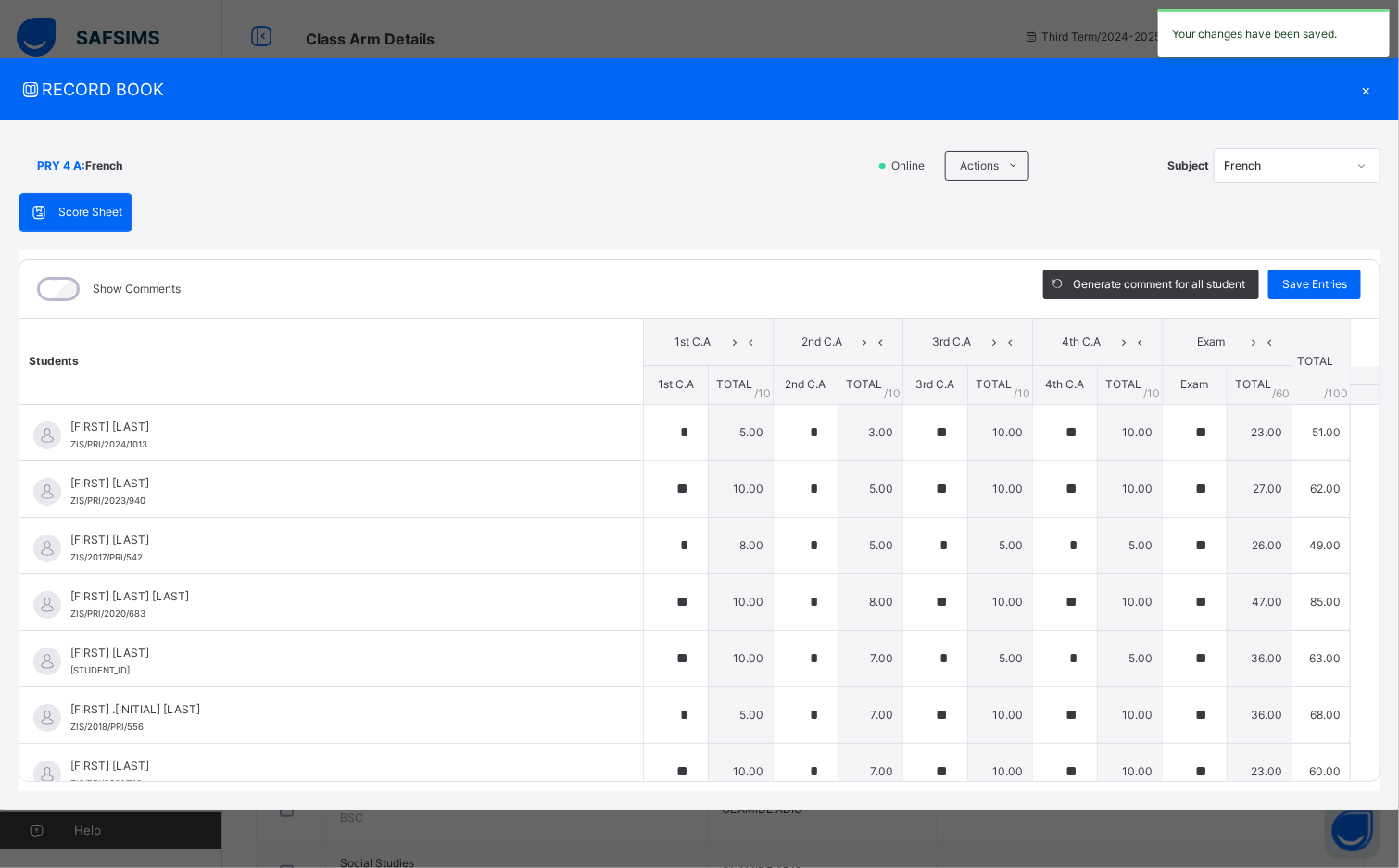 click on "×" at bounding box center (1367, 89) 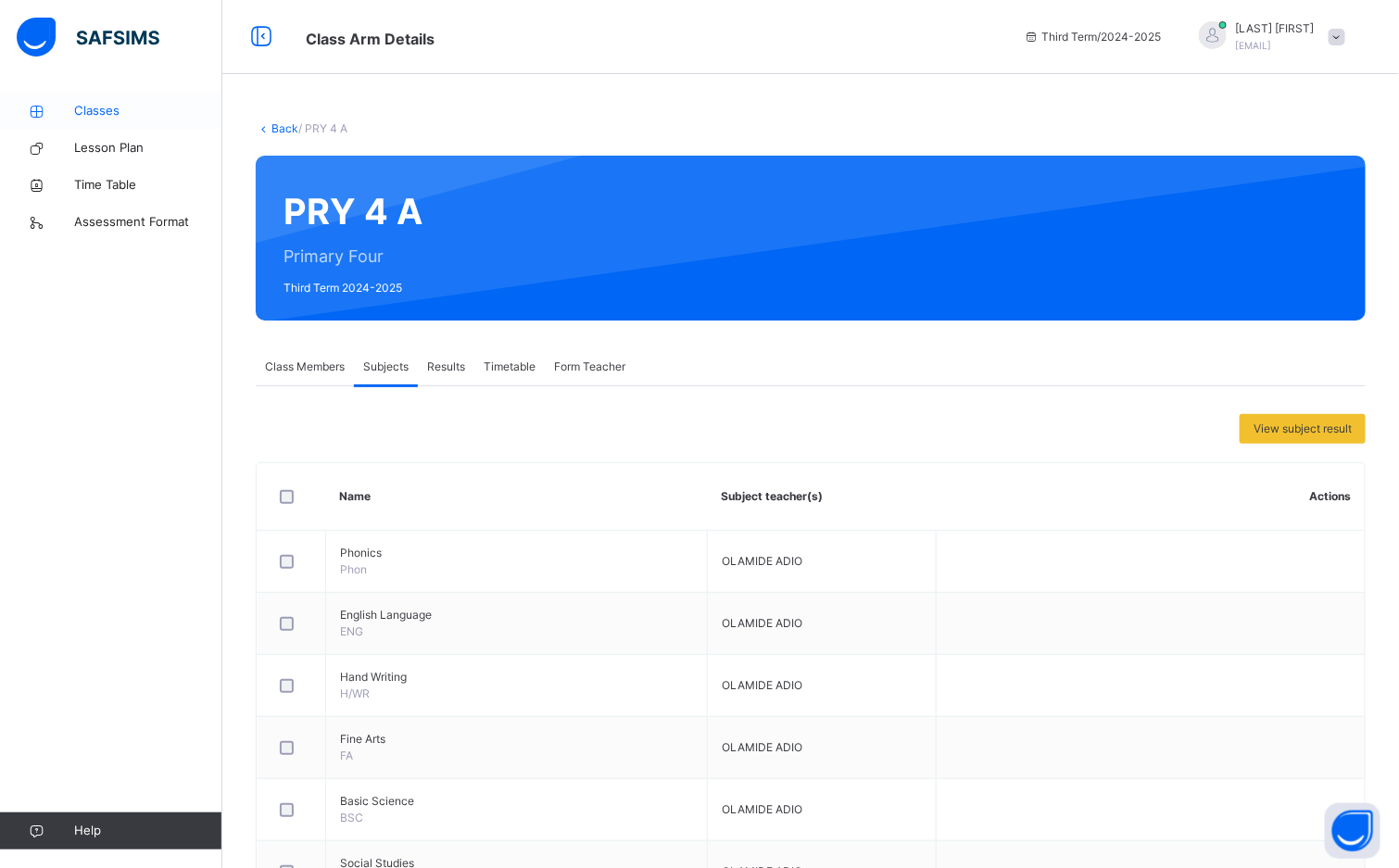 click on "Classes" at bounding box center [148, 111] 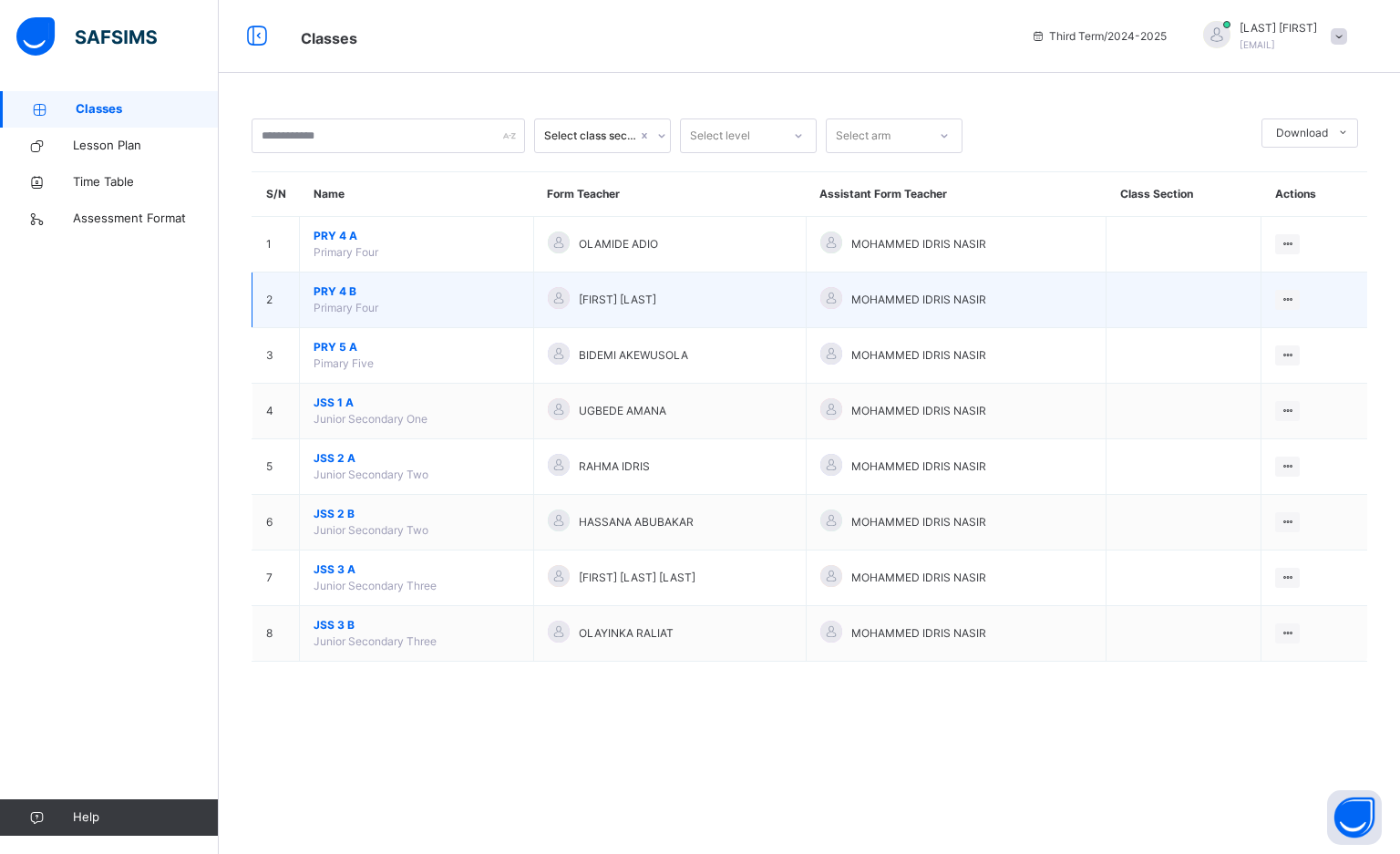 click on "PRY 4   B" at bounding box center [417, 292] 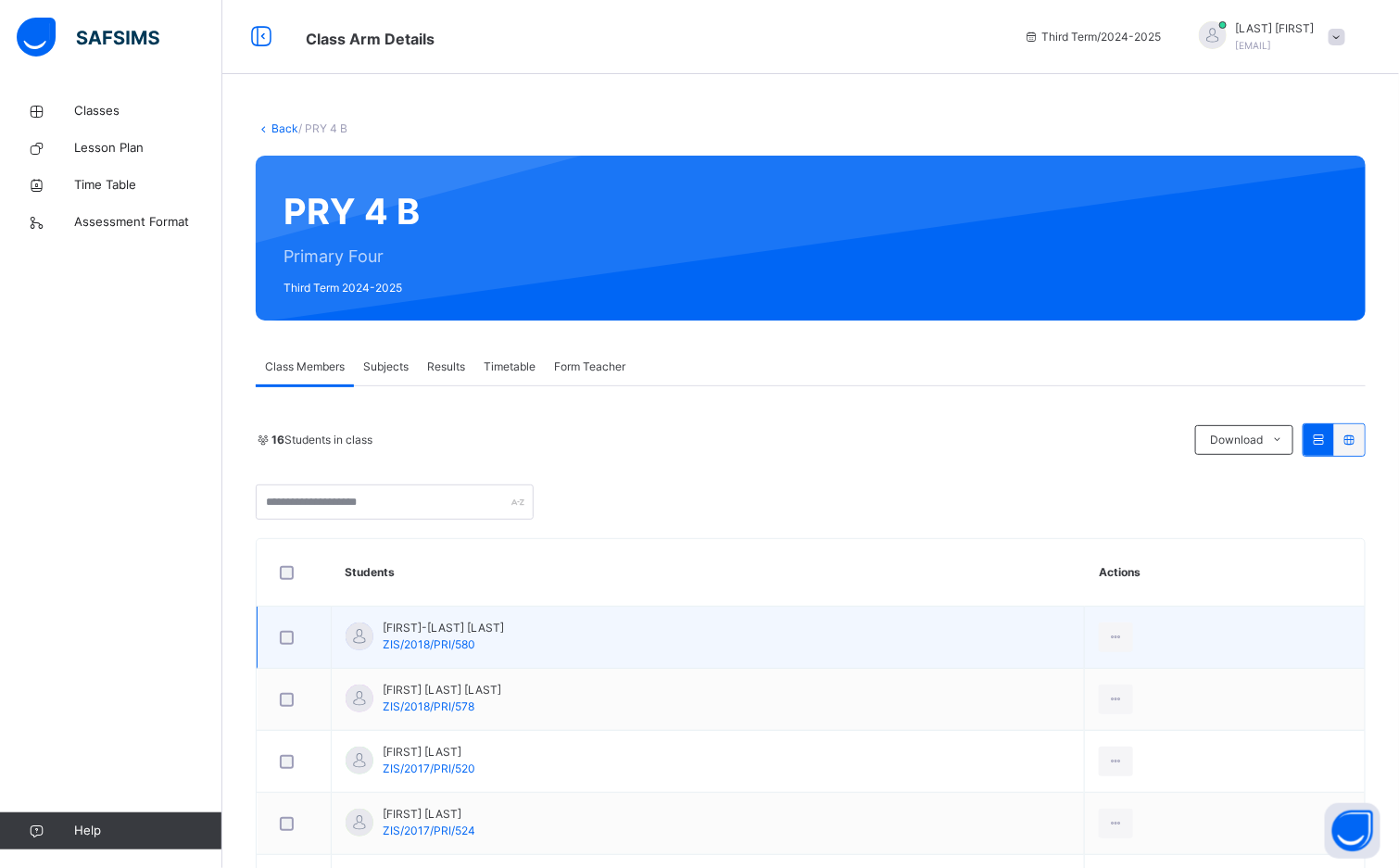 click on "ZIS/2018/PRI/580" at bounding box center [429, 644] 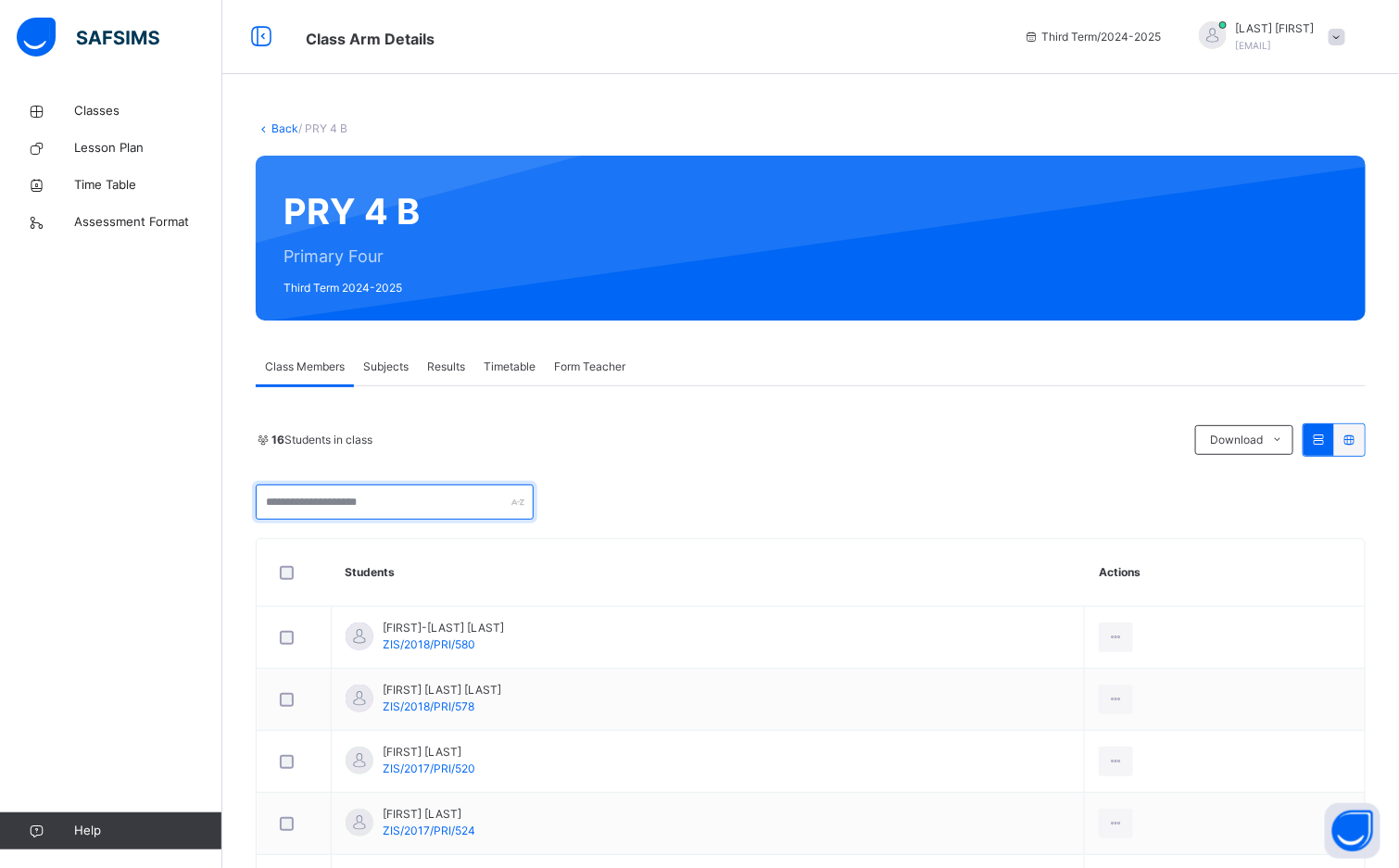click at bounding box center (395, 502) 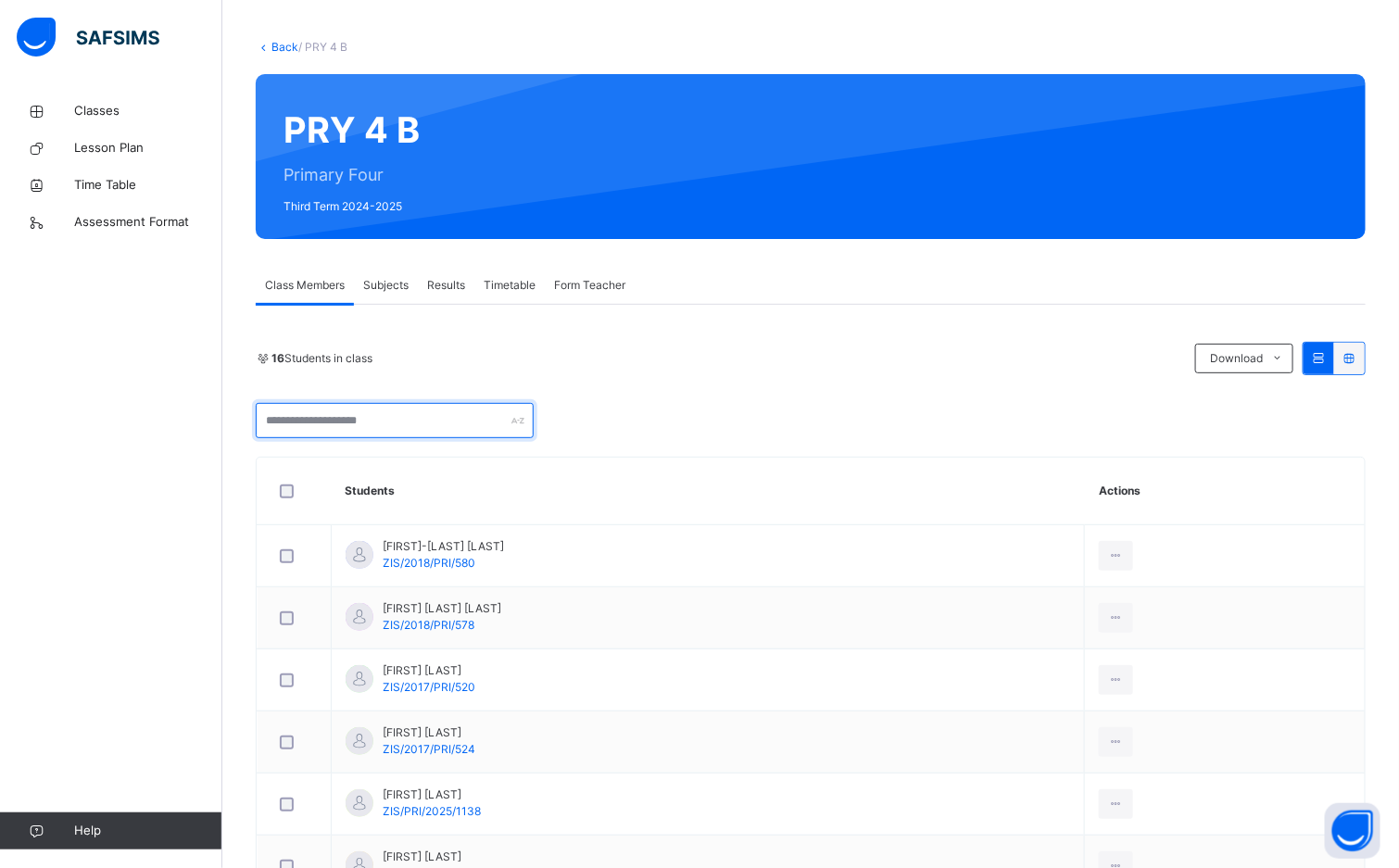 scroll, scrollTop: 139, scrollLeft: 0, axis: vertical 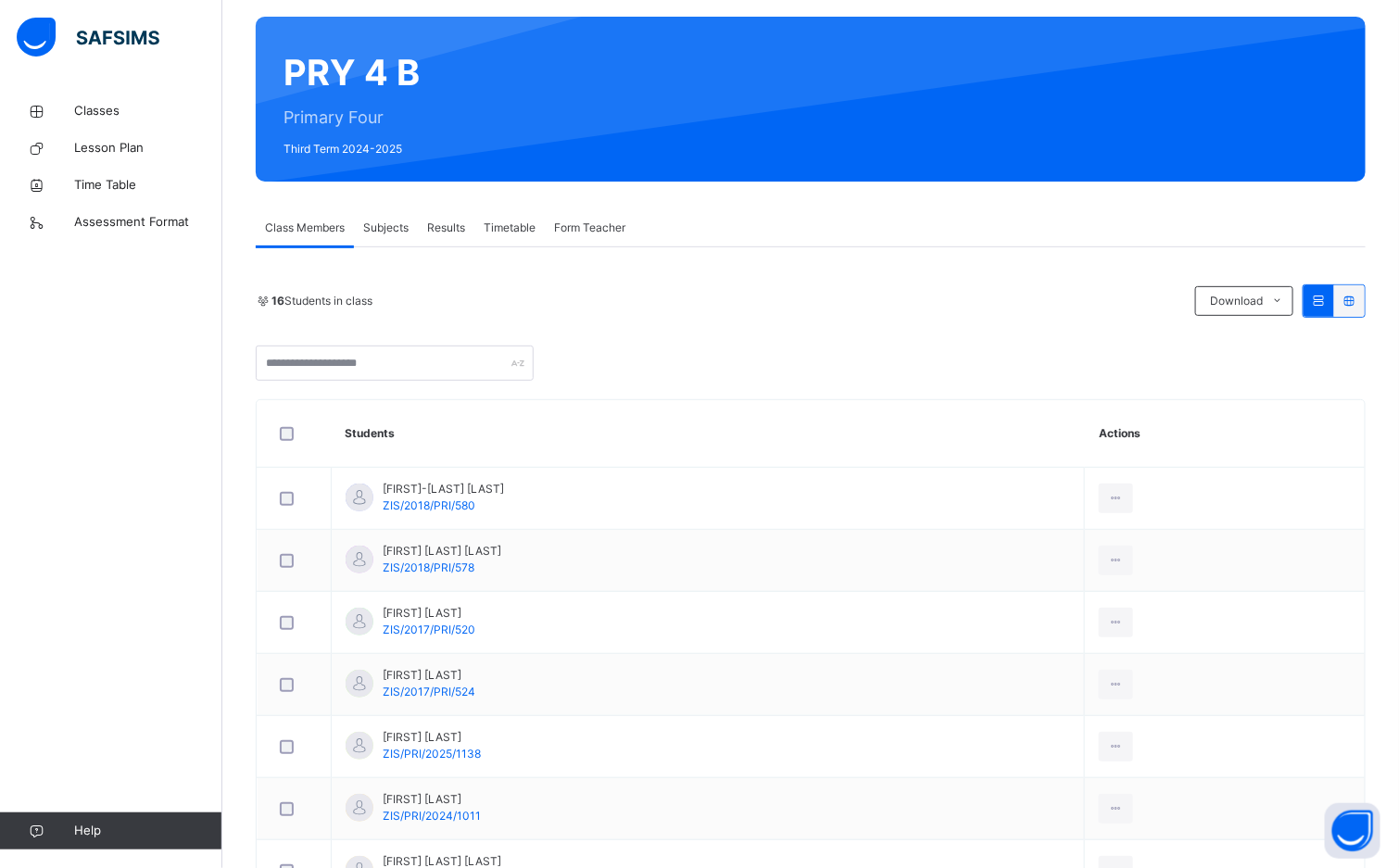 click on "Subjects" at bounding box center (385, 228) 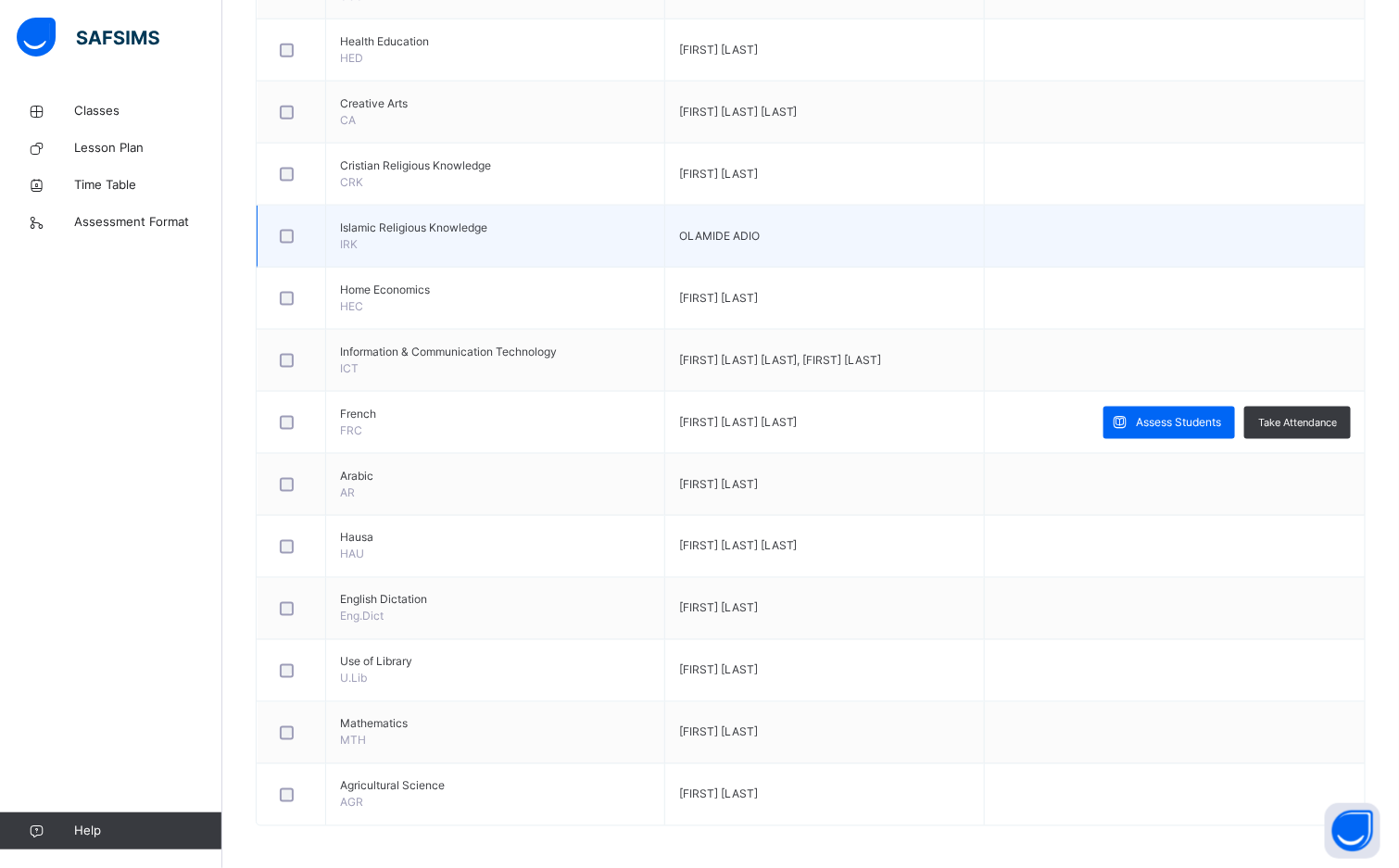 scroll, scrollTop: 898, scrollLeft: 0, axis: vertical 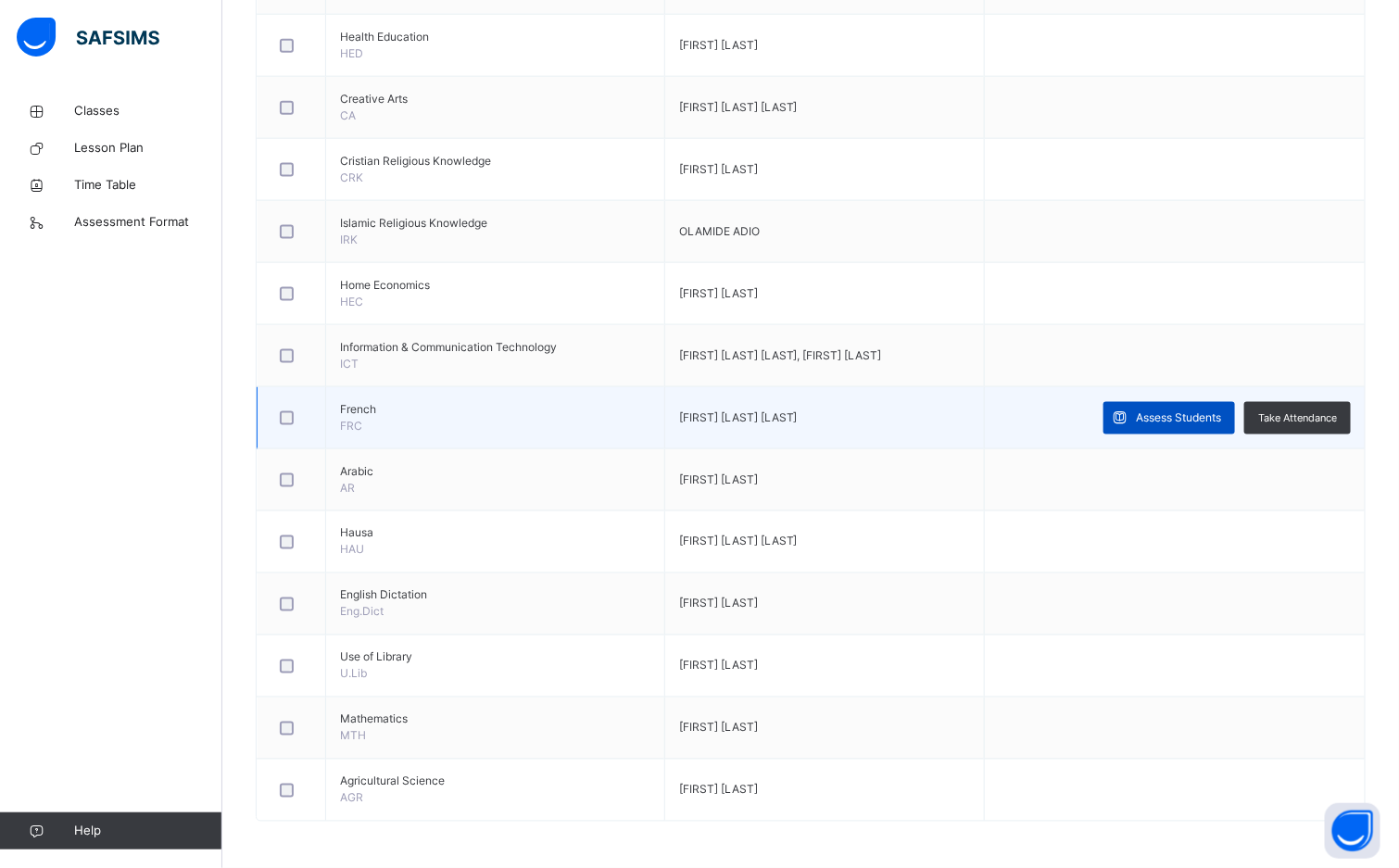 click on "Assess Students" at bounding box center [1178, 418] 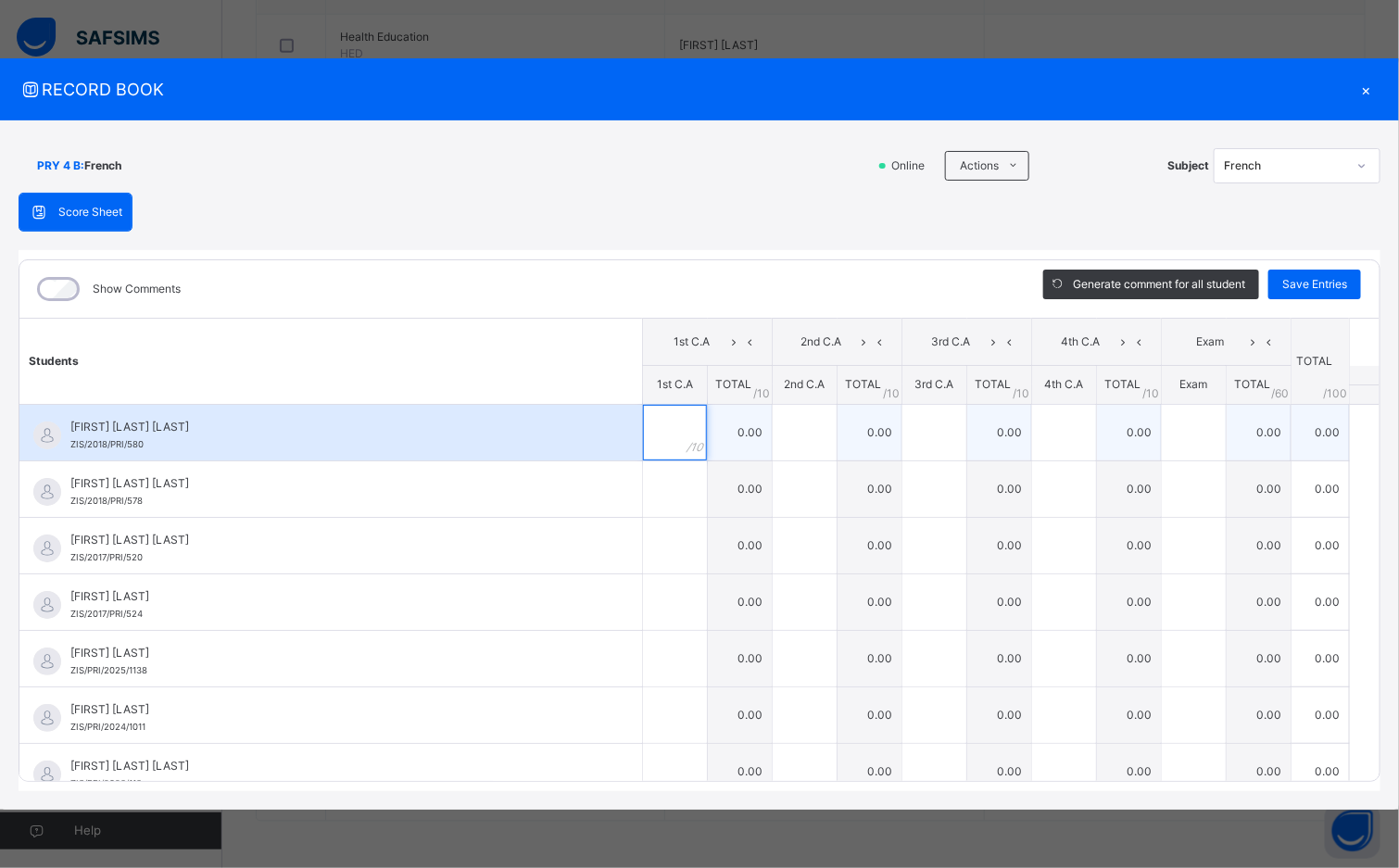 click at bounding box center [674, 433] 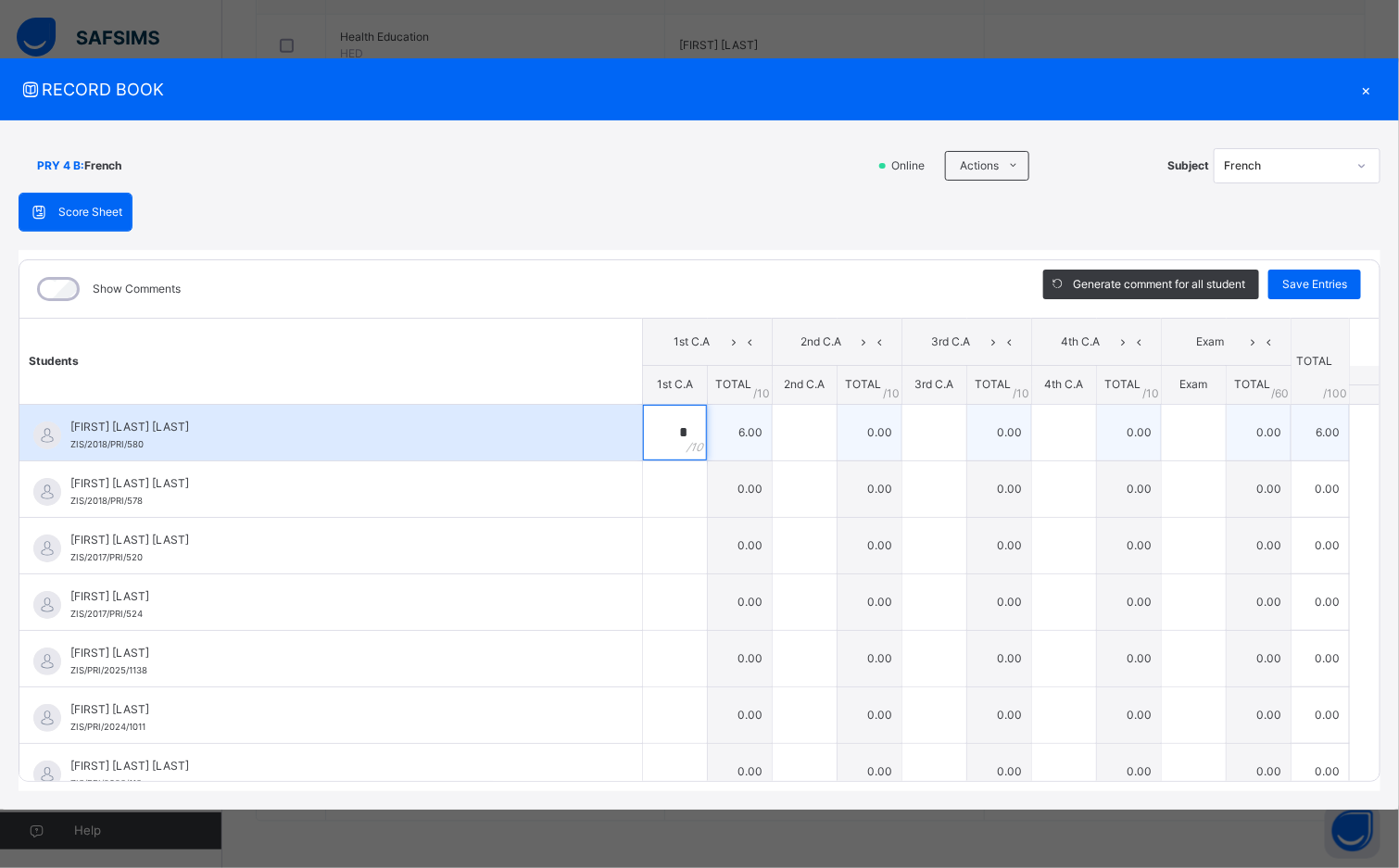 click on "*" at bounding box center (674, 433) 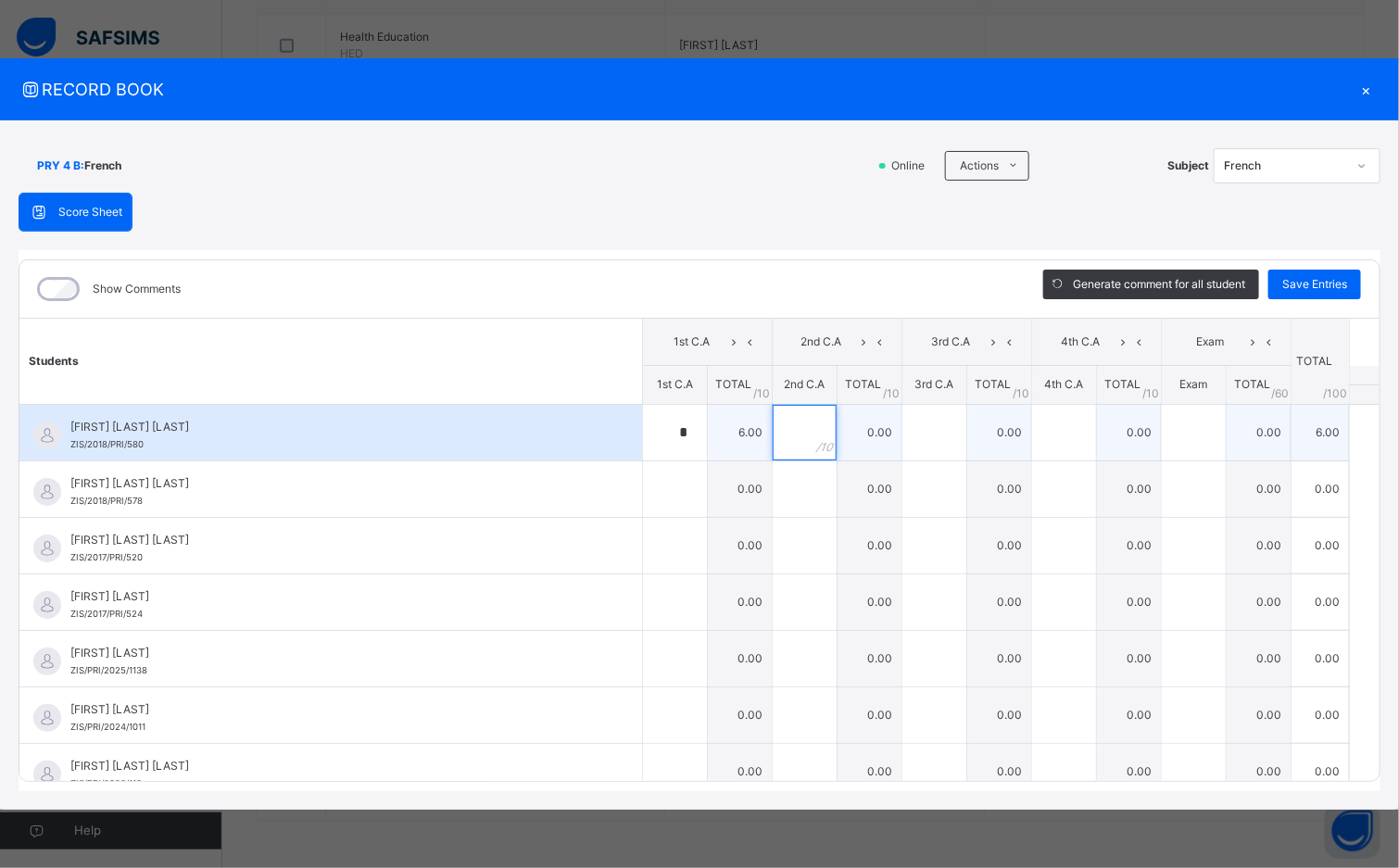 click at bounding box center (804, 433) 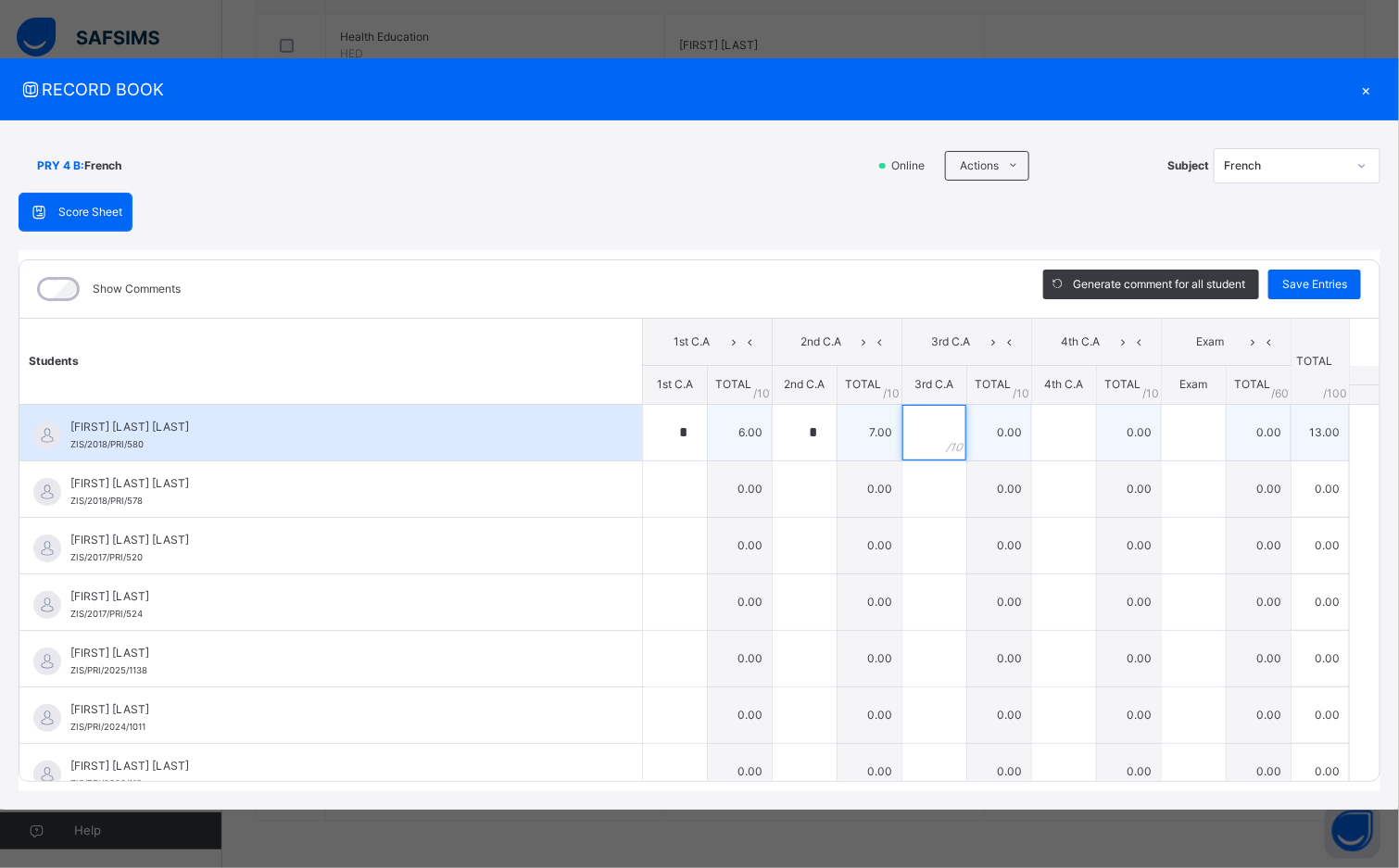 click at bounding box center [934, 433] 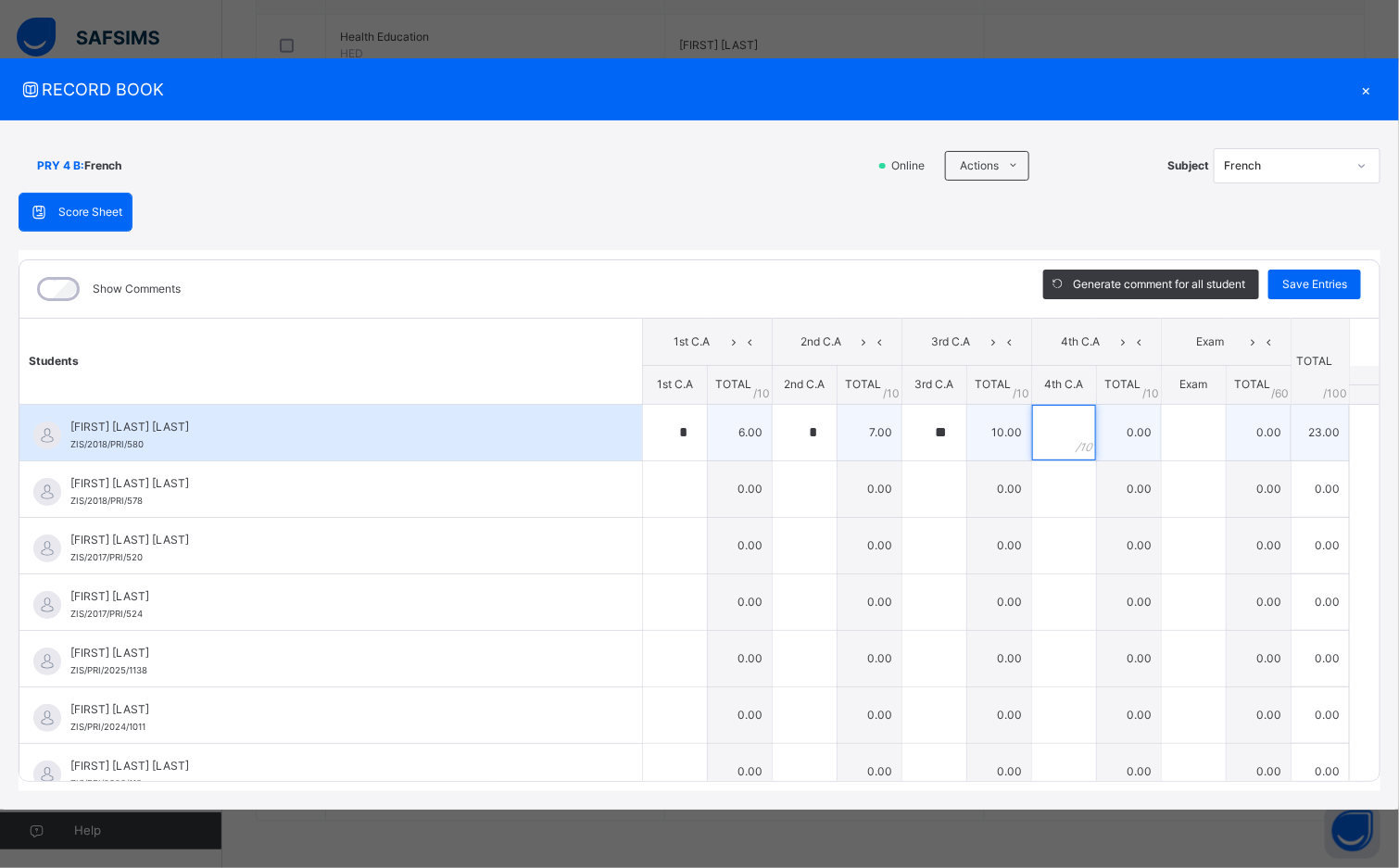 click at bounding box center (1064, 433) 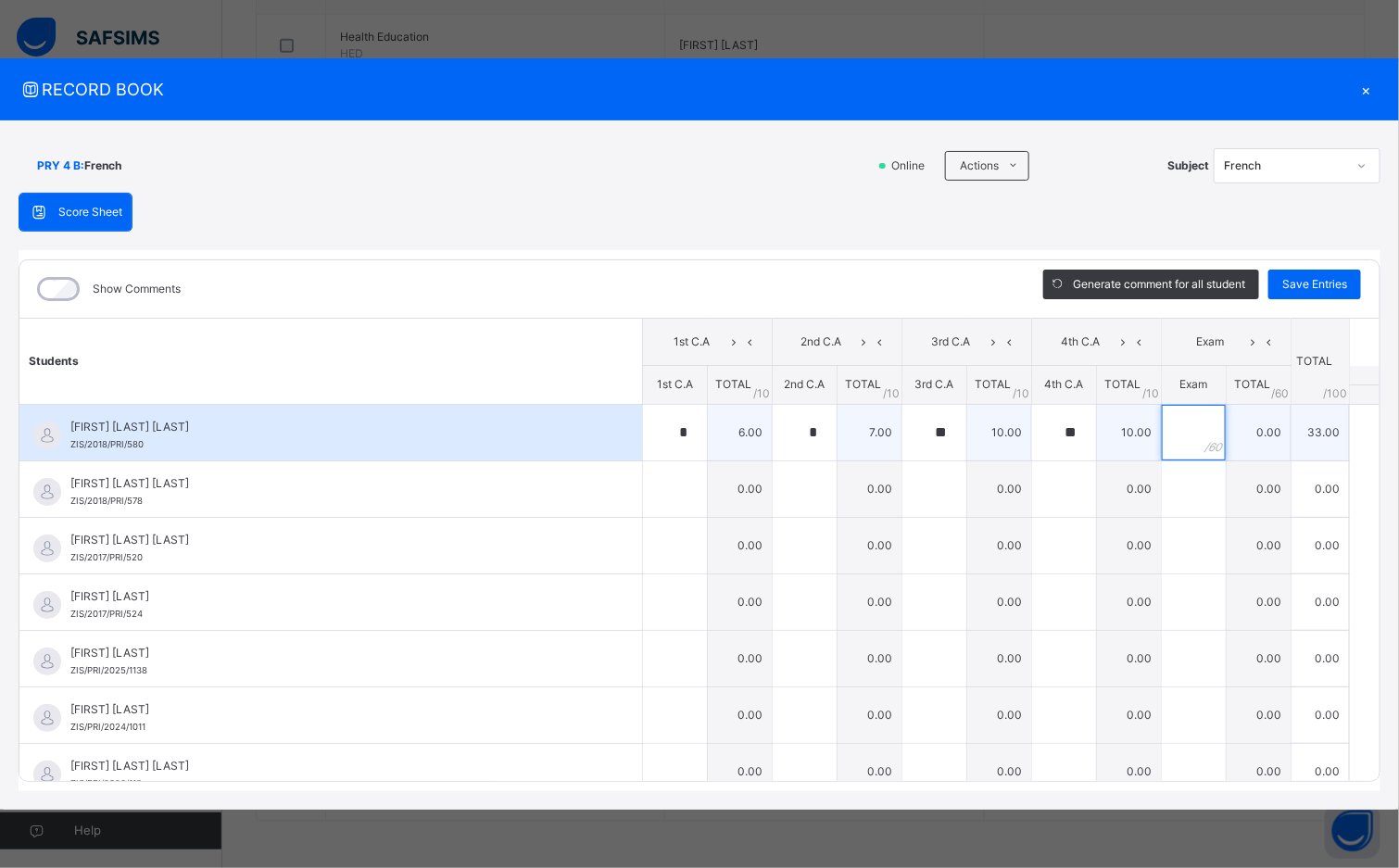 click at bounding box center (1193, 433) 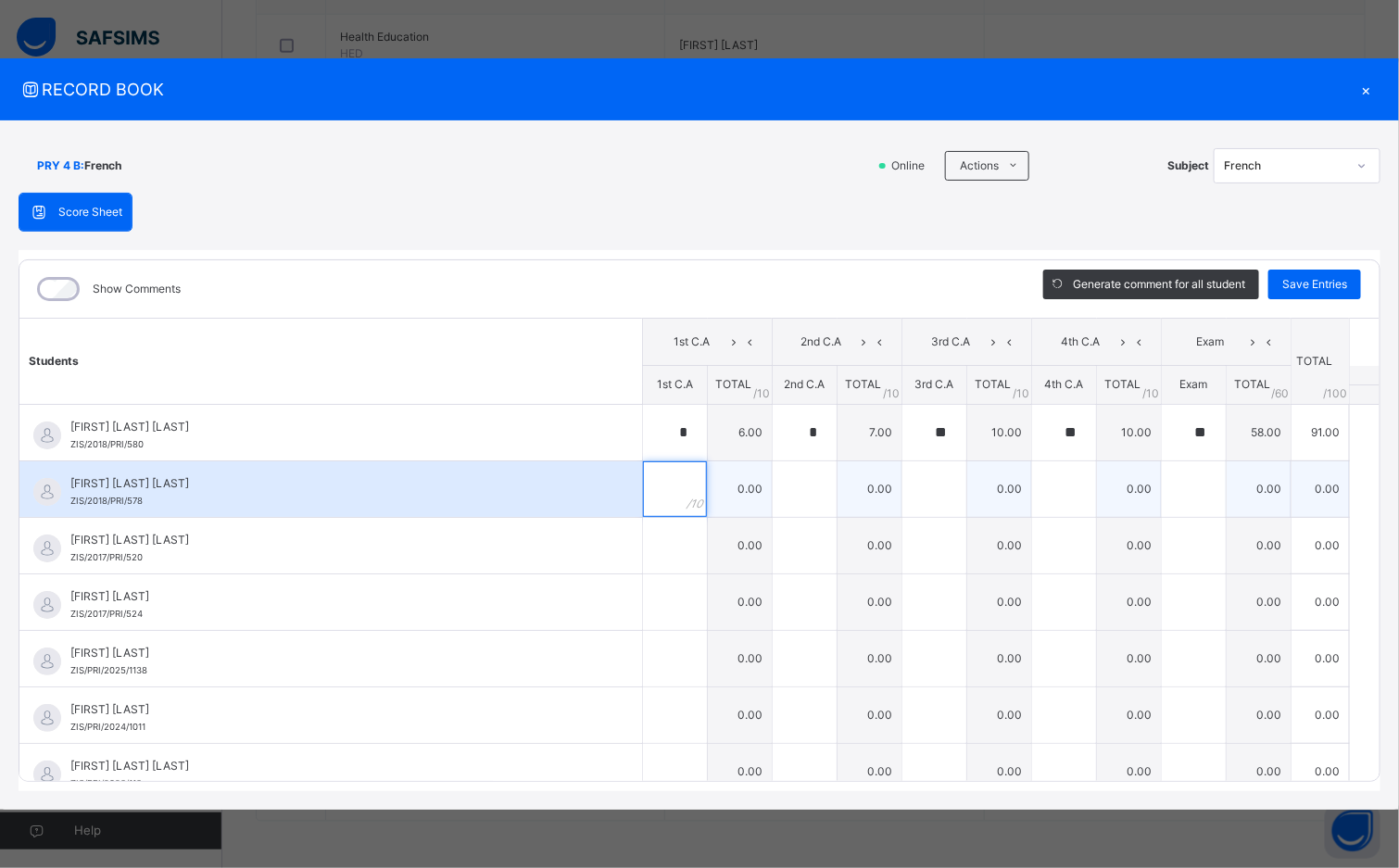 click at bounding box center (674, 489) 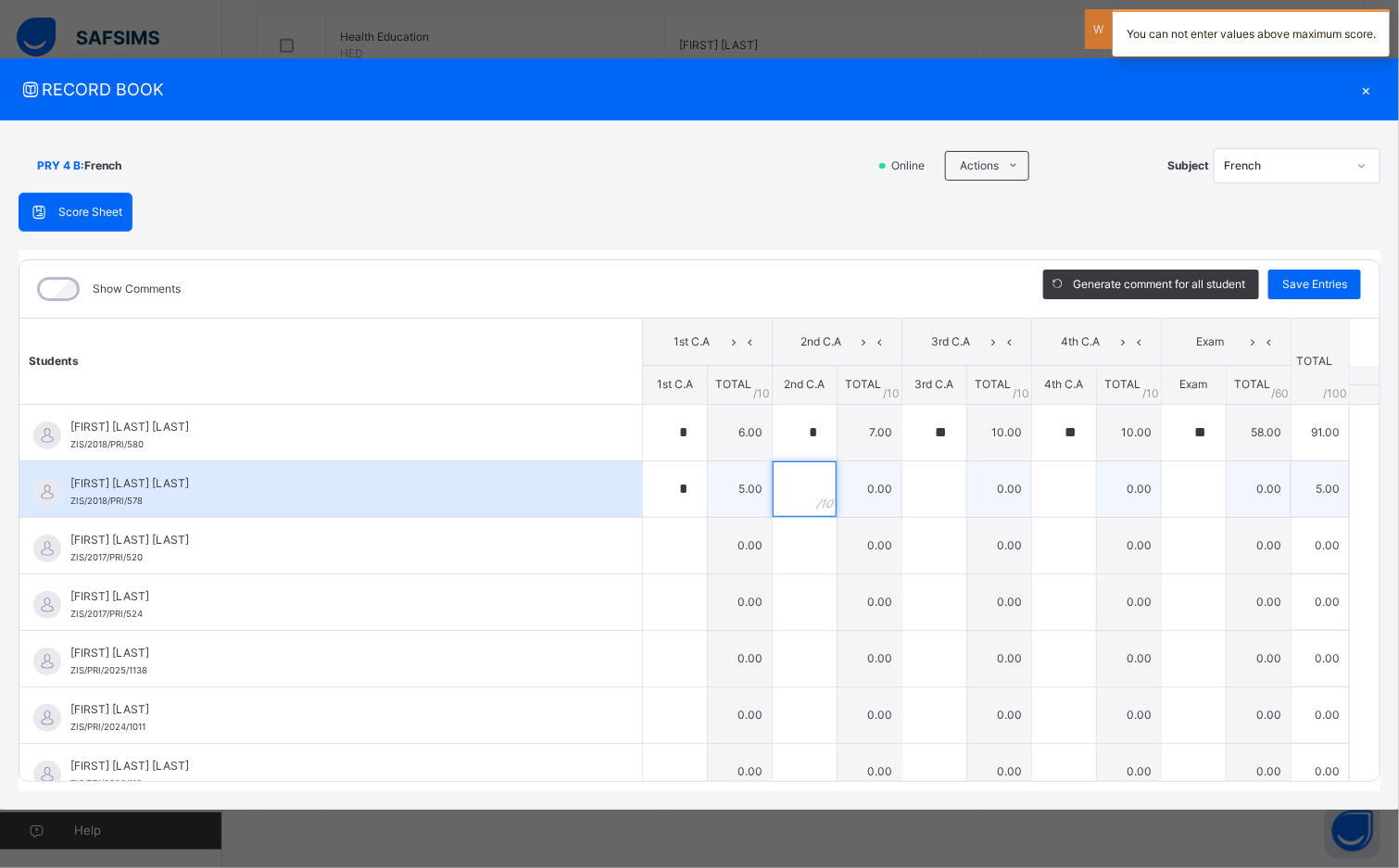 click at bounding box center (804, 489) 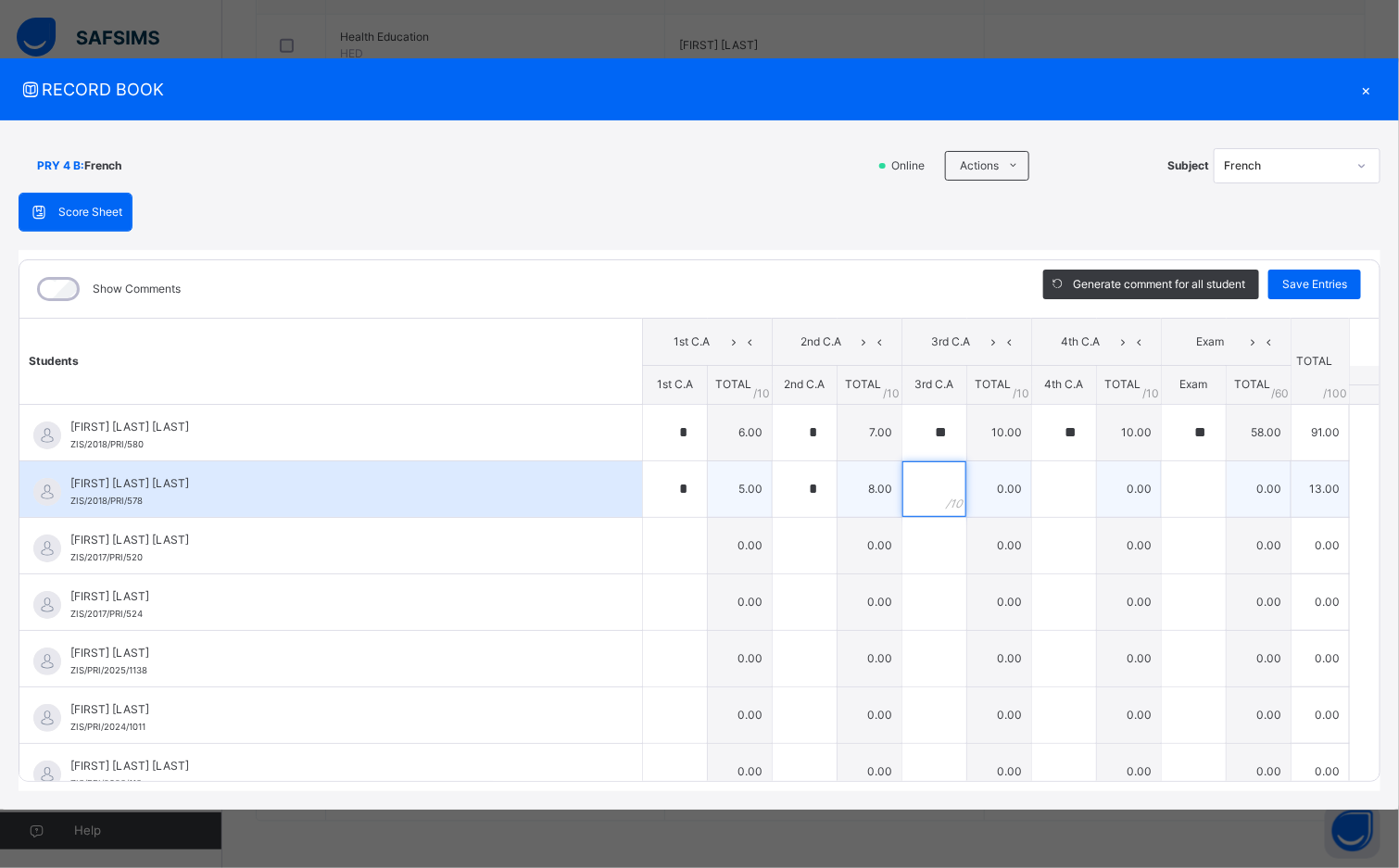 click at bounding box center (934, 489) 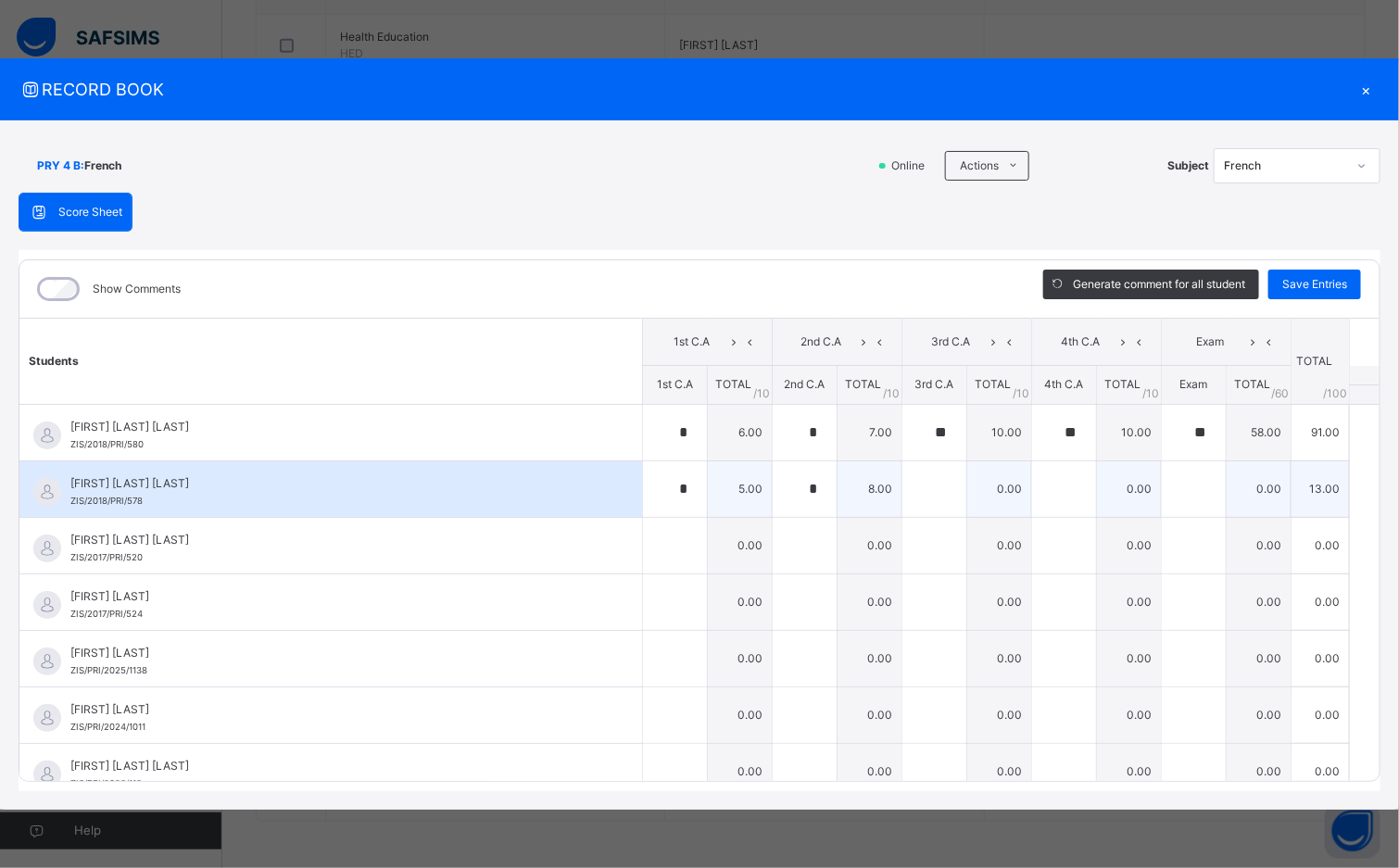 click at bounding box center [934, 489] 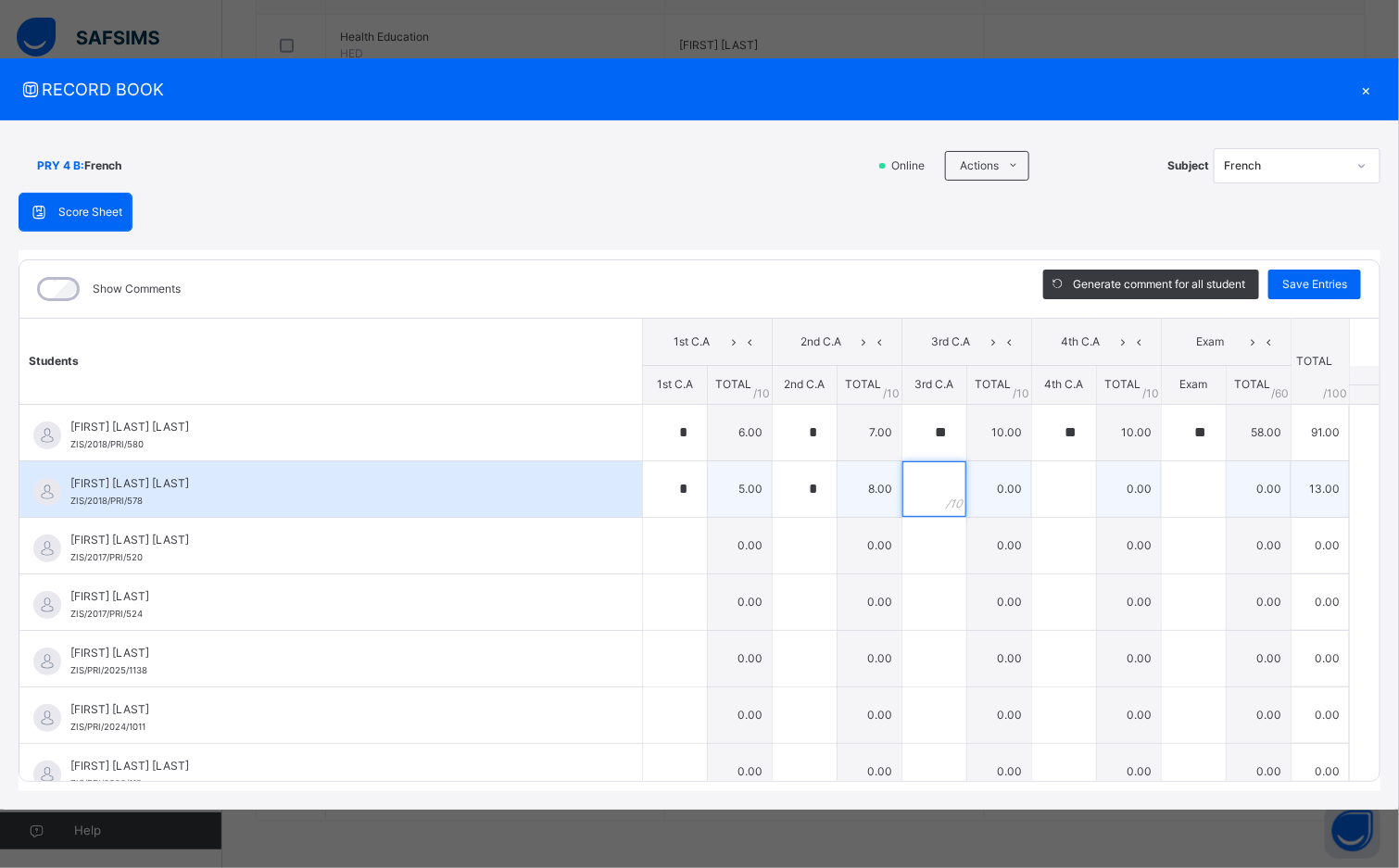 click at bounding box center (934, 489) 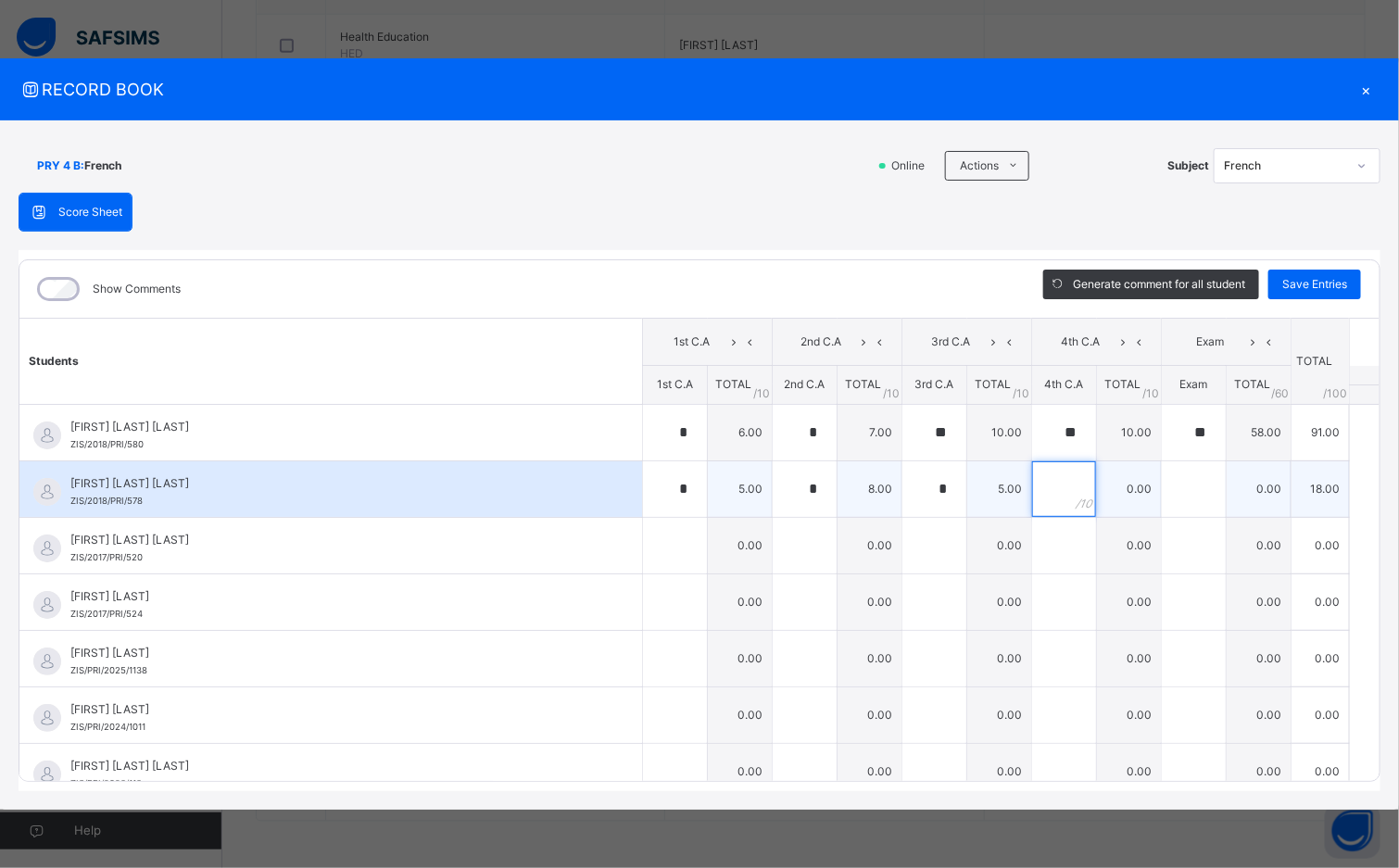 click at bounding box center (1064, 489) 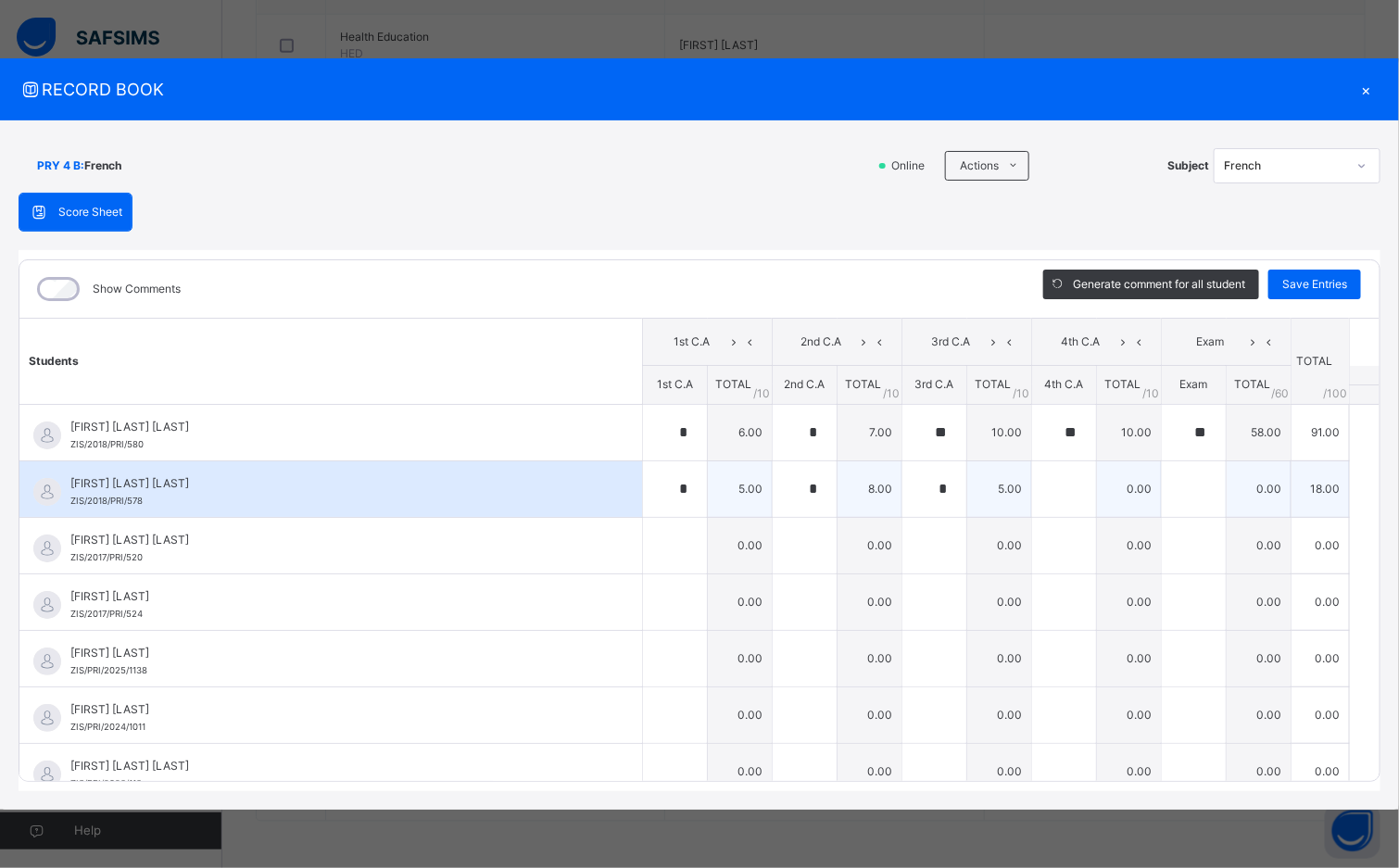 click at bounding box center [1064, 489] 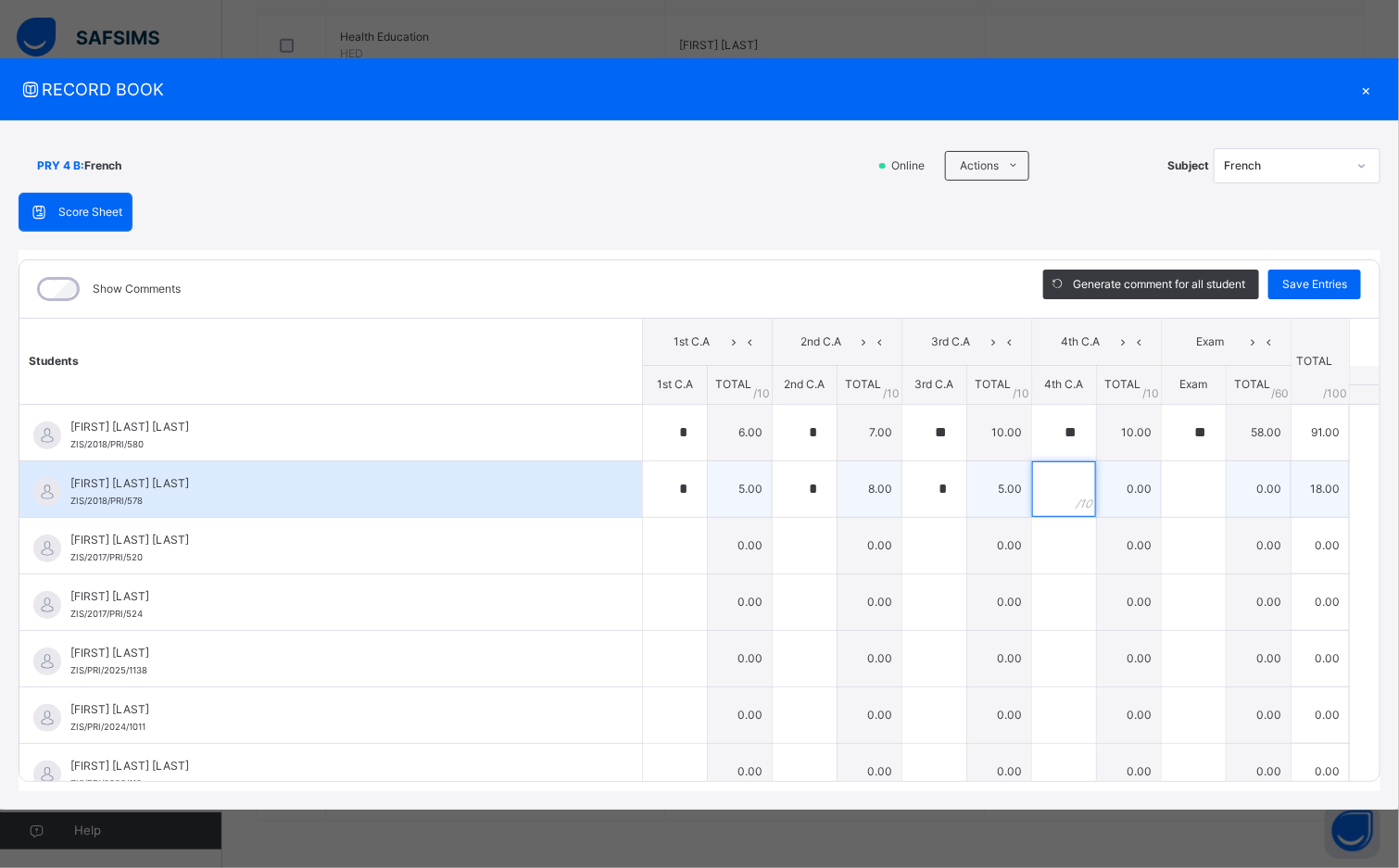 click at bounding box center (1064, 489) 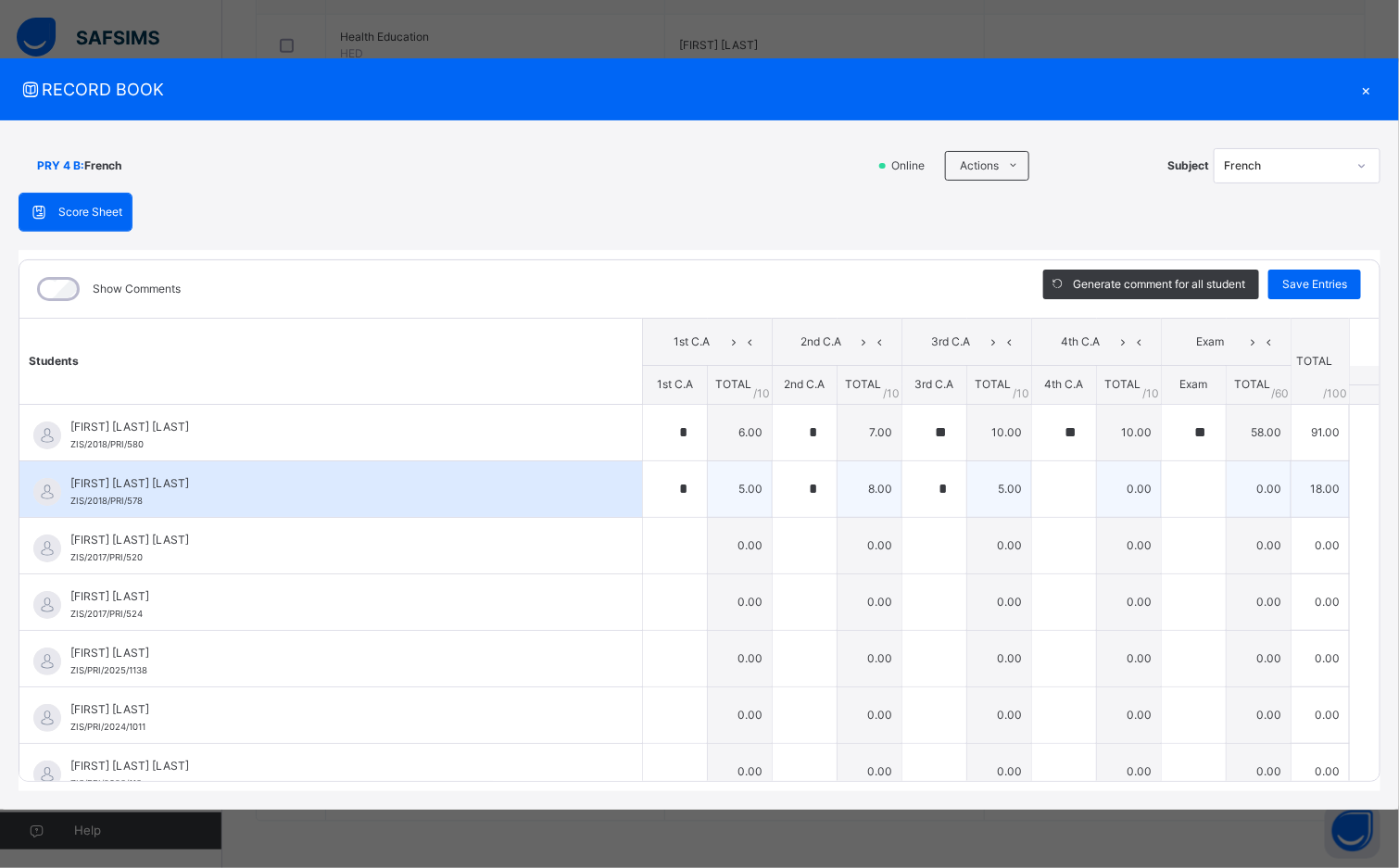 click at bounding box center (1064, 489) 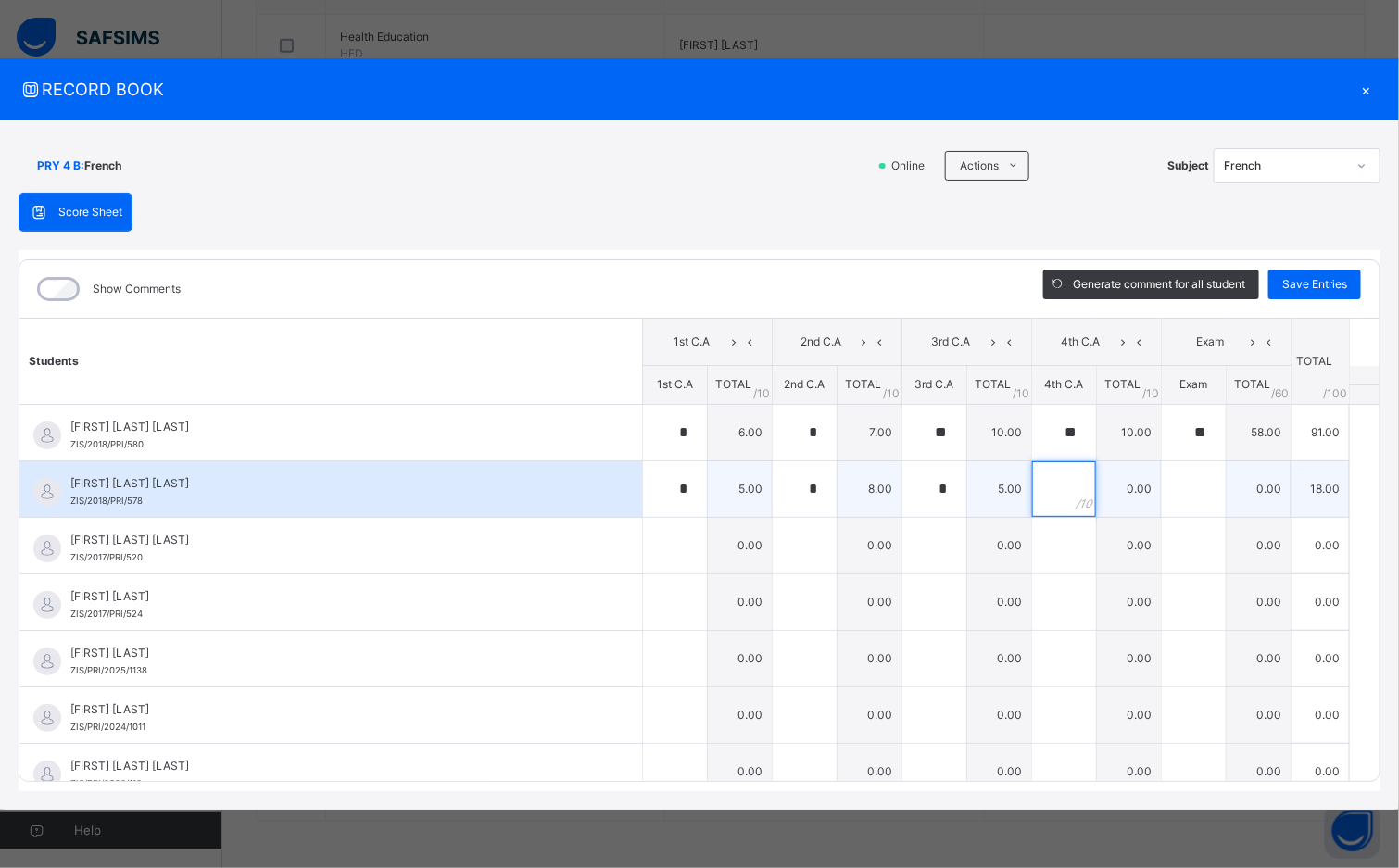 click at bounding box center [1064, 489] 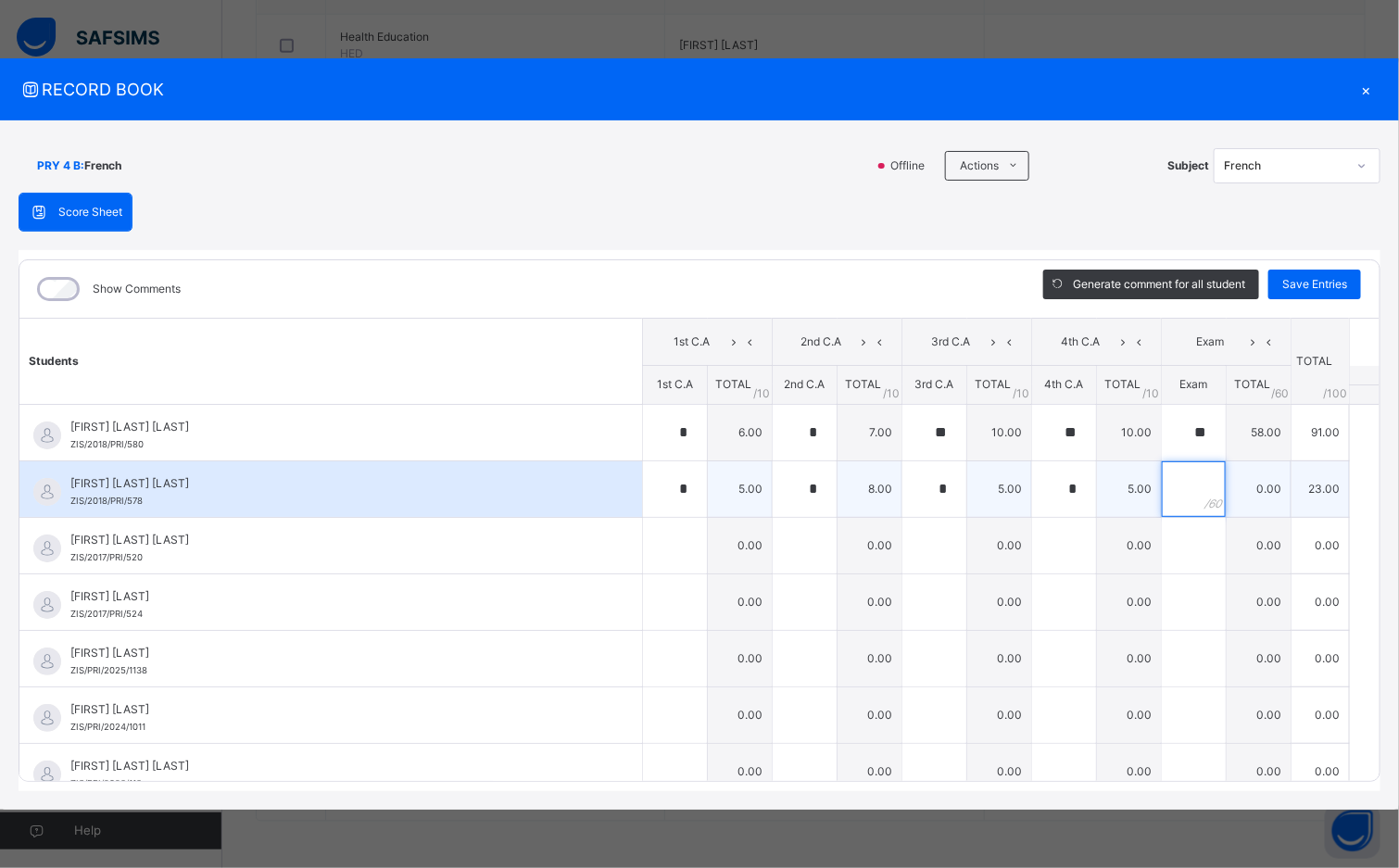 click at bounding box center (1193, 489) 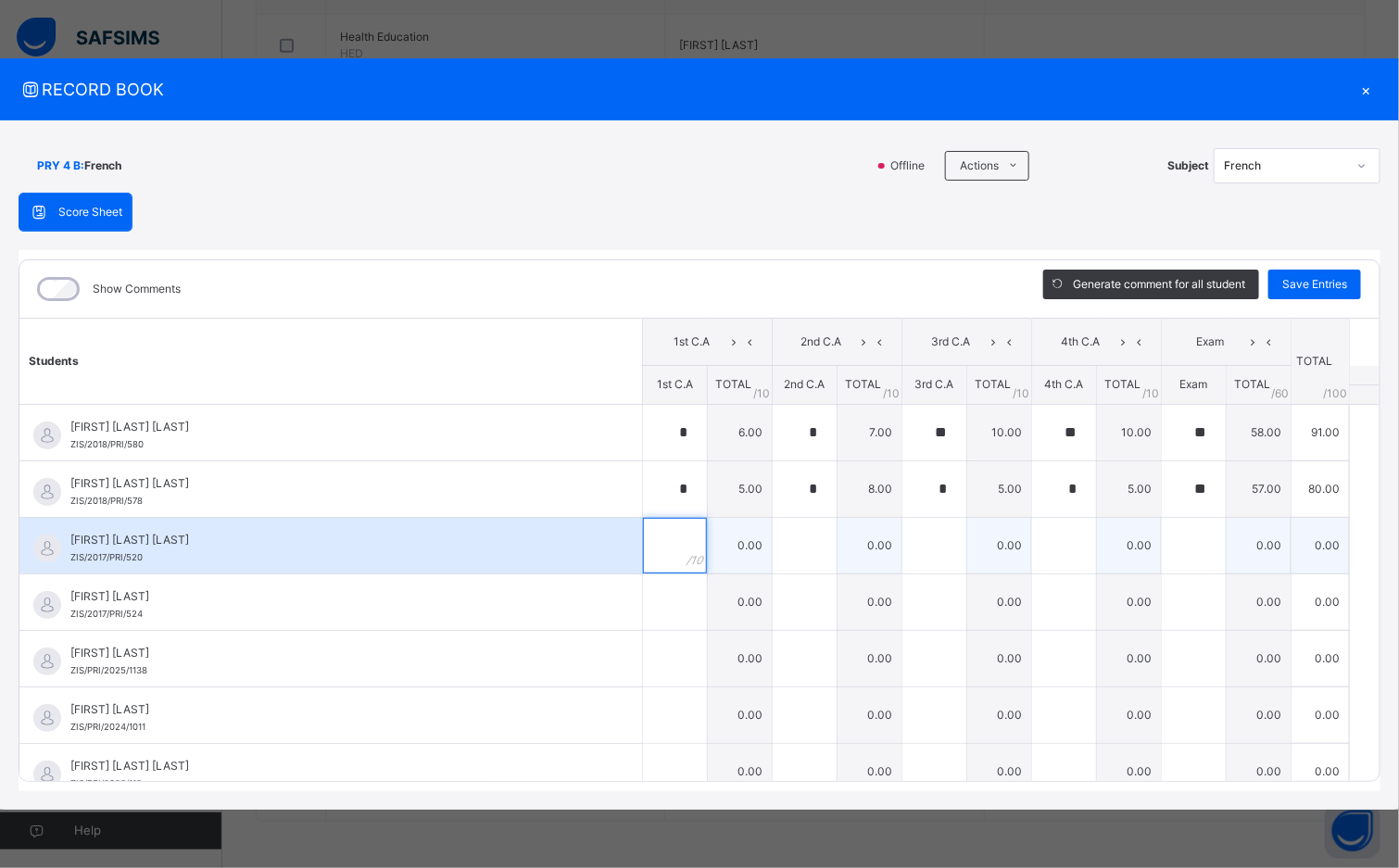 click at bounding box center (674, 546) 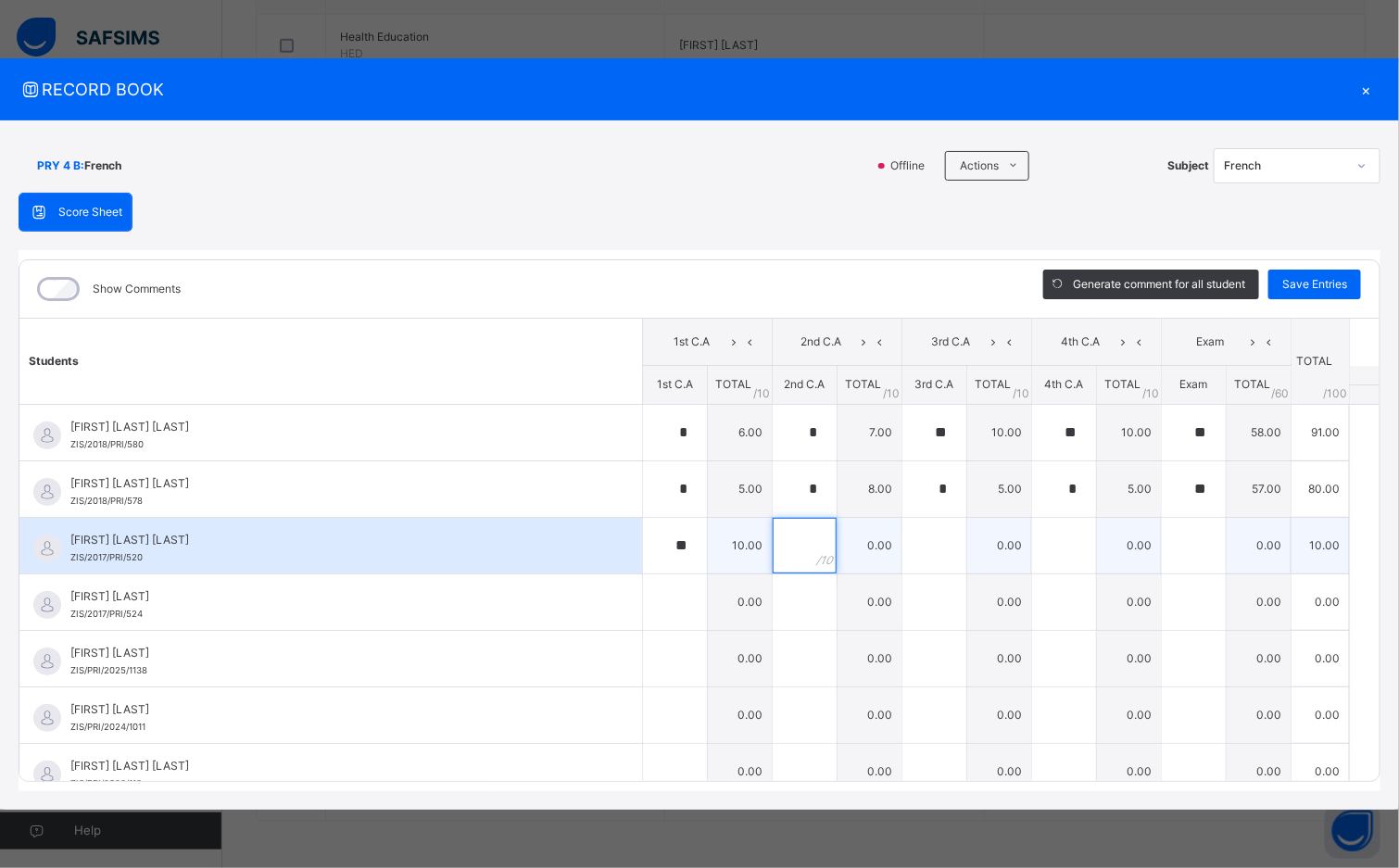 click at bounding box center (804, 546) 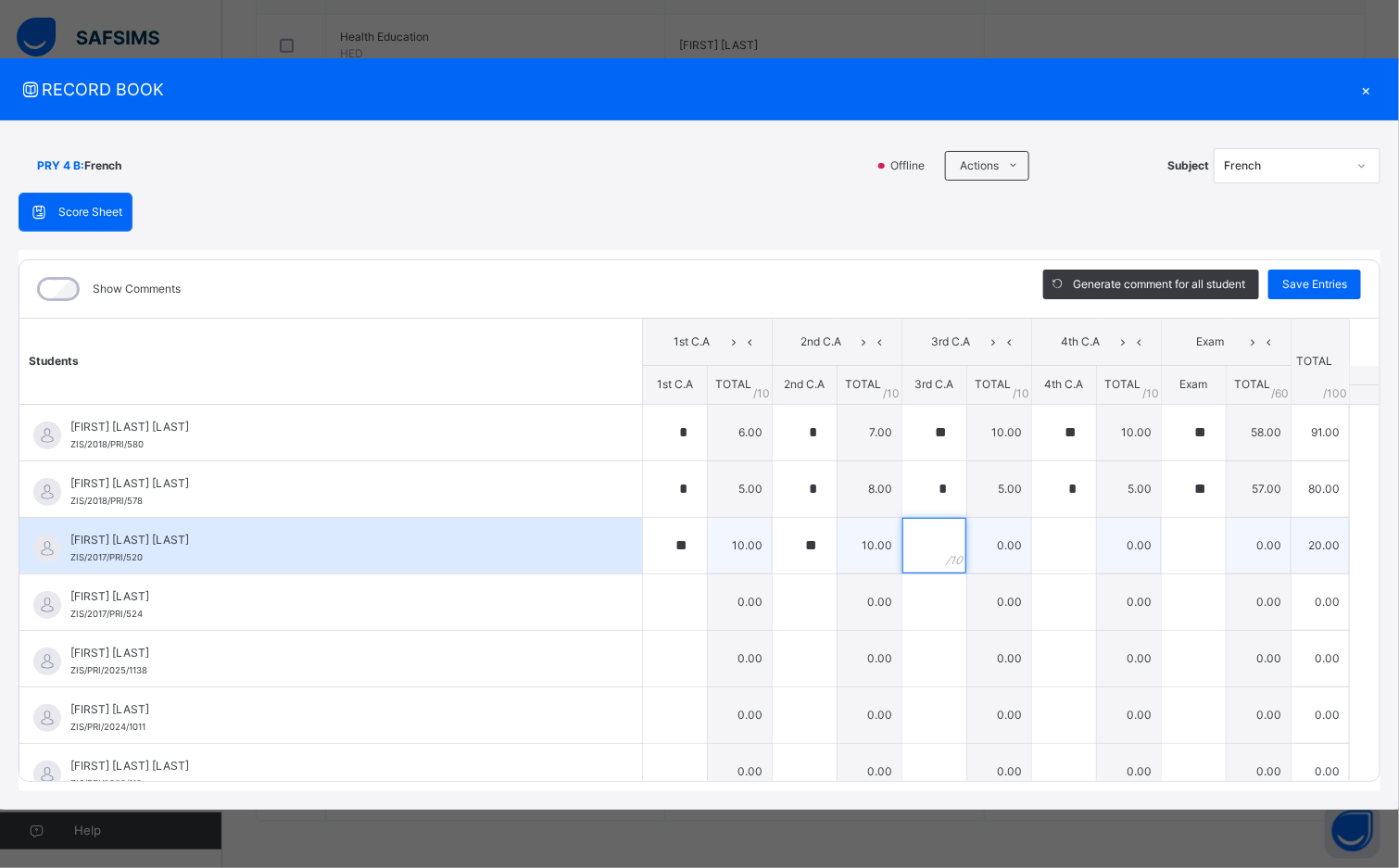 click at bounding box center (934, 546) 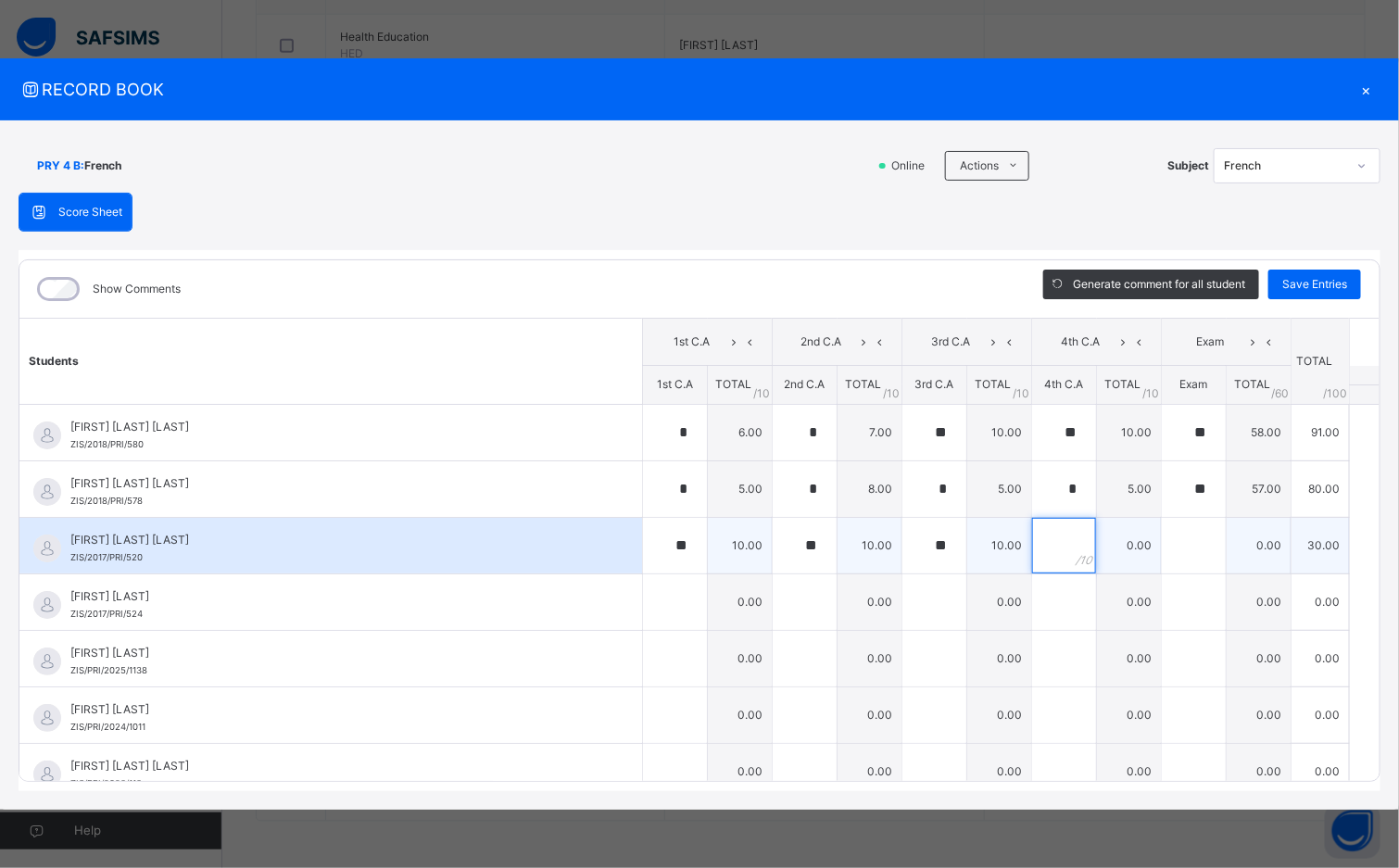 click at bounding box center [1064, 546] 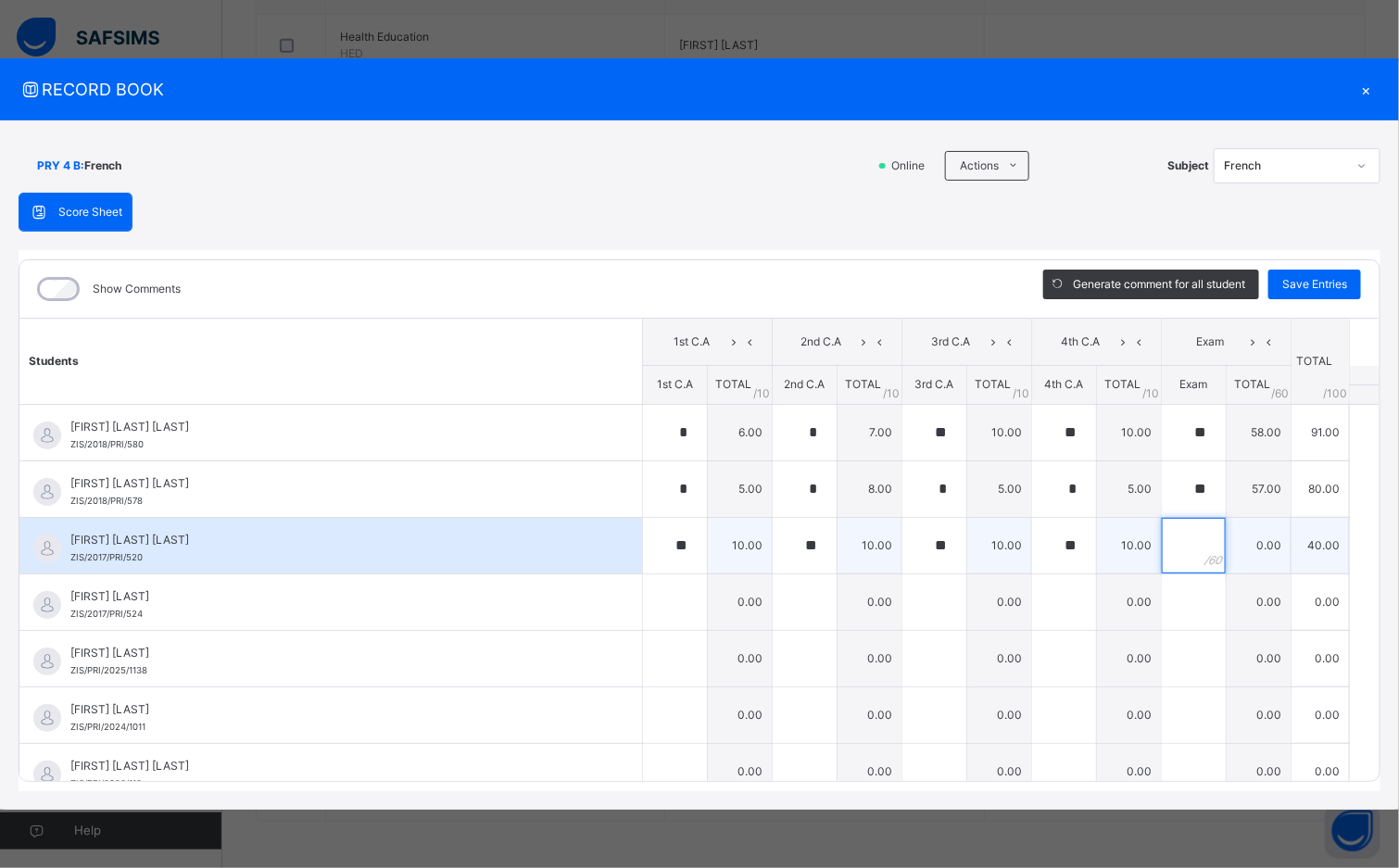 click at bounding box center (1193, 546) 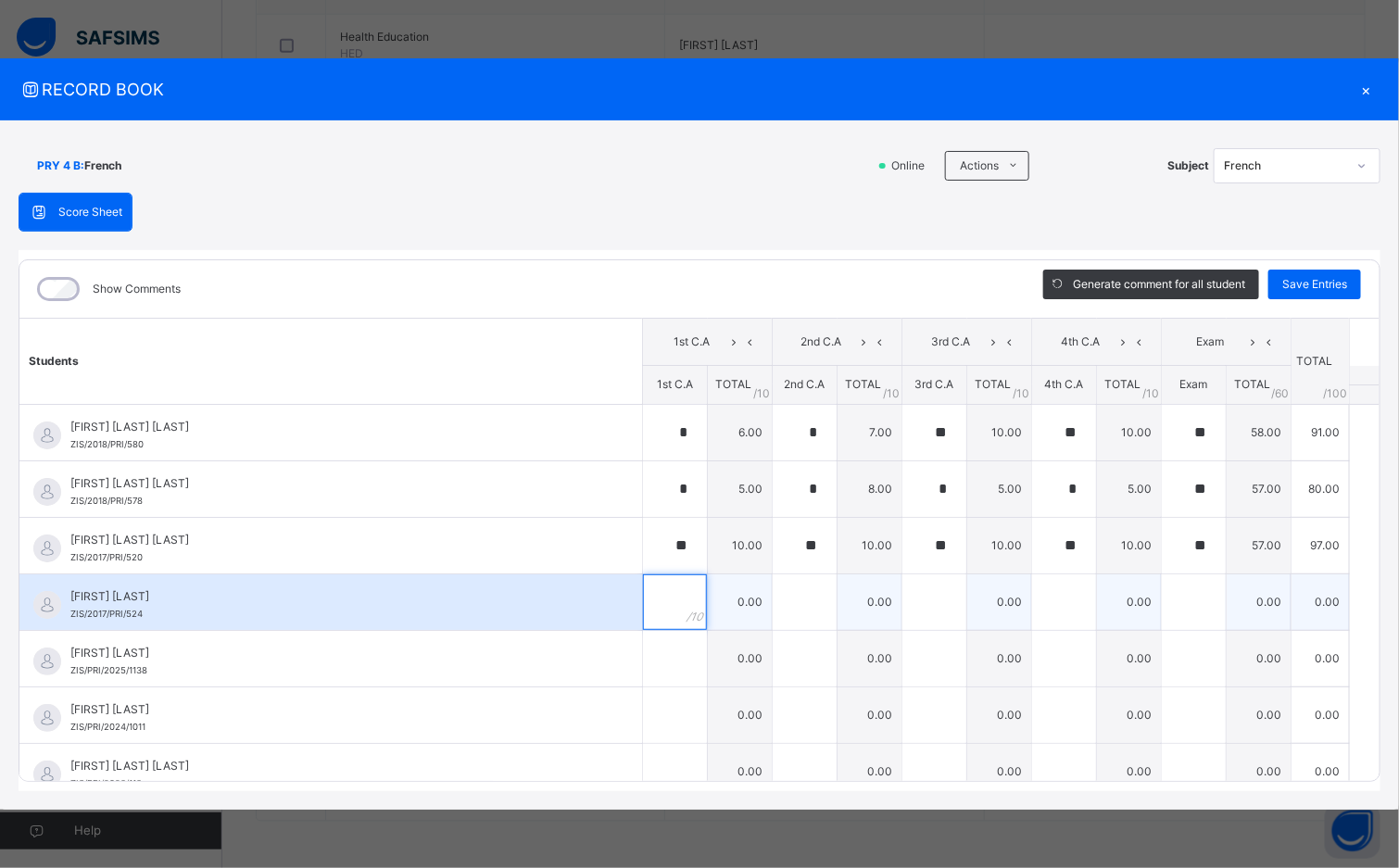 click at bounding box center [674, 602] 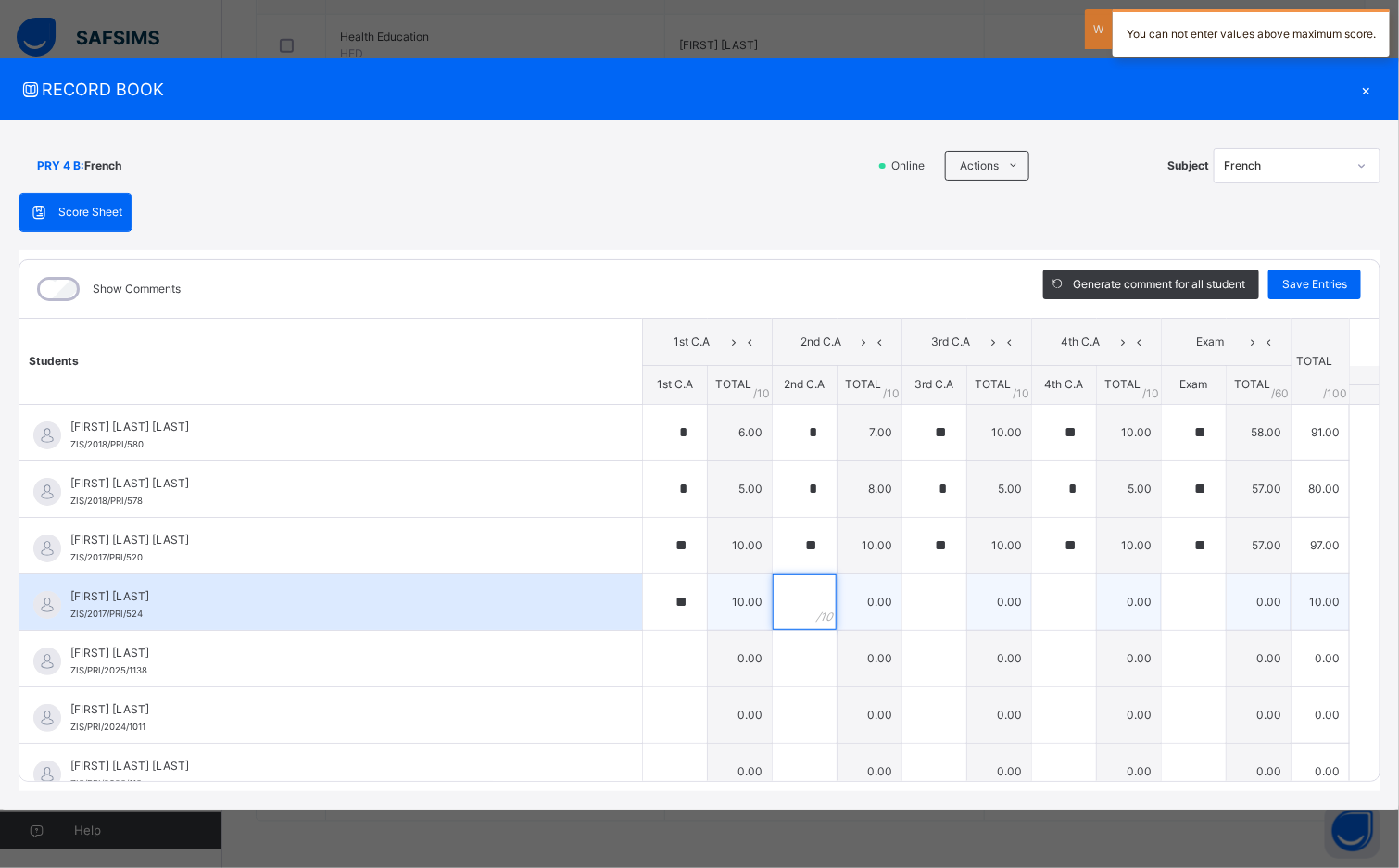 click at bounding box center [804, 602] 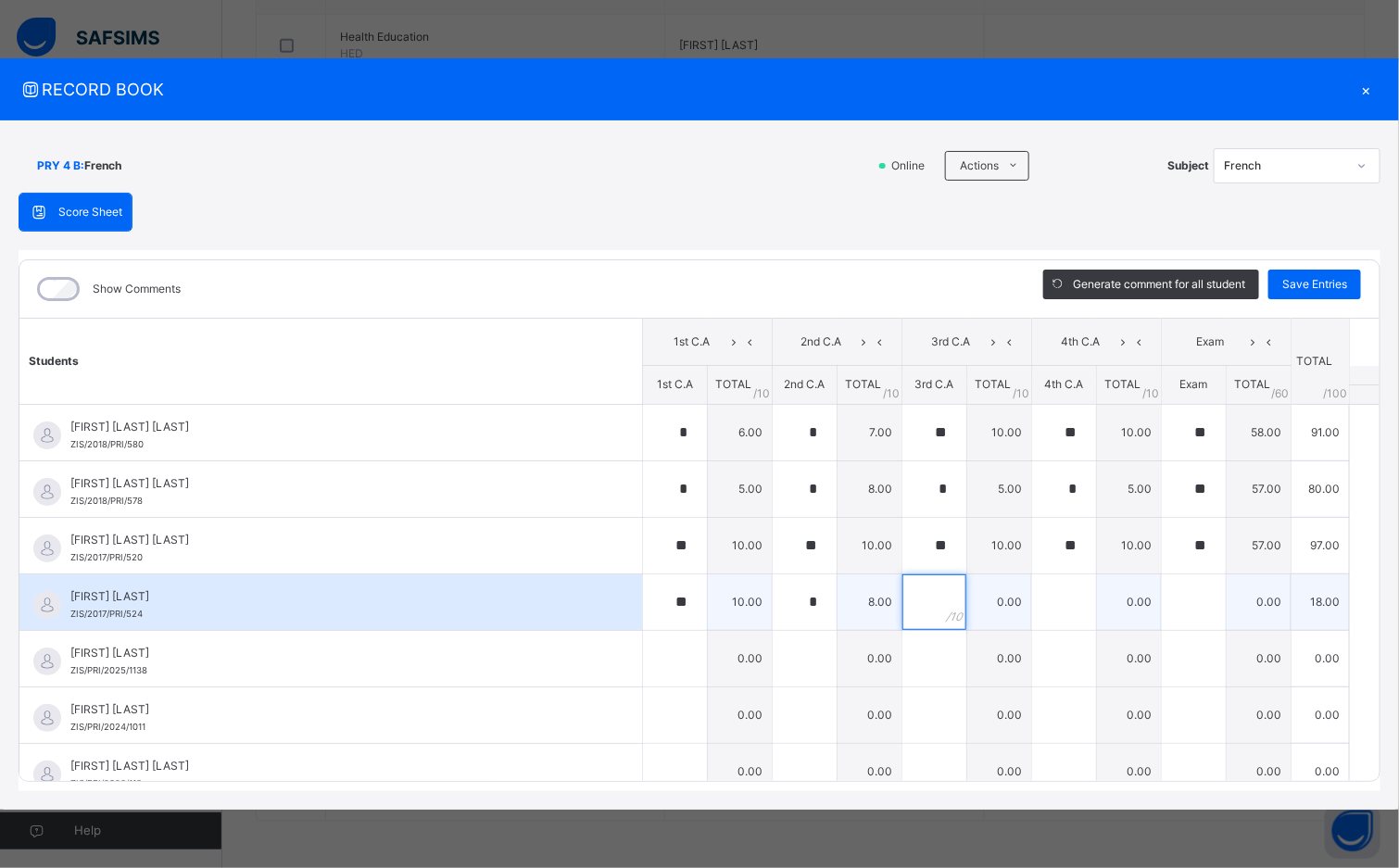 click at bounding box center [934, 602] 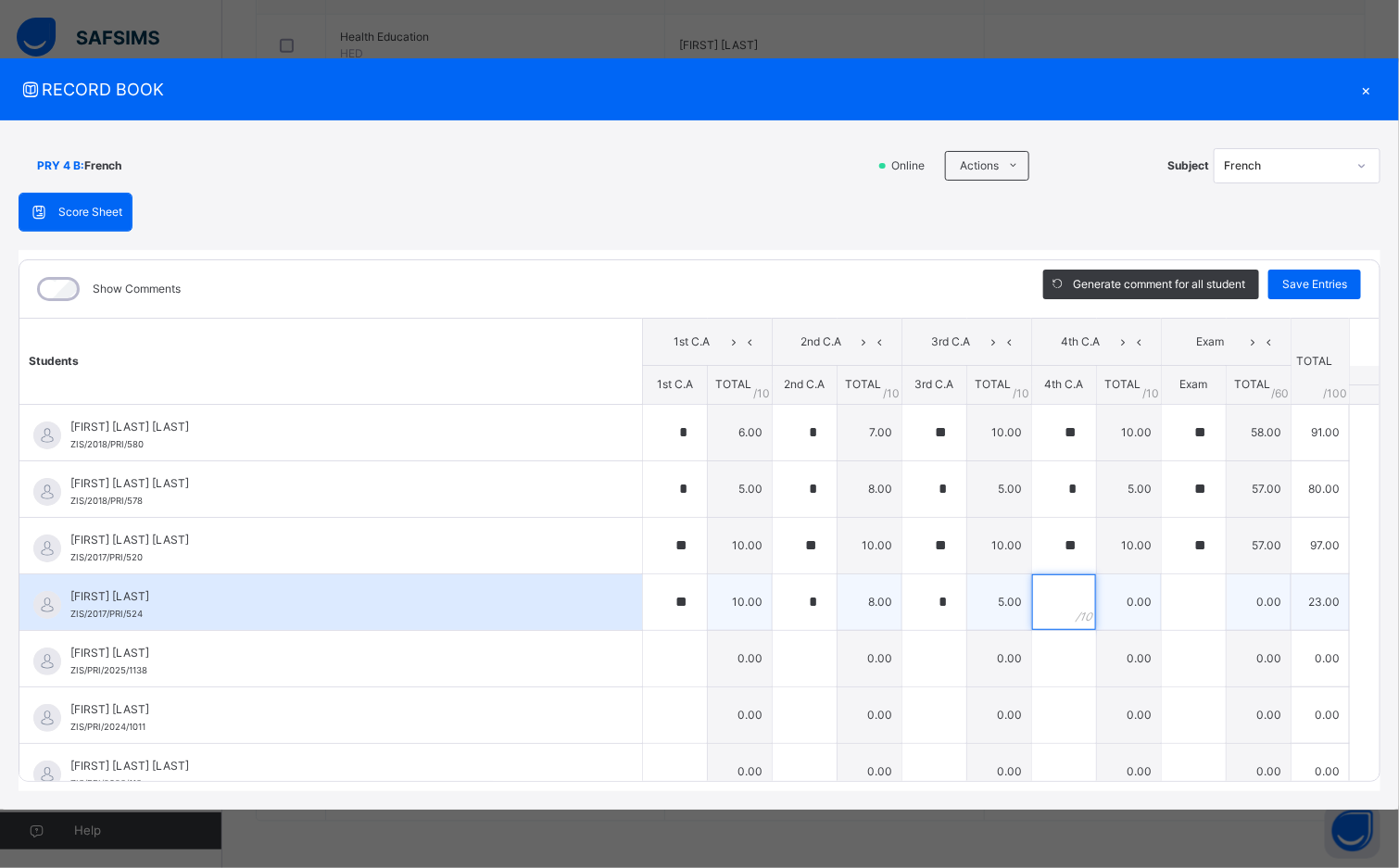 click at bounding box center [1064, 602] 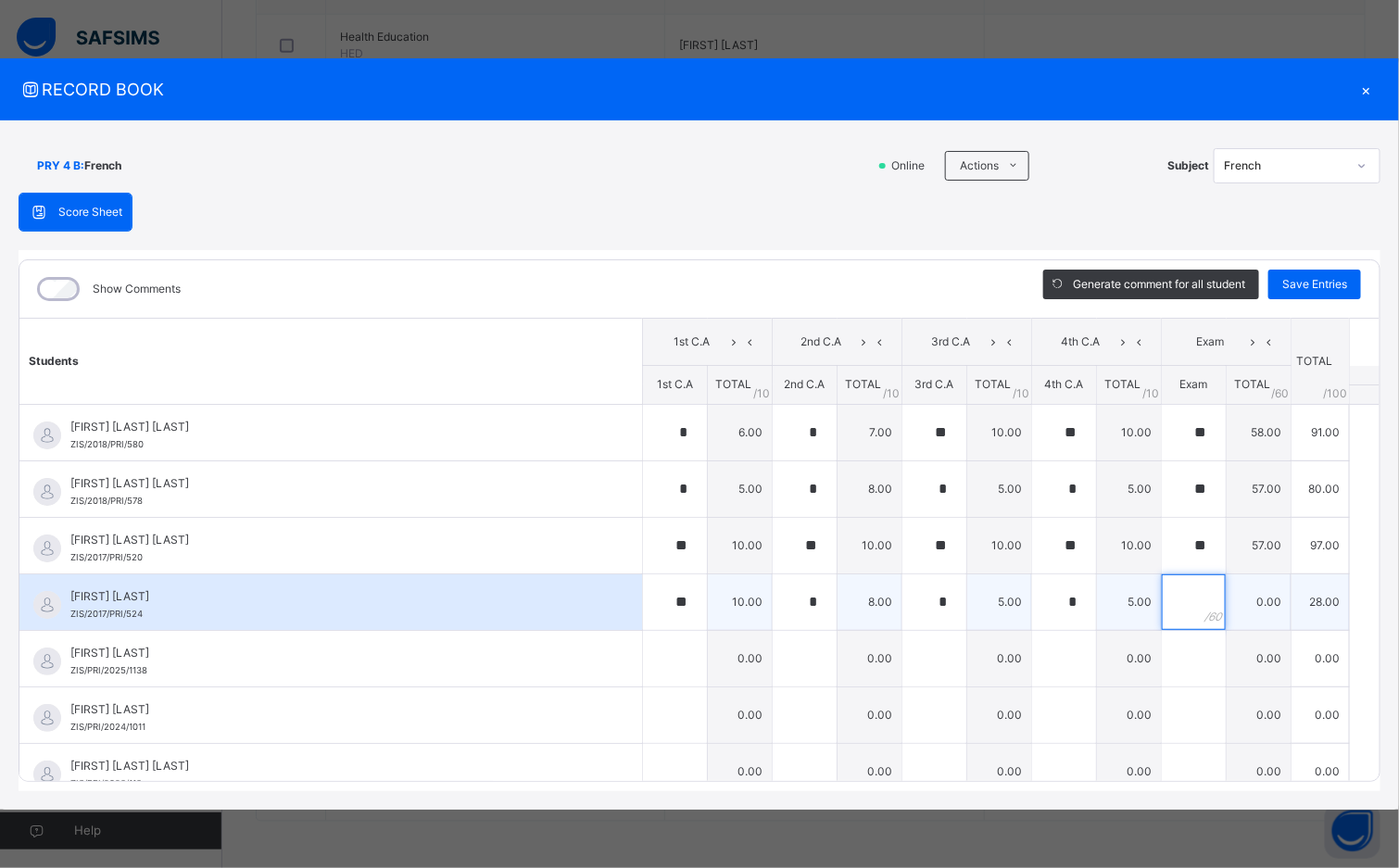 click at bounding box center [1193, 602] 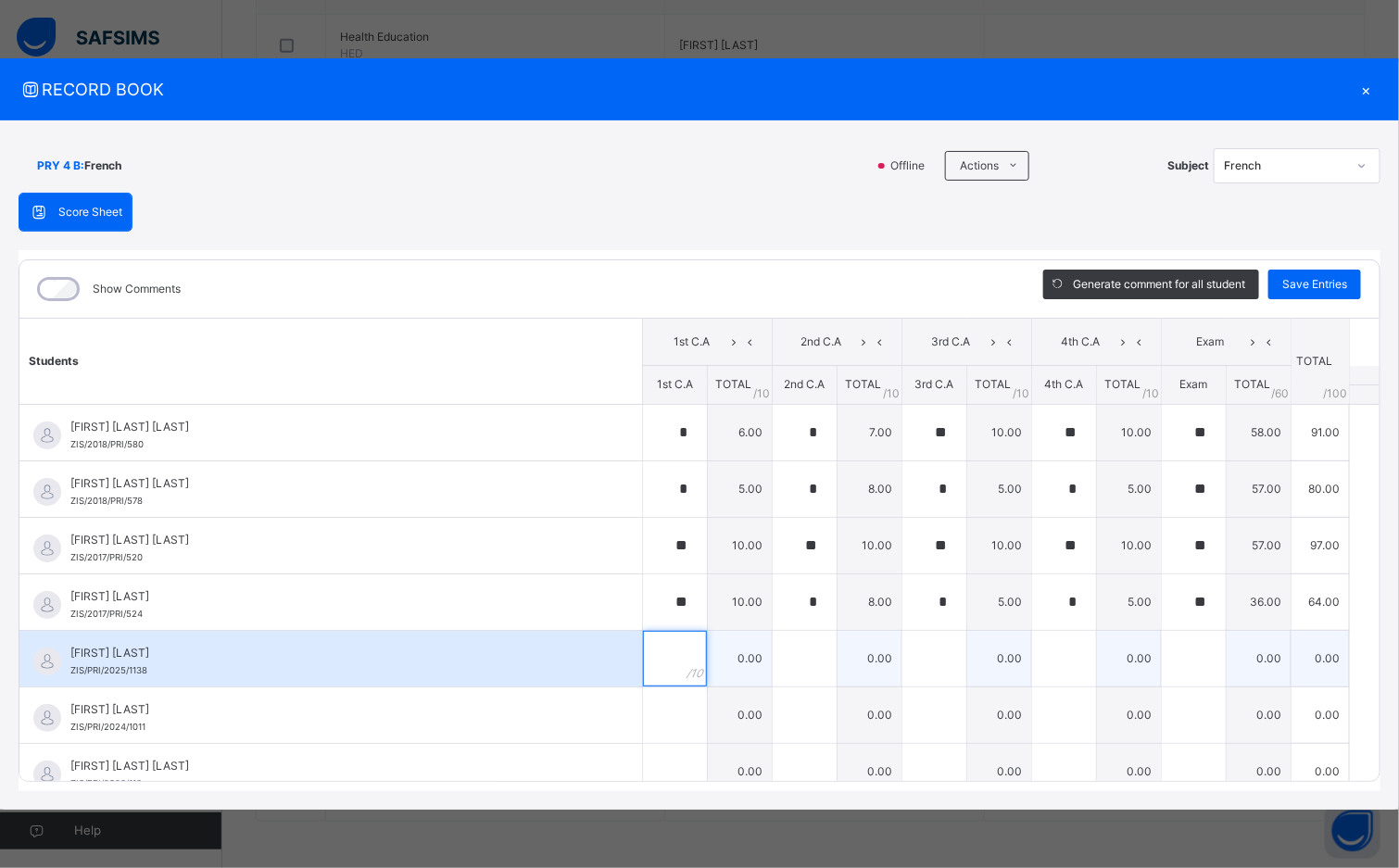 click at bounding box center [674, 659] 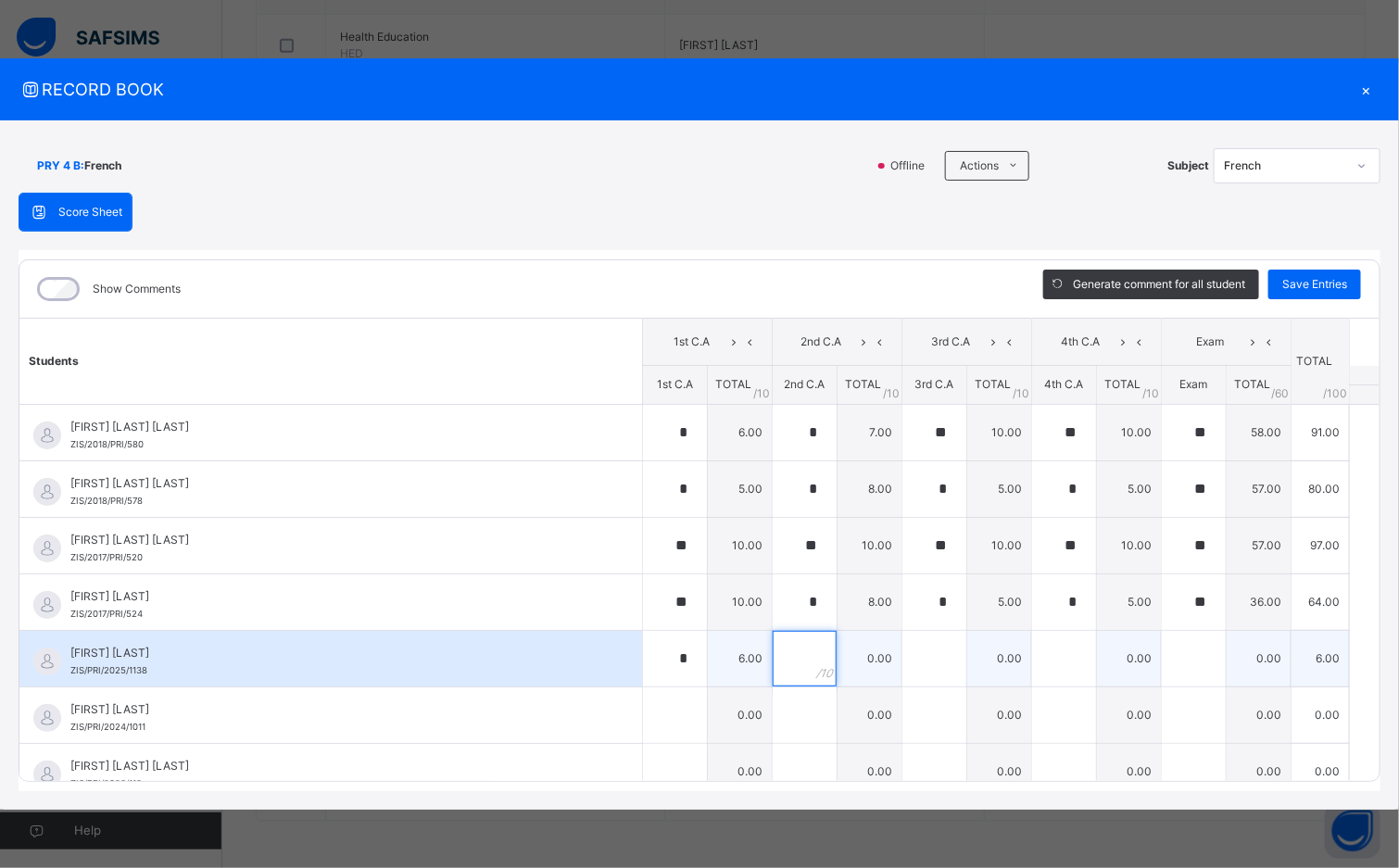 click at bounding box center (804, 659) 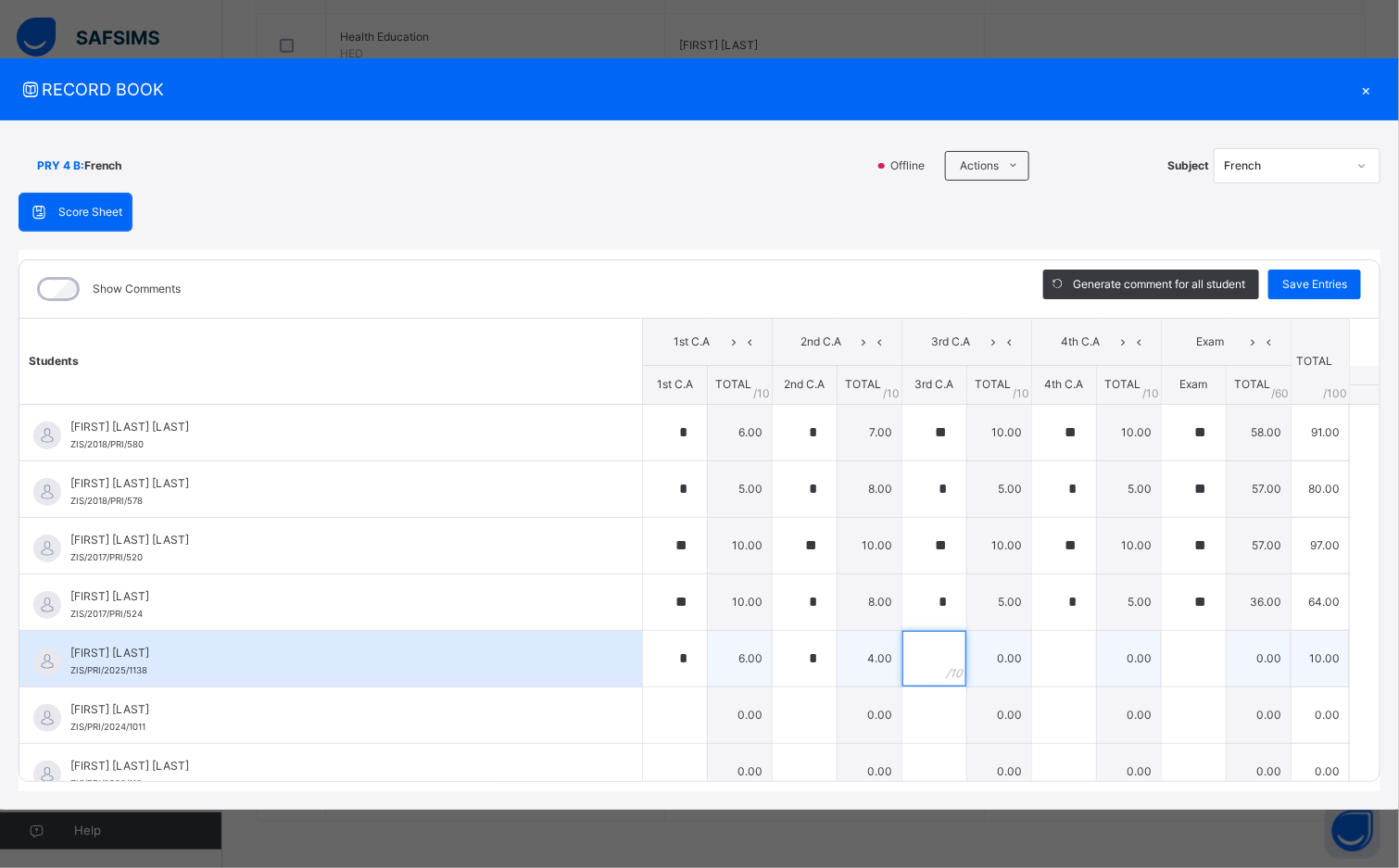 click at bounding box center [934, 659] 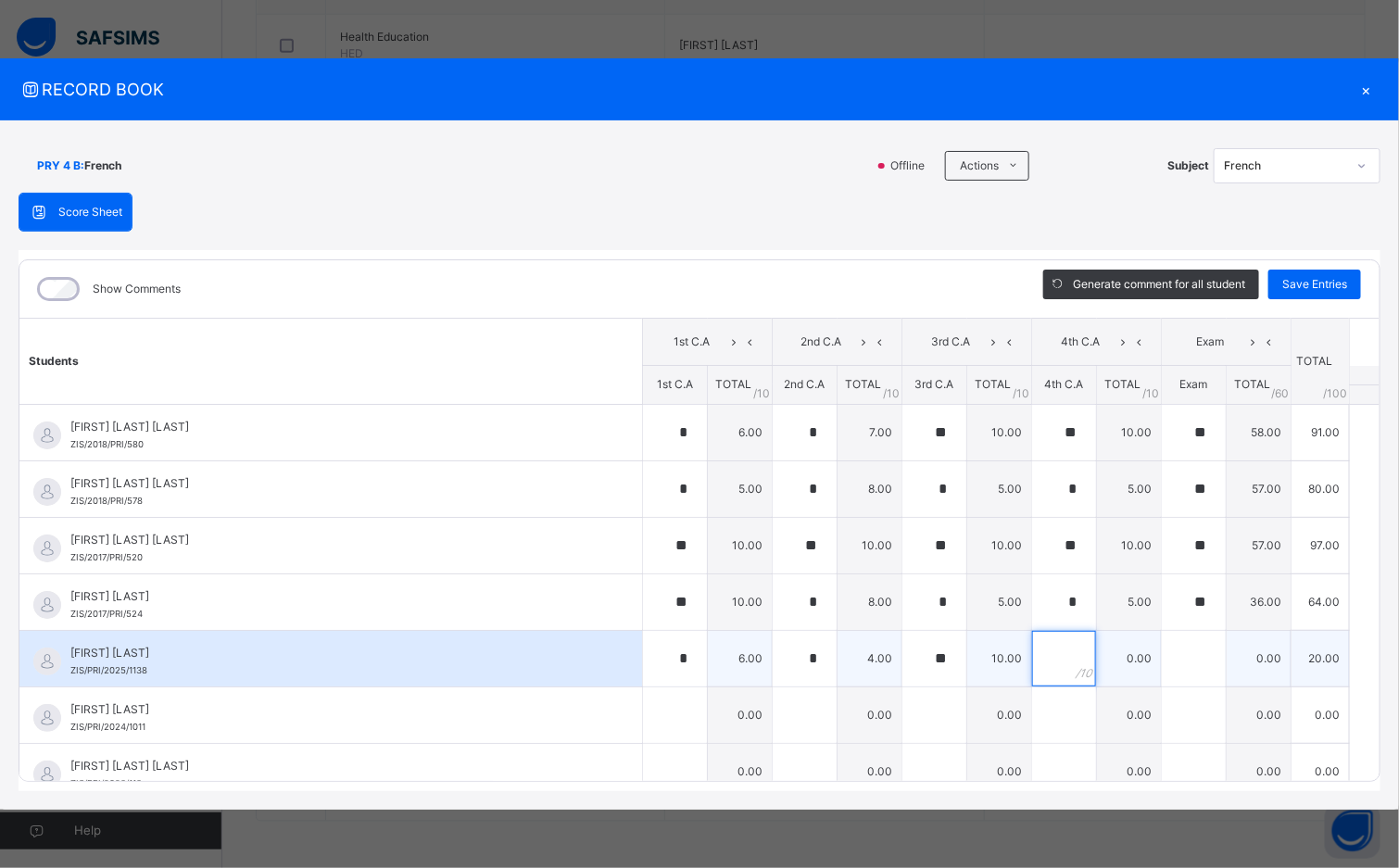 click at bounding box center (1064, 659) 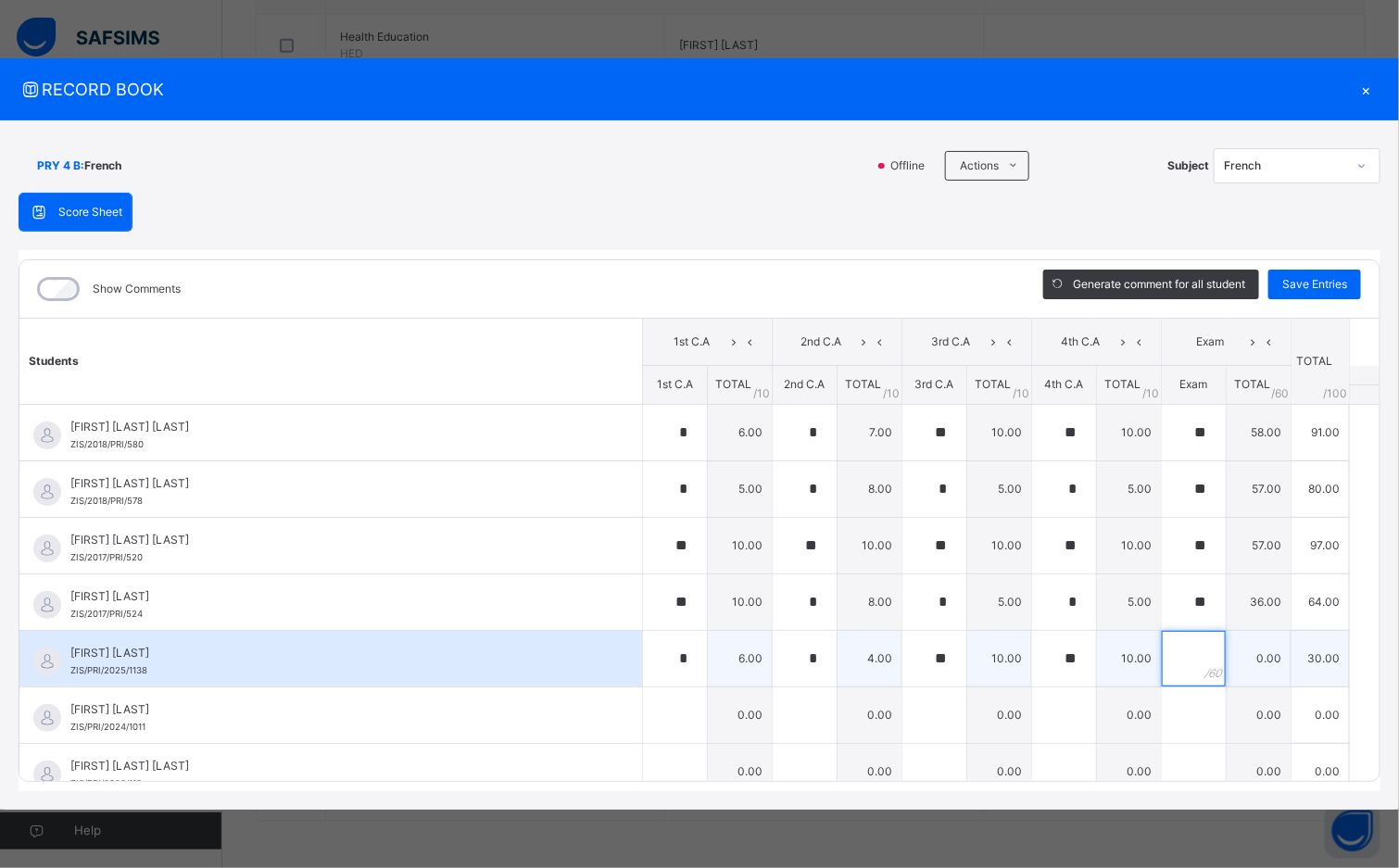 click at bounding box center (1193, 659) 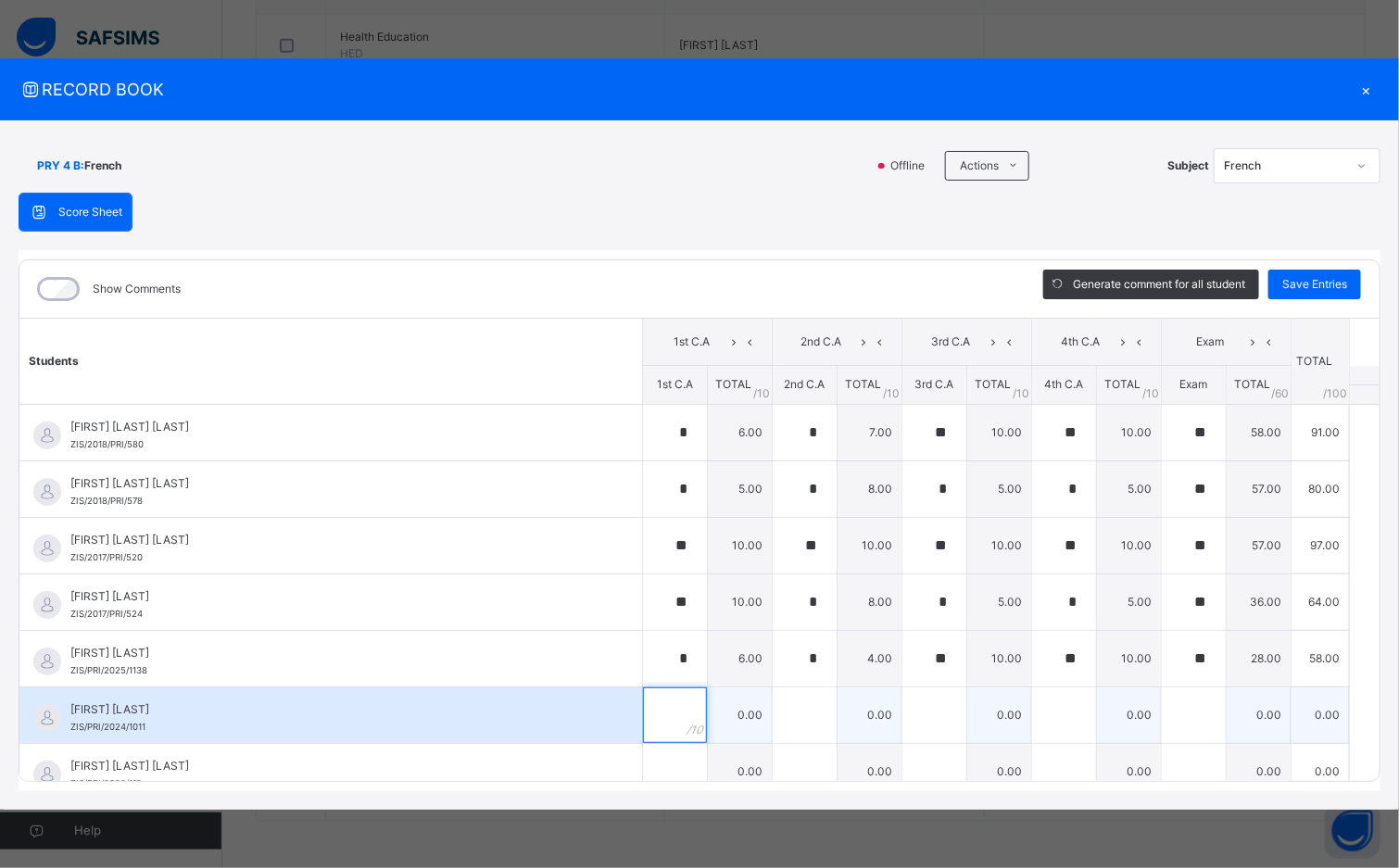 click at bounding box center [674, 715] 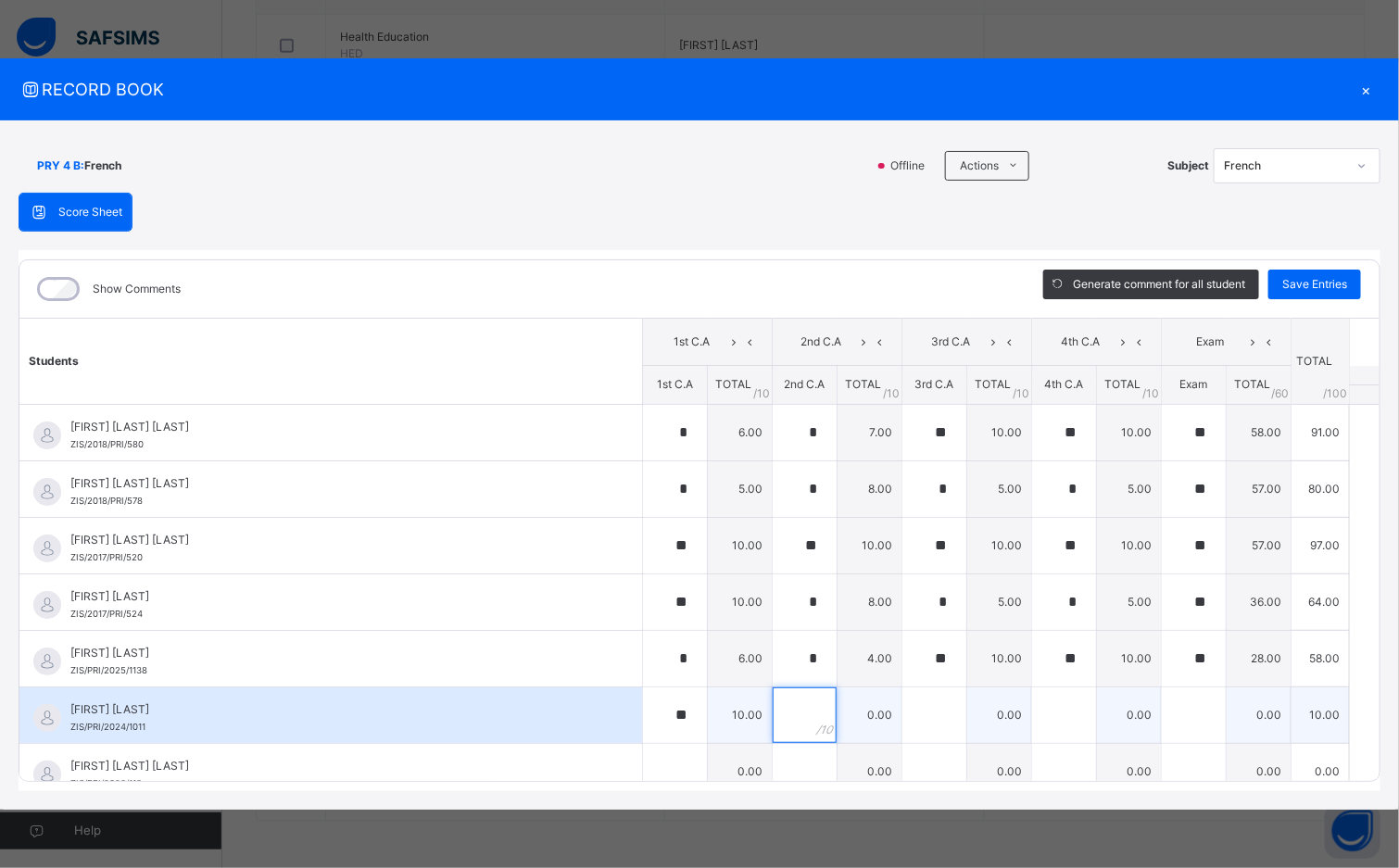 click at bounding box center [804, 715] 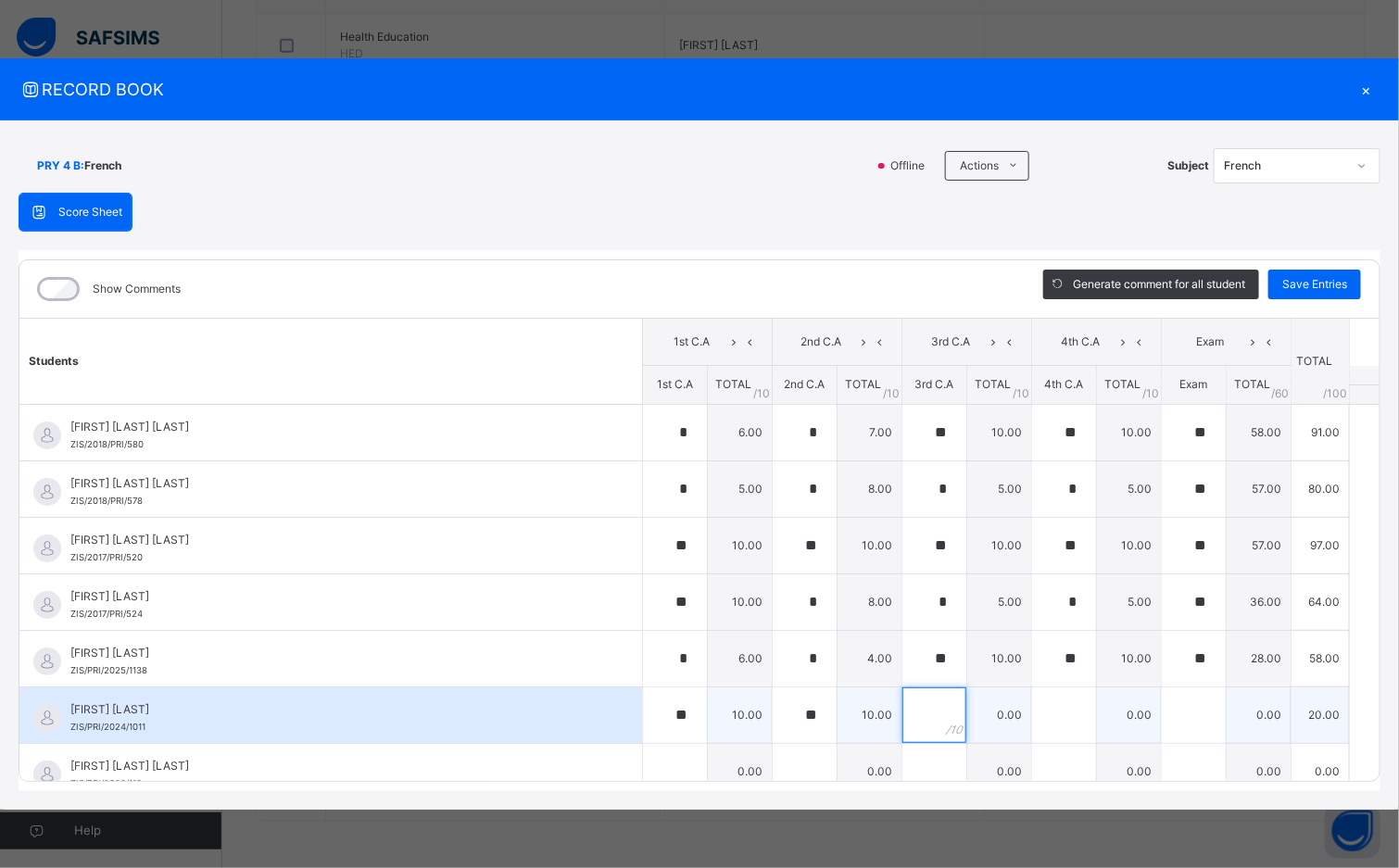 click at bounding box center [934, 715] 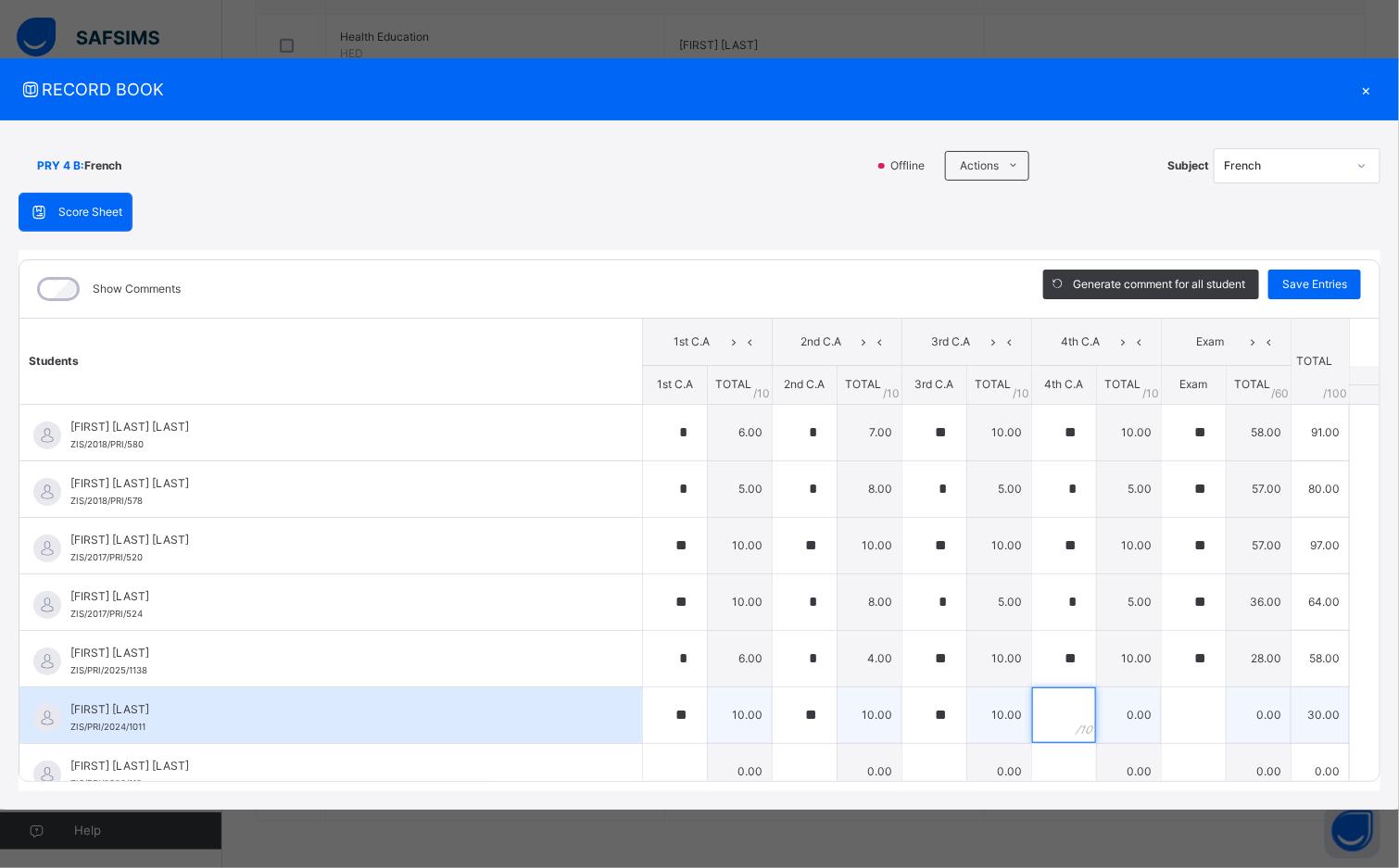 click at bounding box center [1064, 715] 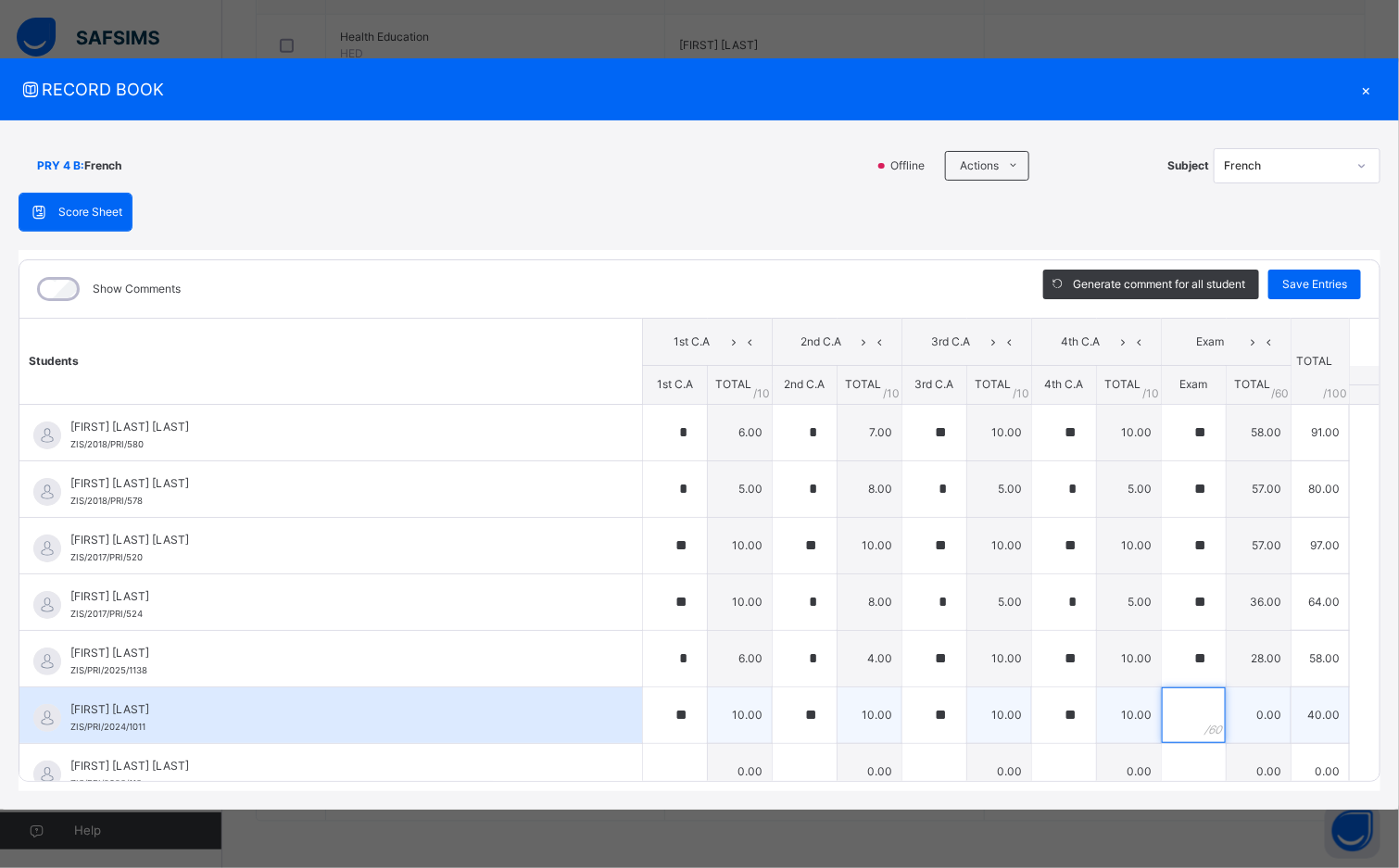 click at bounding box center (1193, 715) 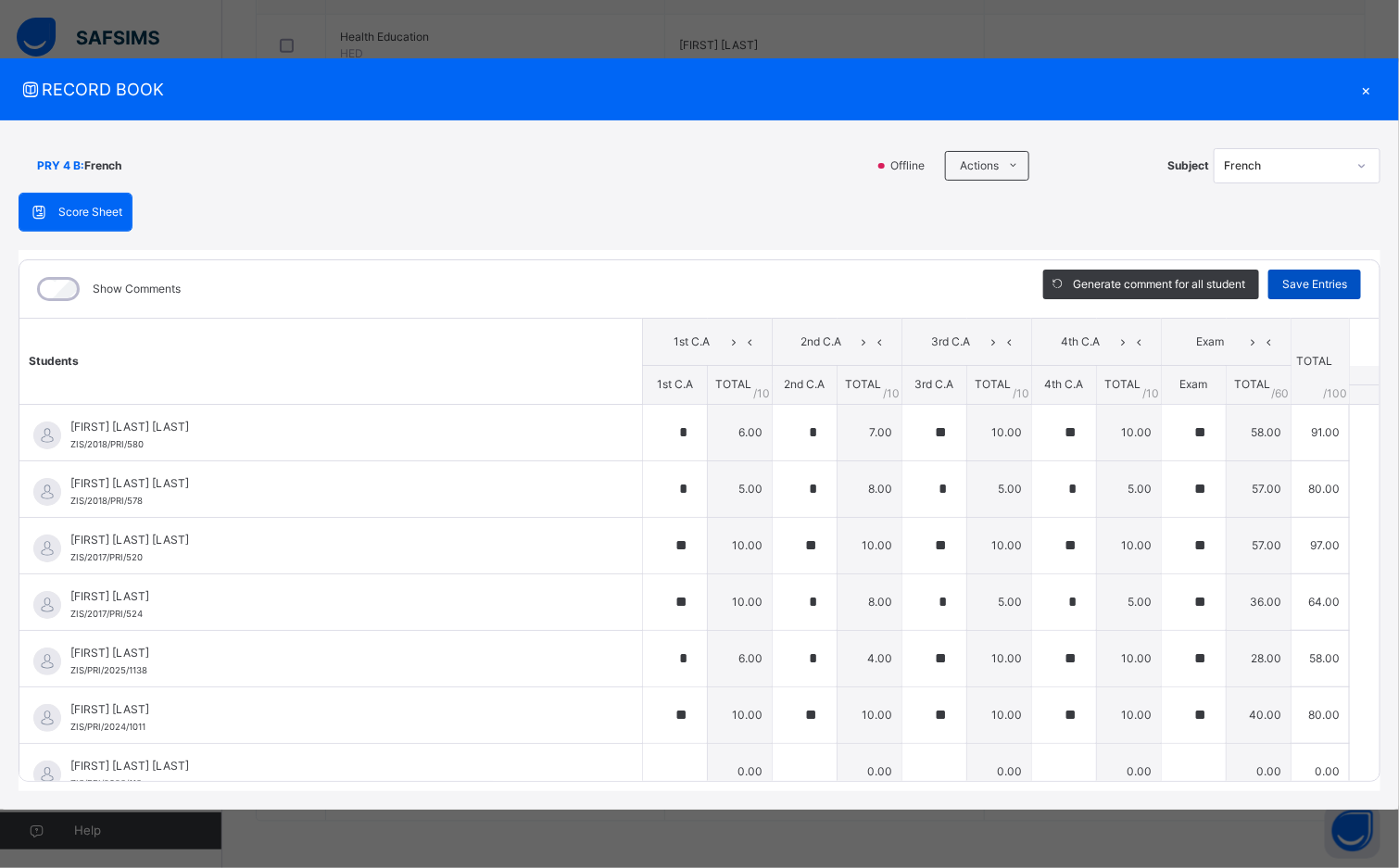 click on "Save Entries" at bounding box center [1315, 284] 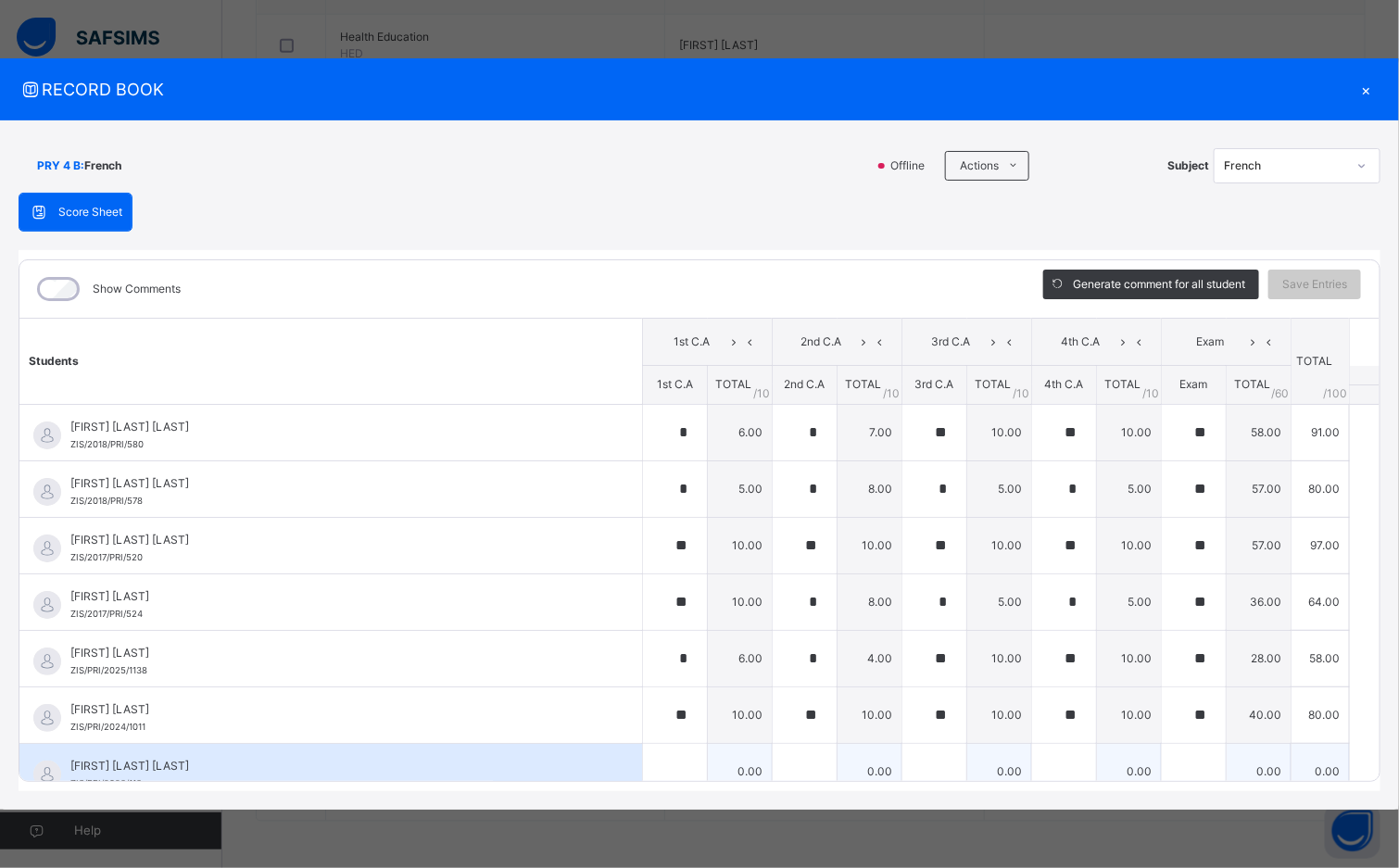 click on "[FIRST] [LAST] [LAST]" at bounding box center [335, 766] 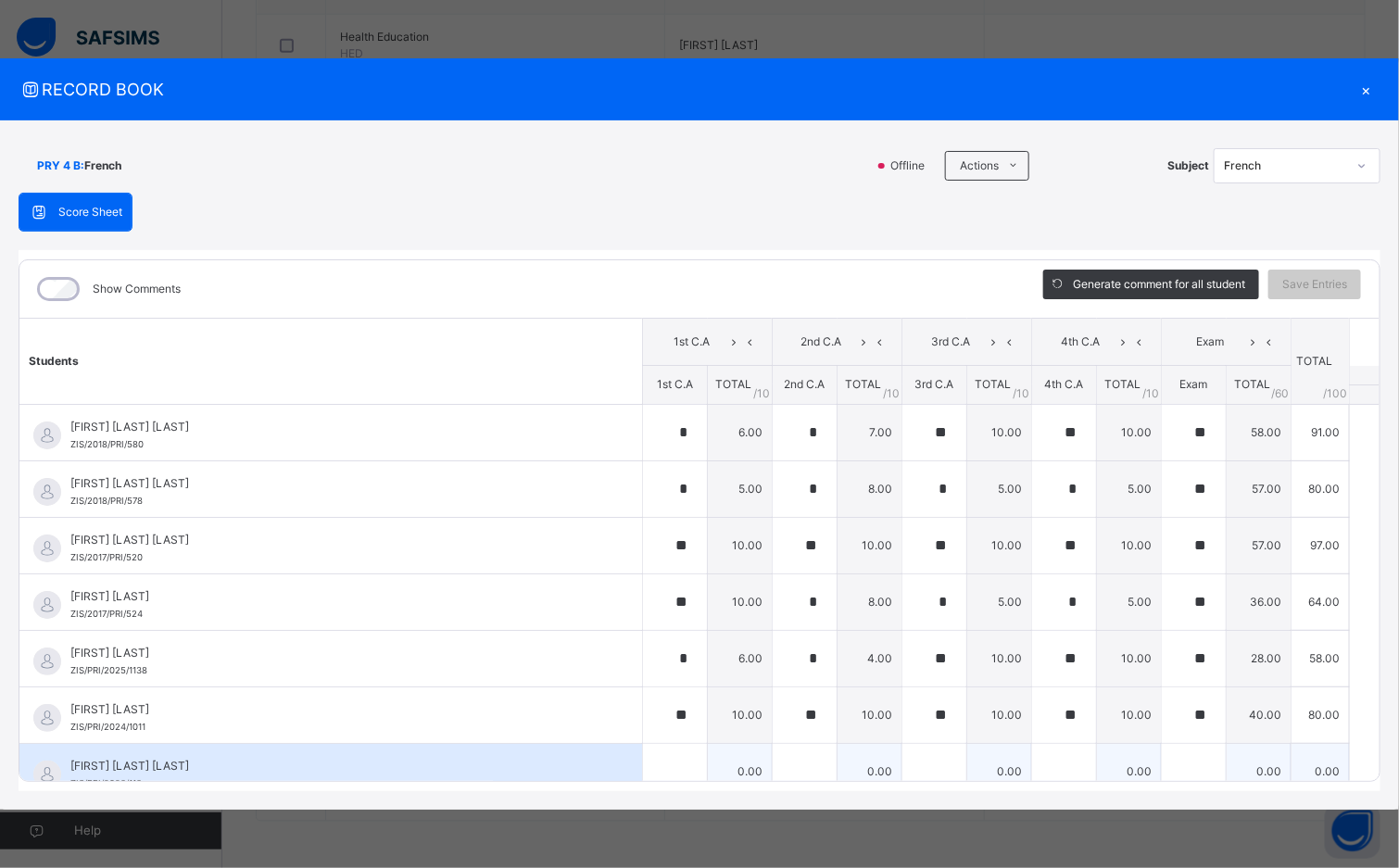 click on "[FIRST] [LAST] [STUDENT_ID]" at bounding box center [331, 772] 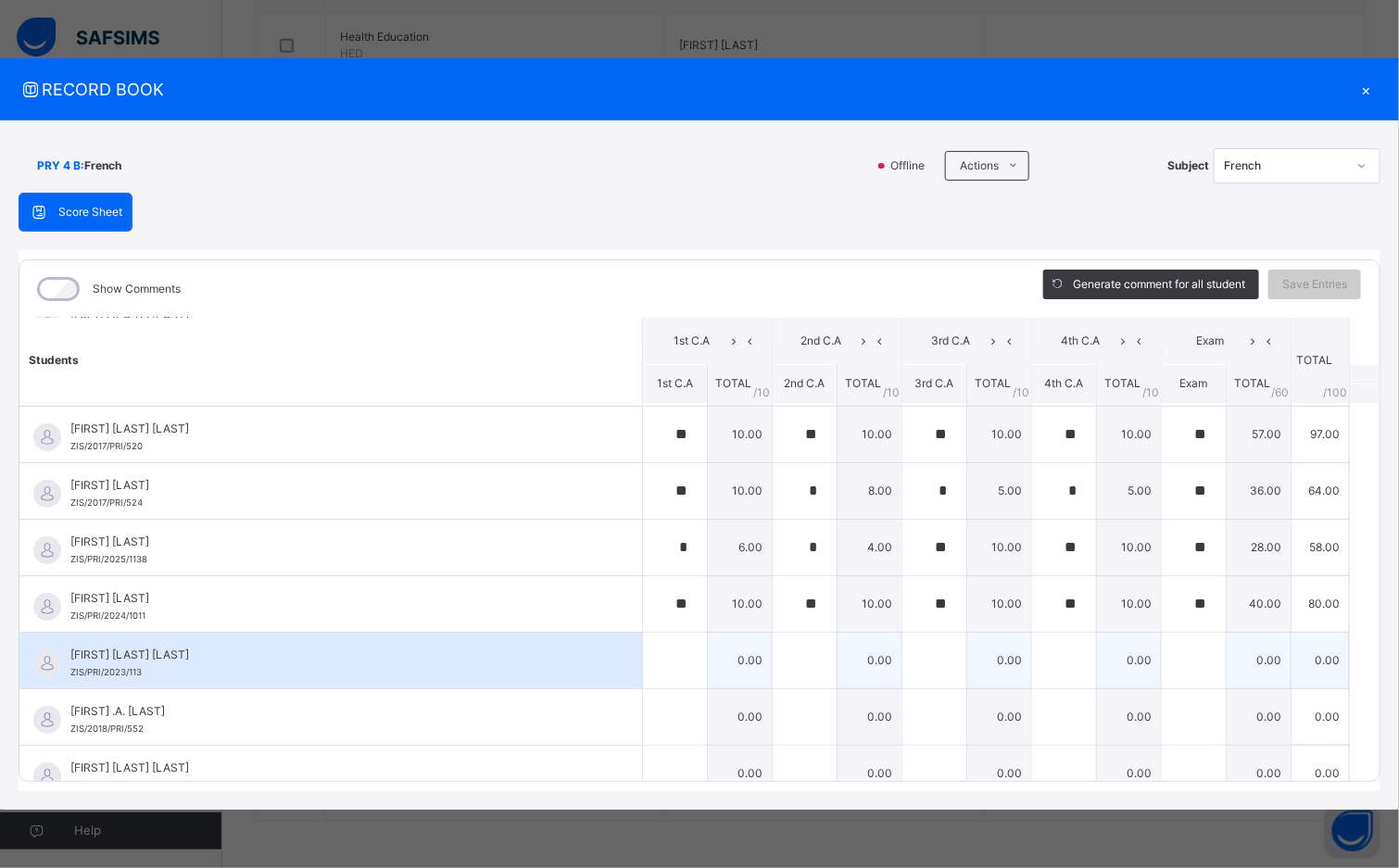 scroll, scrollTop: 167, scrollLeft: 0, axis: vertical 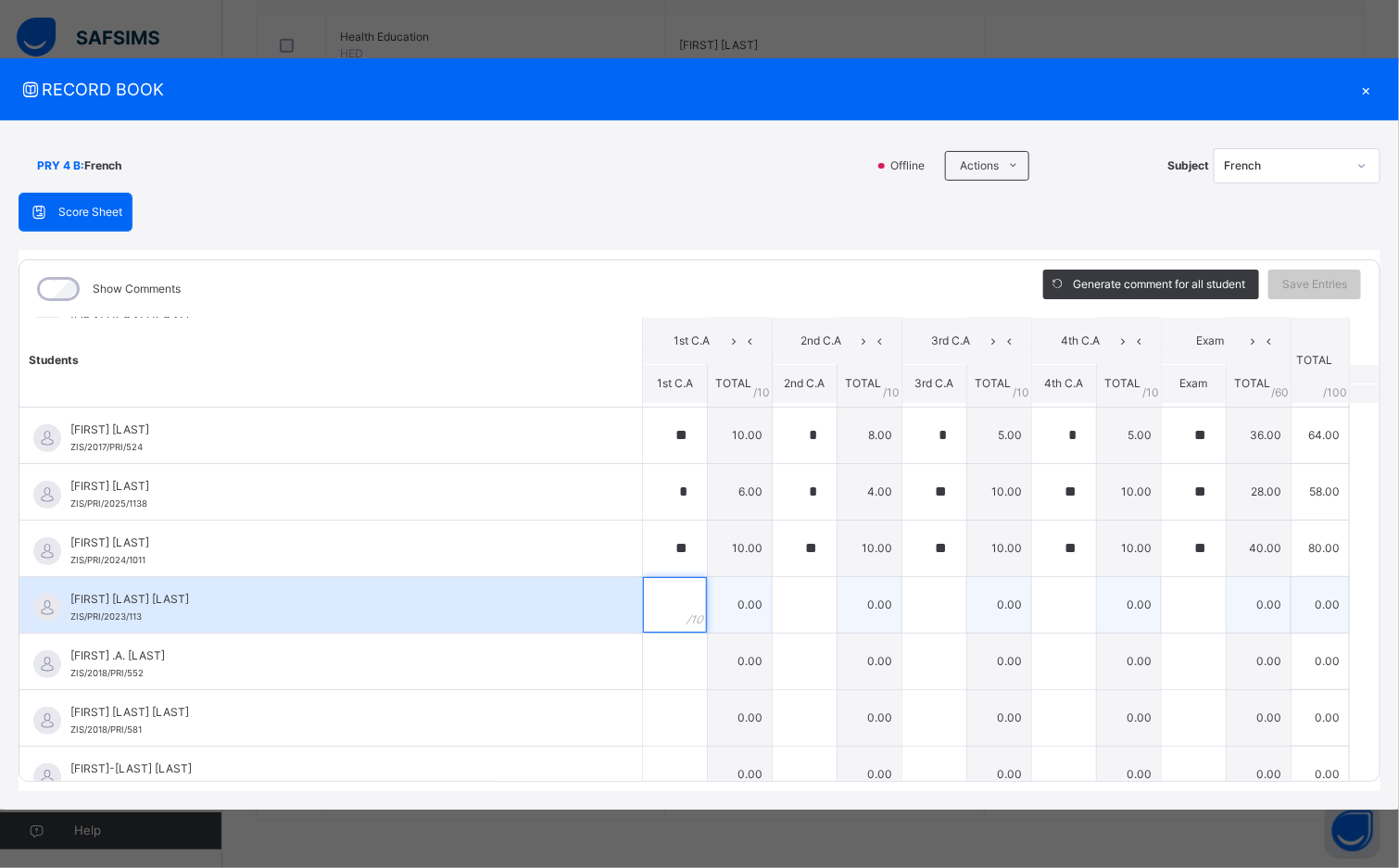 click at bounding box center (674, 605) 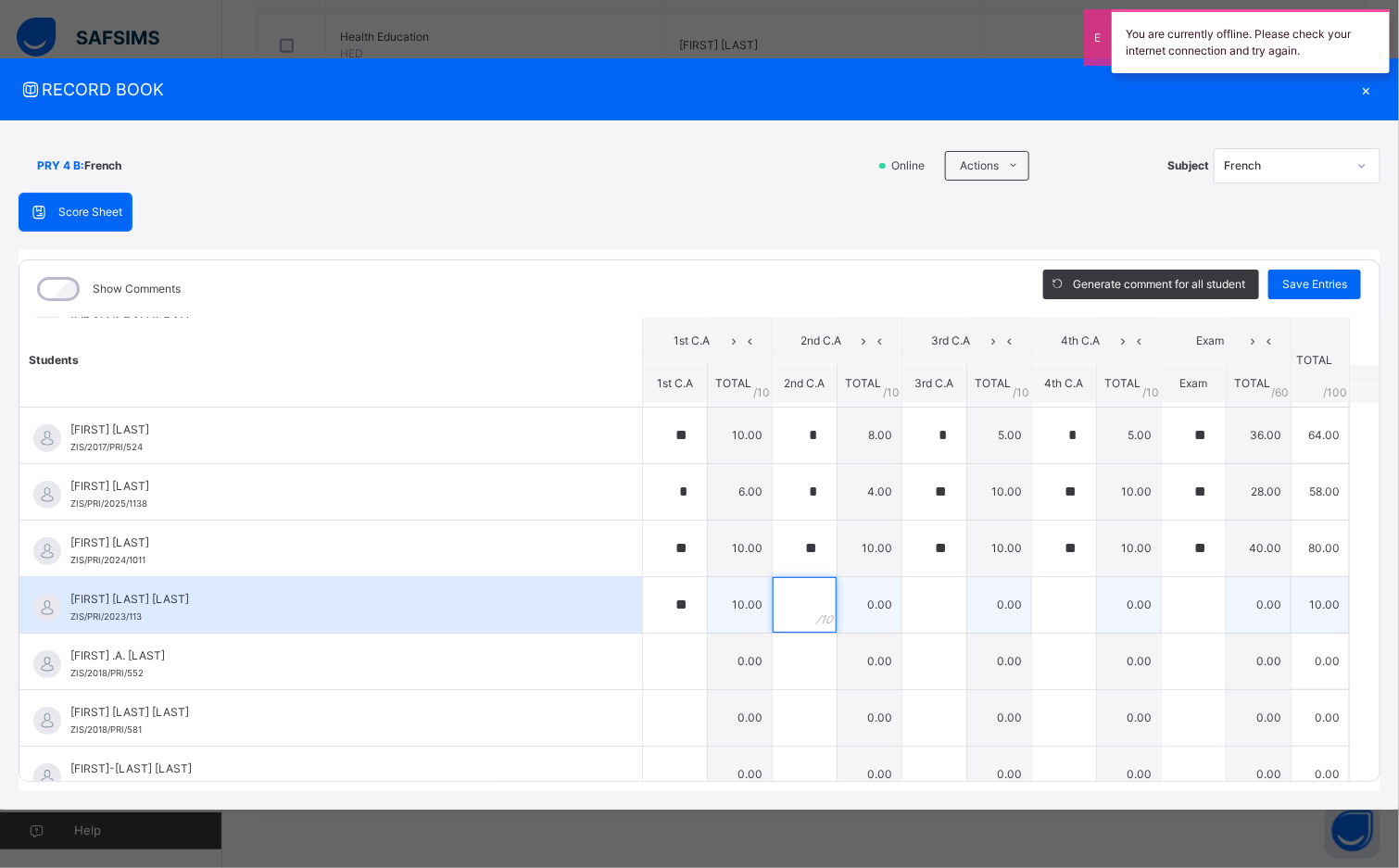 click at bounding box center [804, 605] 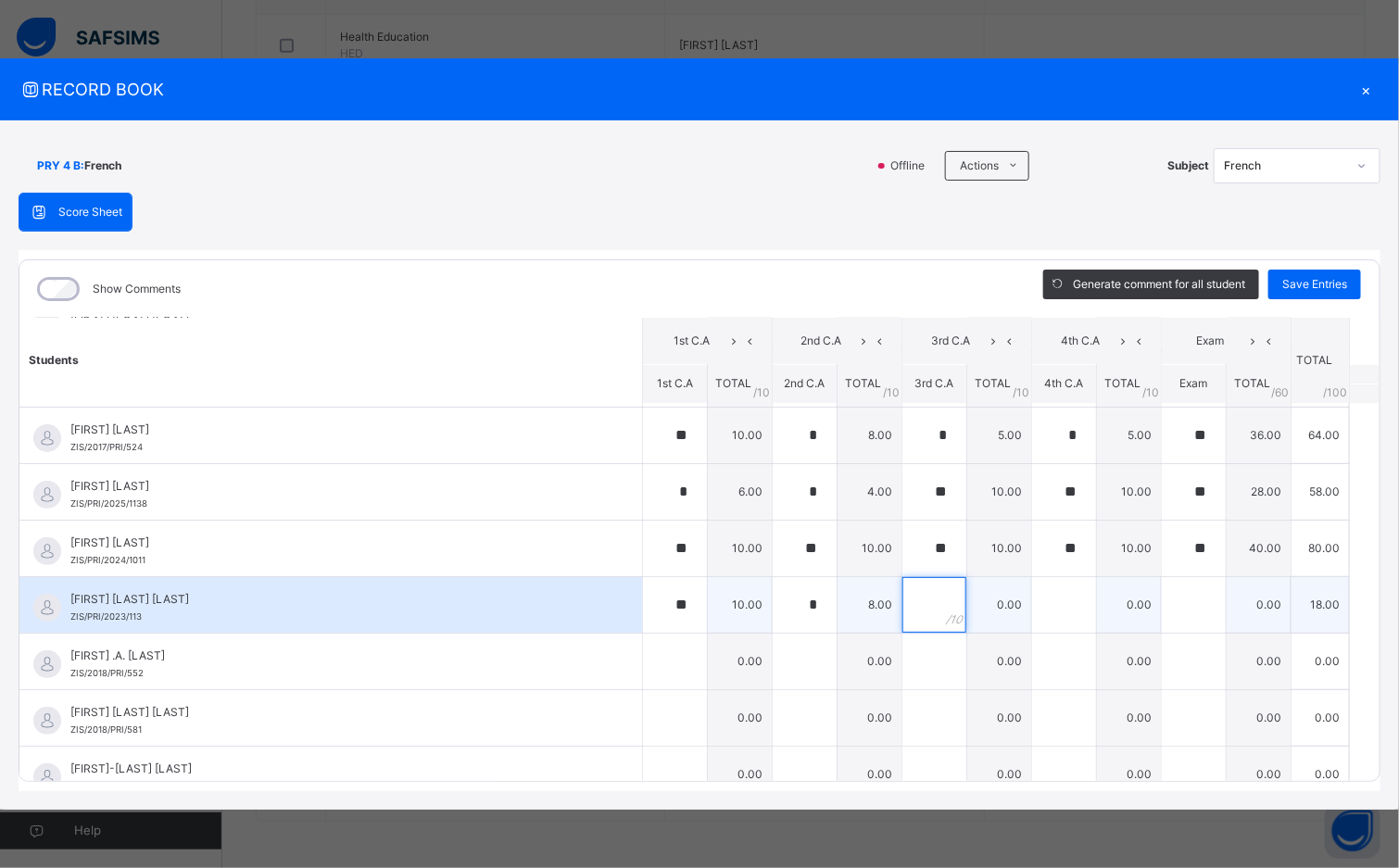 click at bounding box center [934, 605] 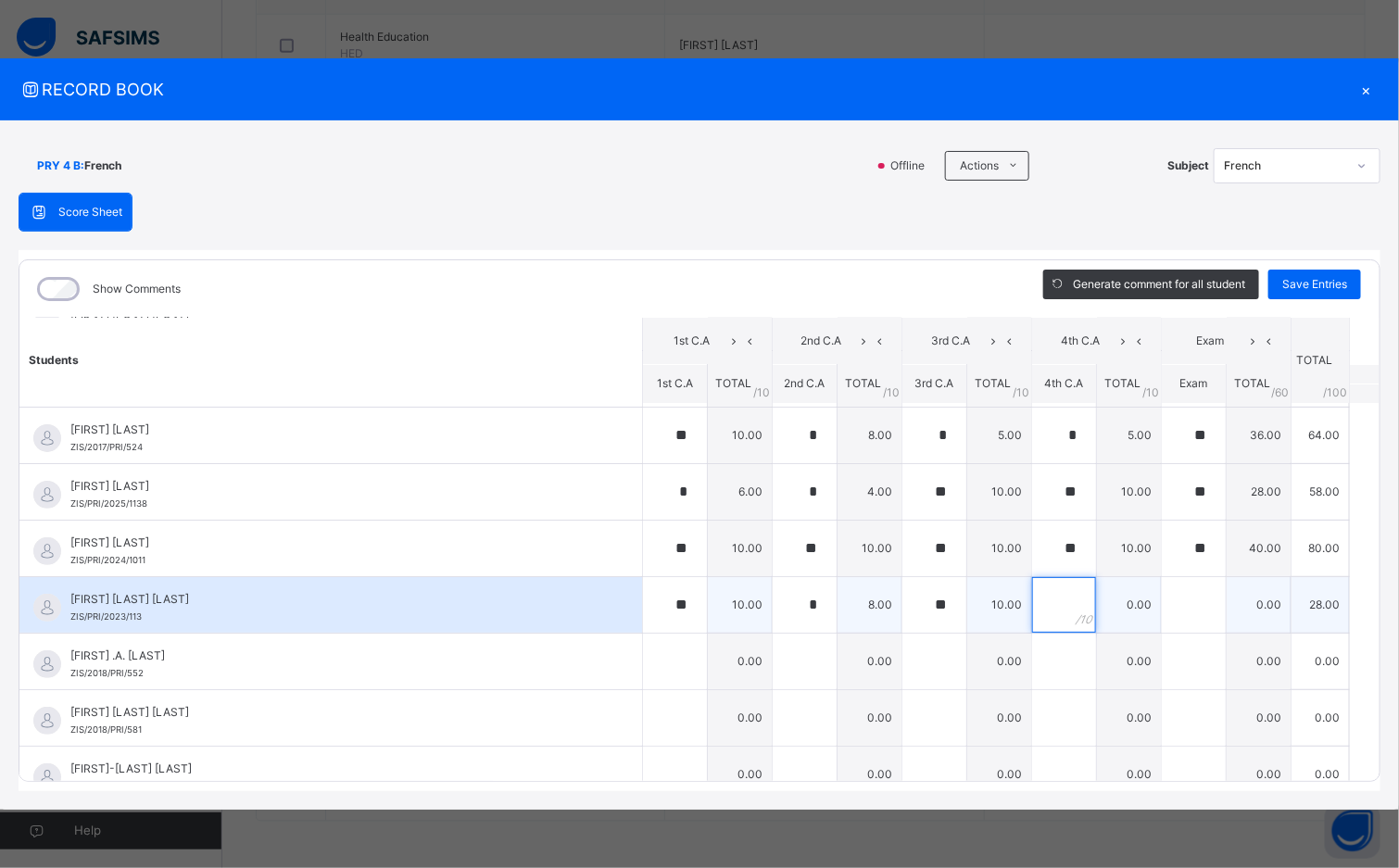 click at bounding box center (1064, 605) 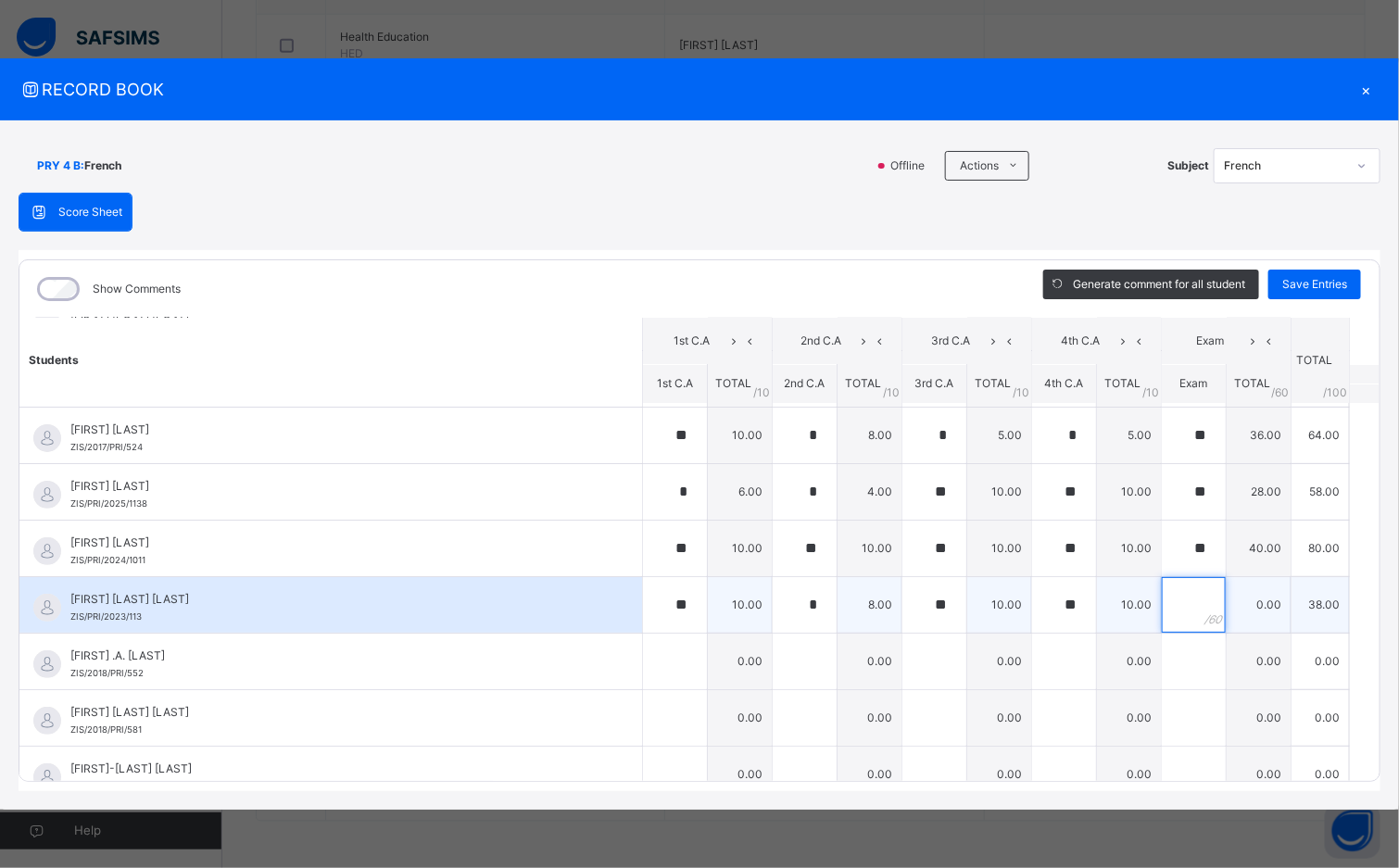 click at bounding box center (1193, 605) 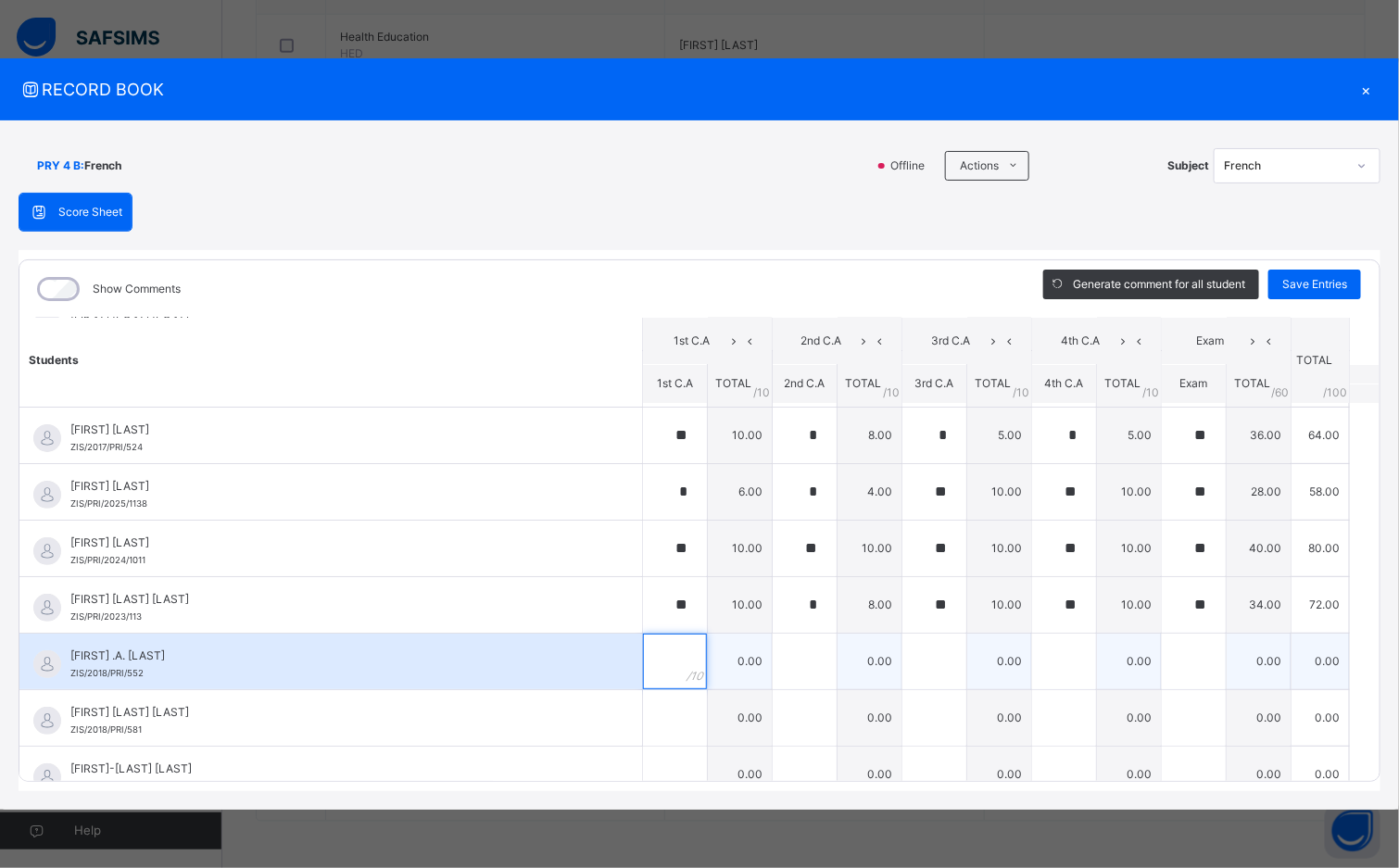 click at bounding box center (674, 661) 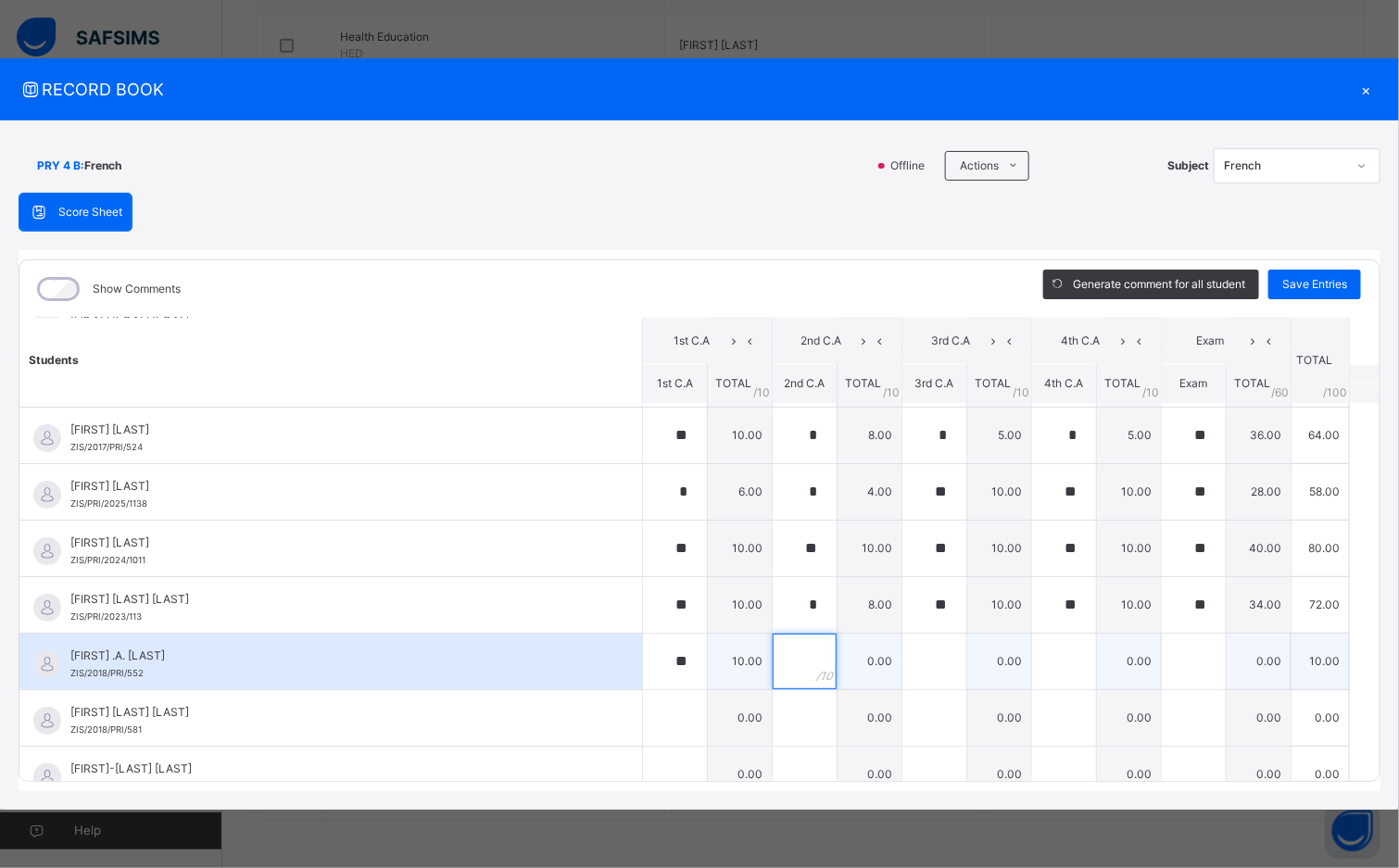 click at bounding box center (804, 661) 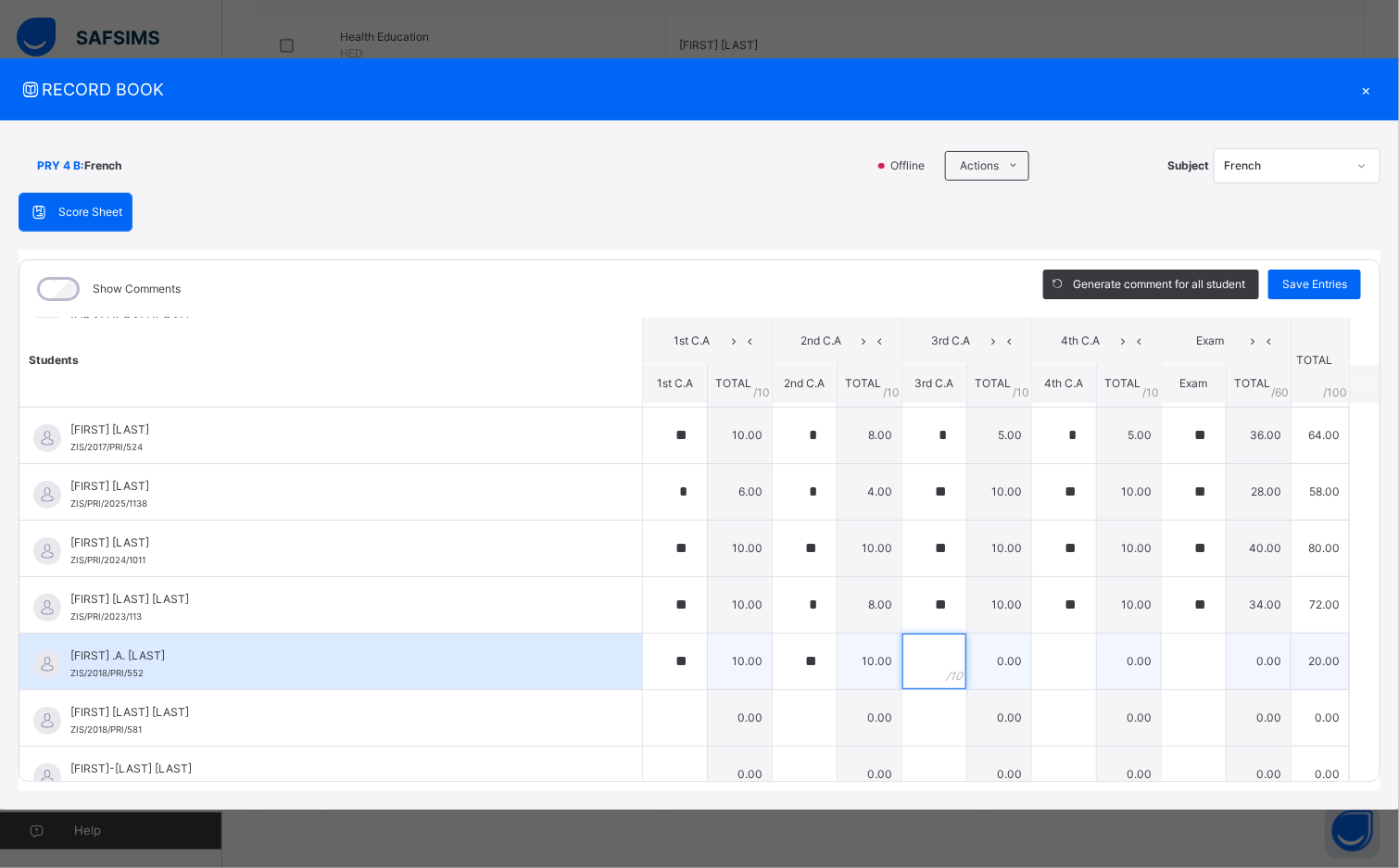 click at bounding box center (934, 661) 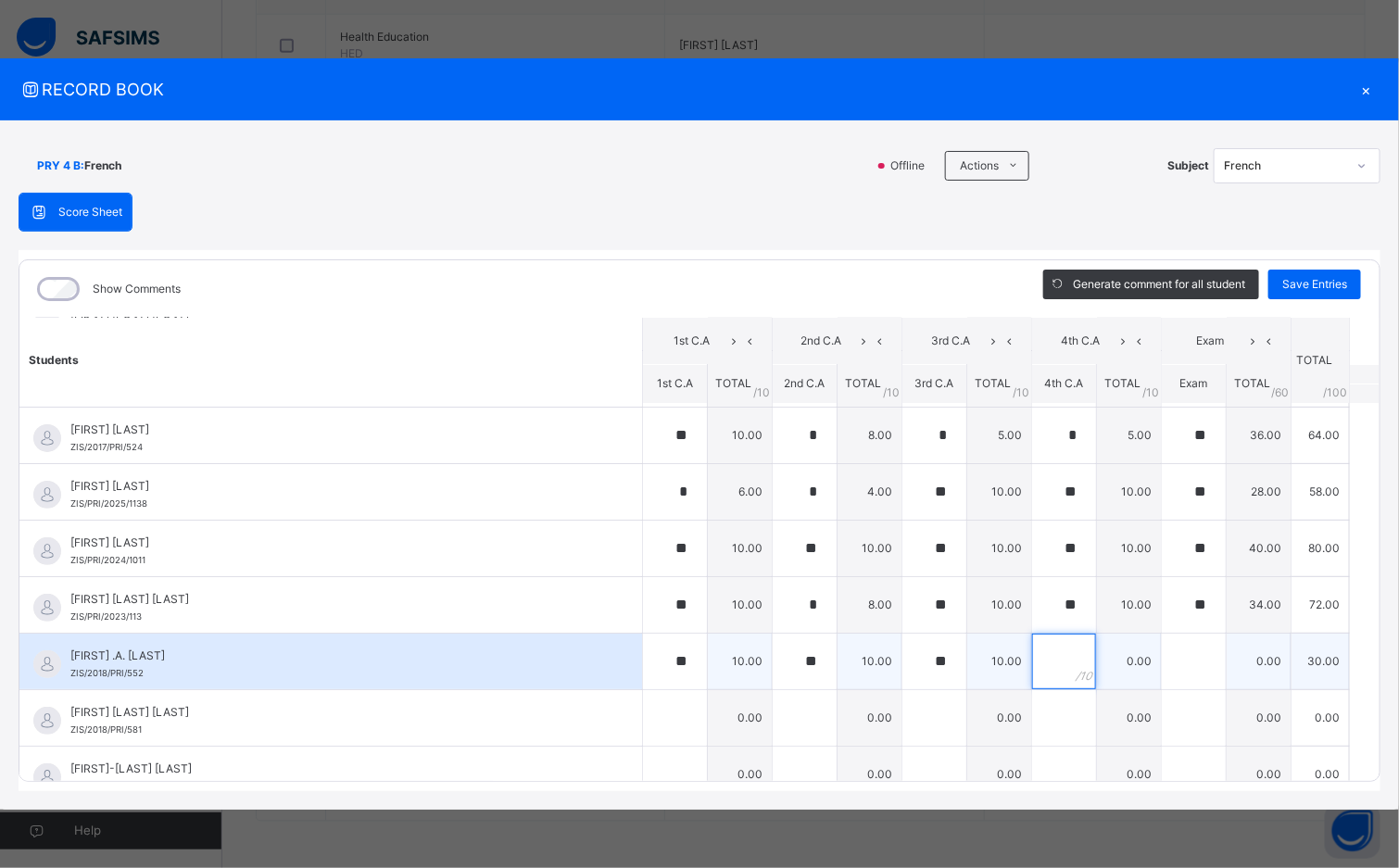 click at bounding box center [1064, 661] 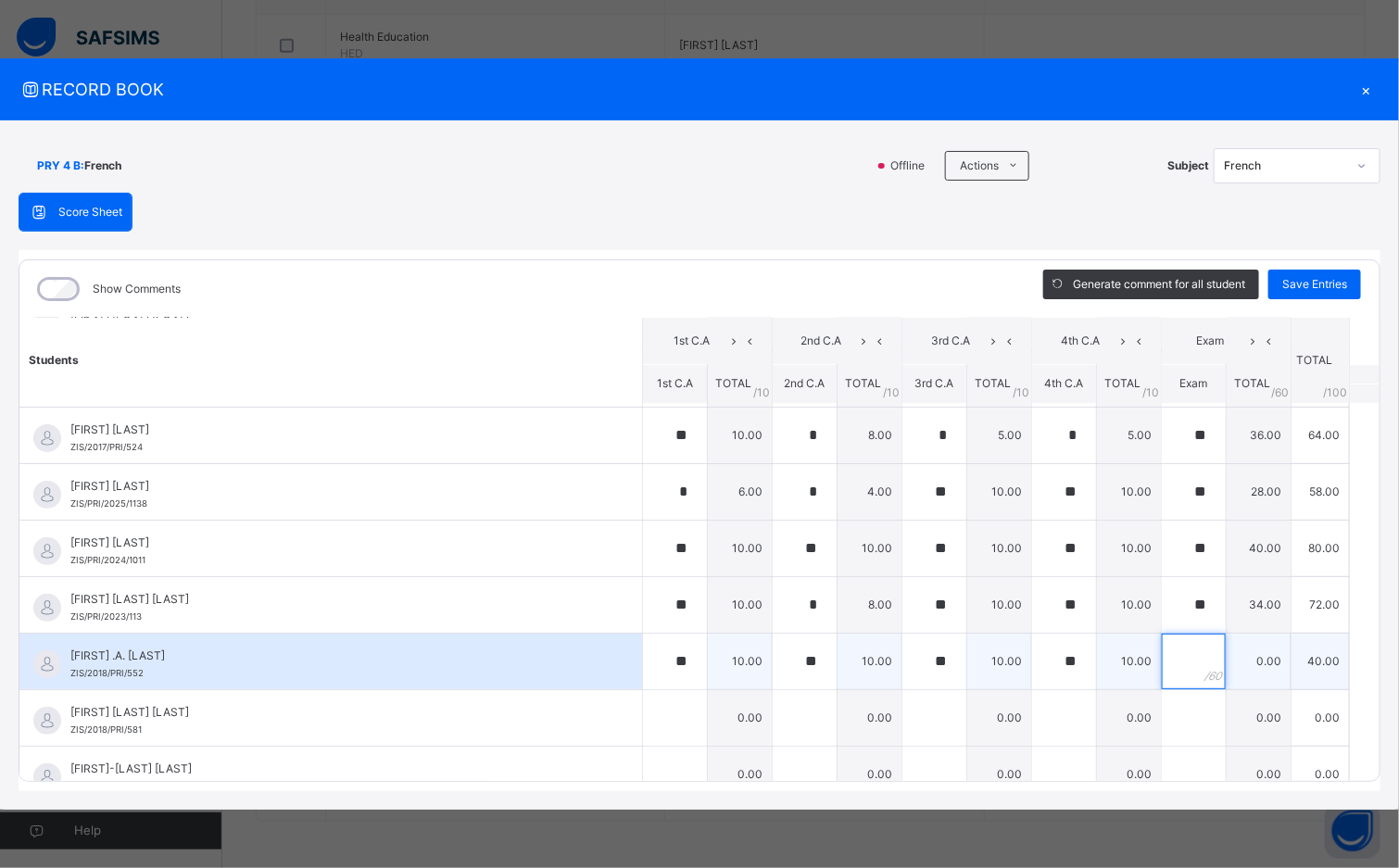 click at bounding box center [1193, 661] 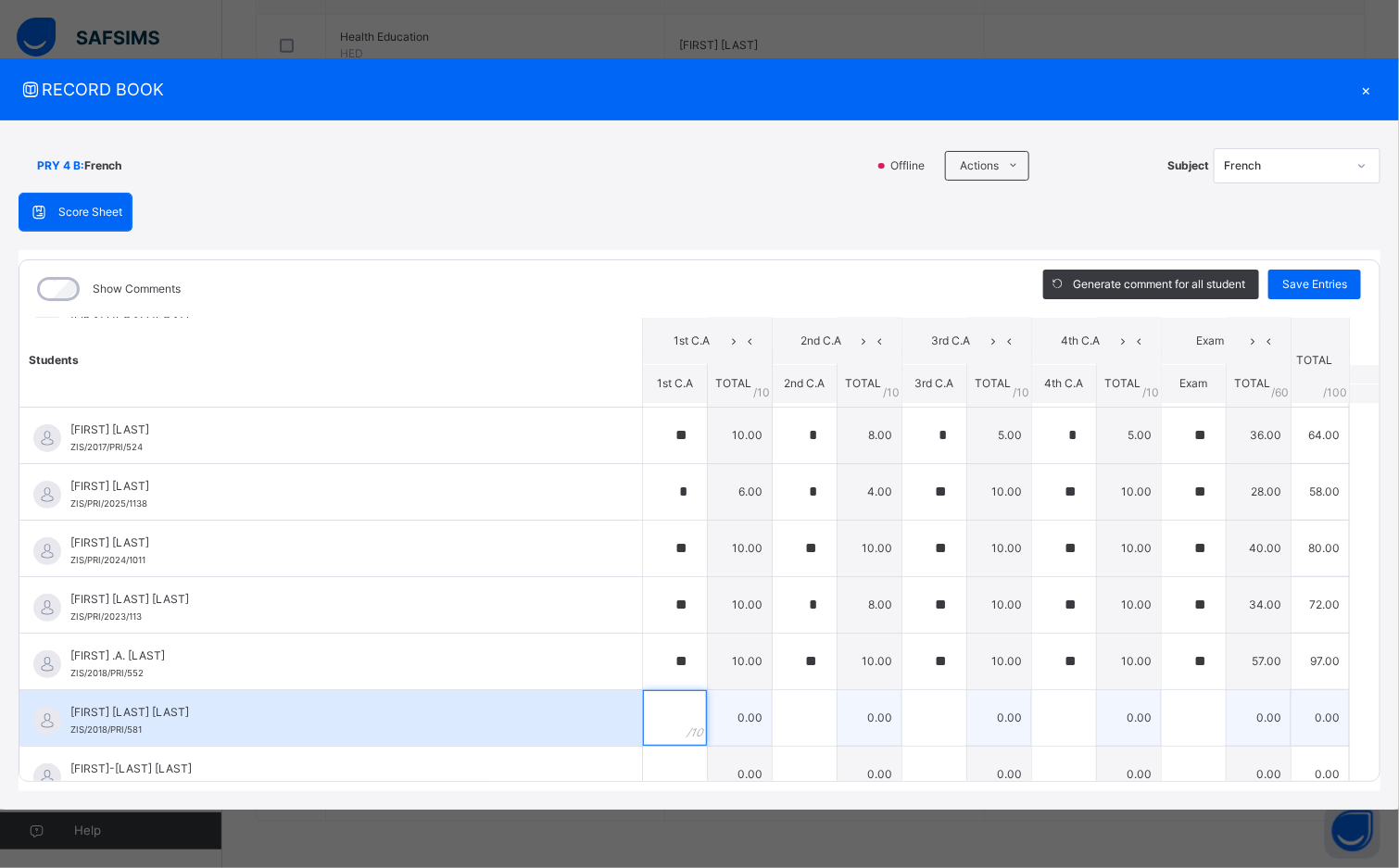 click at bounding box center (674, 718) 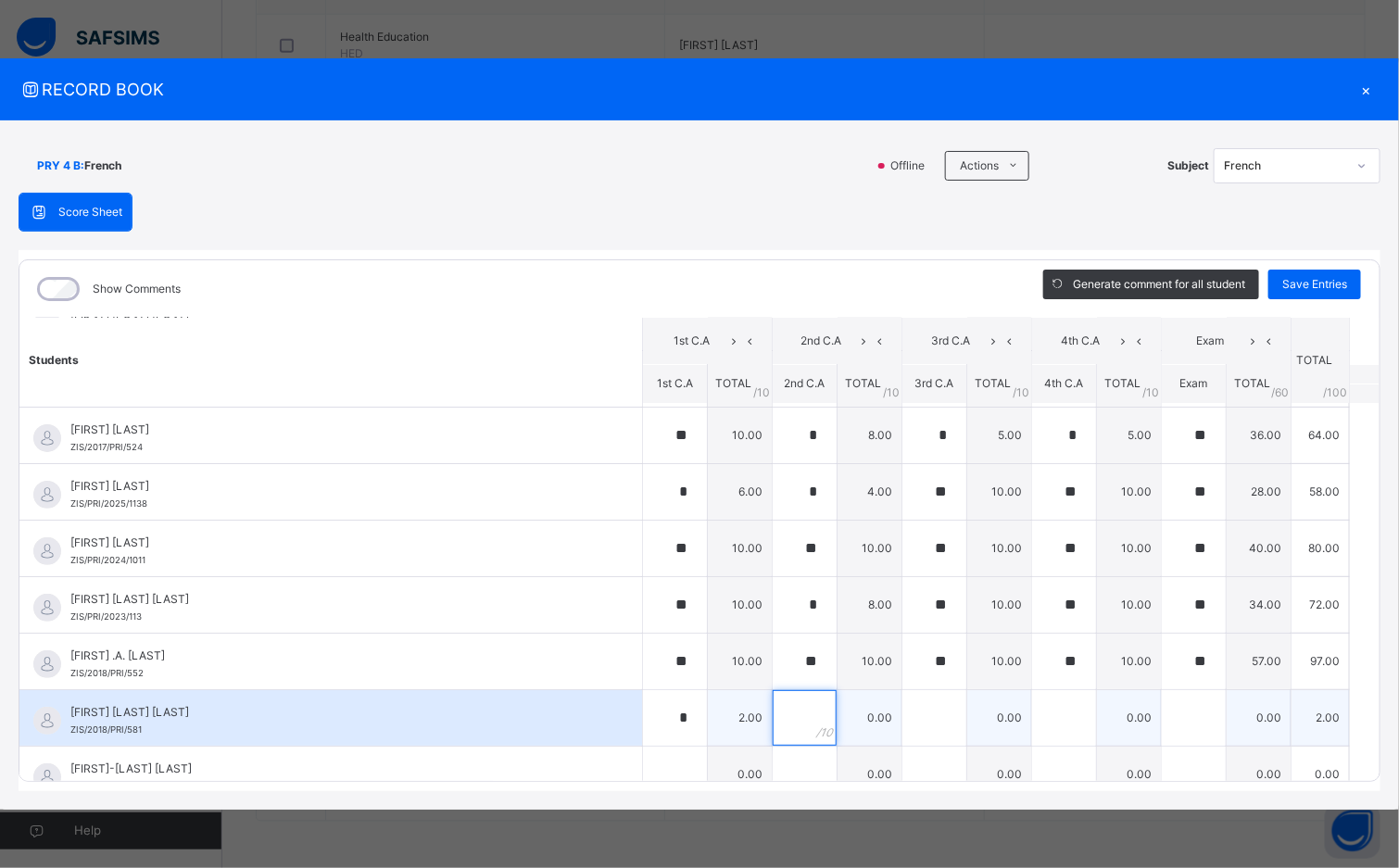 click at bounding box center (804, 718) 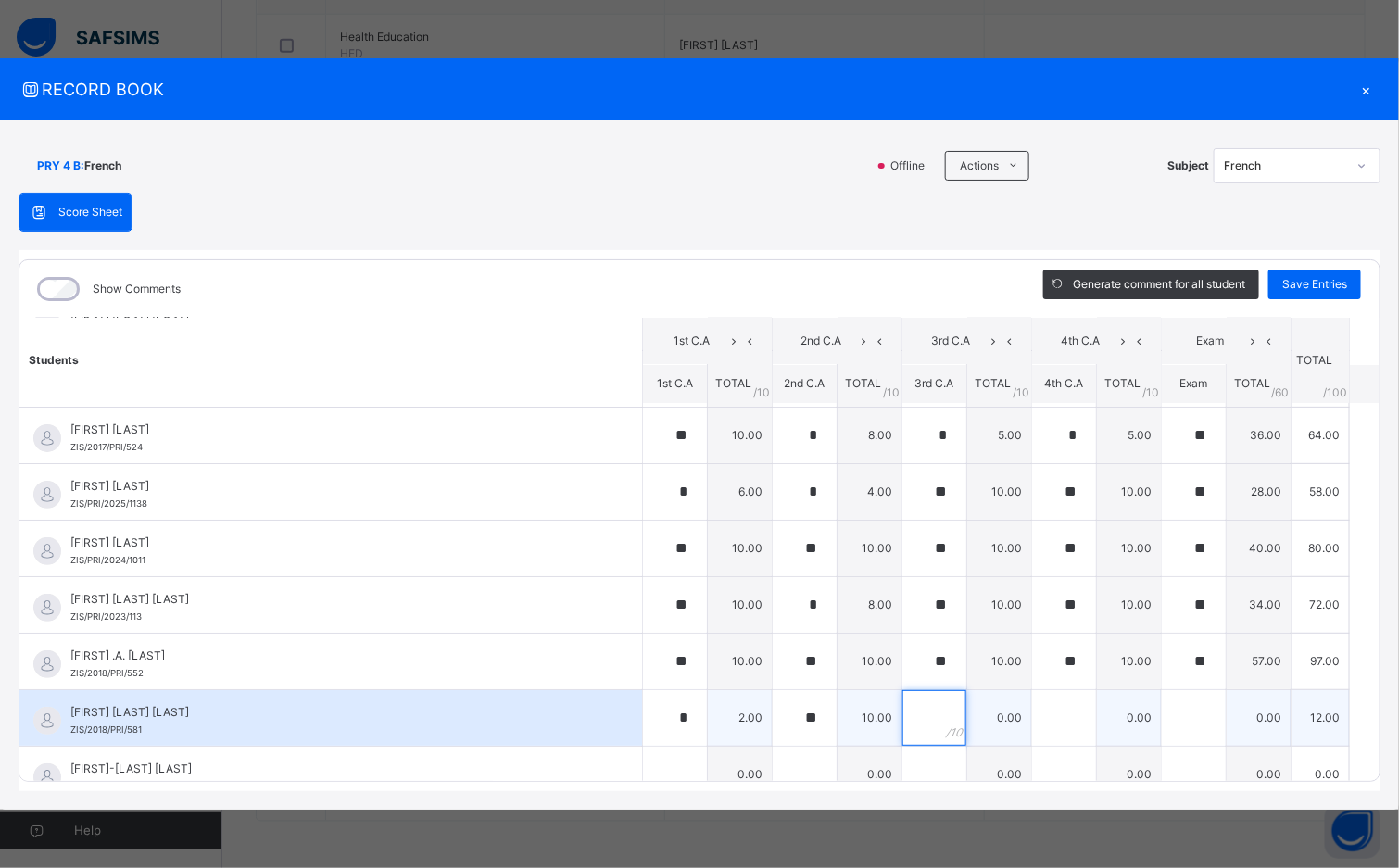 click at bounding box center [934, 718] 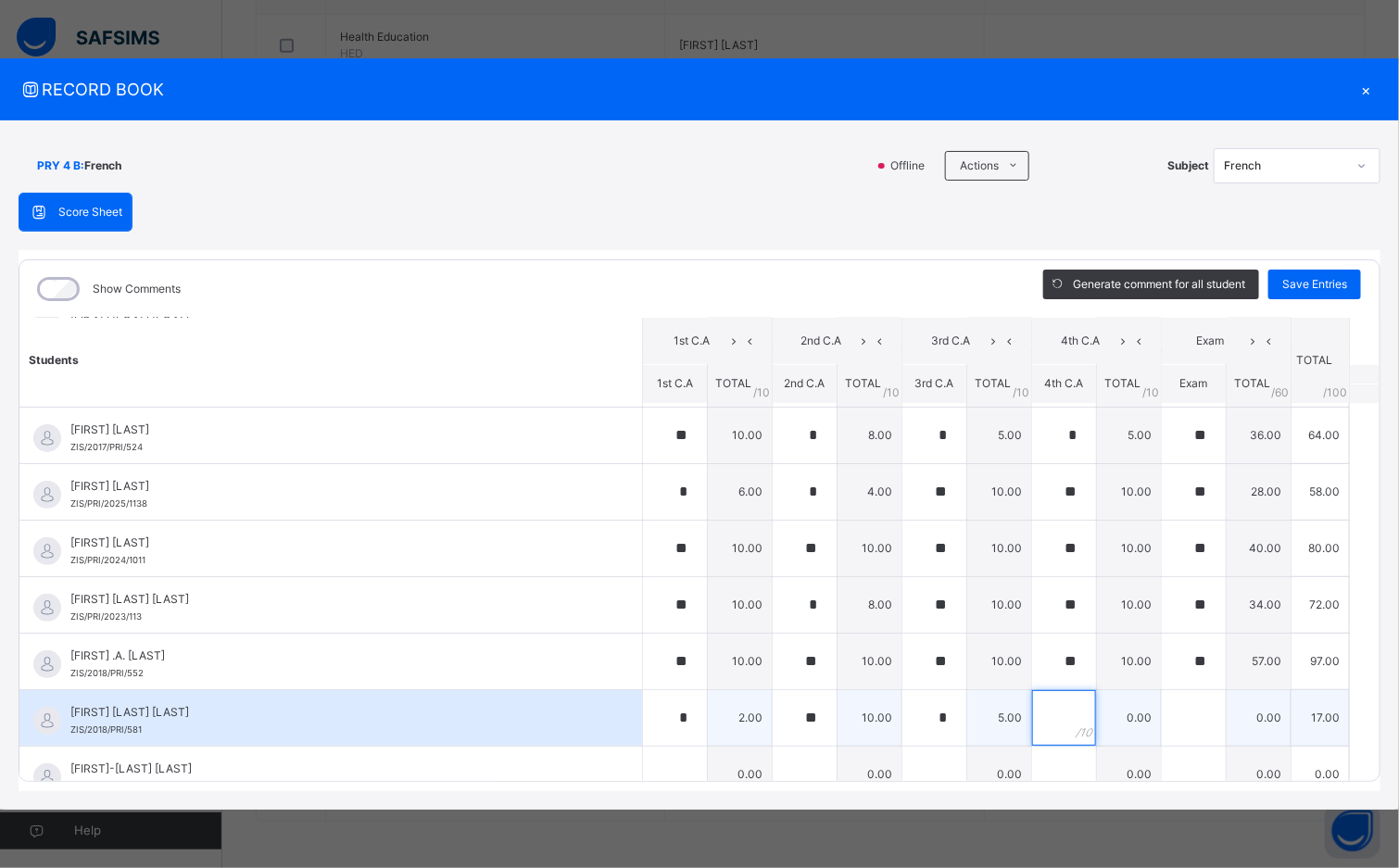 click at bounding box center (1064, 718) 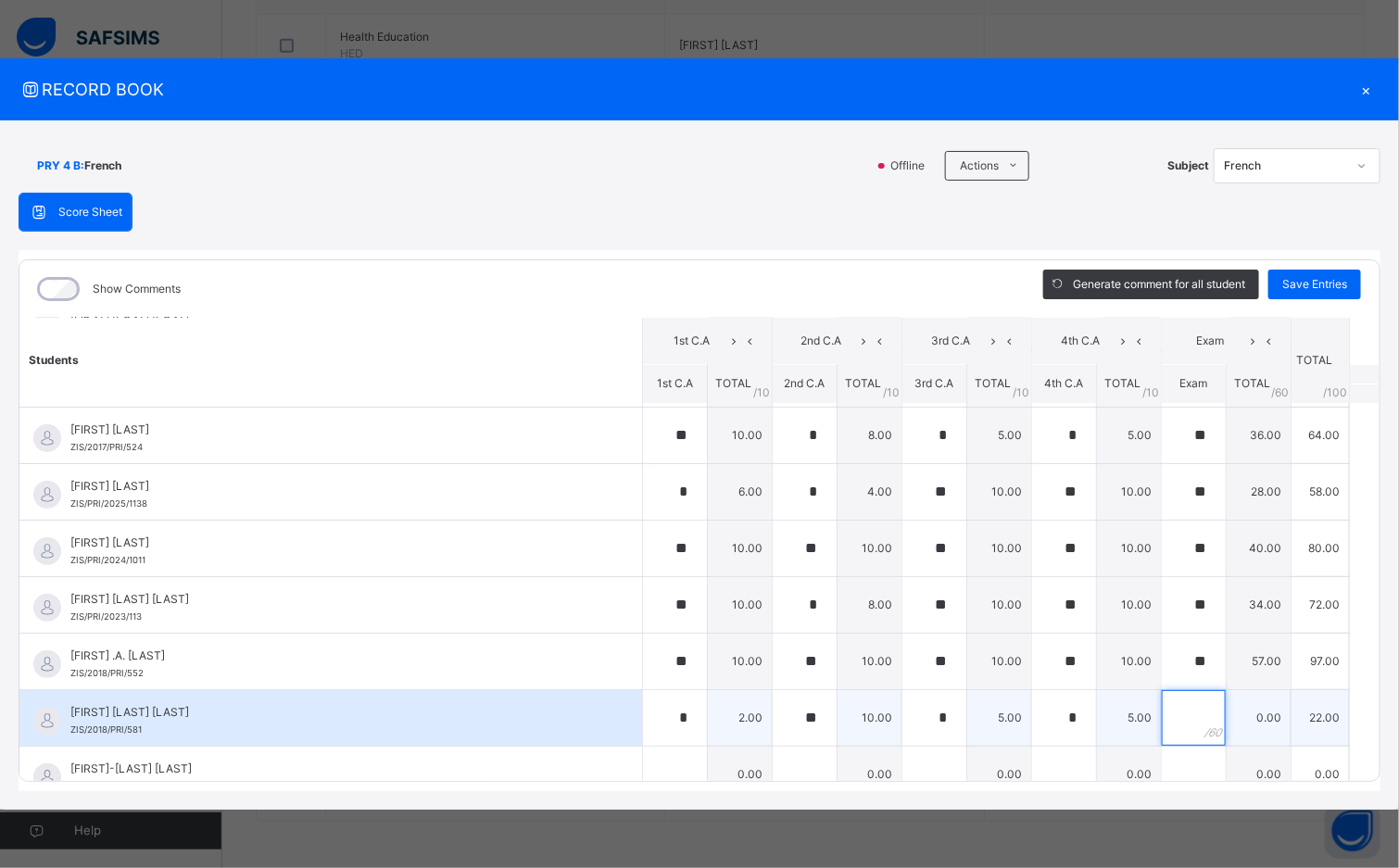 click at bounding box center [1193, 718] 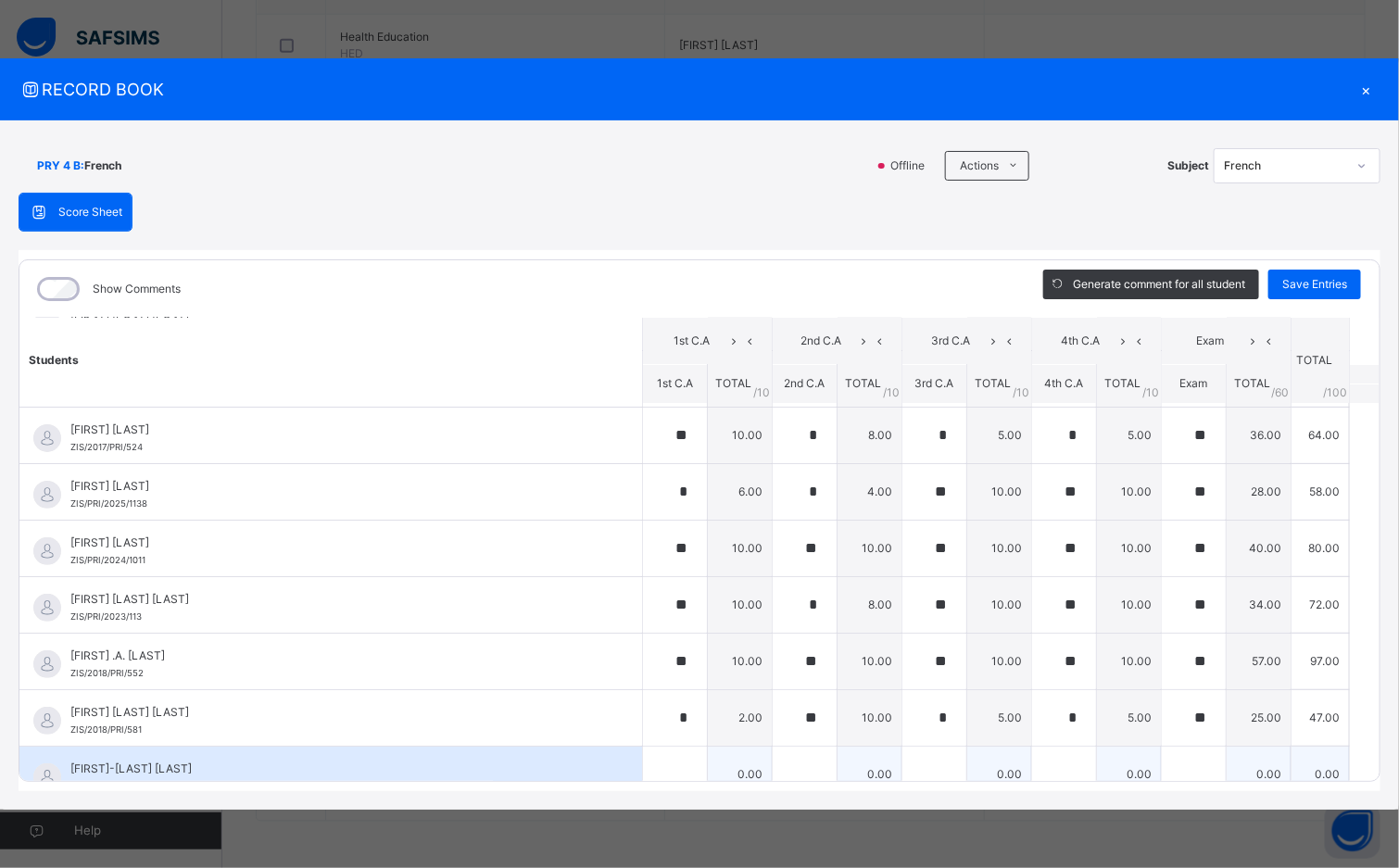 click on "[FIRST]-[LAST]  [LAST] [STUDENT_ID]" at bounding box center [331, 774] 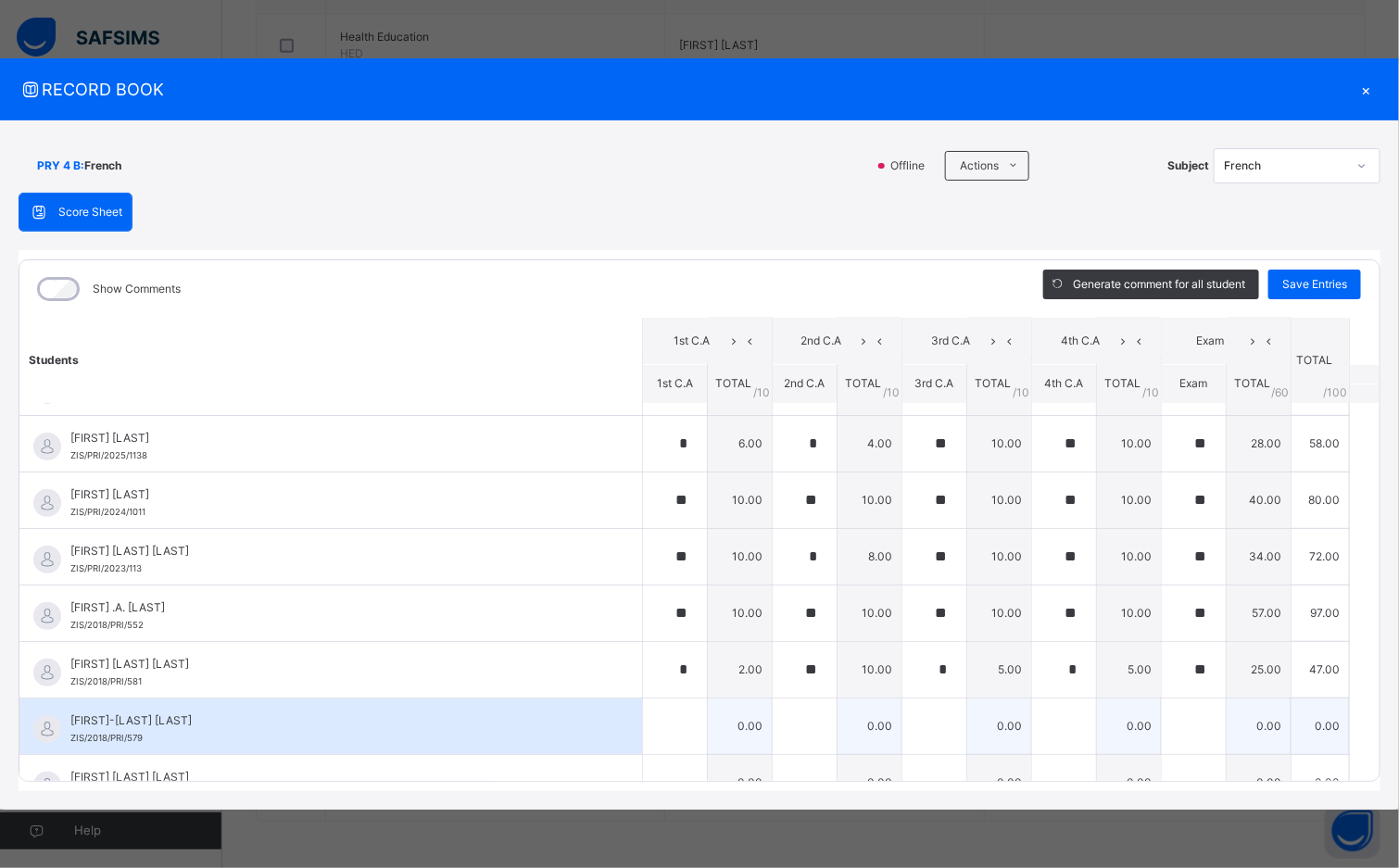 scroll, scrollTop: 222, scrollLeft: 0, axis: vertical 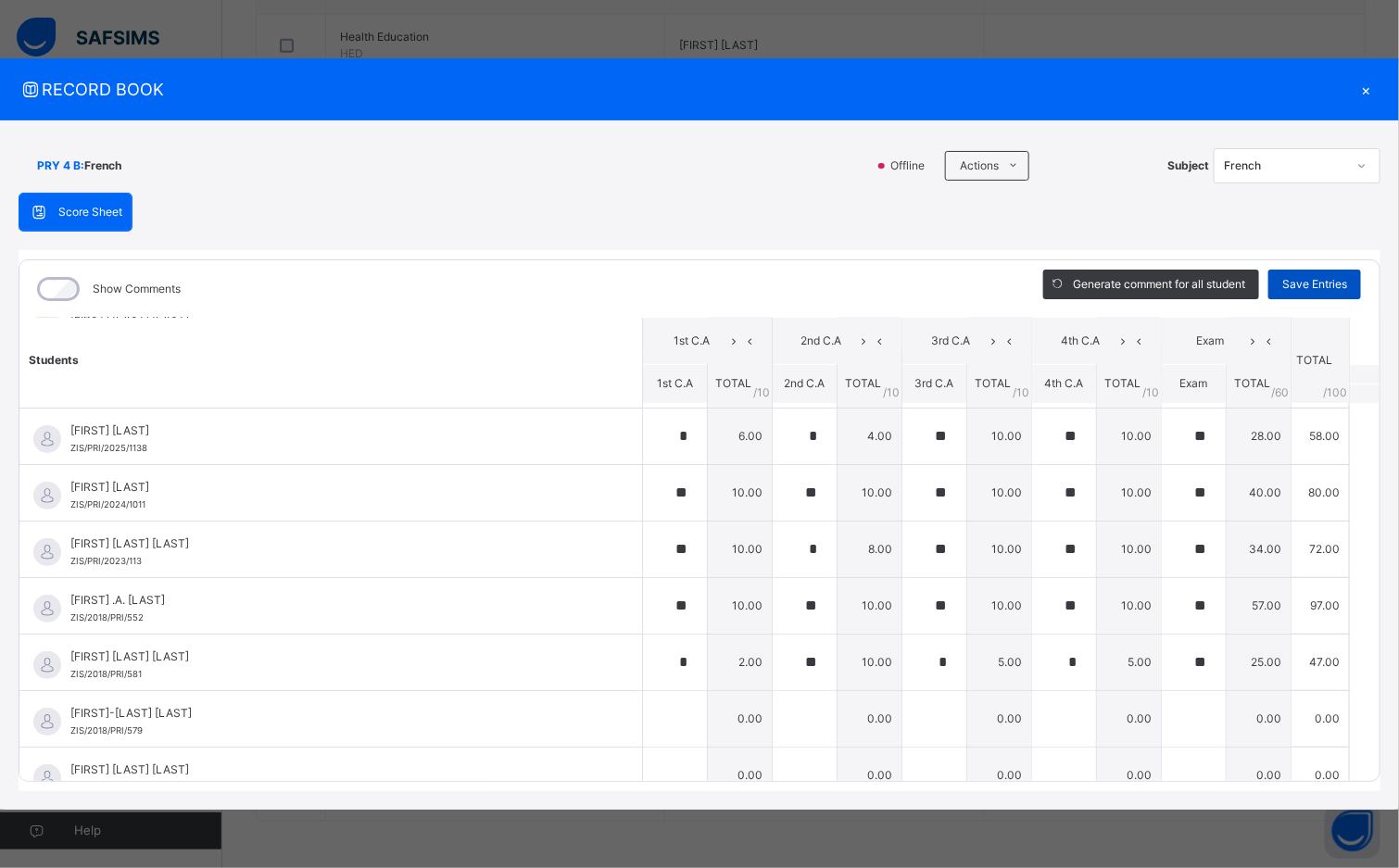 click on "Save Entries" at bounding box center (1315, 284) 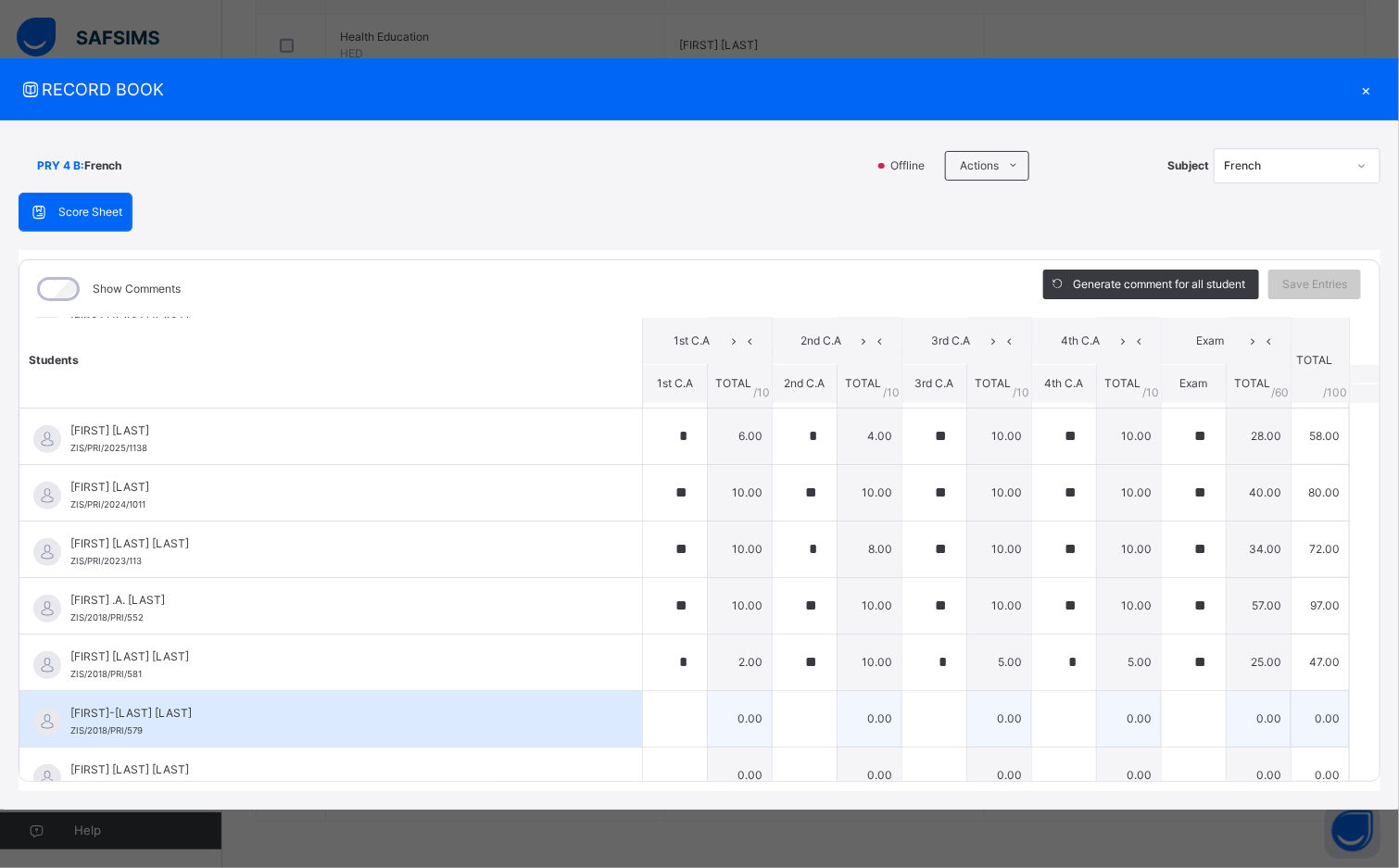 click on "[FIRST]-[LAST]  [LAST]" at bounding box center [335, 713] 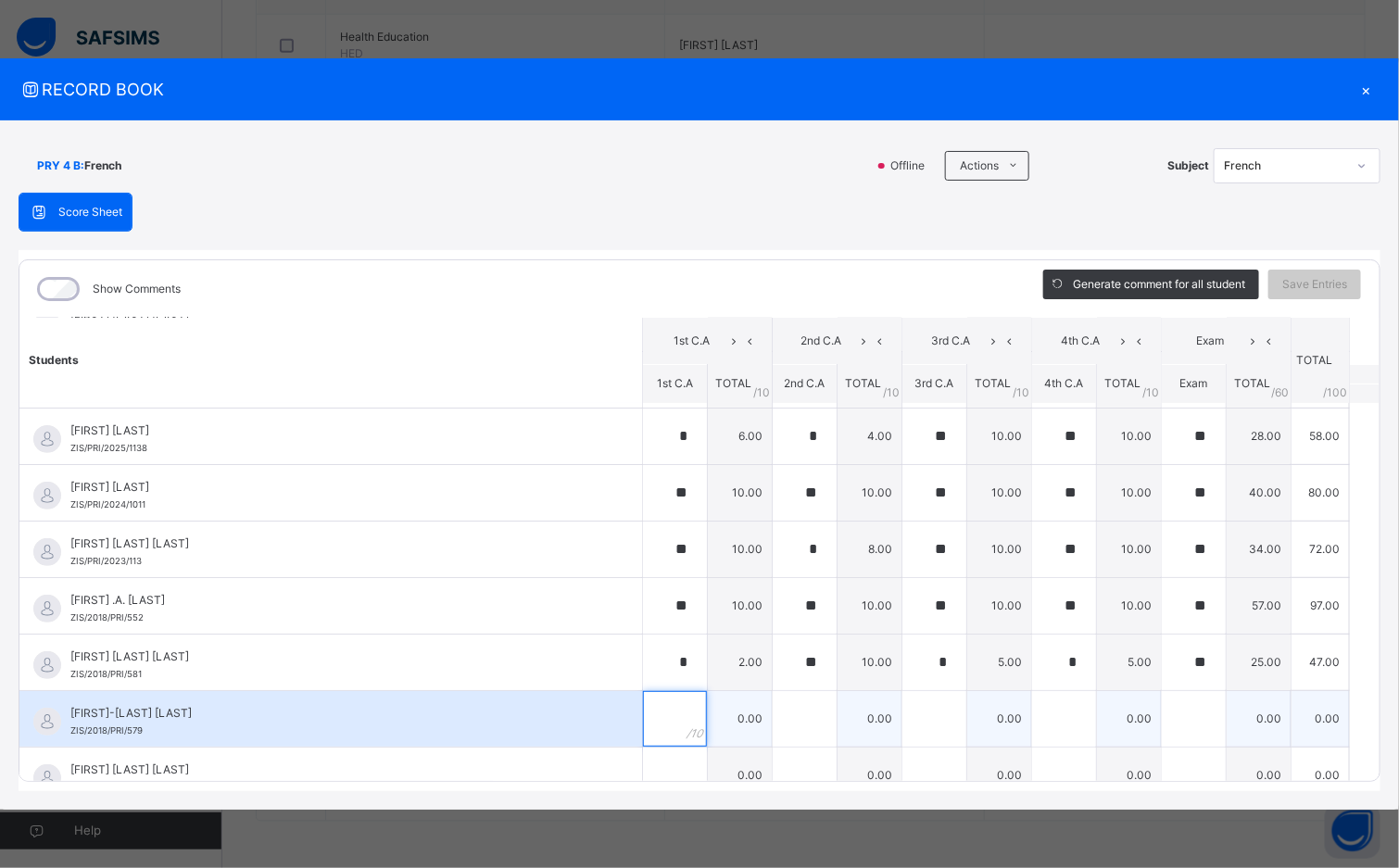 click at bounding box center [674, 719] 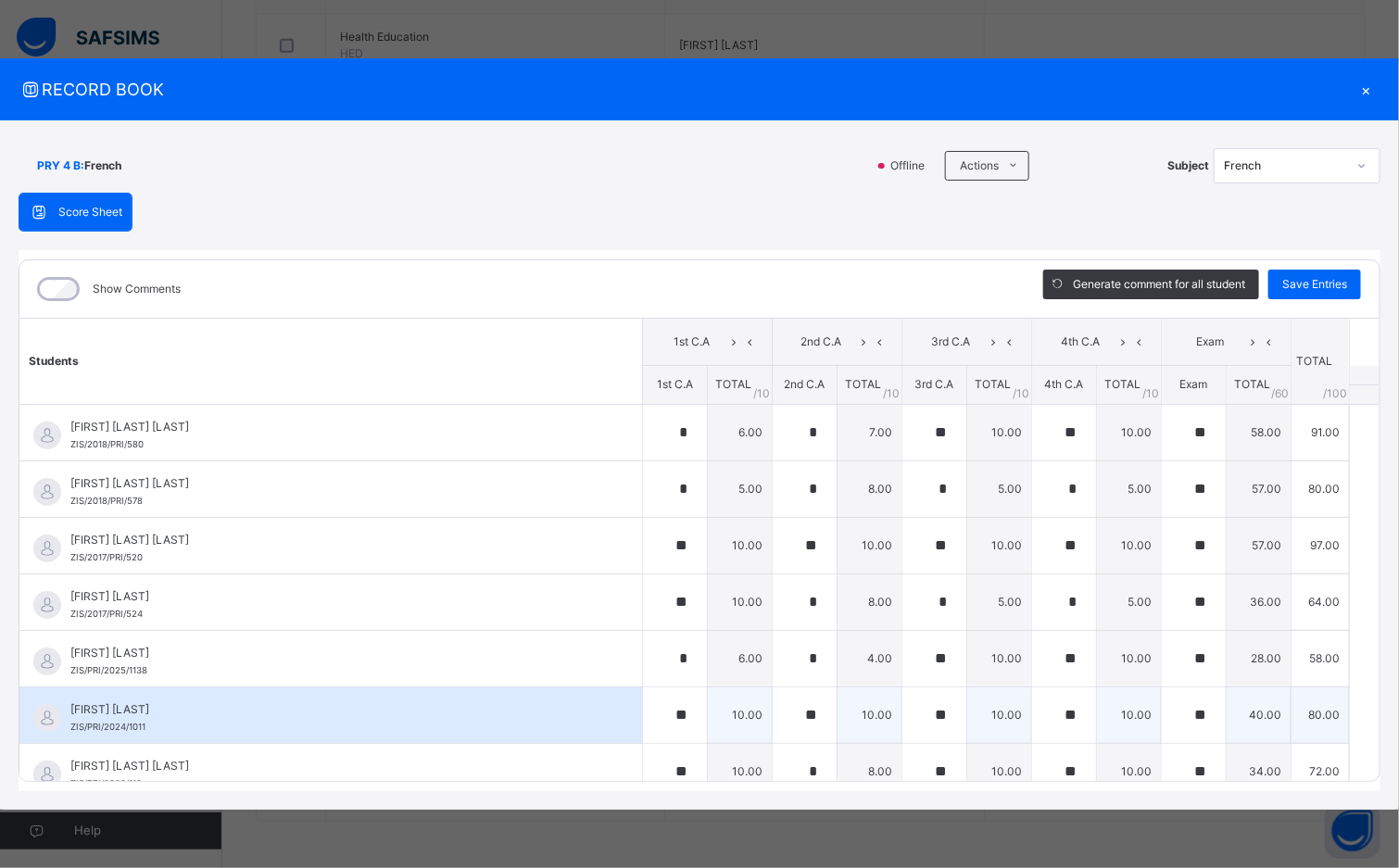 click on "[FIRST]  [LAST]" at bounding box center [335, 710] 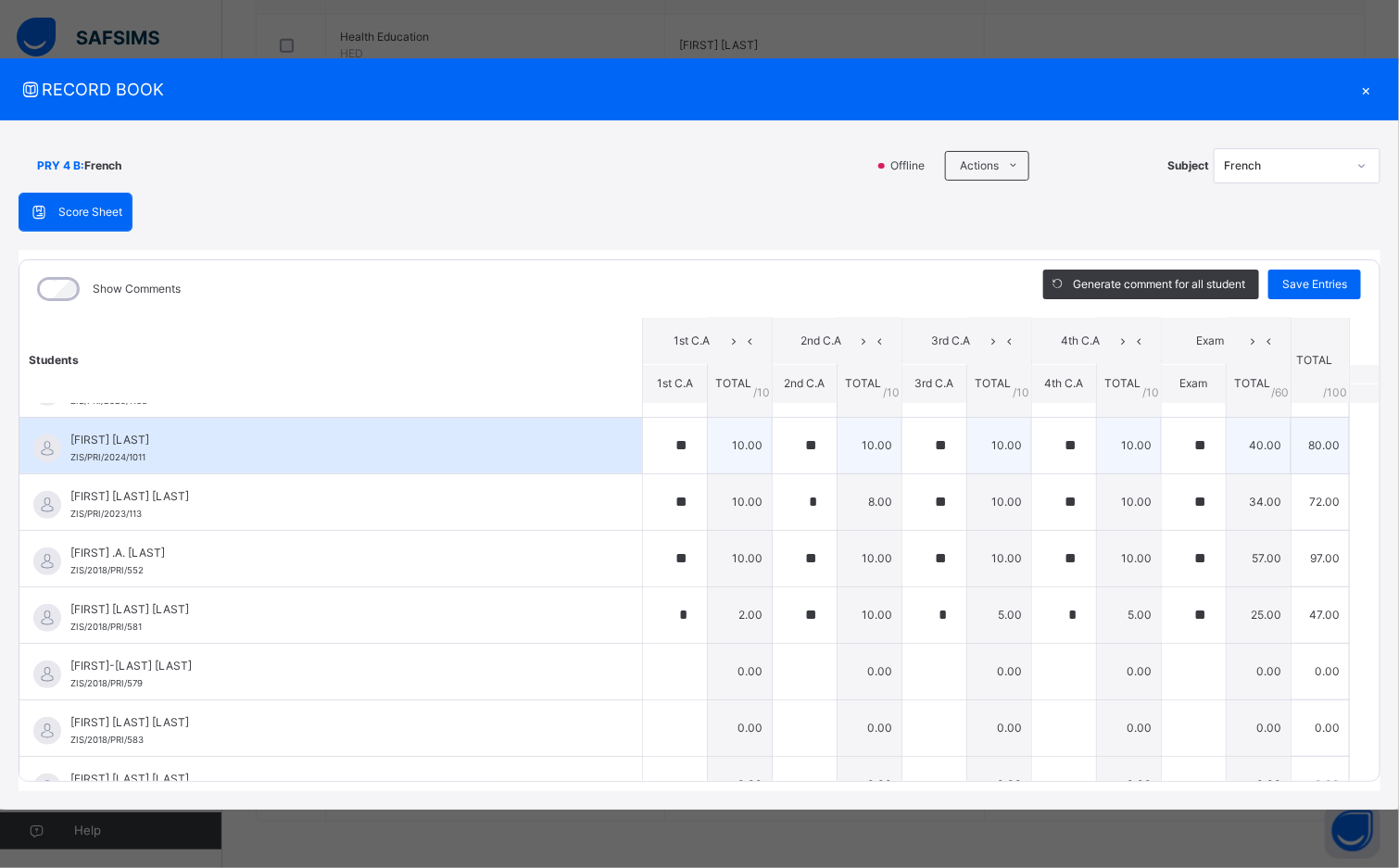 scroll, scrollTop: 278, scrollLeft: 0, axis: vertical 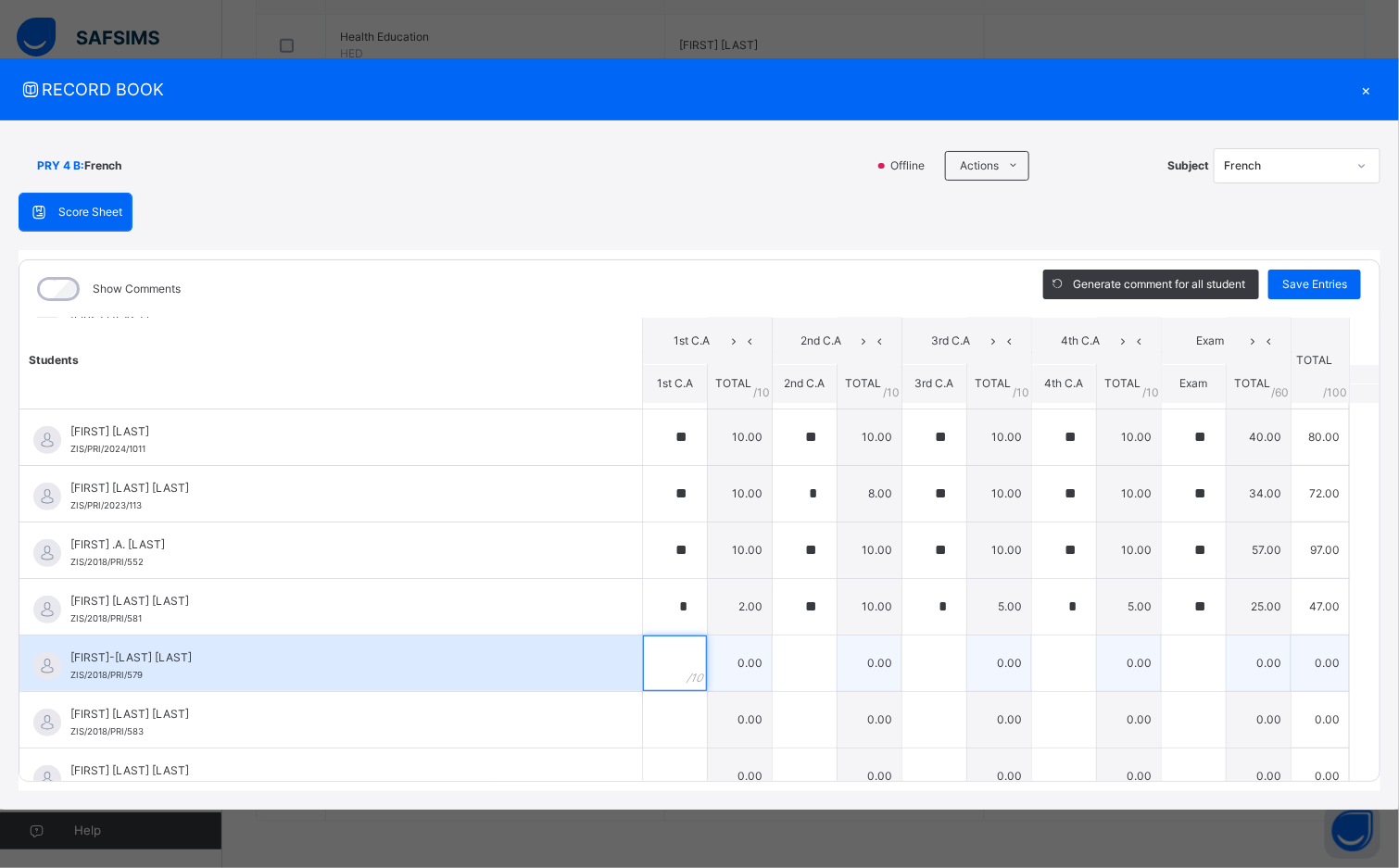 click at bounding box center [674, 663] 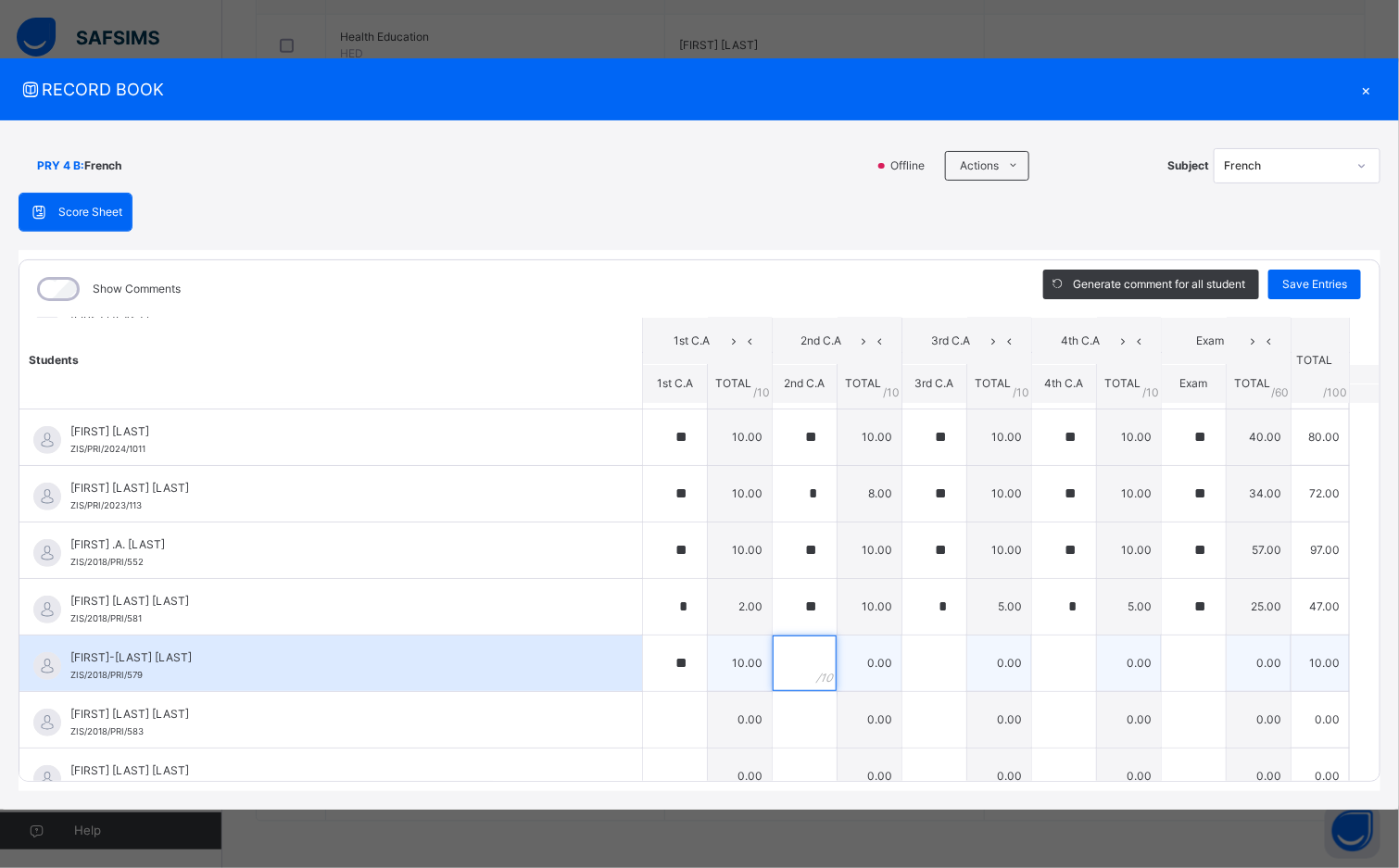 click at bounding box center [804, 663] 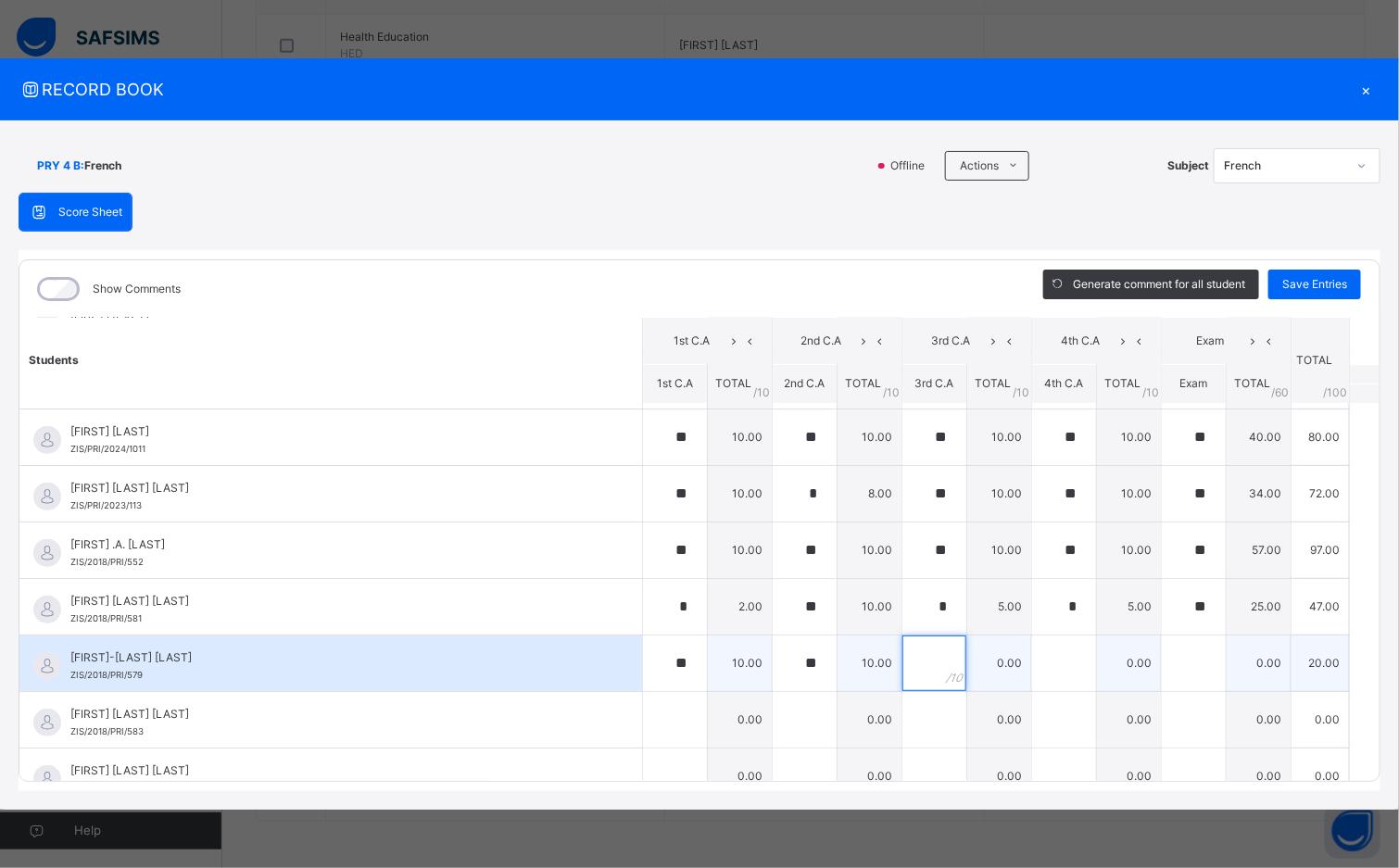 click at bounding box center [934, 663] 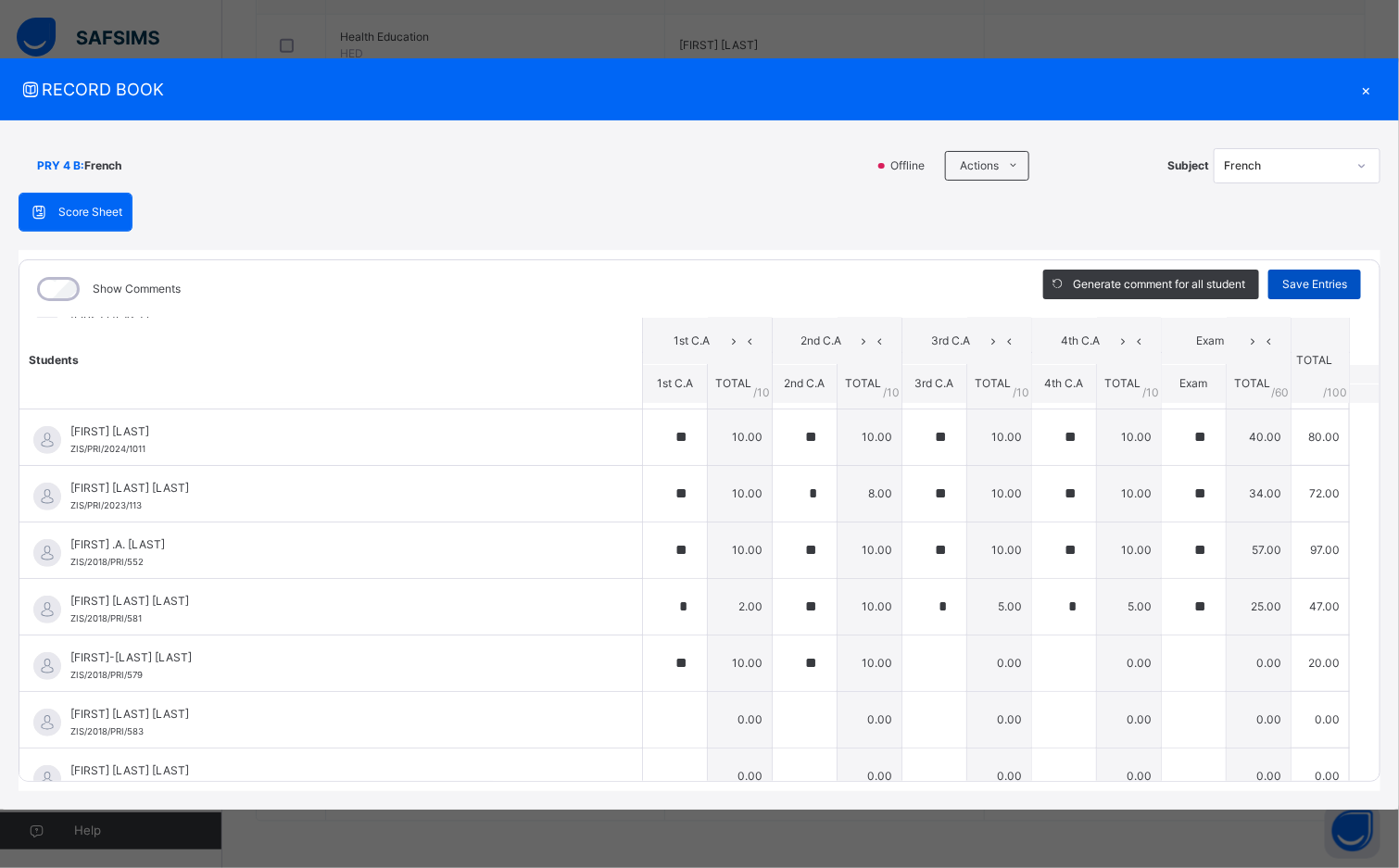 click on "Save Entries" at bounding box center [1315, 284] 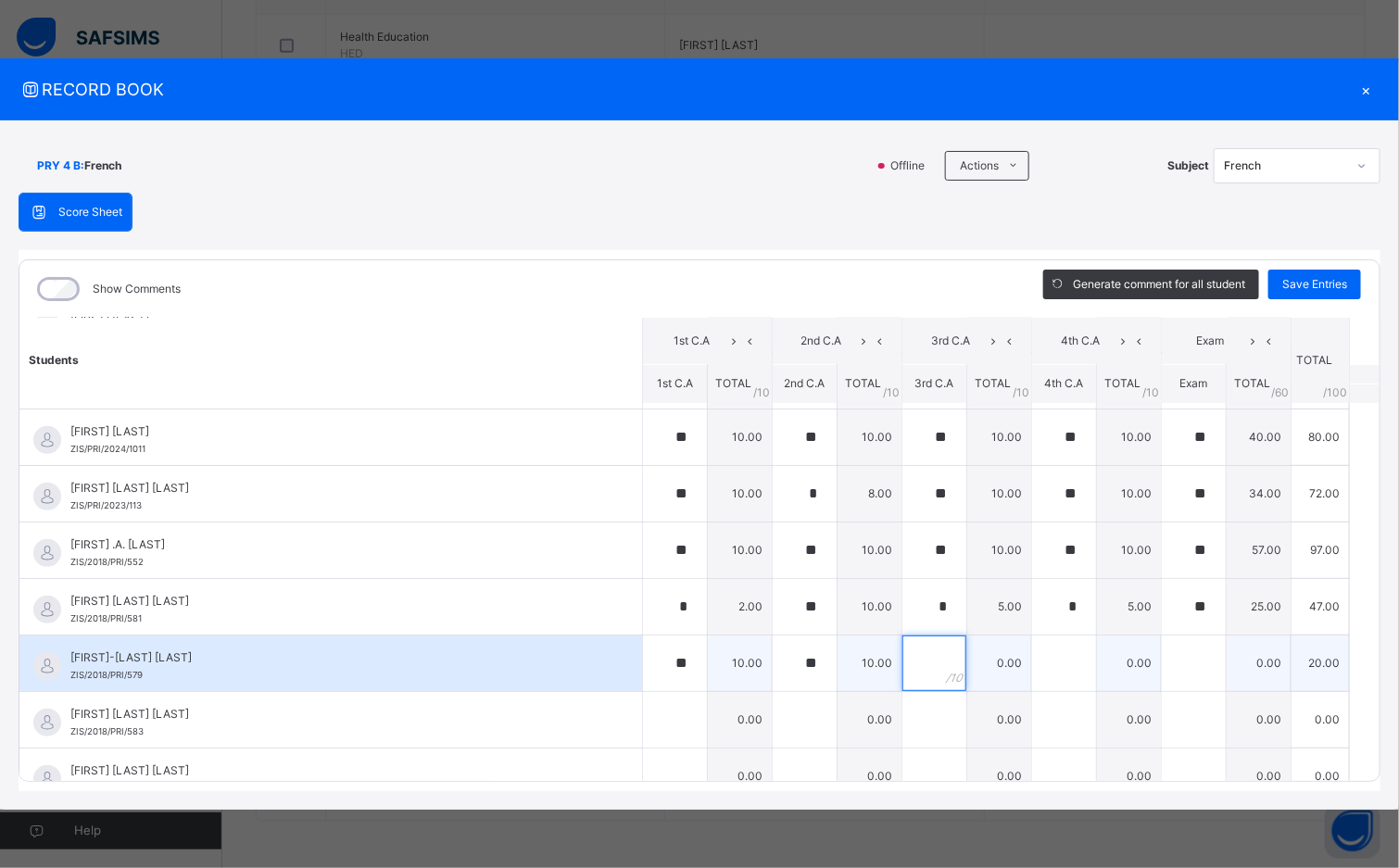 click at bounding box center [934, 663] 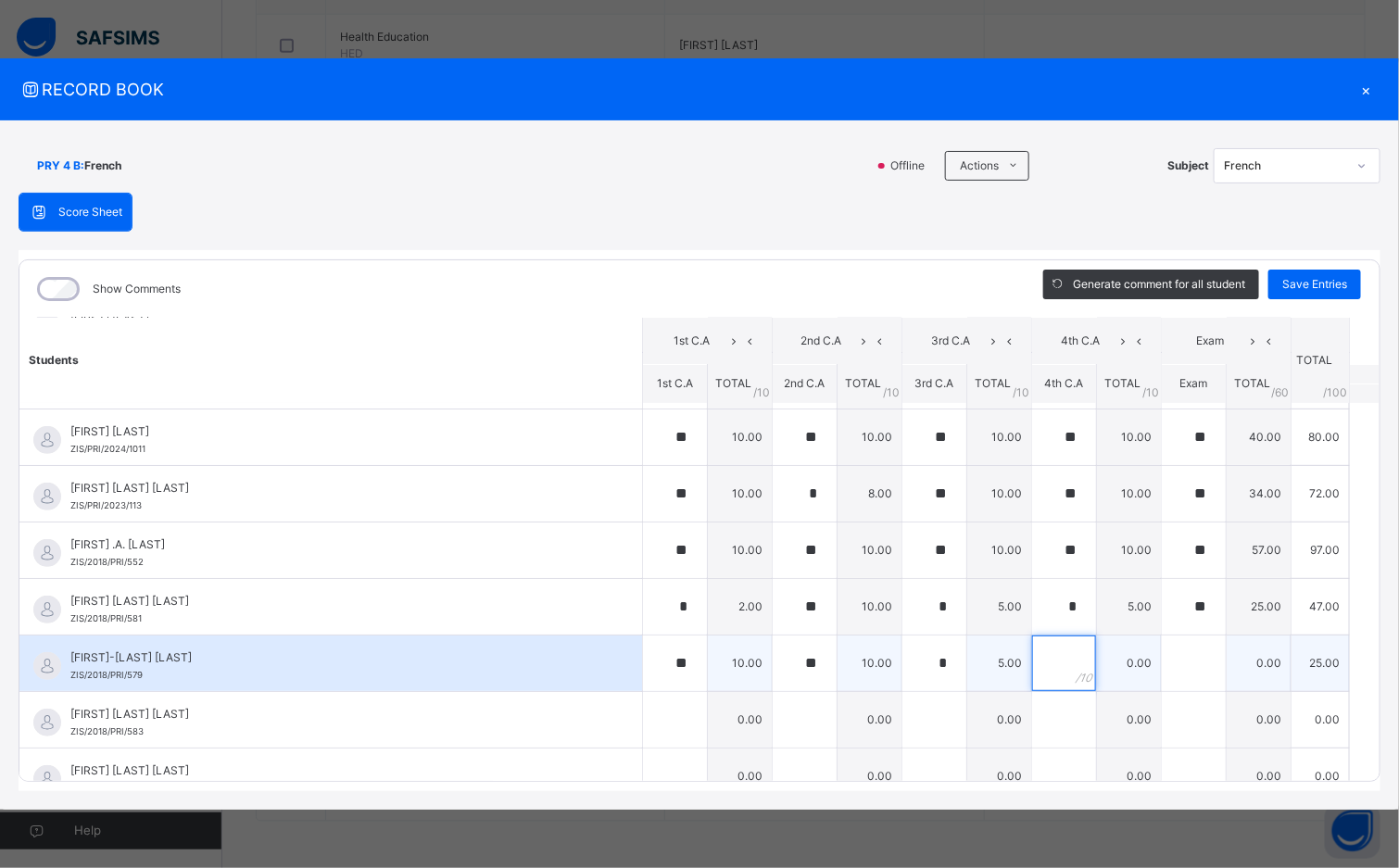 click at bounding box center (1064, 663) 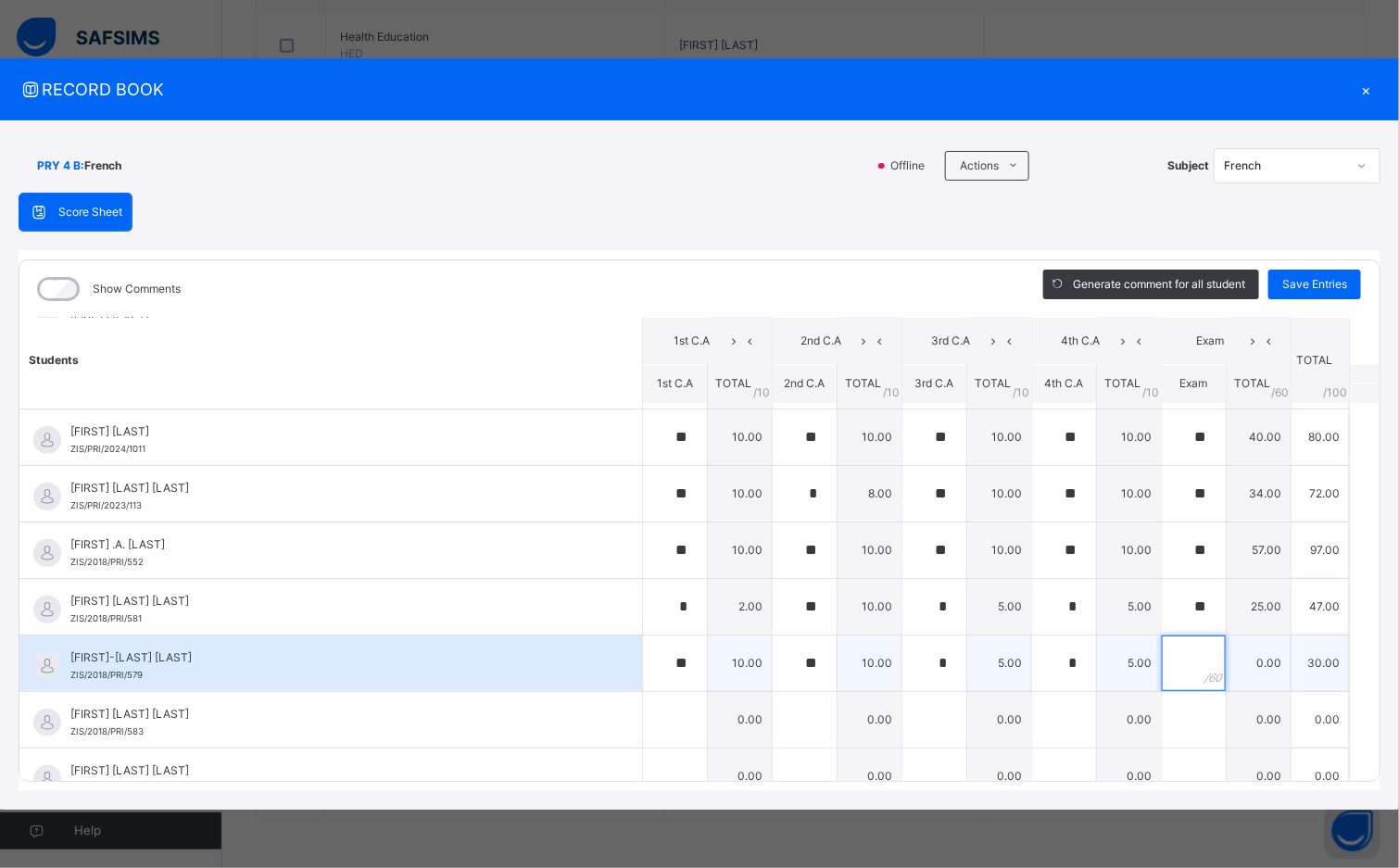 click at bounding box center [1193, 663] 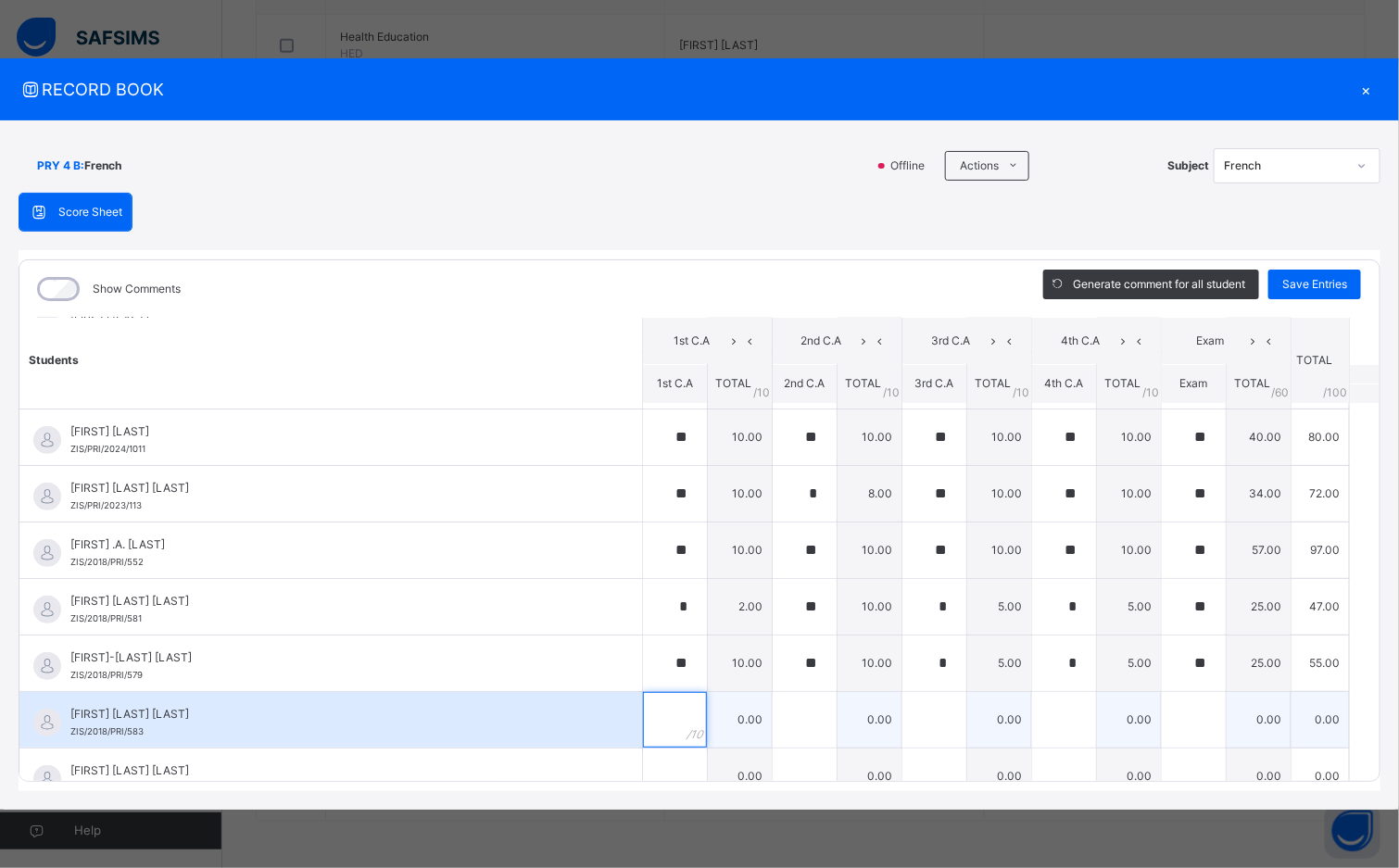 click at bounding box center (674, 720) 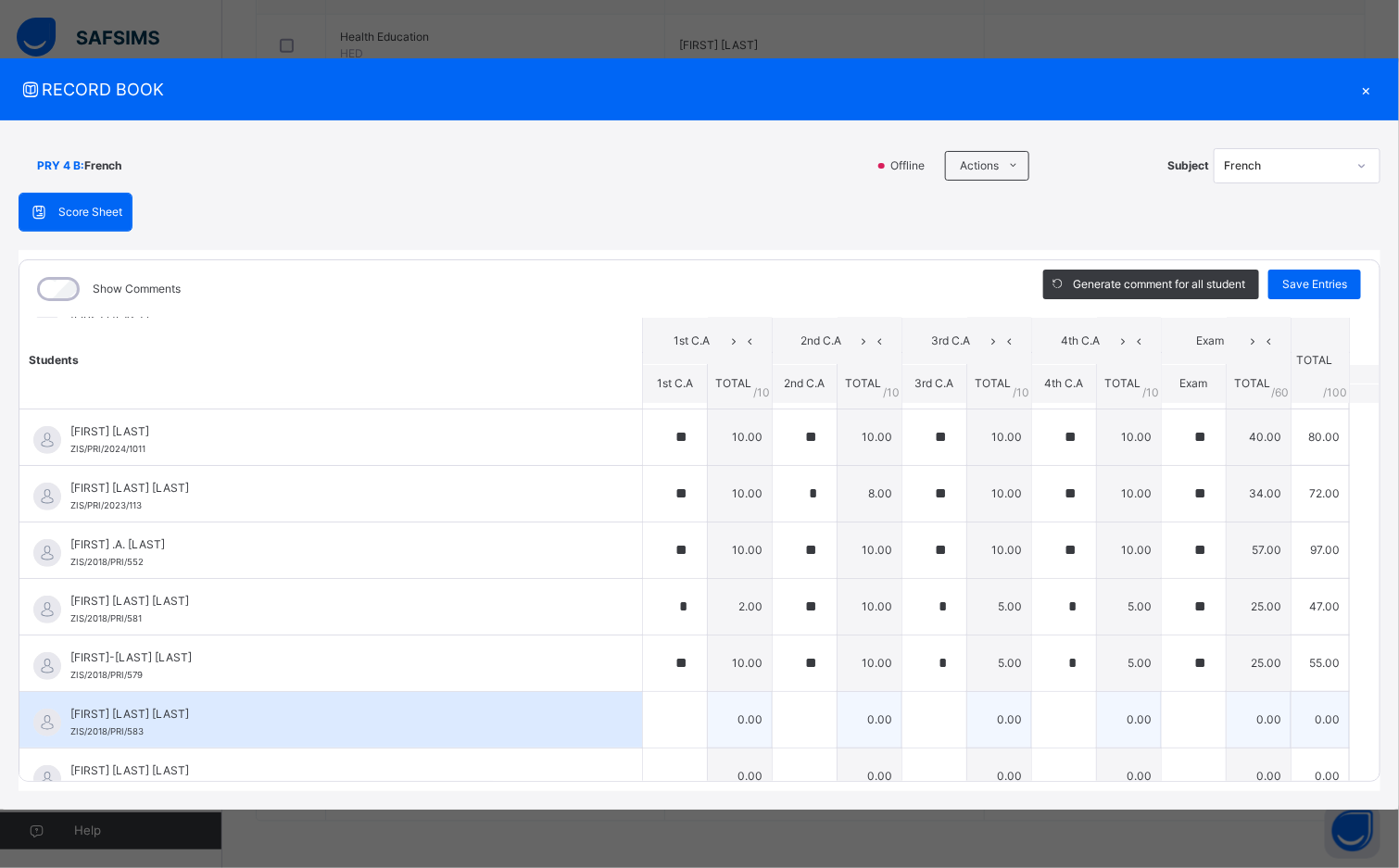 click on "[FIRST] [LAST] [LAST]" at bounding box center [335, 714] 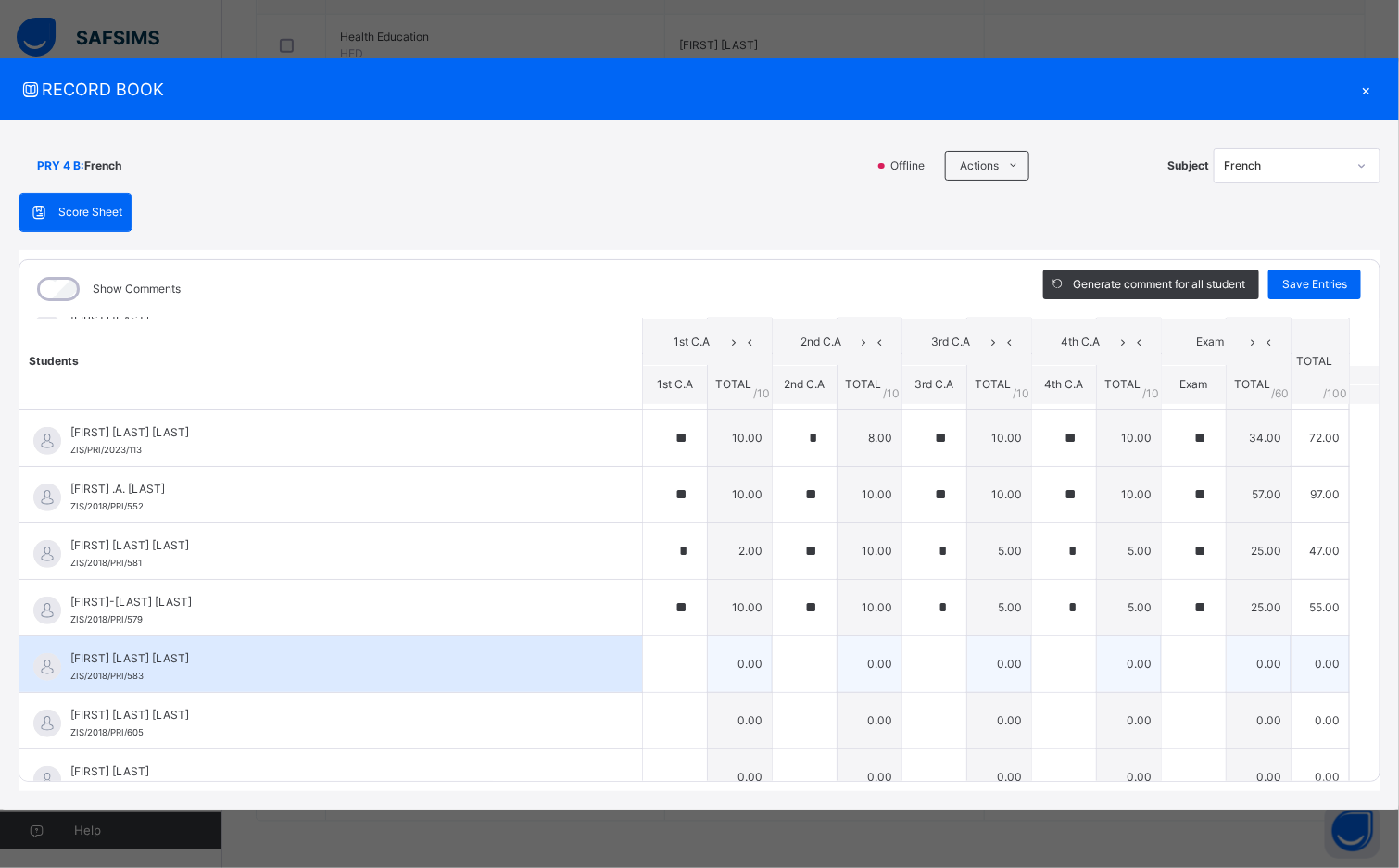 scroll, scrollTop: 389, scrollLeft: 0, axis: vertical 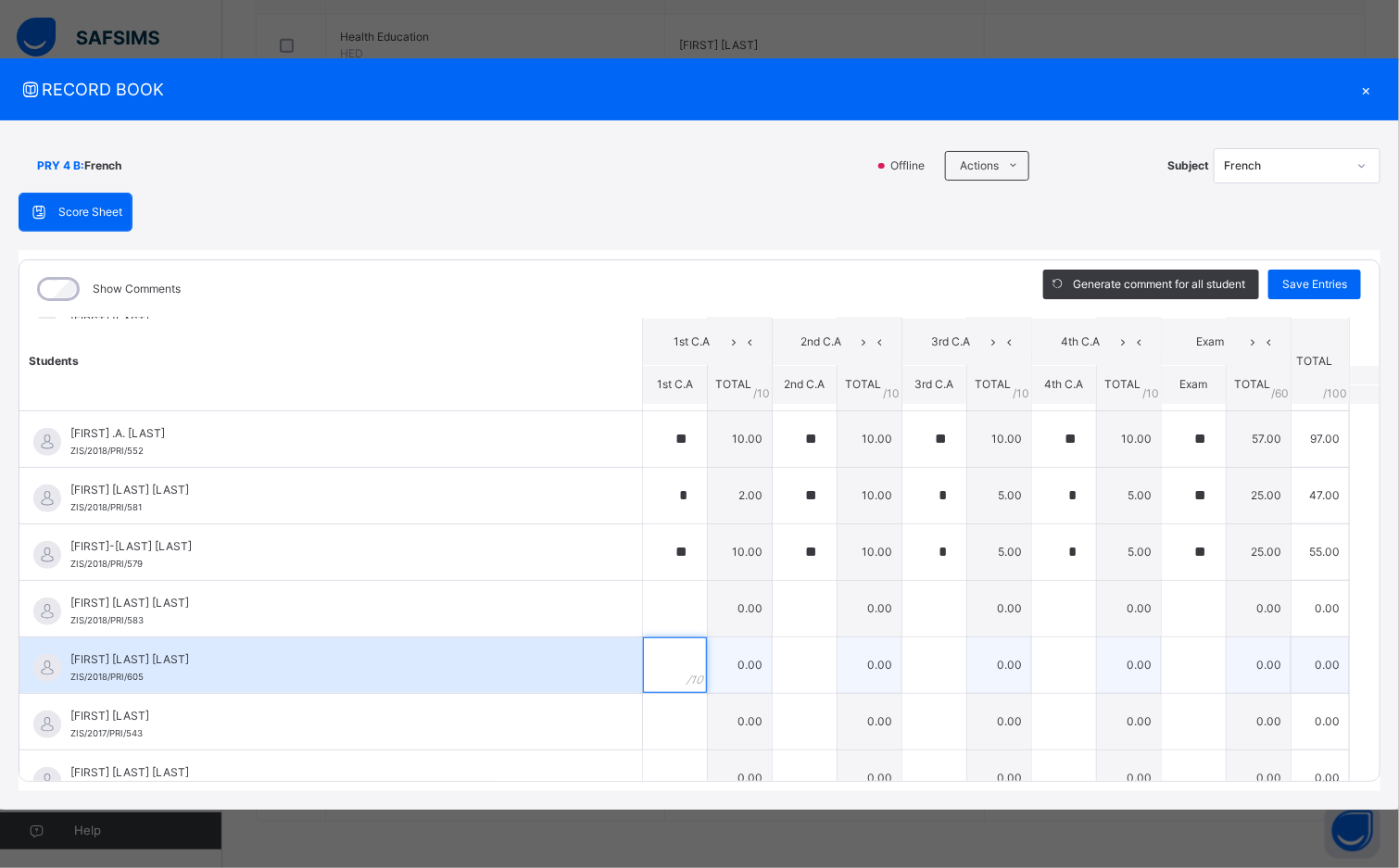 click at bounding box center [674, 665] 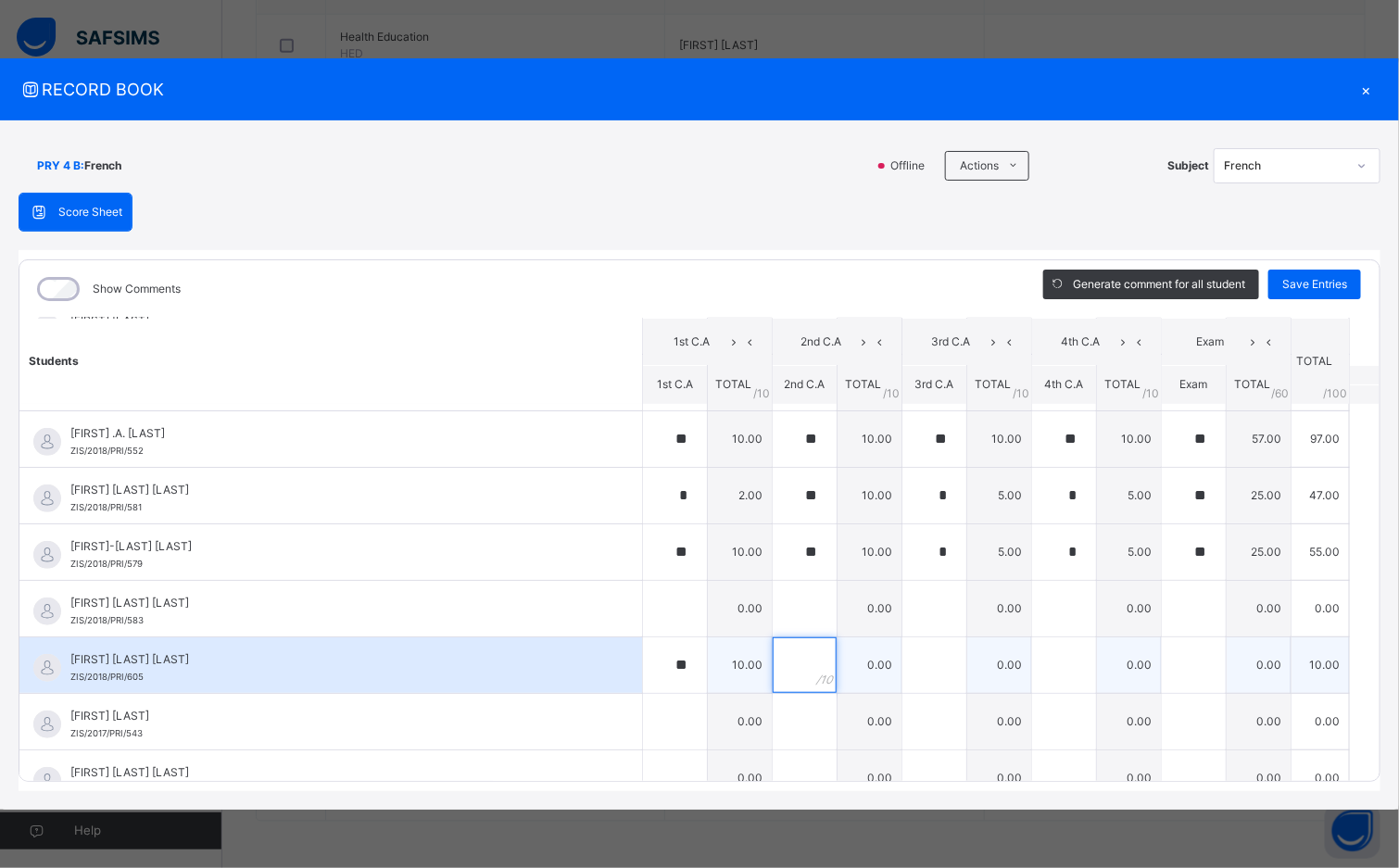 click at bounding box center [804, 665] 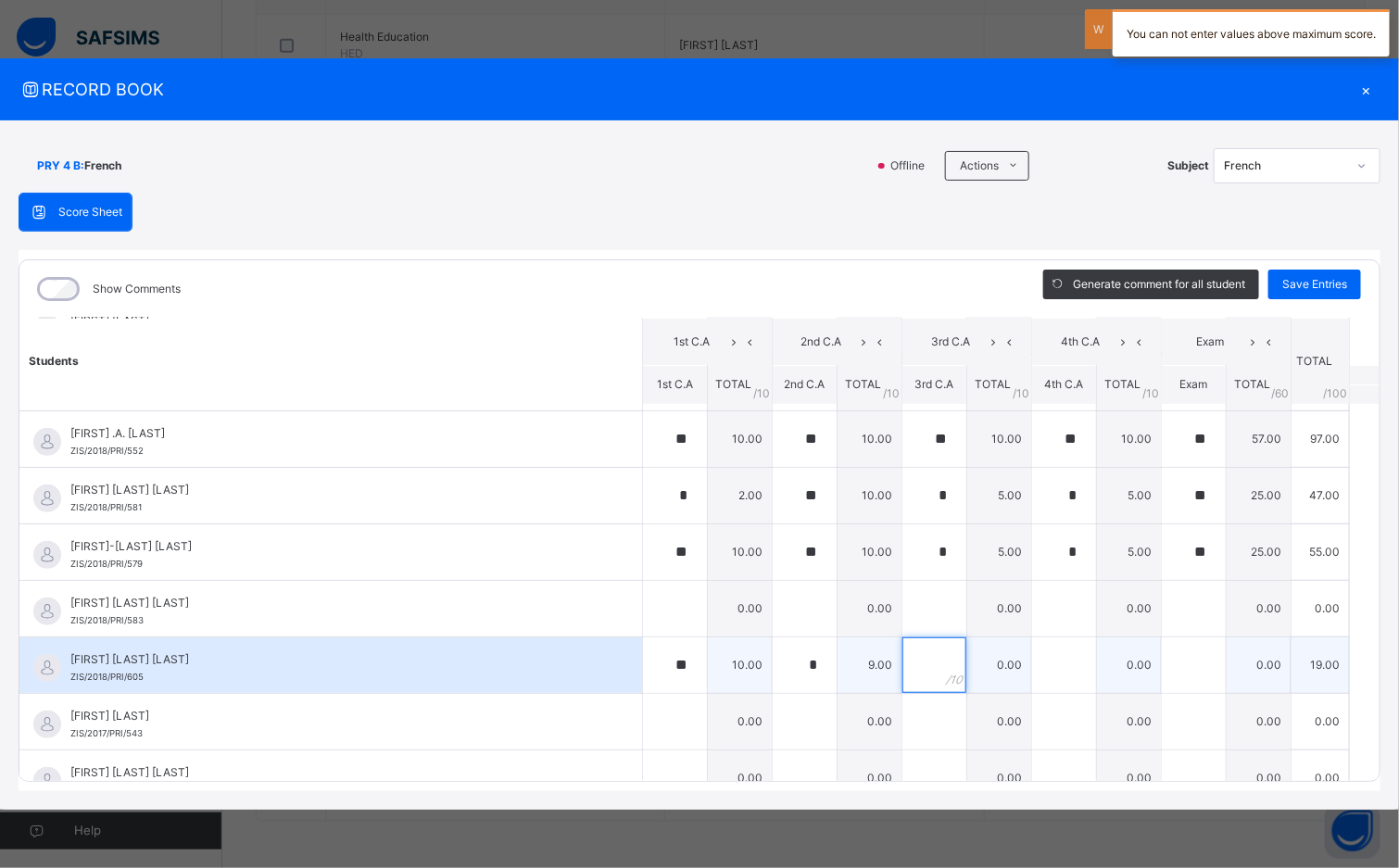 click at bounding box center [934, 665] 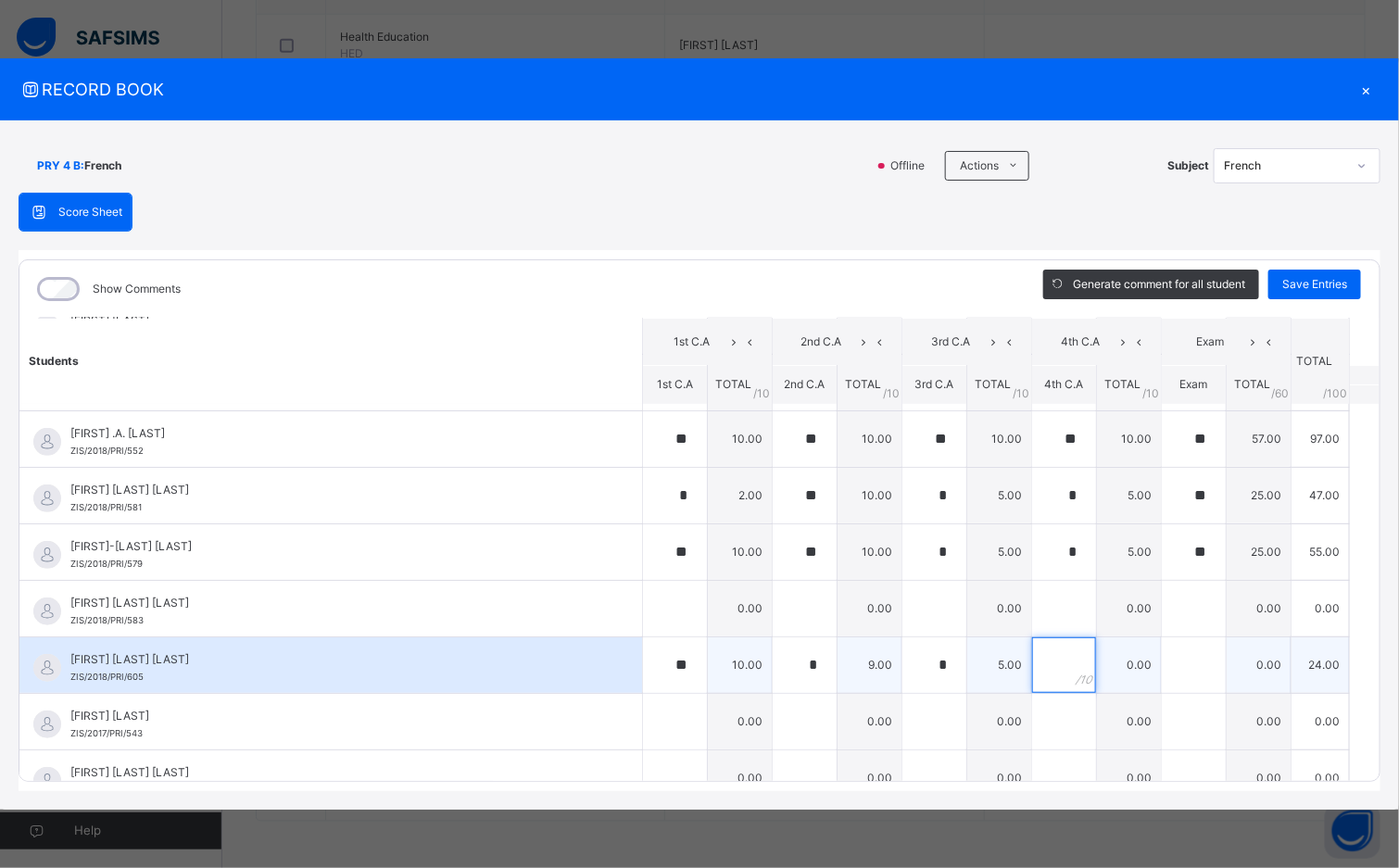 click at bounding box center (1064, 665) 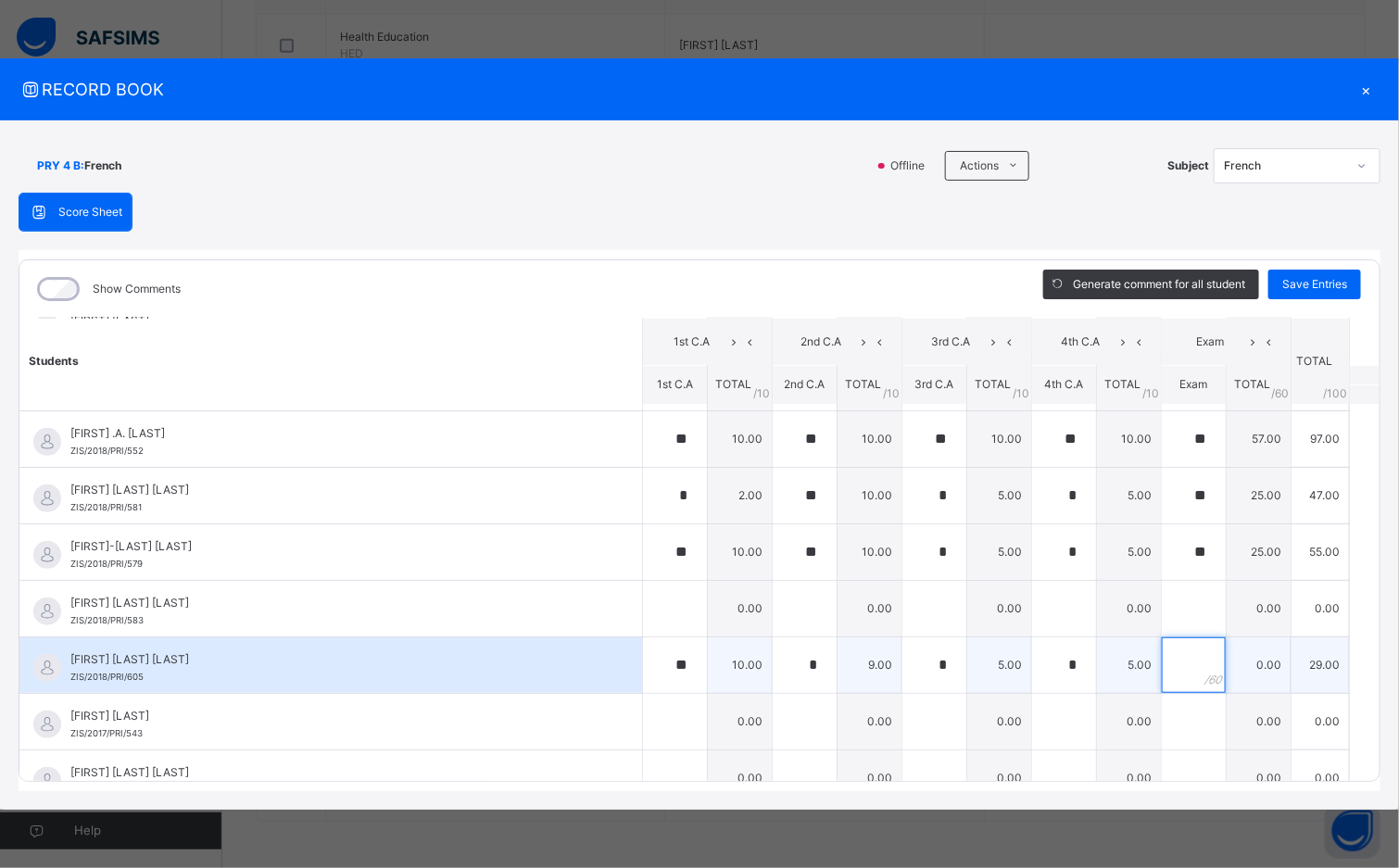 click at bounding box center (1193, 665) 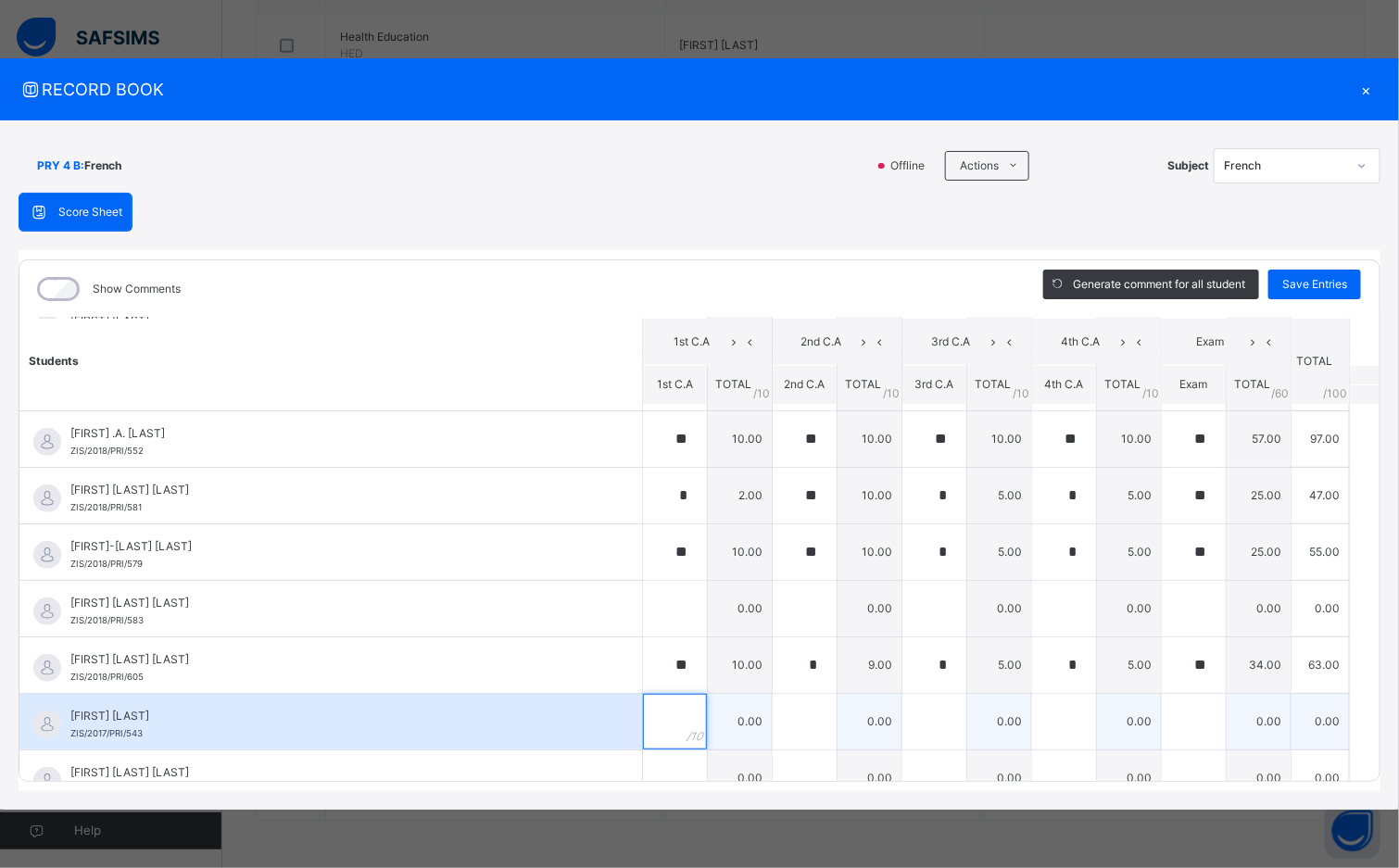 click at bounding box center [674, 722] 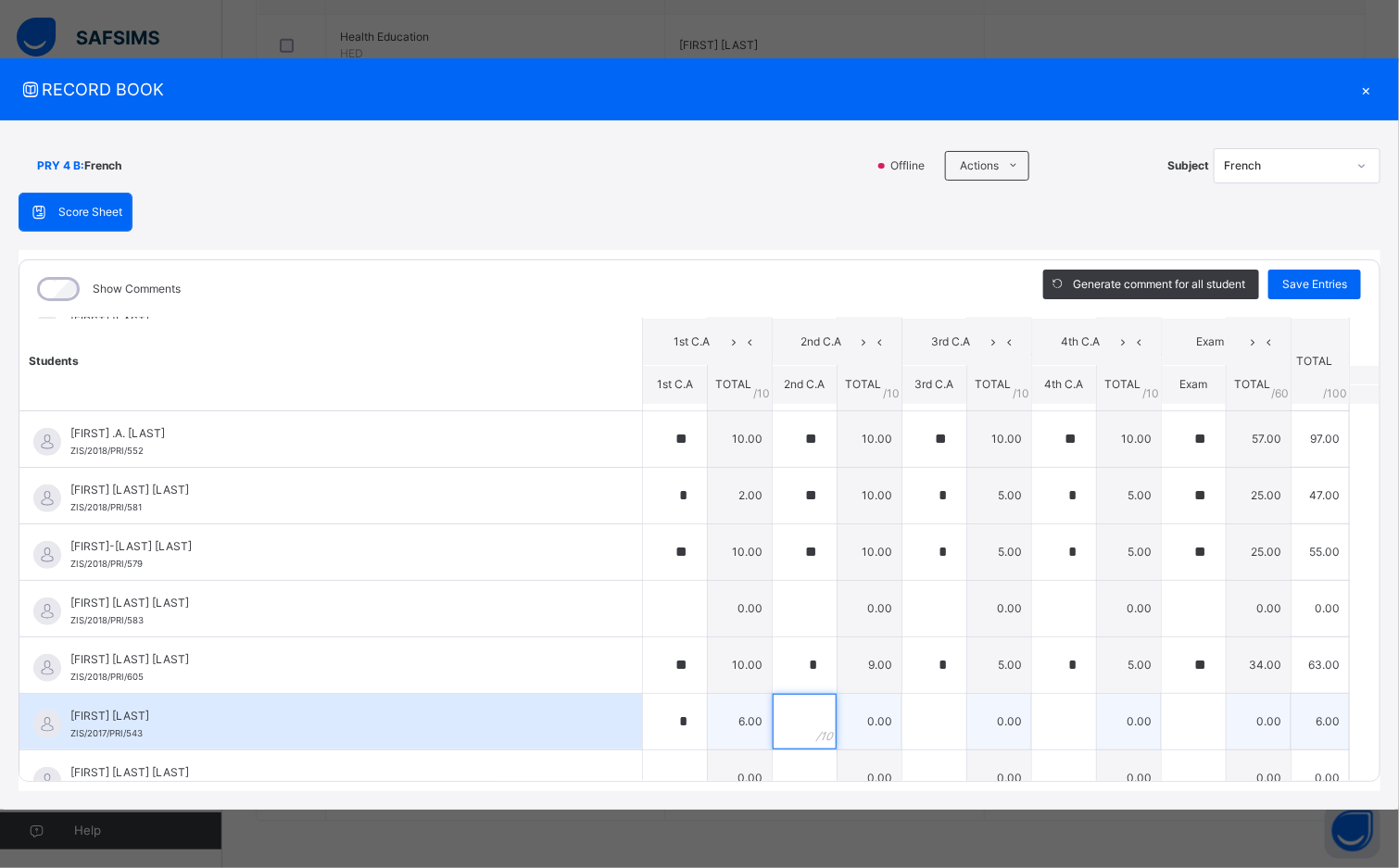 click at bounding box center [804, 722] 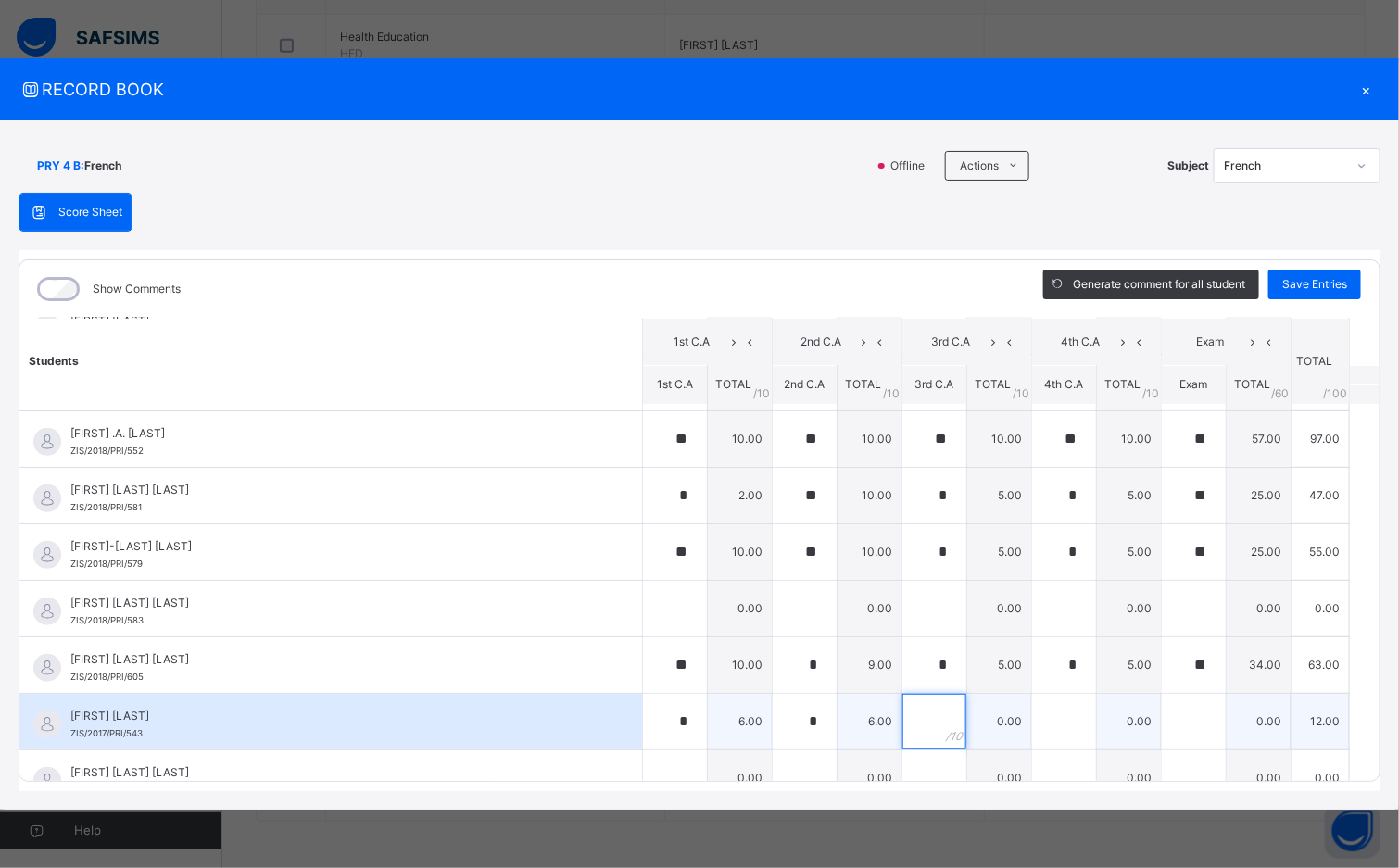 click at bounding box center (934, 722) 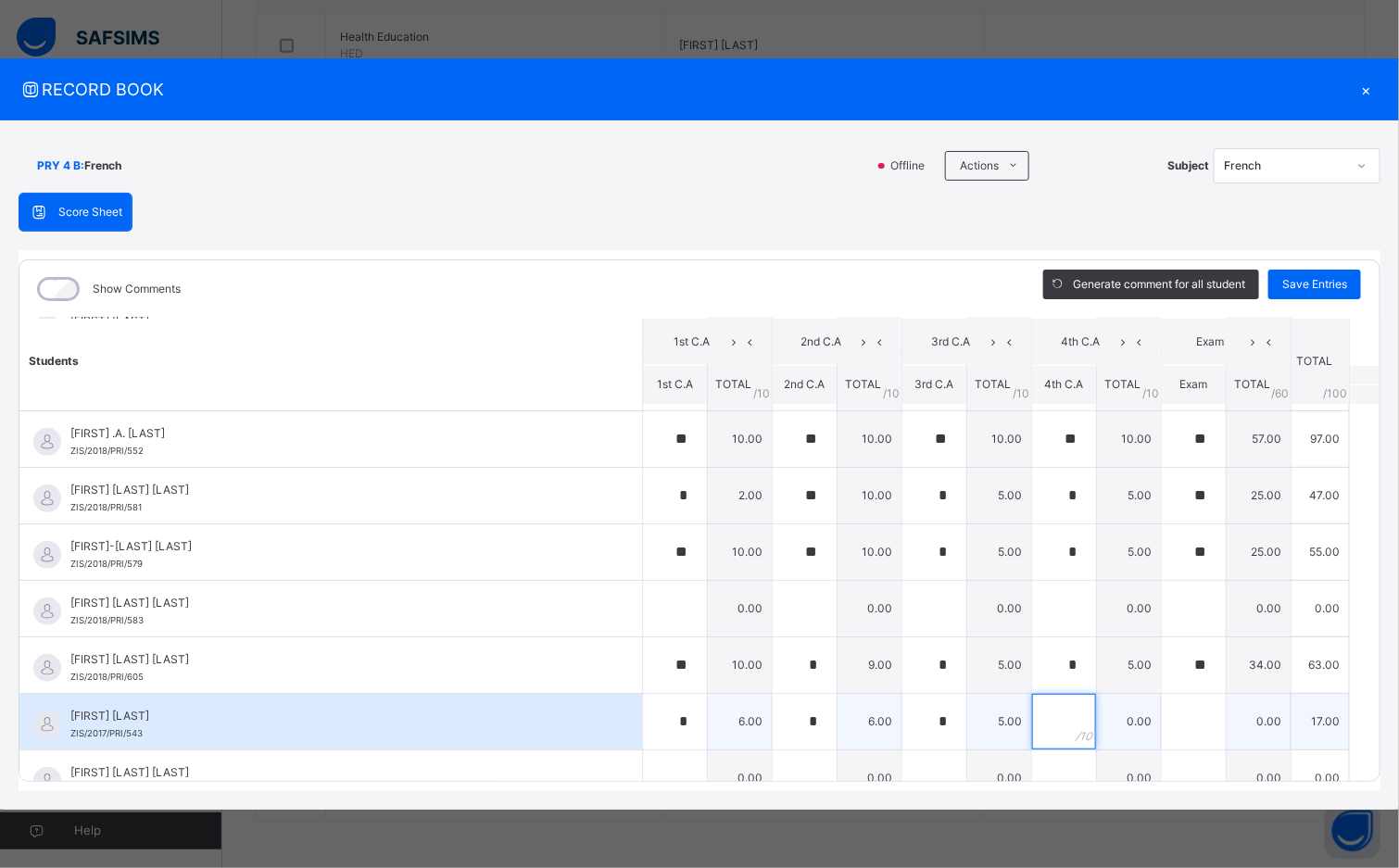 click at bounding box center [1064, 722] 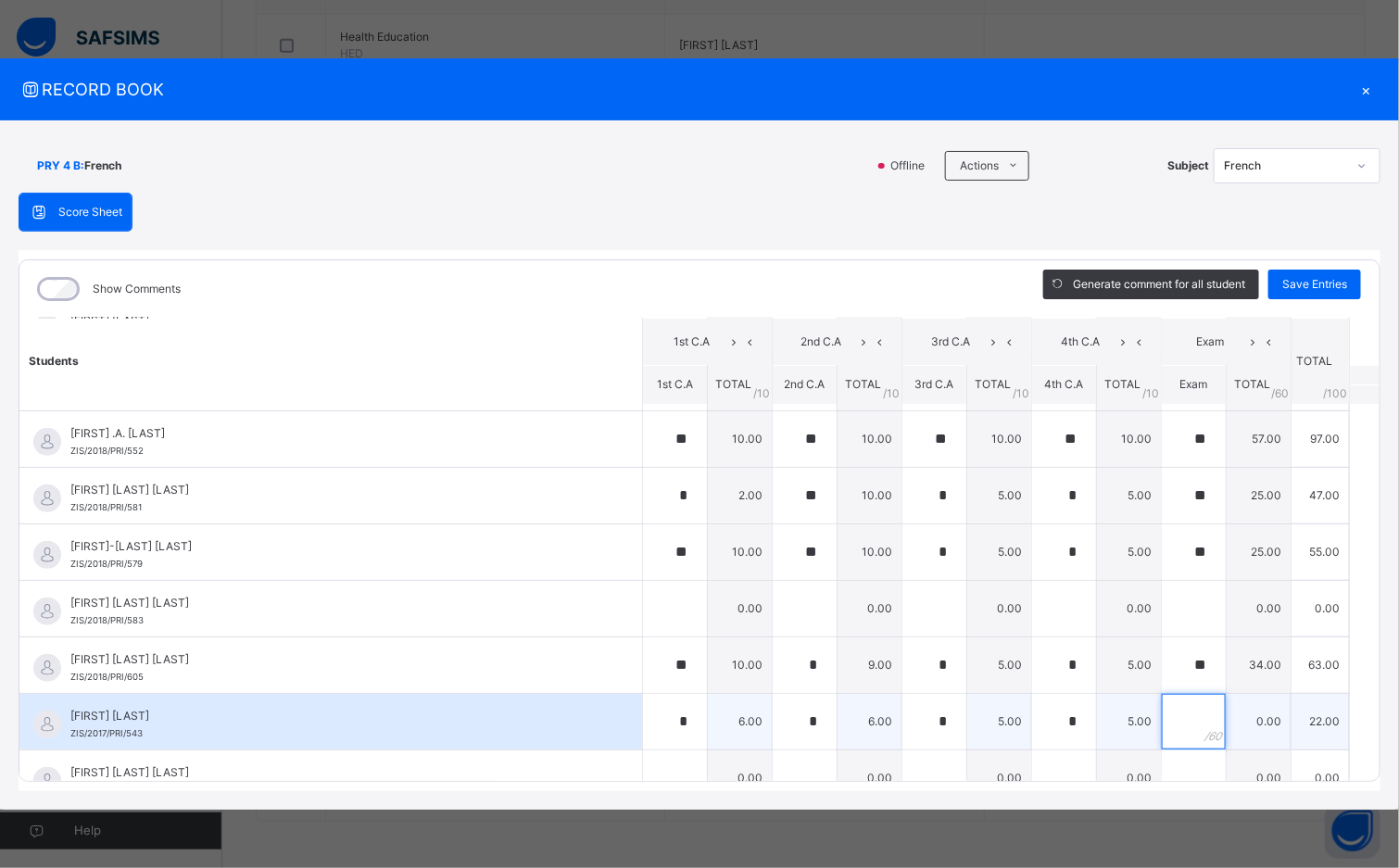 click at bounding box center [1193, 722] 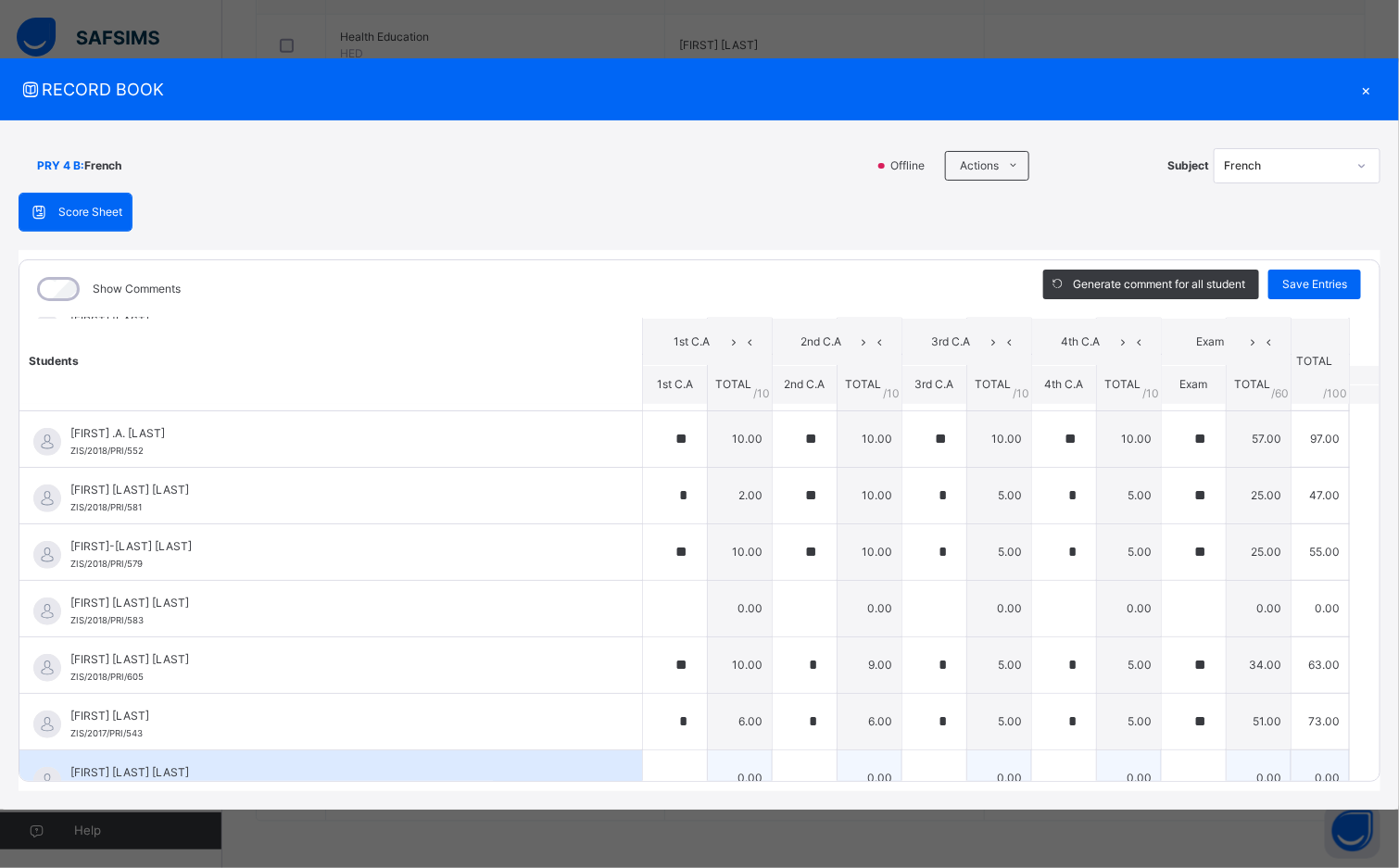click on "[FIRST] [LAST] [LAST] [ID]" at bounding box center (331, 778) 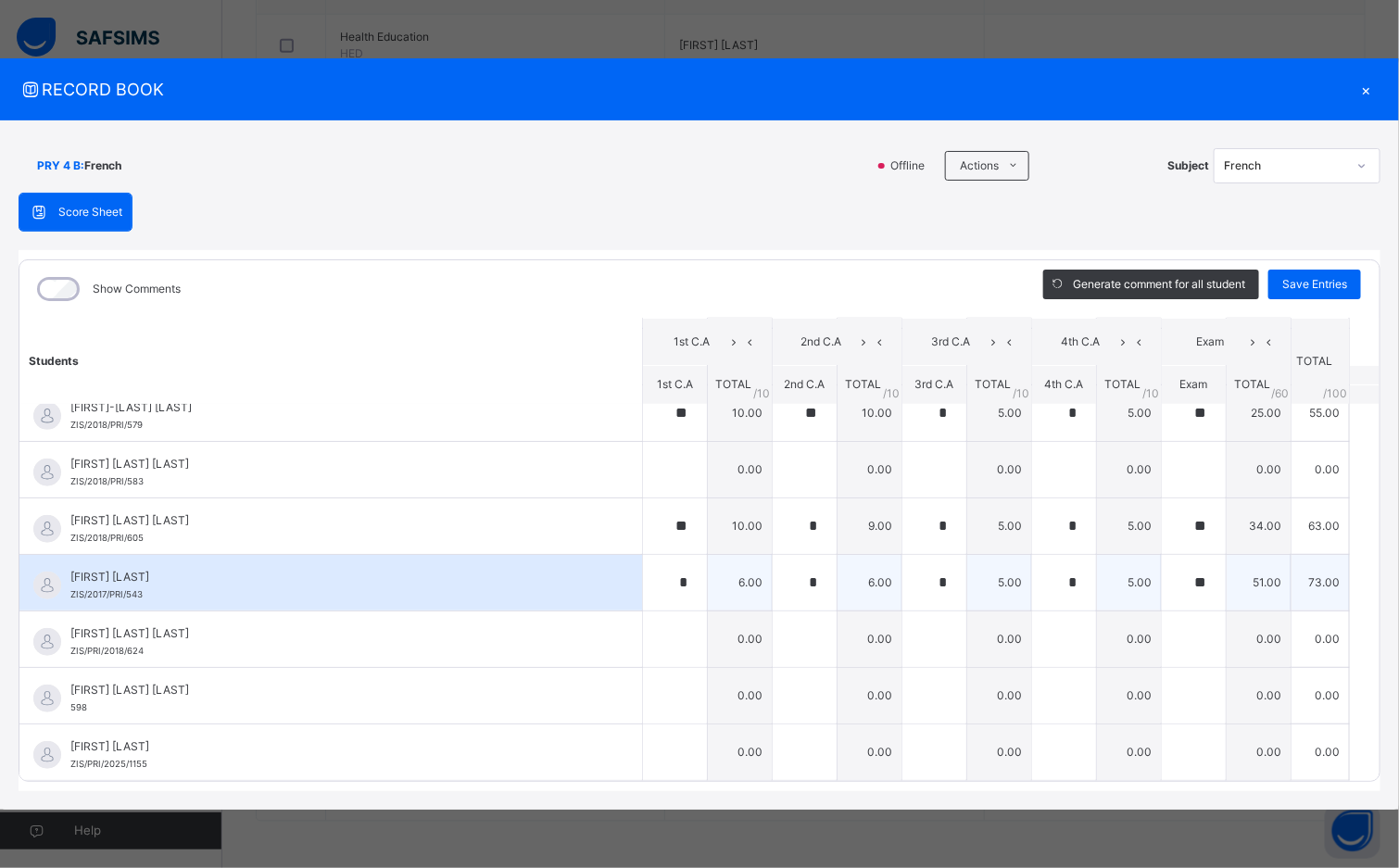 scroll, scrollTop: 536, scrollLeft: 0, axis: vertical 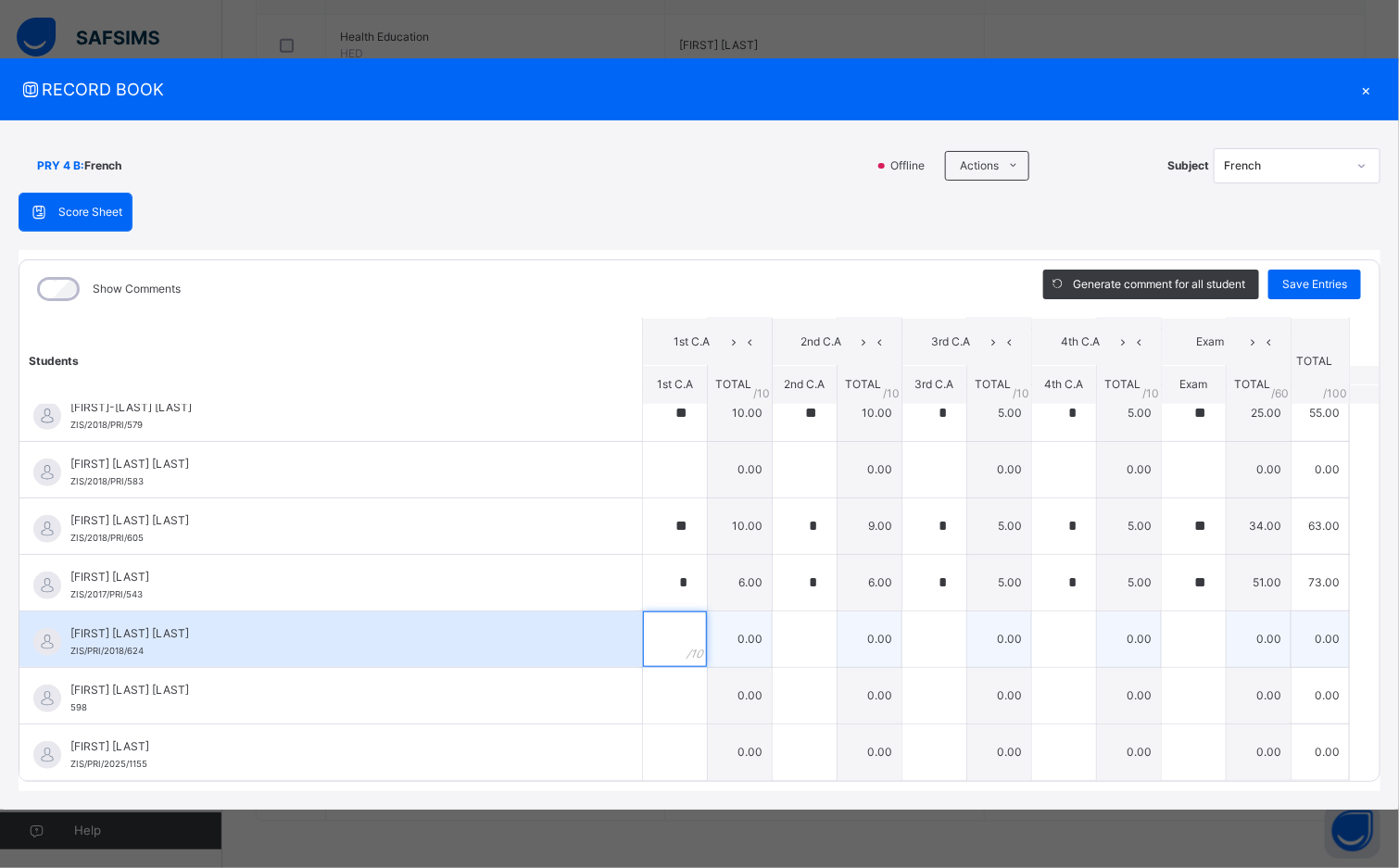 click at bounding box center (674, 639) 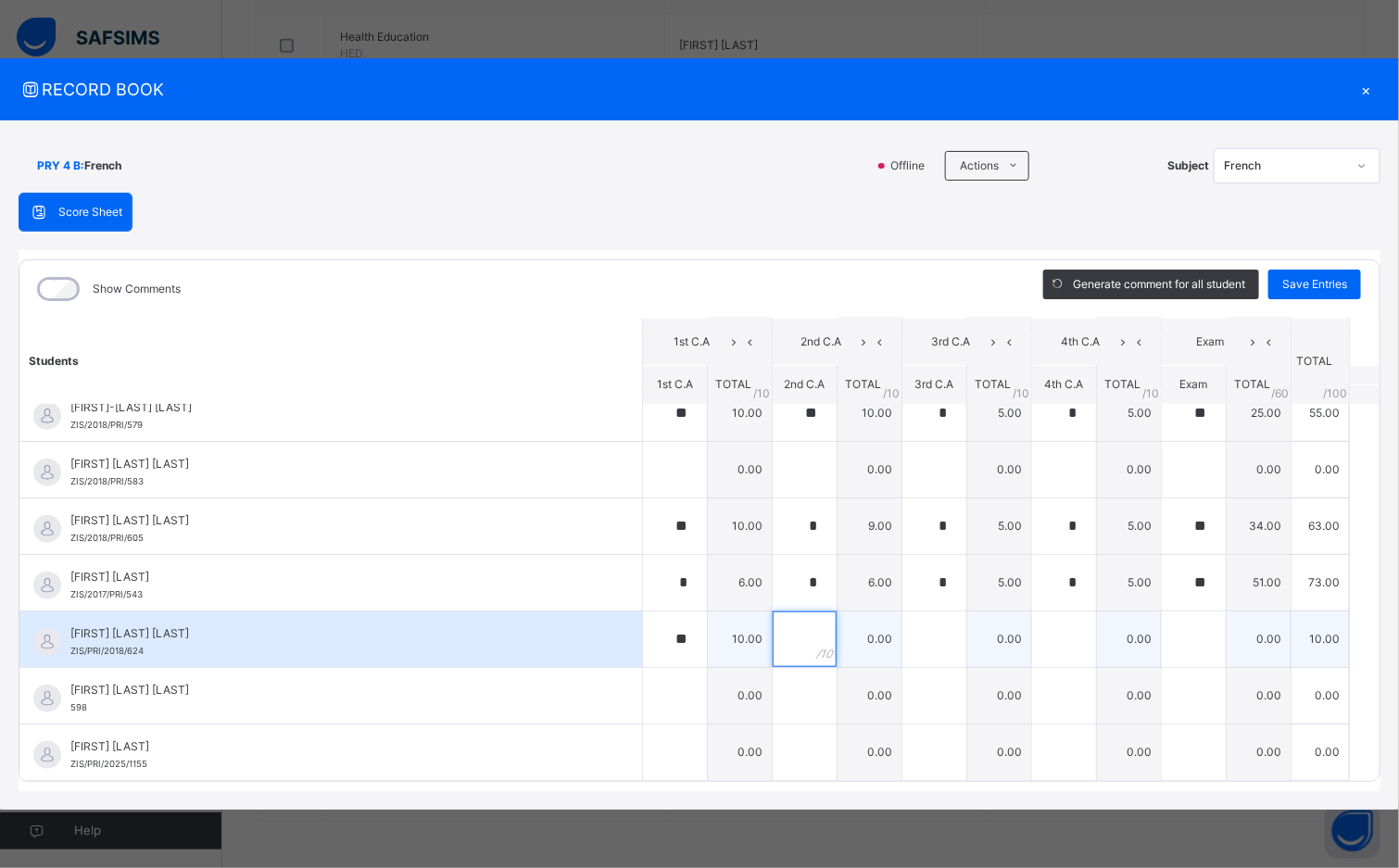 click at bounding box center [804, 639] 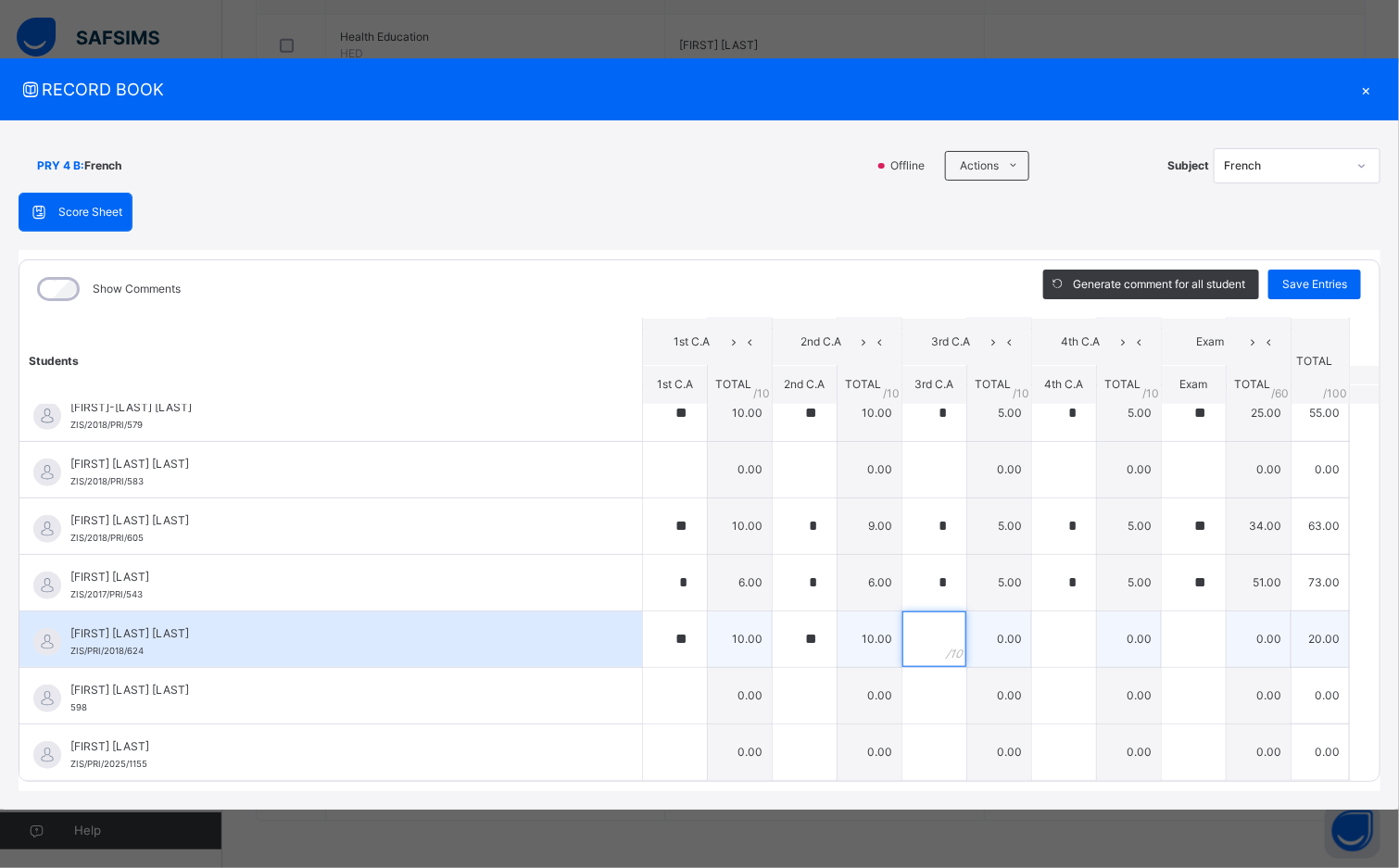 click at bounding box center [934, 639] 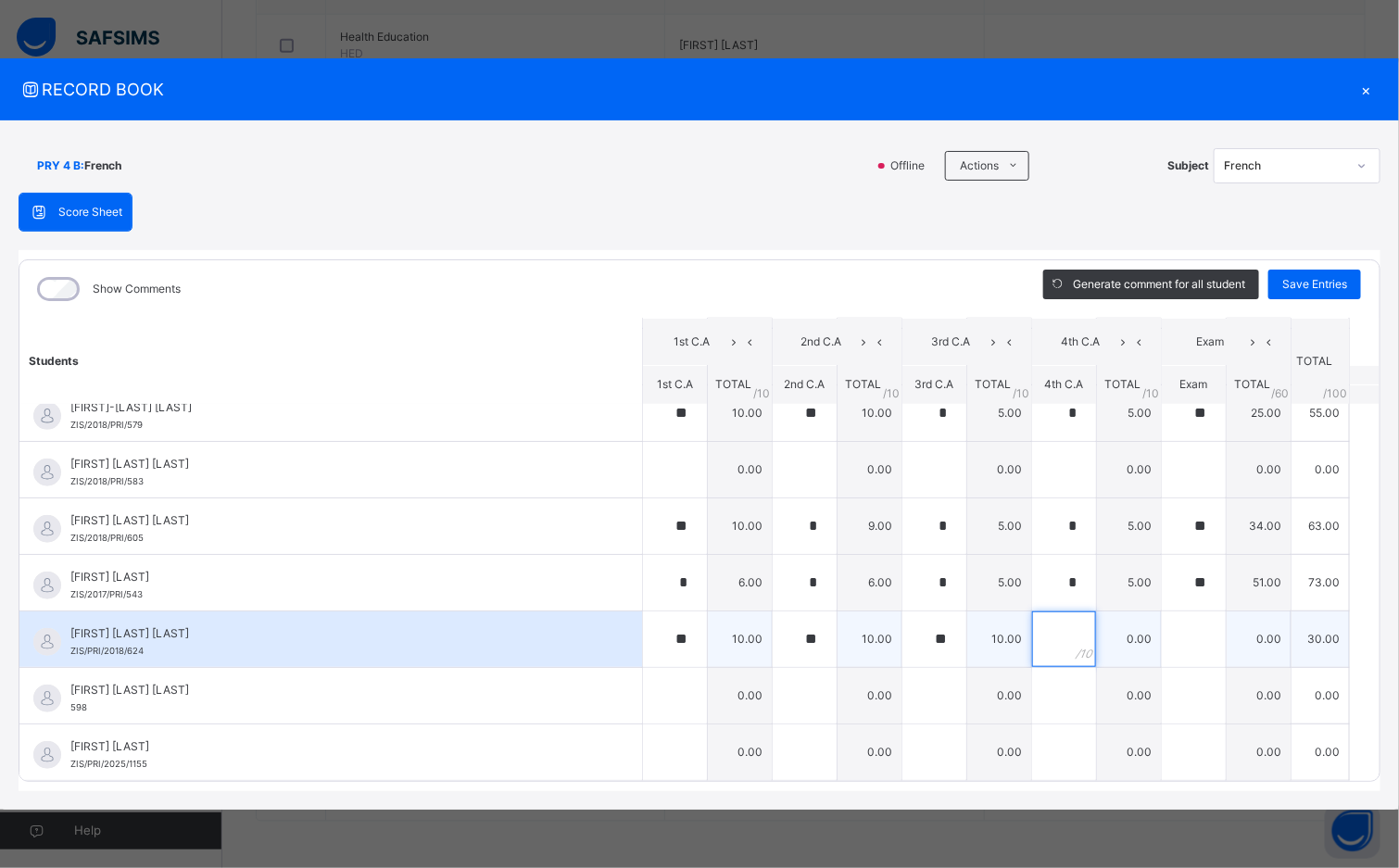 click at bounding box center (1064, 639) 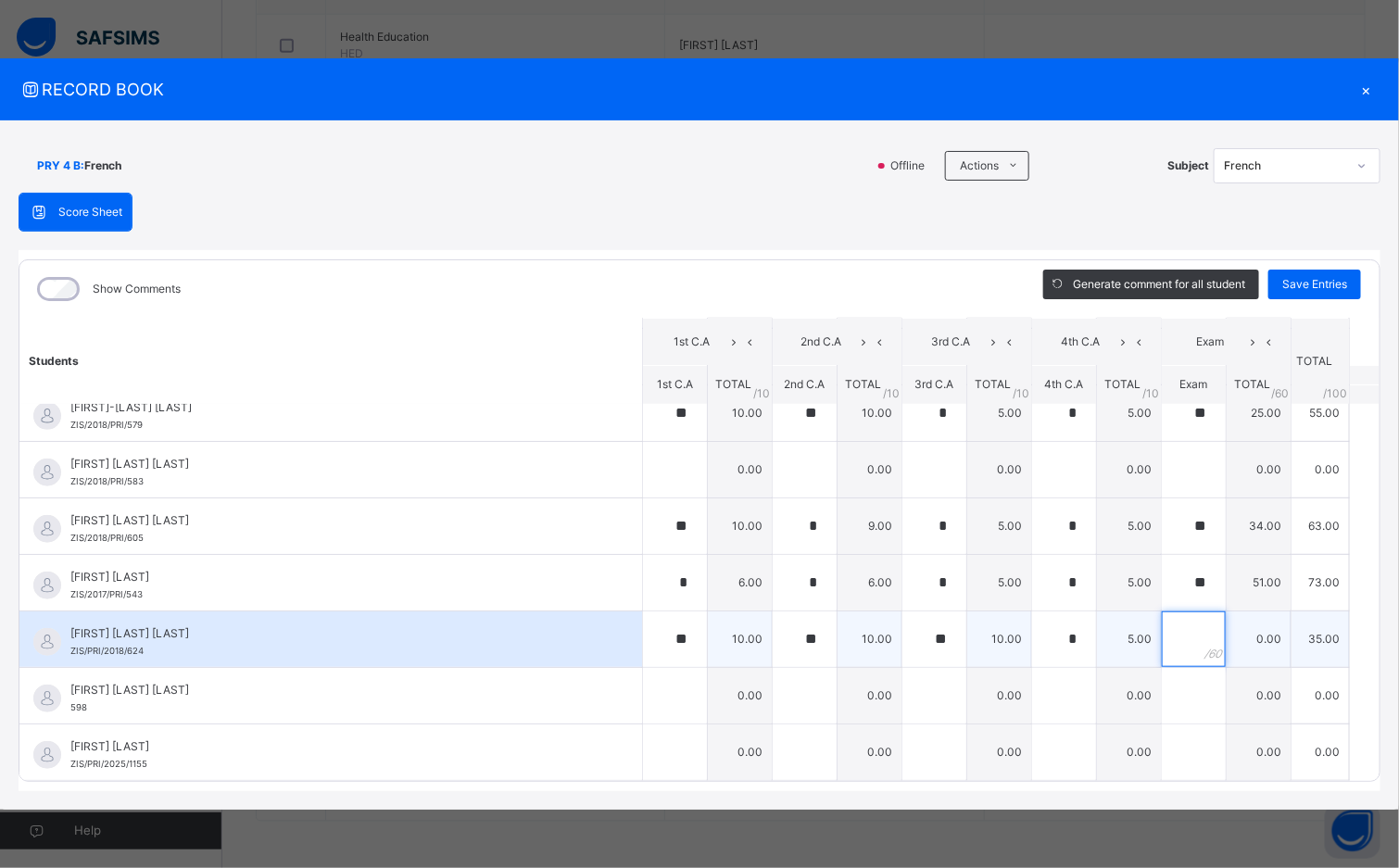 click at bounding box center [1193, 639] 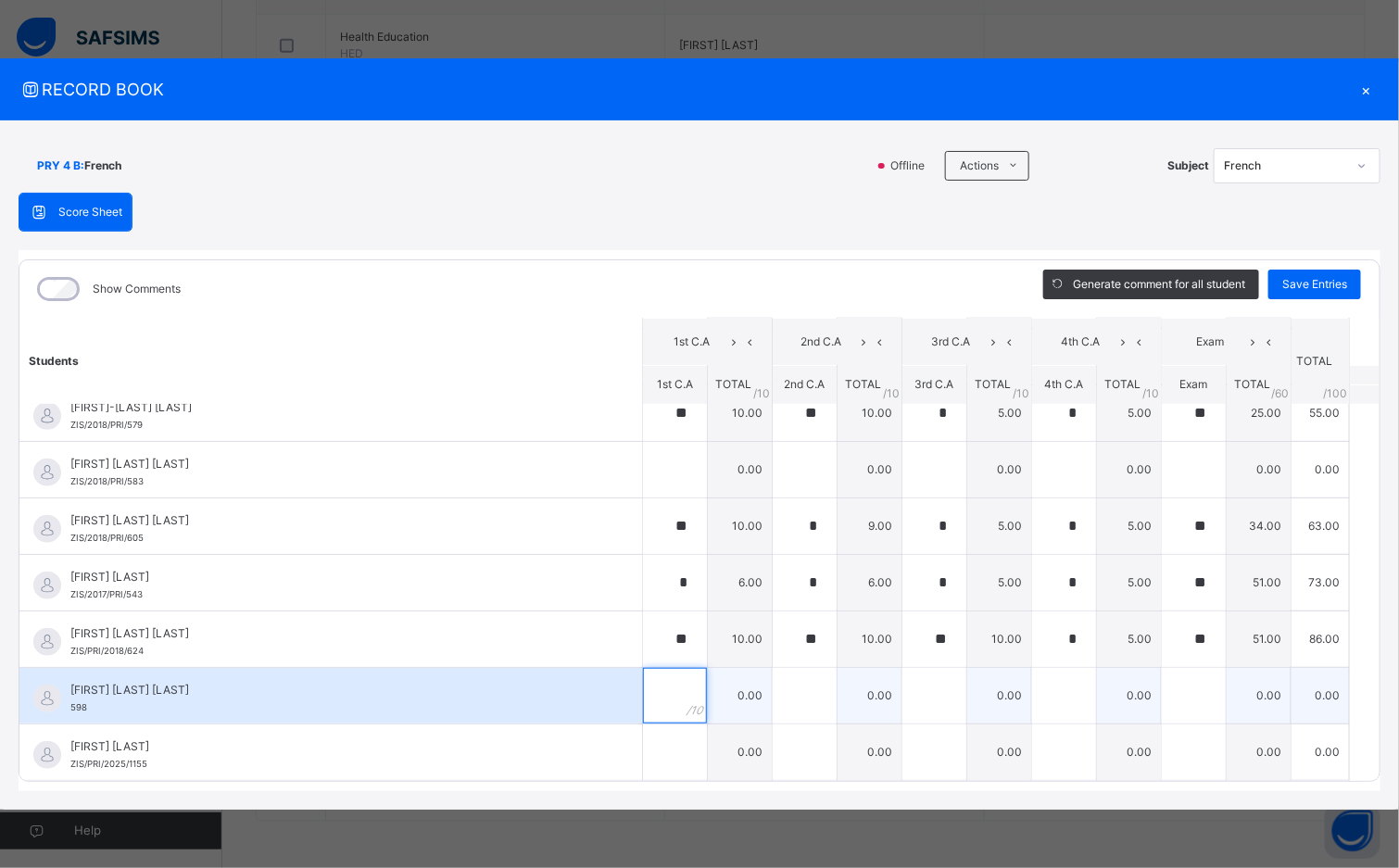 click at bounding box center (674, 696) 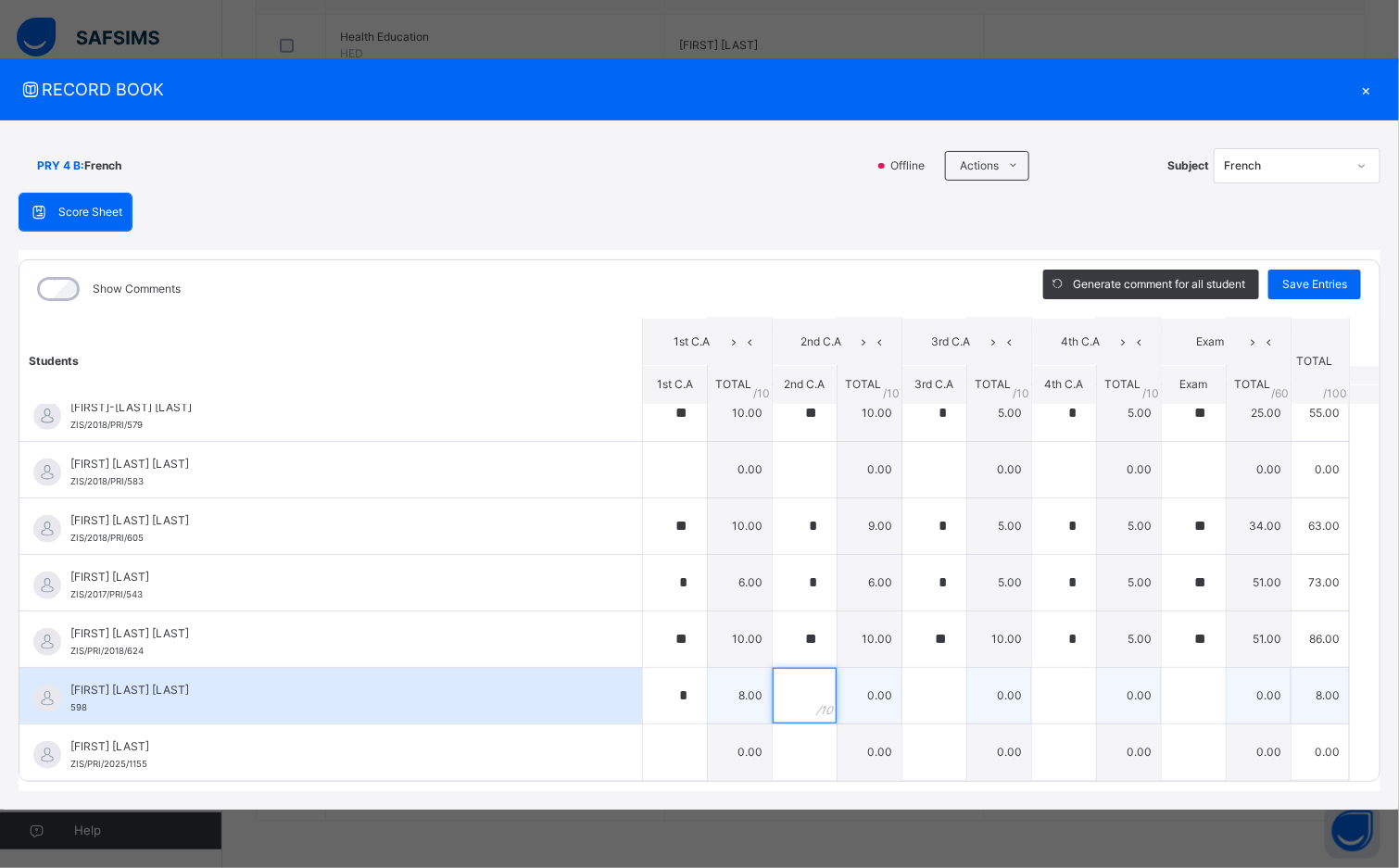 click at bounding box center [804, 696] 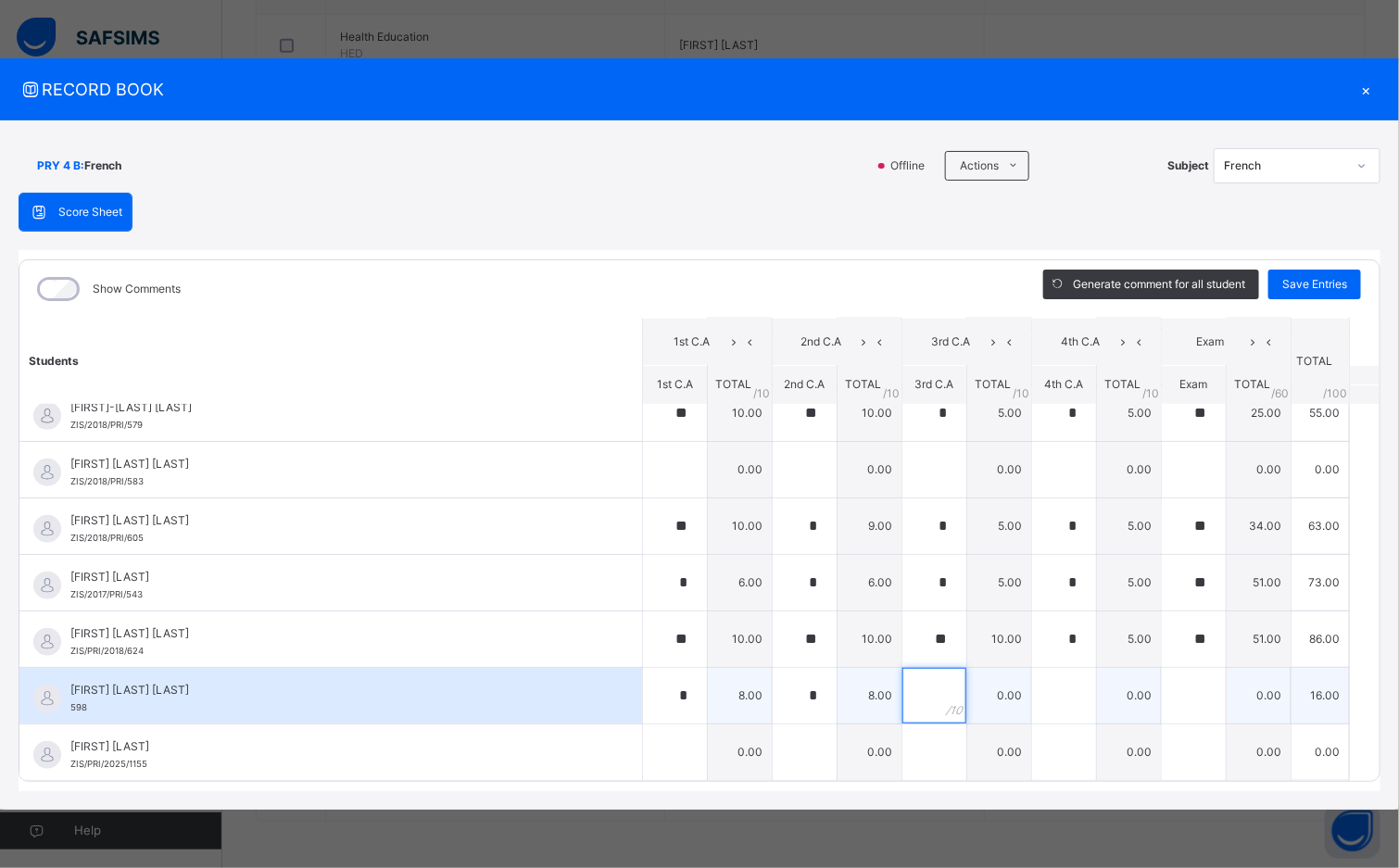 click at bounding box center (934, 696) 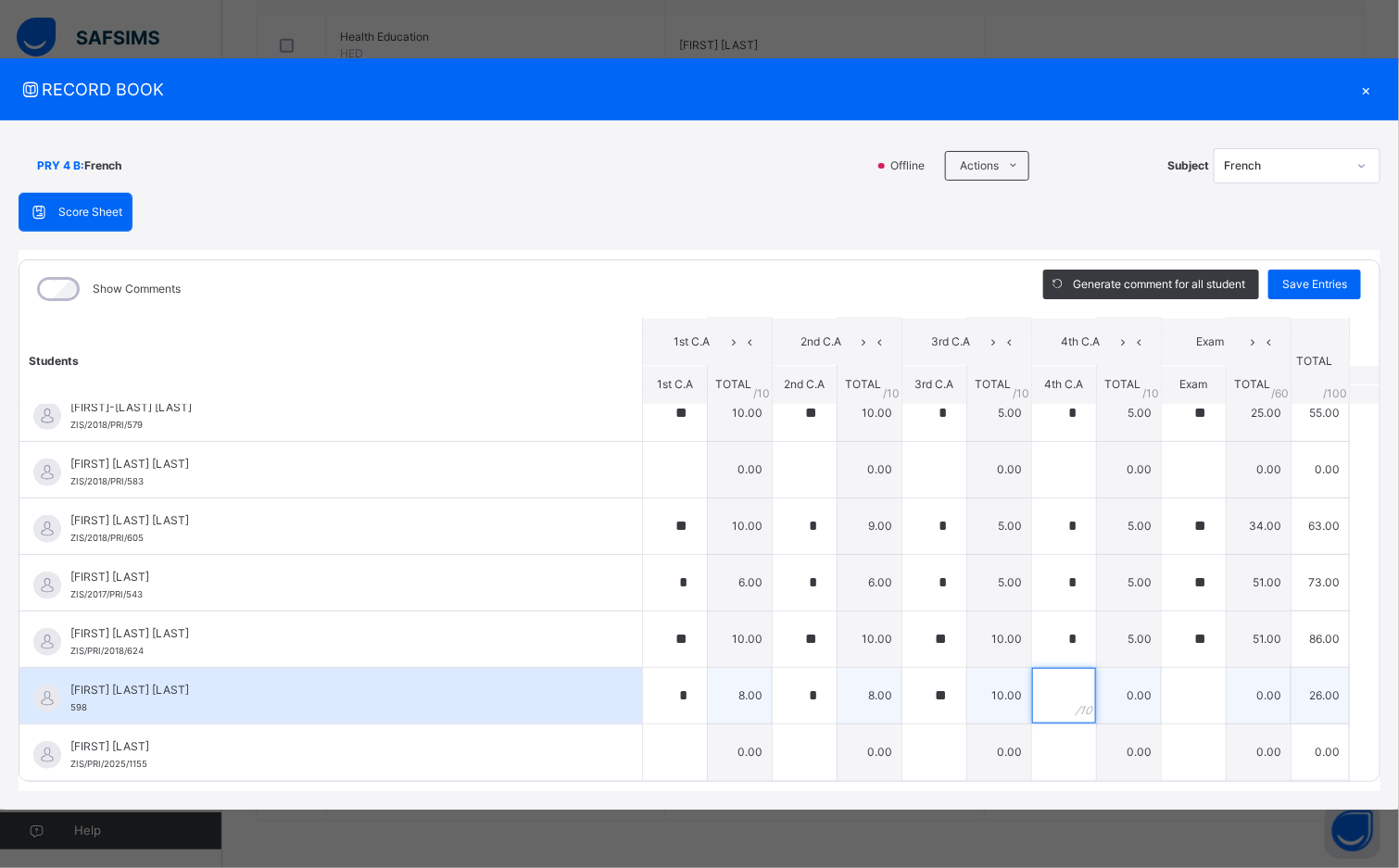 click at bounding box center [1064, 696] 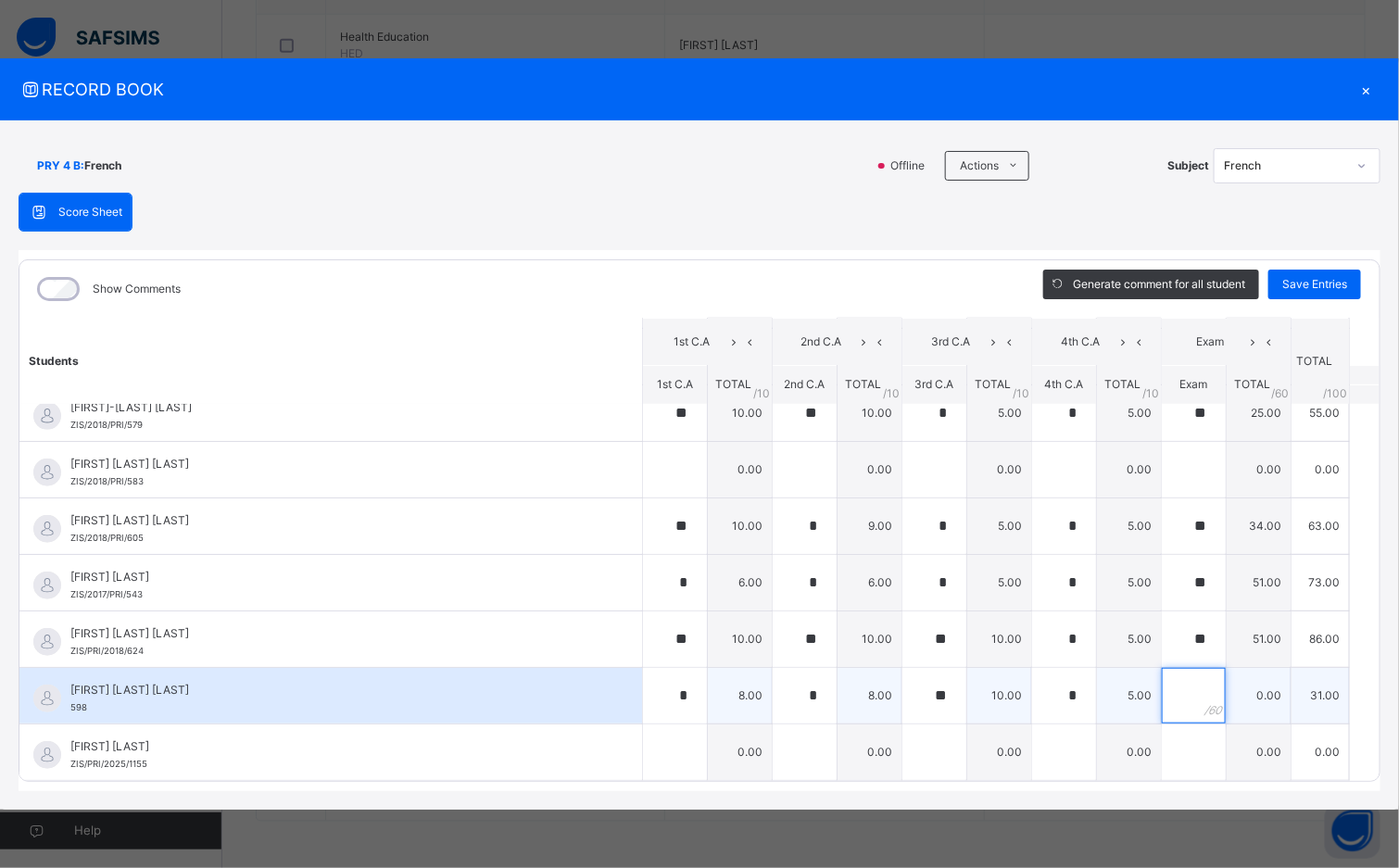 click at bounding box center (1193, 696) 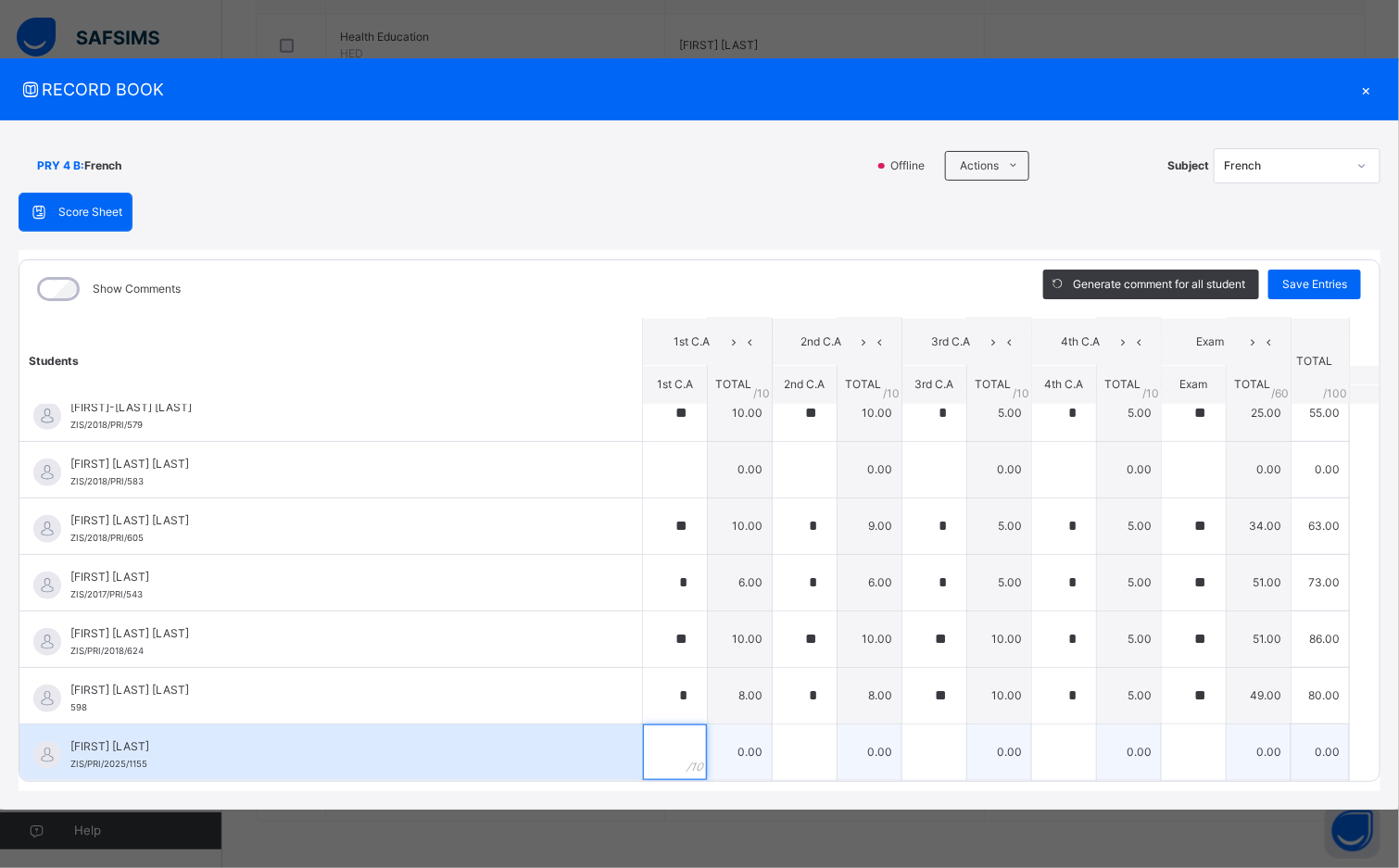 click at bounding box center (674, 752) 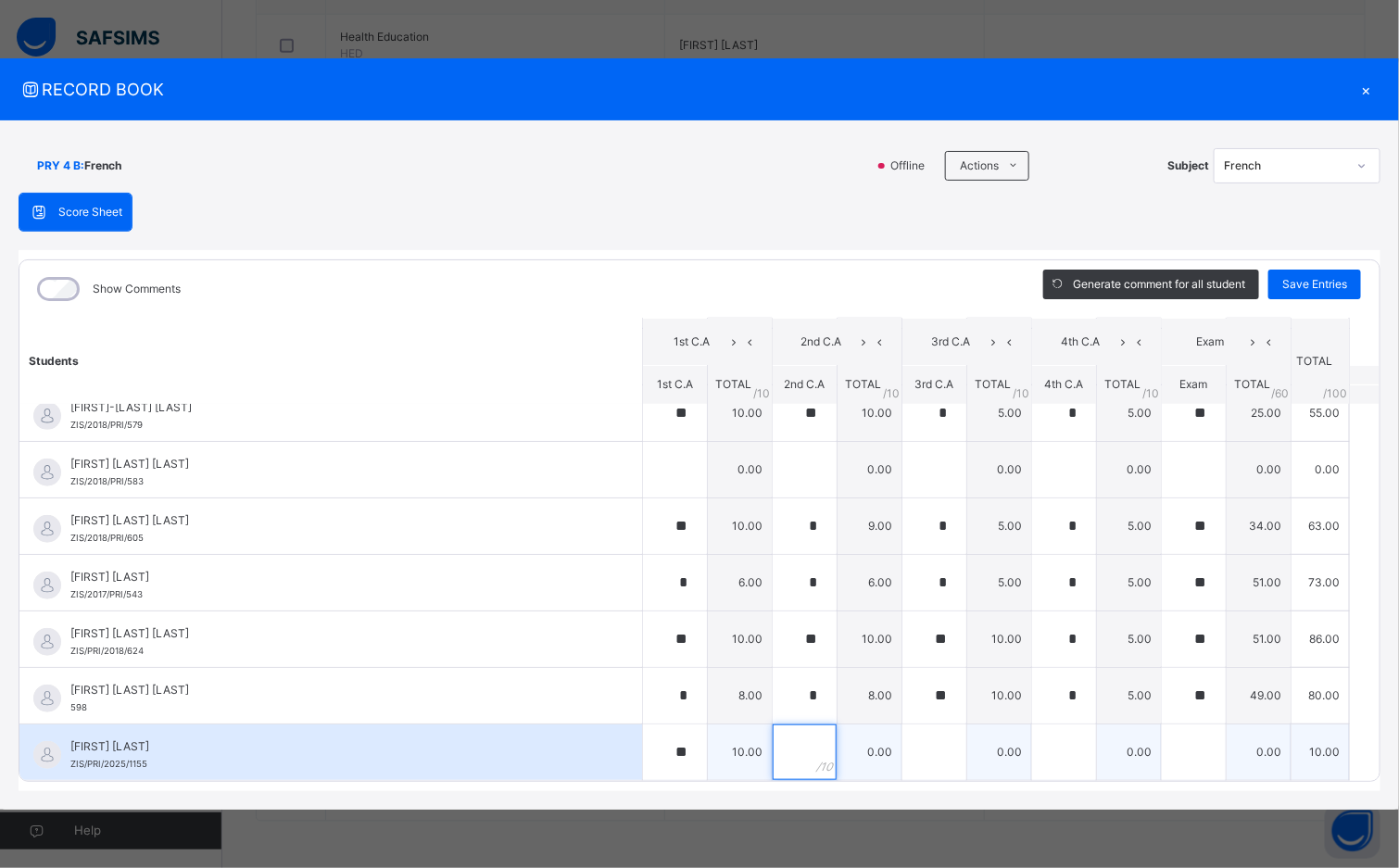 click at bounding box center [804, 752] 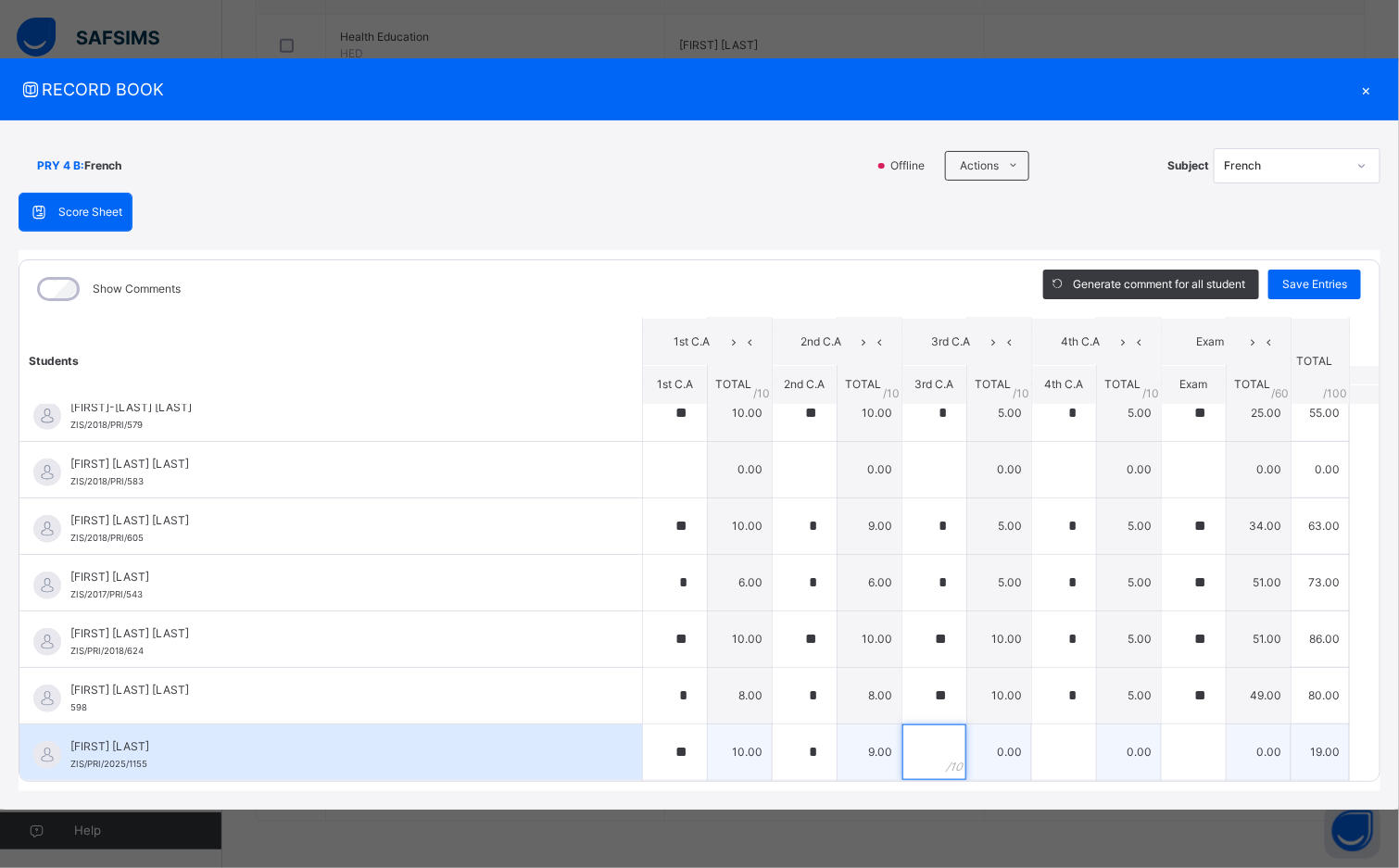 click at bounding box center (934, 752) 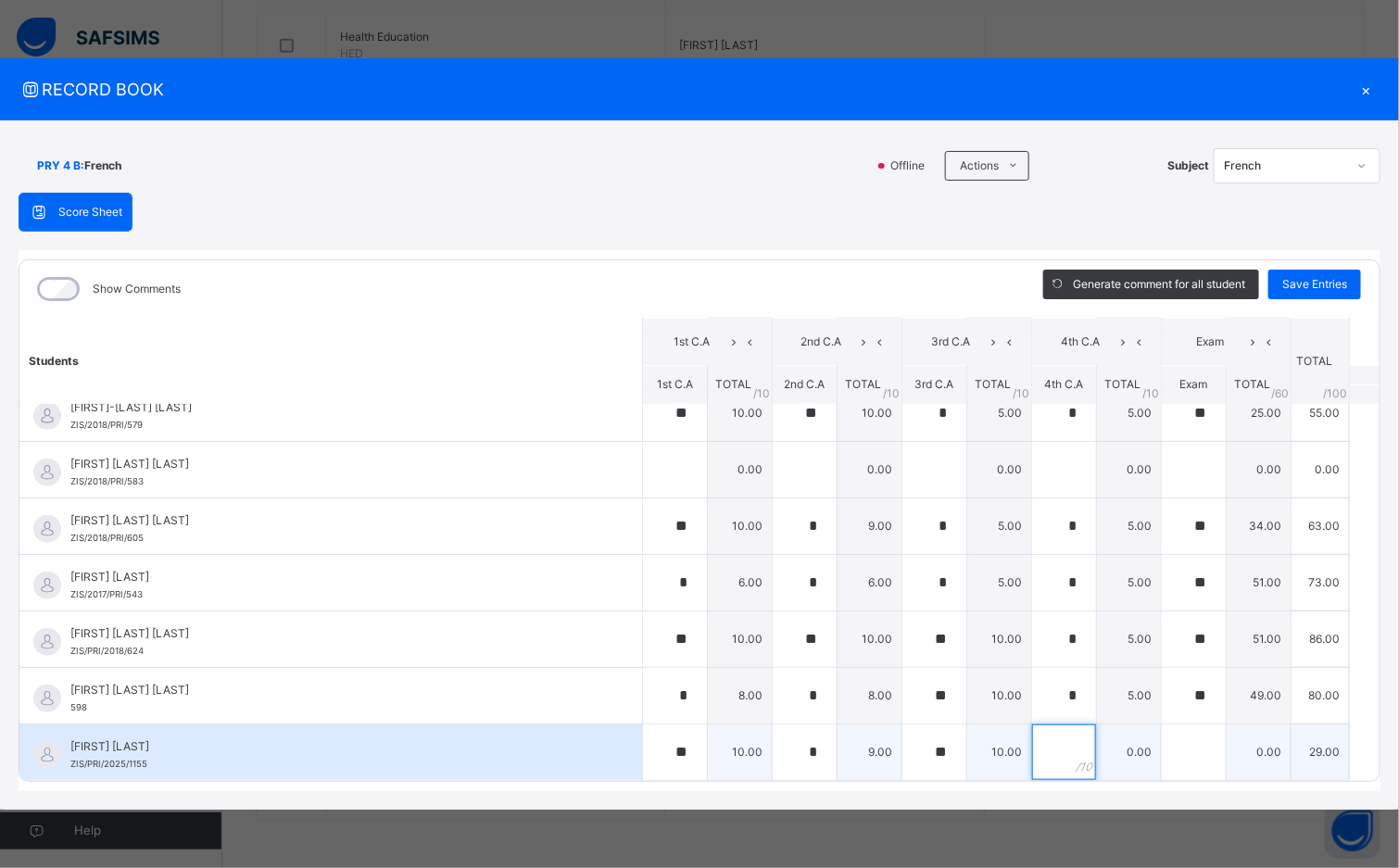 click at bounding box center (1064, 752) 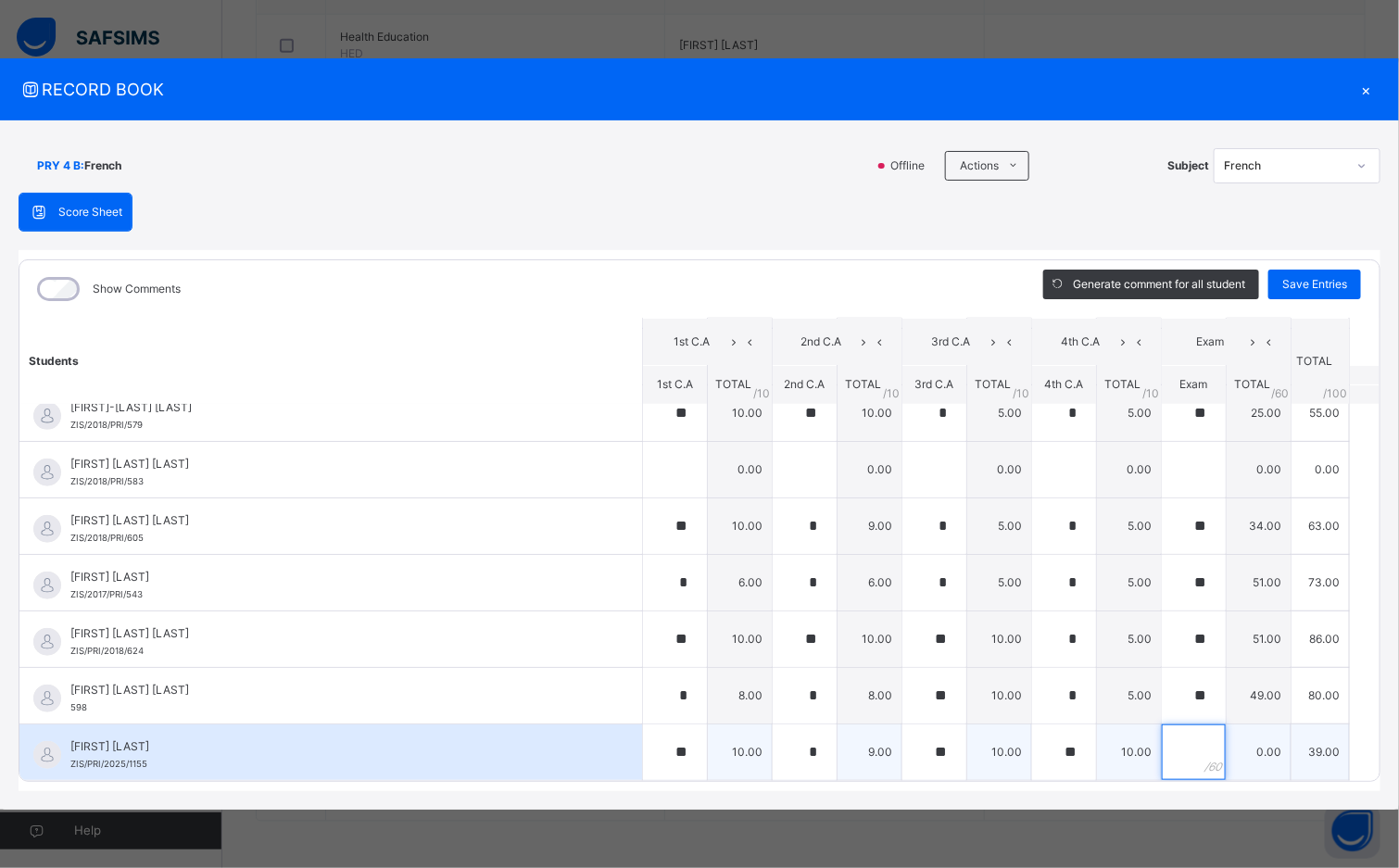 click at bounding box center (1193, 752) 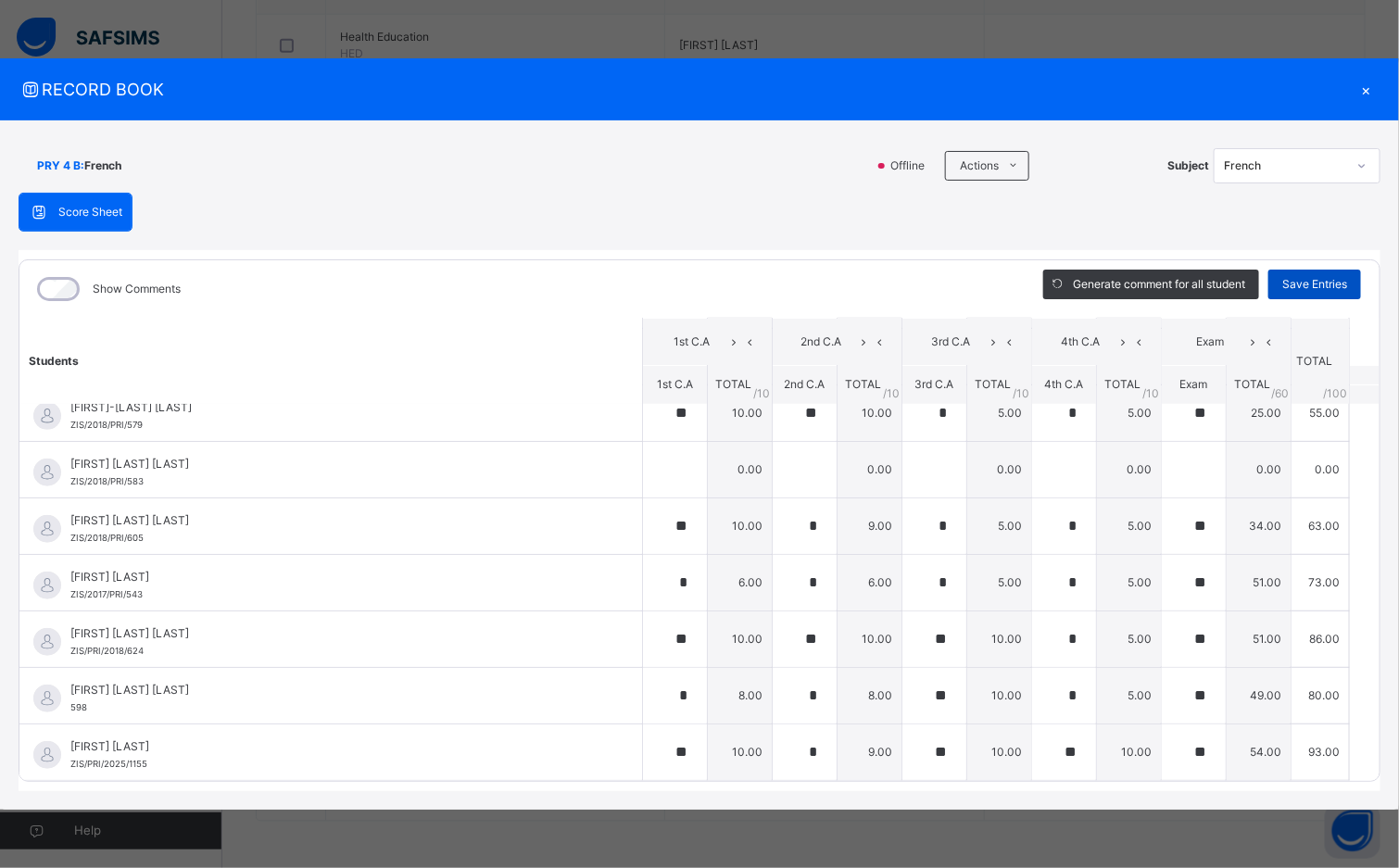 click on "Save Entries" at bounding box center [1315, 284] 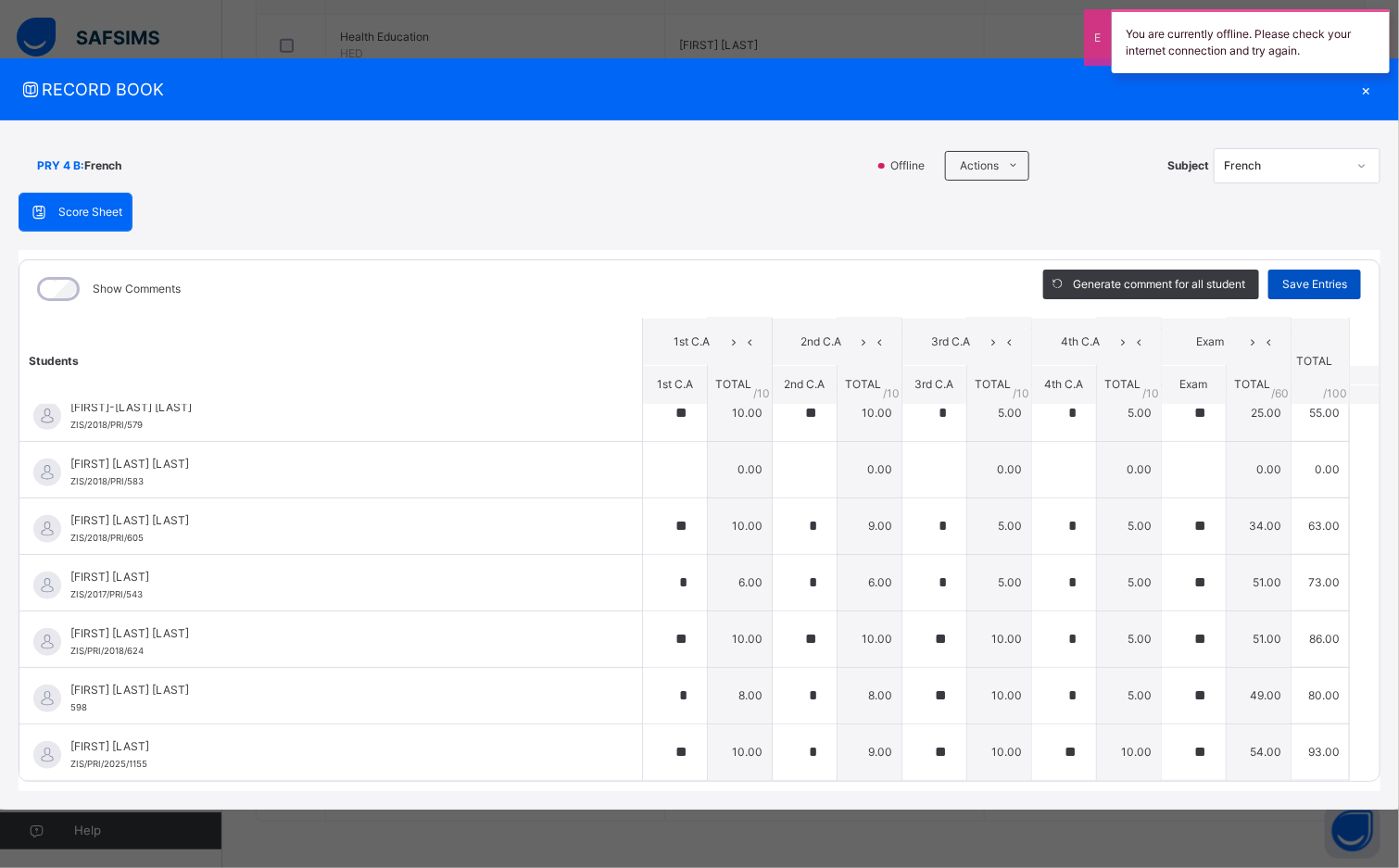 click on "Save Entries" at bounding box center [1315, 284] 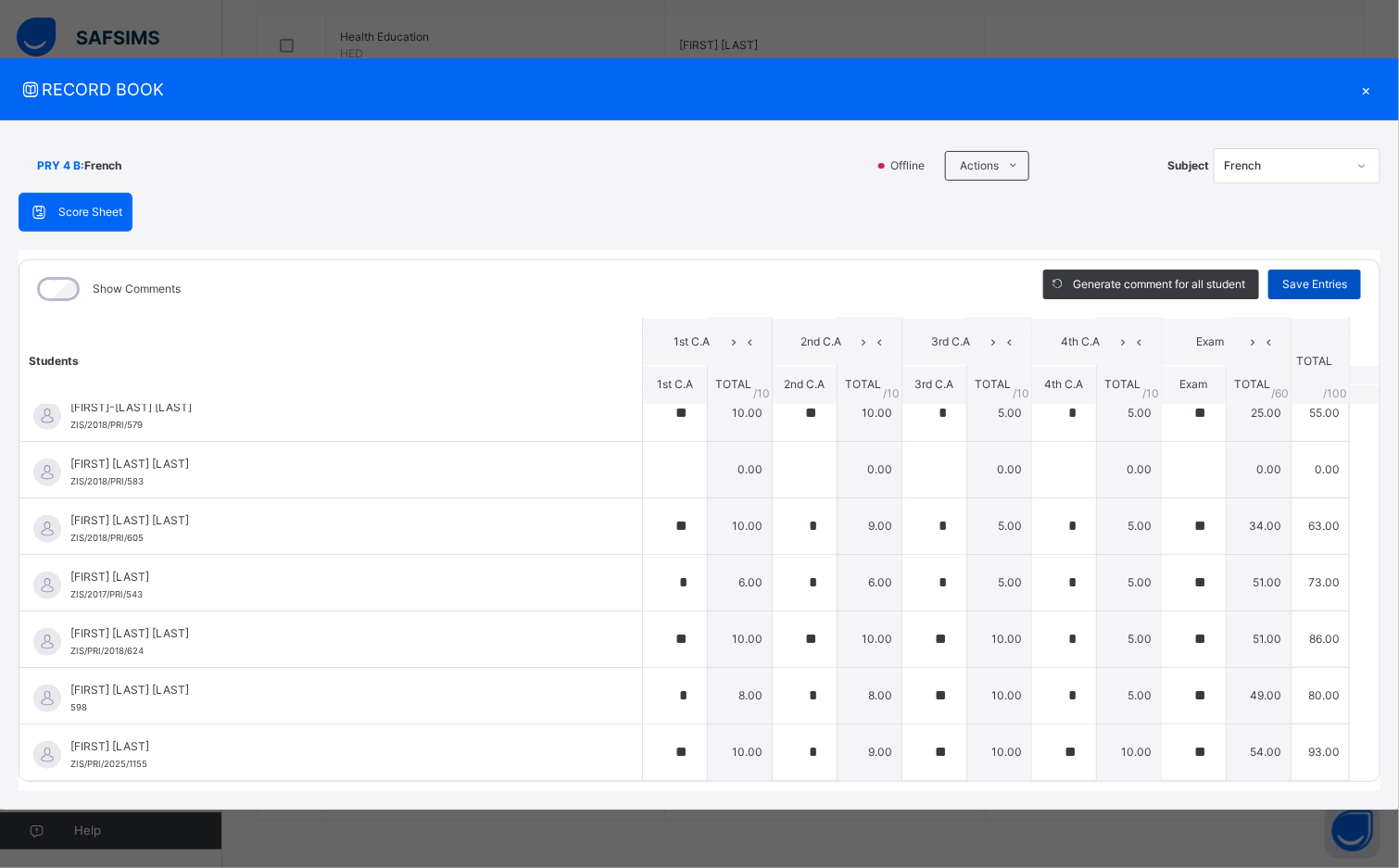 click on "Save Entries" at bounding box center (1315, 284) 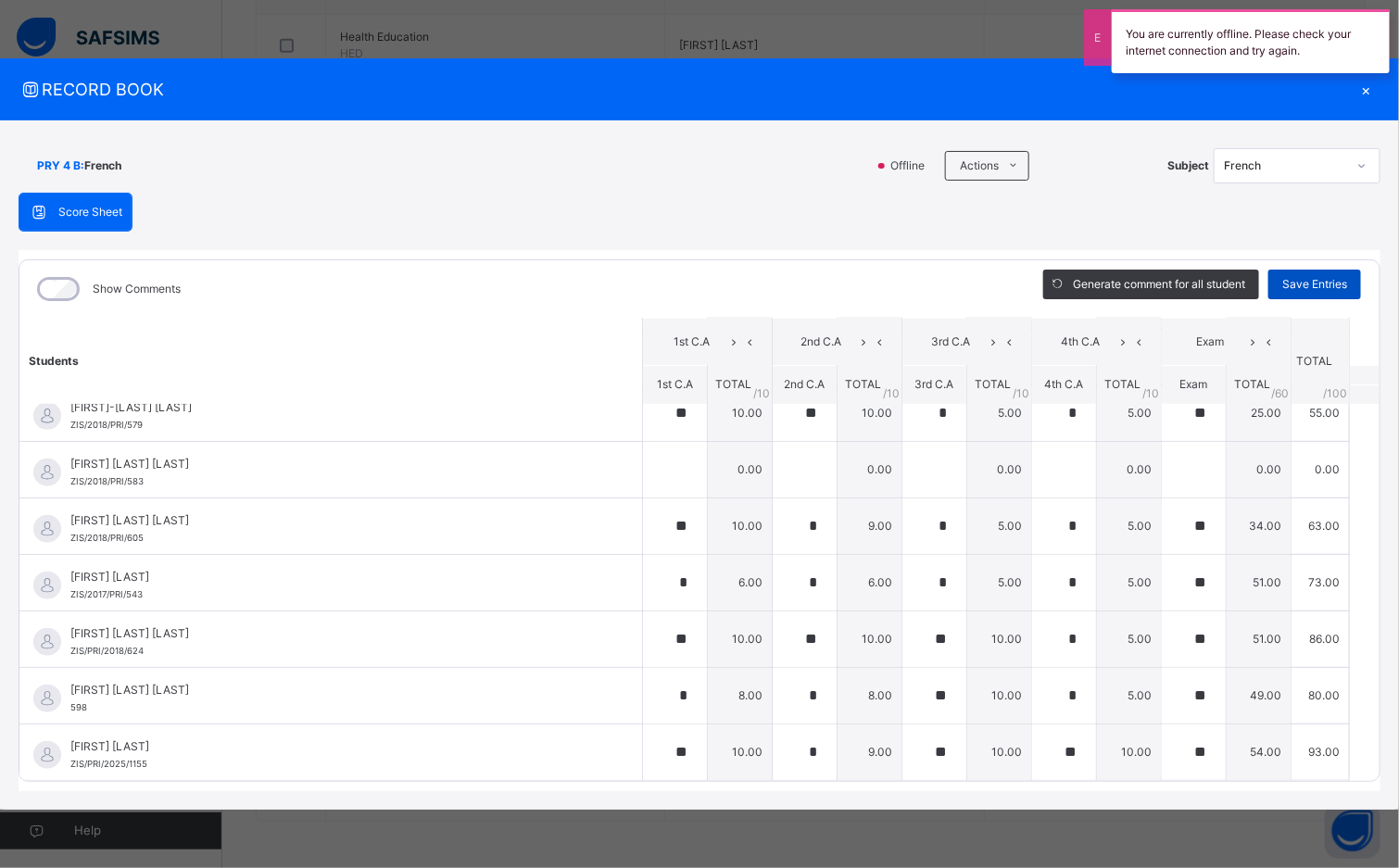 click on "Save Entries" at bounding box center [1315, 284] 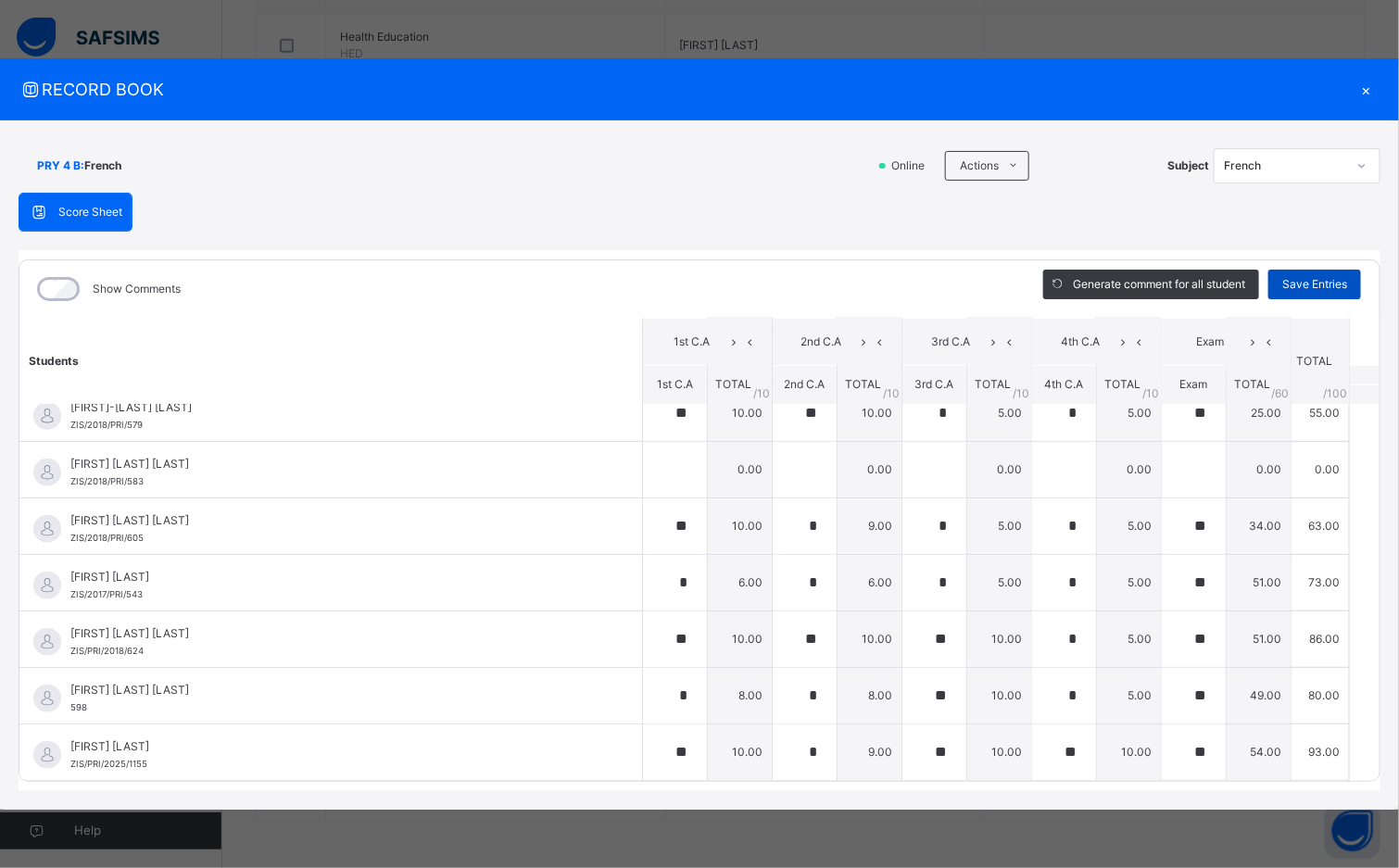 click on "Save Entries" at bounding box center [1315, 284] 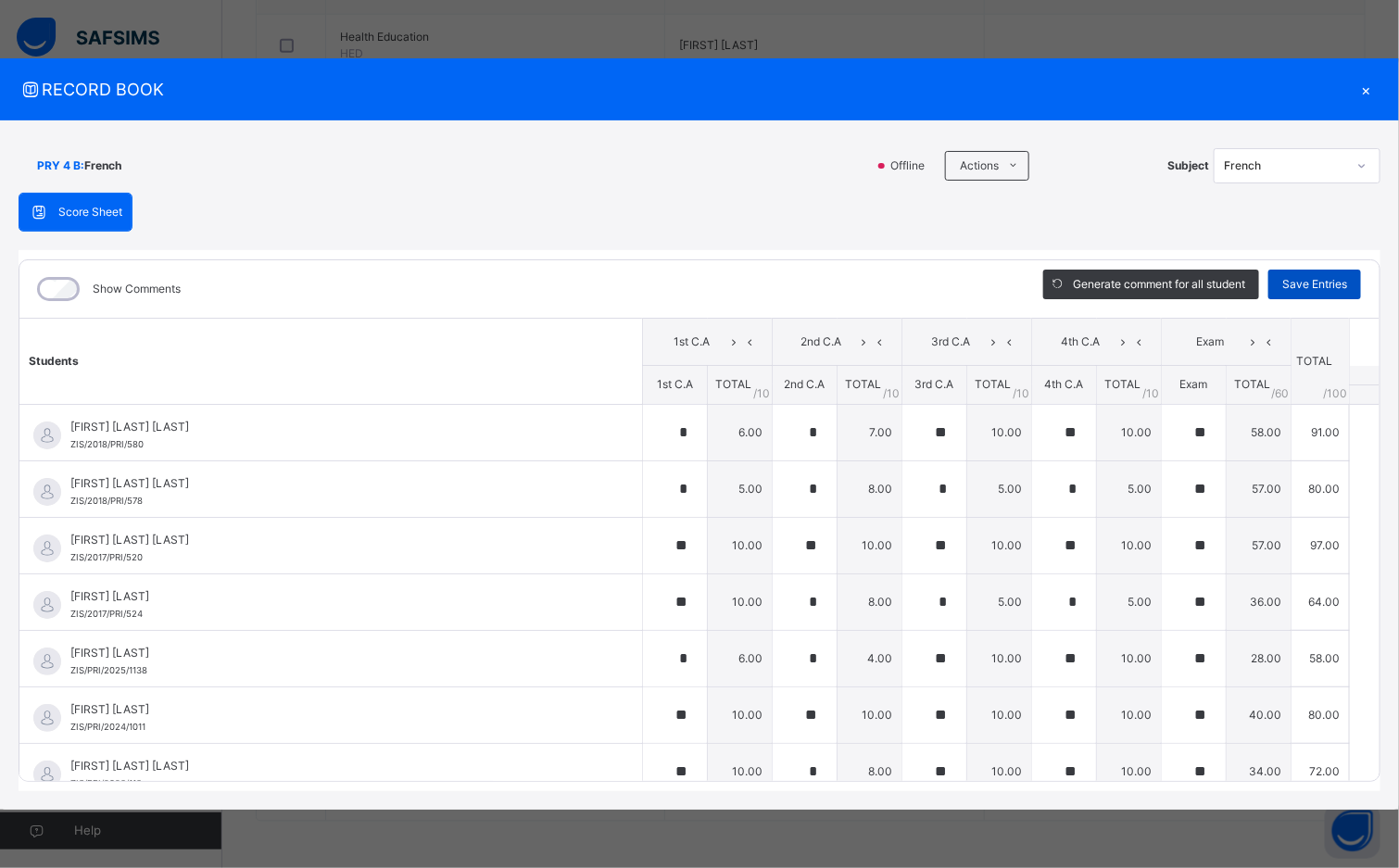 click on "Save Entries" at bounding box center (1315, 284) 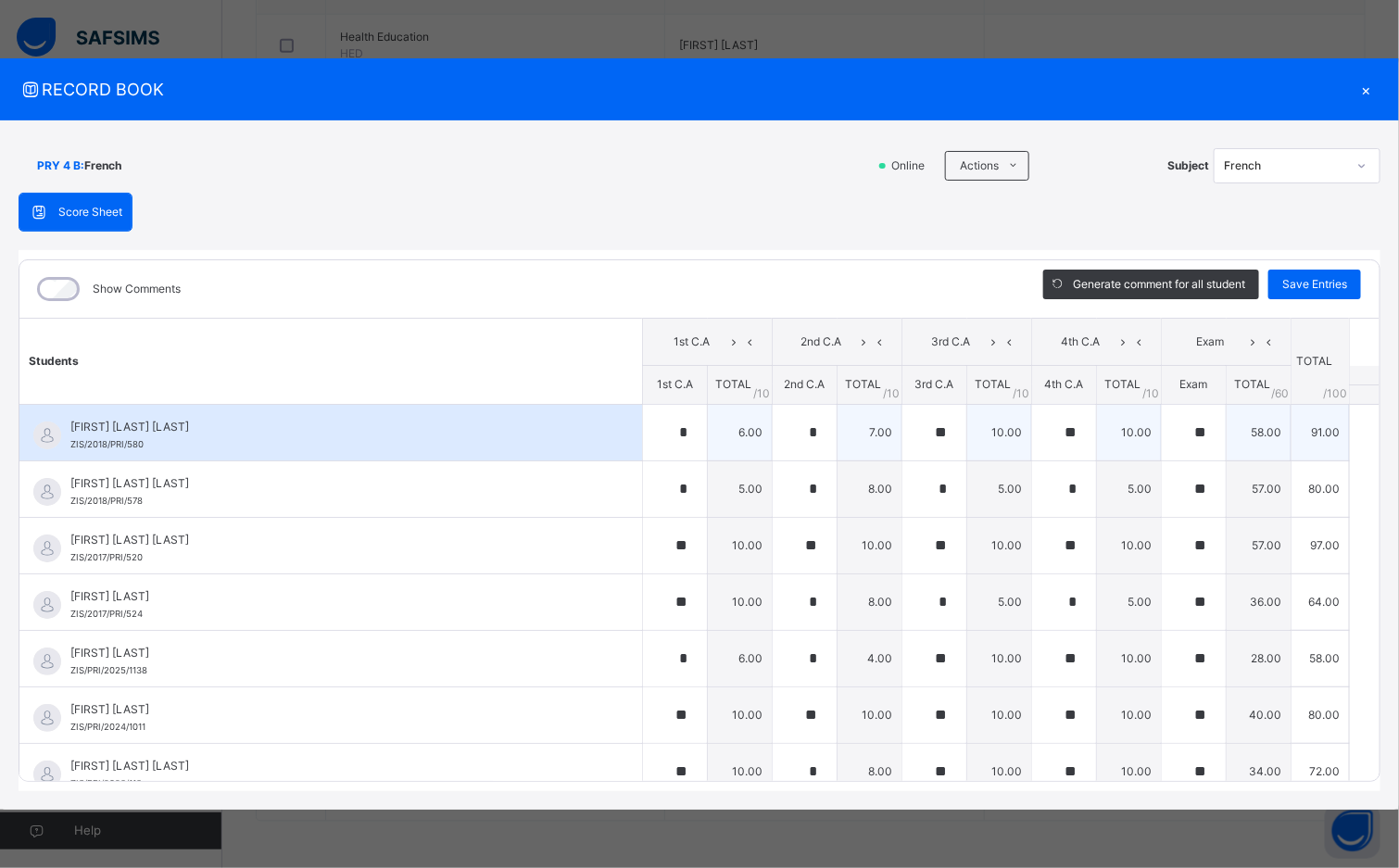 click on "[FIRST] [LAST] [LAST]/[ID]" at bounding box center [331, 433] 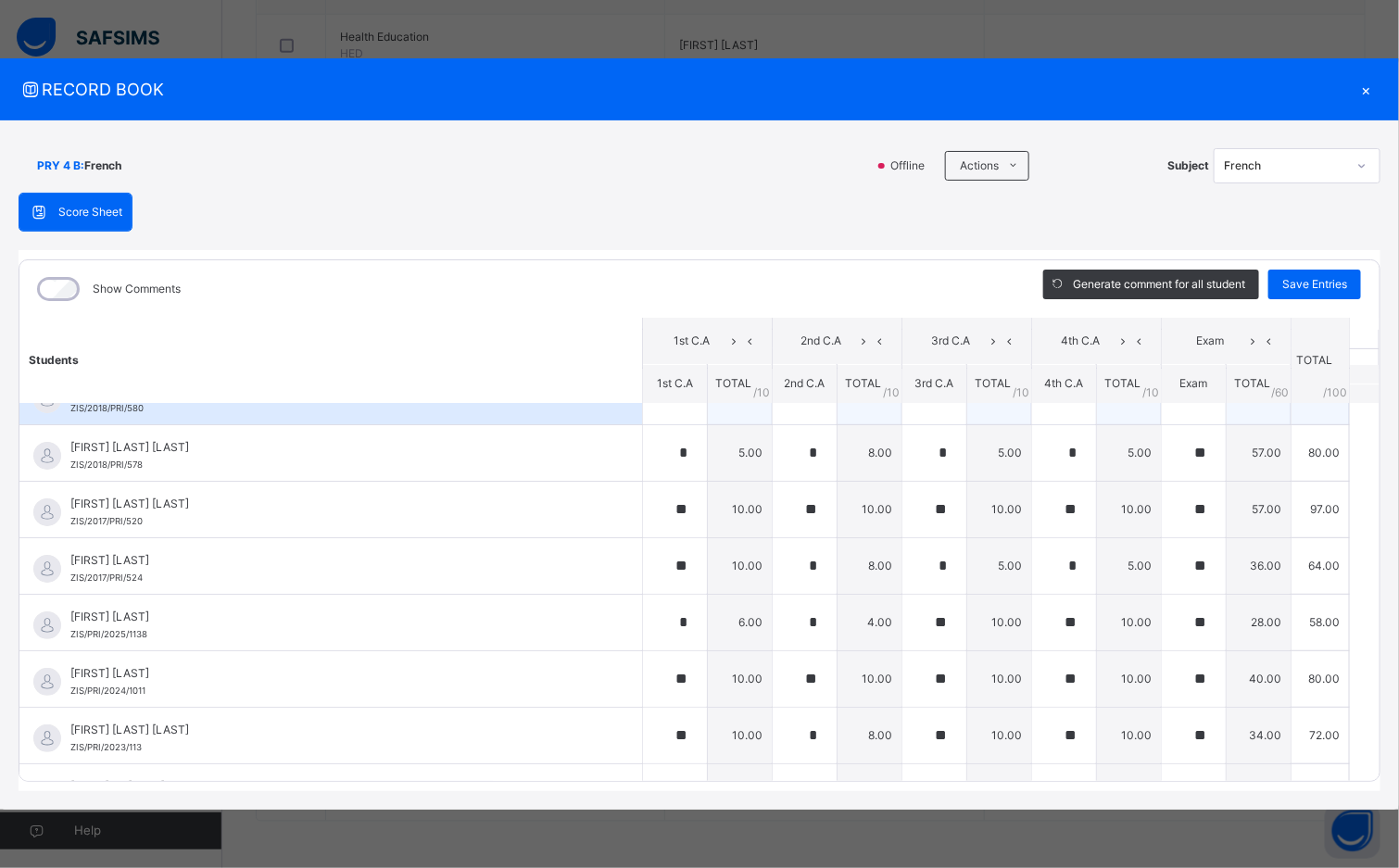 scroll, scrollTop: 0, scrollLeft: 0, axis: both 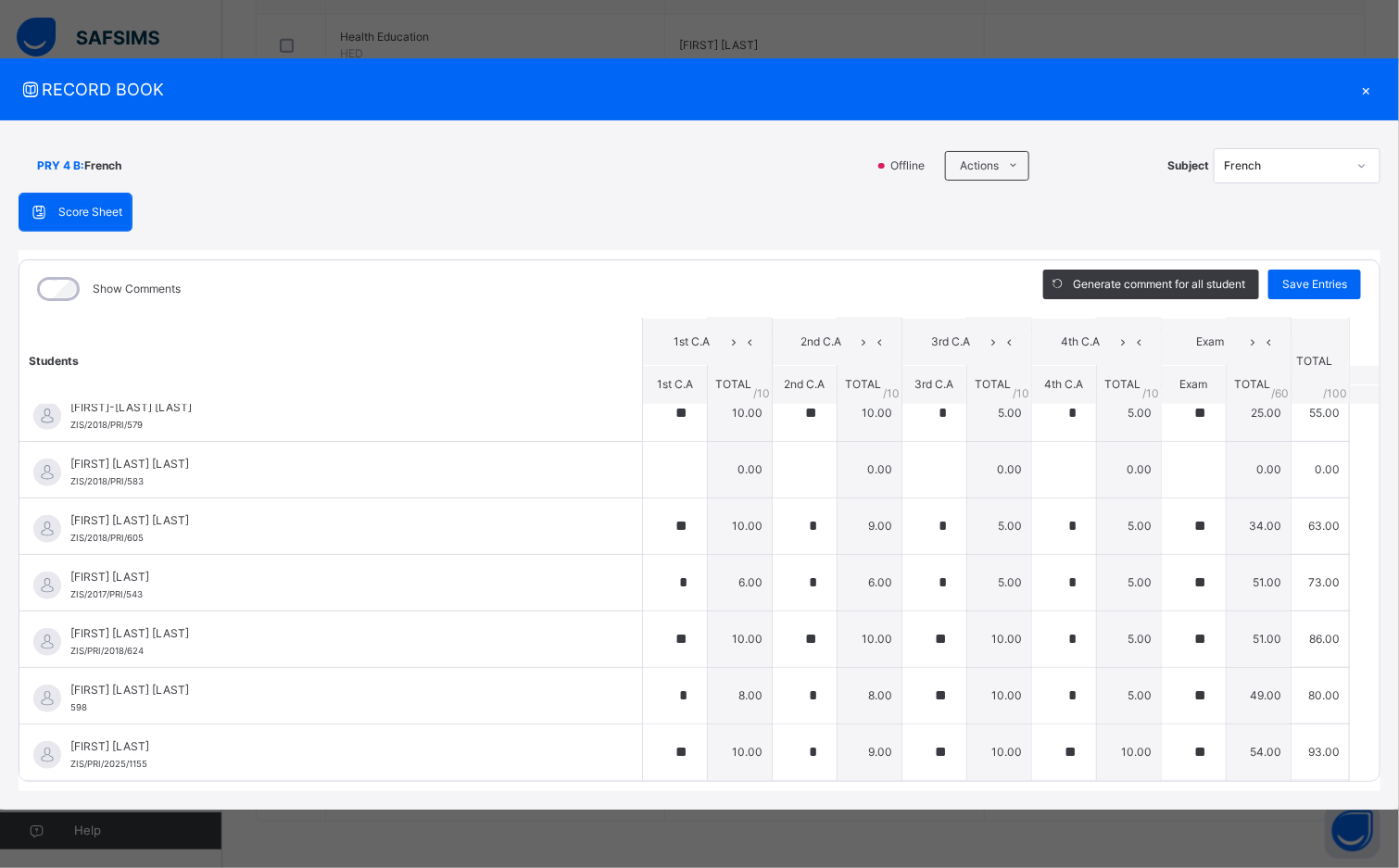 click on "×" at bounding box center [1367, 89] 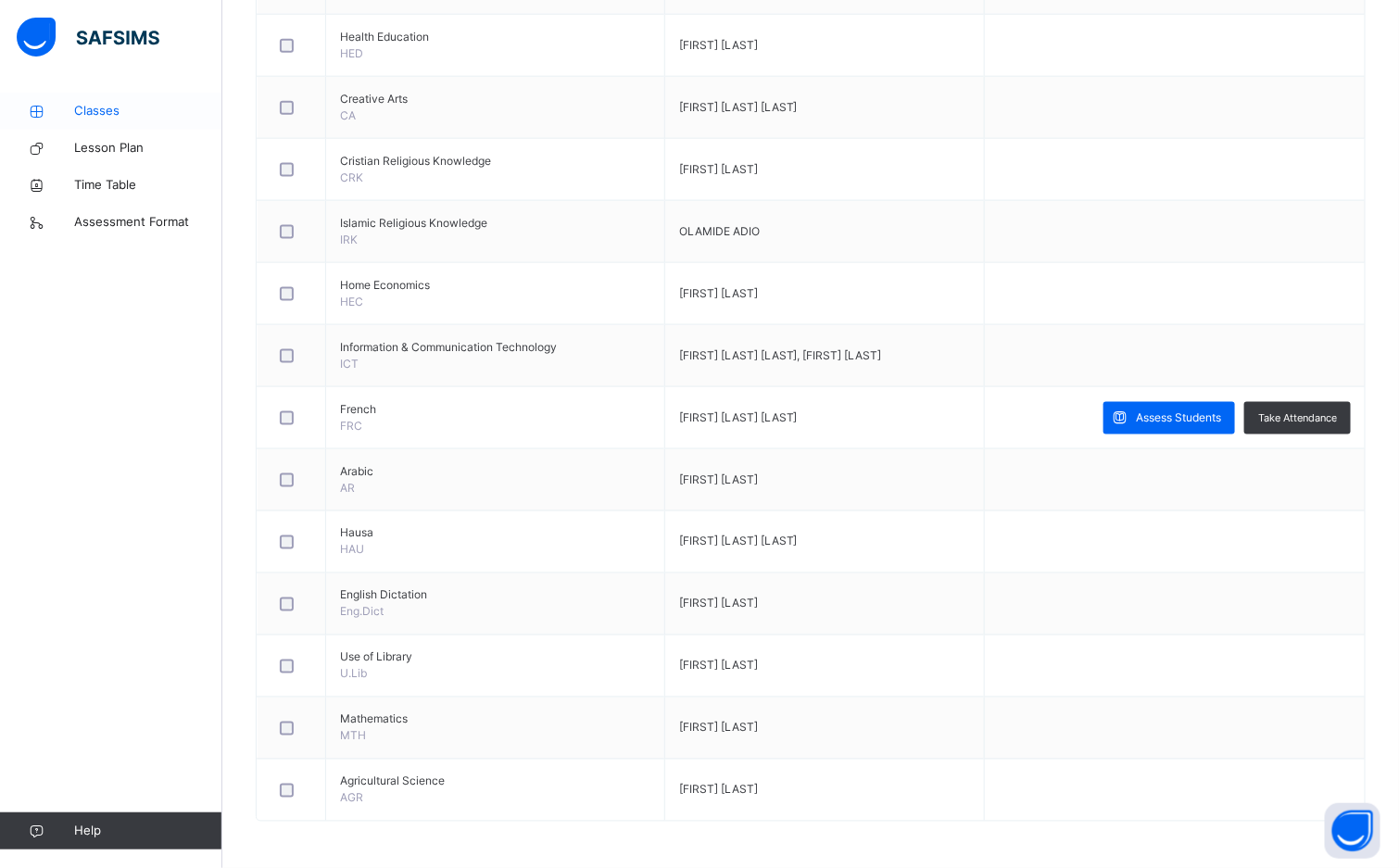 click on "Classes" at bounding box center [148, 111] 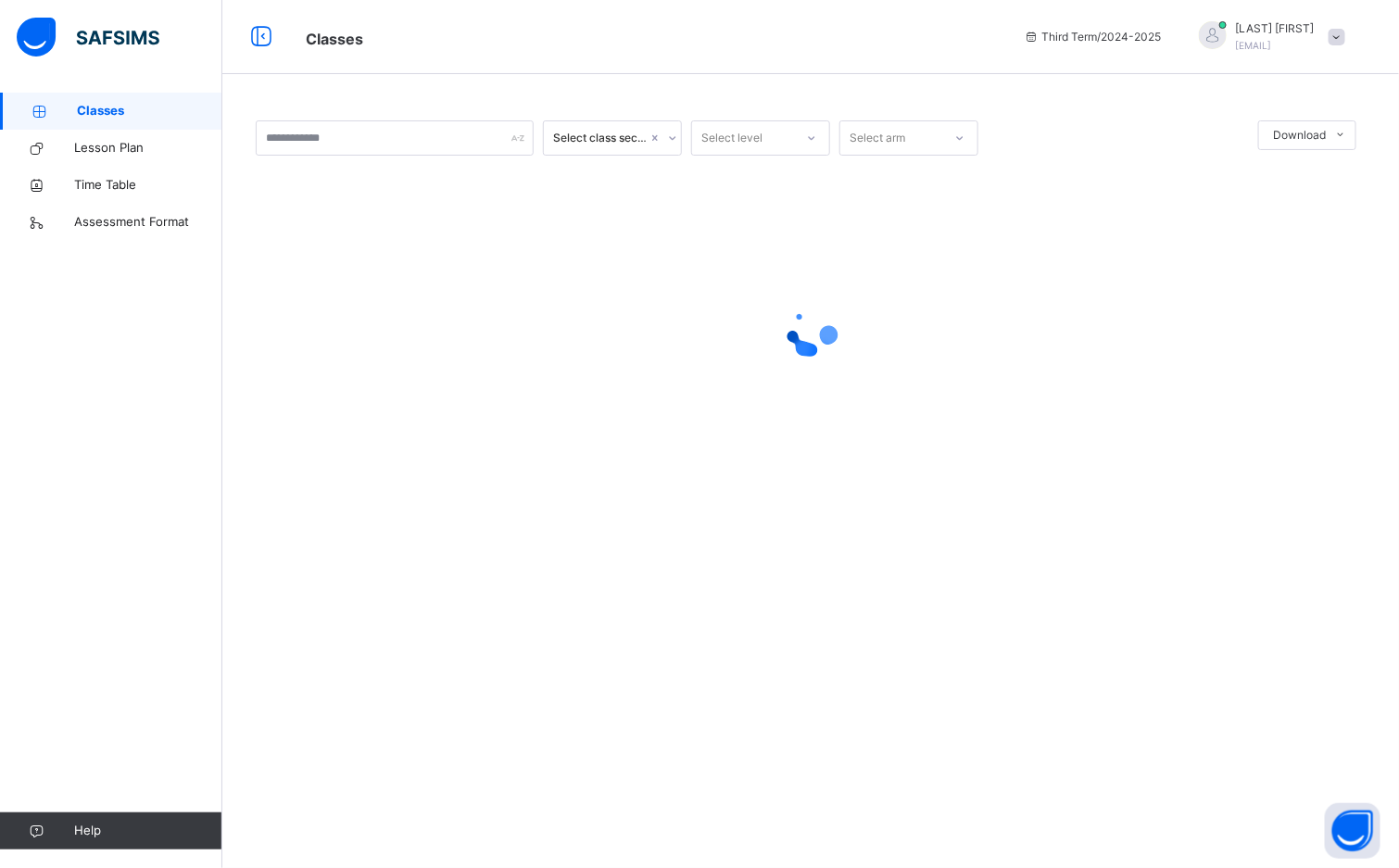 scroll, scrollTop: 0, scrollLeft: 0, axis: both 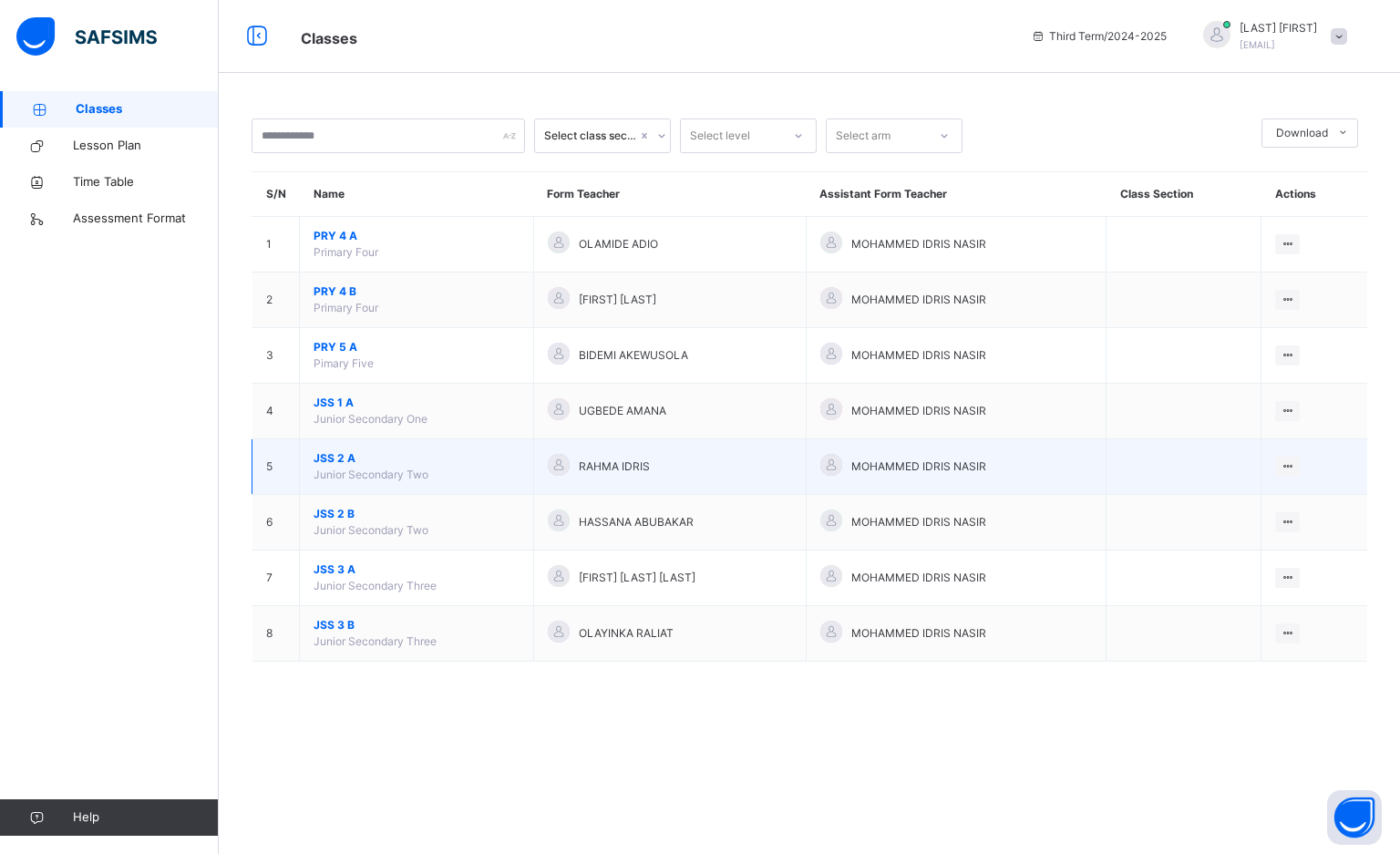 click on "Junior Secondary Two" at bounding box center (371, 474) 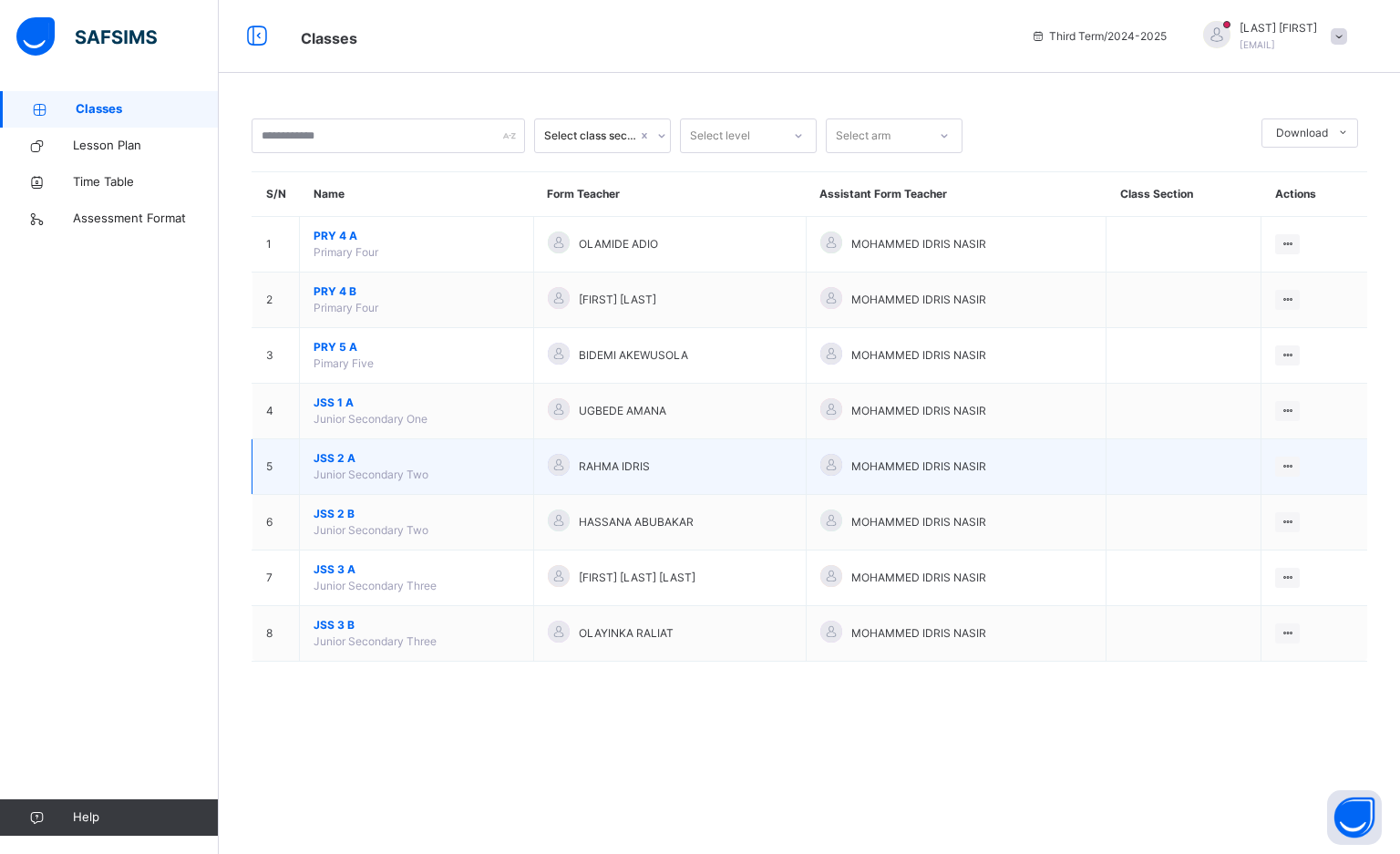 click on "JSS 2   A" at bounding box center [417, 458] 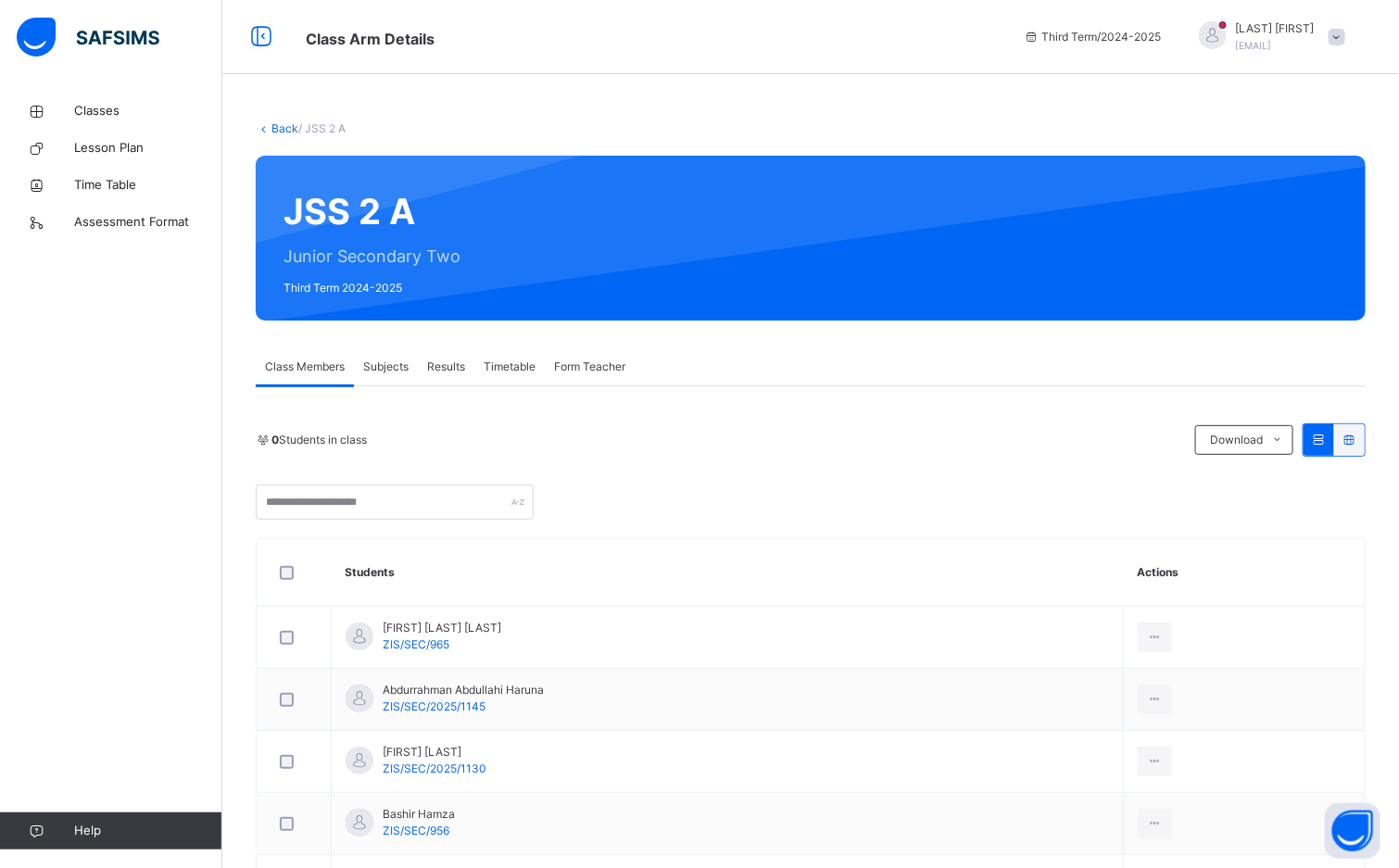 click on "Students" at bounding box center (727, 572) 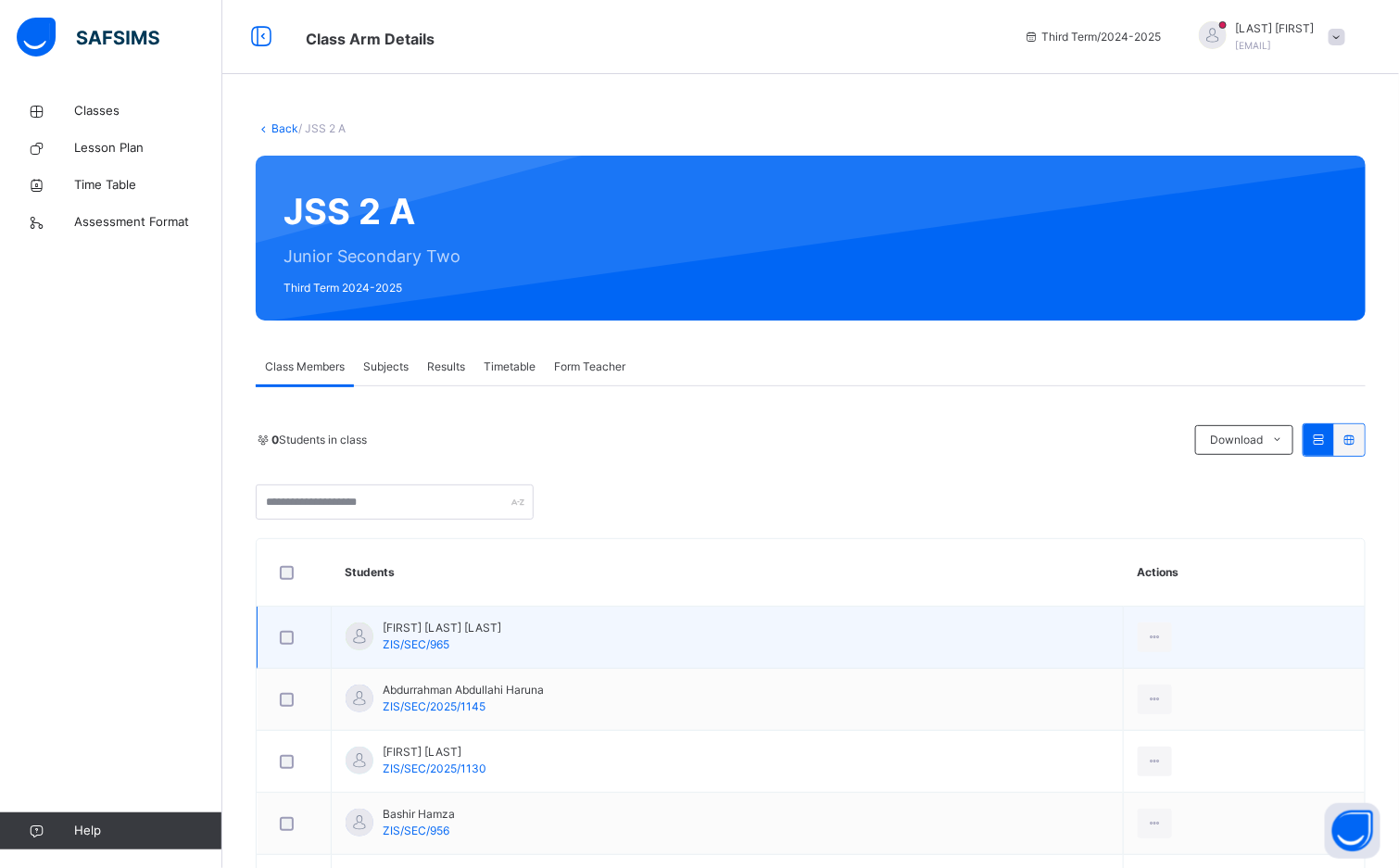 click on "[FIRST] [LAST] [LAST]" at bounding box center [442, 628] 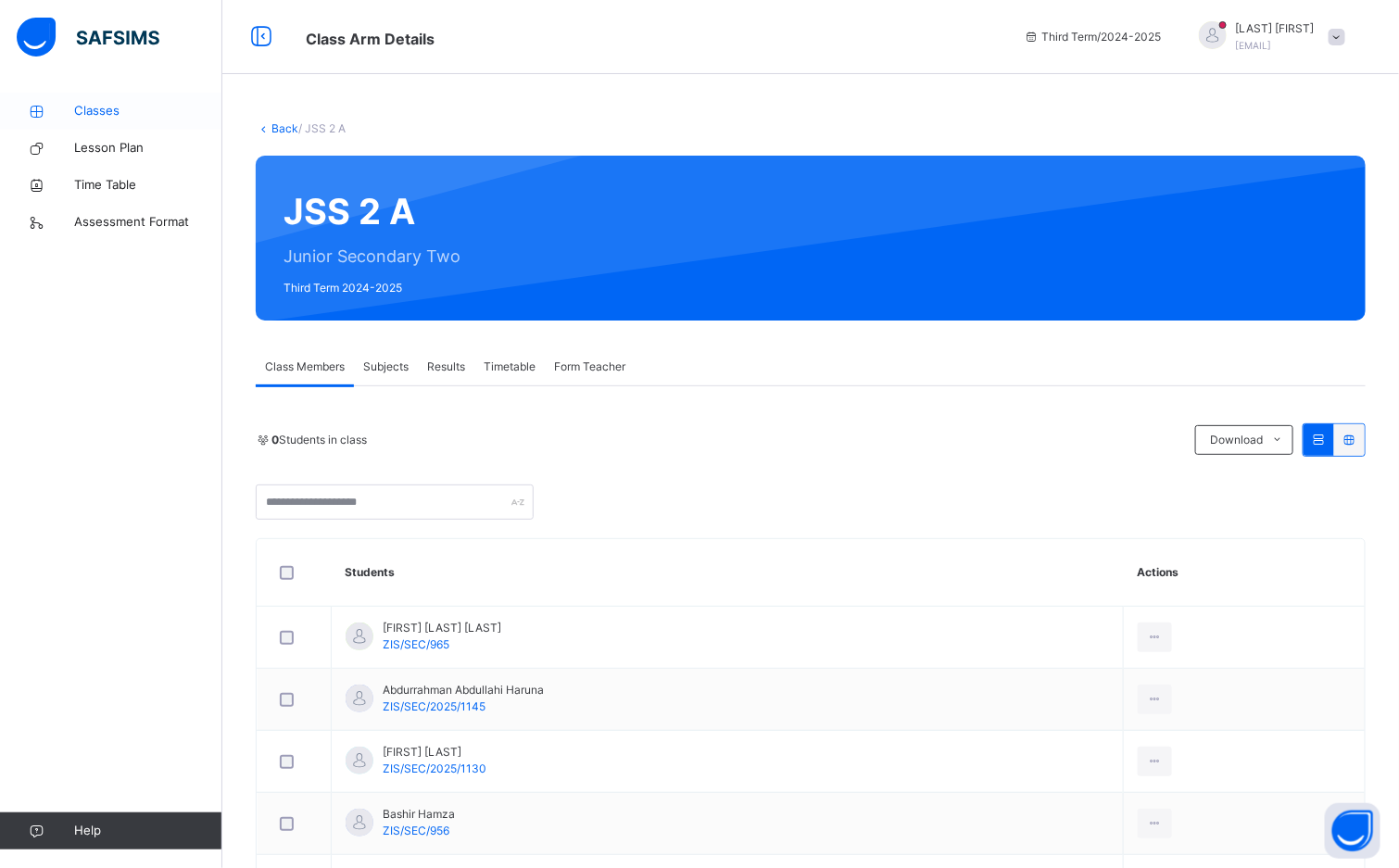 click on "Classes" at bounding box center [148, 111] 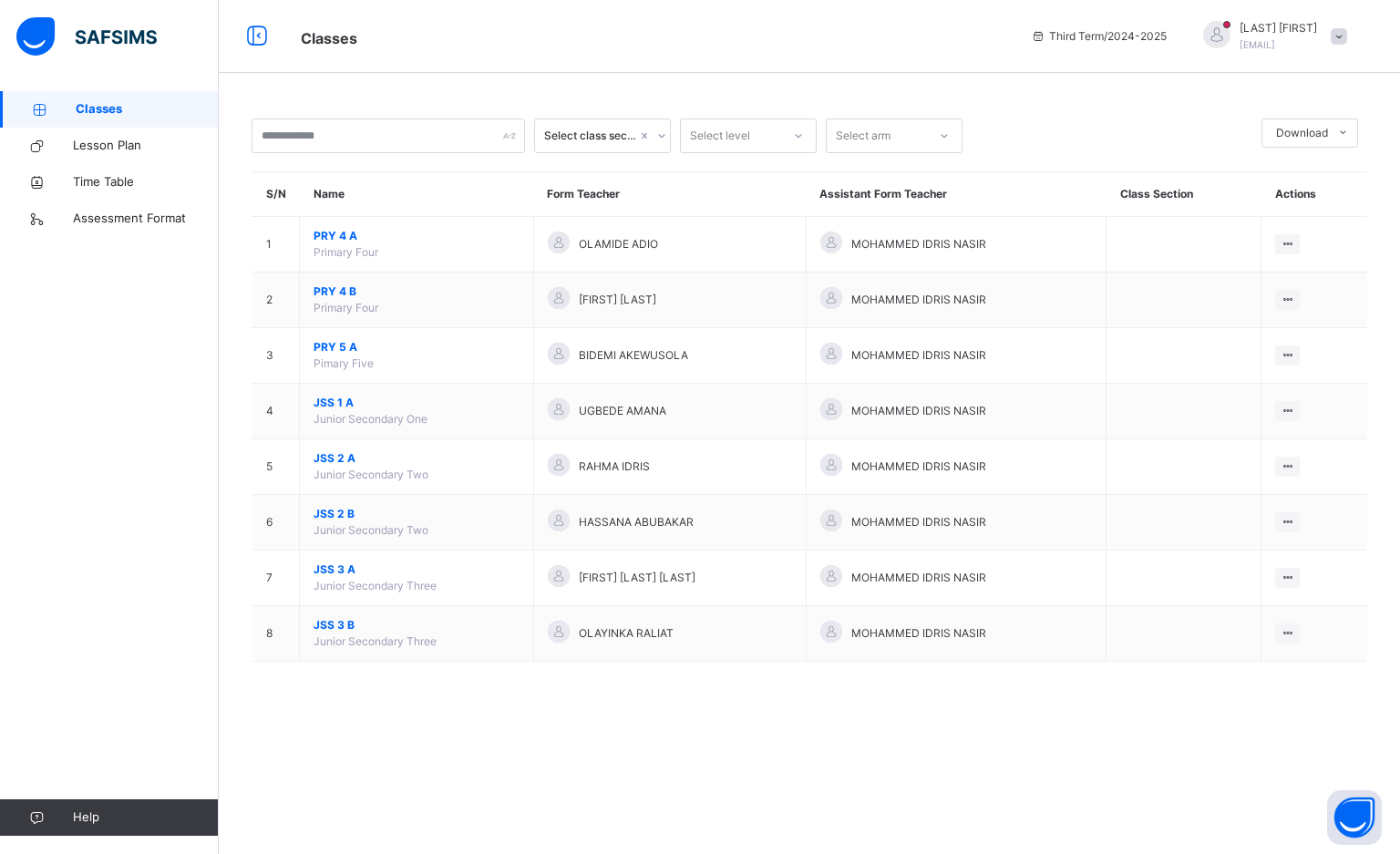click on "S/N Name Form Teacher Assistant Form Teacher Class Section Actions 1 PRY 4   A   Primary Four [FIRST] [LAST]  [FIRST] [LAST] View Class 2 PRY 4   B   Primary Four [FIRST] [LAST]  [FIRST] [LAST] View Class 3 PRY 5   A   Pimary Five [FIRST] [LAST]  [FIRST] [LAST] View Class 4 JSS 1   A   Junior Secondary One [FIRST] [LAST]  [FIRST] [LAST] View Class 5 JSS 2   A    Junior Secondary Two [FIRST] [LAST]  [FIRST] [LAST] View Class 6 JSS 2   B    Junior Secondary Two [FIRST] [LAST]  [FIRST] [LAST] View Class 7 JSS 3   A   Junior Secondary Three [FIRST] [LAST] [LAST] [FIRST] [LAST] View Class 8 JSS 3   B   Junior Secondary Three [FIRST] [LAST]  [FIRST] [LAST] View Class" at bounding box center [809, 417] 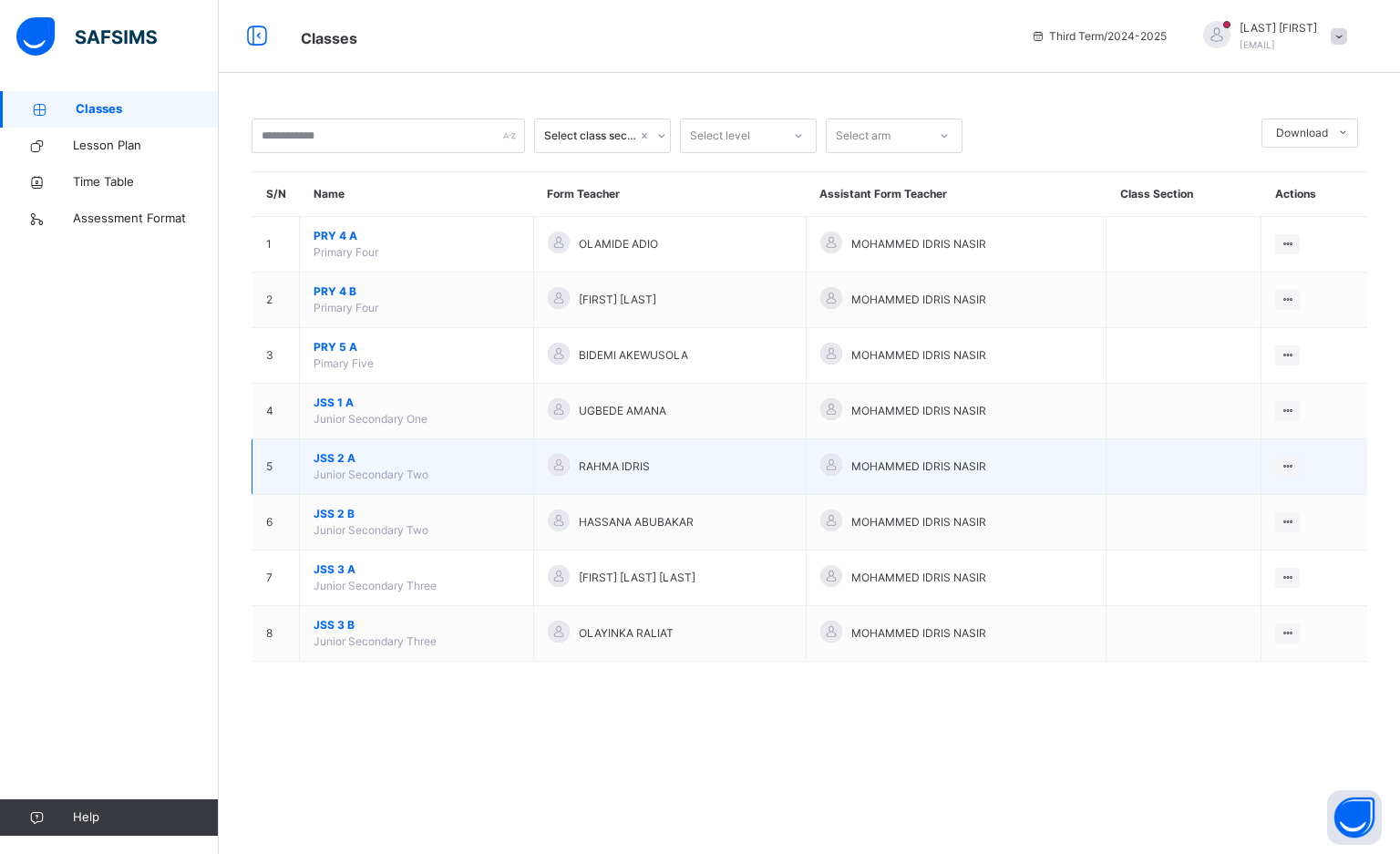 click on "JSS 2   A" at bounding box center (417, 458) 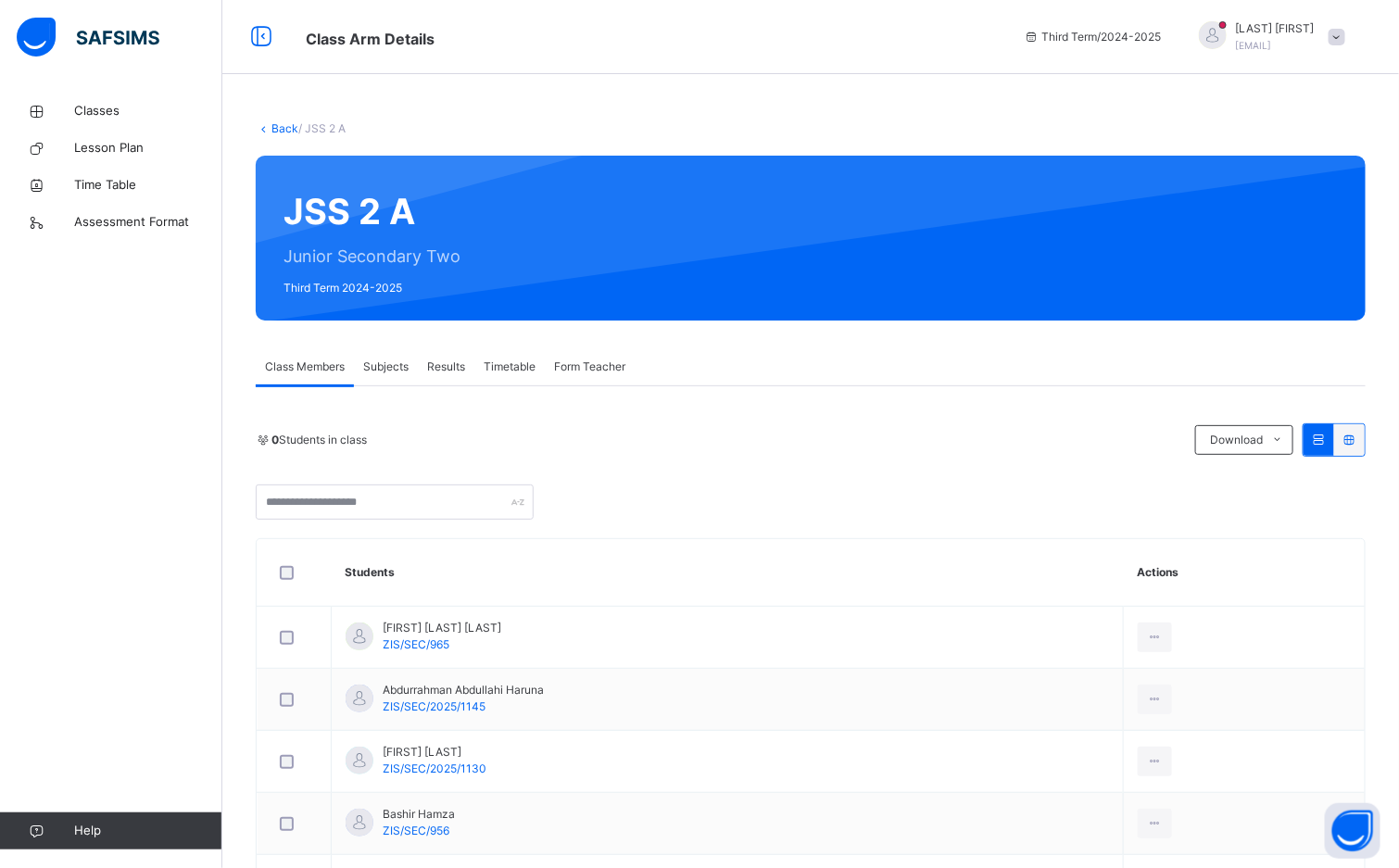 click on "Subjects" at bounding box center (385, 367) 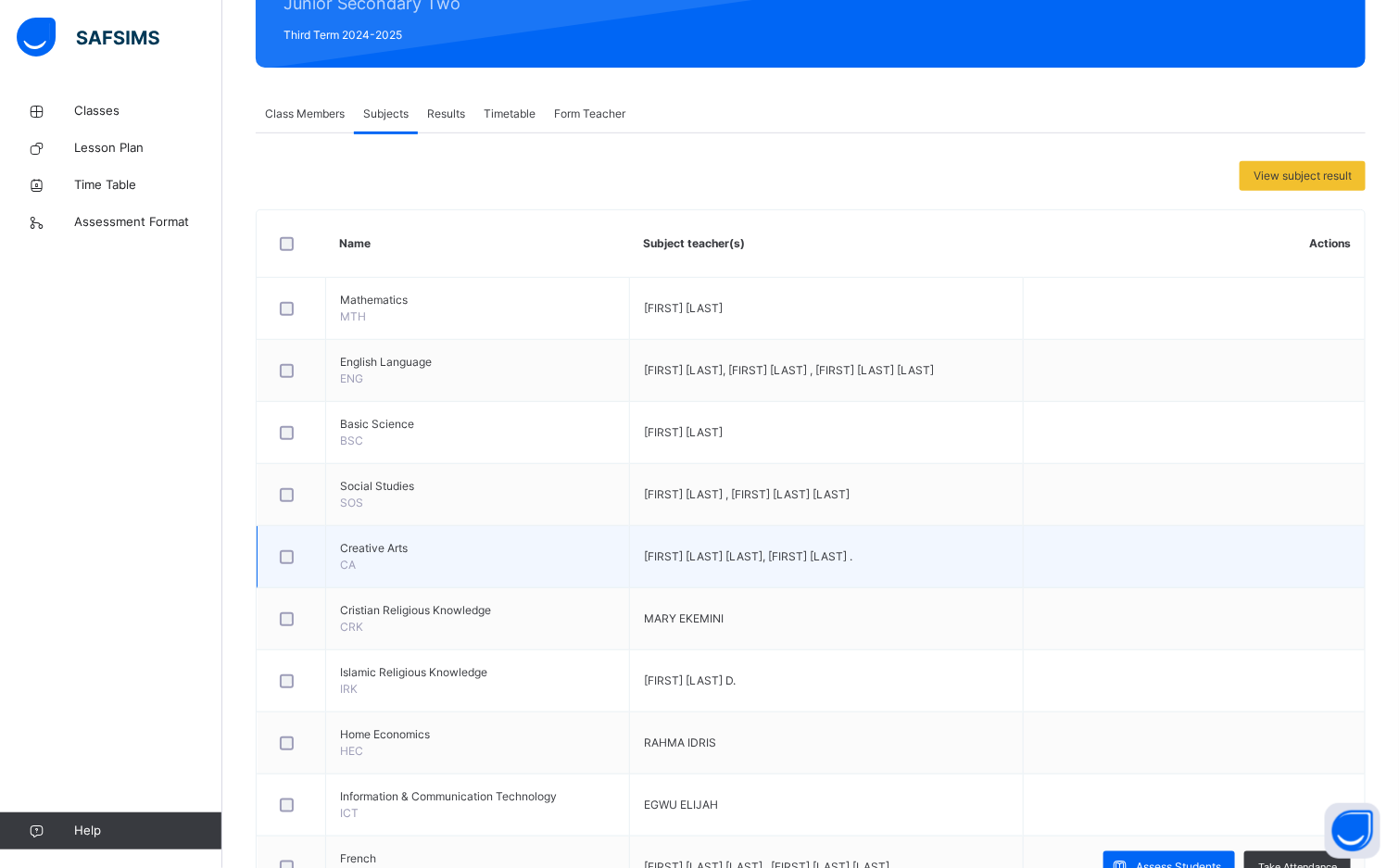 scroll, scrollTop: 389, scrollLeft: 0, axis: vertical 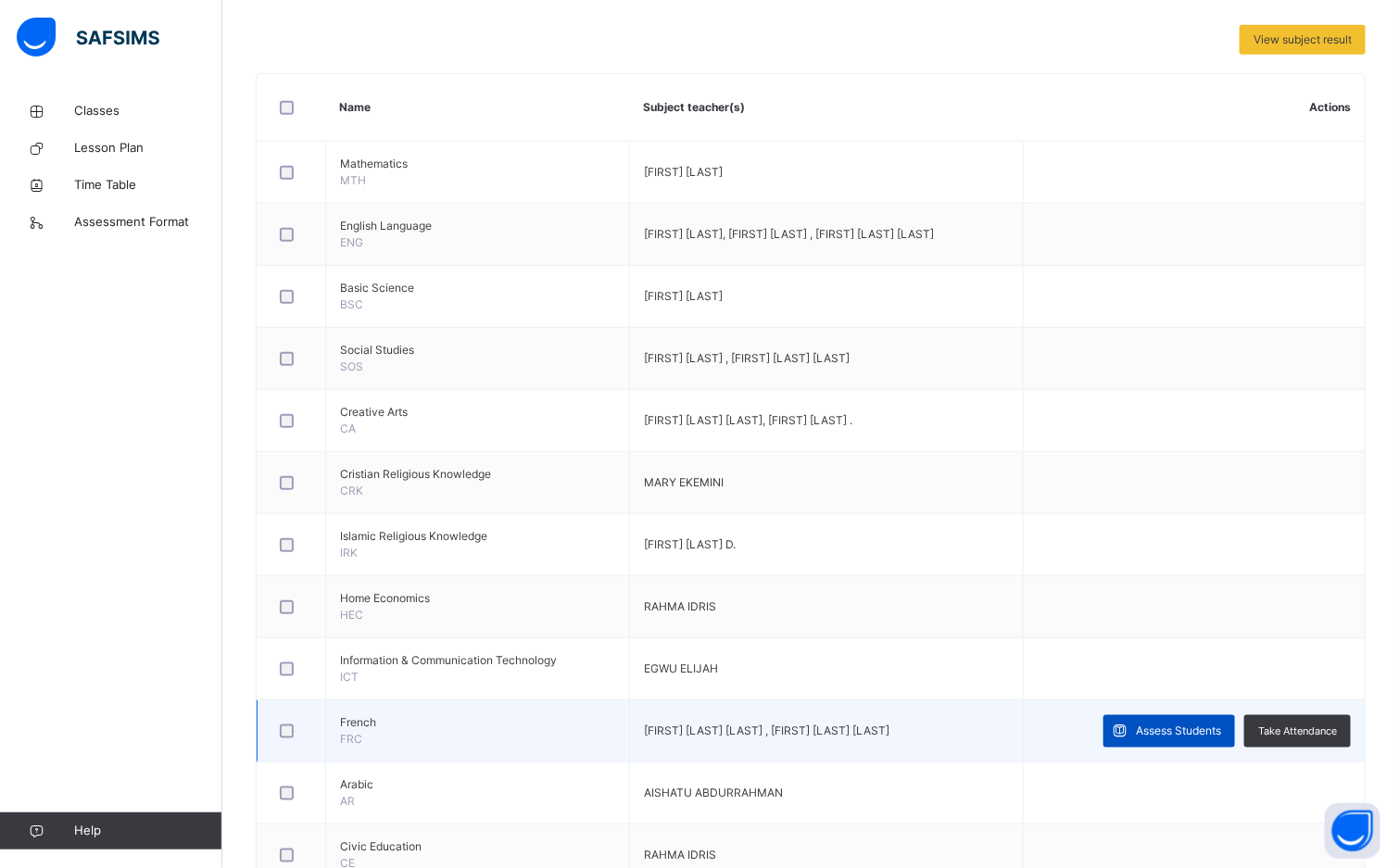 click on "Assess Students" at bounding box center [1178, 731] 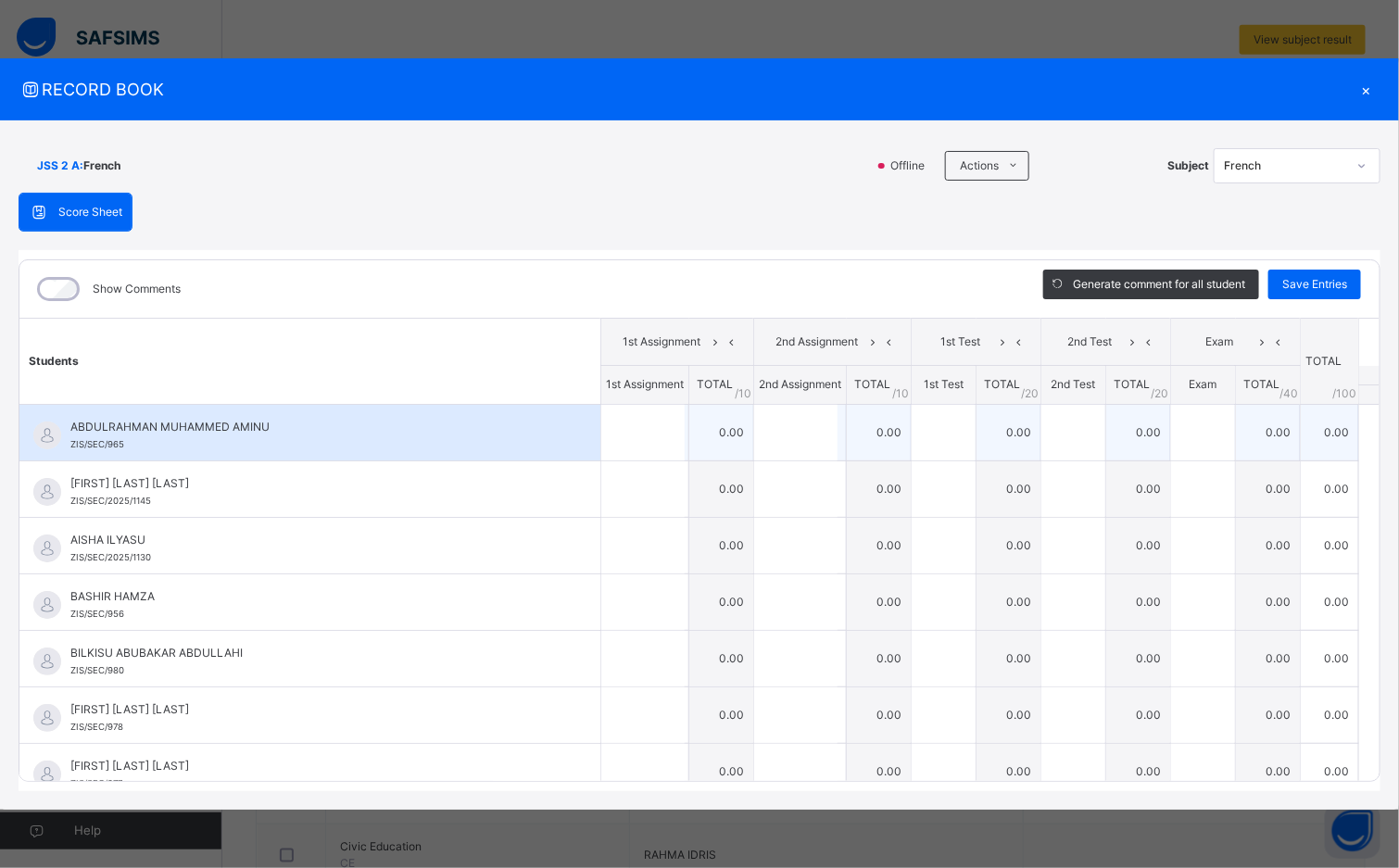 click on "ABDULRAHMAN MUHAMMED AMINU" at bounding box center [314, 427] 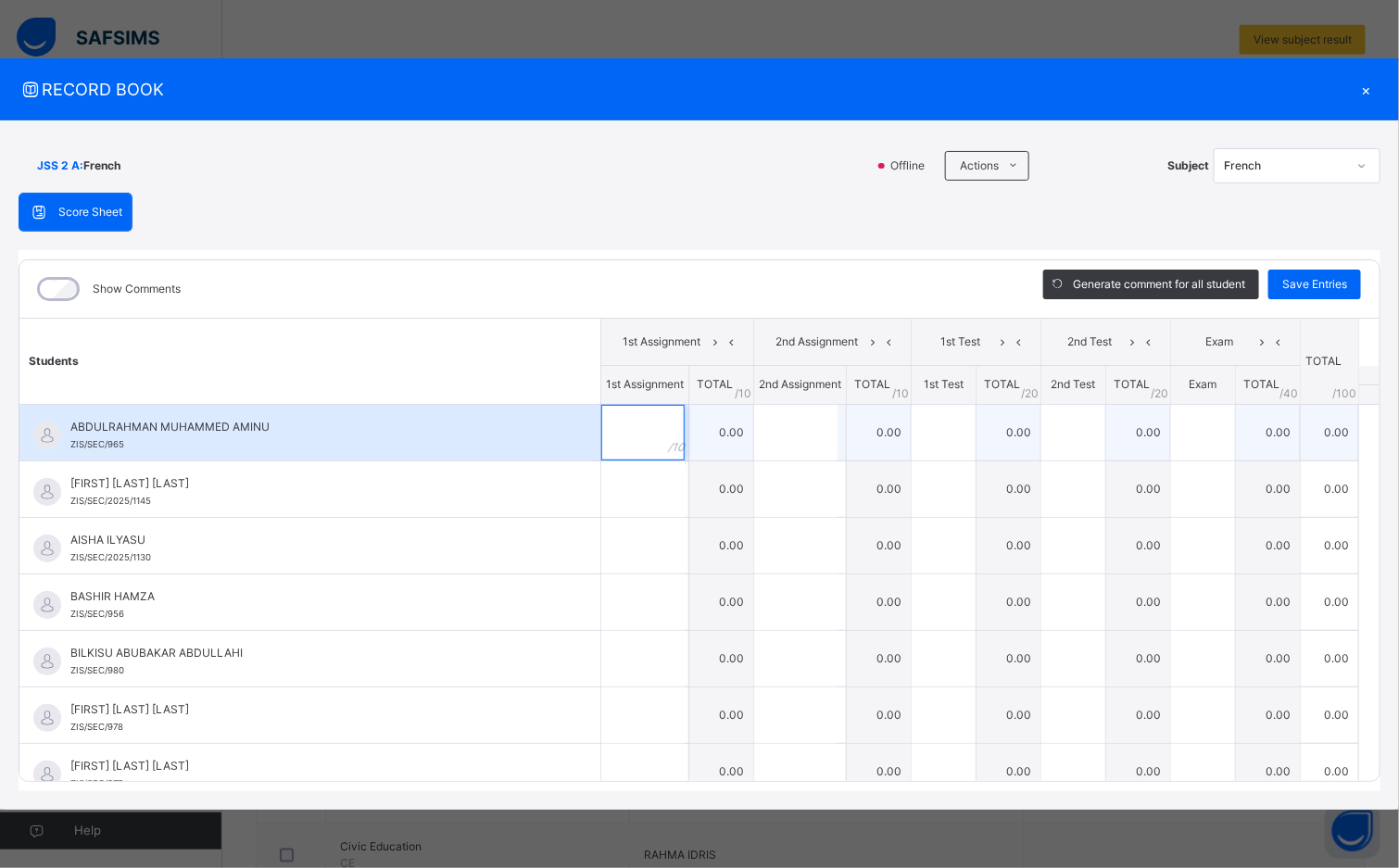 click at bounding box center [643, 433] 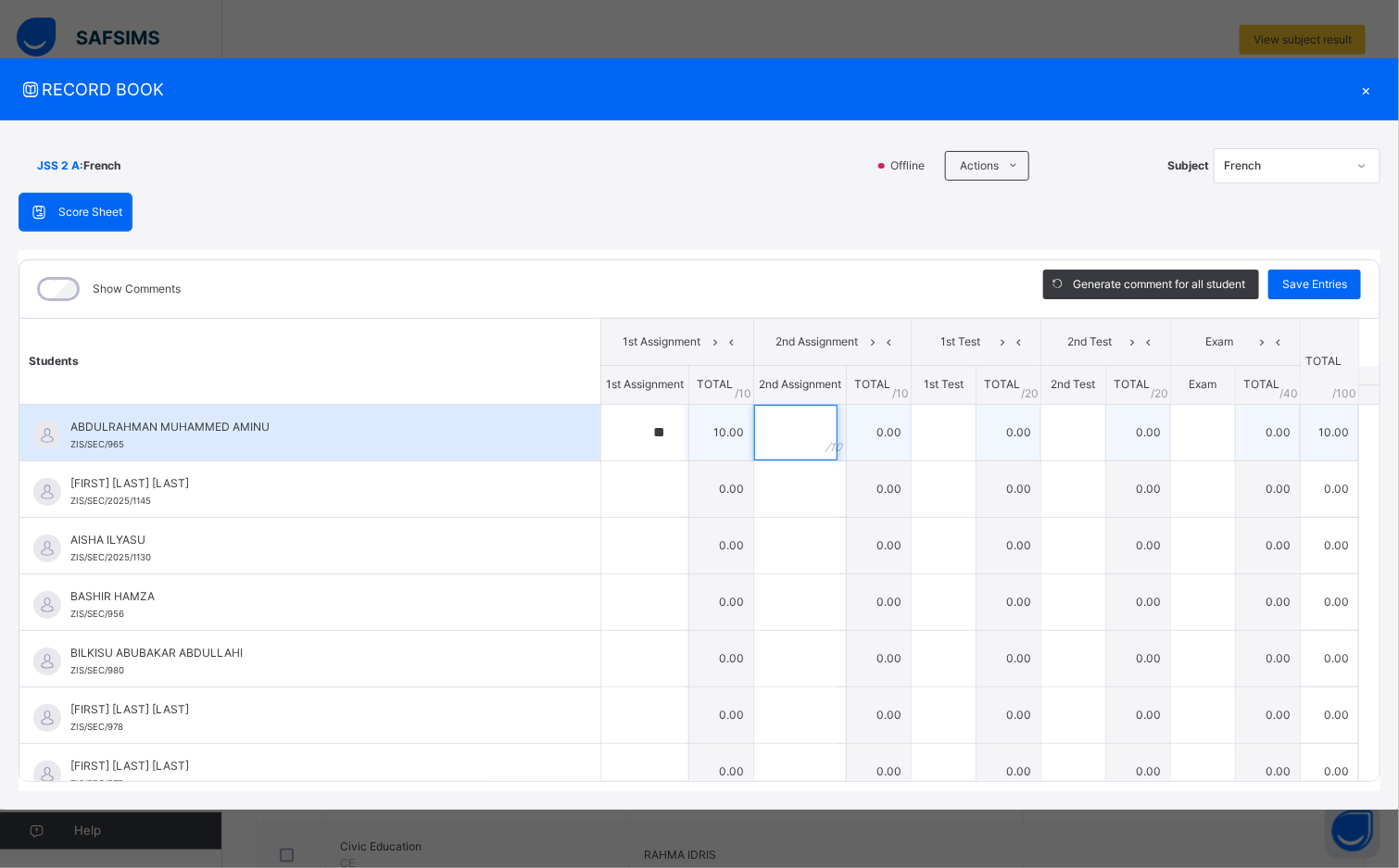 click at bounding box center [796, 433] 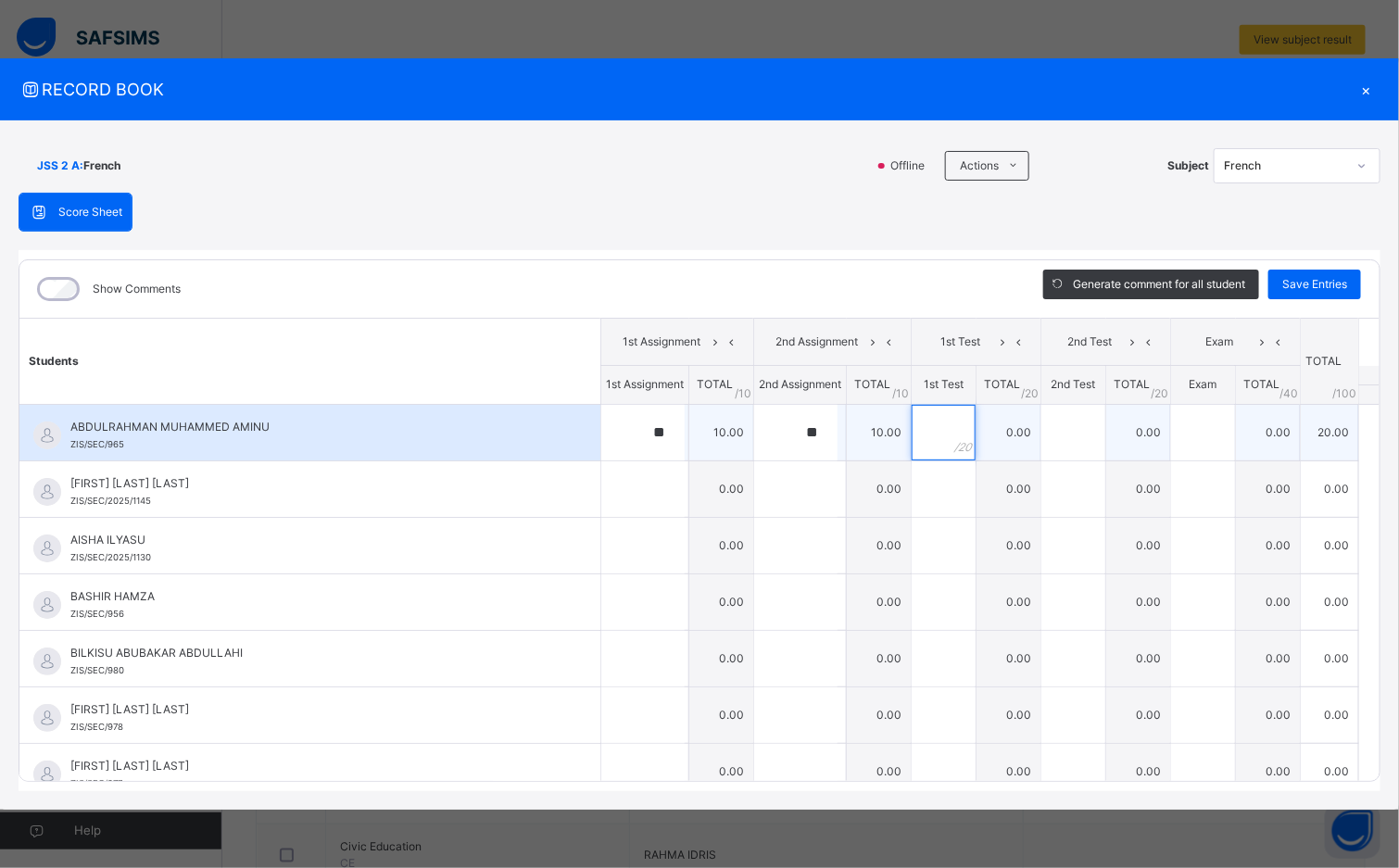 click at bounding box center (943, 433) 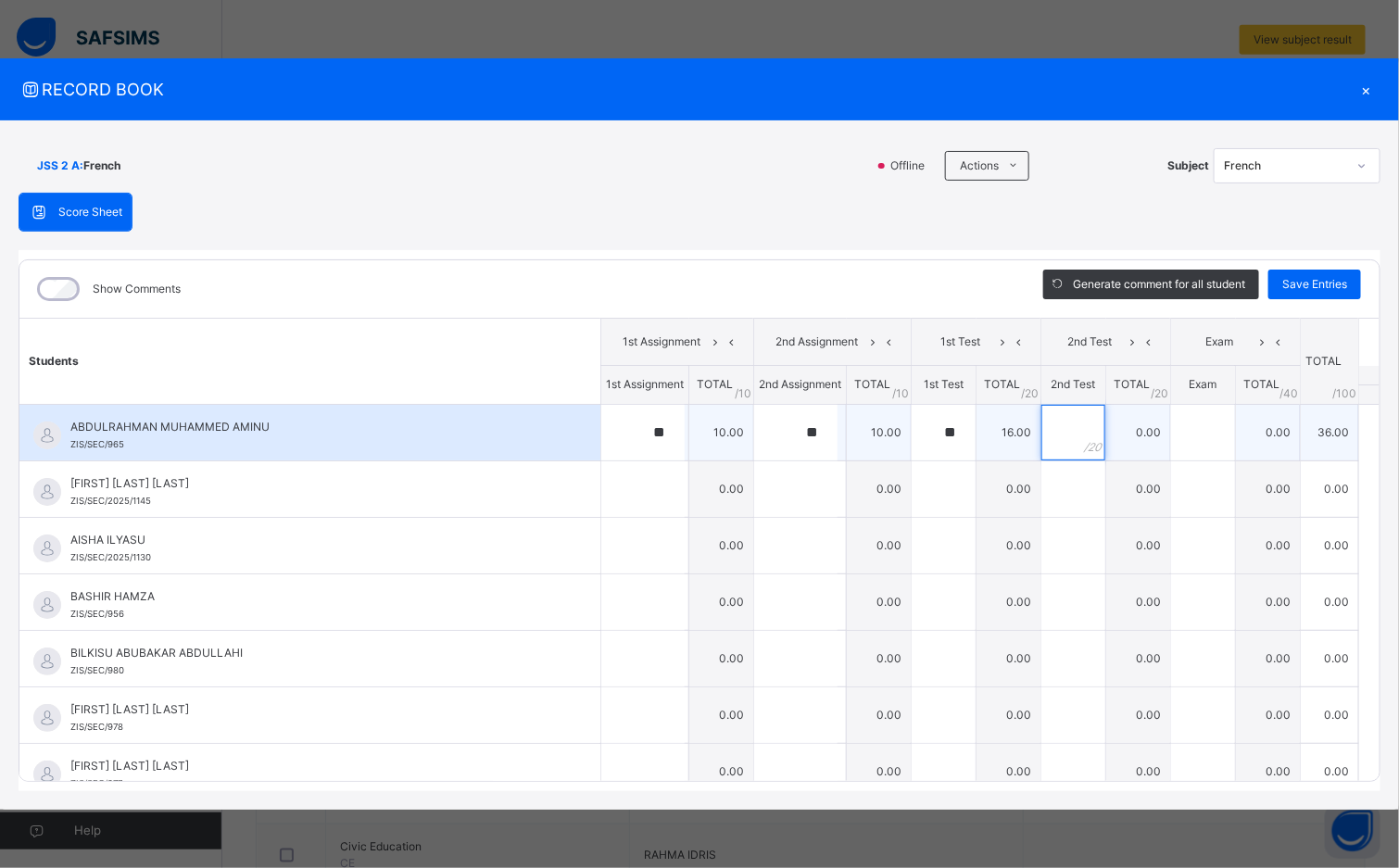 click at bounding box center [1073, 433] 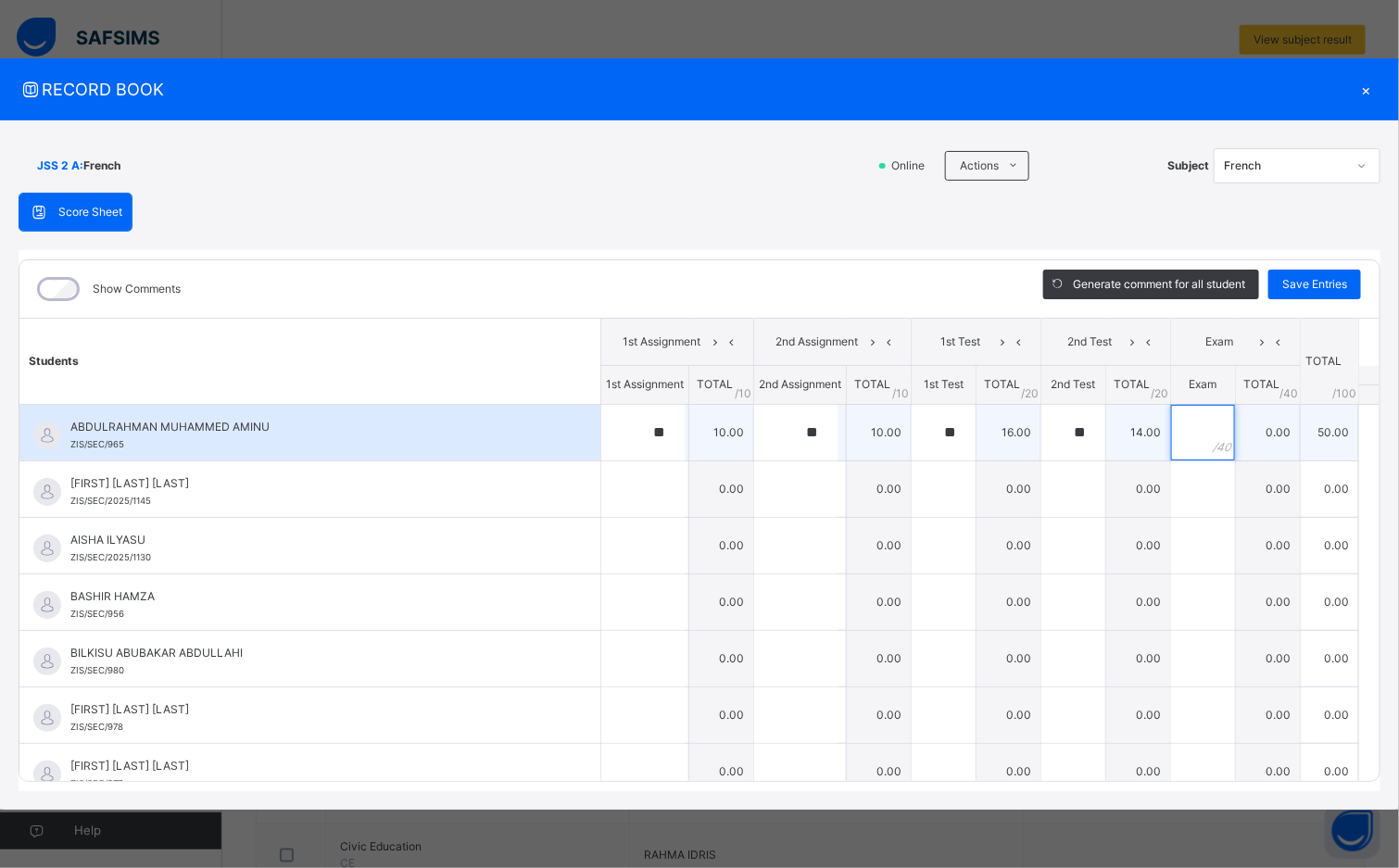 click at bounding box center (1203, 433) 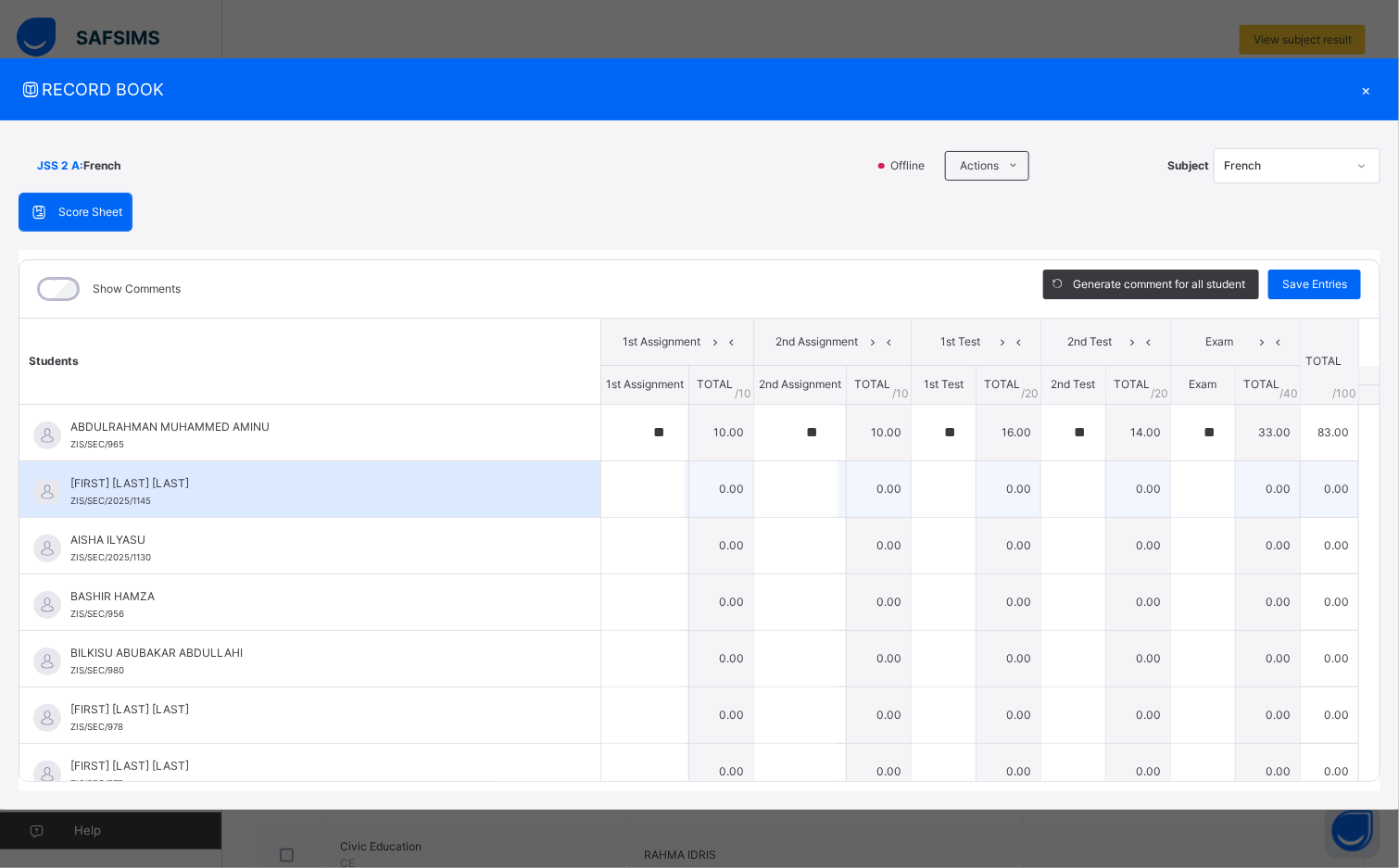 click on "[FIRST] [LAST] [LAST] [ID]" at bounding box center (309, 489) 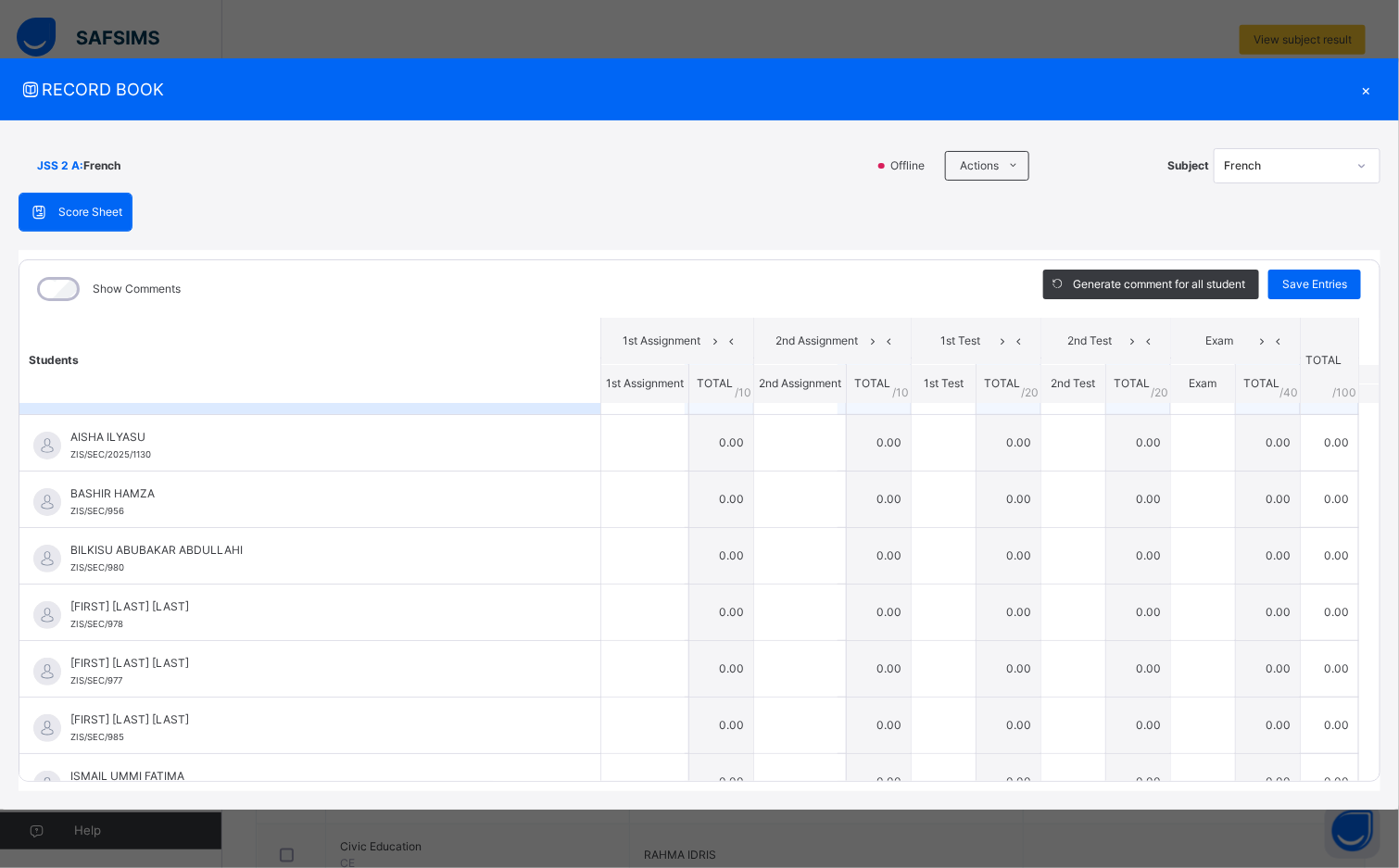 scroll, scrollTop: 111, scrollLeft: 0, axis: vertical 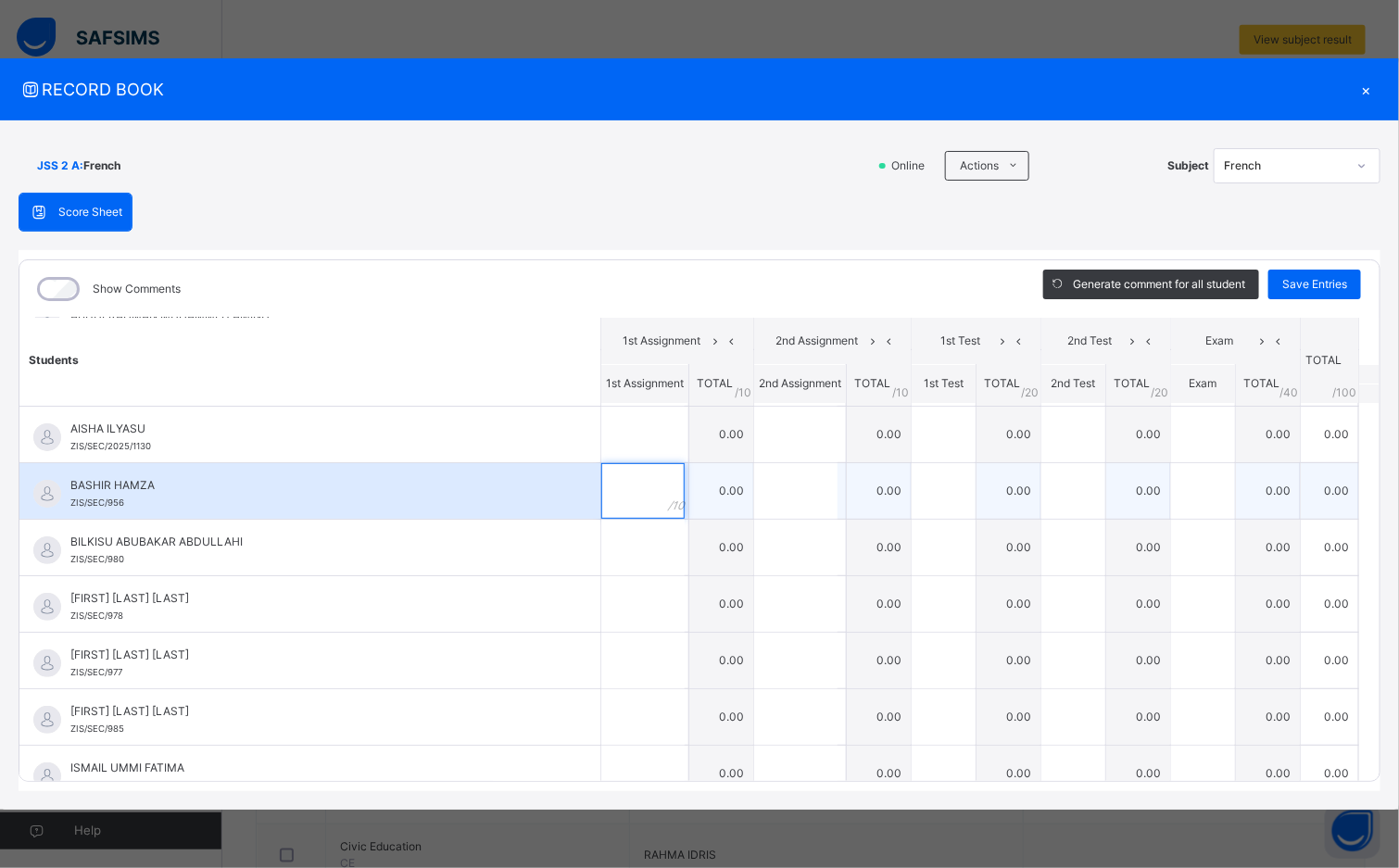 click at bounding box center (643, 491) 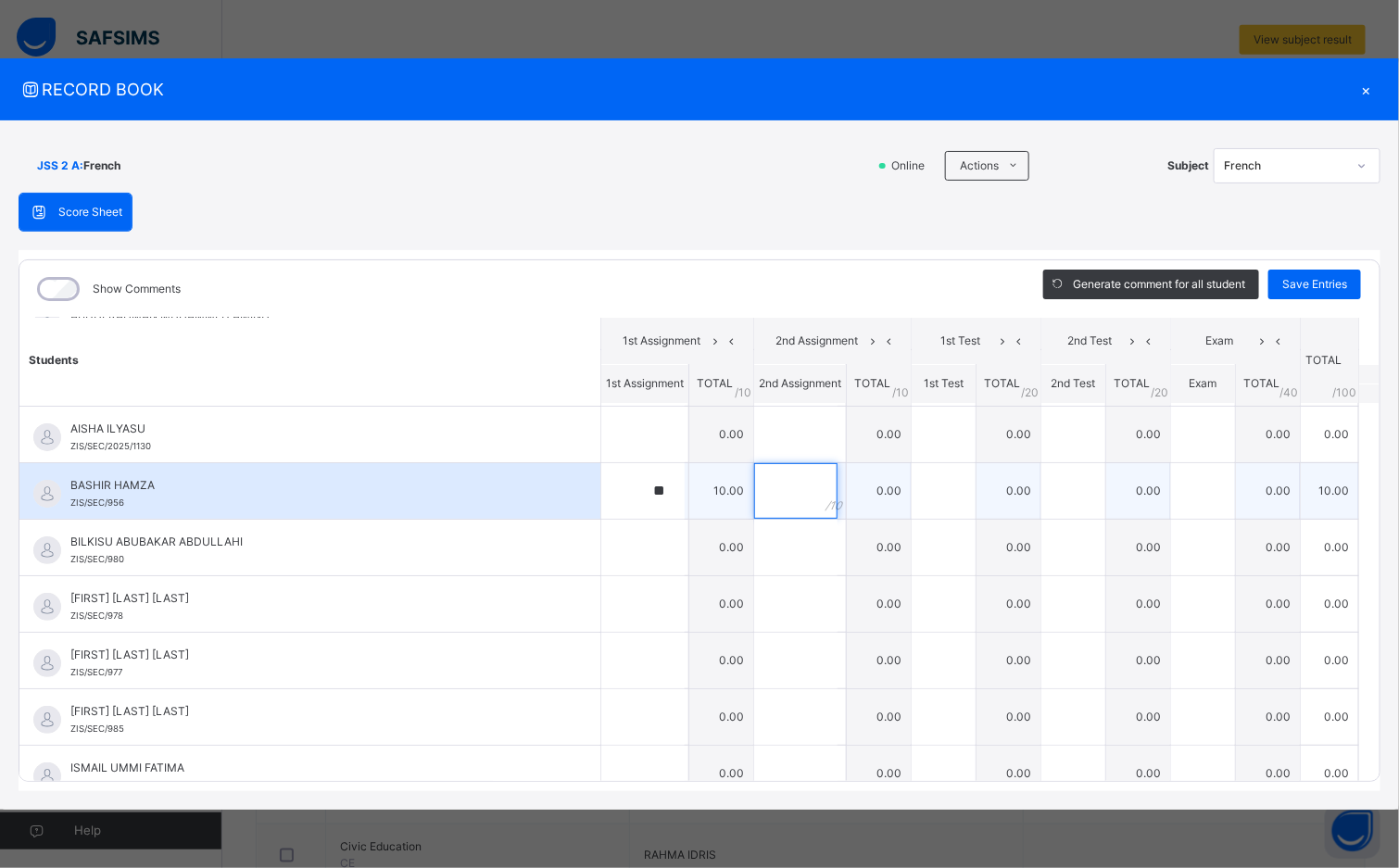 click at bounding box center (796, 491) 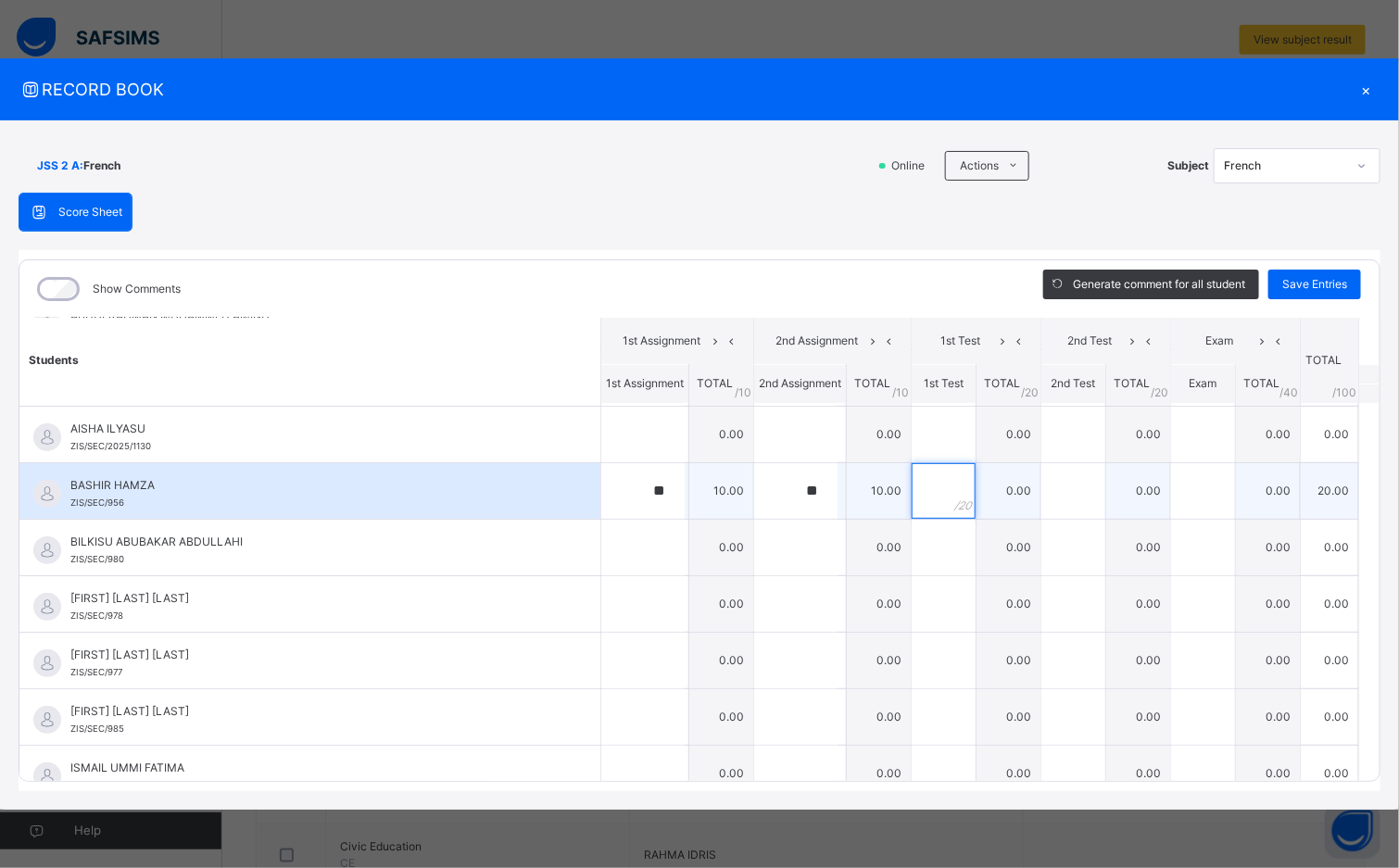 click at bounding box center [943, 491] 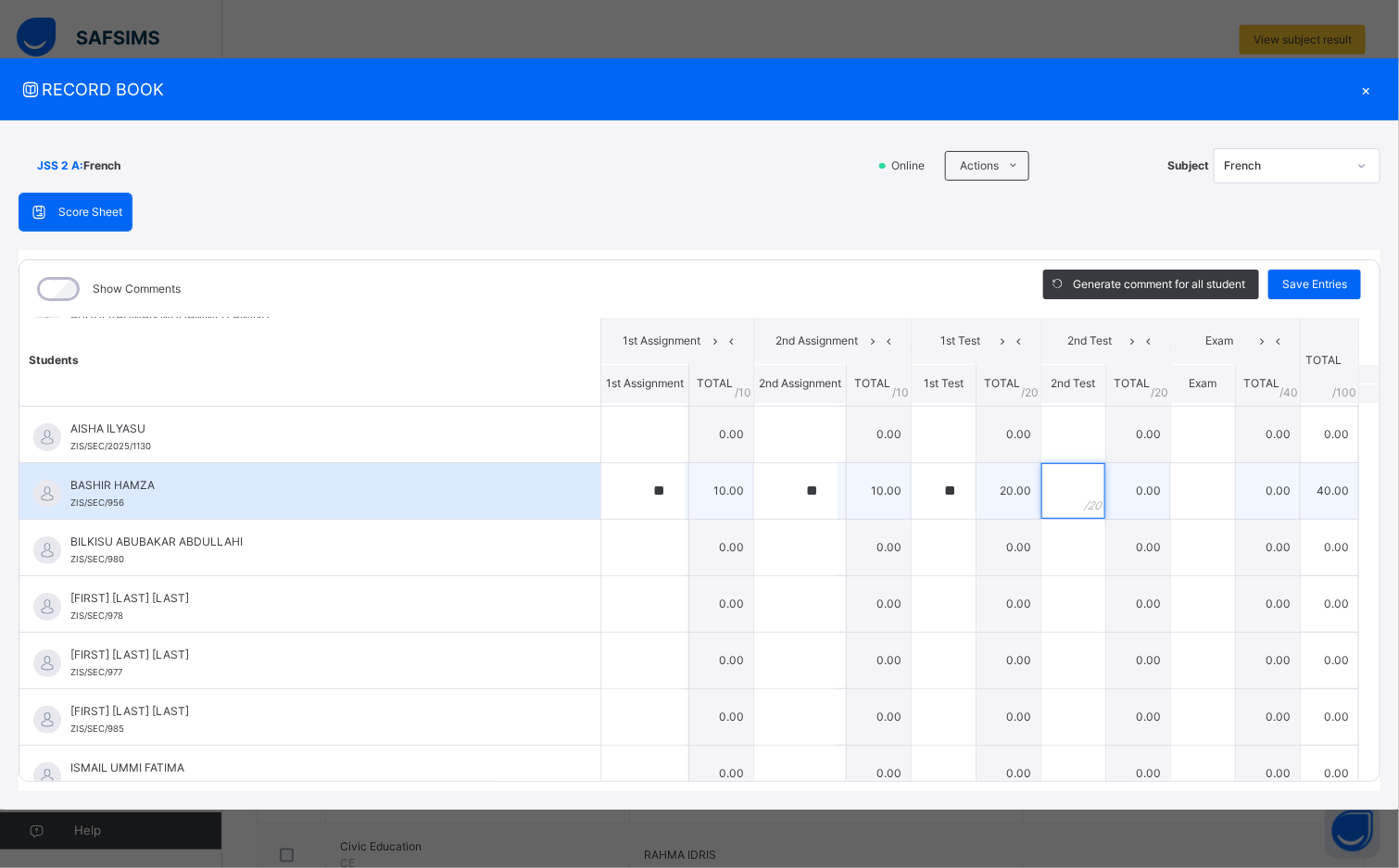 click at bounding box center [1073, 491] 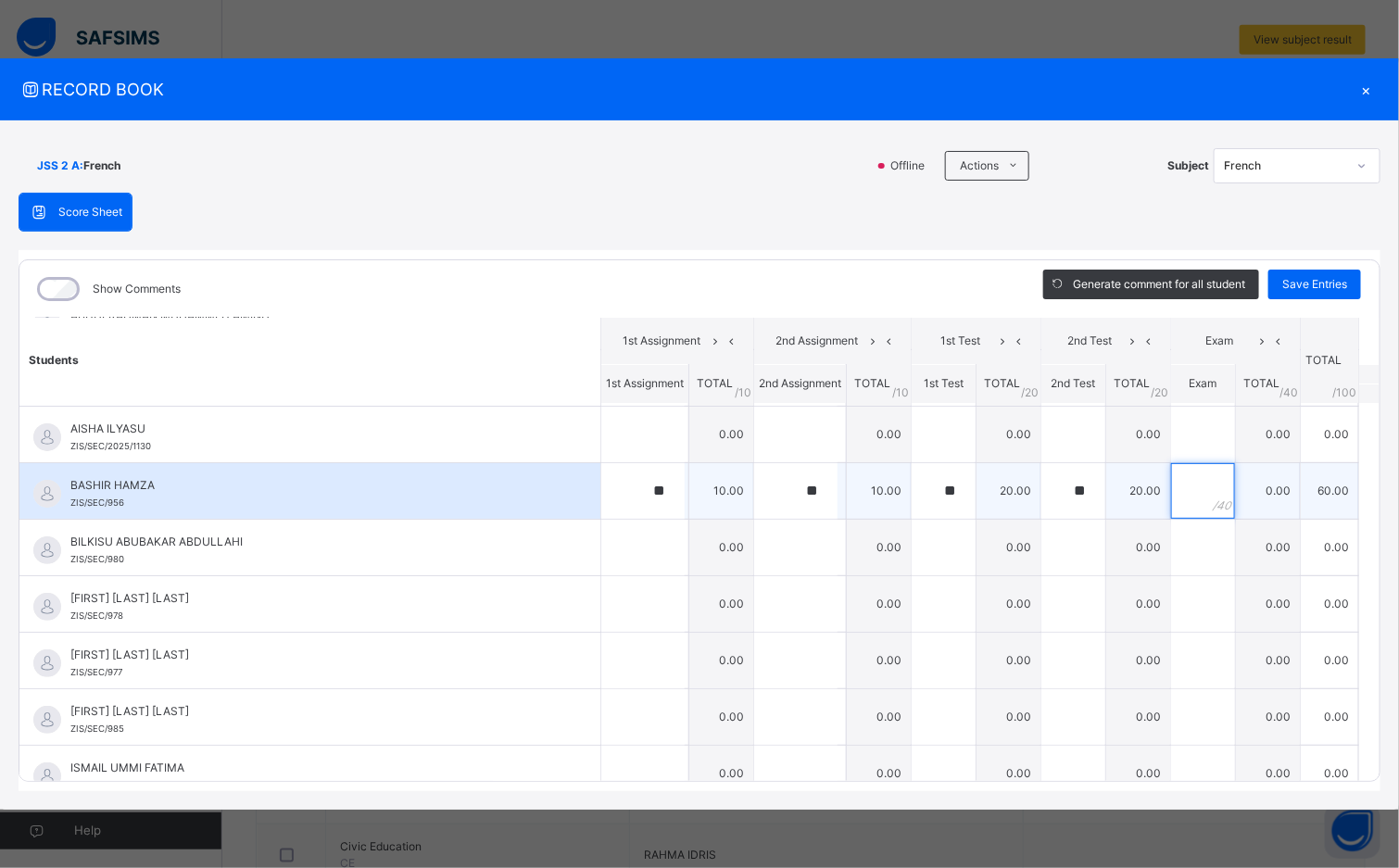 click at bounding box center [1203, 491] 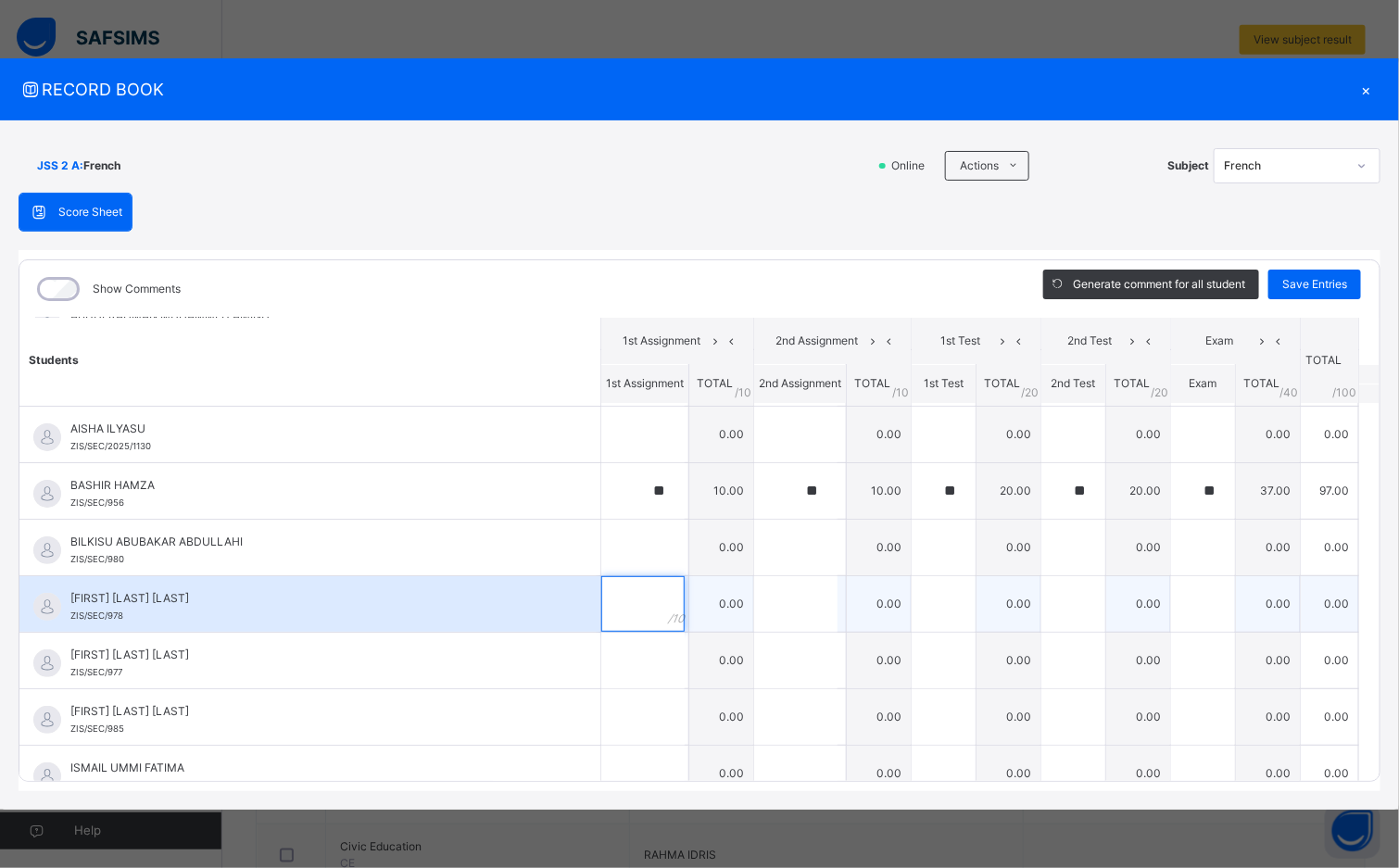 click at bounding box center [643, 604] 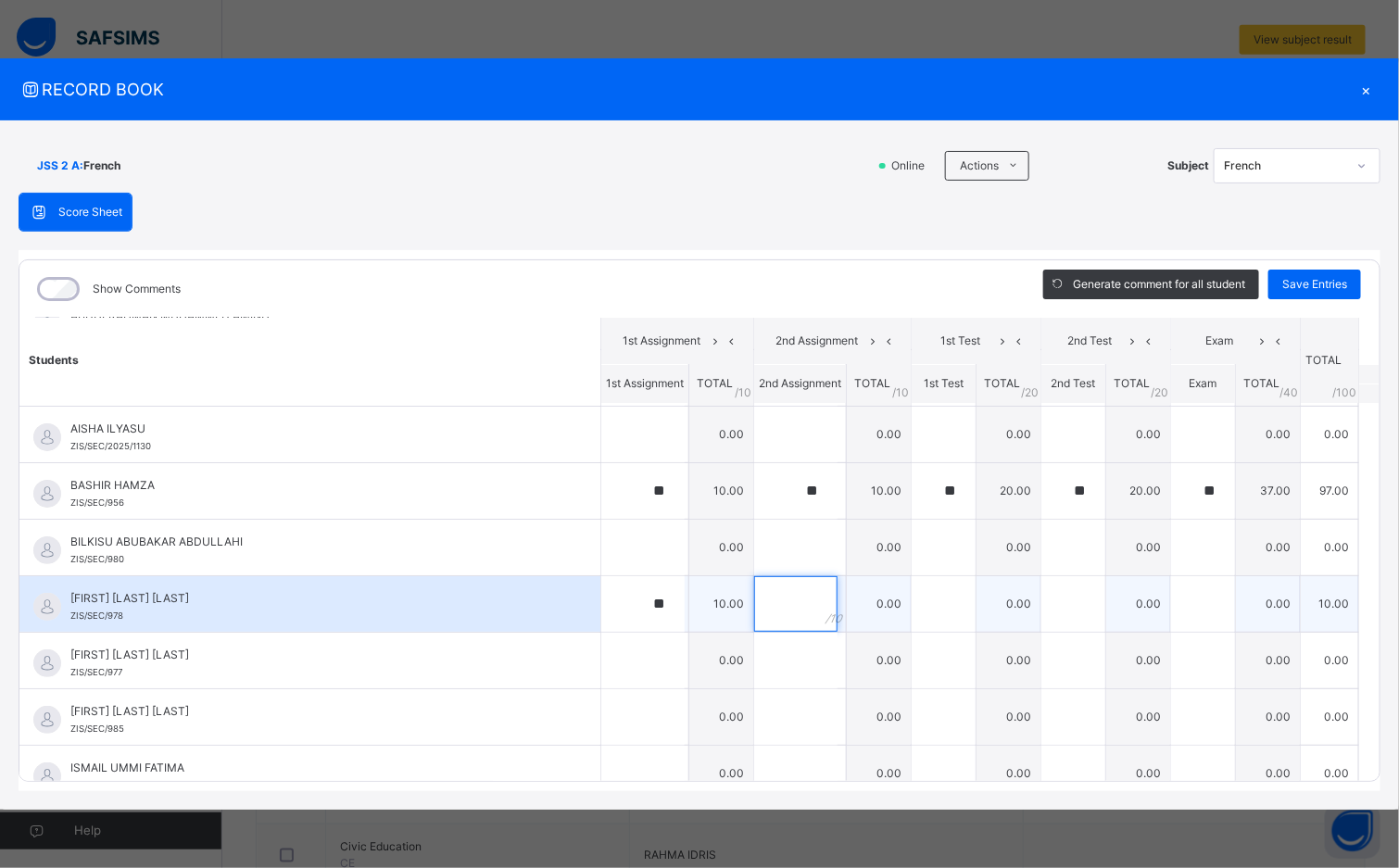 click at bounding box center [796, 604] 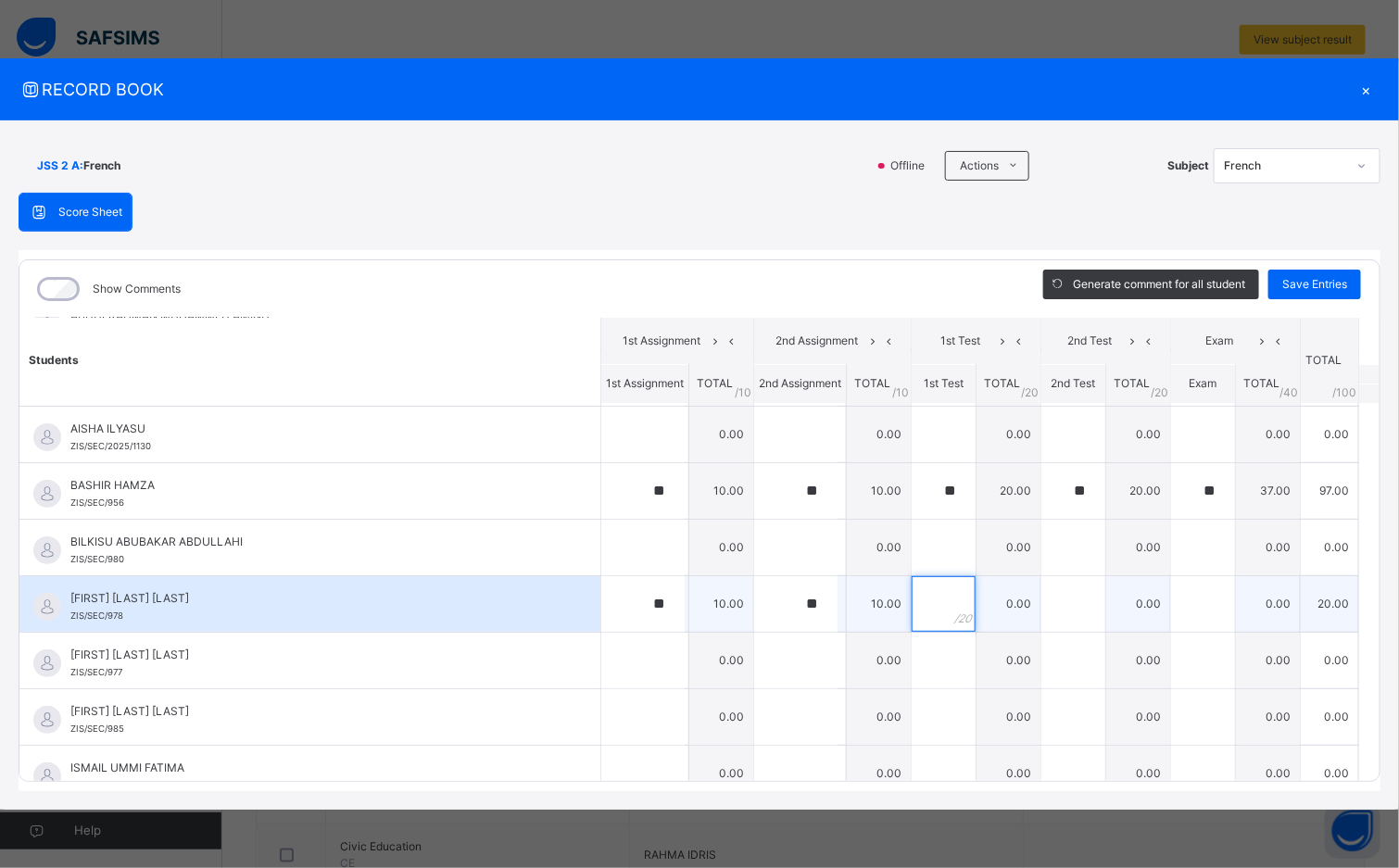 click at bounding box center [943, 604] 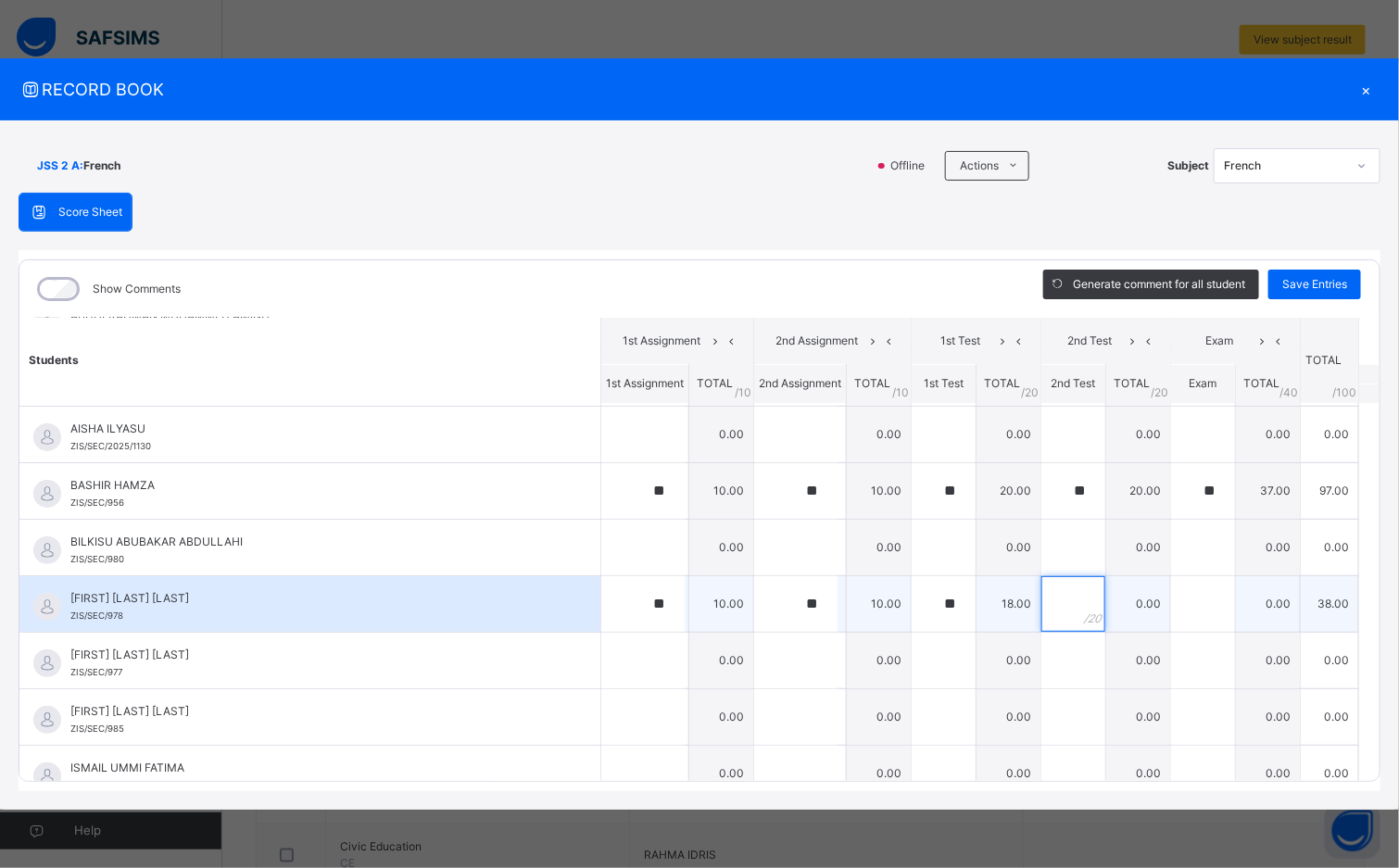 click at bounding box center (1073, 604) 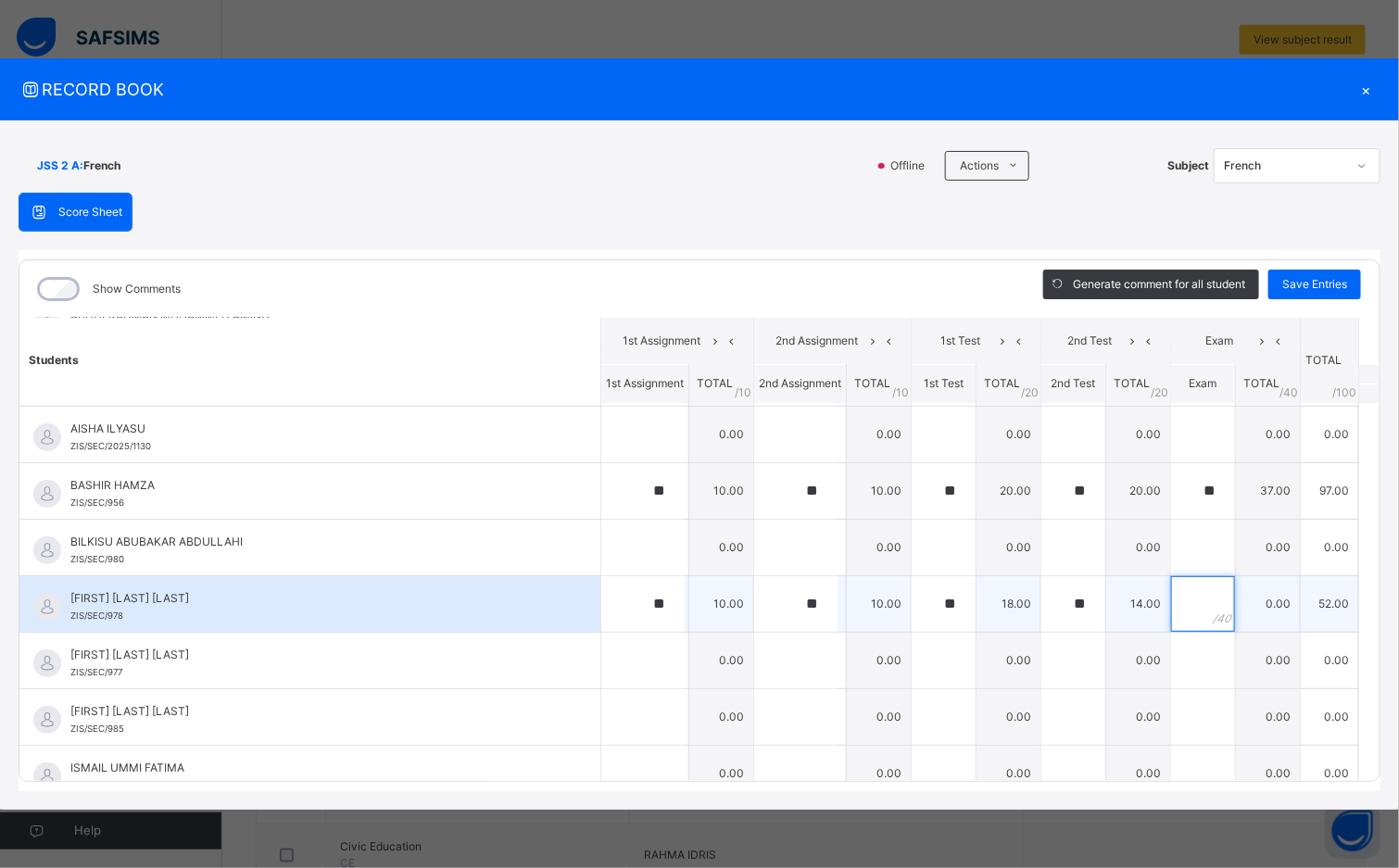 click at bounding box center (1203, 604) 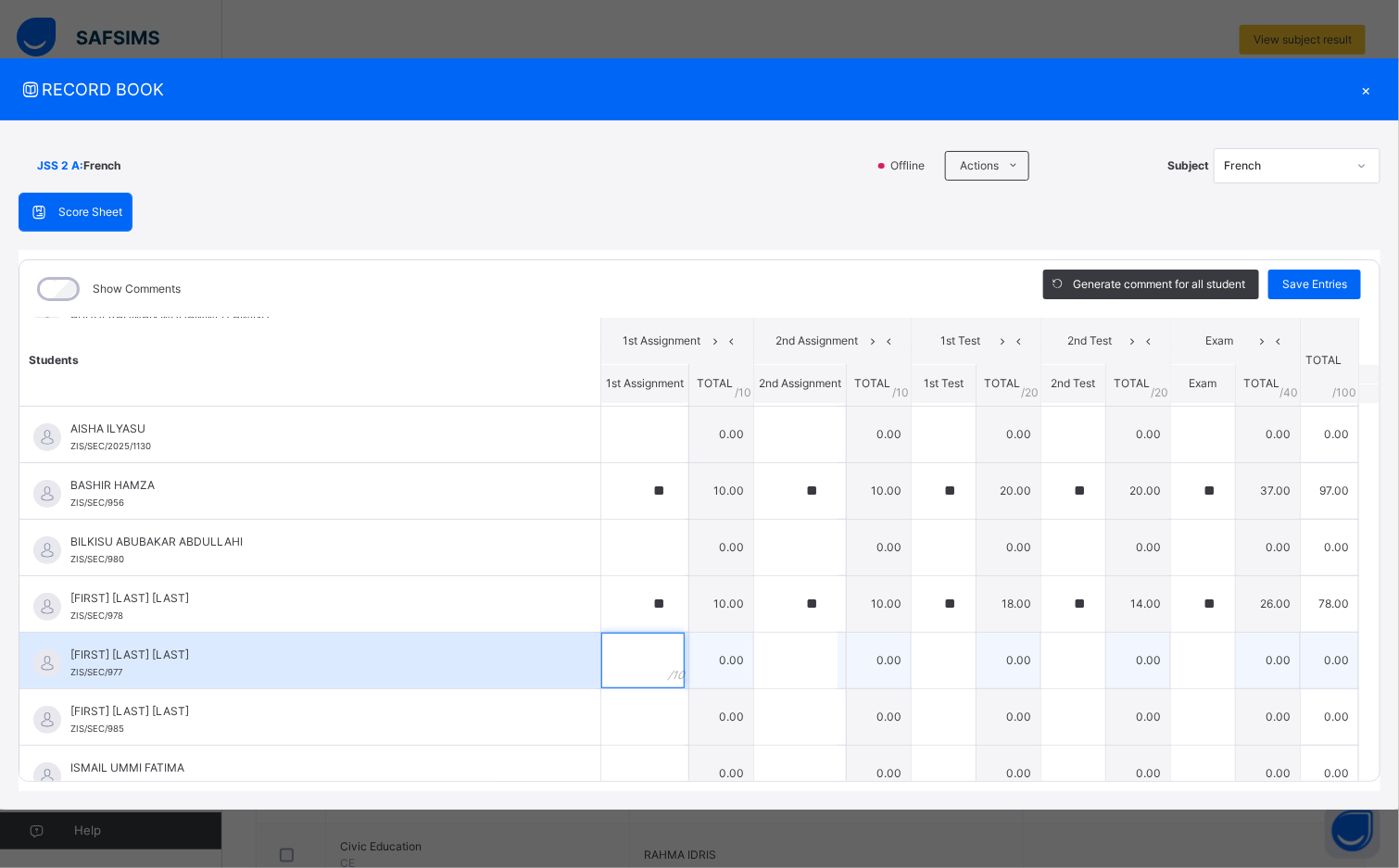 click at bounding box center (643, 660) 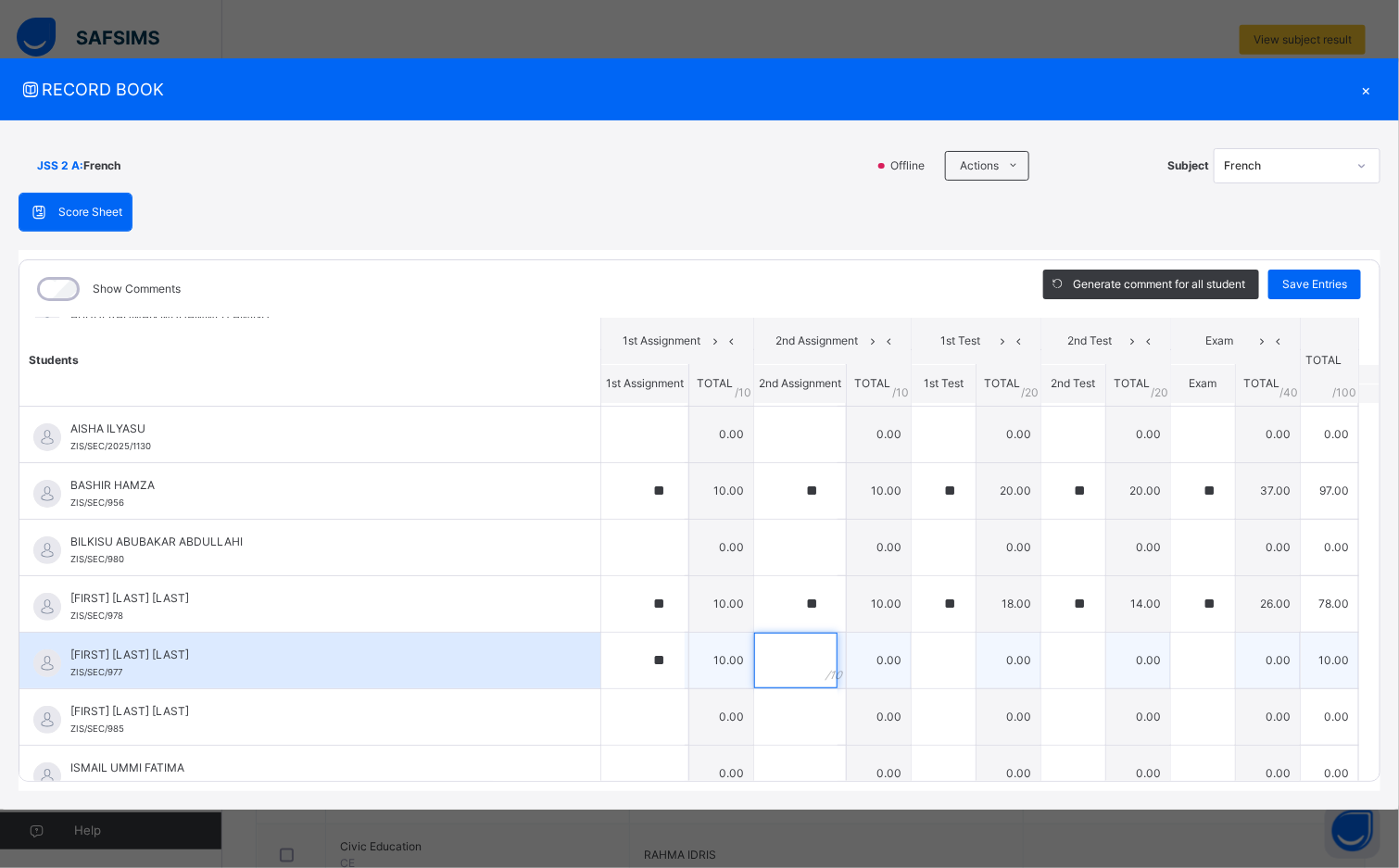 click at bounding box center [796, 660] 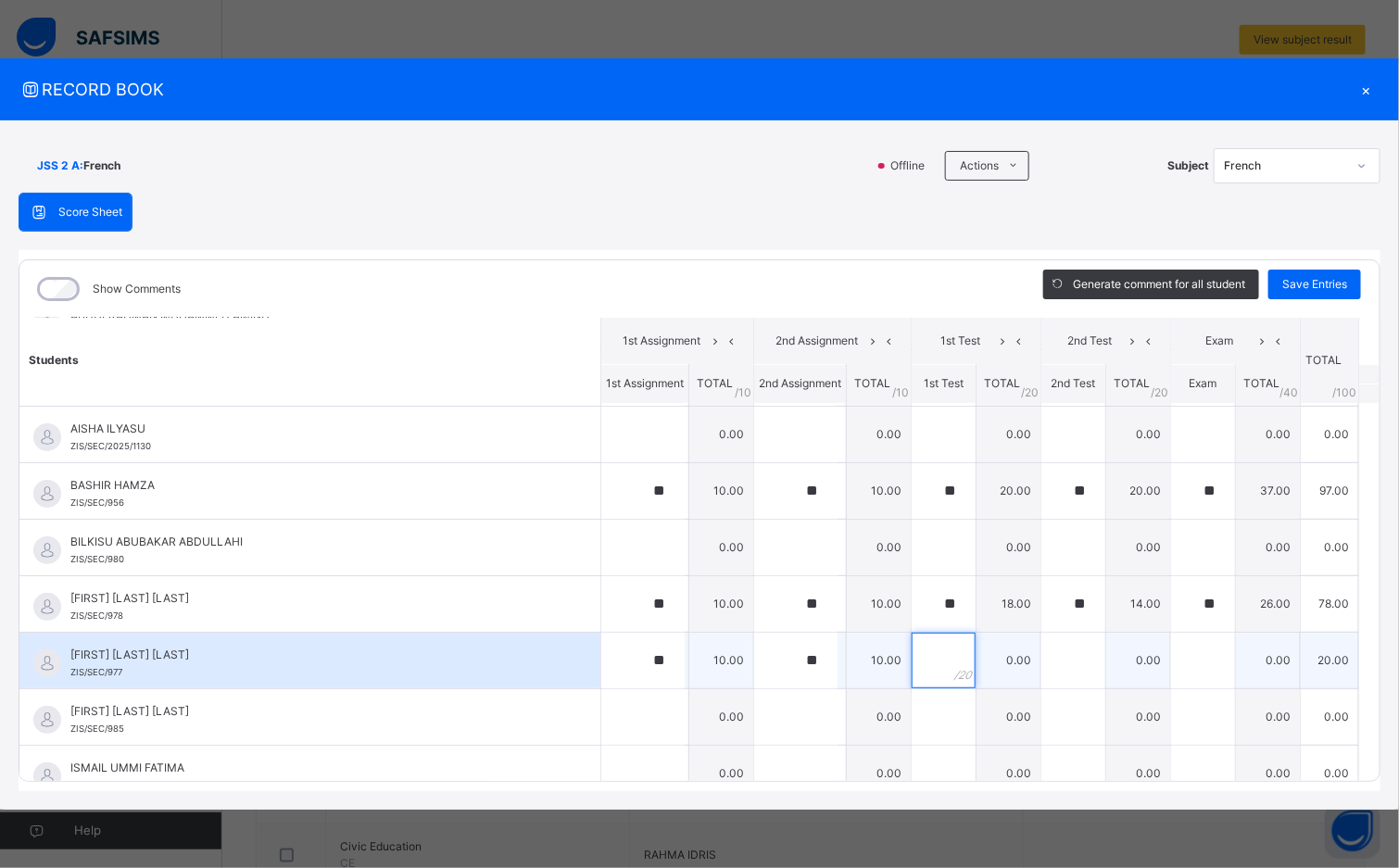 click at bounding box center (943, 660) 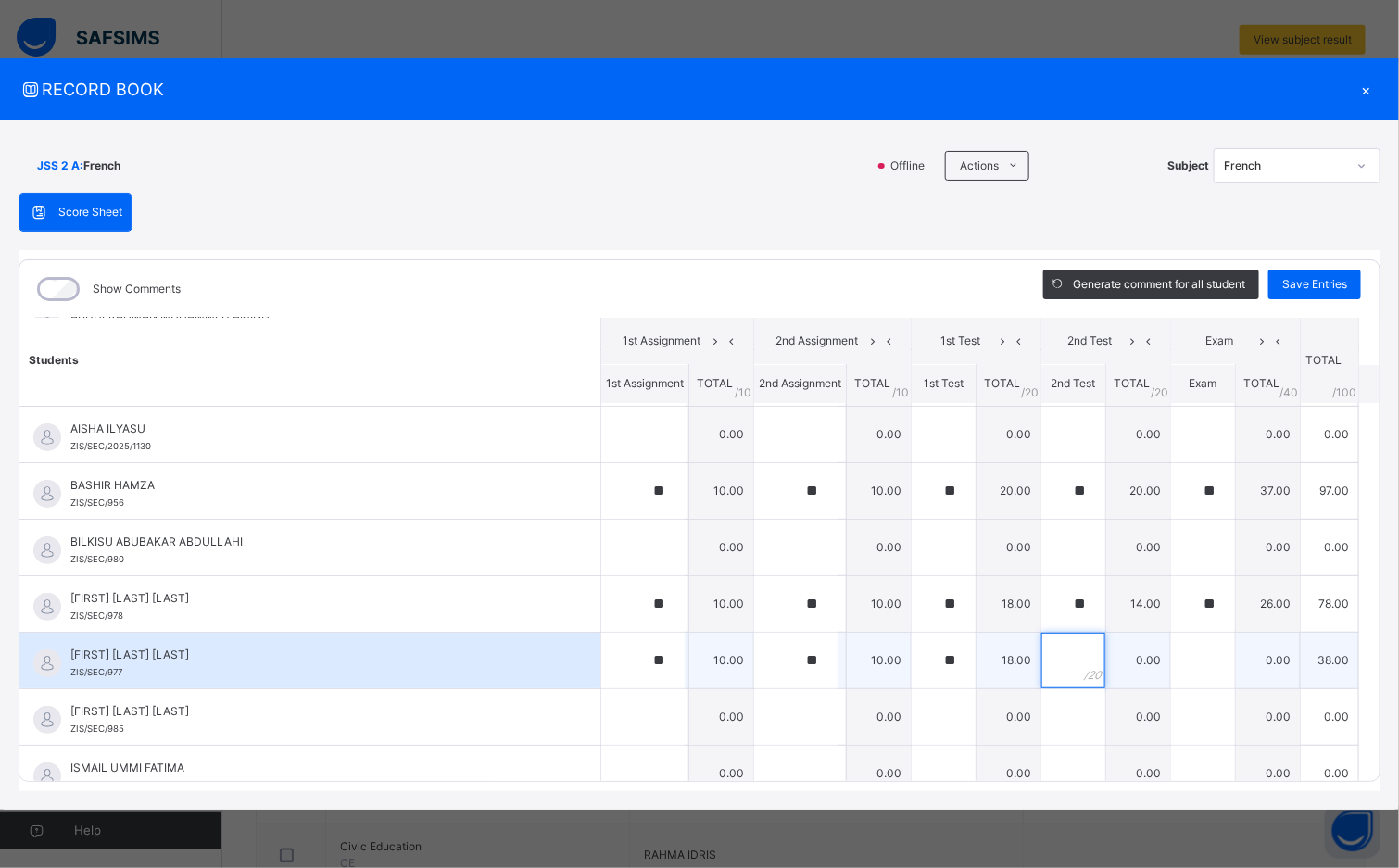 click at bounding box center (1073, 660) 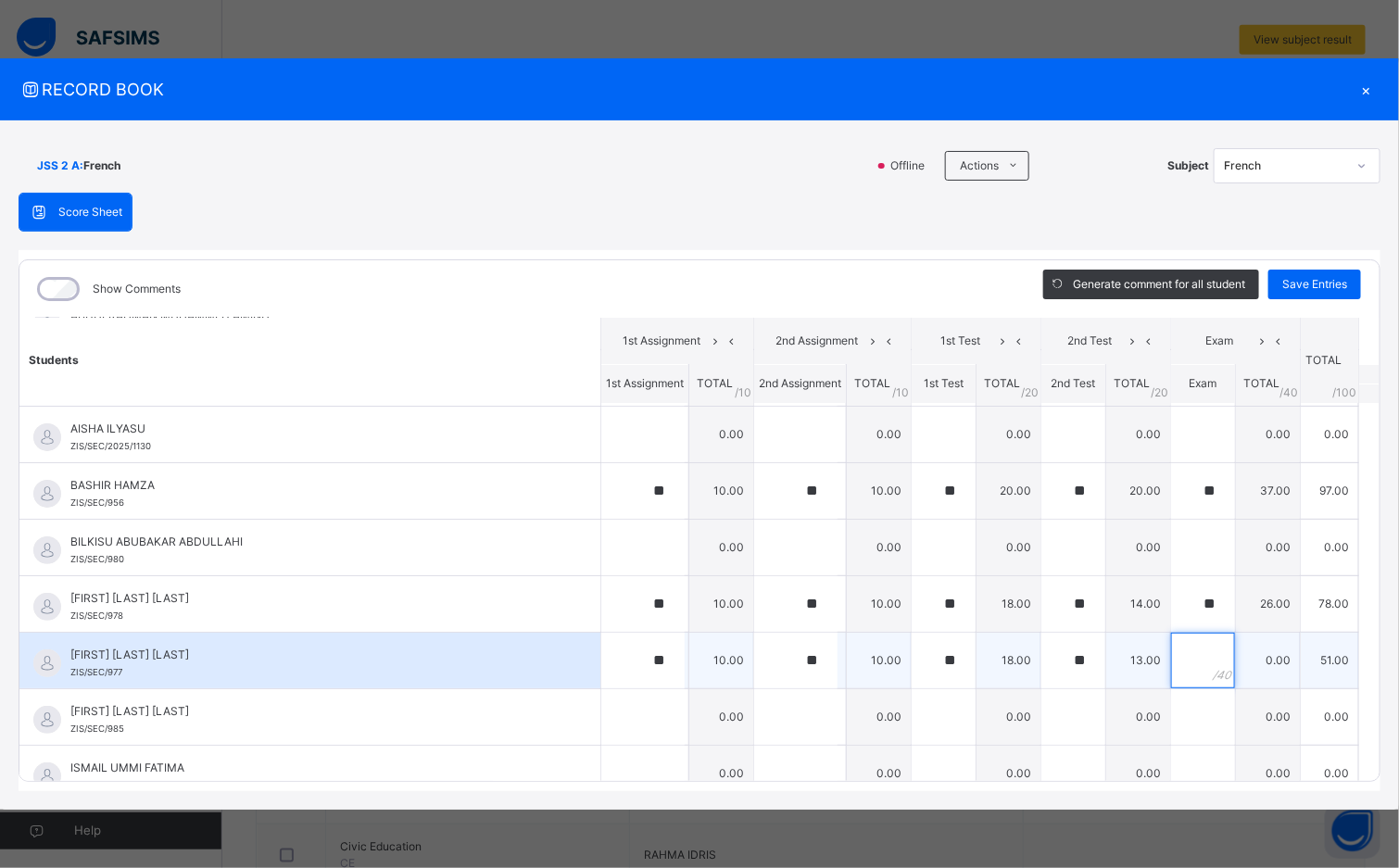 click at bounding box center [1203, 660] 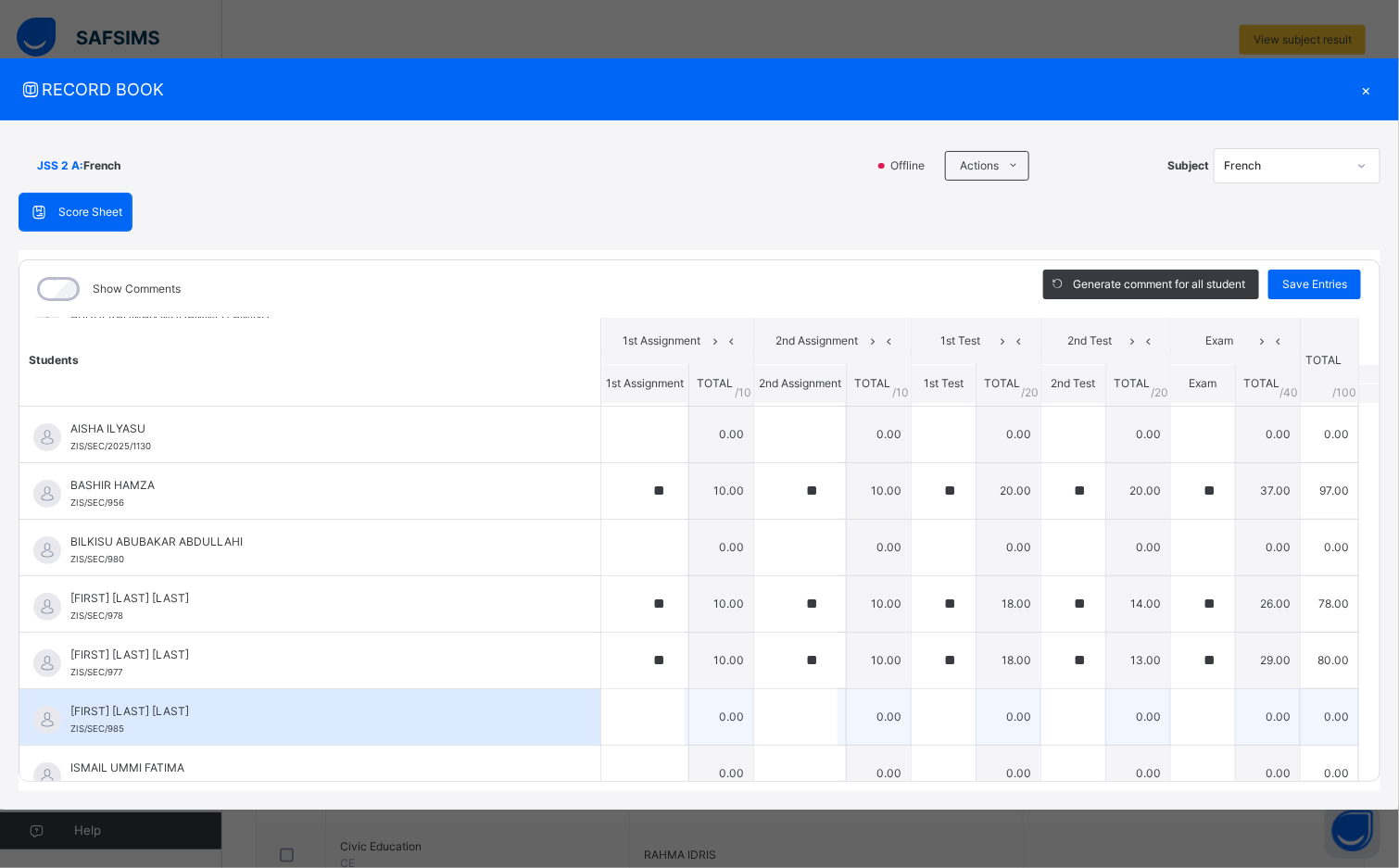 click on "[FIRST] [LAST] [LAST] [ID]" at bounding box center [314, 720] 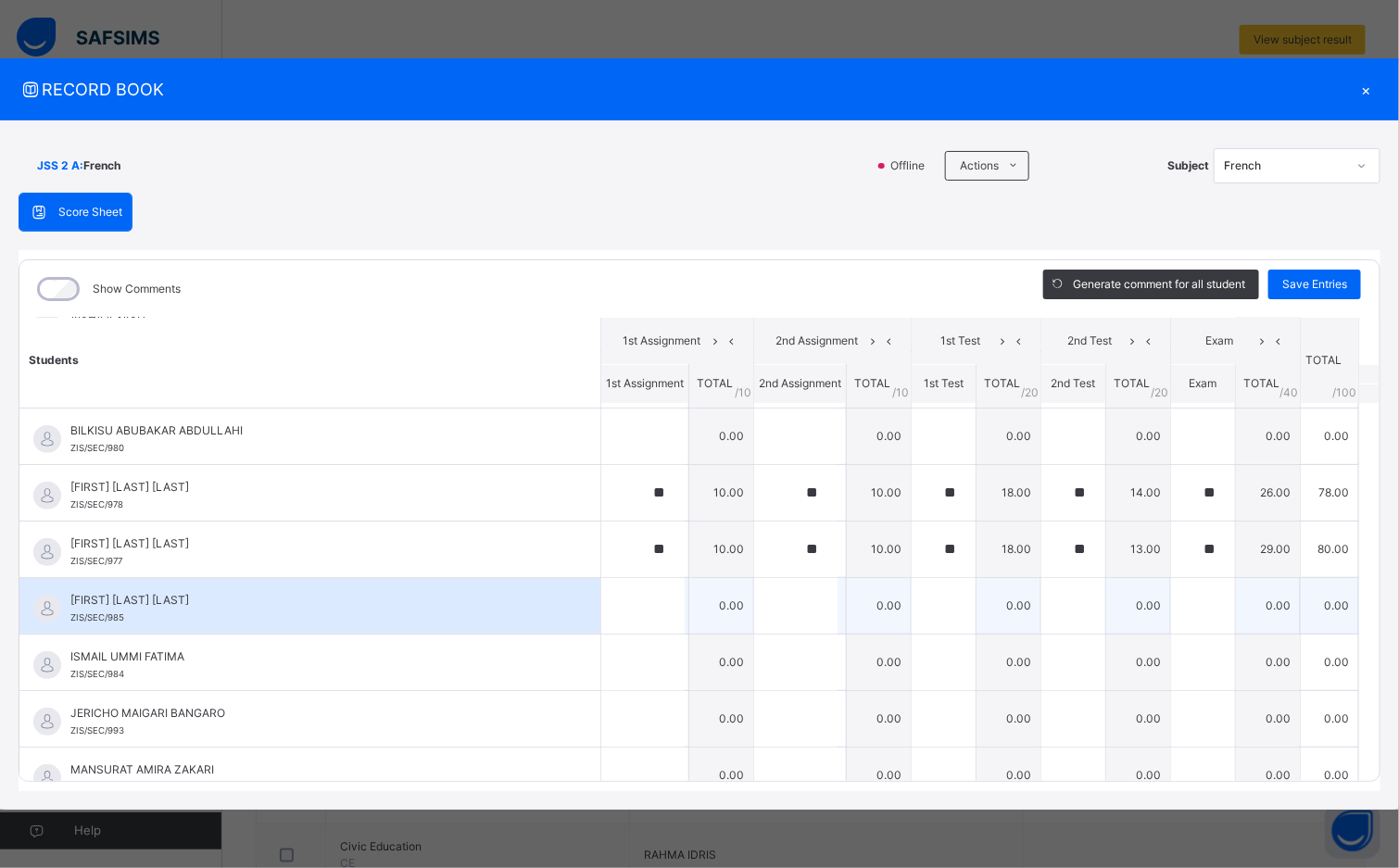 scroll, scrollTop: 278, scrollLeft: 0, axis: vertical 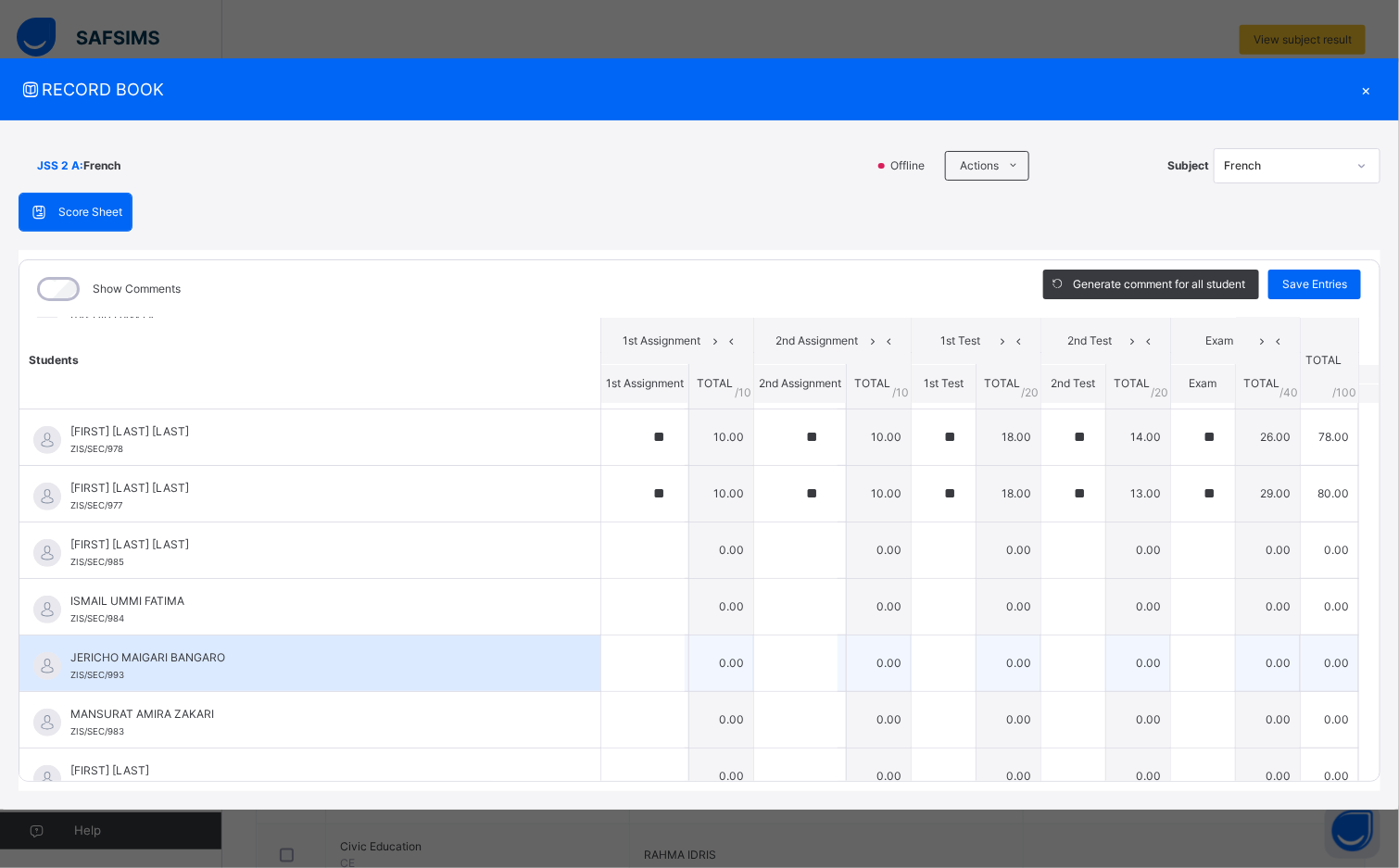 click on "JERICHO MAIGARI BANGARO" at bounding box center (314, 658) 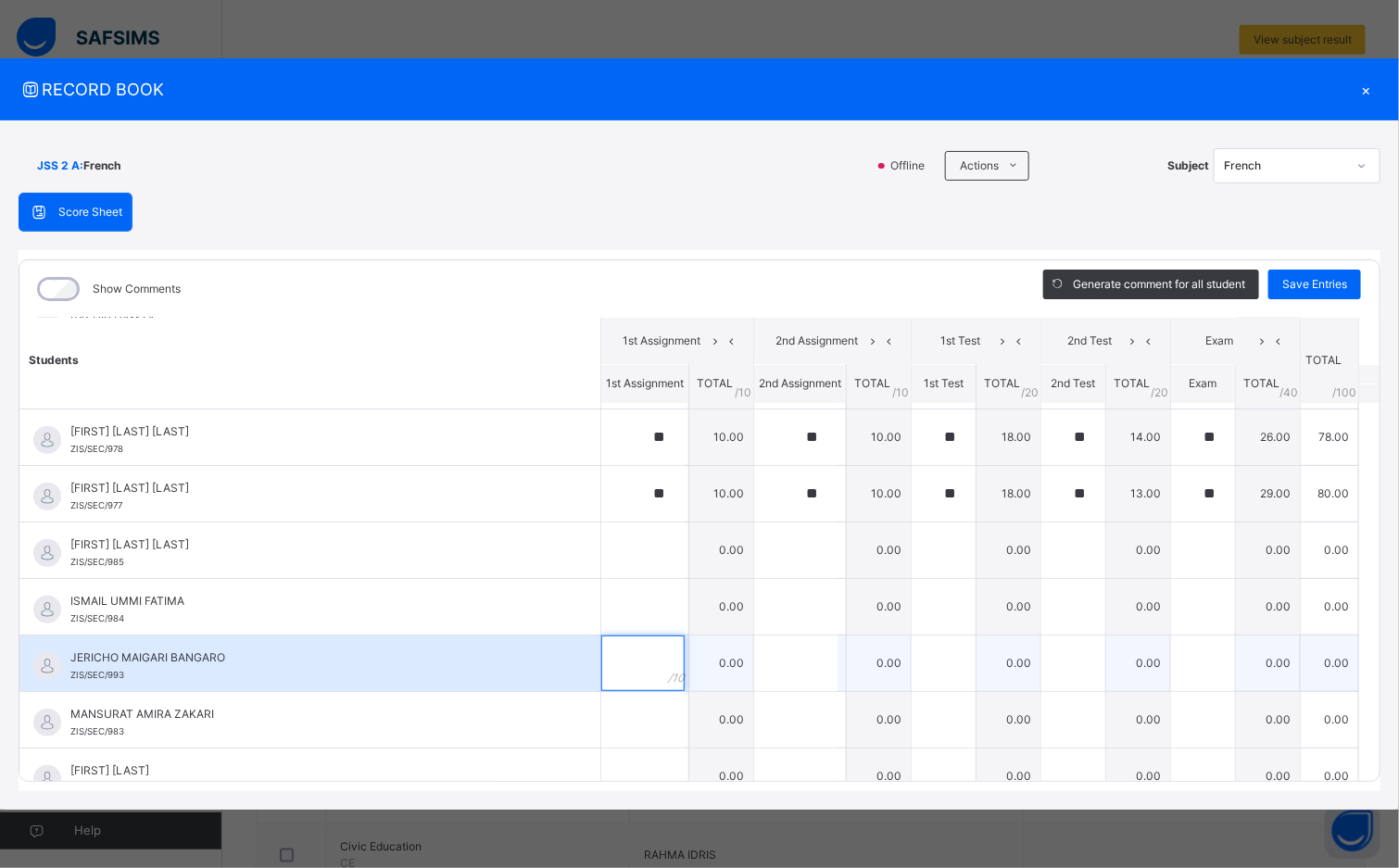click at bounding box center [643, 663] 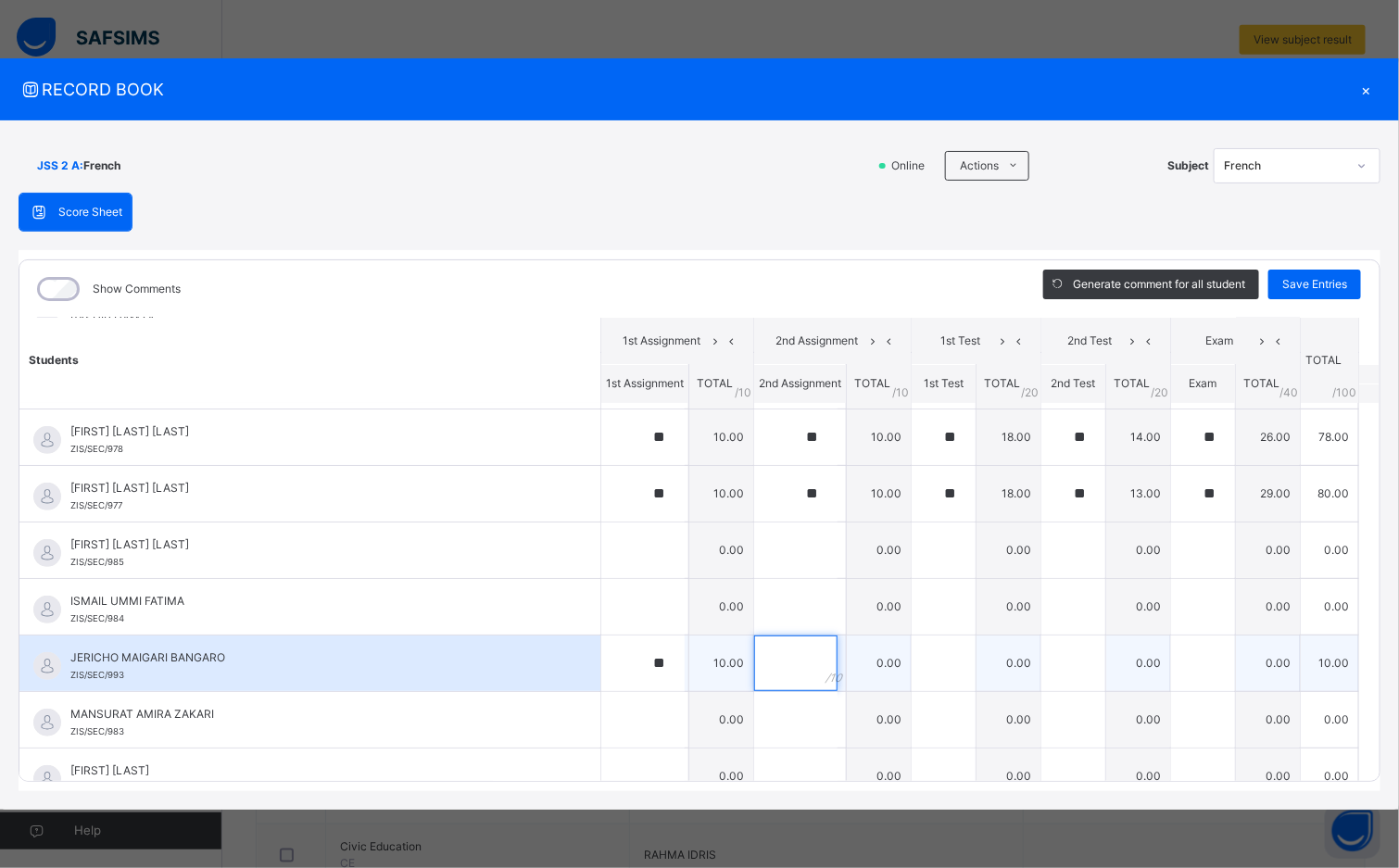 click at bounding box center [796, 663] 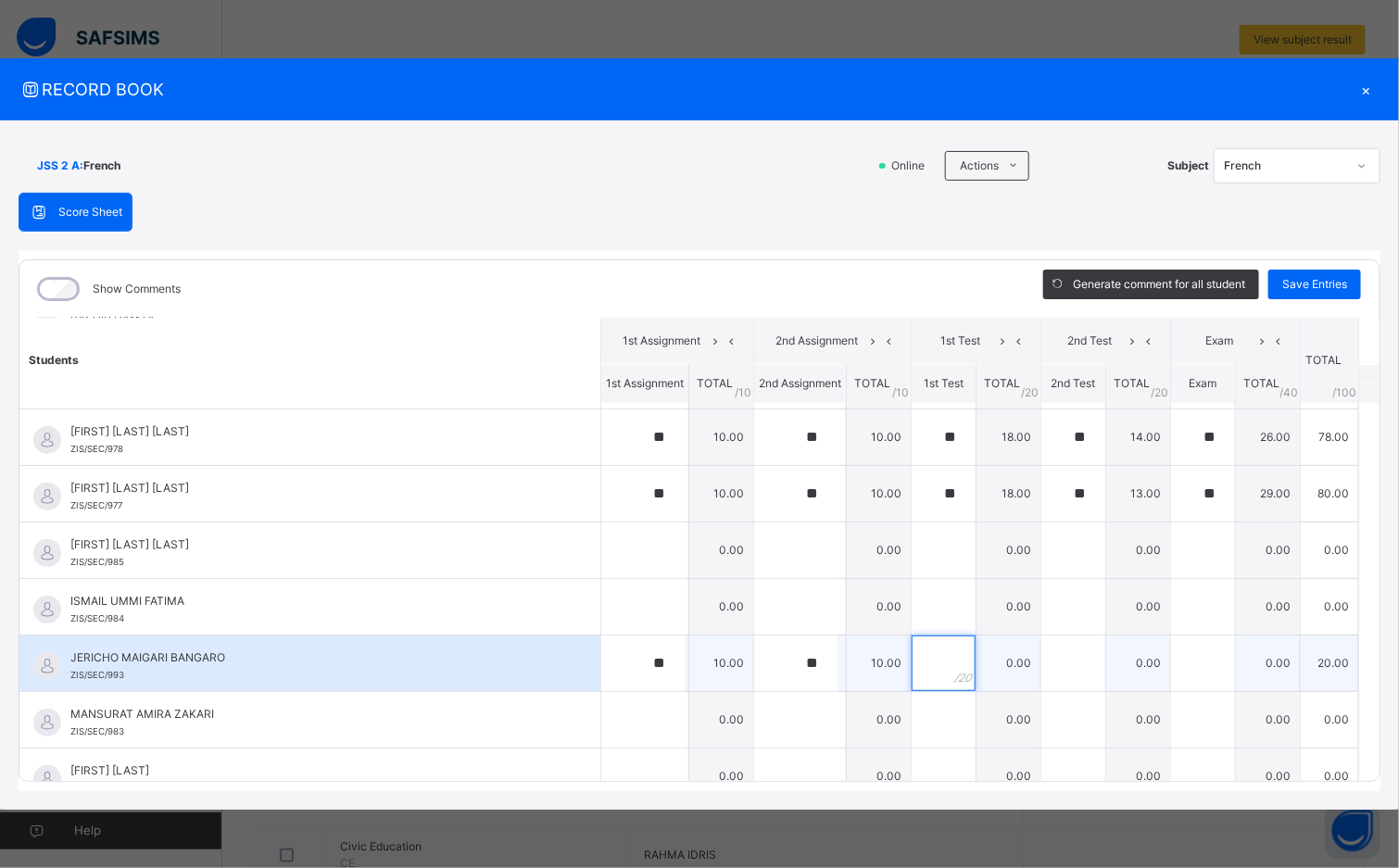 click at bounding box center [943, 663] 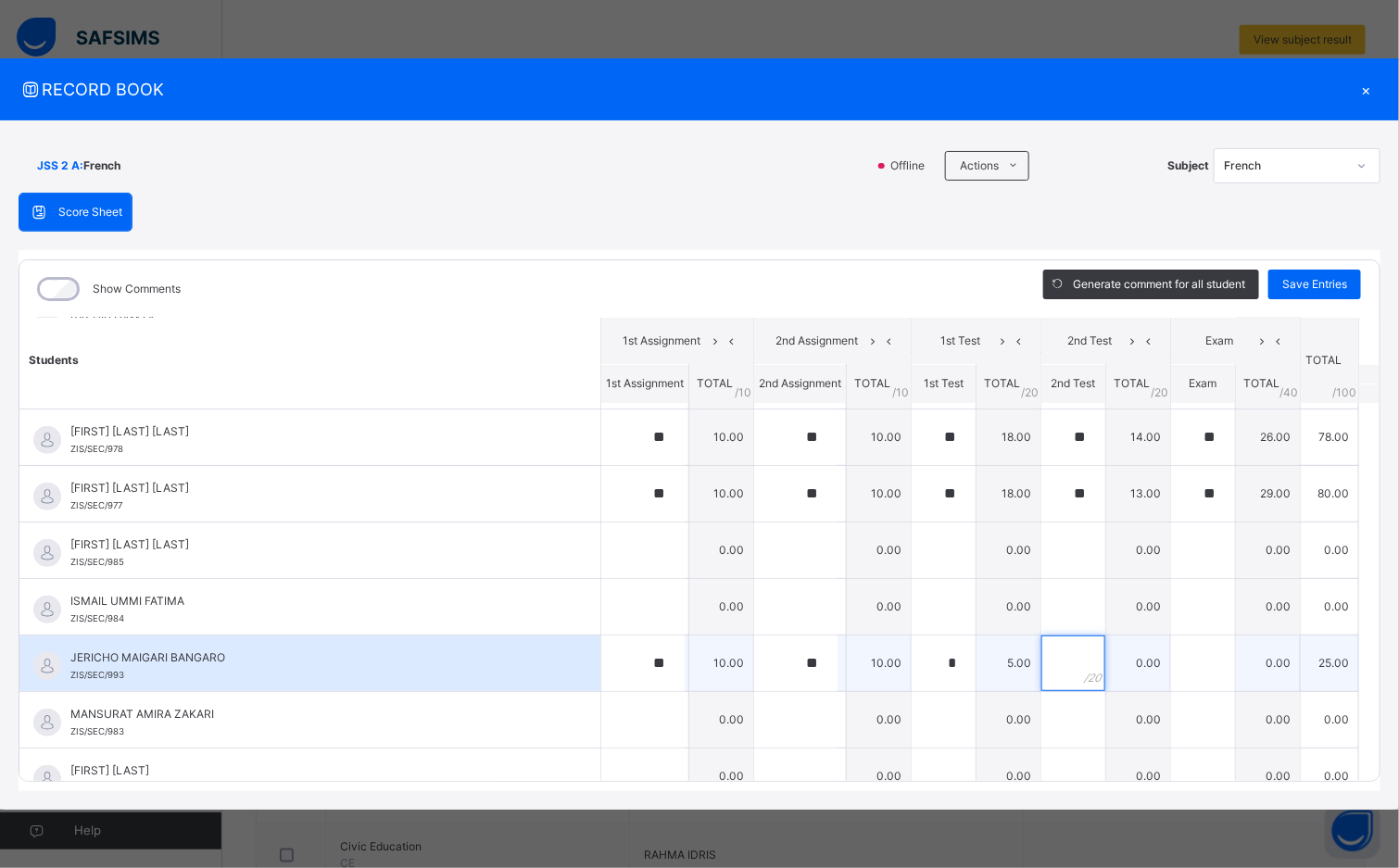 click at bounding box center (1073, 663) 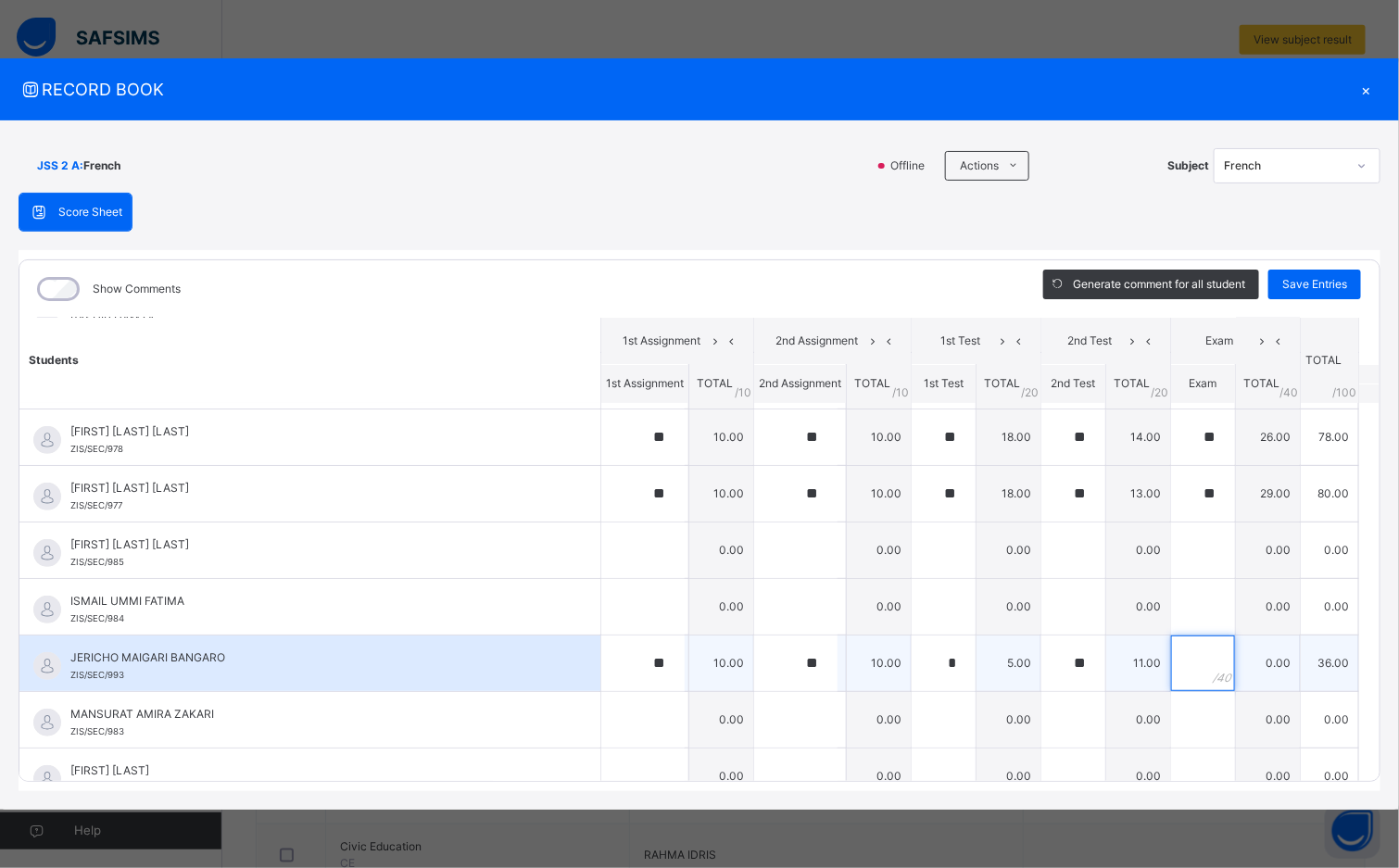 click at bounding box center (1203, 663) 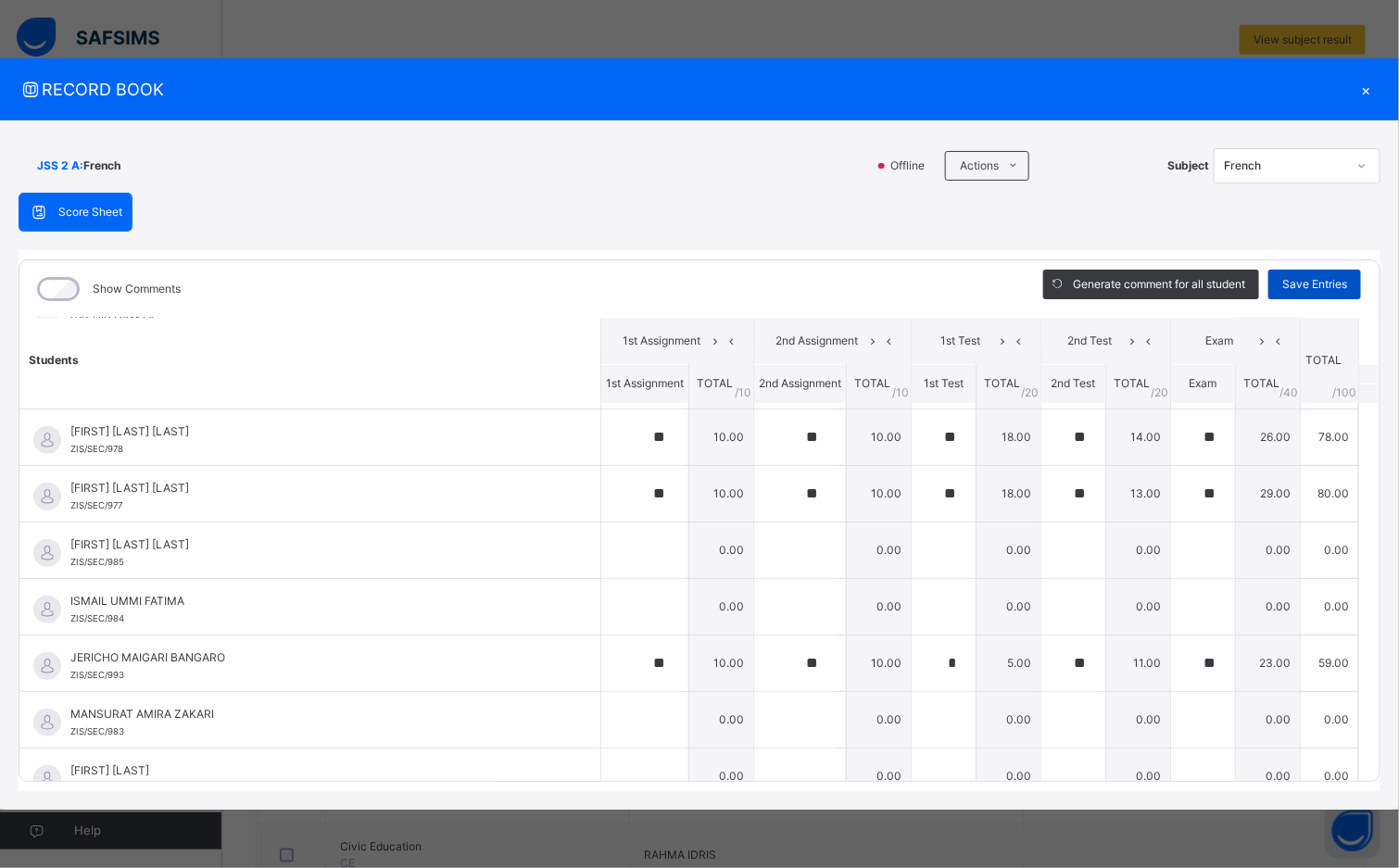 click on "Save Entries" at bounding box center [1315, 284] 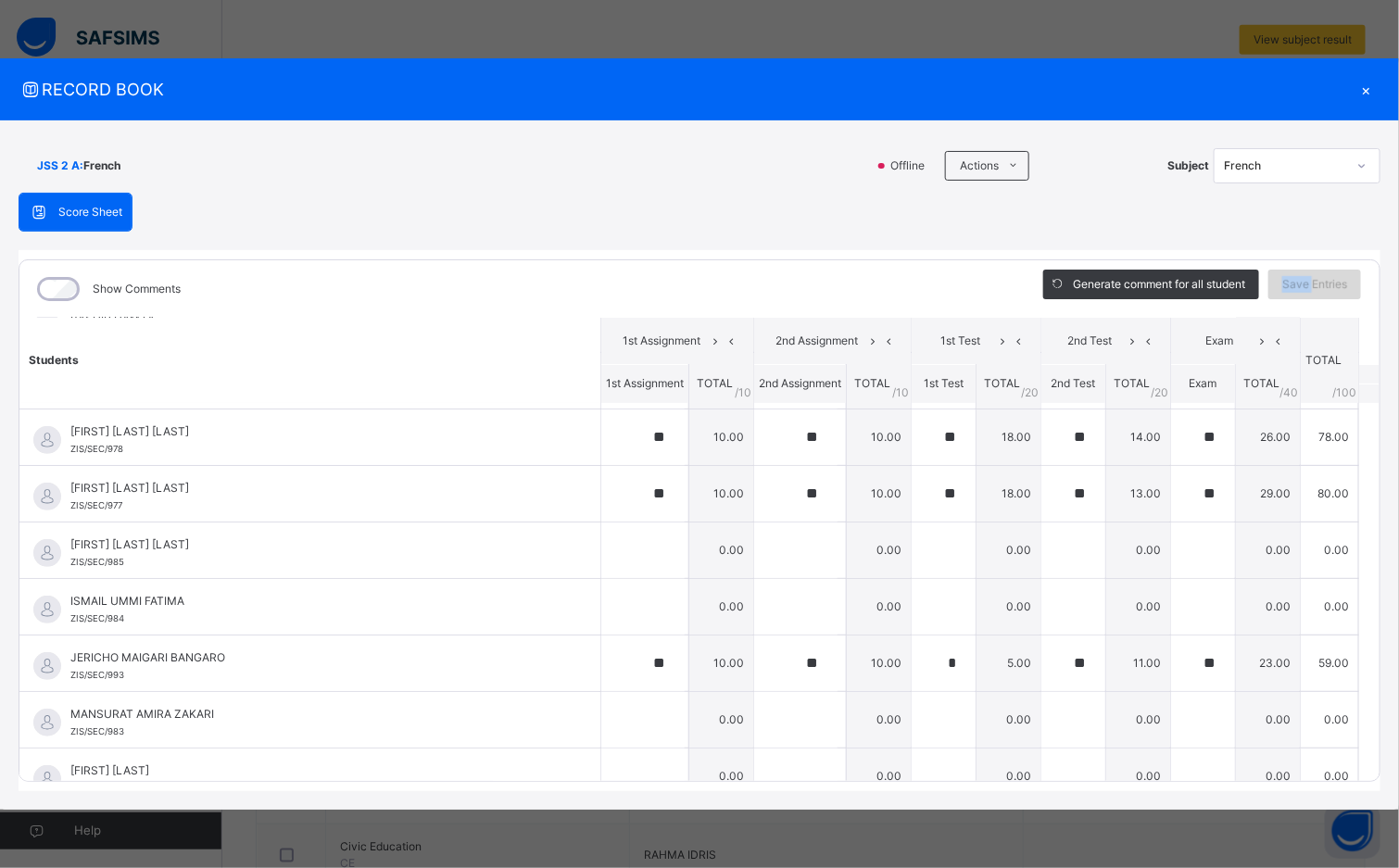 click on "Save Entries" at bounding box center [1315, 284] 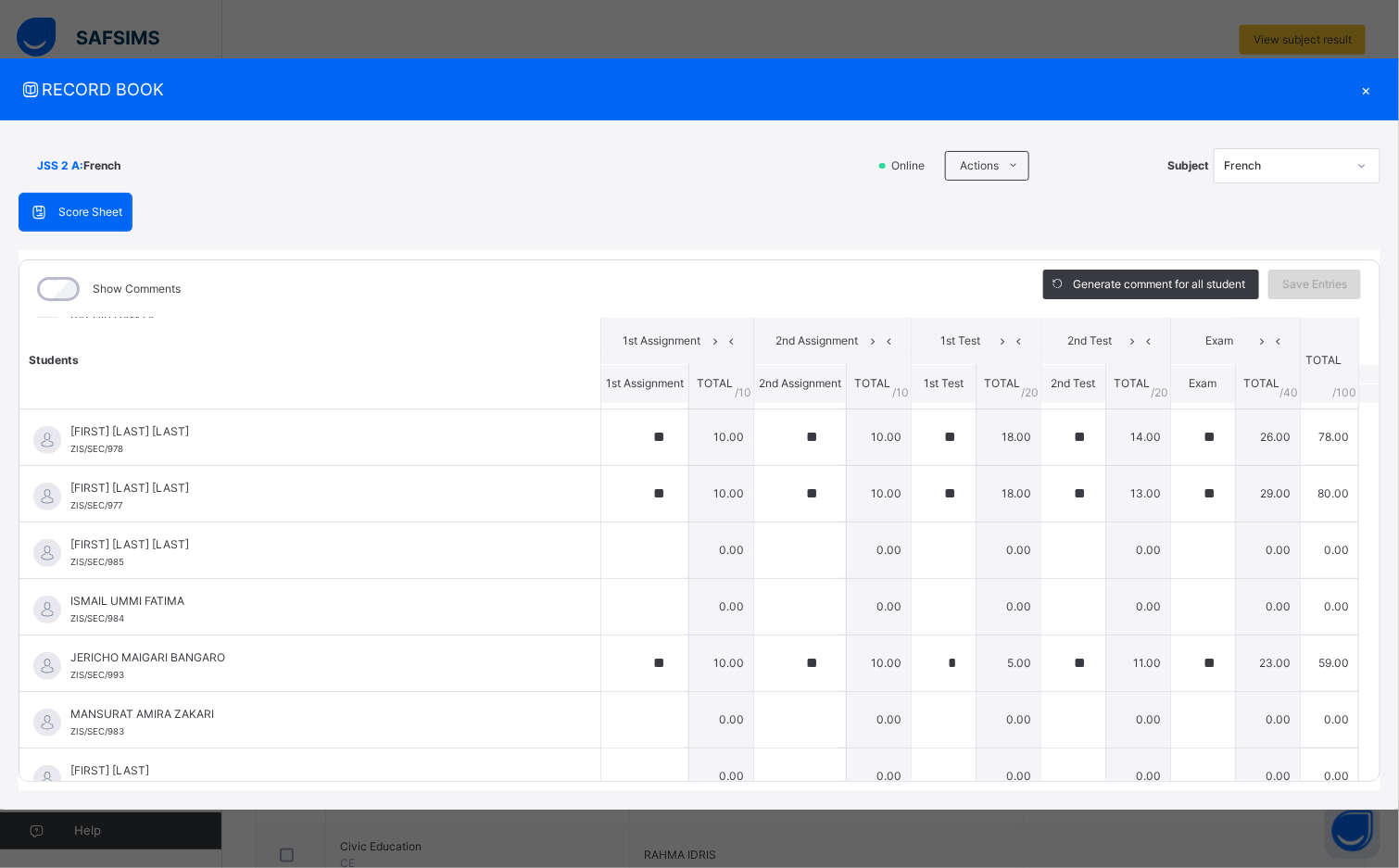 click on "Save Entries" at bounding box center (1315, 284) 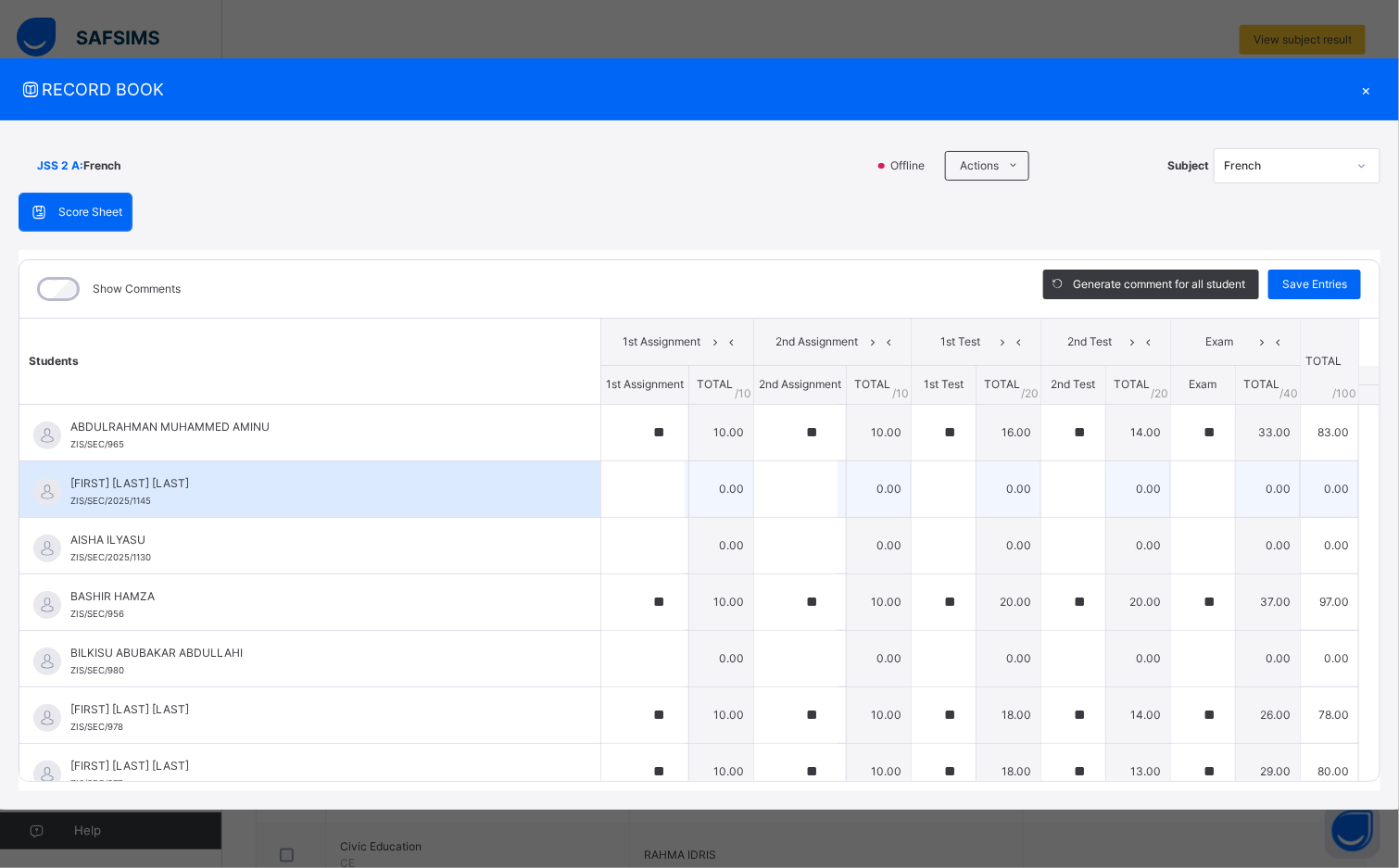 click on "[FIRST] [LAST] [LAST]" at bounding box center [314, 484] 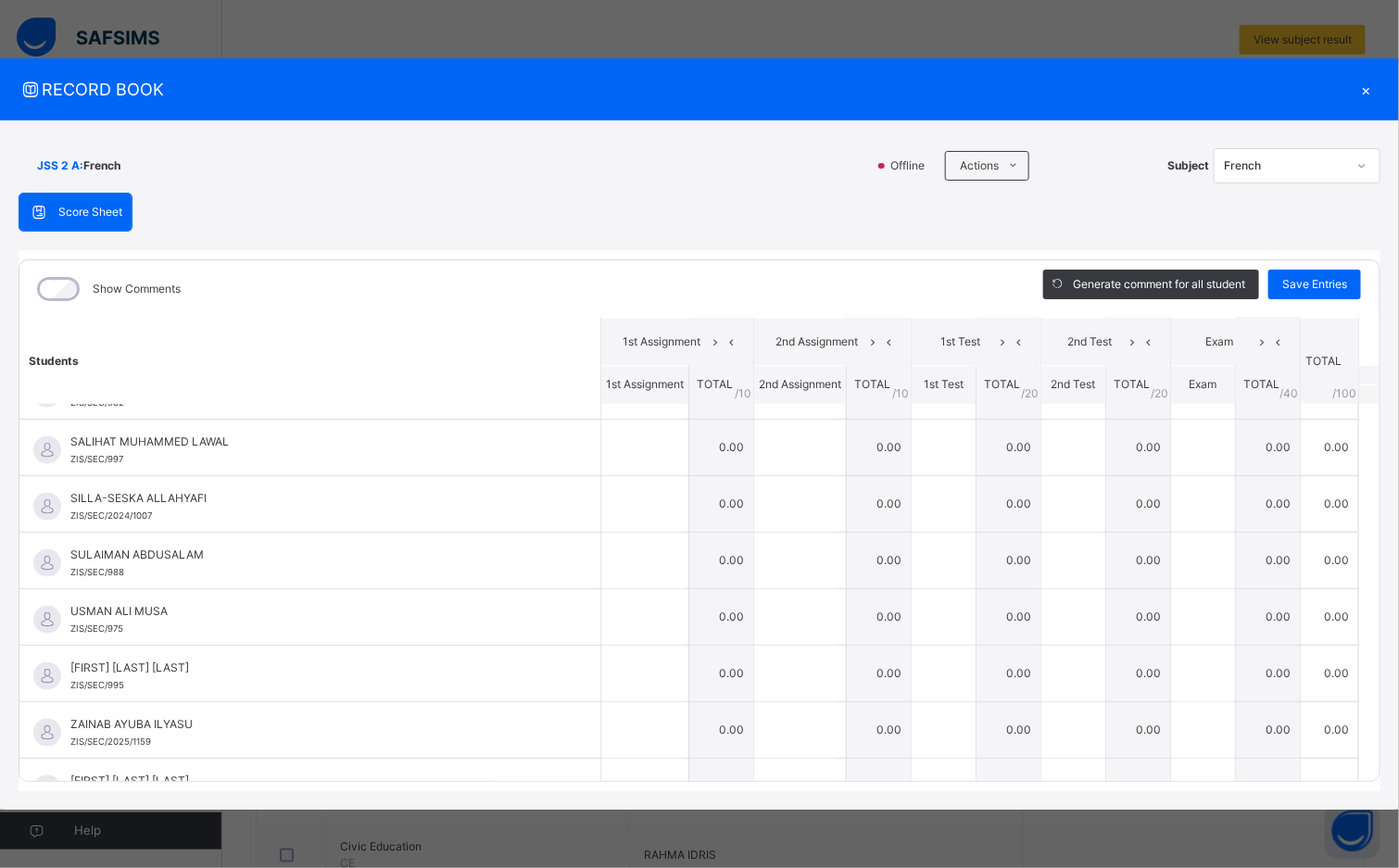 scroll, scrollTop: 935, scrollLeft: 0, axis: vertical 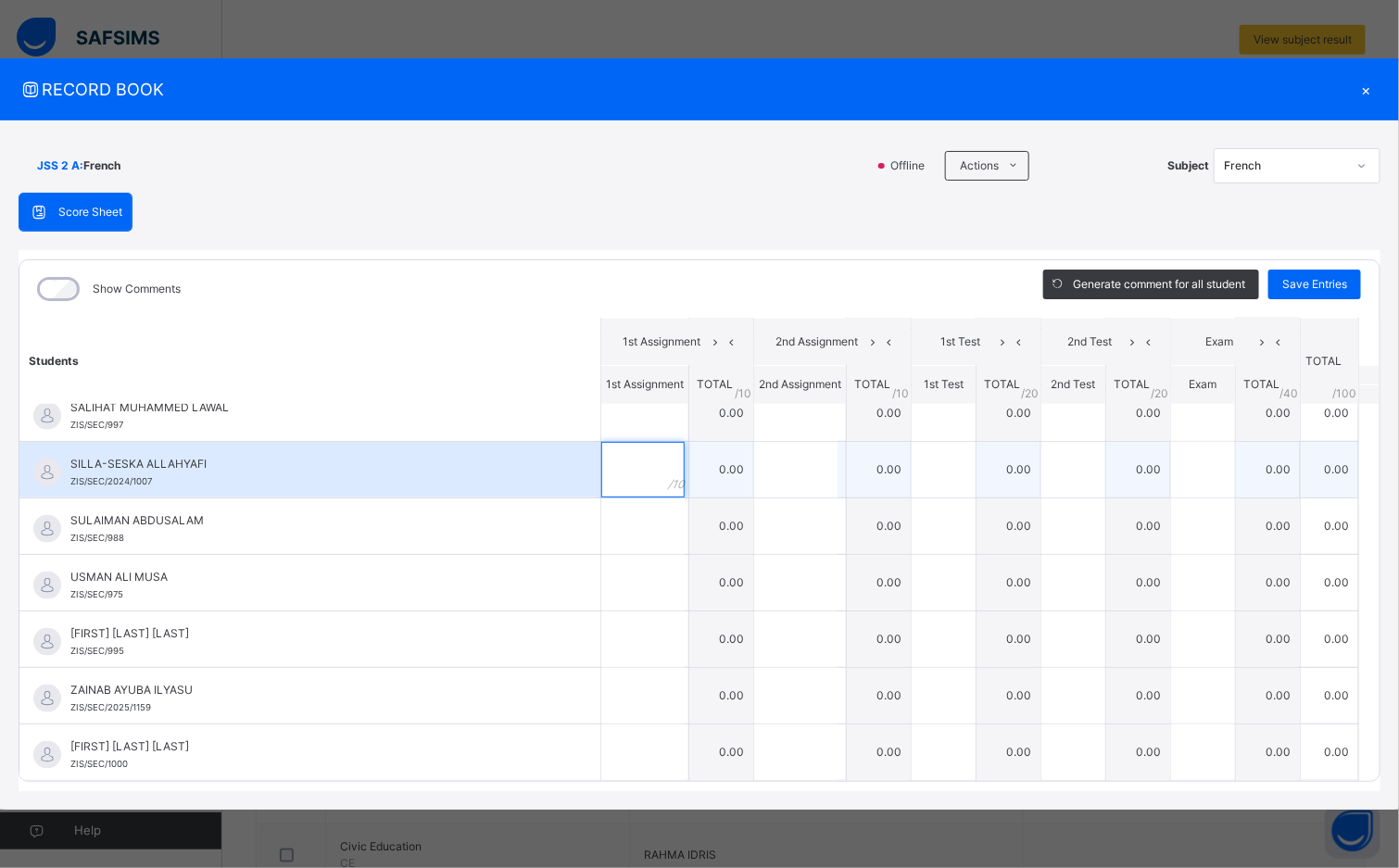 drag, startPoint x: 606, startPoint y: 486, endPoint x: 606, endPoint y: 471, distance: 15 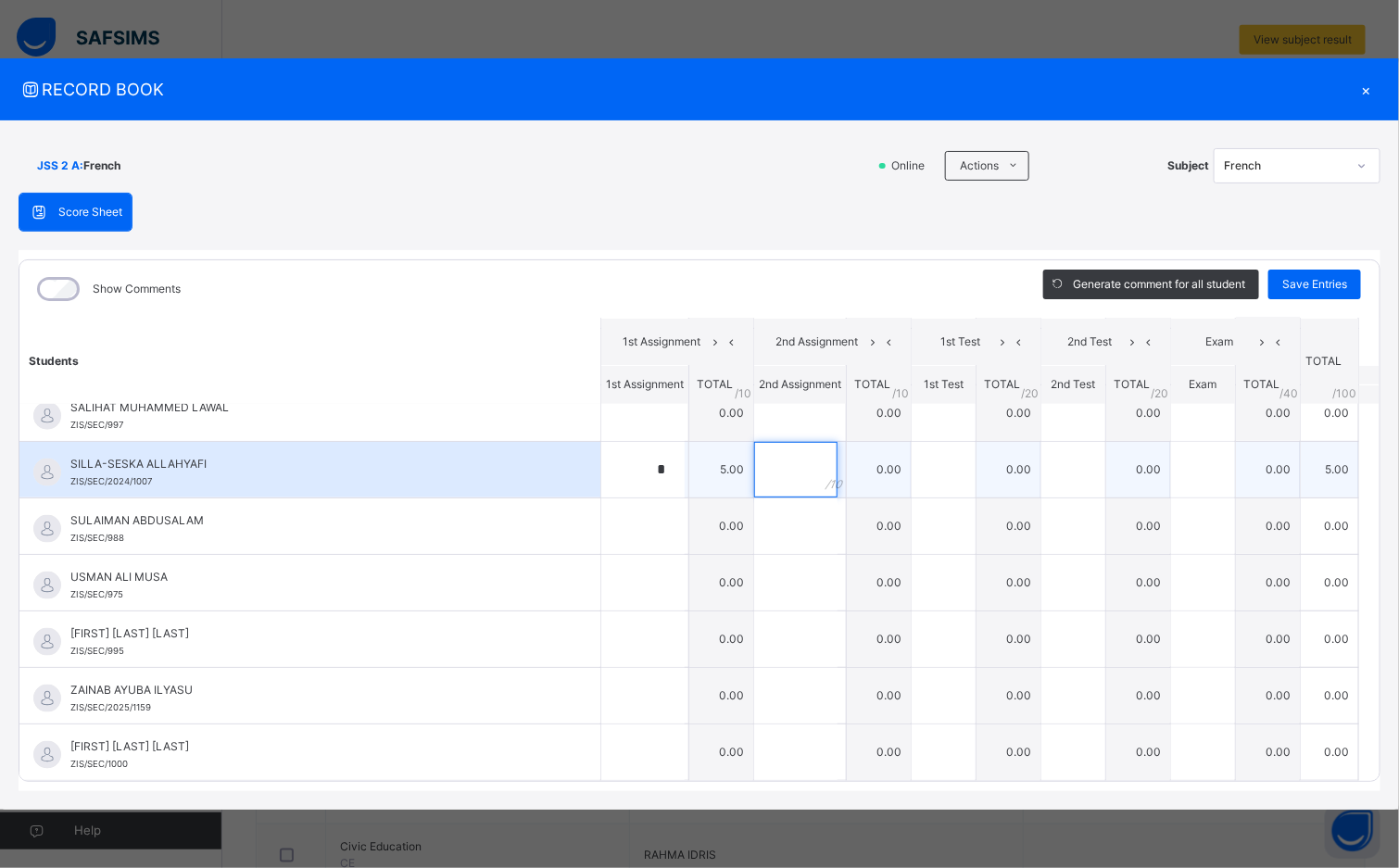 click at bounding box center [796, 470] 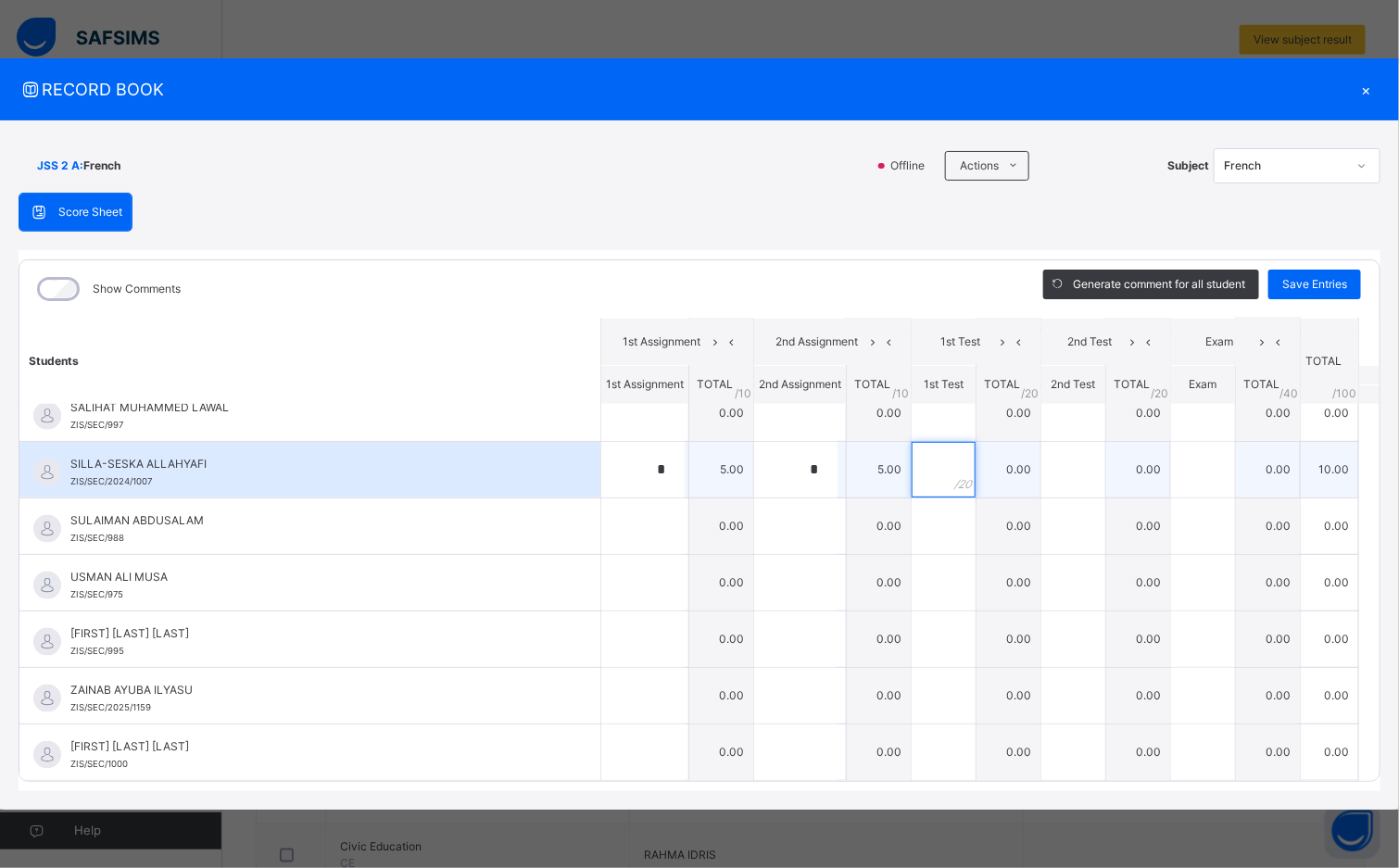 click at bounding box center [943, 470] 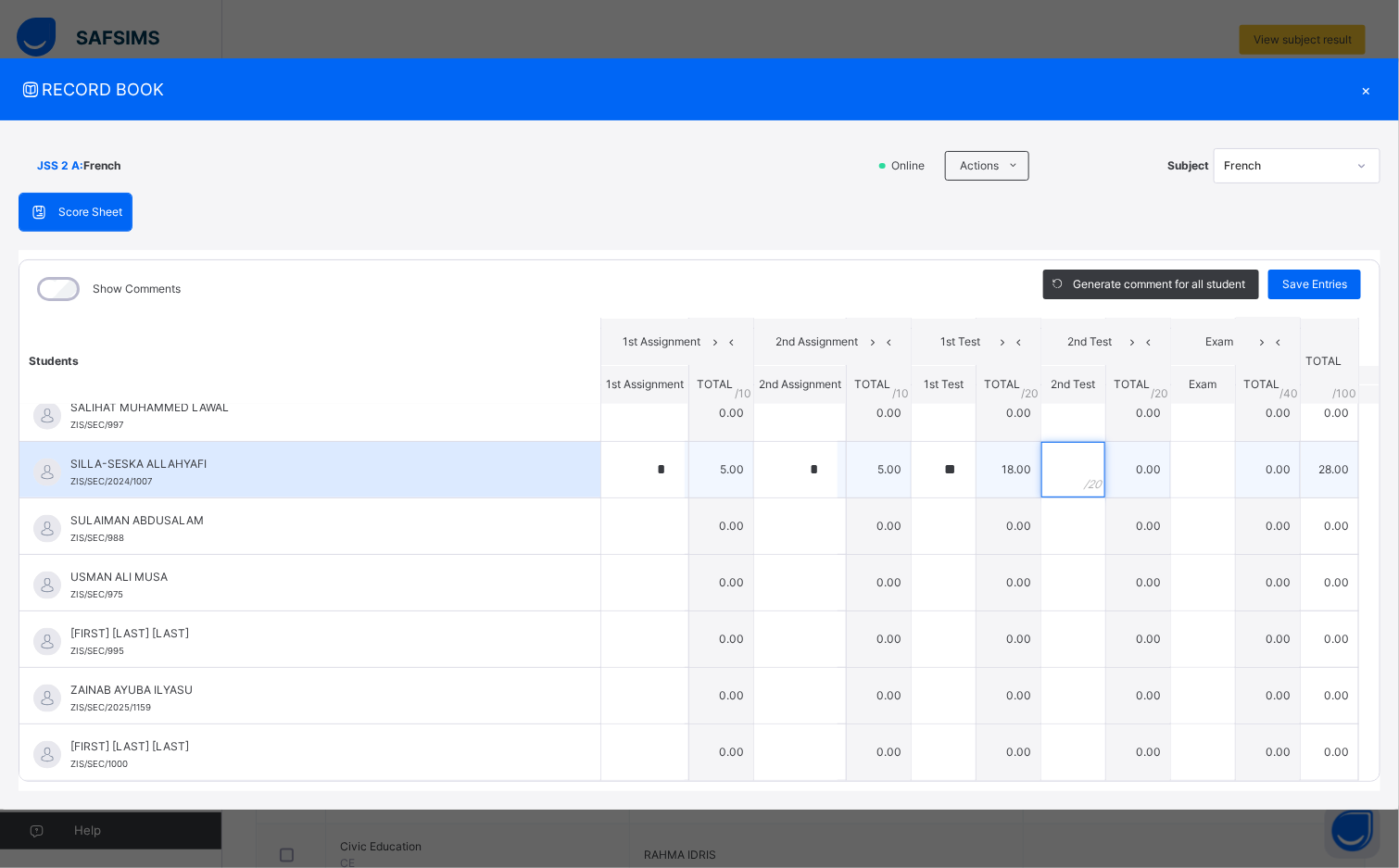 click at bounding box center [1073, 470] 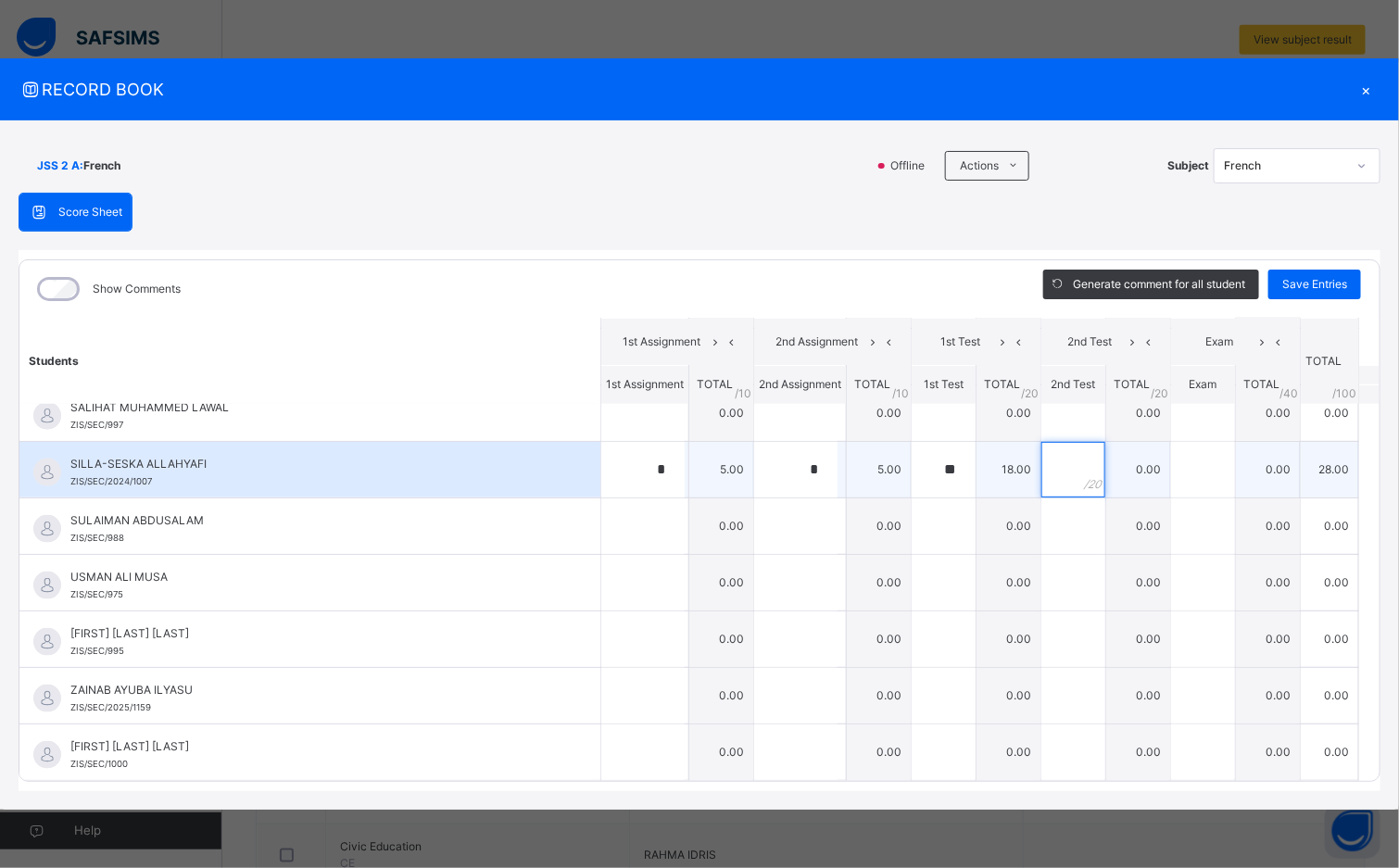 click at bounding box center (1073, 470) 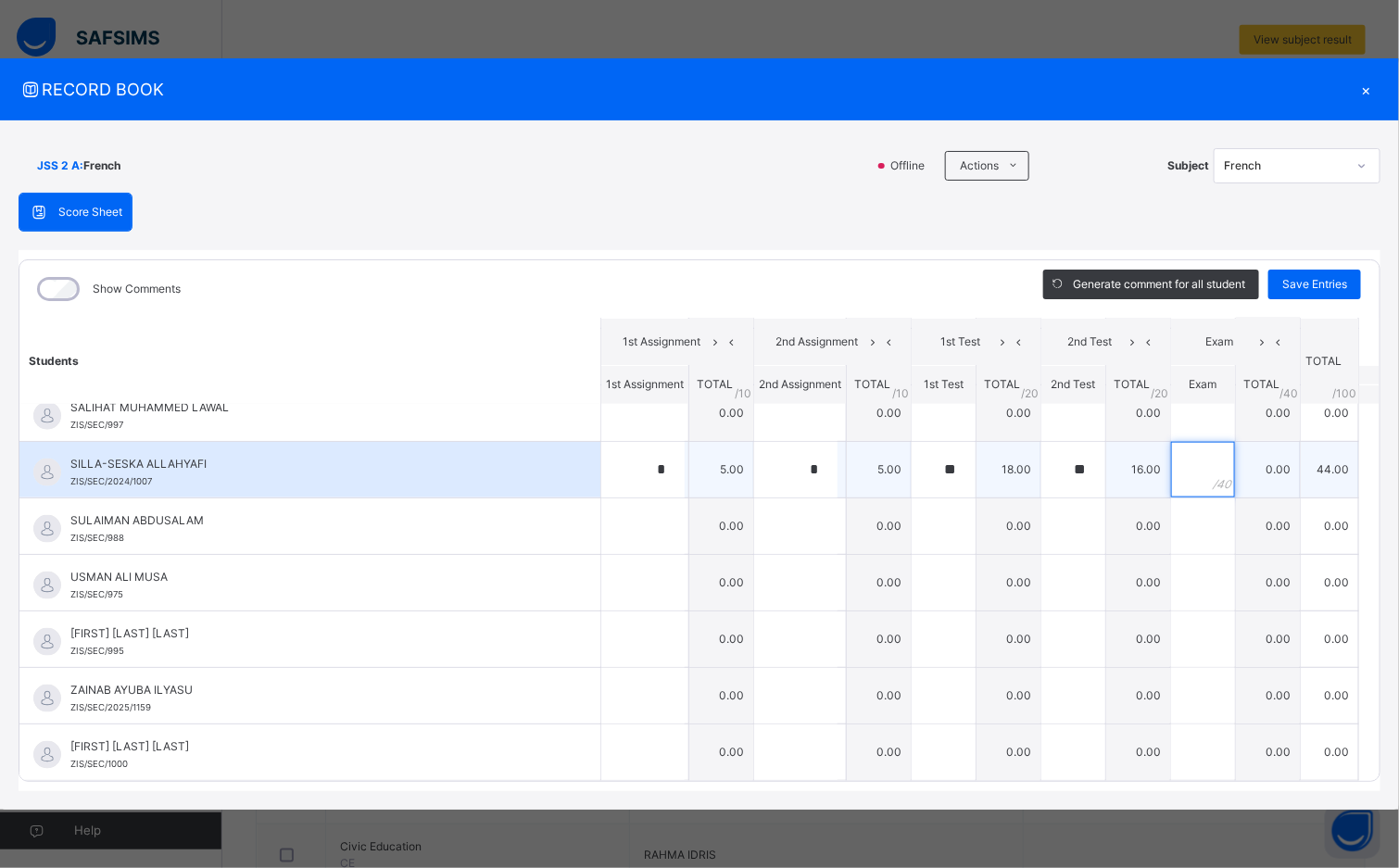 click at bounding box center (1203, 470) 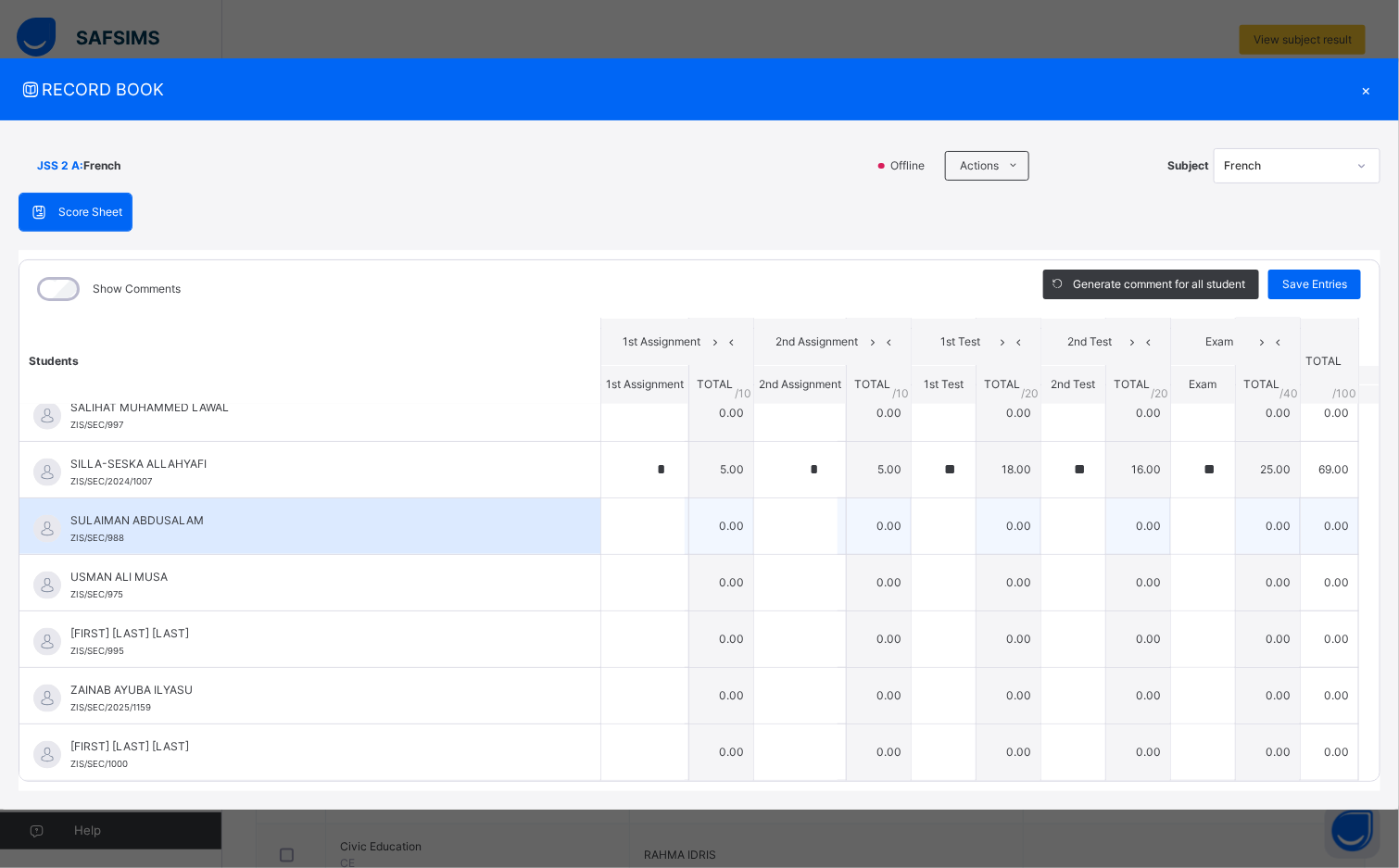 click on "SULAIMAN  ABDUSALAM" at bounding box center (314, 521) 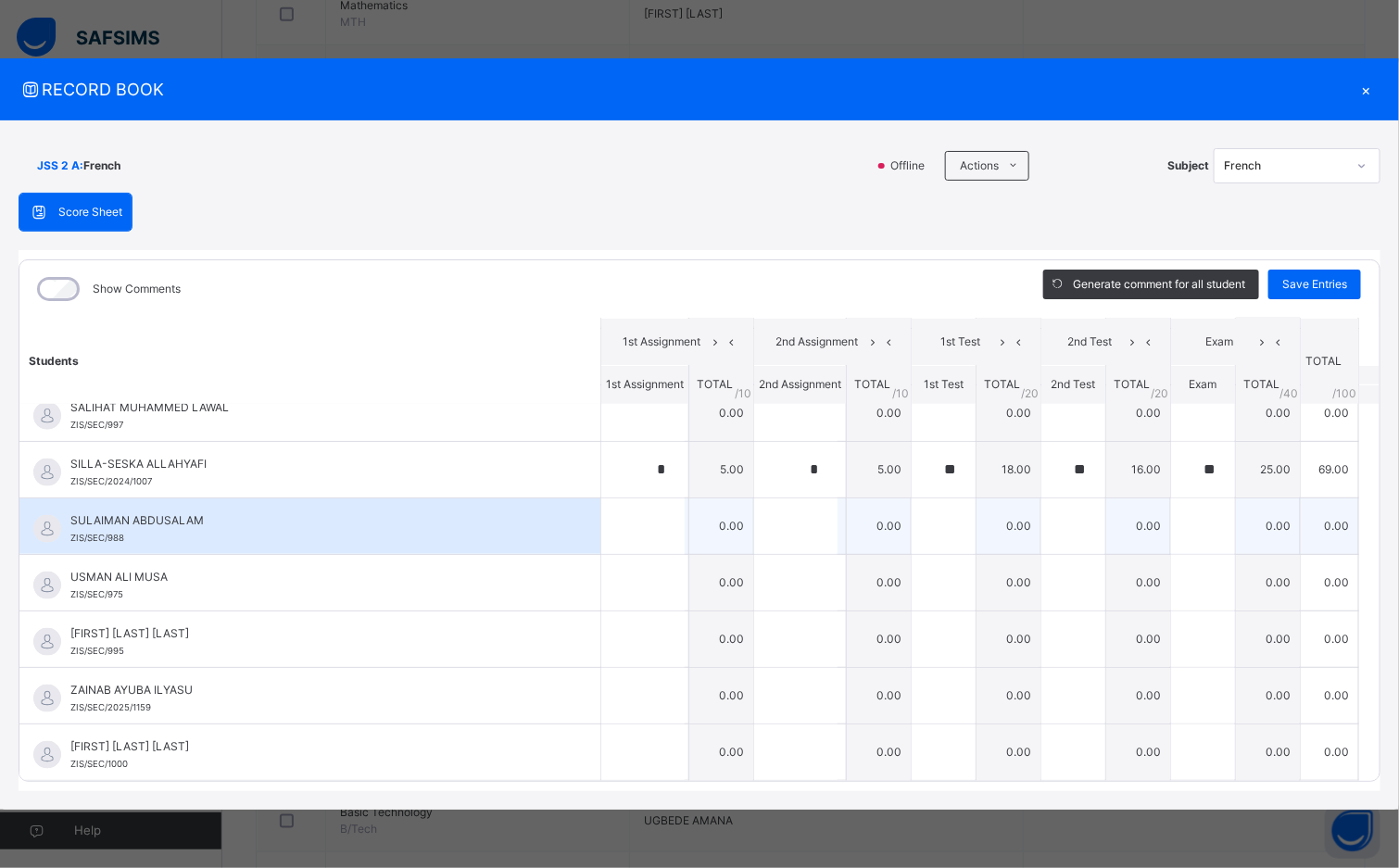 scroll, scrollTop: 556, scrollLeft: 0, axis: vertical 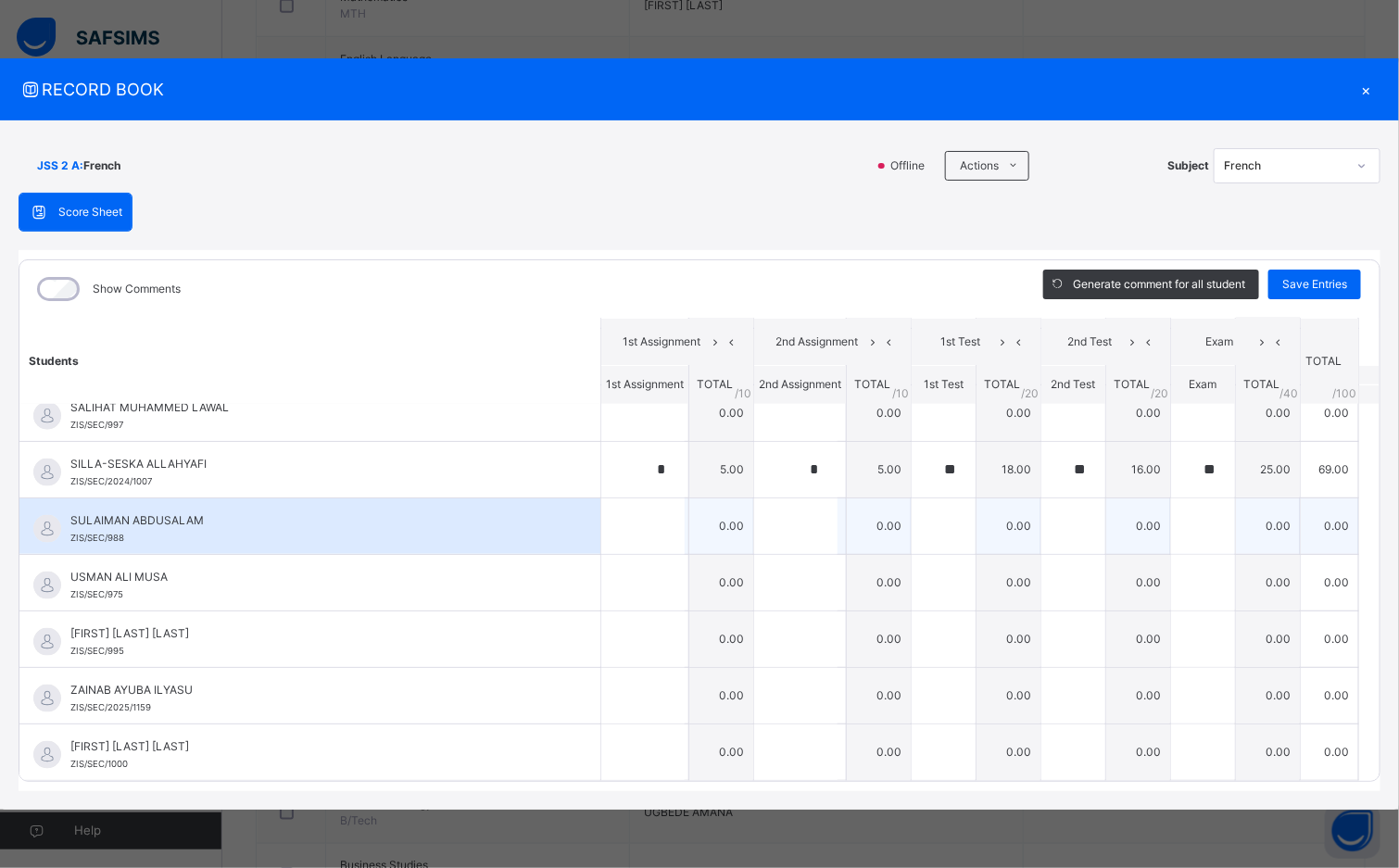 click on "SULAIMAN  ABDUSALAM" at bounding box center (314, 521) 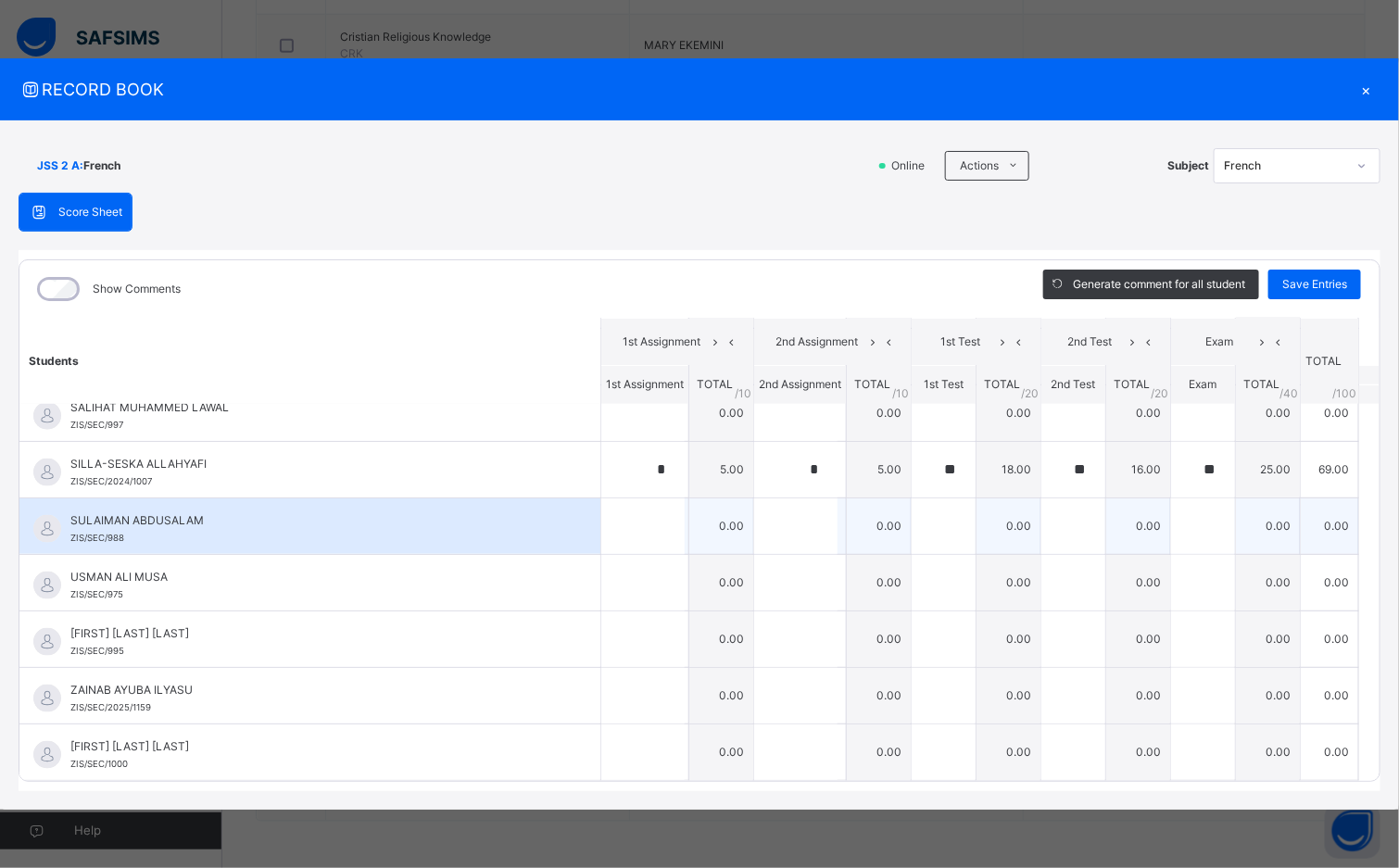scroll, scrollTop: 835, scrollLeft: 0, axis: vertical 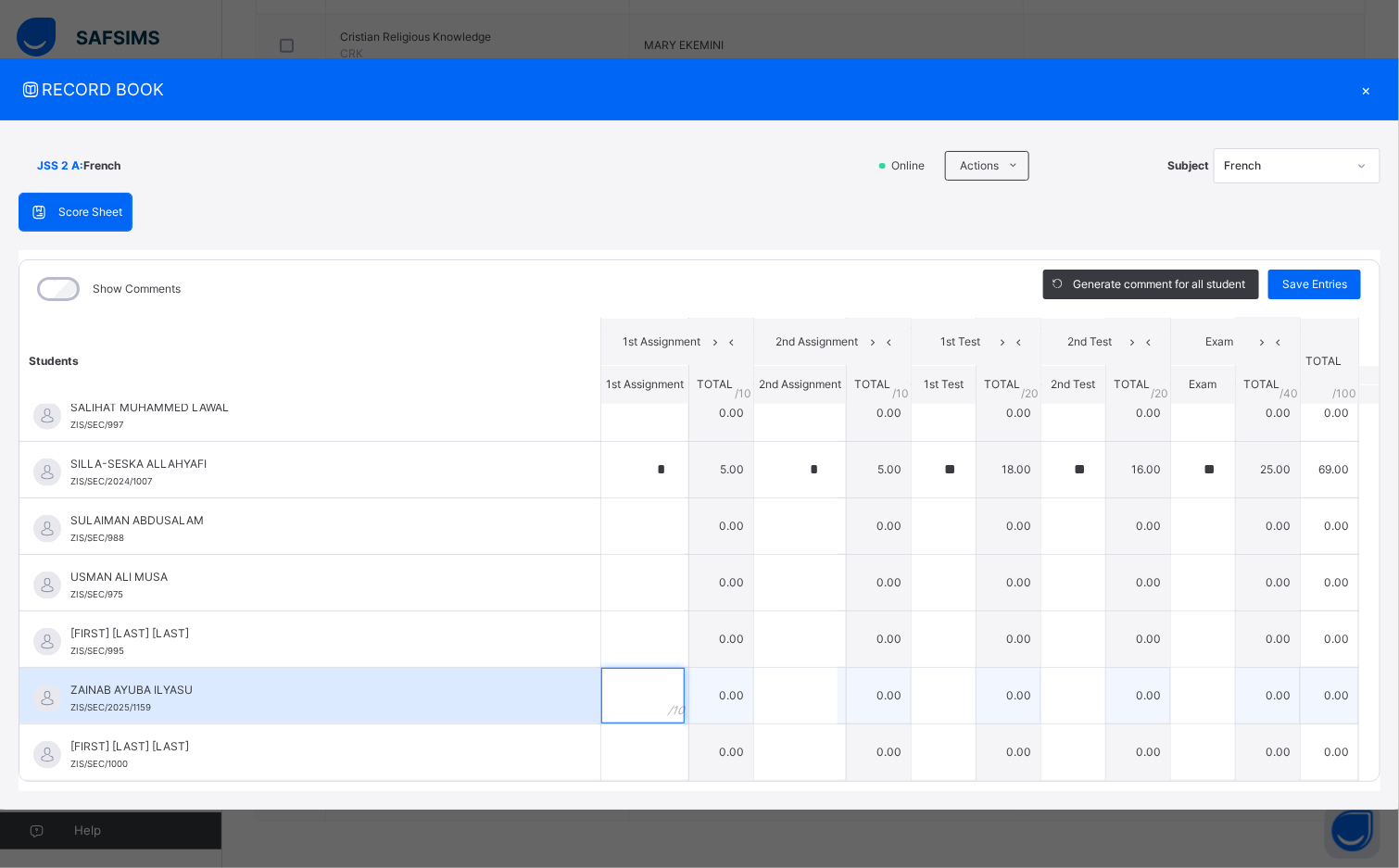 click at bounding box center [643, 696] 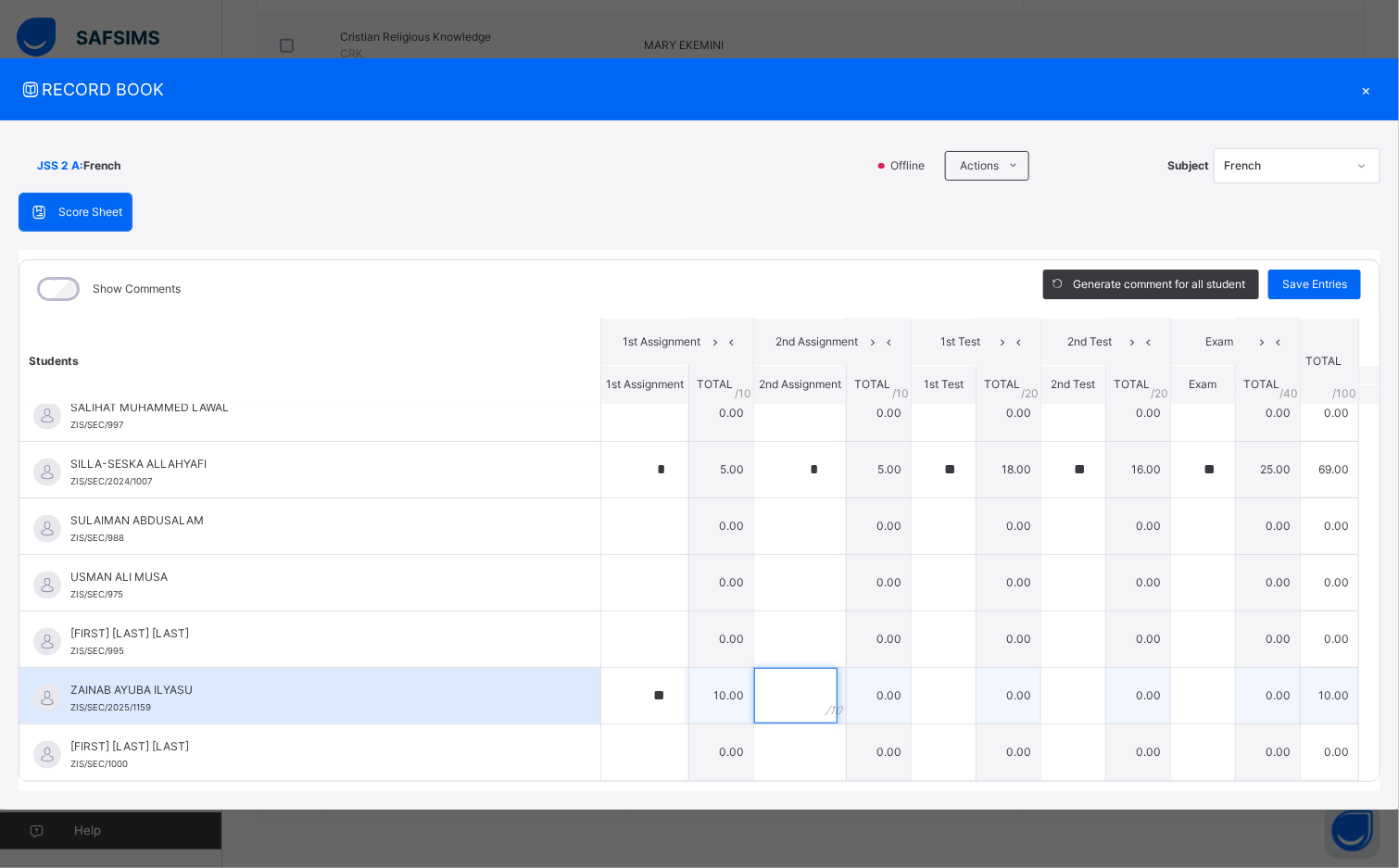 click at bounding box center (796, 696) 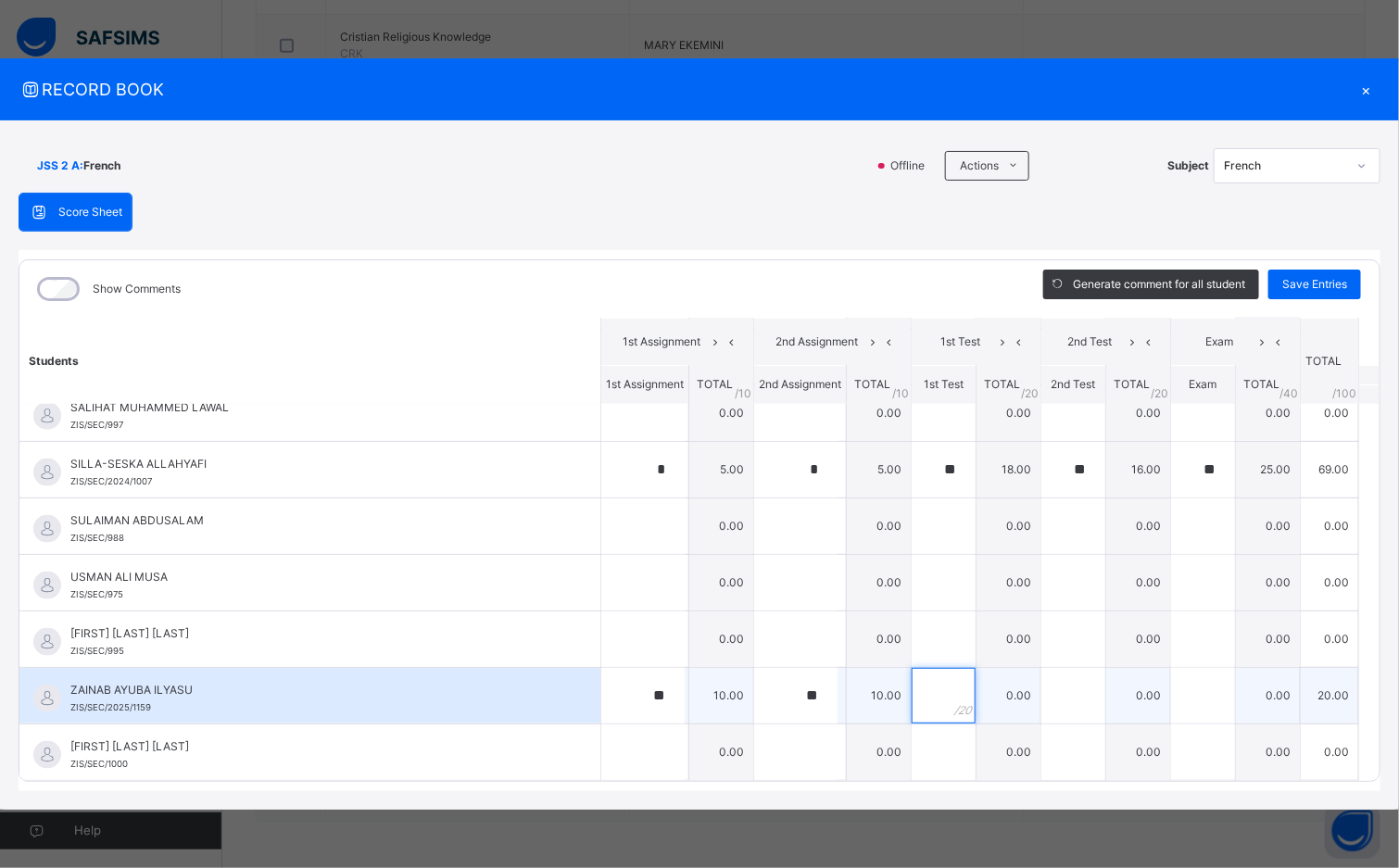 click at bounding box center (943, 696) 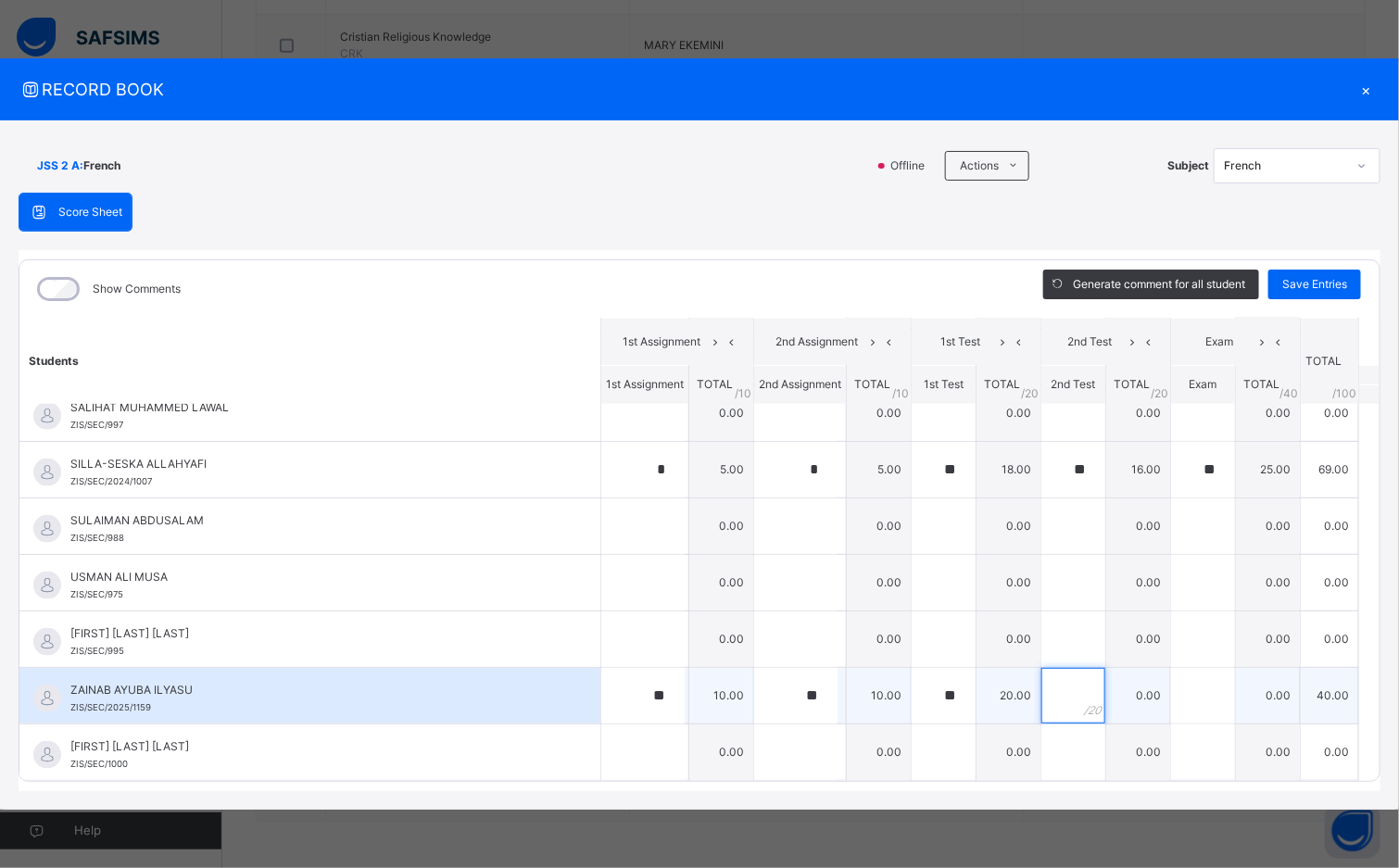 click at bounding box center (1073, 696) 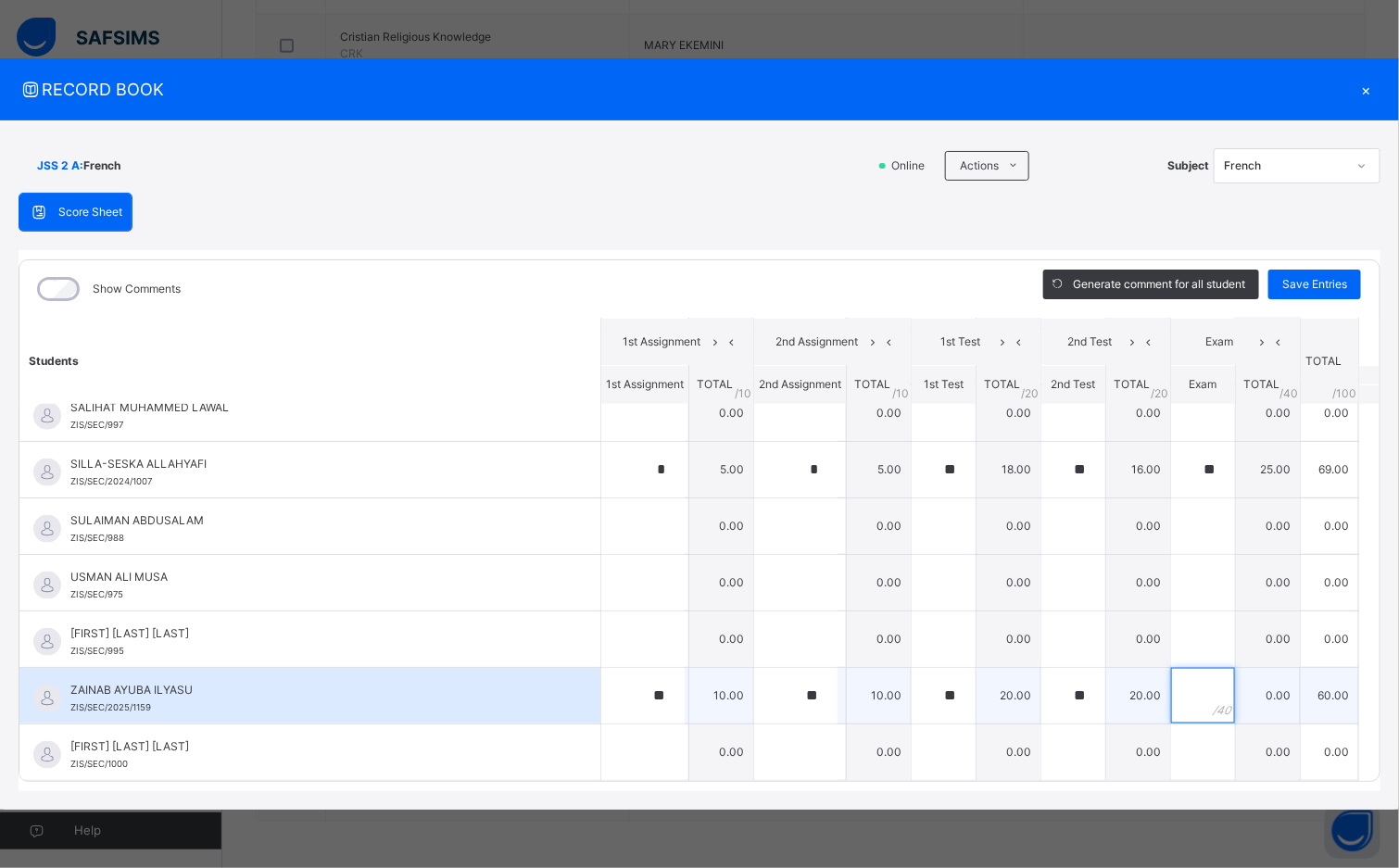 click at bounding box center [1203, 696] 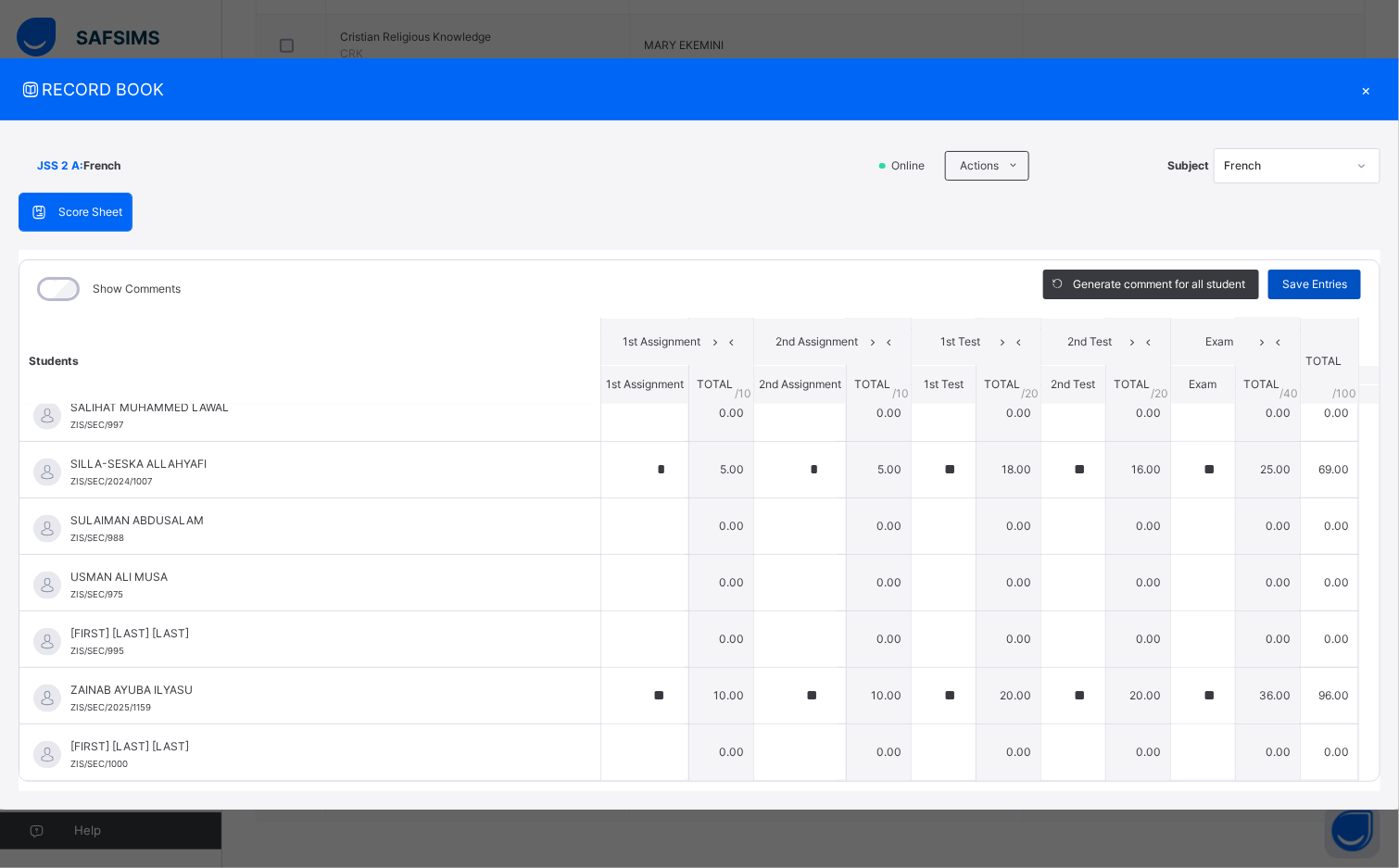 click on "Save Entries" at bounding box center [1315, 284] 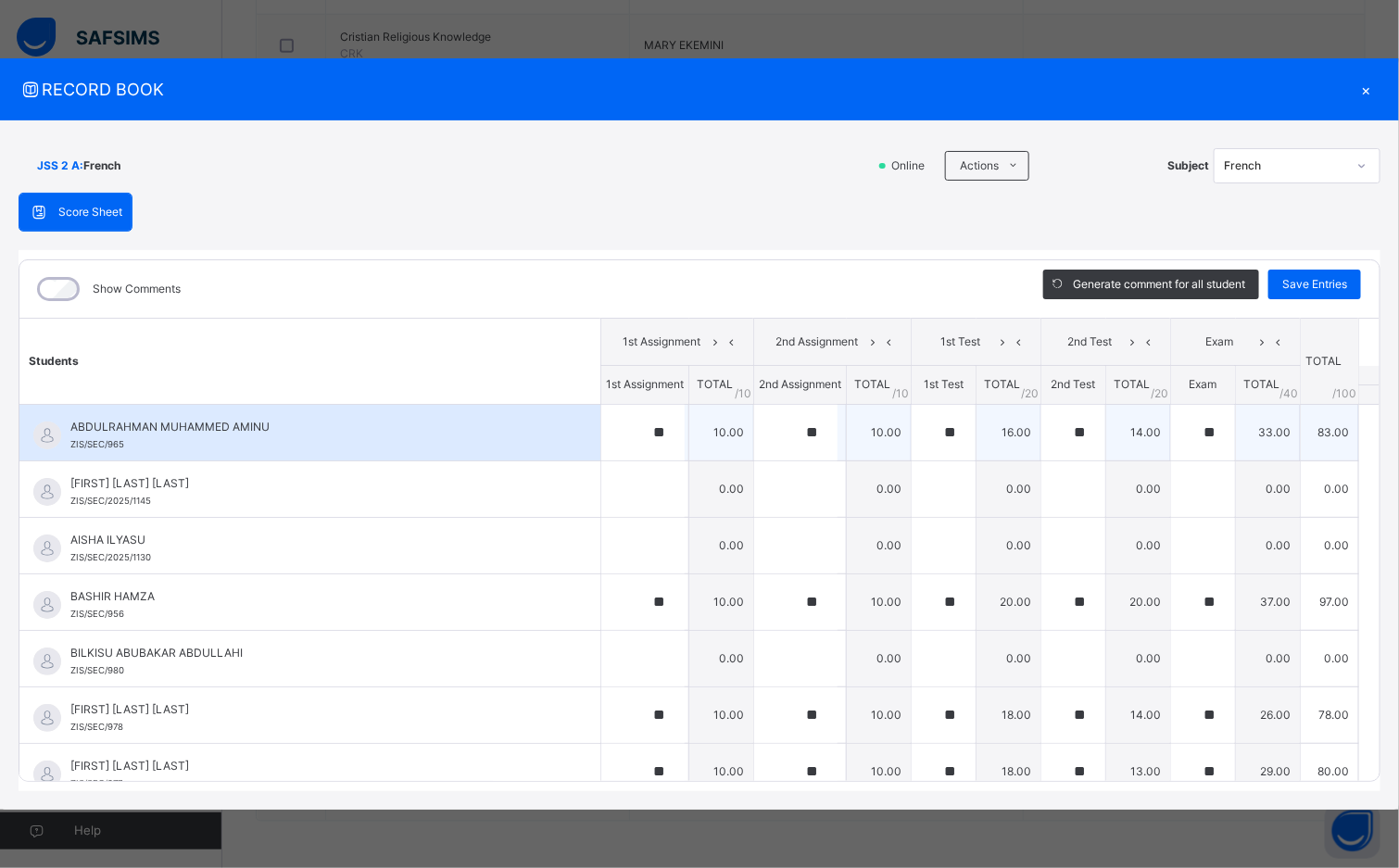 click on "ABDULRAHMAN MUHAMMED AMINU" at bounding box center [314, 427] 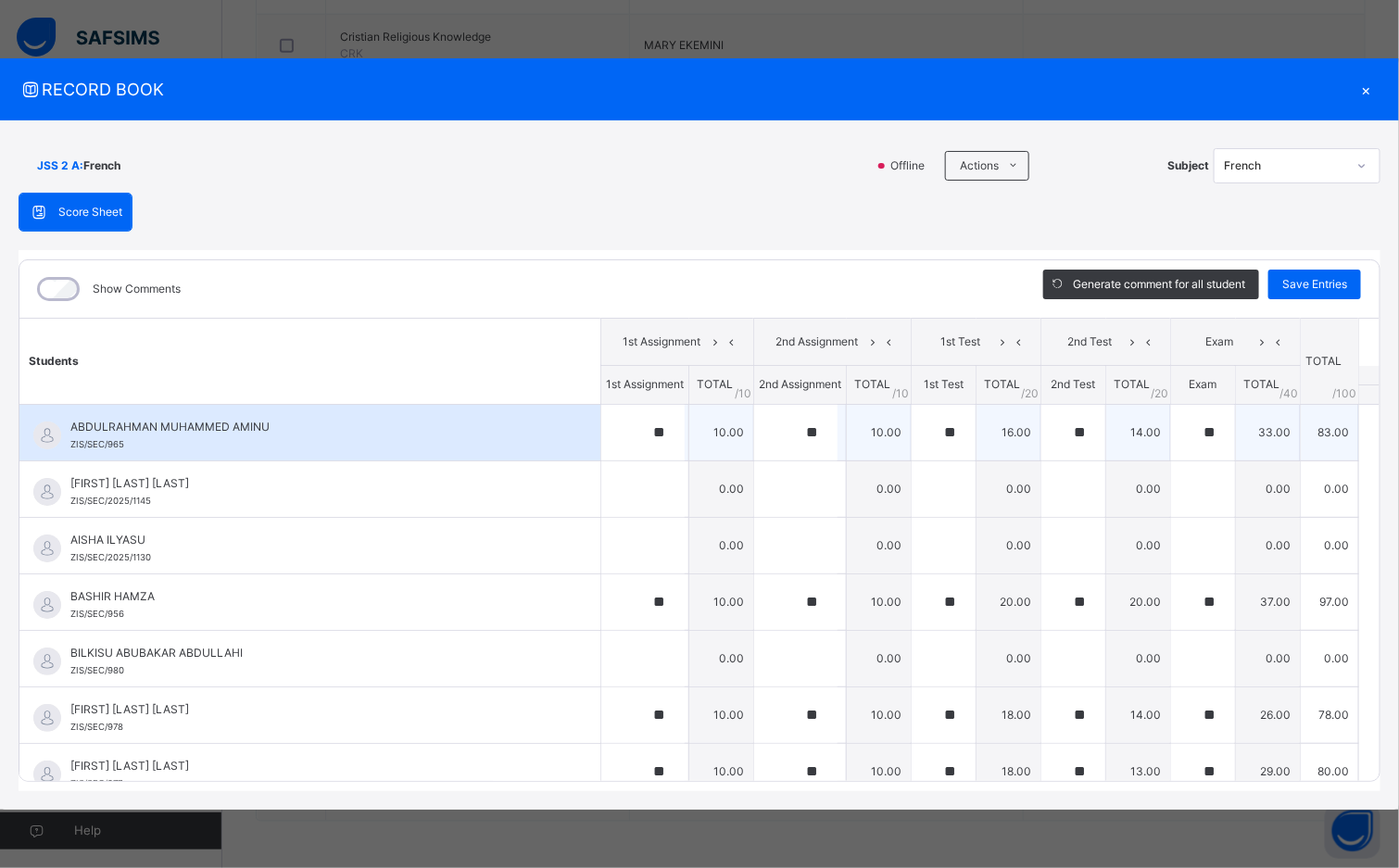 click on "ABDULRAHMAN MUHAMMED AMINU" at bounding box center [314, 427] 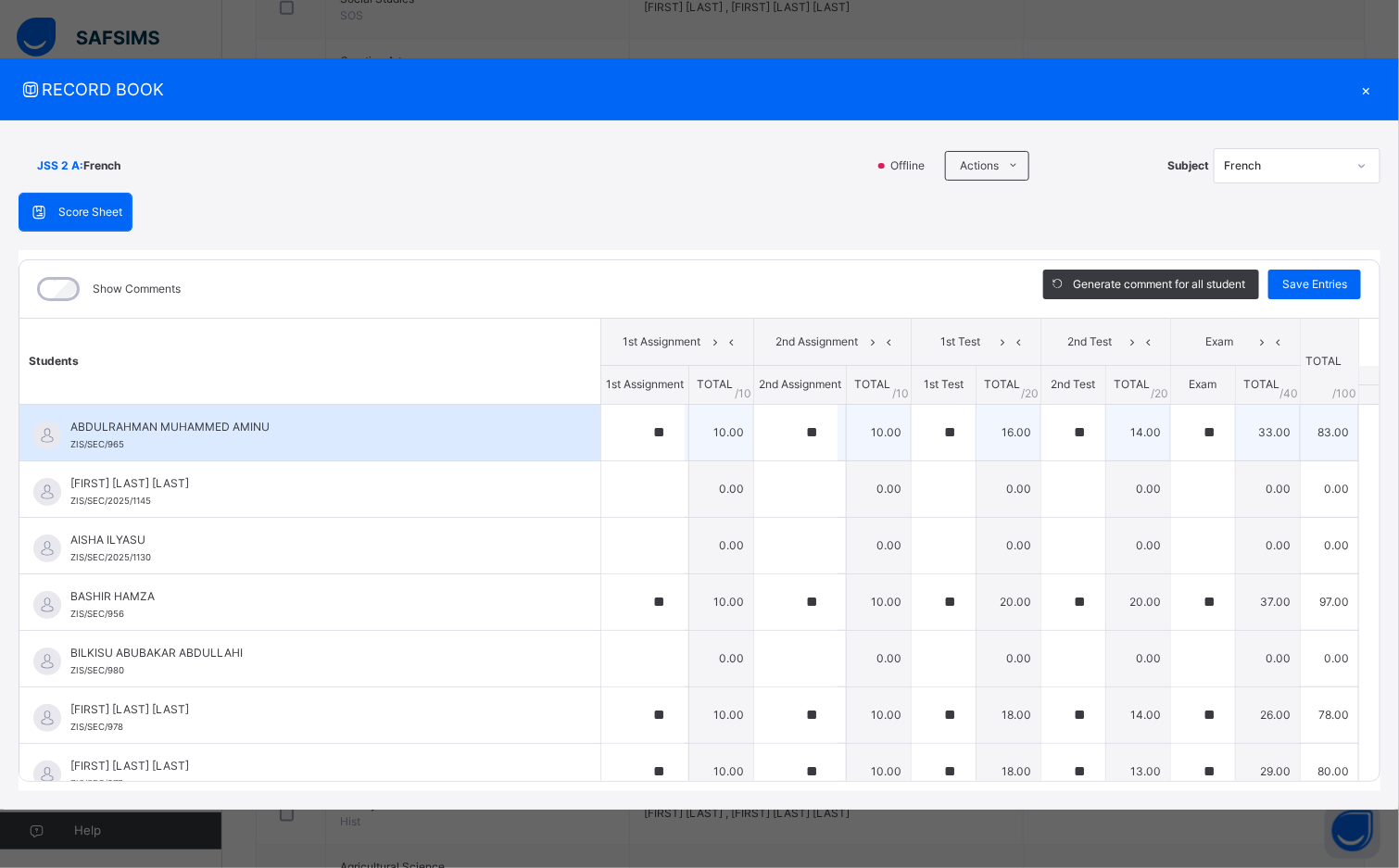scroll, scrollTop: 723, scrollLeft: 0, axis: vertical 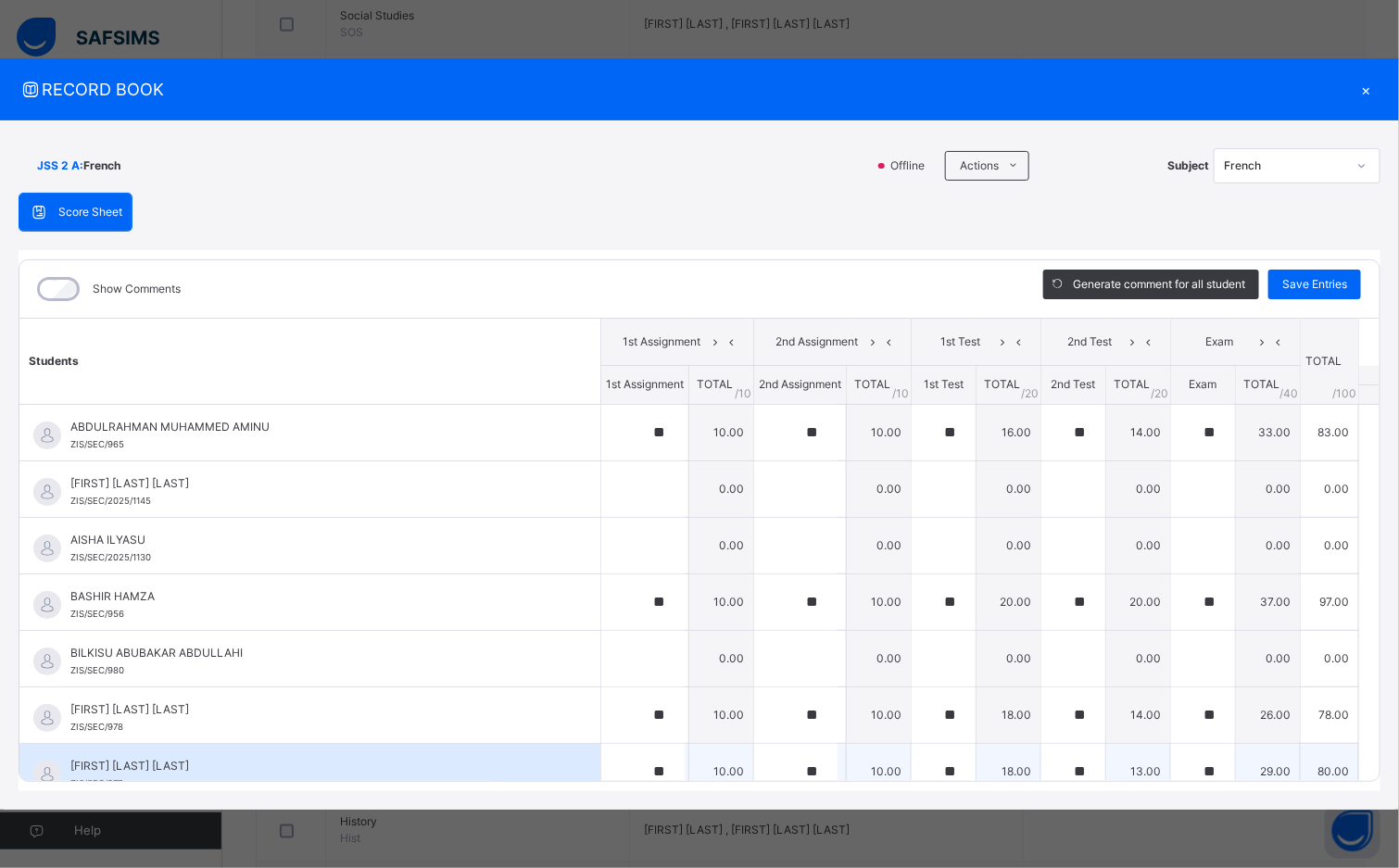 click on "[FIRST] [LAST] [STUDENT_ID]" at bounding box center (314, 774) 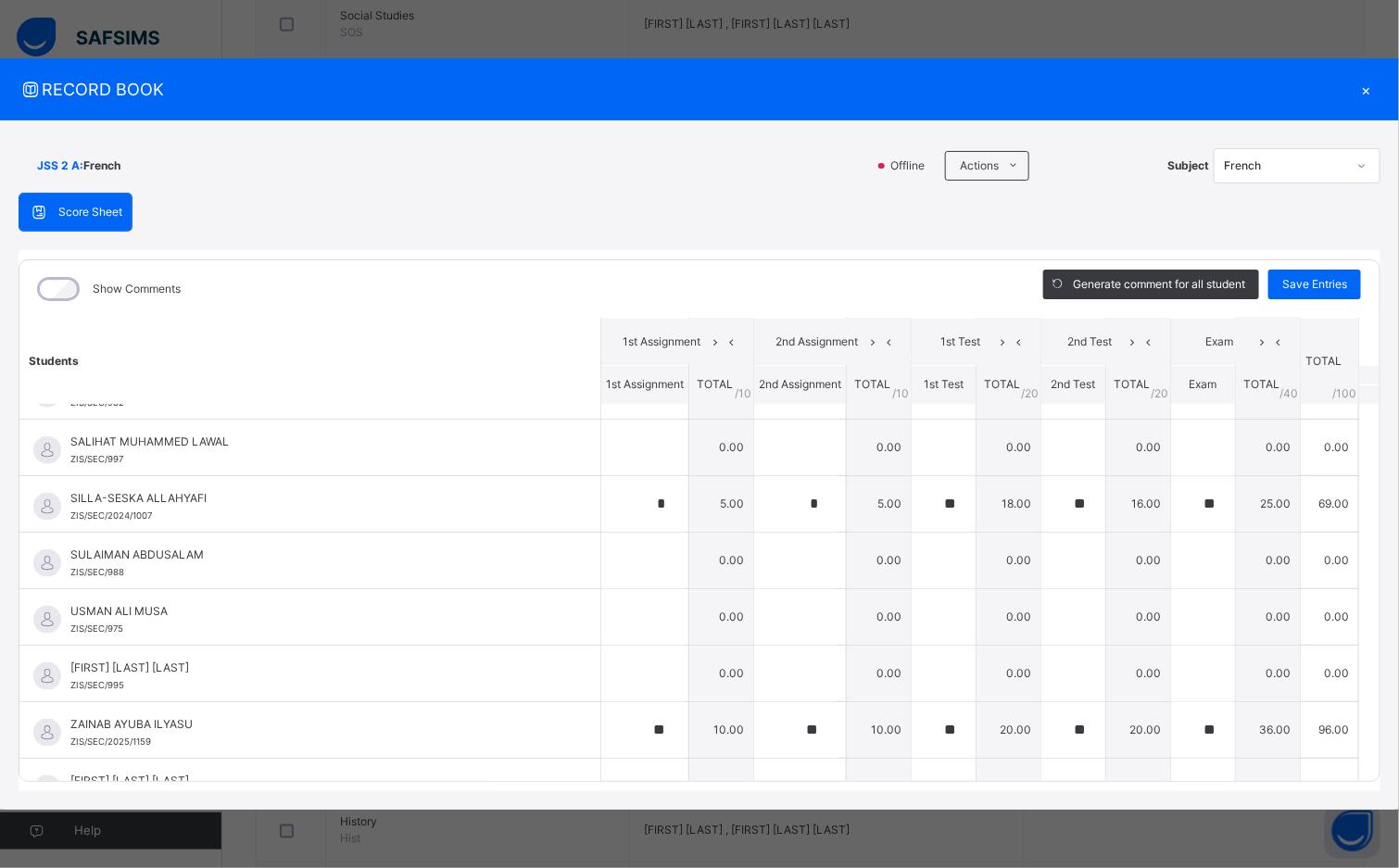 scroll, scrollTop: 935, scrollLeft: 0, axis: vertical 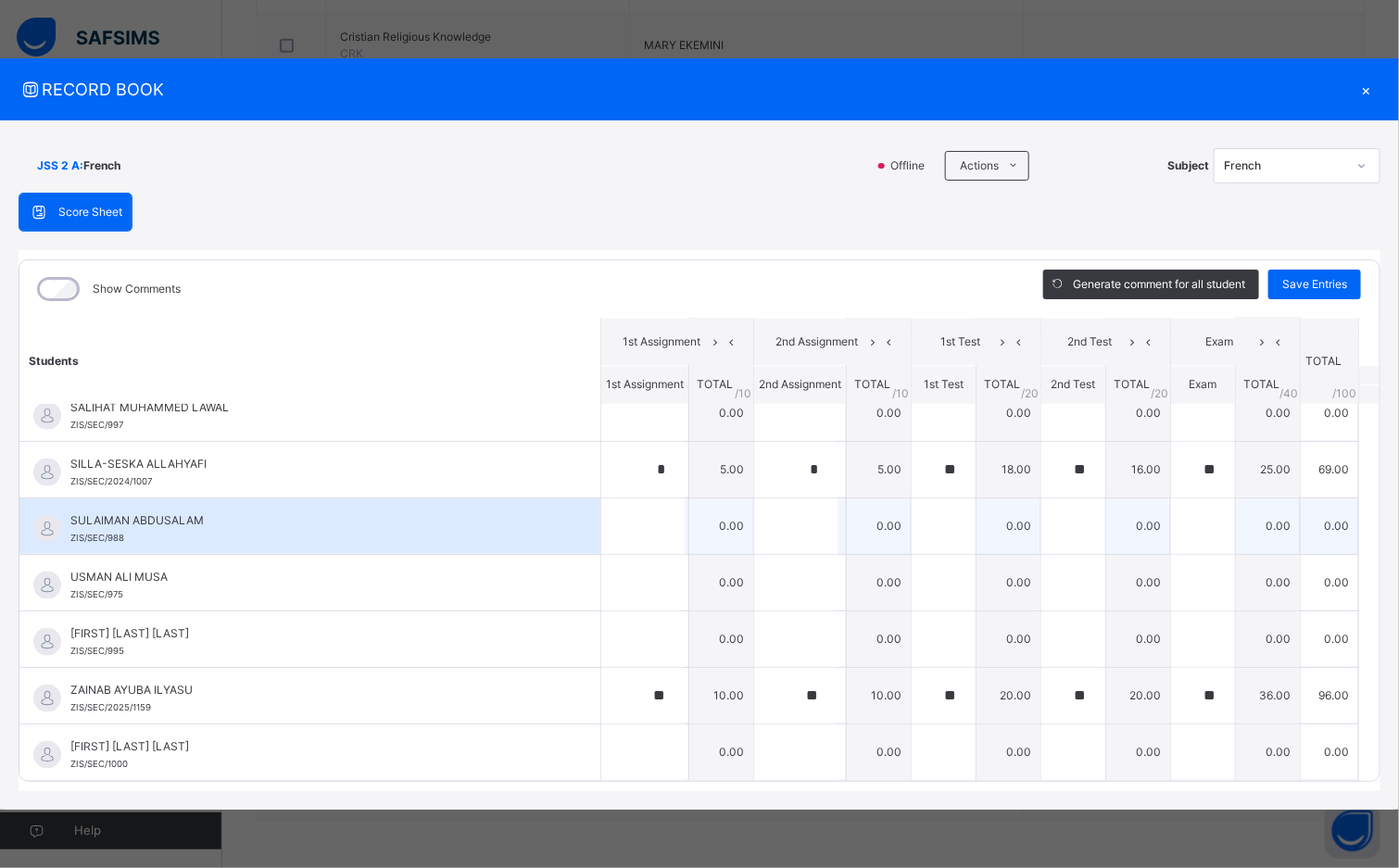 click on "[FIRST]  [LAST] [ID]" at bounding box center (309, 526) 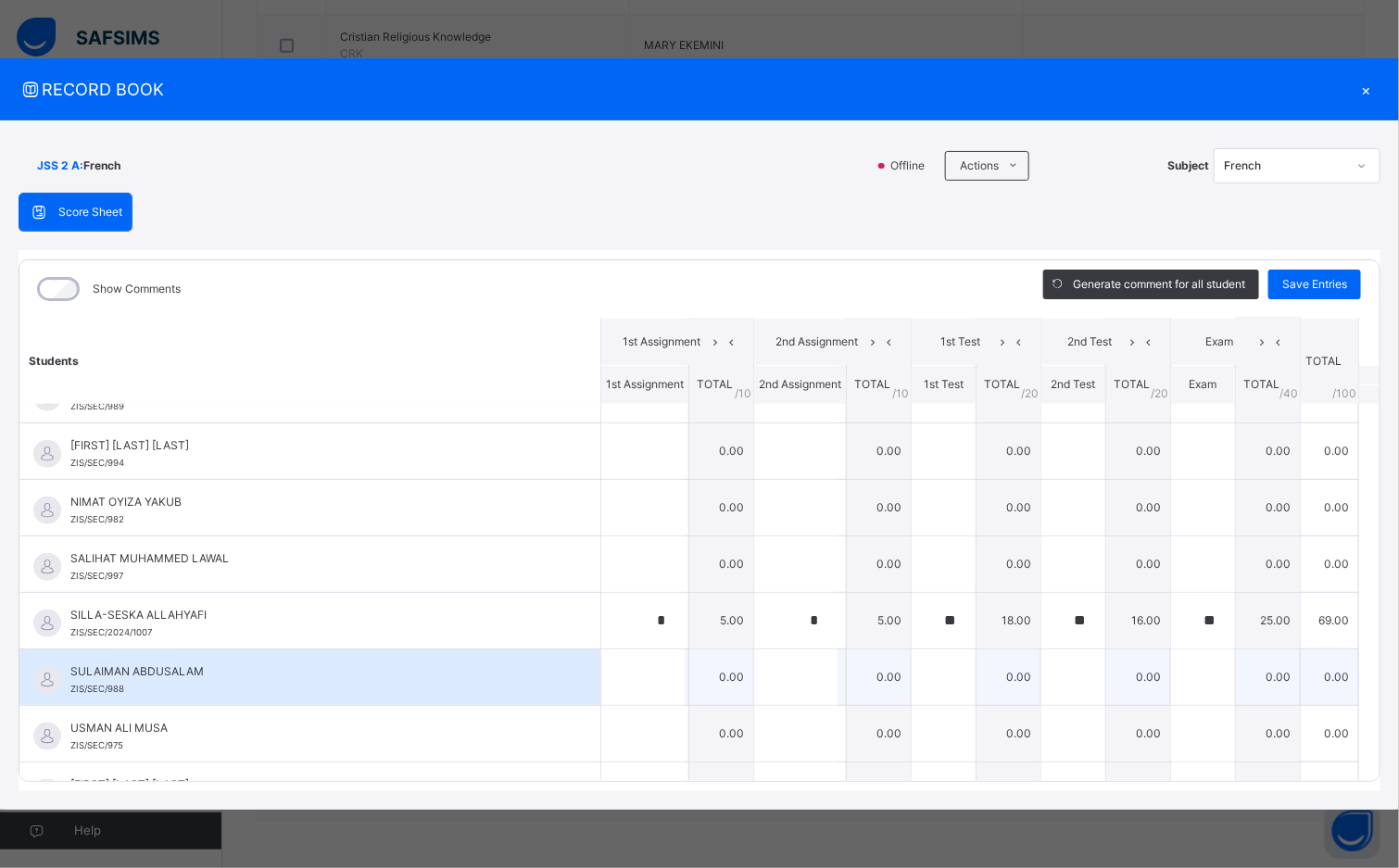 scroll, scrollTop: 768, scrollLeft: 0, axis: vertical 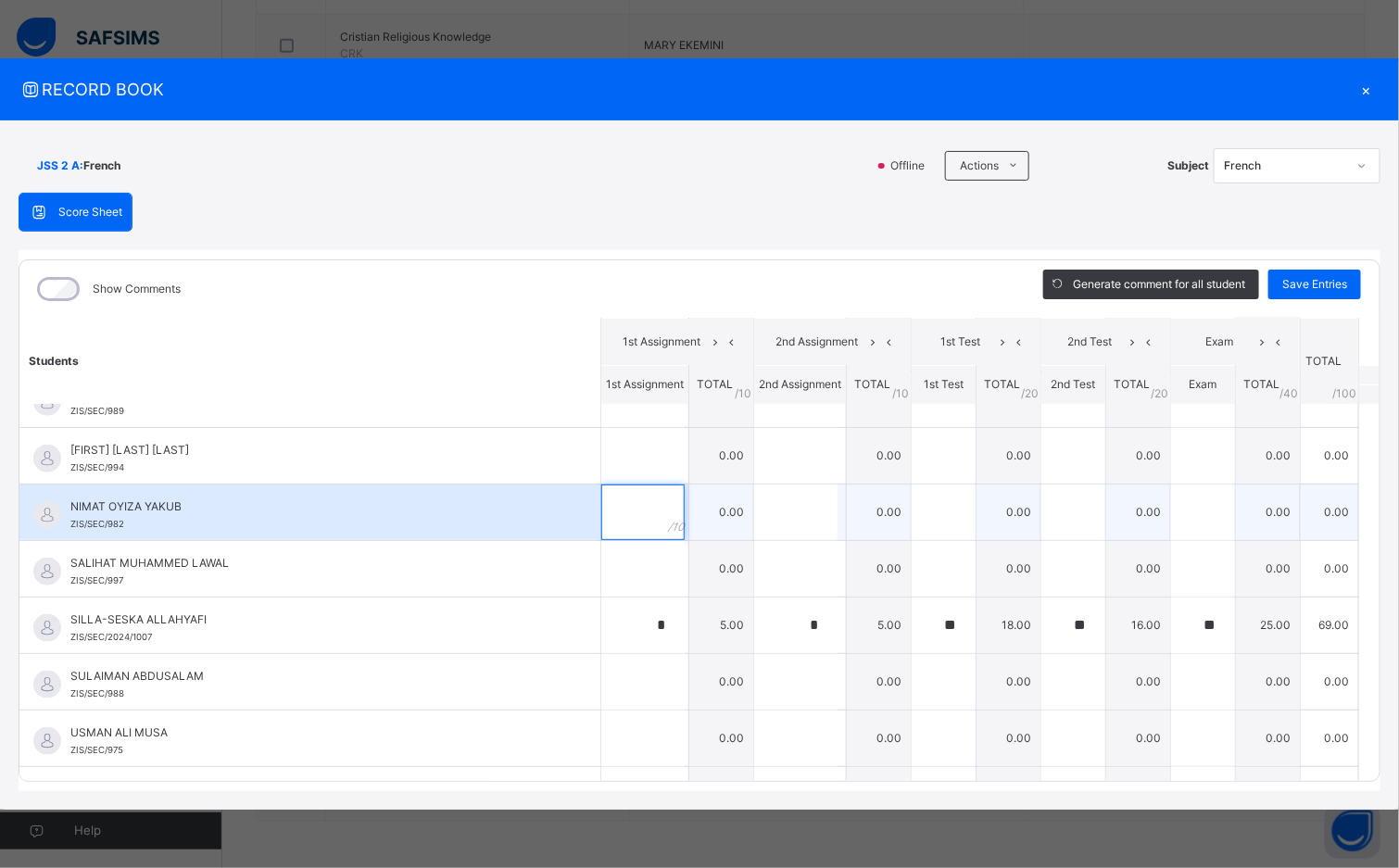 click at bounding box center [643, 512] 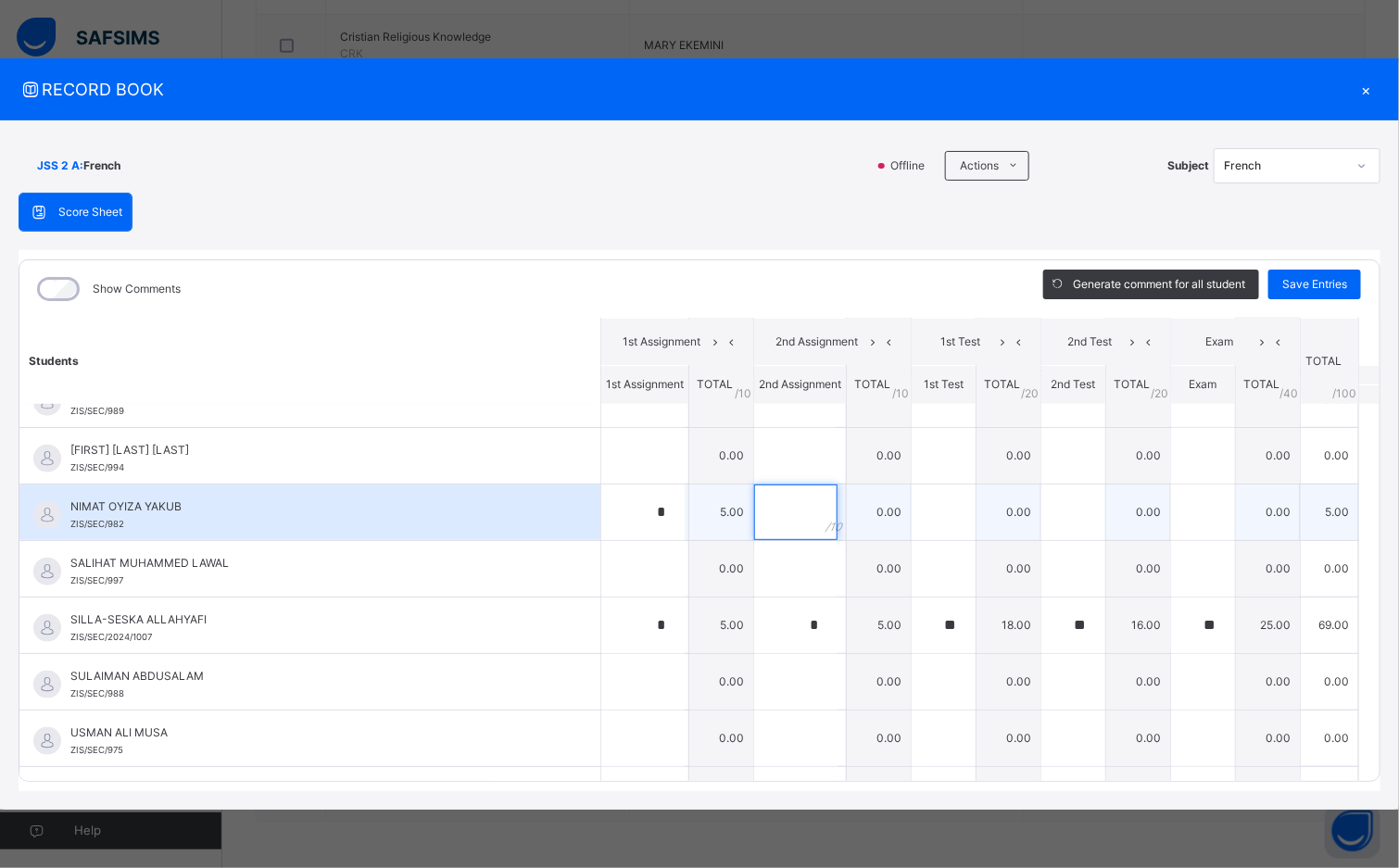 click at bounding box center (796, 512) 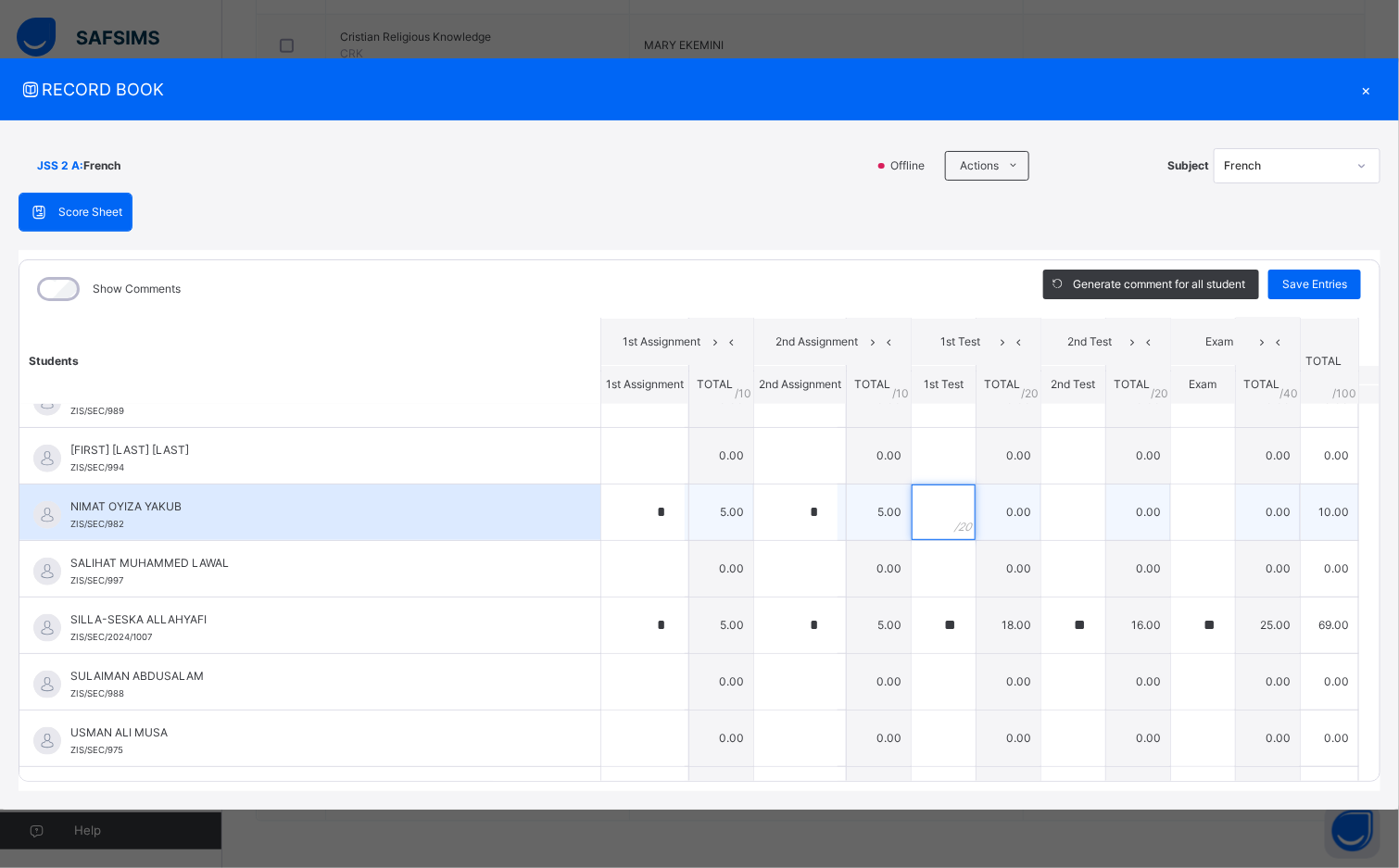 click at bounding box center (943, 512) 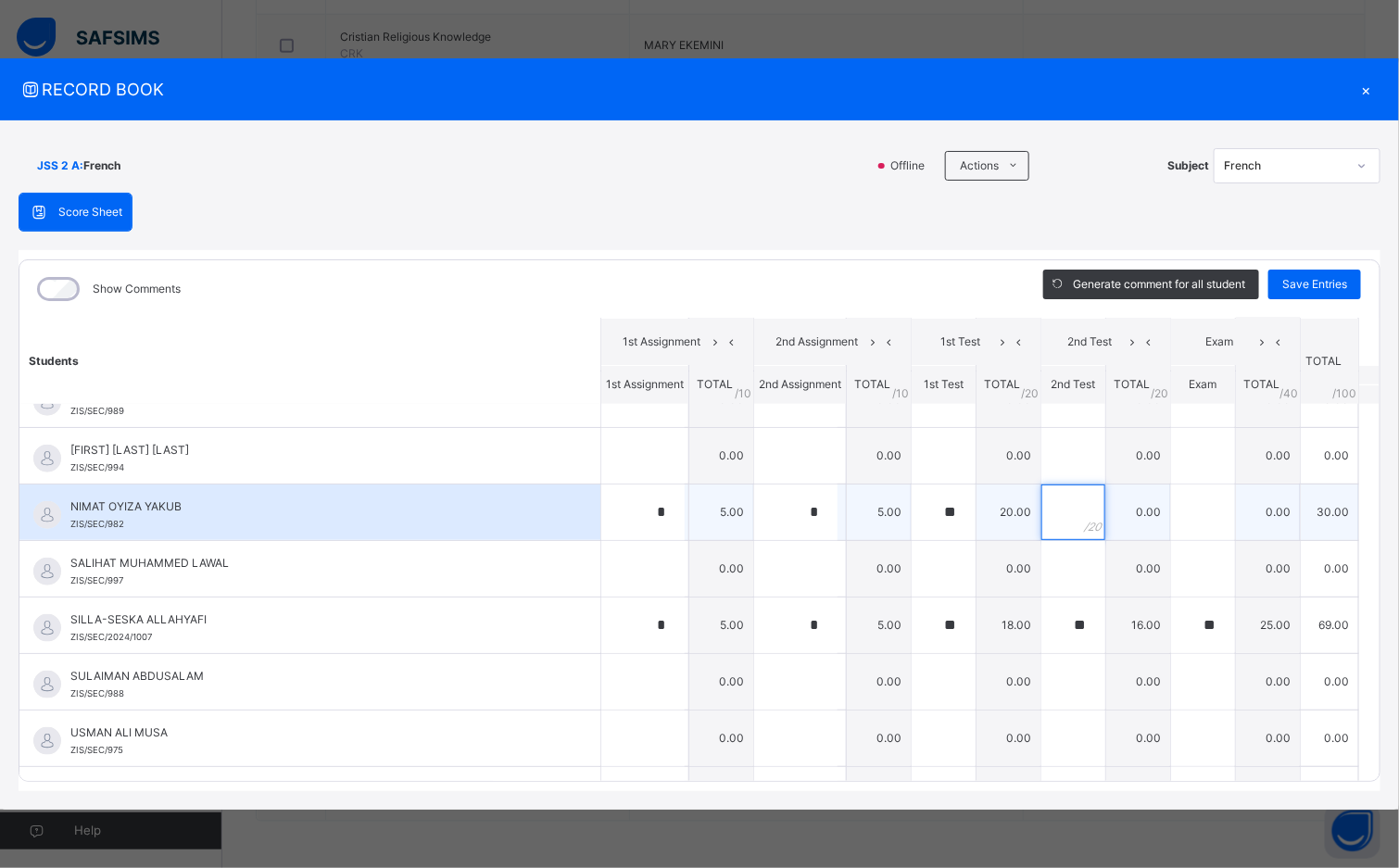 click at bounding box center [1073, 512] 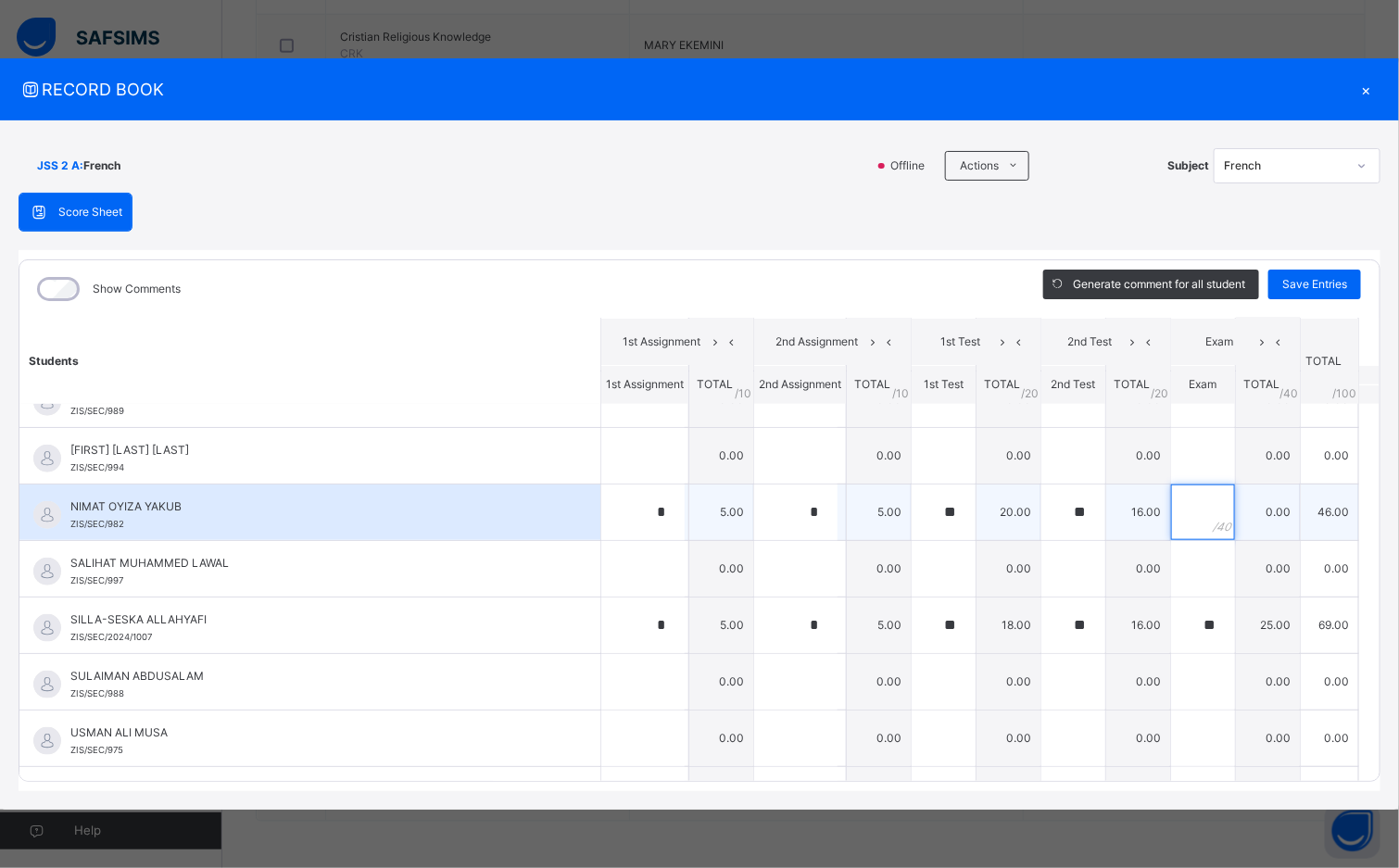 click at bounding box center [1203, 512] 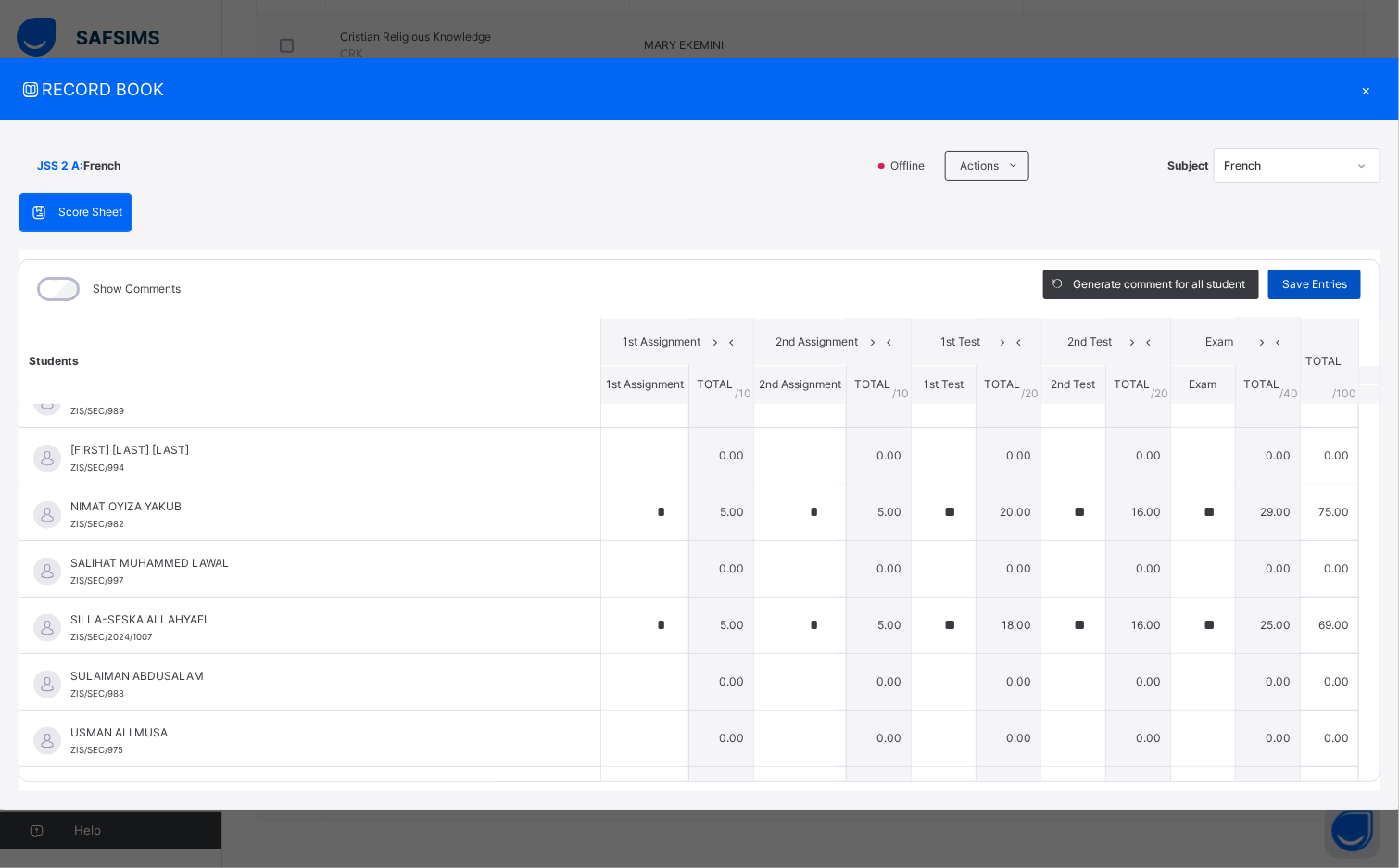 click on "Save Entries" at bounding box center (1315, 284) 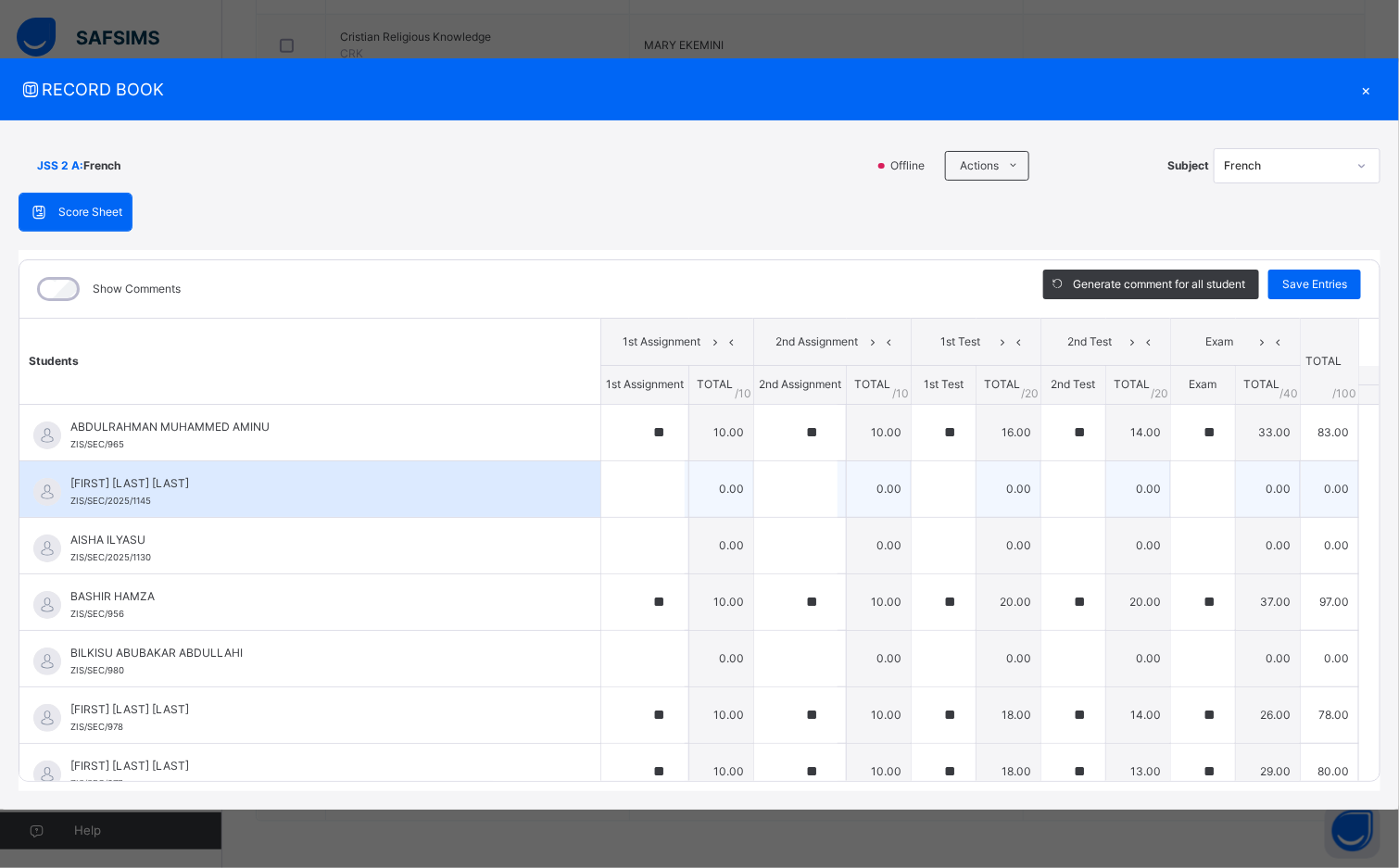 click on "[FIRST] [LAST] [LAST] [ID]" at bounding box center [309, 489] 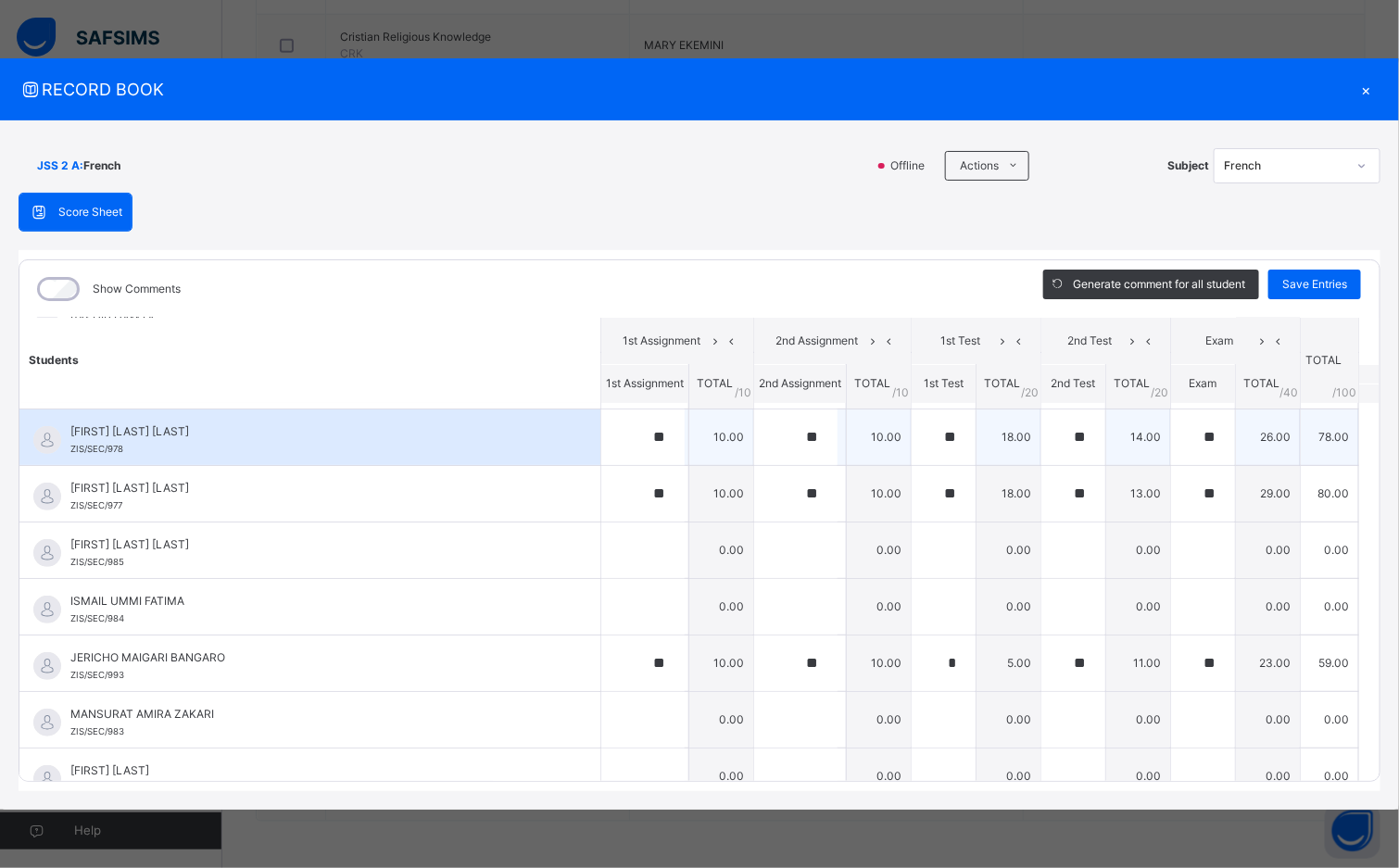 scroll, scrollTop: 333, scrollLeft: 0, axis: vertical 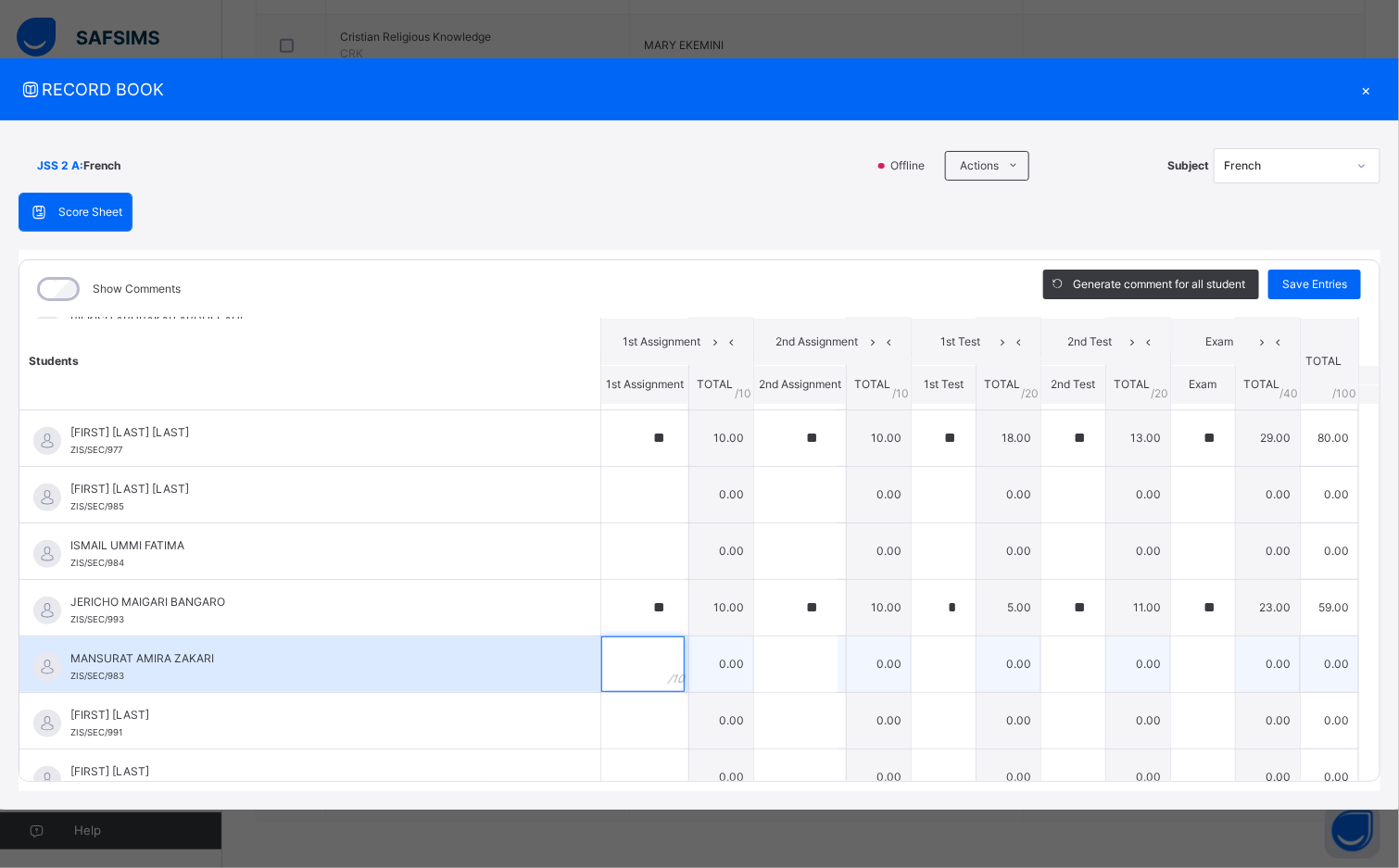 click at bounding box center [643, 664] 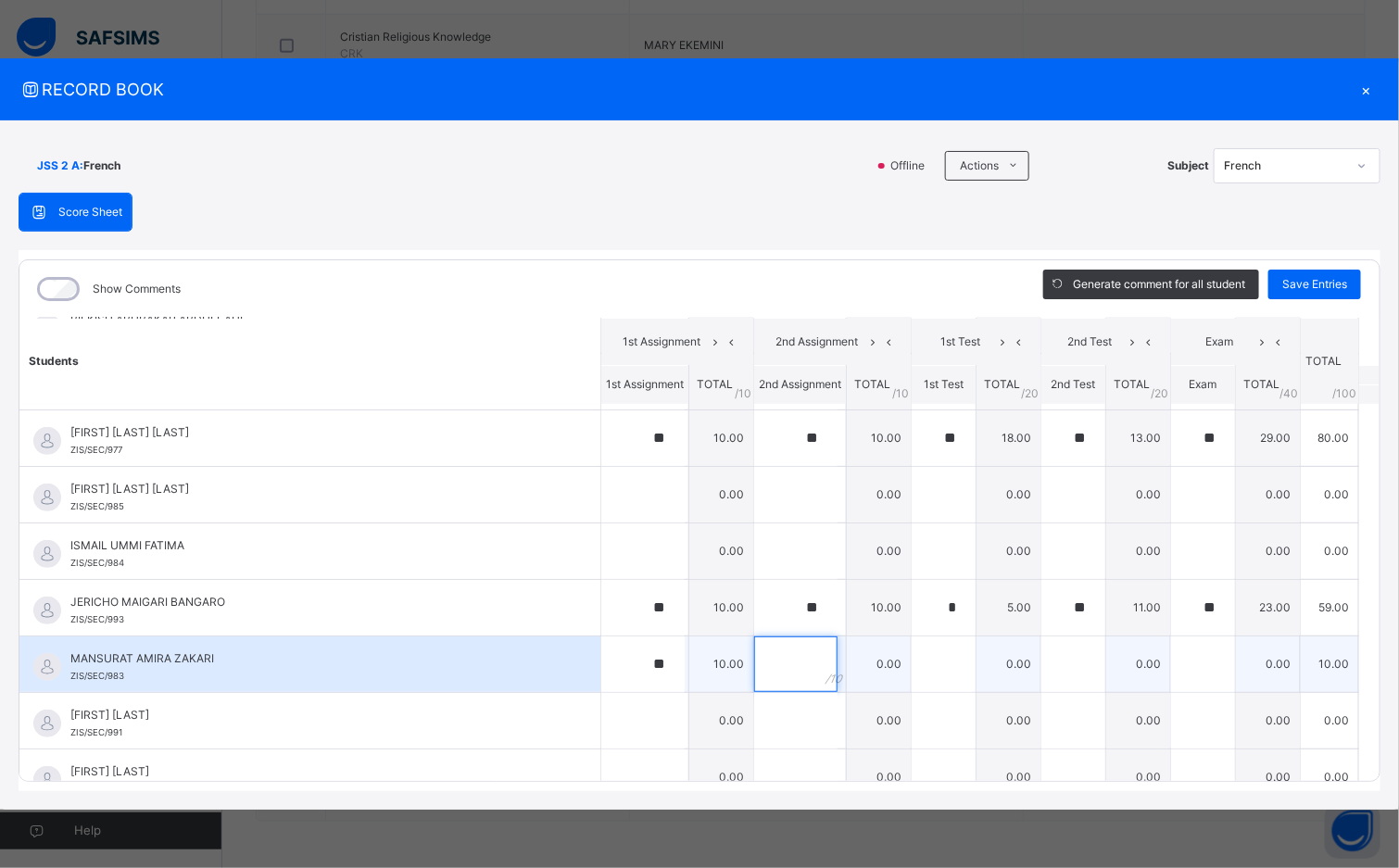 click at bounding box center [796, 664] 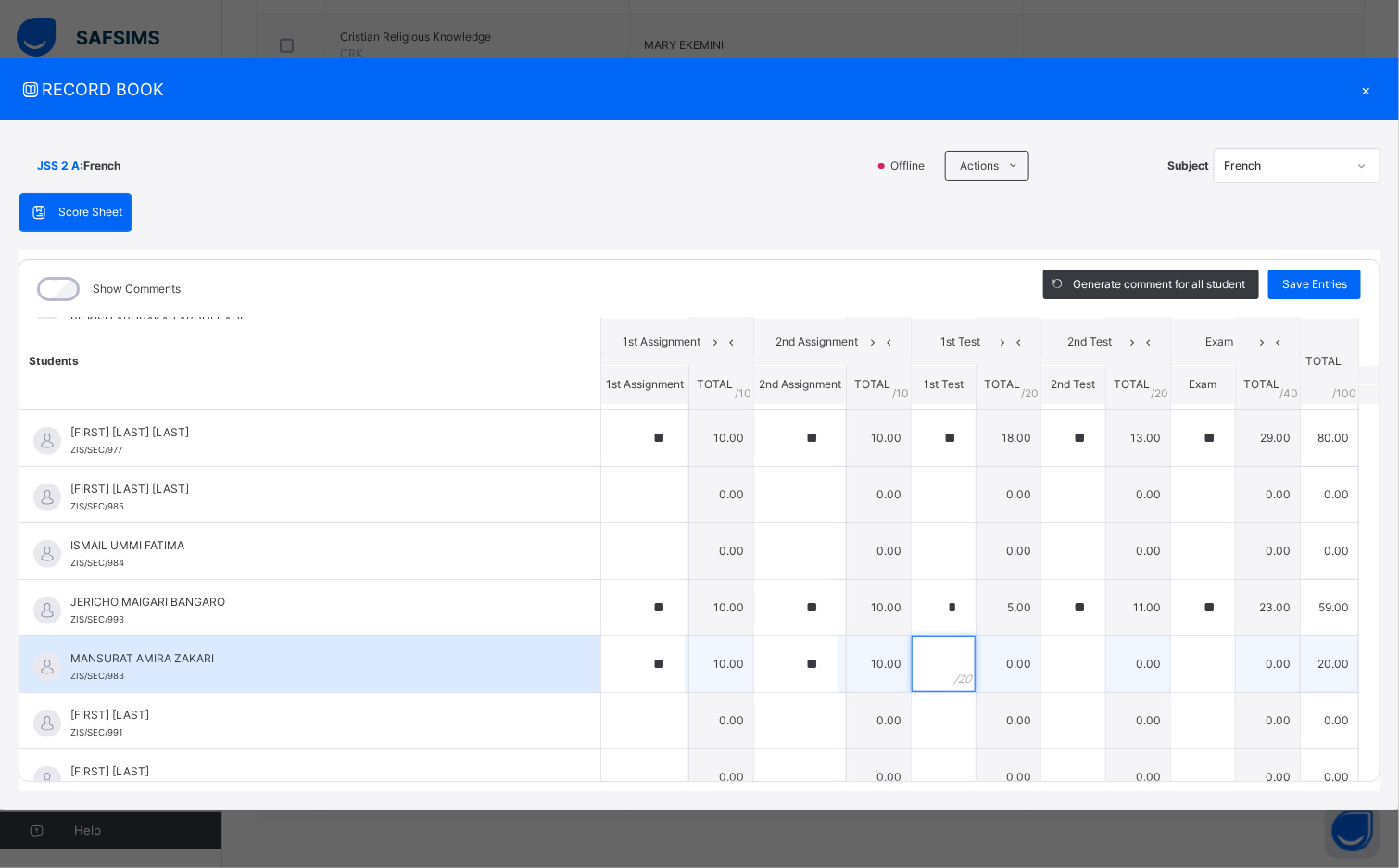 click at bounding box center (943, 664) 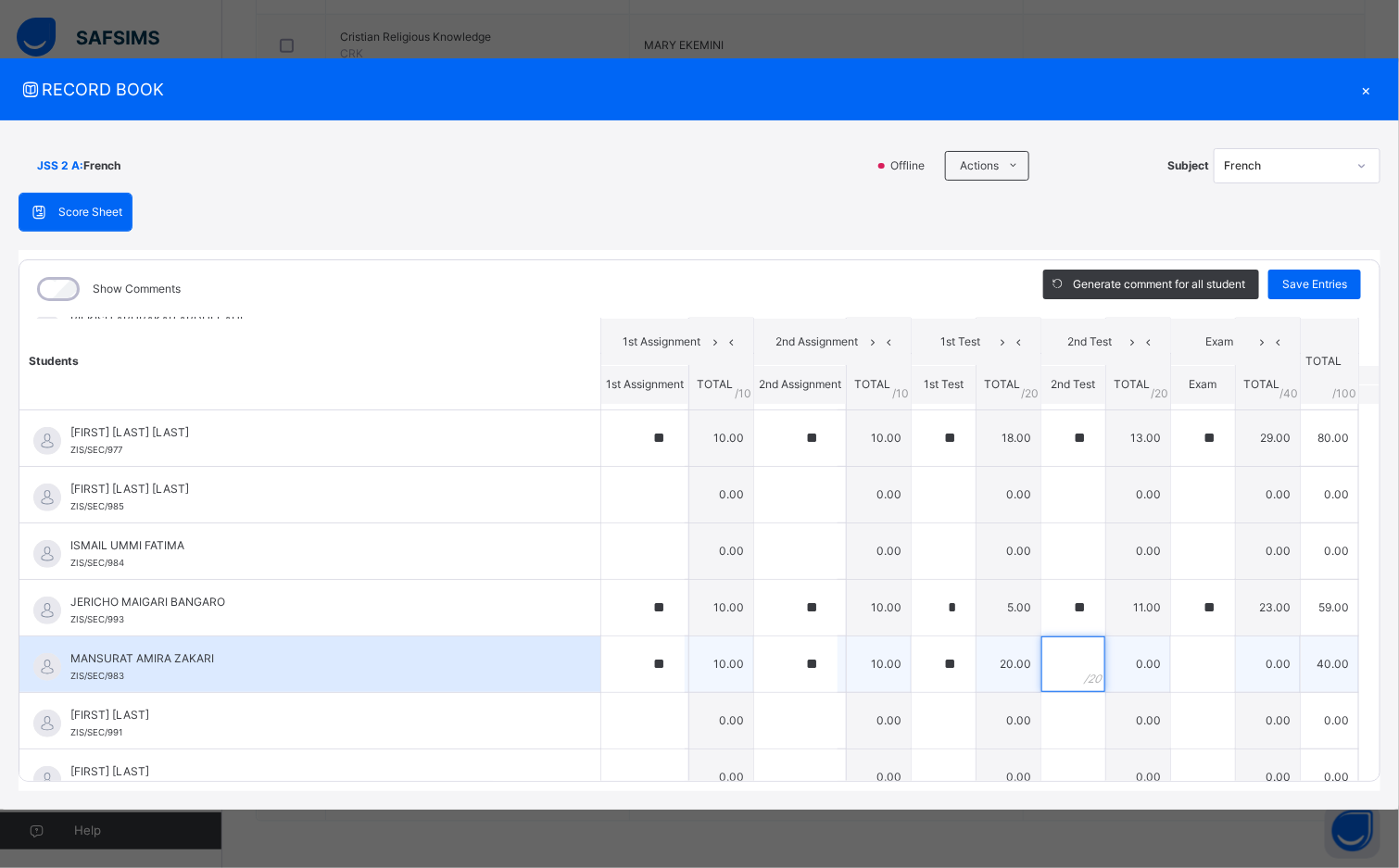 click at bounding box center [1073, 664] 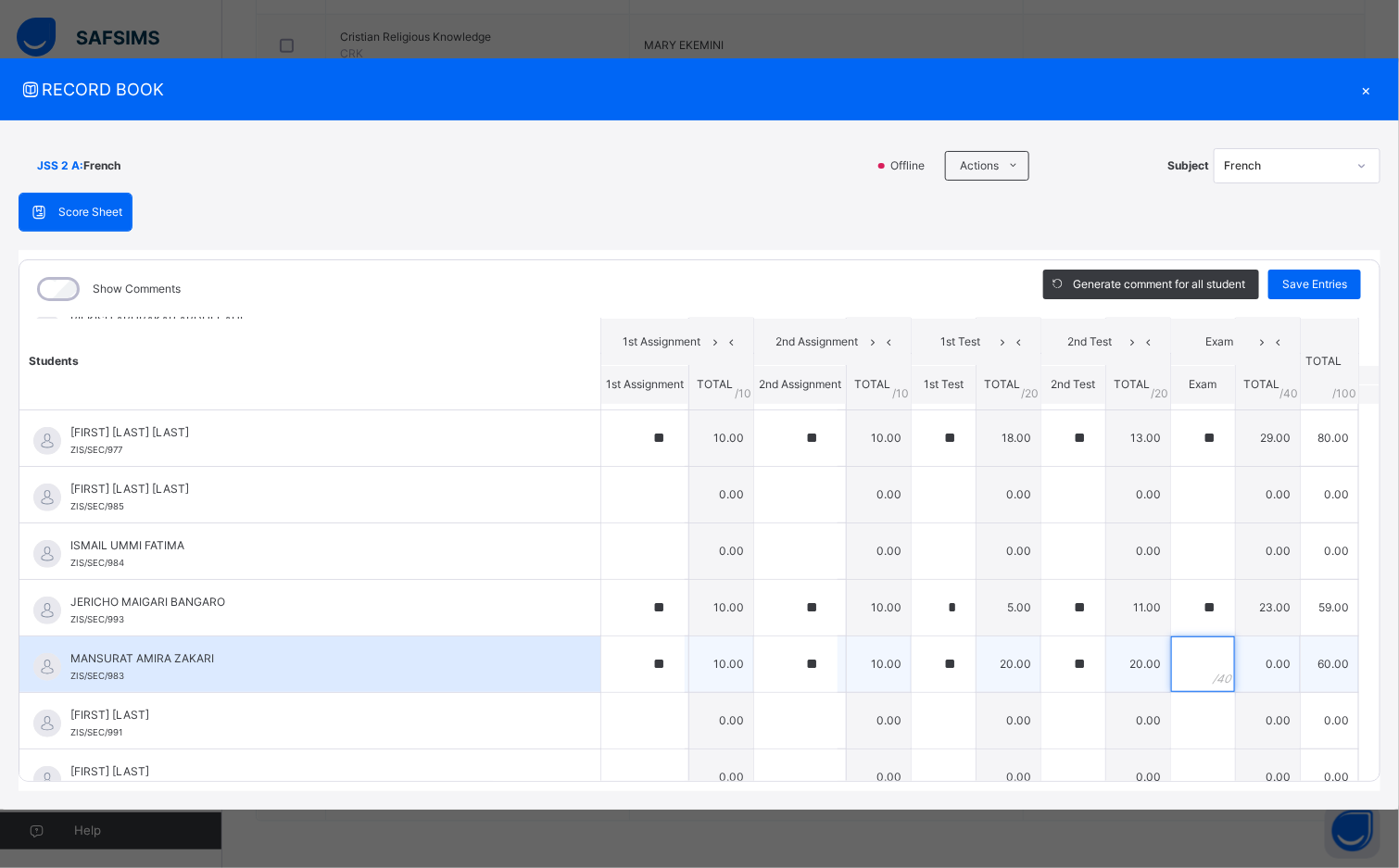 click at bounding box center [1203, 664] 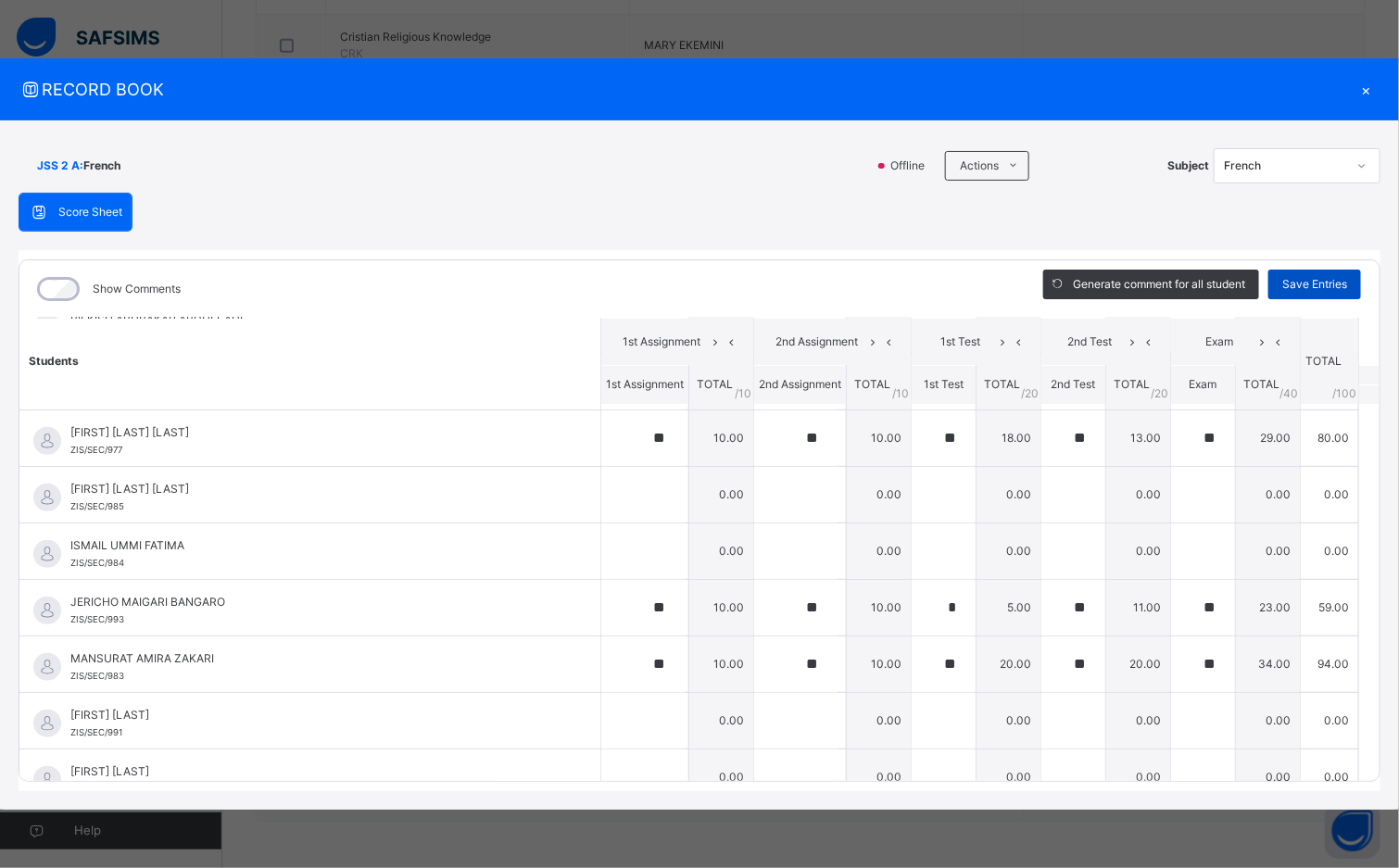 click on "Save Entries" at bounding box center (1315, 284) 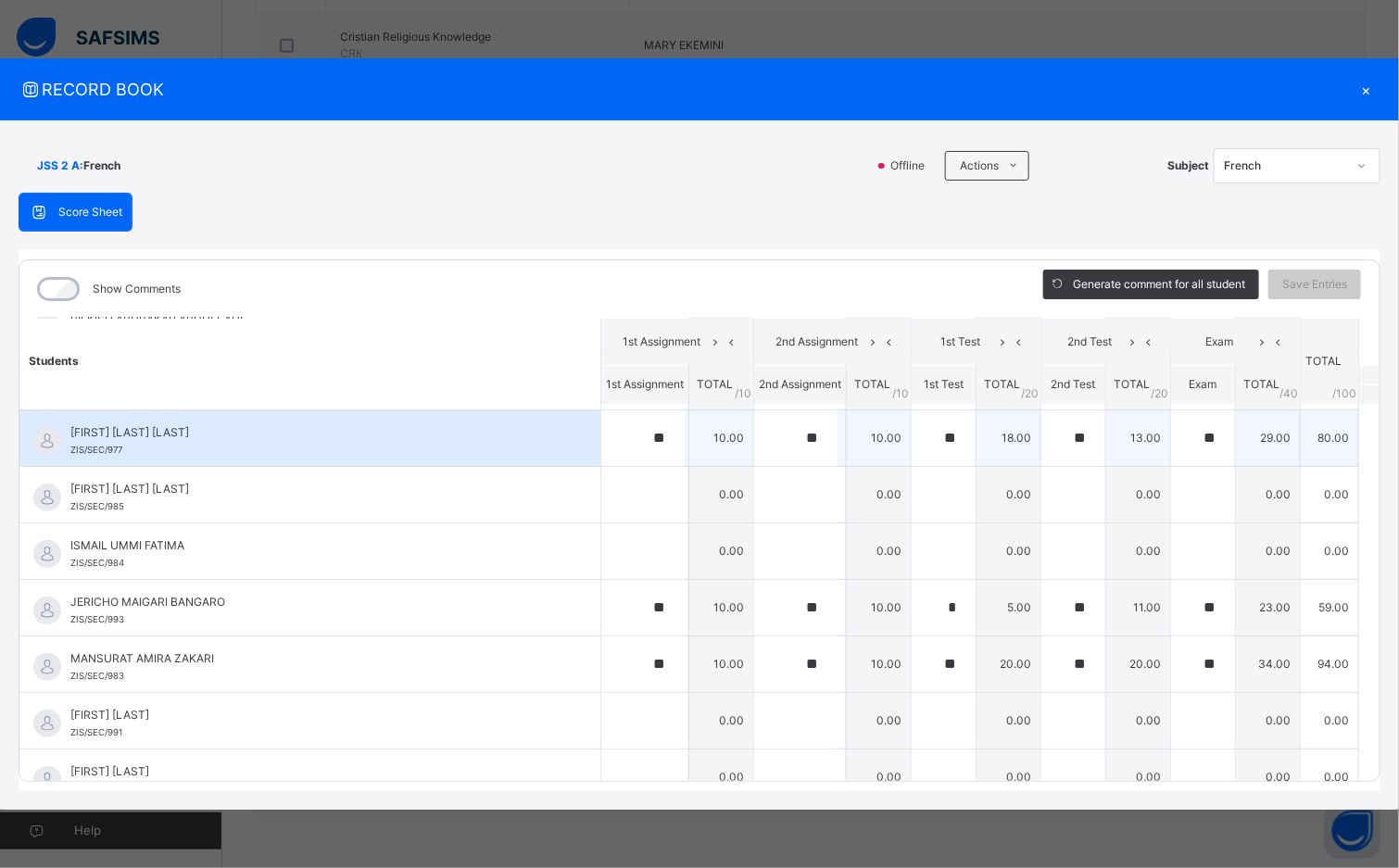 click on "[FIRST] [LAST] [LAST]" at bounding box center [314, 433] 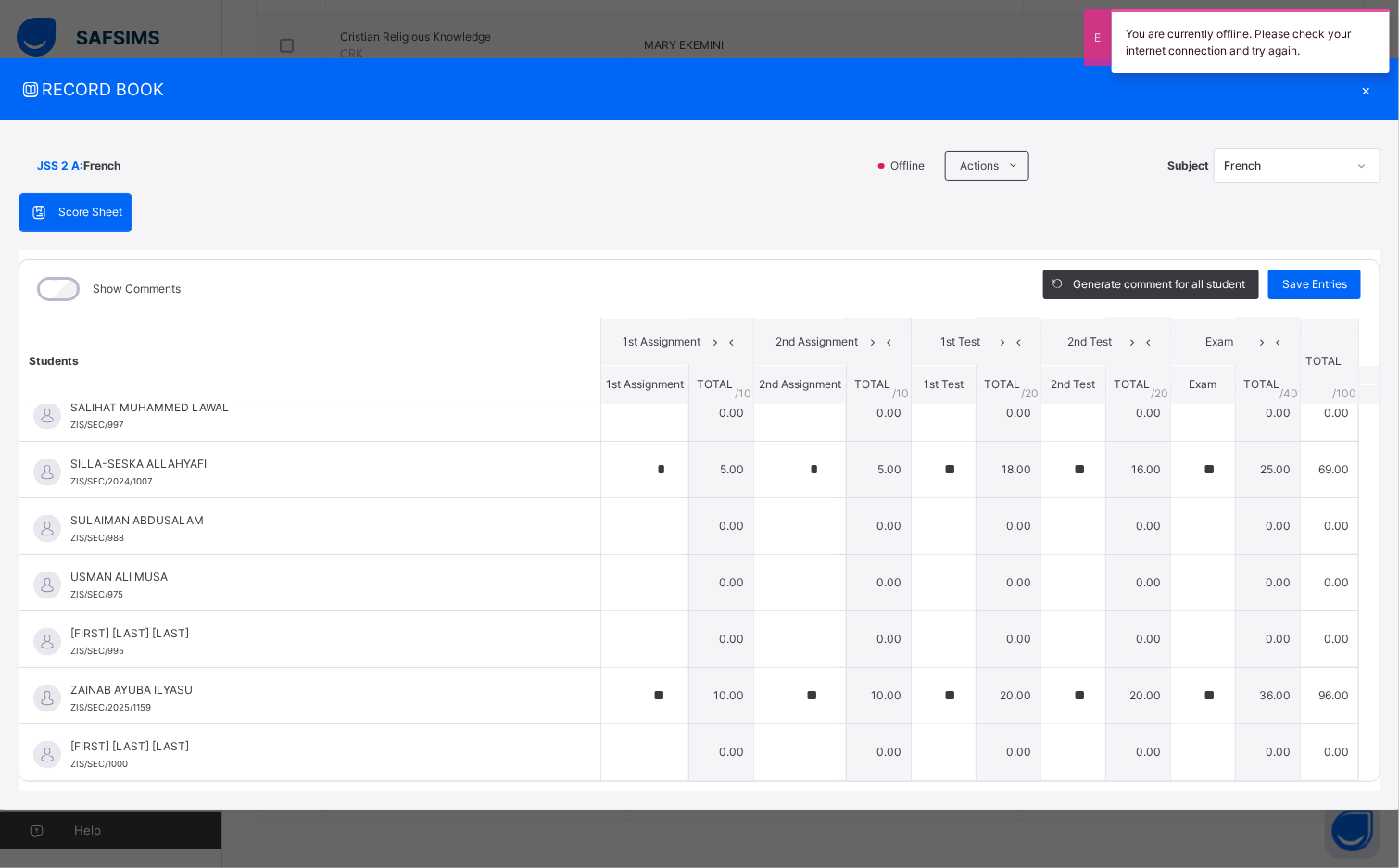 scroll, scrollTop: 935, scrollLeft: 0, axis: vertical 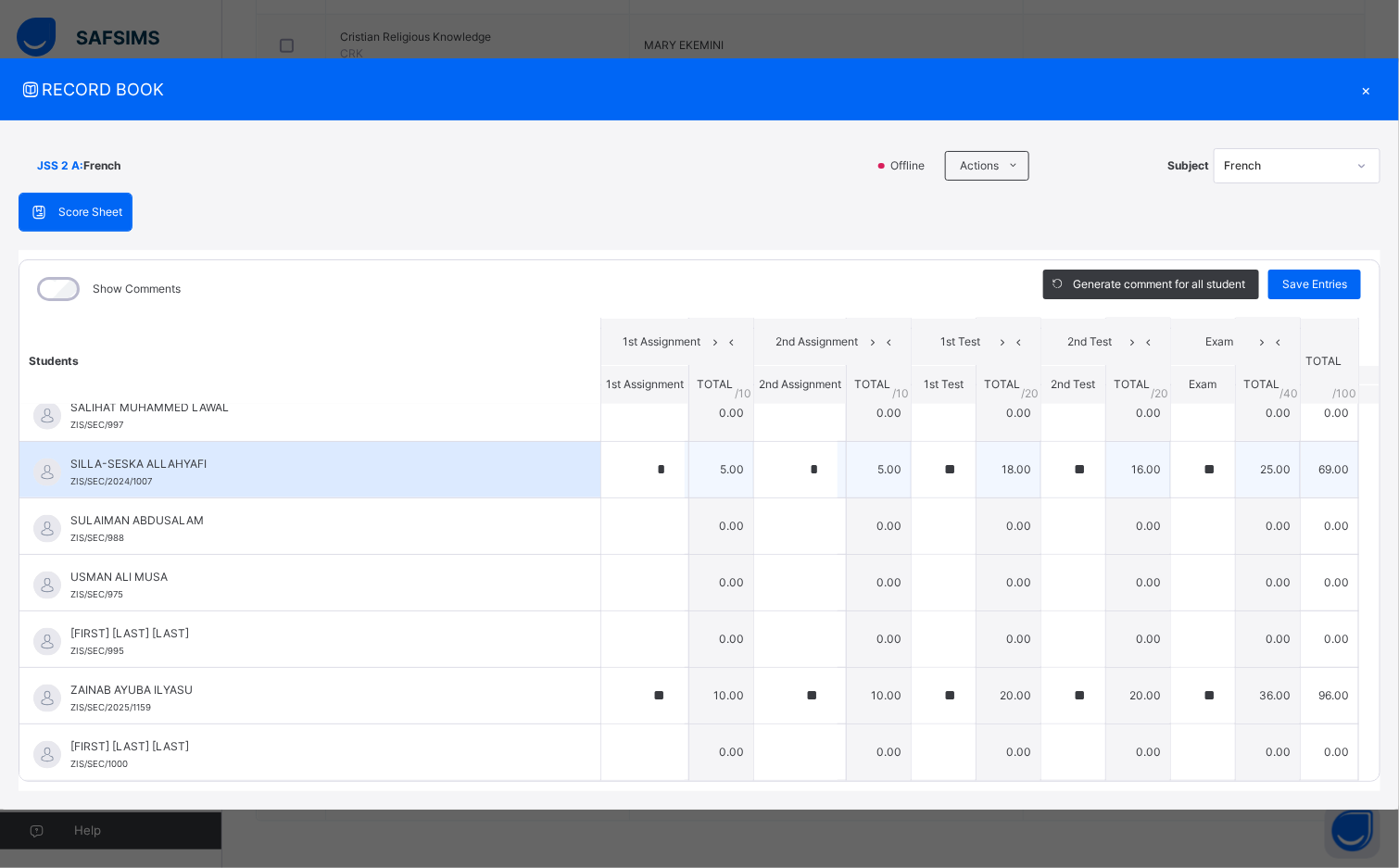 click on "SILLA-SESKA  ALLAHYAFI" at bounding box center (314, 464) 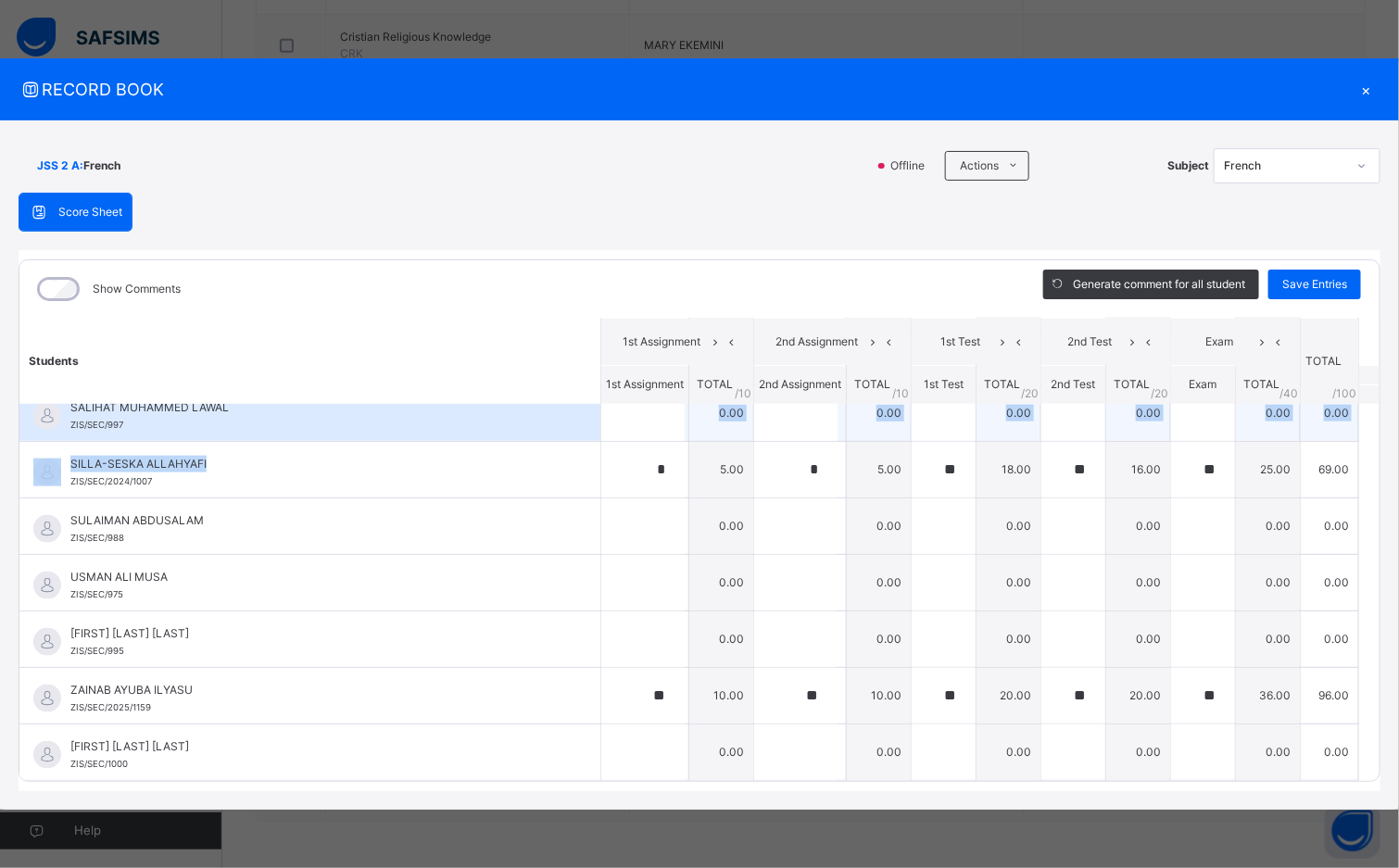 click on "[FIRST] [LAST] [LAST] [STUDENT_ID] [FIRST] [LAST] [LAST] [STUDENT_ID] ** 10.00 ** 10.00 ** 16.00 ** 14.00 ** 33.00 83.00 Generate comment 0 / 250 × Subject Teacher’s Comment Generate and see in full the comment developed by the AI with an option to regenerate the comment JS [FIRST] [LAST] [STUDENT_ID] Total 83.00 / 100.00 Sims Bot Regenerate Use this comment [FIRST] [LAST] [LAST] [STUDENT_ID] [FIRST] [LAST] [LAST] [STUDENT_ID] 0.00 0.00 0.00 0.00 0.00 0.00 Generate comment 0 / 250 × Subject Teacher’s Comment Generate and see in full the comment developed by the AI with an option to regenerate the comment JS [FIRST] [LAST] [STUDENT_ID] Total 0.00 / 100.00 Sims Bot Regenerate Use this comment [FIRST] [LAST] [STUDENT_ID] [FIRST] [LAST] [STUDENT_ID] 0.00 0.00 0.00 0.00 0.00 0.00 Generate comment 0 / 250 × Subject Teacher’s Comment JS [FIRST] [LAST] [STUDENT_ID] Total 0.00 / 100.00 Sims Bot" at bounding box center (700, 130) 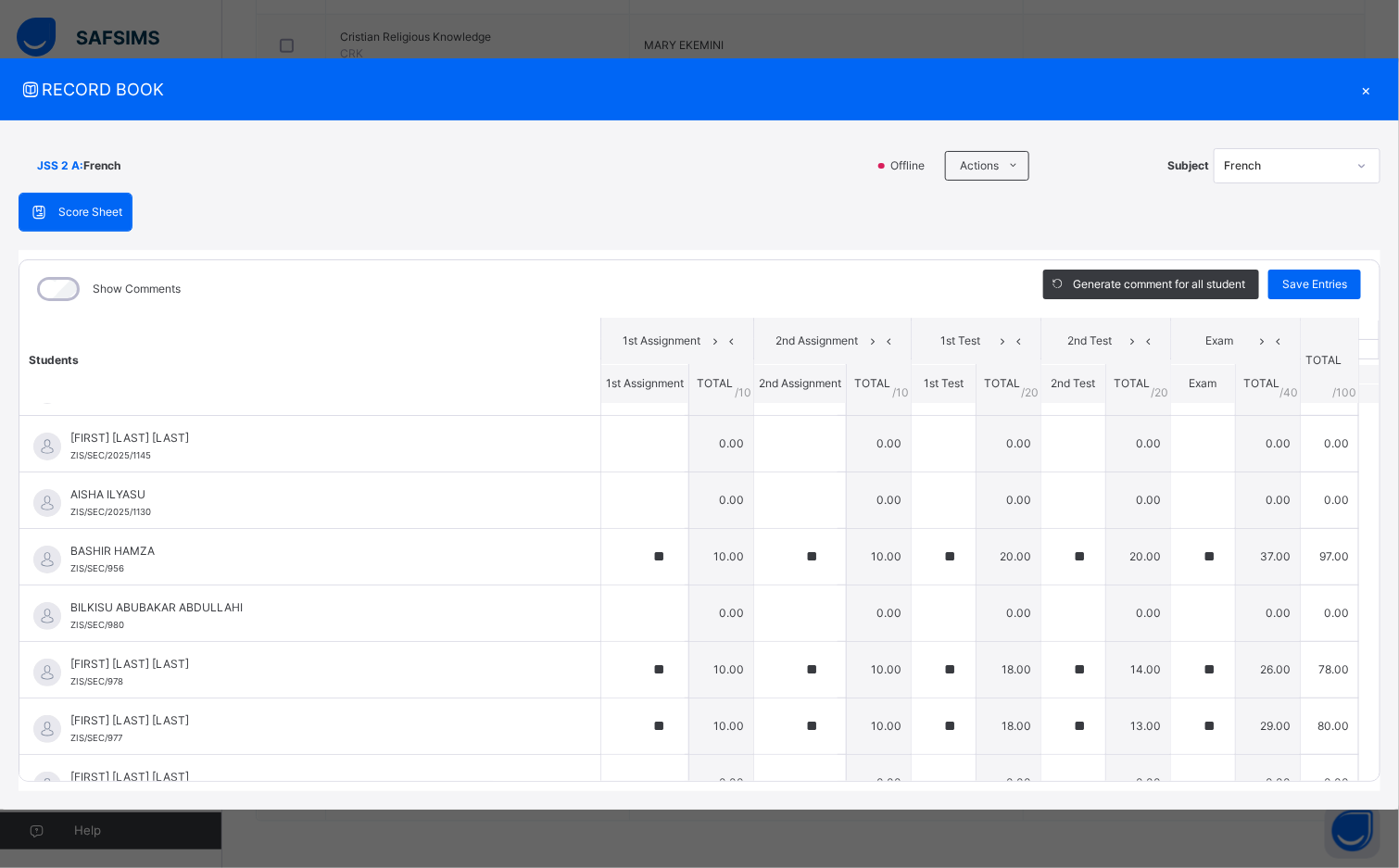 scroll, scrollTop: 0, scrollLeft: 0, axis: both 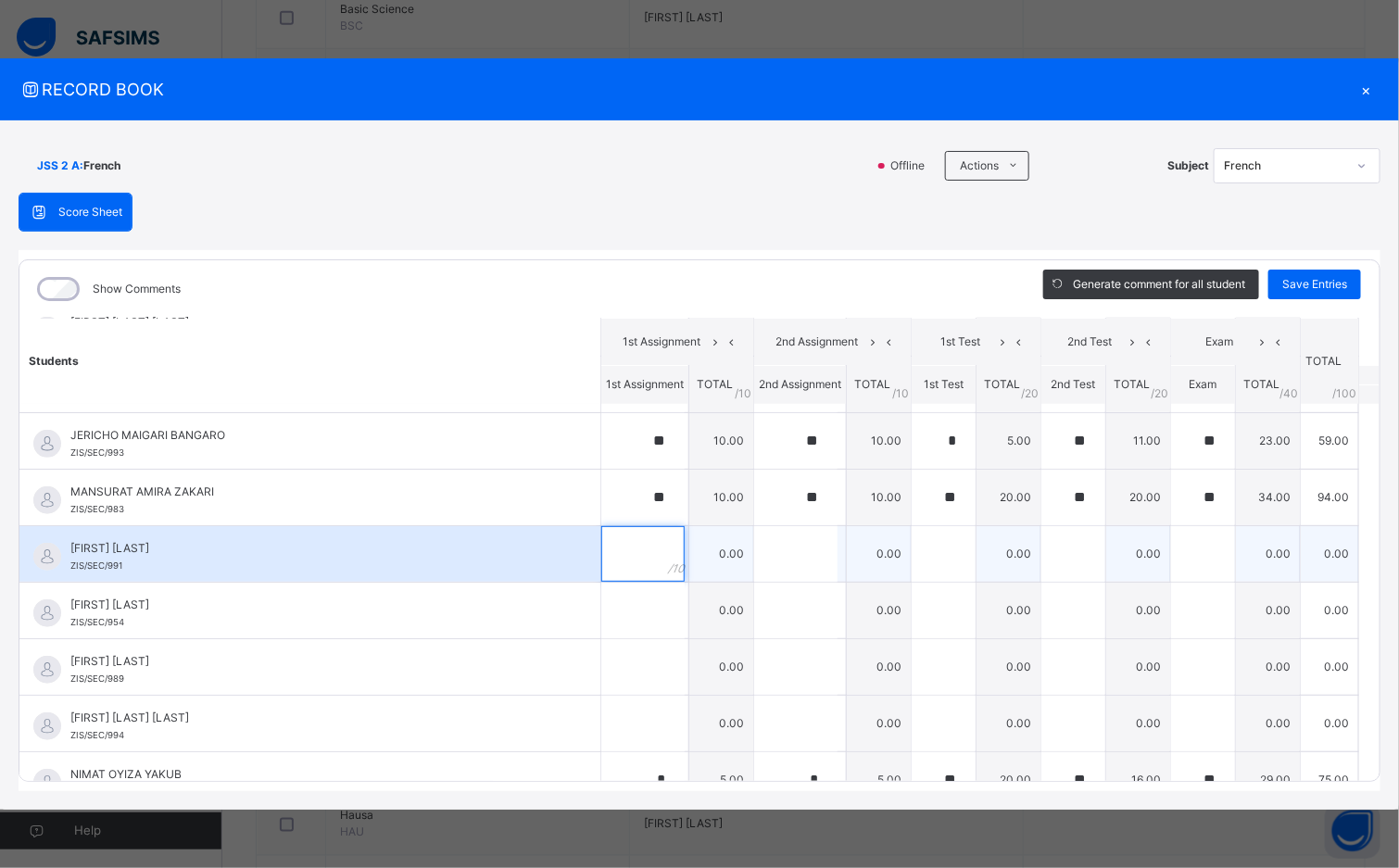 click at bounding box center [643, 554] 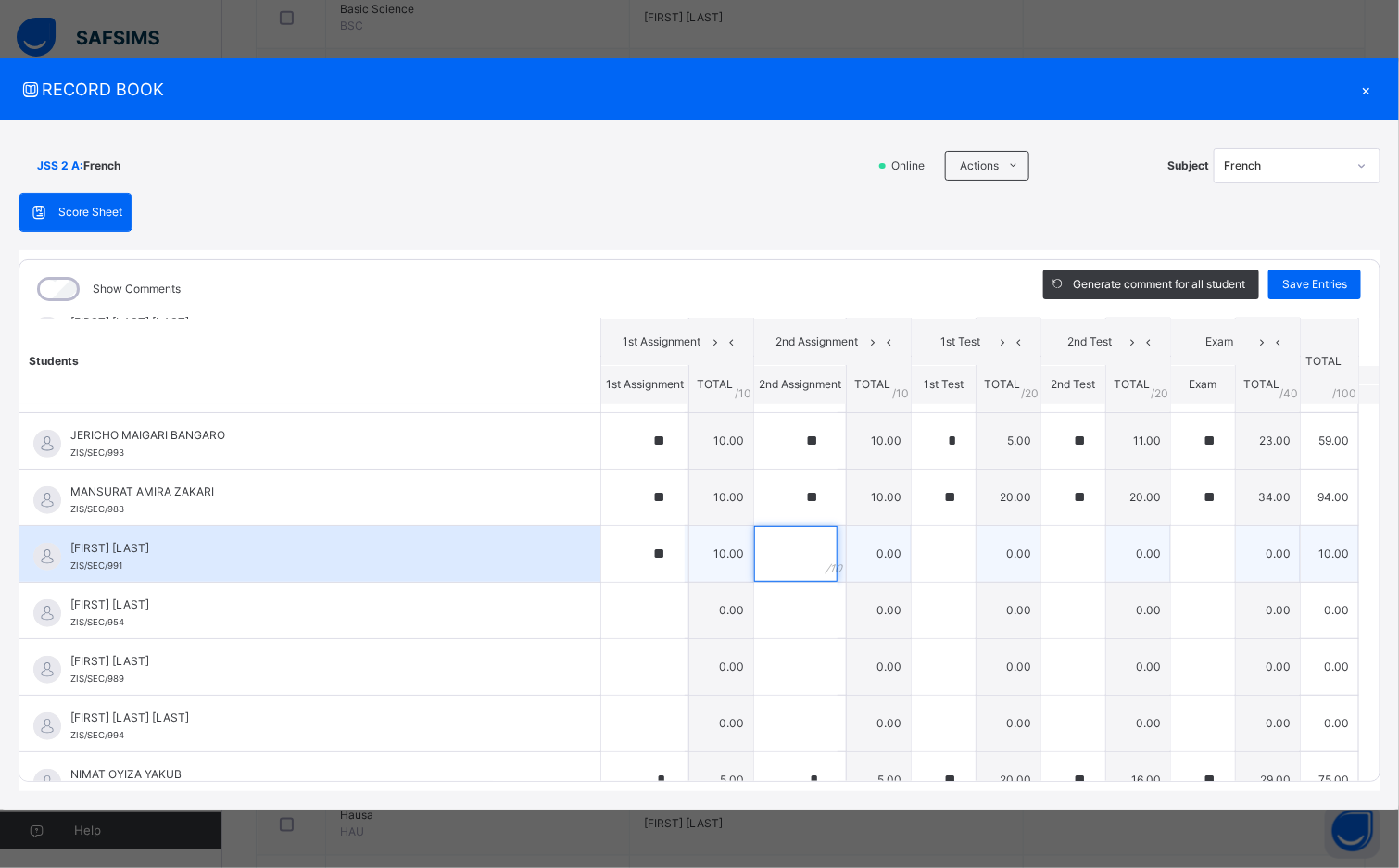 click at bounding box center (796, 554) 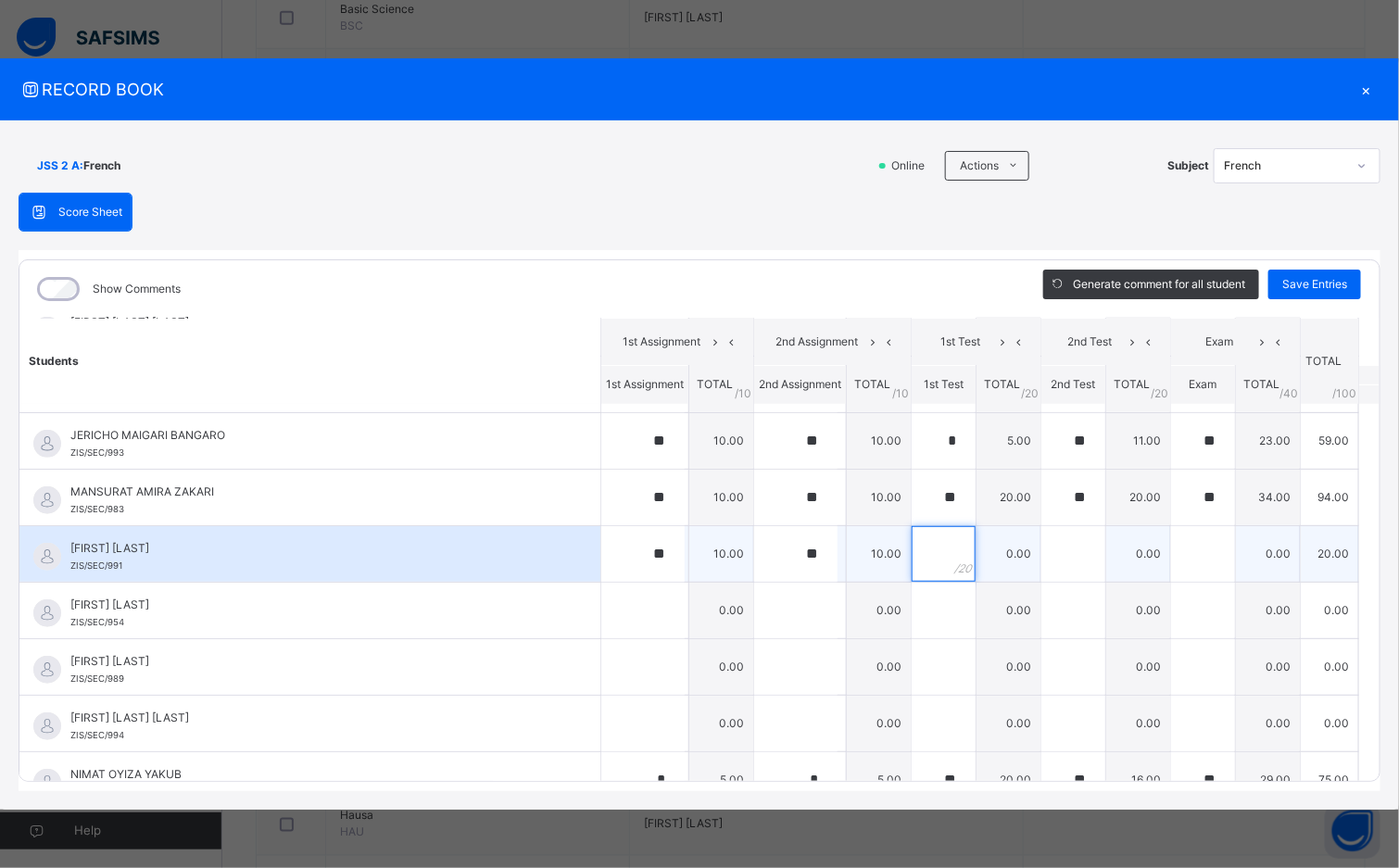 click at bounding box center [943, 554] 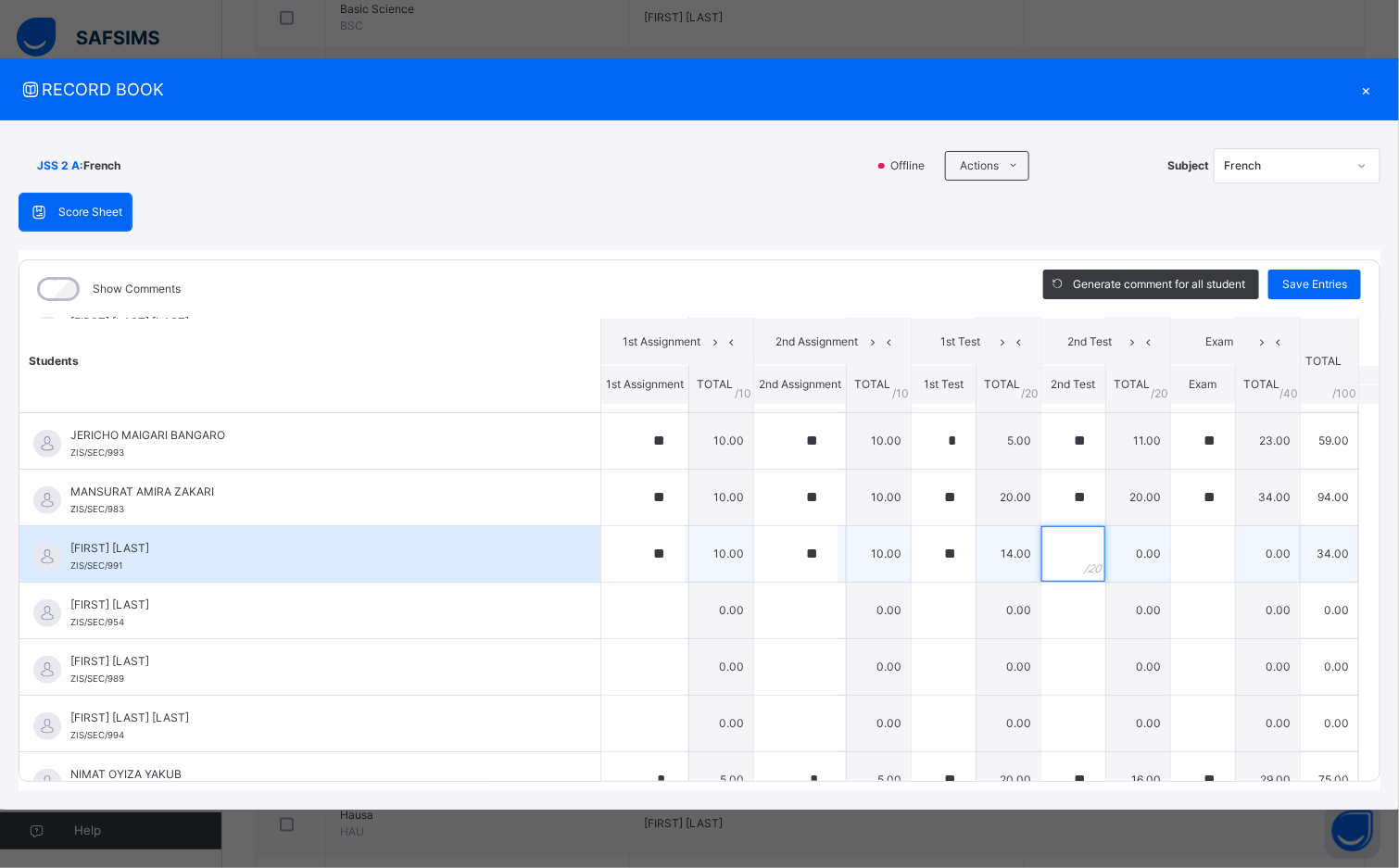 click at bounding box center (1073, 554) 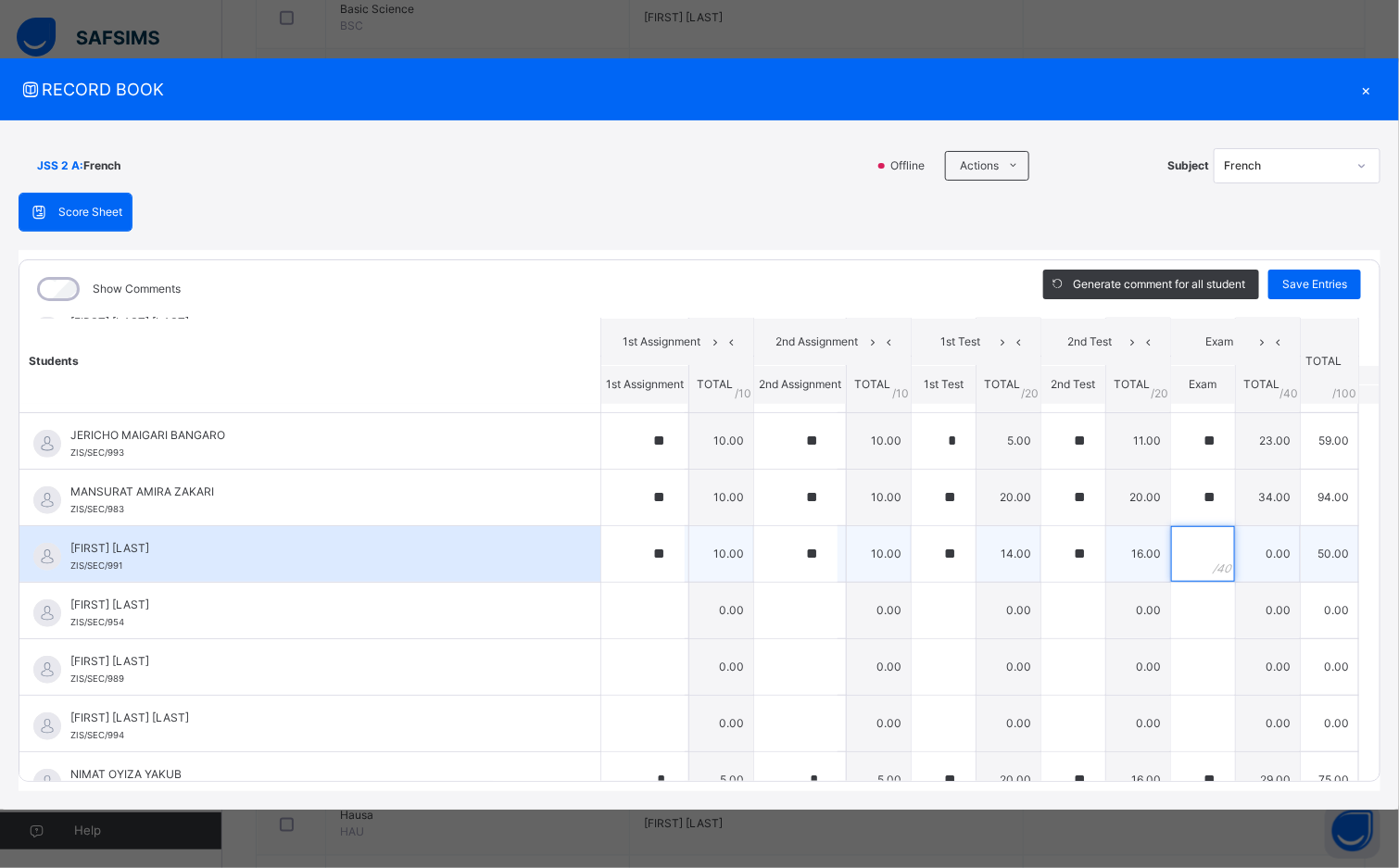 click at bounding box center [1203, 554] 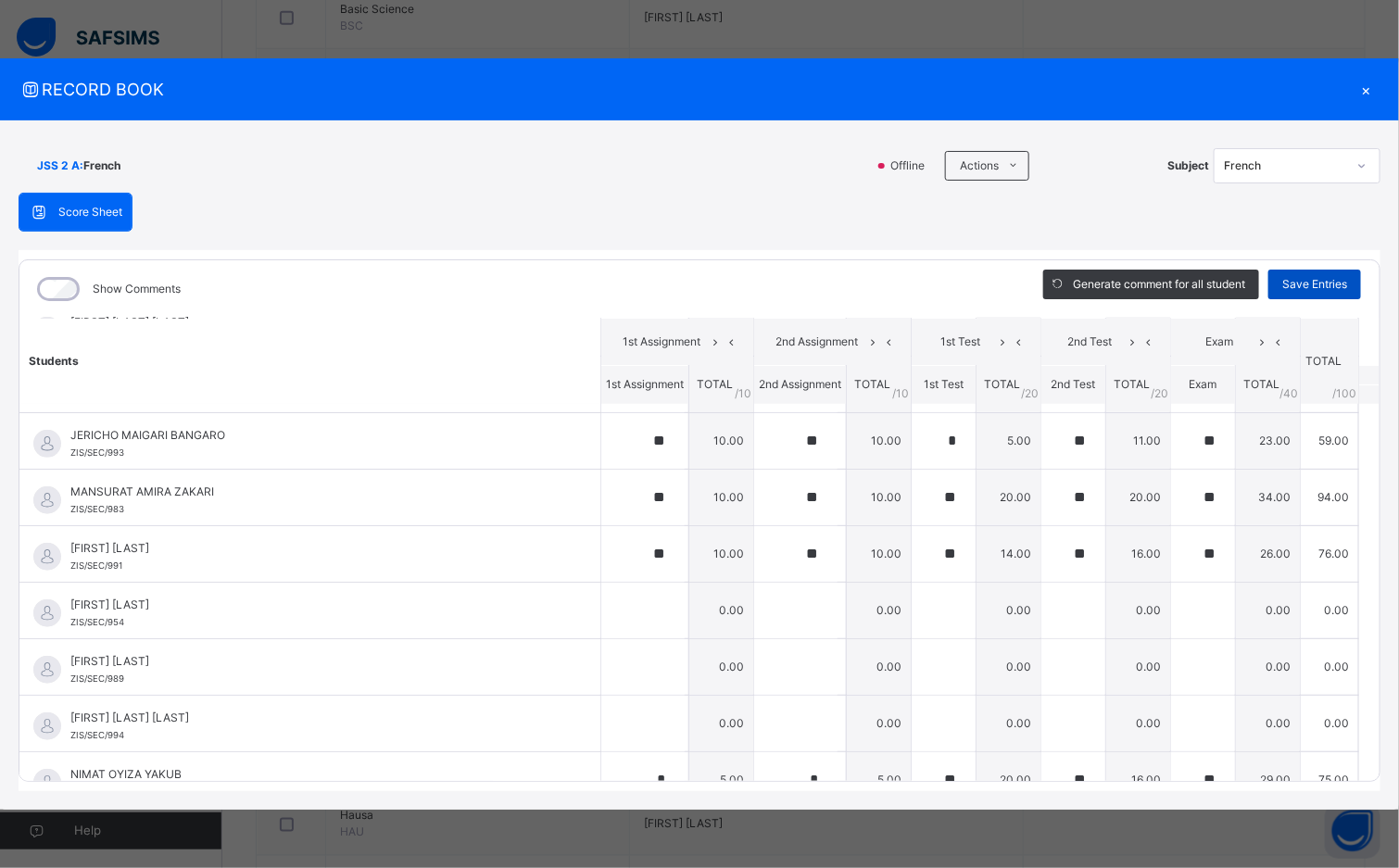 click on "Save Entries" at bounding box center [1315, 284] 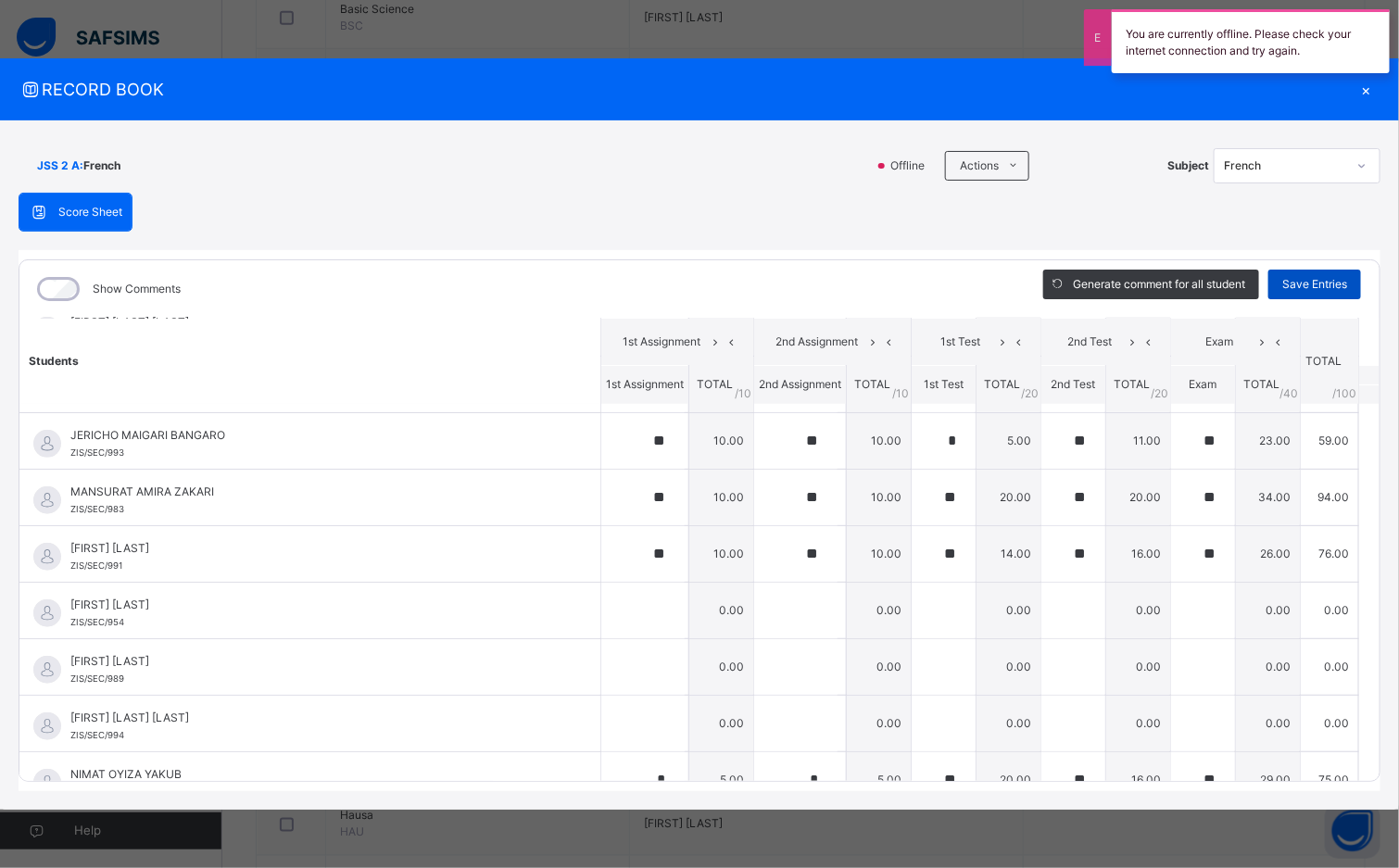 click on "Save Entries" at bounding box center (1315, 284) 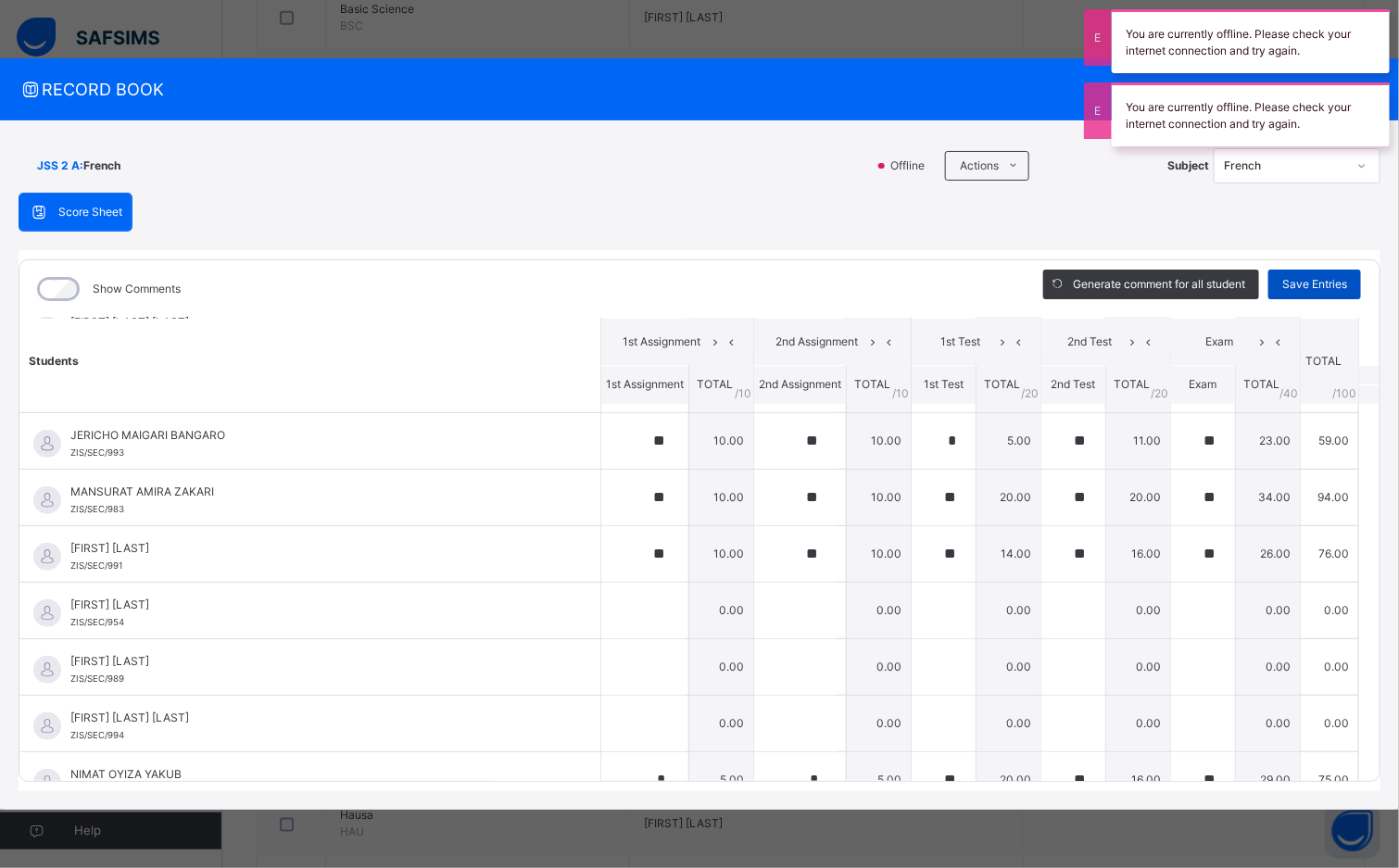 click on "Save Entries" at bounding box center [1315, 284] 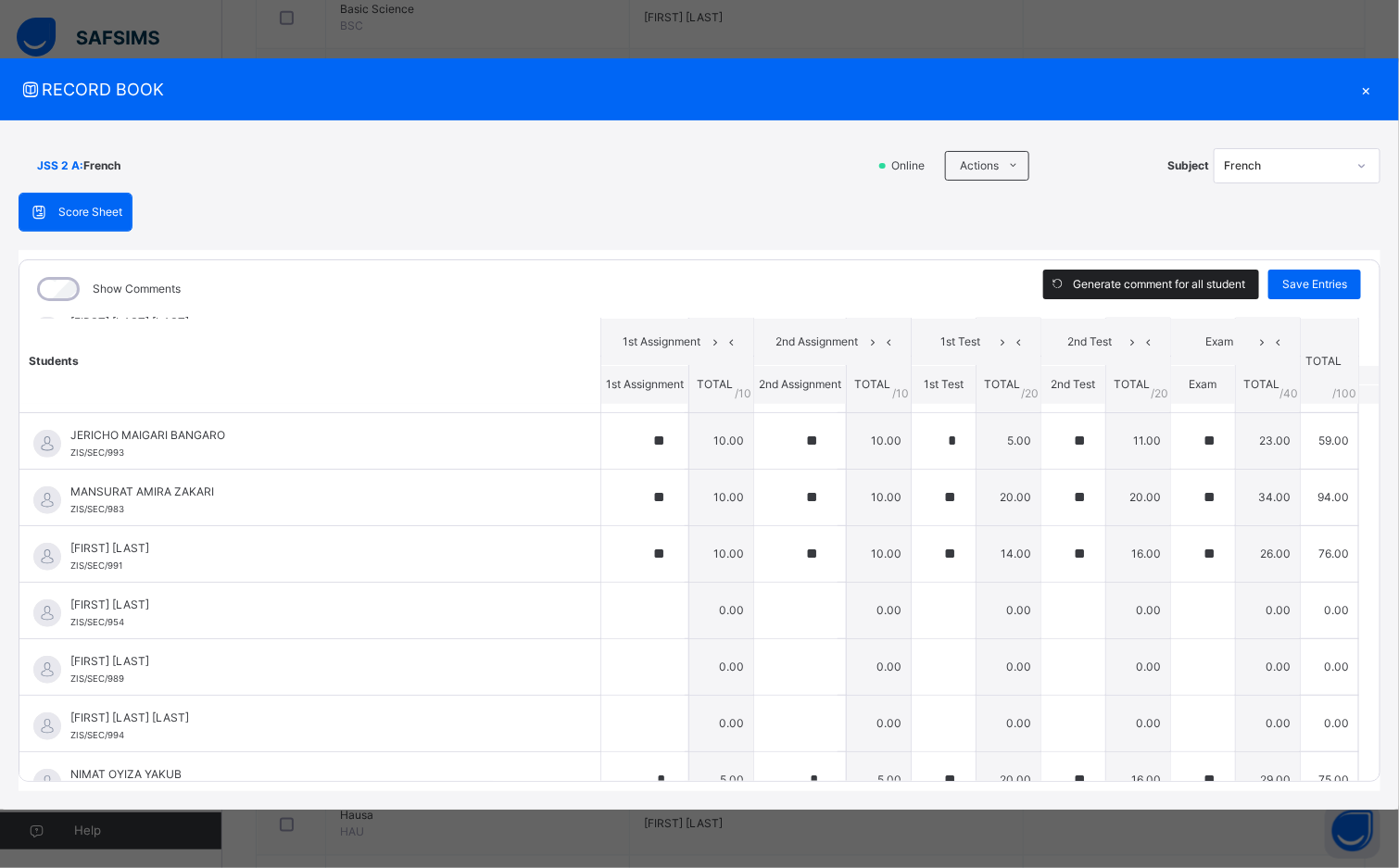 click on "Generate comment for all student" at bounding box center [1159, 284] 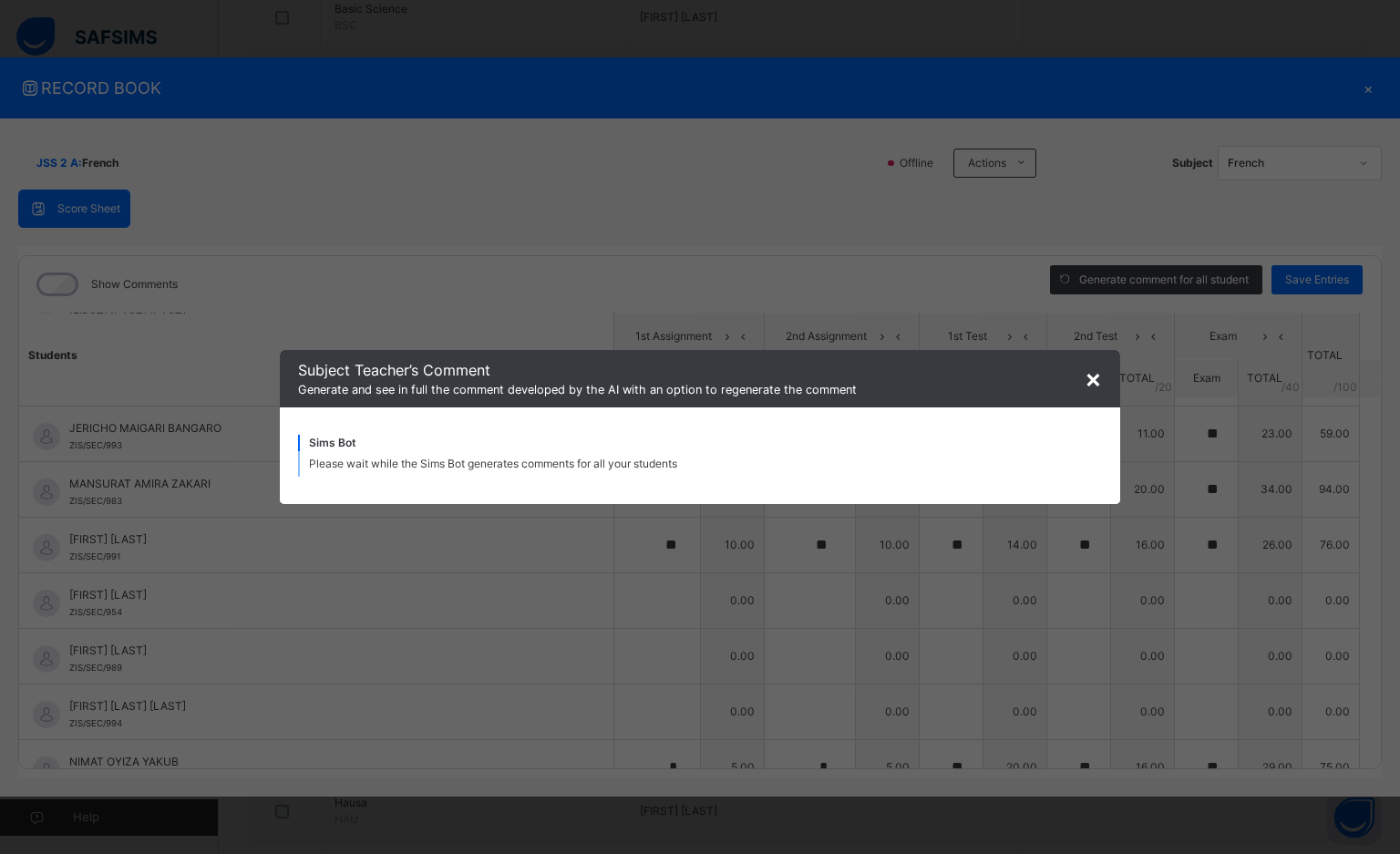 click on "×" at bounding box center [1093, 378] 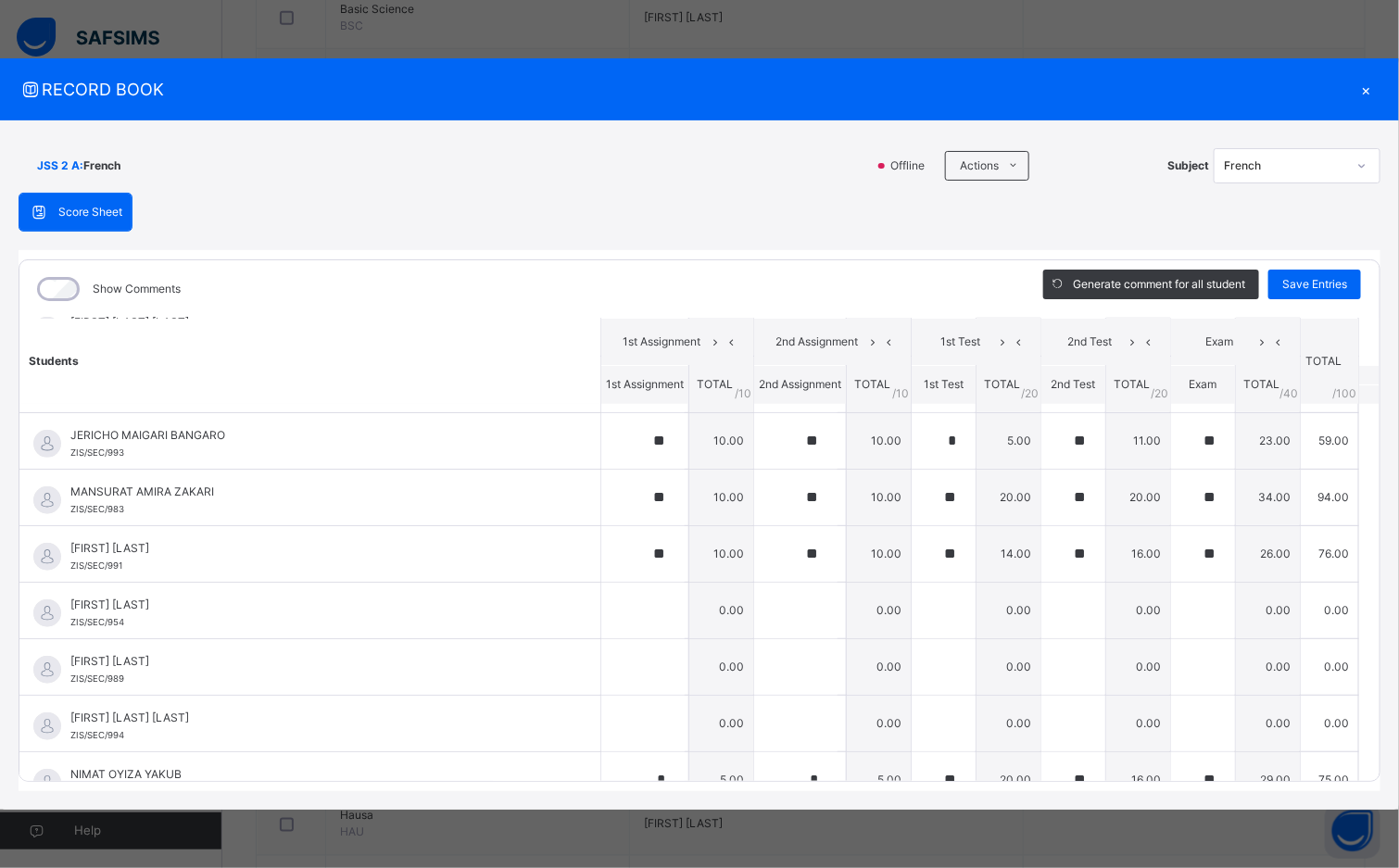 click on "TOTAL" at bounding box center (1132, 384) 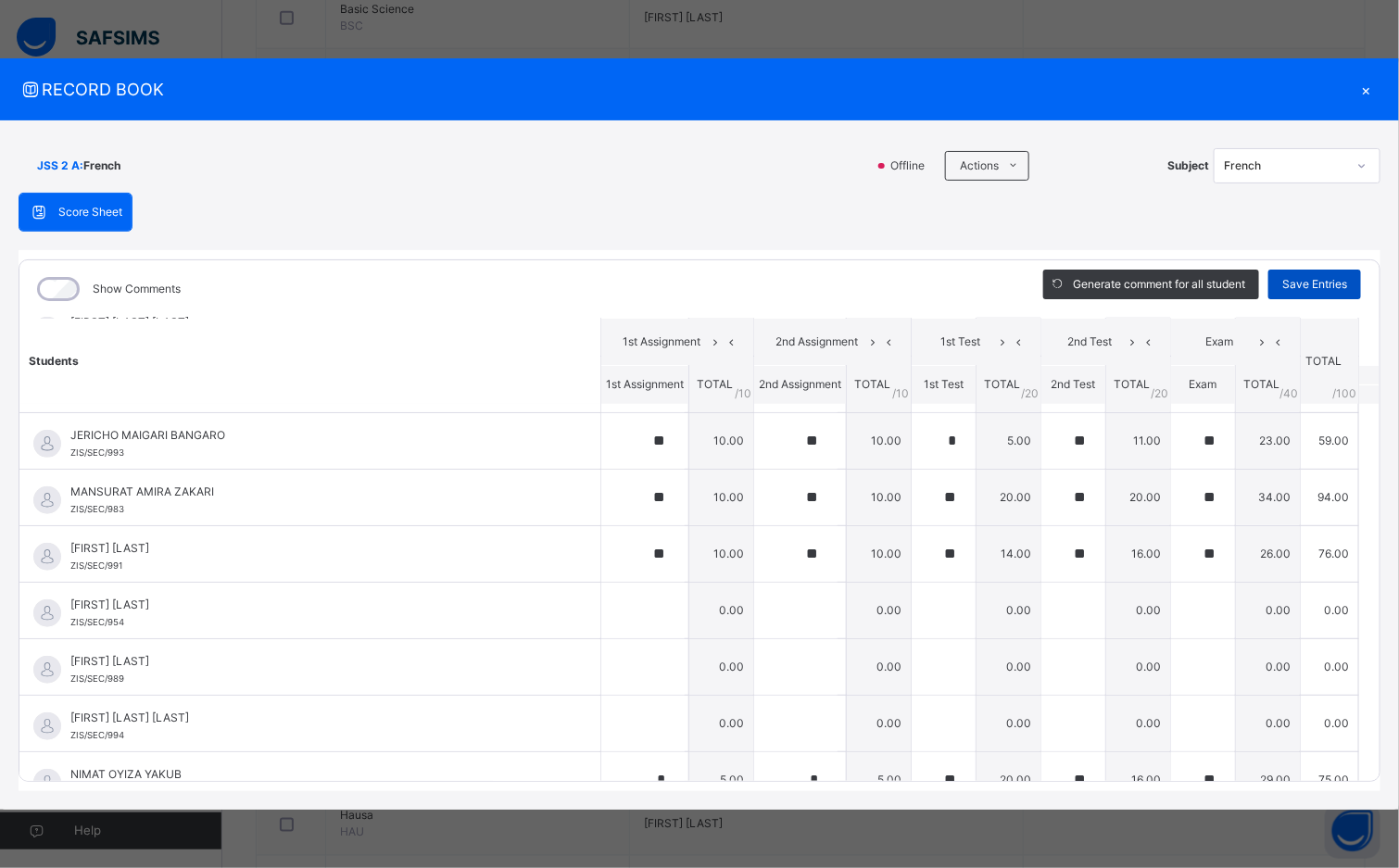 click on "Save Entries" at bounding box center (1315, 284) 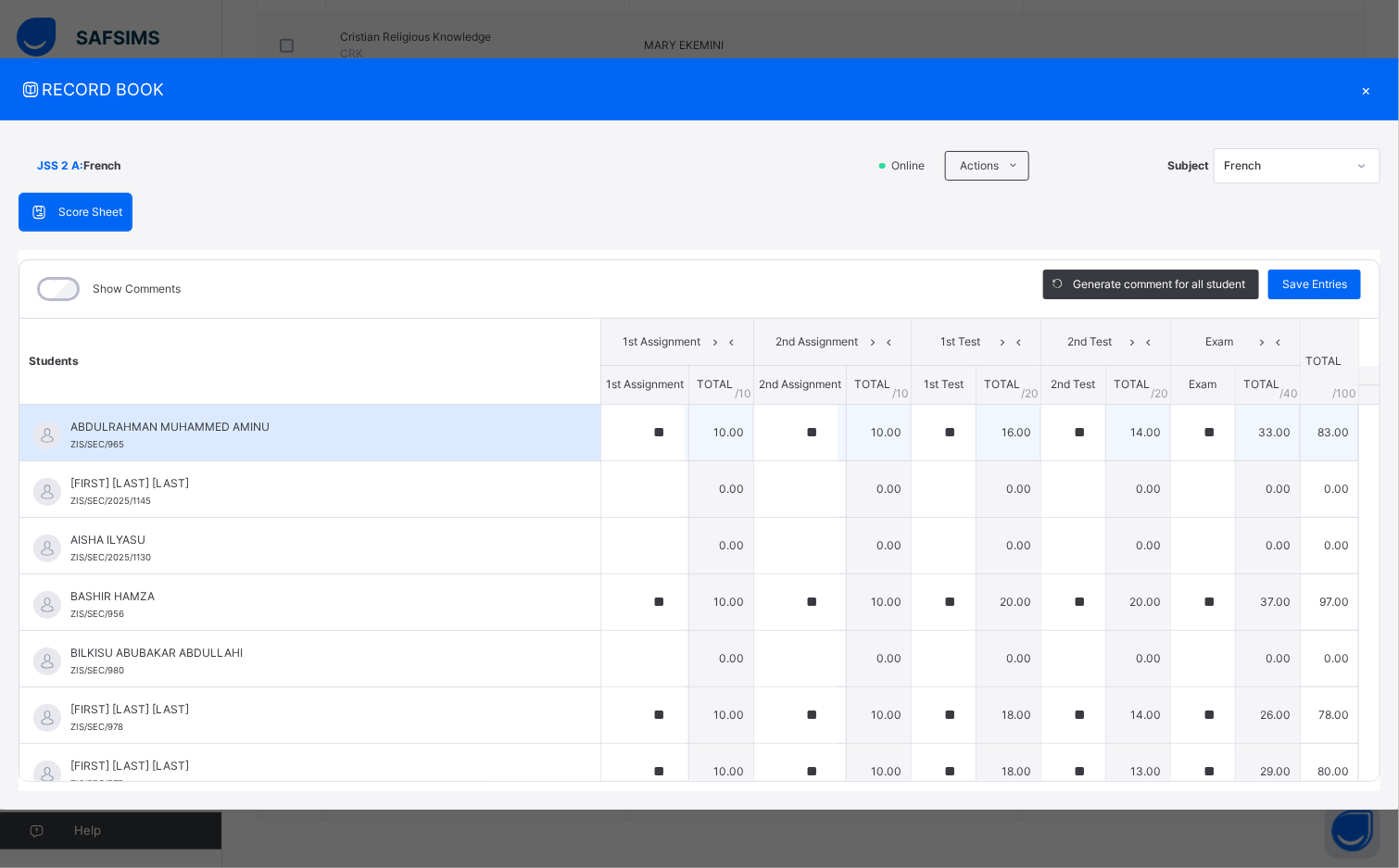 scroll, scrollTop: 835, scrollLeft: 0, axis: vertical 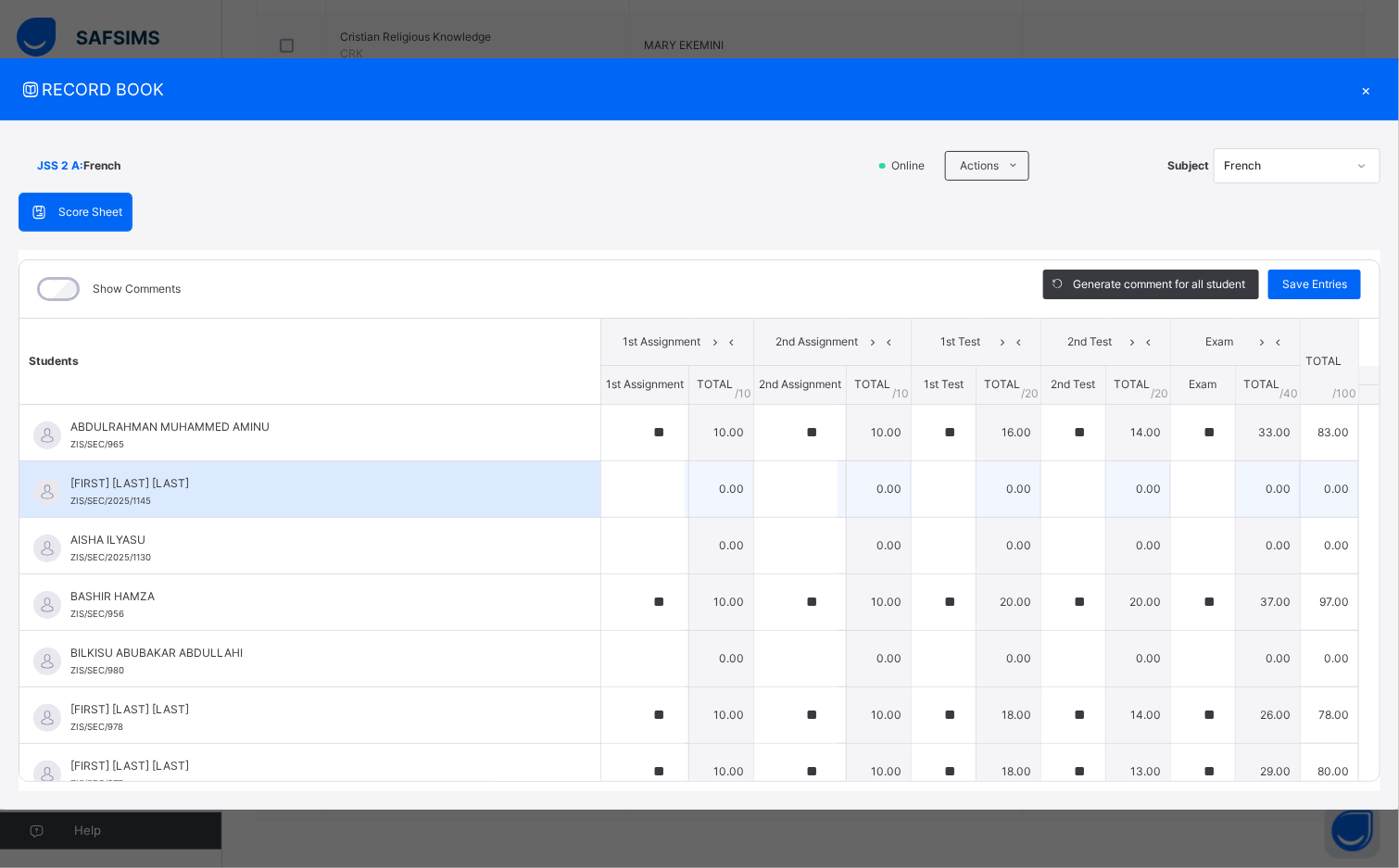 click on "[FIRST] [LAST] [LAST]" at bounding box center [314, 484] 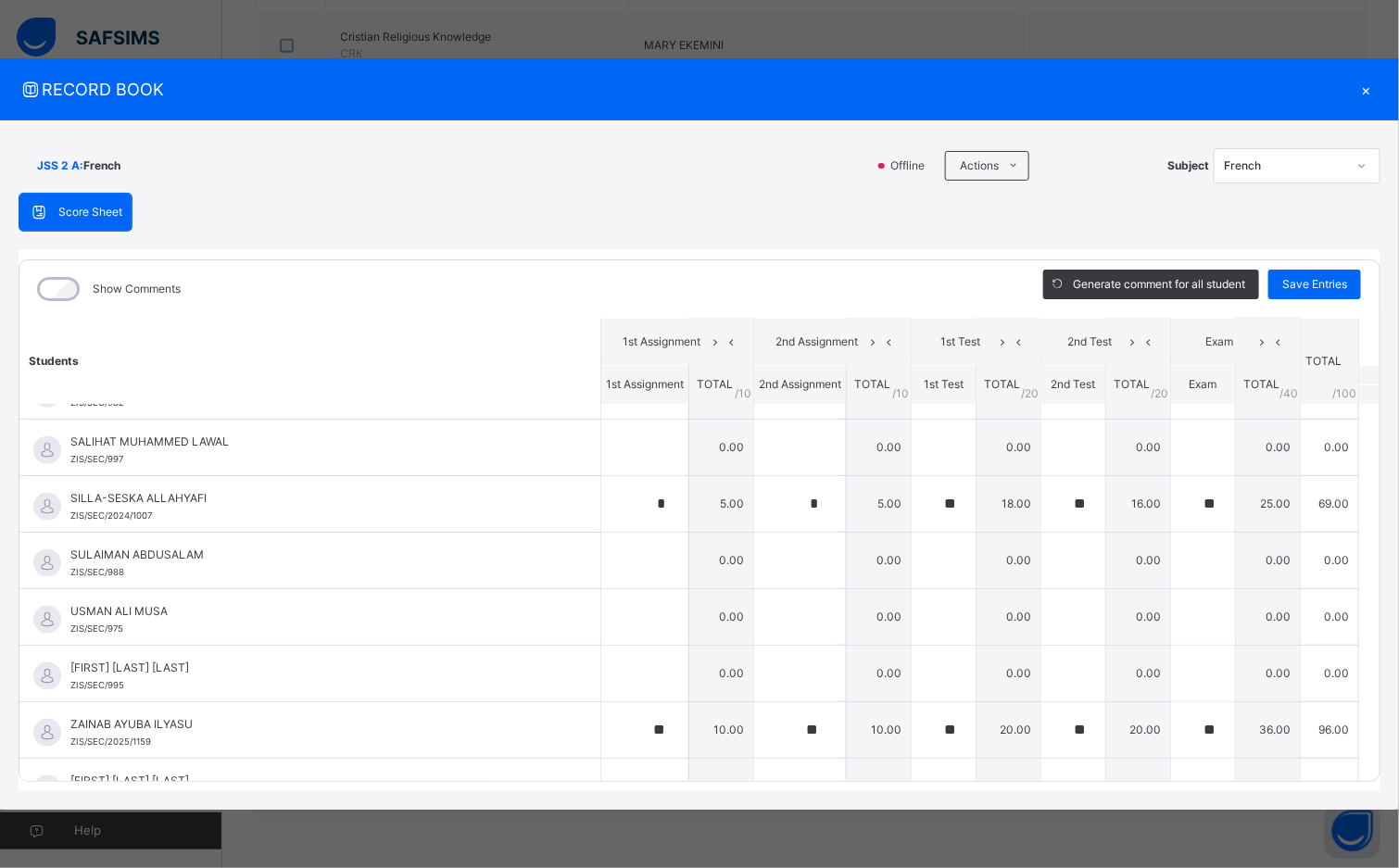 scroll, scrollTop: 935, scrollLeft: 0, axis: vertical 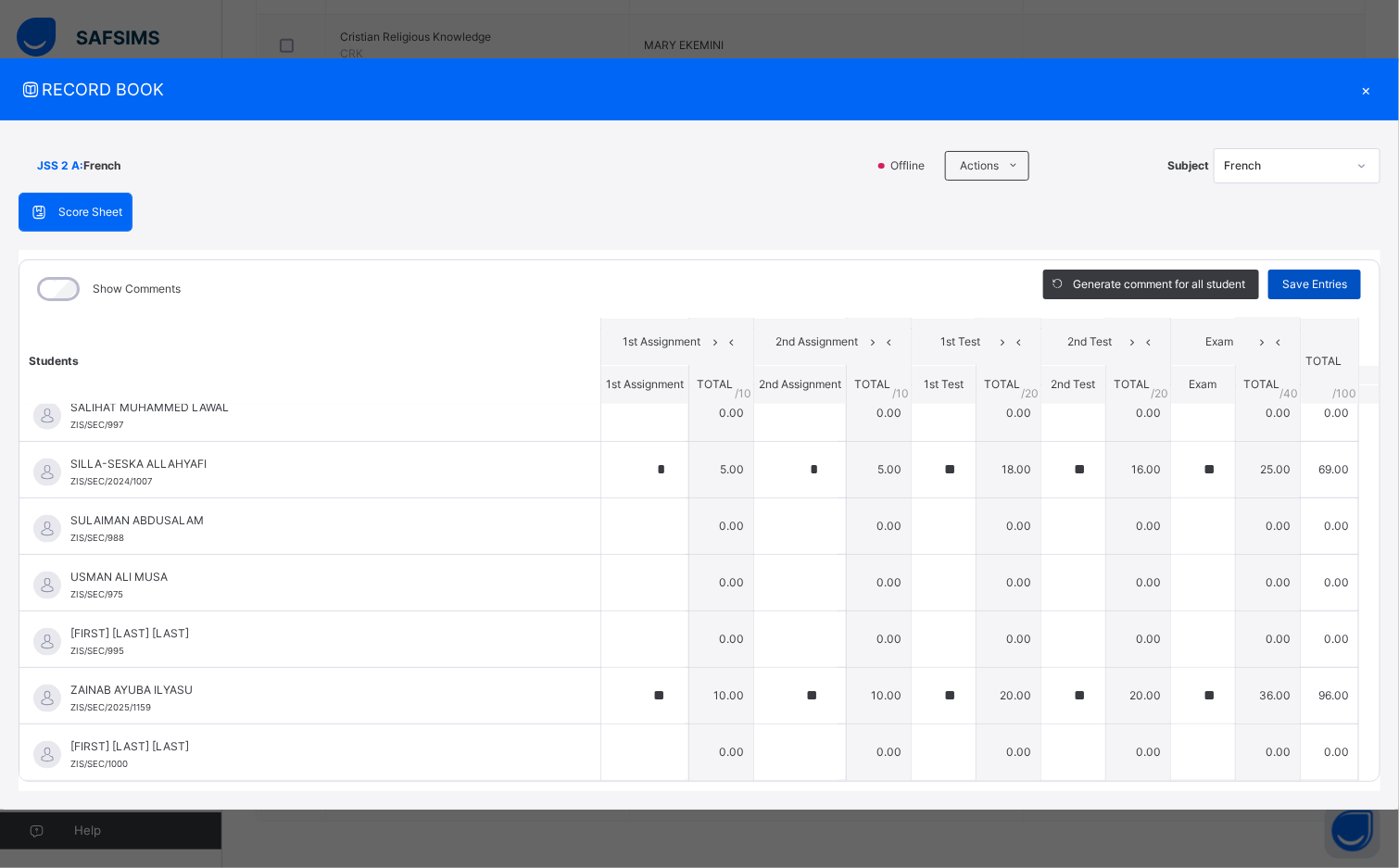 click on "Save Entries" at bounding box center [1315, 284] 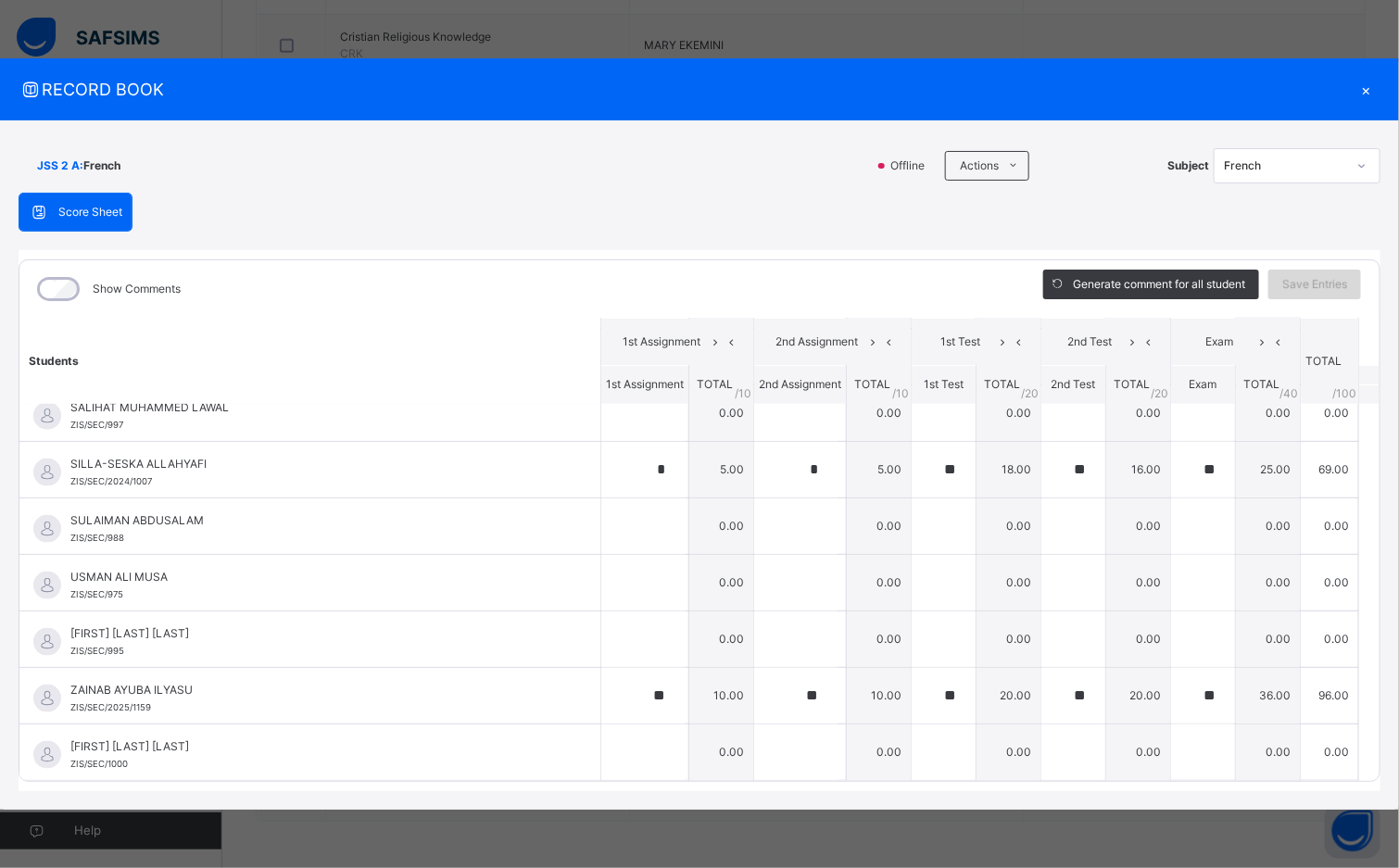 click on "Save Entries" at bounding box center [1315, 284] 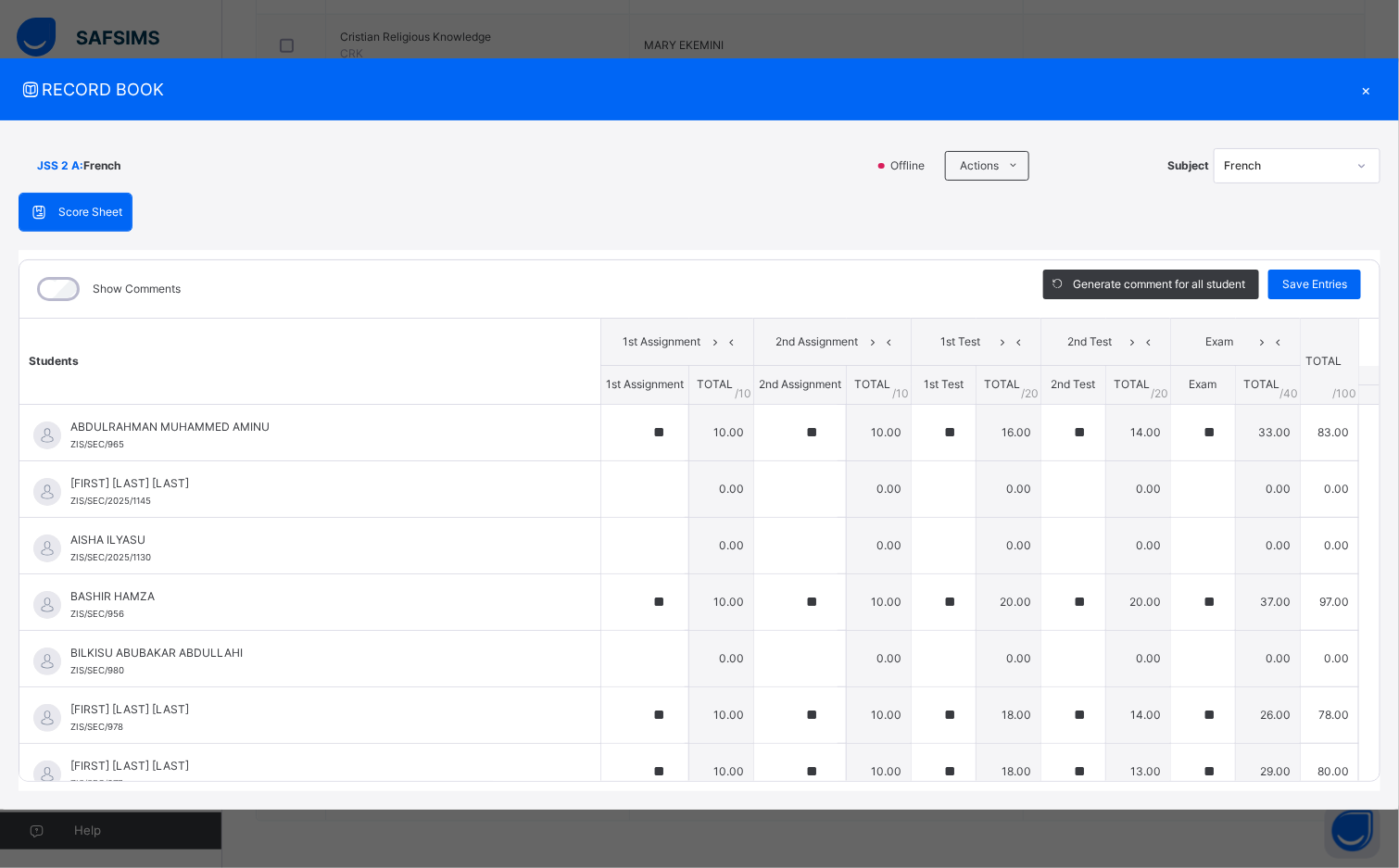 click on "×" at bounding box center [1367, 89] 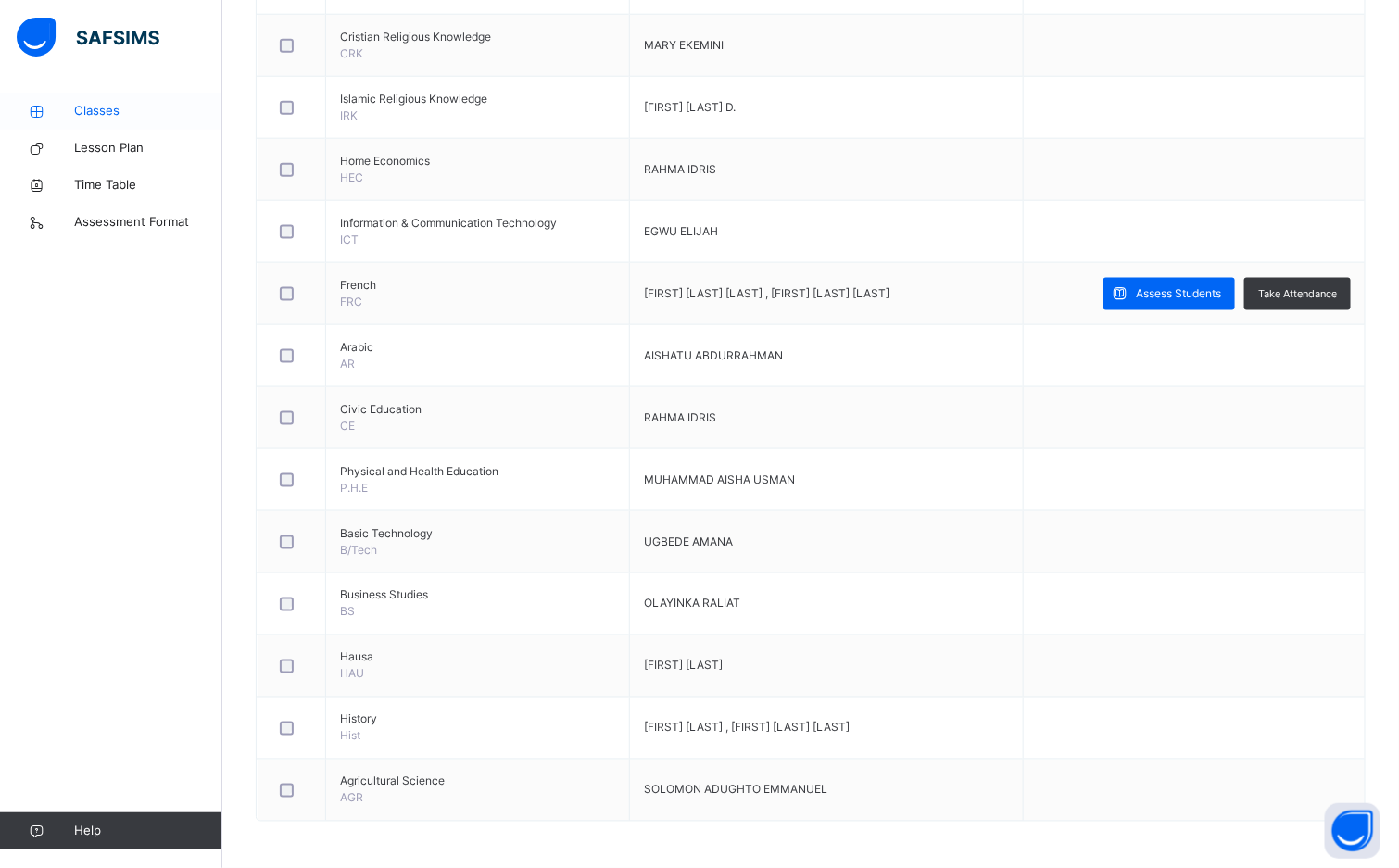 click on "Classes" at bounding box center (148, 111) 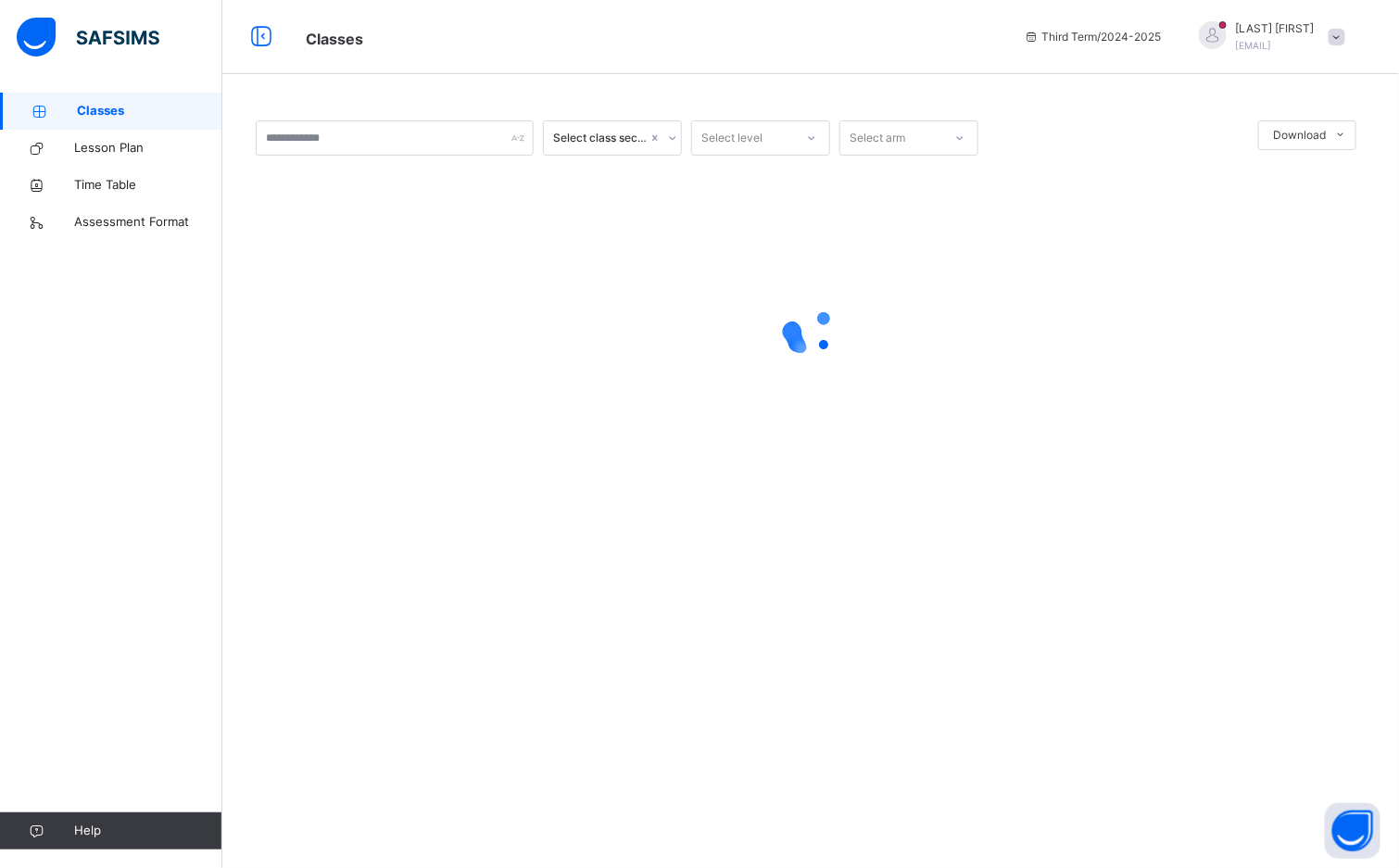 scroll, scrollTop: 0, scrollLeft: 0, axis: both 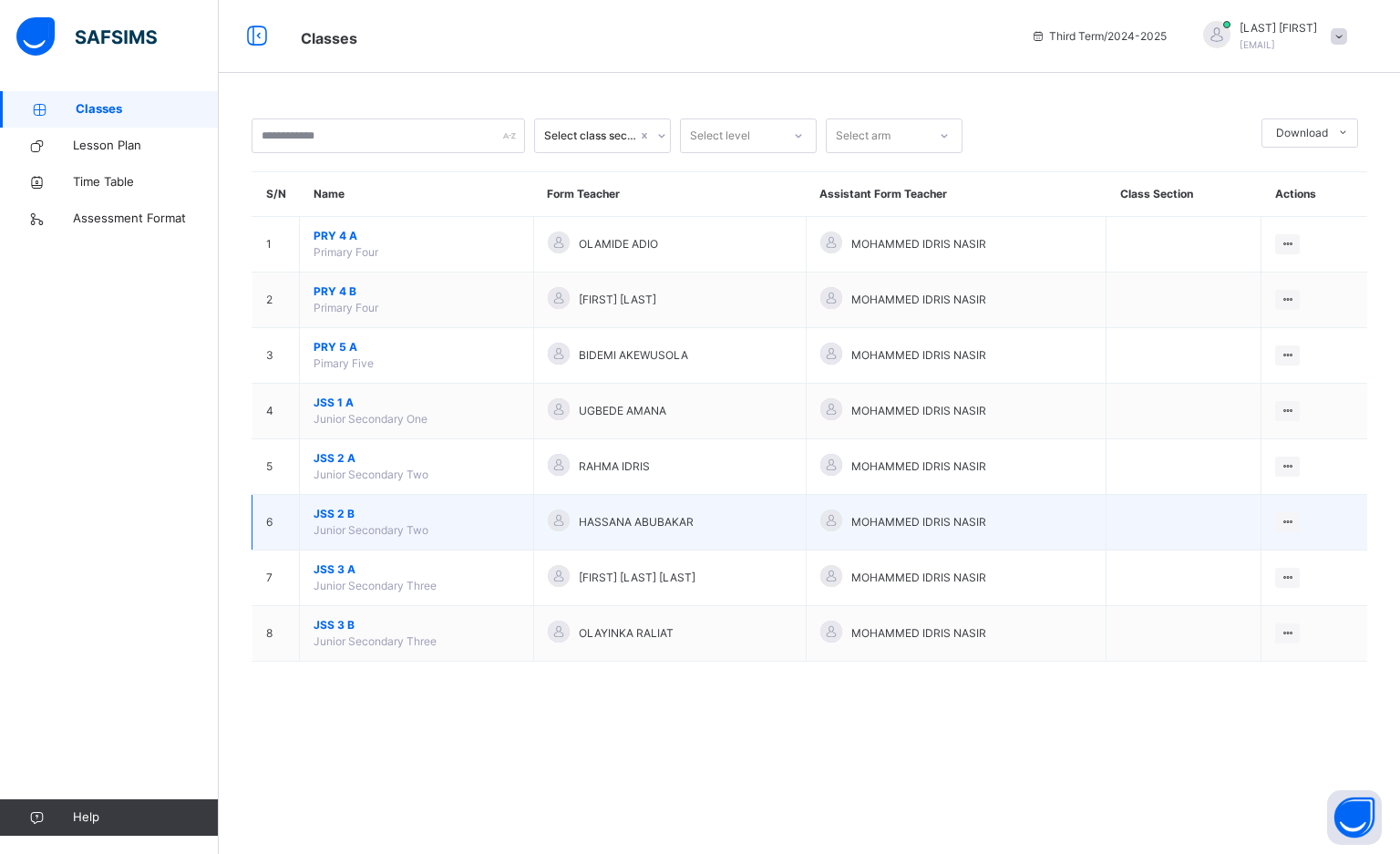 click on "Junior Secondary Two" at bounding box center [371, 530] 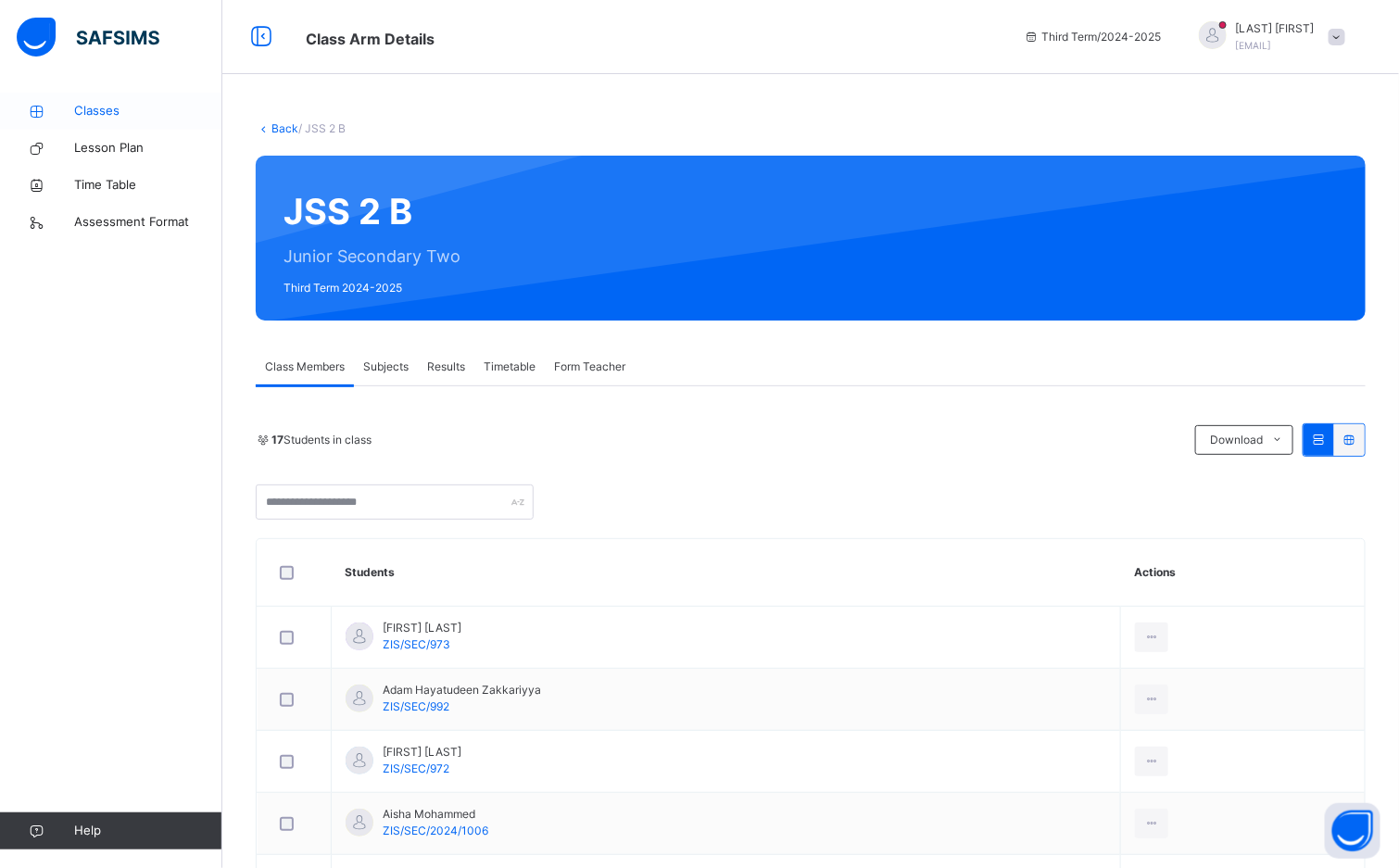 click on "Classes" at bounding box center (148, 111) 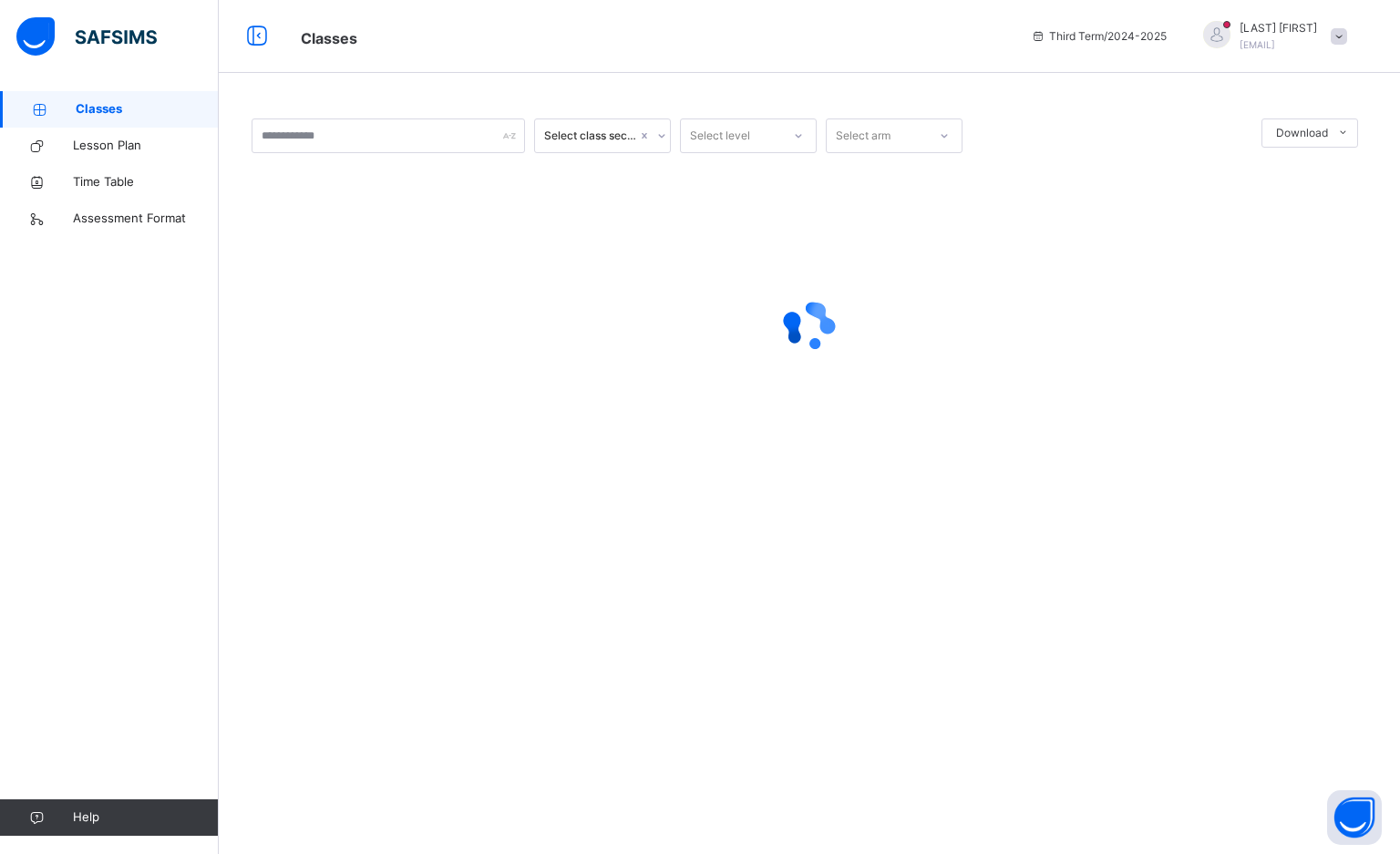 click on "Classes" at bounding box center [147, 109] 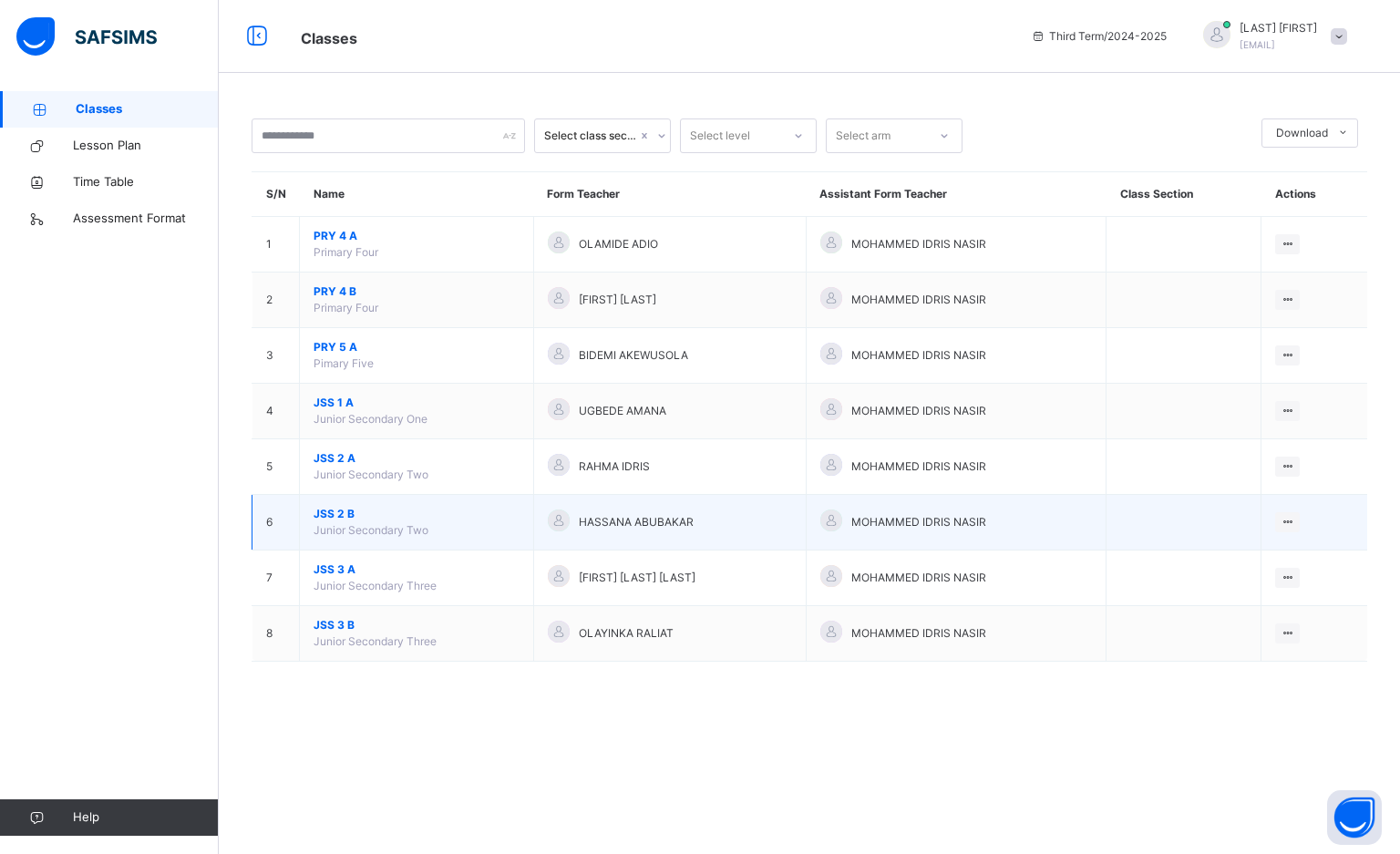 click on "Junior Secondary Two" at bounding box center (371, 530) 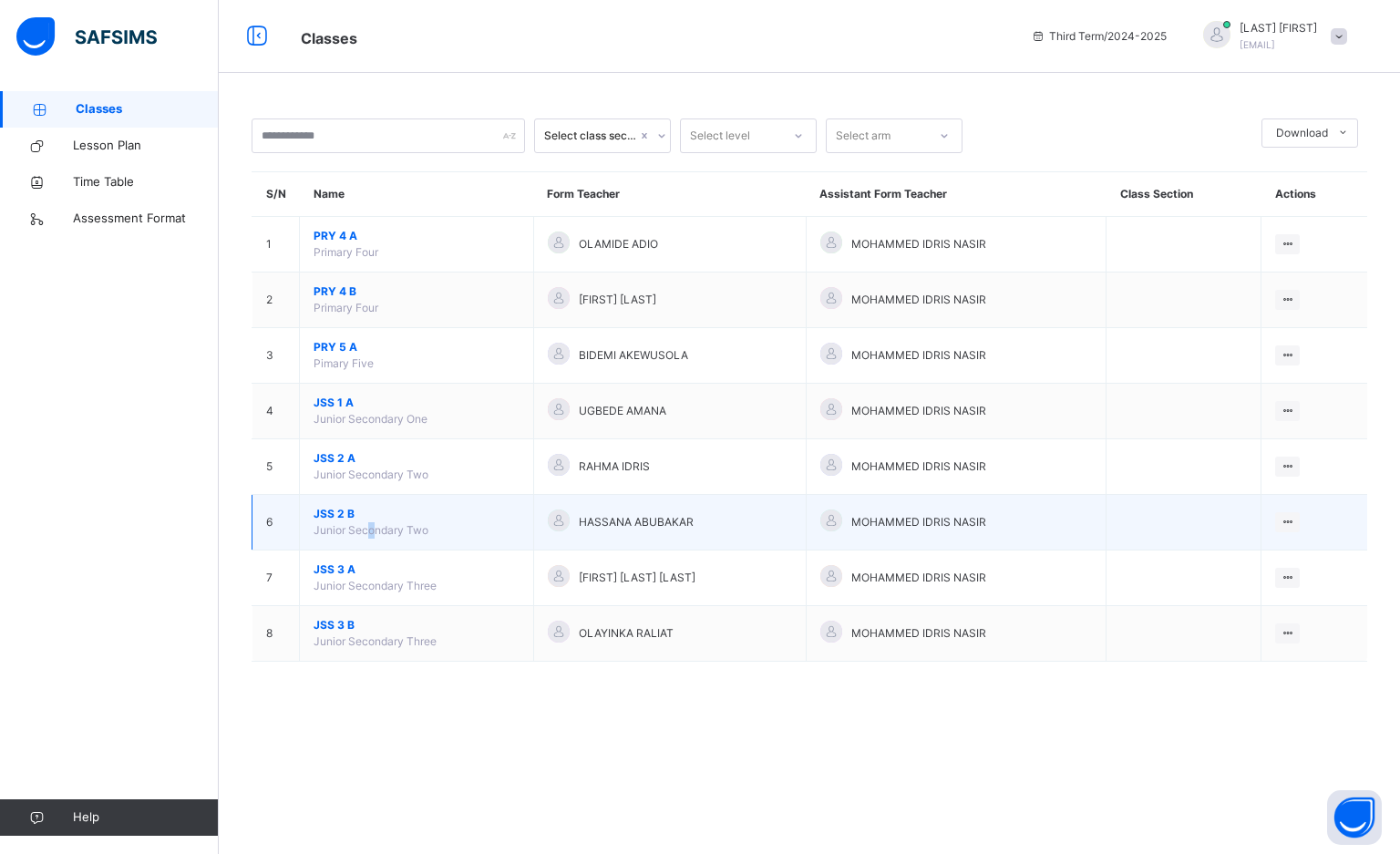 click on "JSS 2   B" at bounding box center (417, 514) 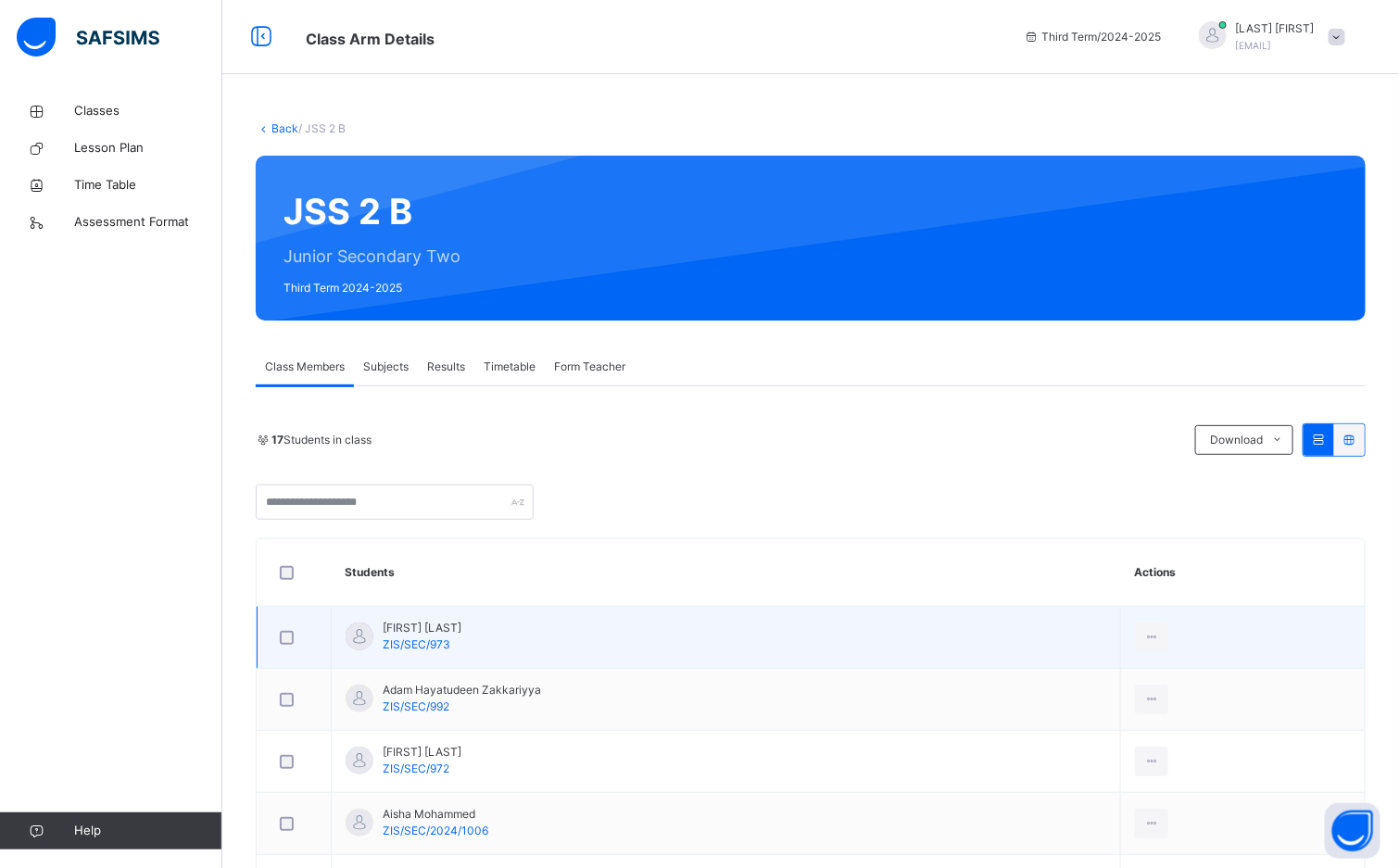 click on "[FIRST]   [LAST] [ID]" at bounding box center [726, 637] 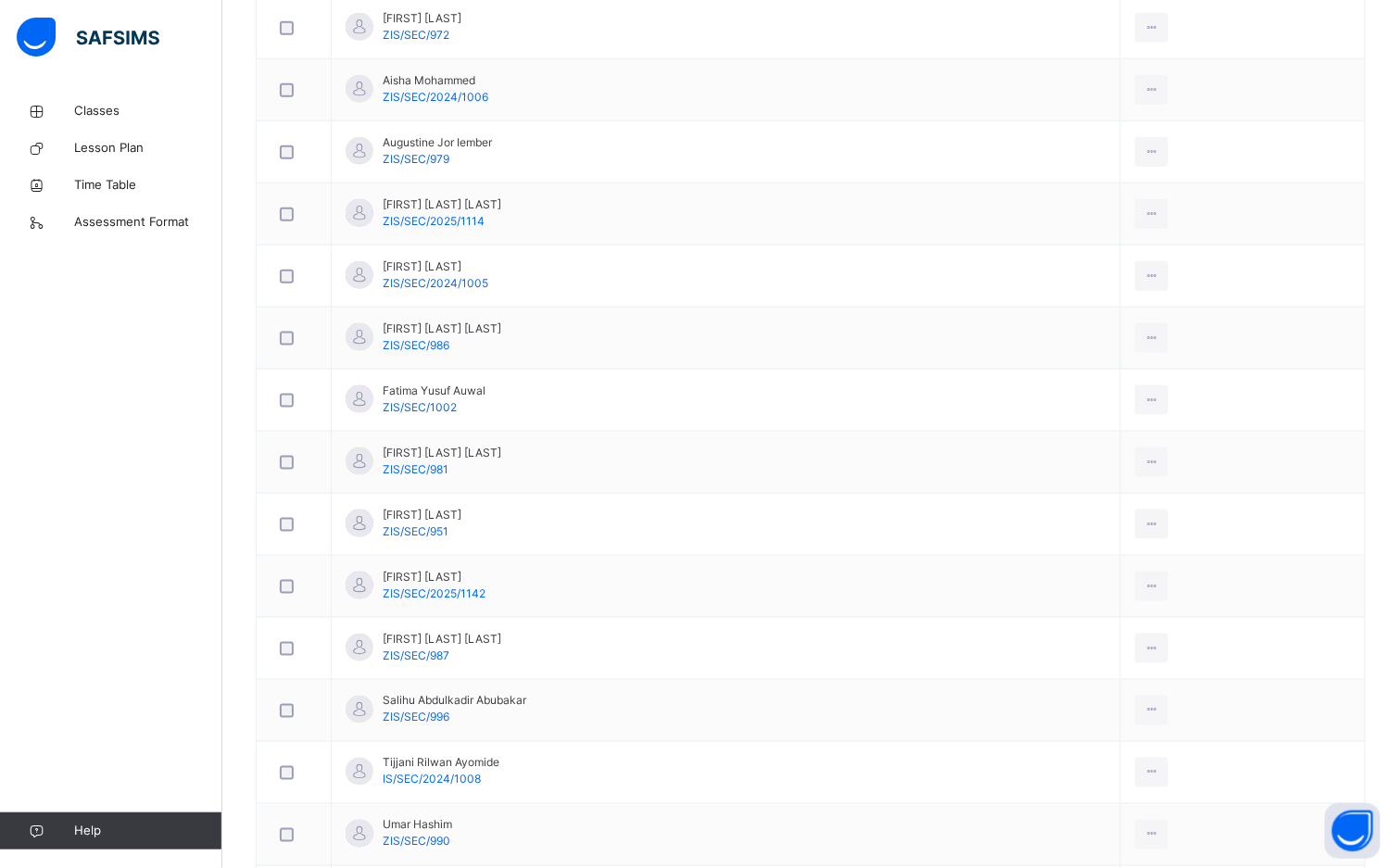 scroll, scrollTop: 778, scrollLeft: 0, axis: vertical 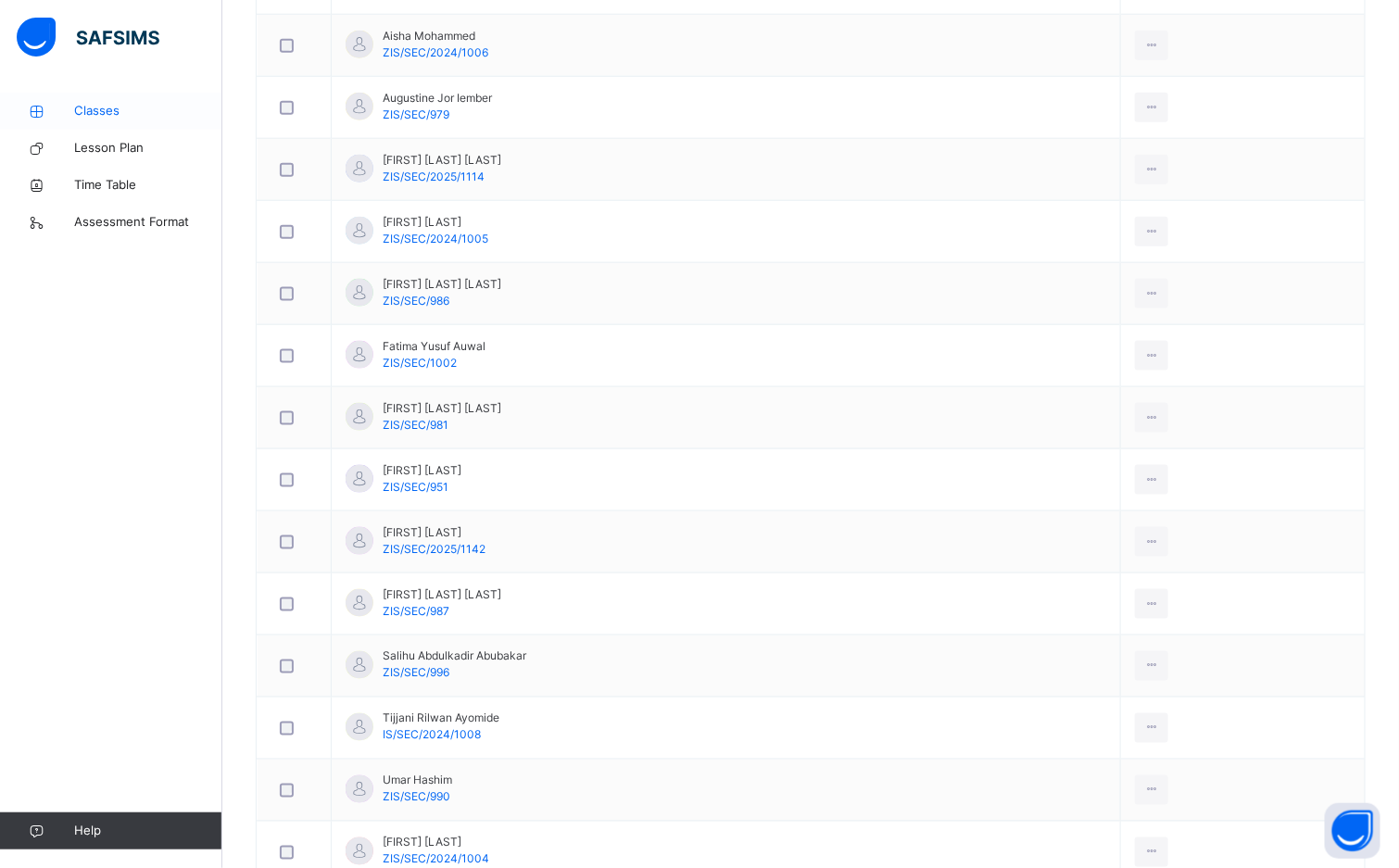 click on "Classes" at bounding box center [148, 111] 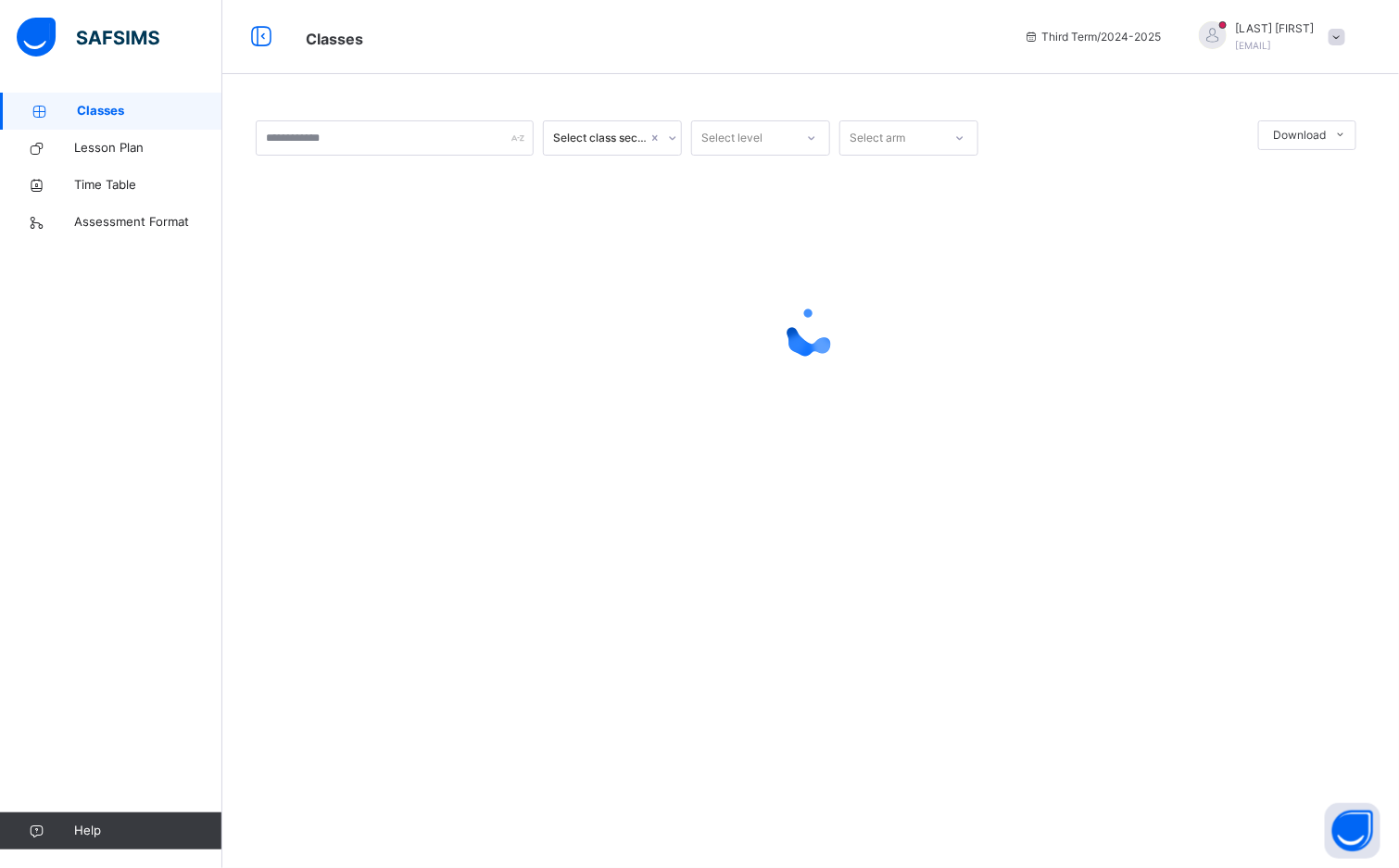 scroll, scrollTop: 0, scrollLeft: 0, axis: both 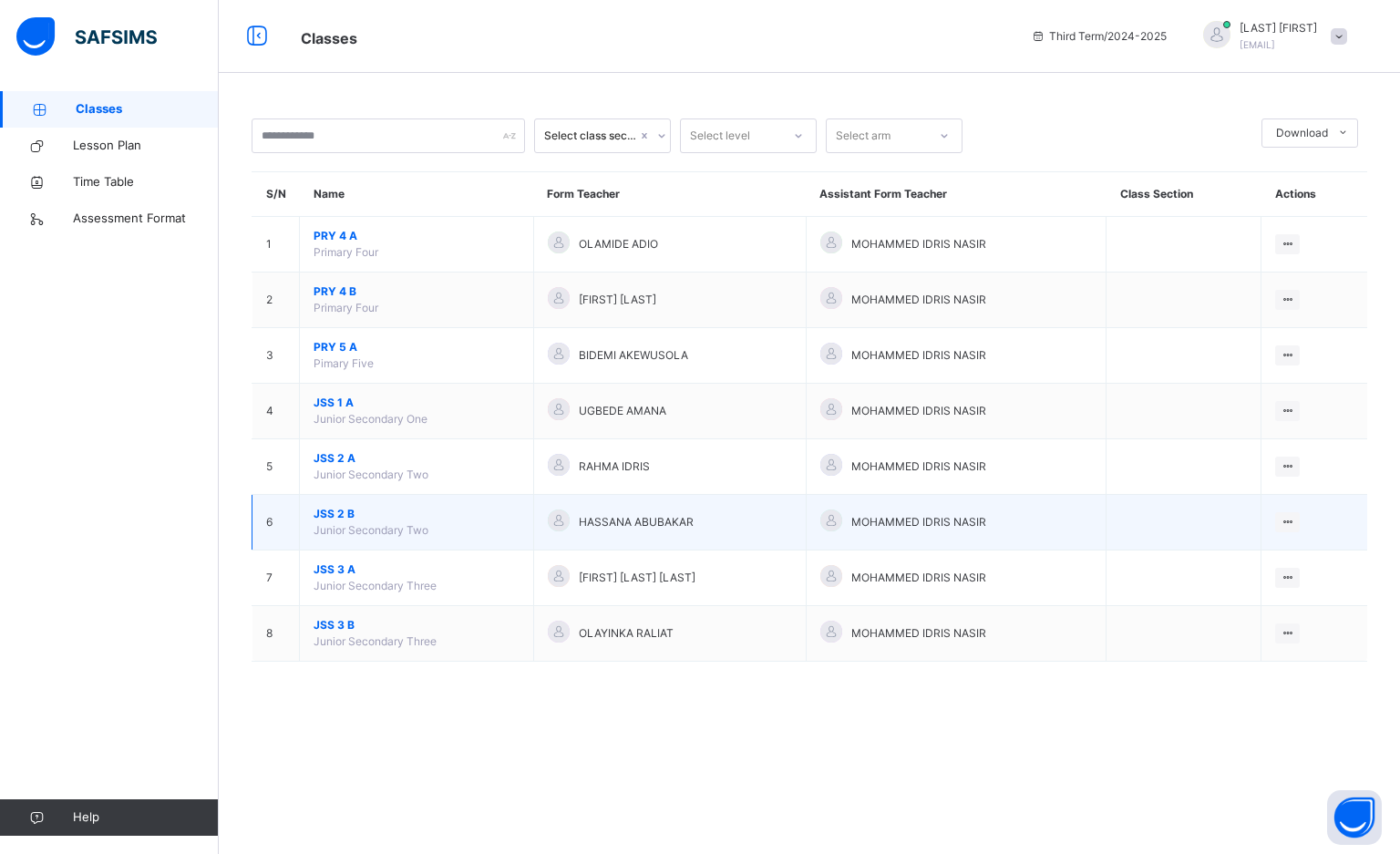 click on "JSS 2   B    Junior Secondary Two" at bounding box center (417, 522) 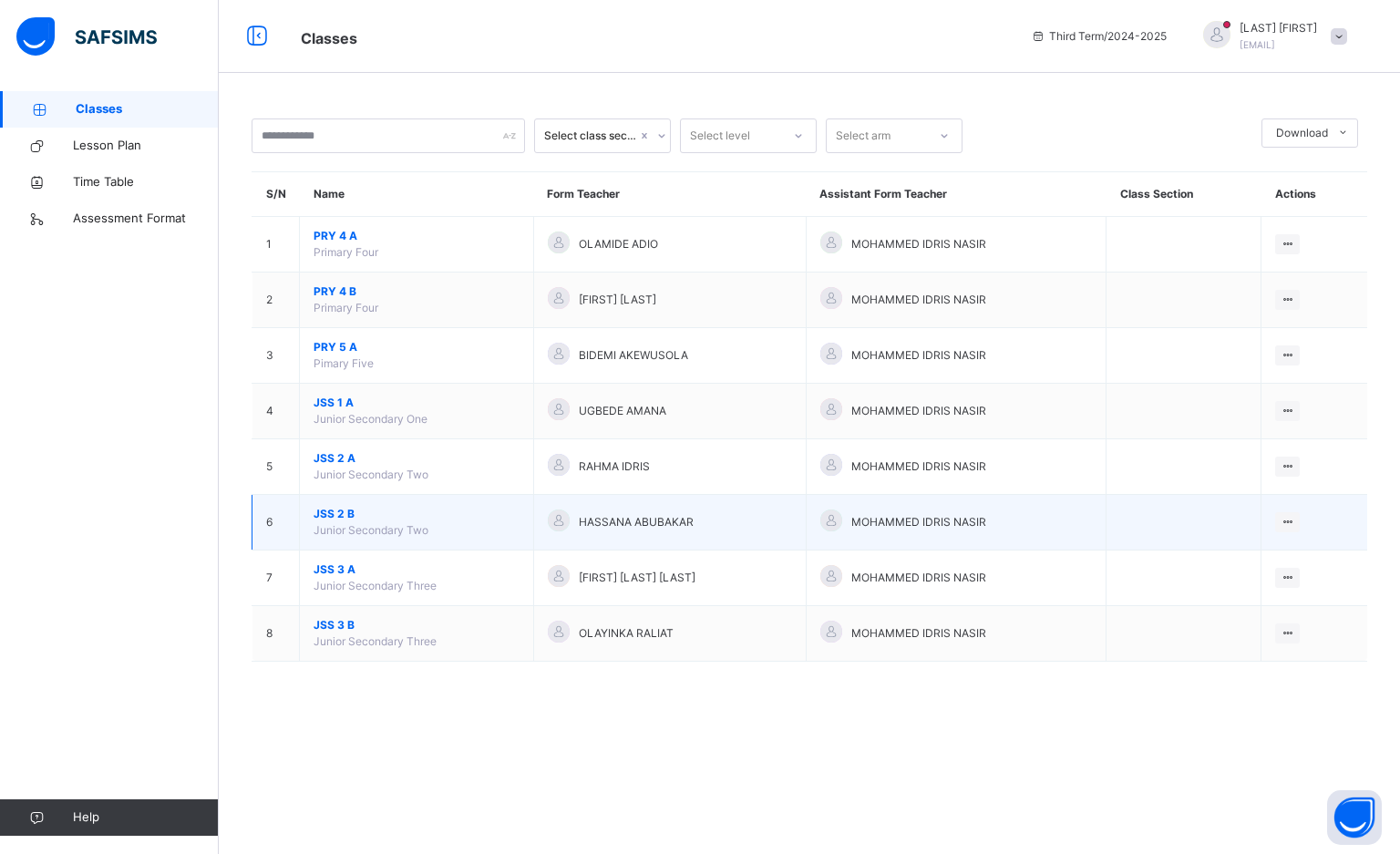 click on "JSS 2   B    Junior Secondary Two" at bounding box center (417, 522) 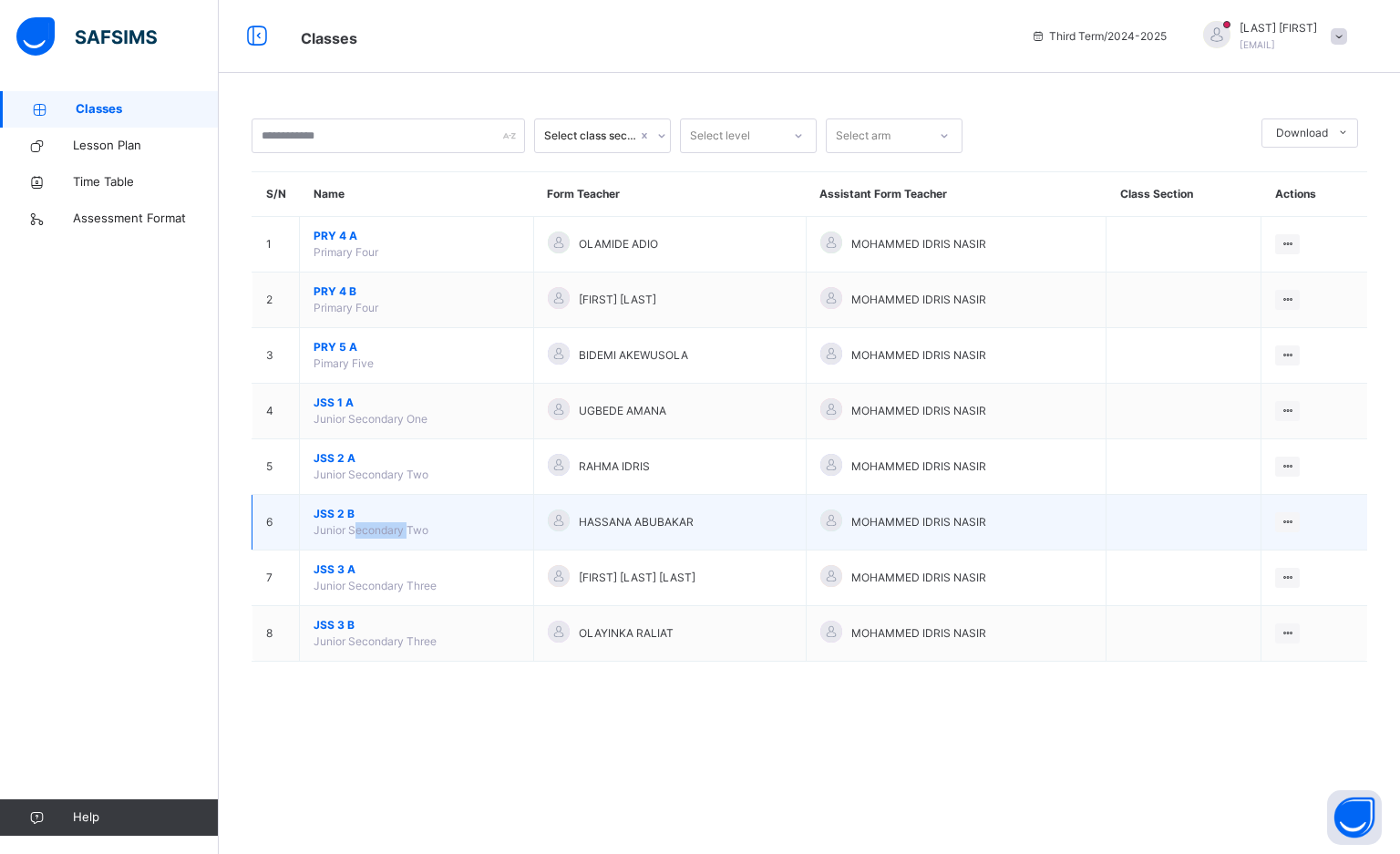 click on "Junior Secondary Two" at bounding box center (371, 530) 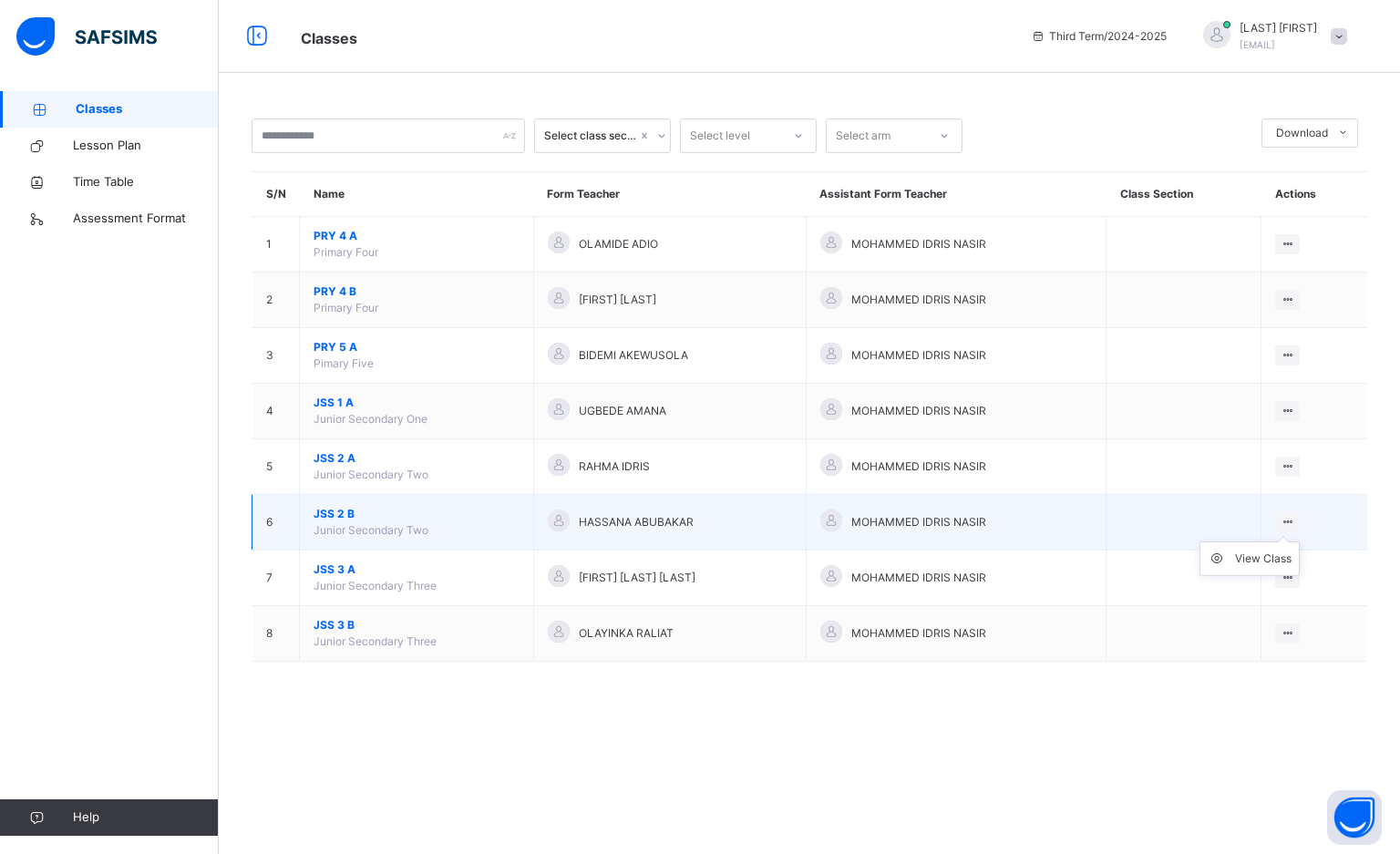 click on "View Class" at bounding box center [1250, 559] 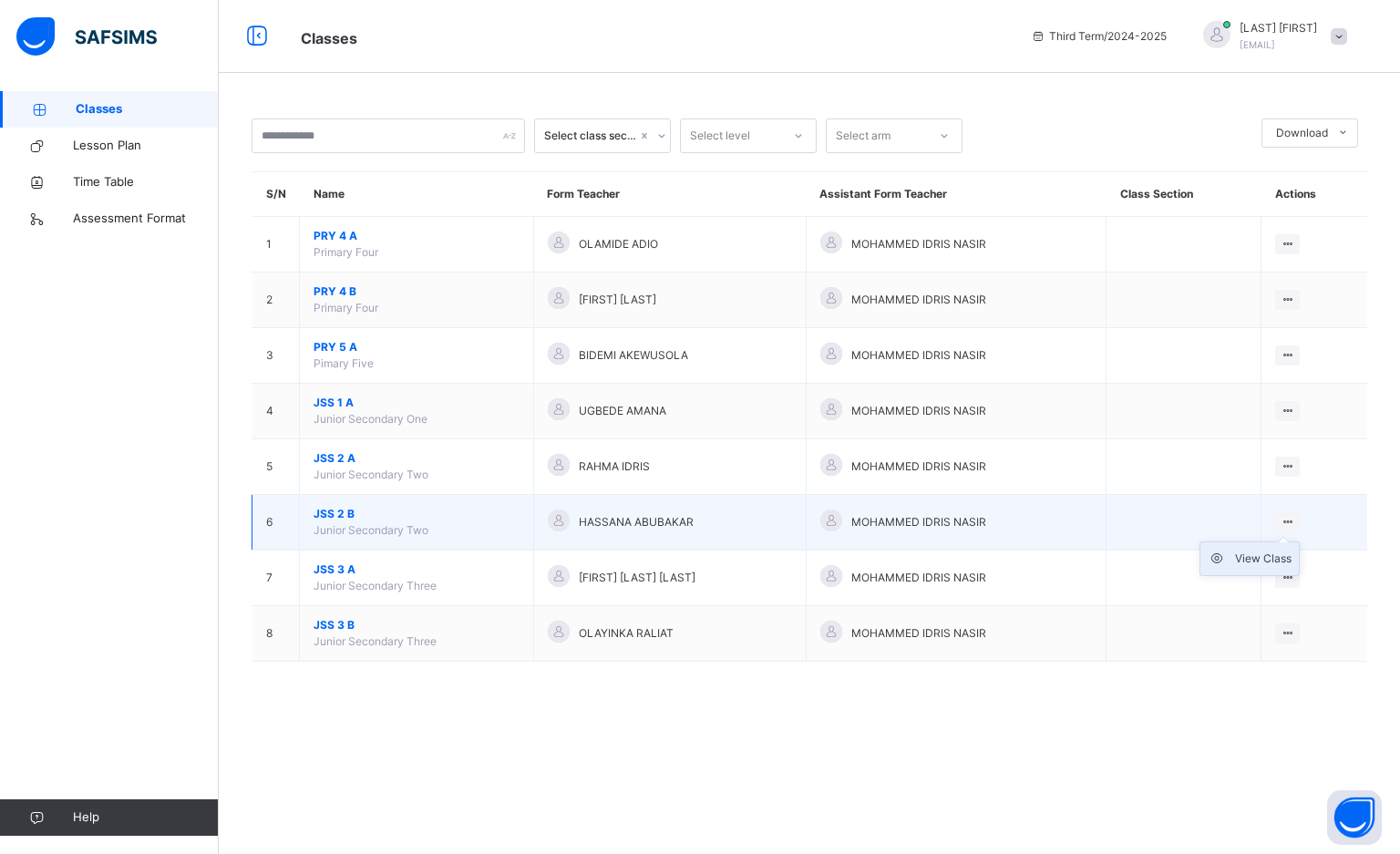 click on "View Class" at bounding box center (1263, 559) 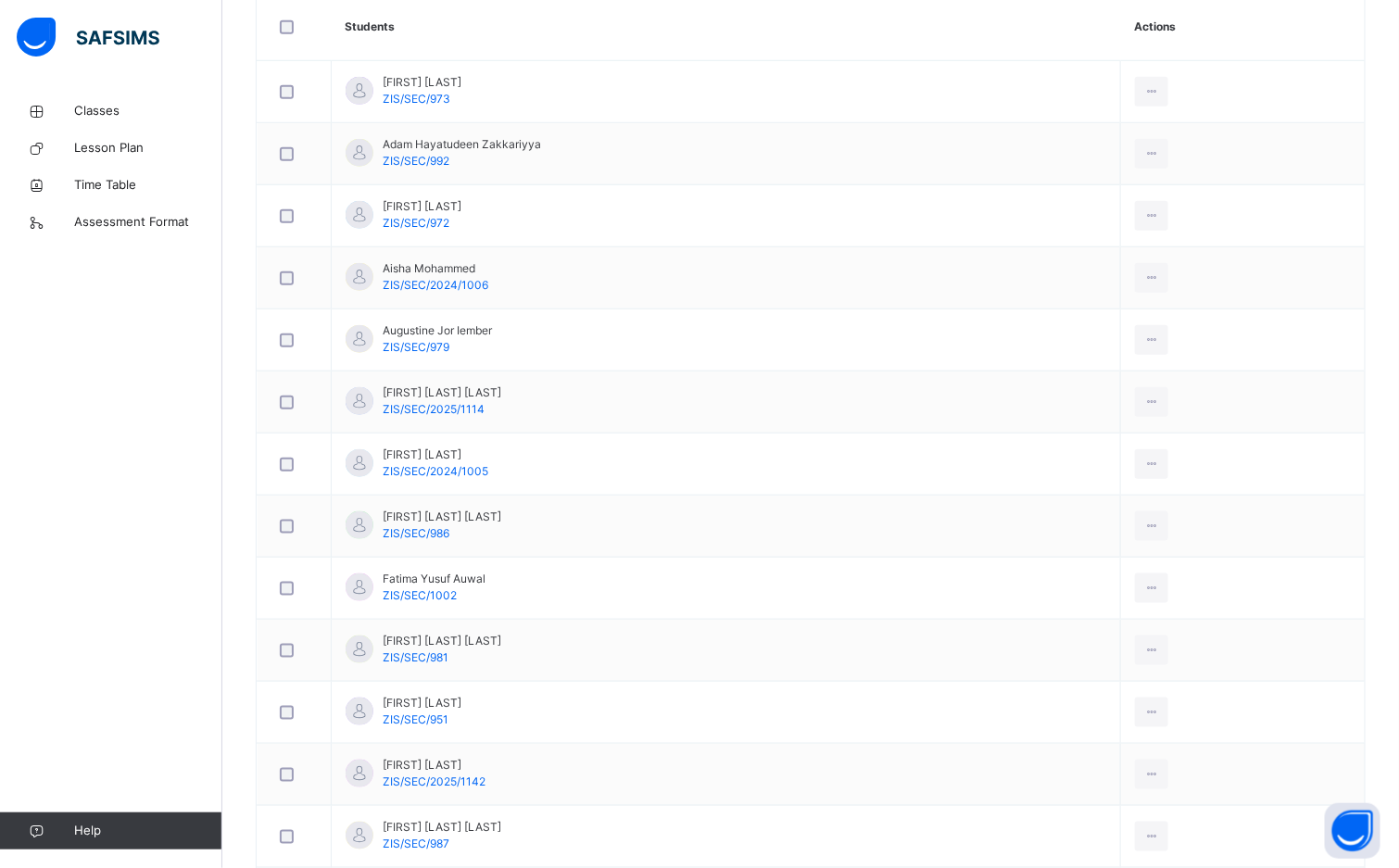 scroll, scrollTop: 598, scrollLeft: 0, axis: vertical 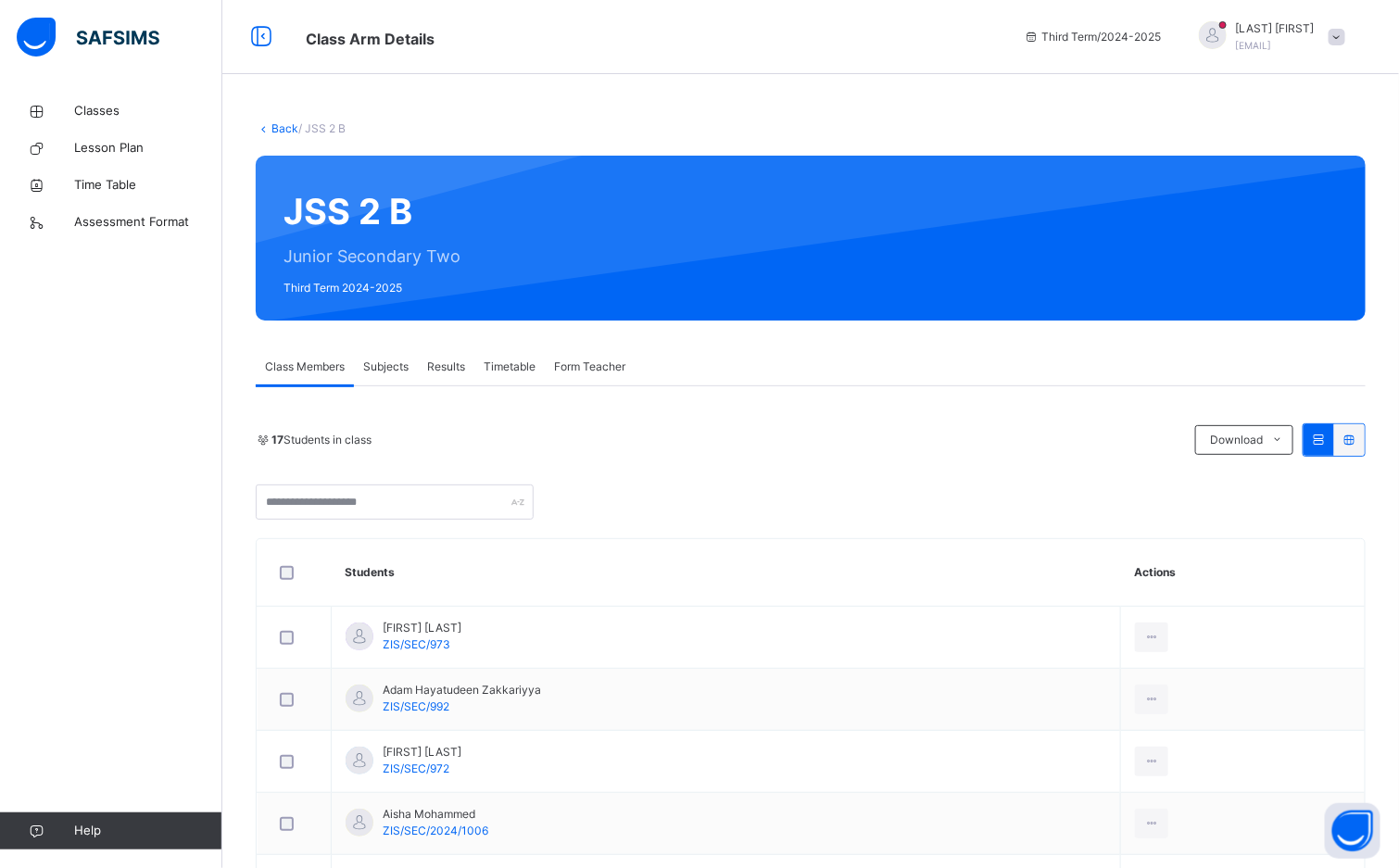 click on "Subjects" at bounding box center (385, 367) 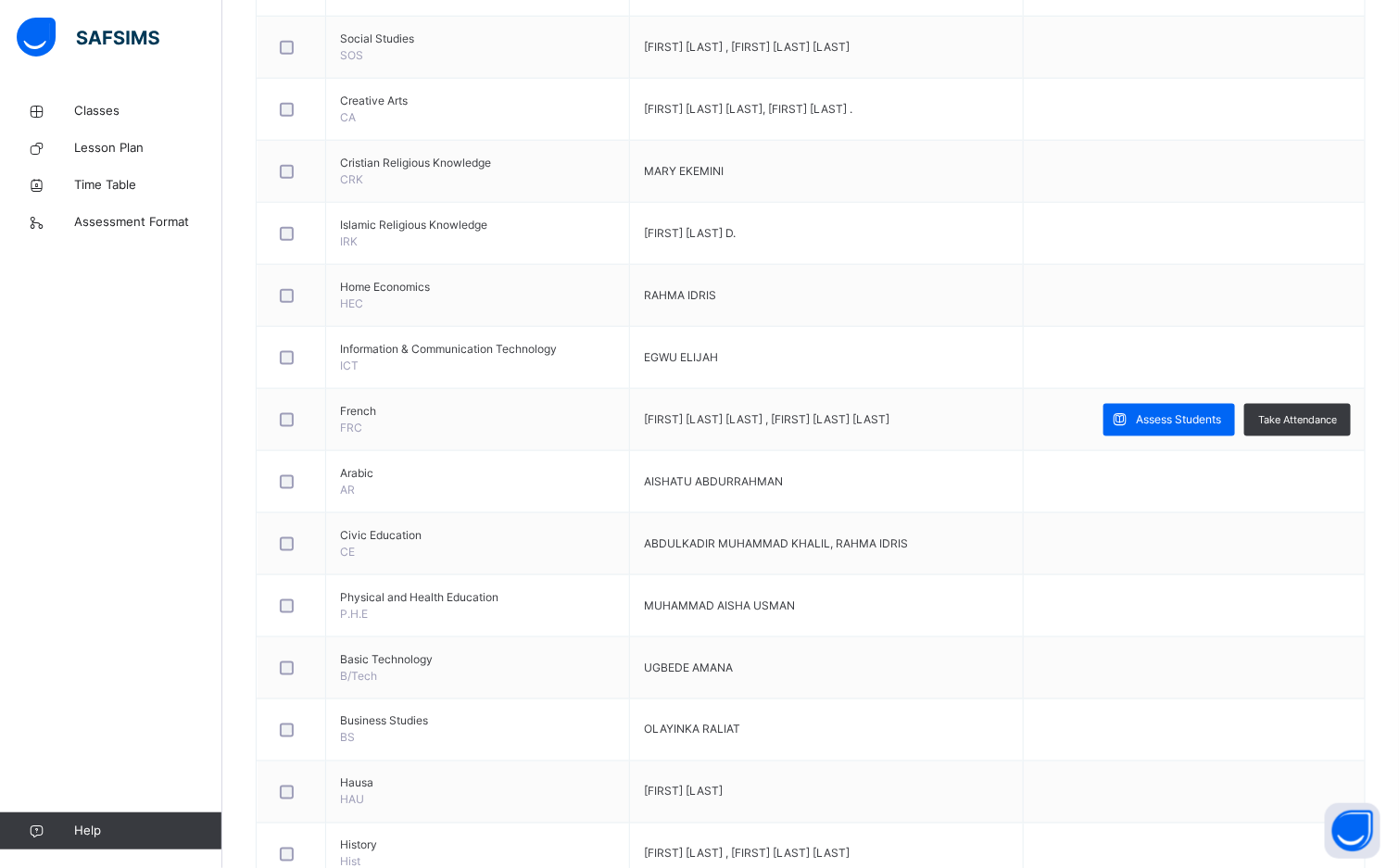 scroll, scrollTop: 728, scrollLeft: 0, axis: vertical 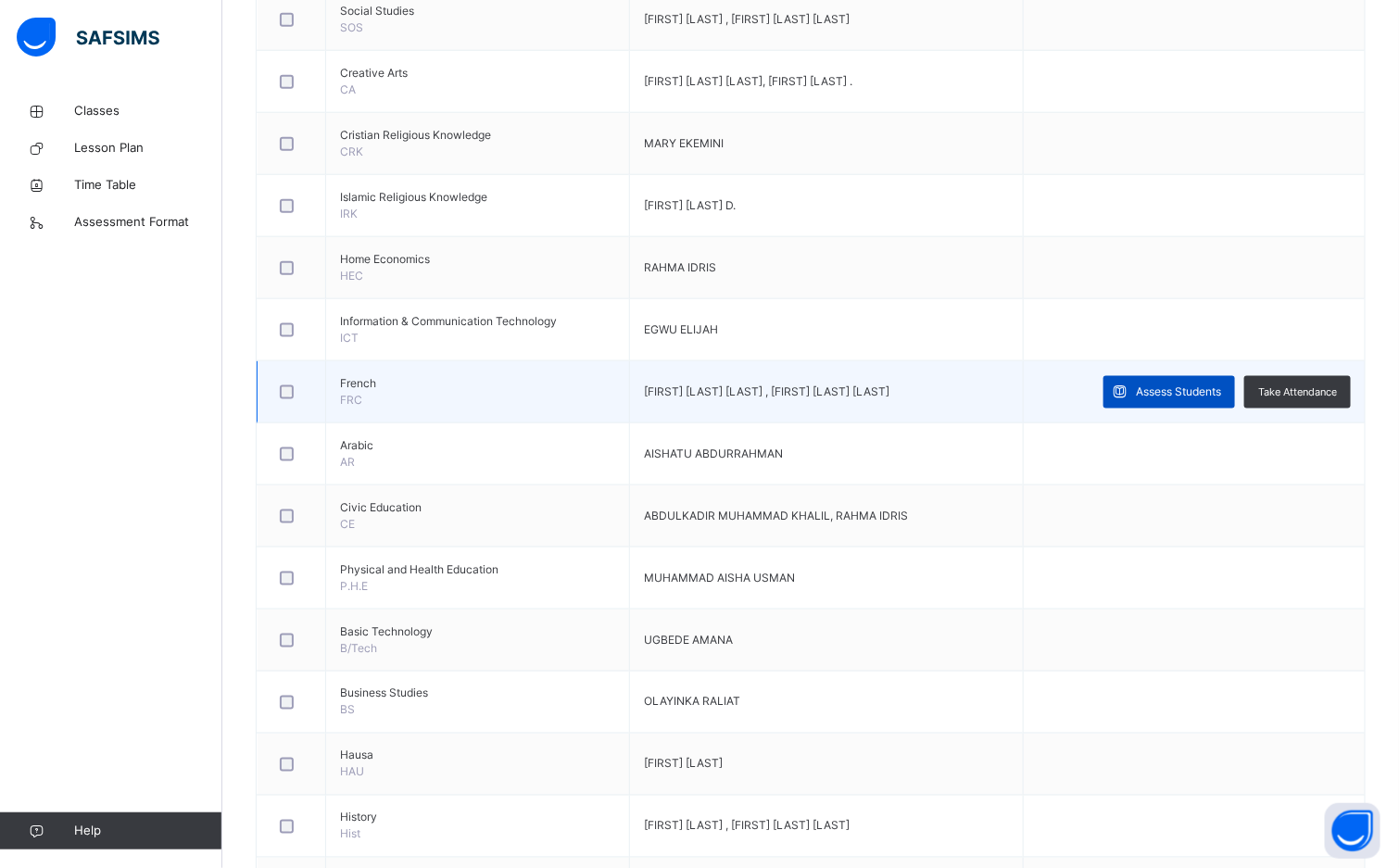 click on "Assess Students" at bounding box center (1169, 392) 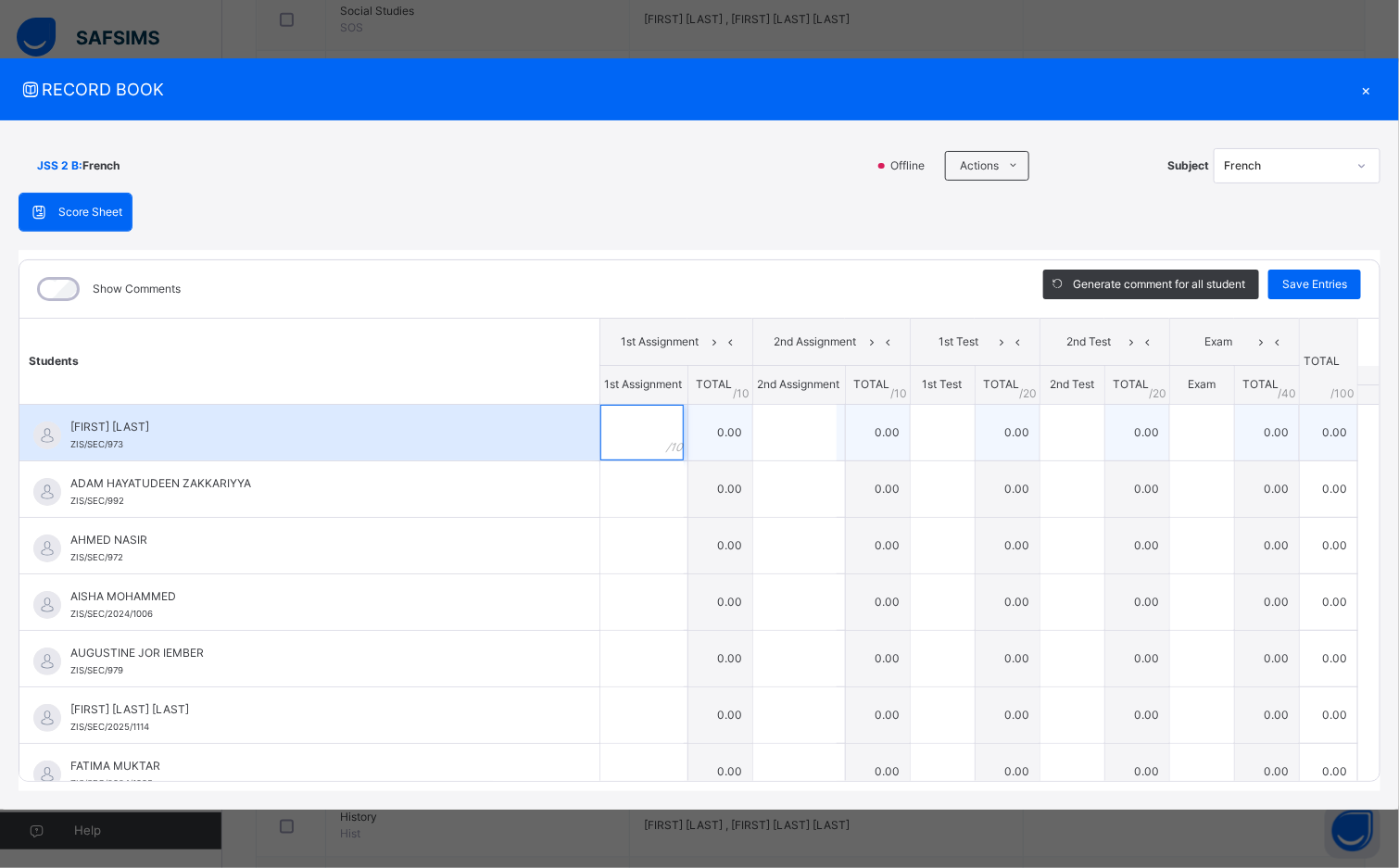 click at bounding box center [642, 433] 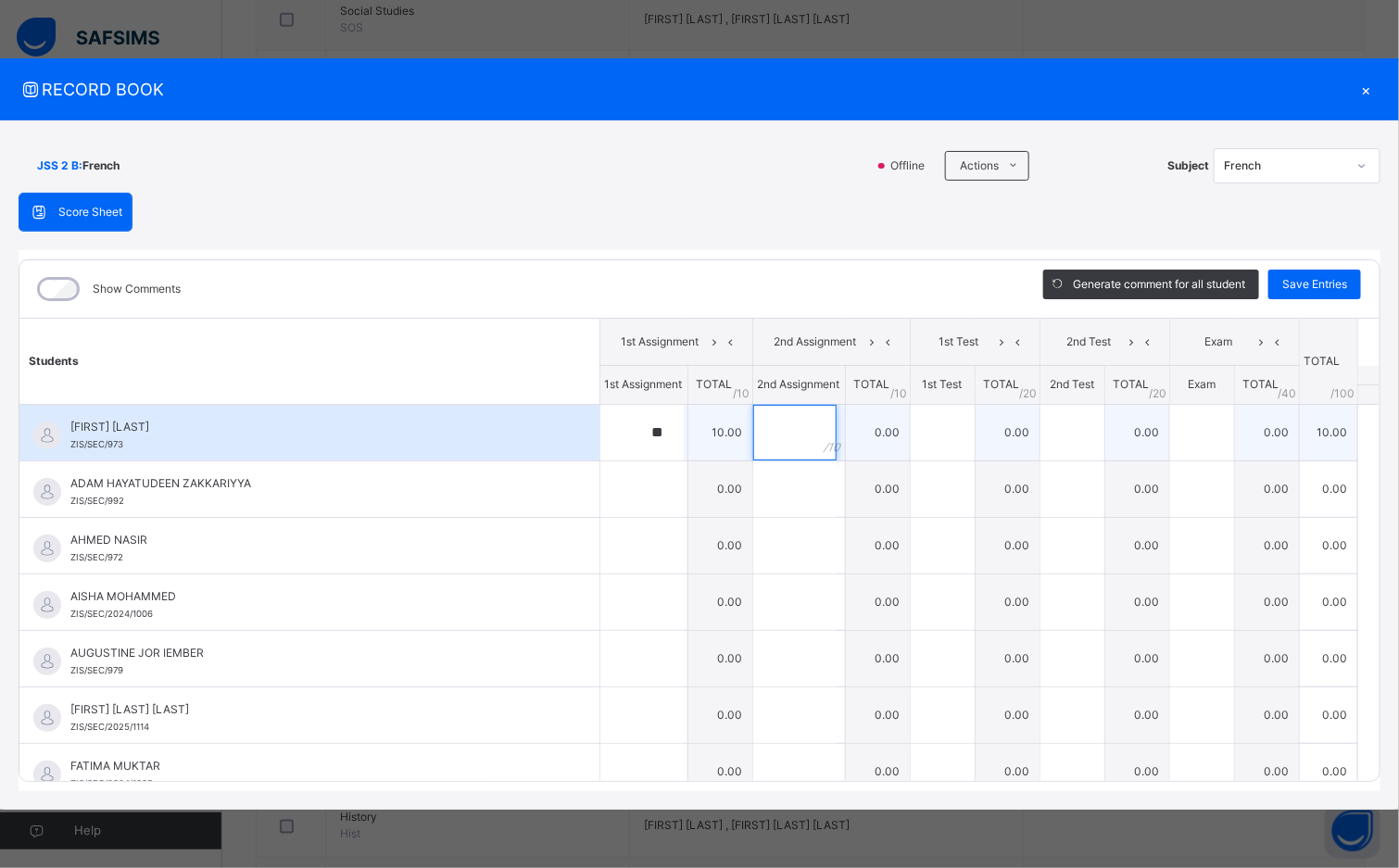 click at bounding box center [795, 433] 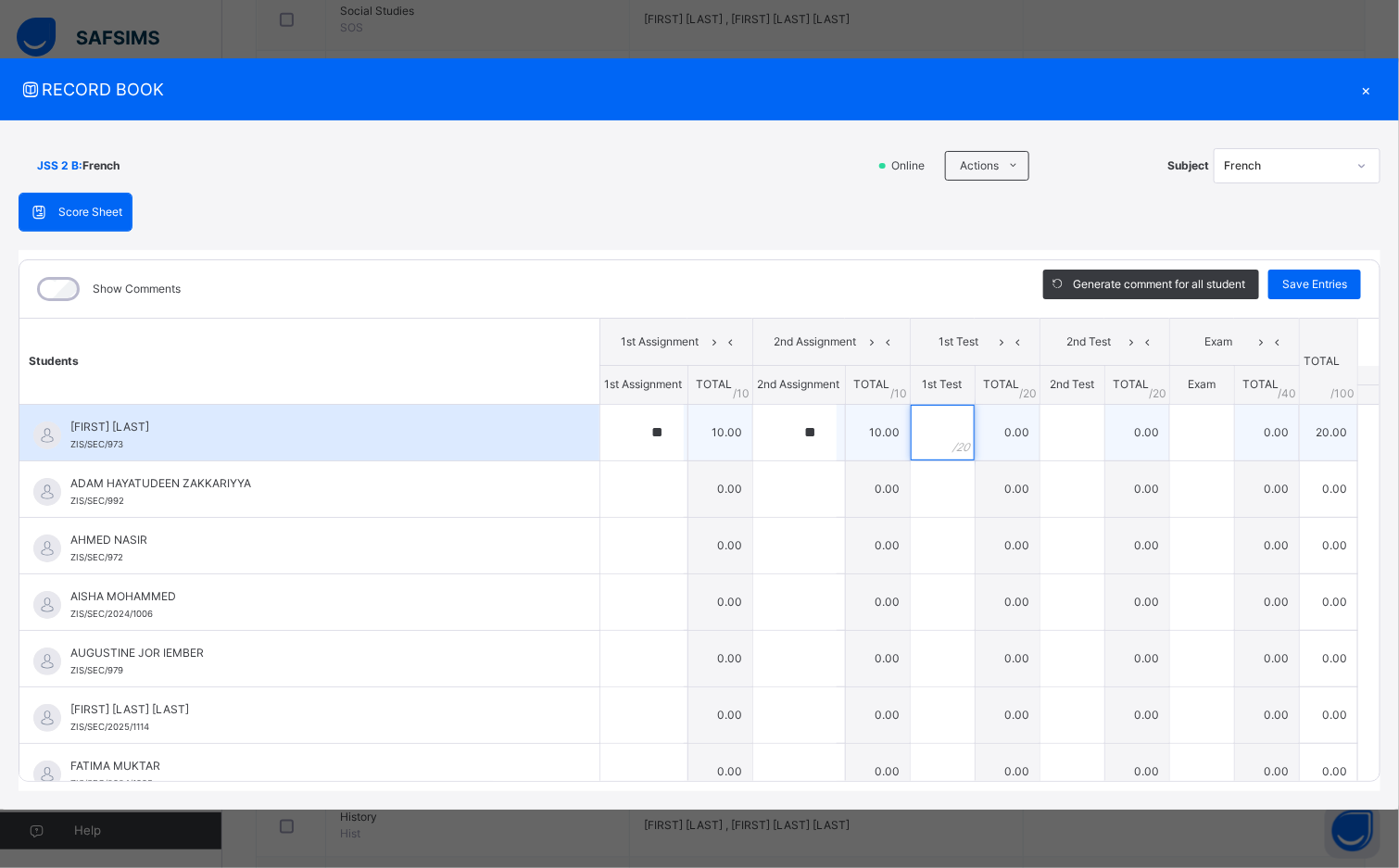 click at bounding box center [942, 433] 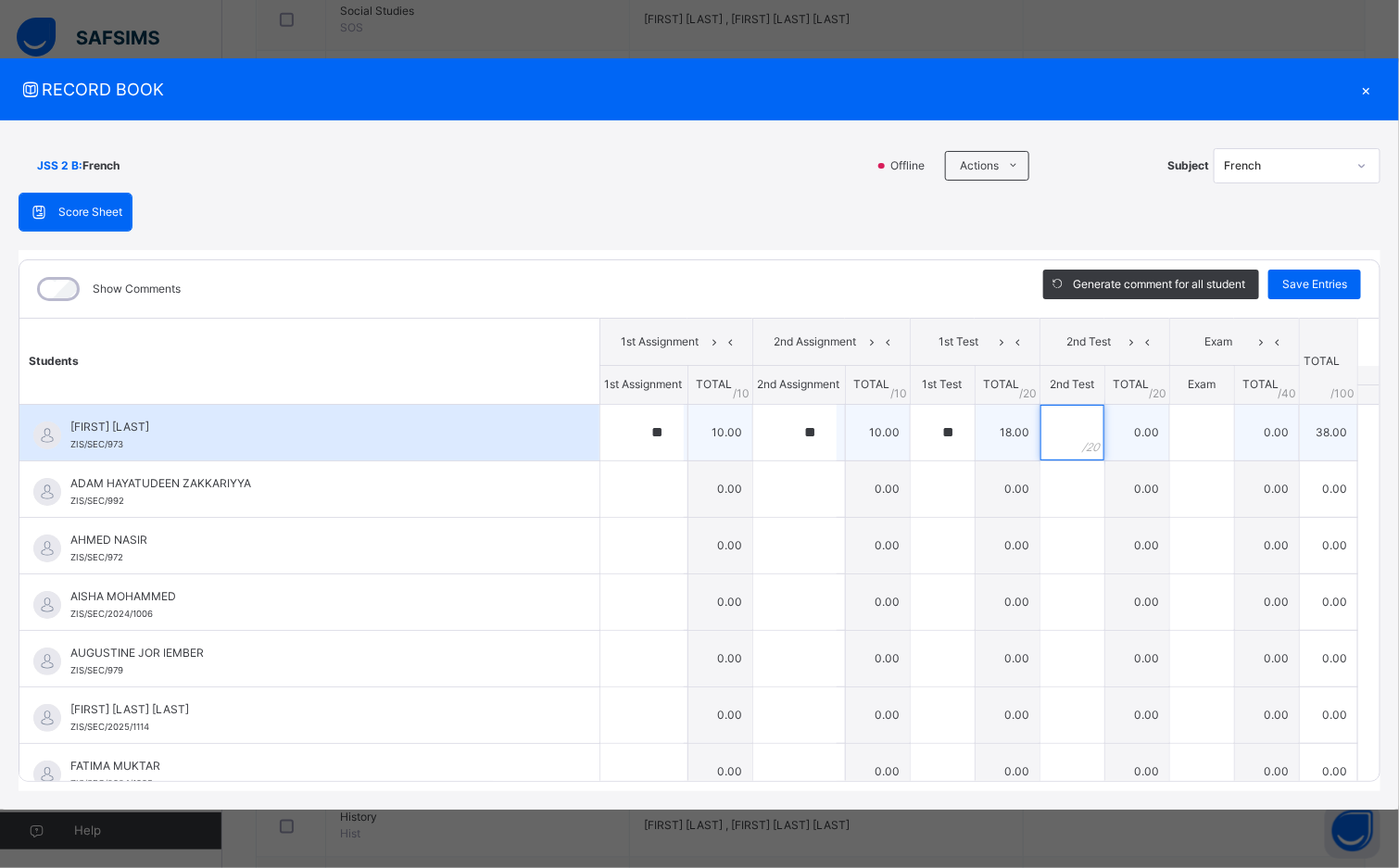 click at bounding box center [1072, 433] 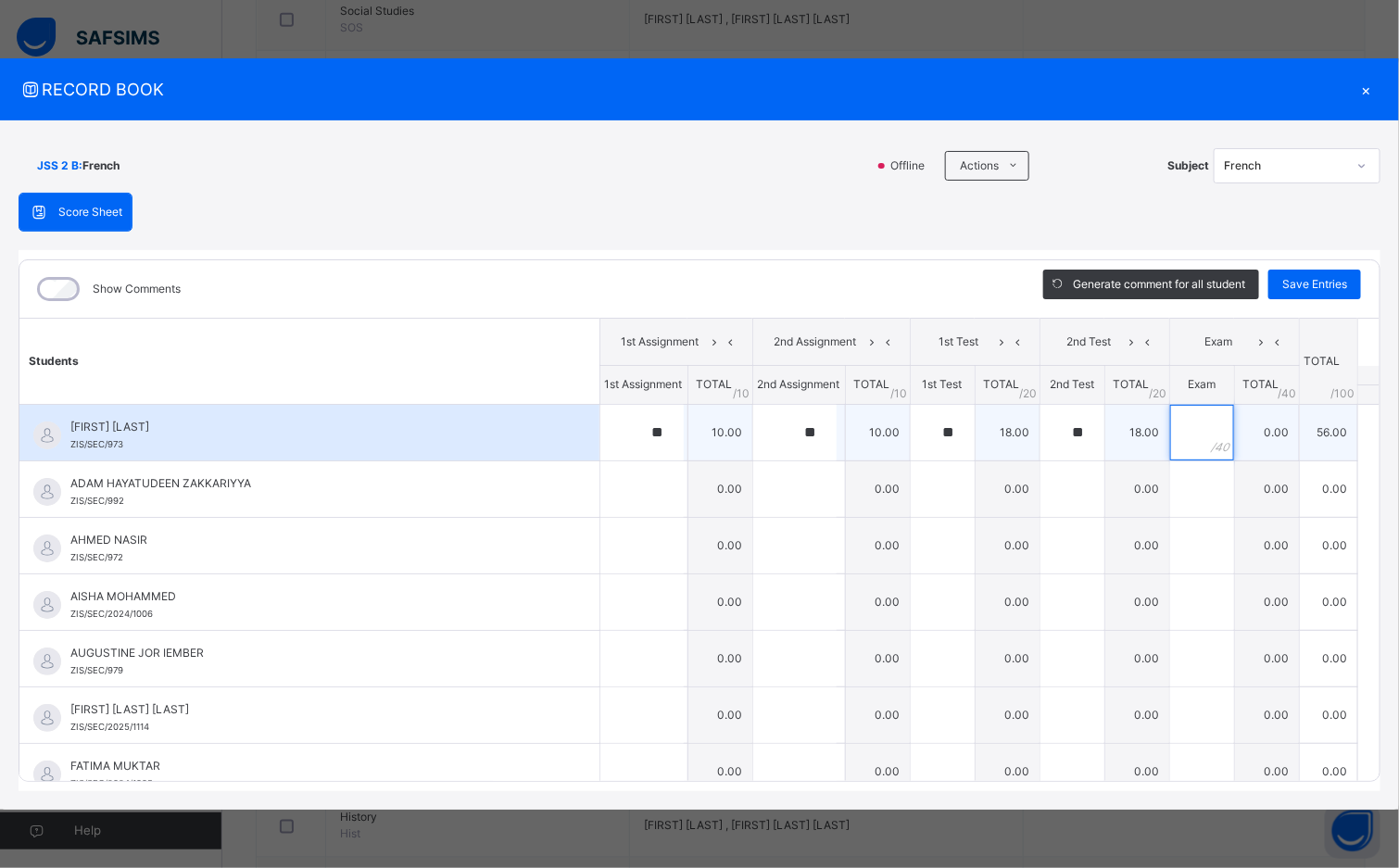 click at bounding box center (1202, 433) 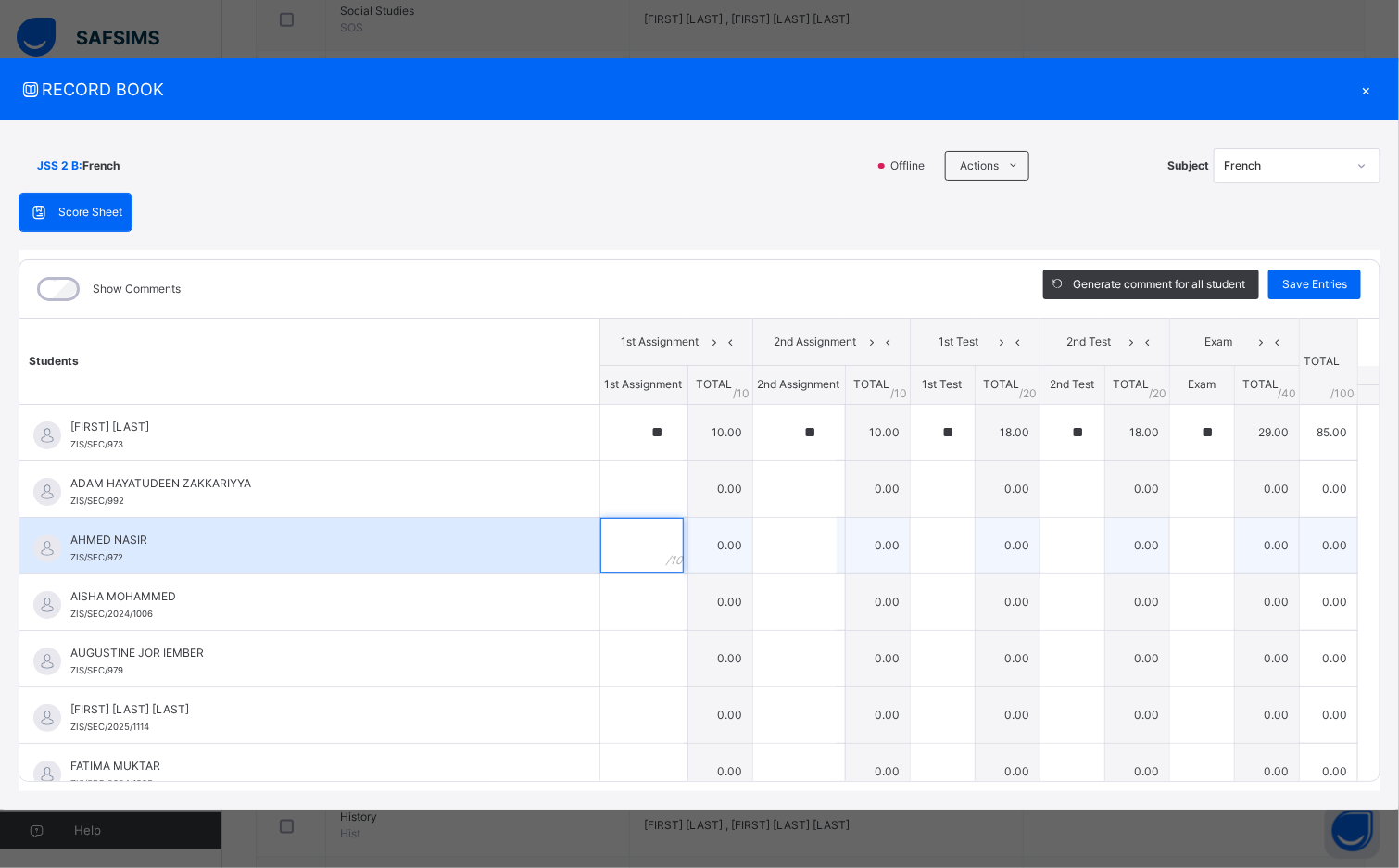click at bounding box center (642, 546) 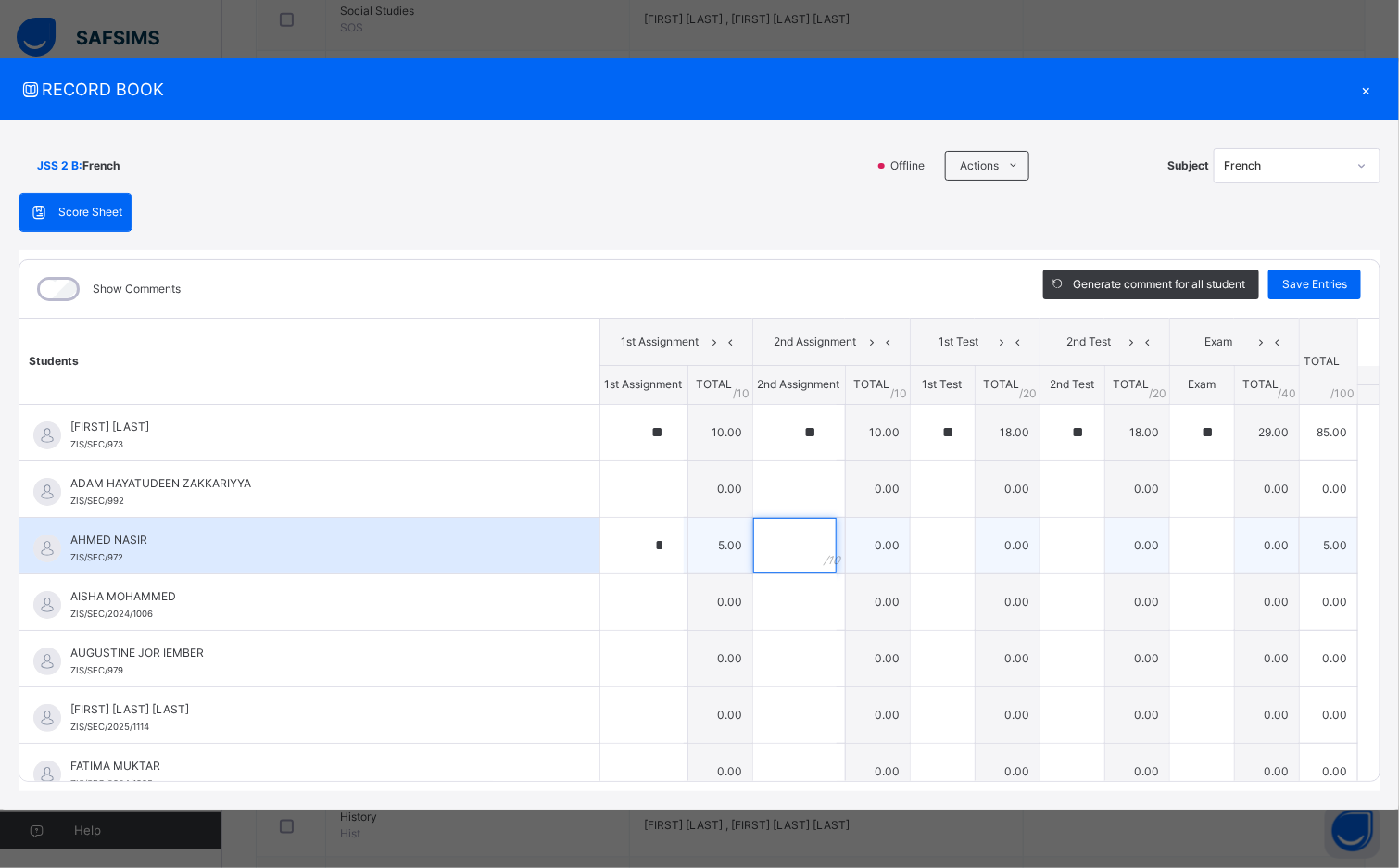 click at bounding box center (795, 546) 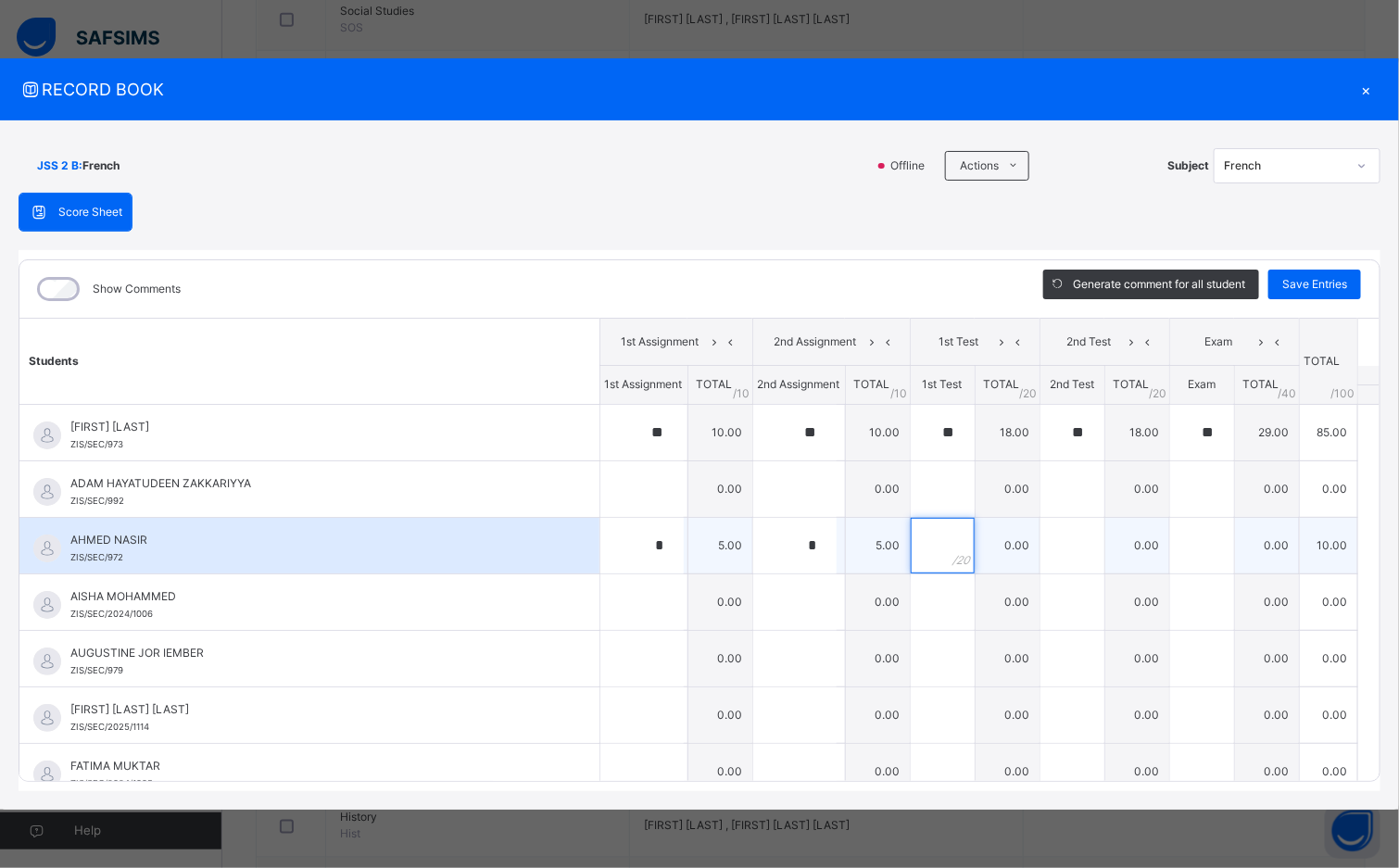 click at bounding box center (942, 546) 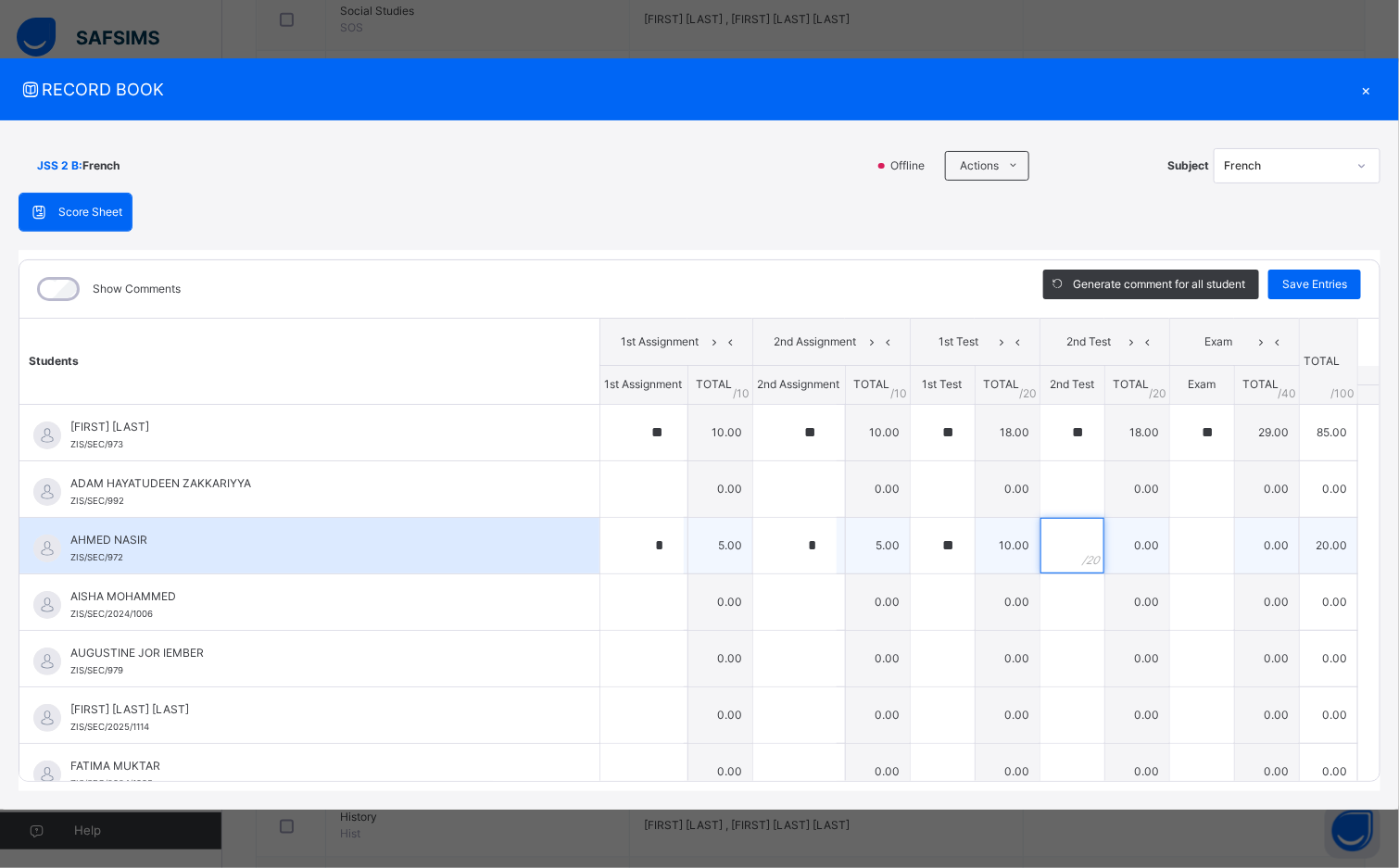 click at bounding box center (1072, 546) 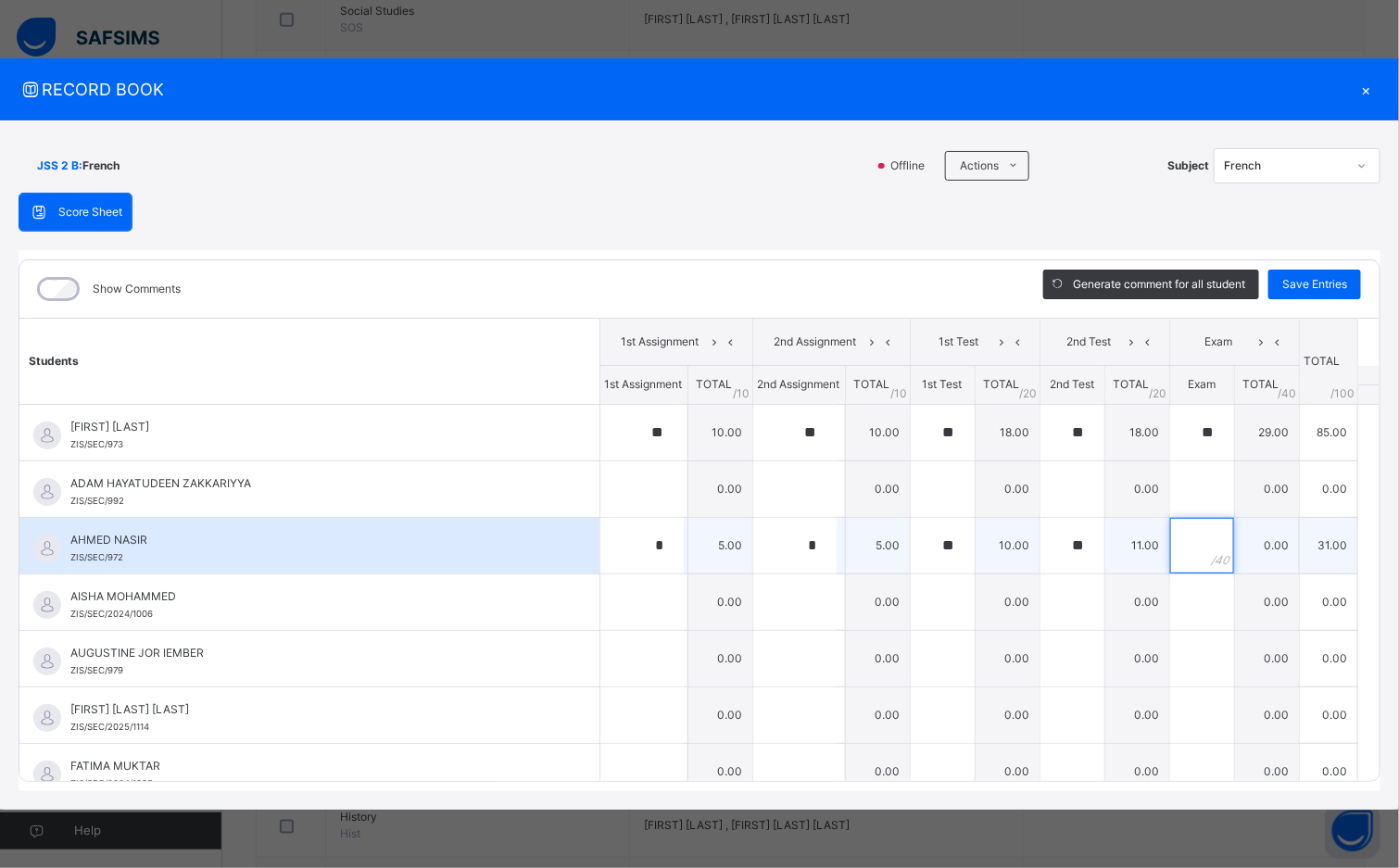 click at bounding box center (1202, 546) 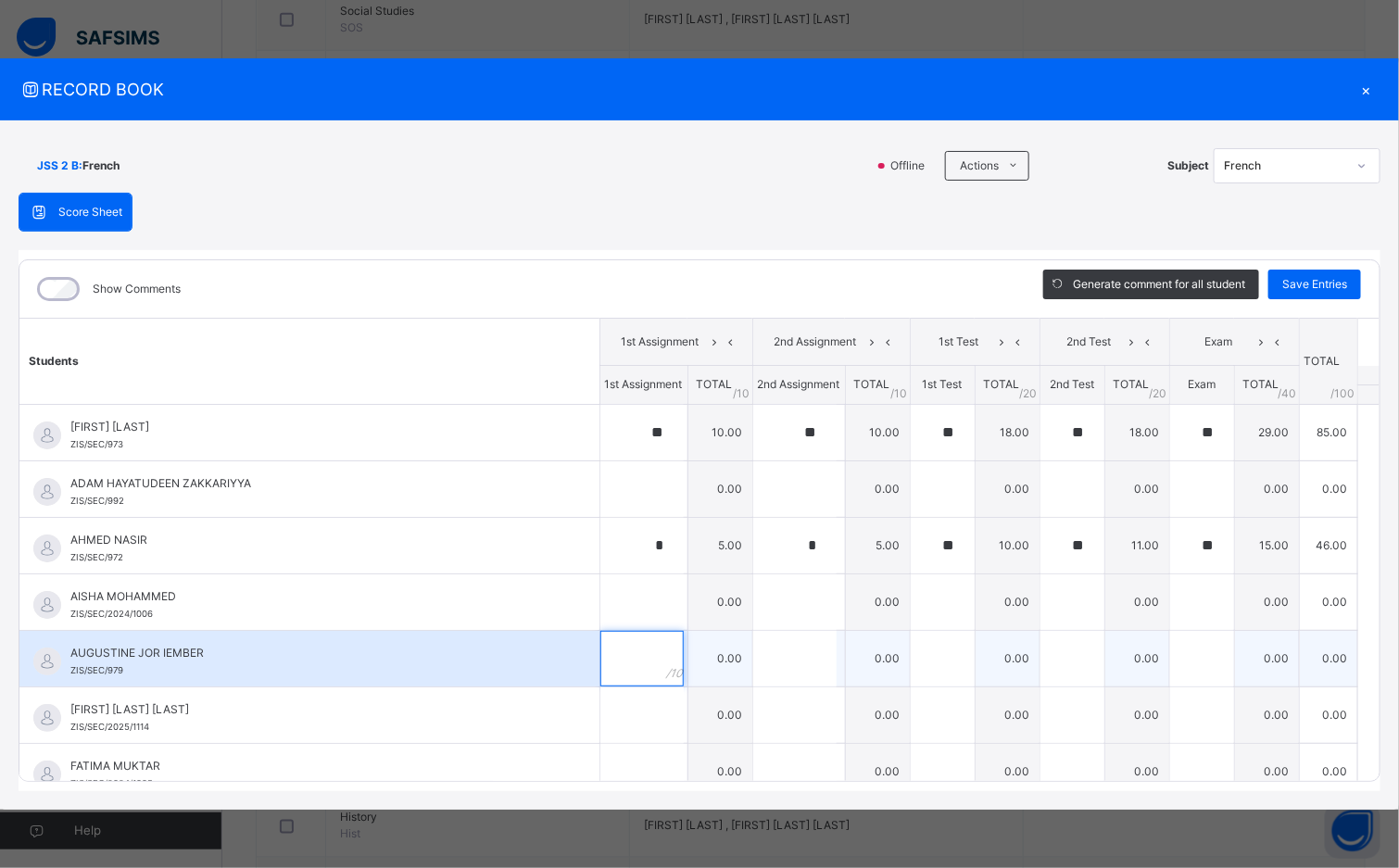 click at bounding box center [642, 659] 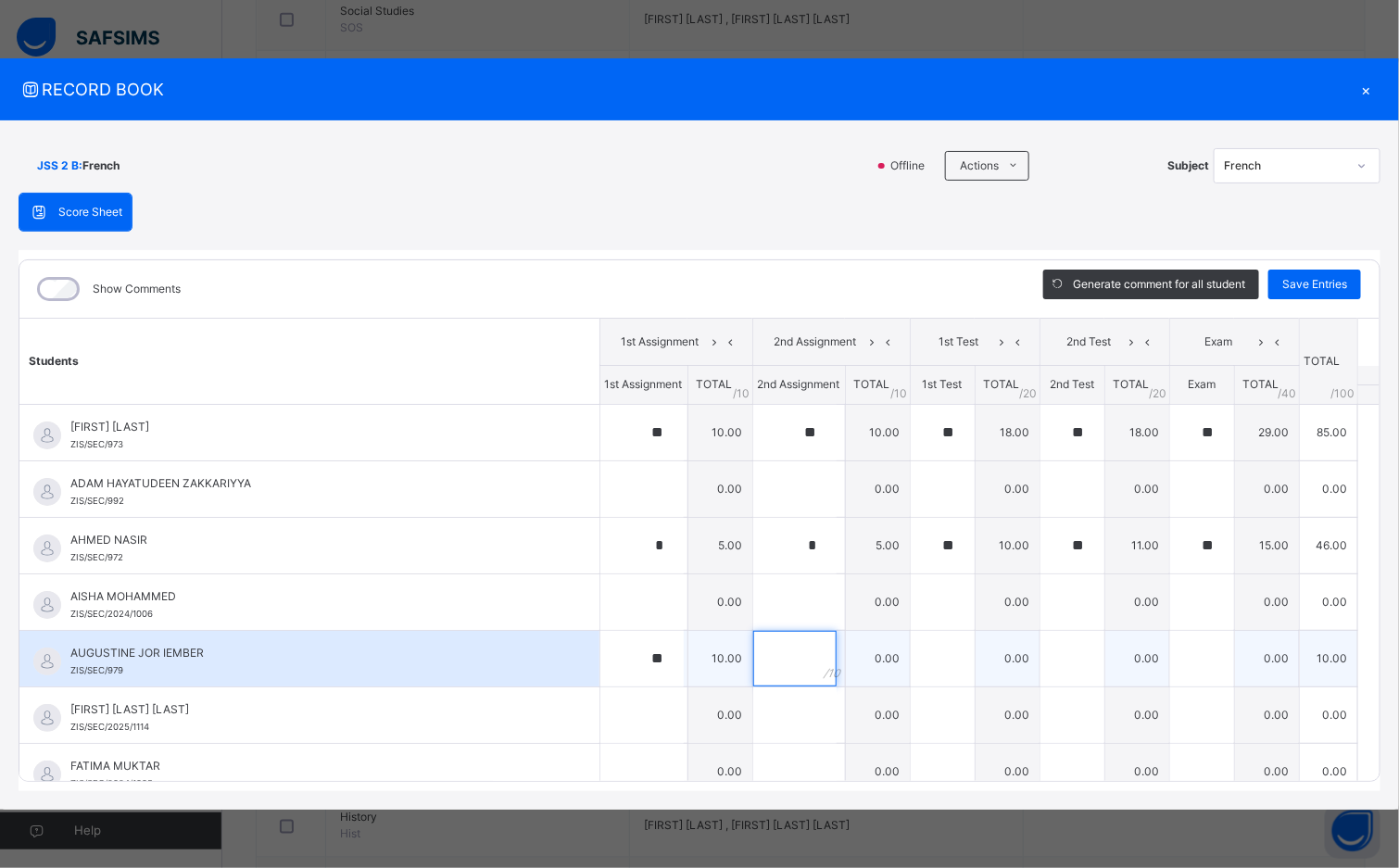 click at bounding box center (795, 659) 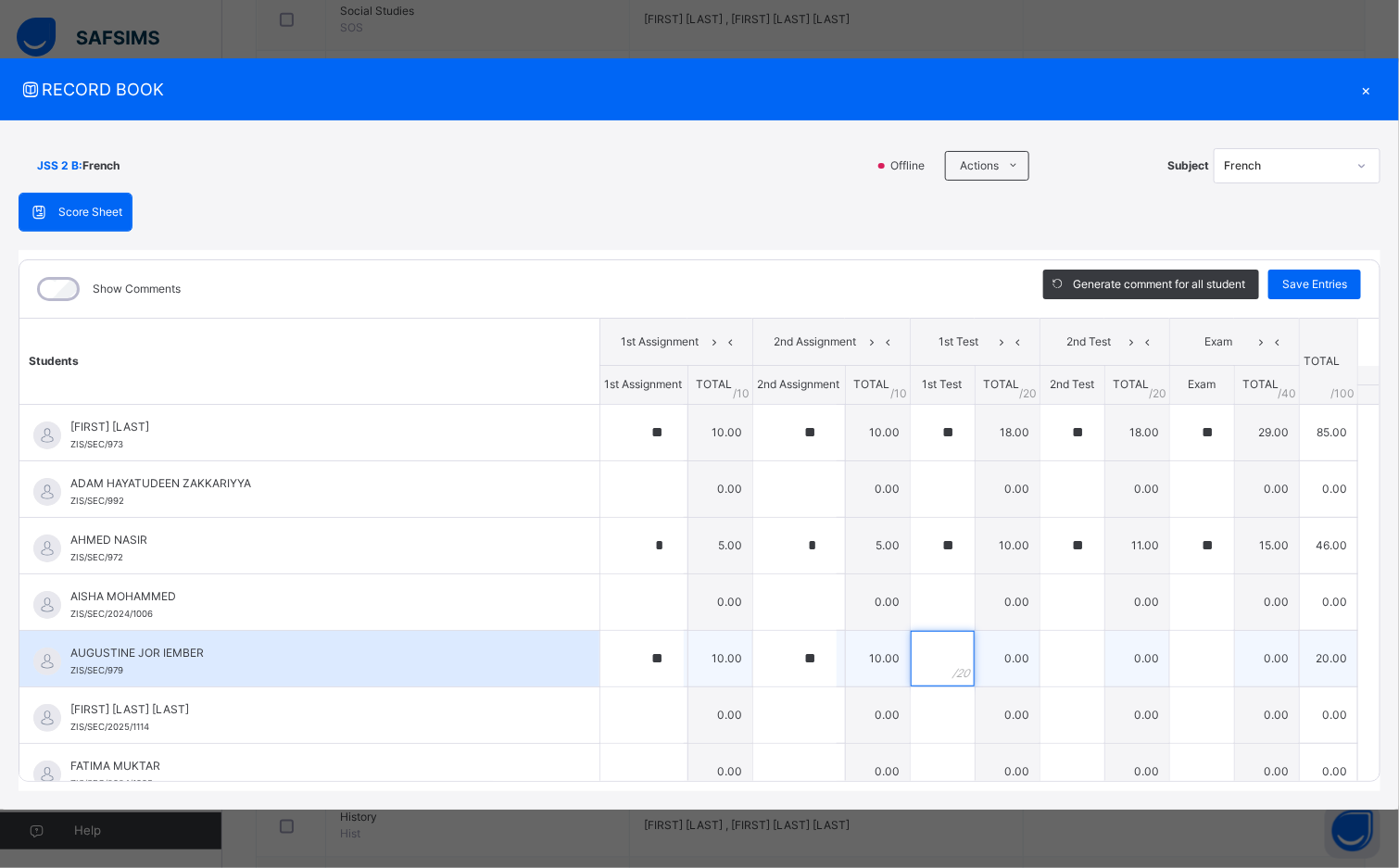 click at bounding box center [942, 659] 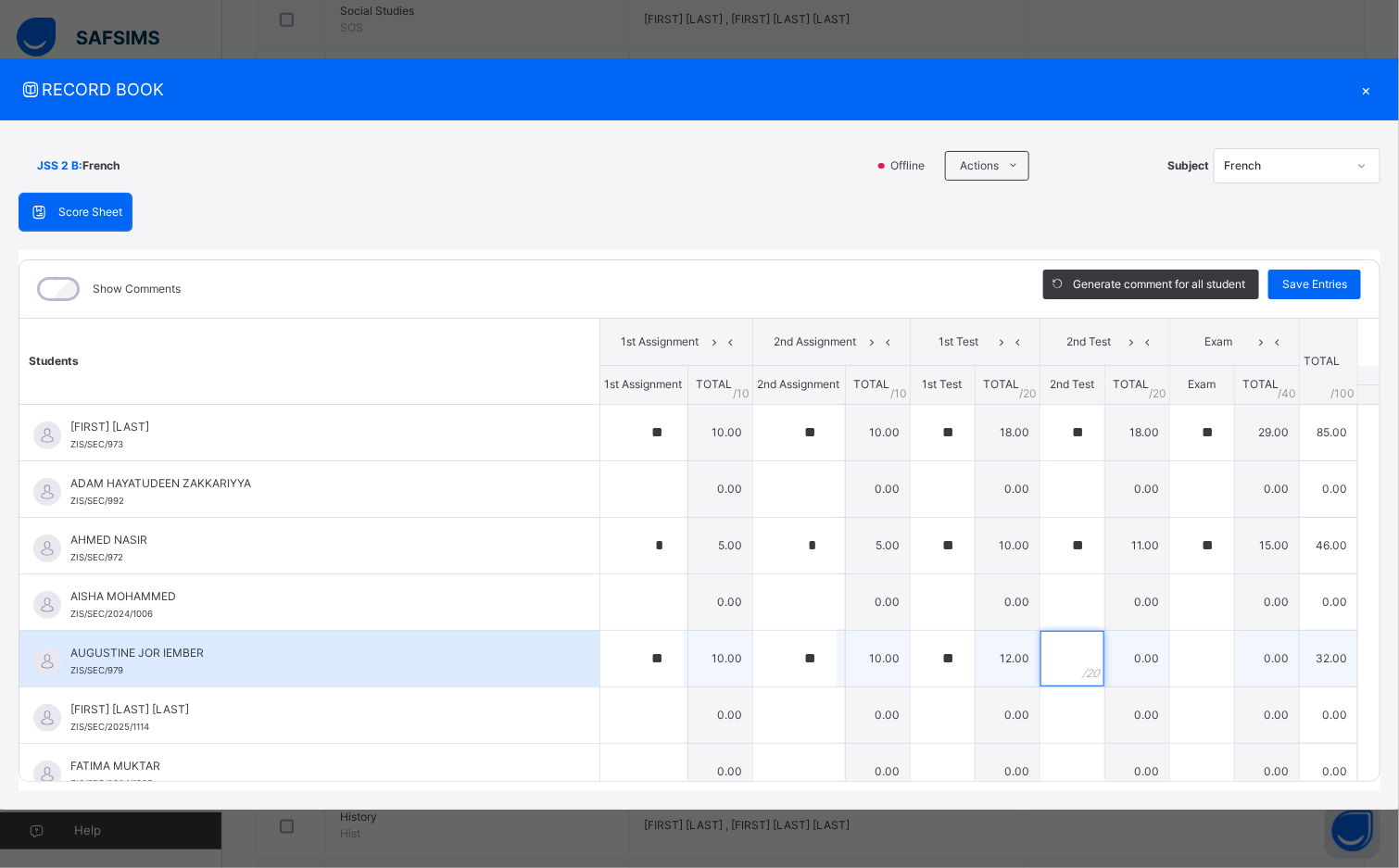 click at bounding box center (1072, 659) 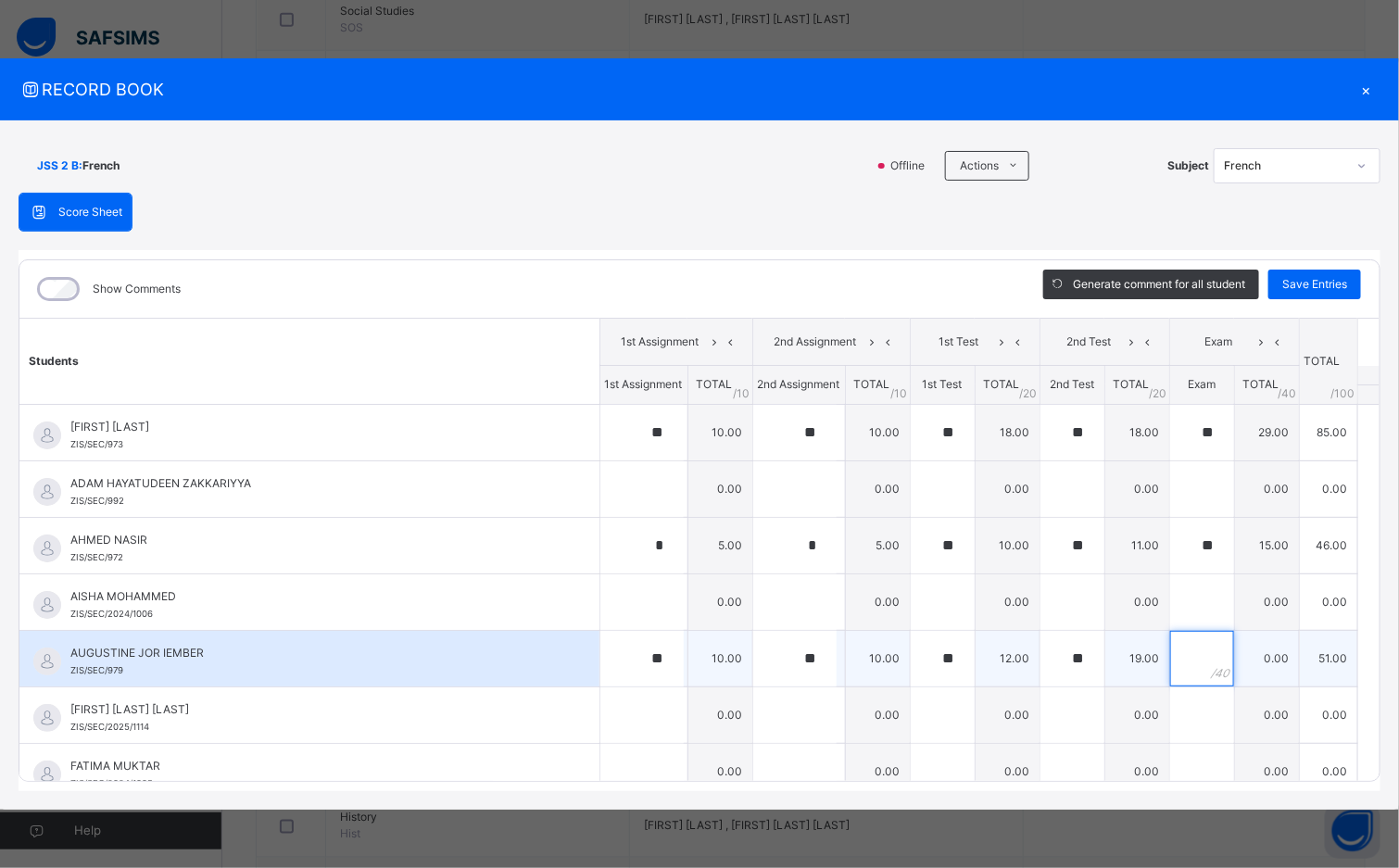 click at bounding box center (1202, 659) 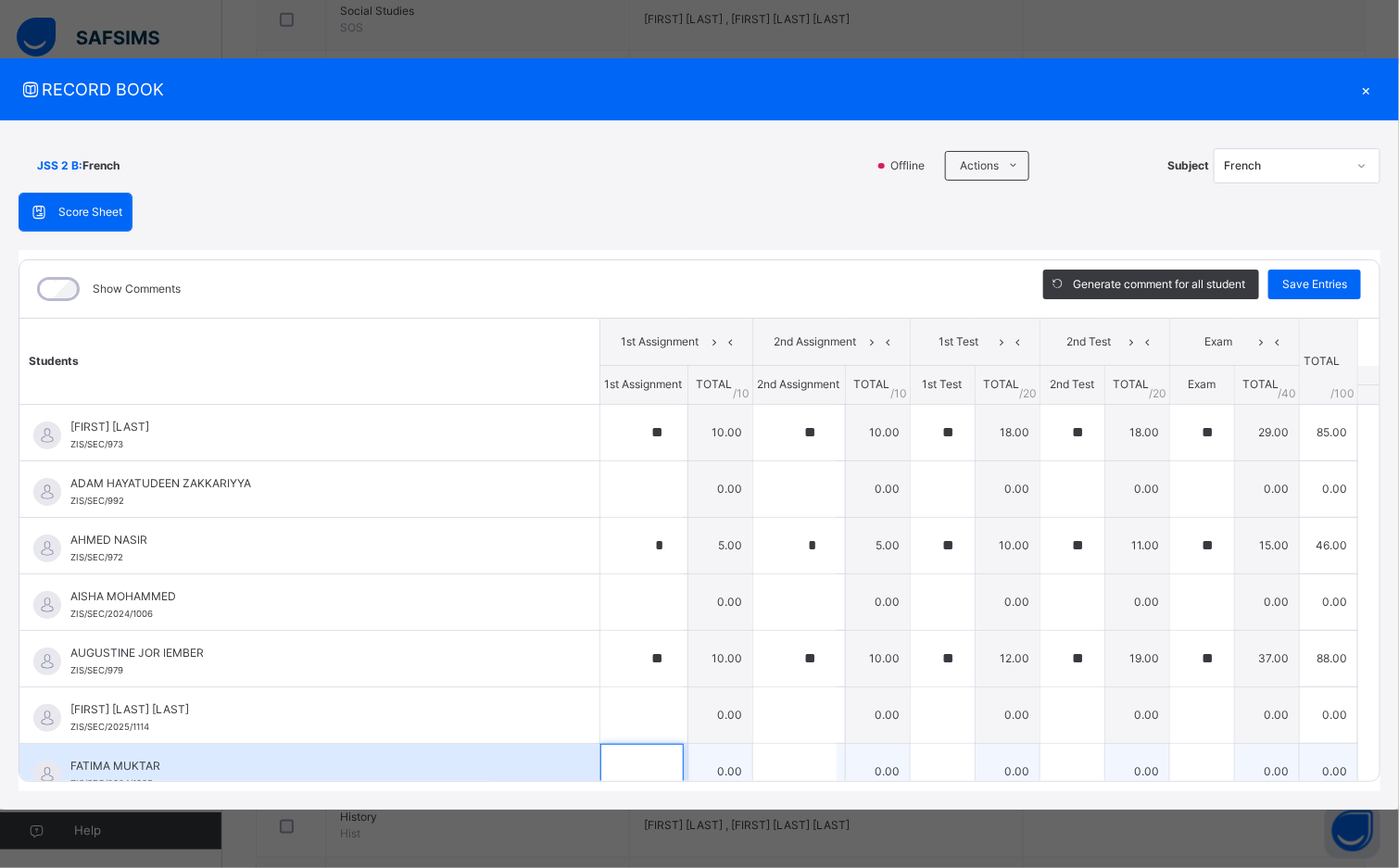click at bounding box center (642, 772) 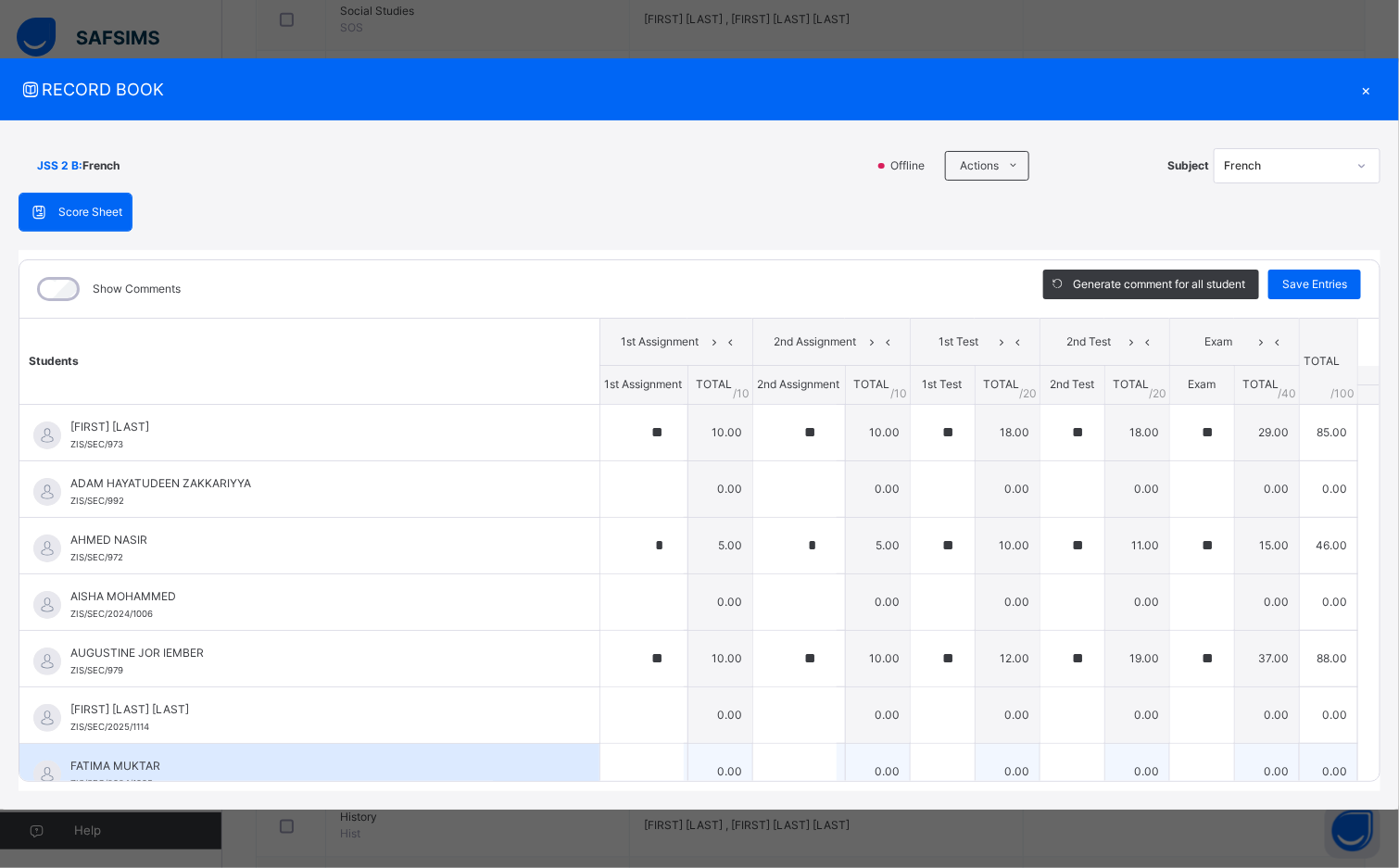 click on "[FIRST]  [LAST] [STUDENT_ID]" at bounding box center [309, 772] 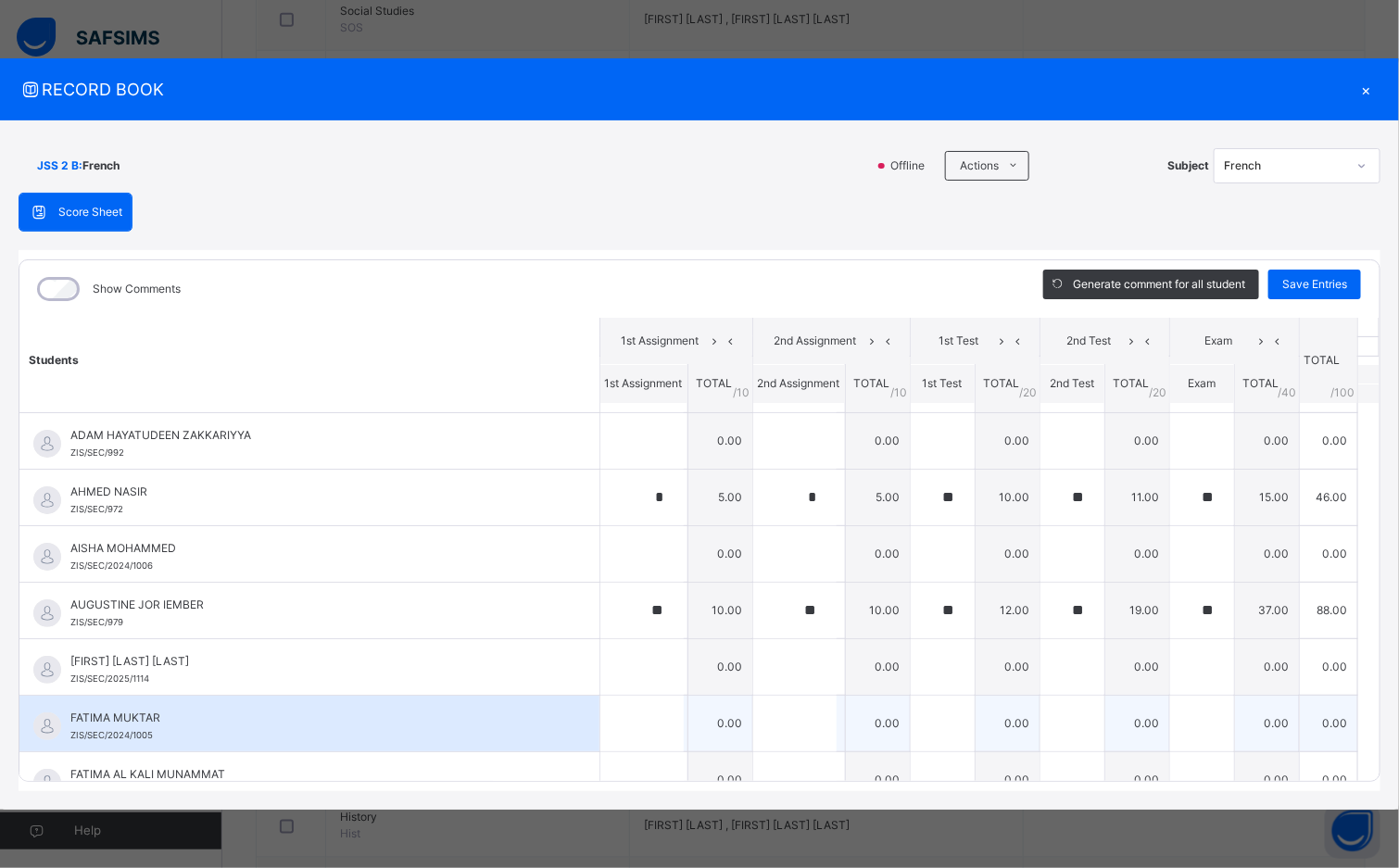scroll, scrollTop: 56, scrollLeft: 0, axis: vertical 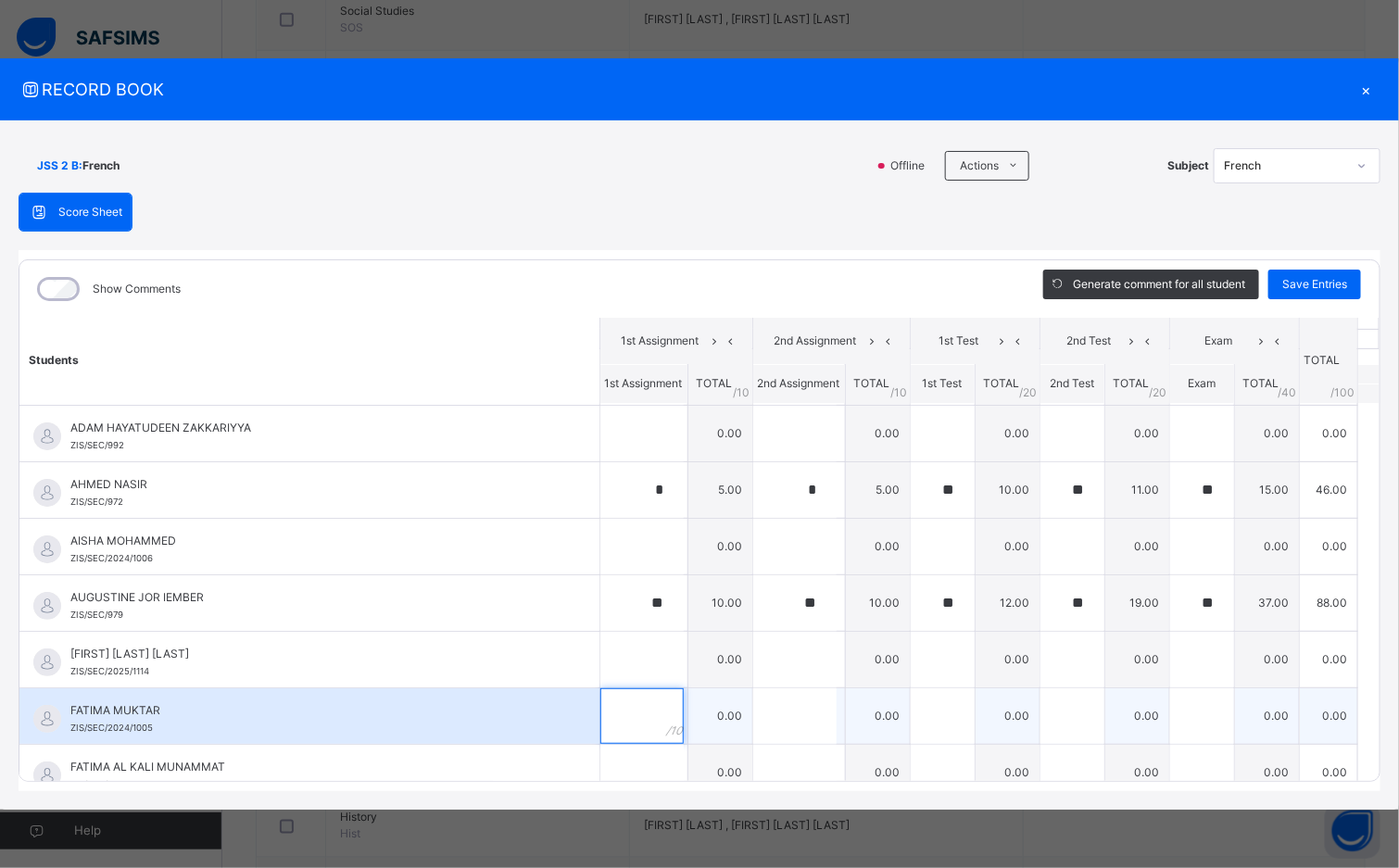 click at bounding box center (642, 716) 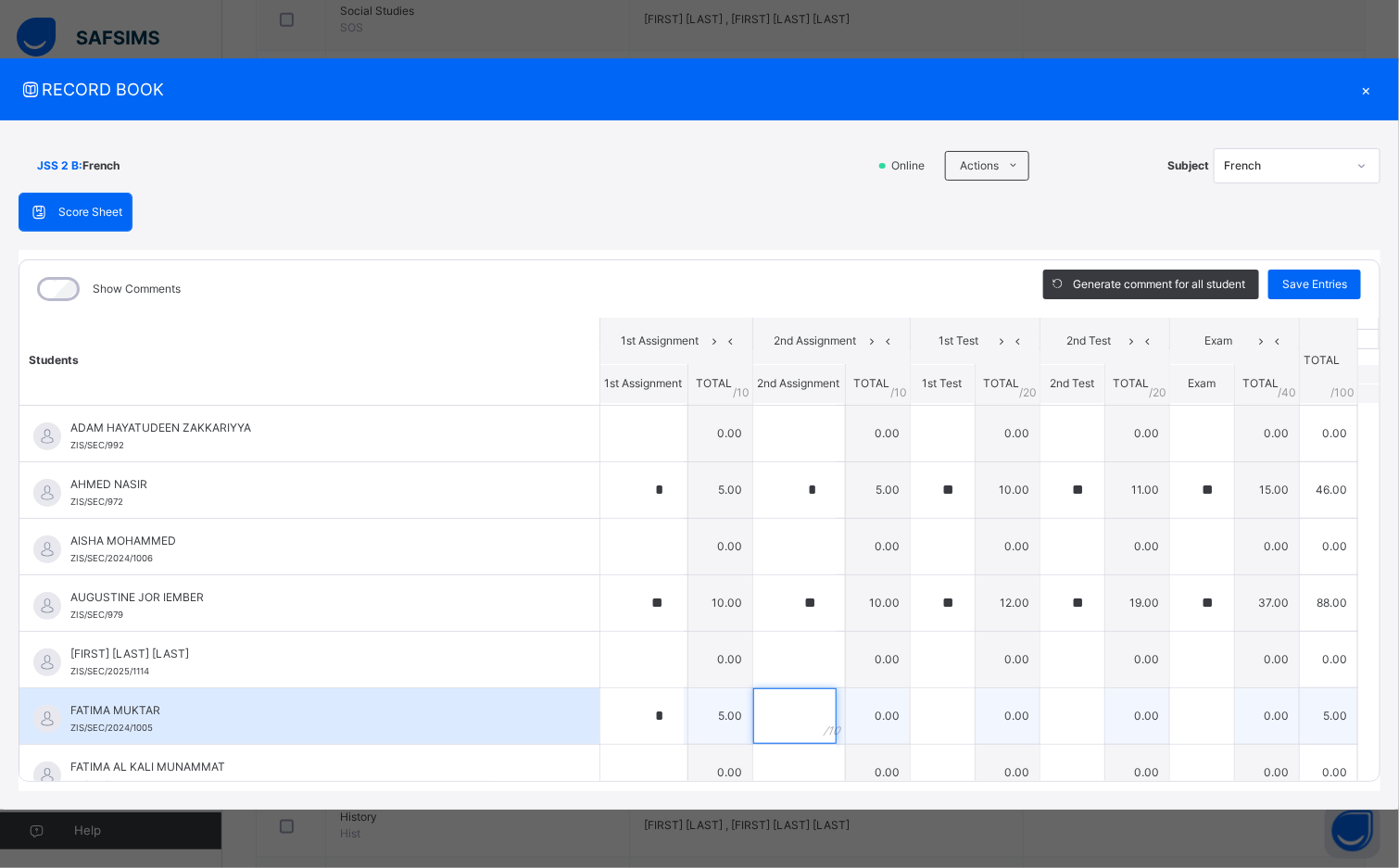 click at bounding box center (795, 716) 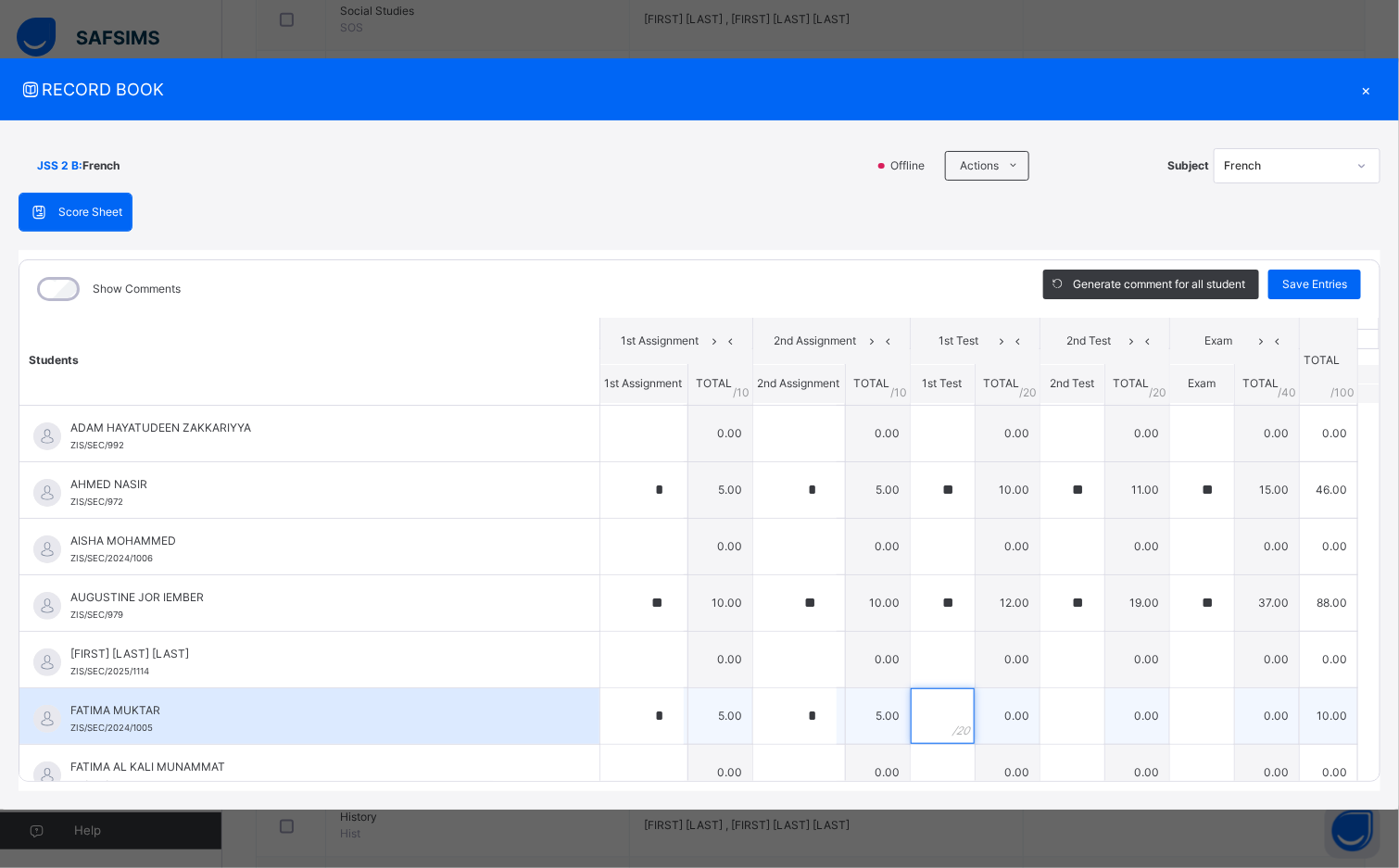 click at bounding box center (942, 716) 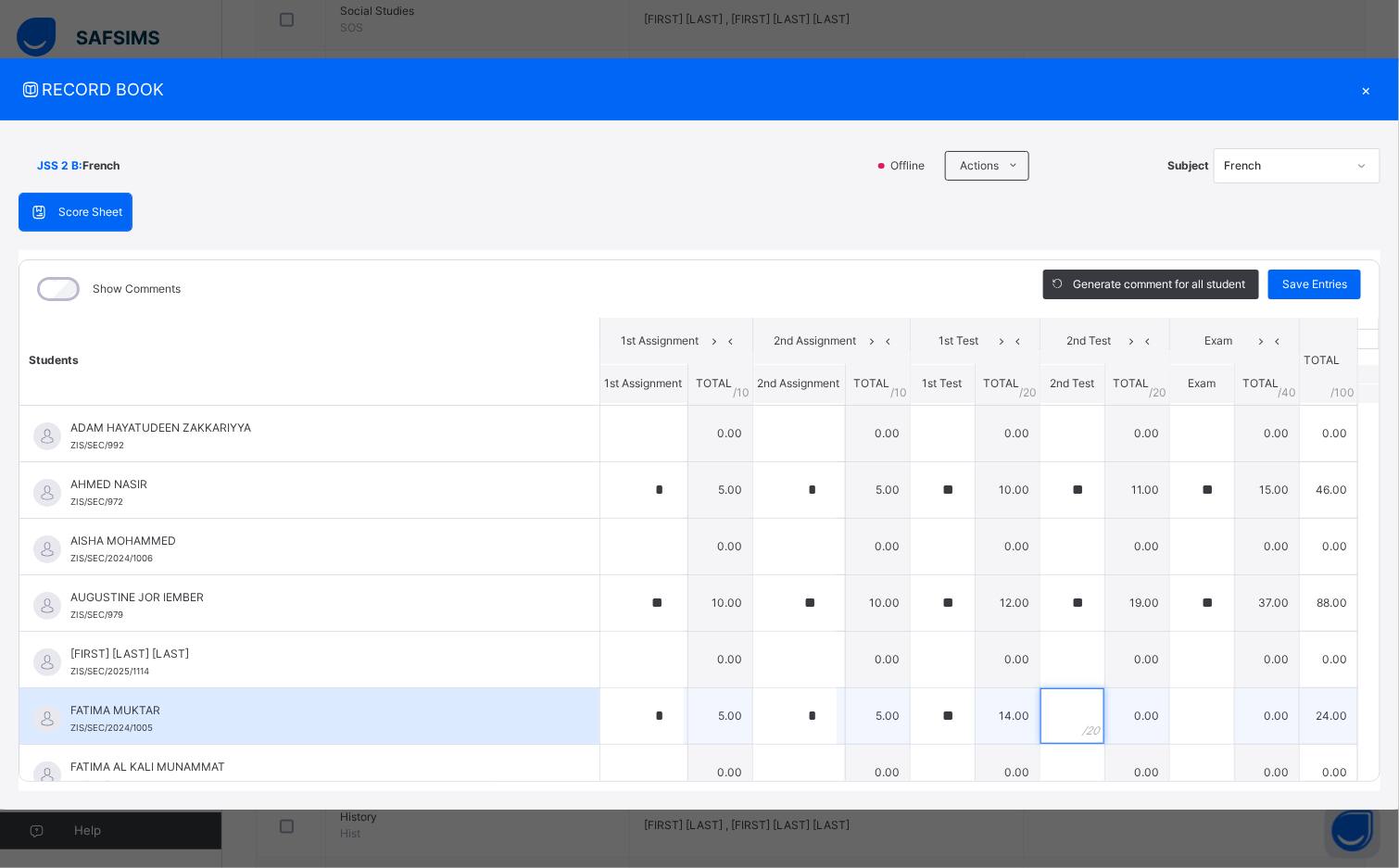 click at bounding box center (1072, 716) 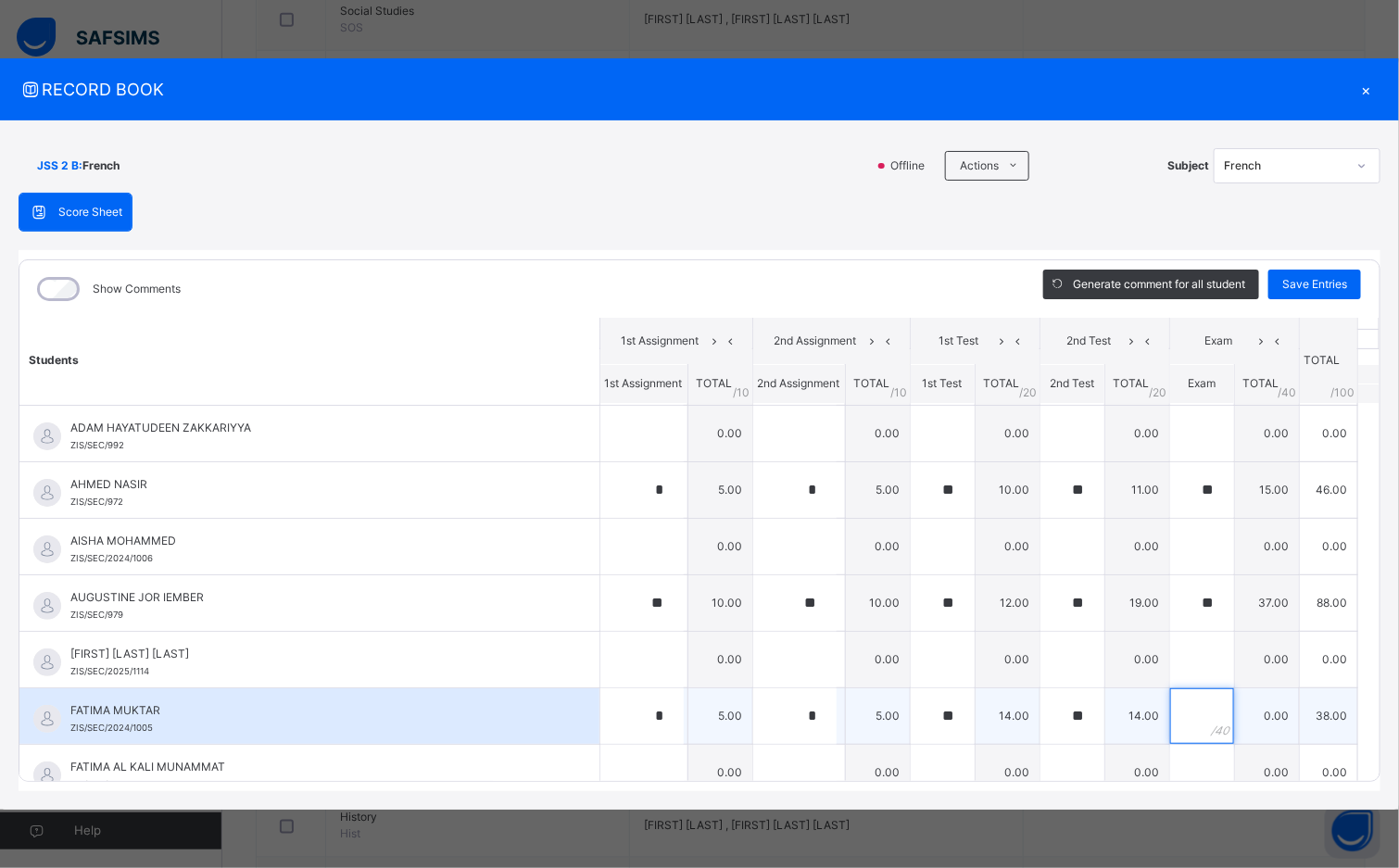 click at bounding box center [1202, 716] 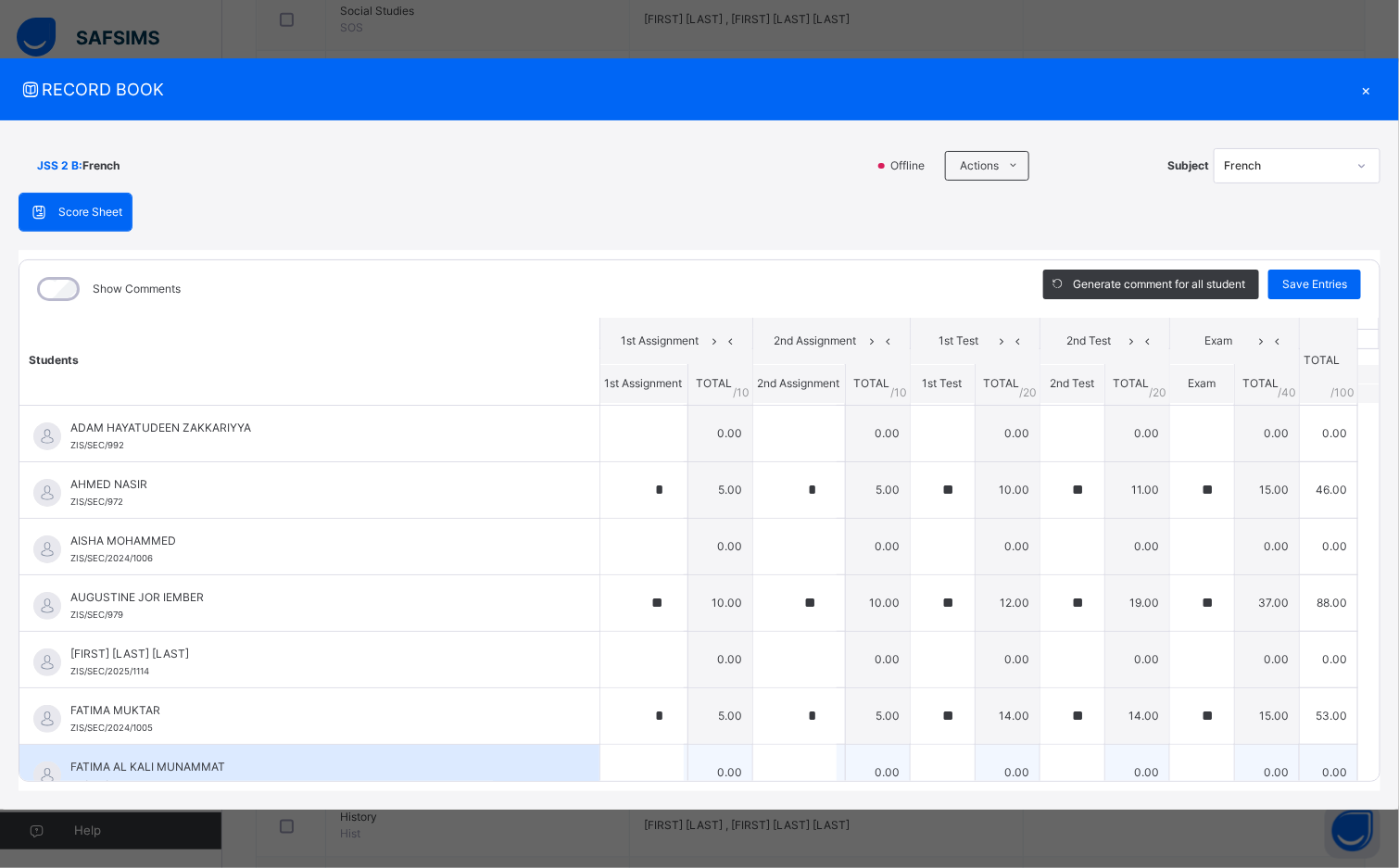 click on "[FIRST] [LAST] [LAST] [ID]" at bounding box center (309, 773) 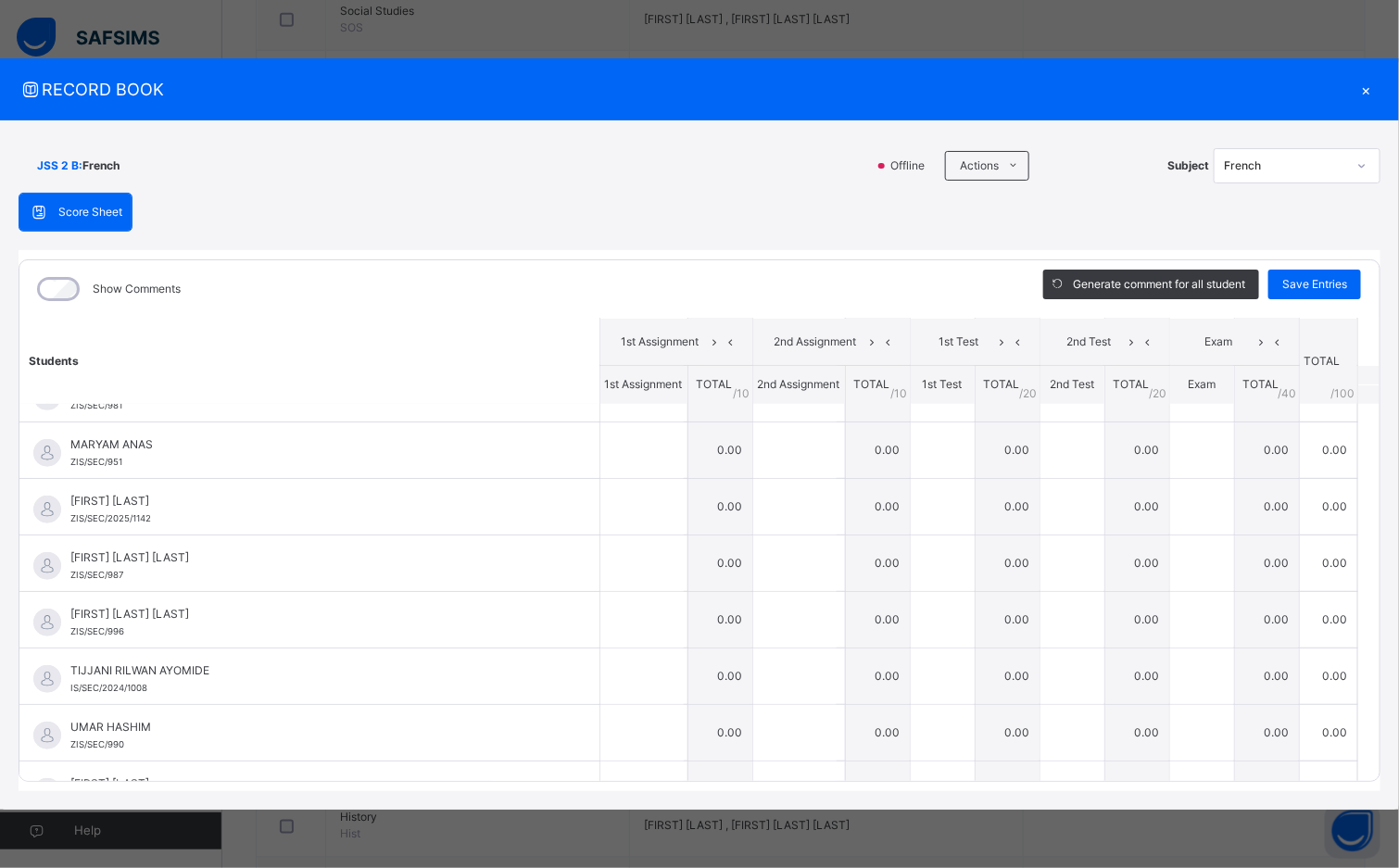 scroll, scrollTop: 556, scrollLeft: 0, axis: vertical 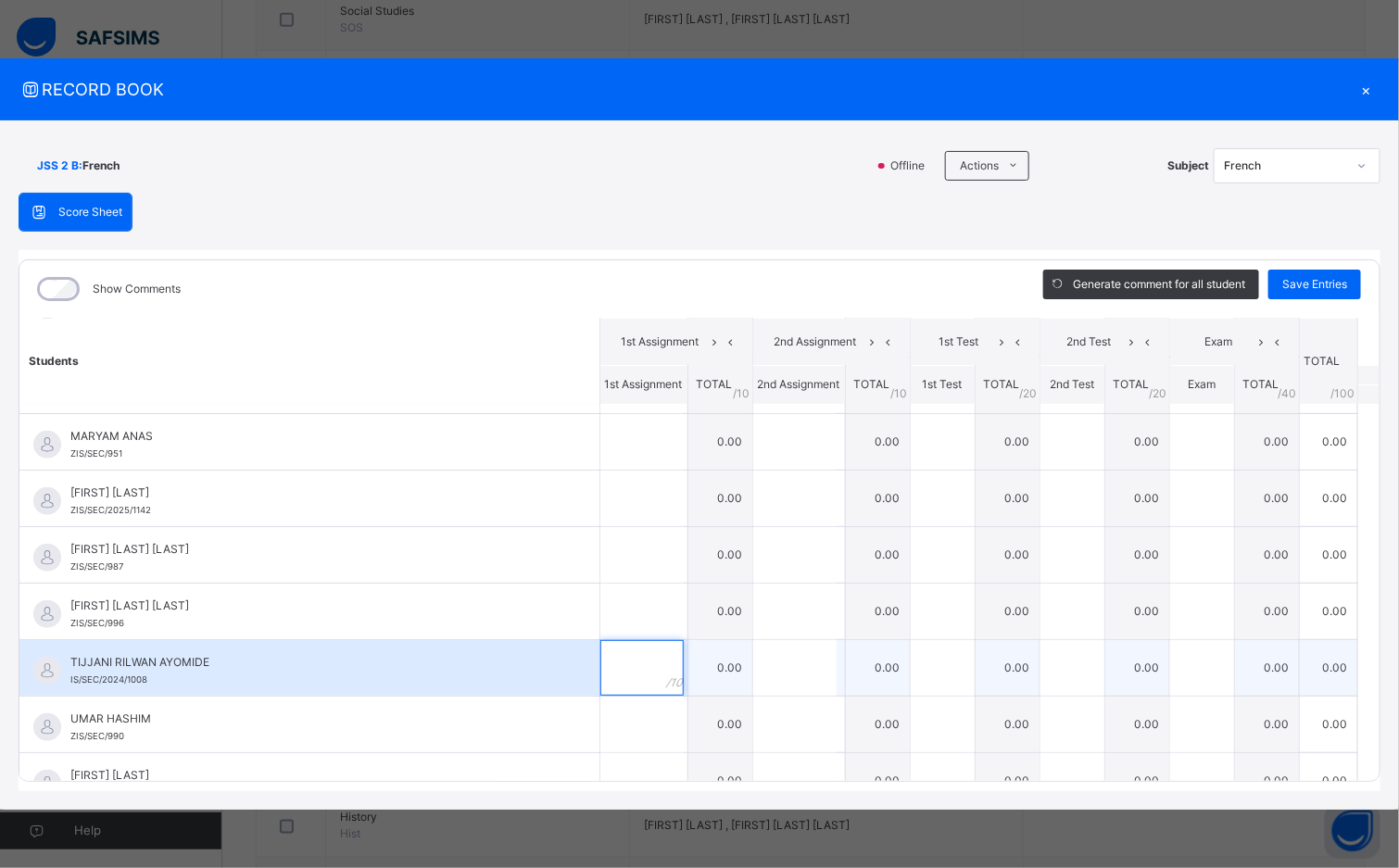 click at bounding box center (642, 668) 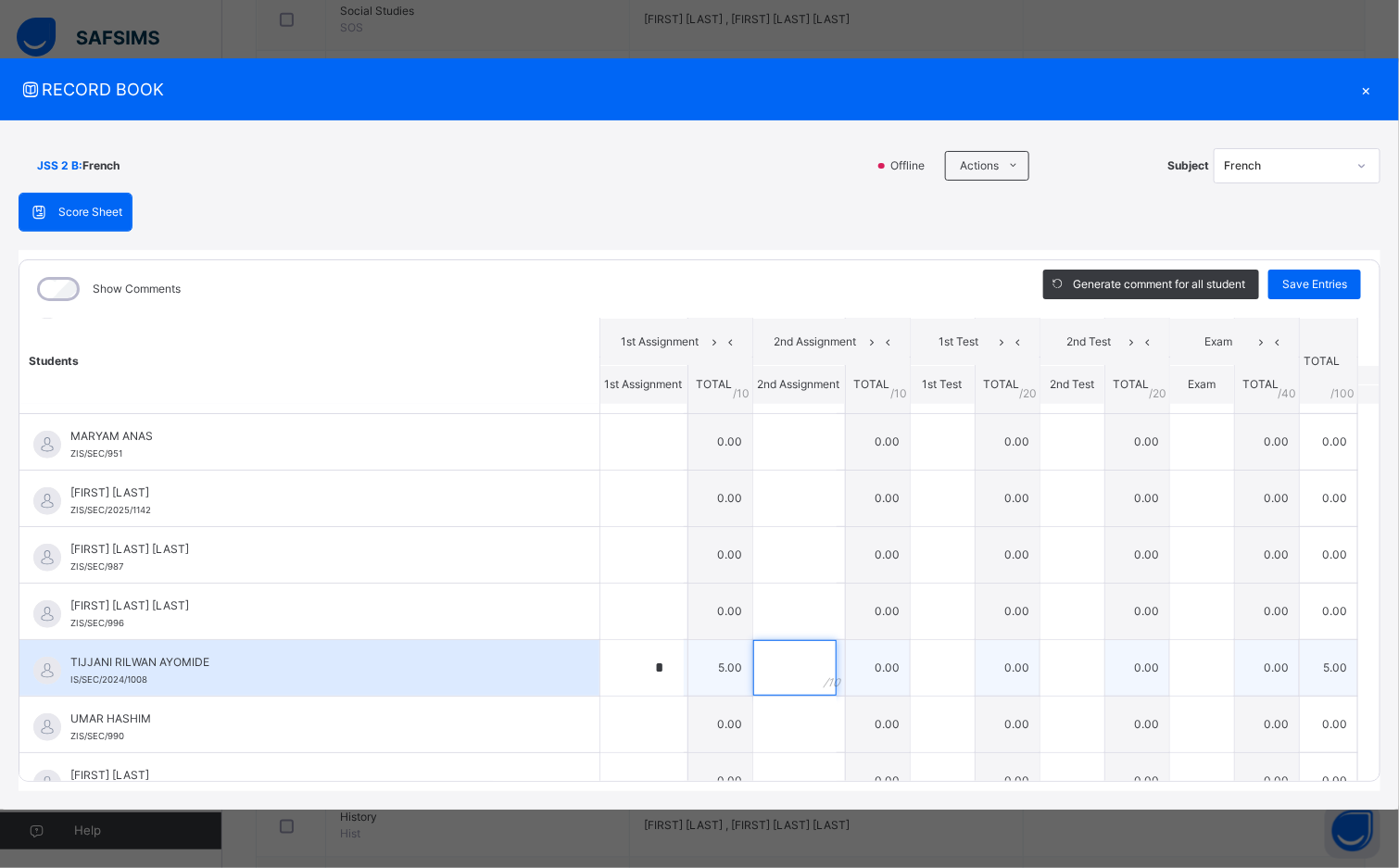 click at bounding box center [795, 668] 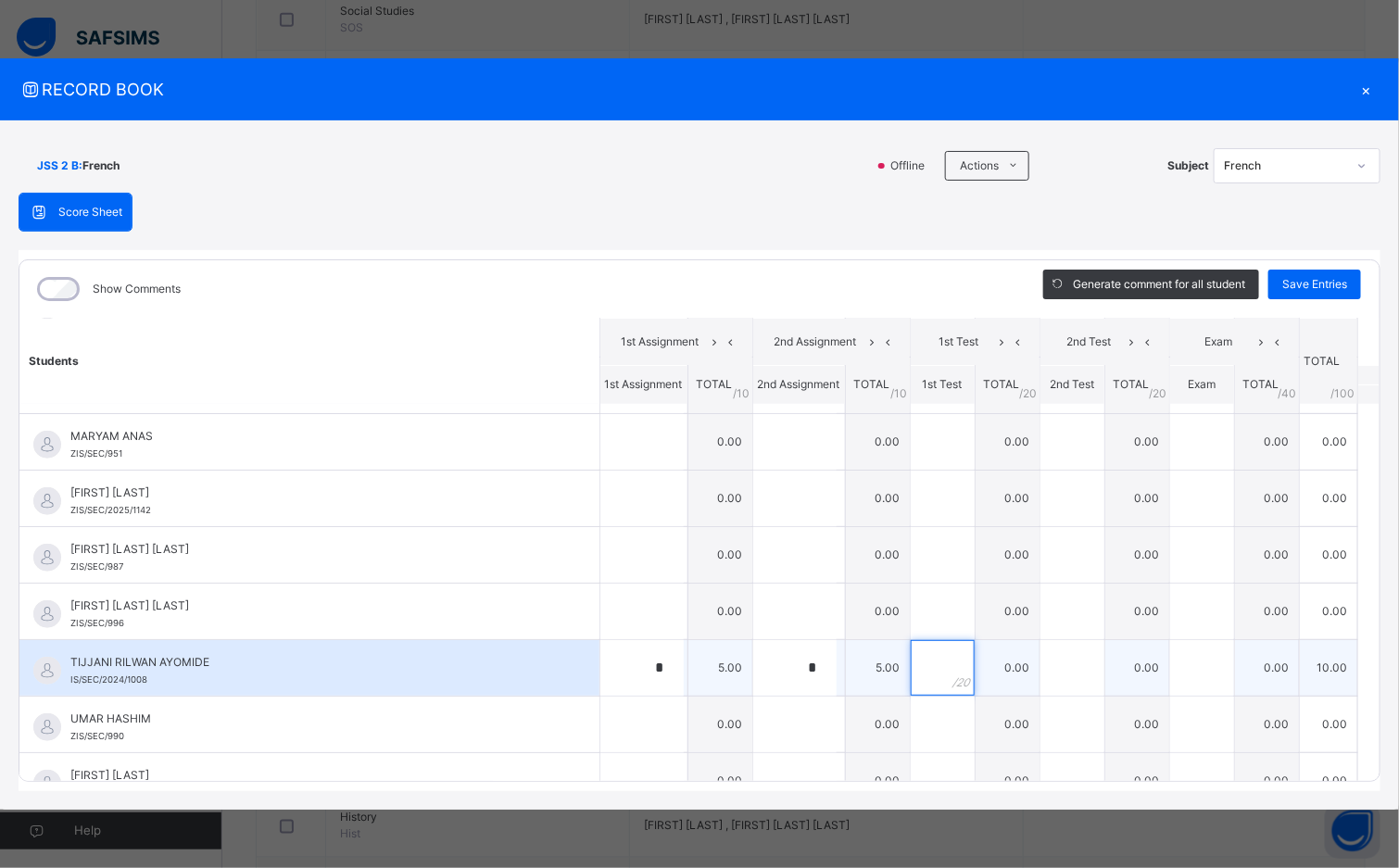 click at bounding box center [942, 668] 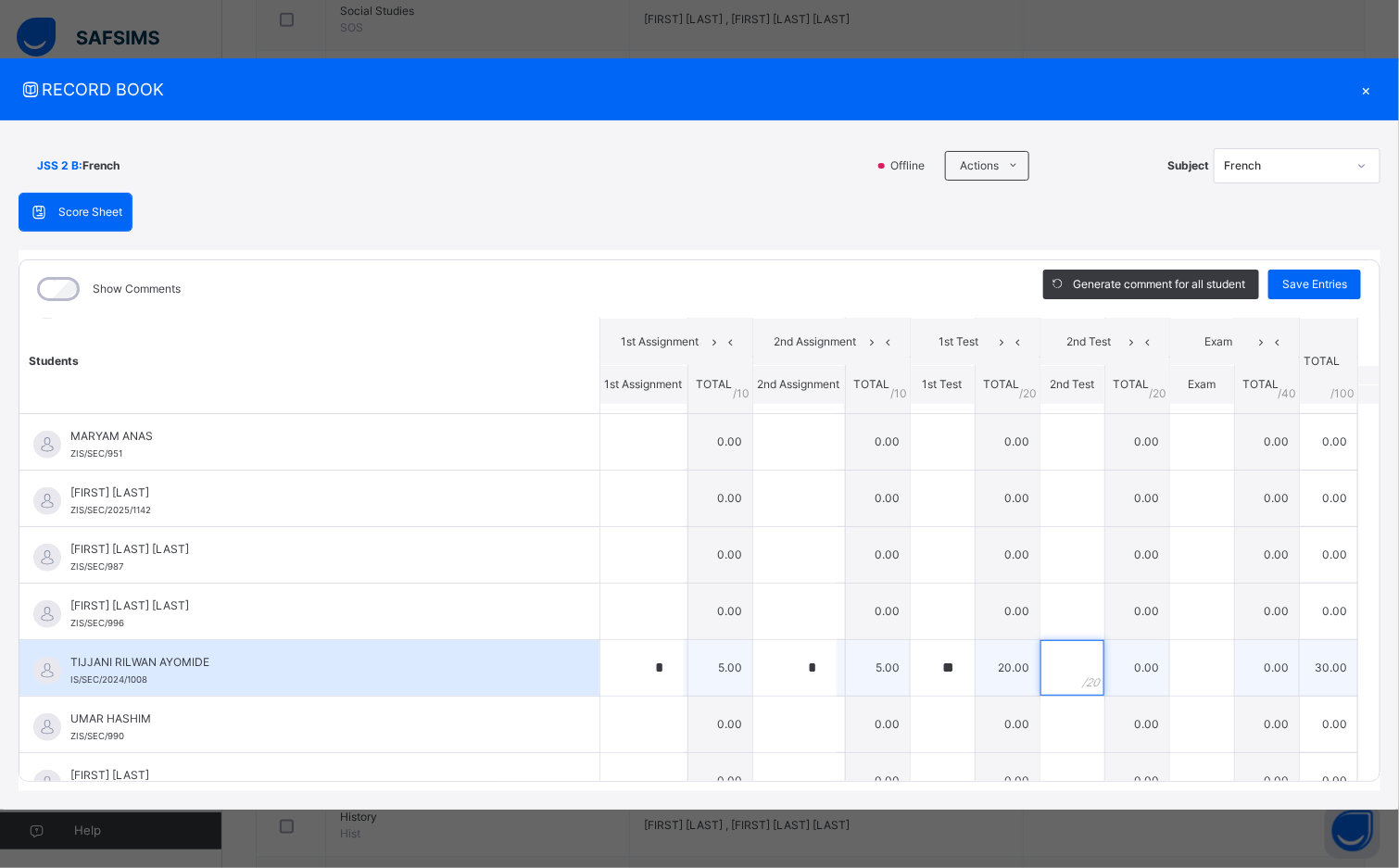 click at bounding box center (1072, 668) 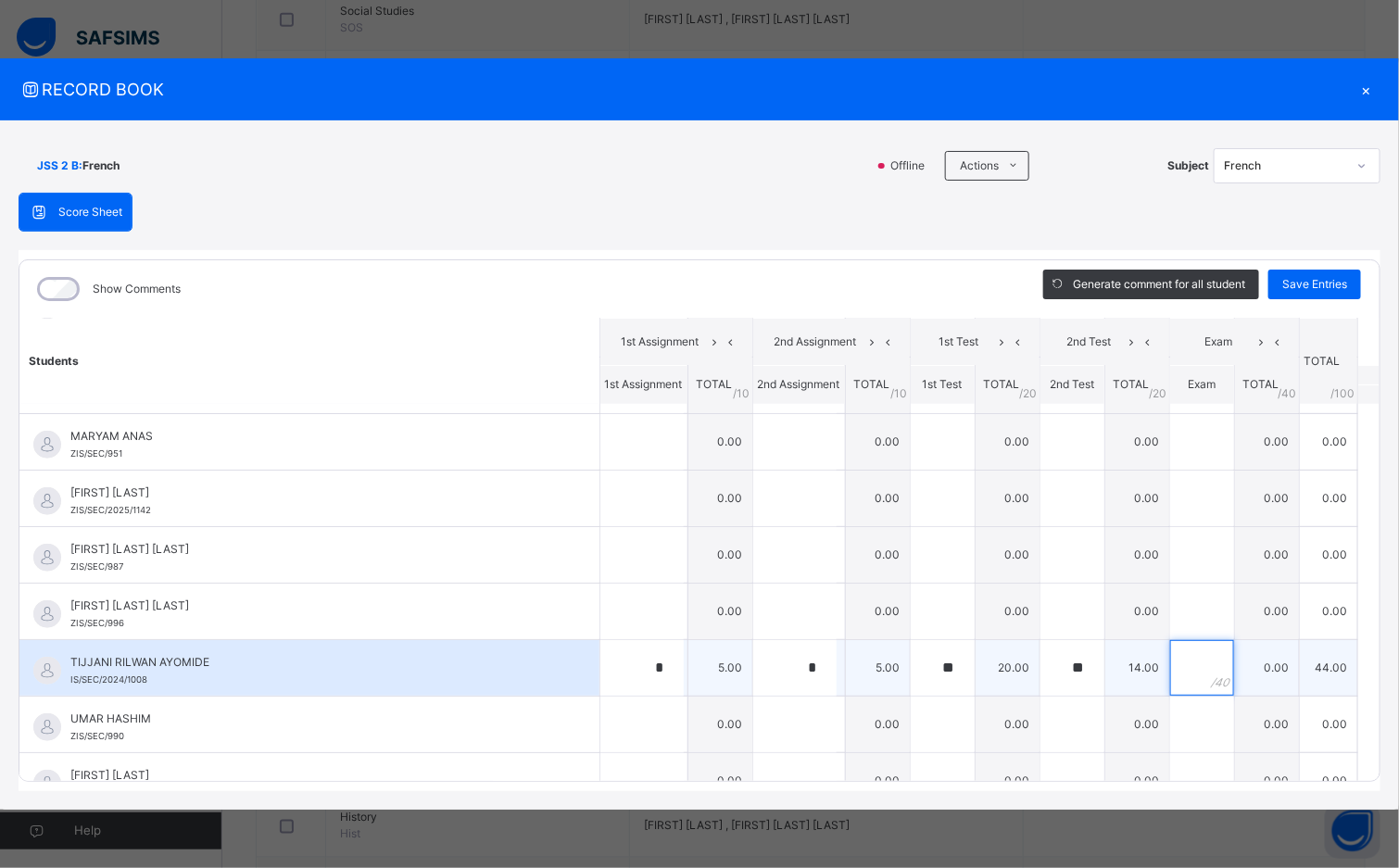 click at bounding box center (1202, 668) 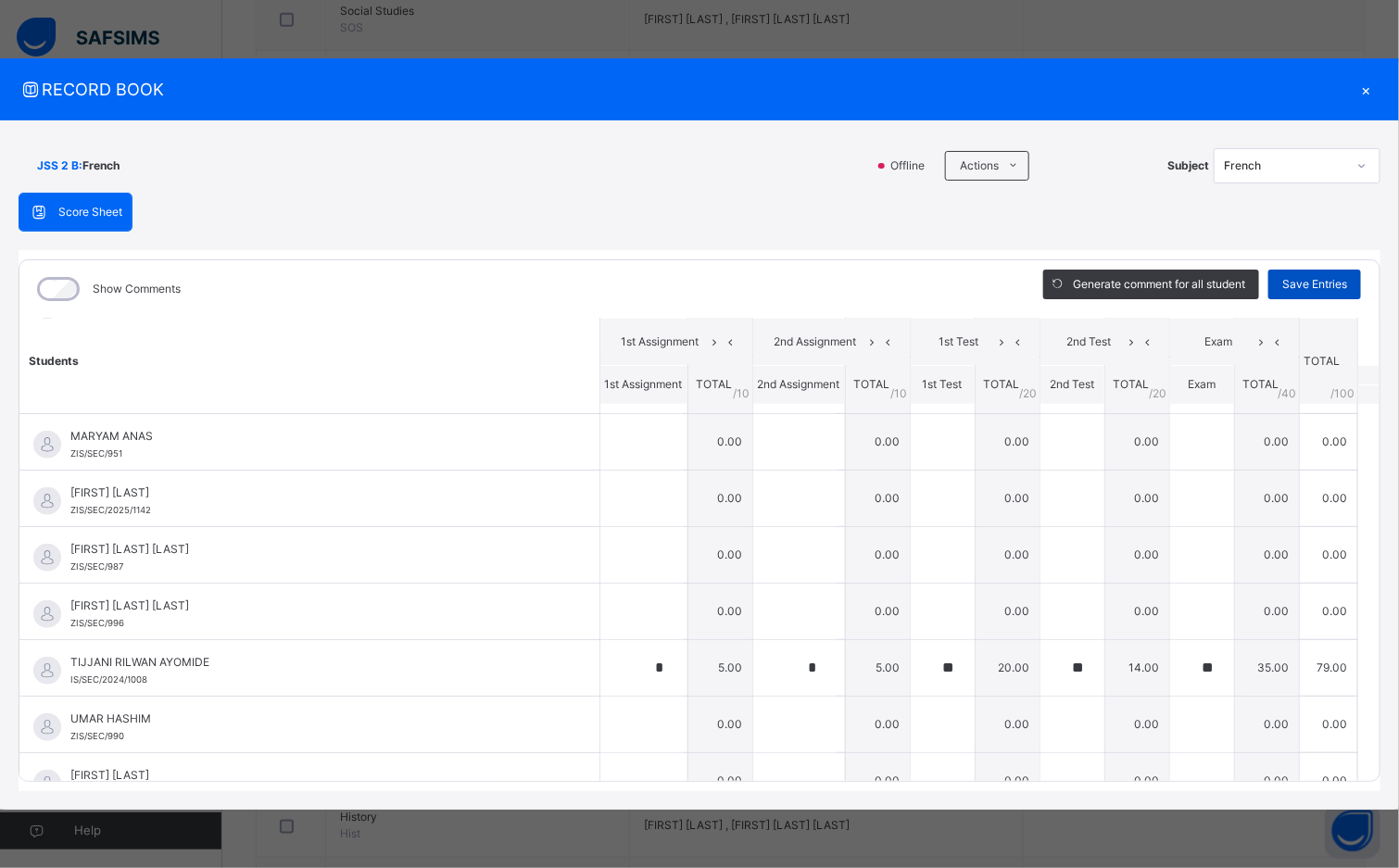 click on "Save Entries" at bounding box center [1315, 284] 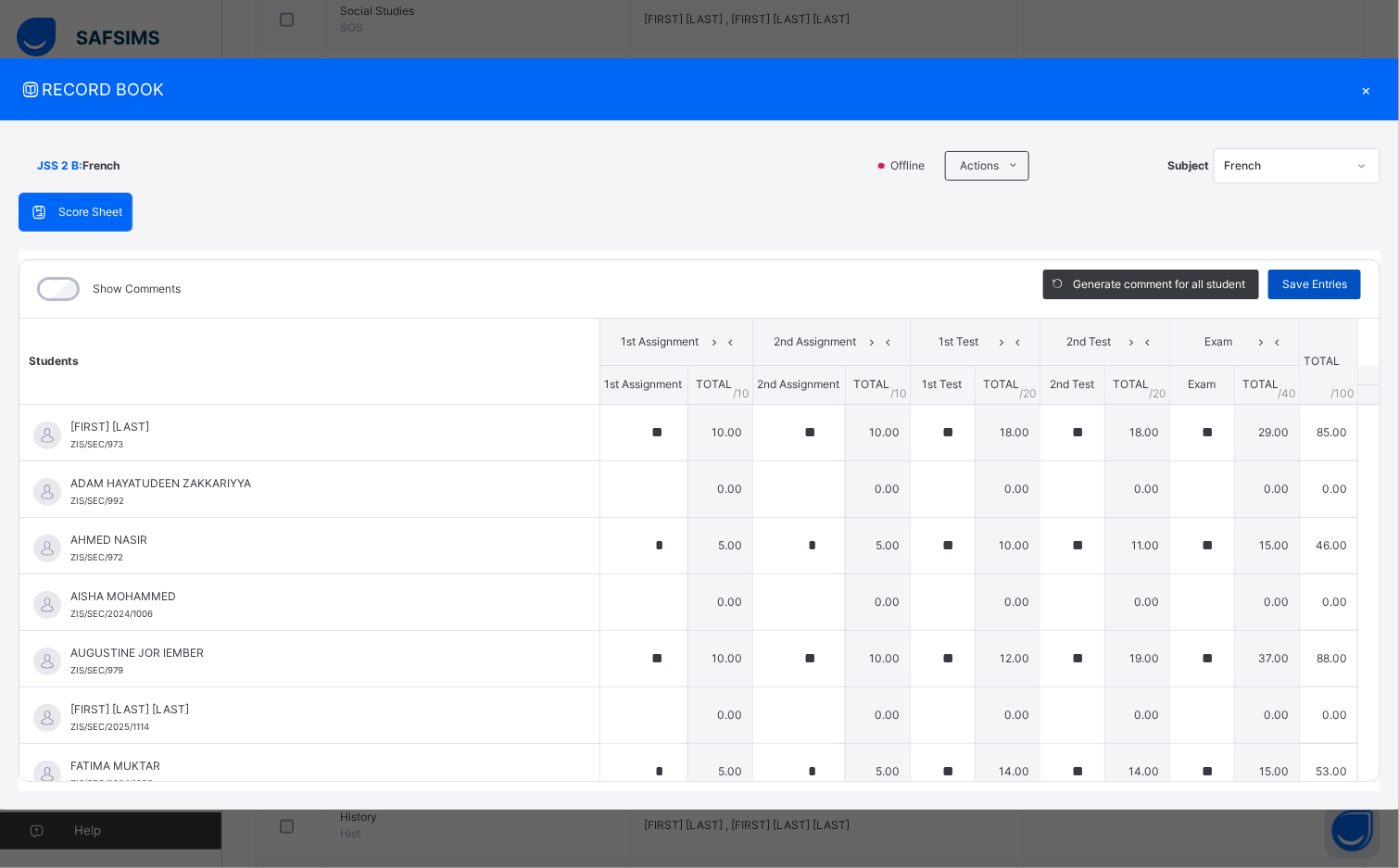 click on "Save Entries" at bounding box center [1315, 284] 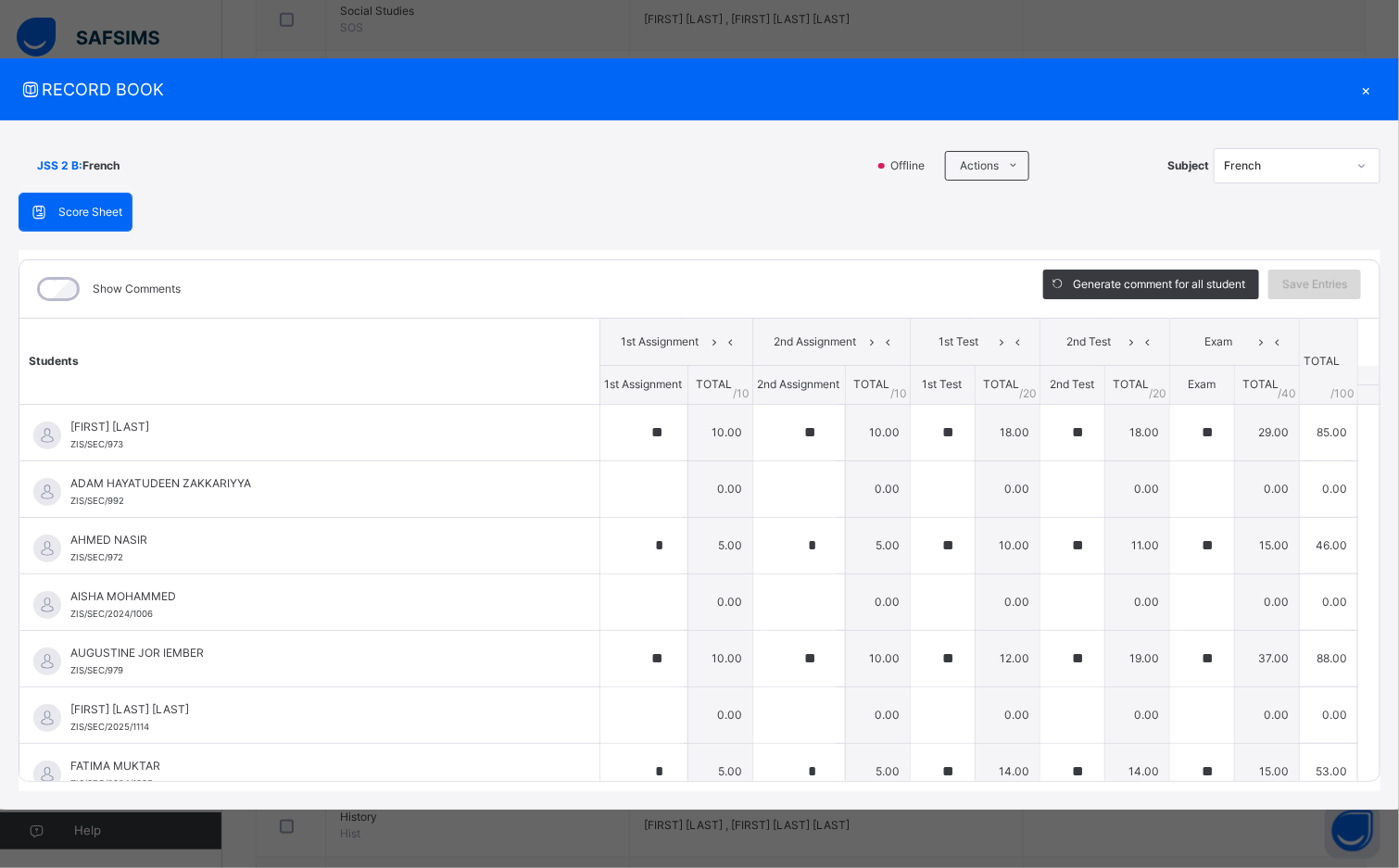 click on "Save Entries" at bounding box center (1315, 284) 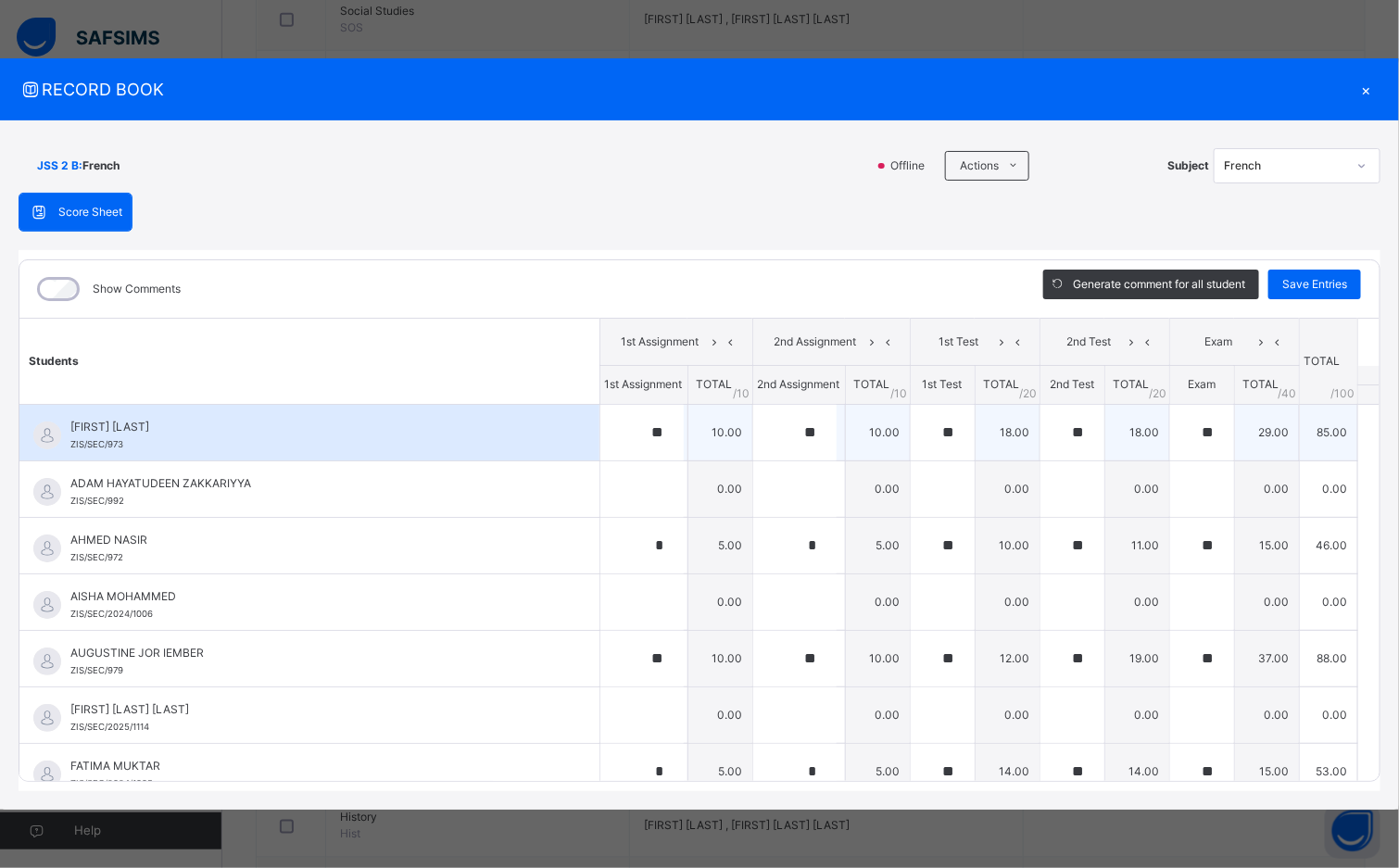 click on "[FIRST]   [LAST] [STUDENT_ID]" at bounding box center [314, 435] 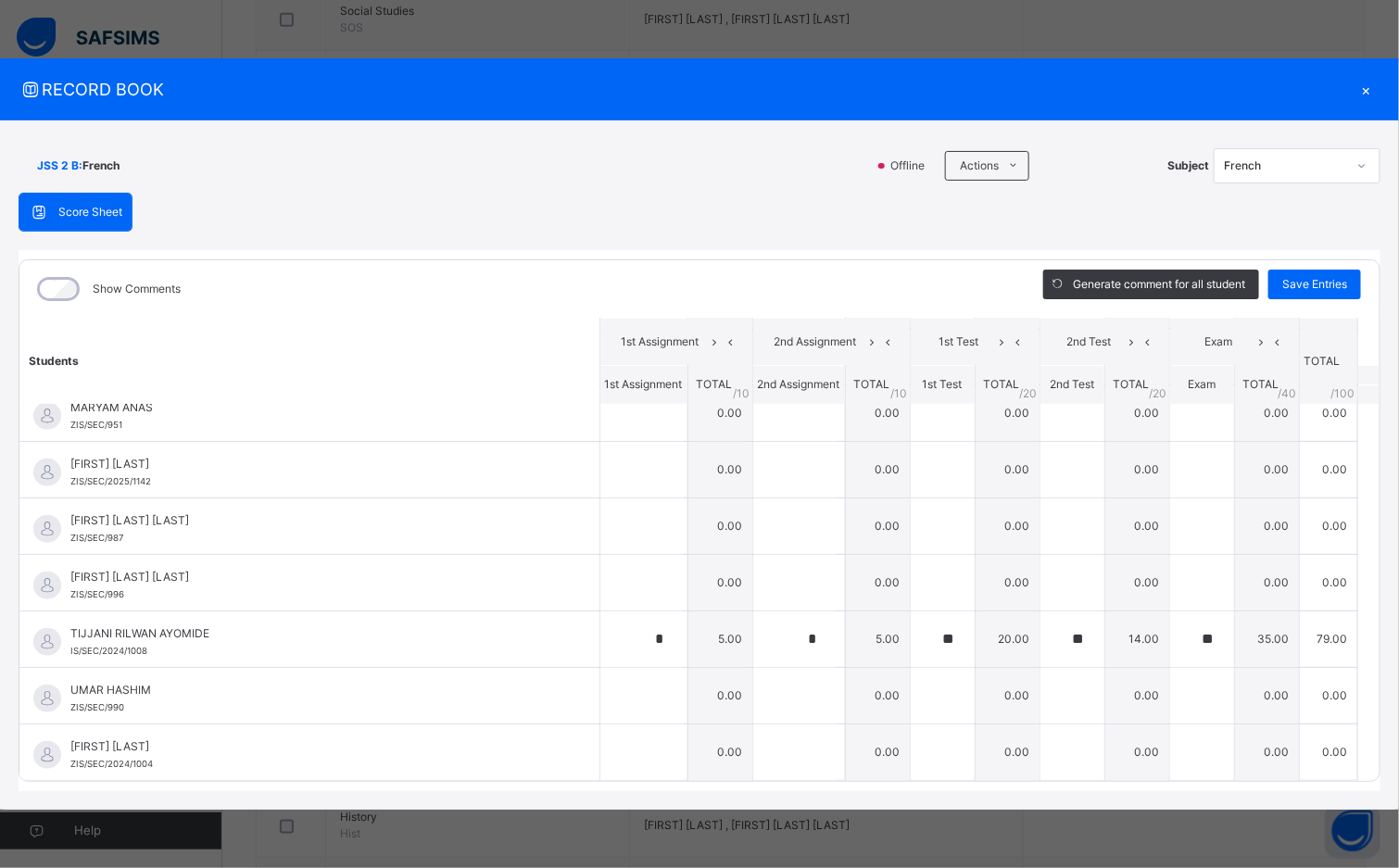 scroll, scrollTop: 593, scrollLeft: 0, axis: vertical 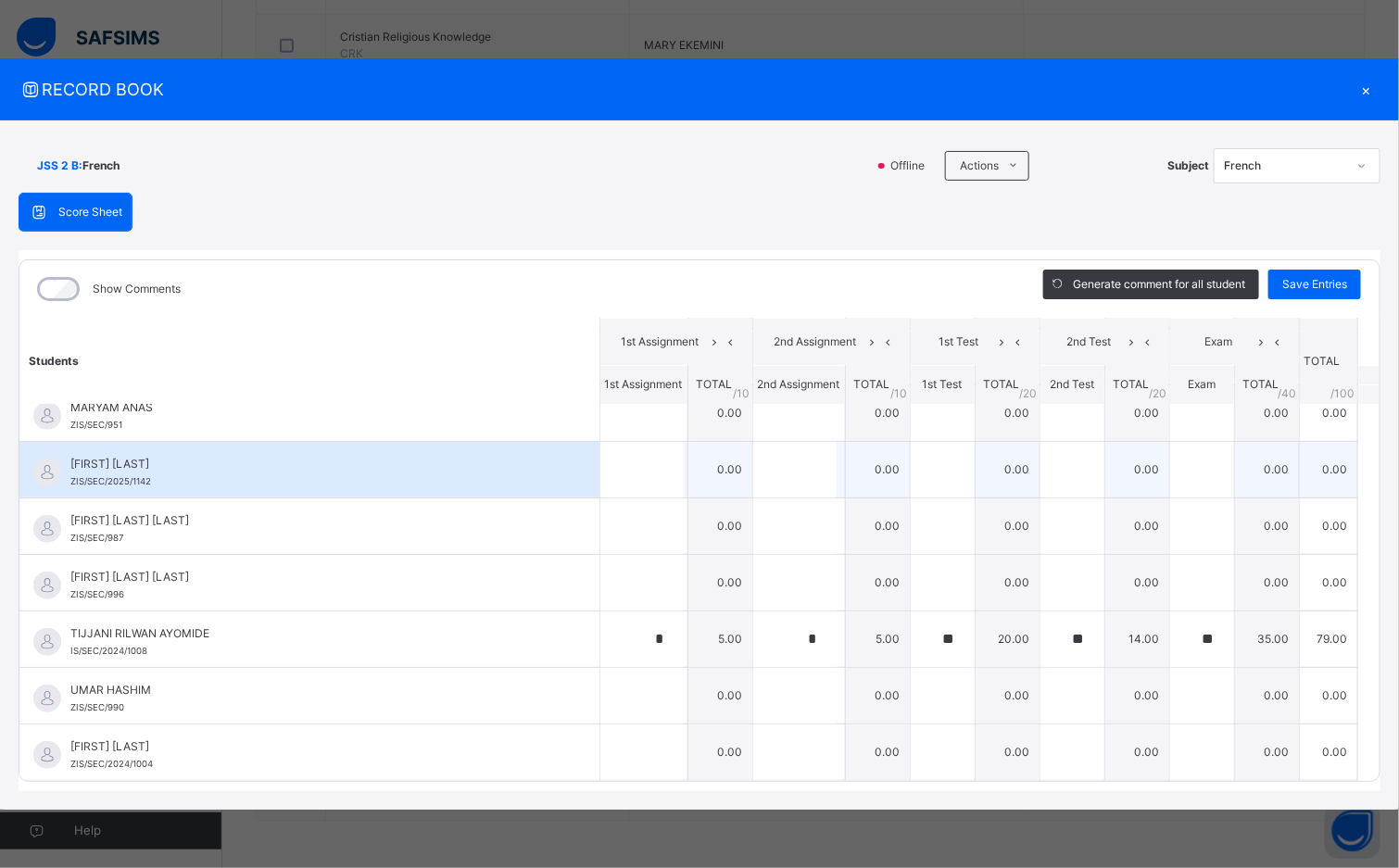 click on "[FIRST]  [LAST] [STUDENT_ID]" at bounding box center (314, 472) 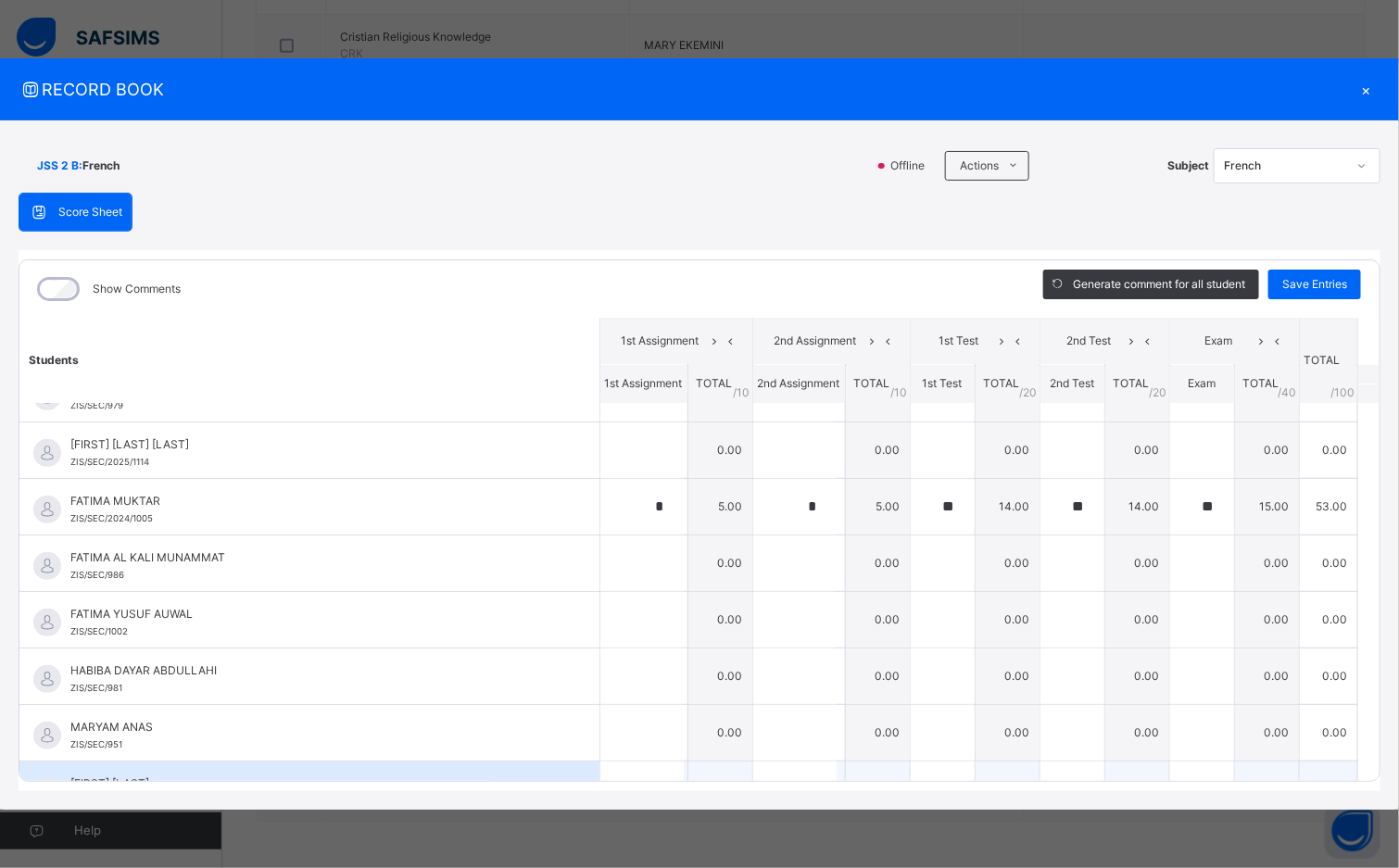 scroll, scrollTop: 259, scrollLeft: 0, axis: vertical 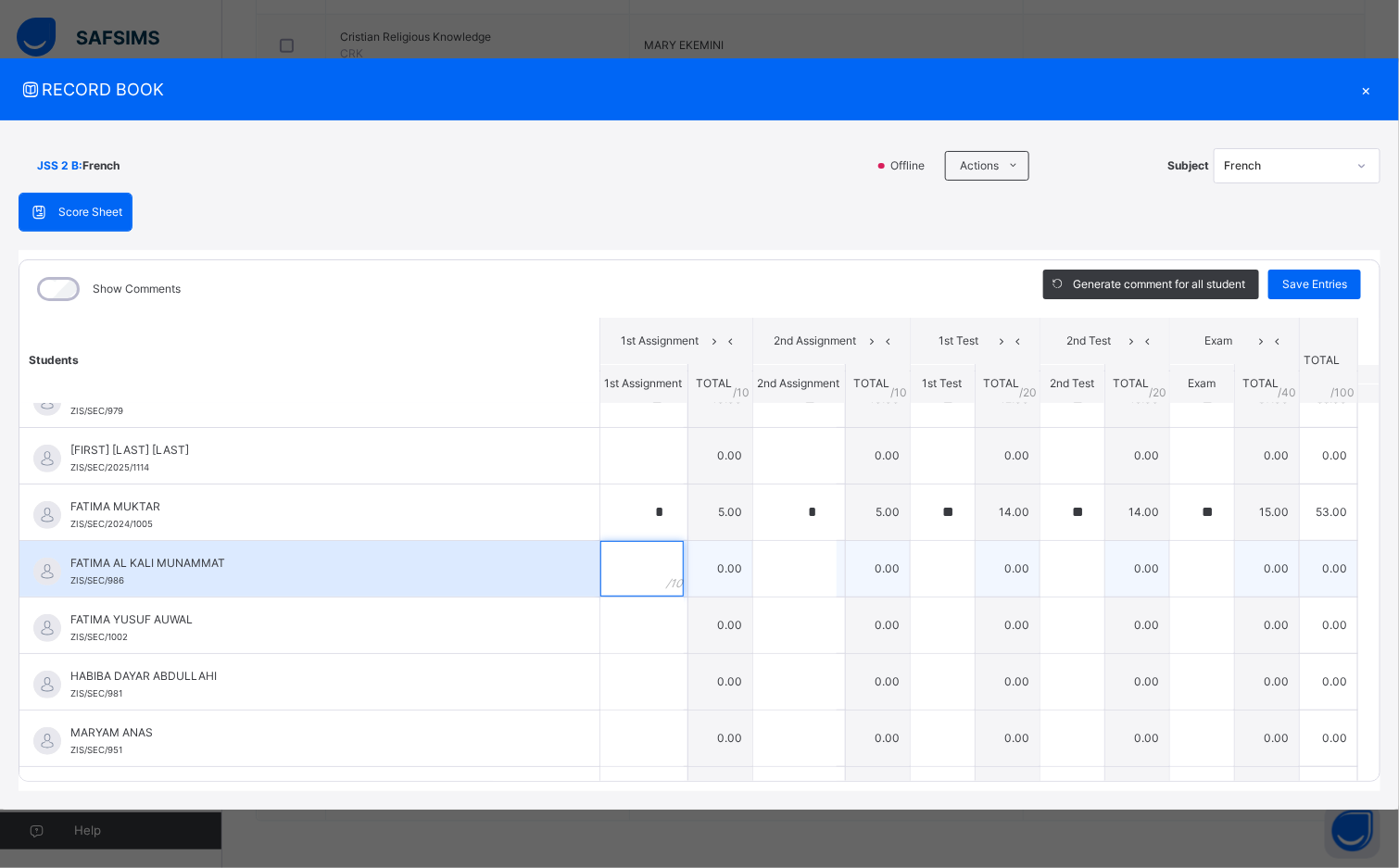 click at bounding box center [642, 569] 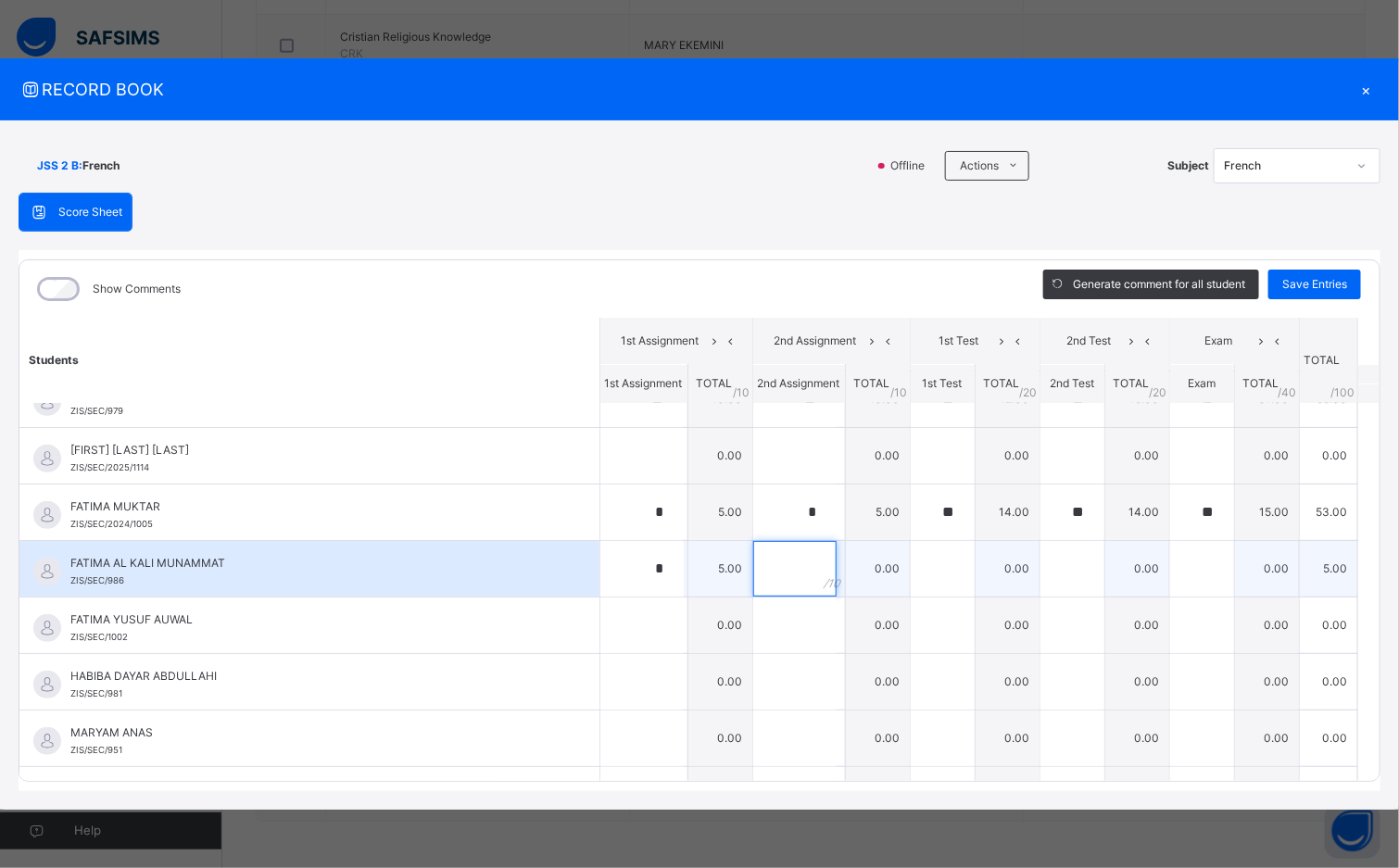click at bounding box center (795, 569) 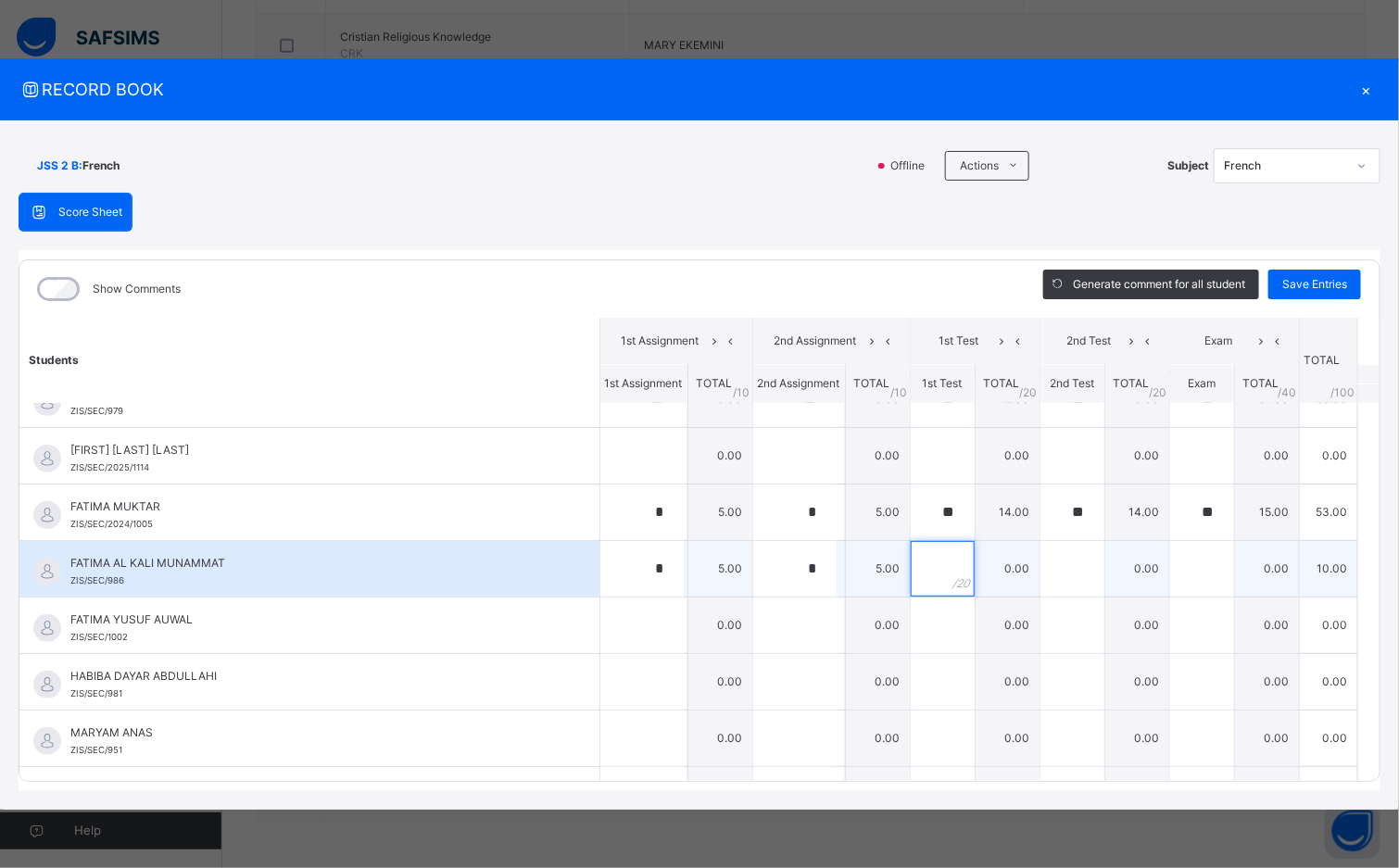 click at bounding box center (942, 569) 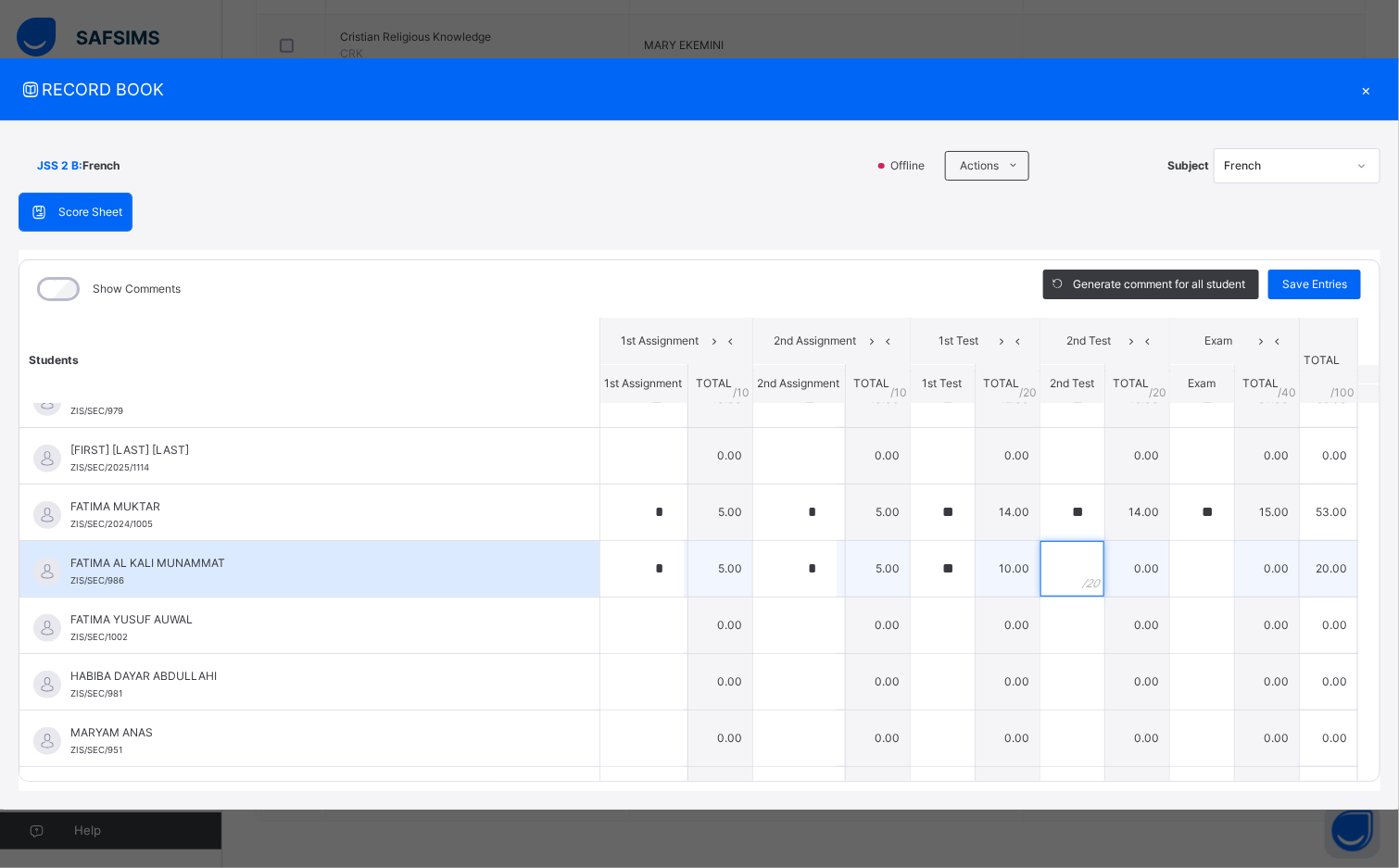 click at bounding box center (1072, 569) 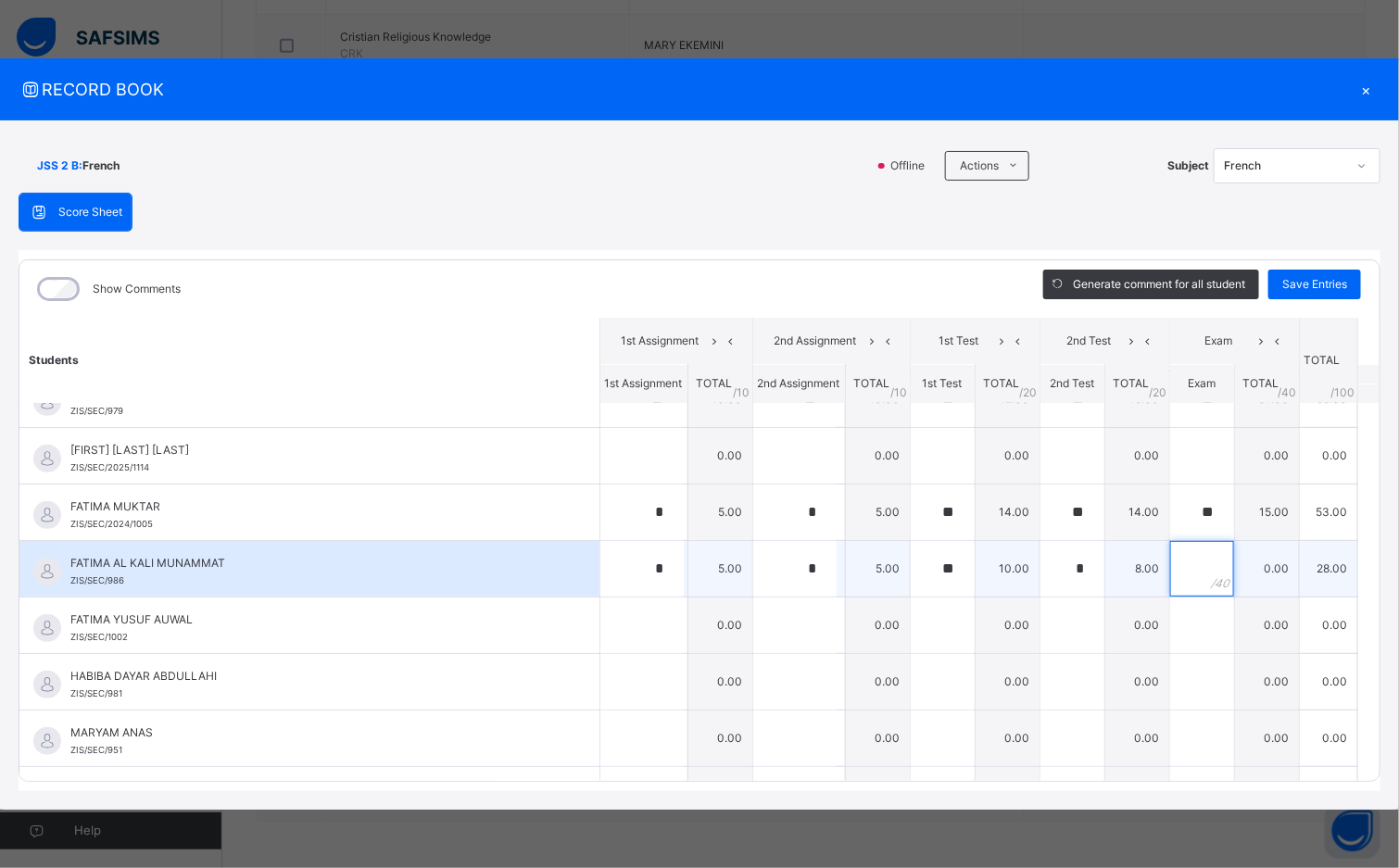 click at bounding box center [1202, 569] 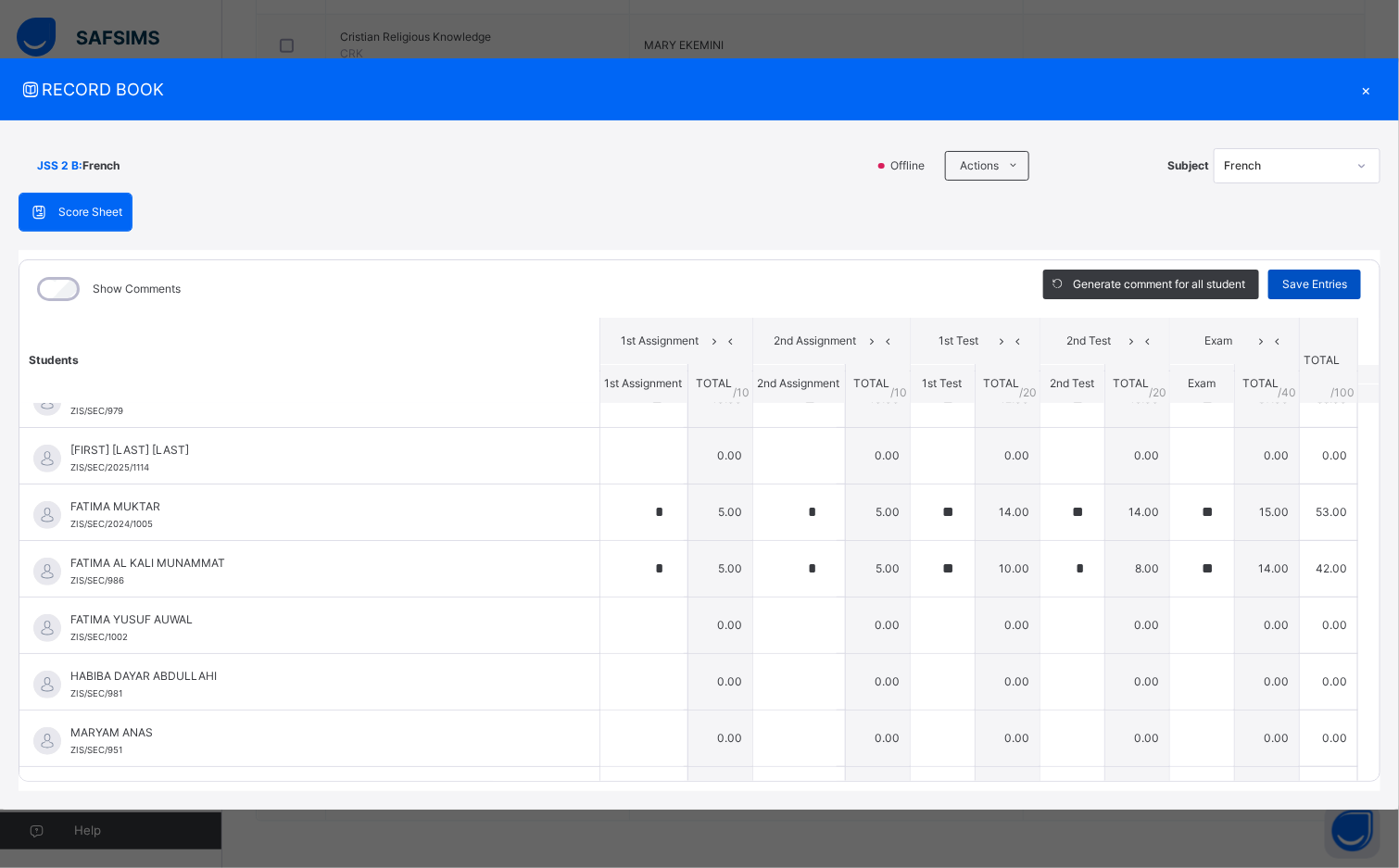 click on "Save Entries" at bounding box center [1315, 284] 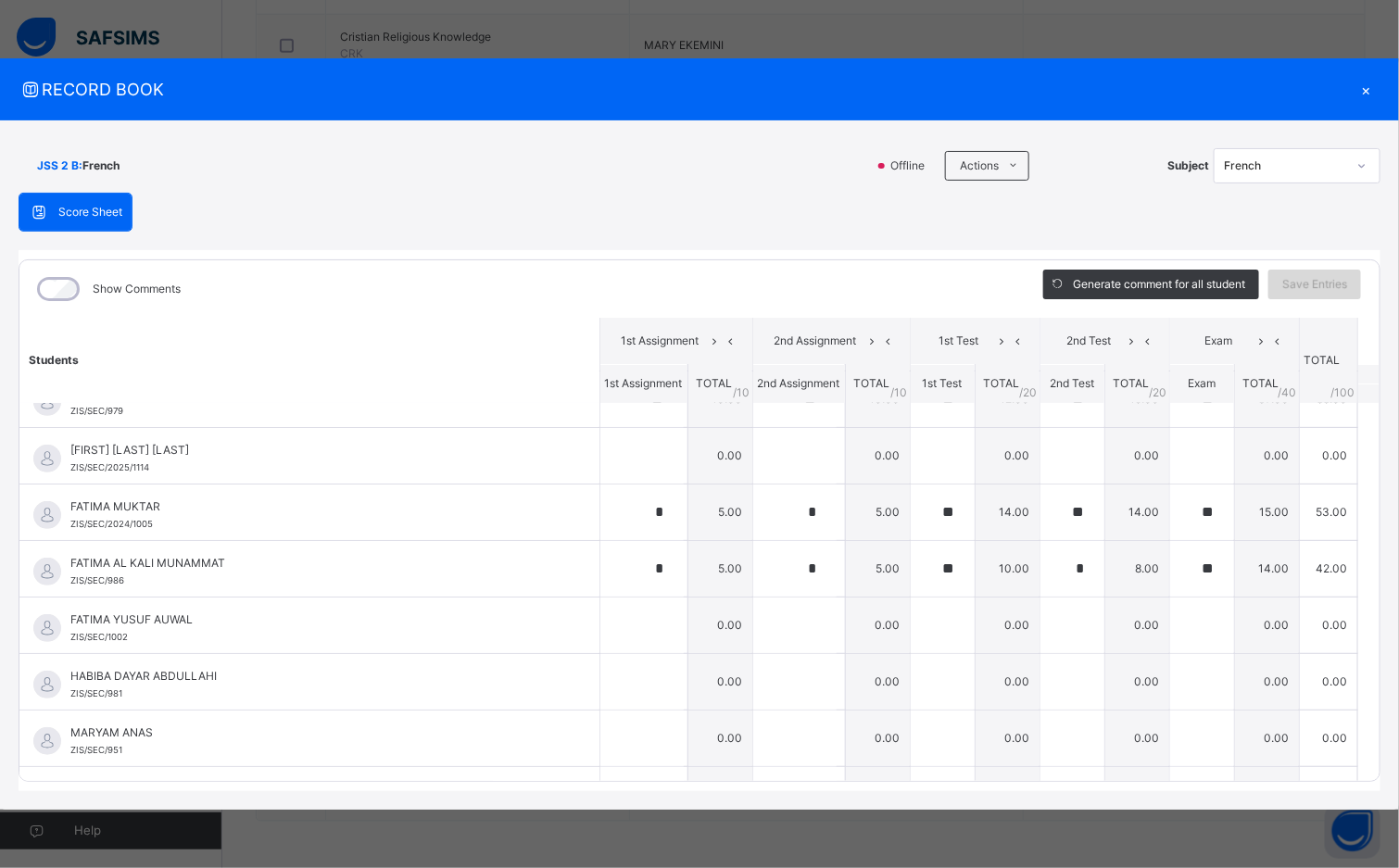 click on "Save Entries" at bounding box center [1315, 284] 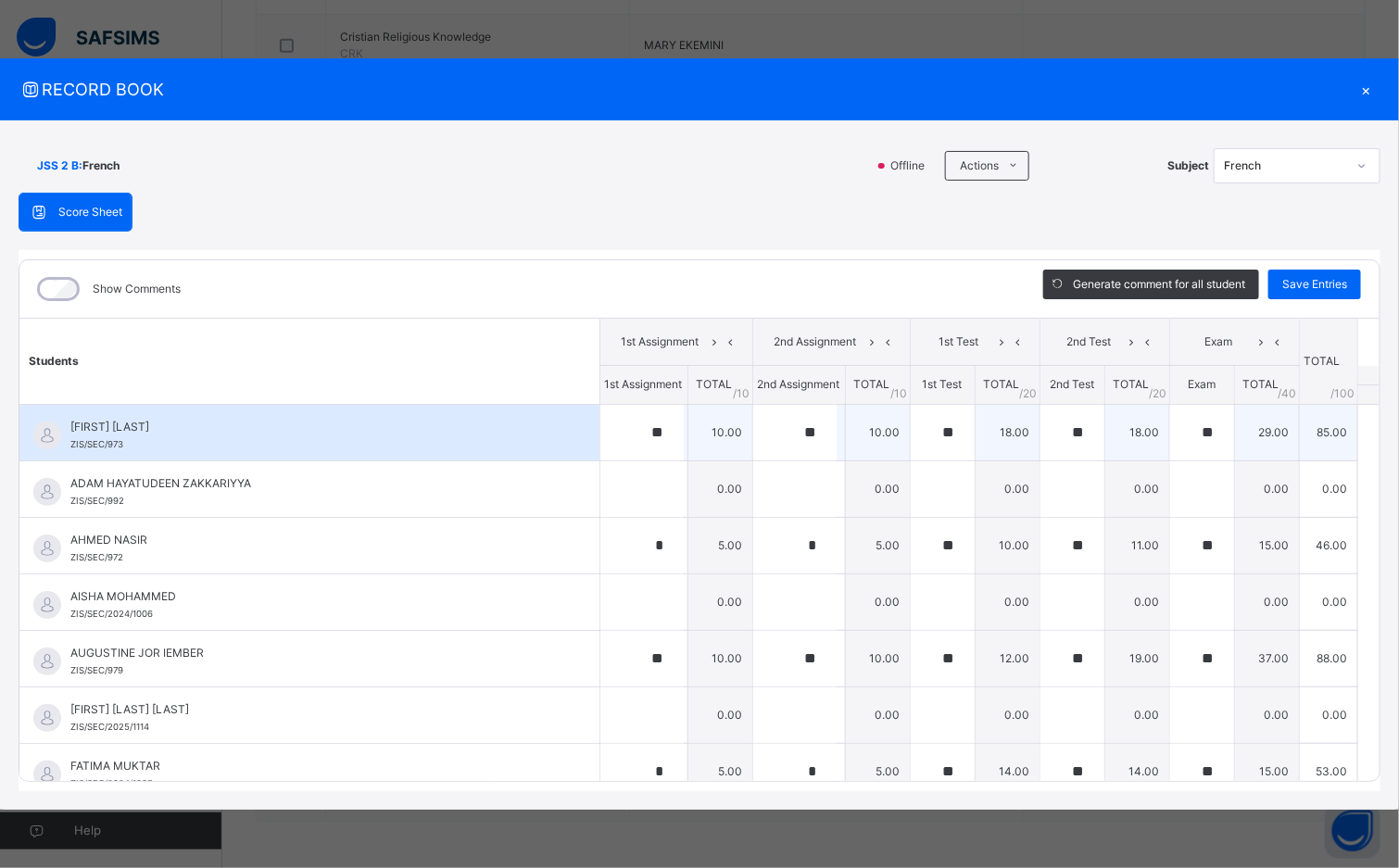 click on "[FIRST]   [LAST]" at bounding box center (314, 427) 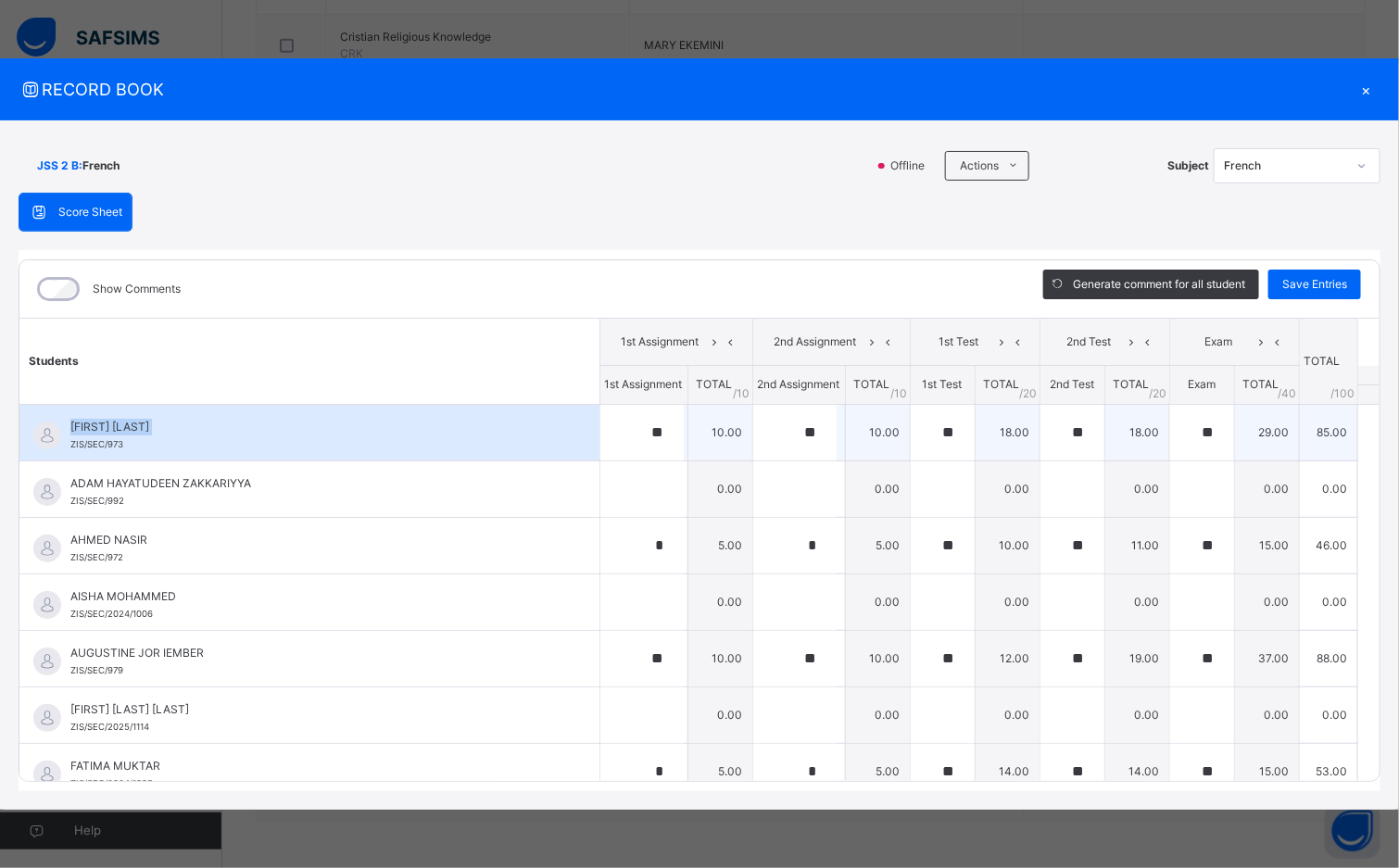 click on "[FIRST]   [LAST] [STUDENT_ID]" at bounding box center (314, 435) 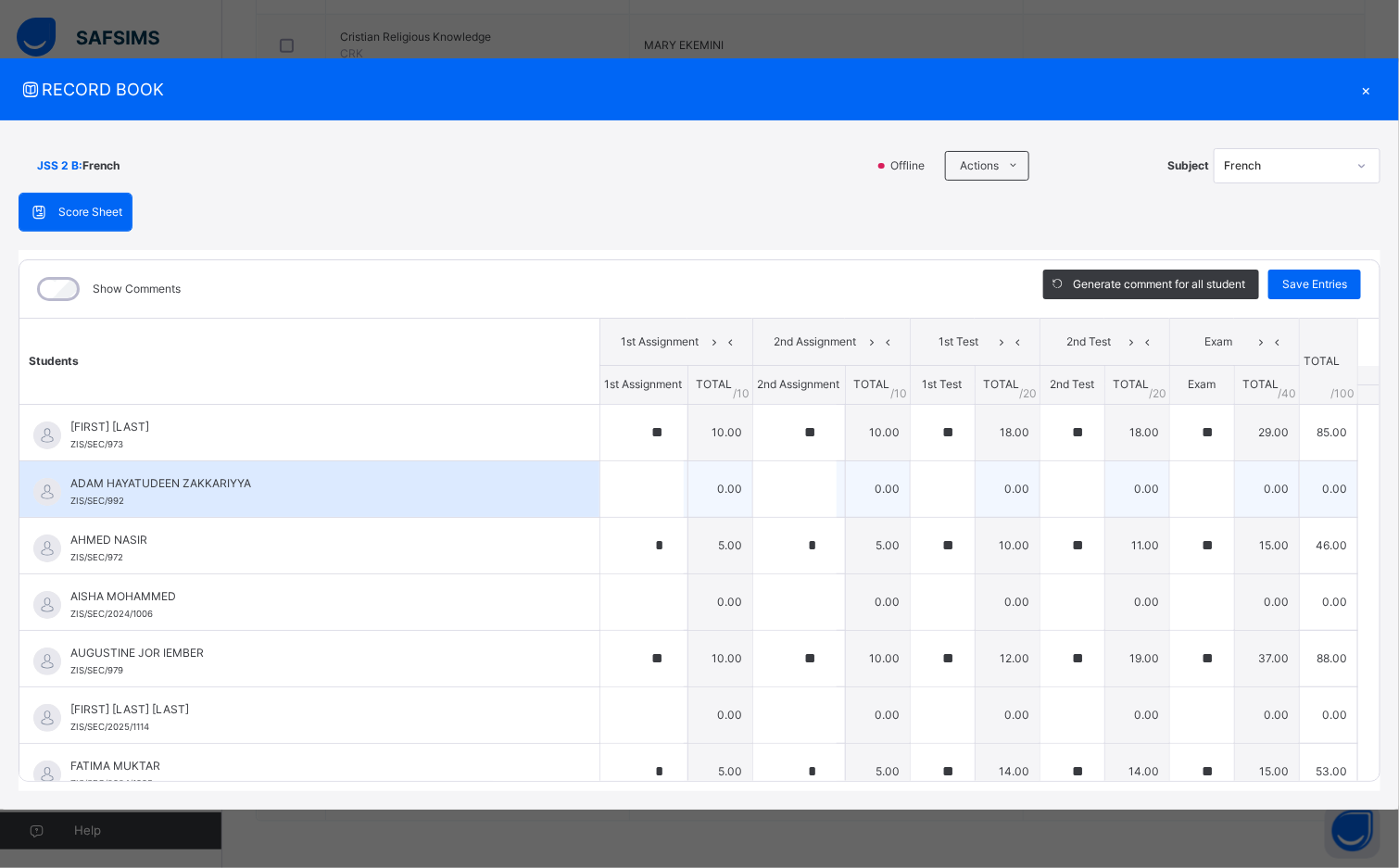 click on "ADAM HAYATUDEEN ZAKKARIYYA" at bounding box center (314, 484) 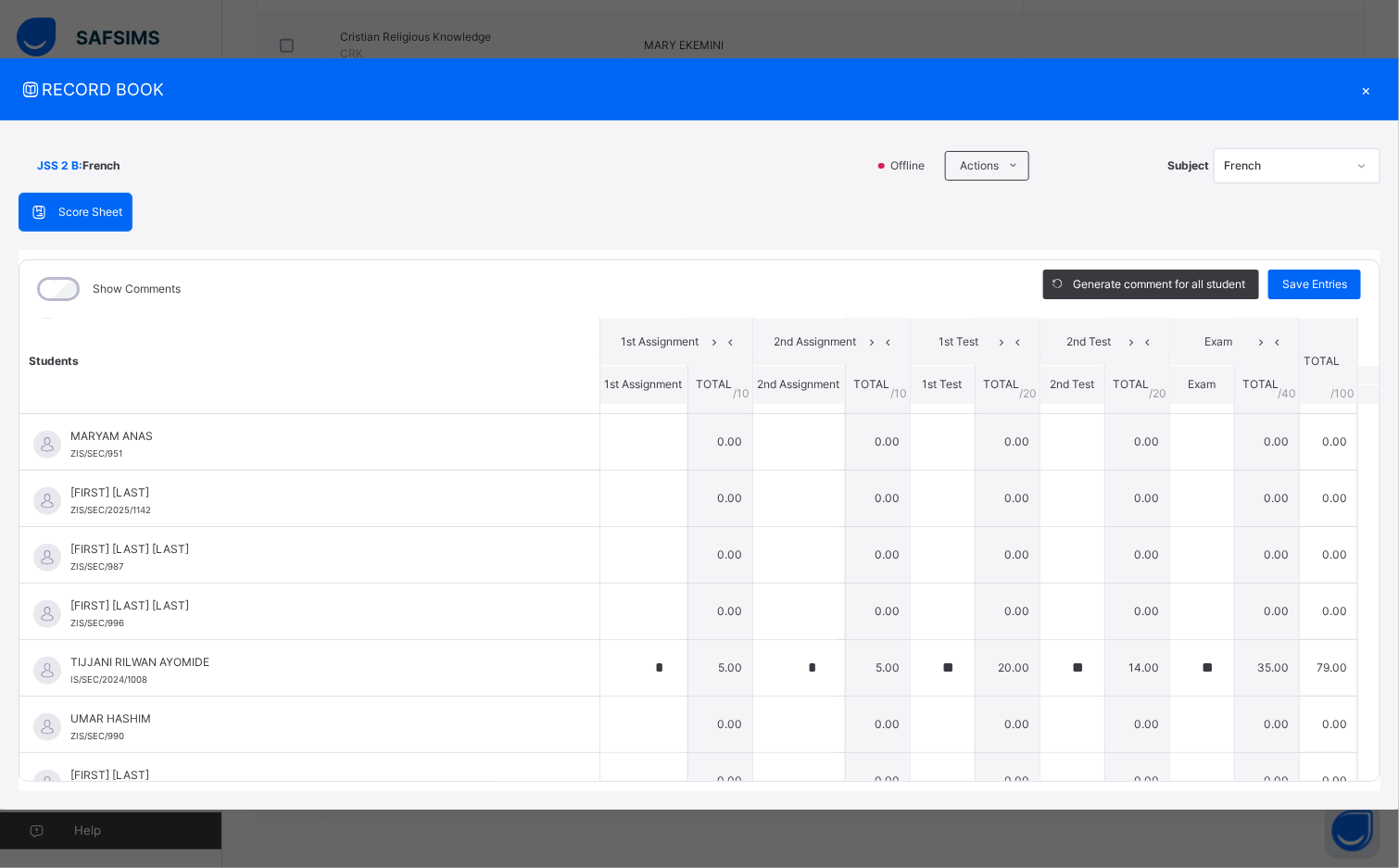 scroll, scrollTop: 593, scrollLeft: 0, axis: vertical 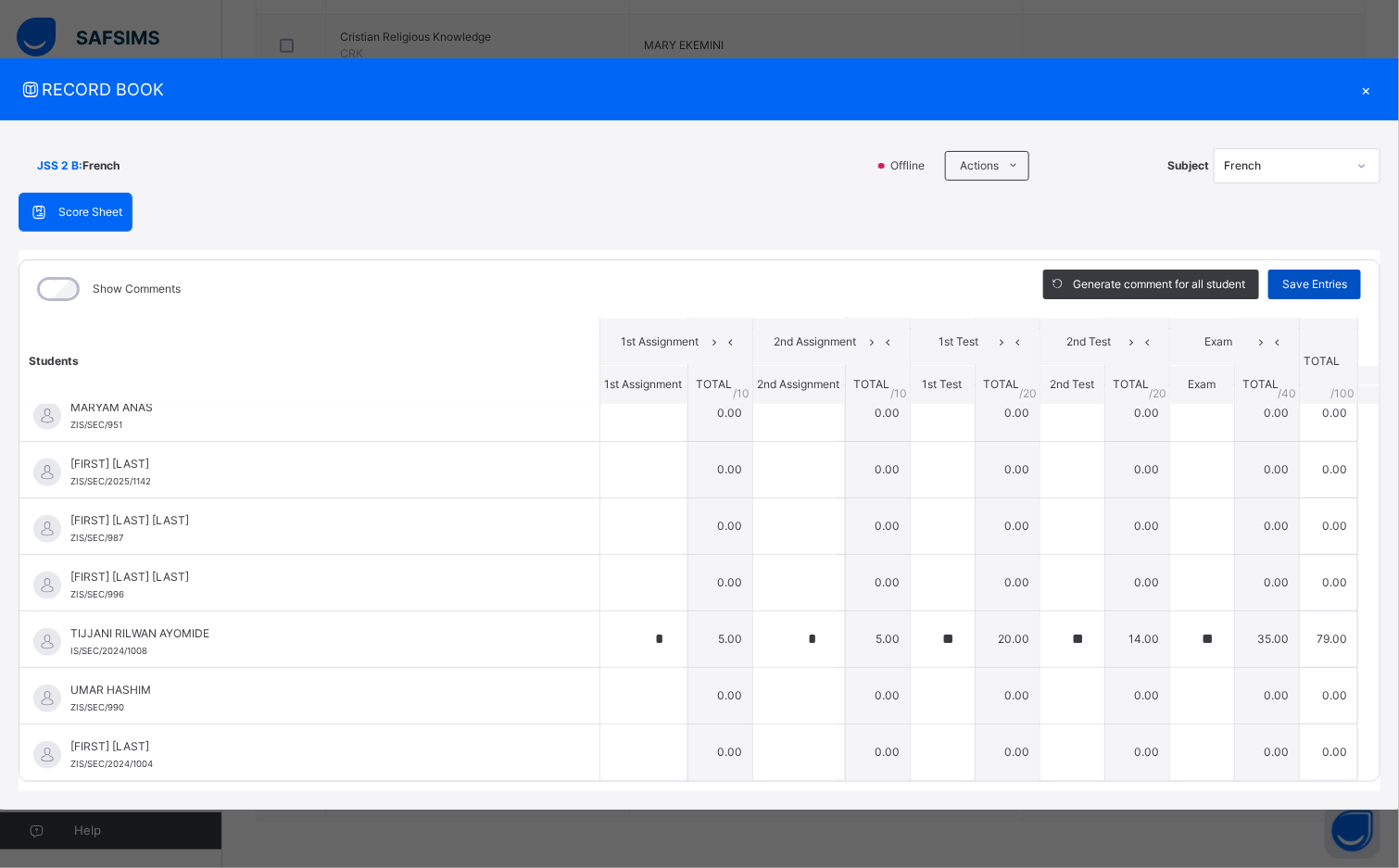click on "Save Entries" at bounding box center [1315, 284] 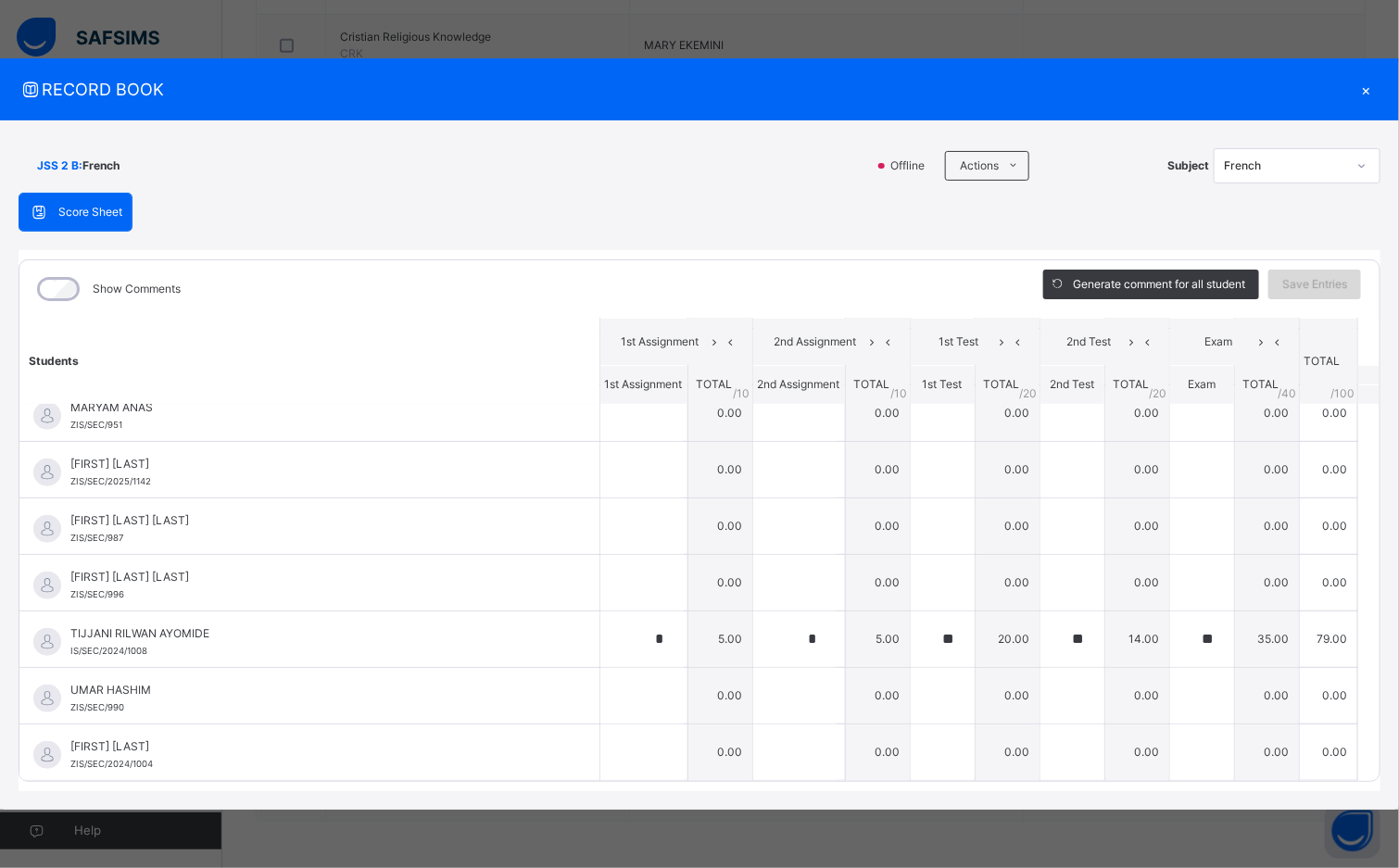 click on "Save Entries" at bounding box center (1315, 284) 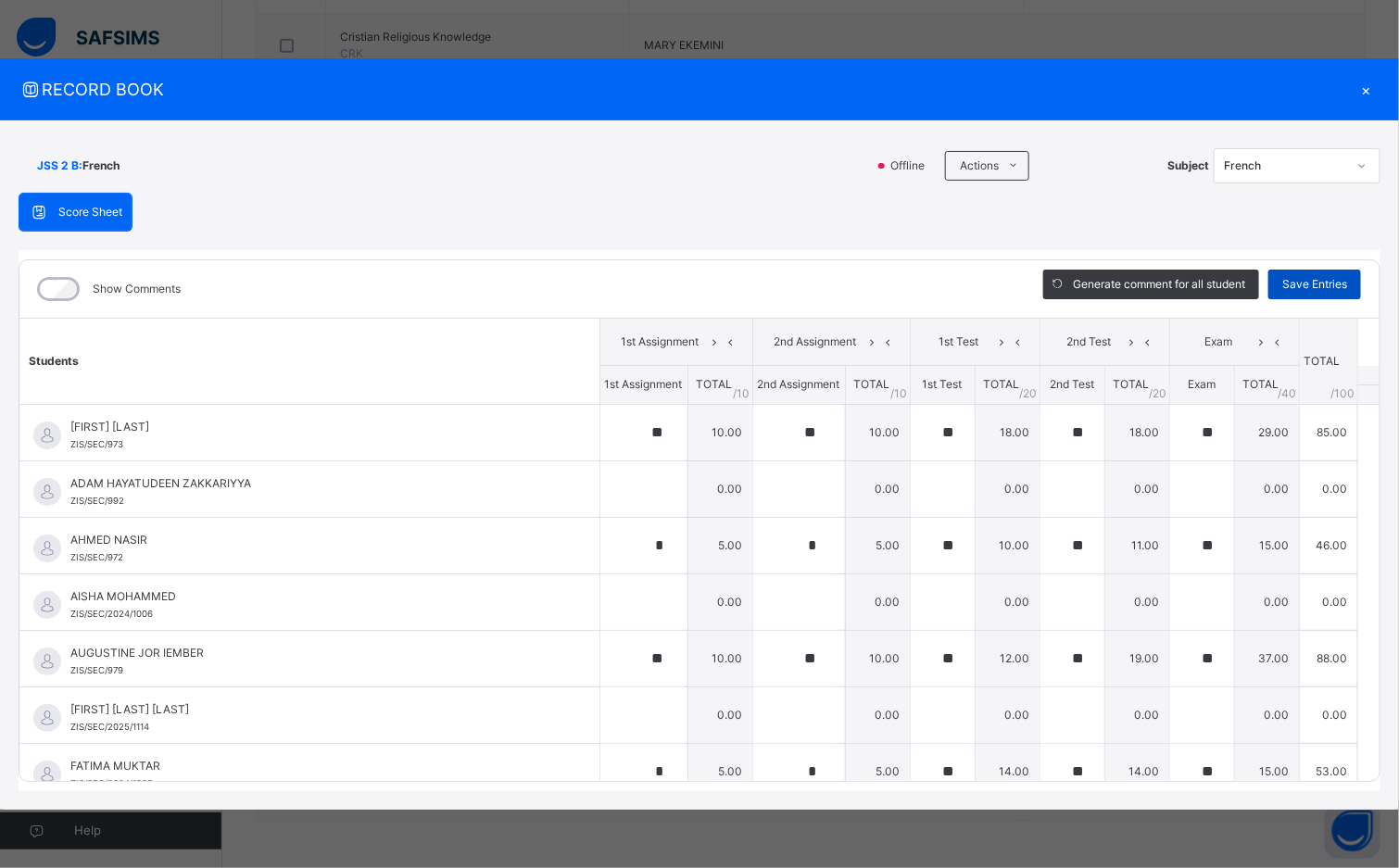 click on "Save Entries" at bounding box center [1315, 284] 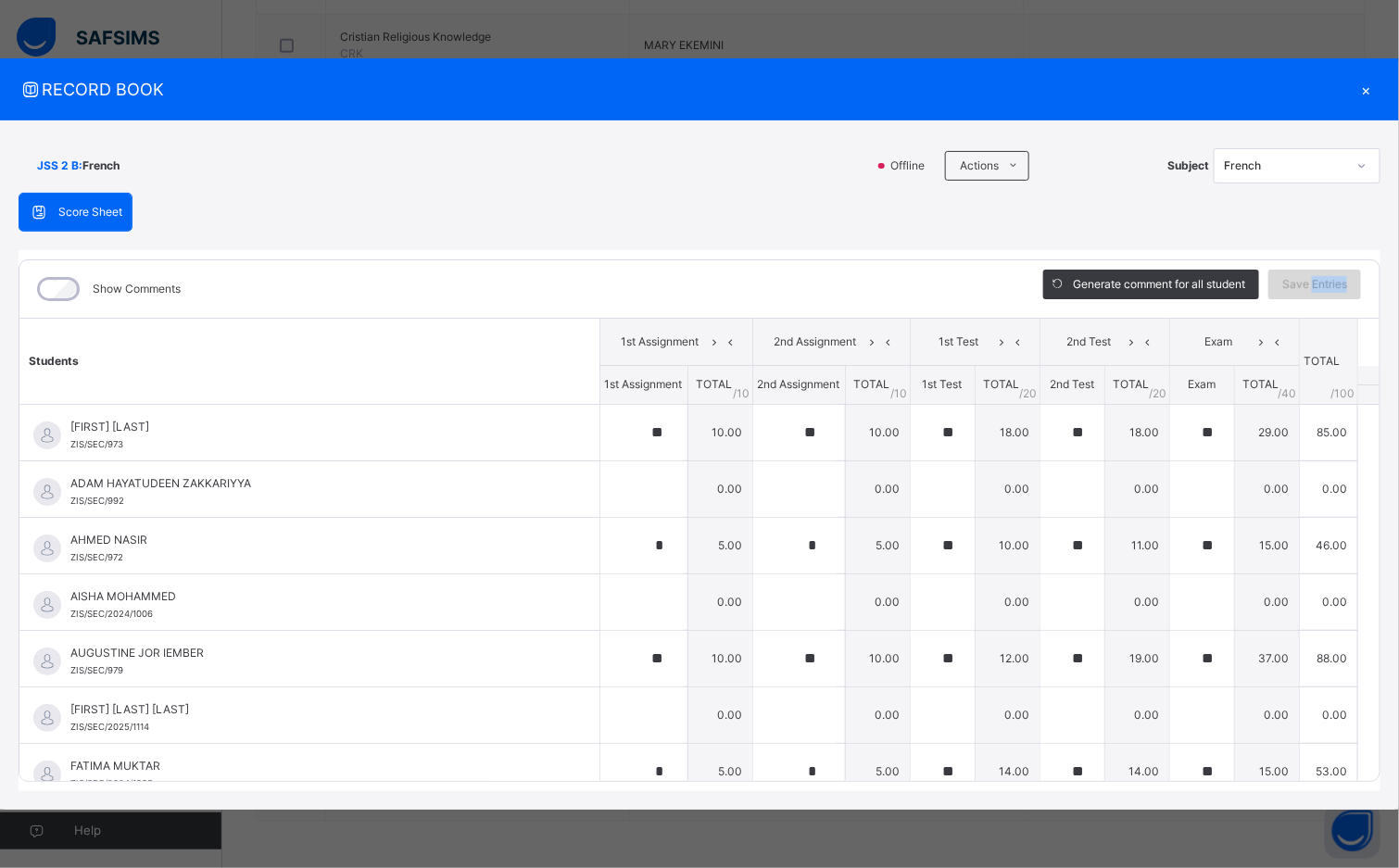 click on "Save Entries" at bounding box center (1315, 284) 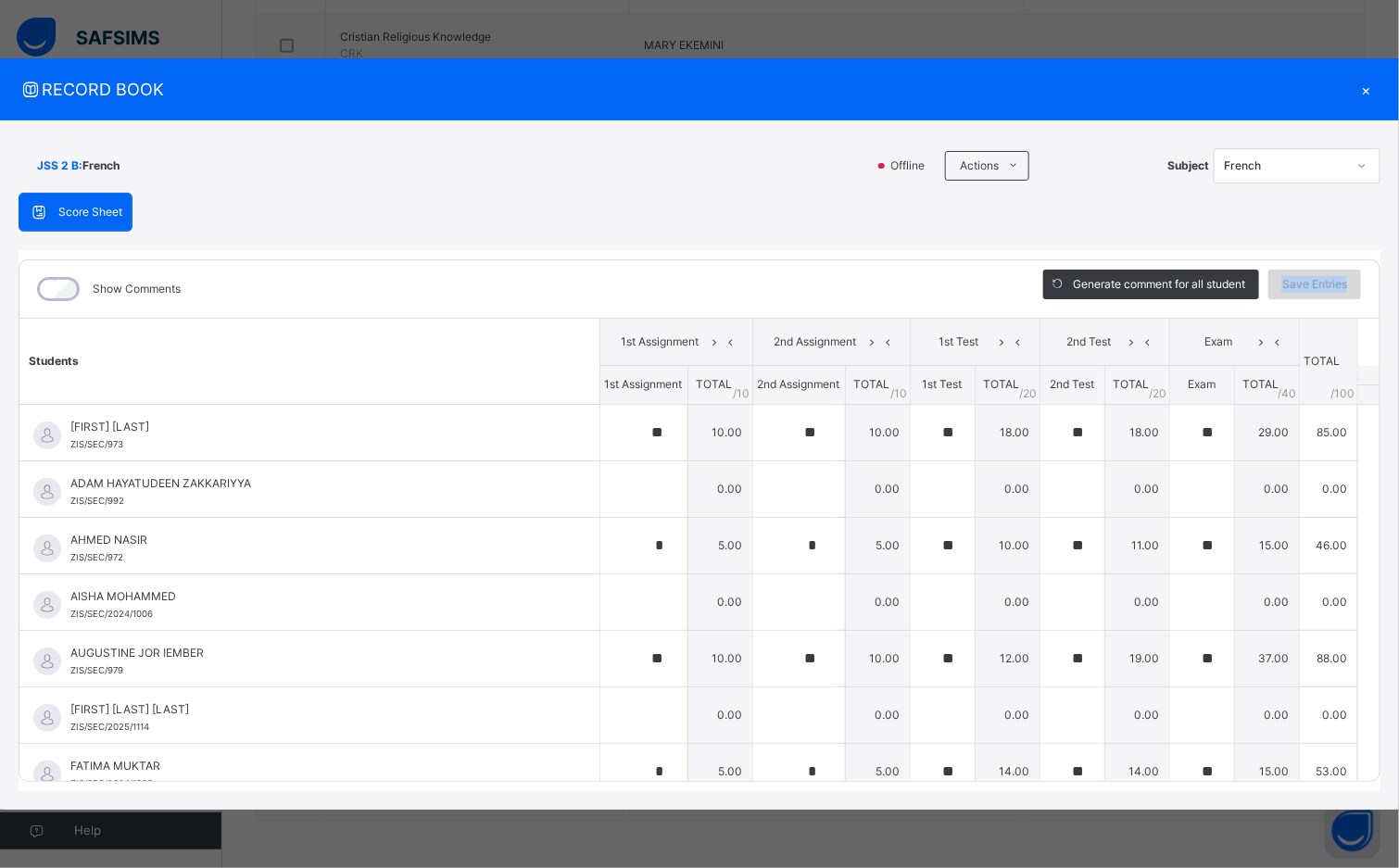 click on "Save Entries" at bounding box center [1315, 284] 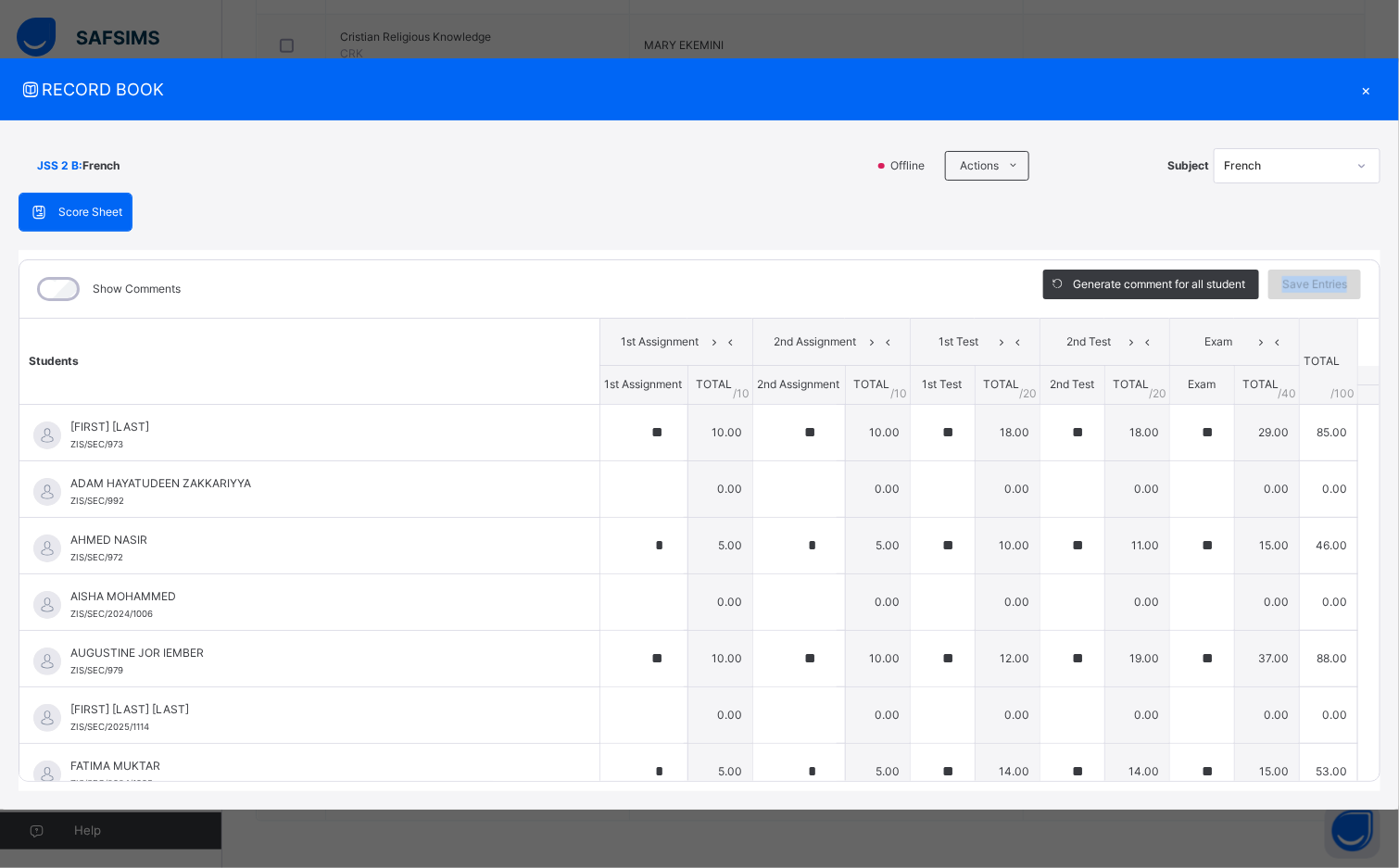 click on "Save Entries" at bounding box center (1315, 284) 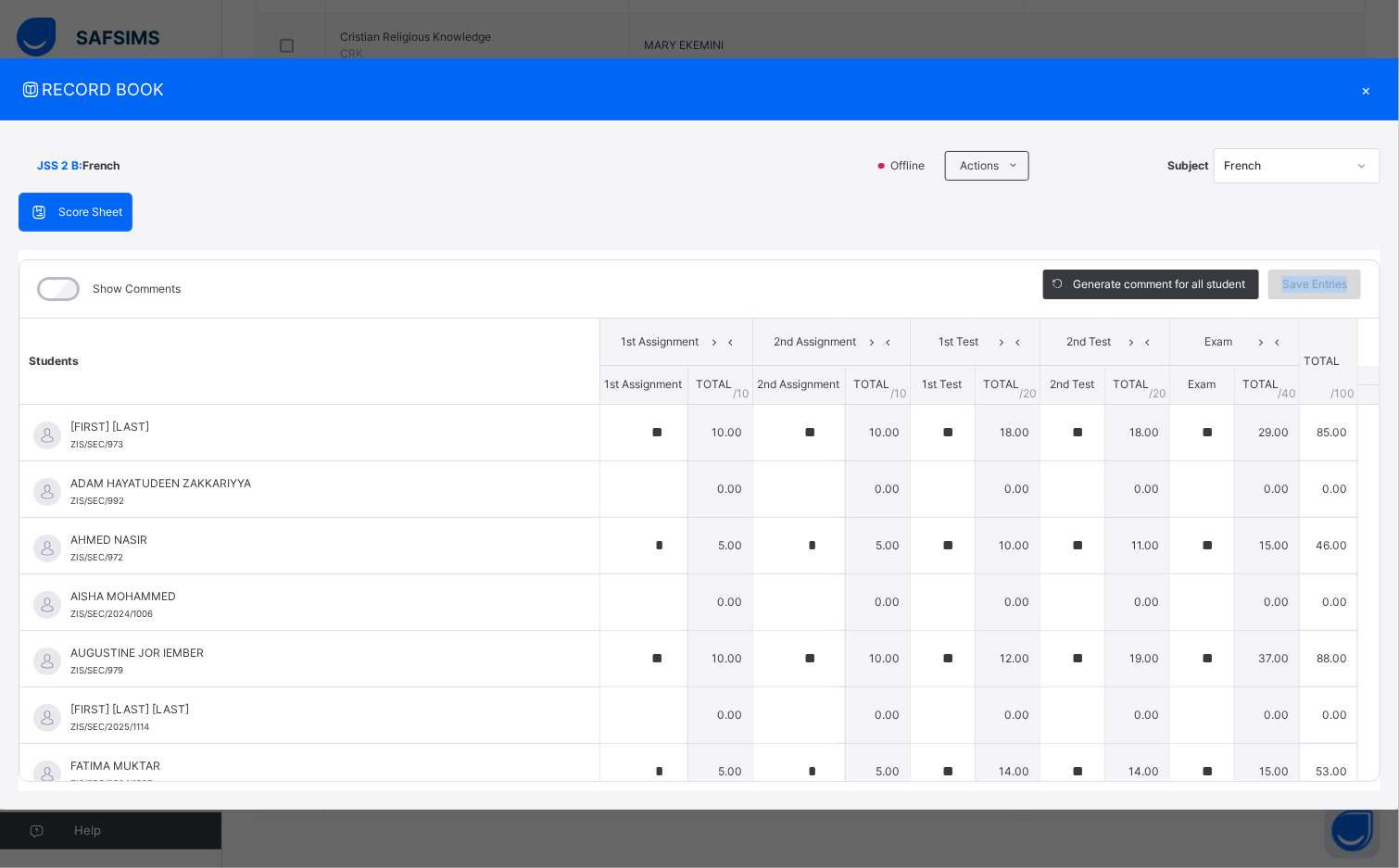 click on "Save Entries" at bounding box center [1315, 284] 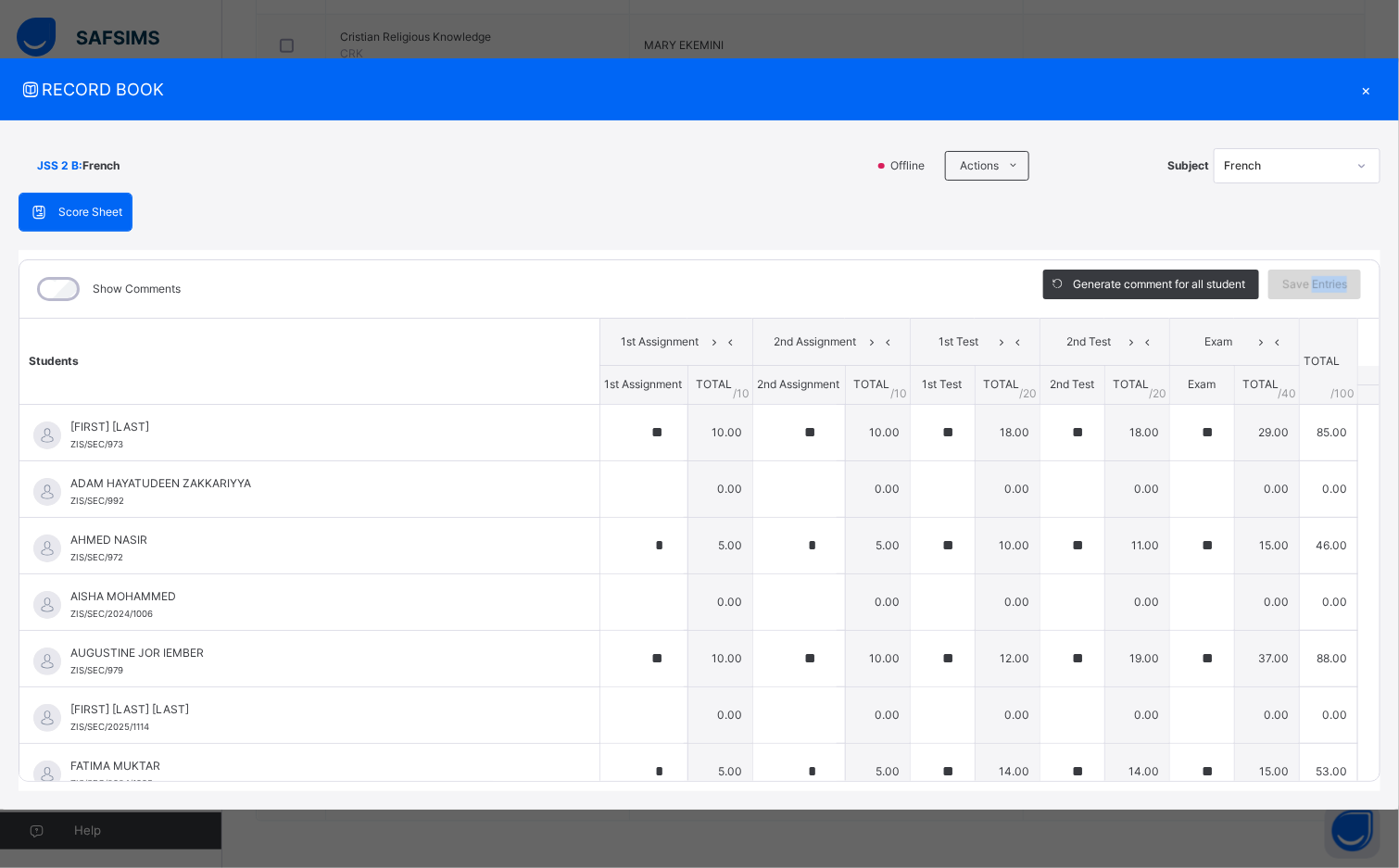 click on "Save Entries" at bounding box center [1315, 284] 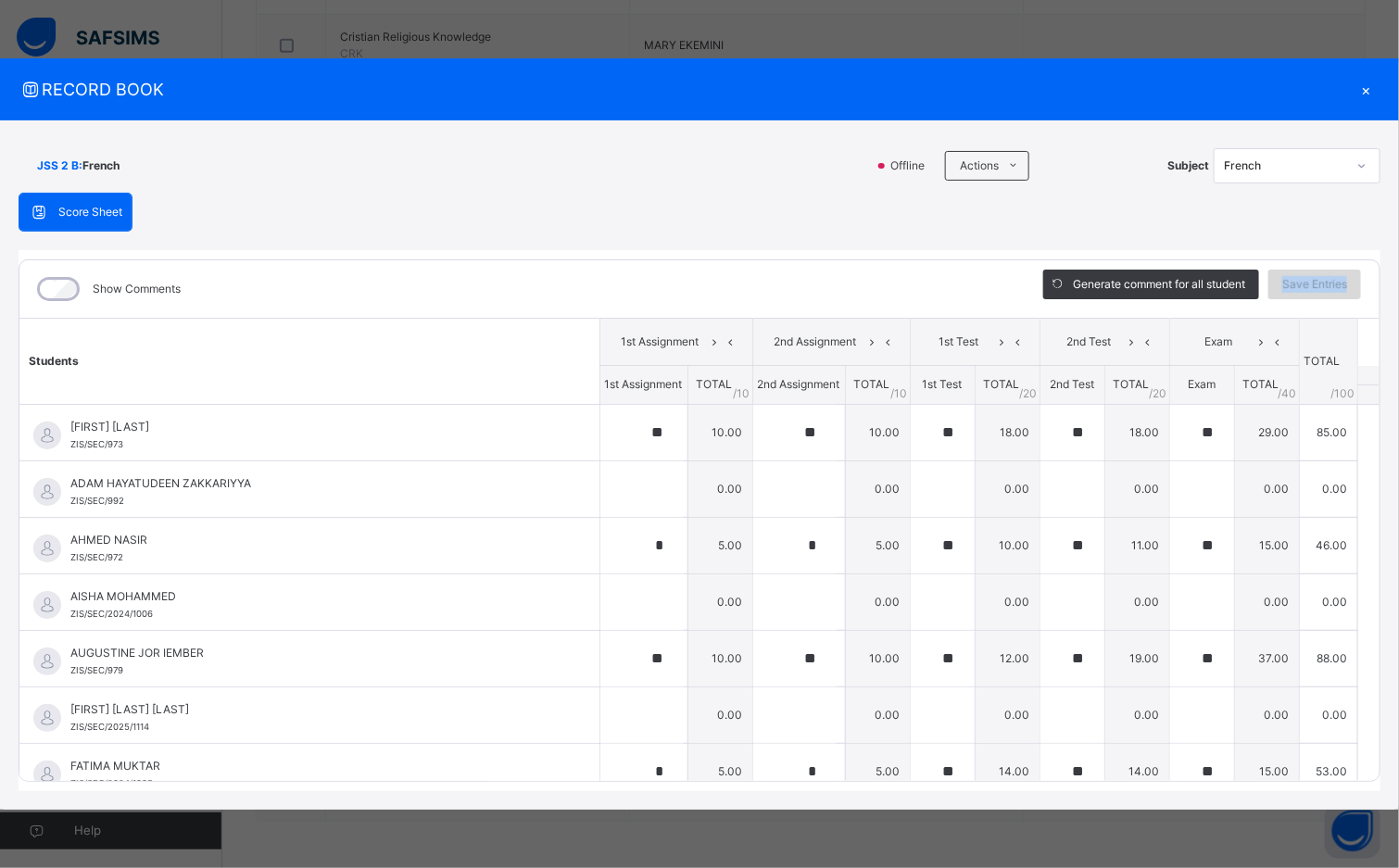 click on "Save Entries" at bounding box center (1315, 284) 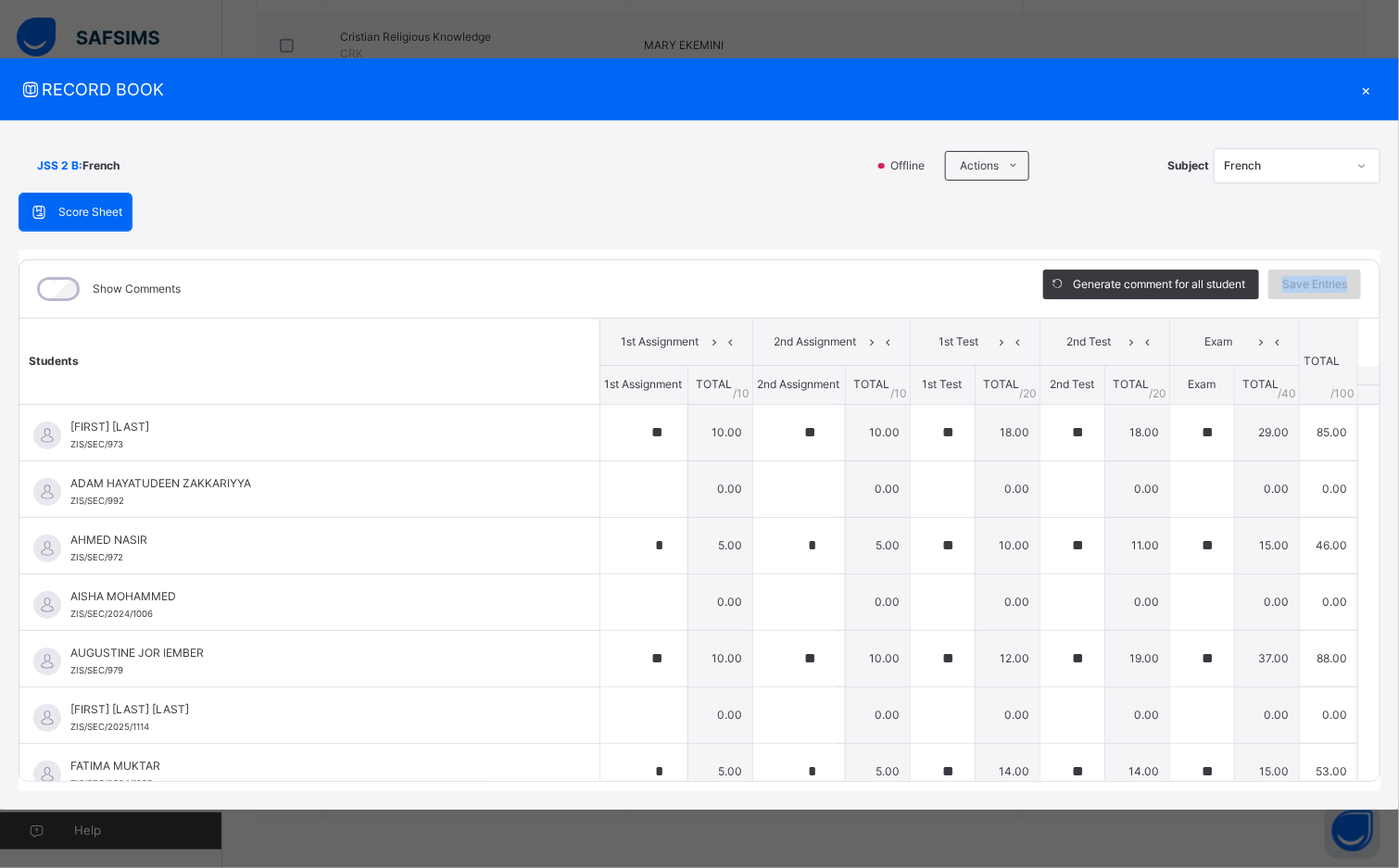 click on "Save Entries" at bounding box center [1315, 284] 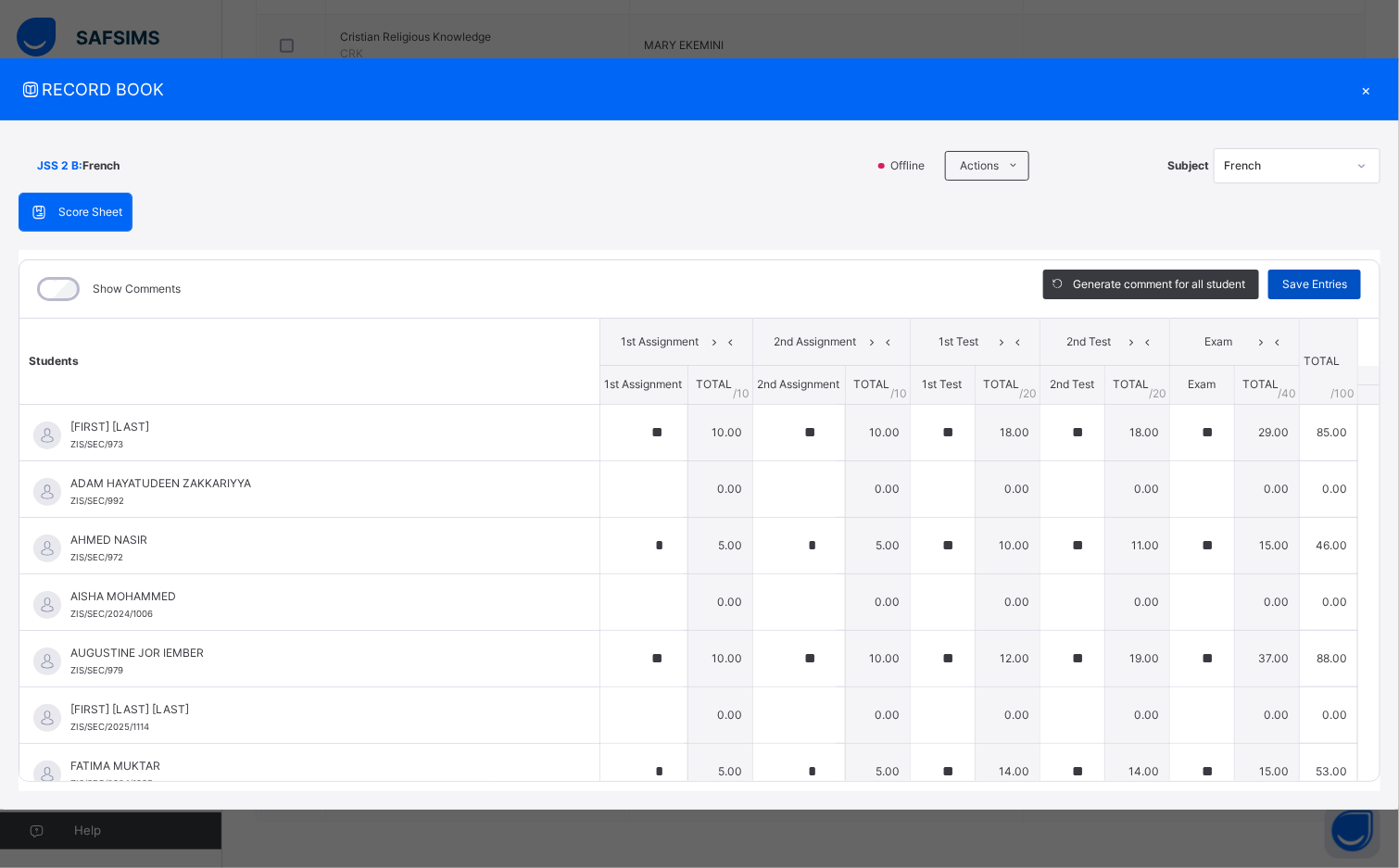 click on "Save Entries" at bounding box center [1315, 284] 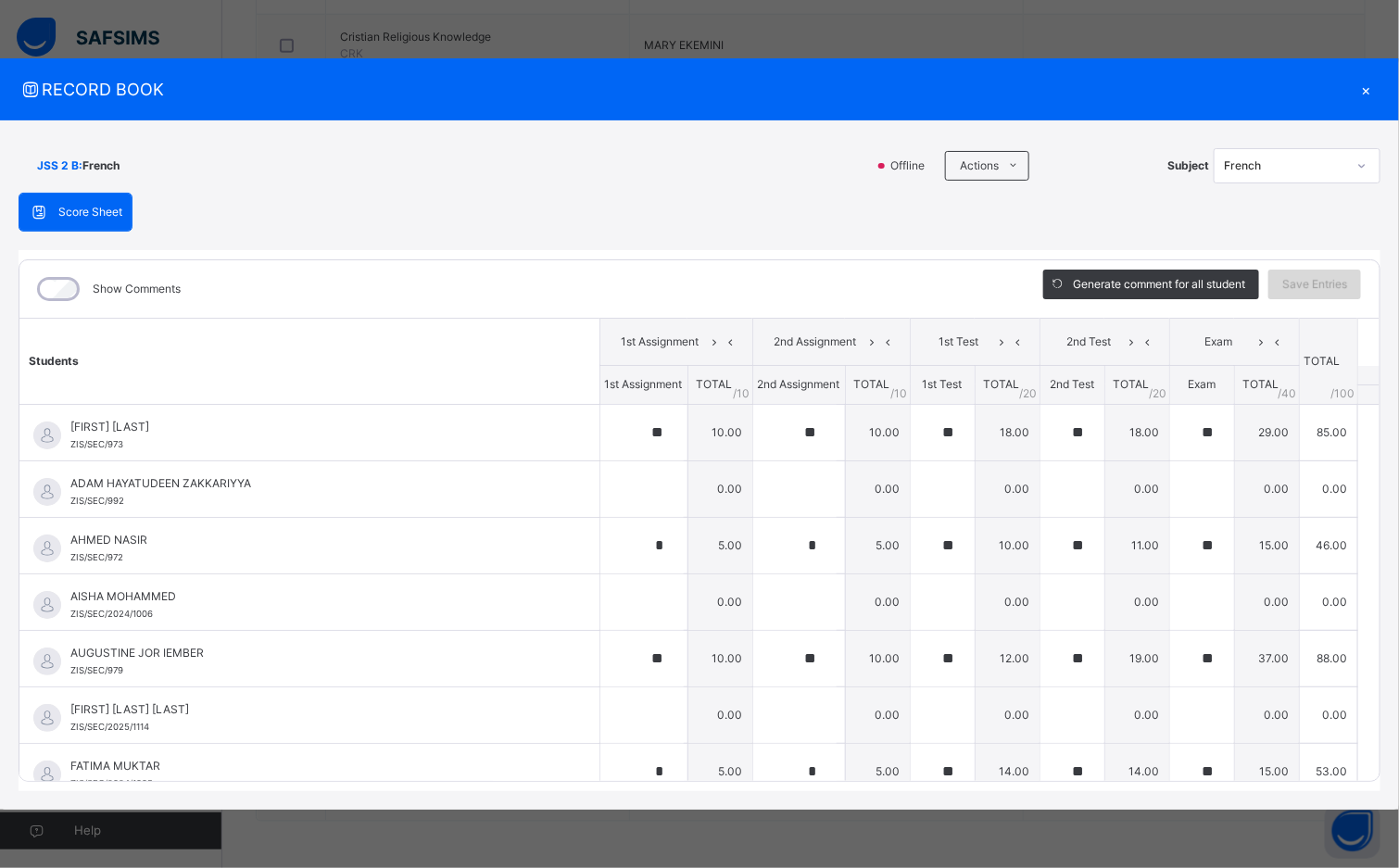 click on "Save Entries" at bounding box center [1315, 284] 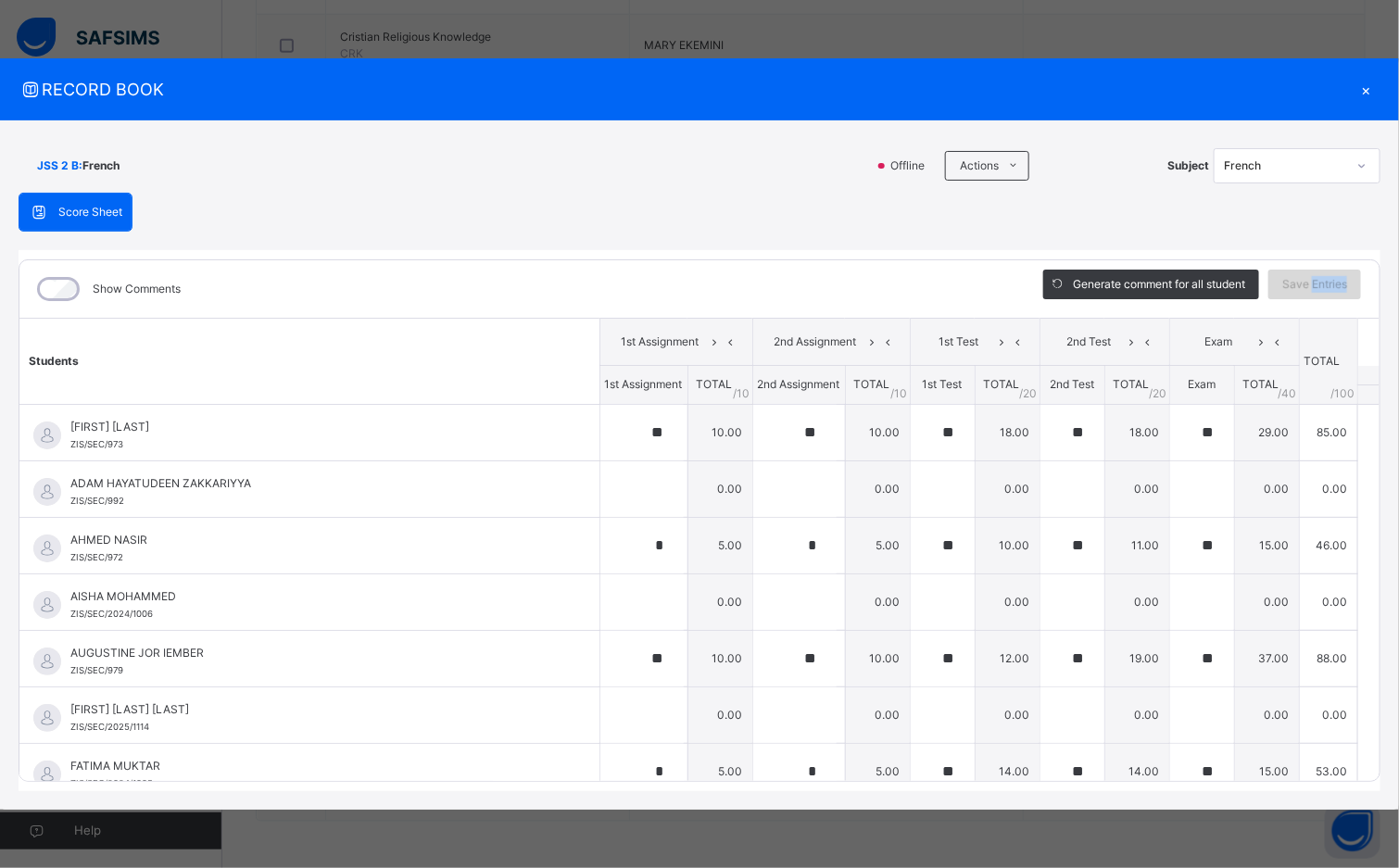 click on "Save Entries" at bounding box center [1315, 284] 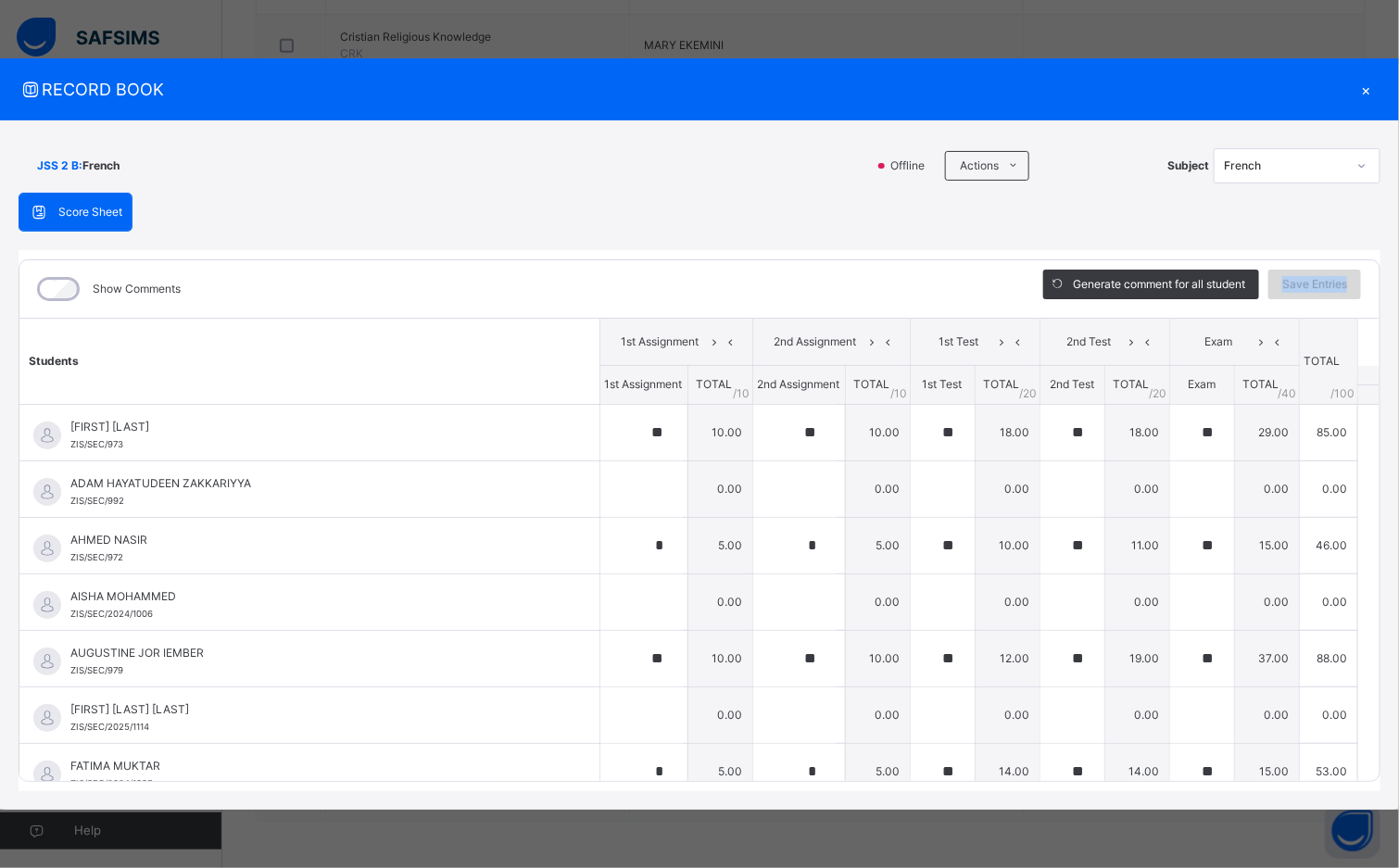 click on "Save Entries" at bounding box center (1315, 284) 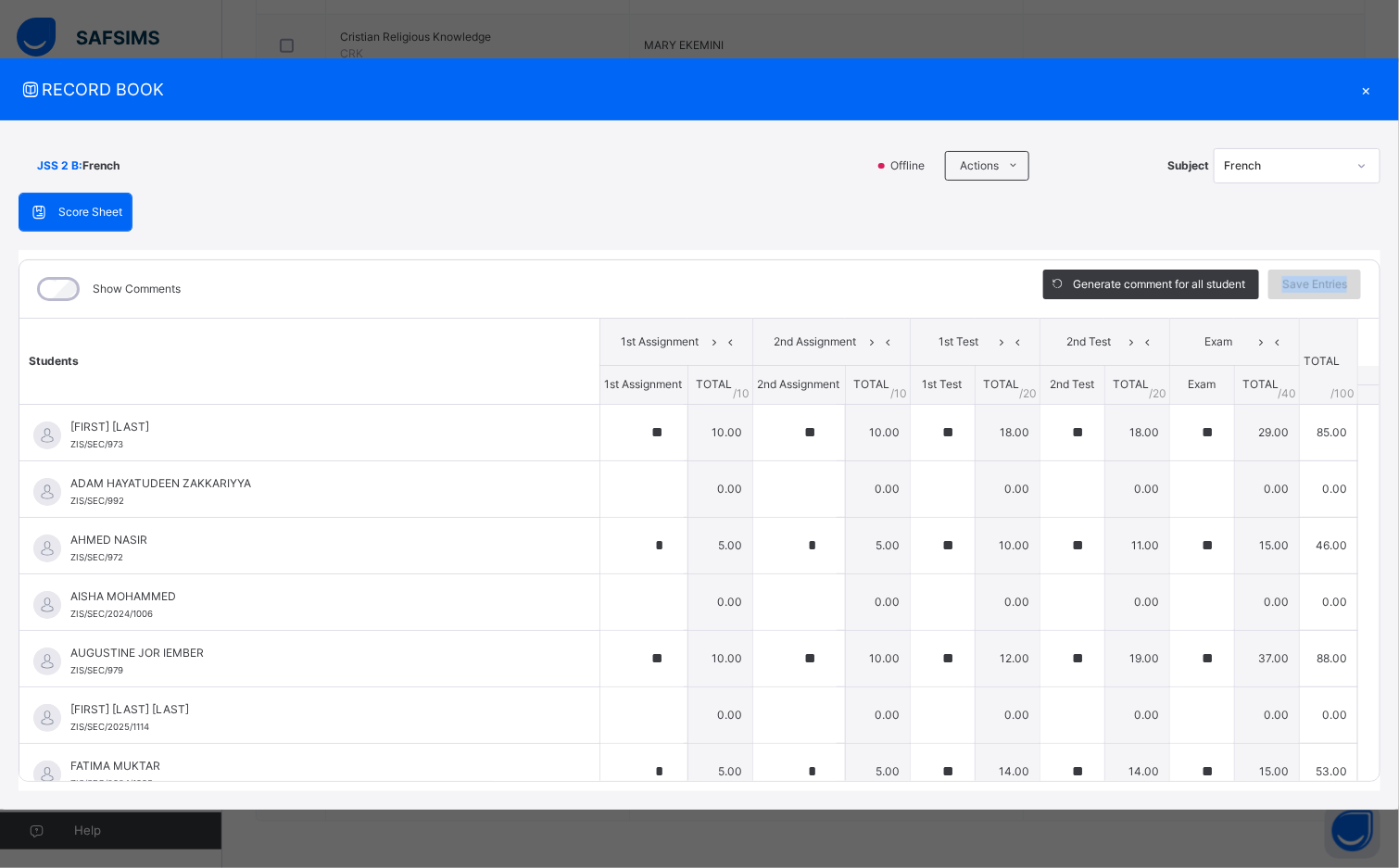 click on "Save Entries" at bounding box center (1315, 284) 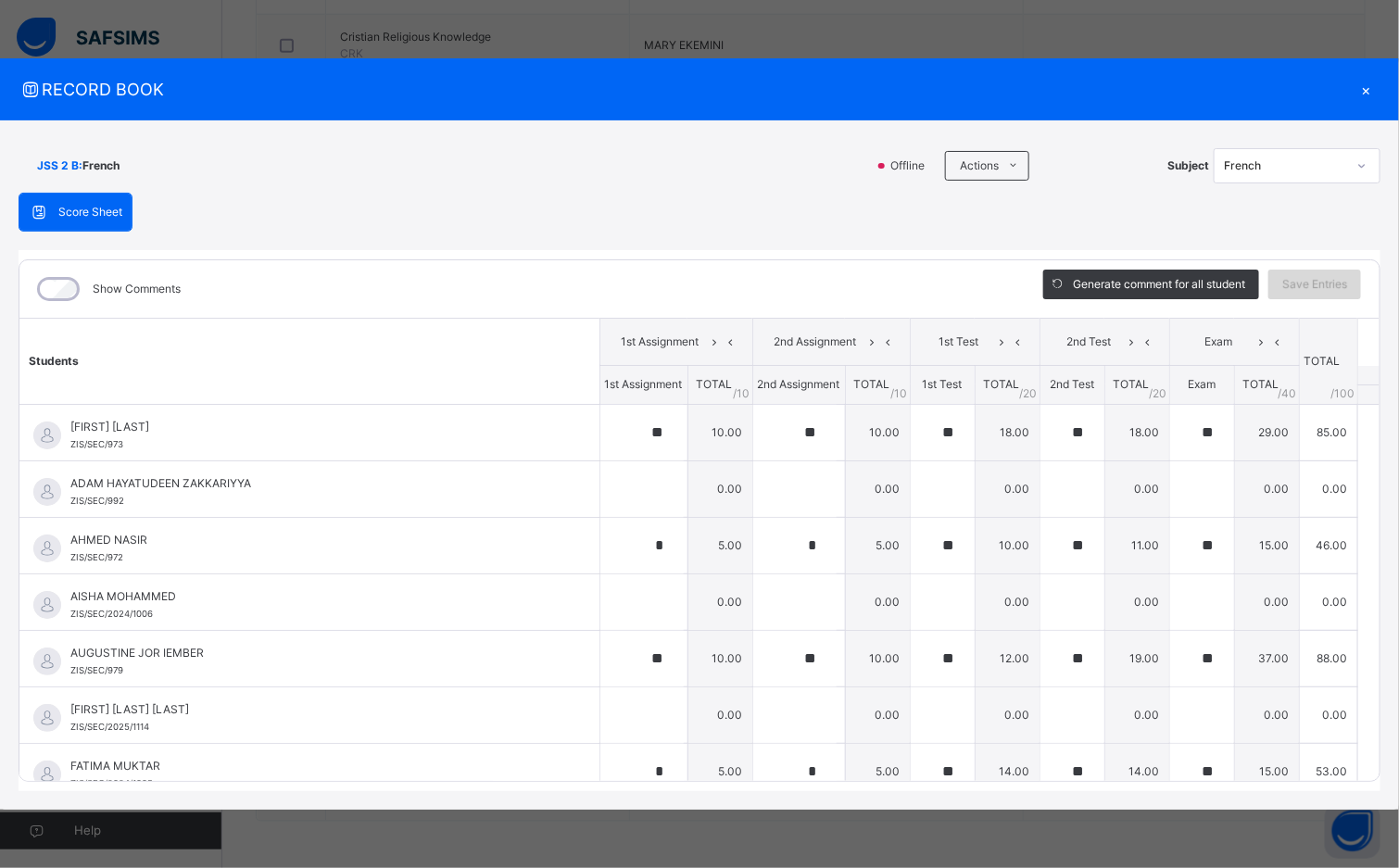 click on "Save Entries" at bounding box center (1315, 284) 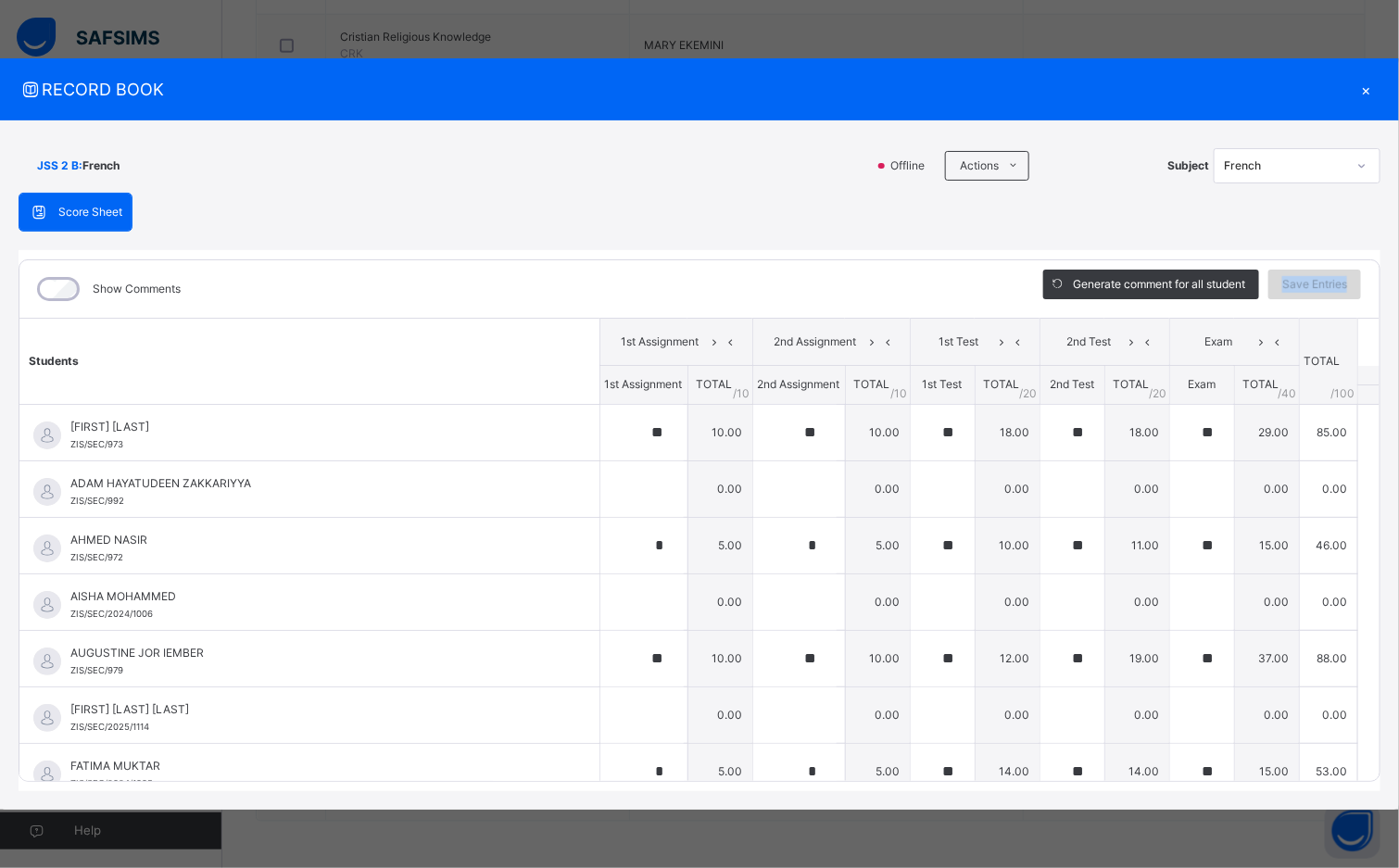 click on "Save Entries" at bounding box center (1315, 284) 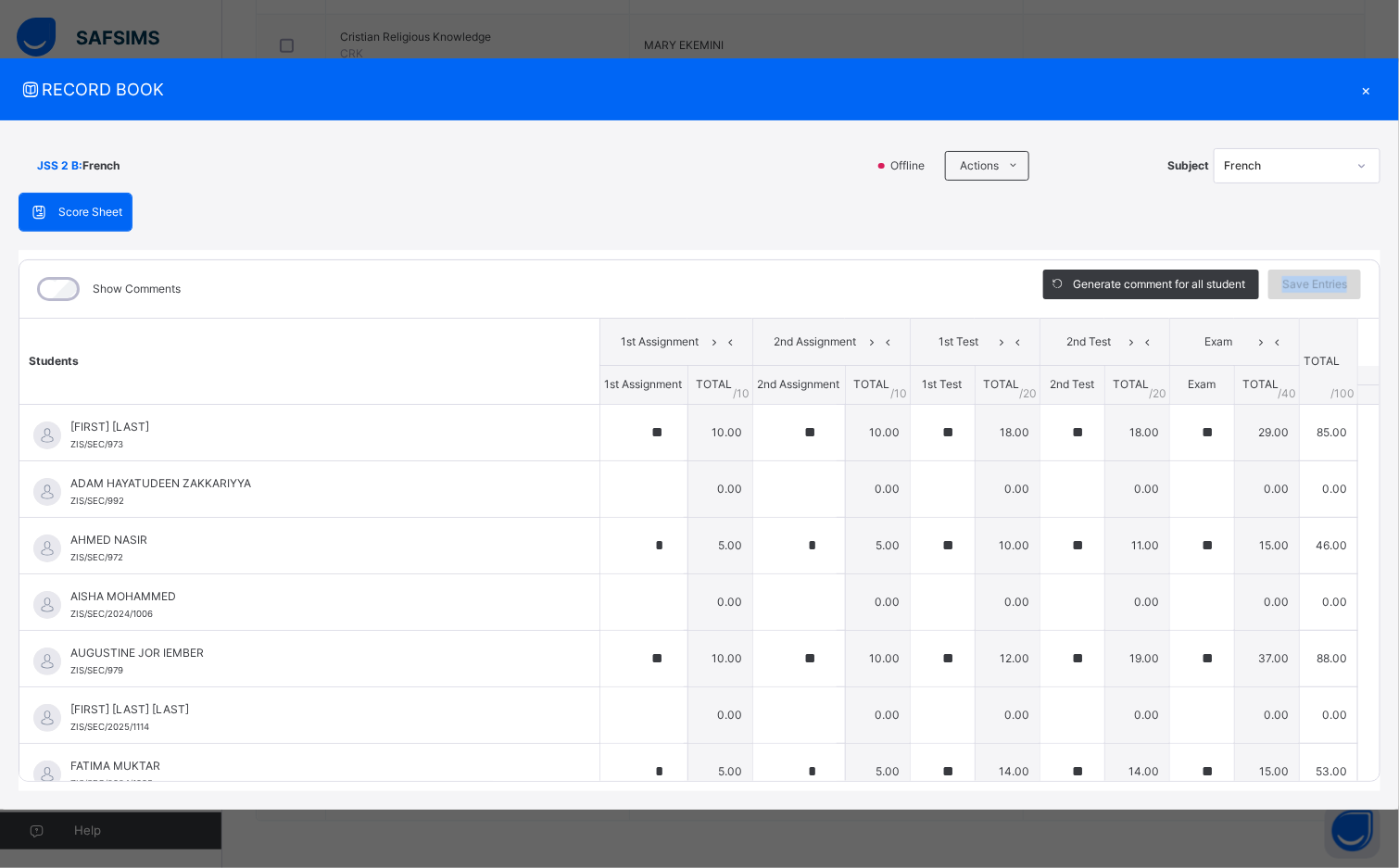 click on "Save Entries" at bounding box center [1315, 284] 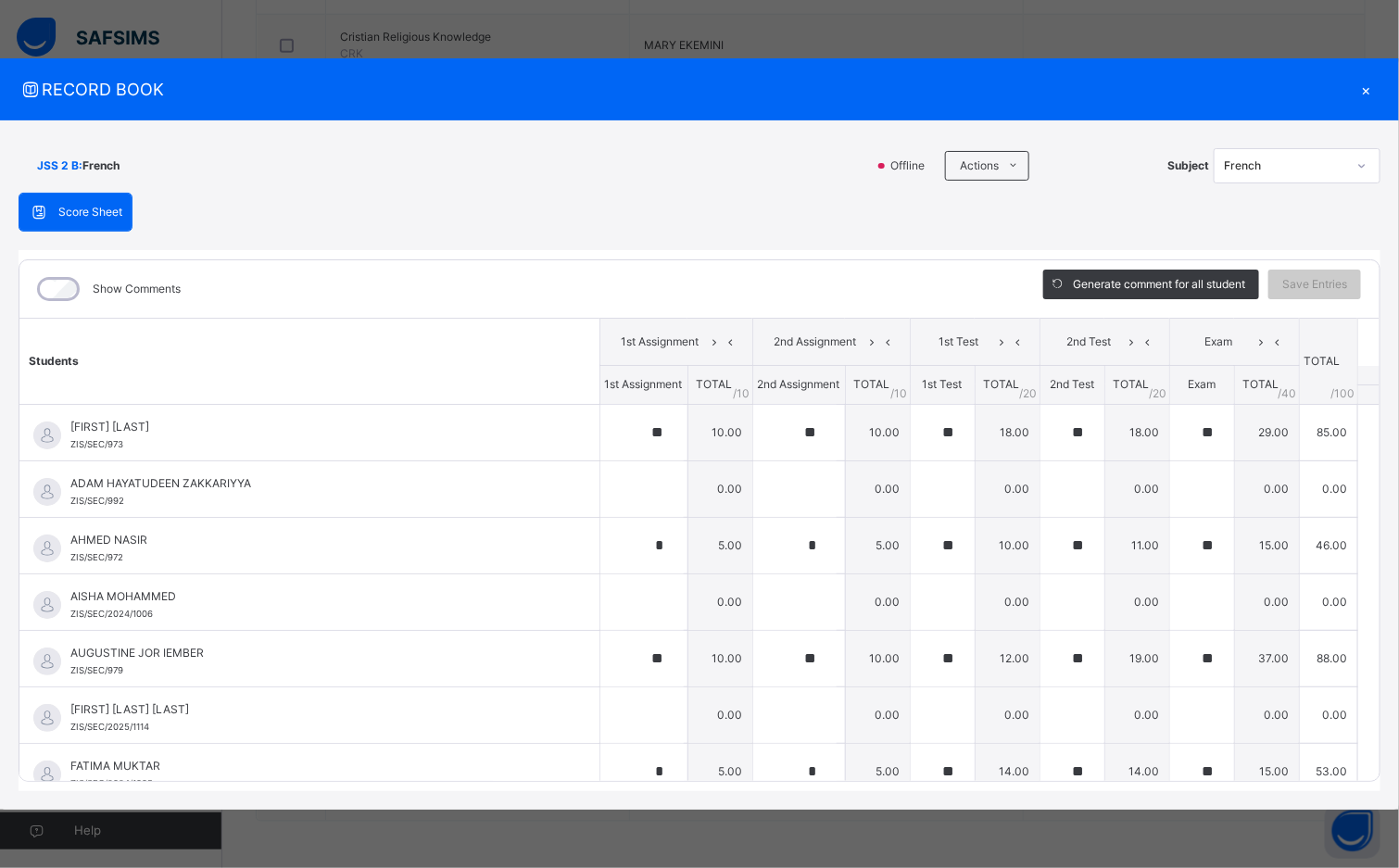 drag, startPoint x: 1192, startPoint y: 862, endPoint x: 848, endPoint y: 165, distance: 777.2677 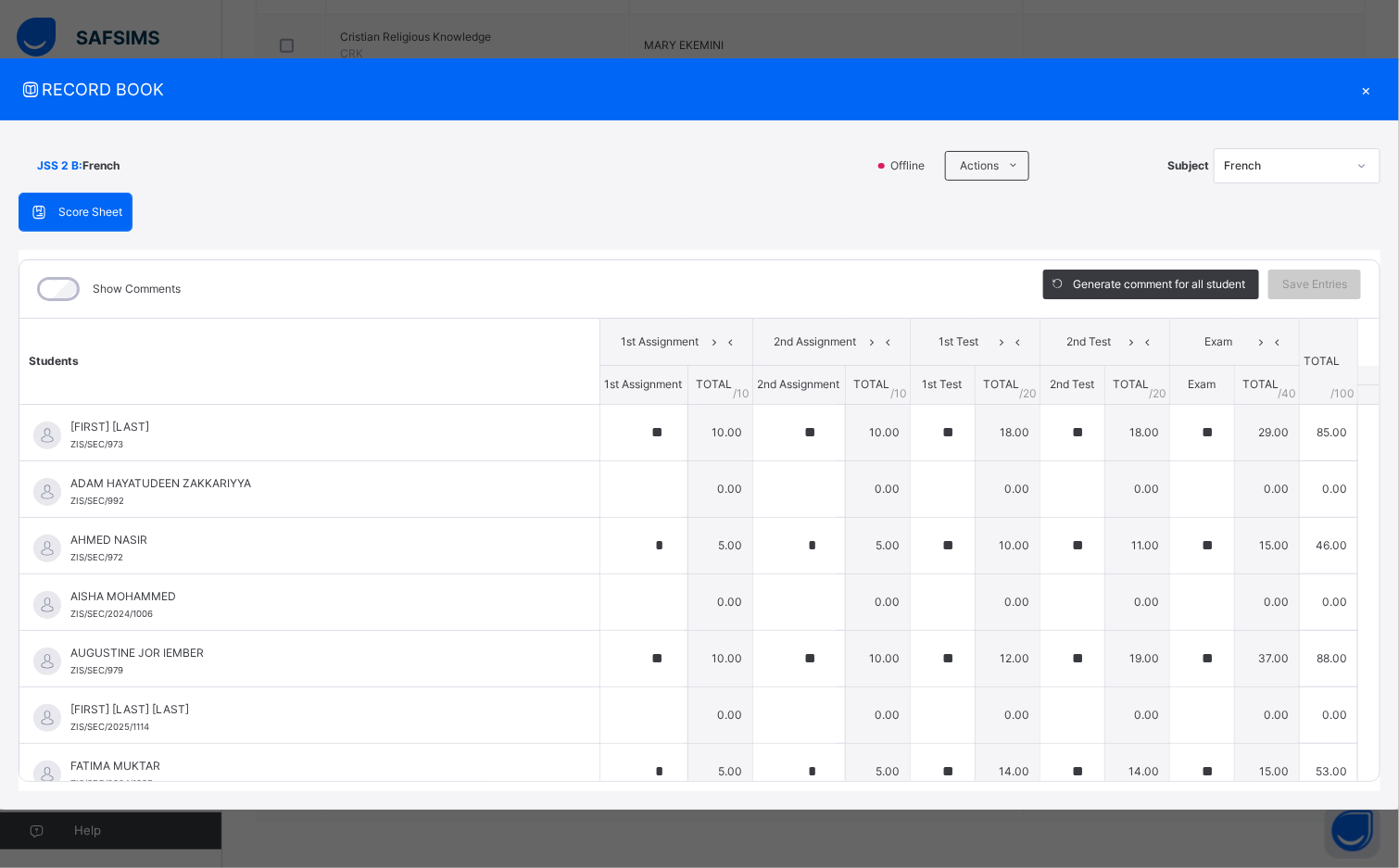 click on "JSS 2   B :   [SUBJECT]" at bounding box center (441, 166) 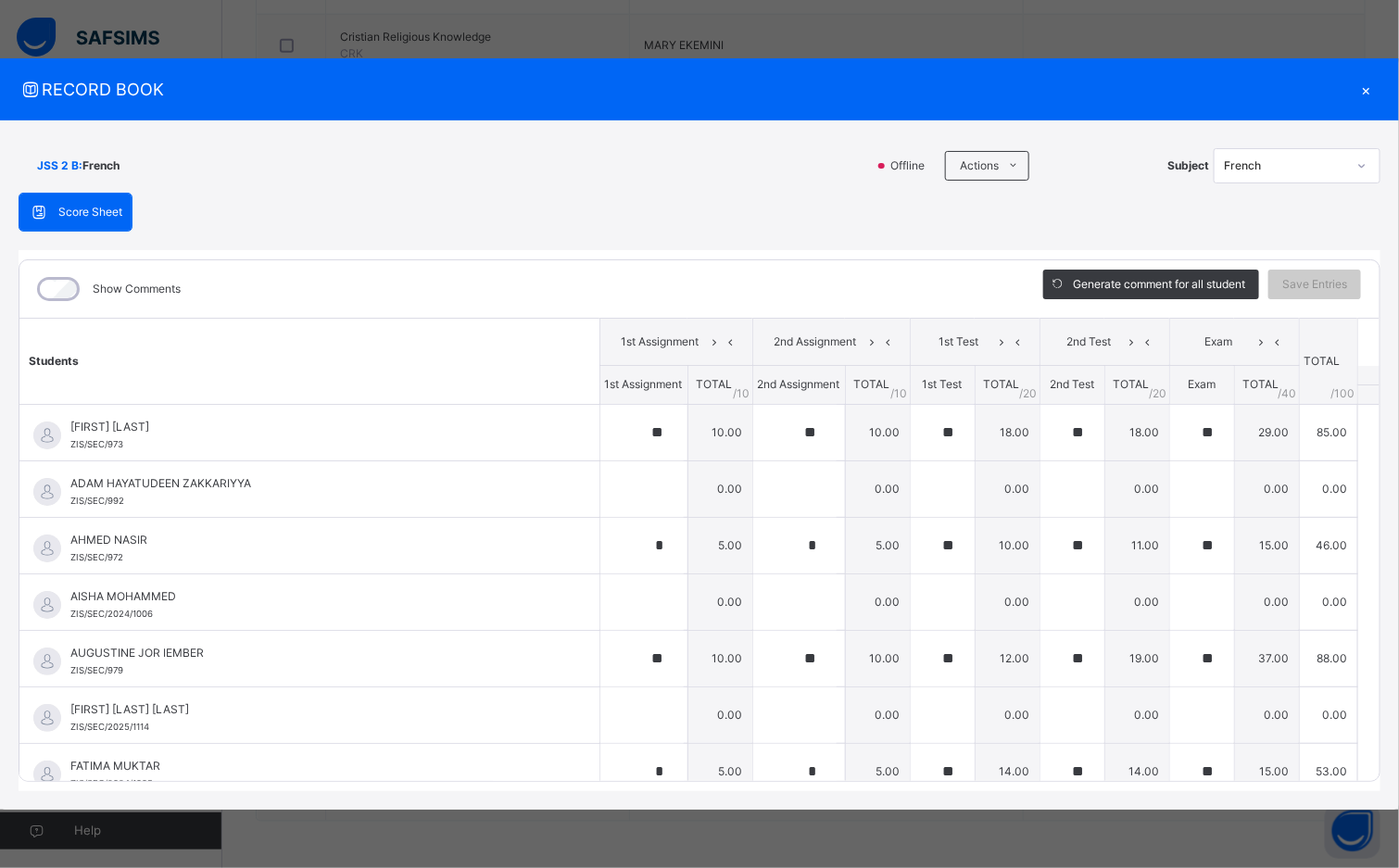 click on "JSS 2   B :   [SUBJECT]" at bounding box center [441, 166] 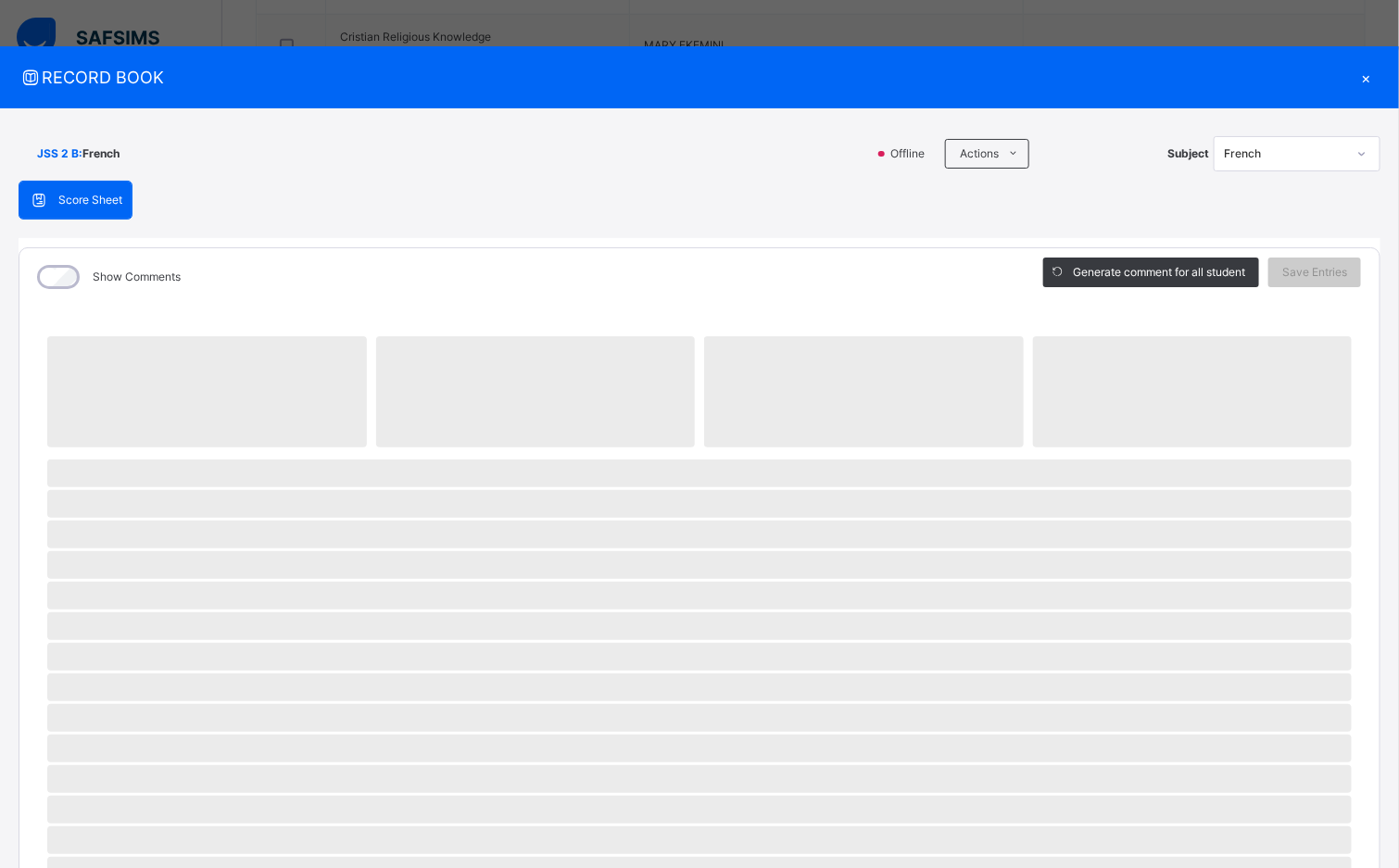 click on "×" at bounding box center [1367, 77] 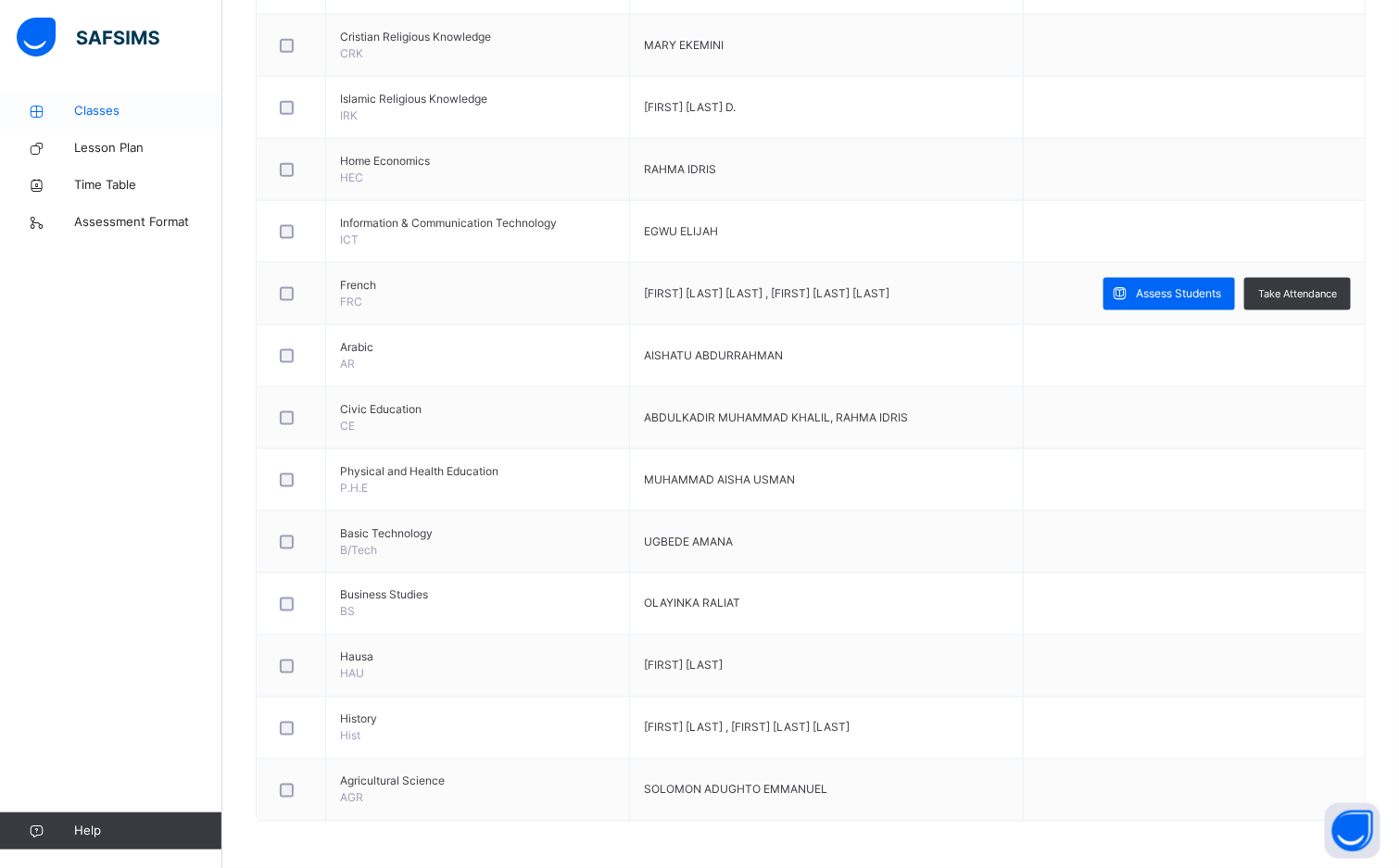 click on "Classes" at bounding box center (148, 111) 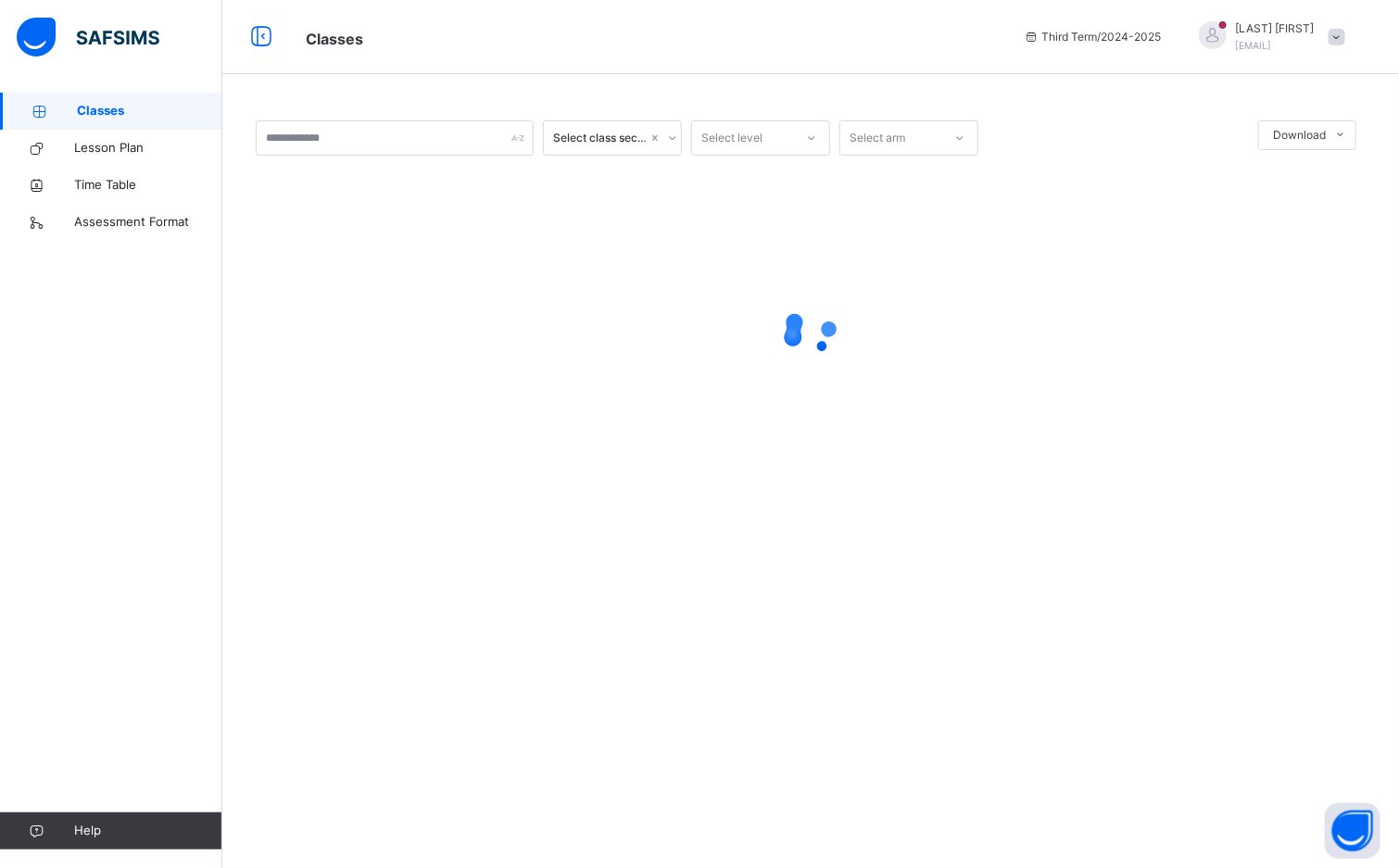scroll, scrollTop: 0, scrollLeft: 0, axis: both 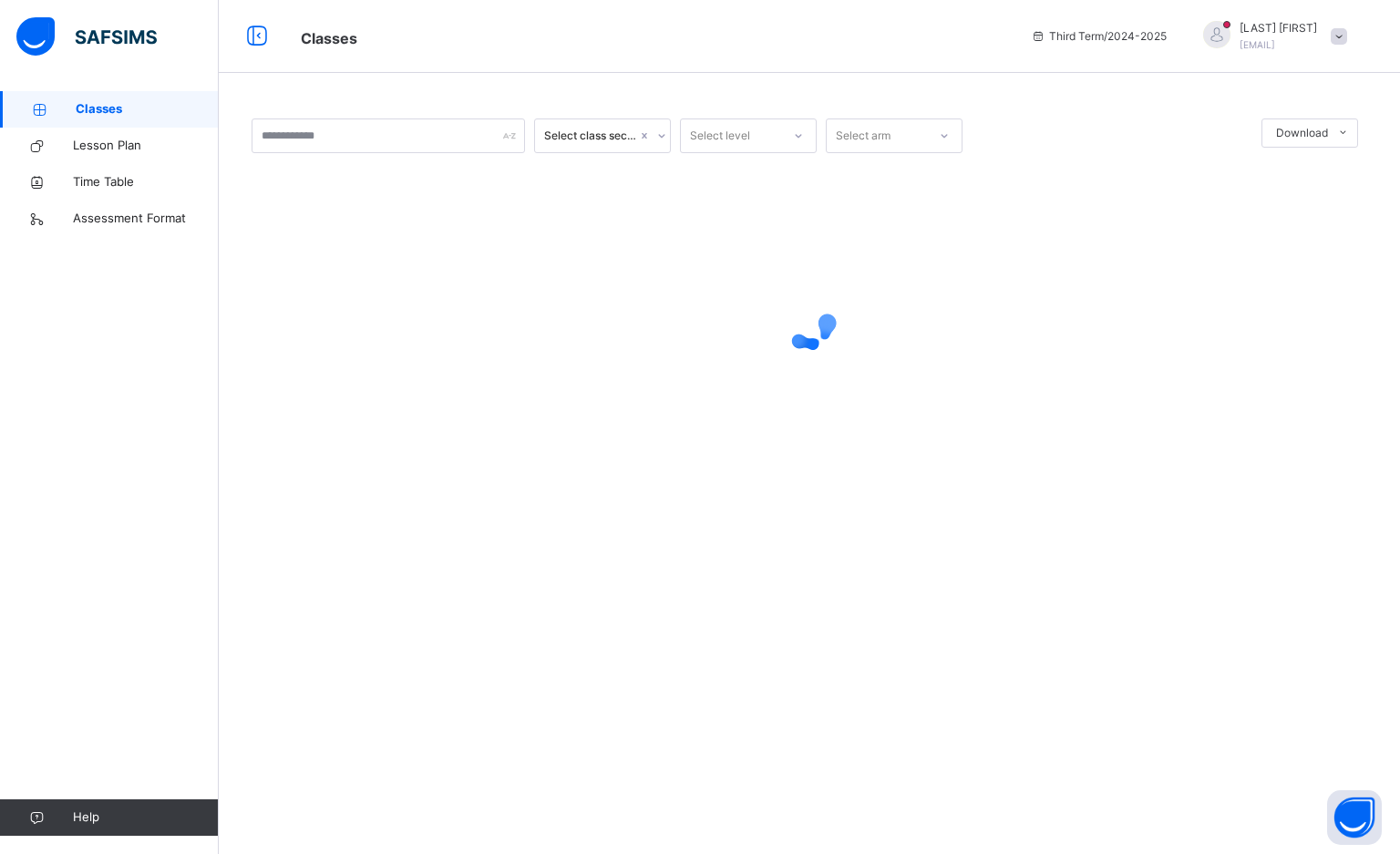 click 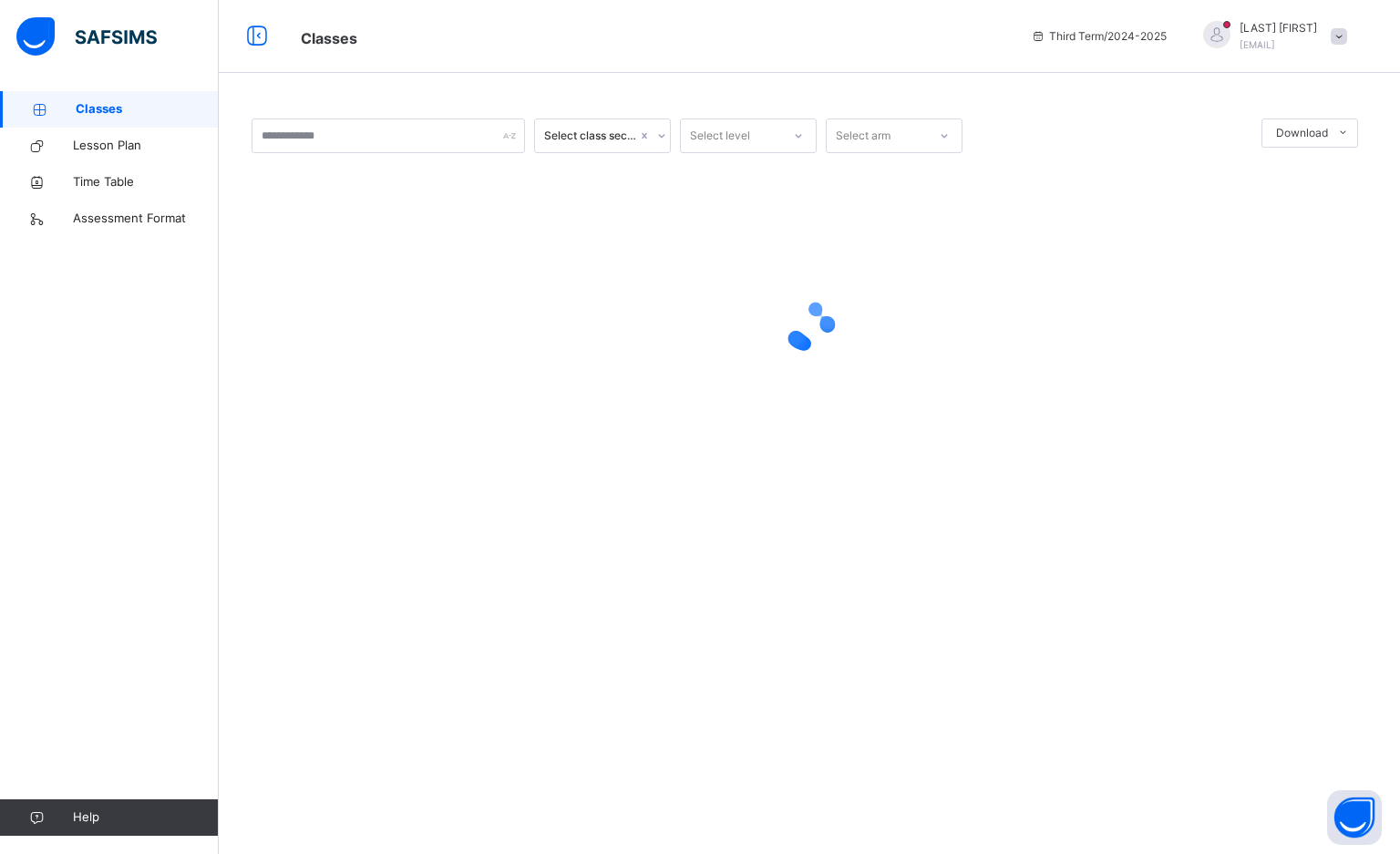 click on "Classes" at bounding box center [329, 38] 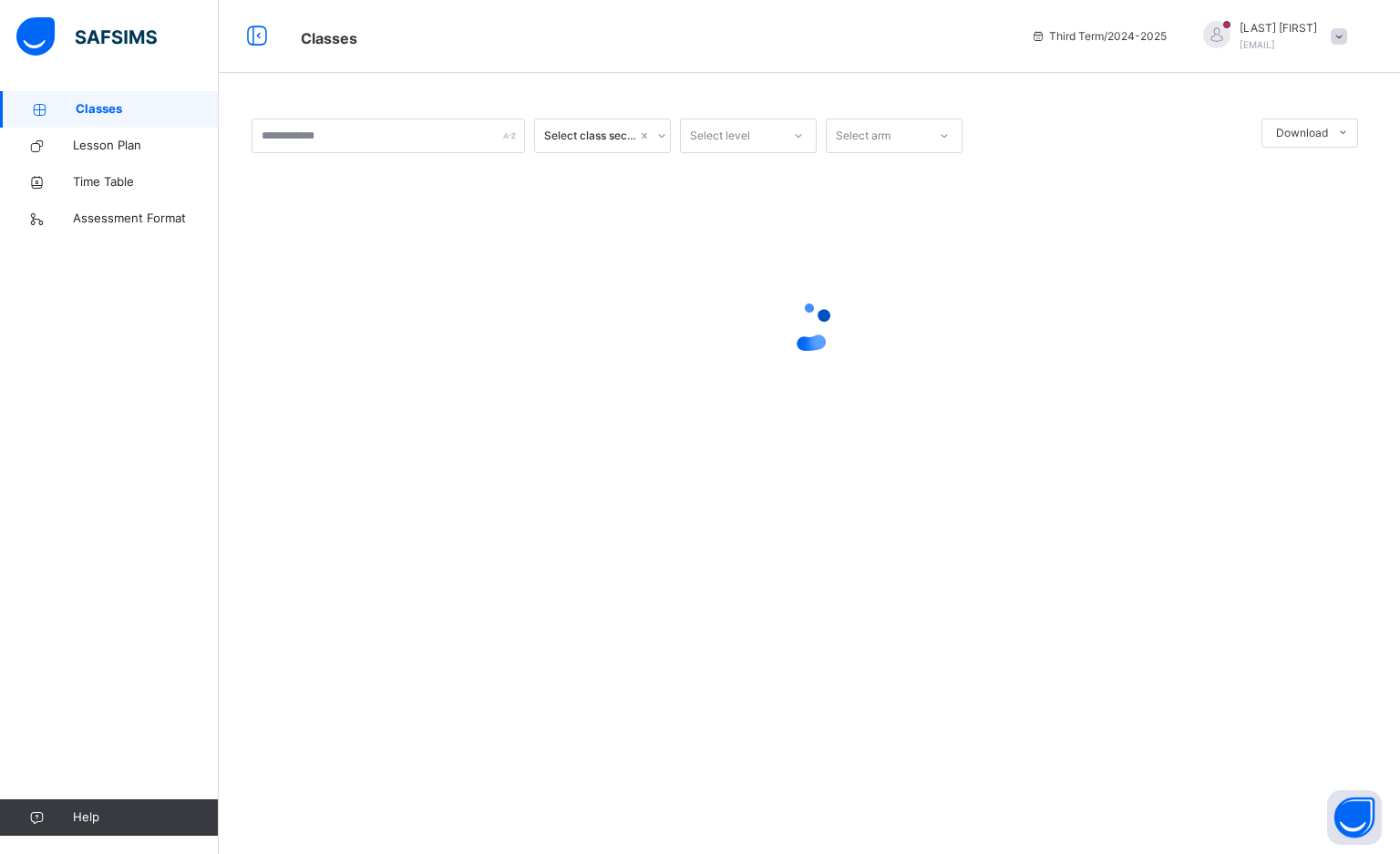 click on "Classes" at bounding box center [329, 38] 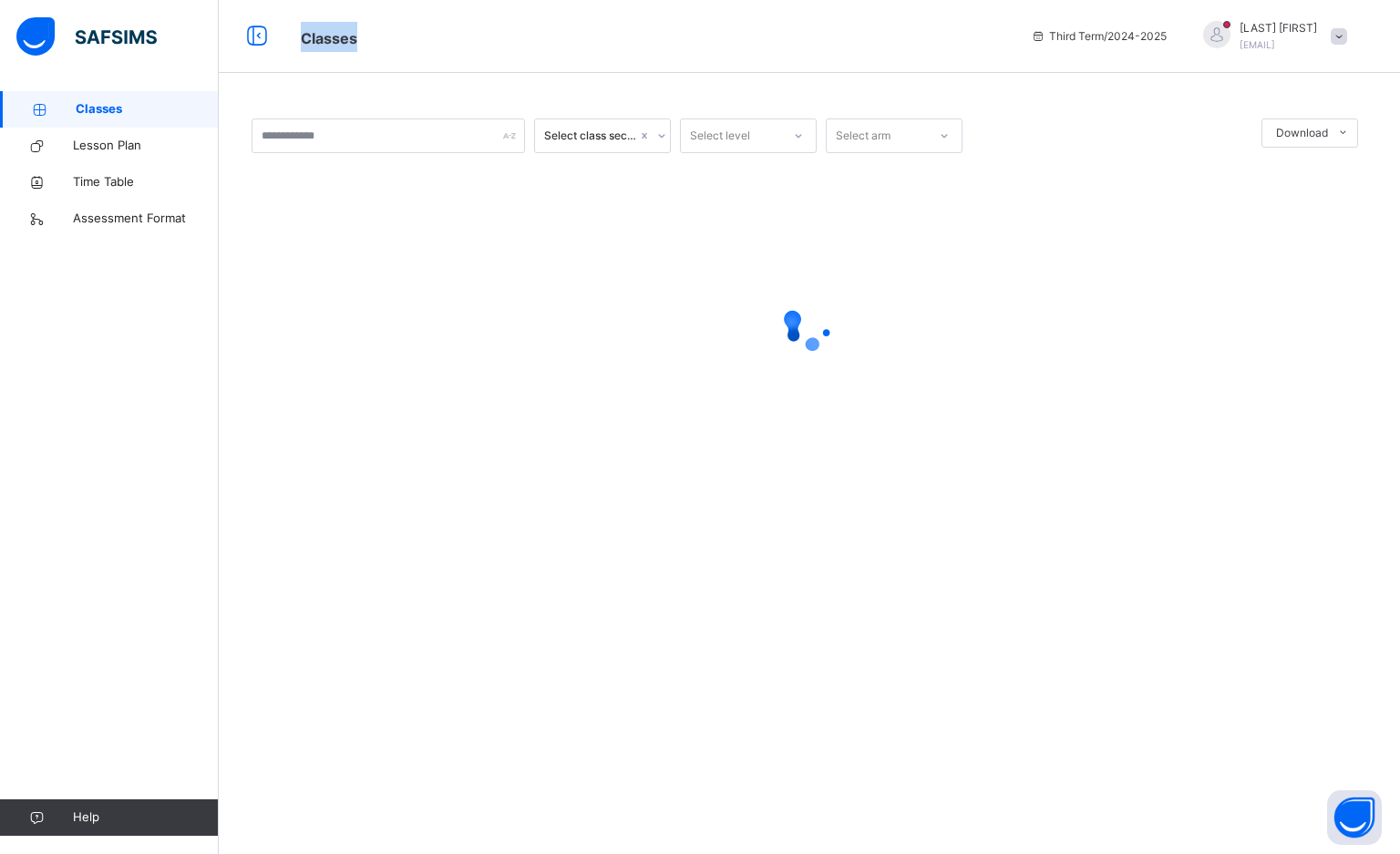drag, startPoint x: 324, startPoint y: 45, endPoint x: 225, endPoint y: 94, distance: 110.46266 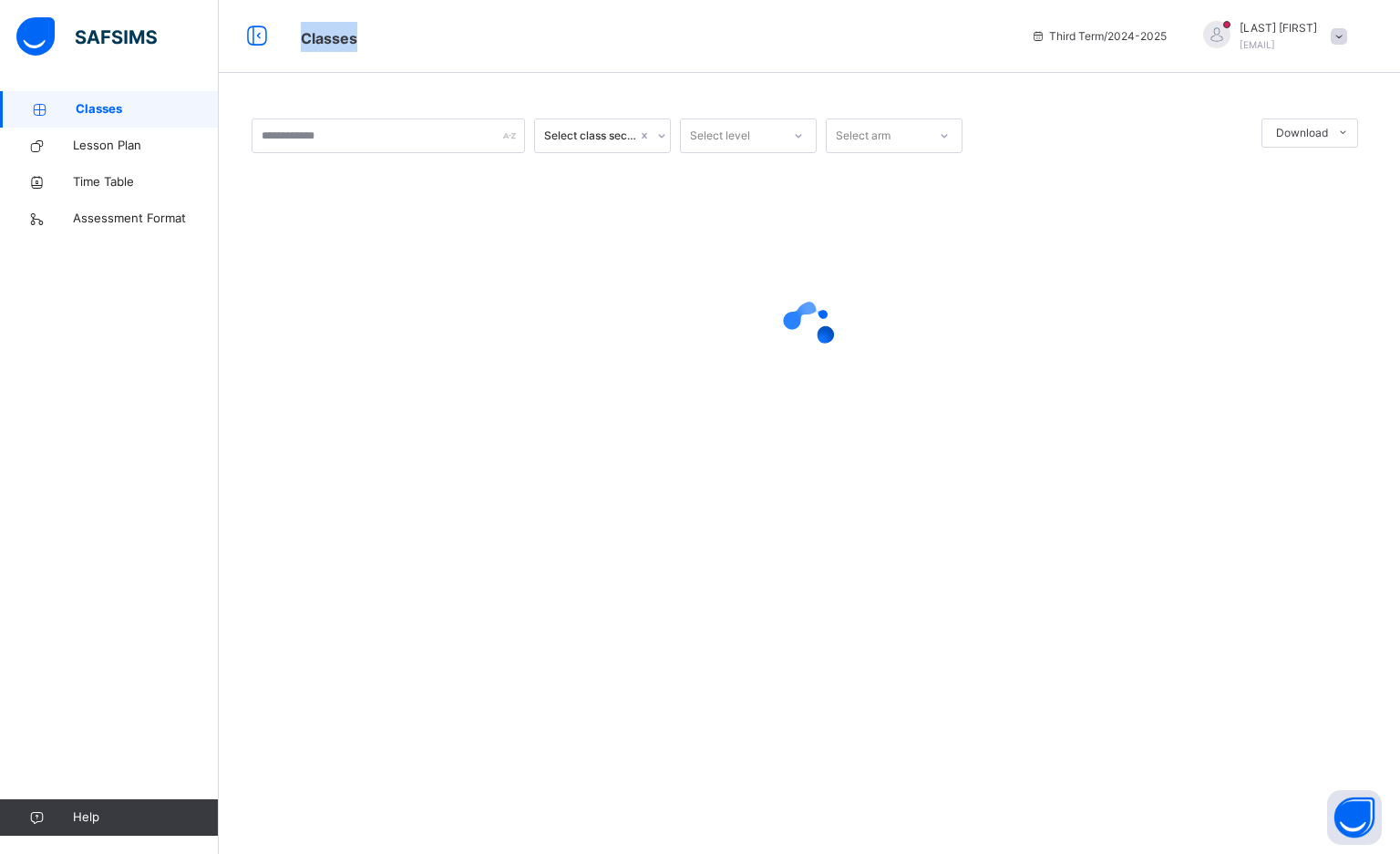 click on "Classes   Third Term  /  2024-2025   [FIRST]   [LAST] [EMAIL] Classes Lesson Plan Time Table Assessment Format   Help Onboarding Great job! You have finished setting up all essential configurations. Our wizard which has lots of in-built templates will continue to guide you through with the academic configurations. Academic Configuration Steps Continue × Idle Mode Due to inactivity you would be logged out to the system in the next   15mins , click the "Resume" button to keep working or the "Log me out" button to log out of the system. Log me out Resume Select class section Select level Select arm Download Pdf Report Excel Report × Form Teacher Select Form Teacher [FIRST] [LAST]  Select Assistant Form Teacher [FIRST] [LAST] Cancel Save [SCHOOL NAME] [NUMBER] [STREET], [CITY], [STATE].,  , Phone:   [PHONE] List of Classes [DATE], [TIME] Total no. of classes:  21 Term:  Third Term Session:  2024-2025 S/N Class name 1" at bounding box center (700, 427) 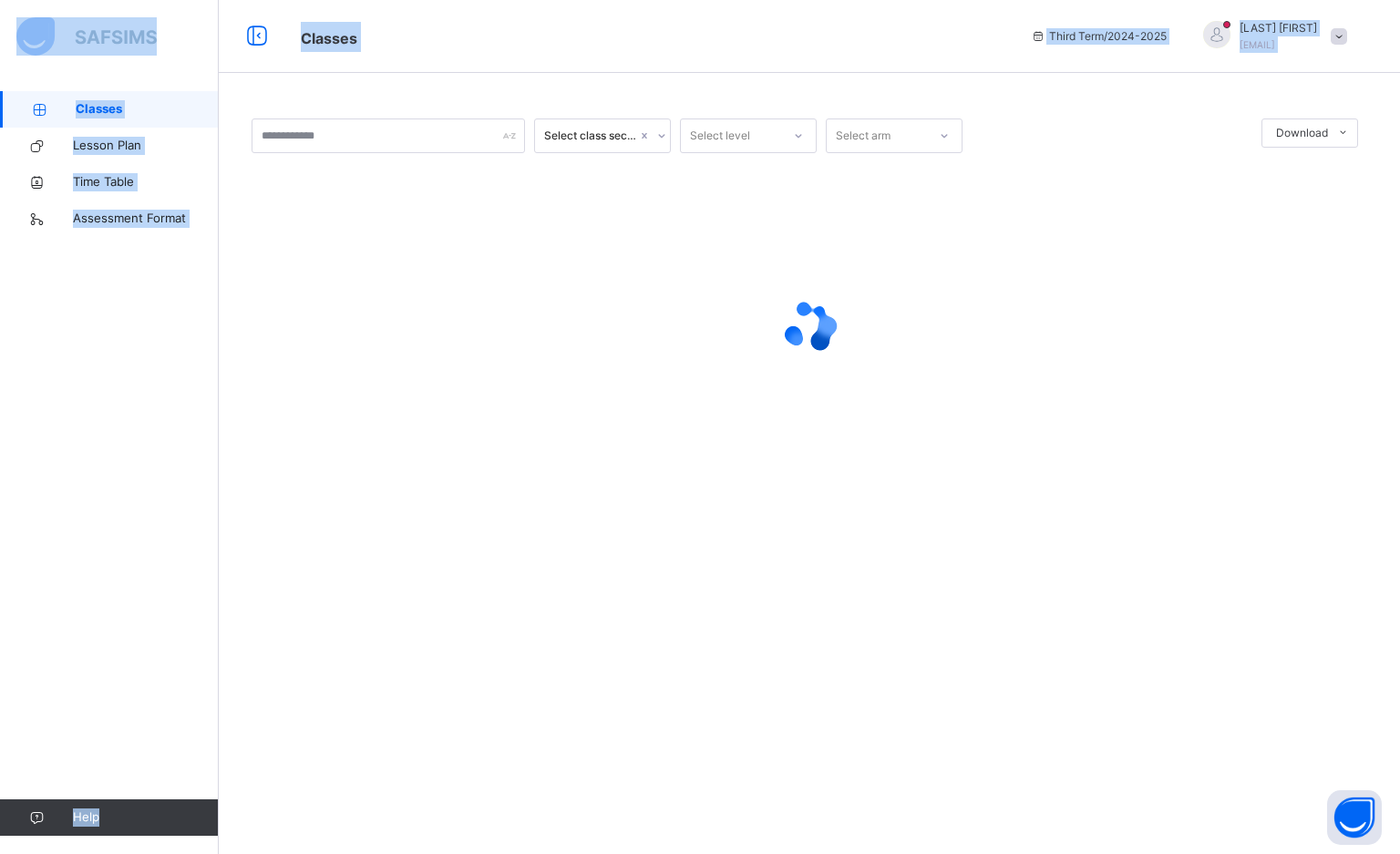 click on "Classes" at bounding box center [147, 109] 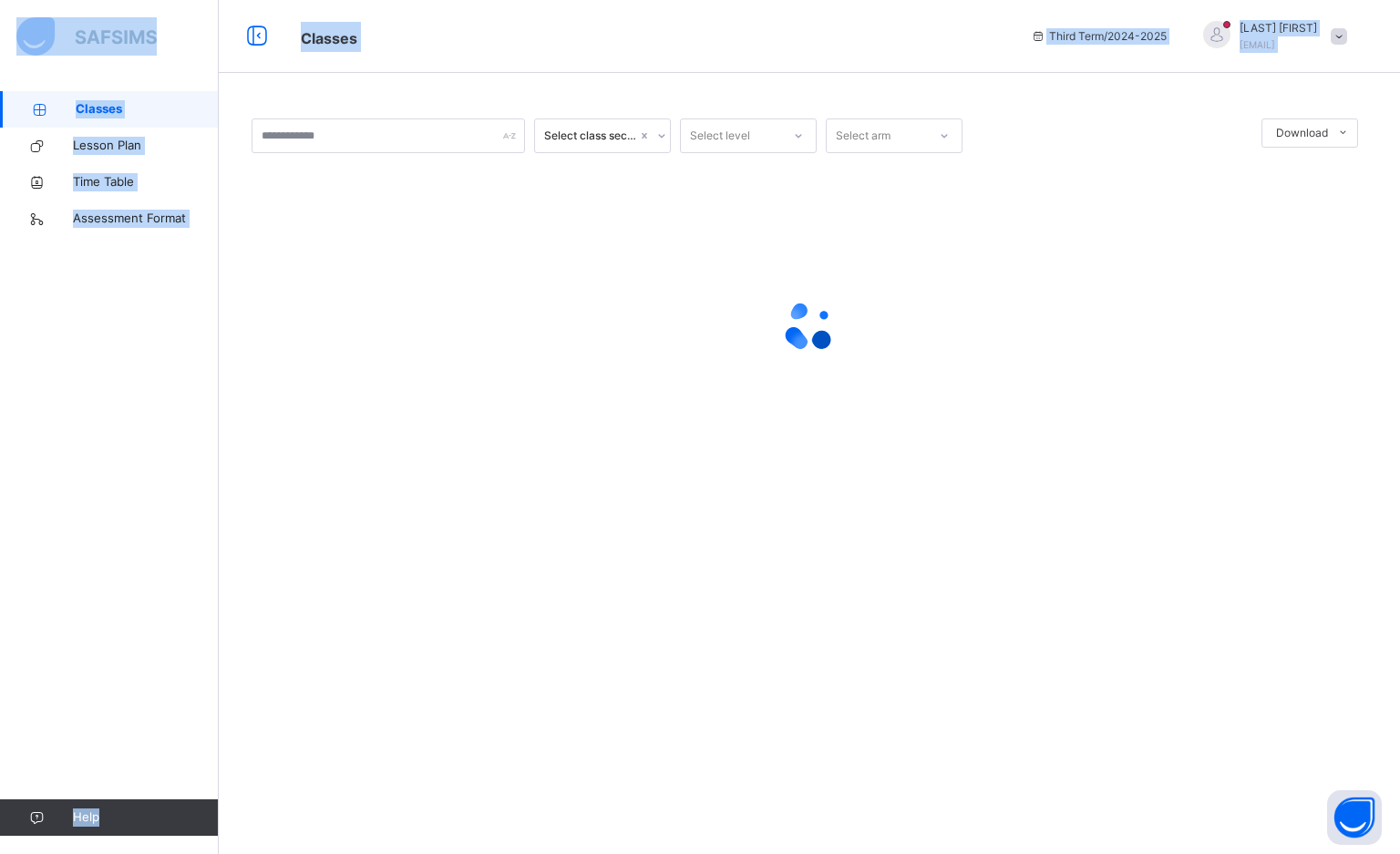 click on "Classes" at bounding box center [329, 38] 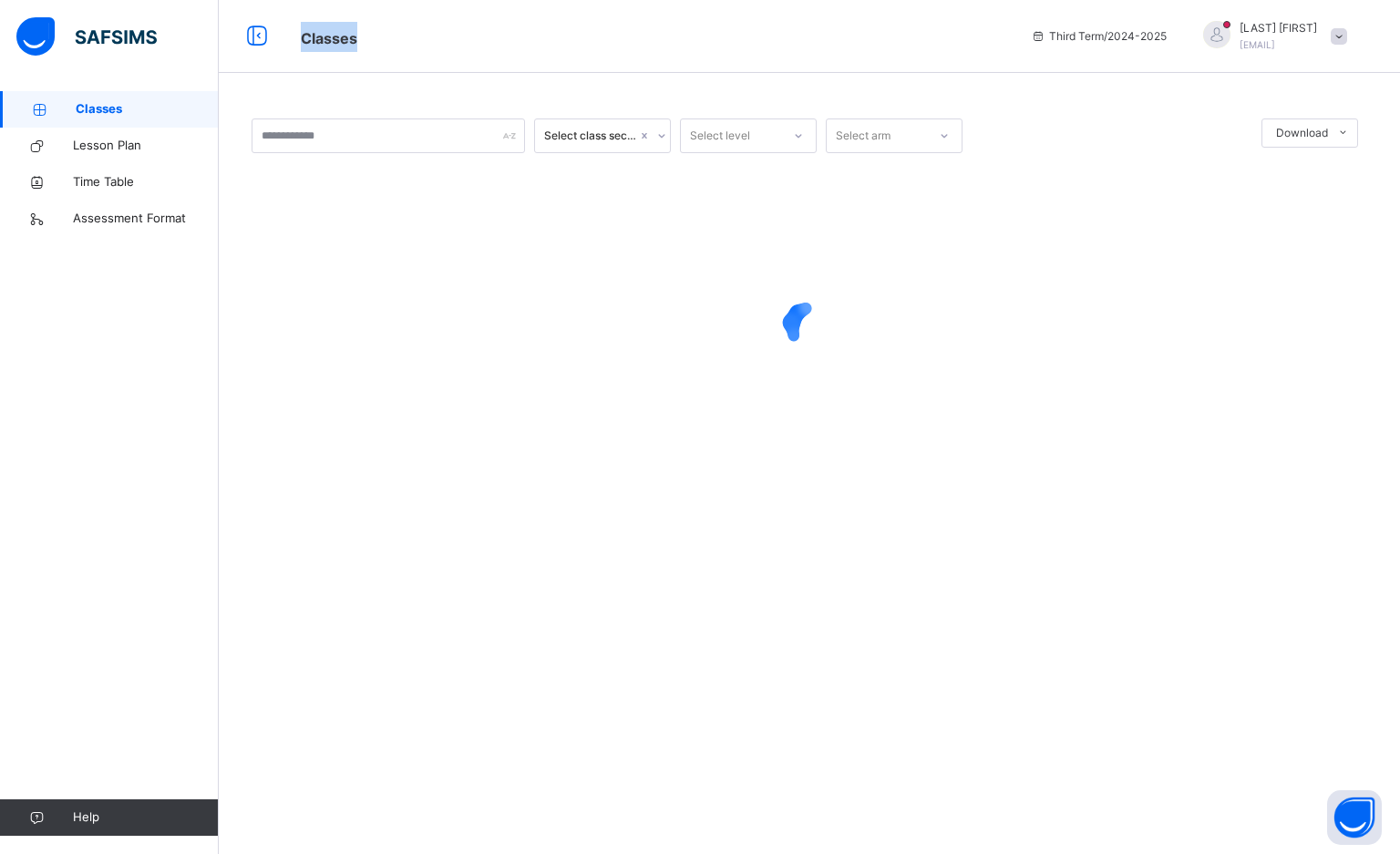 click on "Classes" at bounding box center (329, 38) 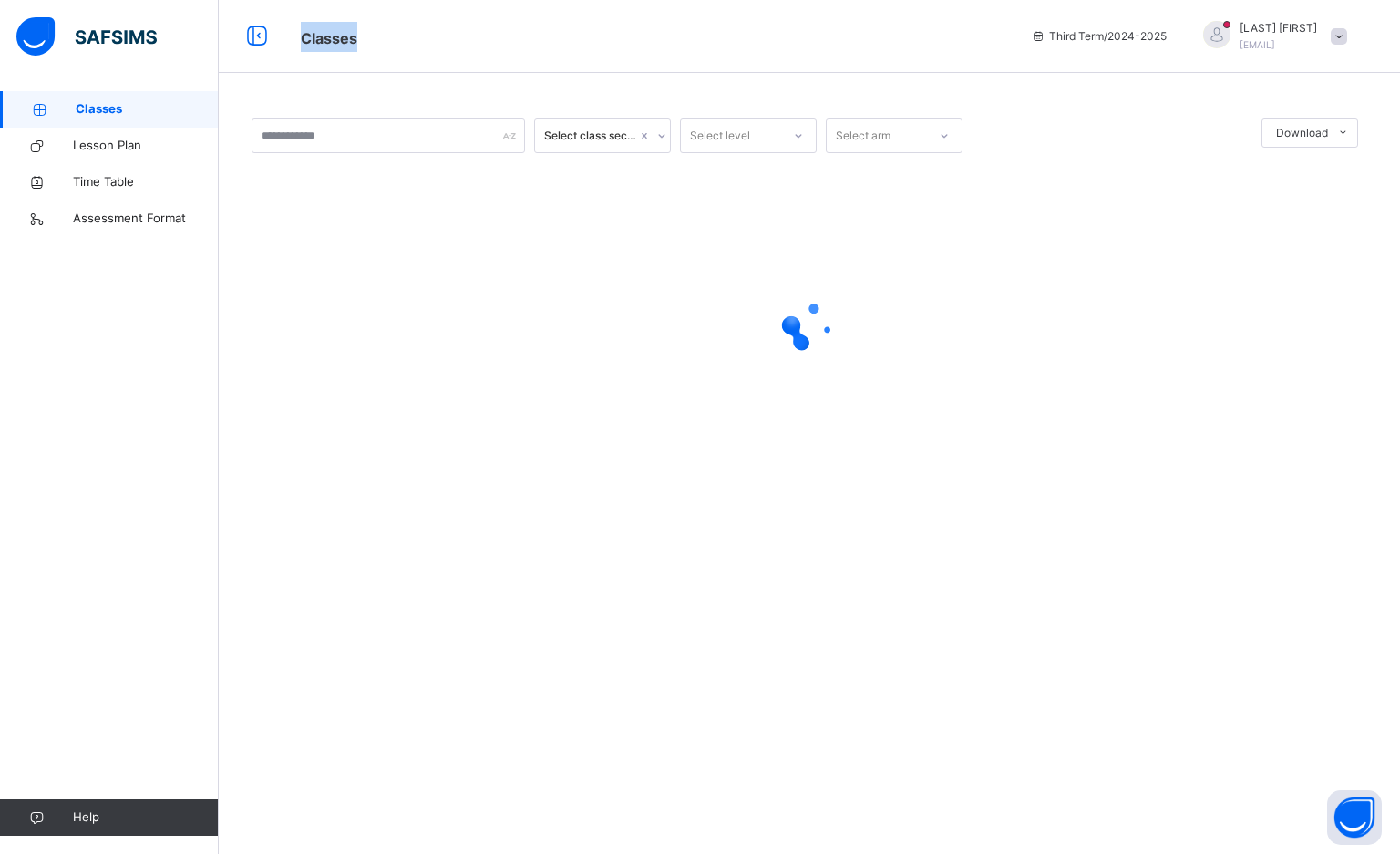 click on "Classes" at bounding box center (329, 38) 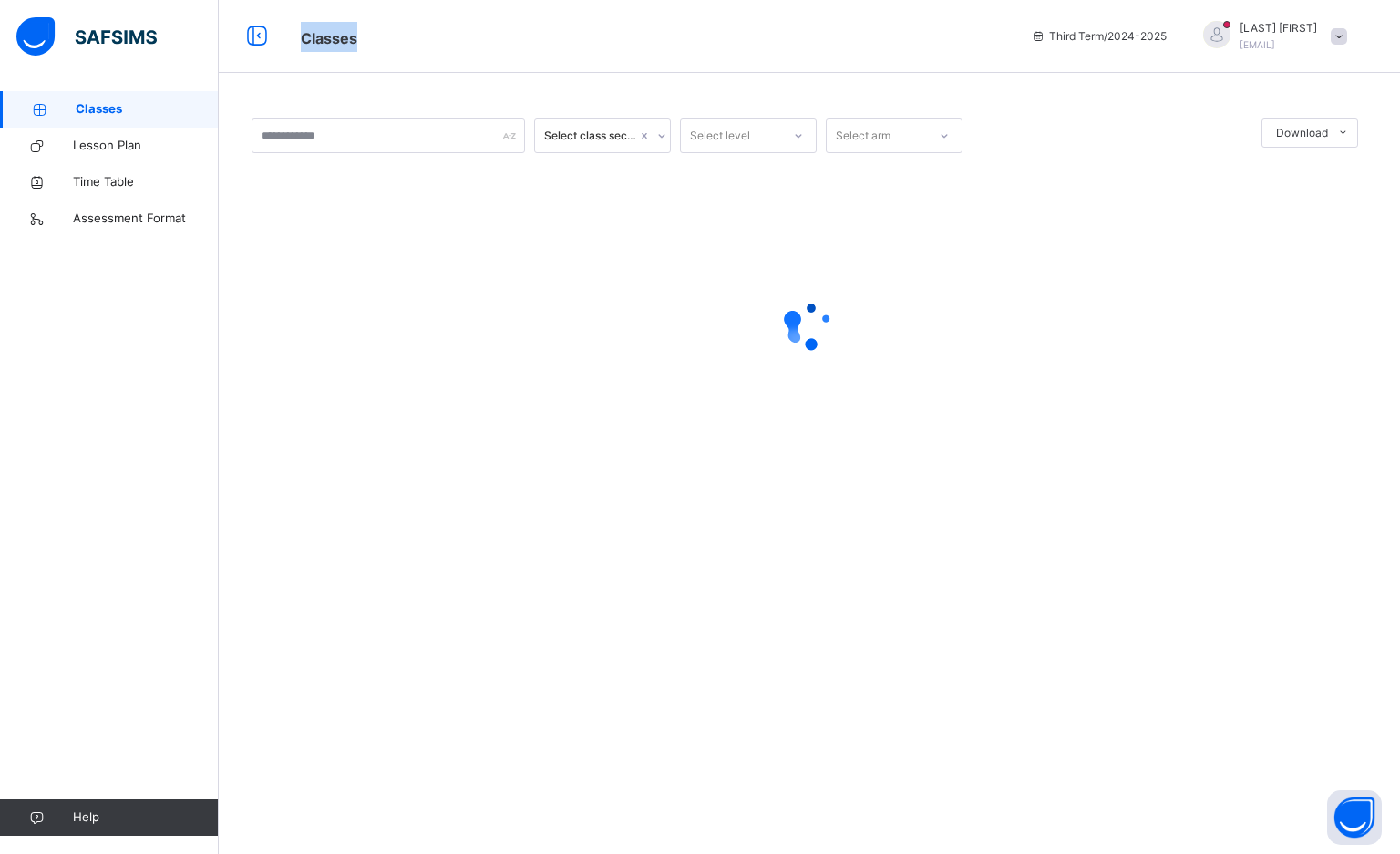 click on "Classes" at bounding box center (329, 38) 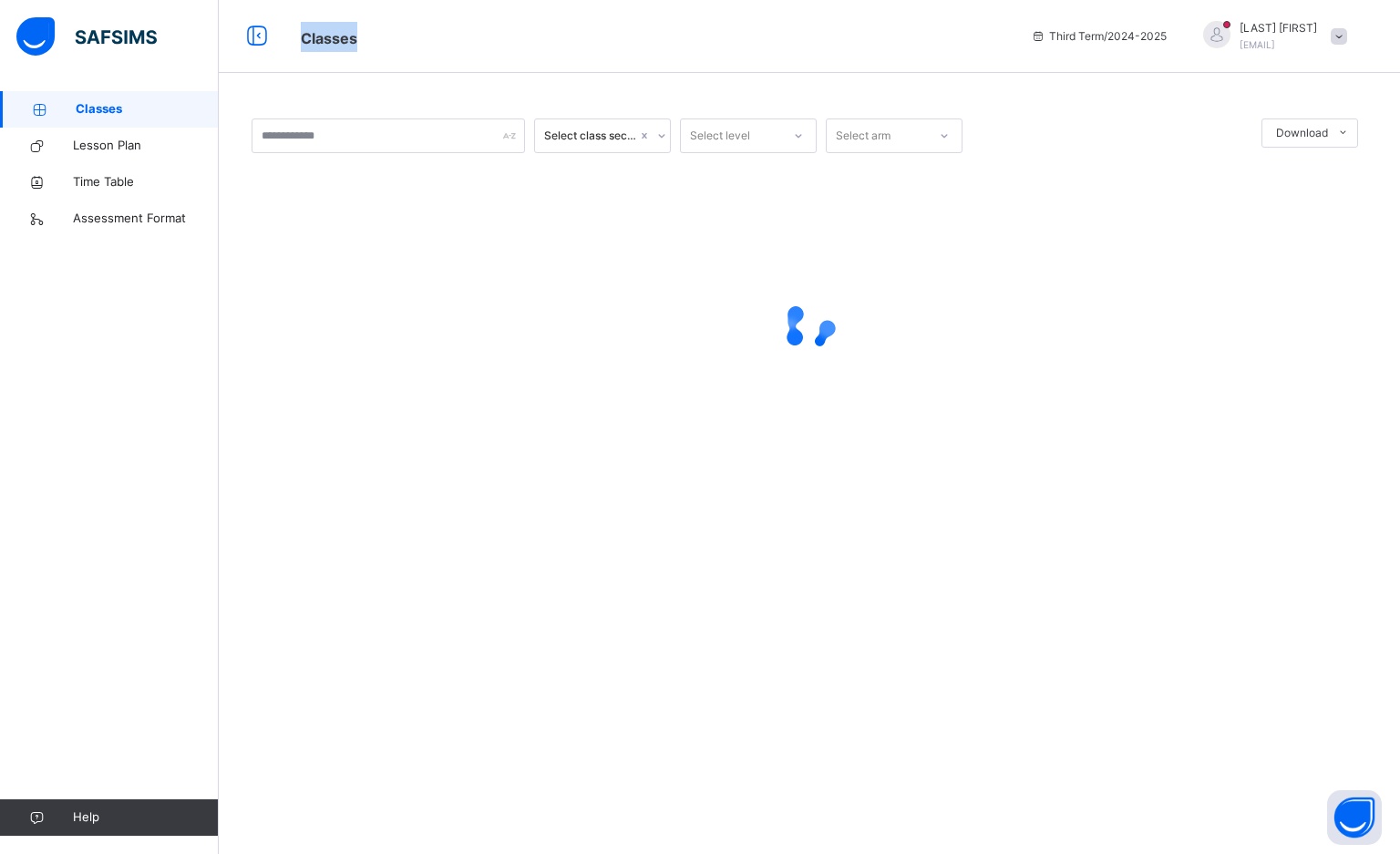 click on "Classes" at bounding box center (329, 38) 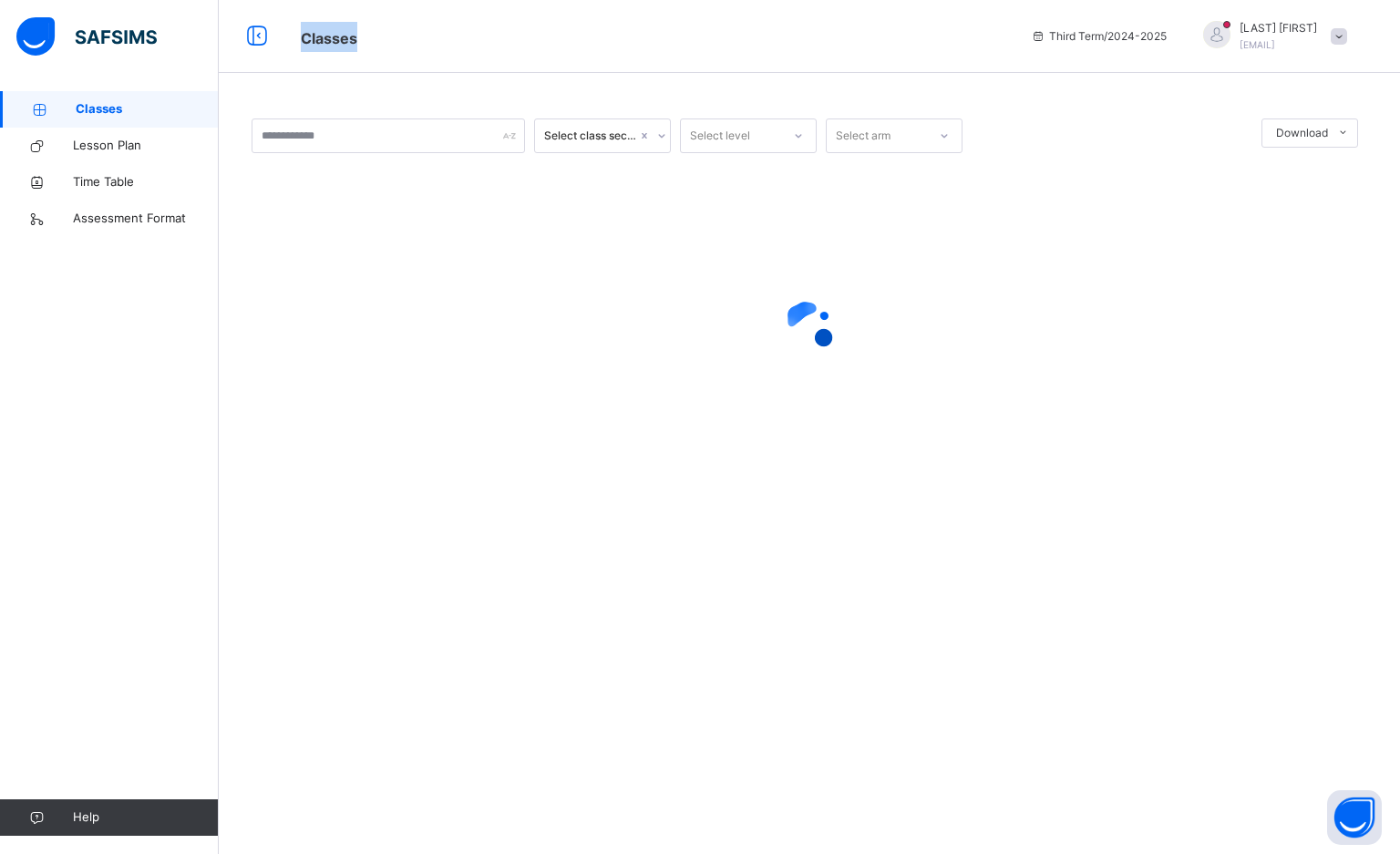 click on "Classes" at bounding box center (147, 109) 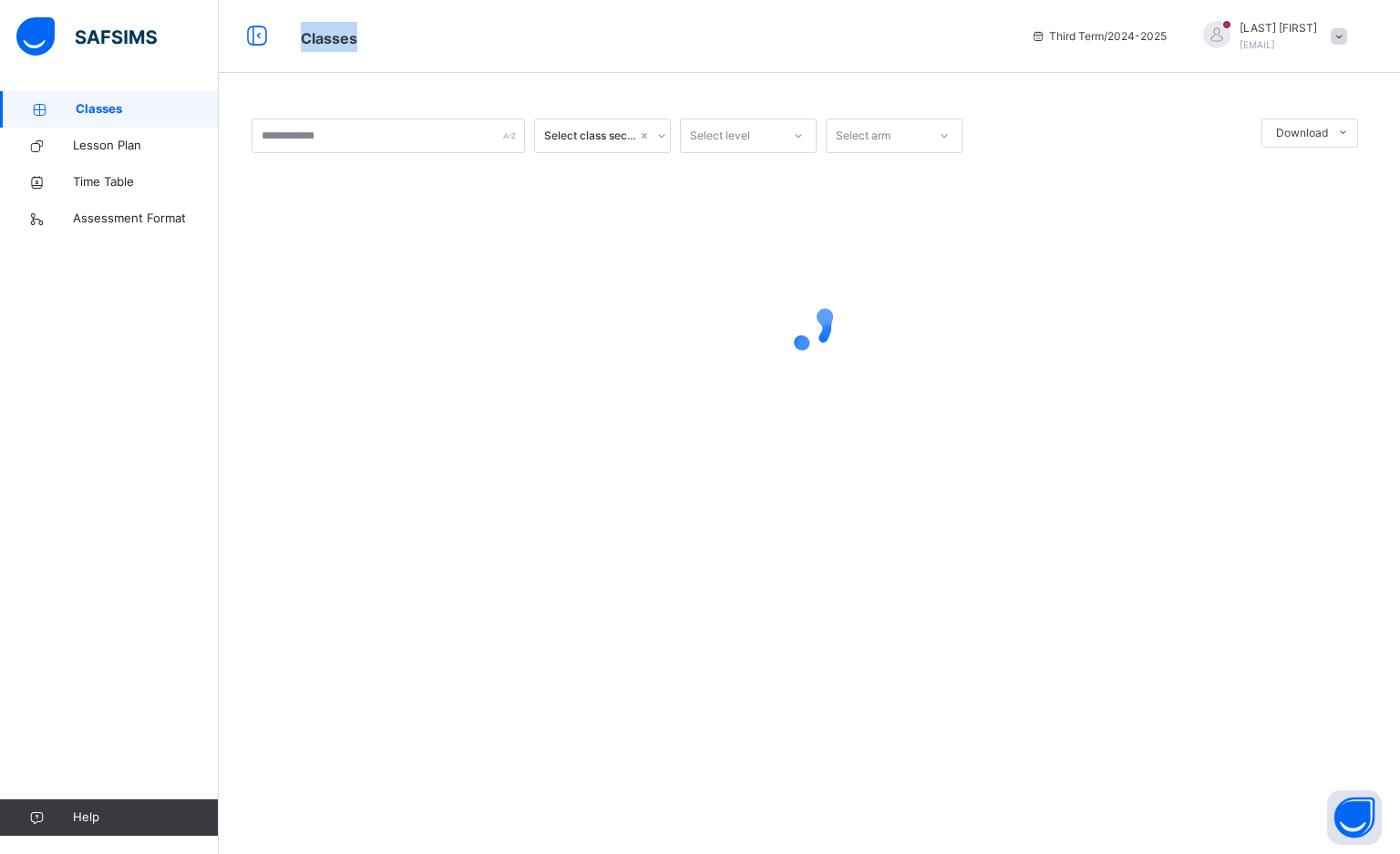 click on "Classes" at bounding box center (147, 109) 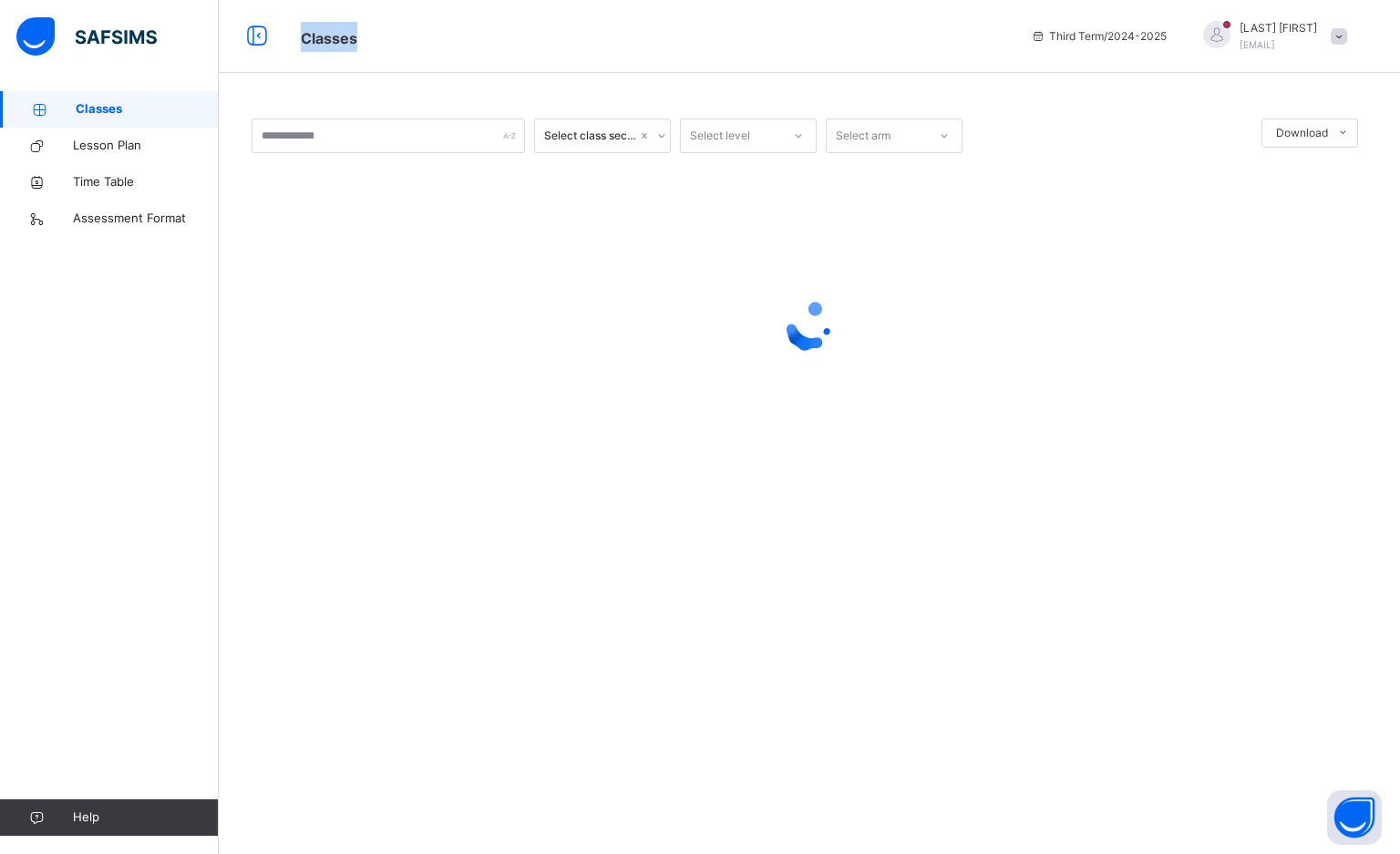 click on "Classes" at bounding box center (147, 109) 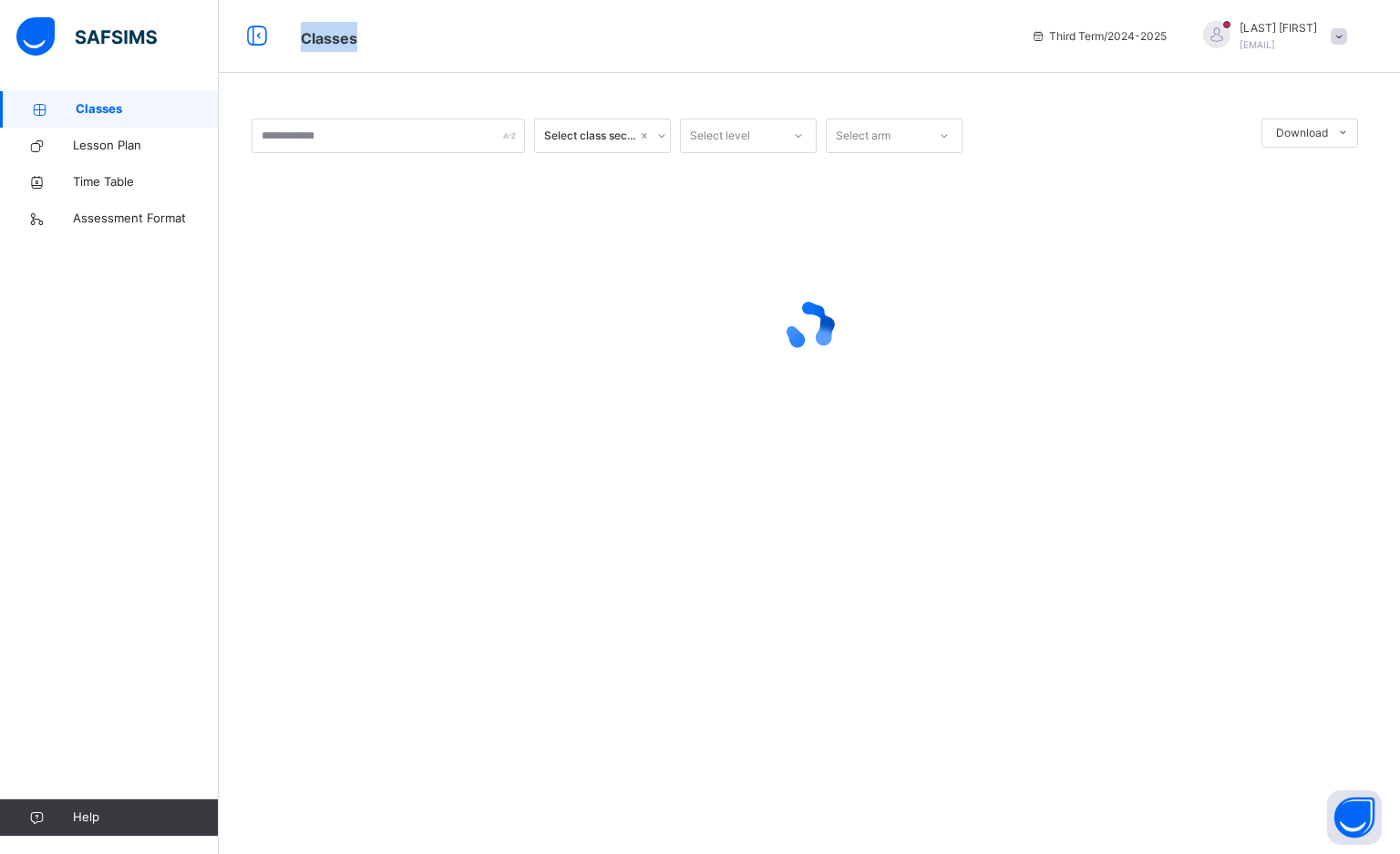 click on "Classes" at bounding box center [147, 109] 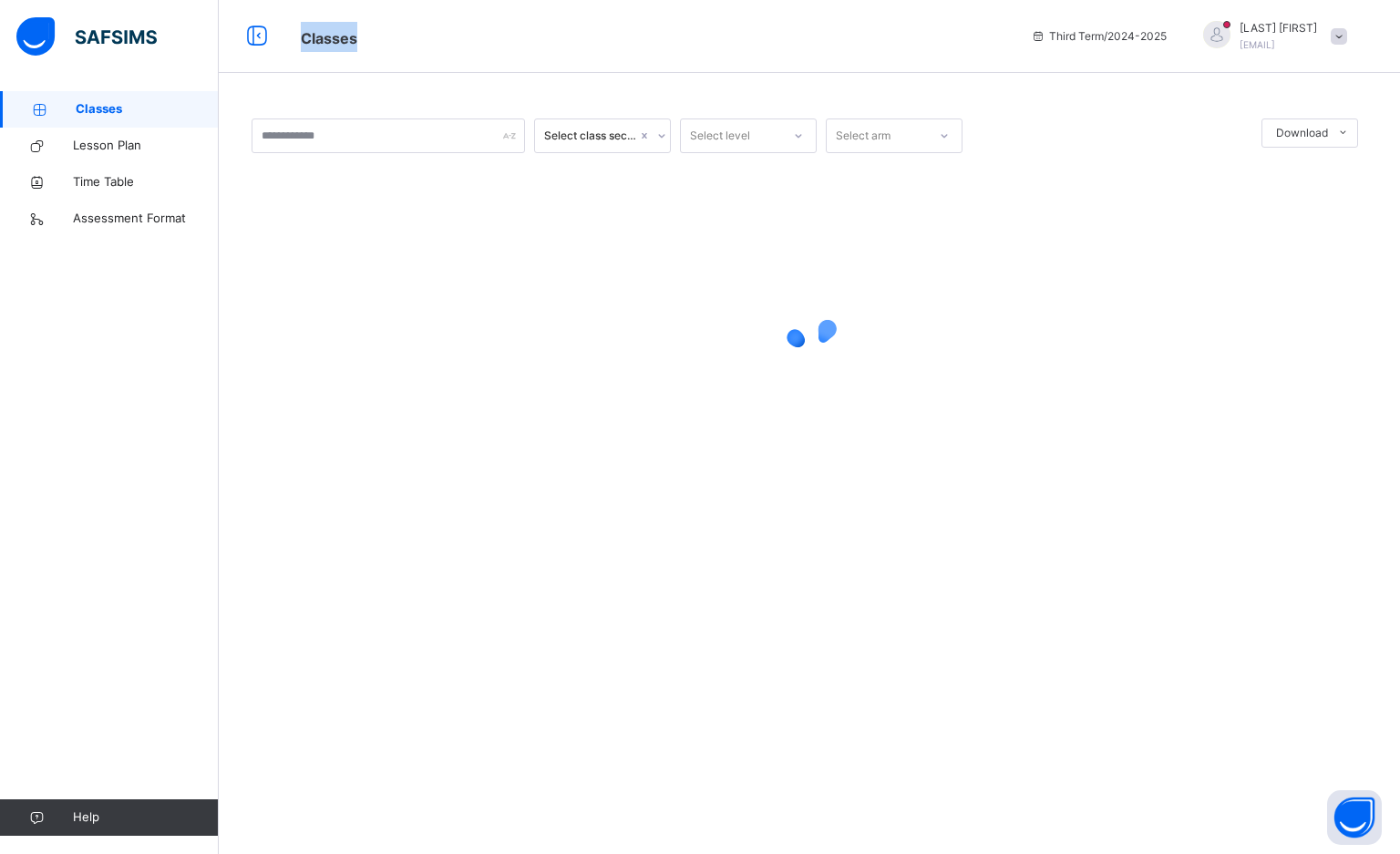click on "Classes" at bounding box center [147, 109] 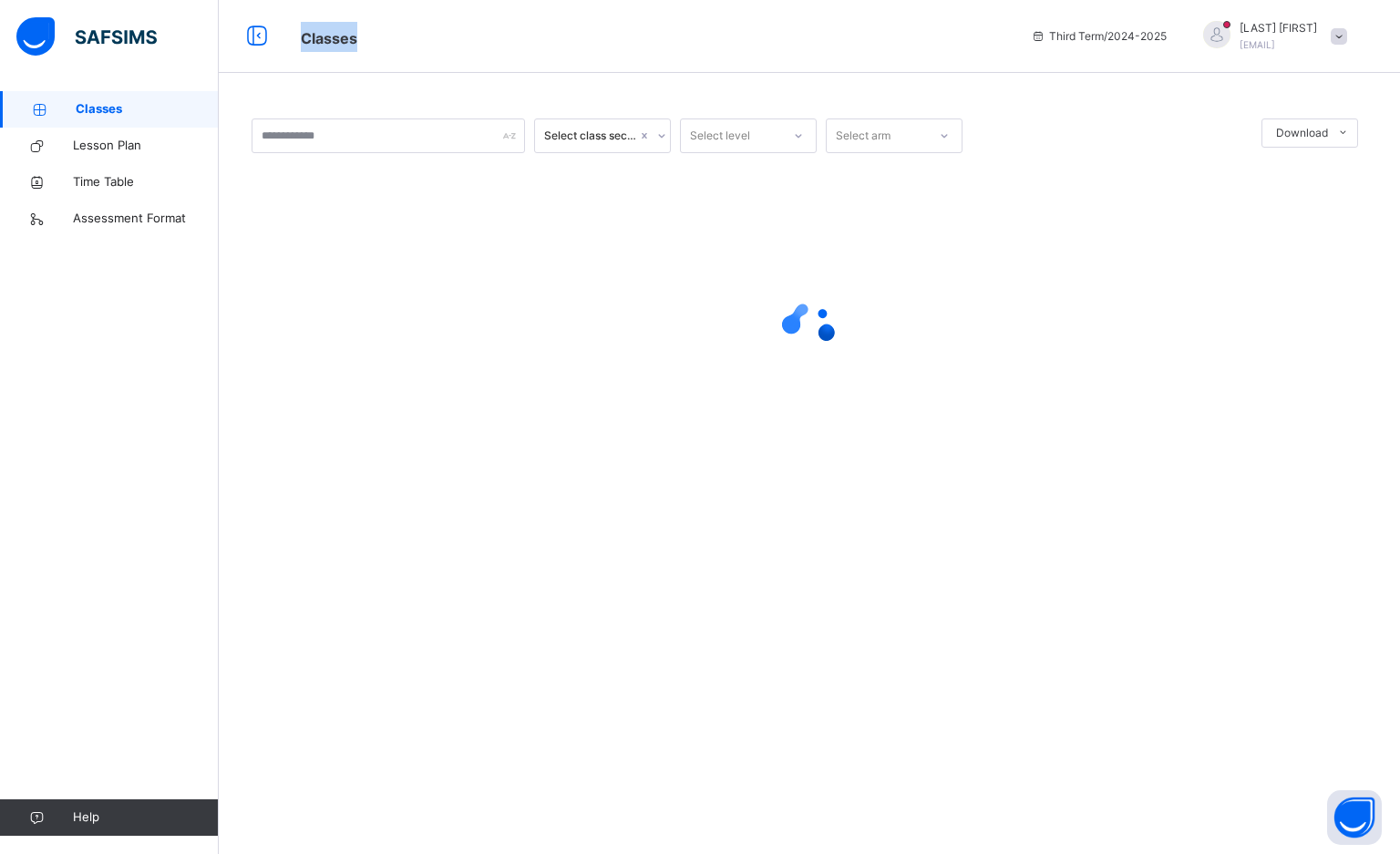 click on "Classes" at bounding box center [147, 109] 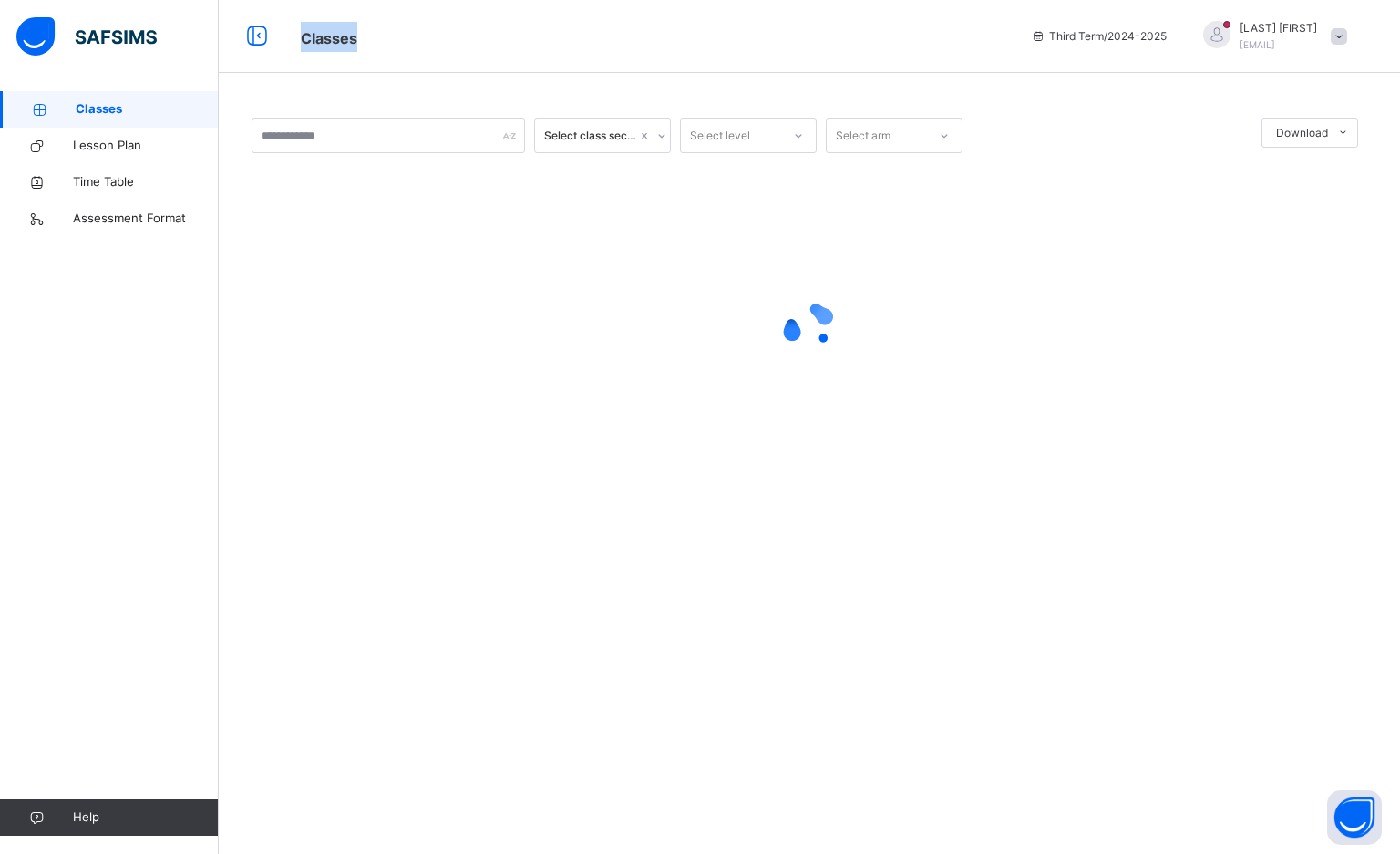 click on "Classes" at bounding box center (147, 109) 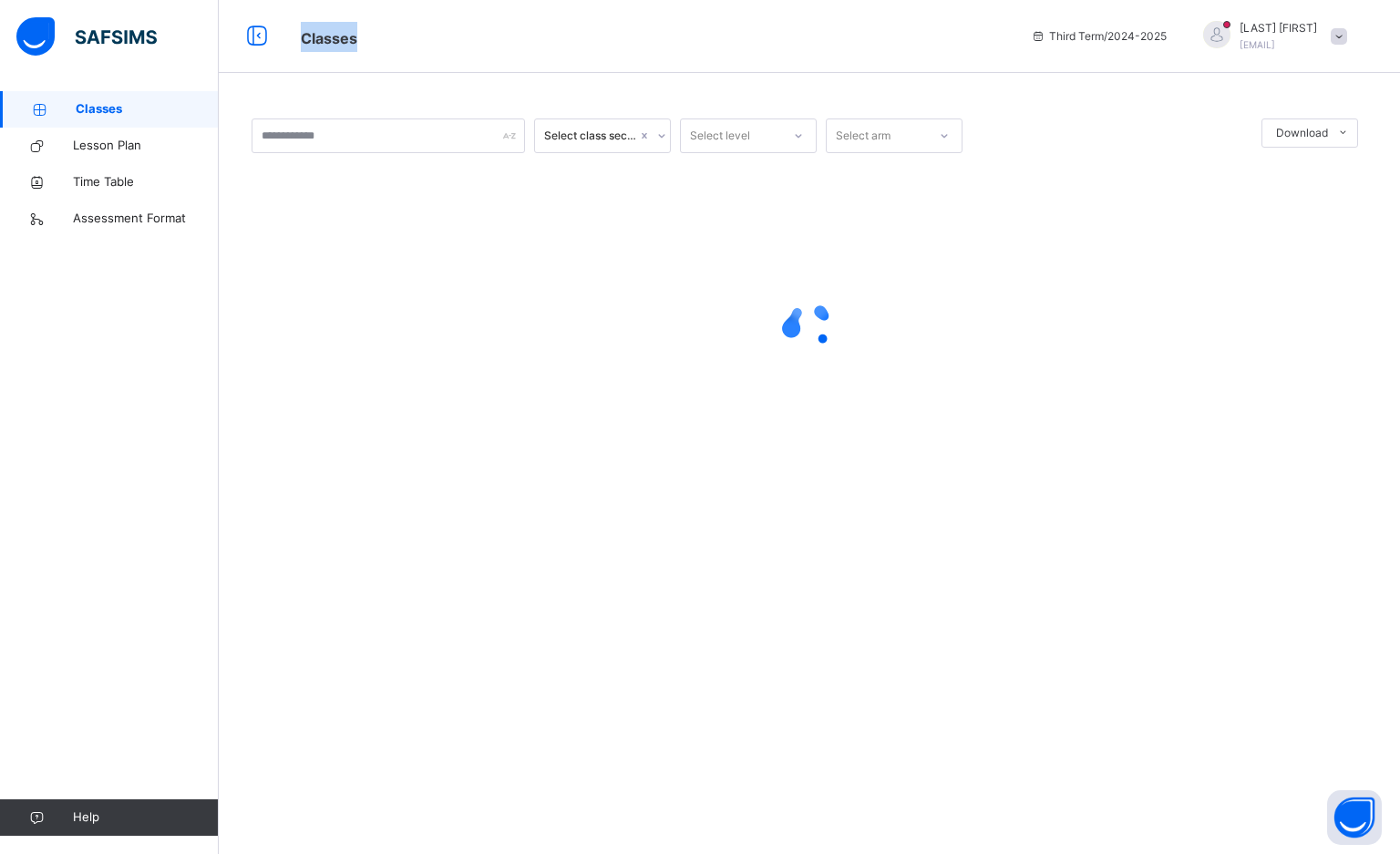 click on "Classes" at bounding box center (147, 109) 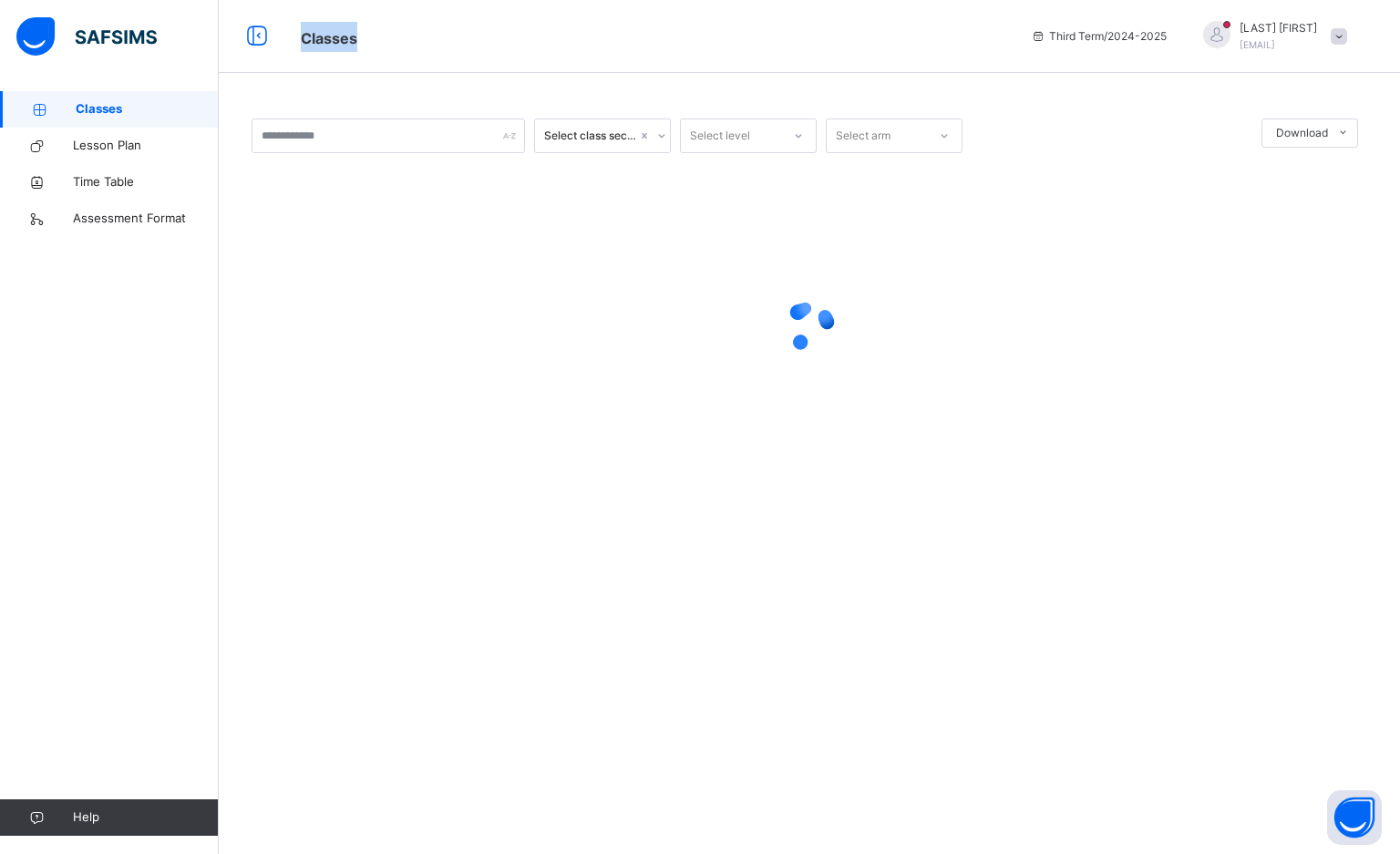 click on "Classes" at bounding box center (147, 109) 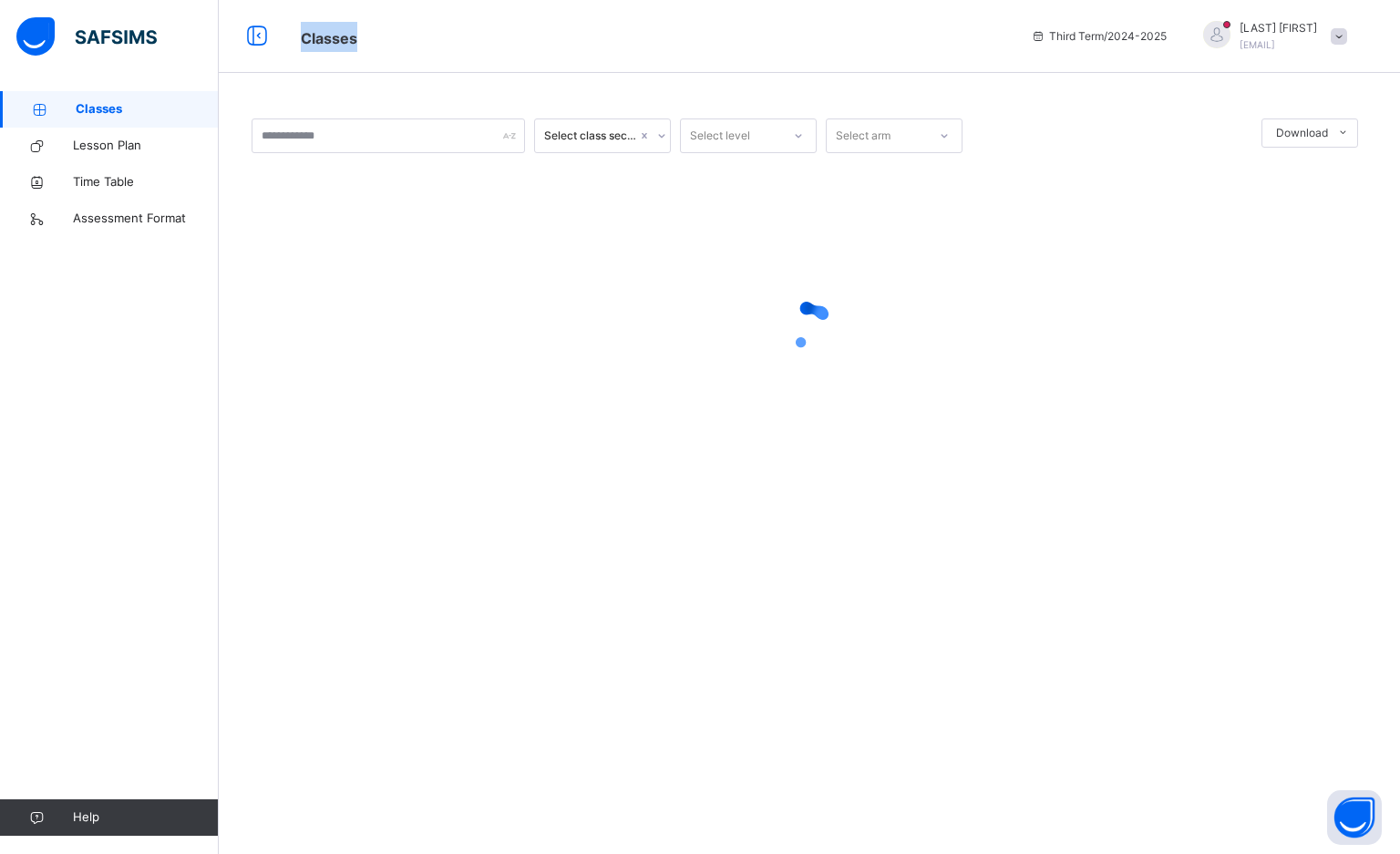 click on "Classes" at bounding box center [147, 109] 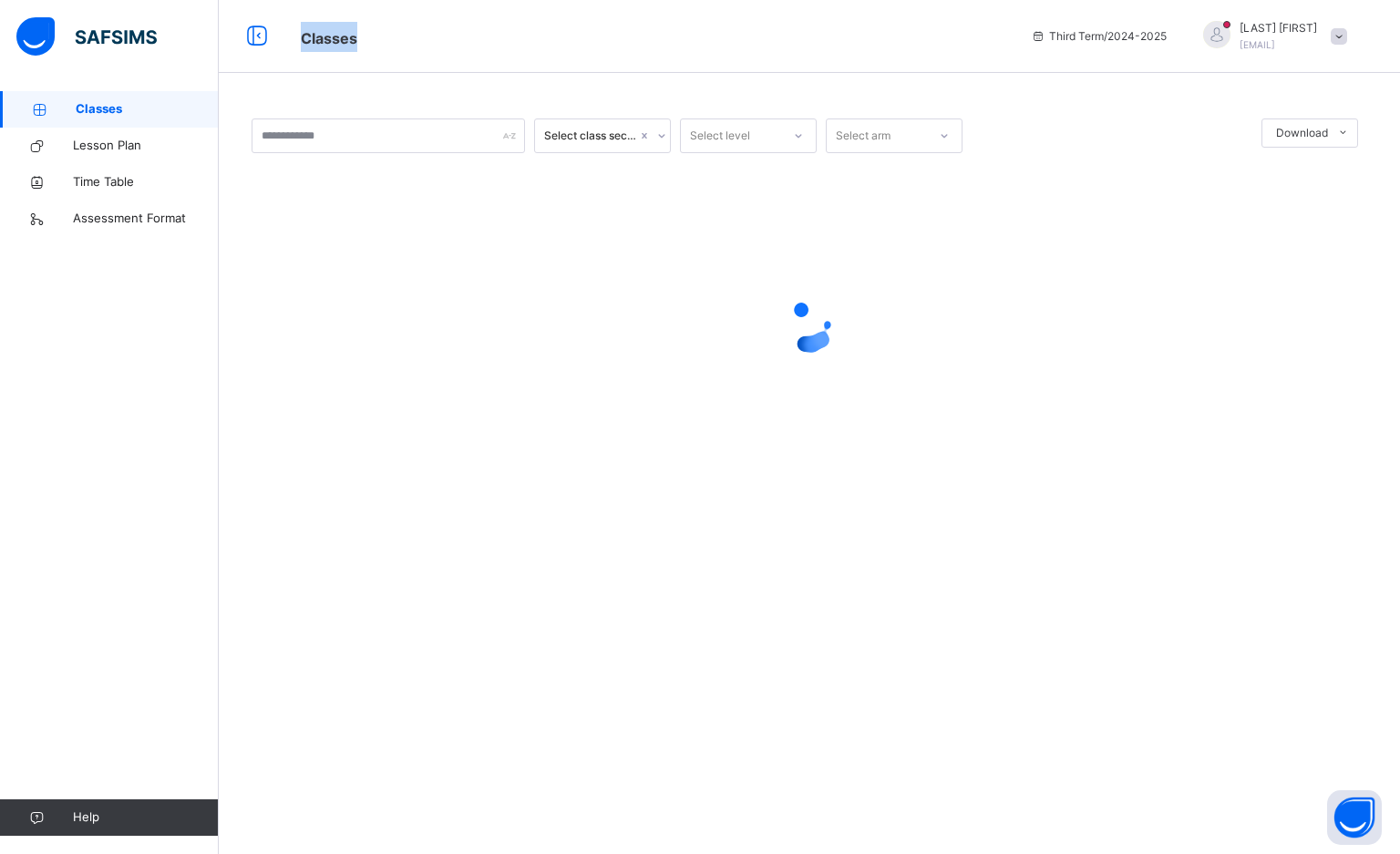 click on "Classes" at bounding box center (147, 109) 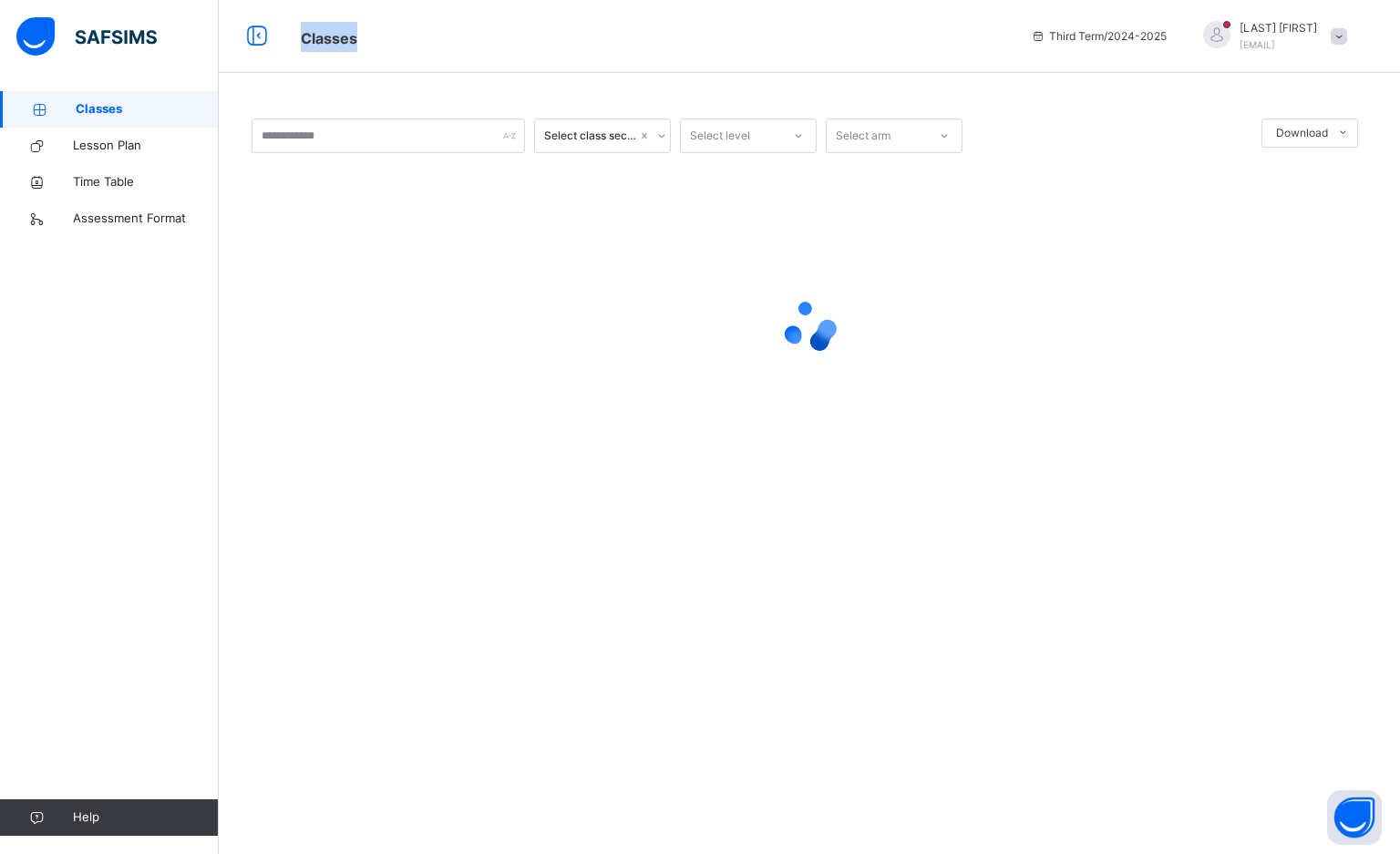click on "Classes" at bounding box center (147, 109) 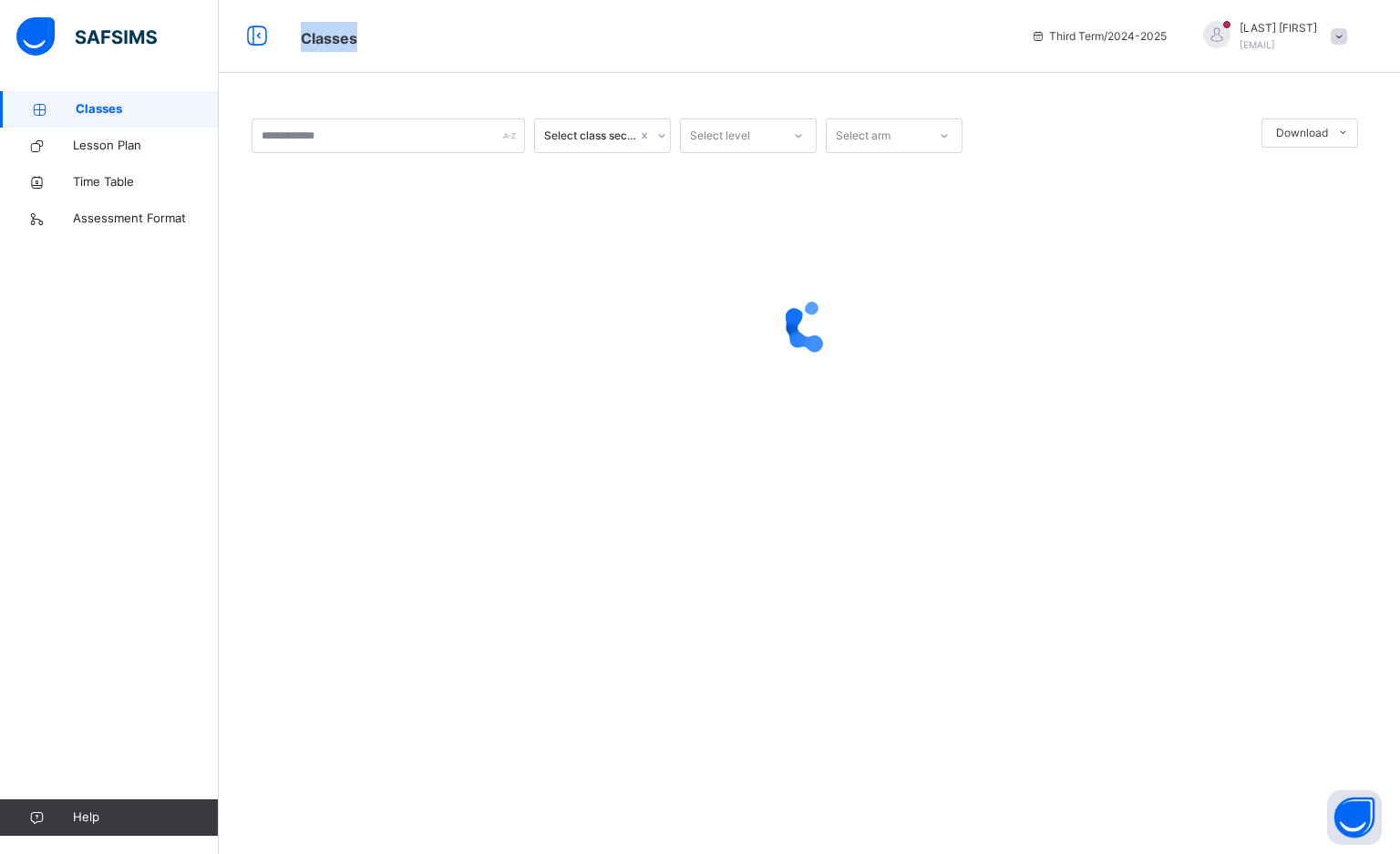click on "Classes" at bounding box center [147, 109] 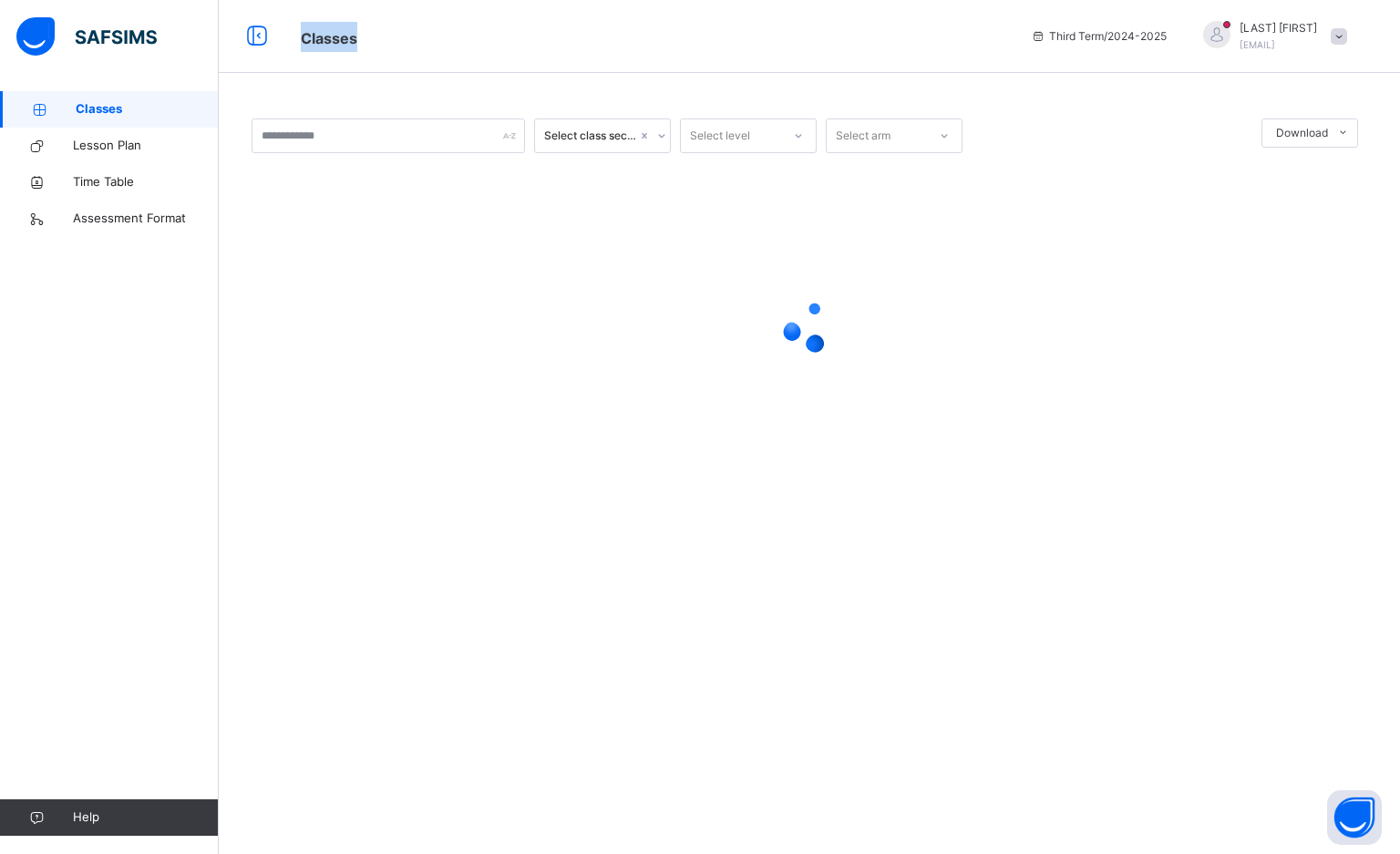 drag, startPoint x: 118, startPoint y: 104, endPoint x: 118, endPoint y: 118, distance: 14 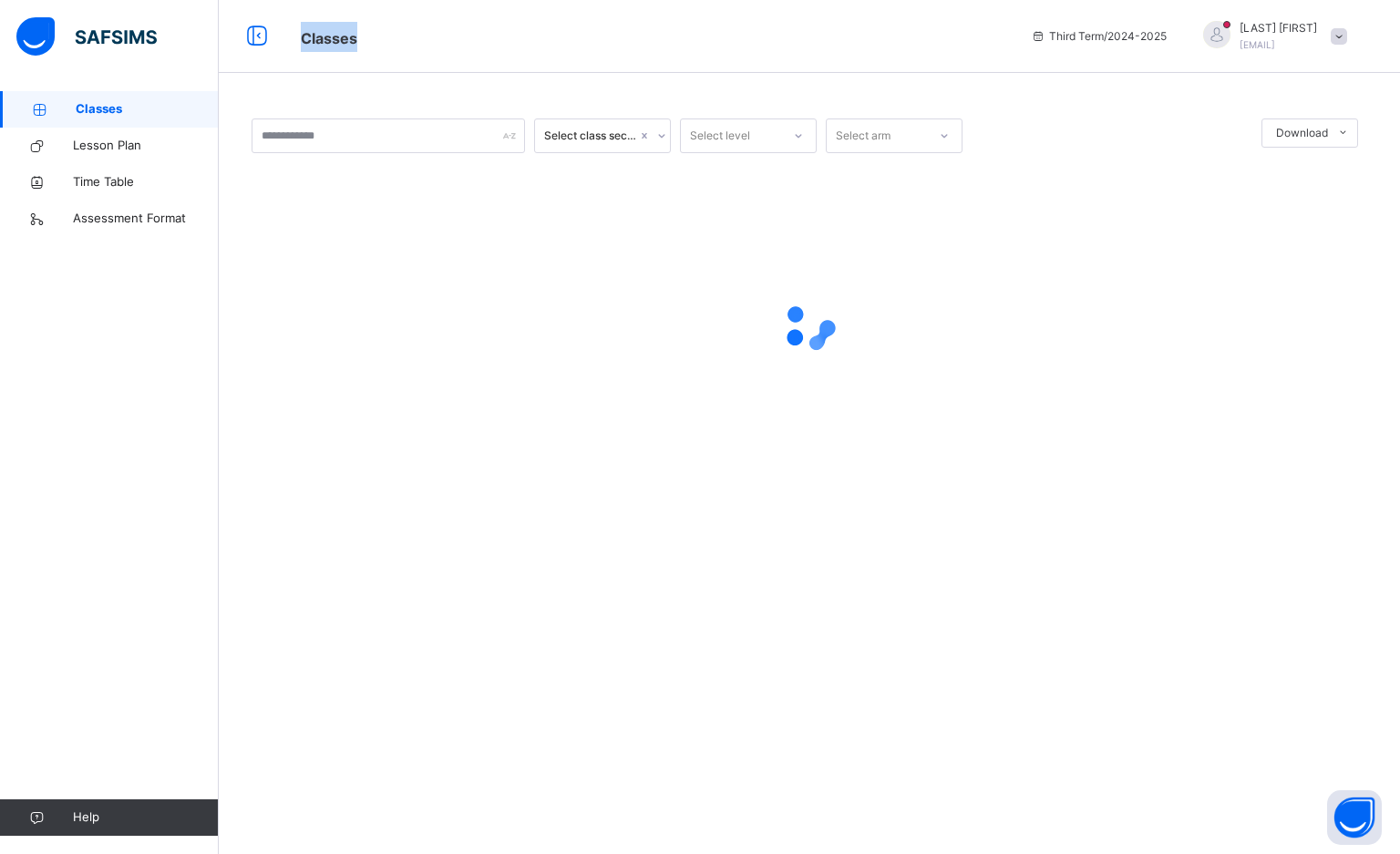 click on "Classes" at bounding box center [109, 109] 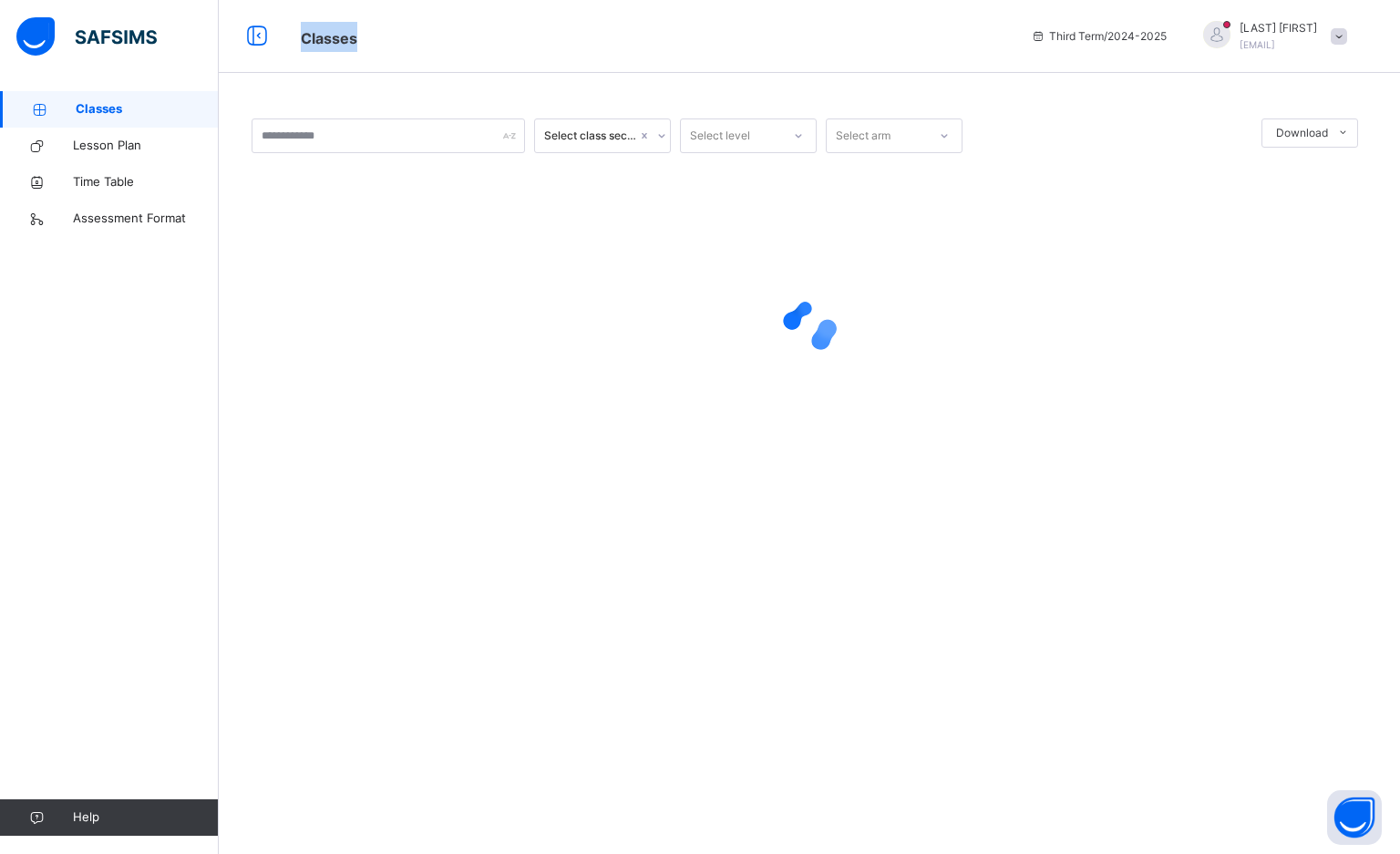 click on "Classes" at bounding box center (147, 109) 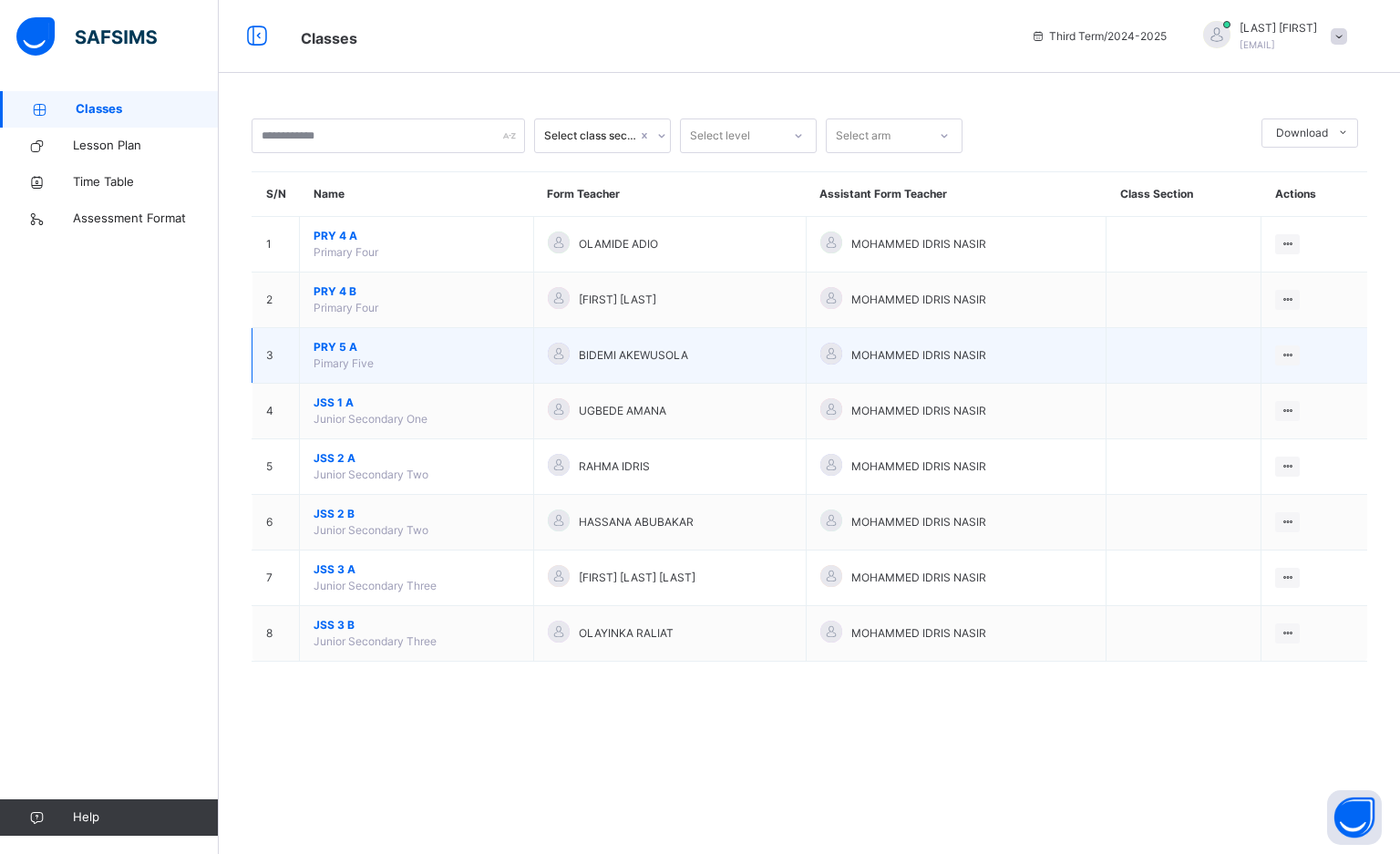 click on "PRY 5   A" at bounding box center [417, 347] 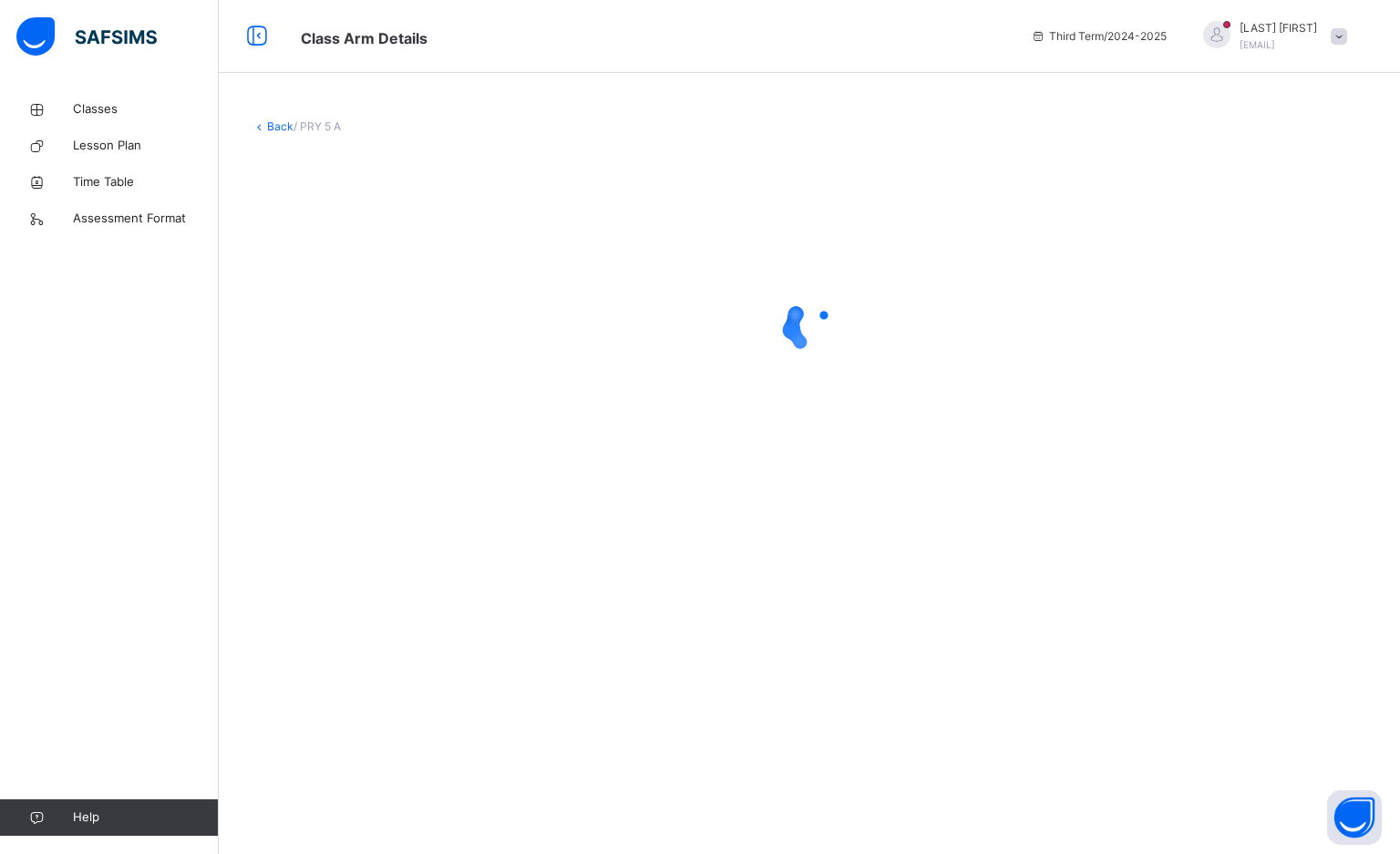 click at bounding box center (809, 326) 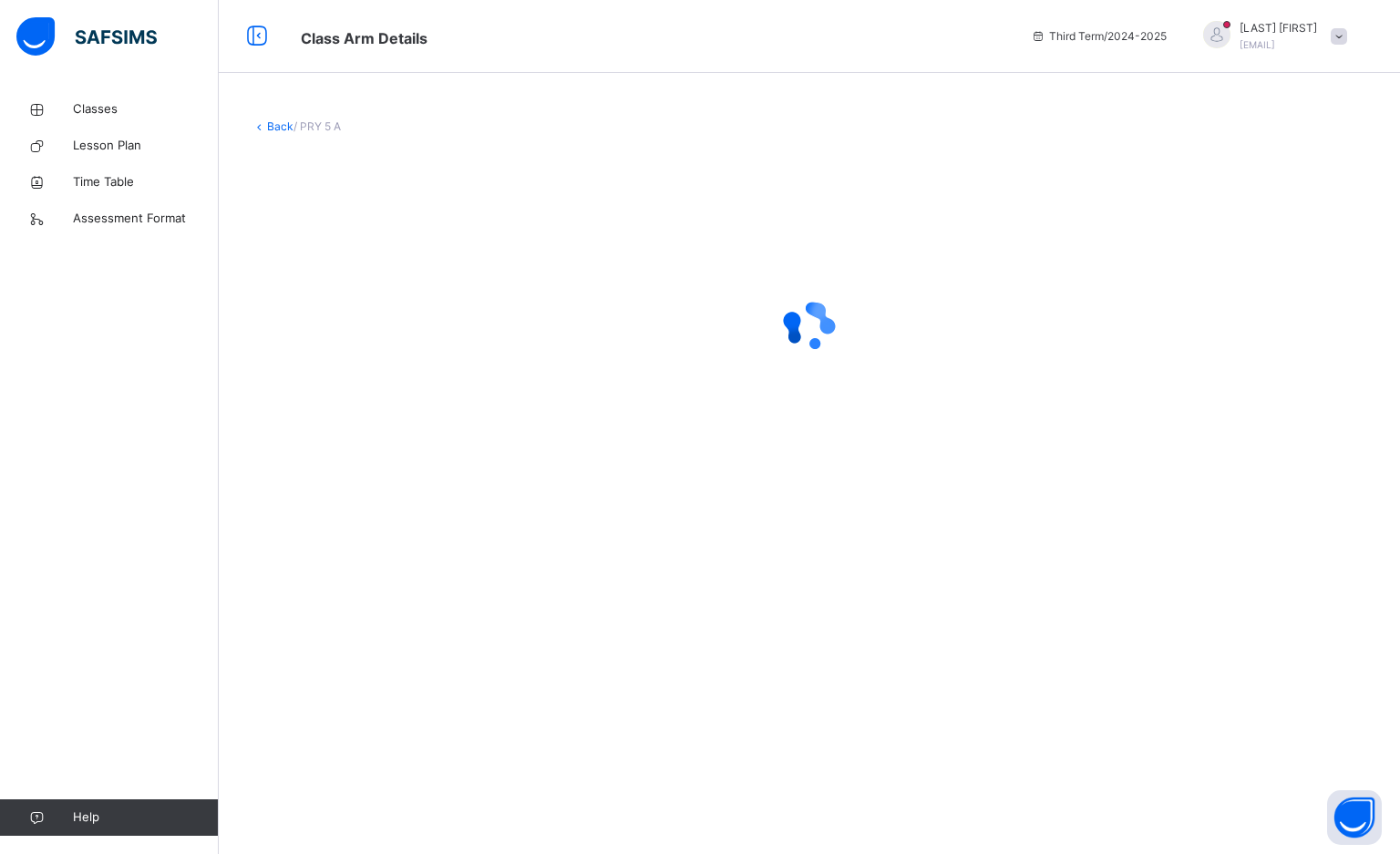 click at bounding box center (809, 326) 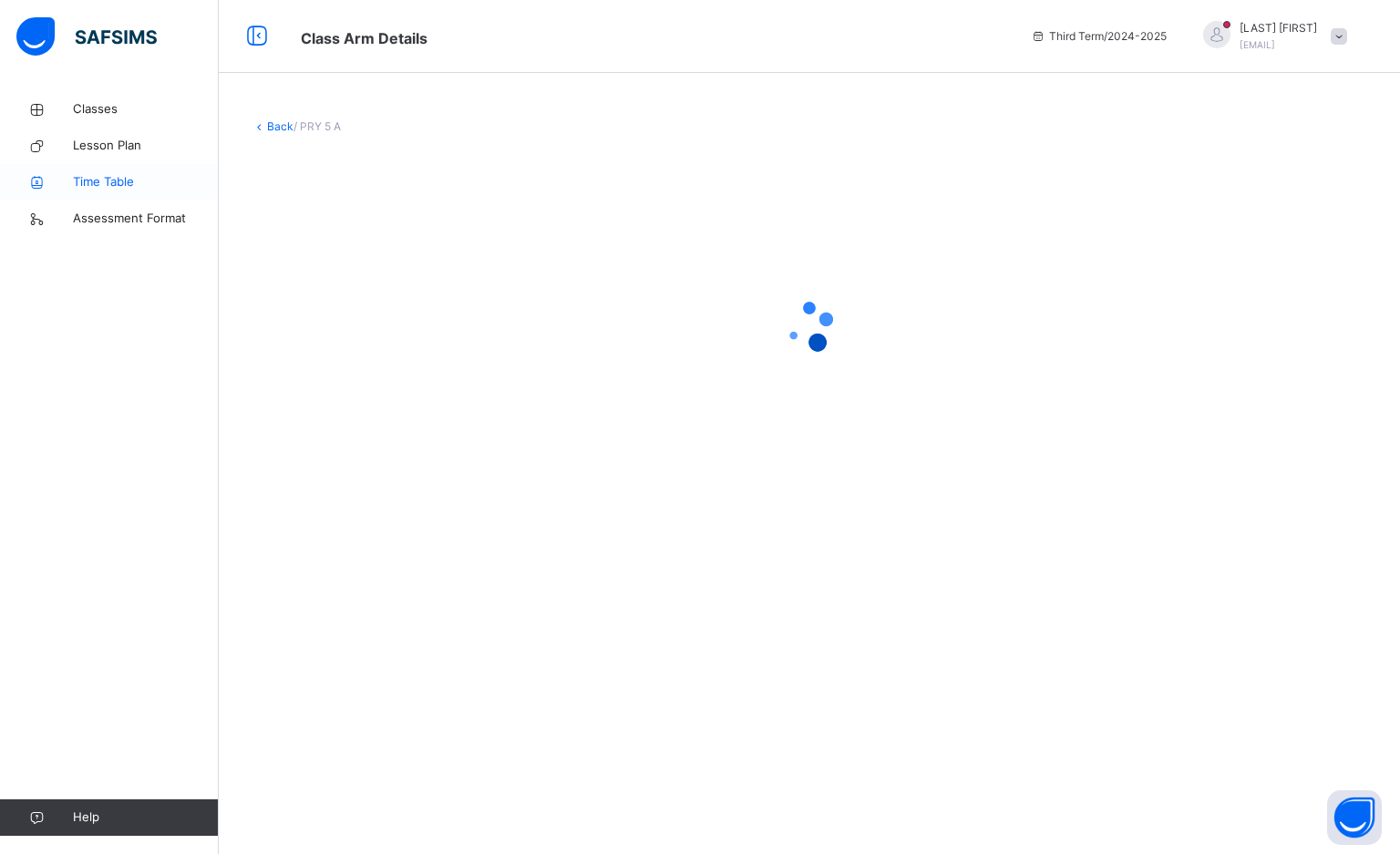 drag, startPoint x: 361, startPoint y: 381, endPoint x: 209, endPoint y: 172, distance: 258.42794 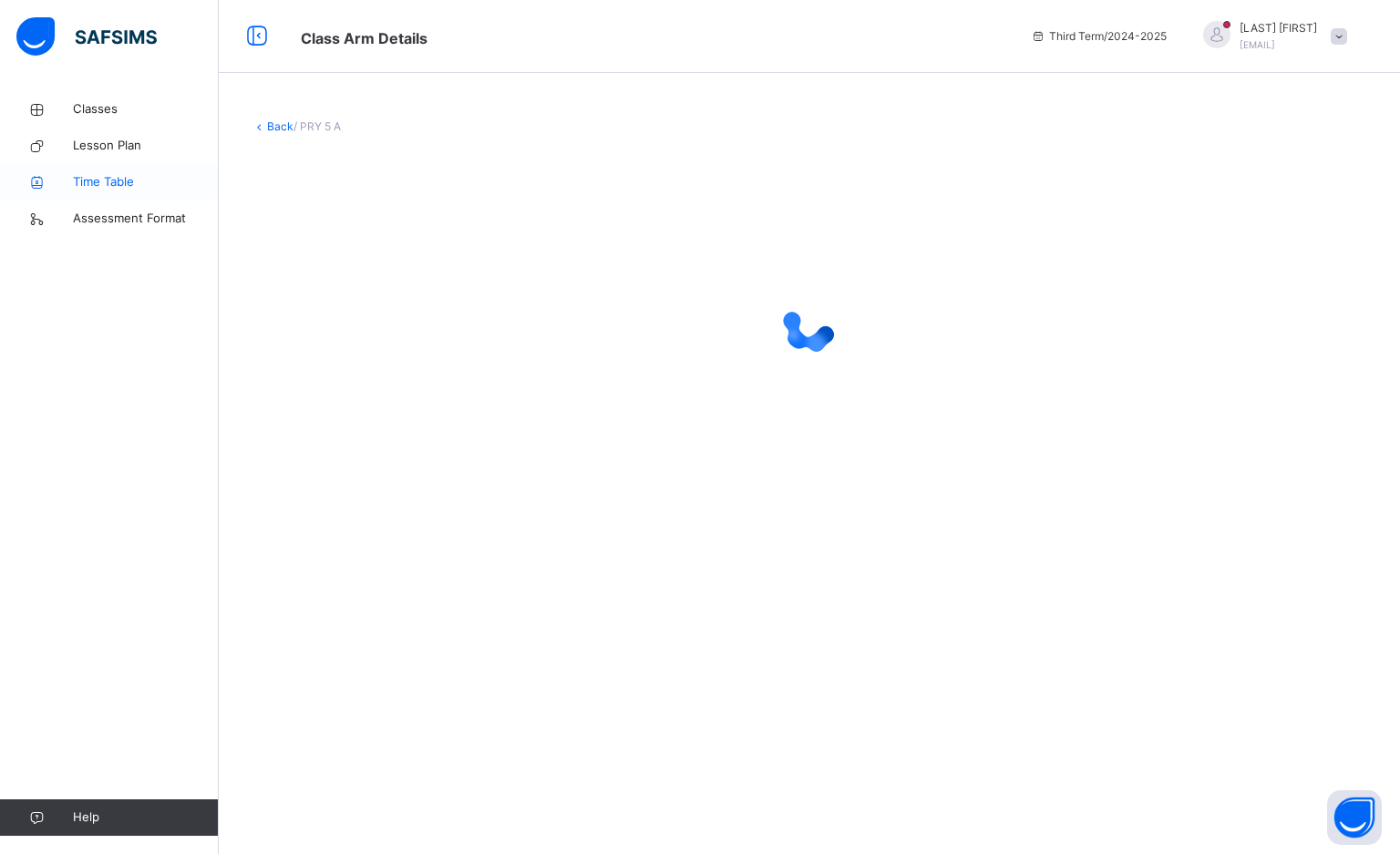 click on "Class Arm Details     Third Term  /  2024-2025   Damwesh   Bitrus [EMAIL] Classes Lesson Plan Time Table Assessment Format   Help Onboarding Great job! You have finished setting up all essential configurations. Our wizard which has lots of in-built templates will continue to guide you through with the academic configurations. Academic Configuration Steps Continue × Idle Mode Due to inactivity you would be logged out to the system in the next   15mins , click the "Resume" button to keep working or the "Log me out" button to log out of the system. Log me out Resume Back  / PRY 5 A" at bounding box center [700, 427] 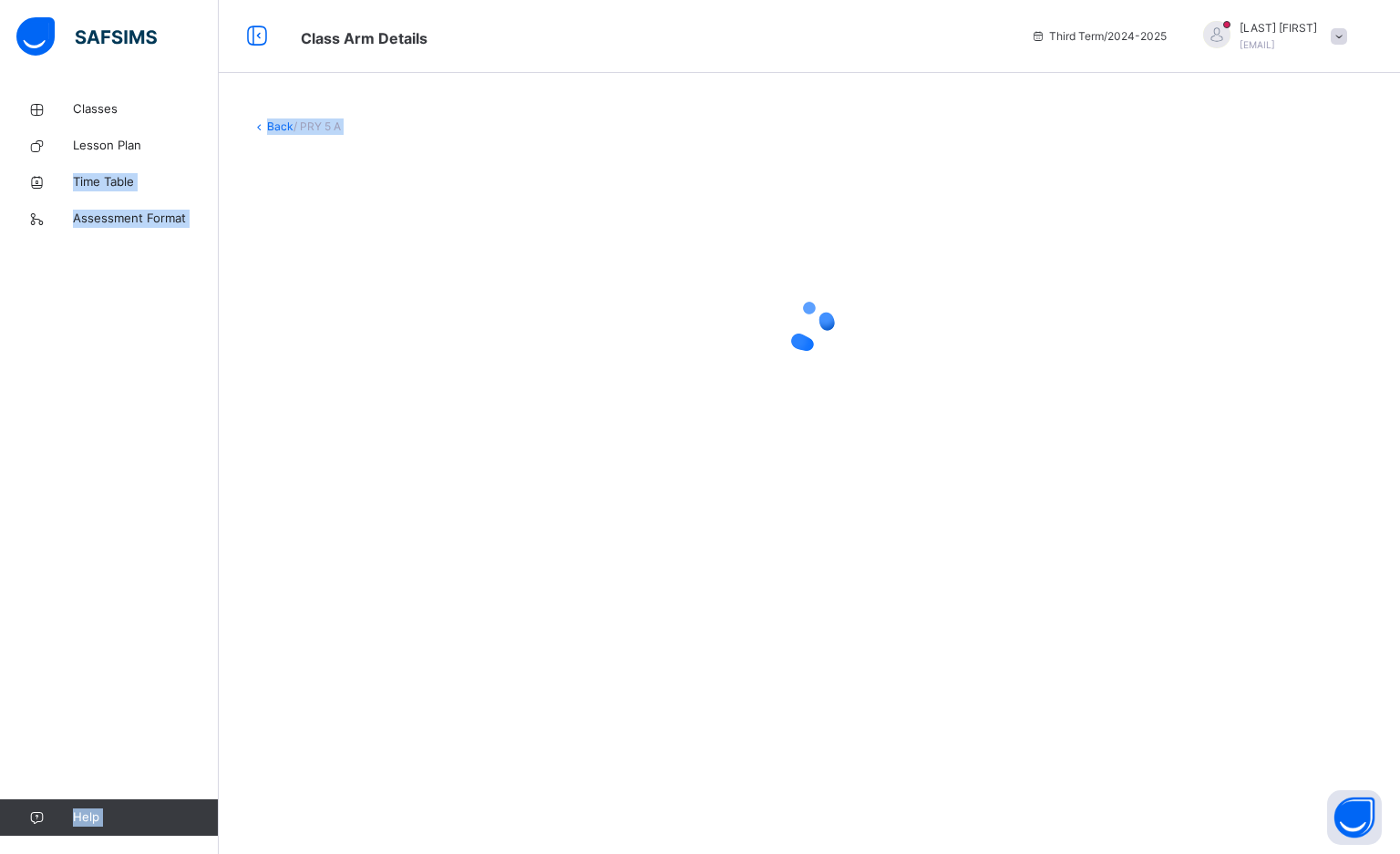 click on "/ PRY 5 A" at bounding box center [317, 126] 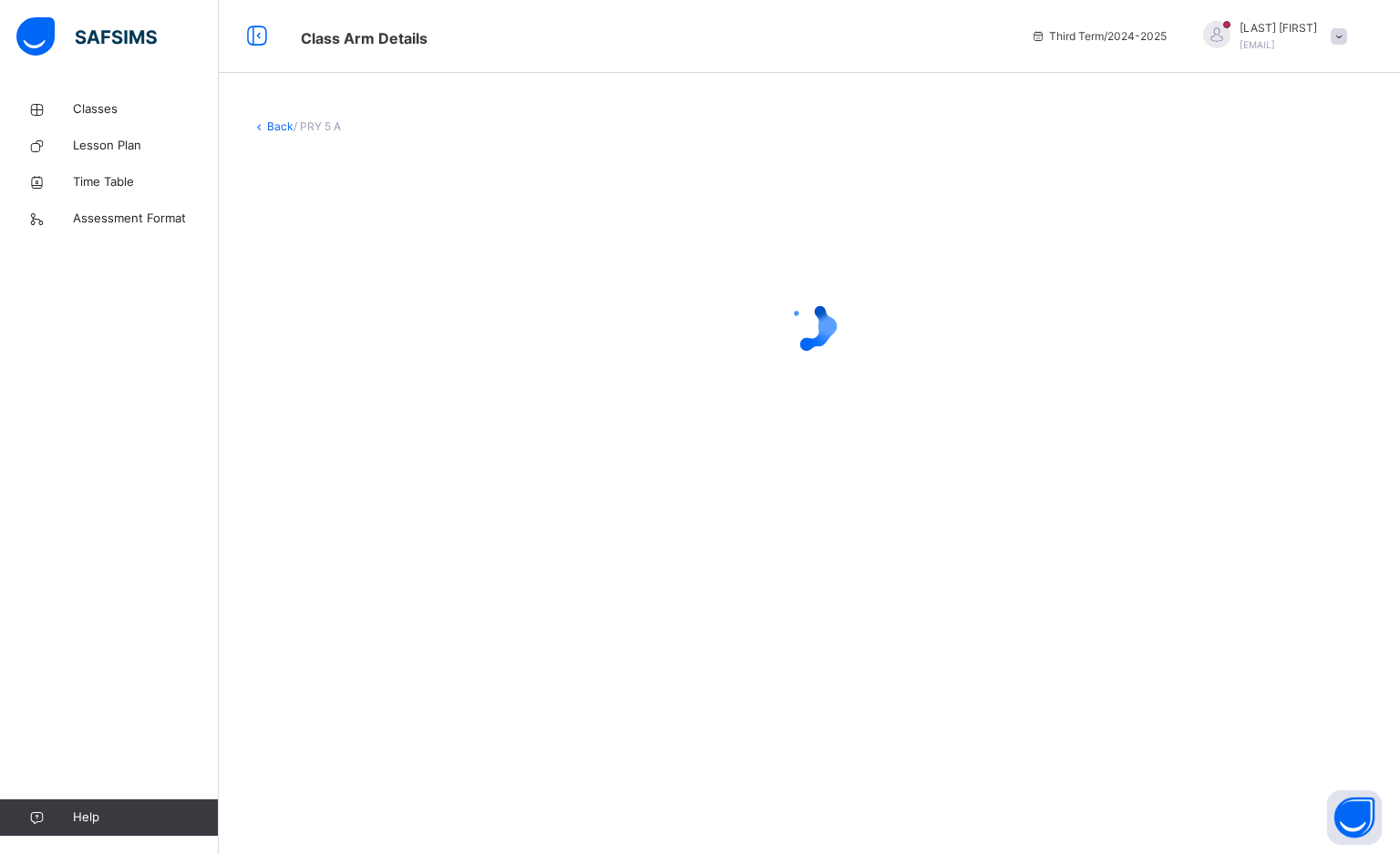 click on "/ PRY 5 A" at bounding box center (317, 126) 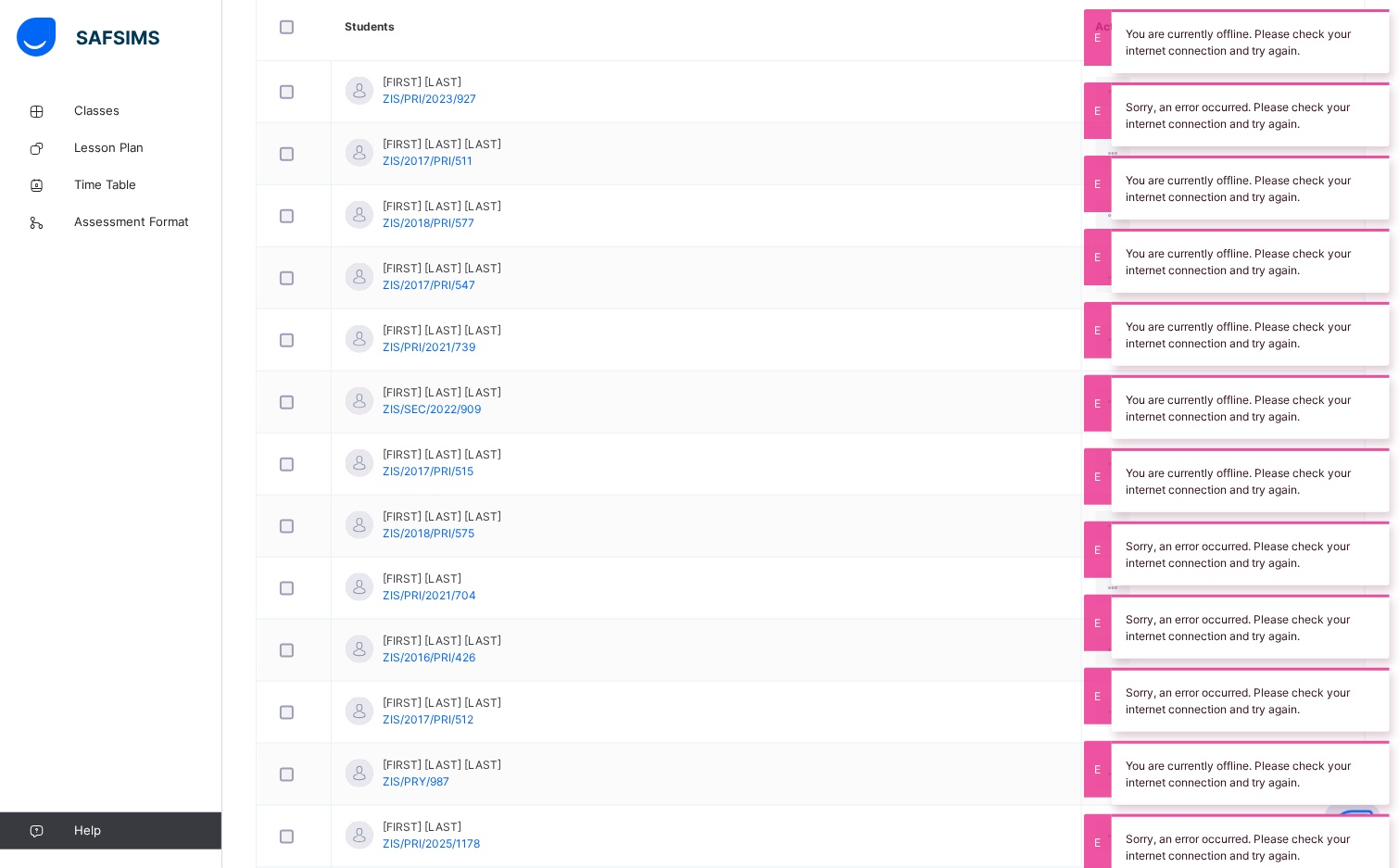 scroll, scrollTop: 550, scrollLeft: 0, axis: vertical 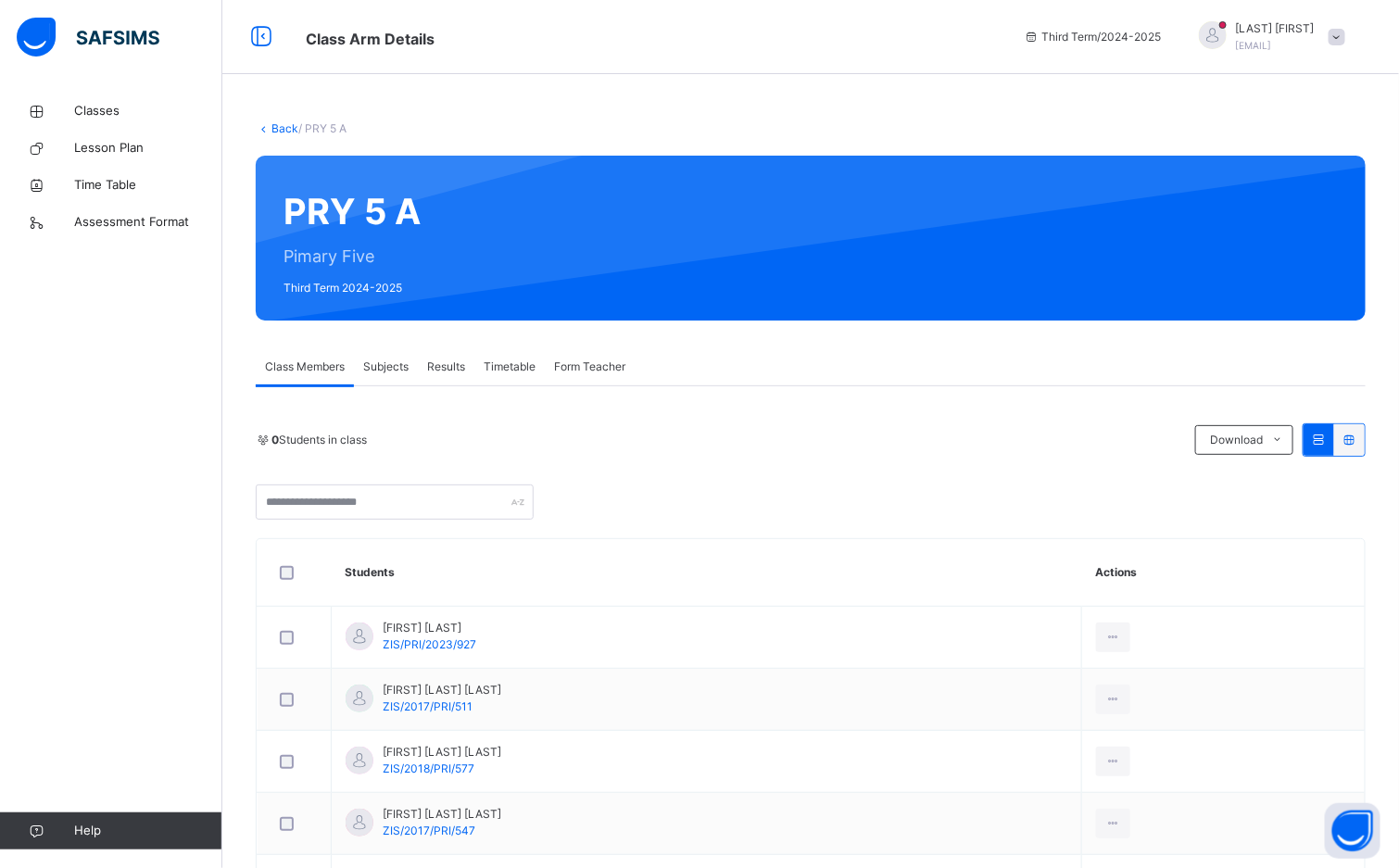 click on "Subjects" at bounding box center [385, 367] 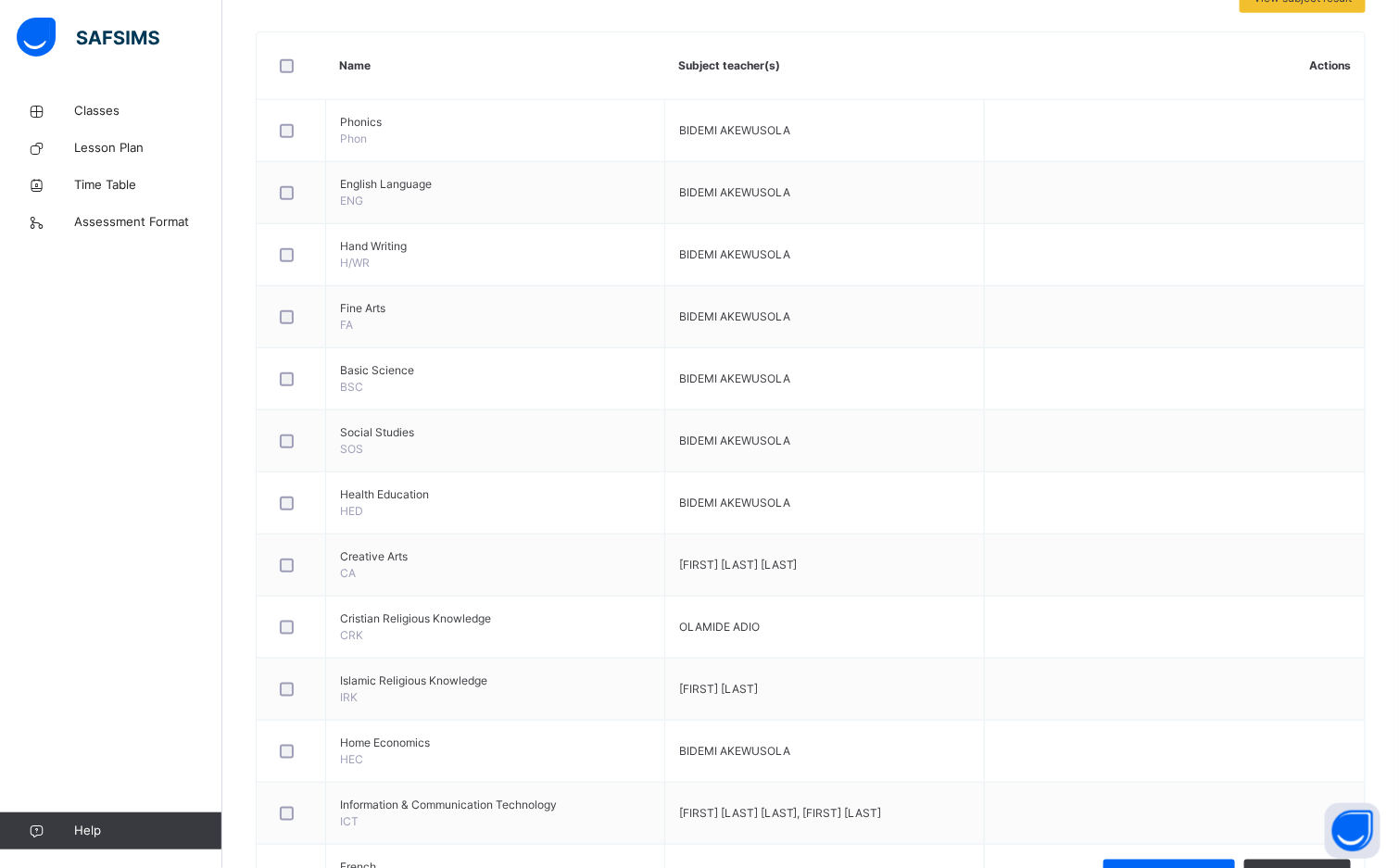 scroll, scrollTop: 464, scrollLeft: 0, axis: vertical 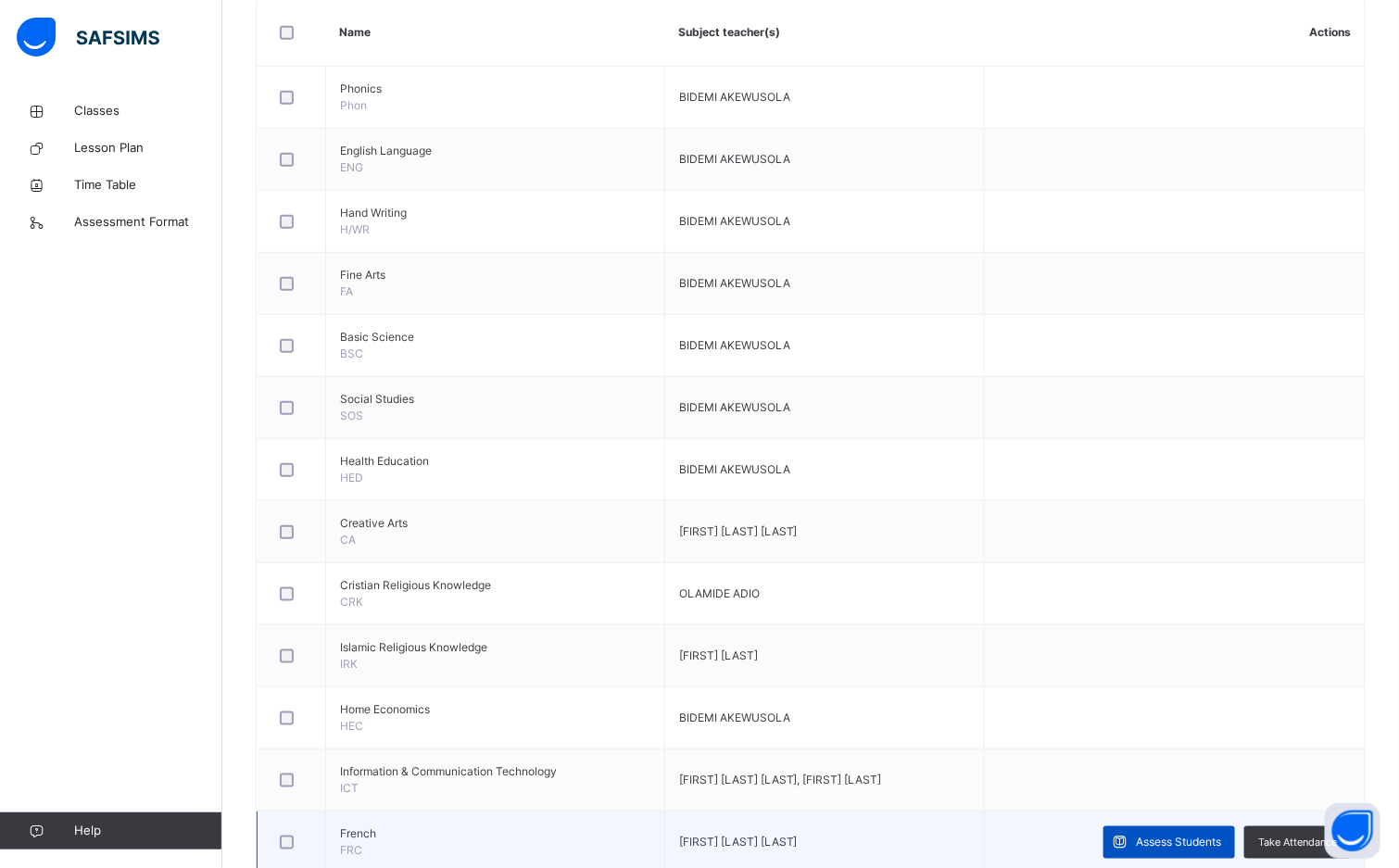 click on "Assess Students" at bounding box center [1178, 842] 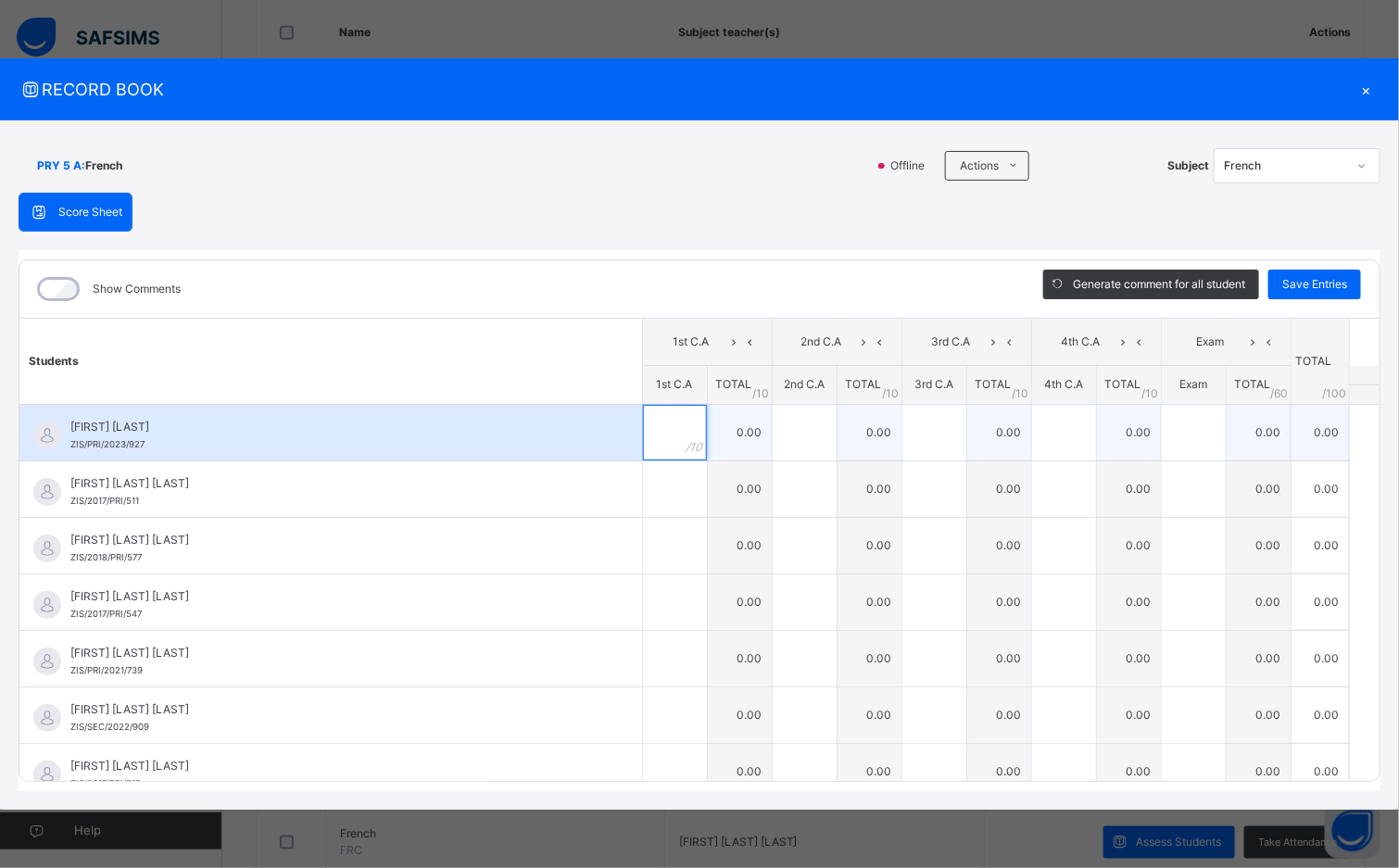 click at bounding box center (674, 433) 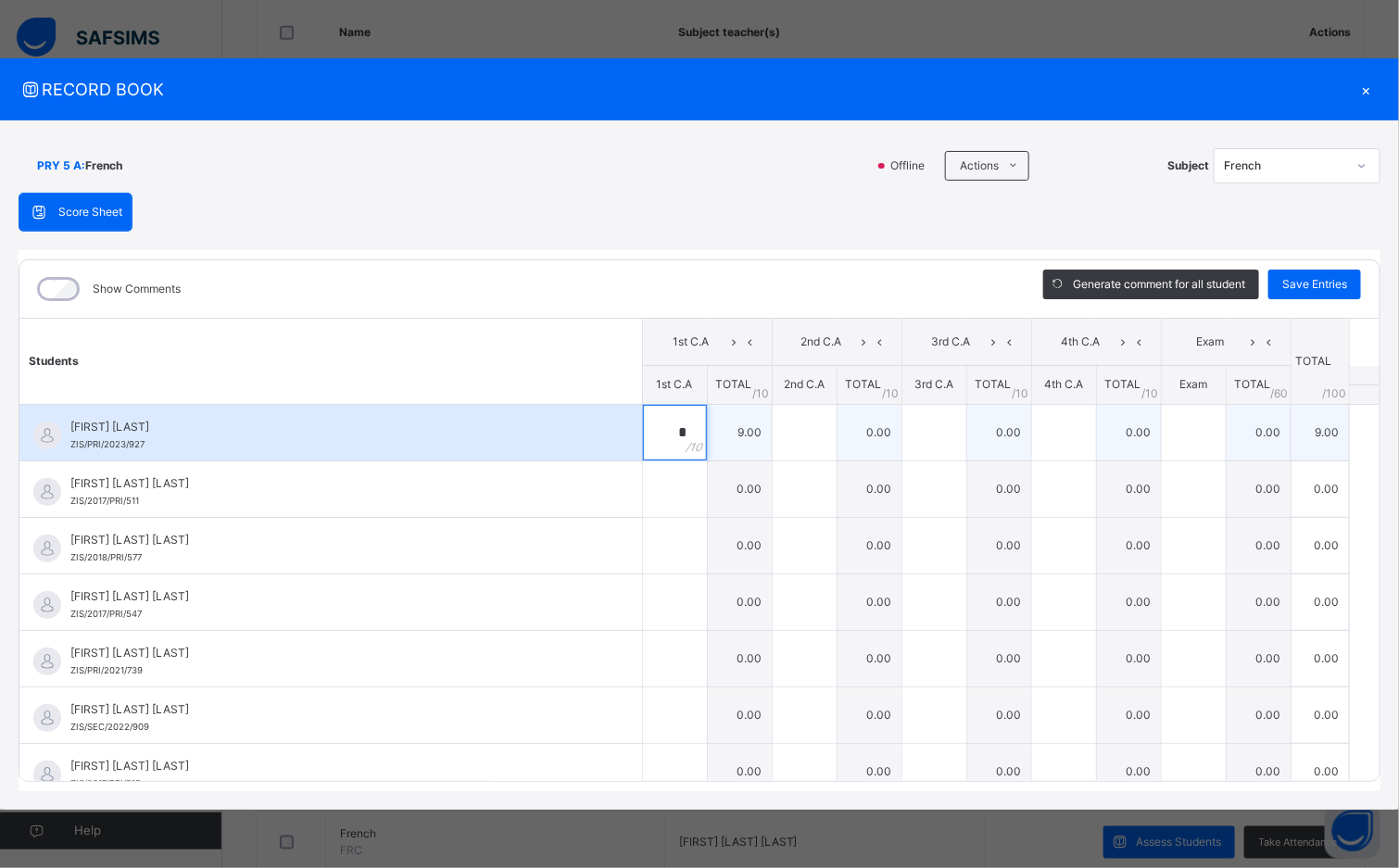 click on "*" at bounding box center [674, 433] 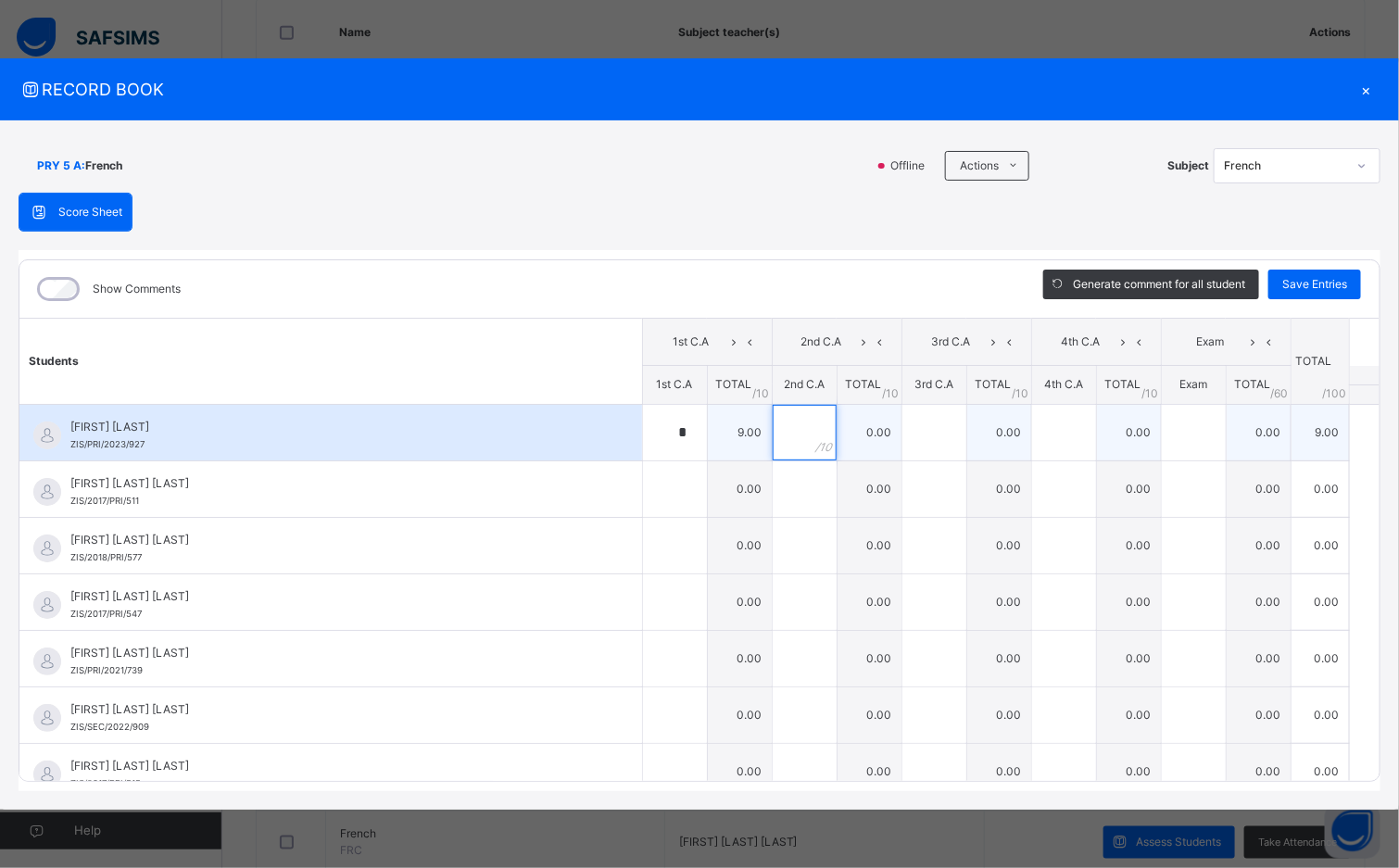click at bounding box center (804, 433) 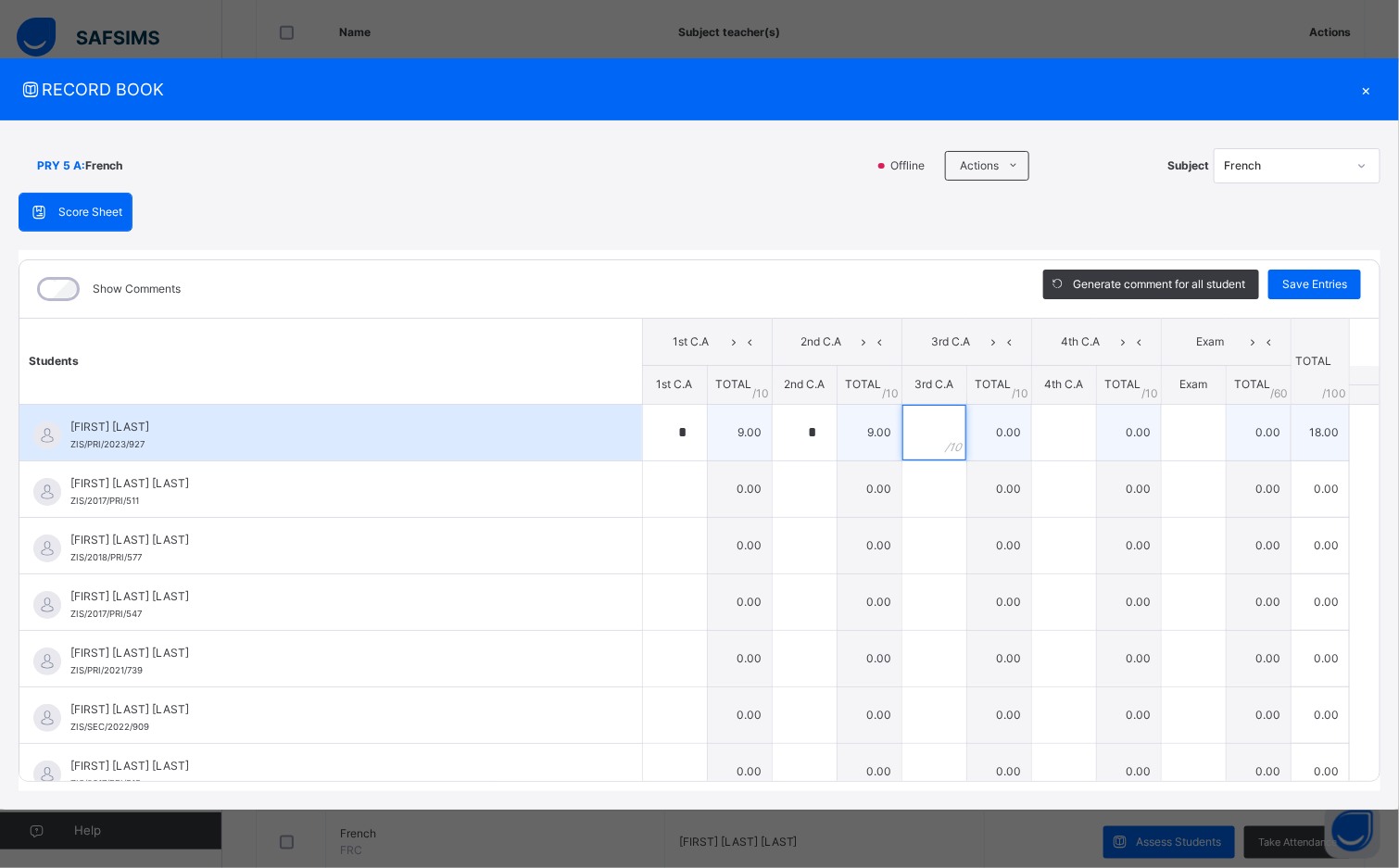 click at bounding box center (934, 433) 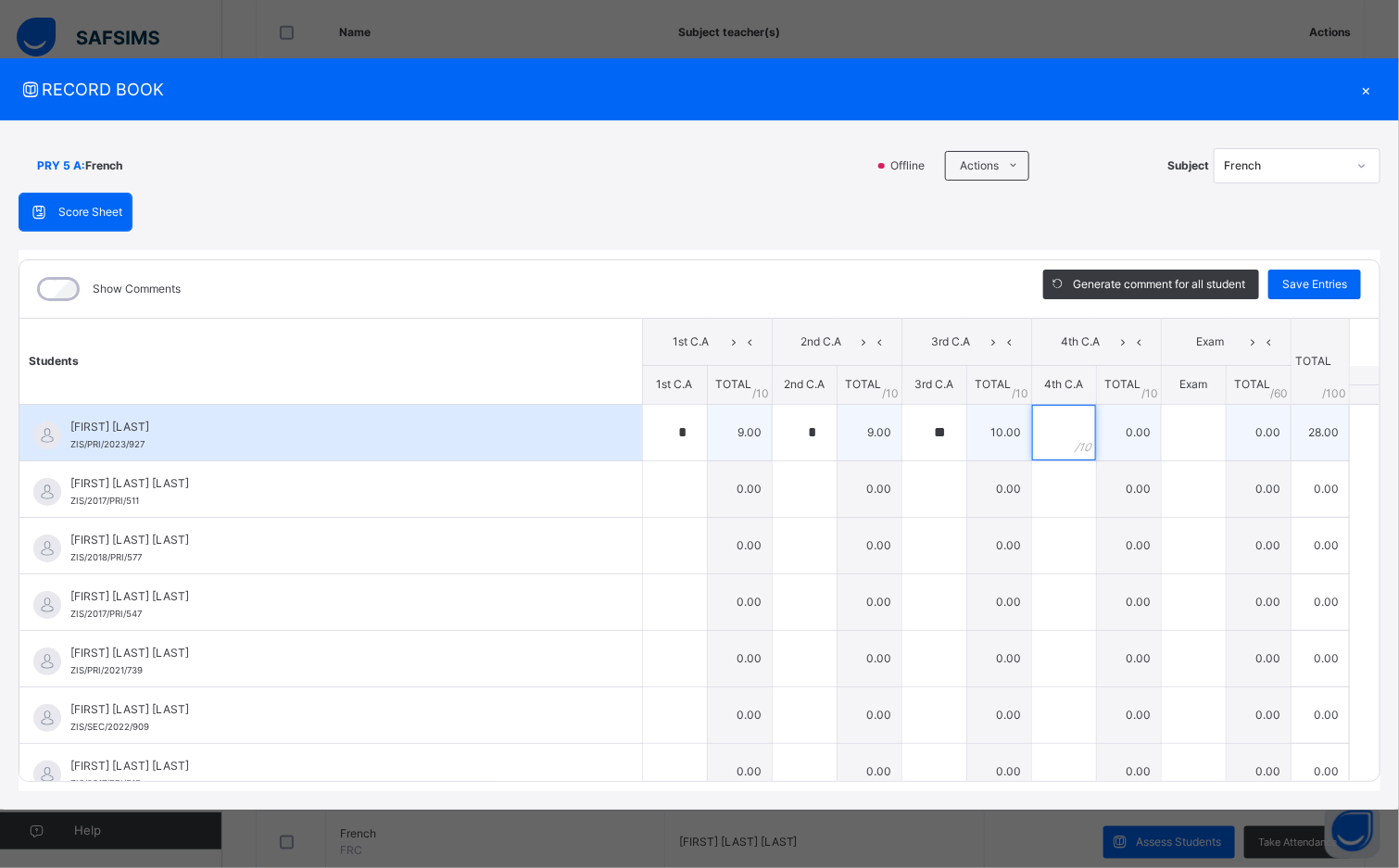 click at bounding box center [1064, 433] 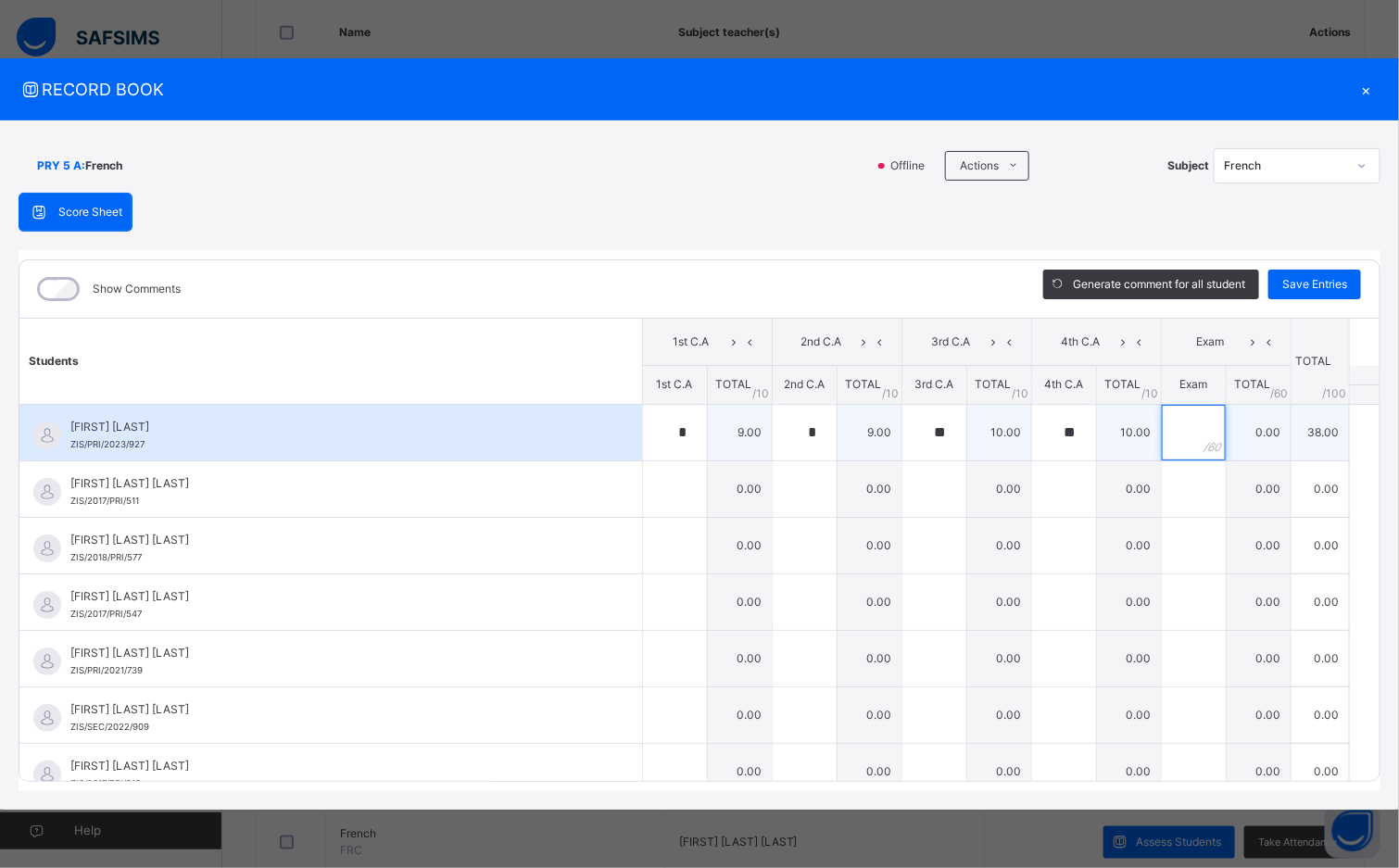 click at bounding box center (1193, 433) 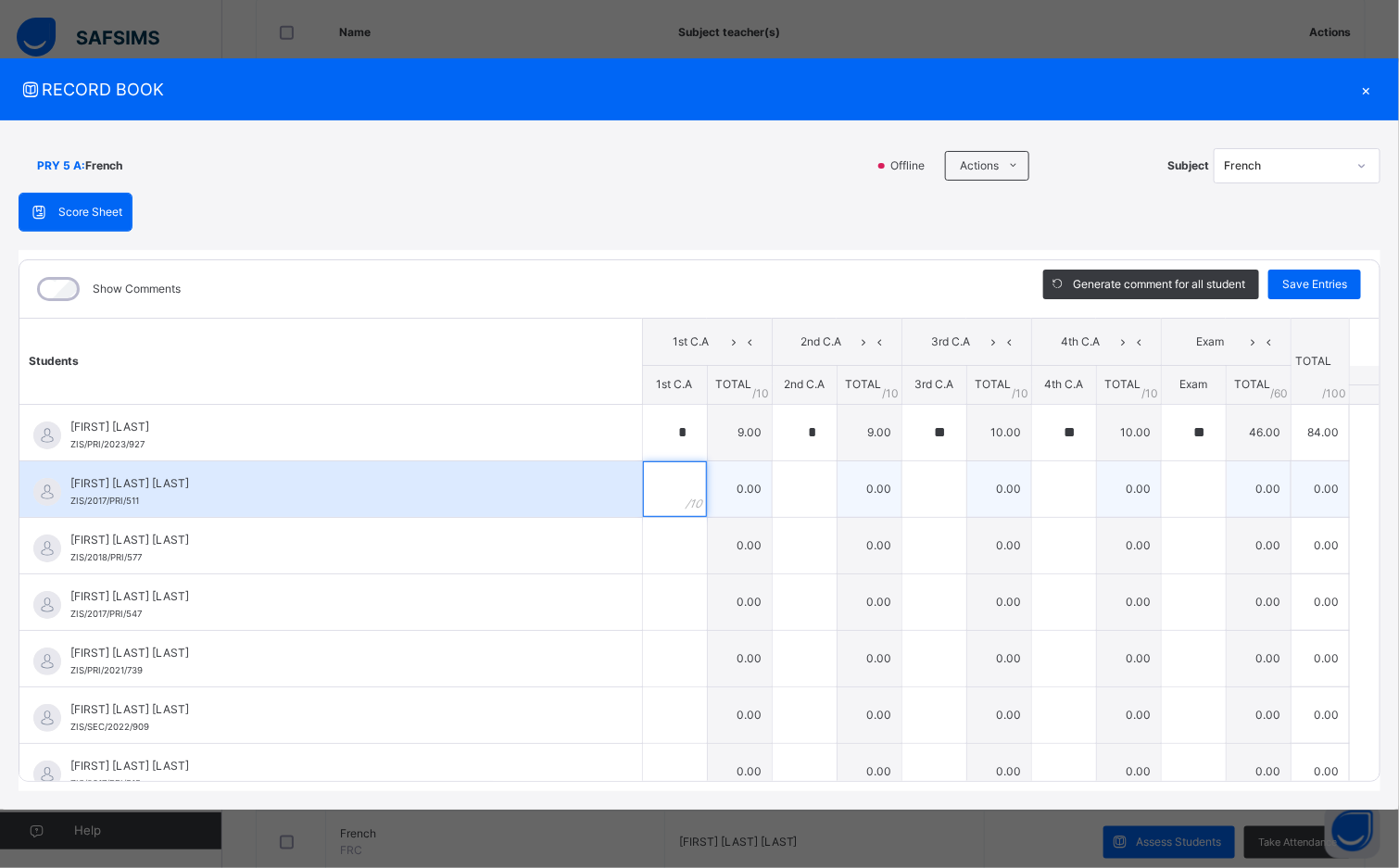 click at bounding box center [674, 489] 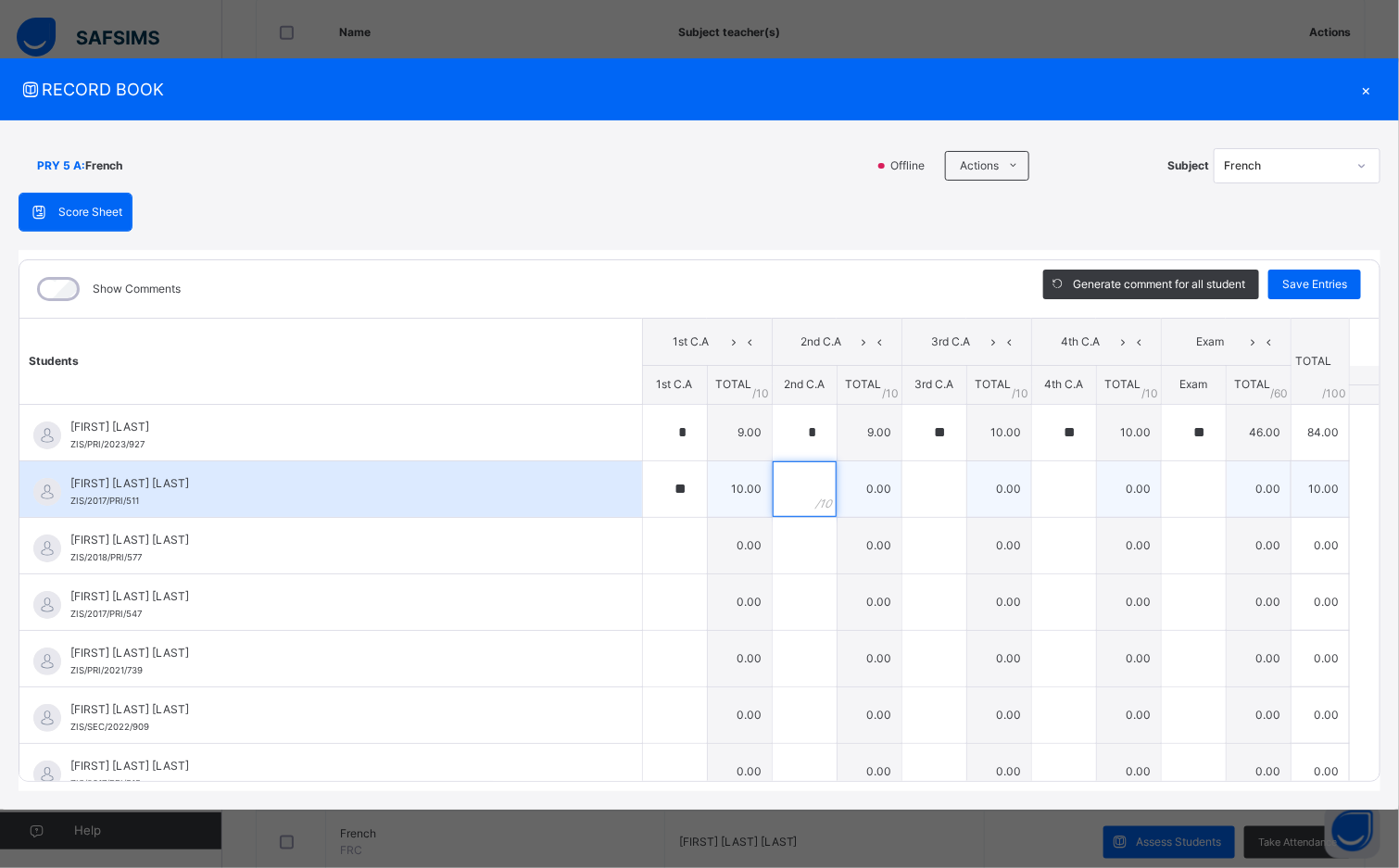 click at bounding box center [804, 489] 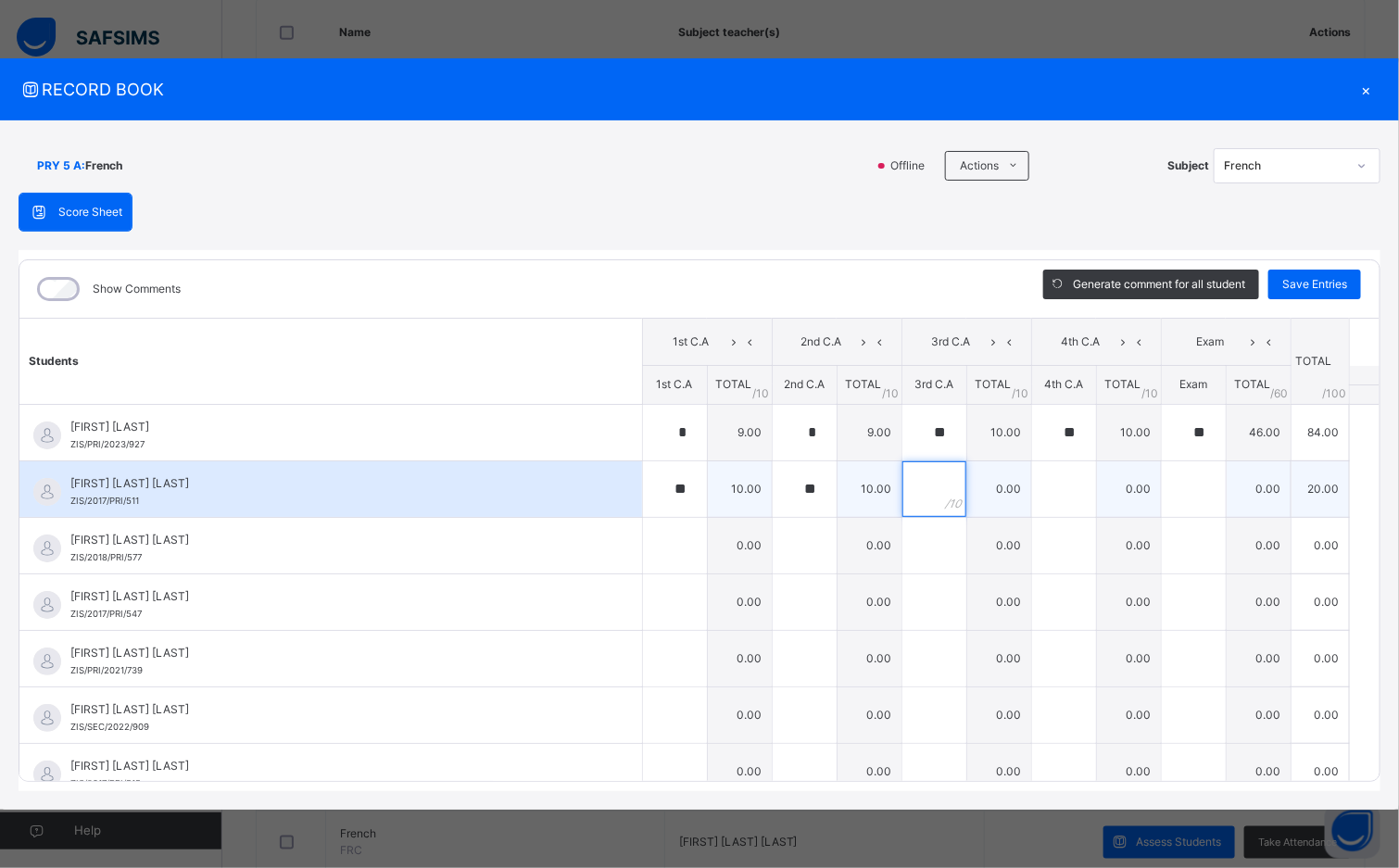 click at bounding box center [934, 489] 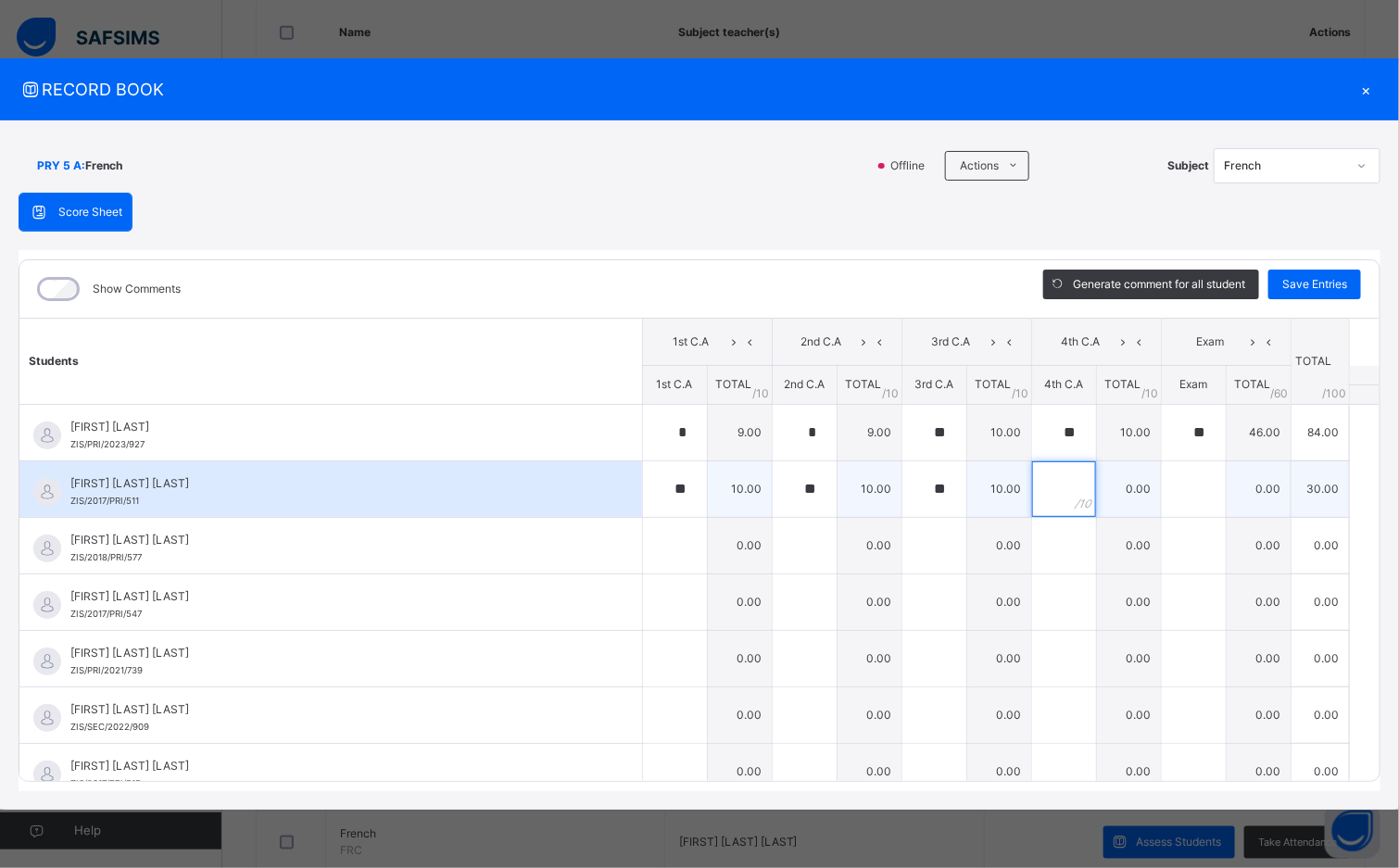 click at bounding box center [1064, 489] 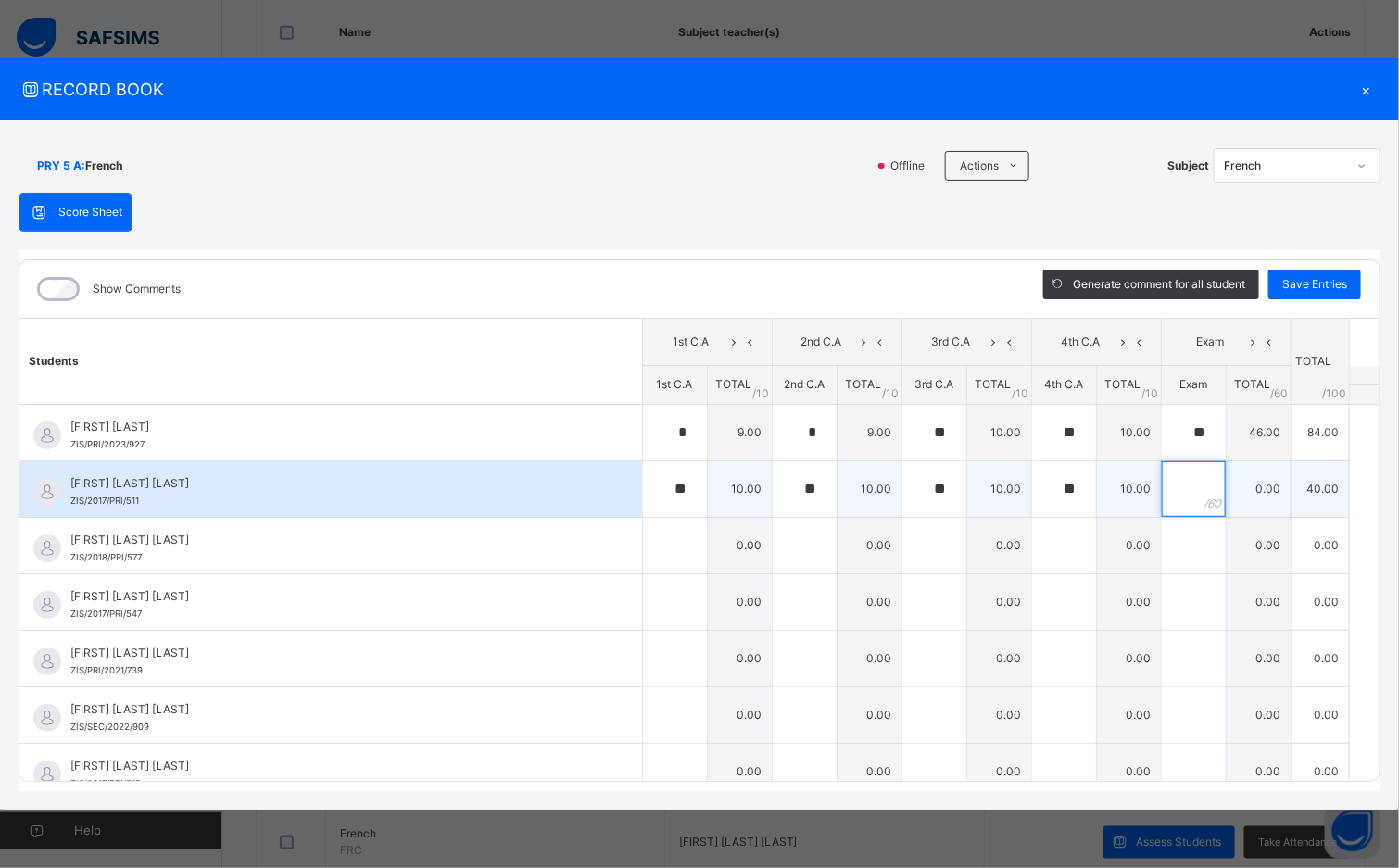click at bounding box center (1193, 489) 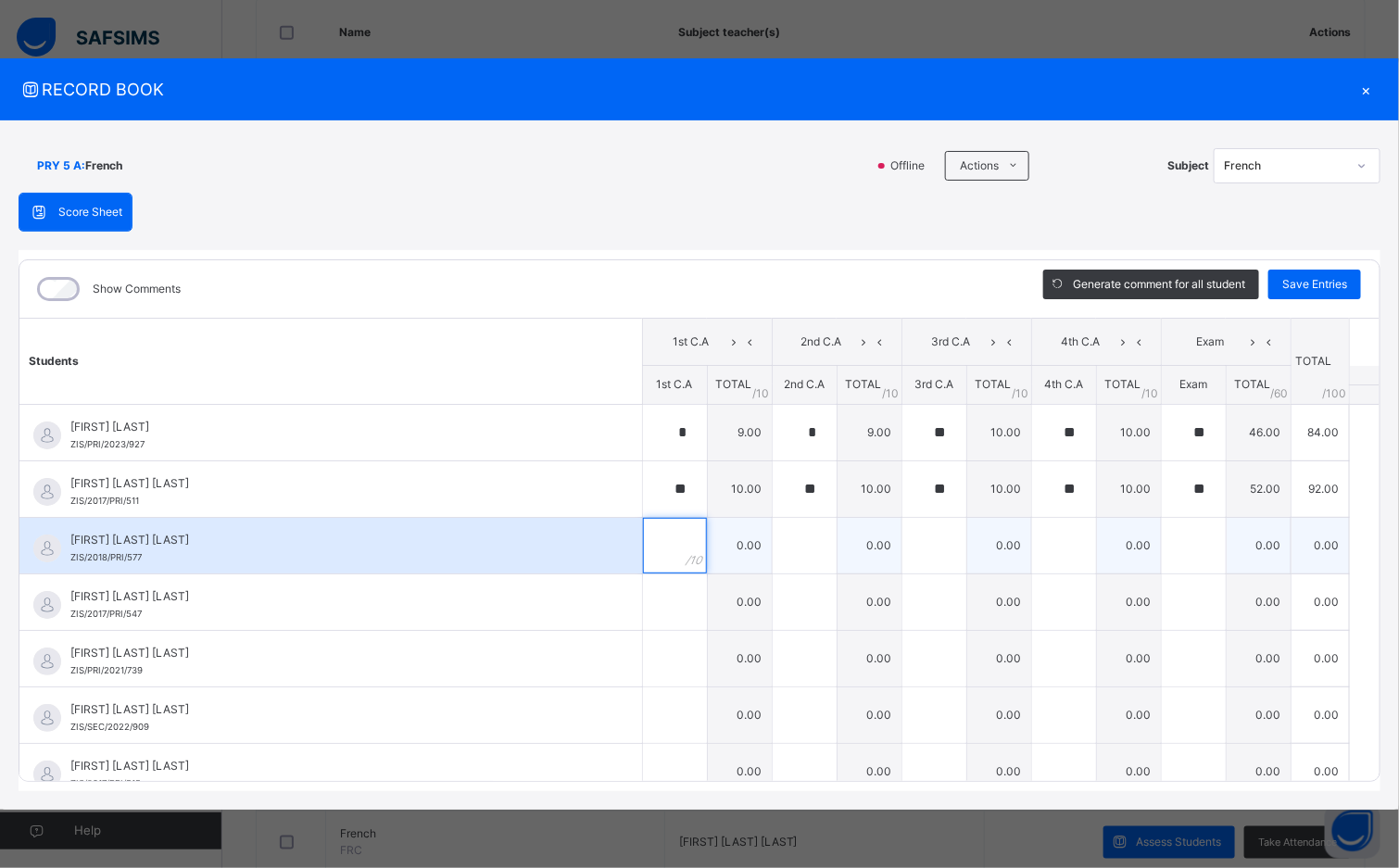 click at bounding box center [674, 546] 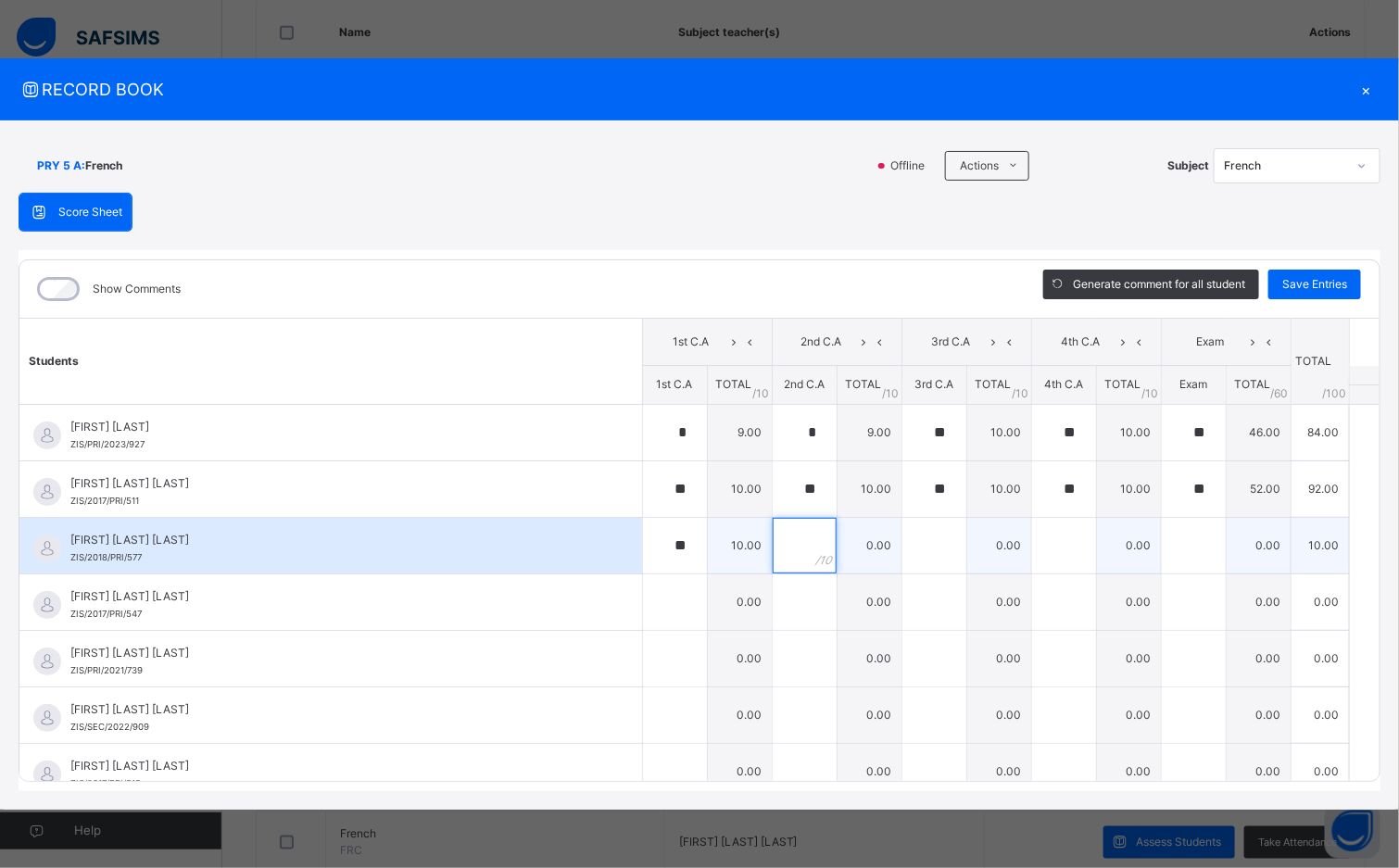 click at bounding box center (804, 546) 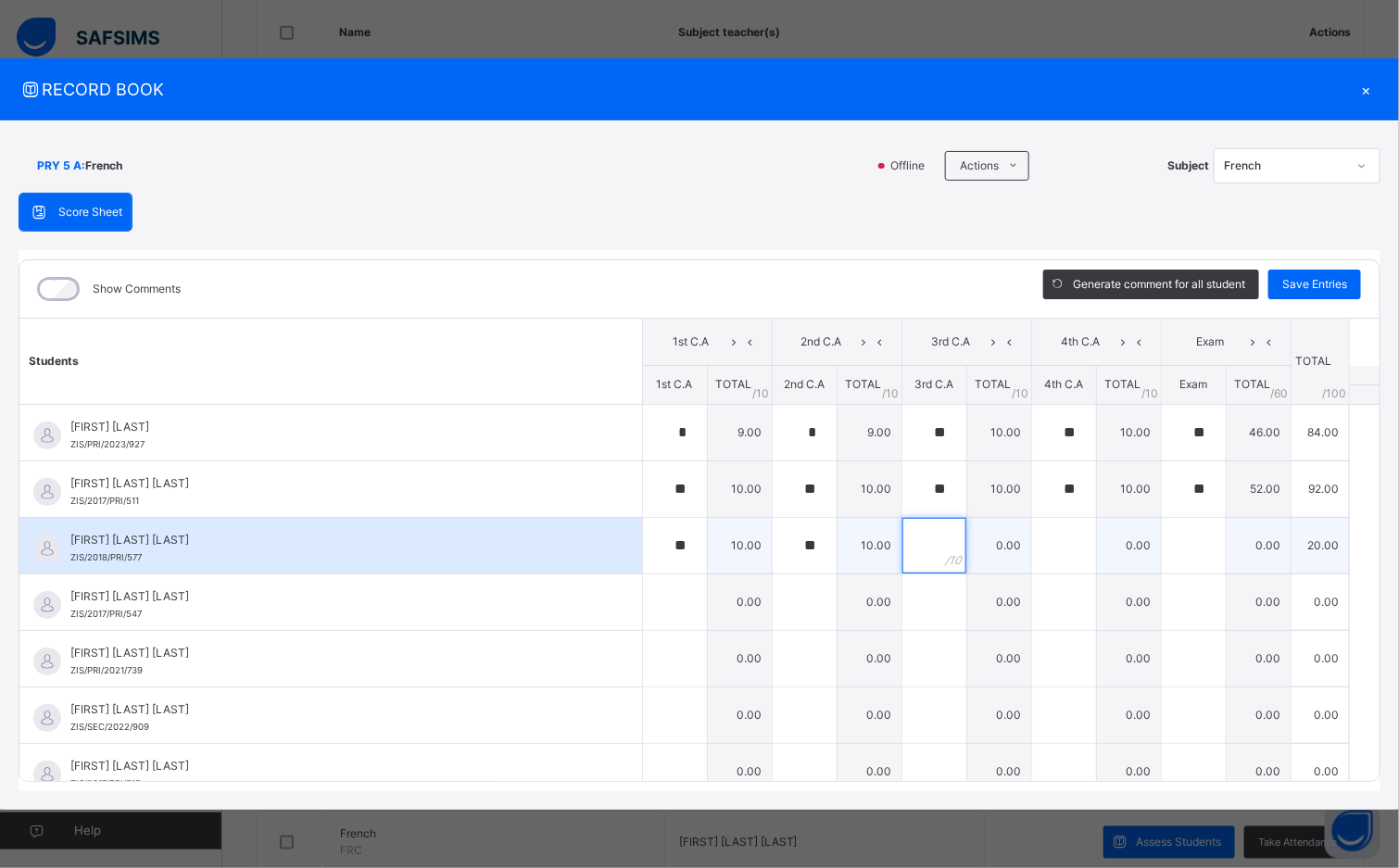 click at bounding box center [934, 546] 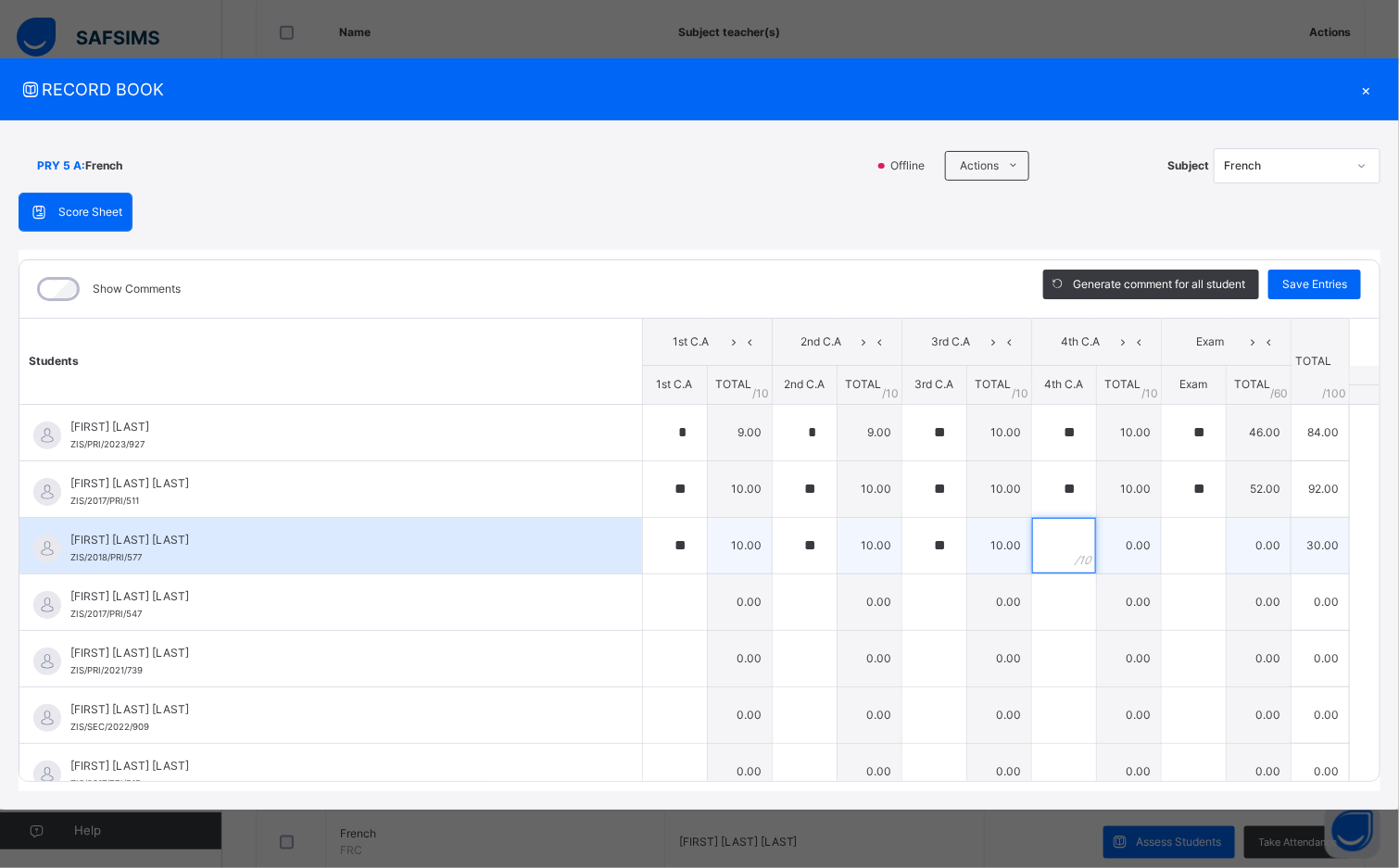 click at bounding box center (1064, 546) 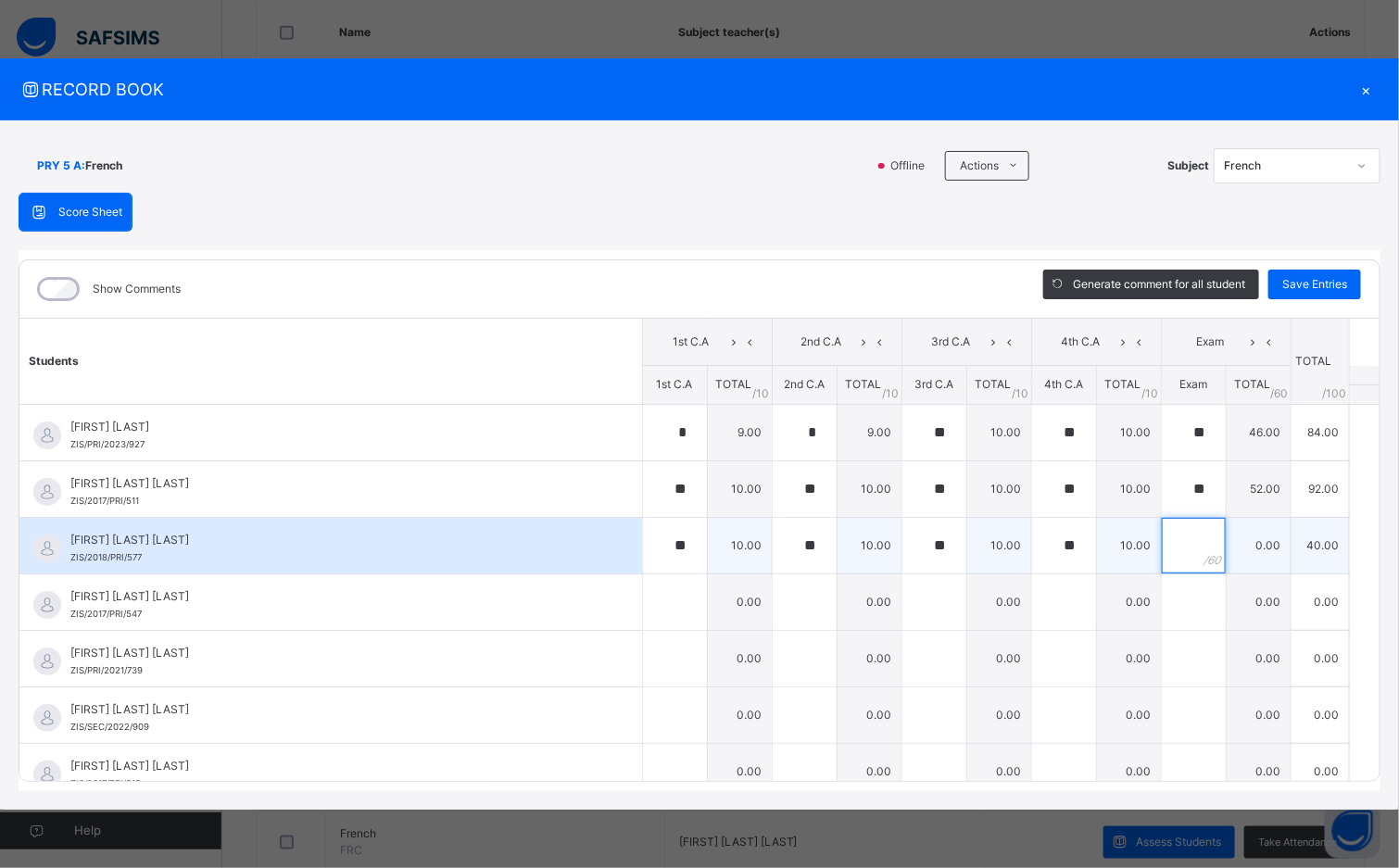 click at bounding box center [1193, 546] 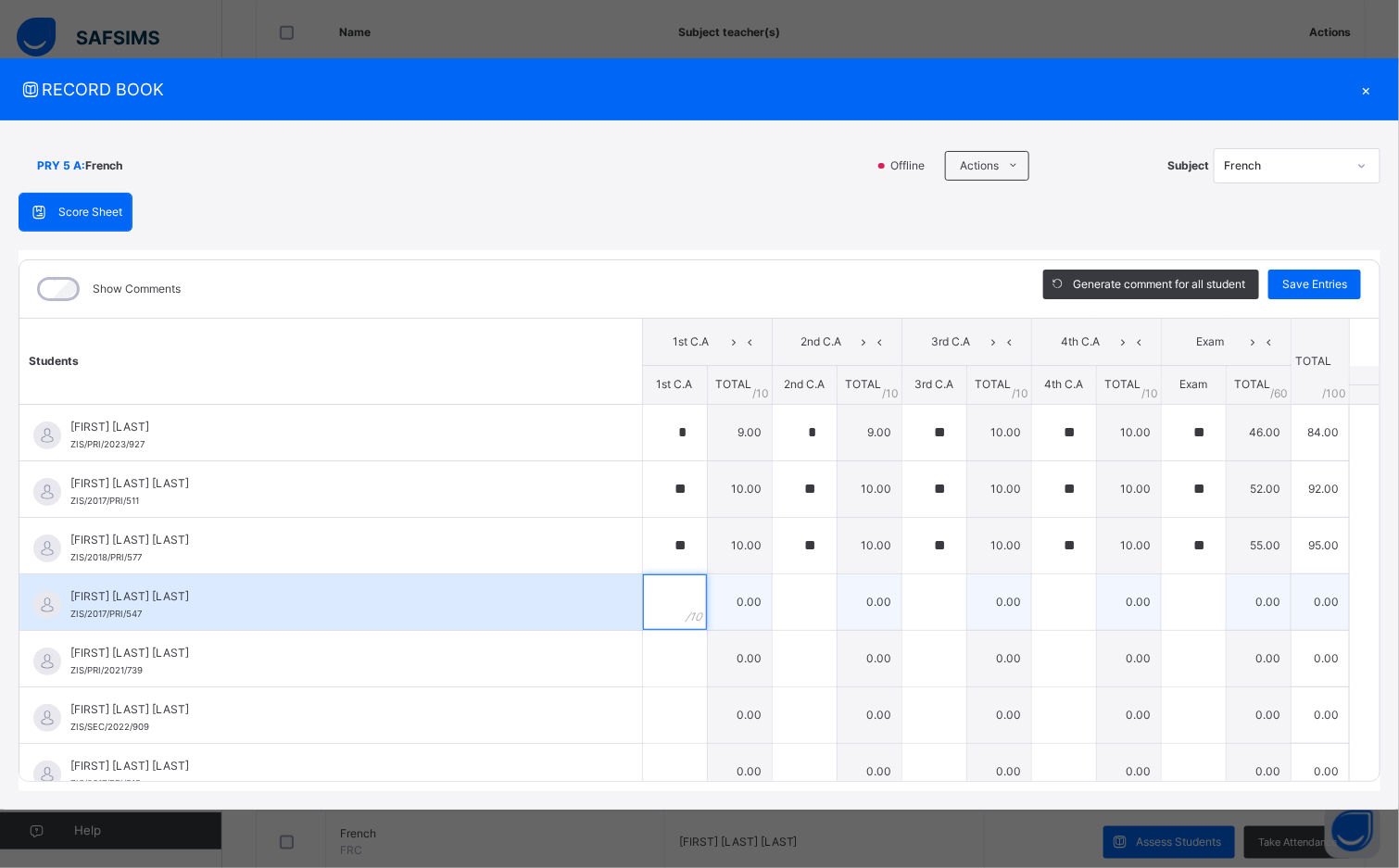 click at bounding box center (674, 602) 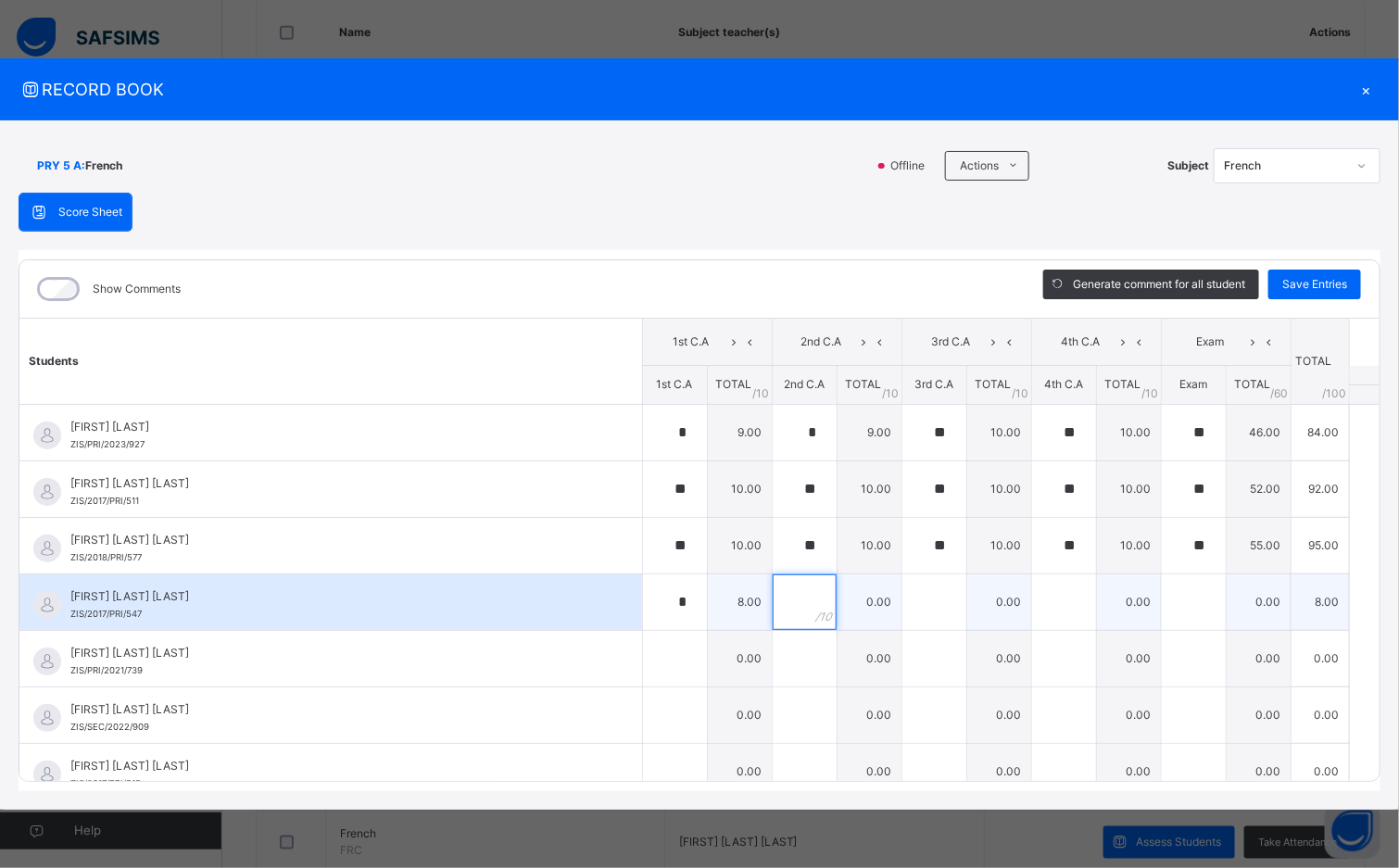 click at bounding box center [804, 602] 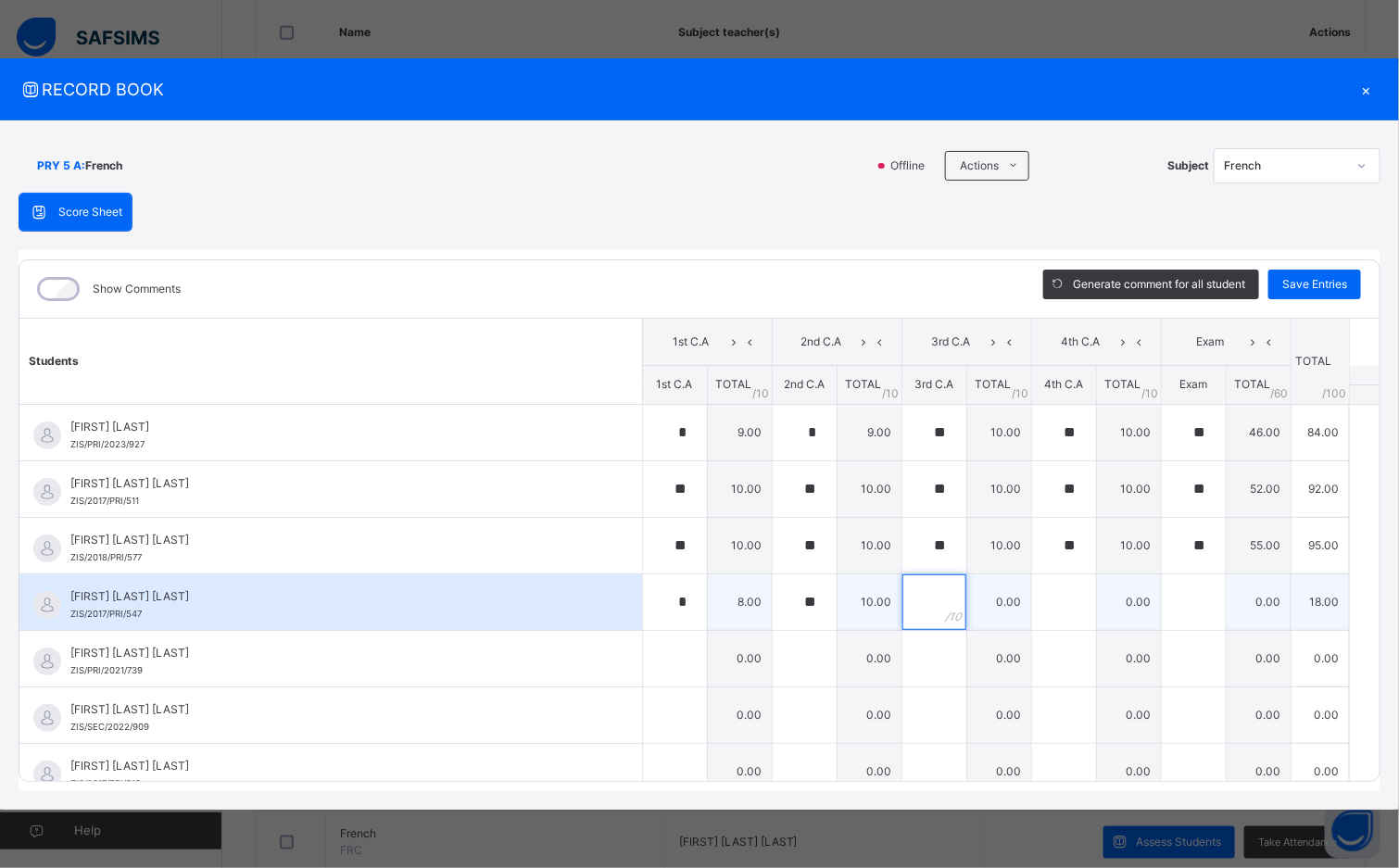 click at bounding box center [934, 602] 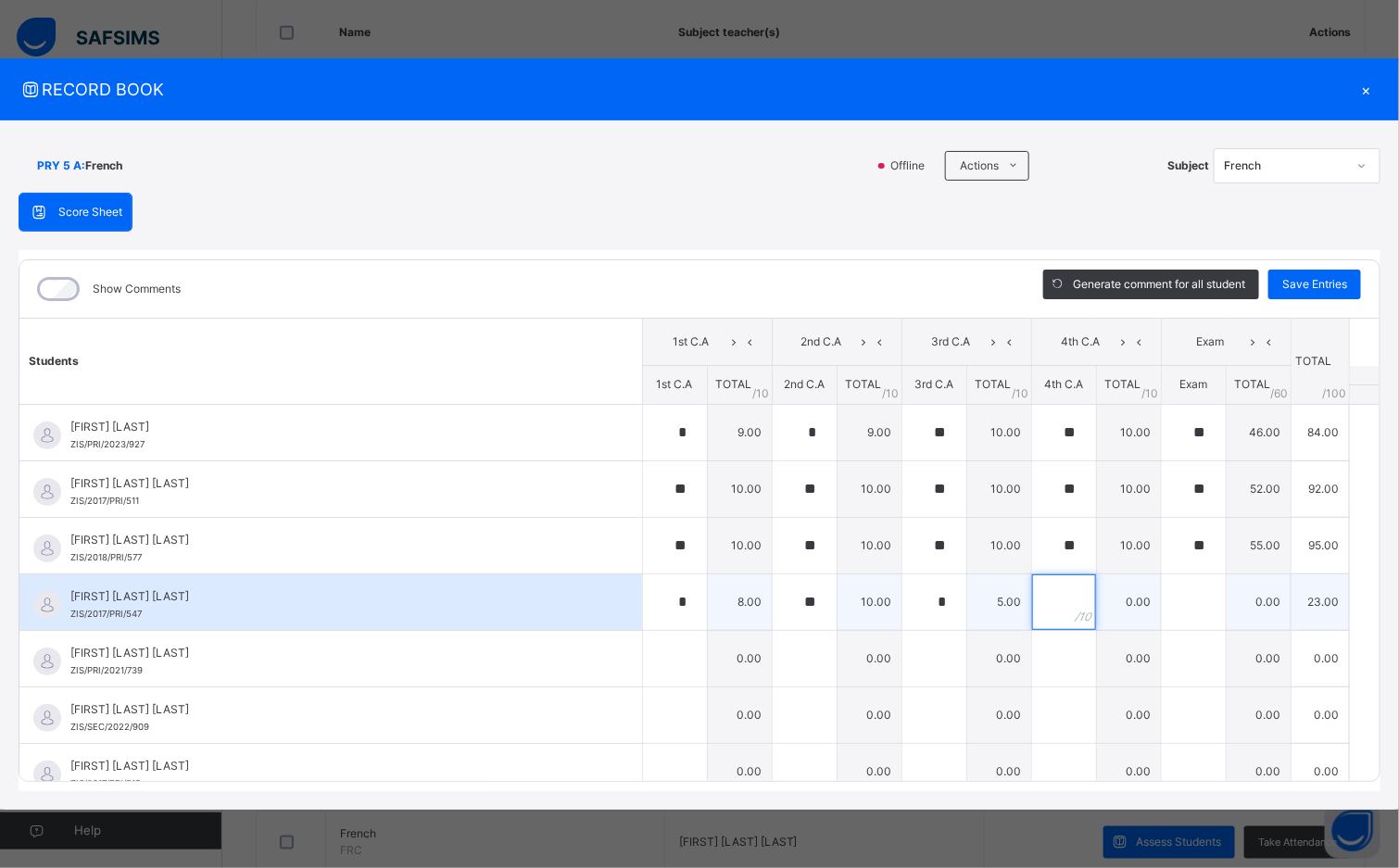click at bounding box center [1064, 602] 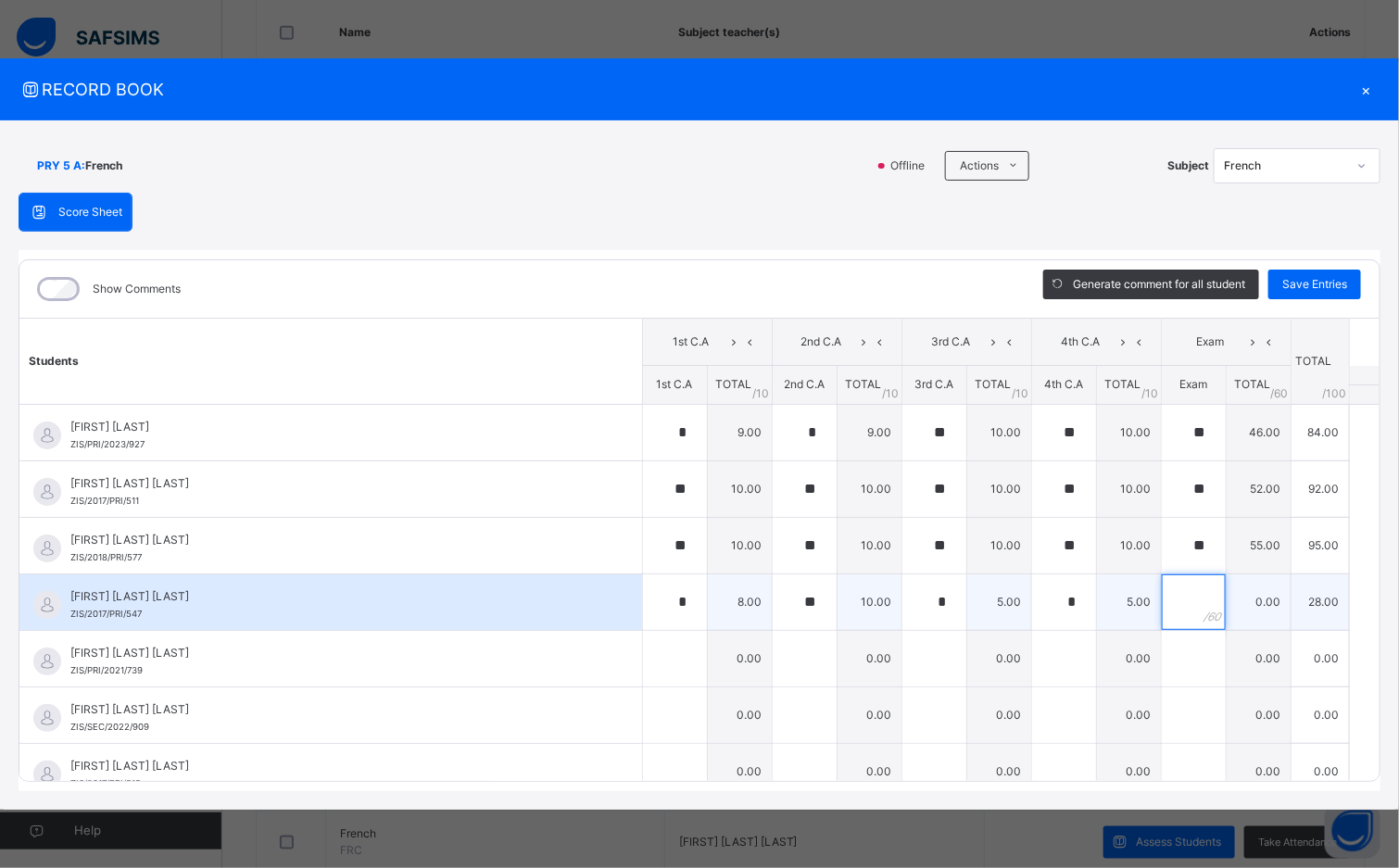 click at bounding box center (1193, 602) 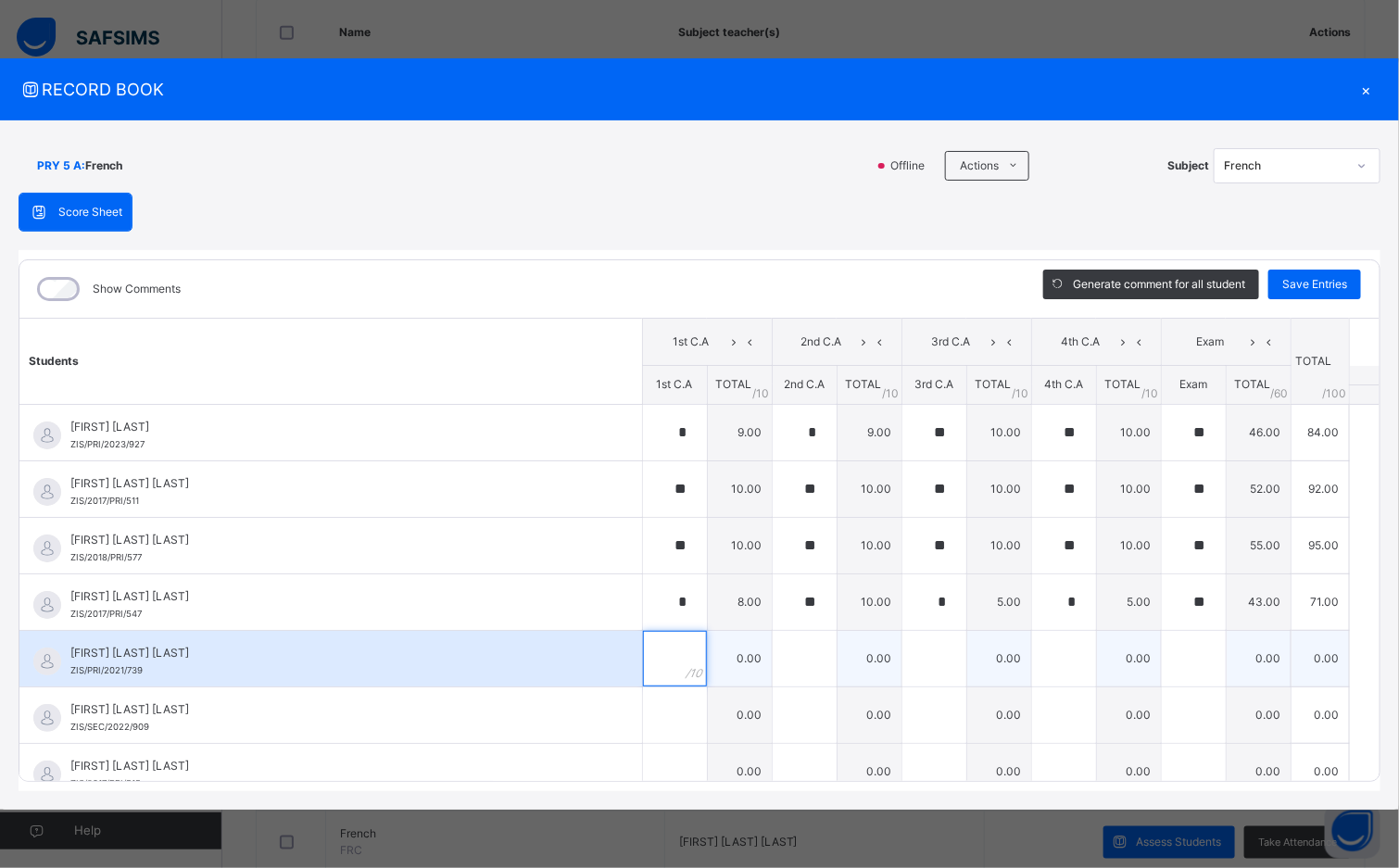 click at bounding box center (674, 659) 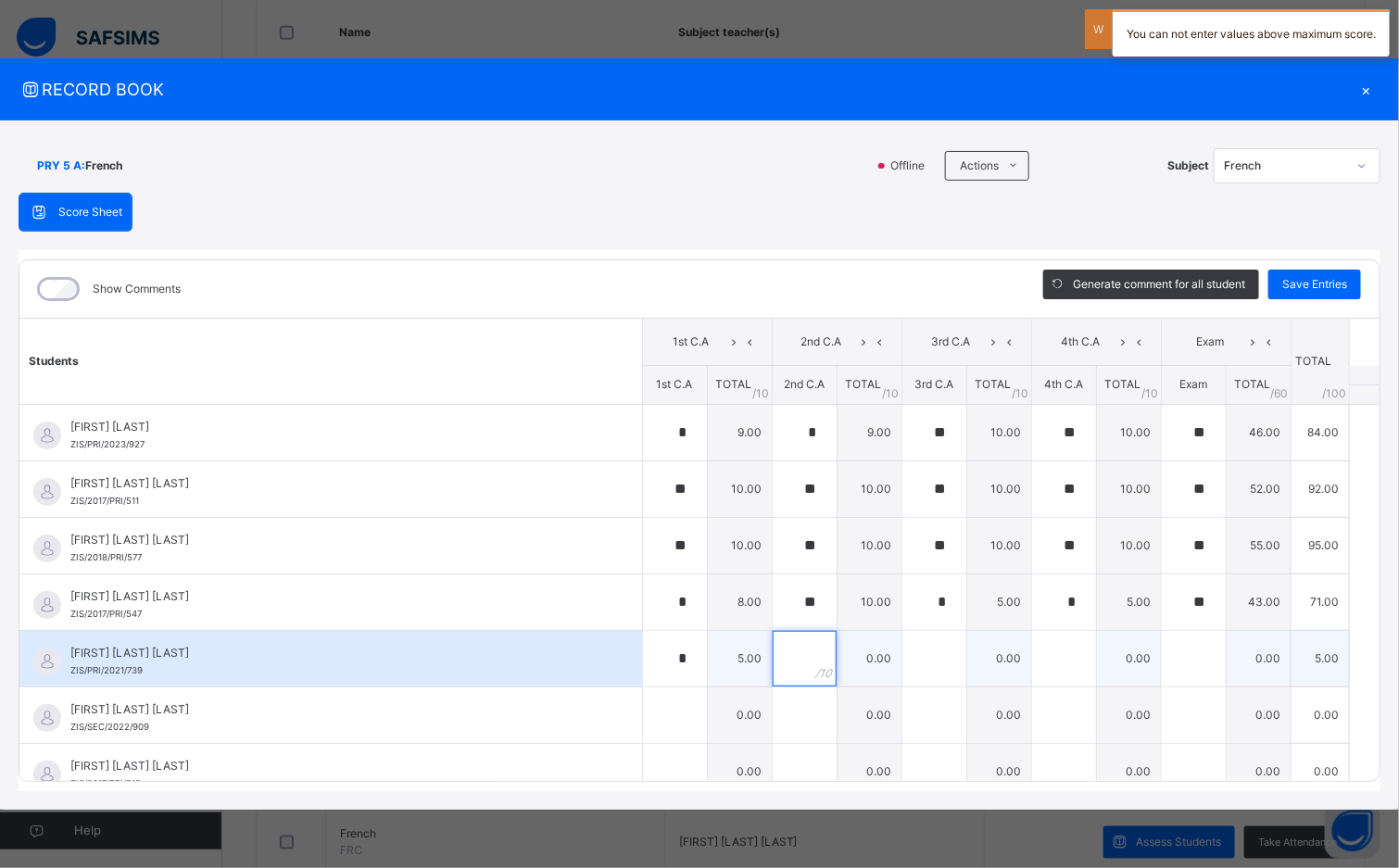 click at bounding box center [804, 659] 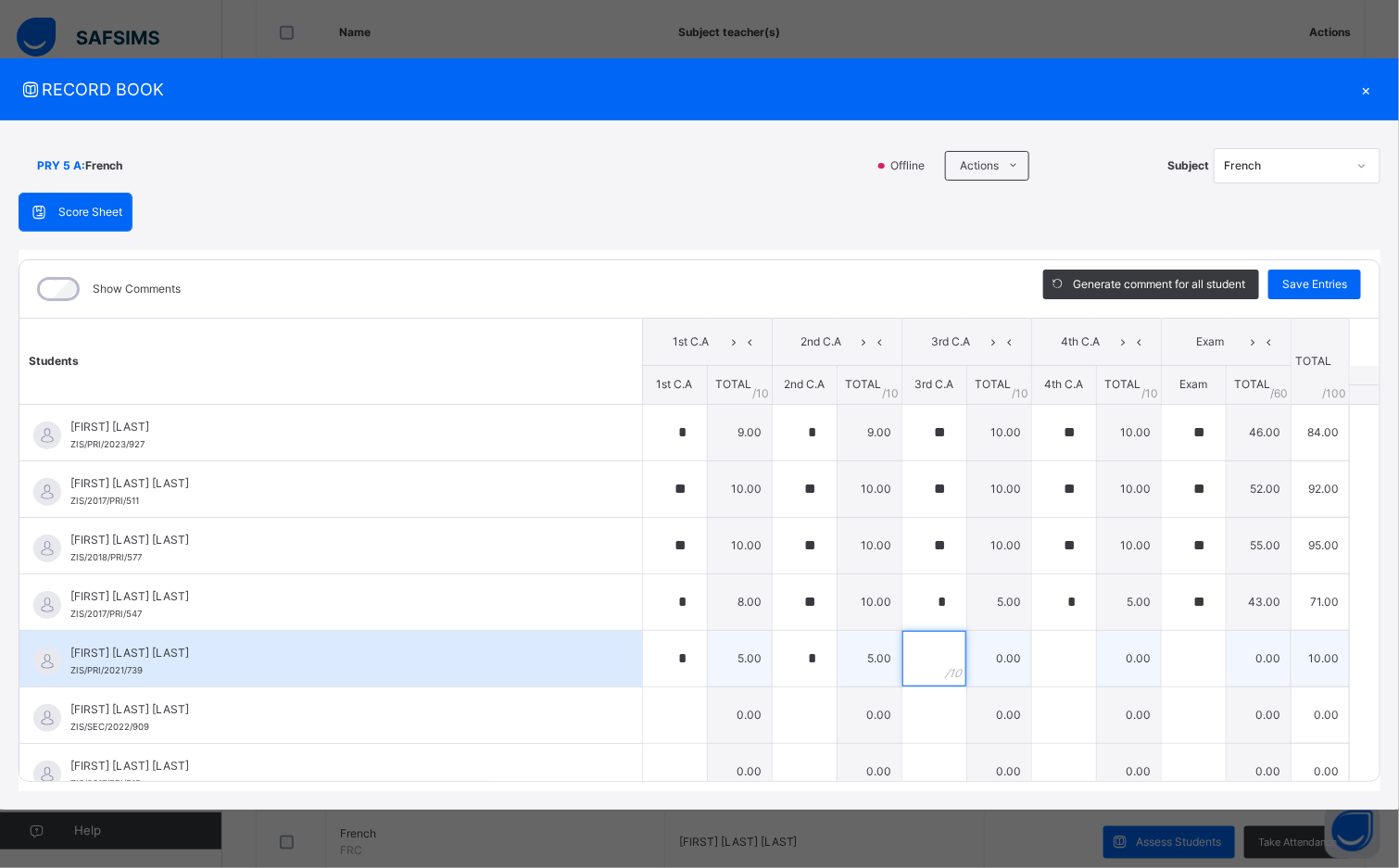 click at bounding box center (934, 659) 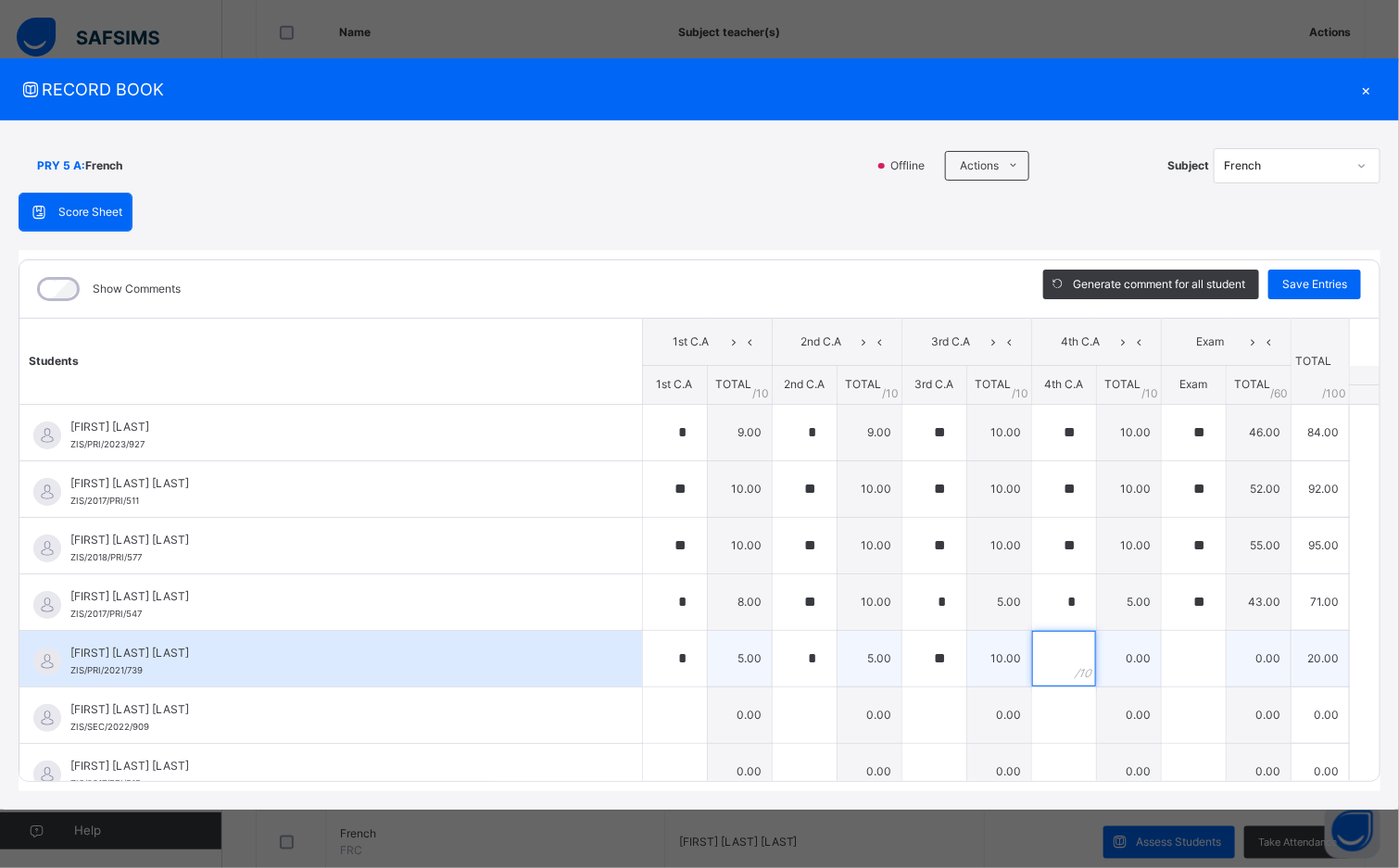 click at bounding box center [1064, 659] 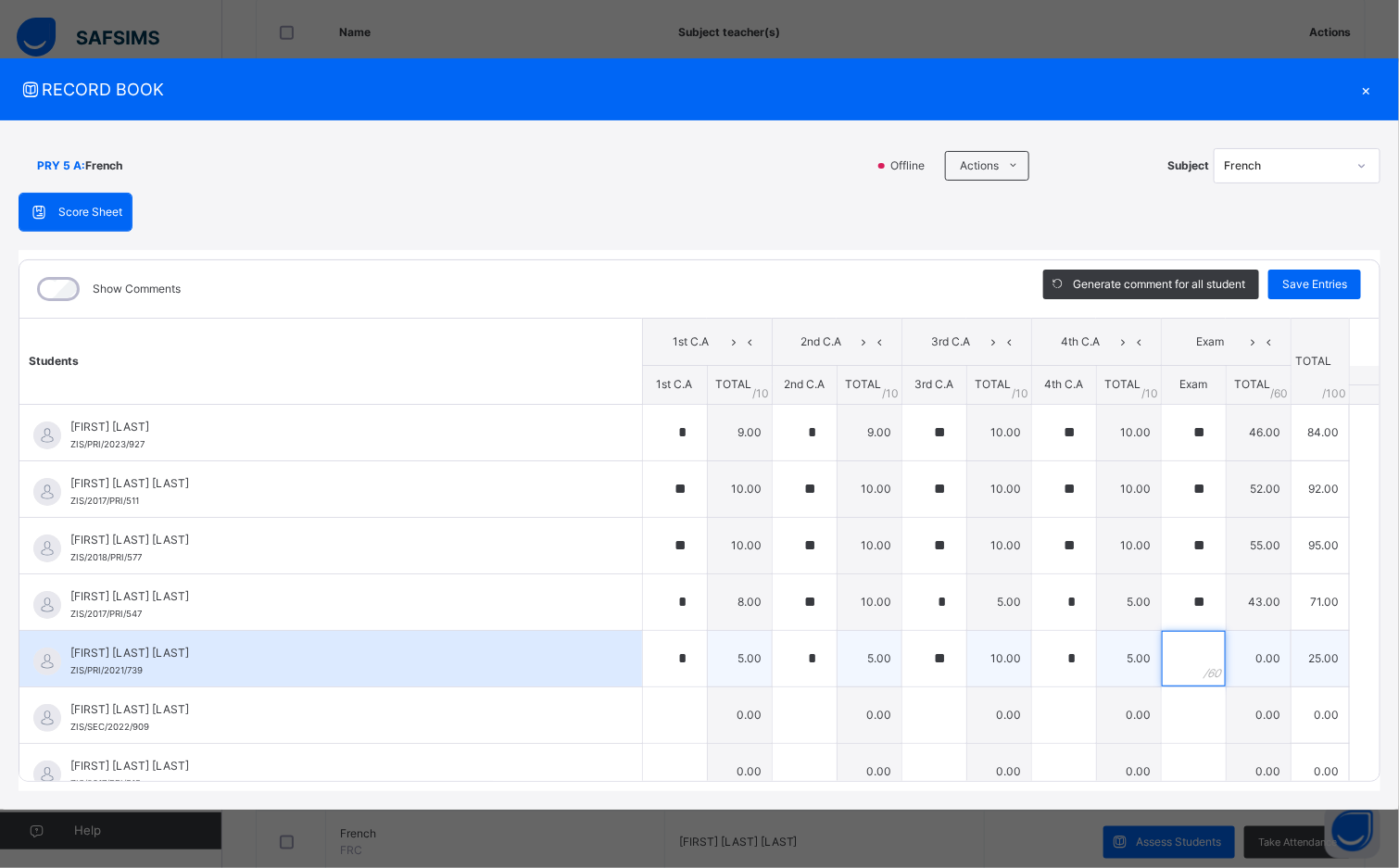 click at bounding box center (1193, 659) 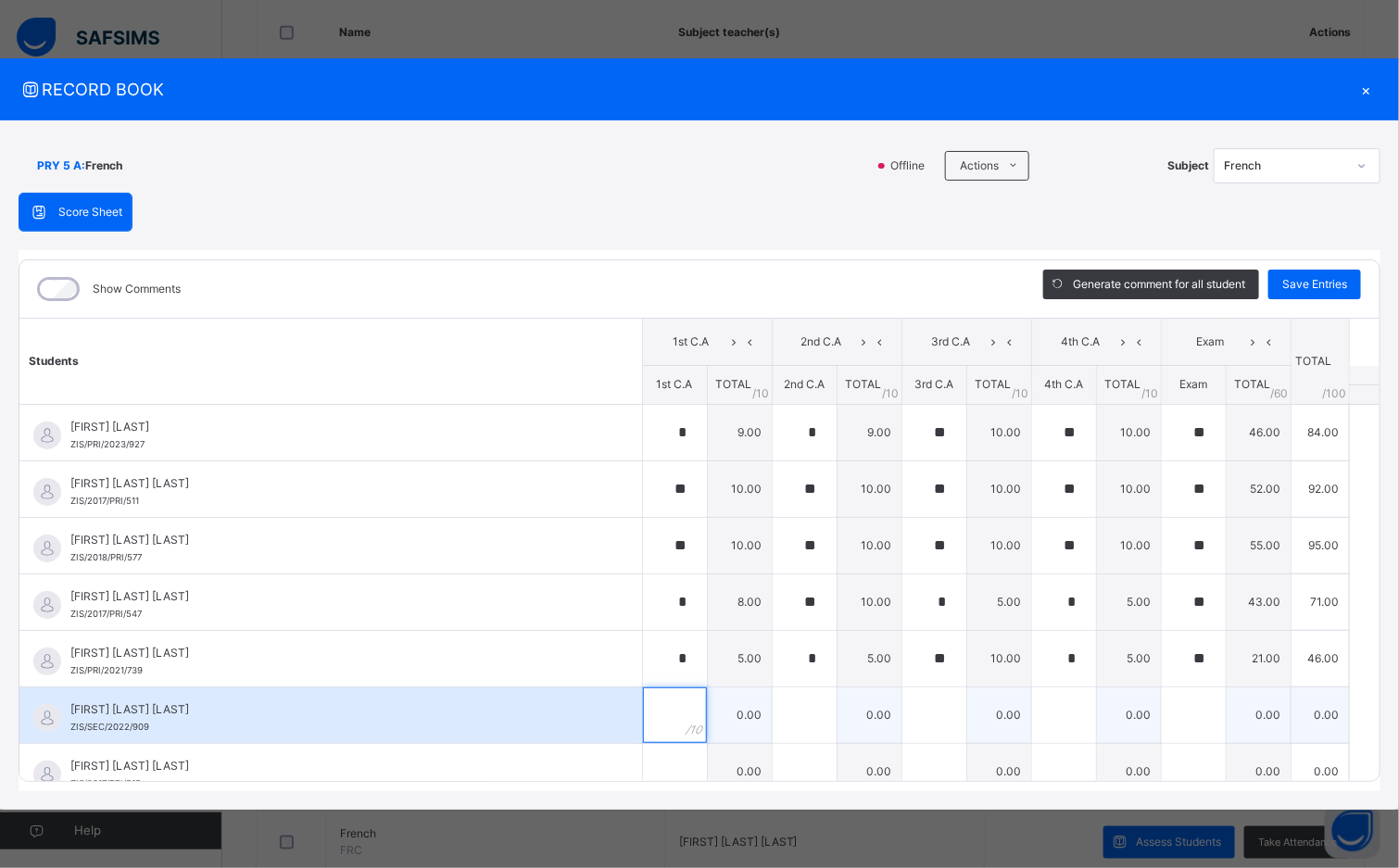 click at bounding box center (674, 715) 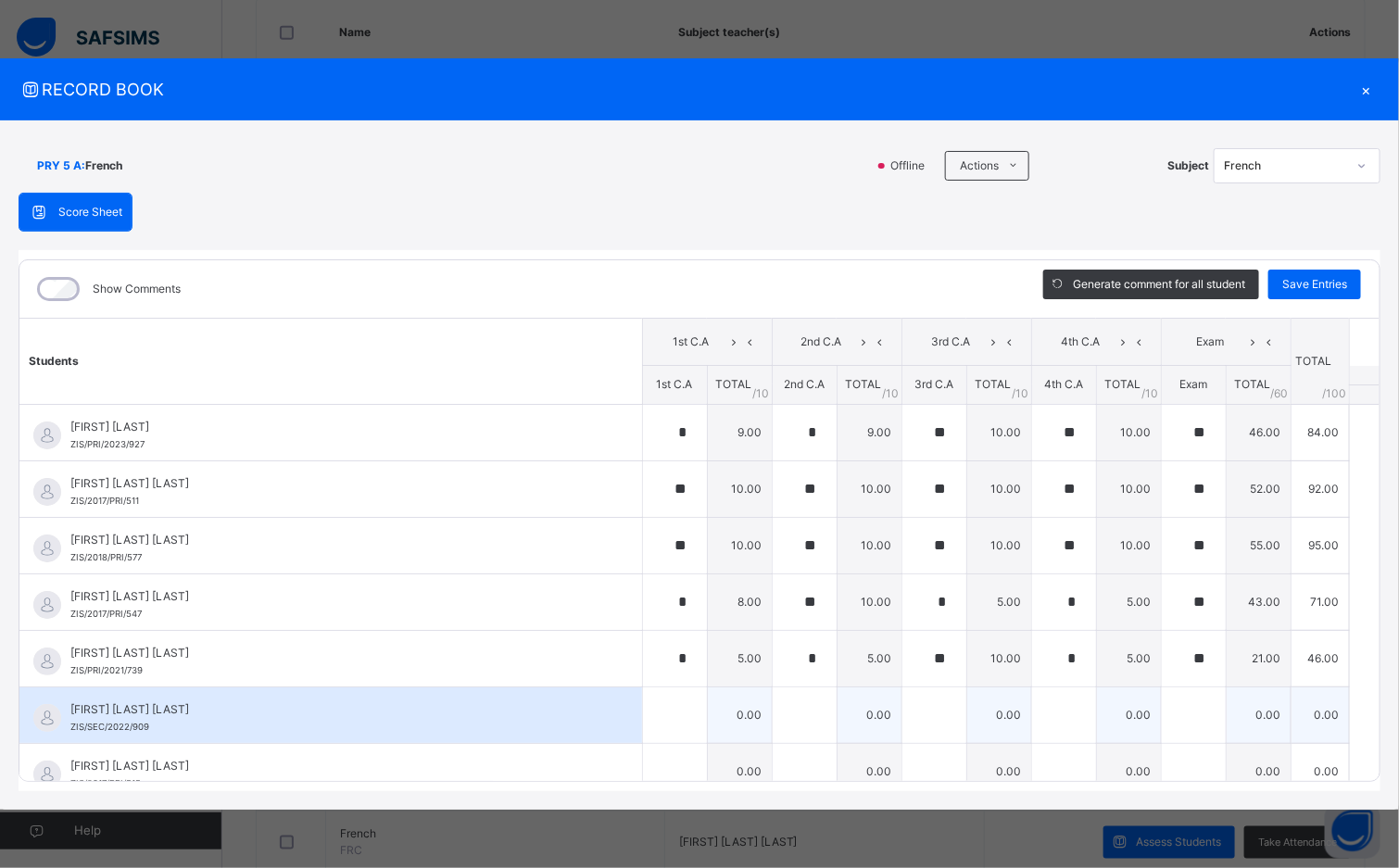 click on "[FIRST] [LAST] [LAST] [STUDENT_ID]" at bounding box center (331, 715) 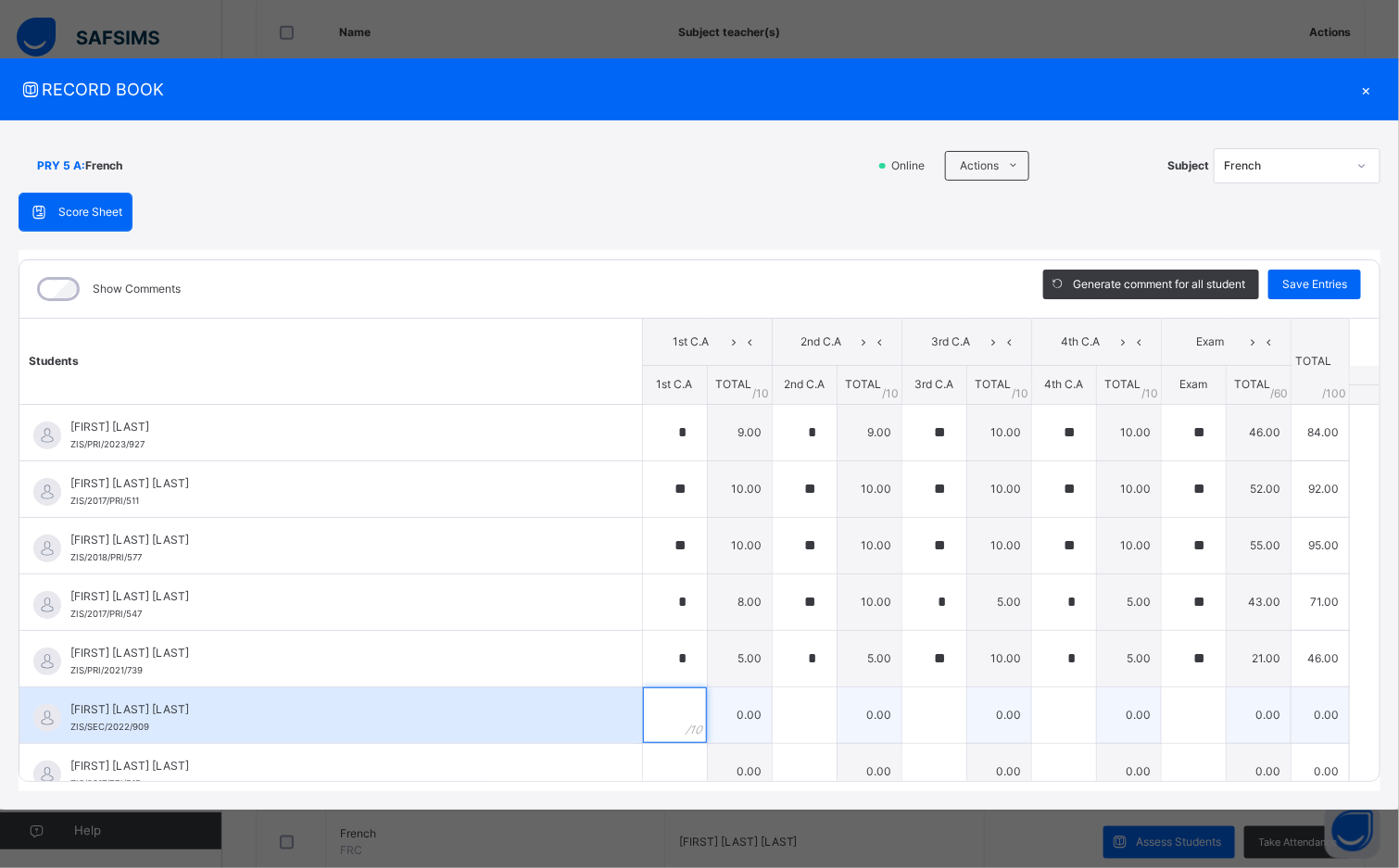 click at bounding box center [674, 715] 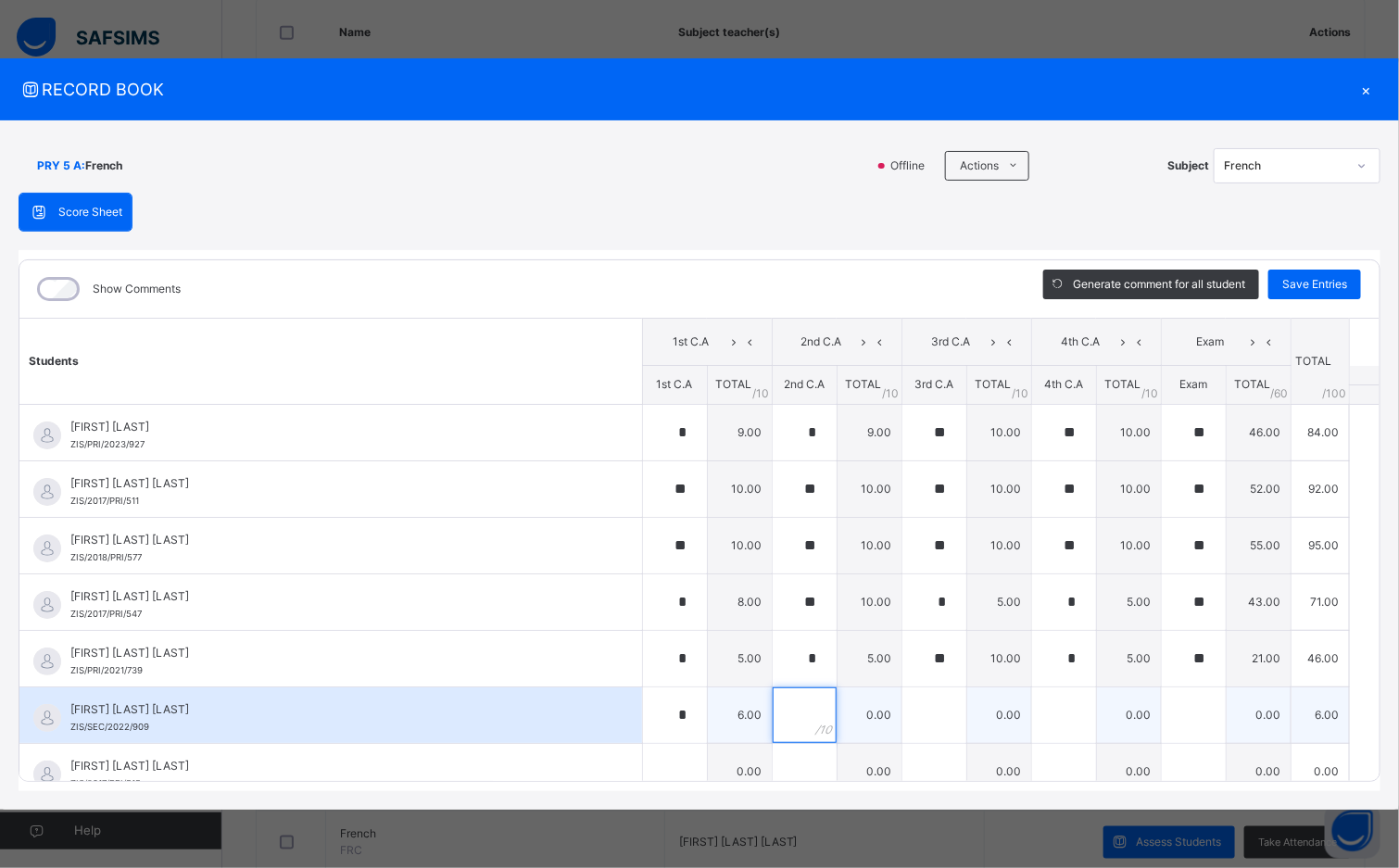 click at bounding box center (804, 715) 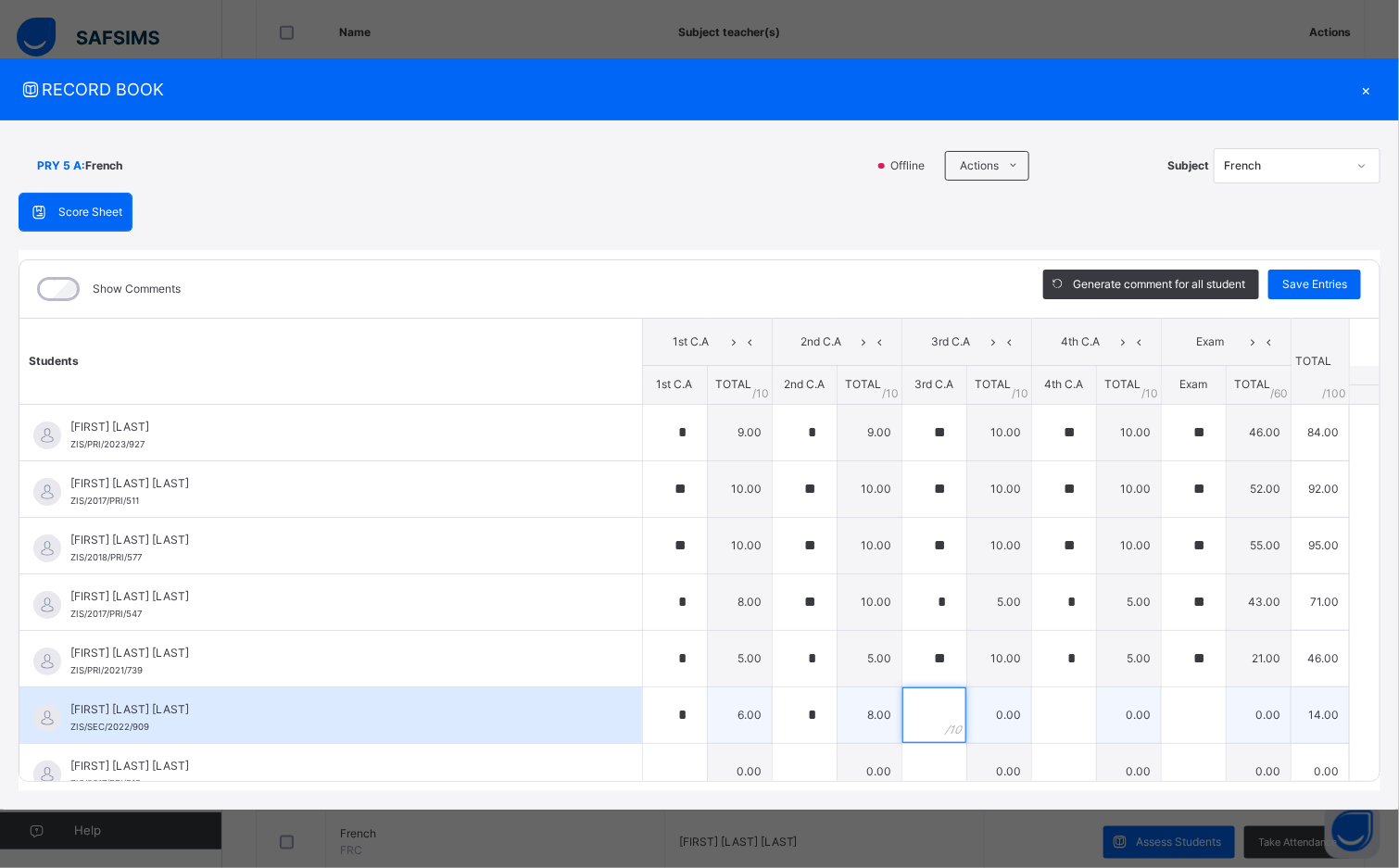 click at bounding box center [934, 715] 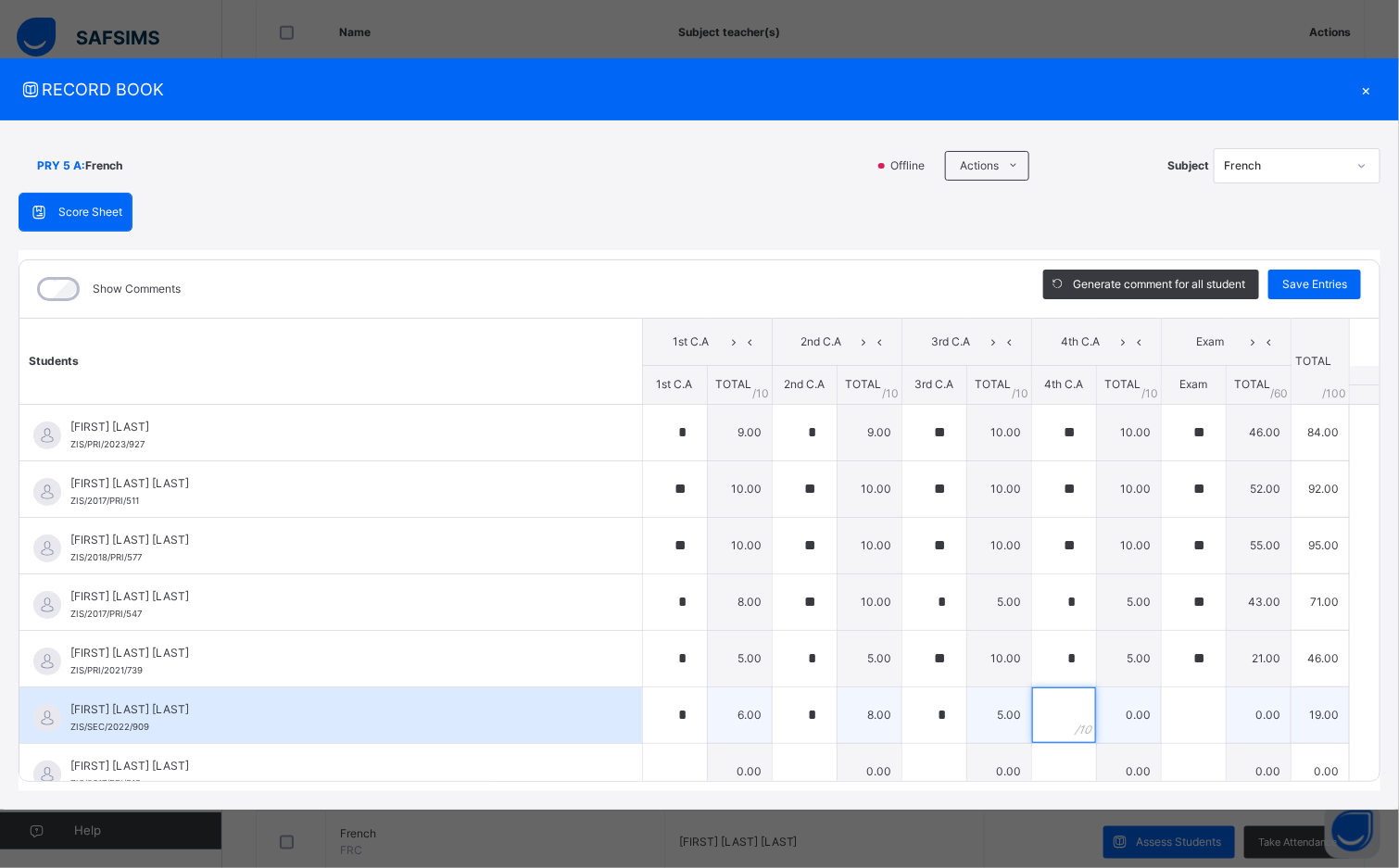 click at bounding box center [1064, 715] 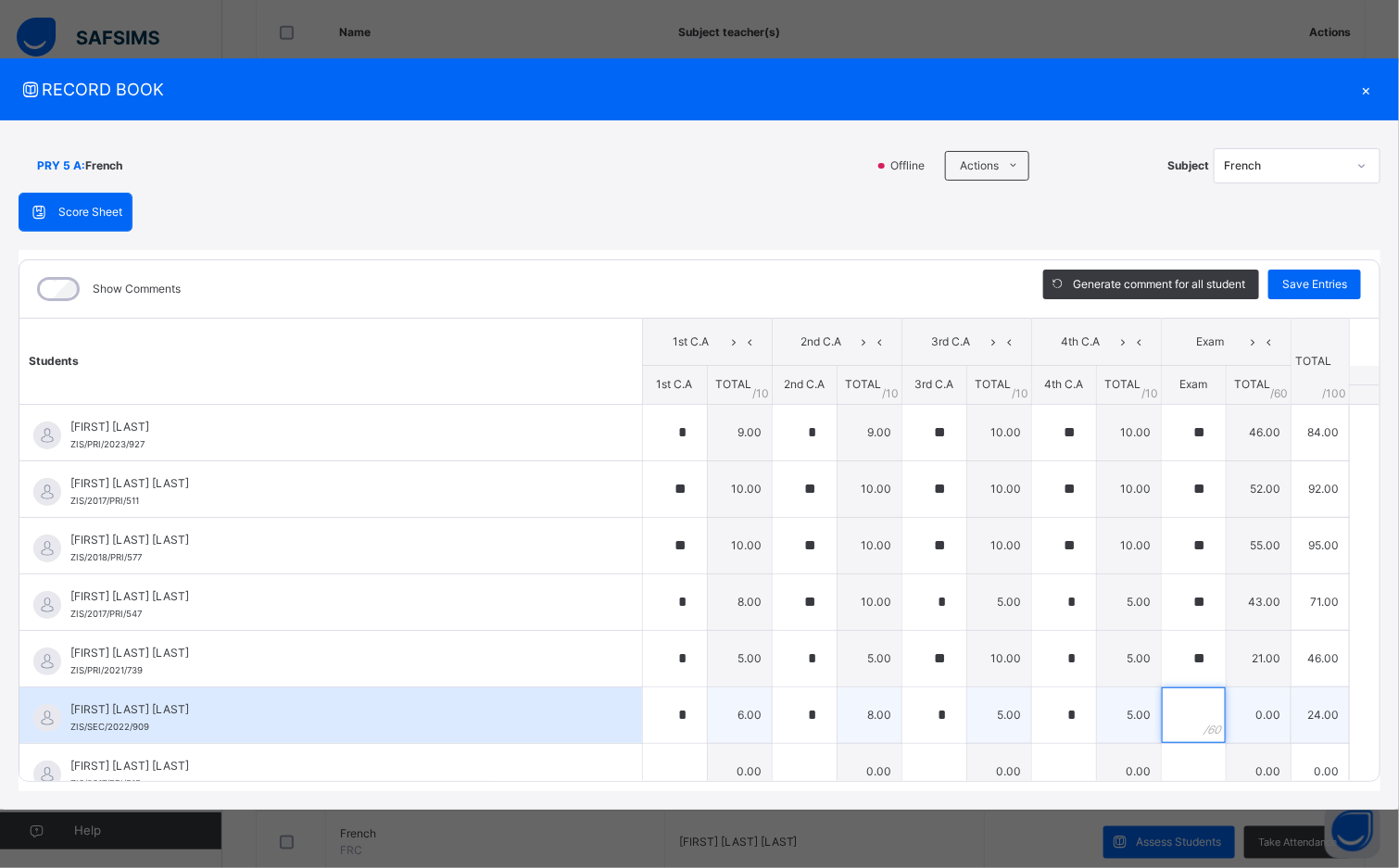 click at bounding box center [1193, 715] 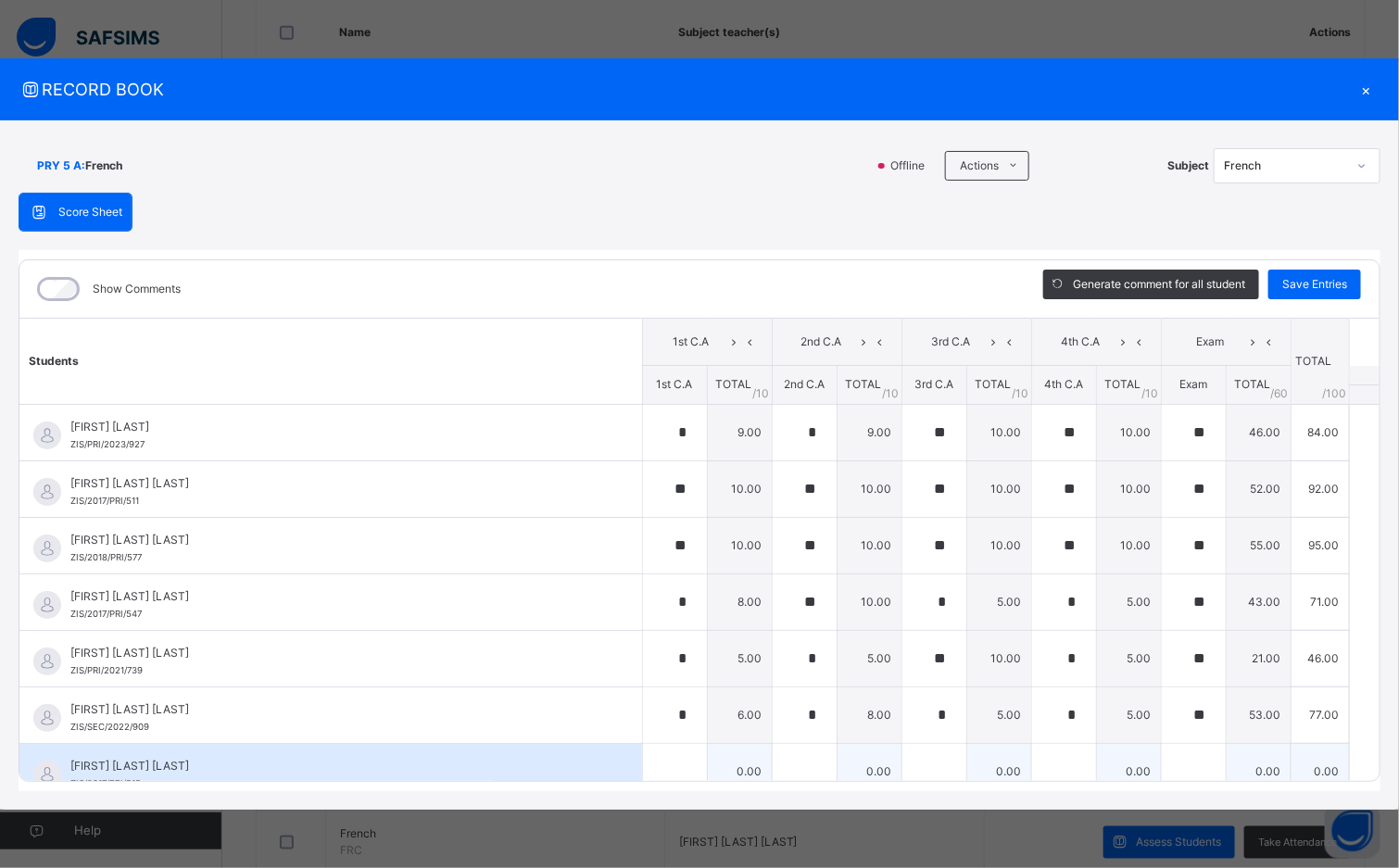 click on "[FIRST] [LAST] [LAST]" at bounding box center [335, 766] 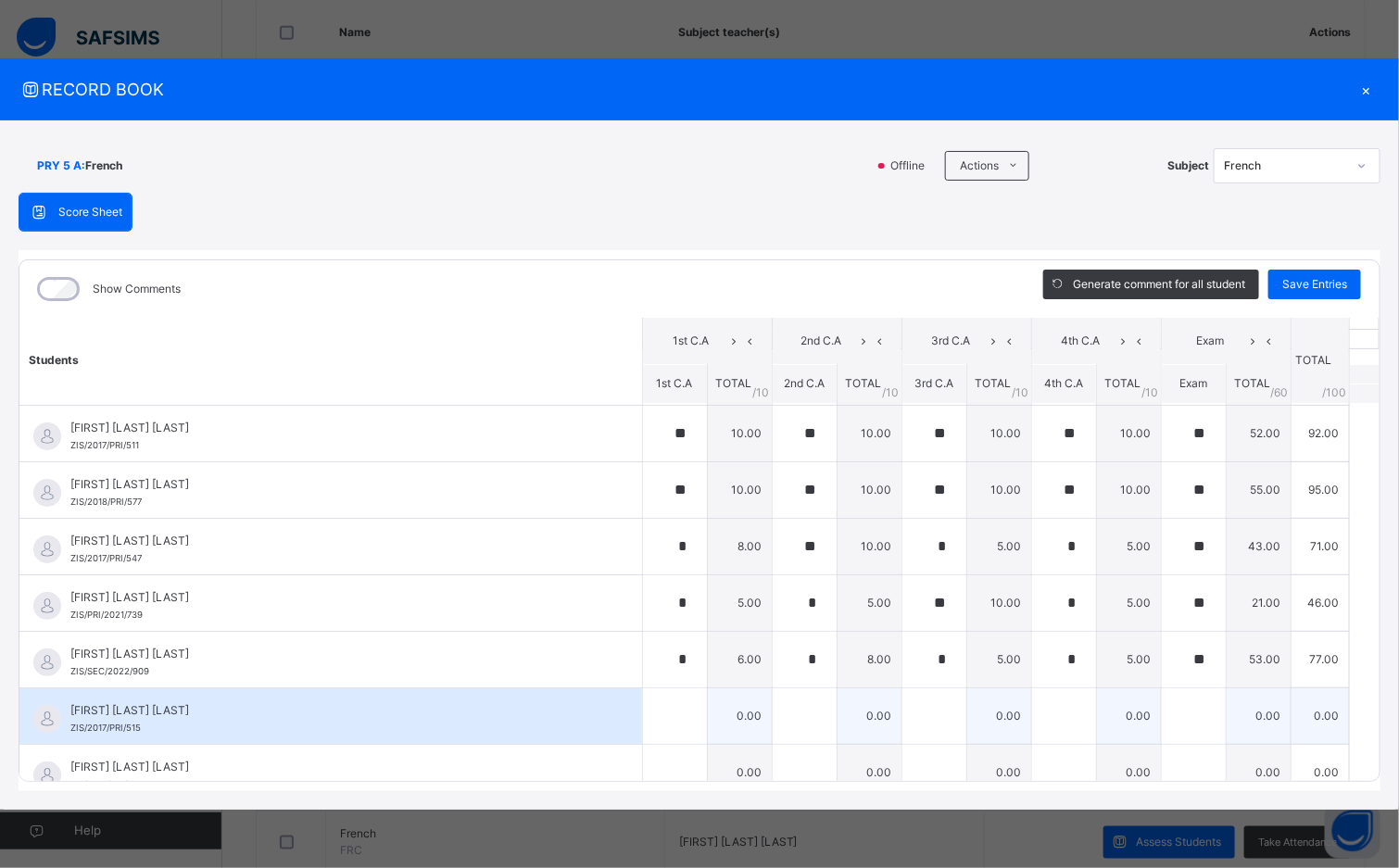scroll, scrollTop: 111, scrollLeft: 0, axis: vertical 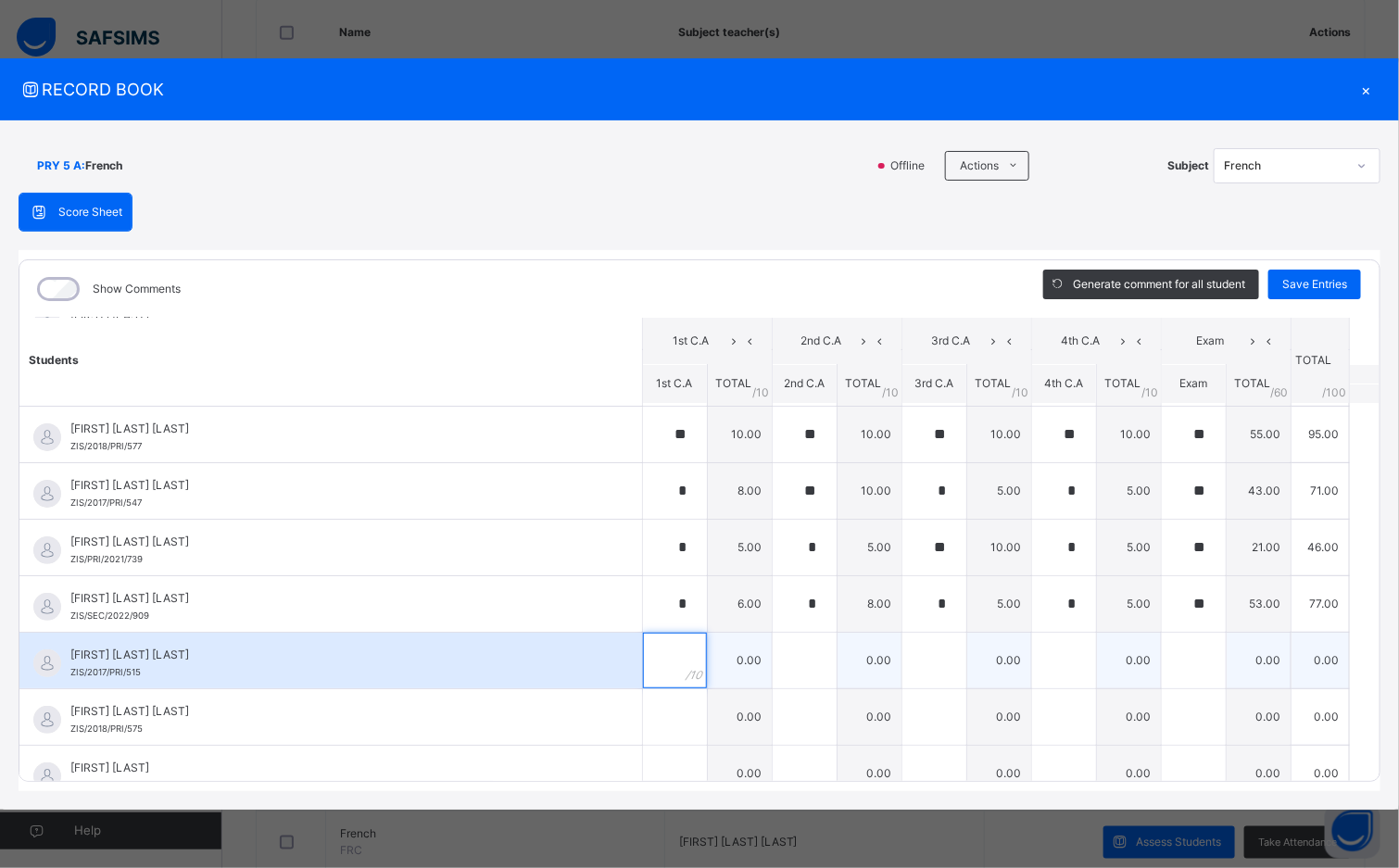 click at bounding box center (674, 660) 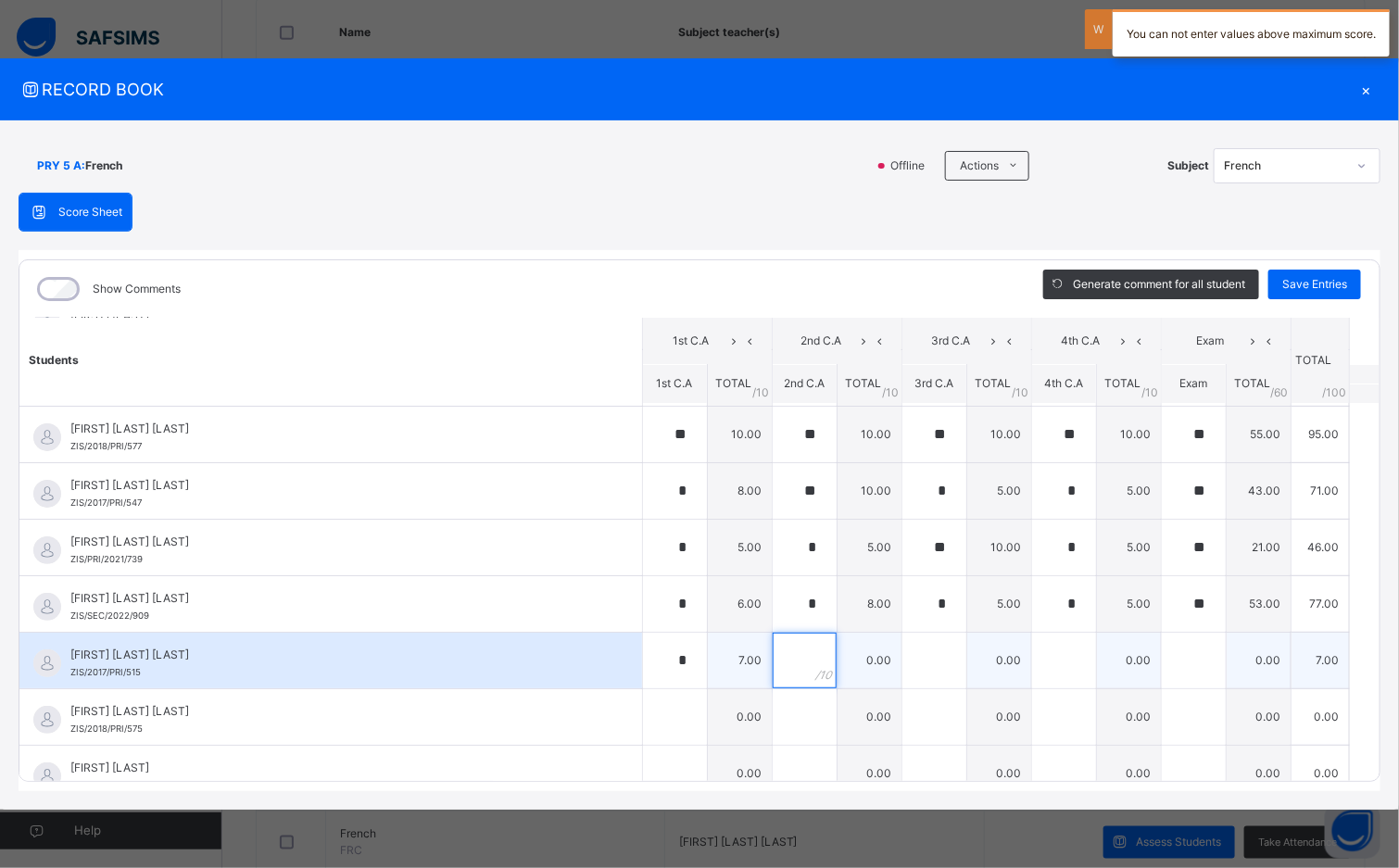 click at bounding box center (804, 660) 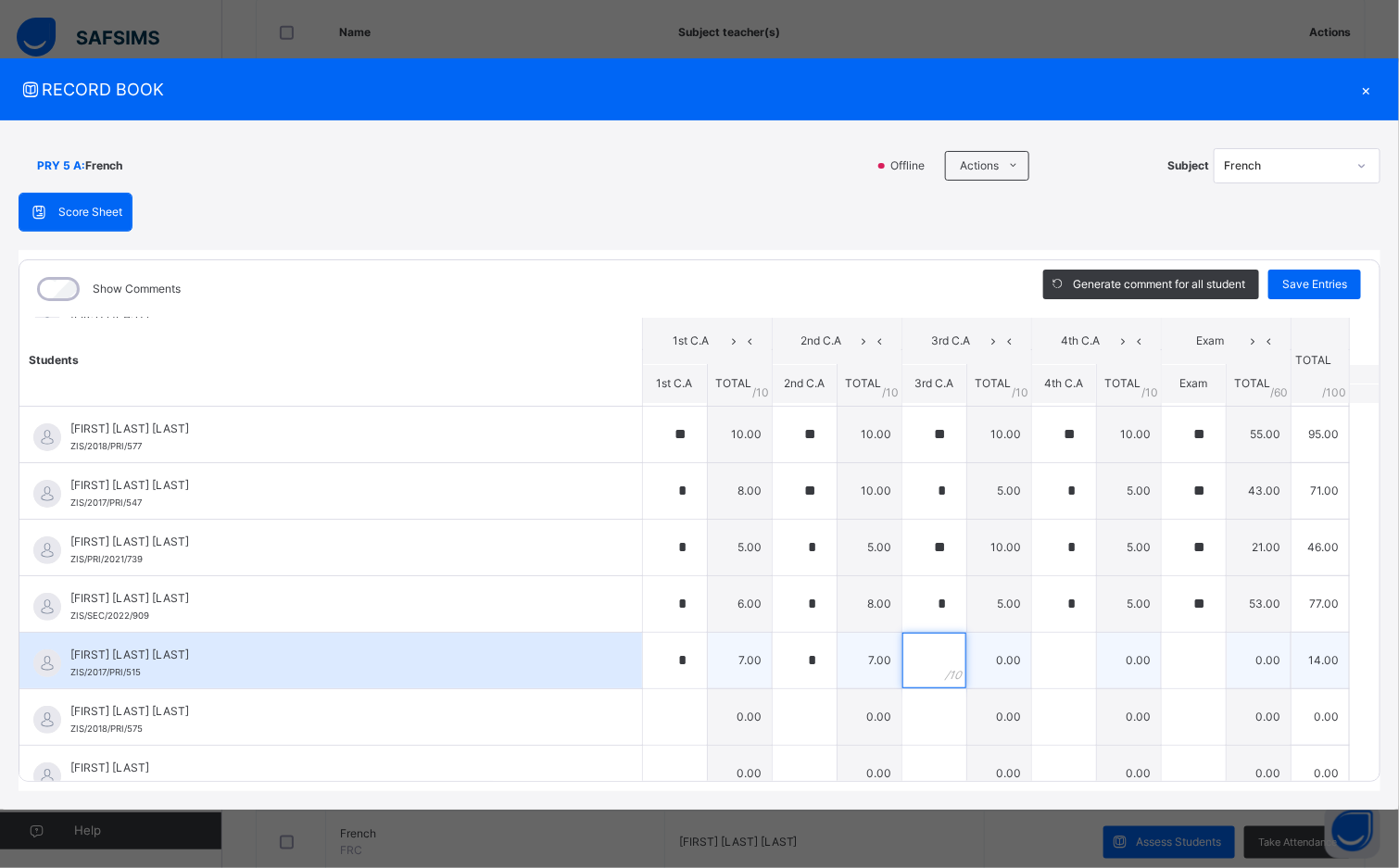 click at bounding box center [934, 660] 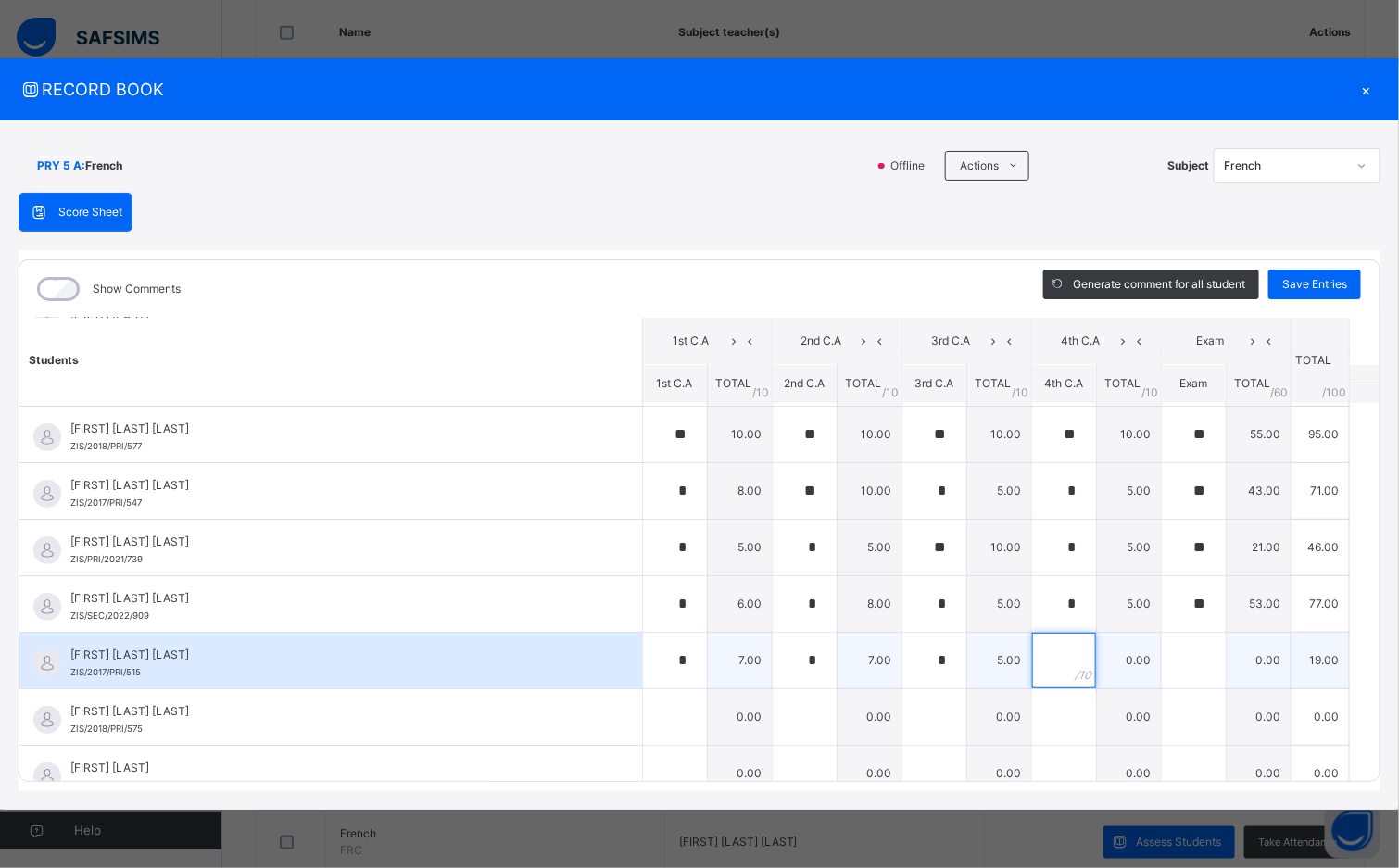 click at bounding box center [1064, 660] 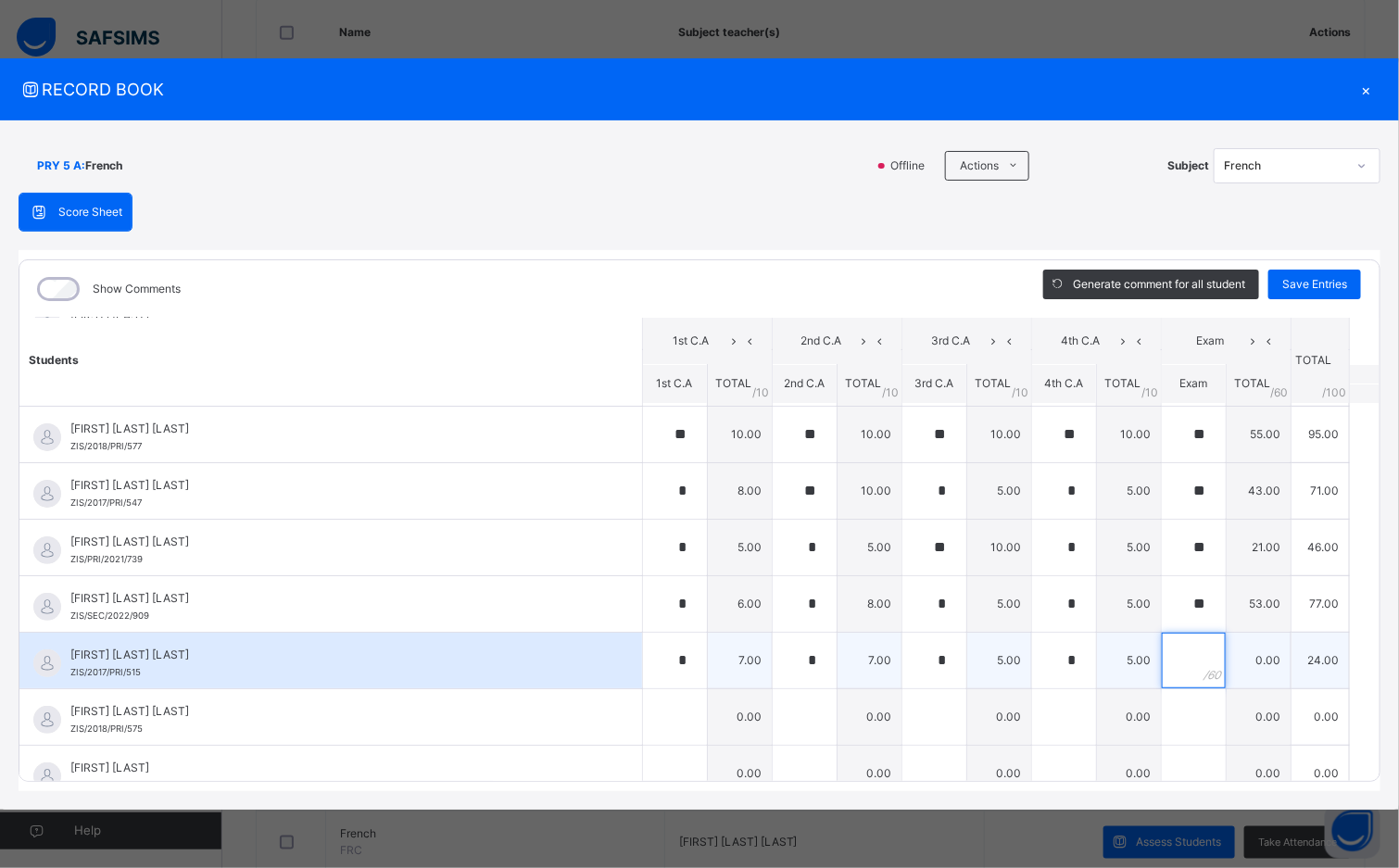 click at bounding box center (1193, 660) 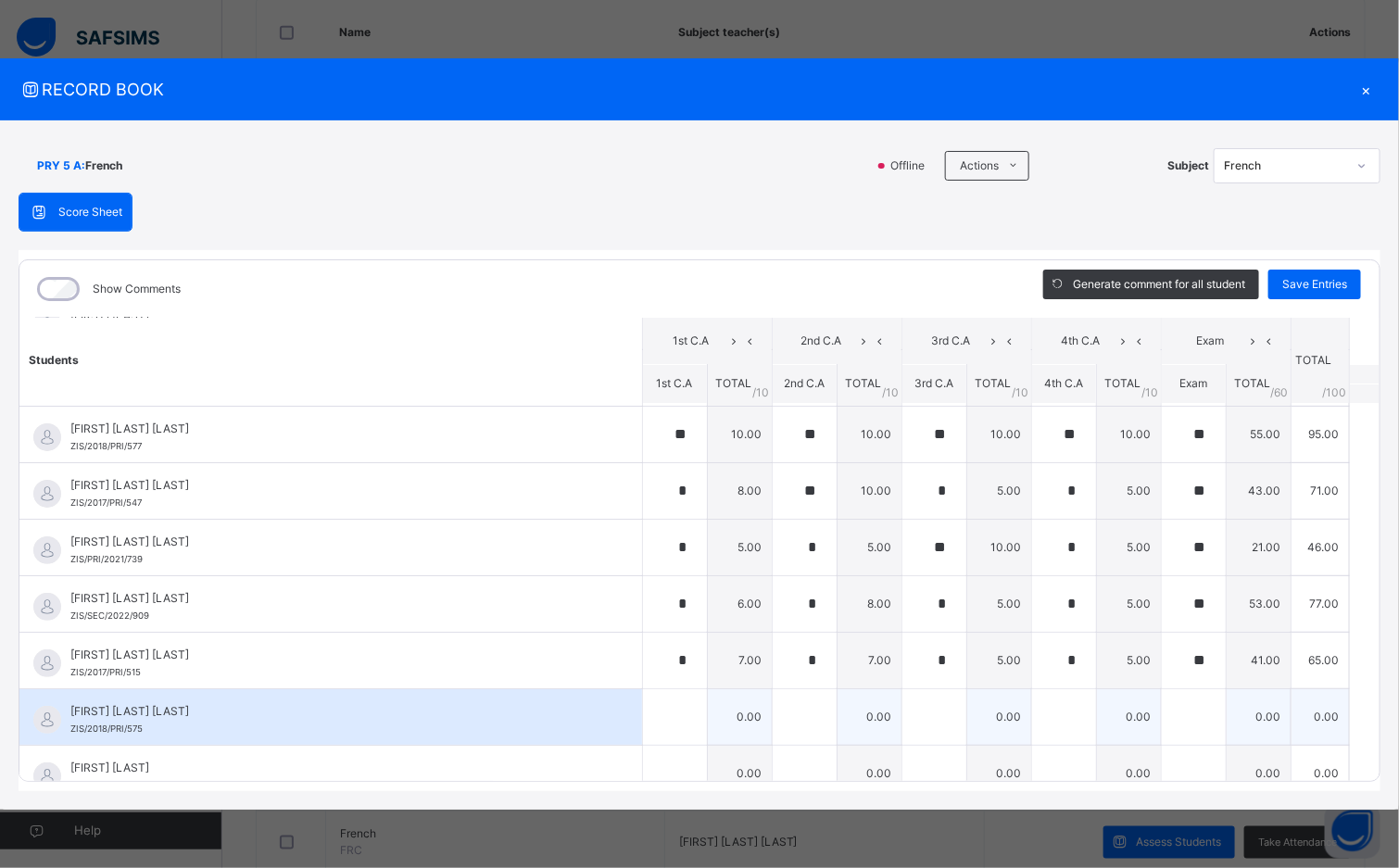 click on "[FIRST] [LAST] [LAST] [ID]" at bounding box center (331, 717) 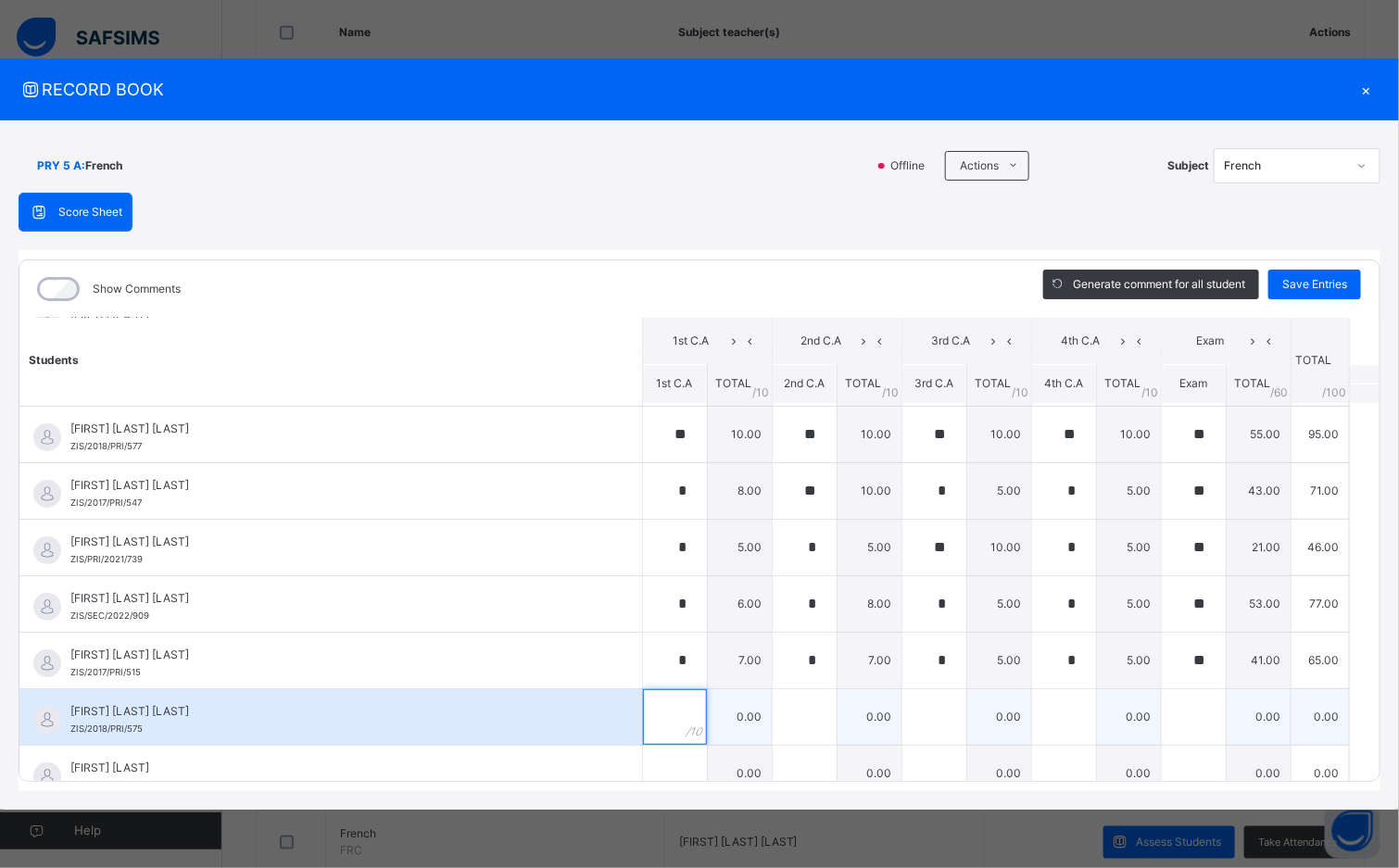 click at bounding box center (674, 717) 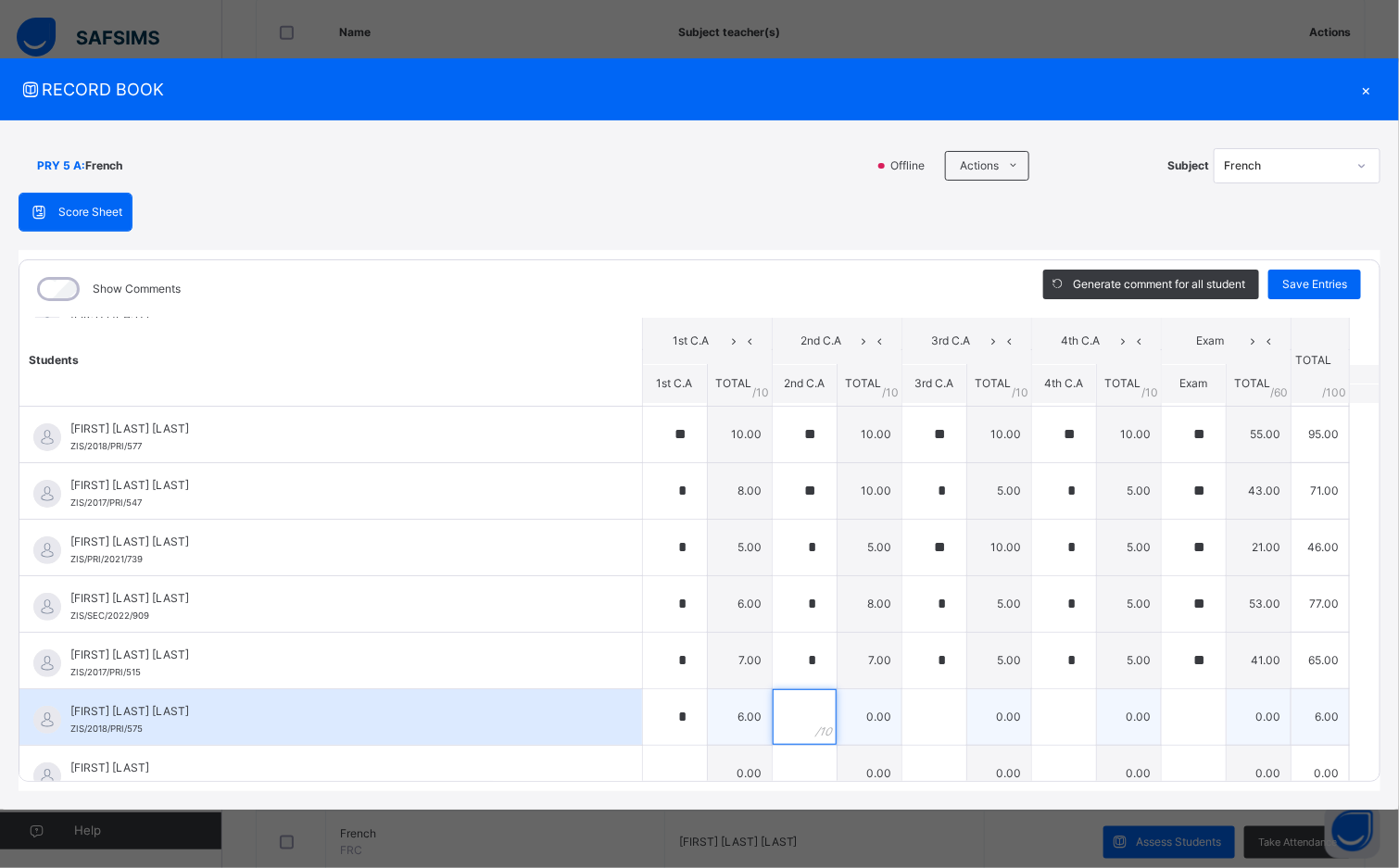 click at bounding box center (804, 717) 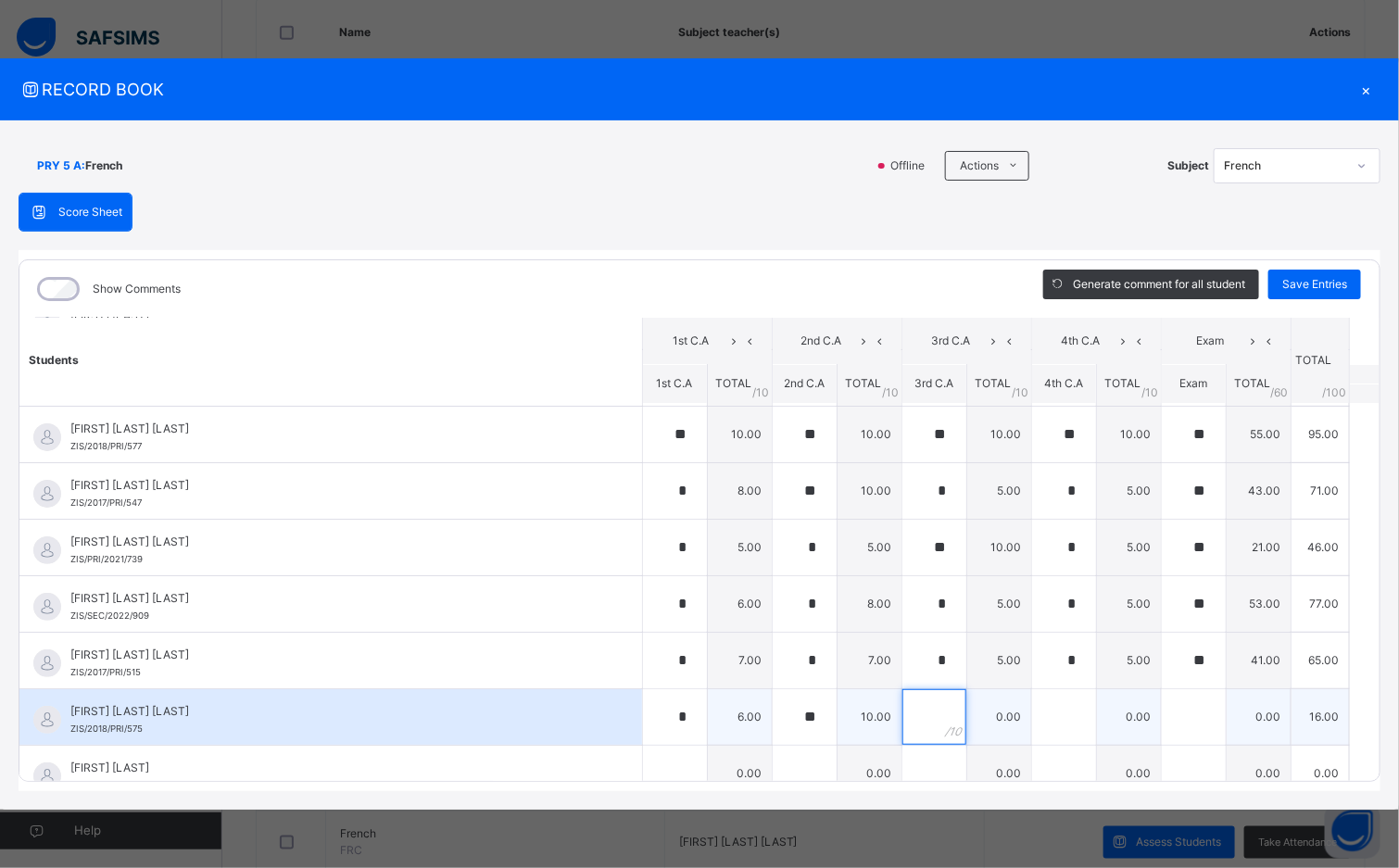 click at bounding box center [934, 717] 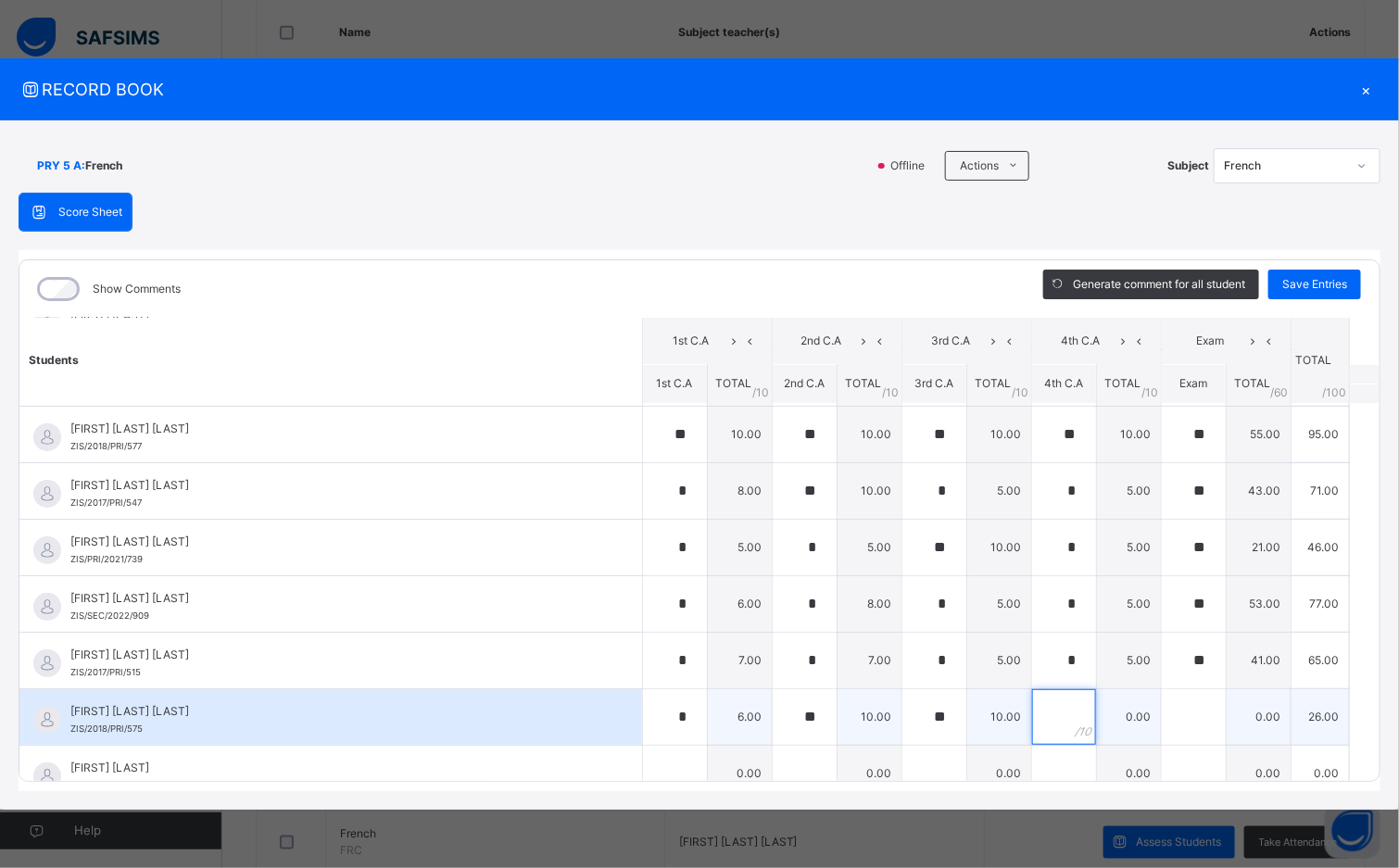 click at bounding box center (1064, 717) 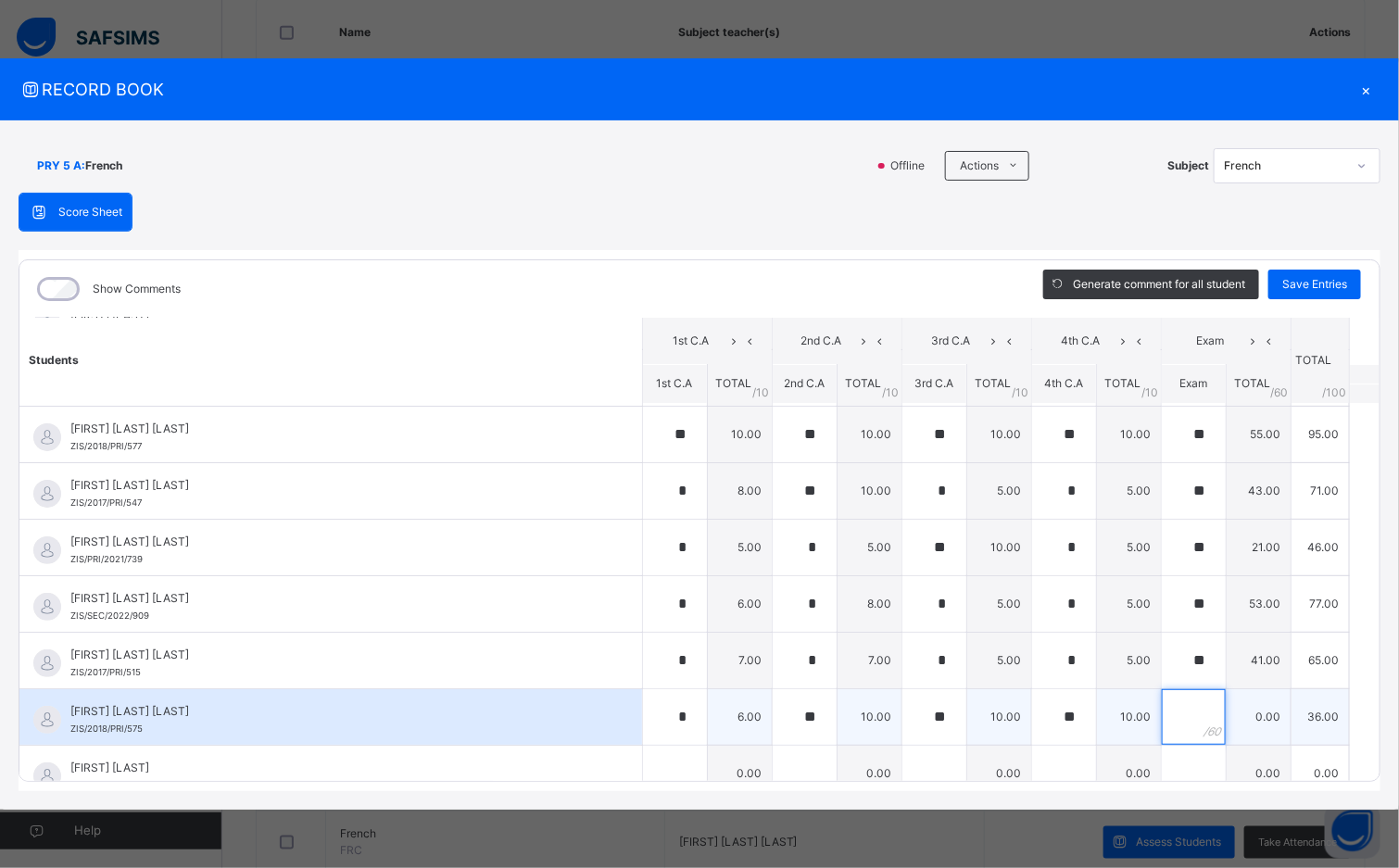 click at bounding box center [1193, 717] 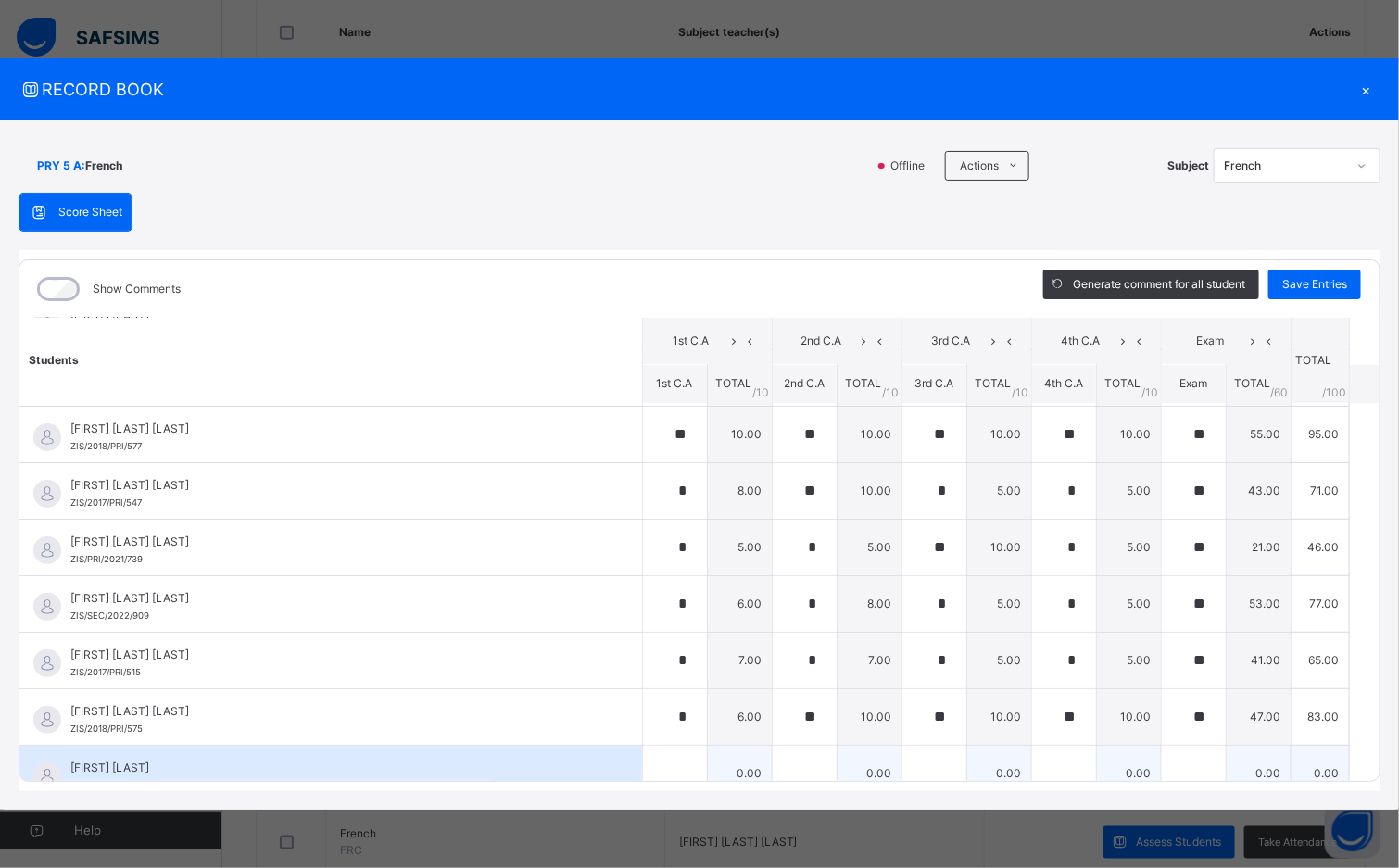 click on "[FIRST]  [LAST] [ID]" at bounding box center [331, 774] 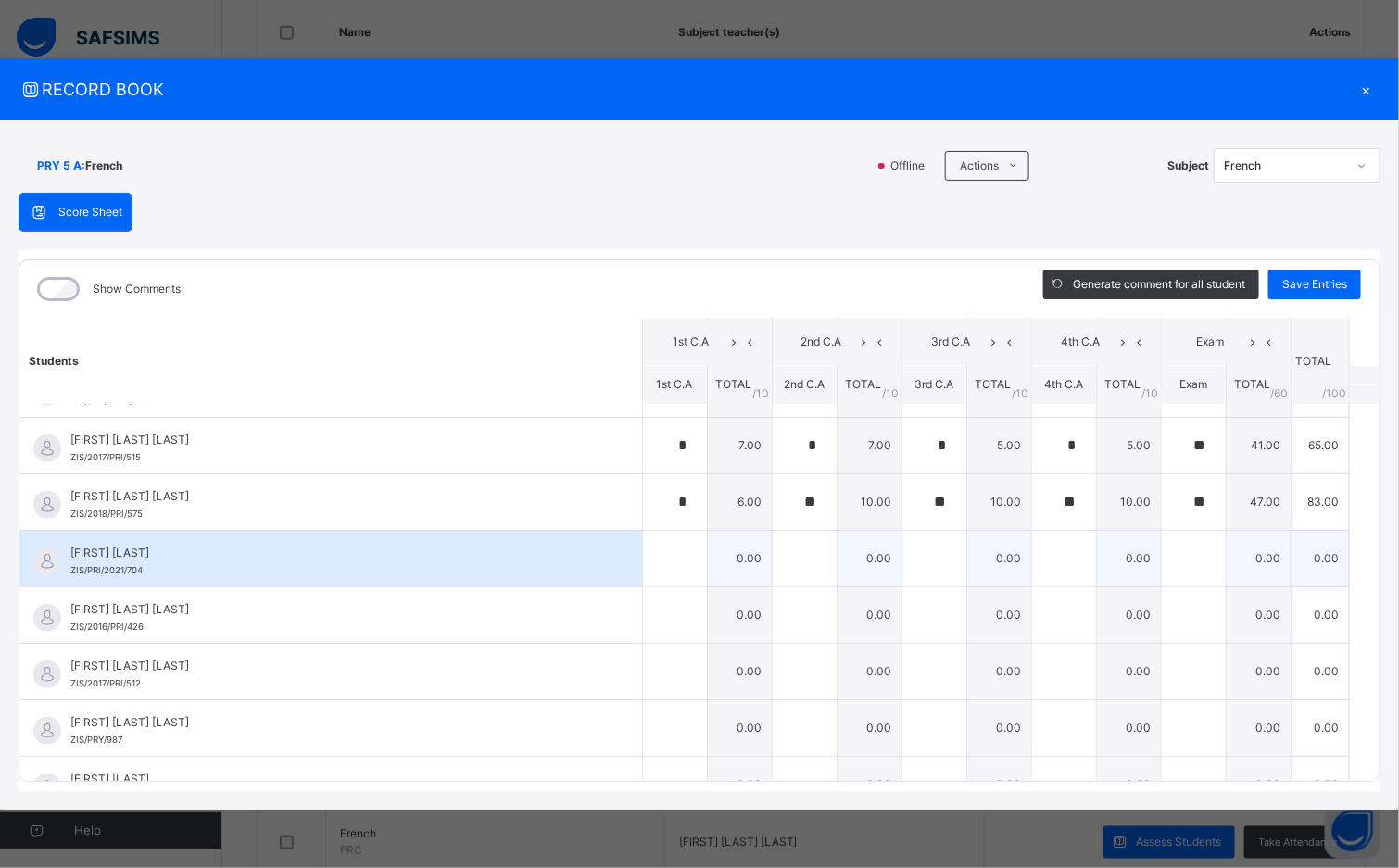 scroll, scrollTop: 333, scrollLeft: 0, axis: vertical 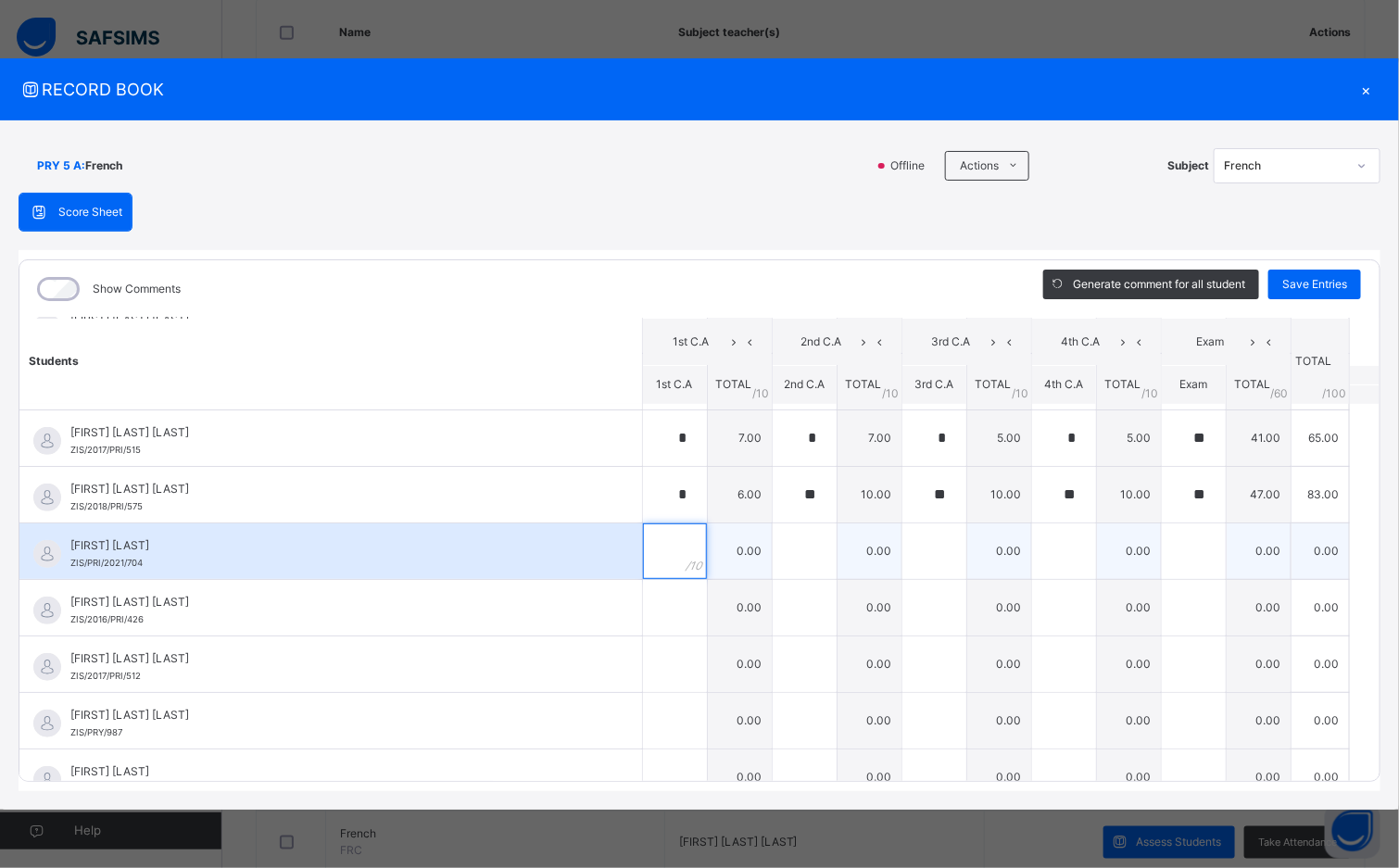 click at bounding box center (674, 551) 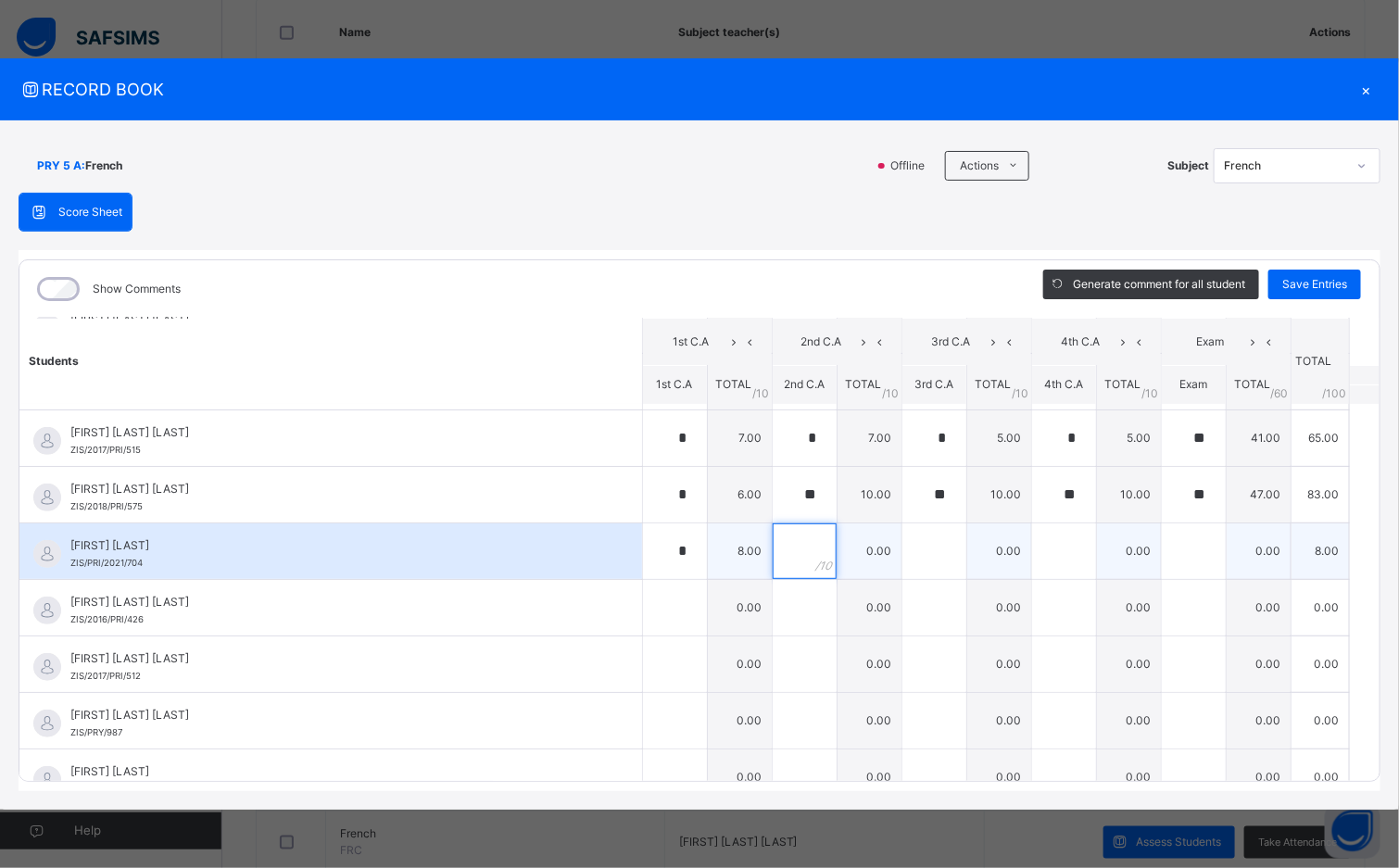 click at bounding box center [804, 551] 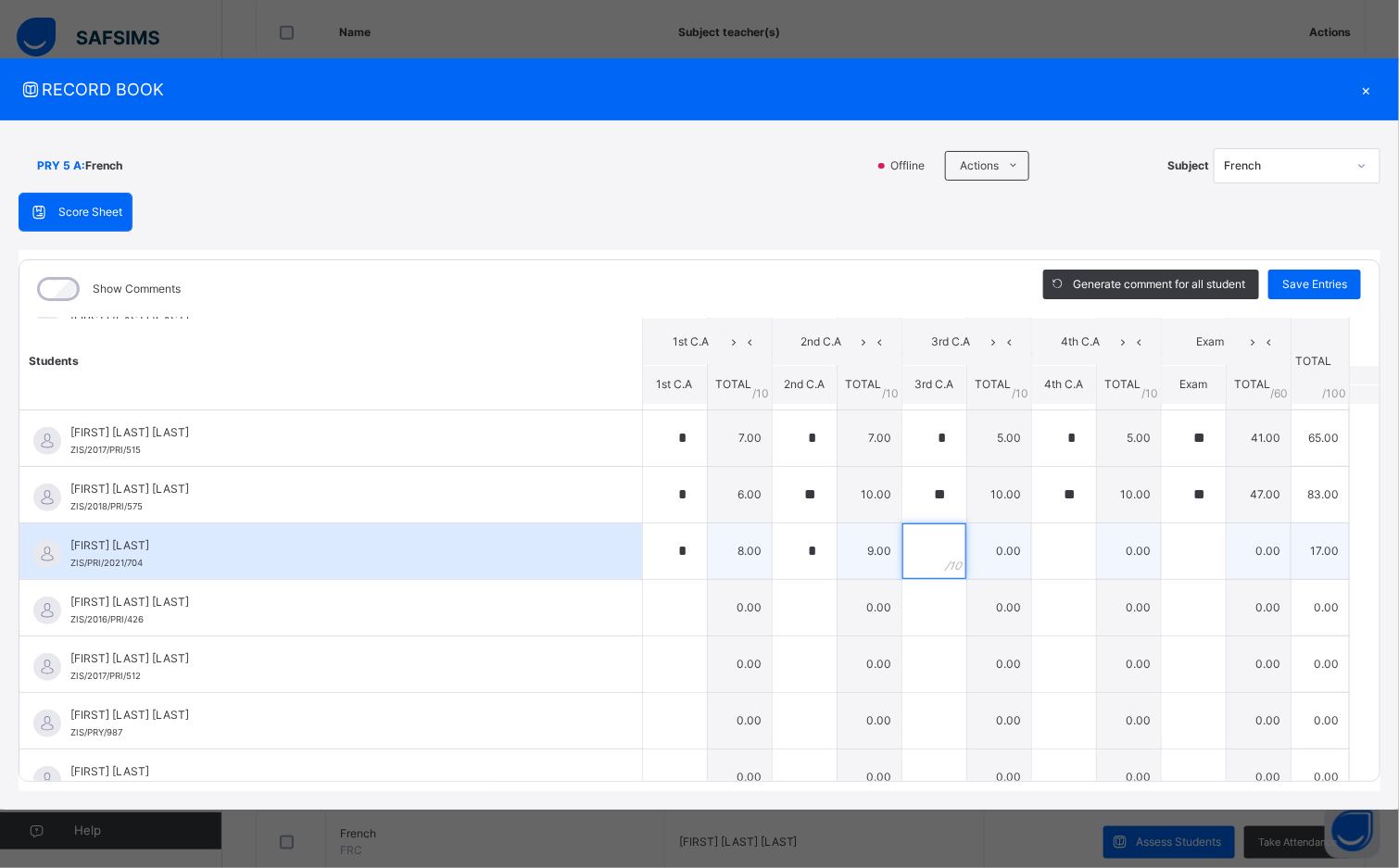 click at bounding box center [934, 551] 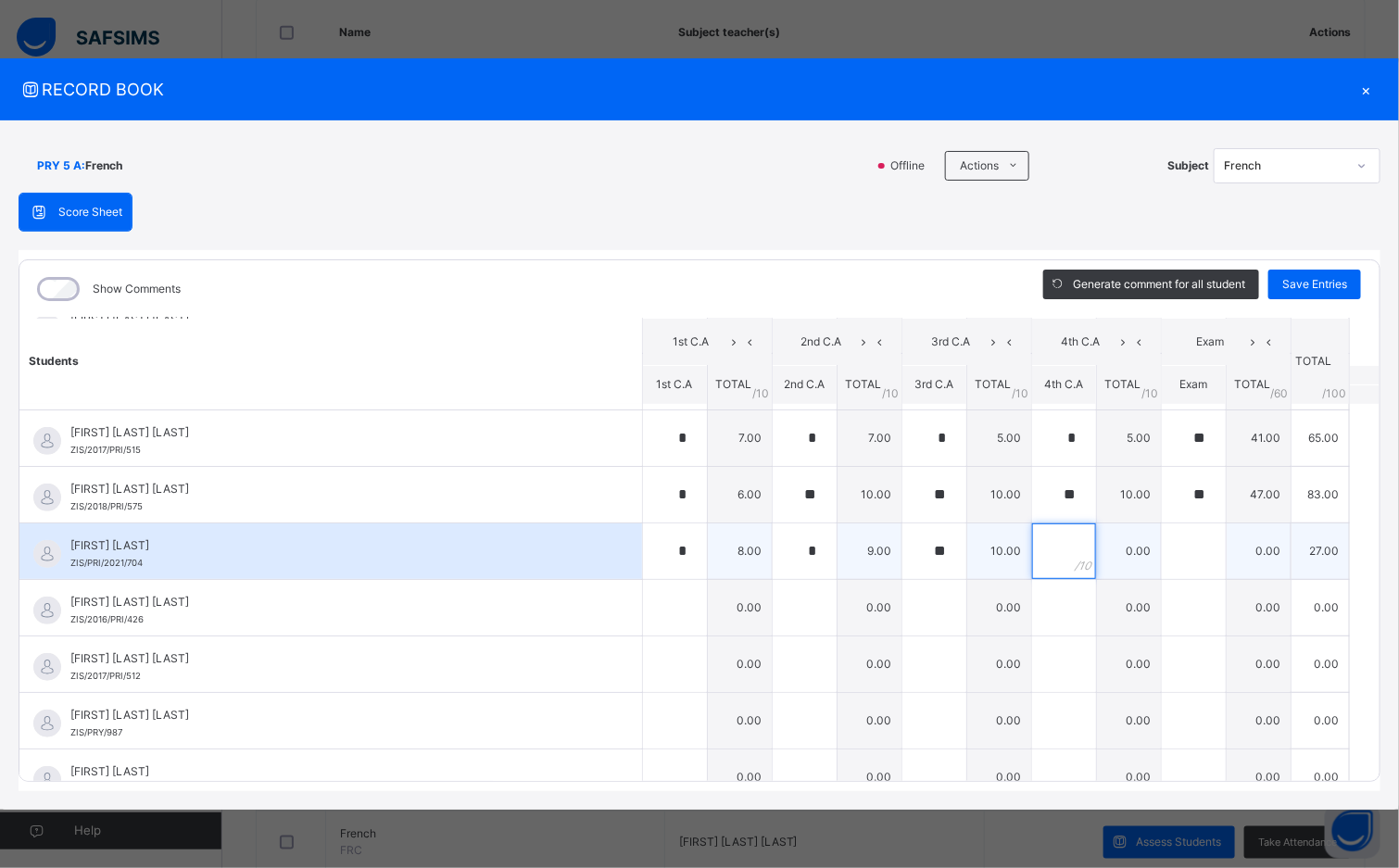 click at bounding box center (1064, 551) 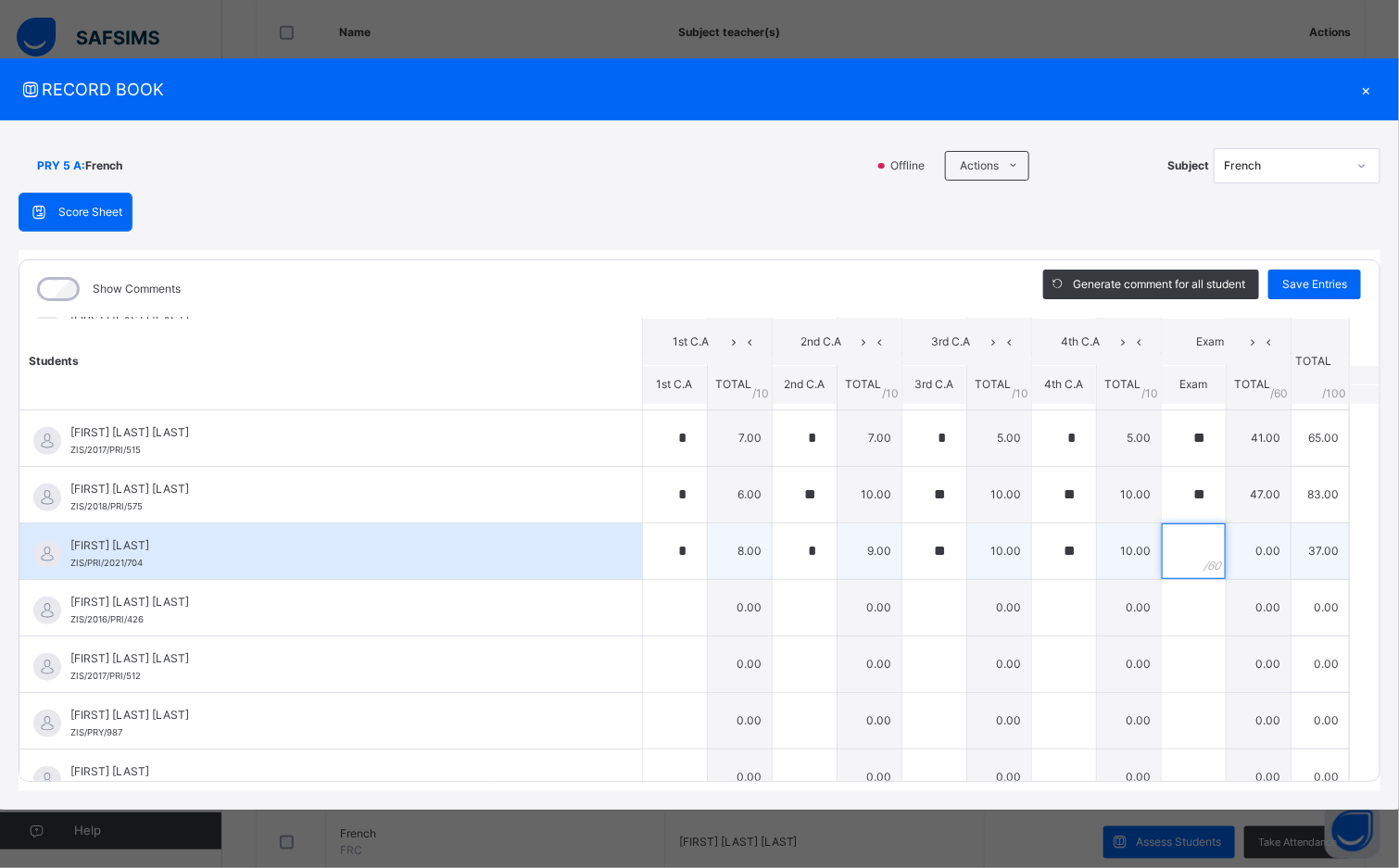 click at bounding box center [1193, 551] 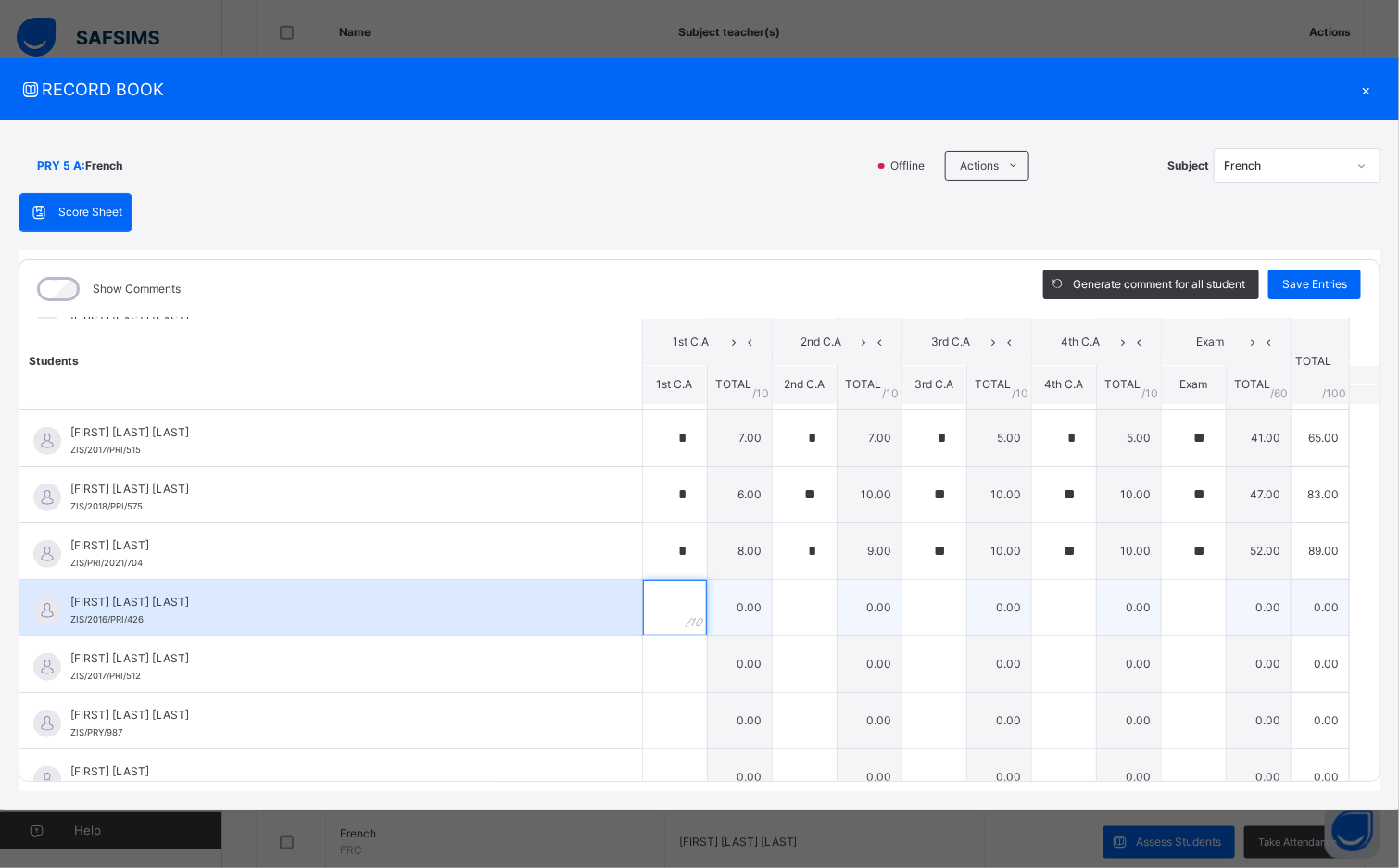 click at bounding box center [674, 608] 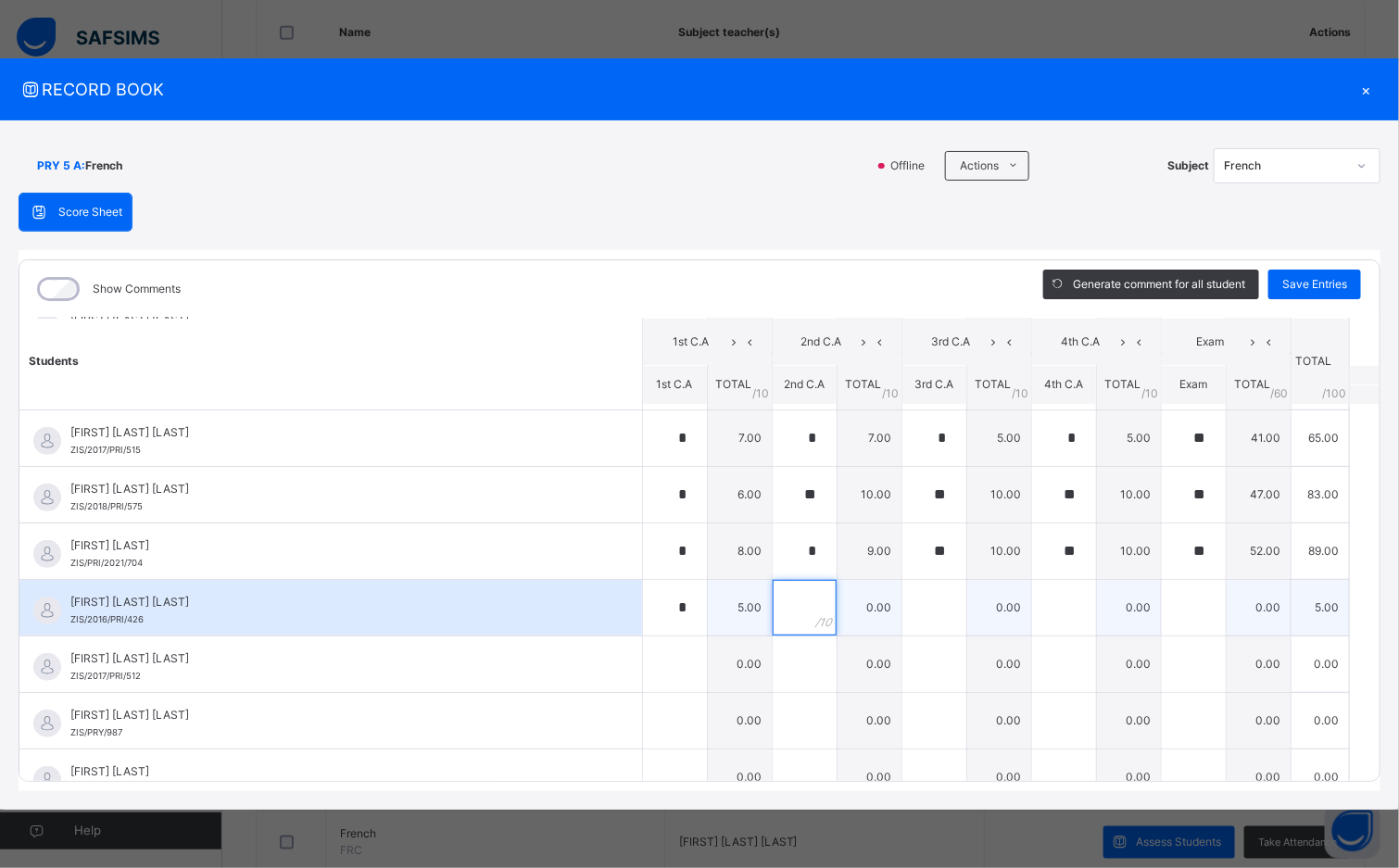click at bounding box center (804, 608) 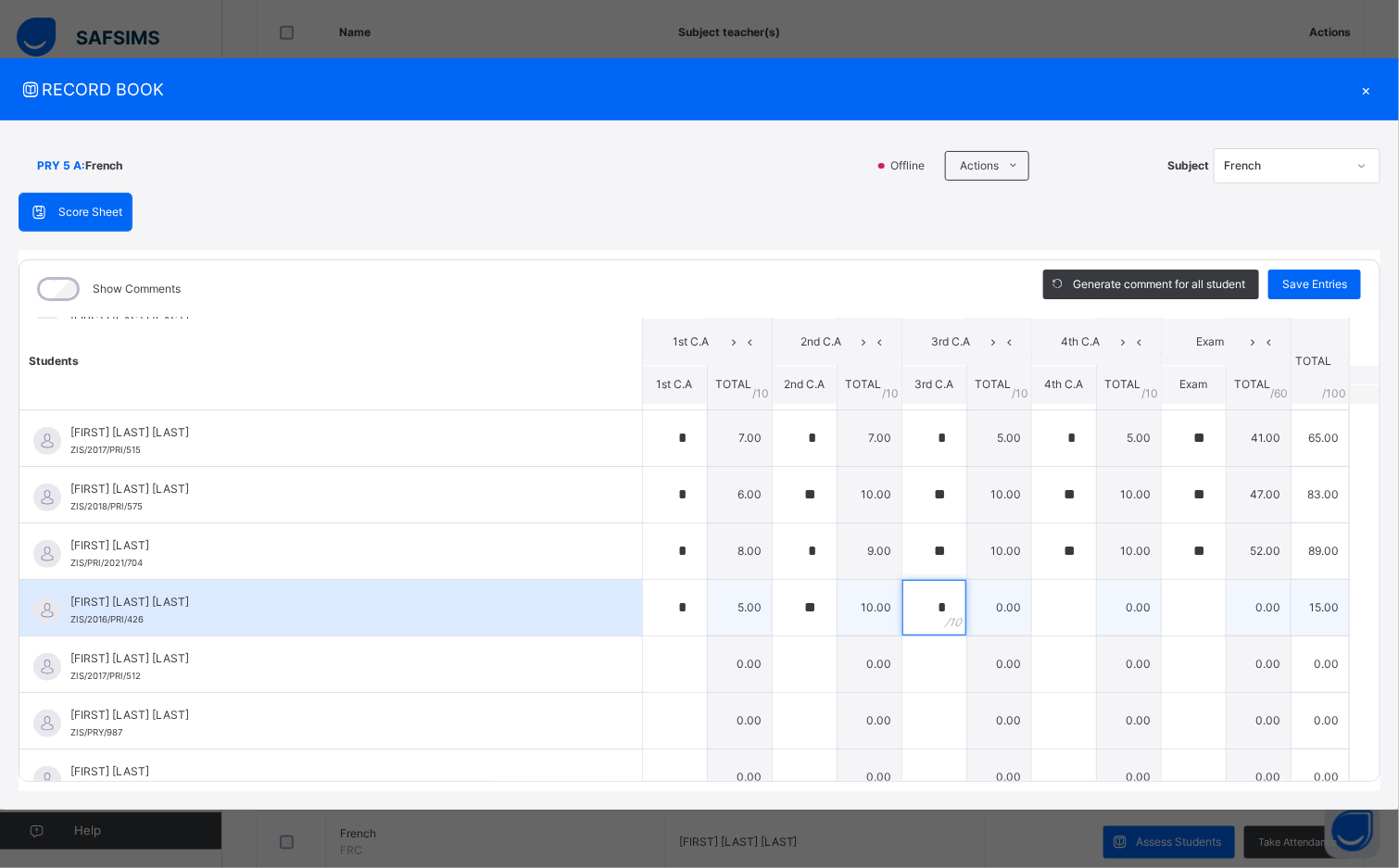 click on "*" at bounding box center [934, 608] 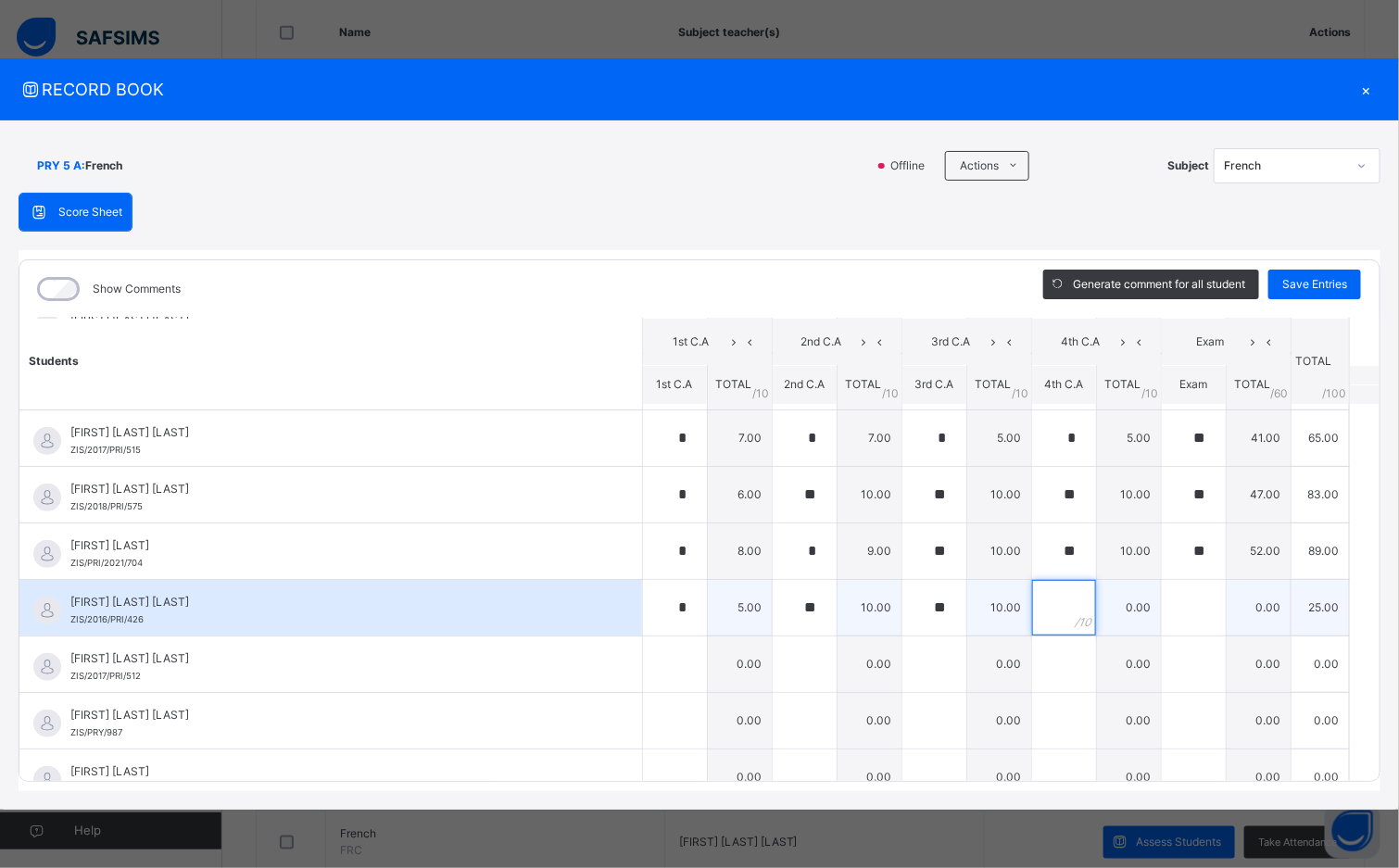 click at bounding box center [1064, 608] 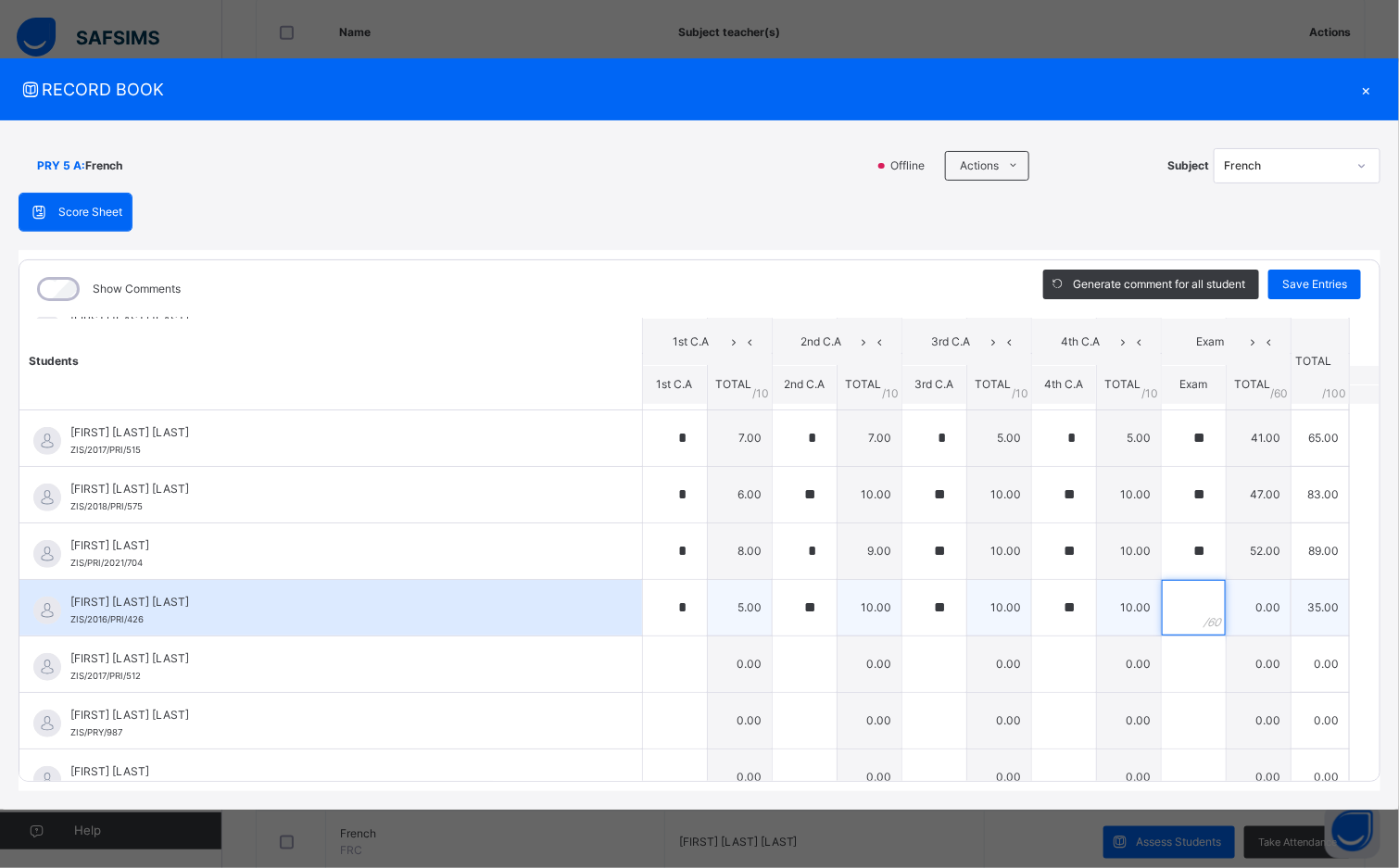 click at bounding box center (1193, 608) 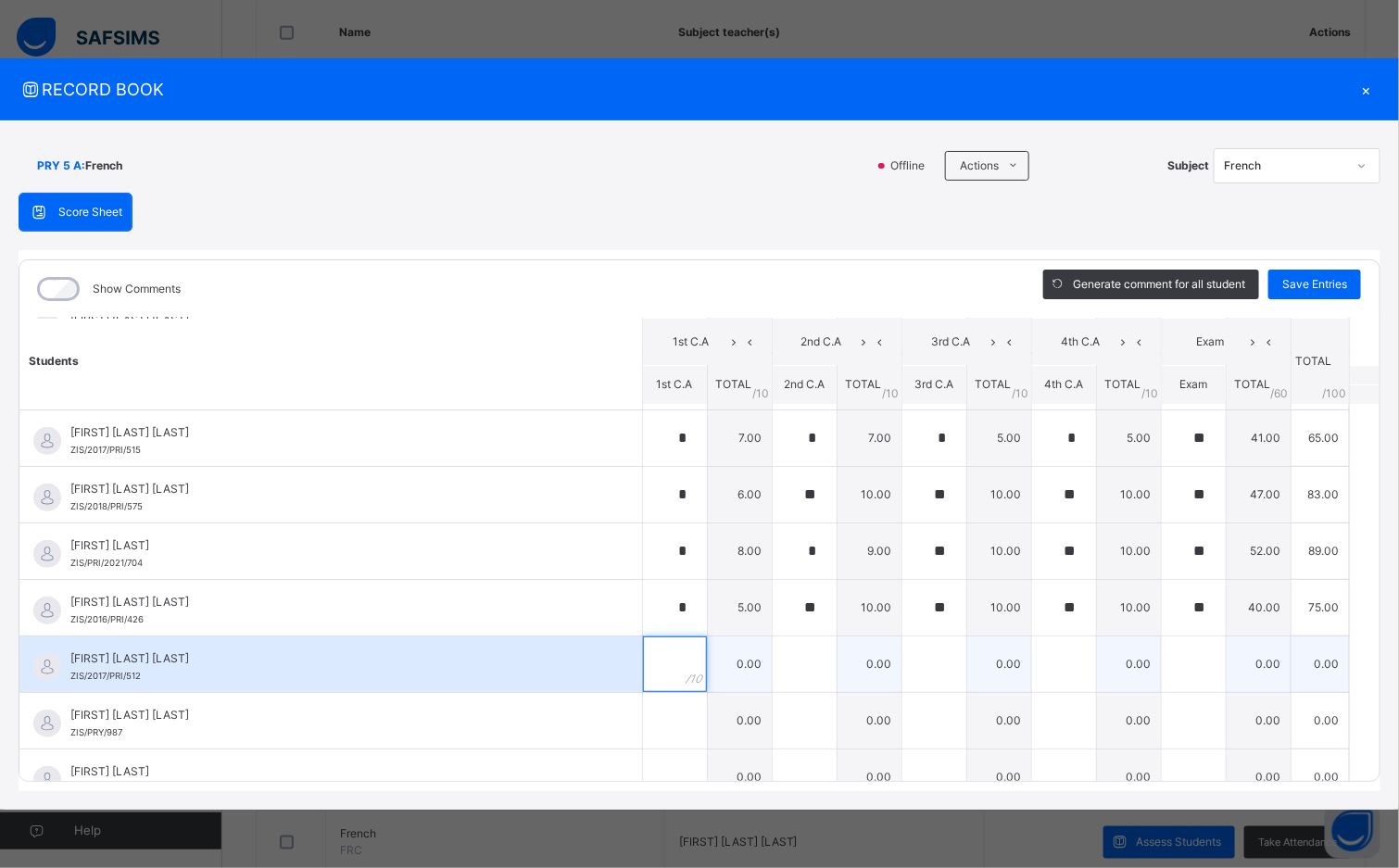 click at bounding box center [674, 664] 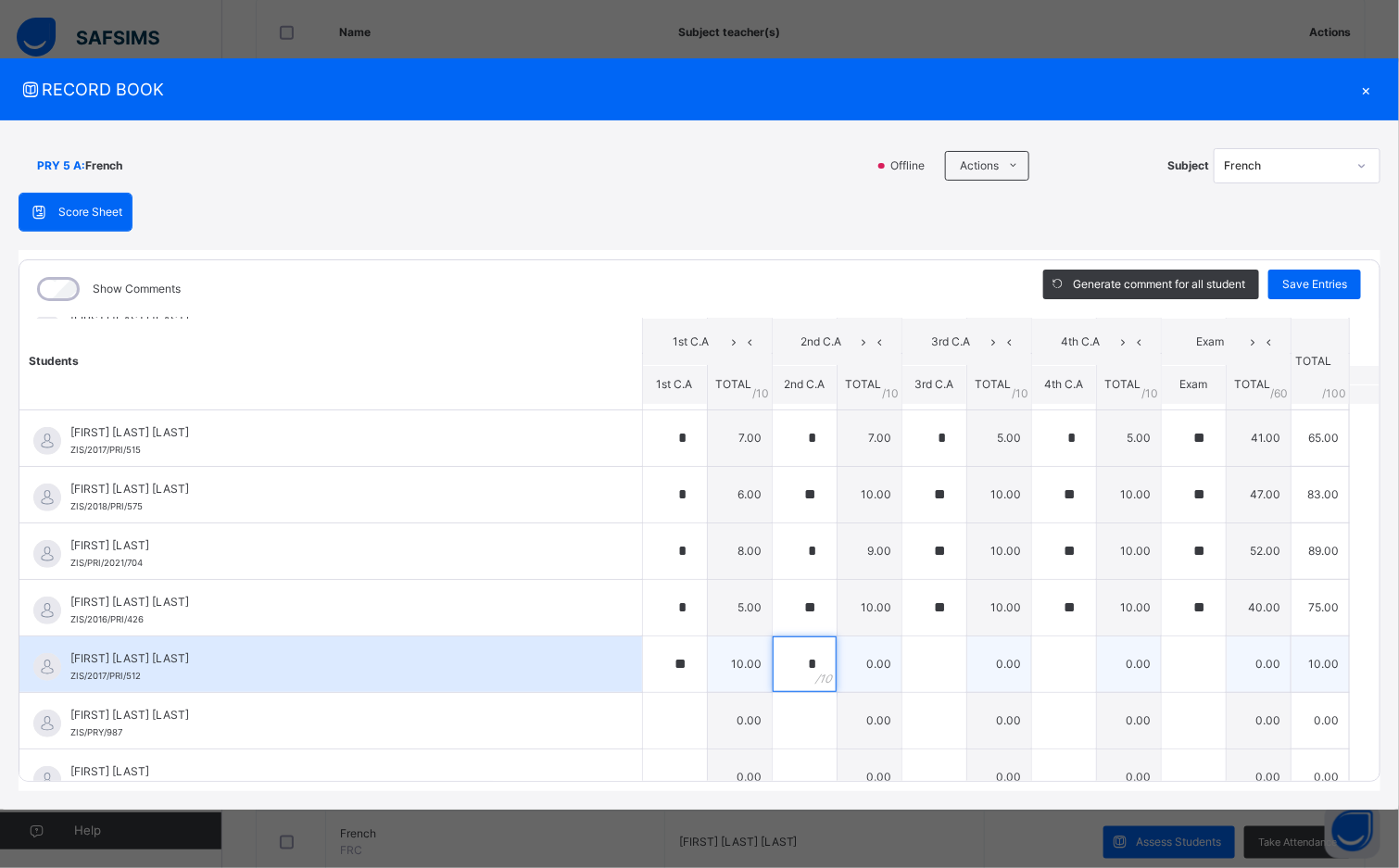 click on "*" at bounding box center [804, 664] 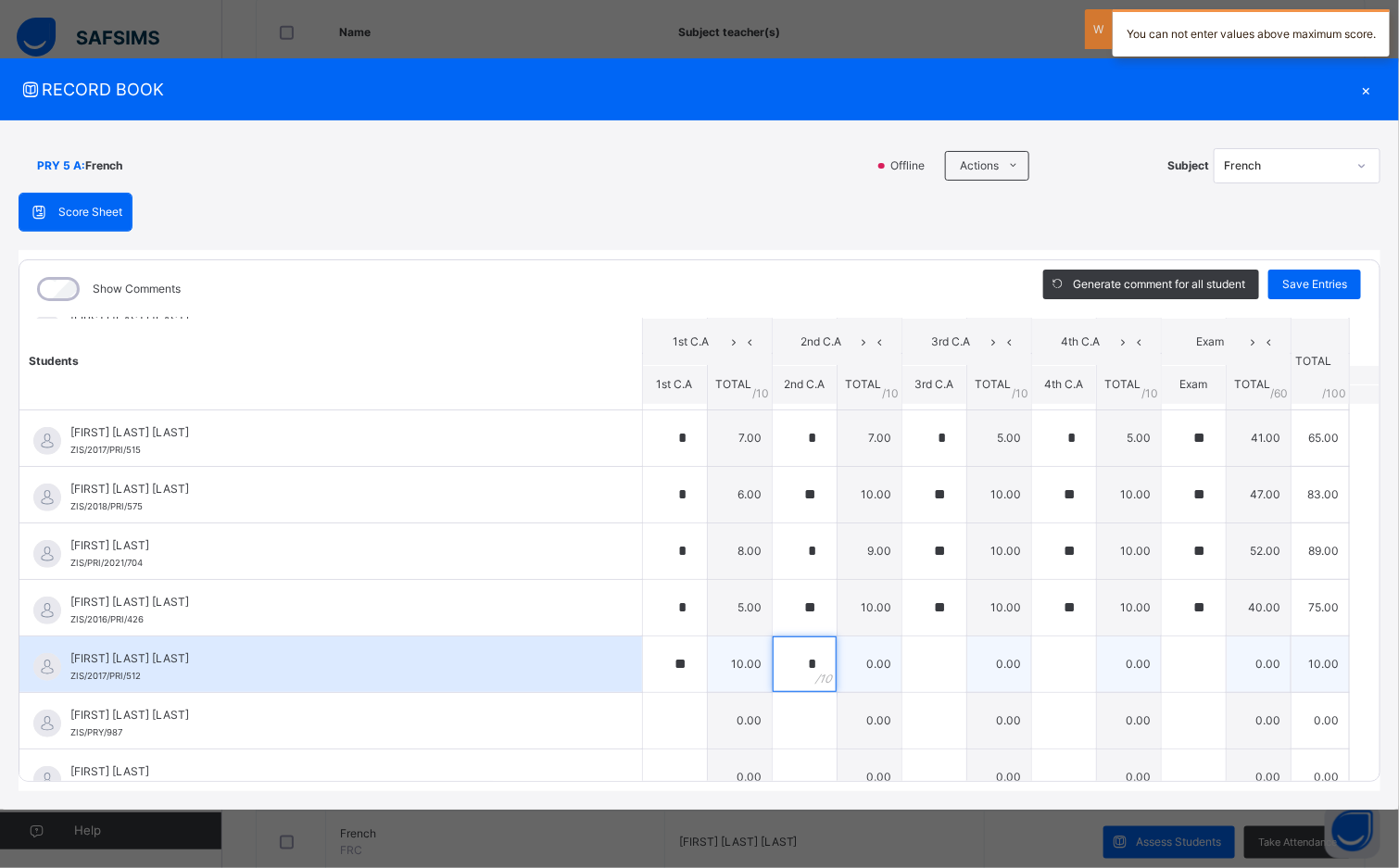 click on "*" at bounding box center [804, 664] 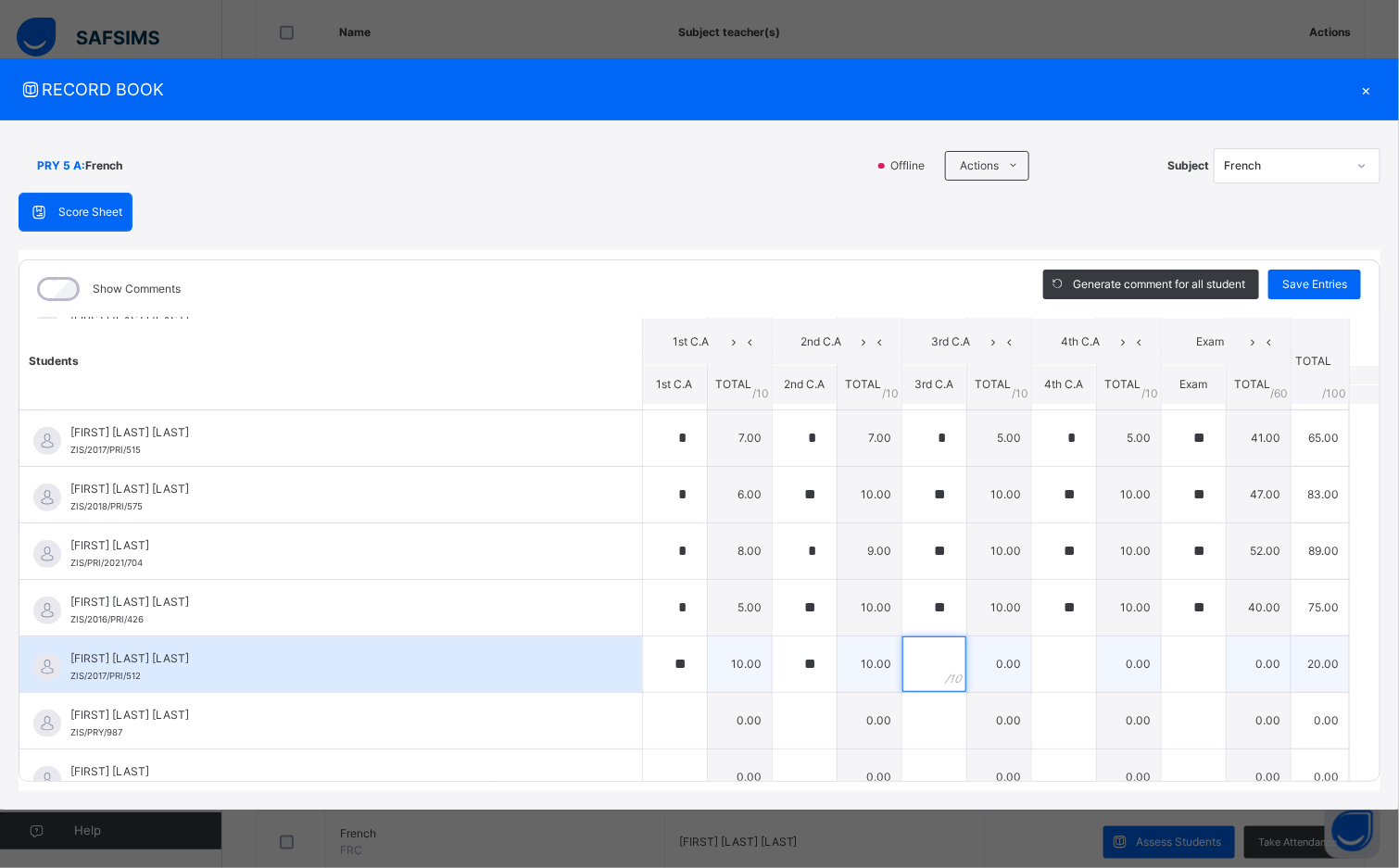 click at bounding box center [934, 664] 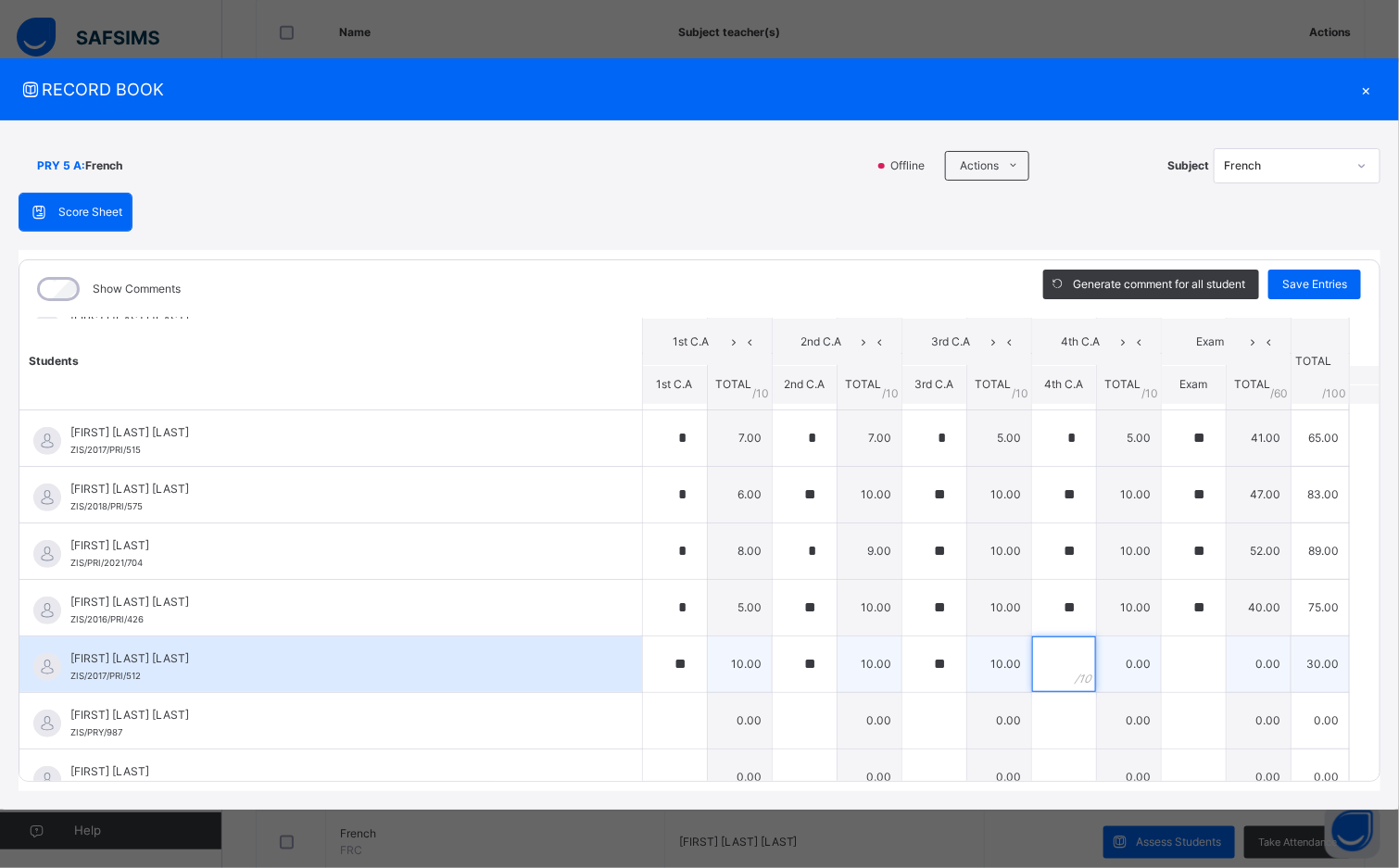 click at bounding box center (1064, 664) 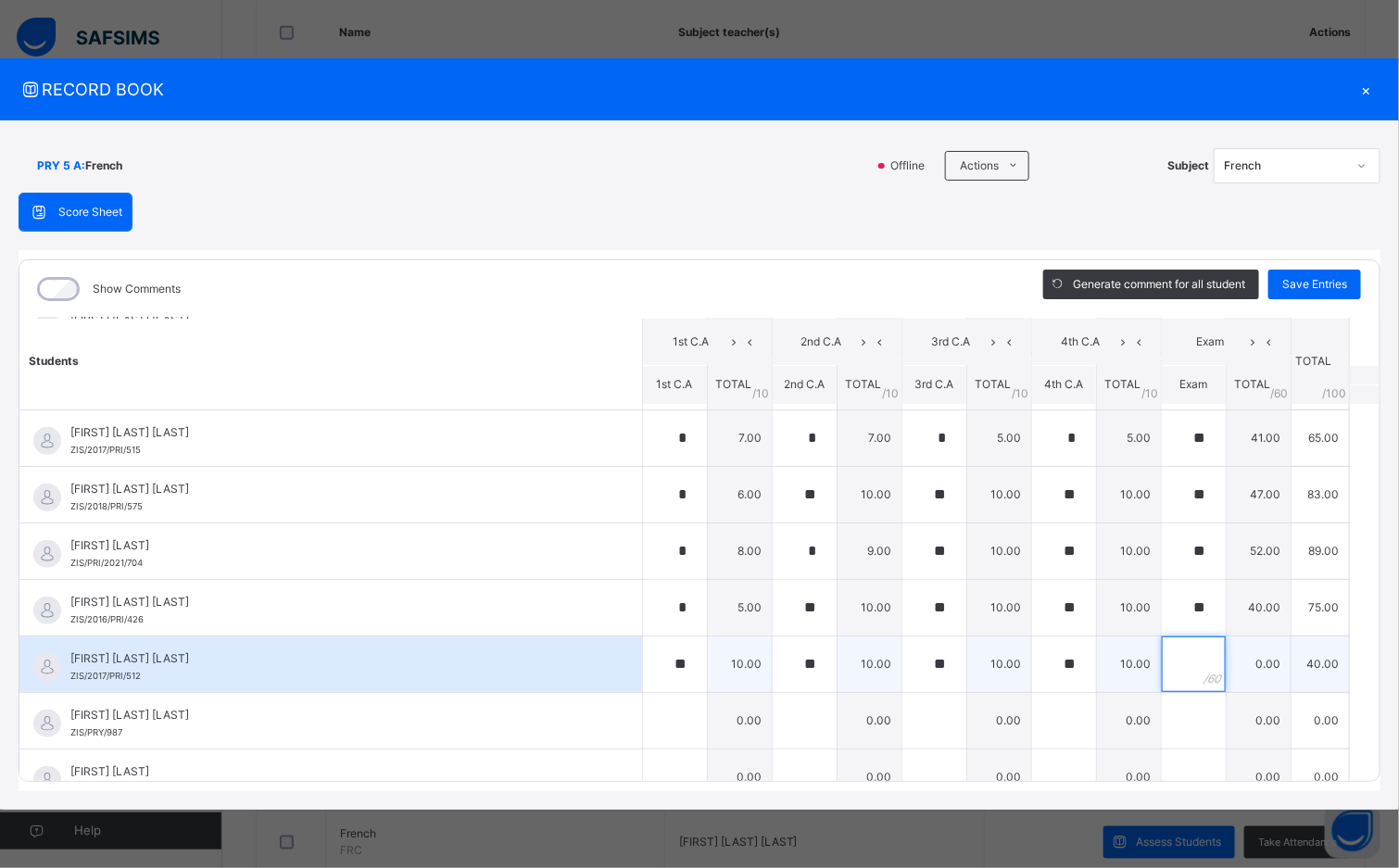 click at bounding box center (1193, 664) 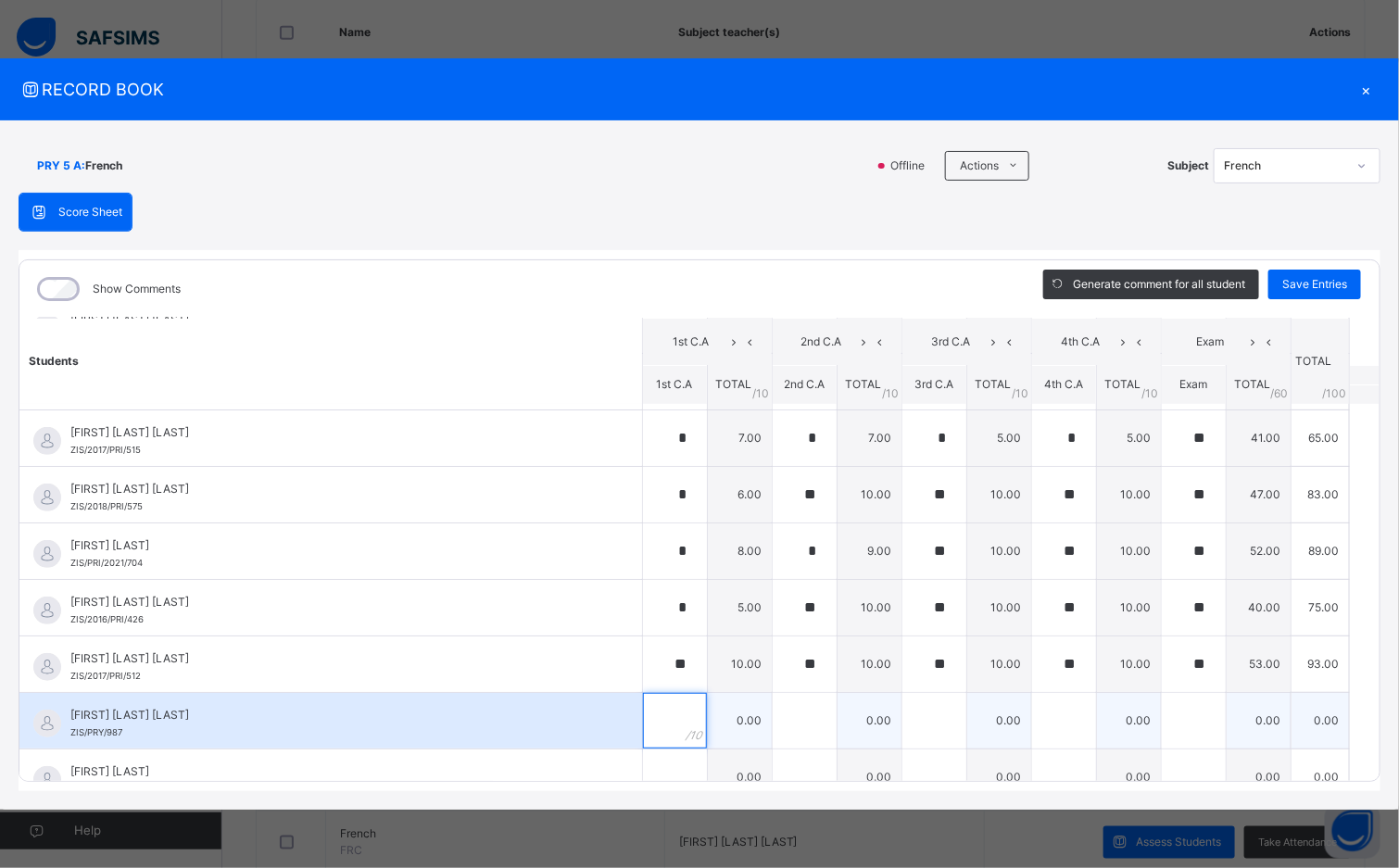click at bounding box center (674, 721) 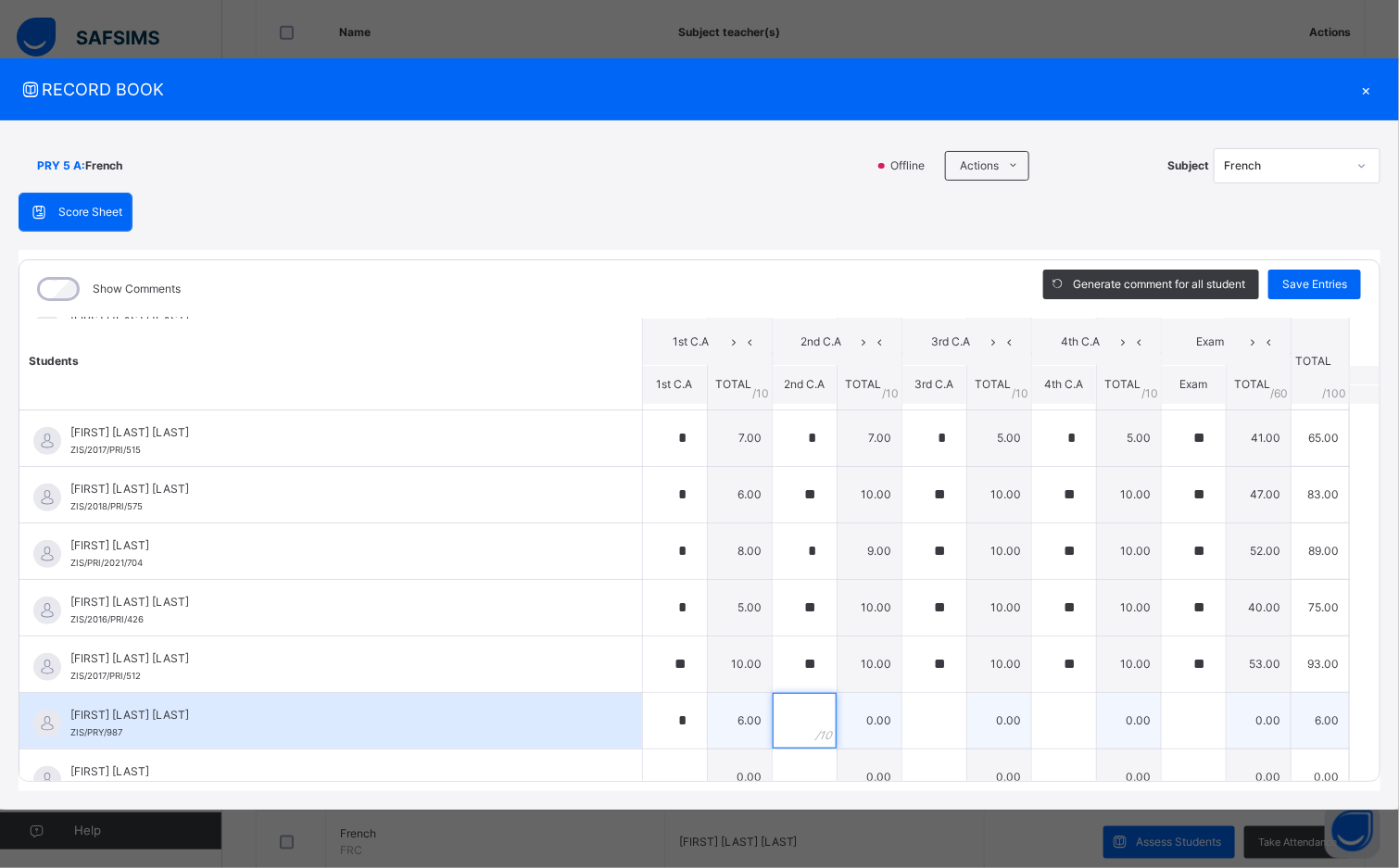 click at bounding box center [804, 721] 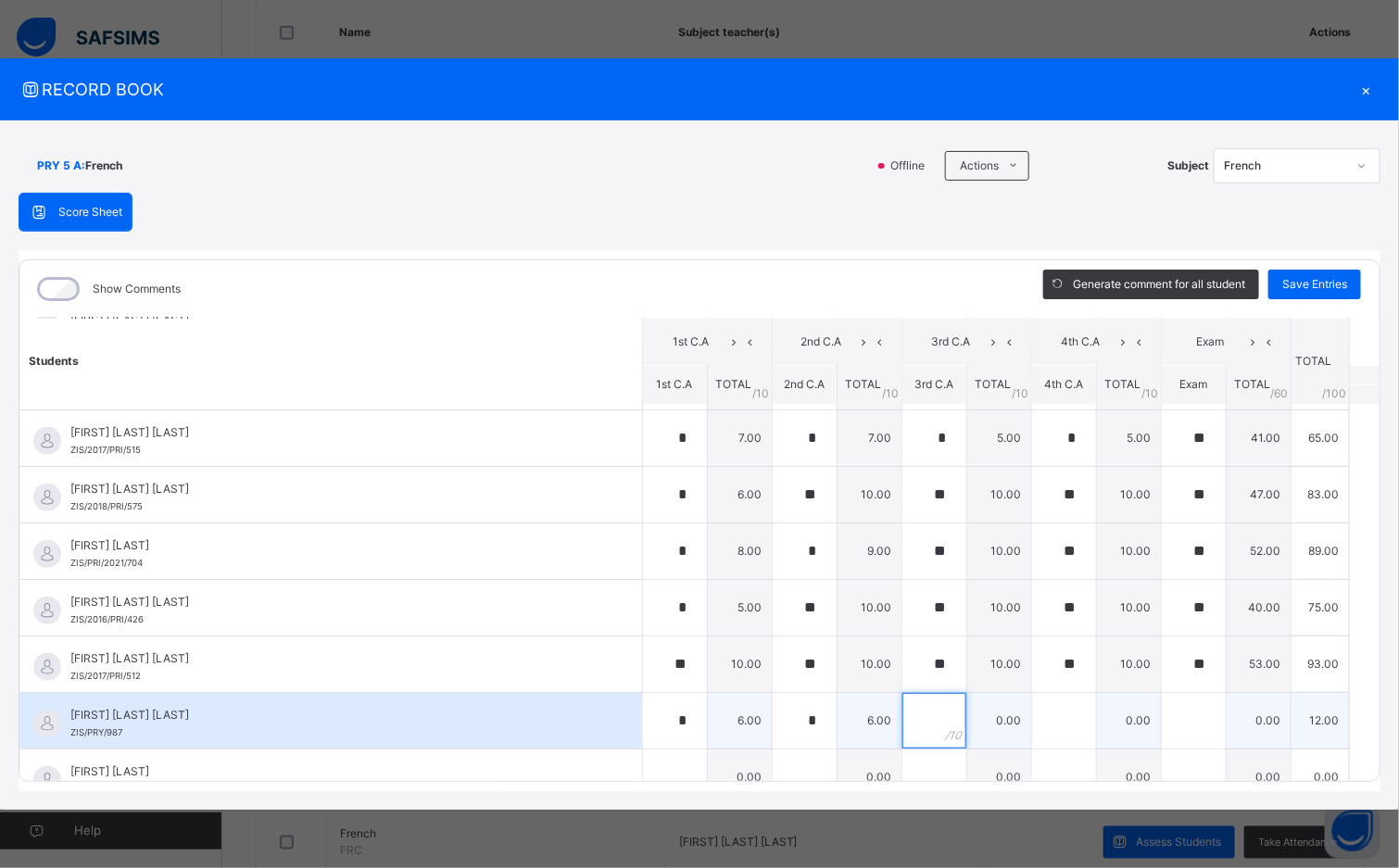 click at bounding box center [934, 721] 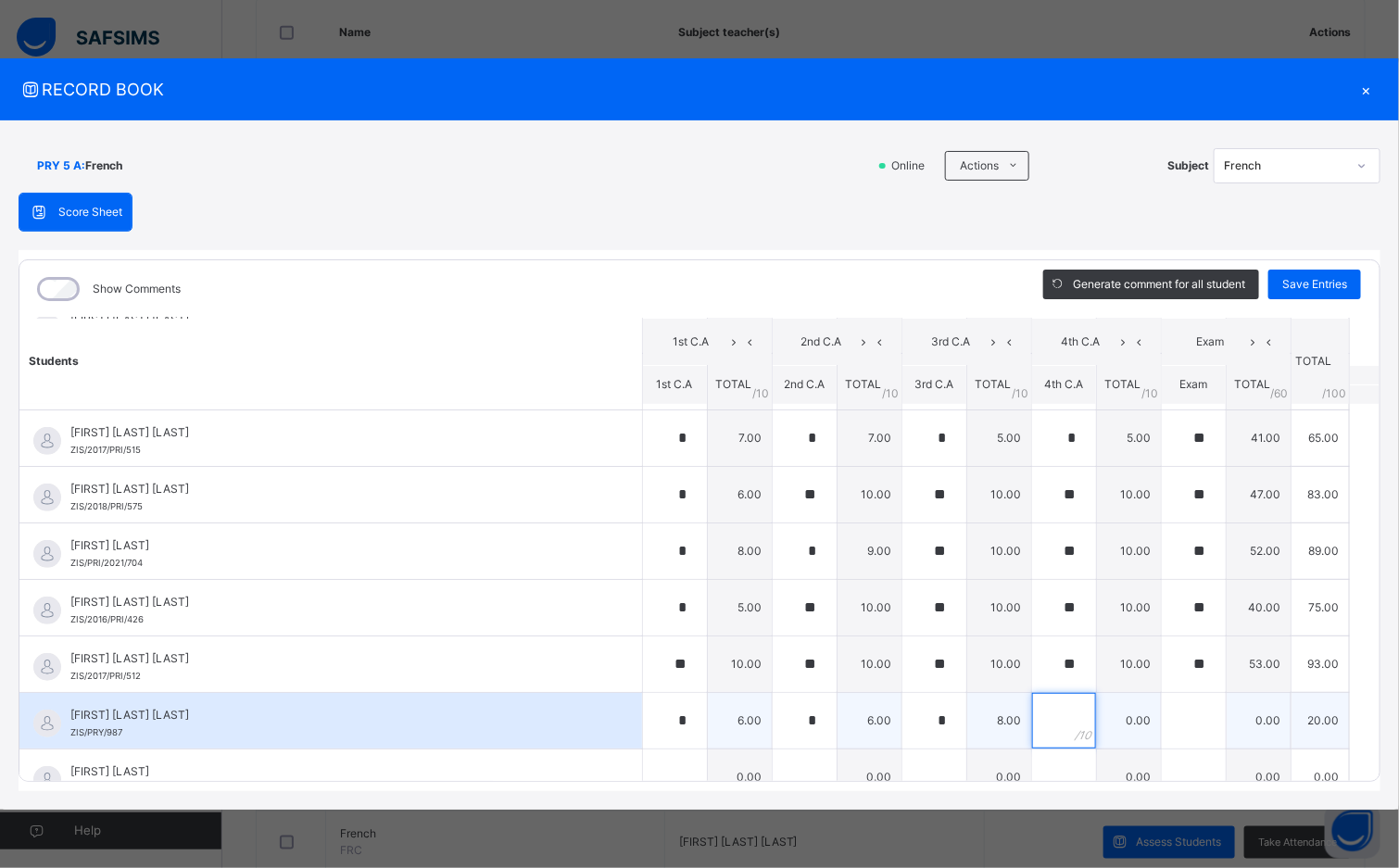 click at bounding box center (1064, 721) 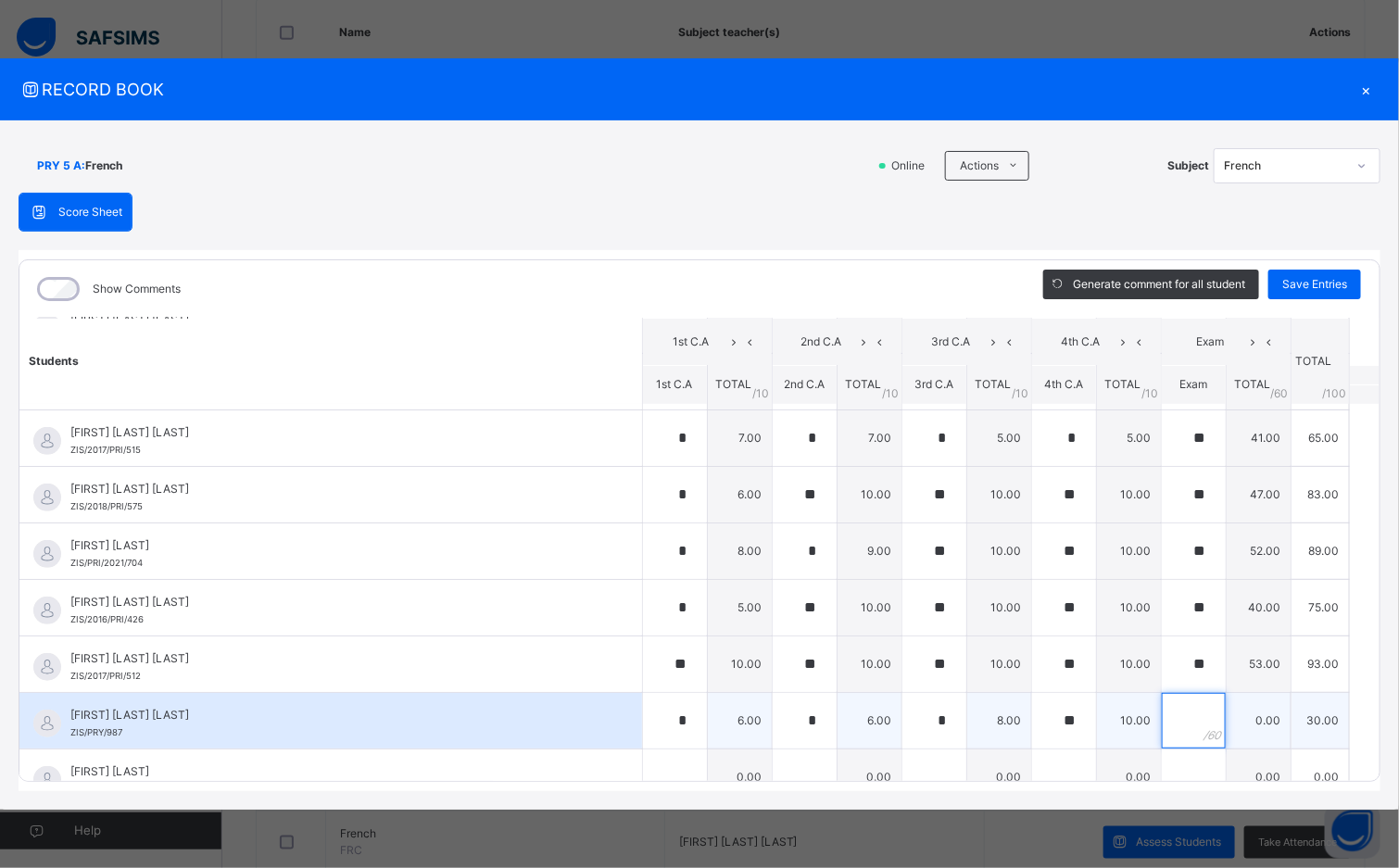 click at bounding box center (1193, 721) 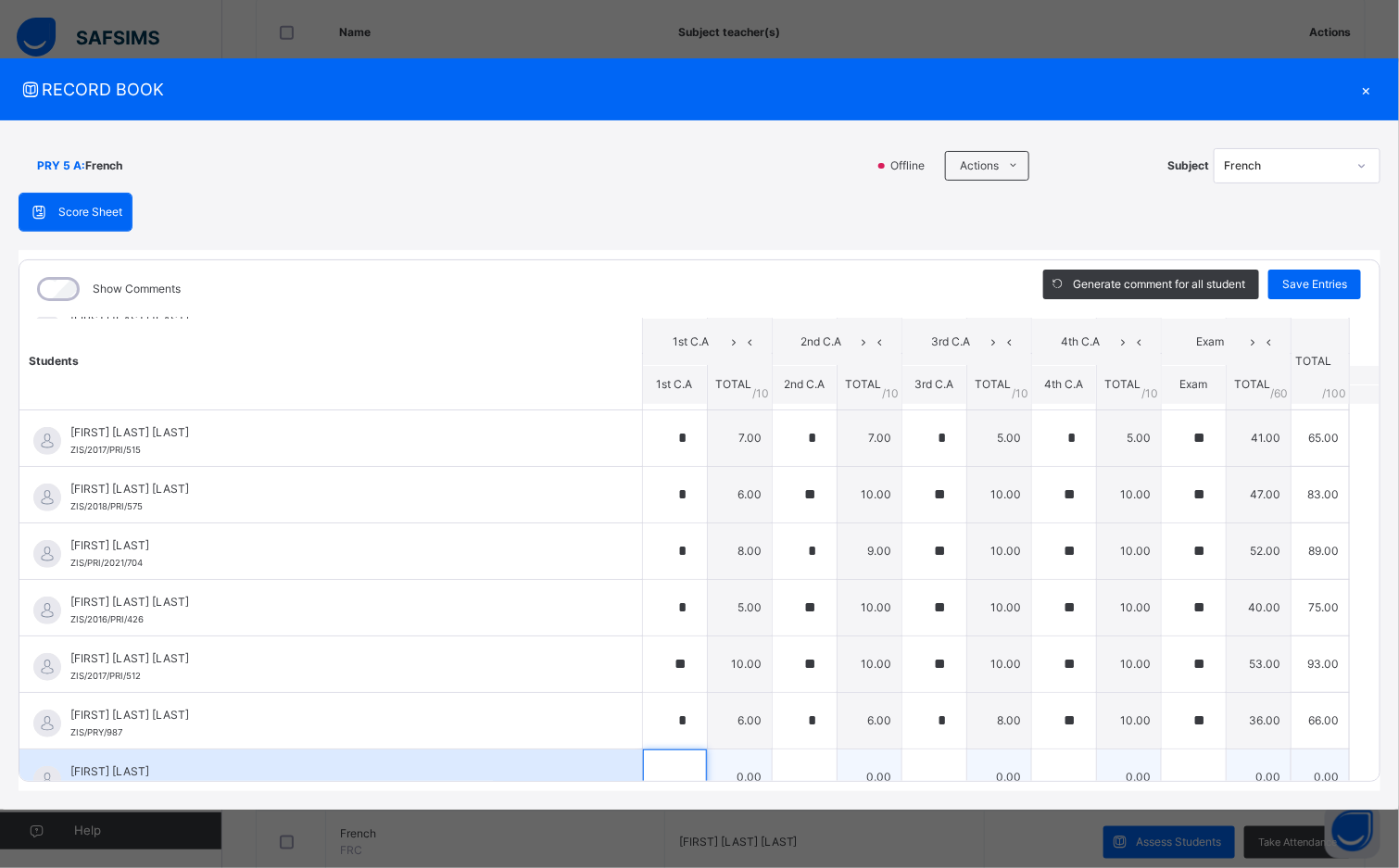 click at bounding box center [674, 777] 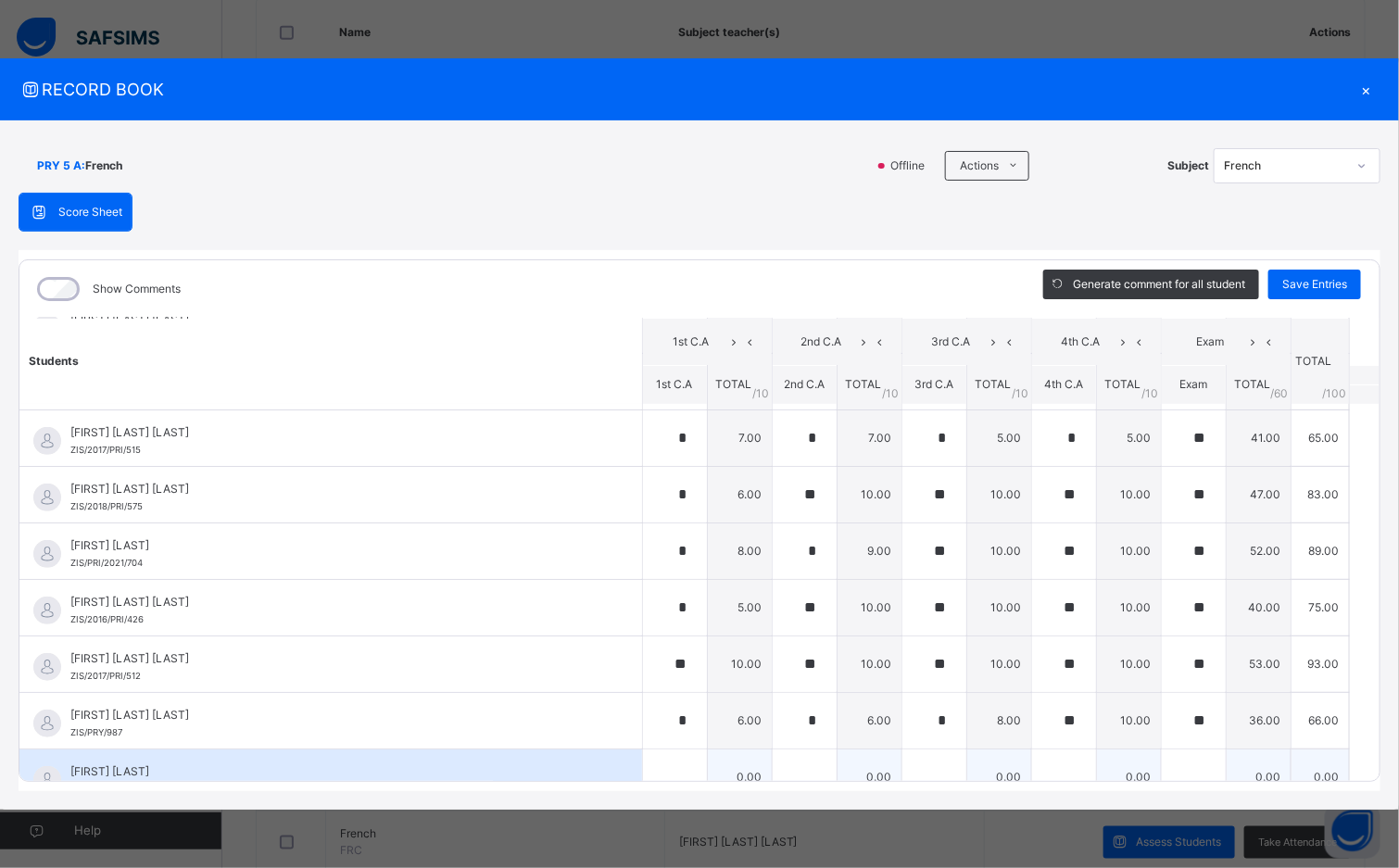 click on "[FIRST]  [LAST] [ID]" at bounding box center (331, 777) 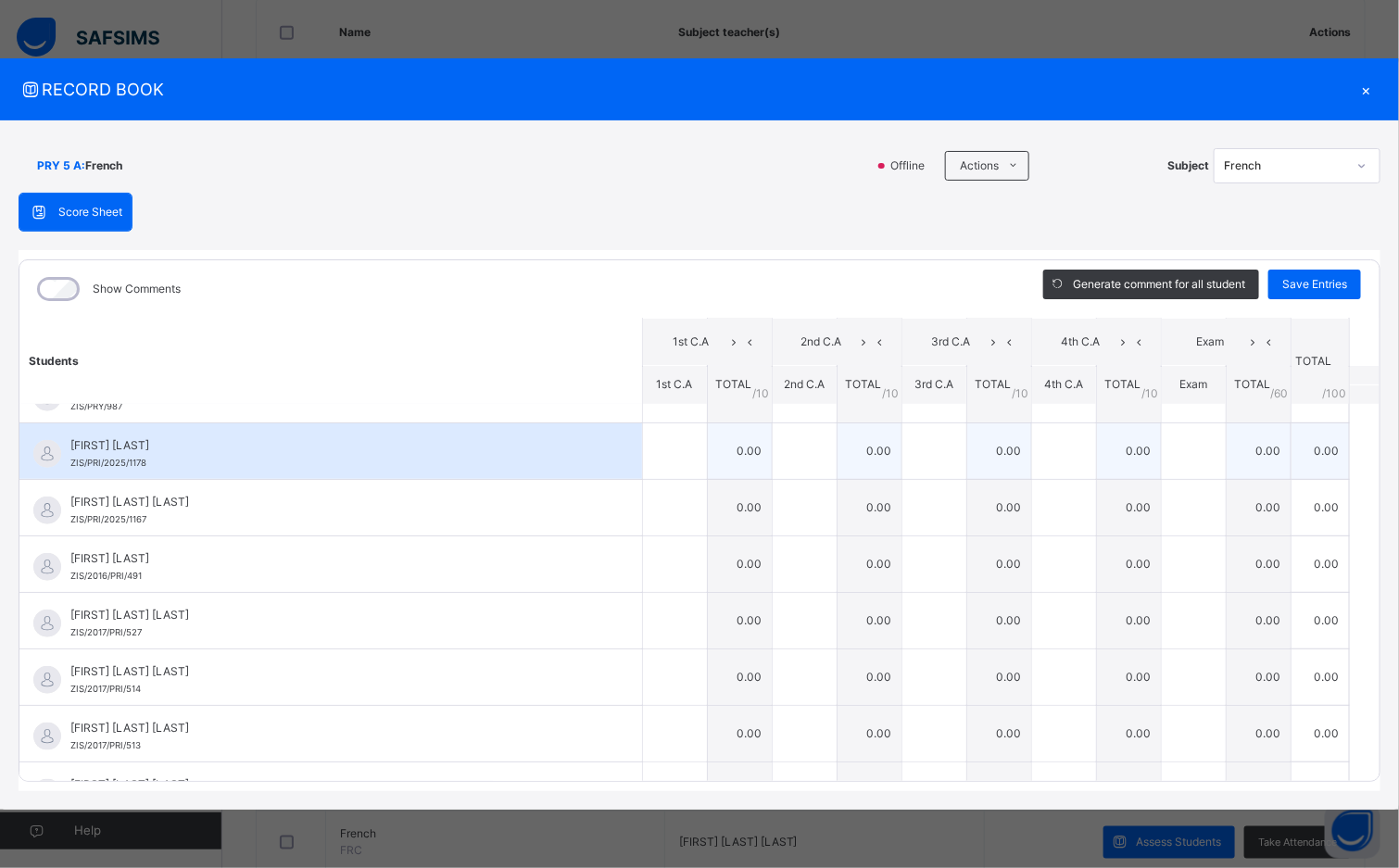 scroll, scrollTop: 667, scrollLeft: 0, axis: vertical 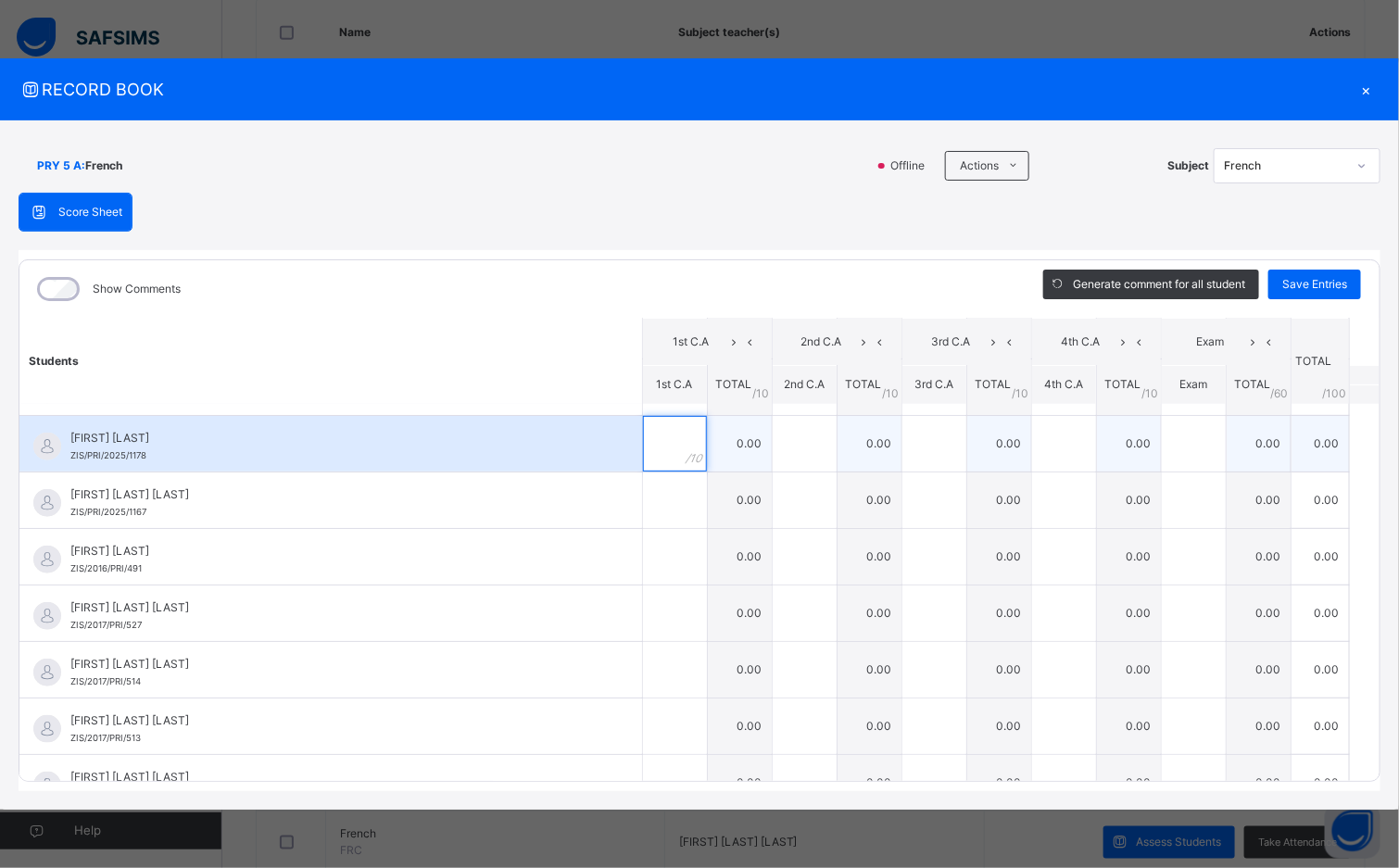 click at bounding box center (674, 444) 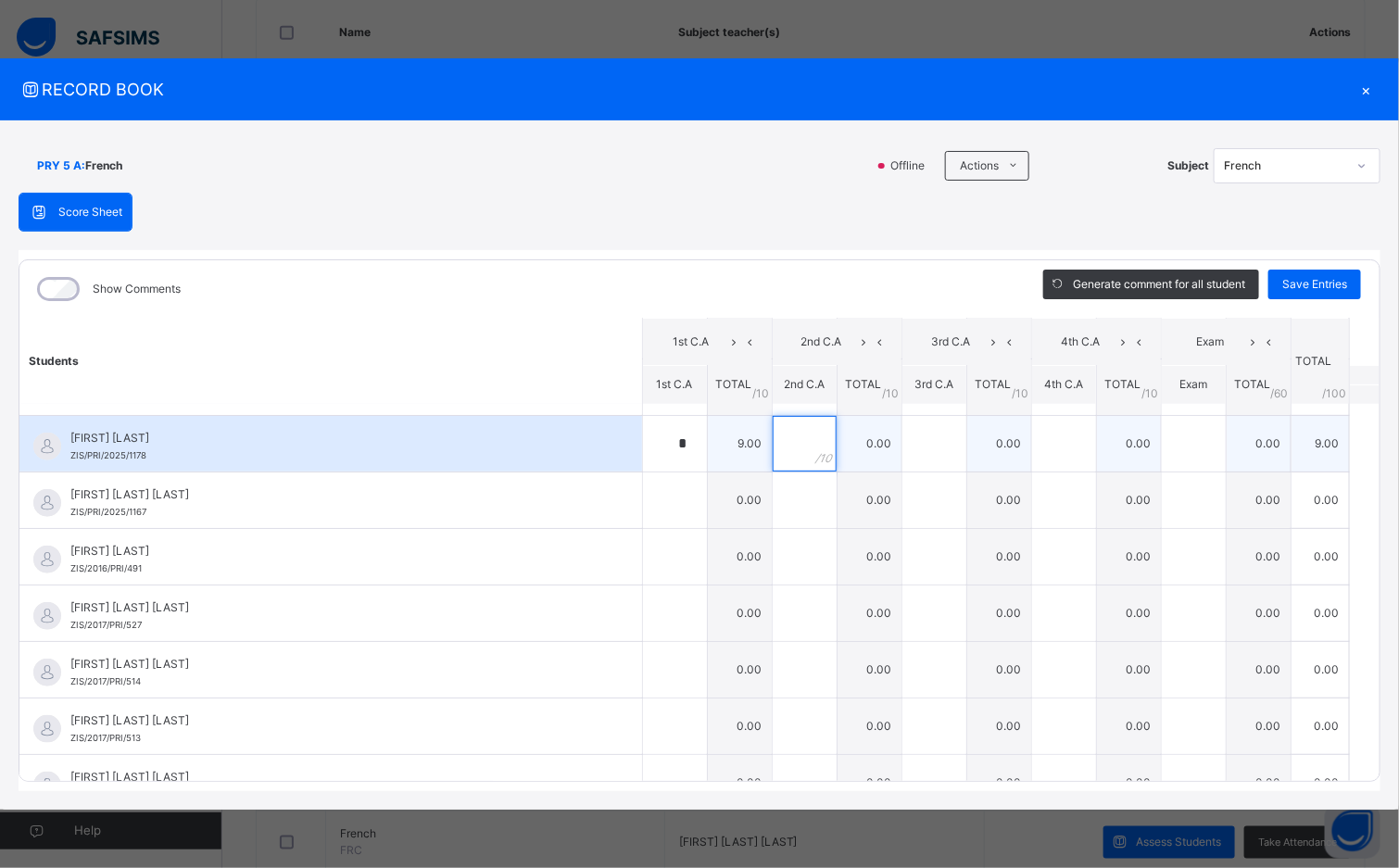 click at bounding box center (804, 444) 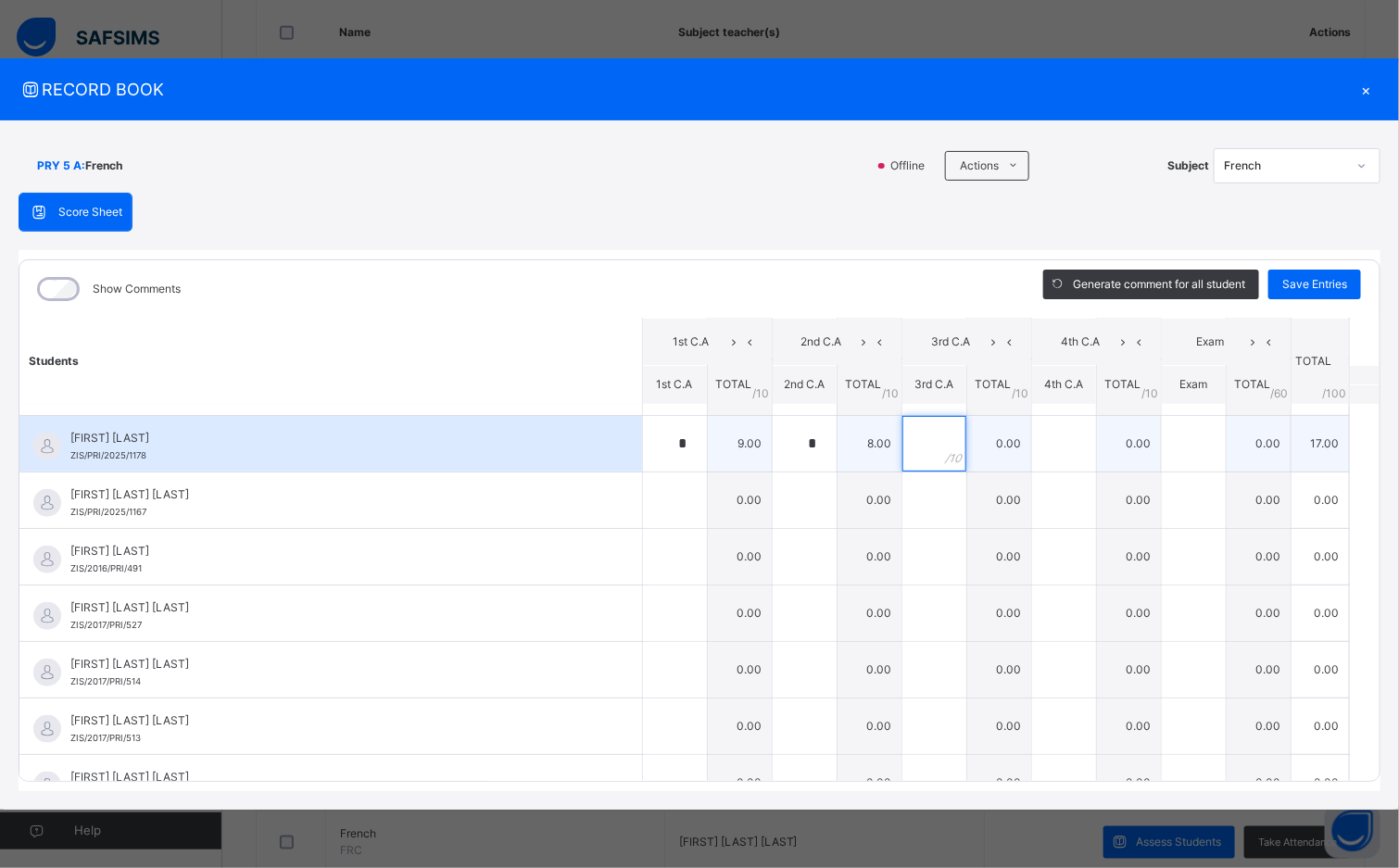 click at bounding box center [934, 444] 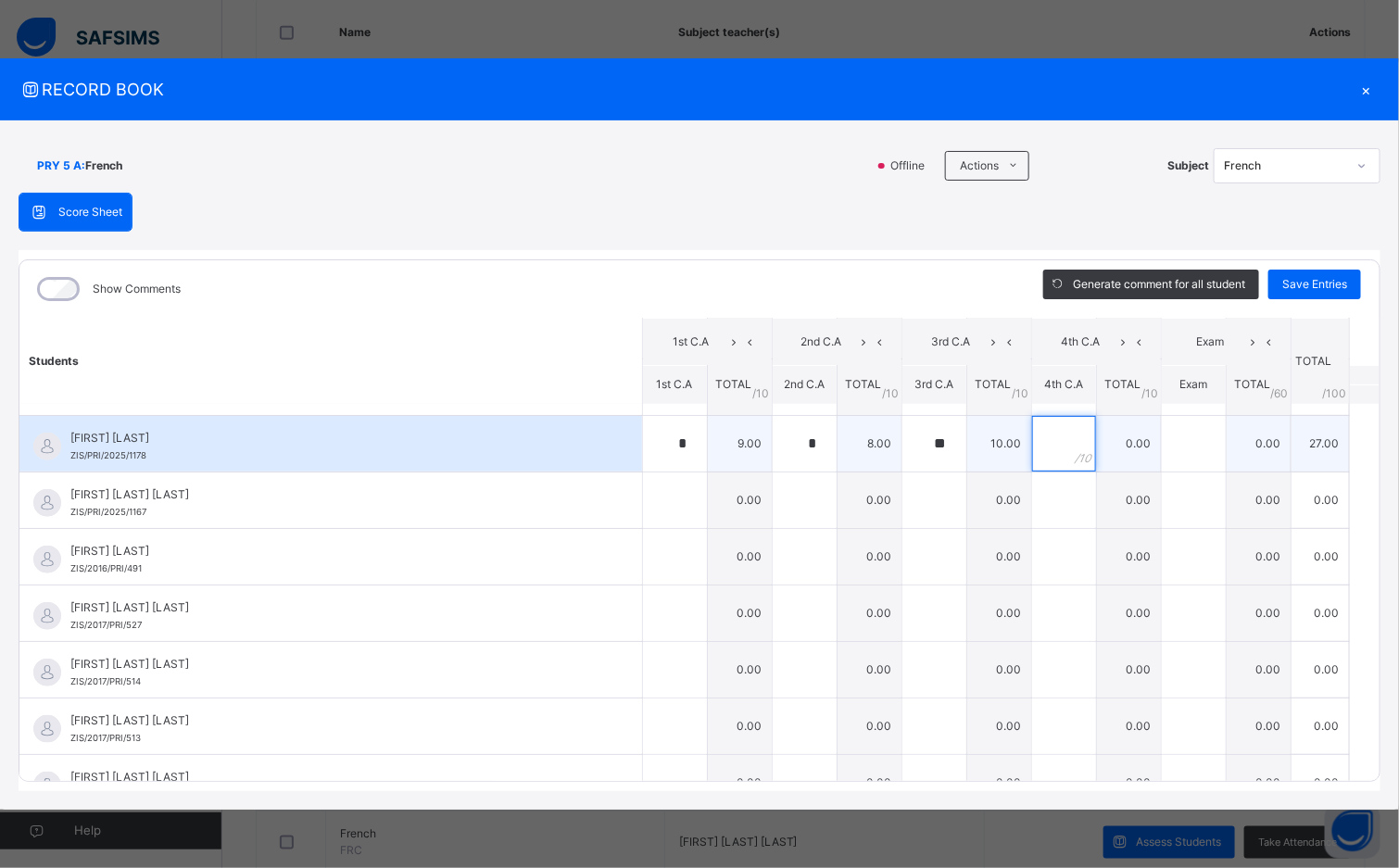 click at bounding box center (1064, 444) 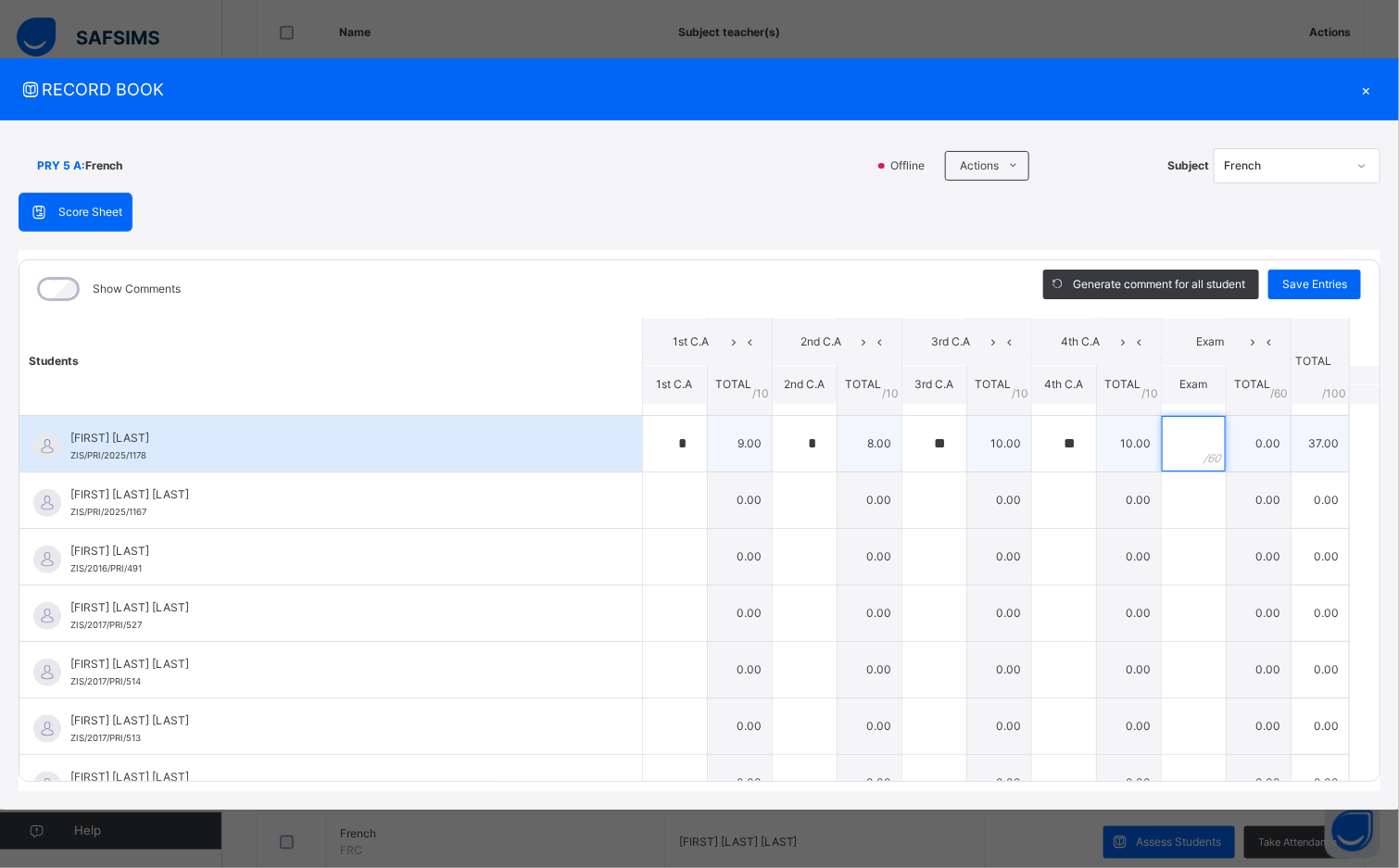 click at bounding box center [1193, 444] 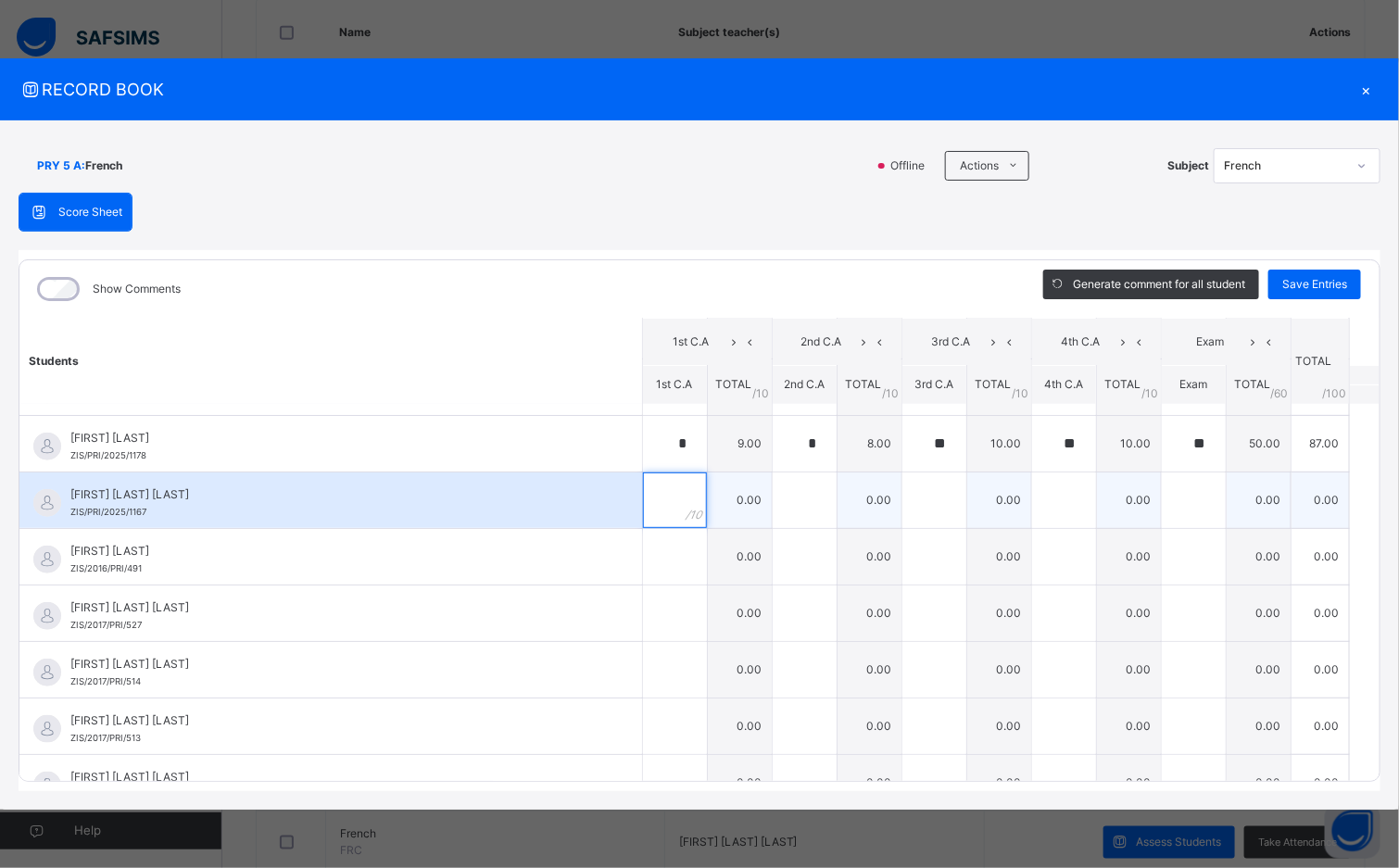 click at bounding box center [674, 500] 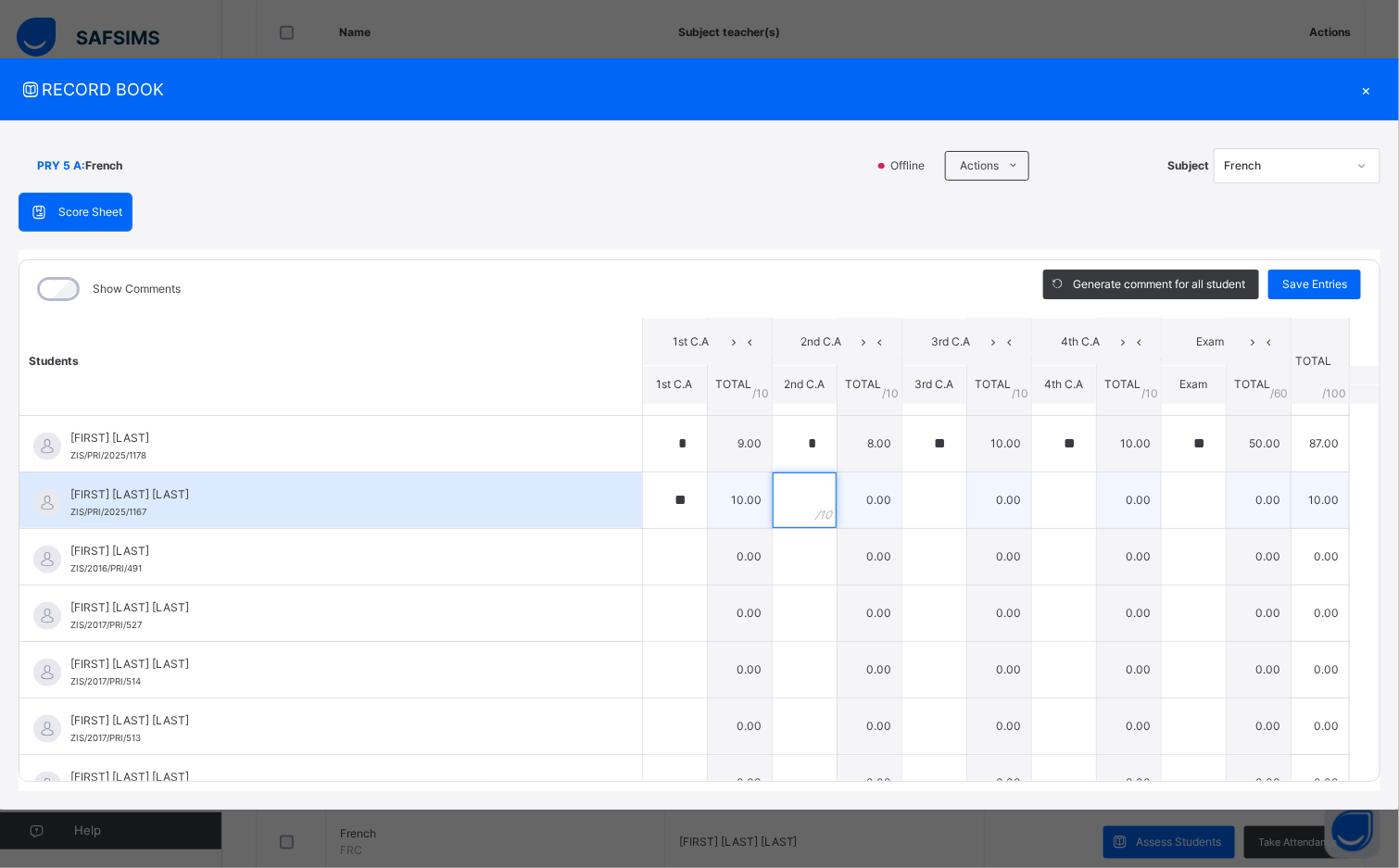click at bounding box center (804, 500) 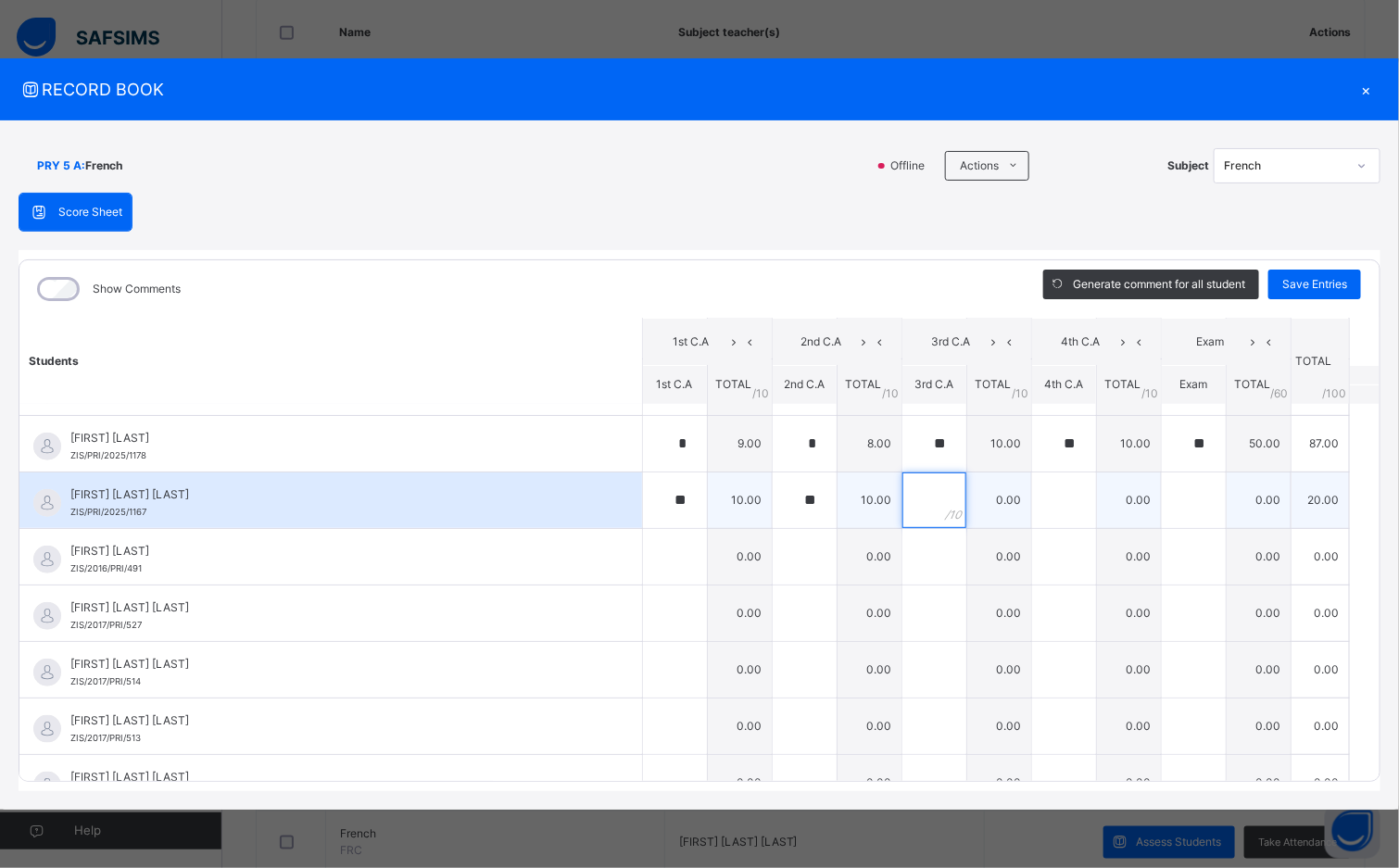 click at bounding box center (934, 500) 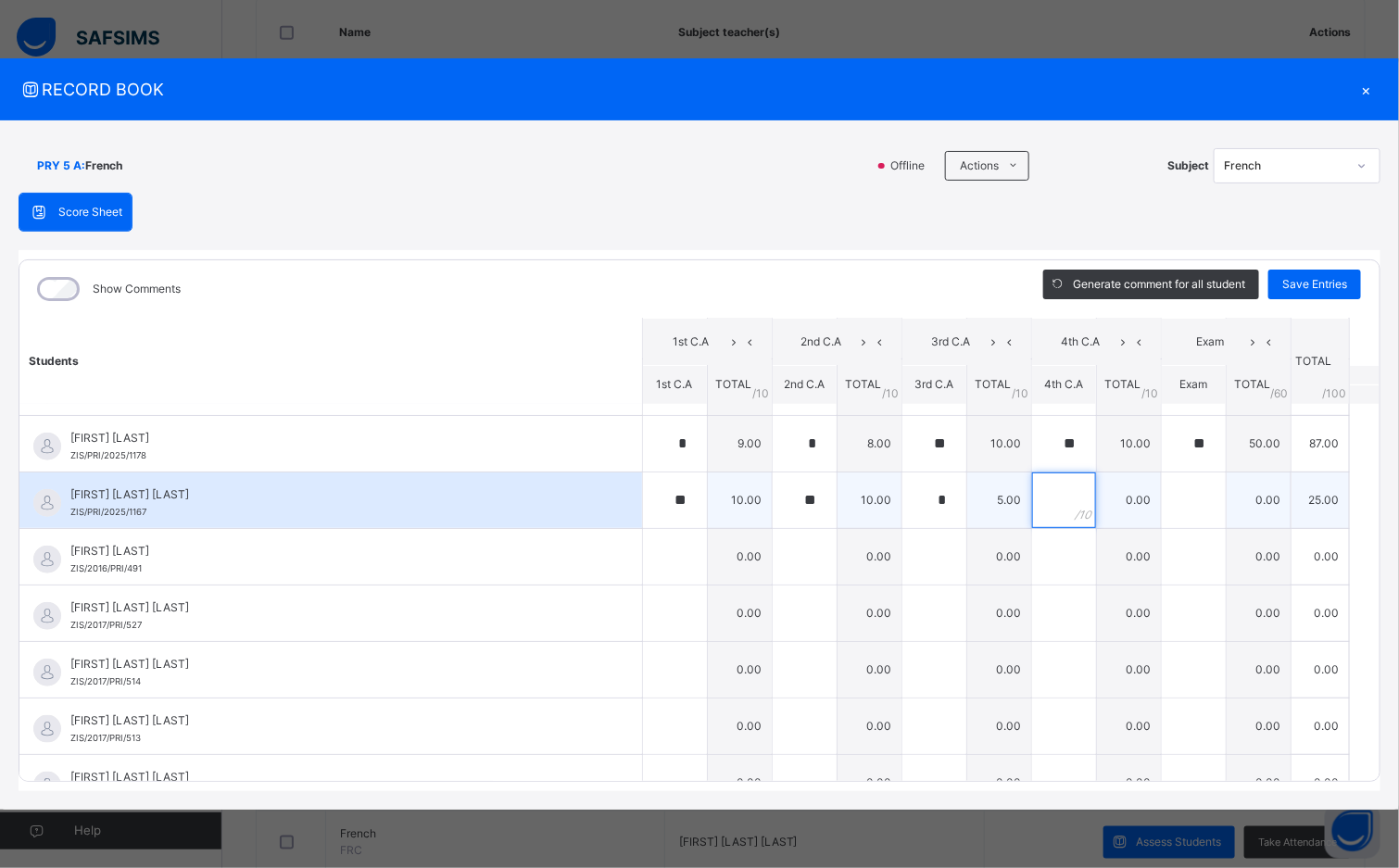 click at bounding box center [1064, 500] 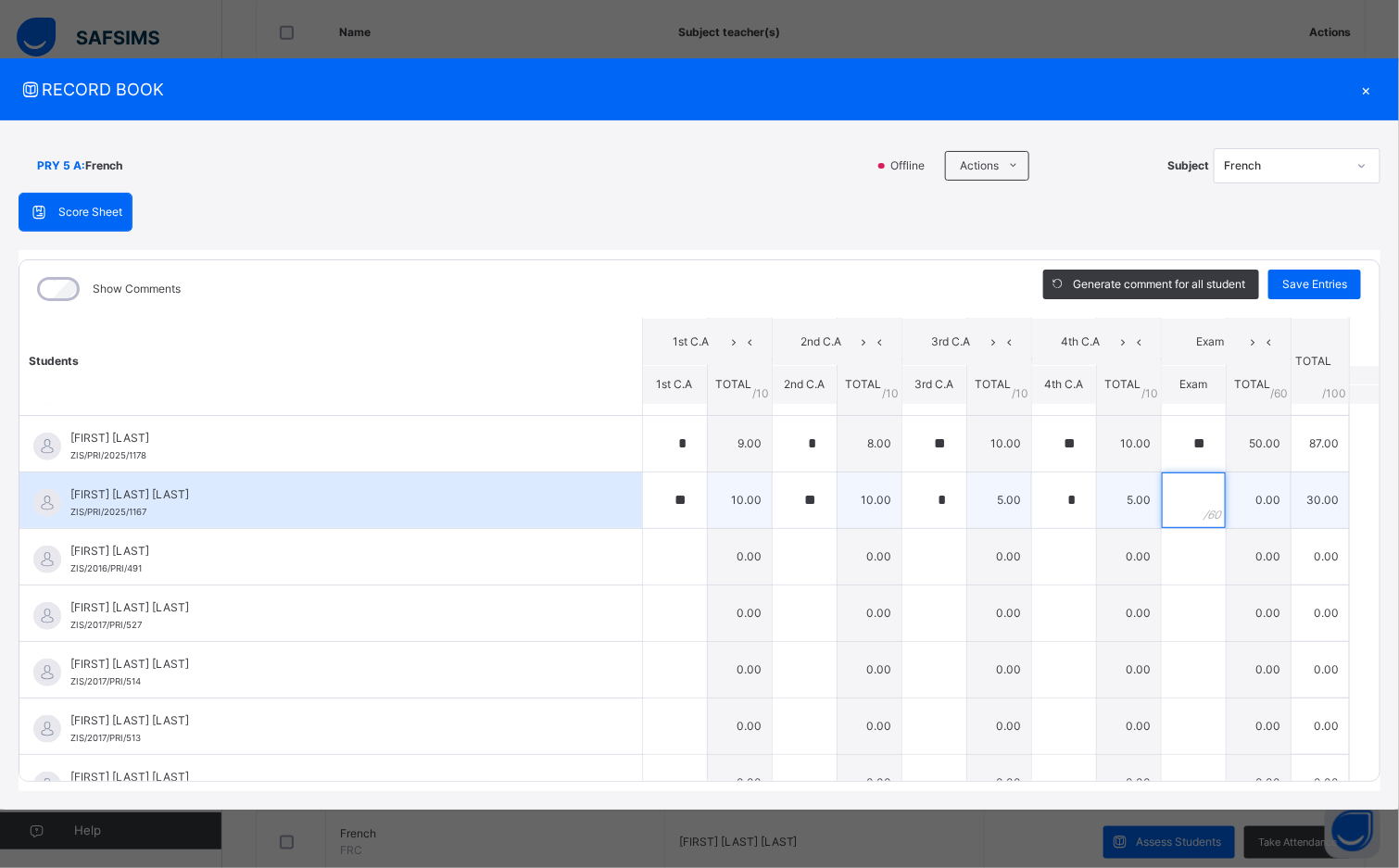 click at bounding box center (1193, 500) 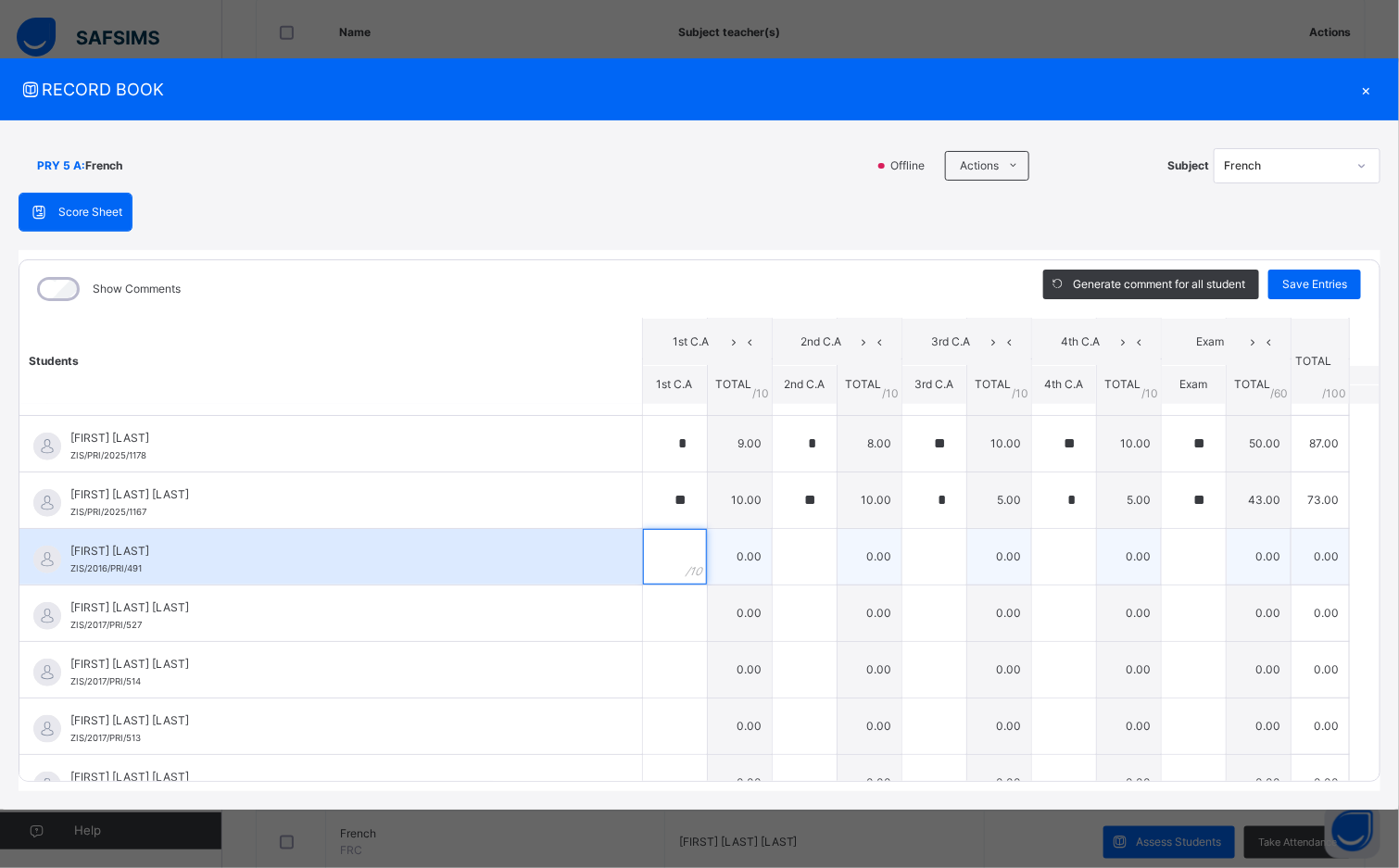 click at bounding box center [674, 557] 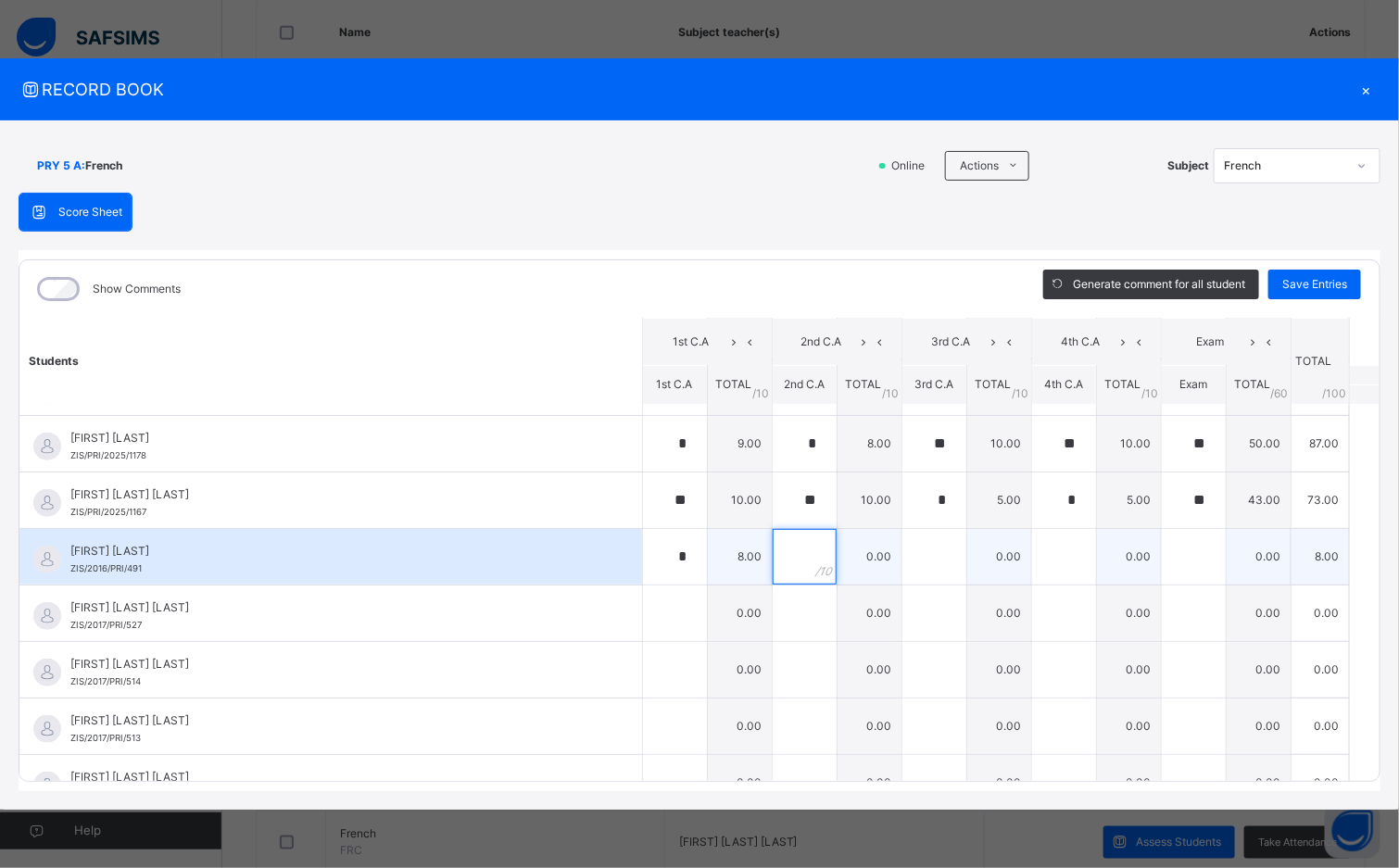 click at bounding box center [804, 557] 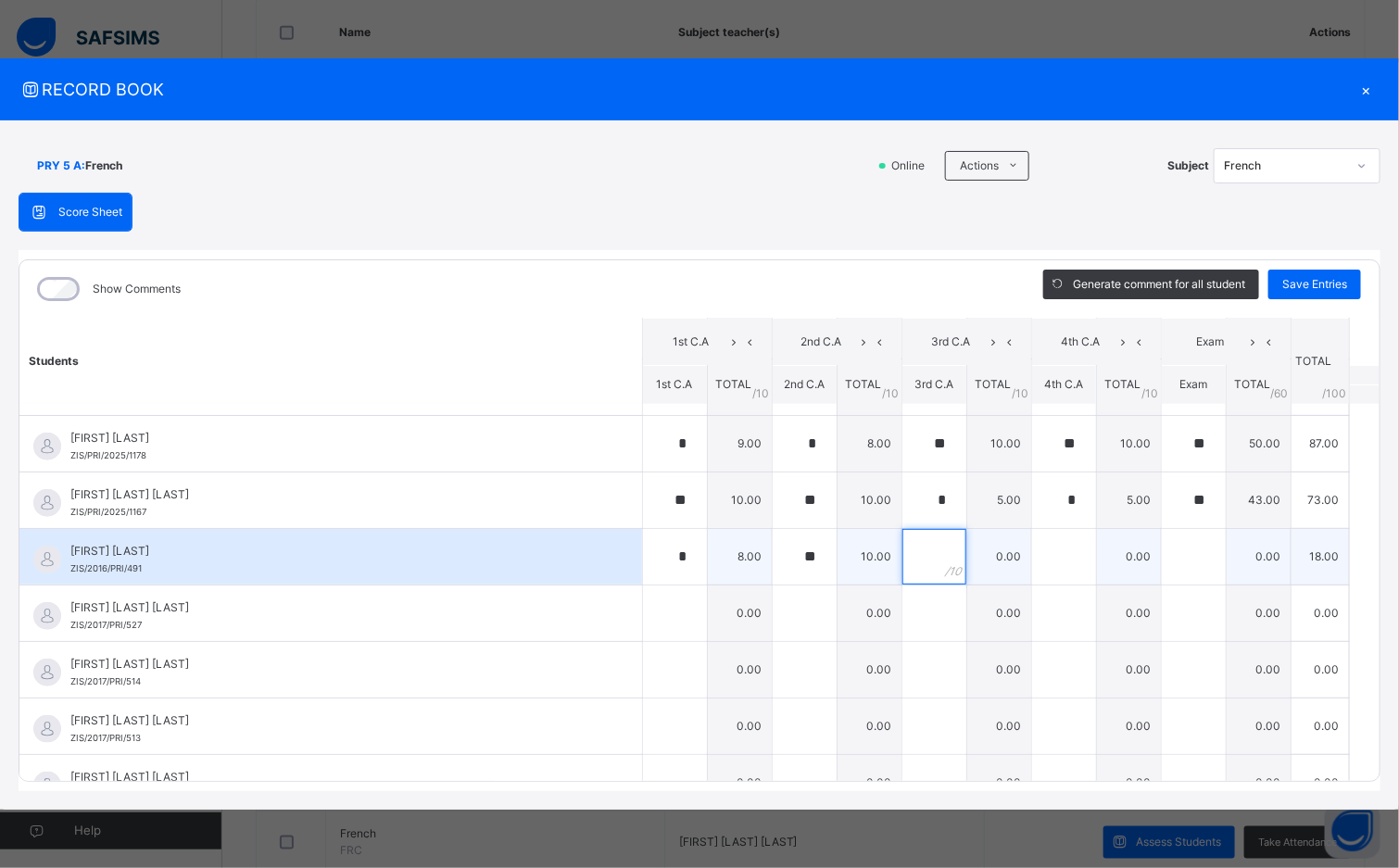 click at bounding box center (934, 557) 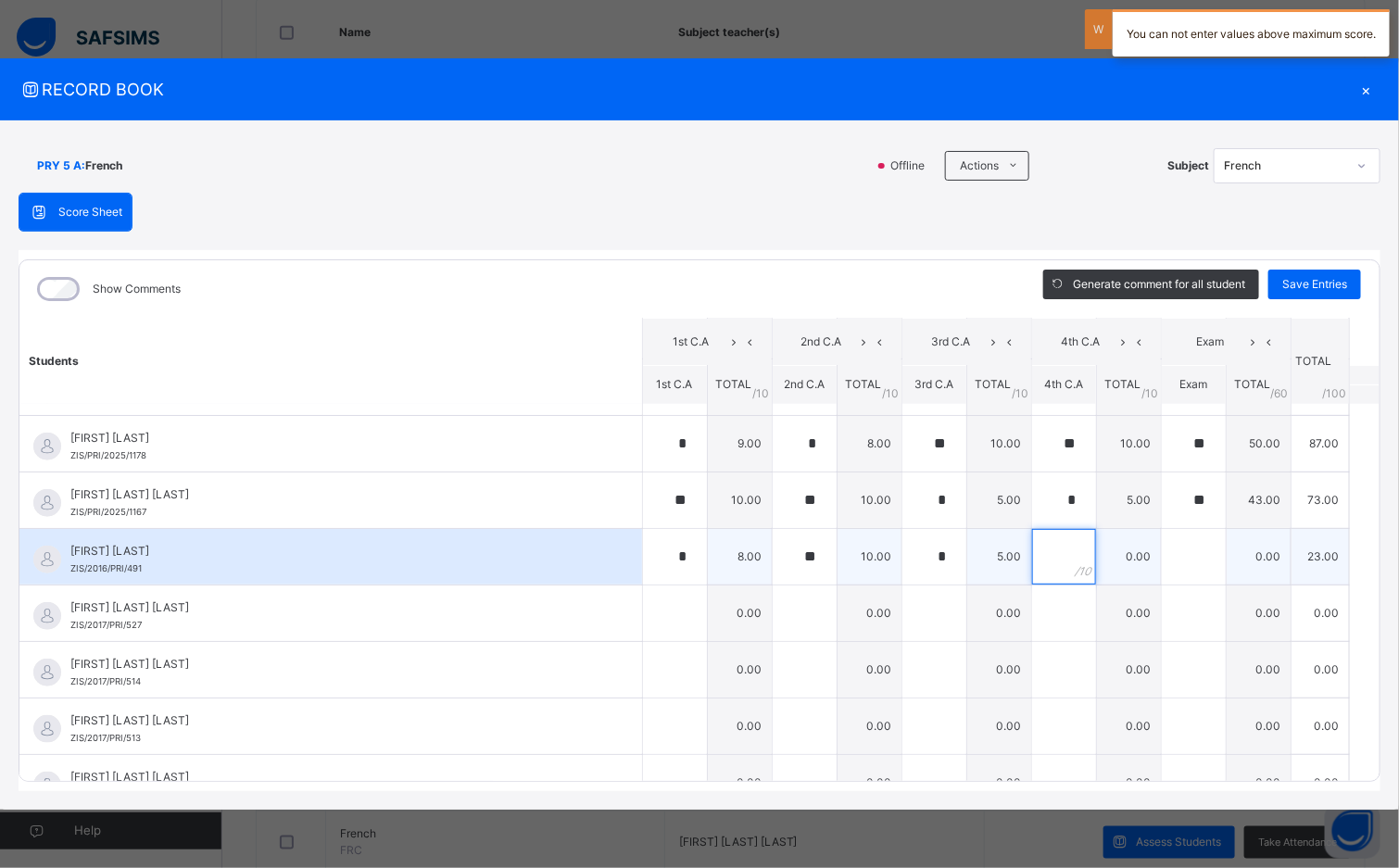 click at bounding box center [1064, 557] 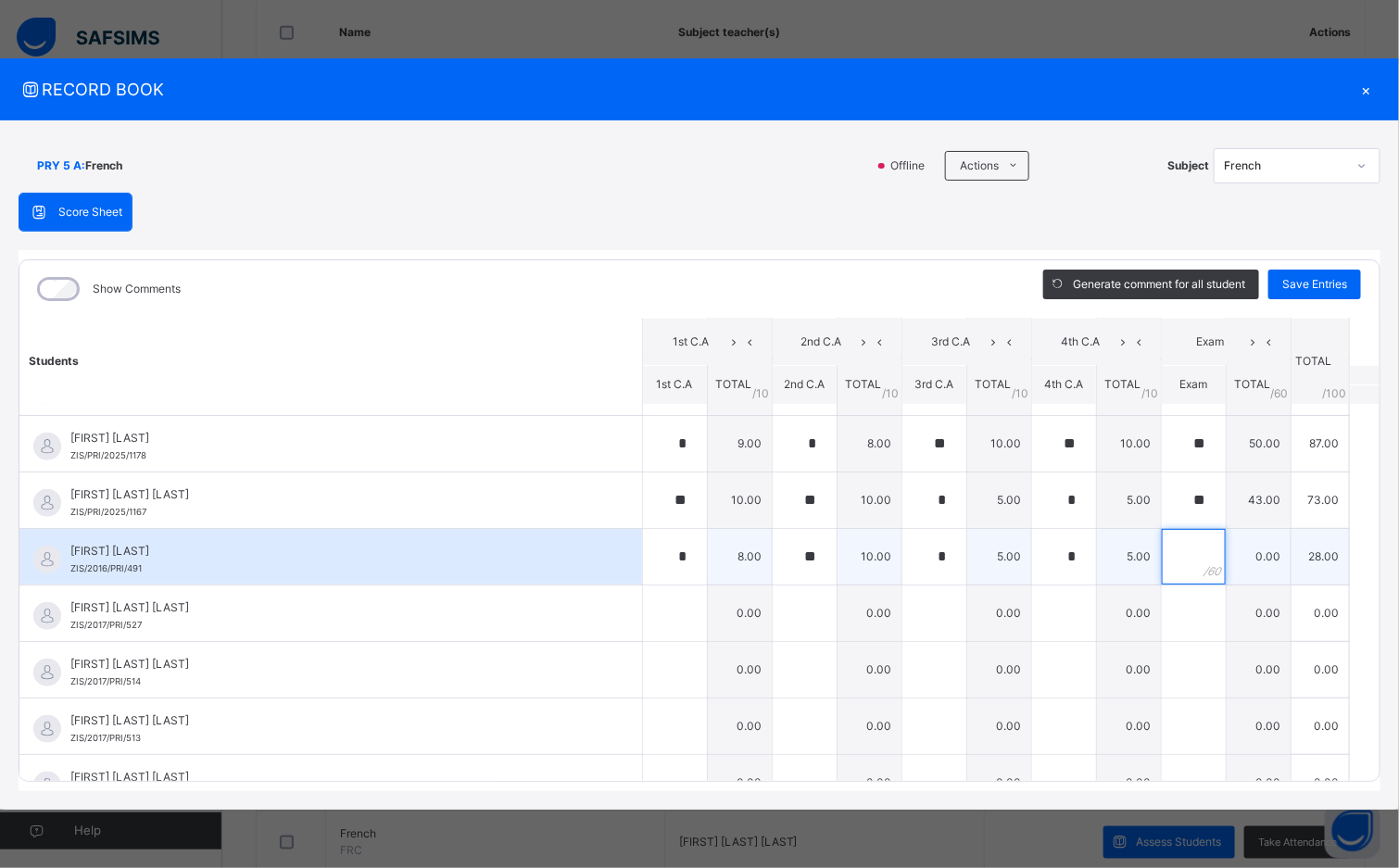 click at bounding box center [1193, 557] 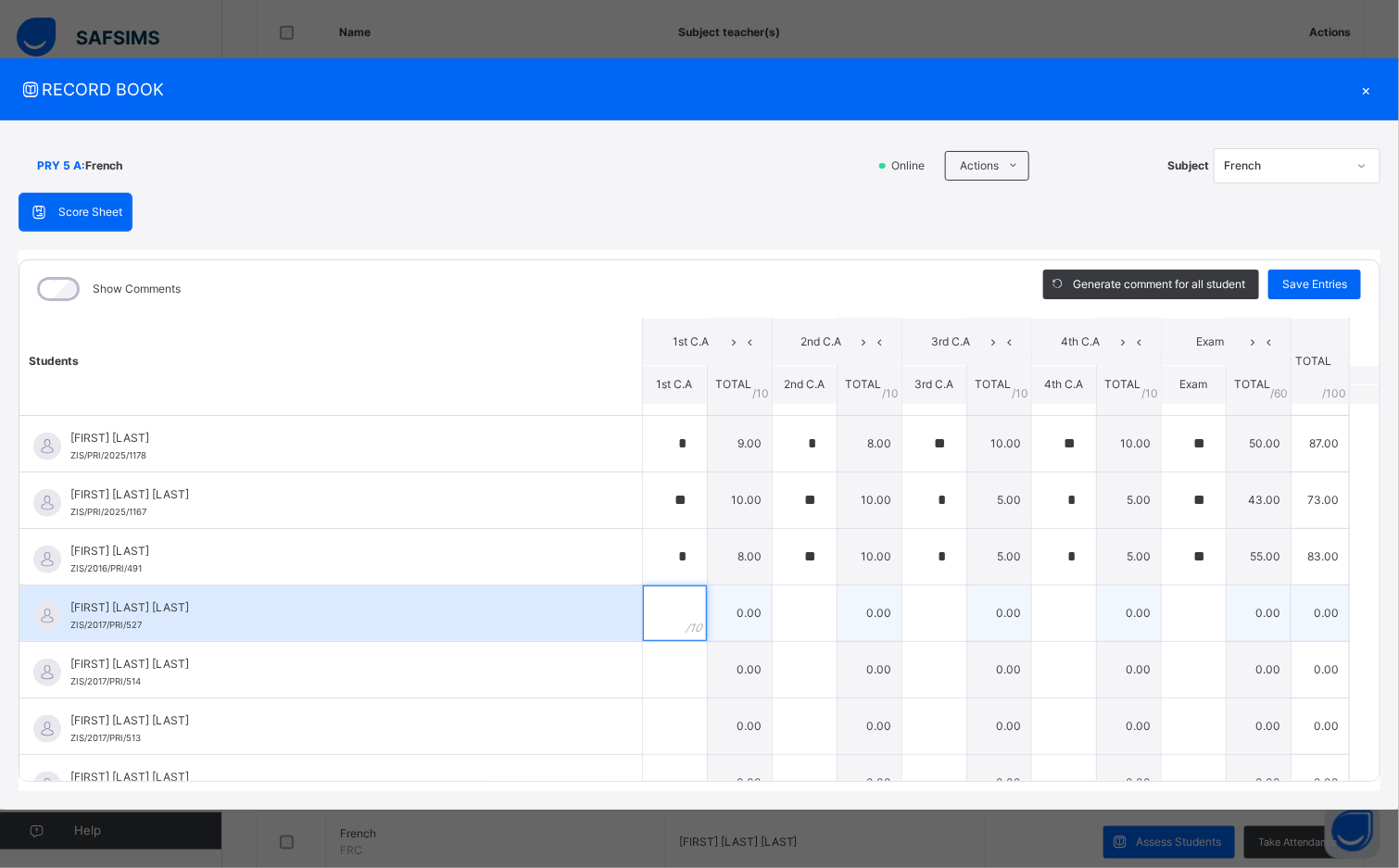 click at bounding box center [674, 613] 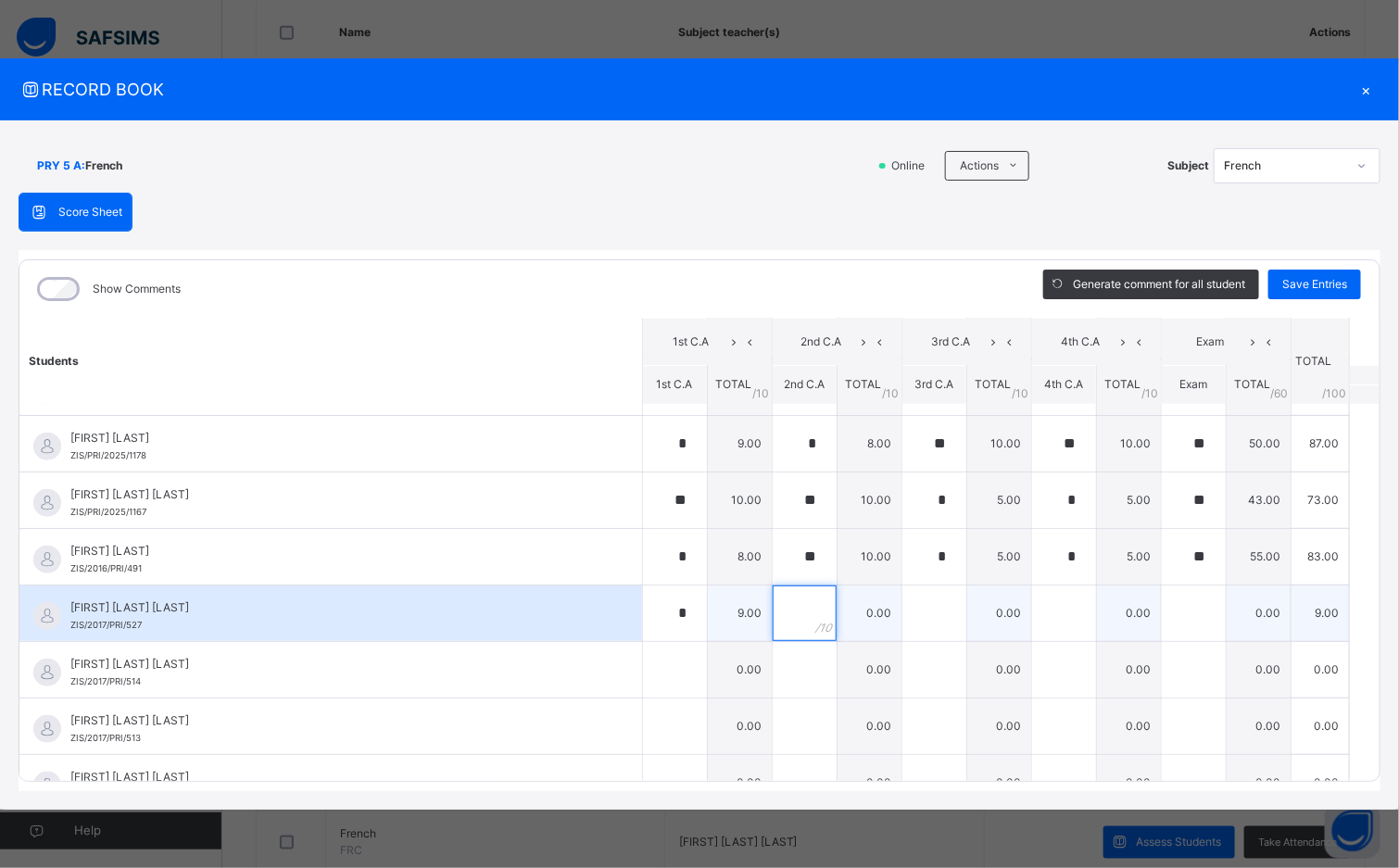 click at bounding box center (804, 613) 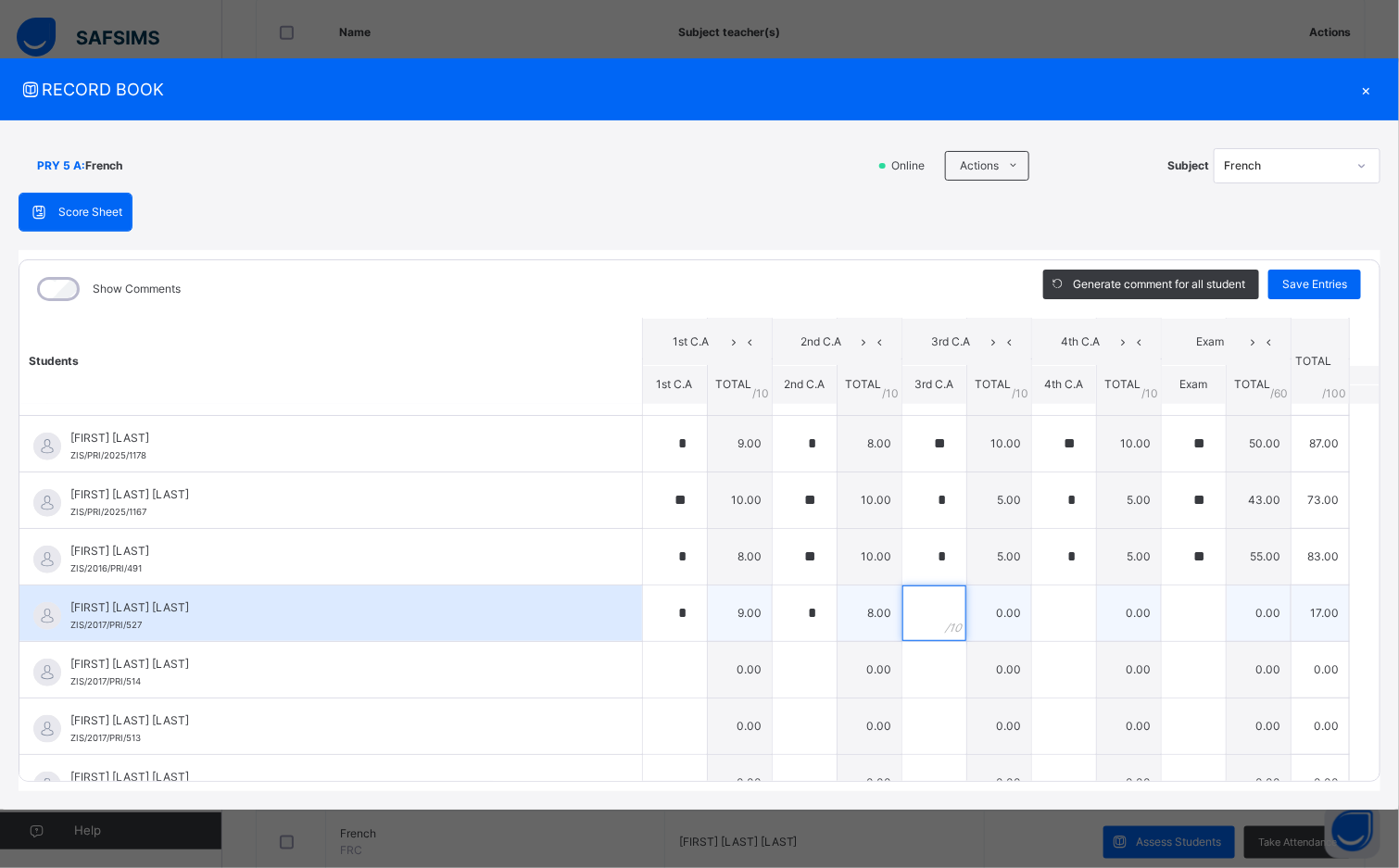 click at bounding box center (934, 613) 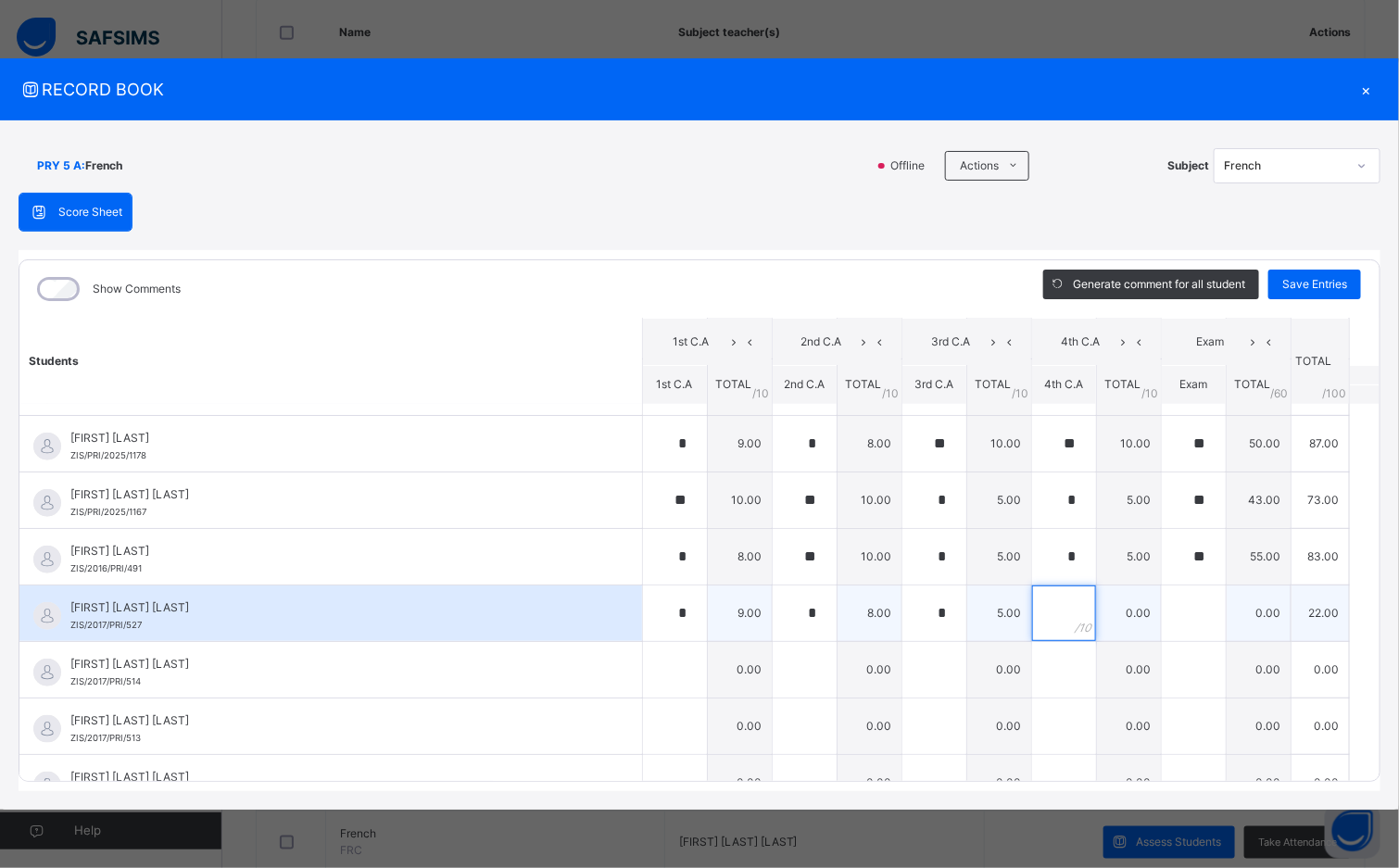 click at bounding box center [1064, 613] 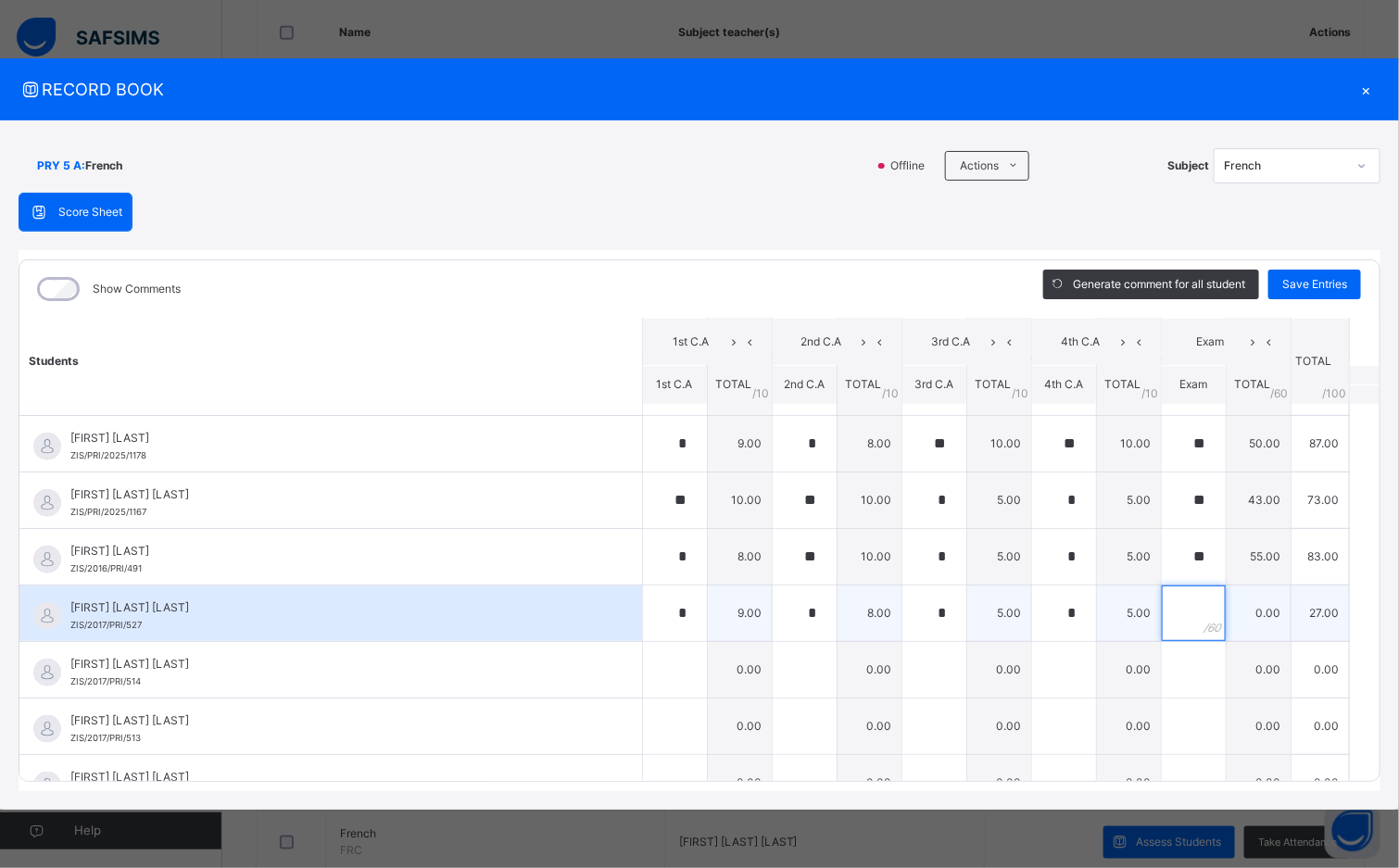 click at bounding box center [1193, 613] 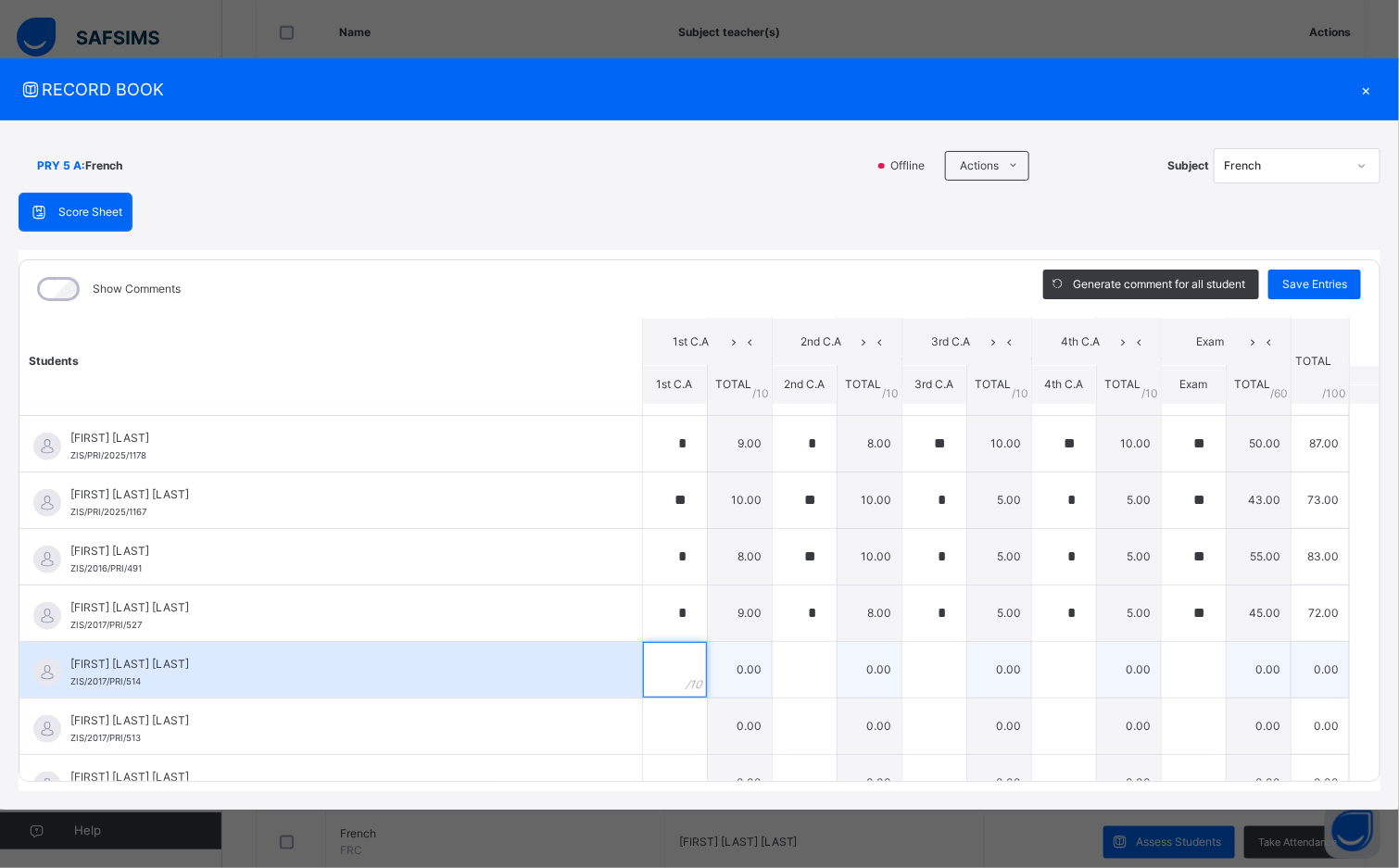 click at bounding box center [674, 670] 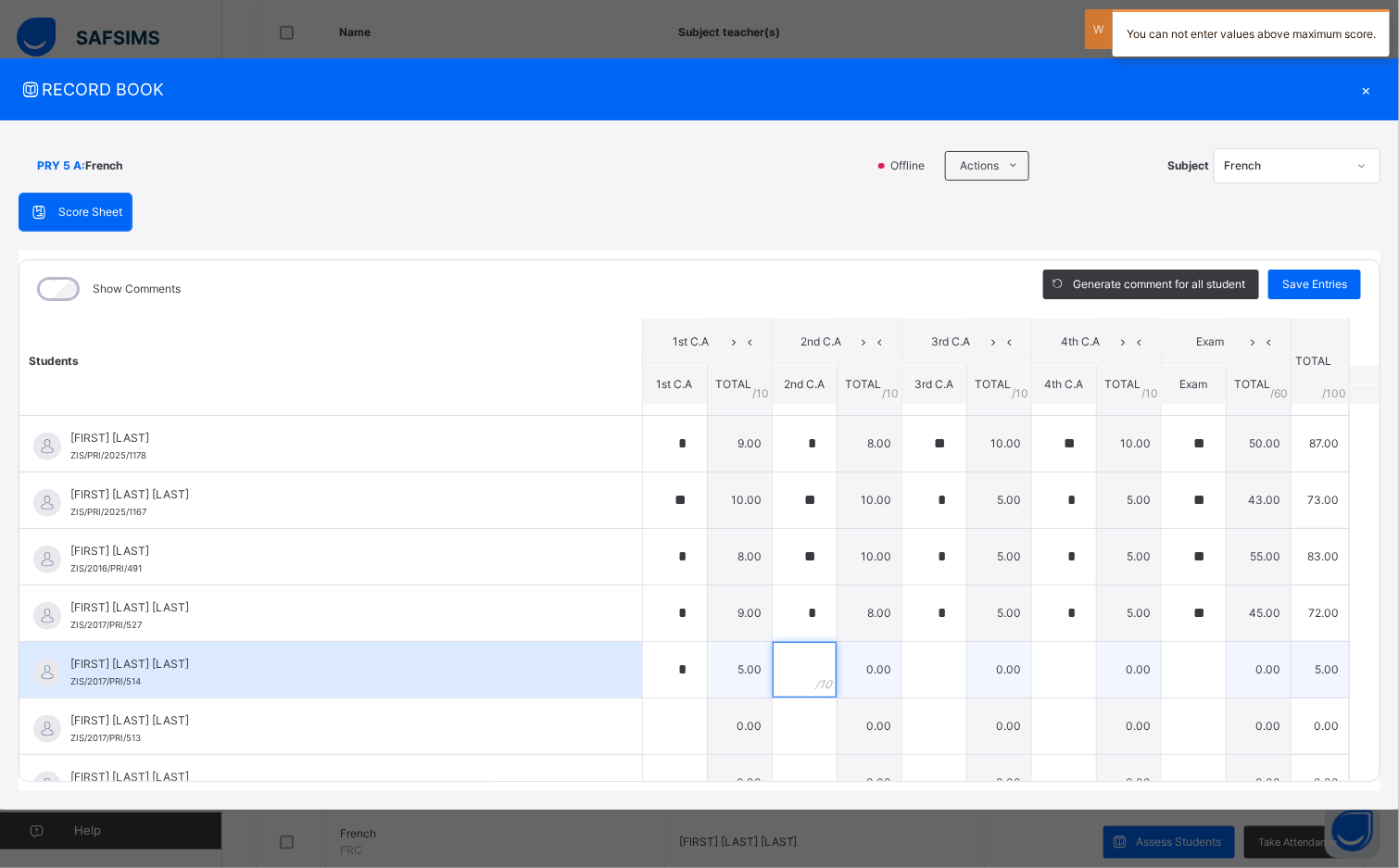 click at bounding box center [804, 670] 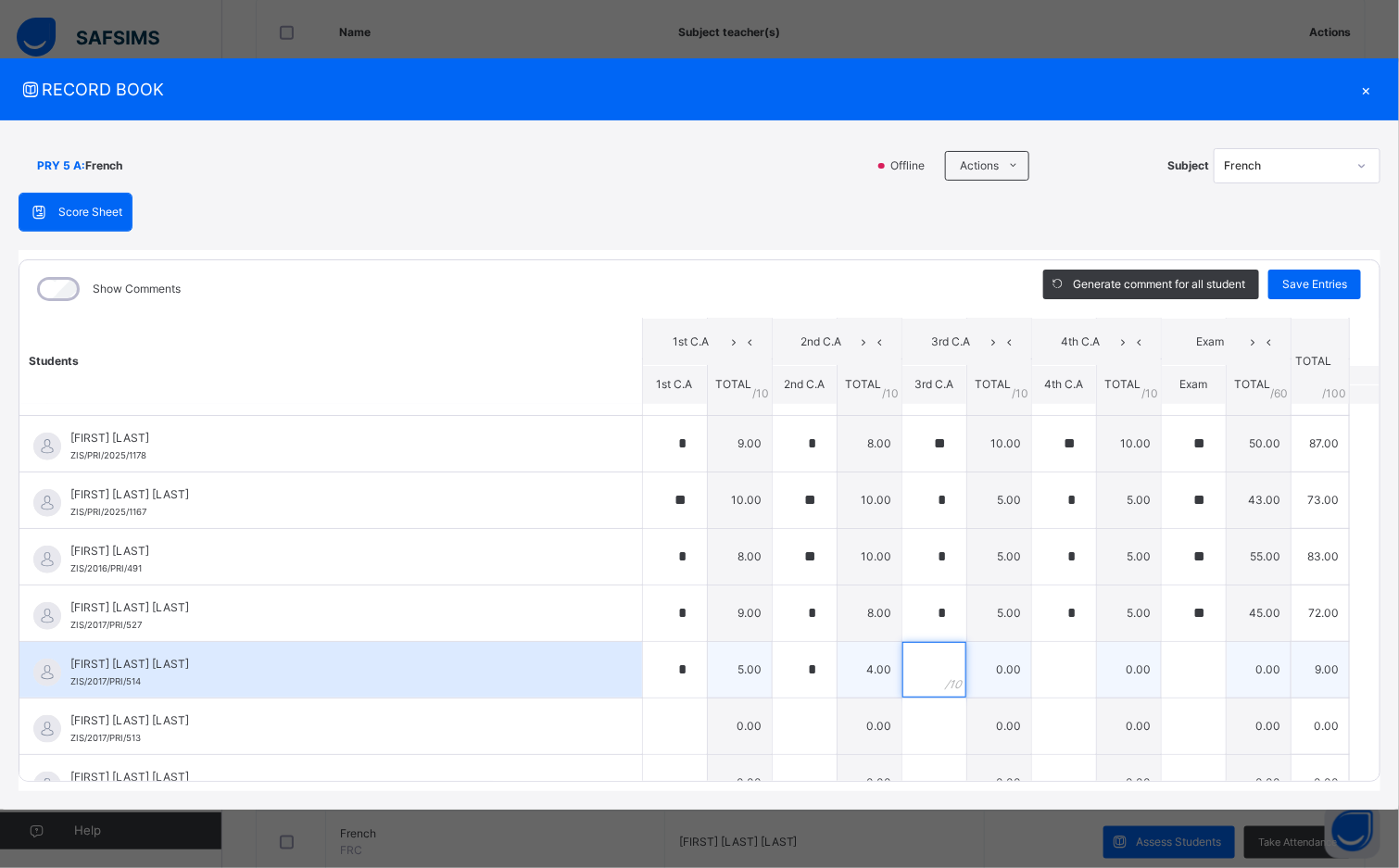 click at bounding box center [934, 670] 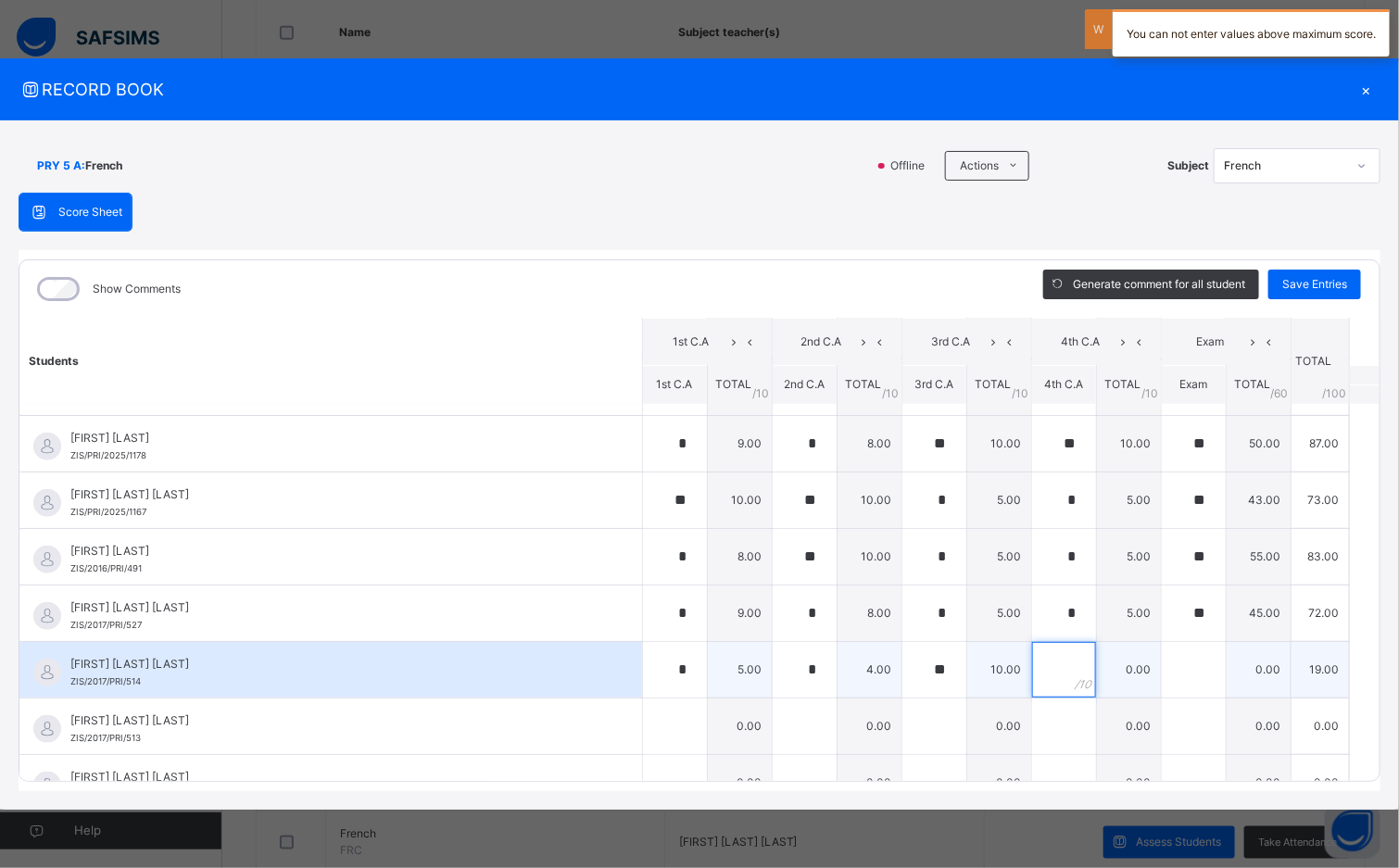 click at bounding box center (1064, 670) 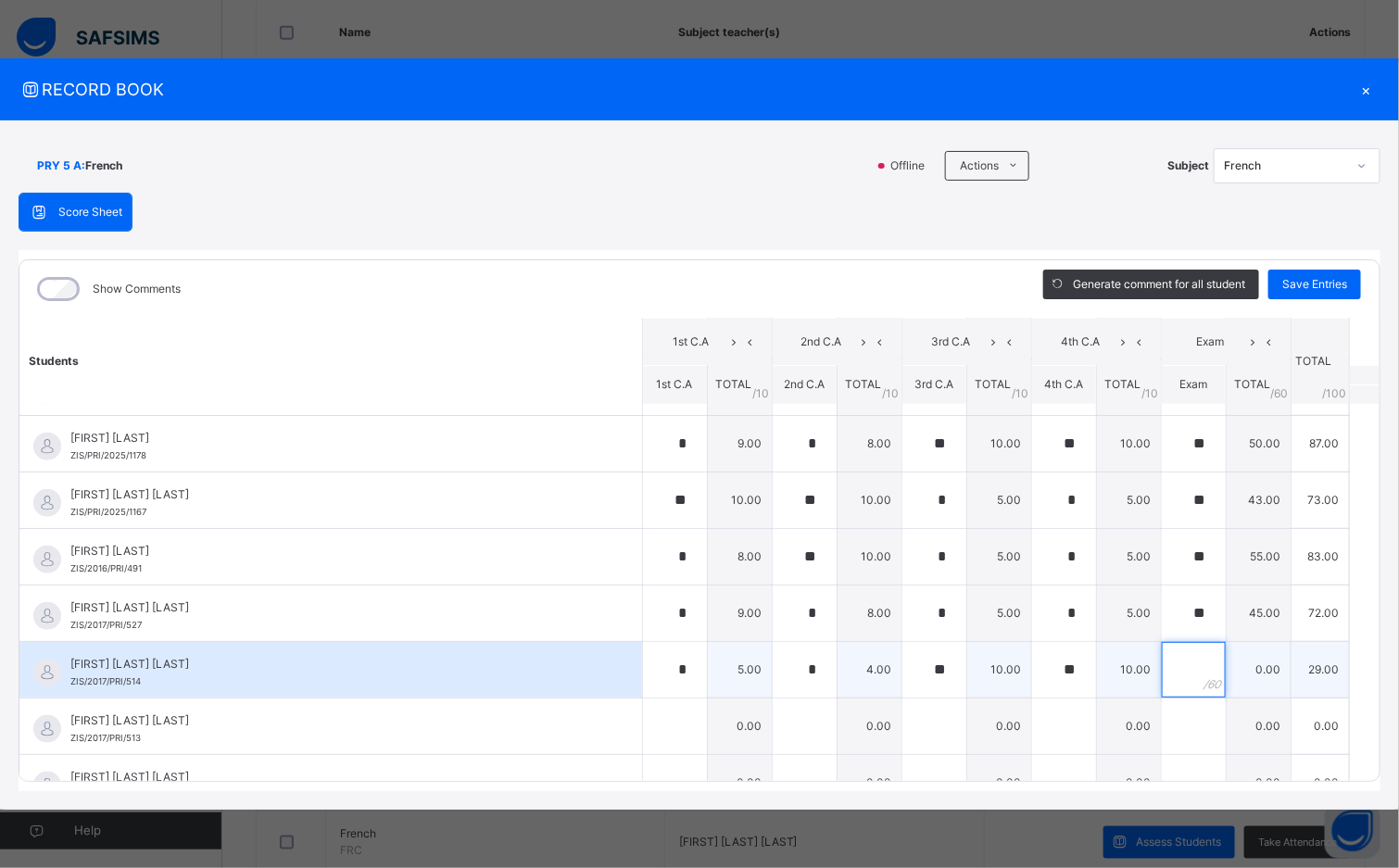 click at bounding box center [1193, 670] 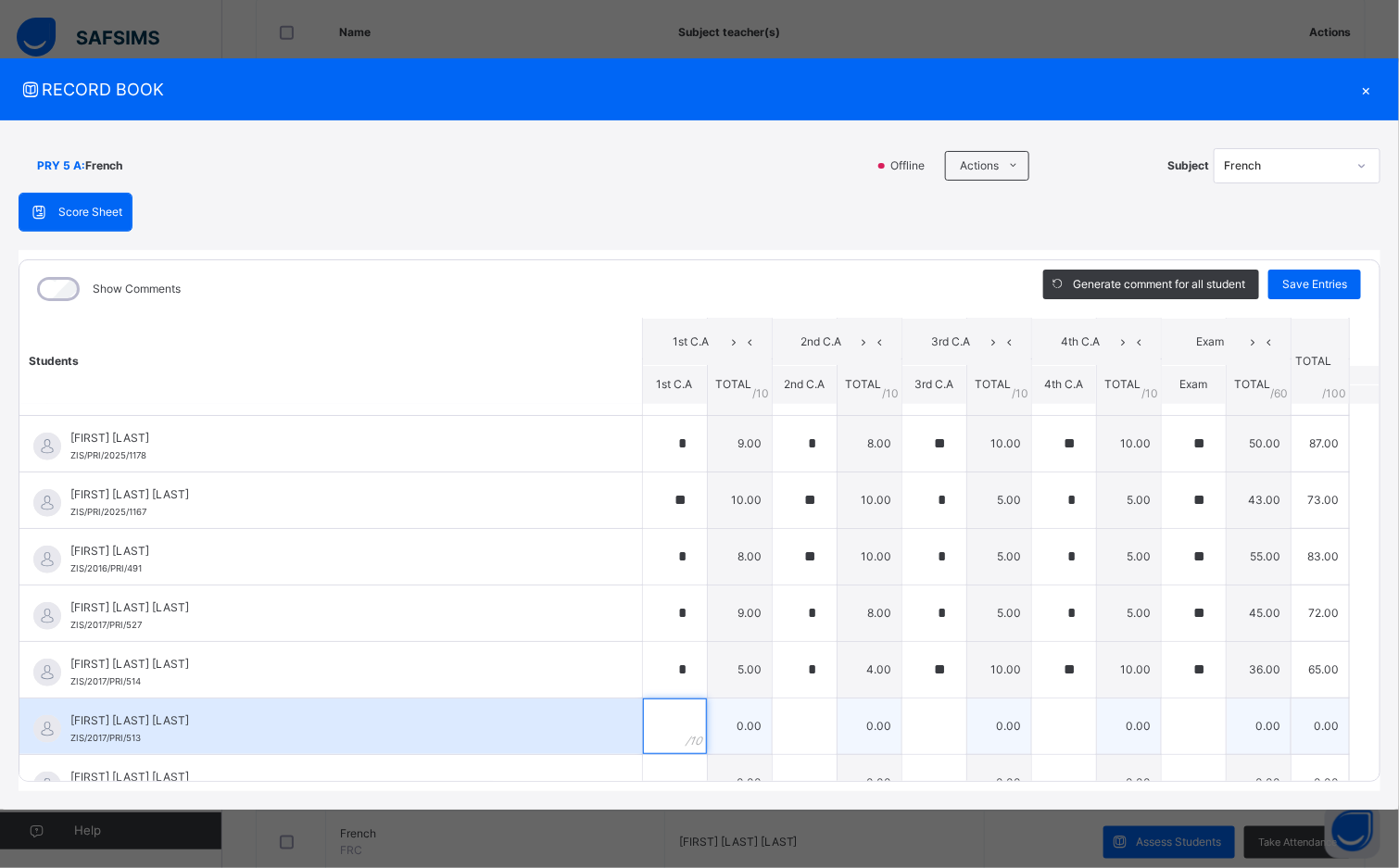 click at bounding box center (674, 726) 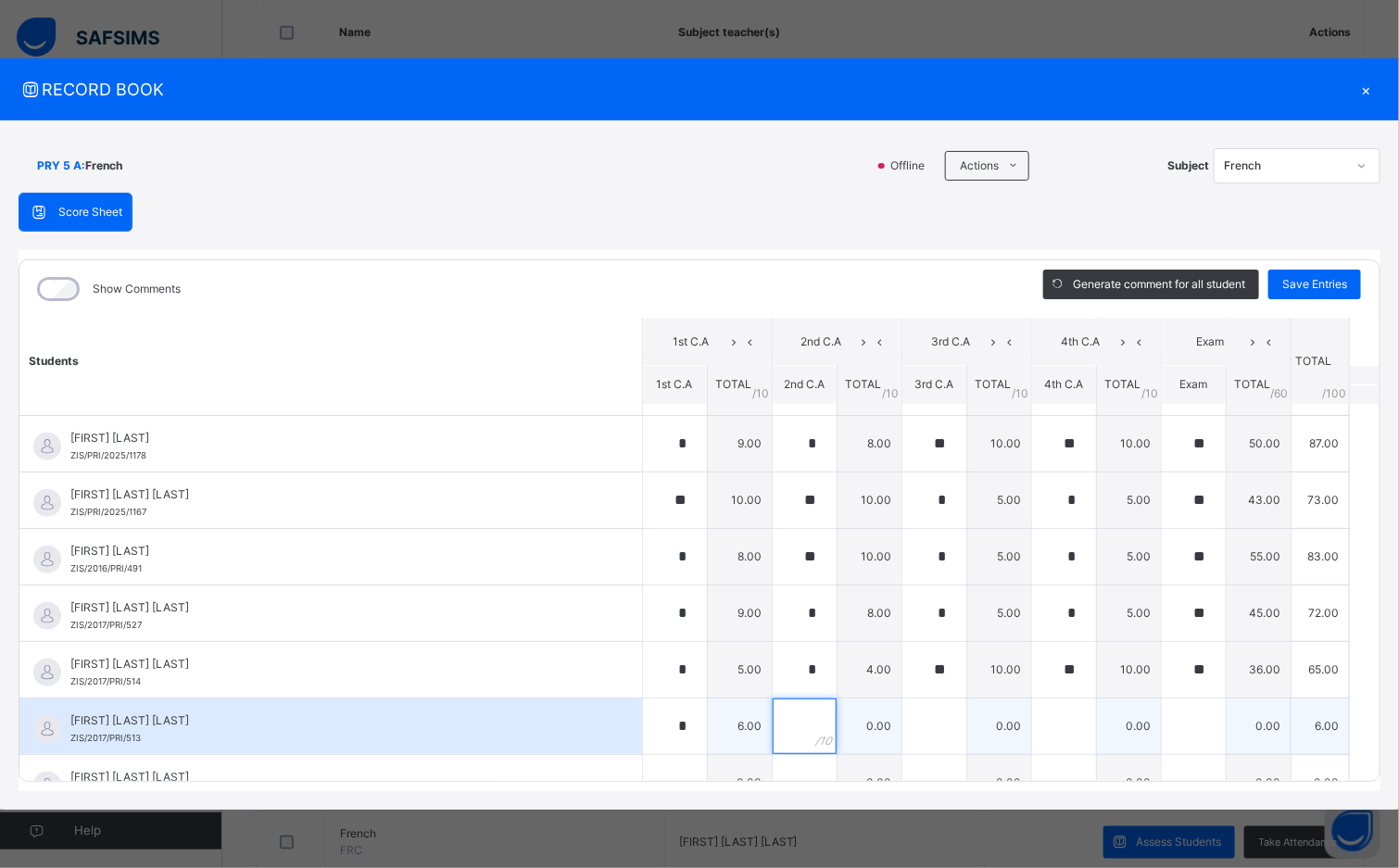 click at bounding box center (804, 726) 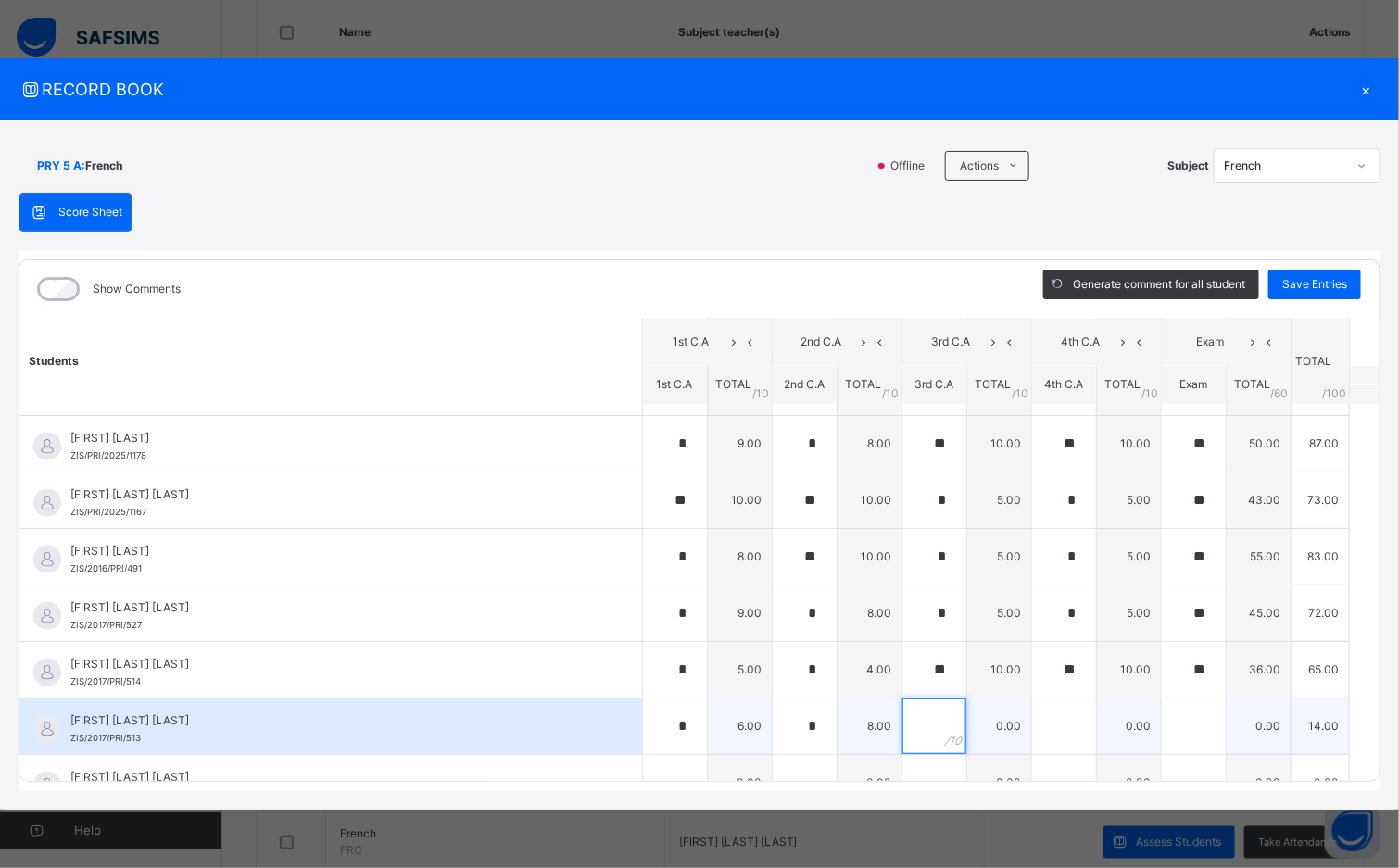 click at bounding box center (934, 726) 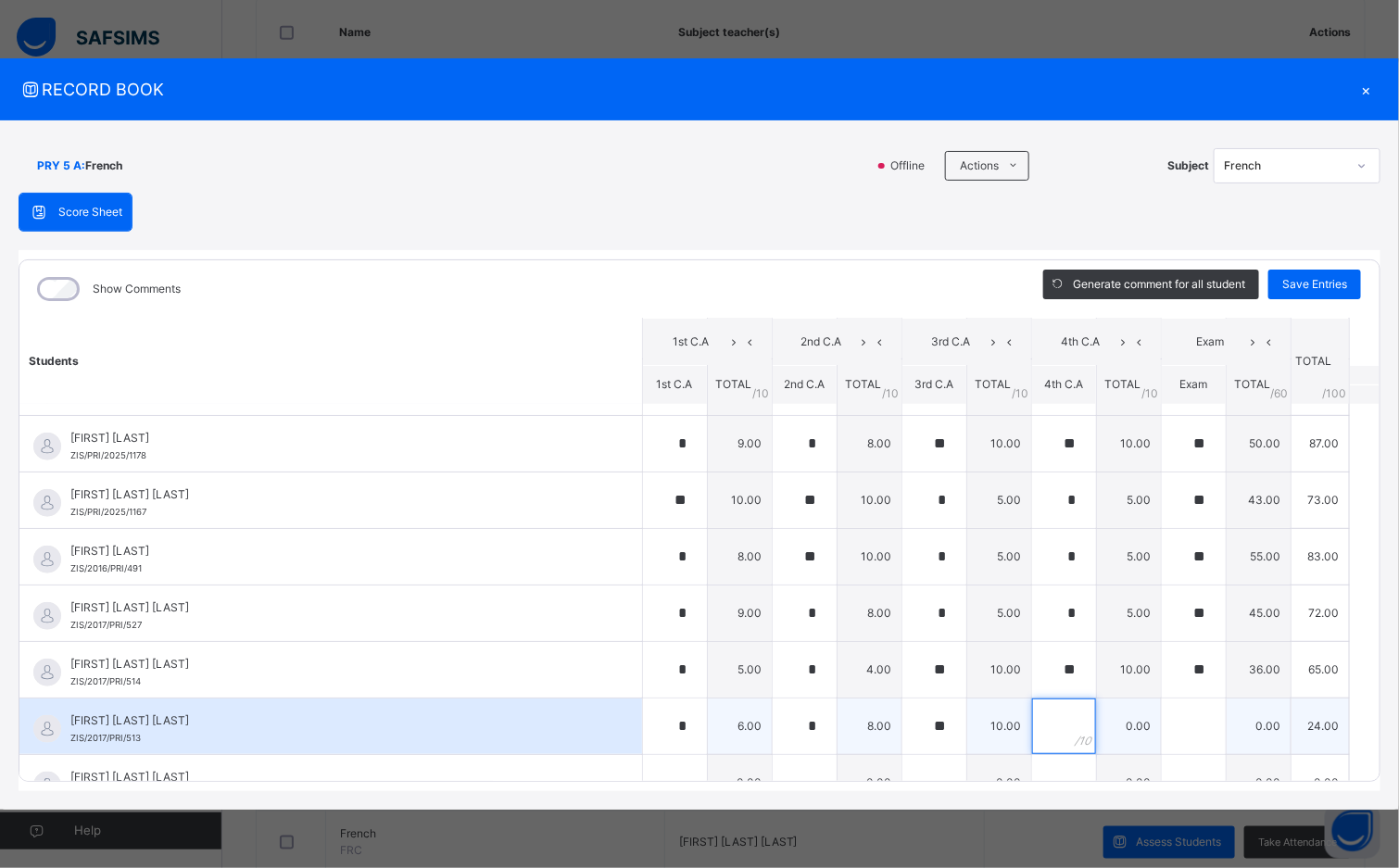 click at bounding box center [1064, 726] 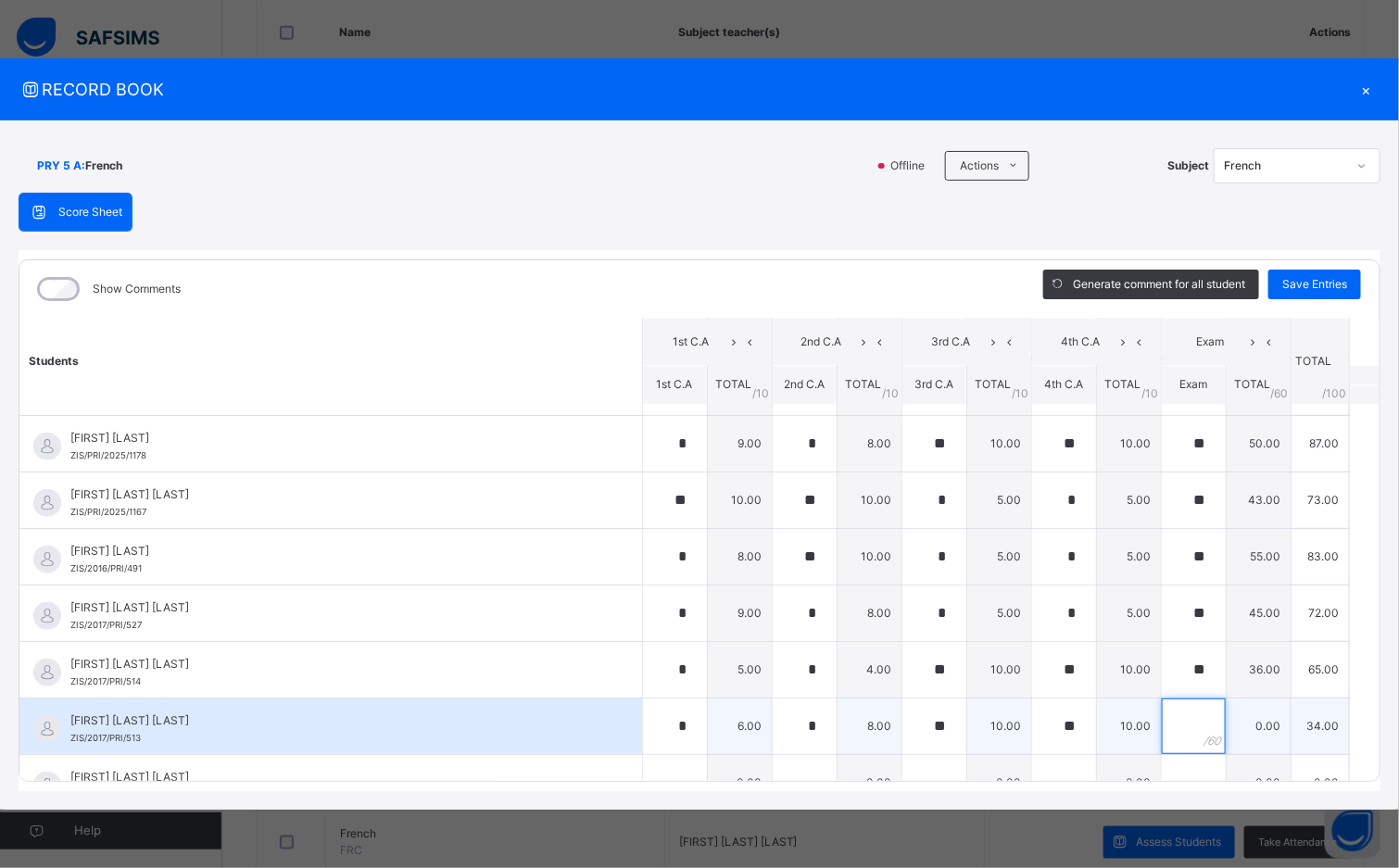 click at bounding box center (1193, 726) 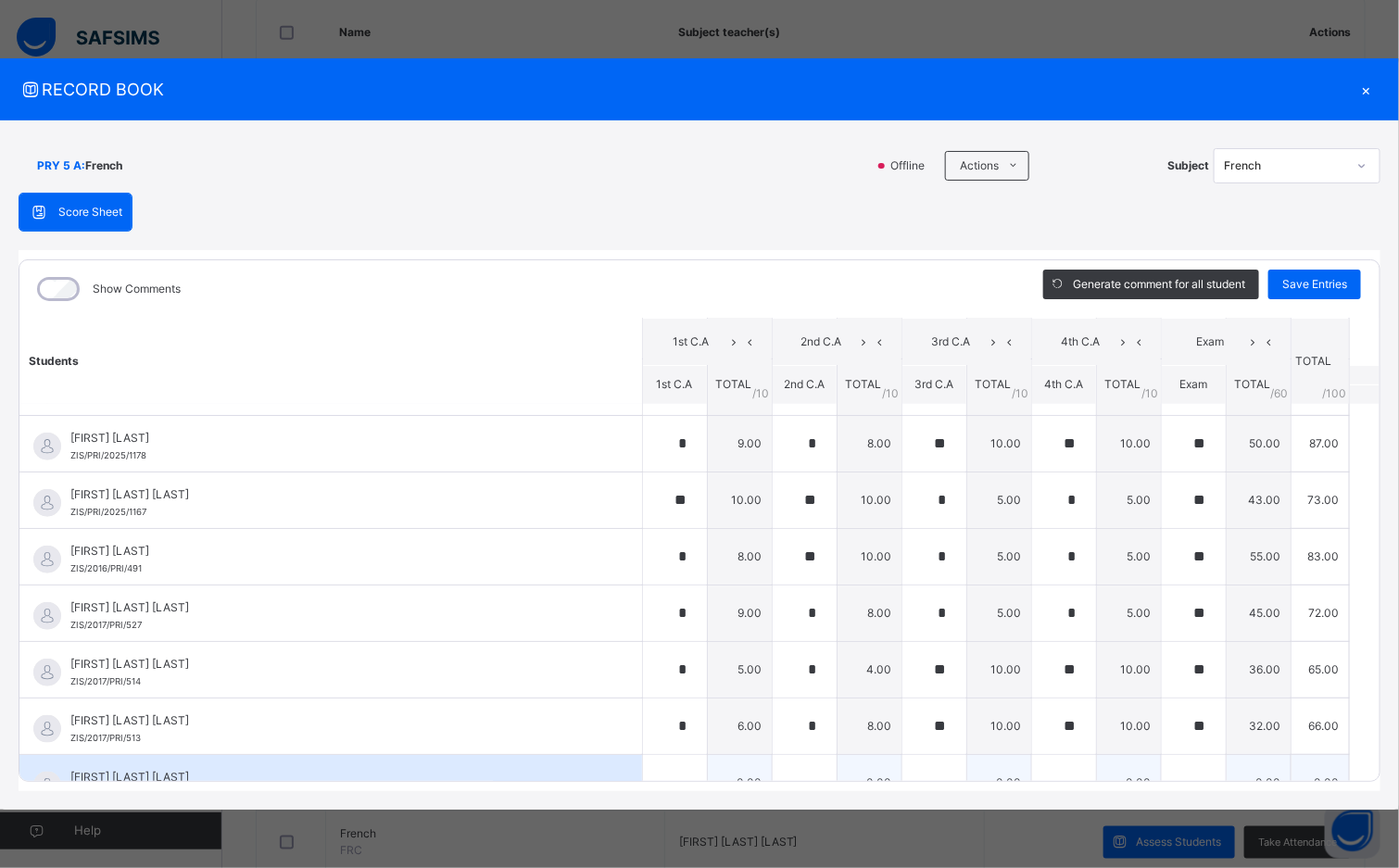 click on "[FIRST] [LAST] [LAST] [STUDENT_ID]" at bounding box center (331, 783) 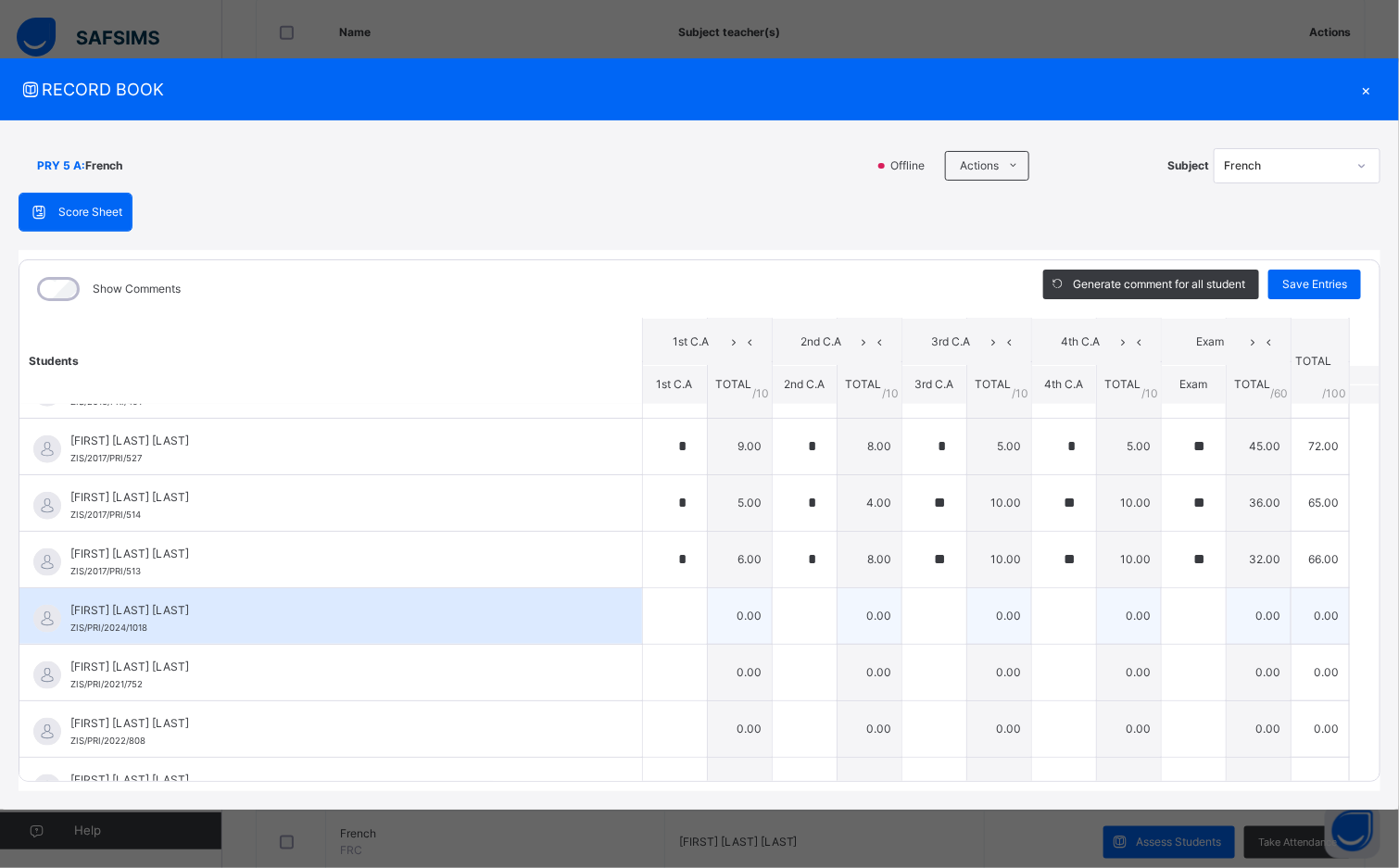 scroll, scrollTop: 889, scrollLeft: 0, axis: vertical 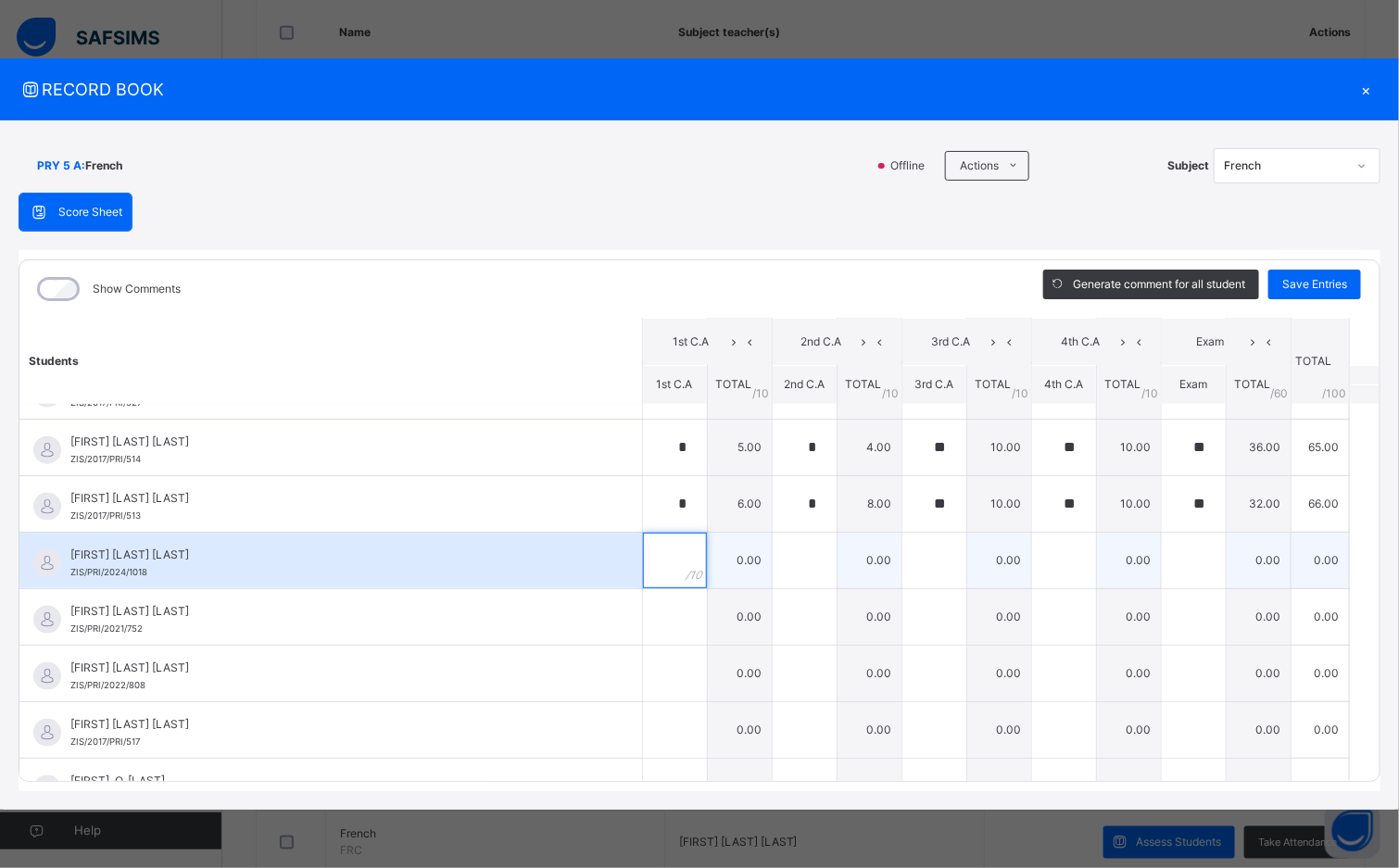 click at bounding box center [674, 560] 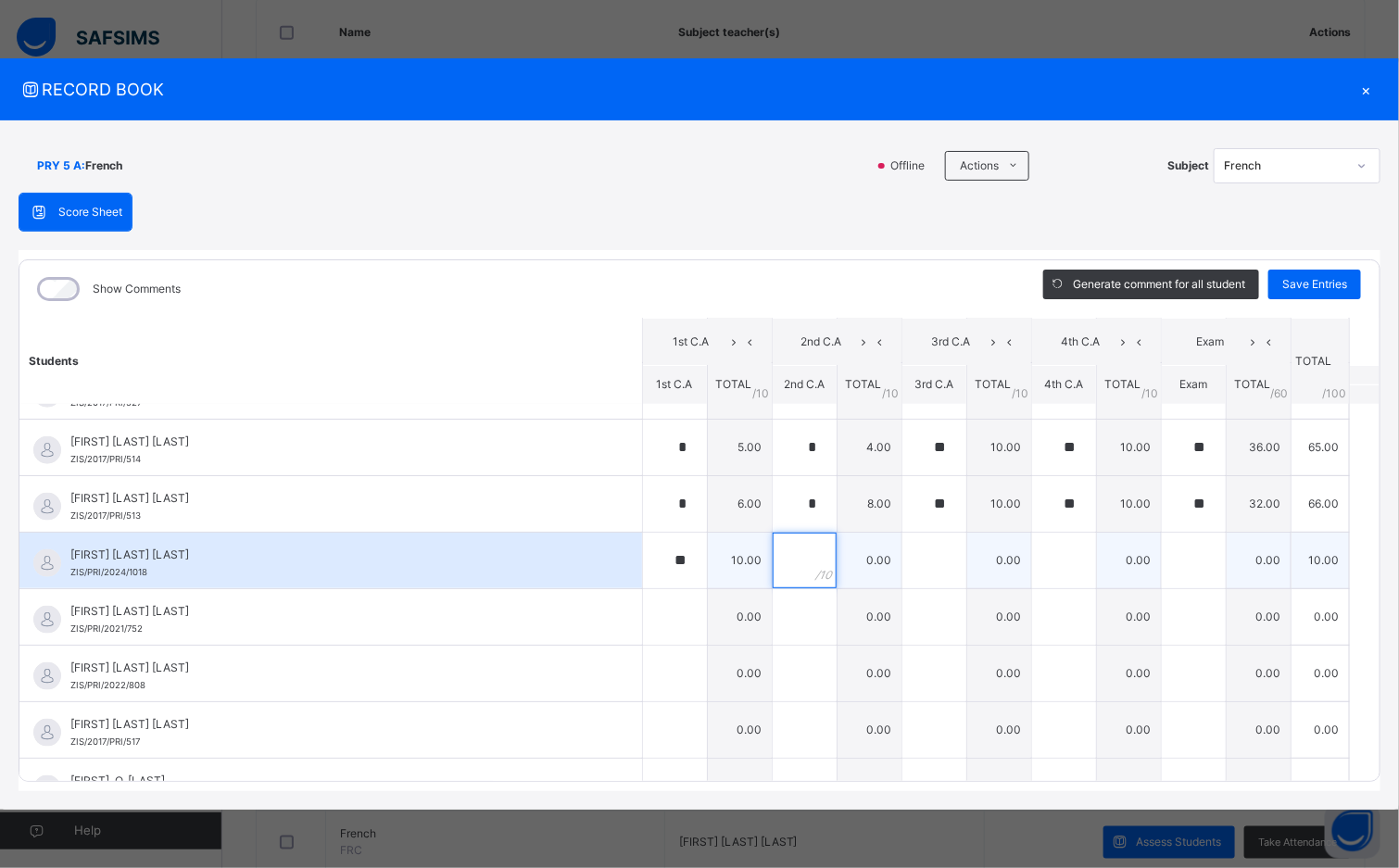 click at bounding box center (804, 560) 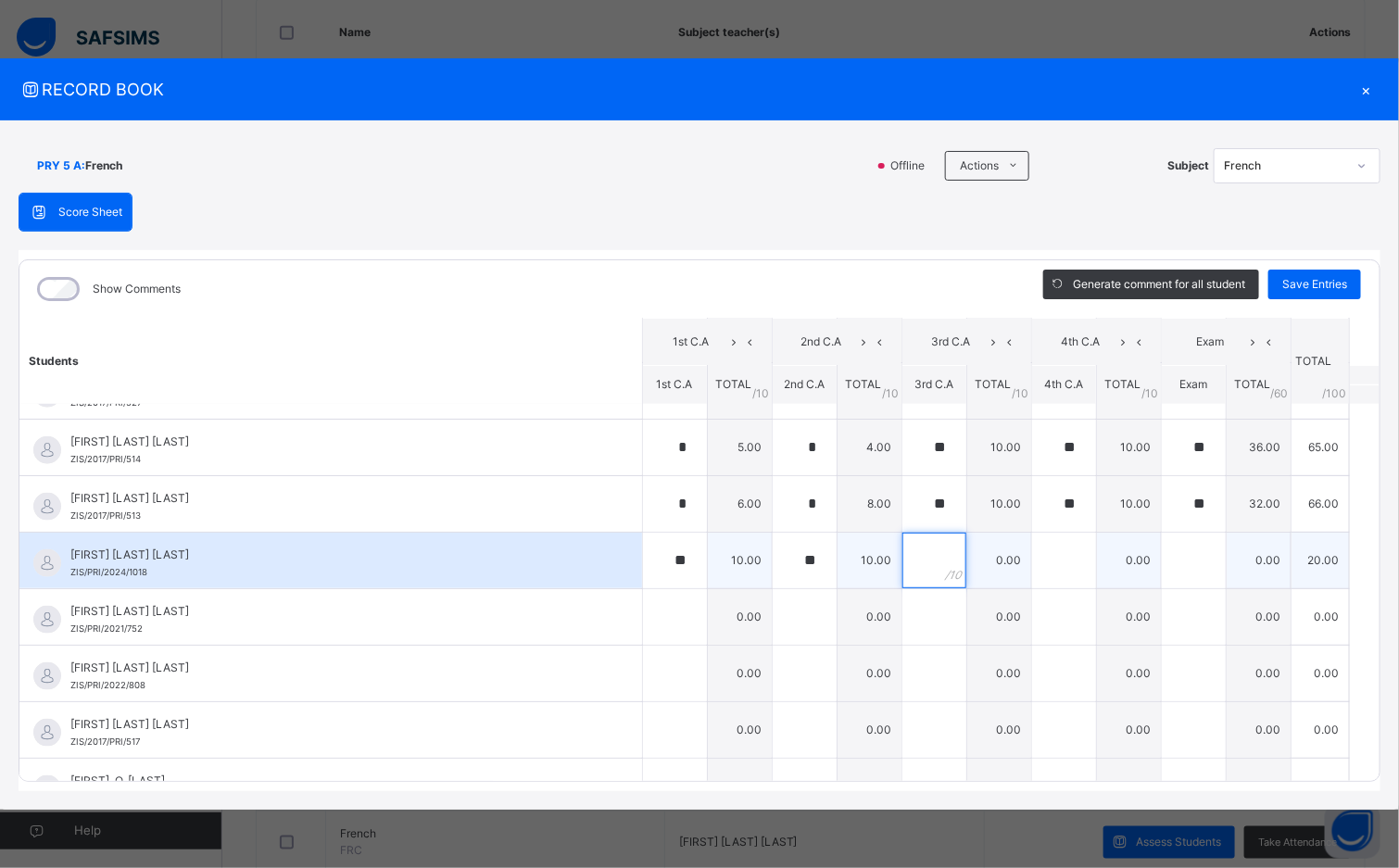 click at bounding box center [934, 560] 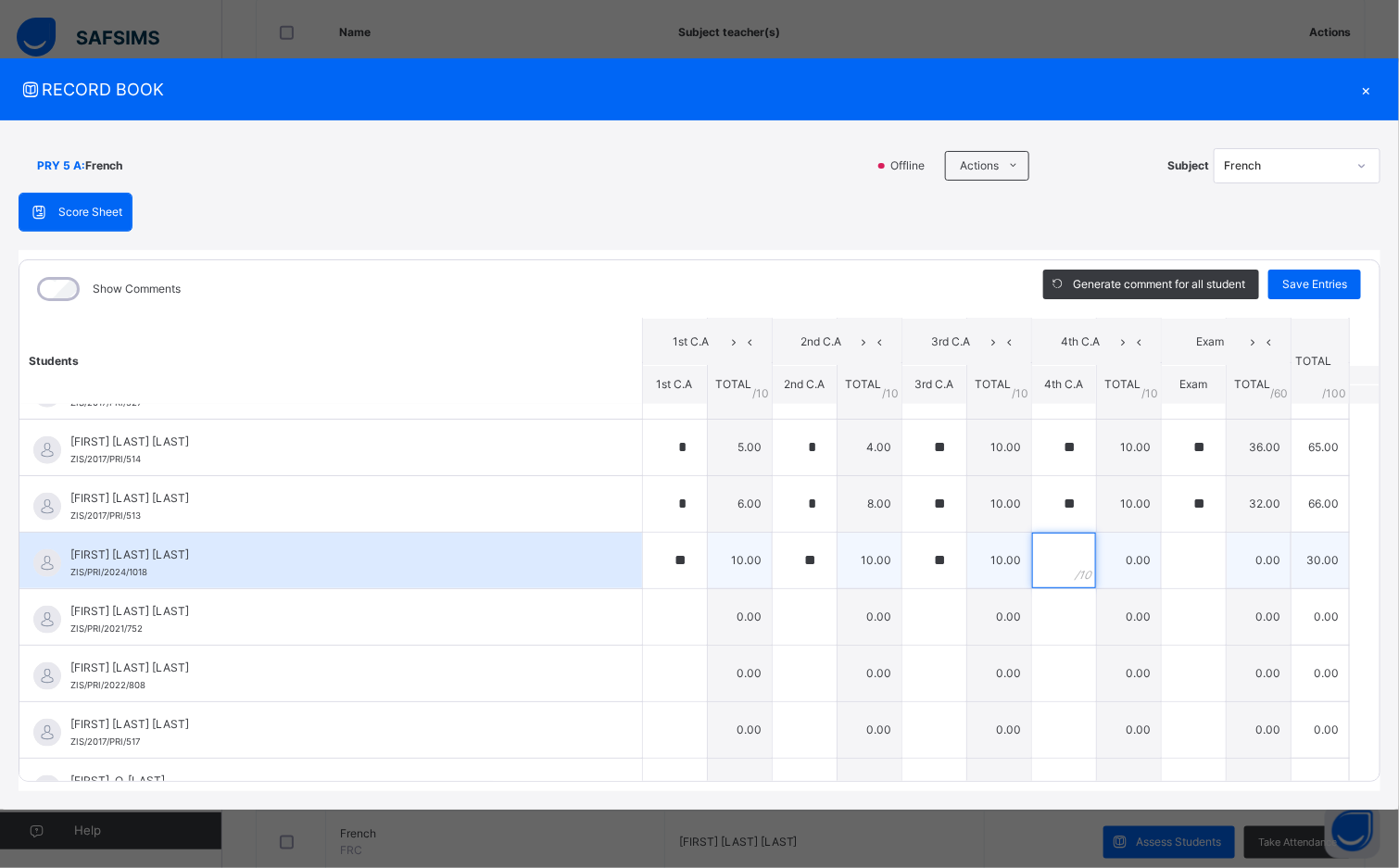 click at bounding box center (1064, 560) 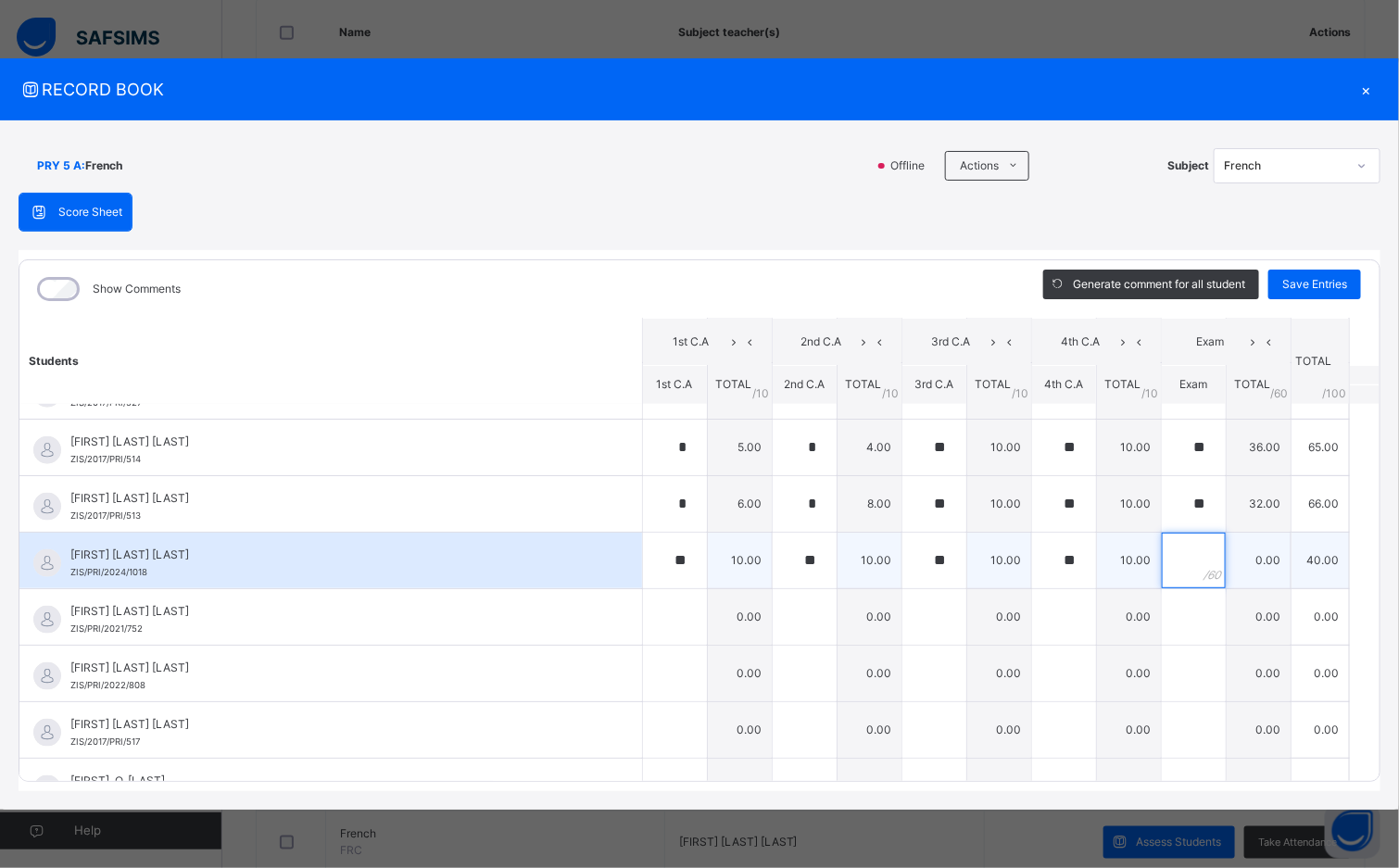 click at bounding box center [1193, 560] 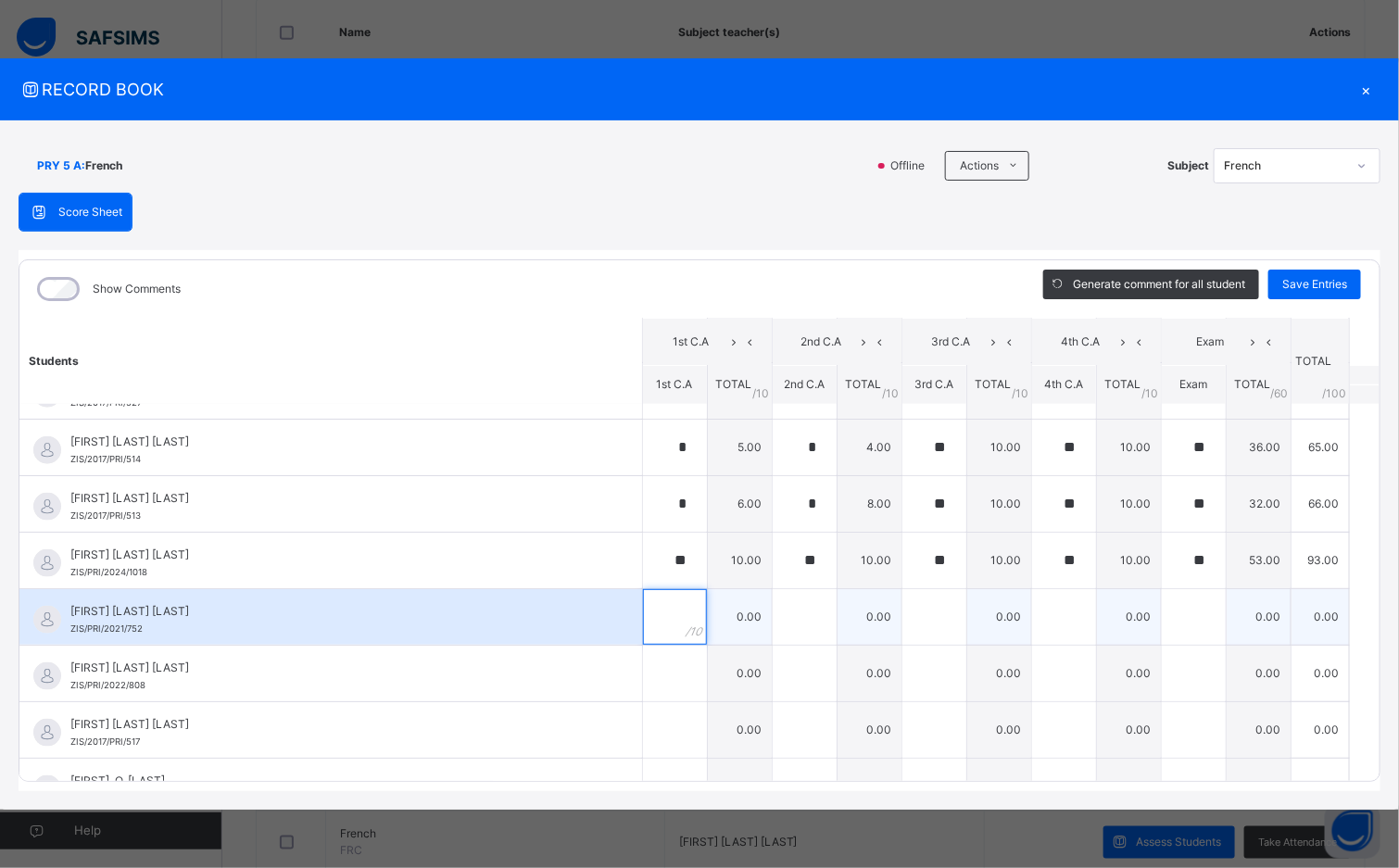 click at bounding box center [674, 617] 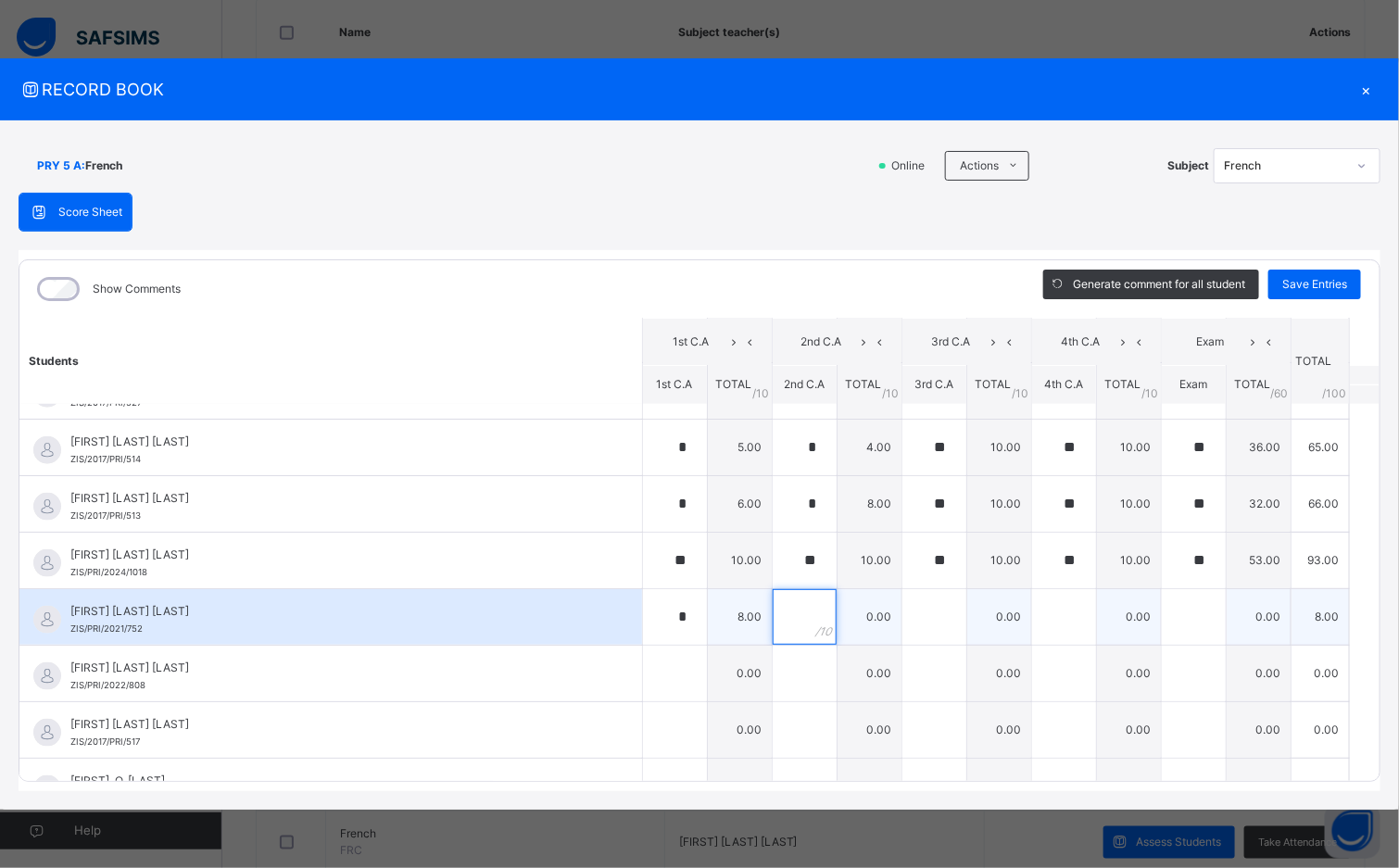 click at bounding box center (804, 617) 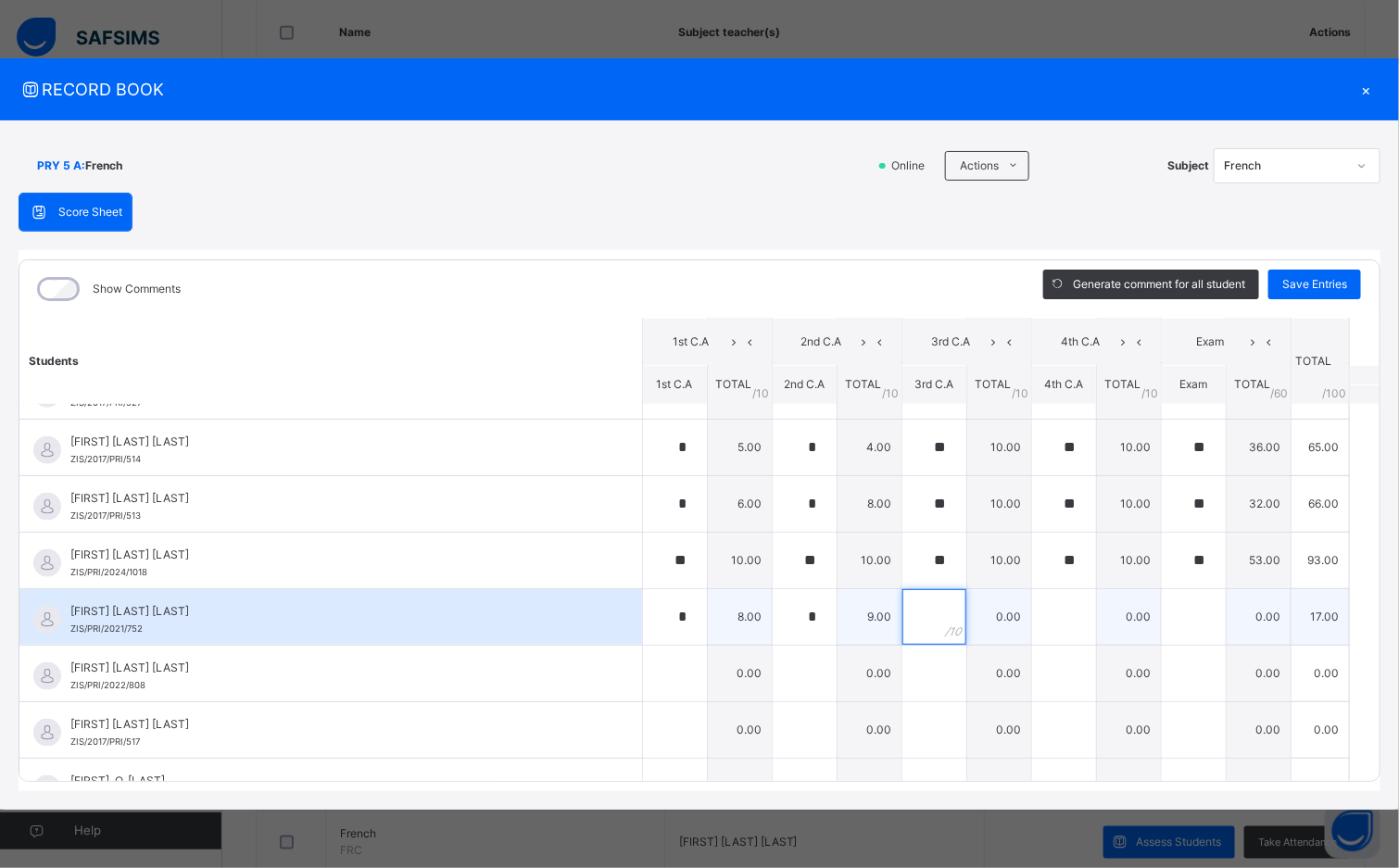 click at bounding box center [934, 617] 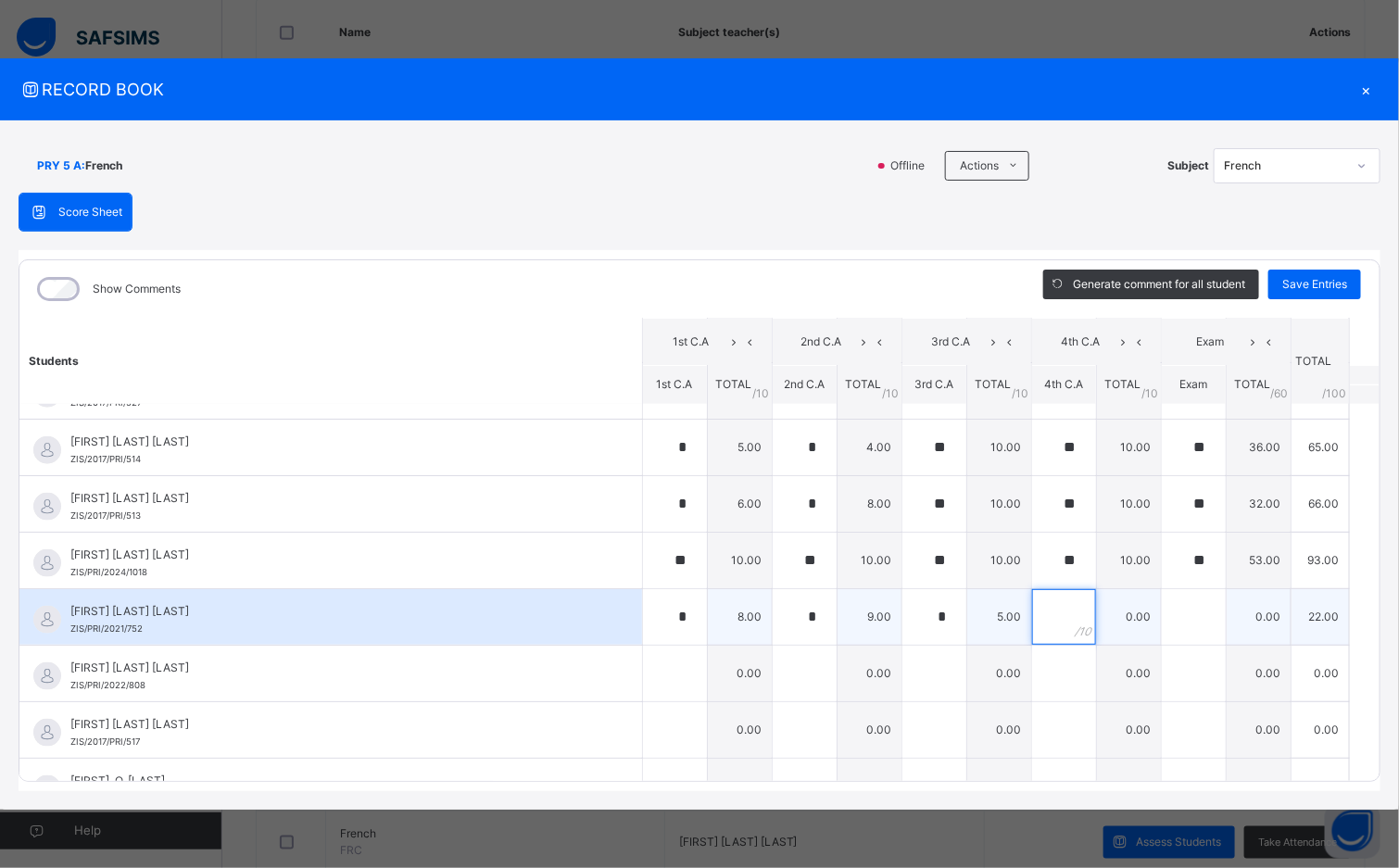 click at bounding box center (1064, 617) 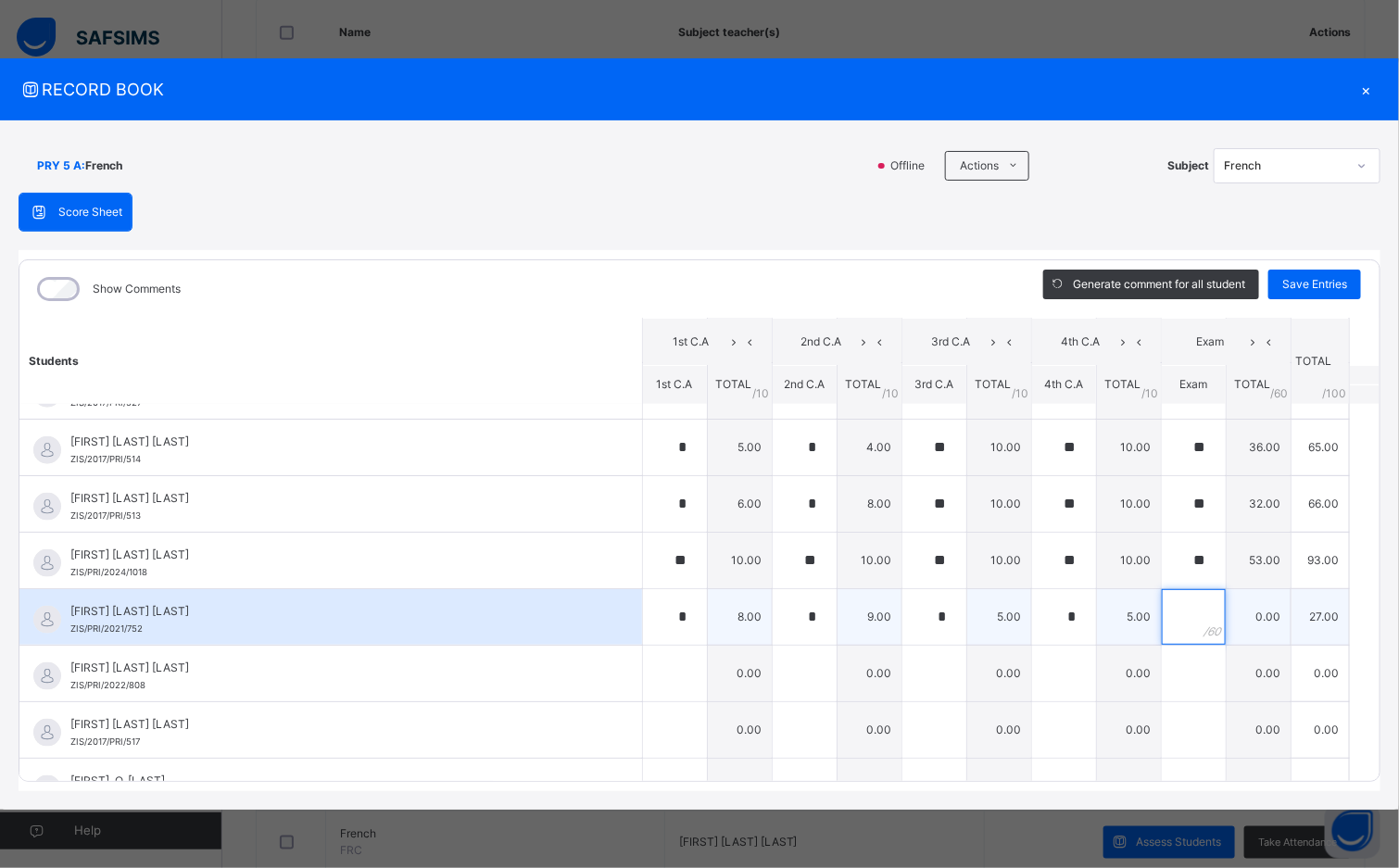click at bounding box center [1193, 617] 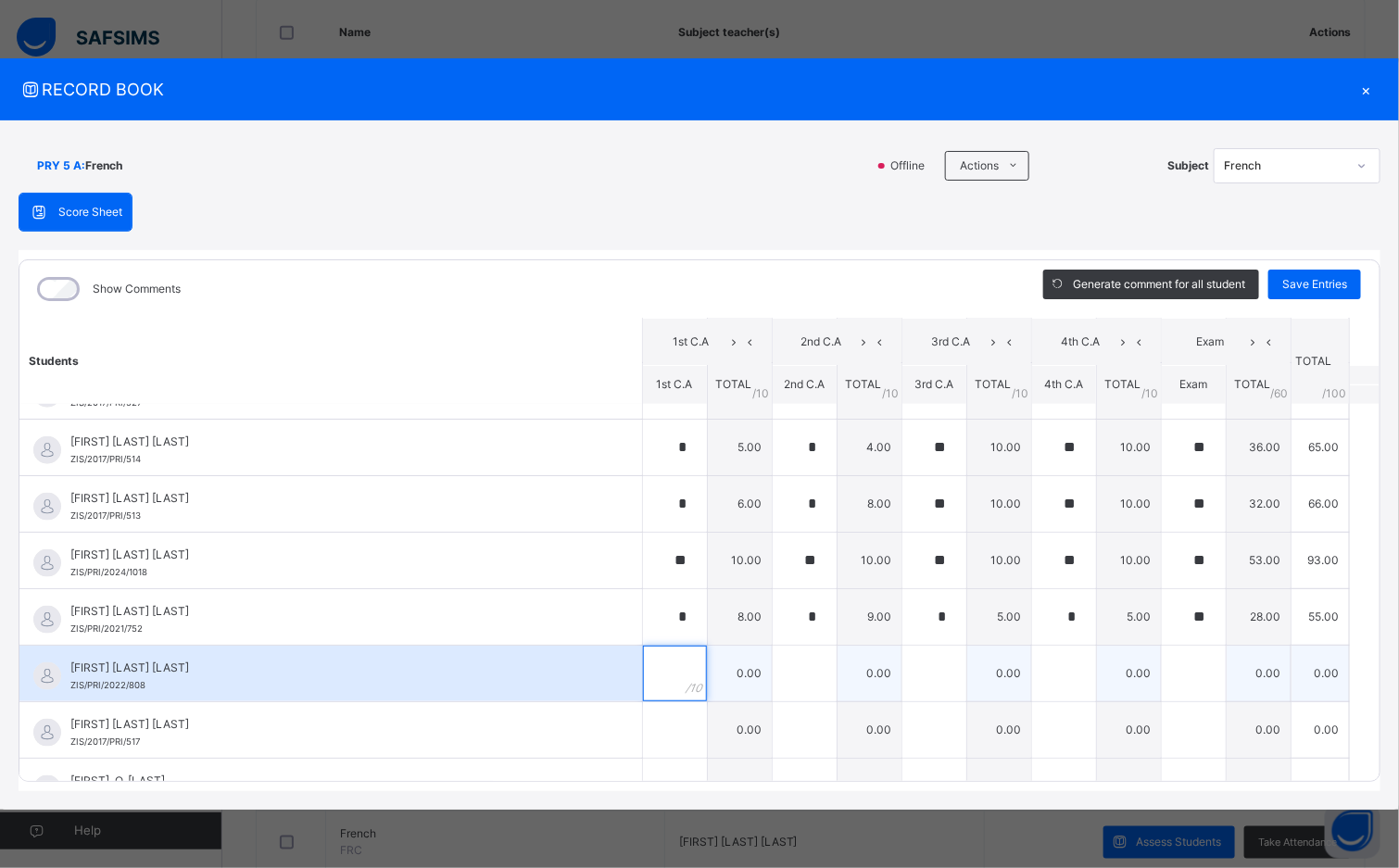 click at bounding box center (674, 673) 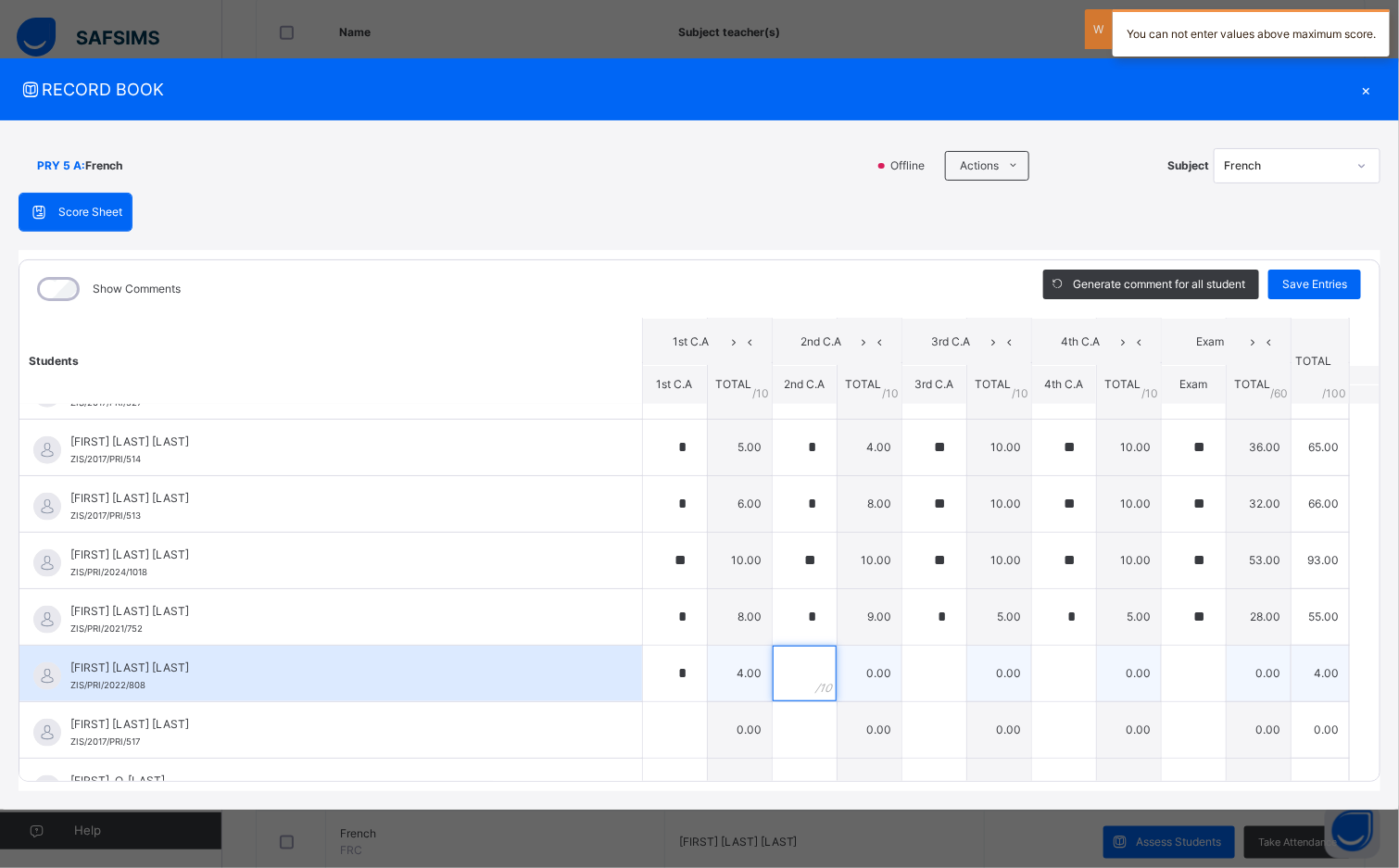 click at bounding box center (804, 673) 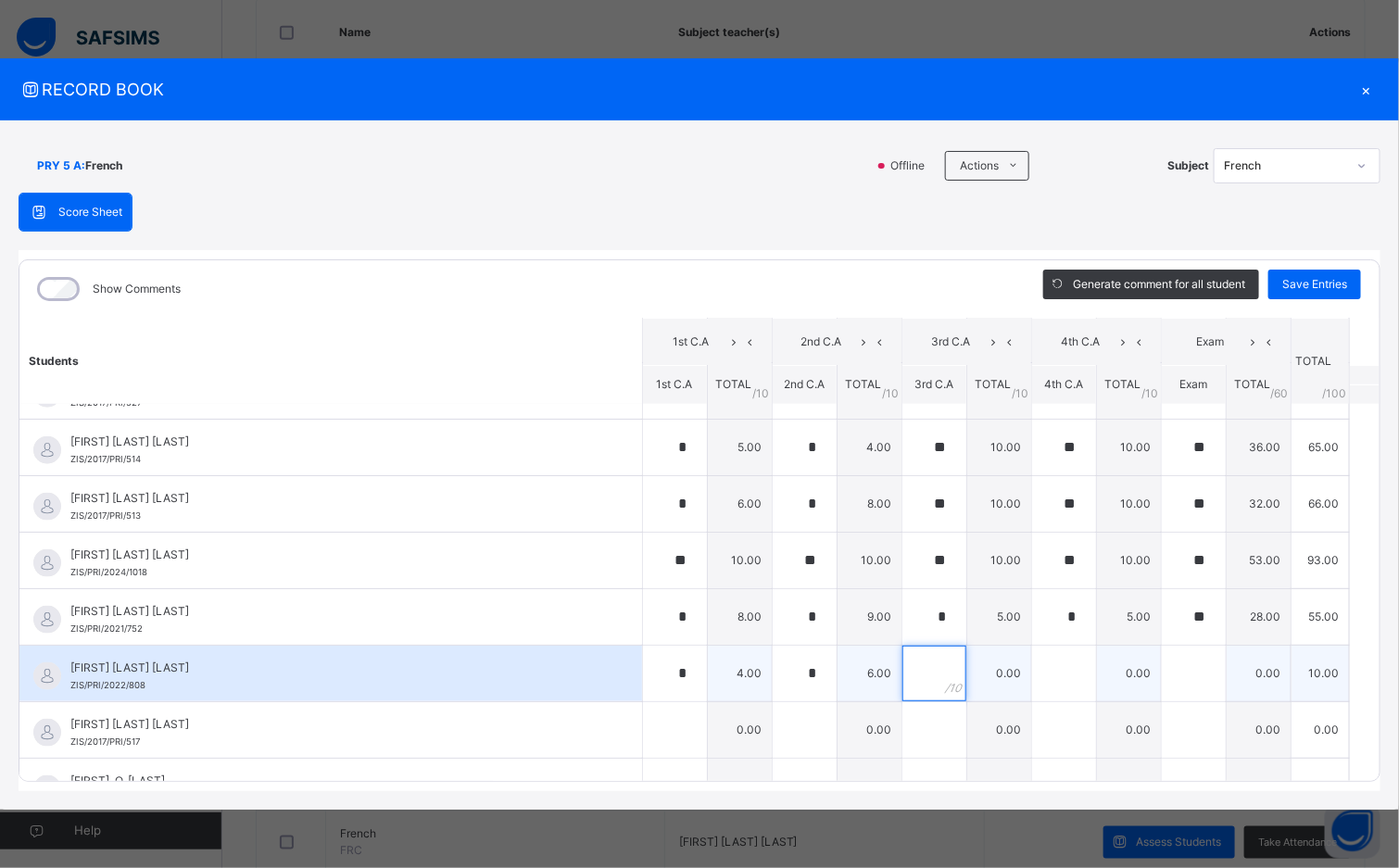 click at bounding box center [934, 673] 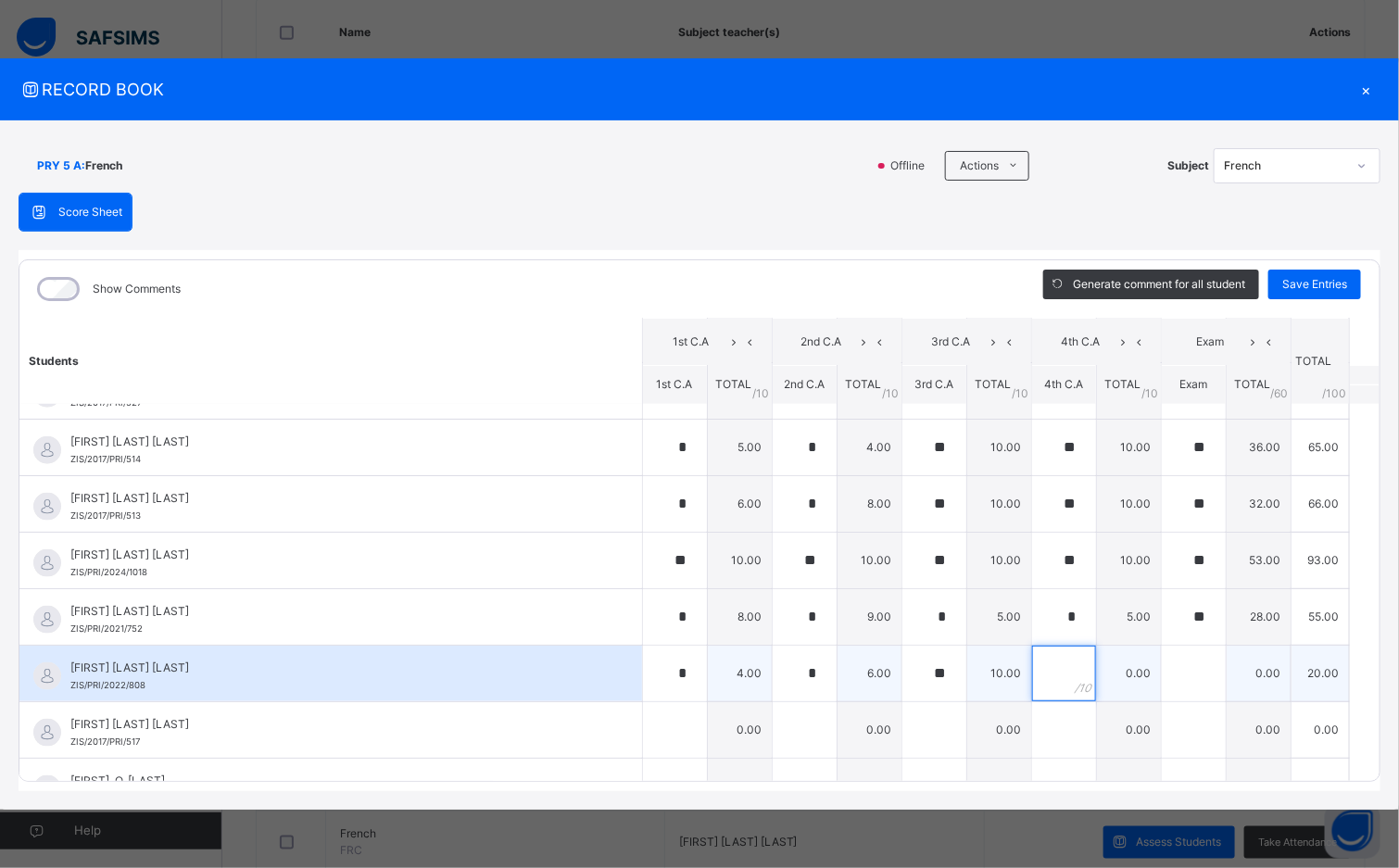 click at bounding box center (1064, 673) 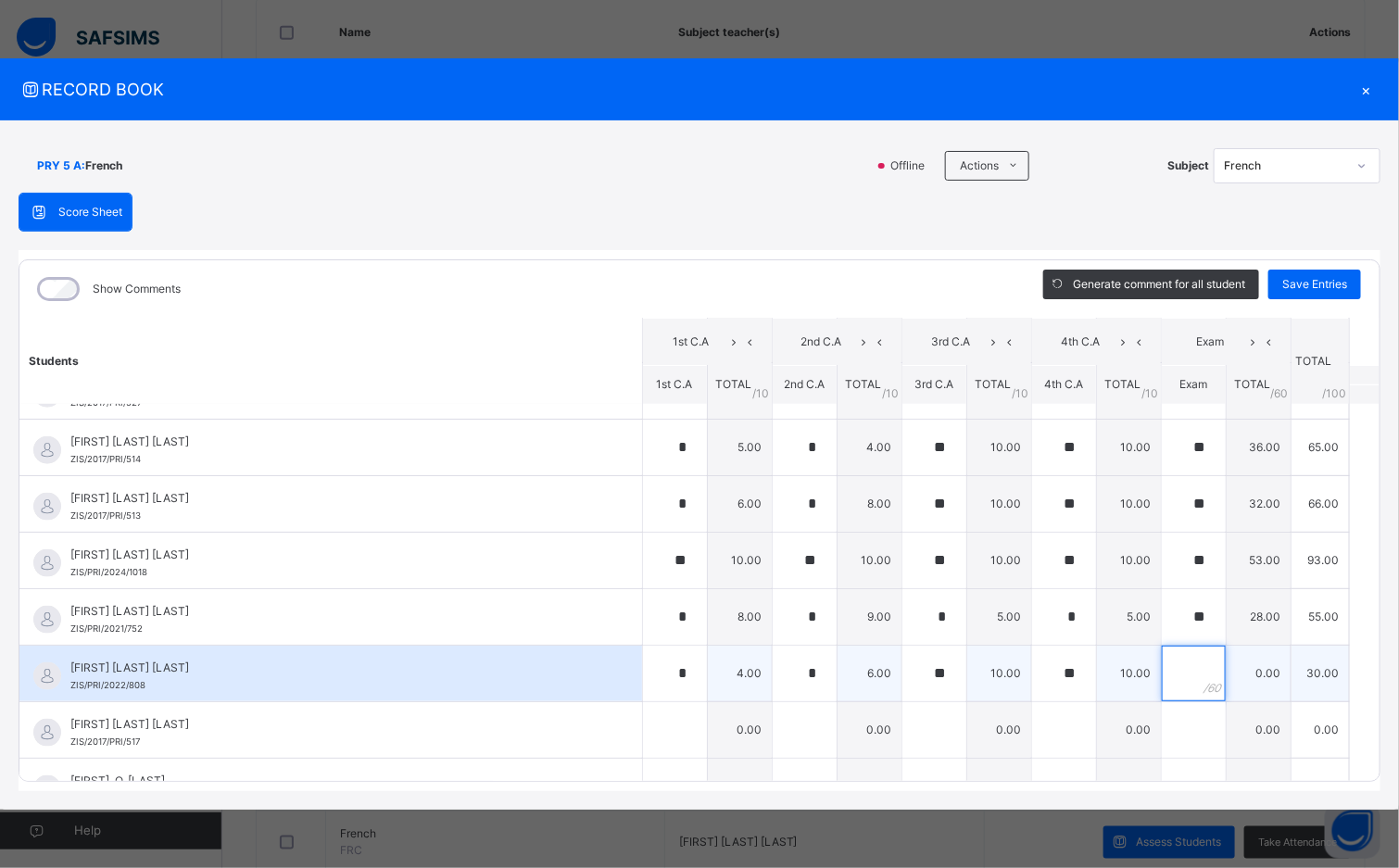 click at bounding box center [1193, 673] 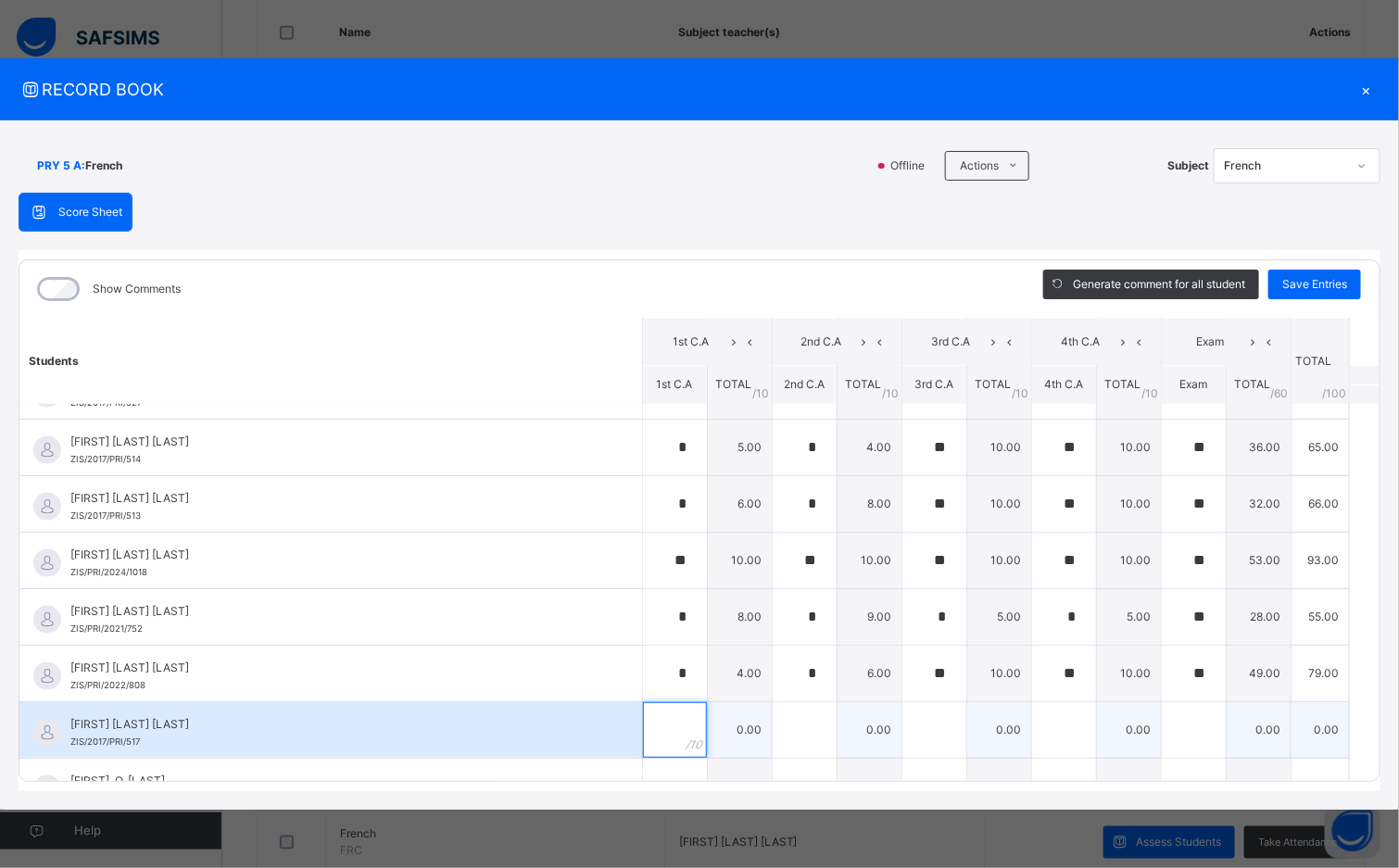 click at bounding box center (674, 730) 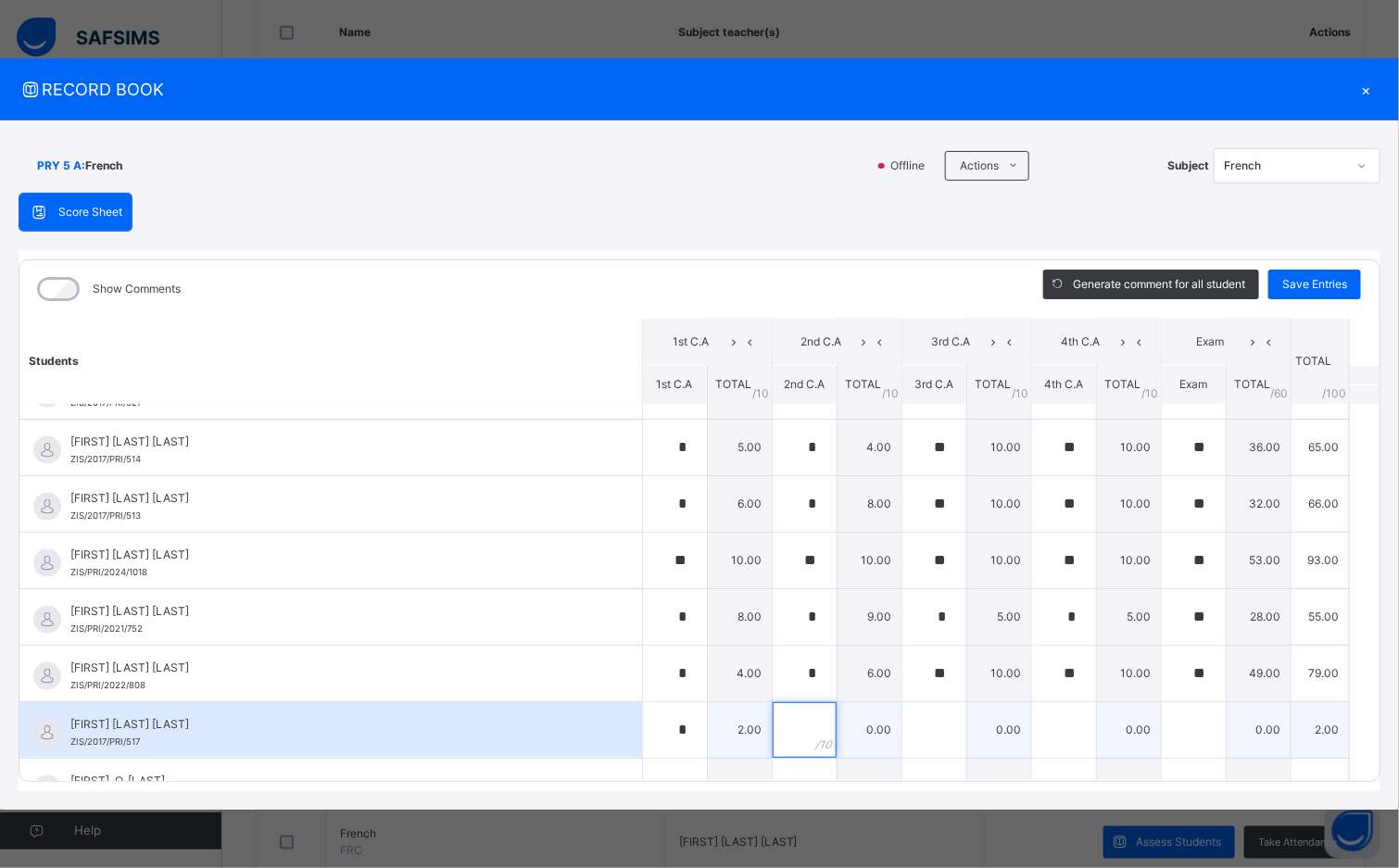 click at bounding box center [804, 730] 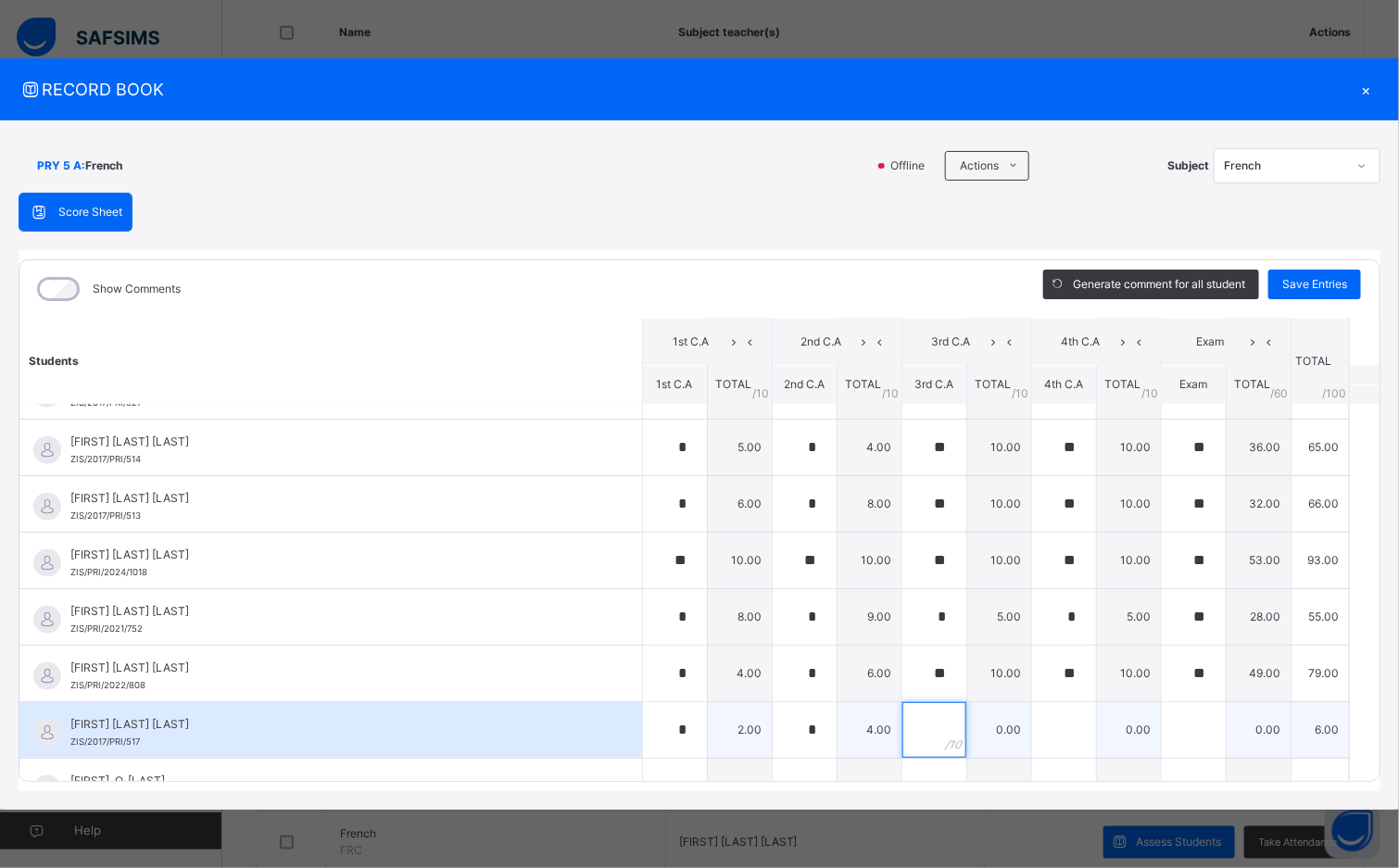 click at bounding box center (934, 730) 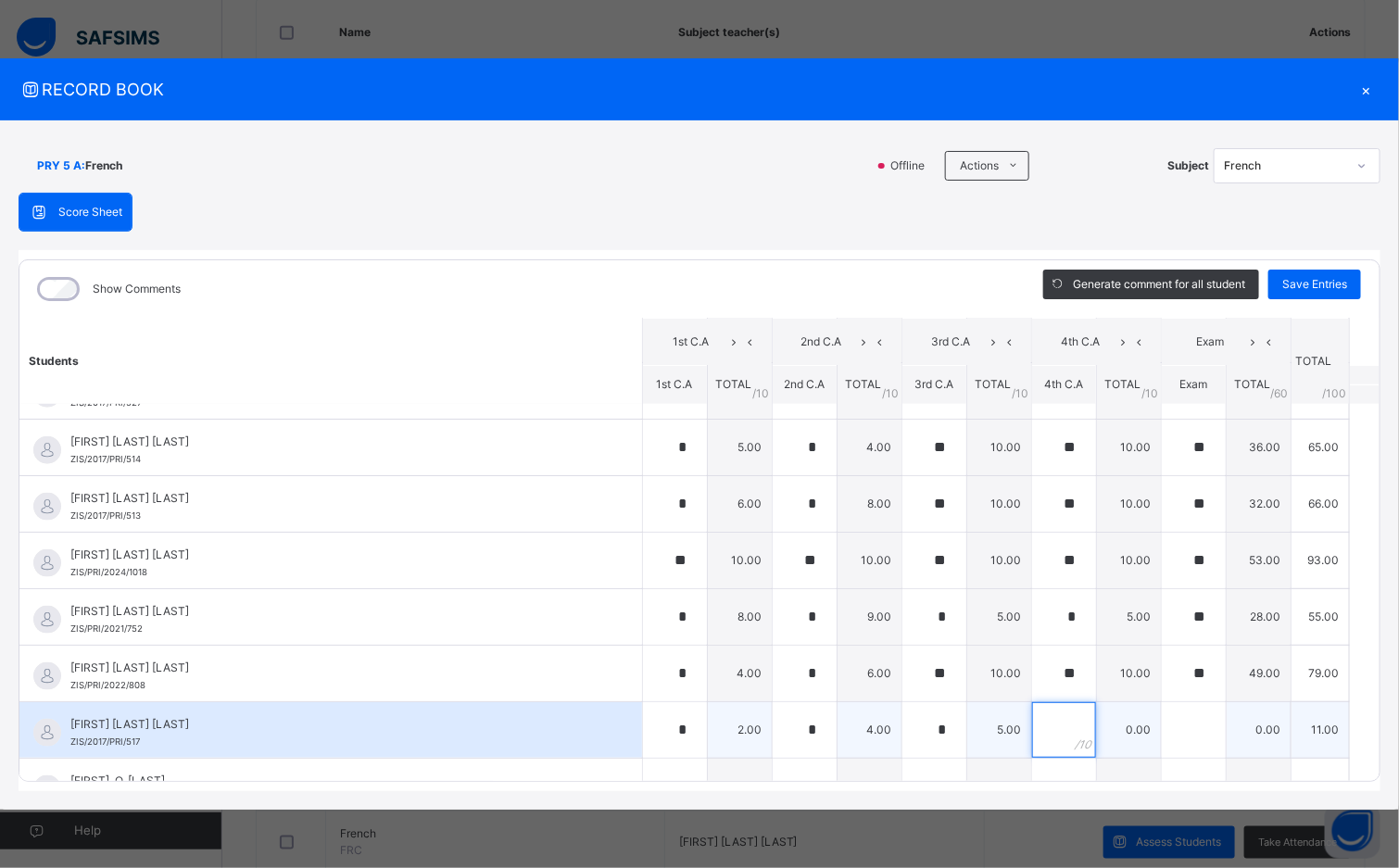 click at bounding box center (1064, 730) 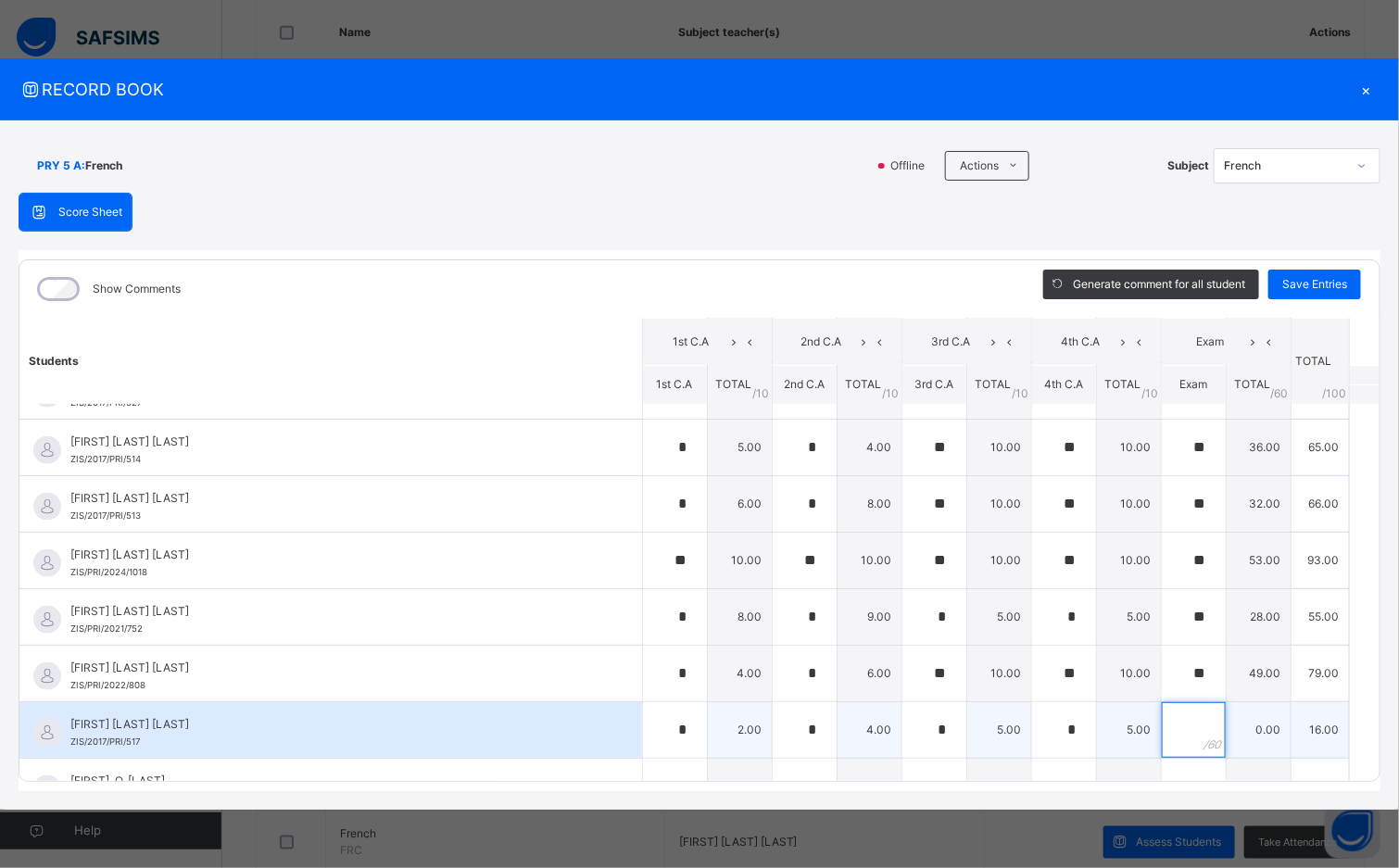 click at bounding box center (1193, 730) 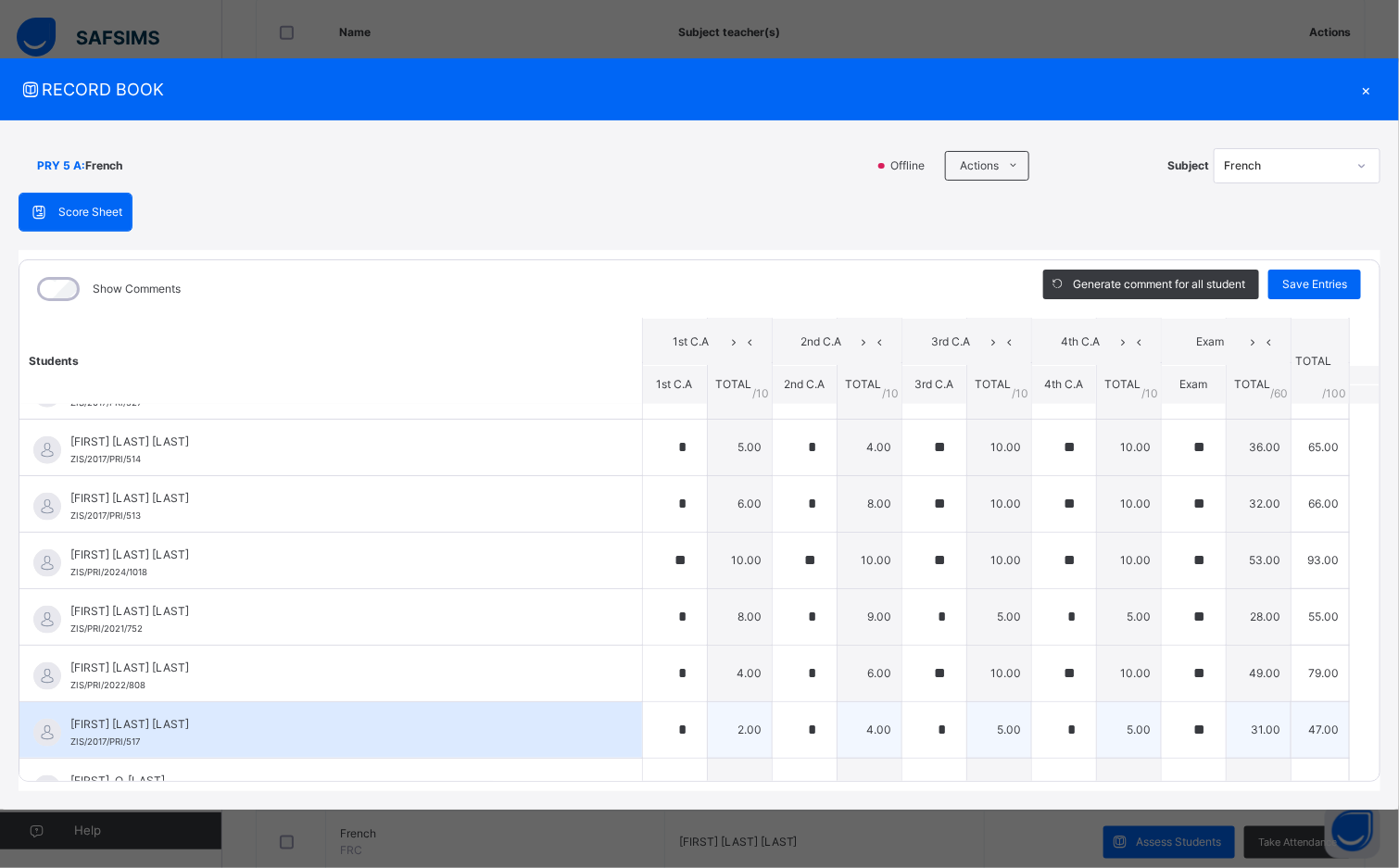 click on "[FIRST] [LAST] [STUDENT_ID]" at bounding box center (335, 733) 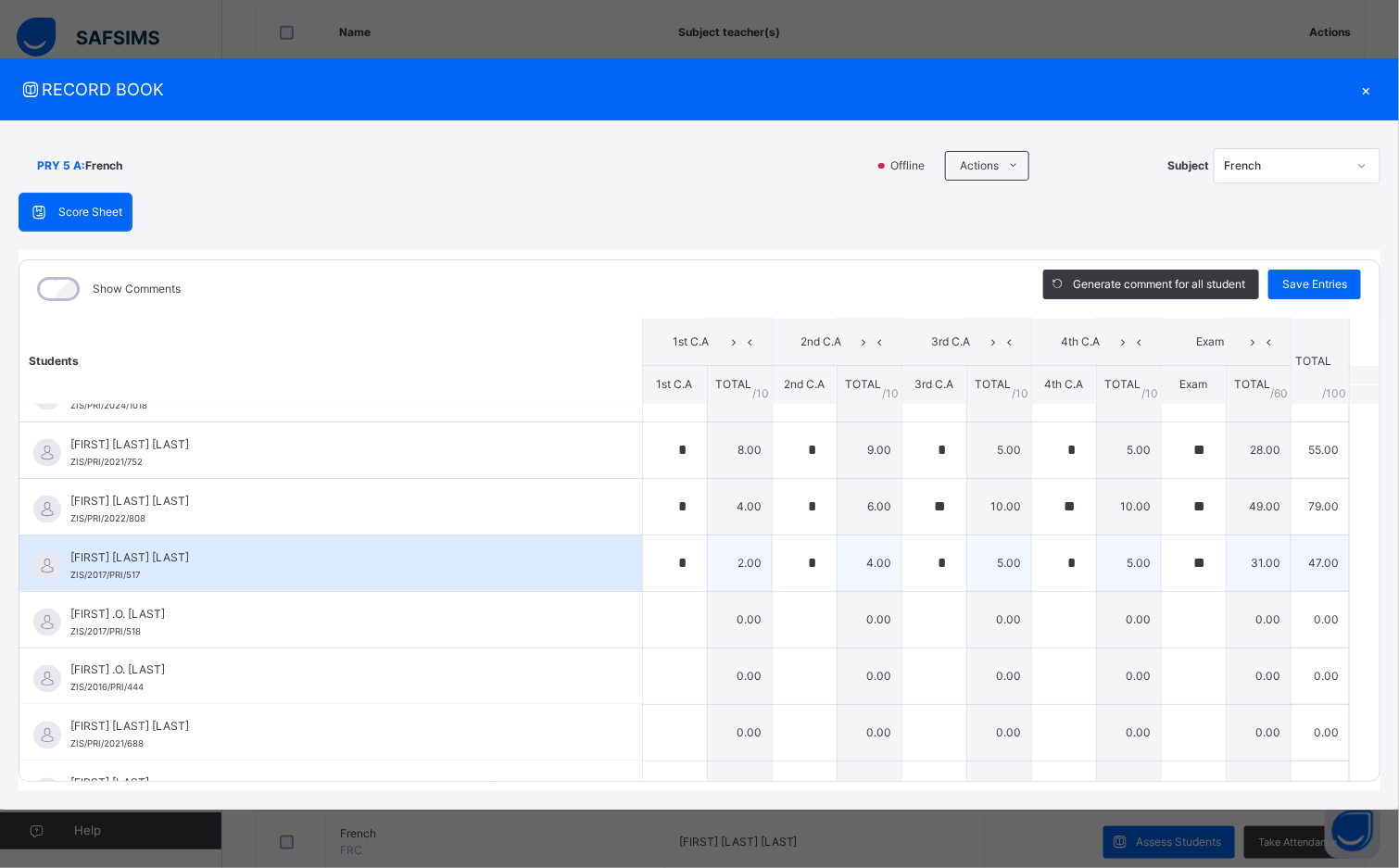 scroll, scrollTop: 1106, scrollLeft: 0, axis: vertical 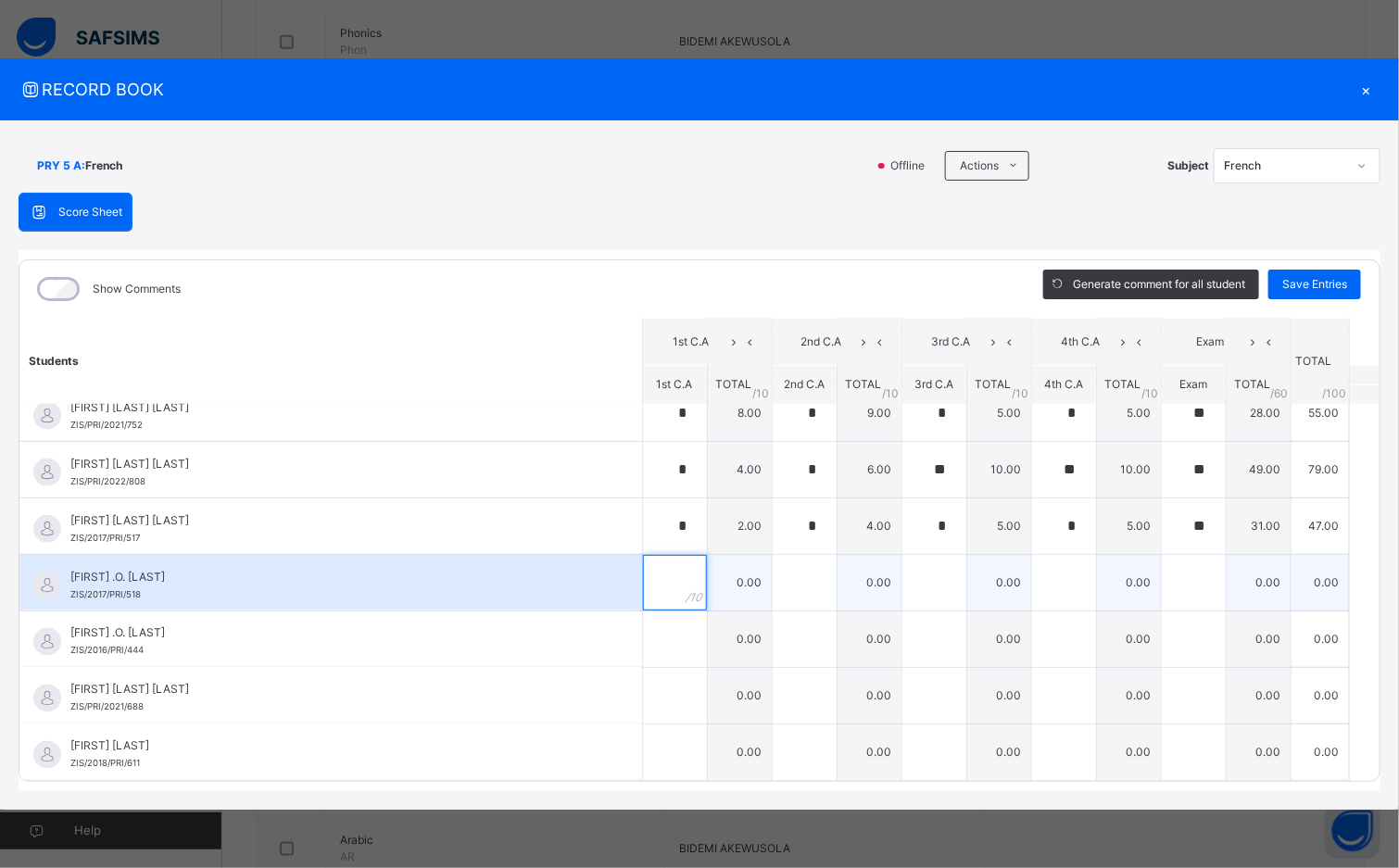 click at bounding box center (674, 583) 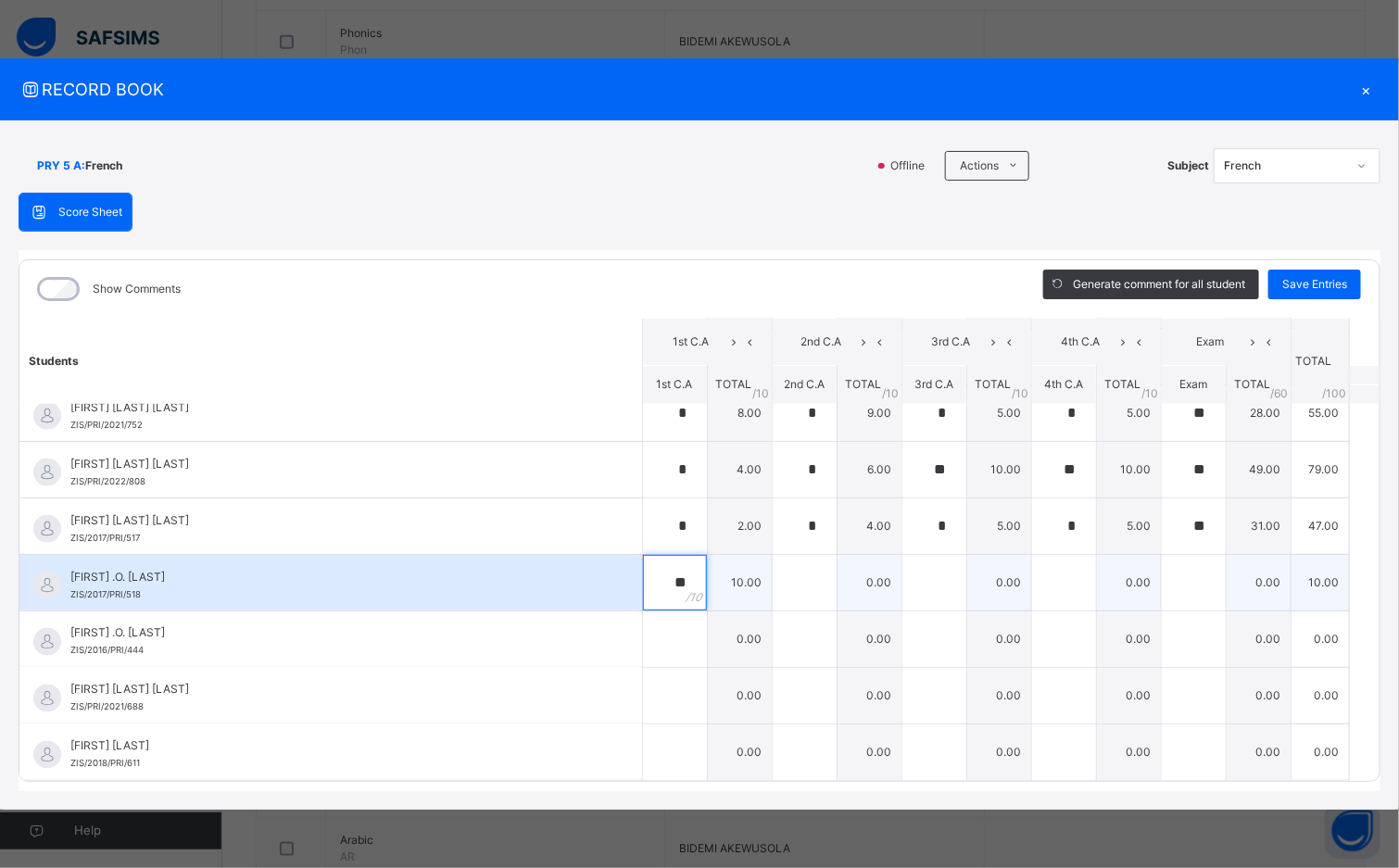 click on "**" at bounding box center (674, 583) 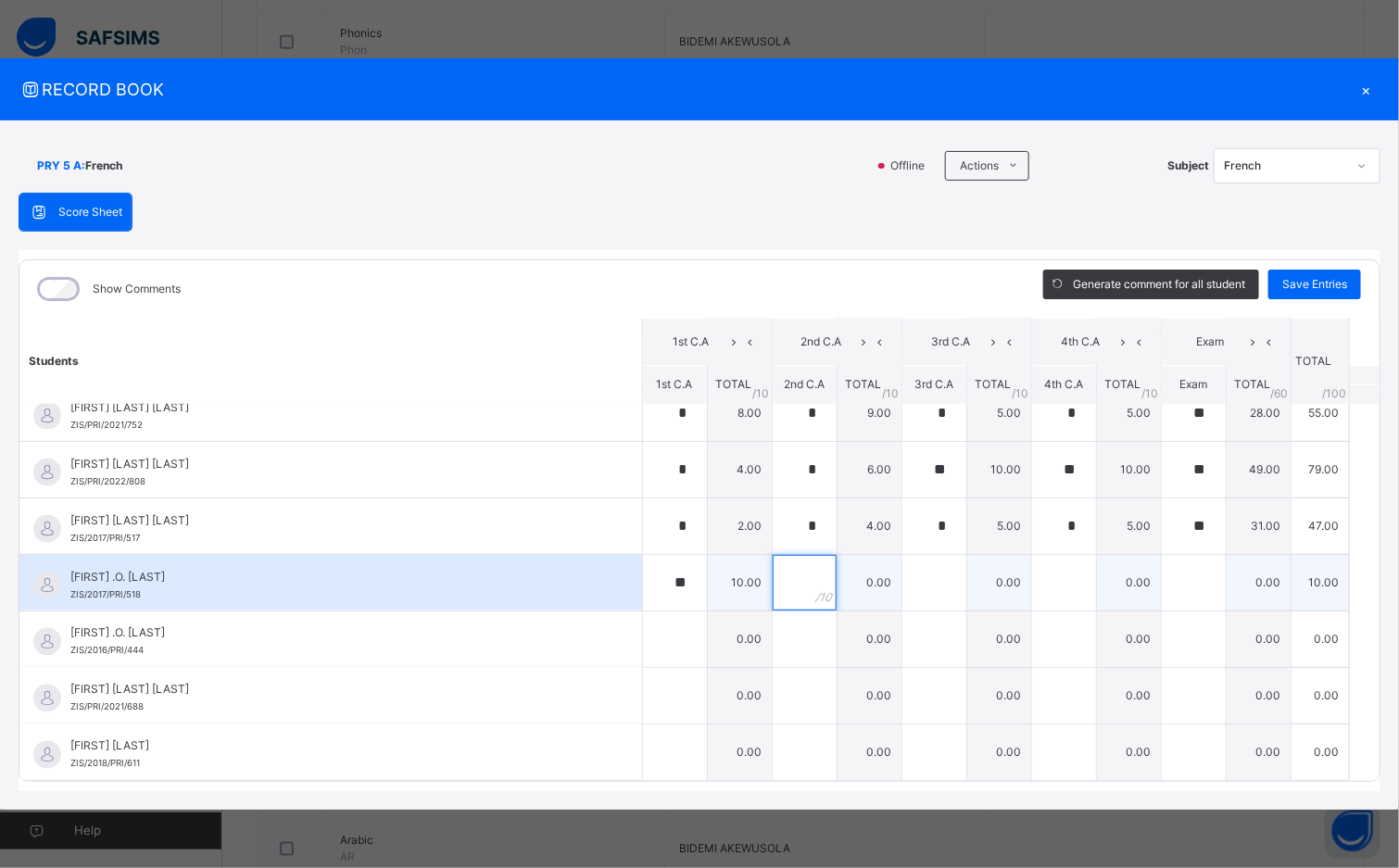 click at bounding box center [804, 583] 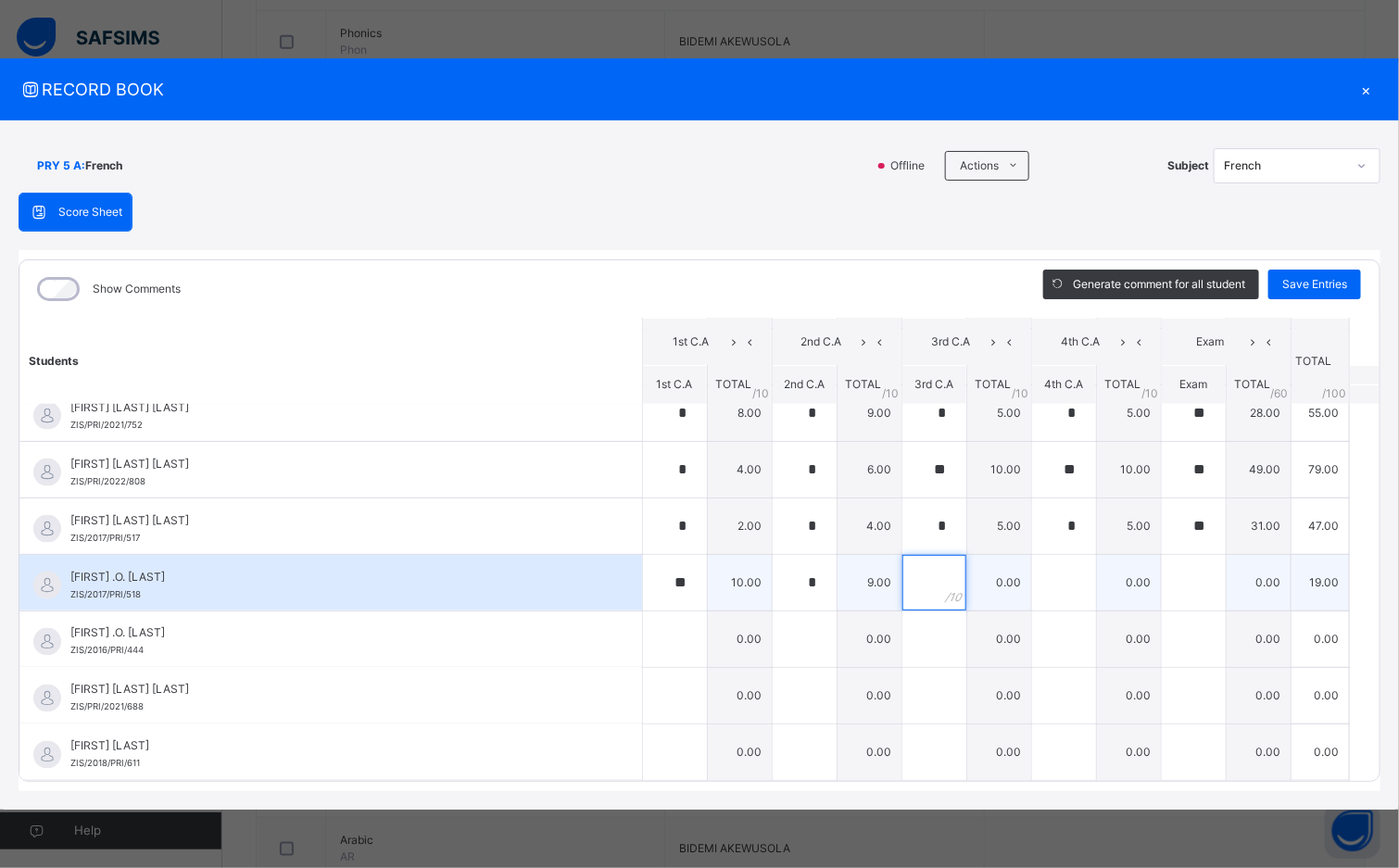 drag, startPoint x: 912, startPoint y: 556, endPoint x: 915, endPoint y: 573, distance: 17.262677 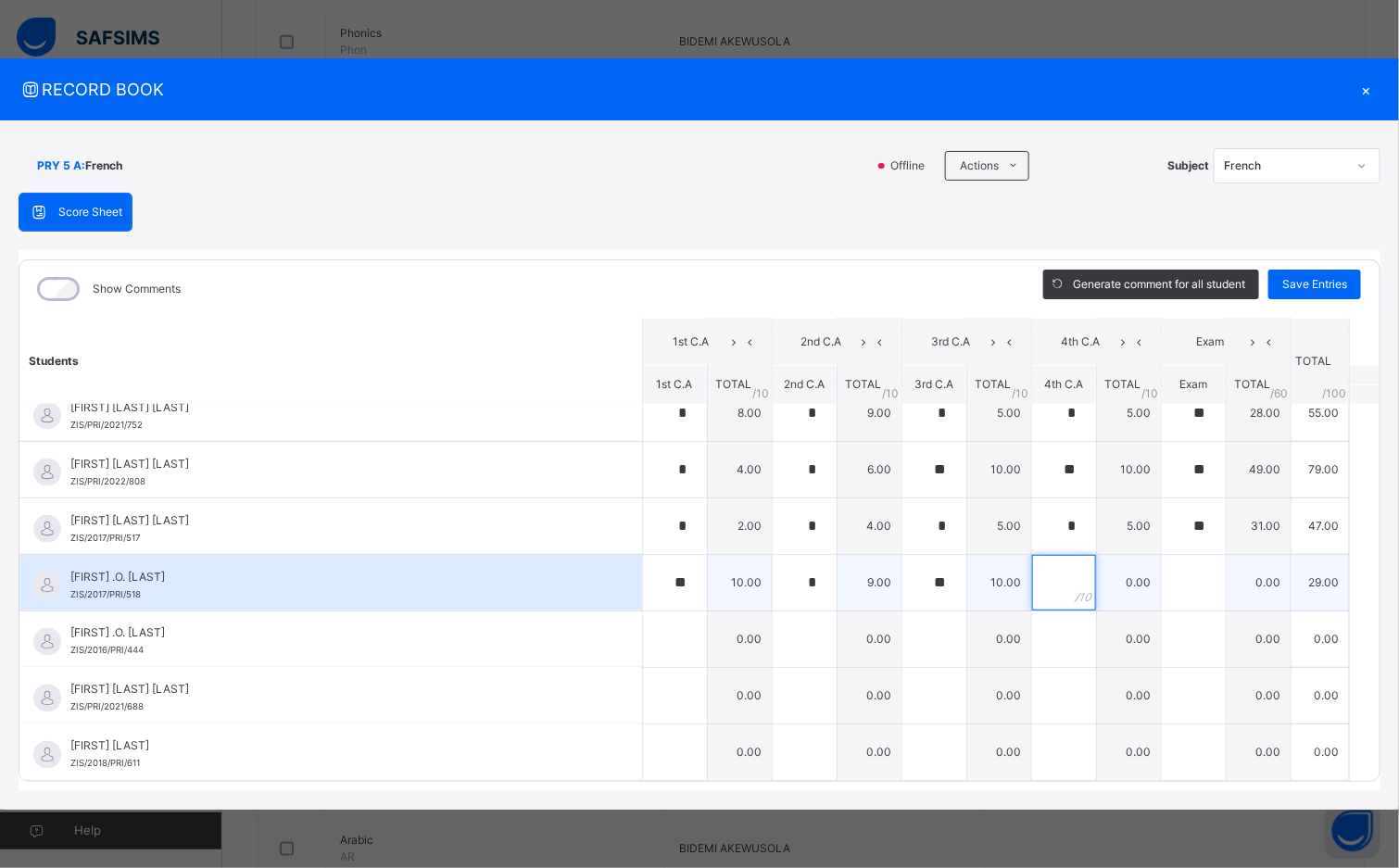 click at bounding box center (1064, 583) 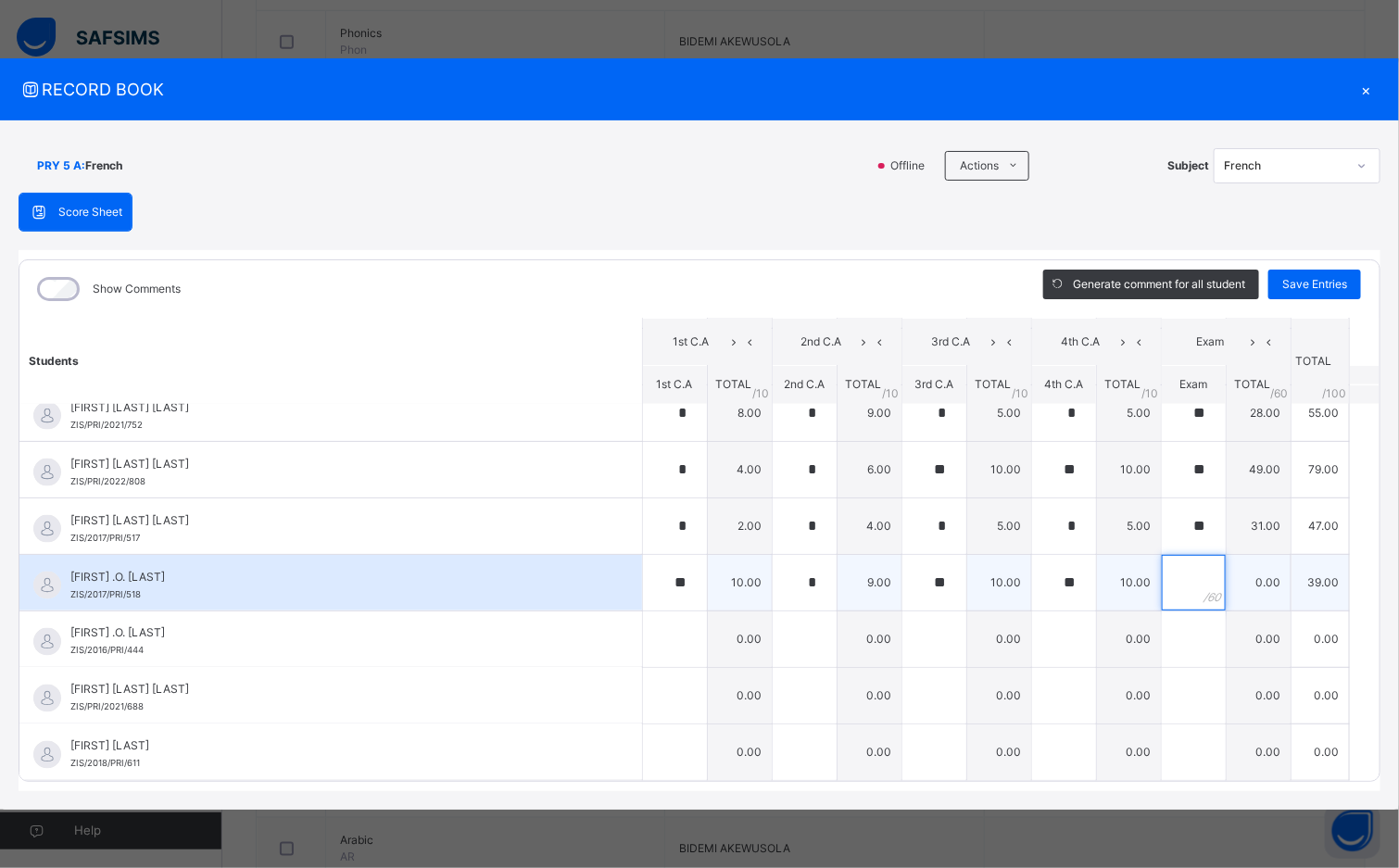 click at bounding box center [1193, 583] 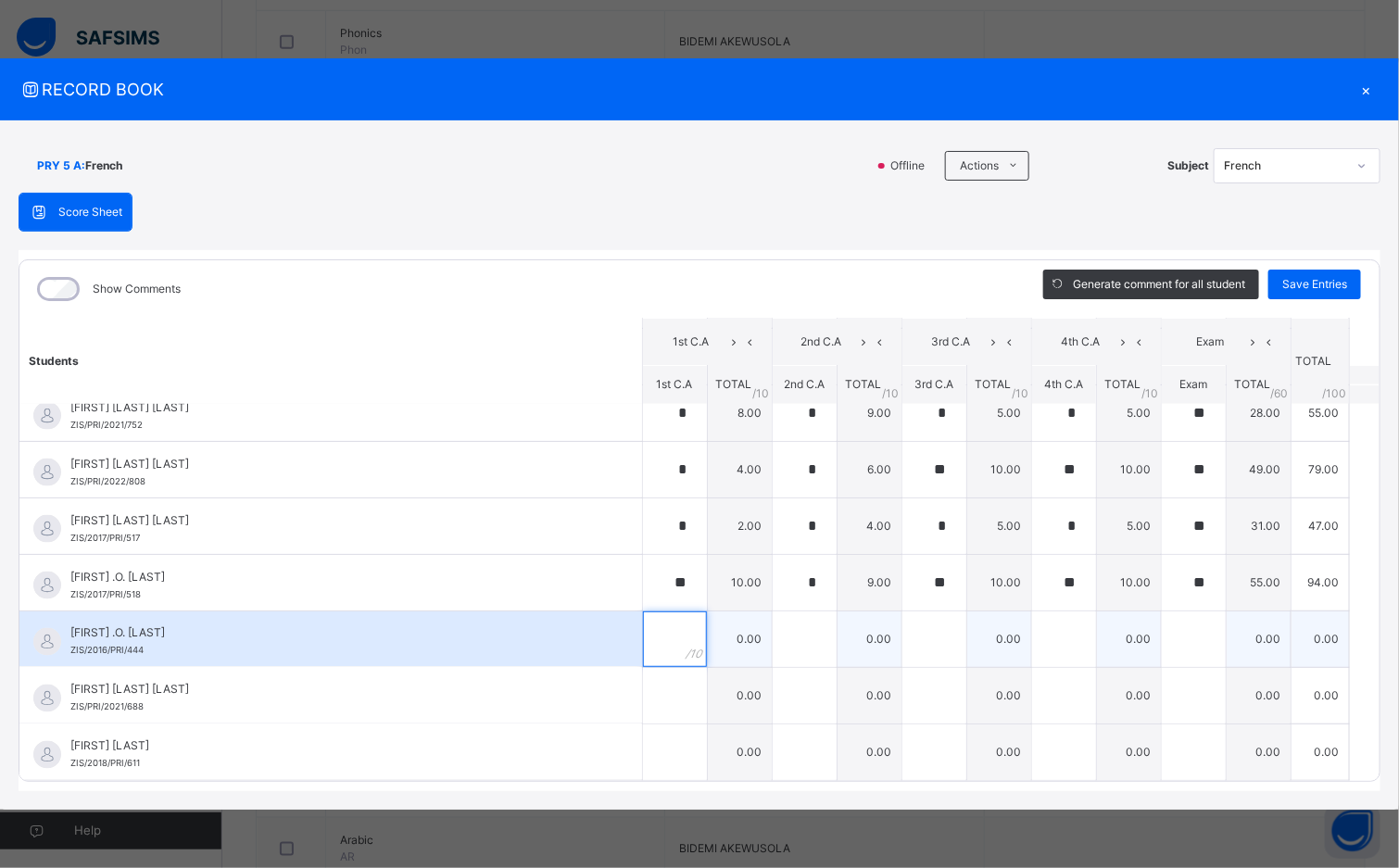 click at bounding box center [674, 639] 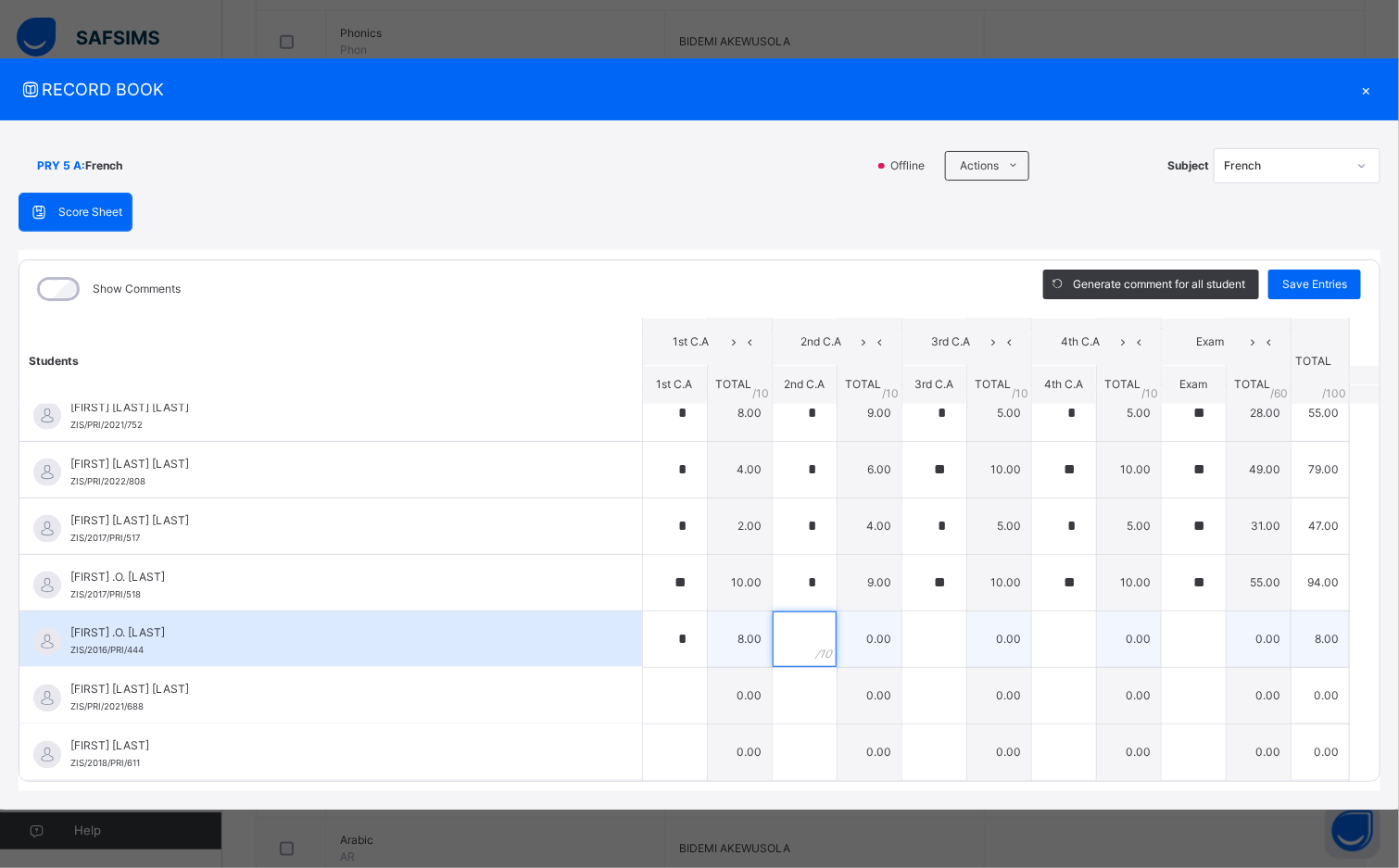 click at bounding box center (804, 639) 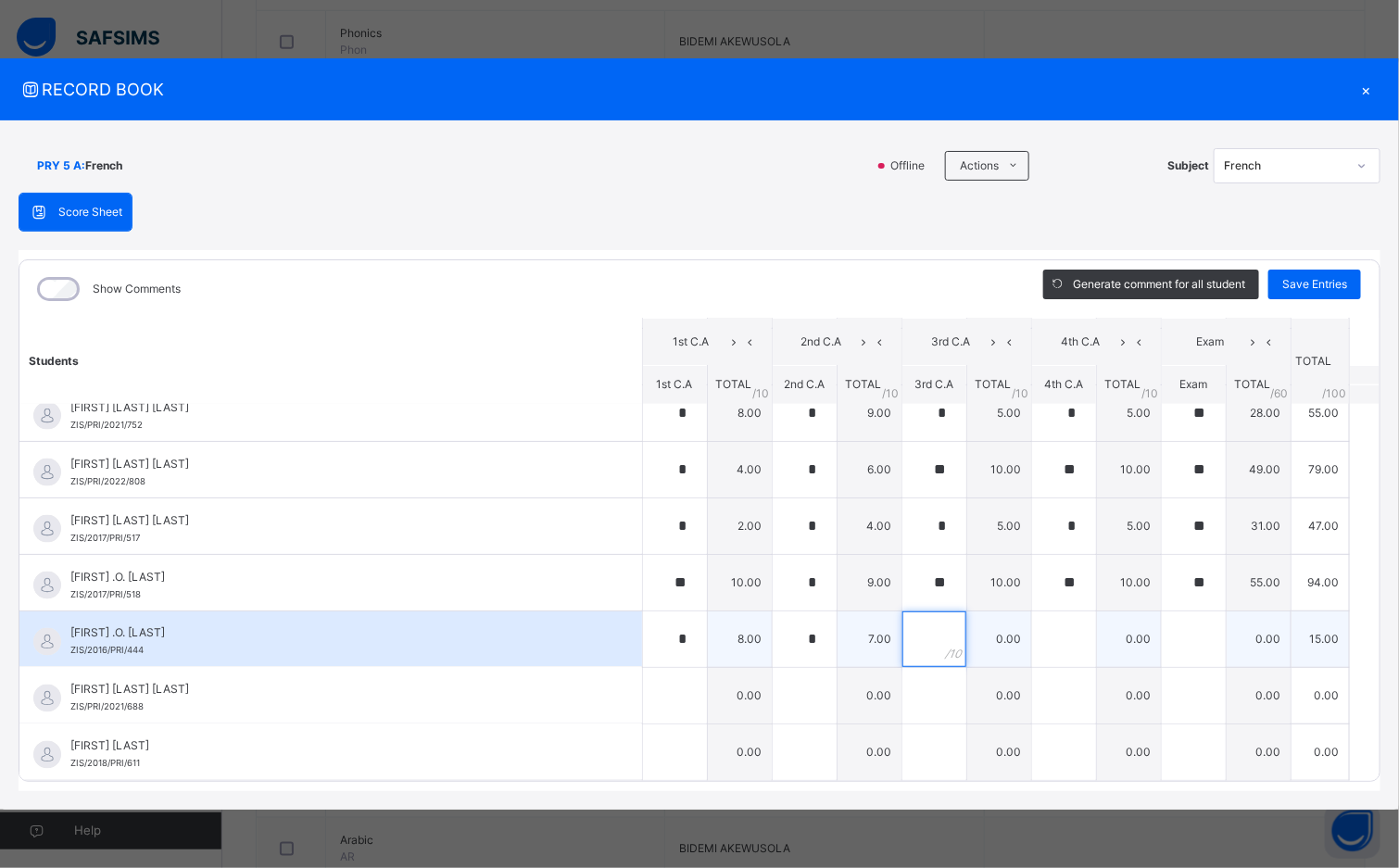 click at bounding box center (934, 639) 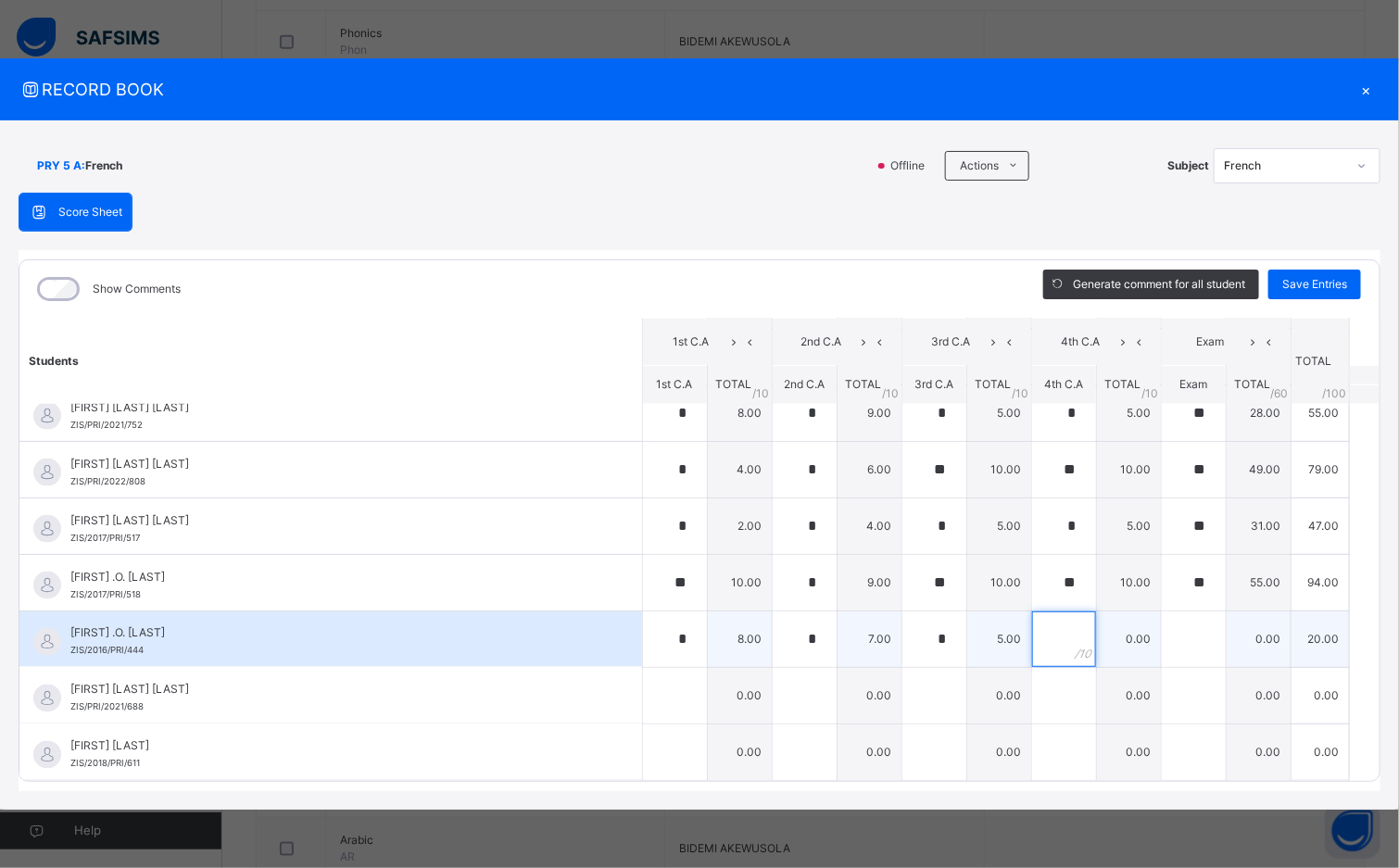 click at bounding box center (1064, 639) 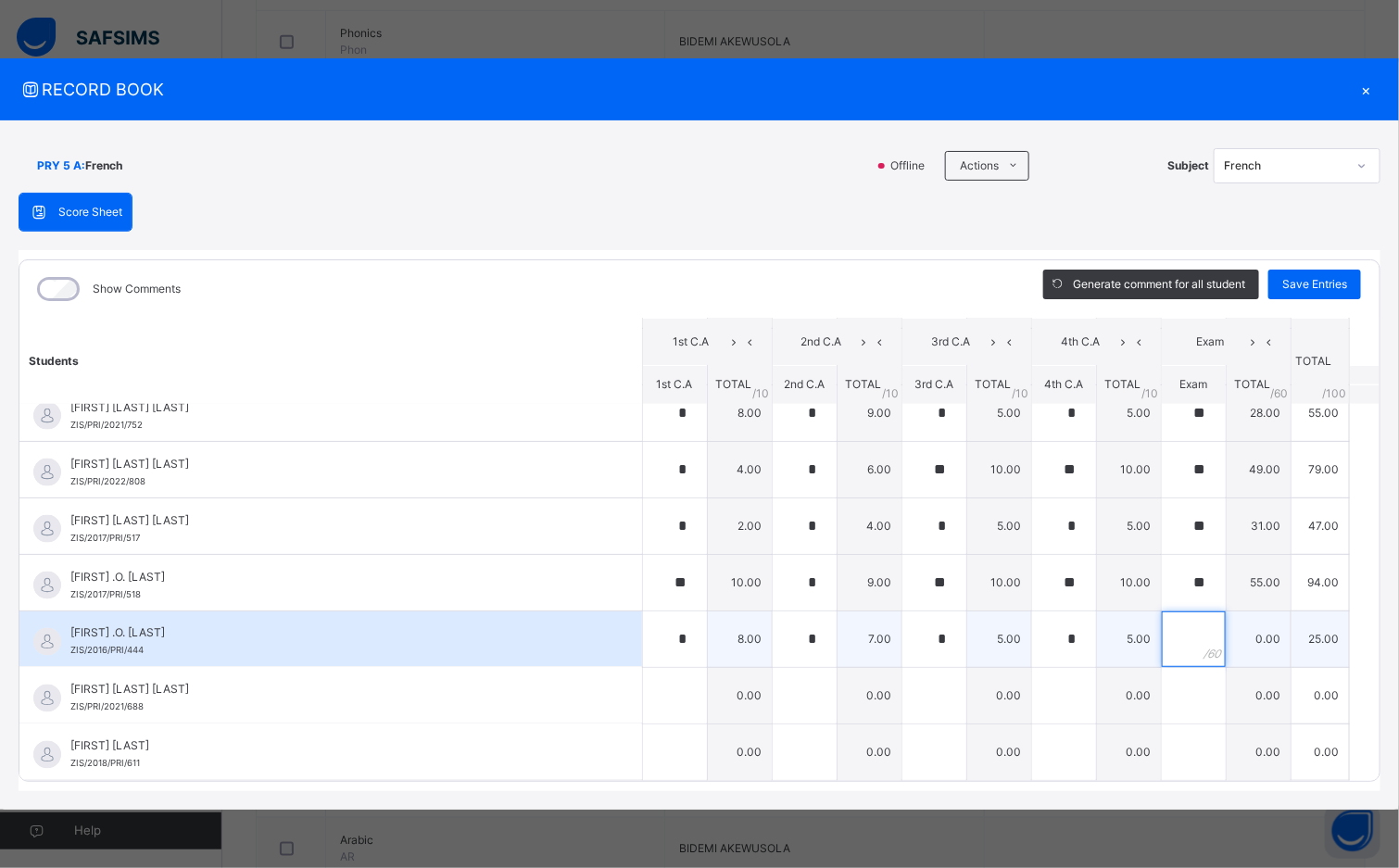 click at bounding box center [1193, 639] 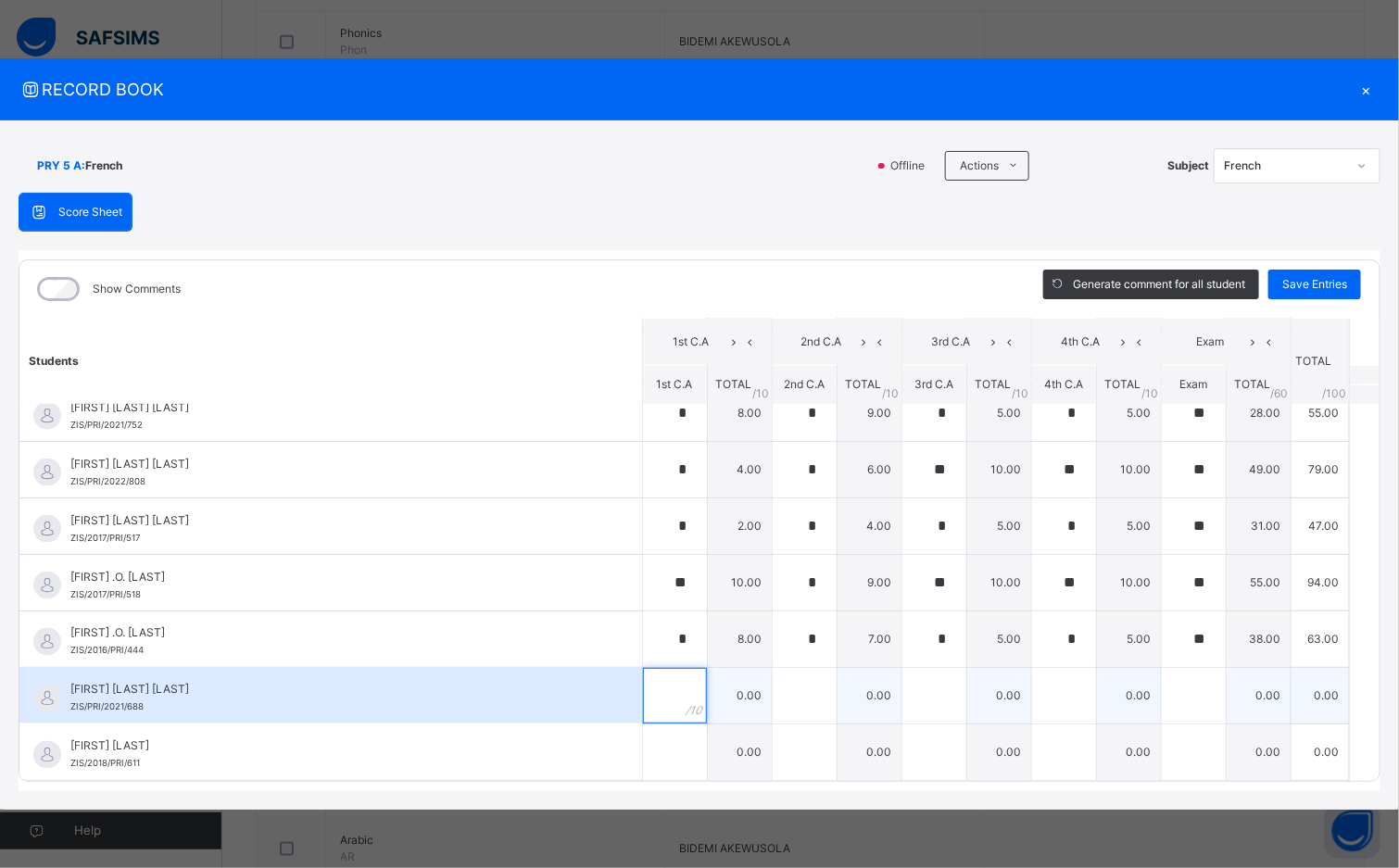 click at bounding box center [674, 696] 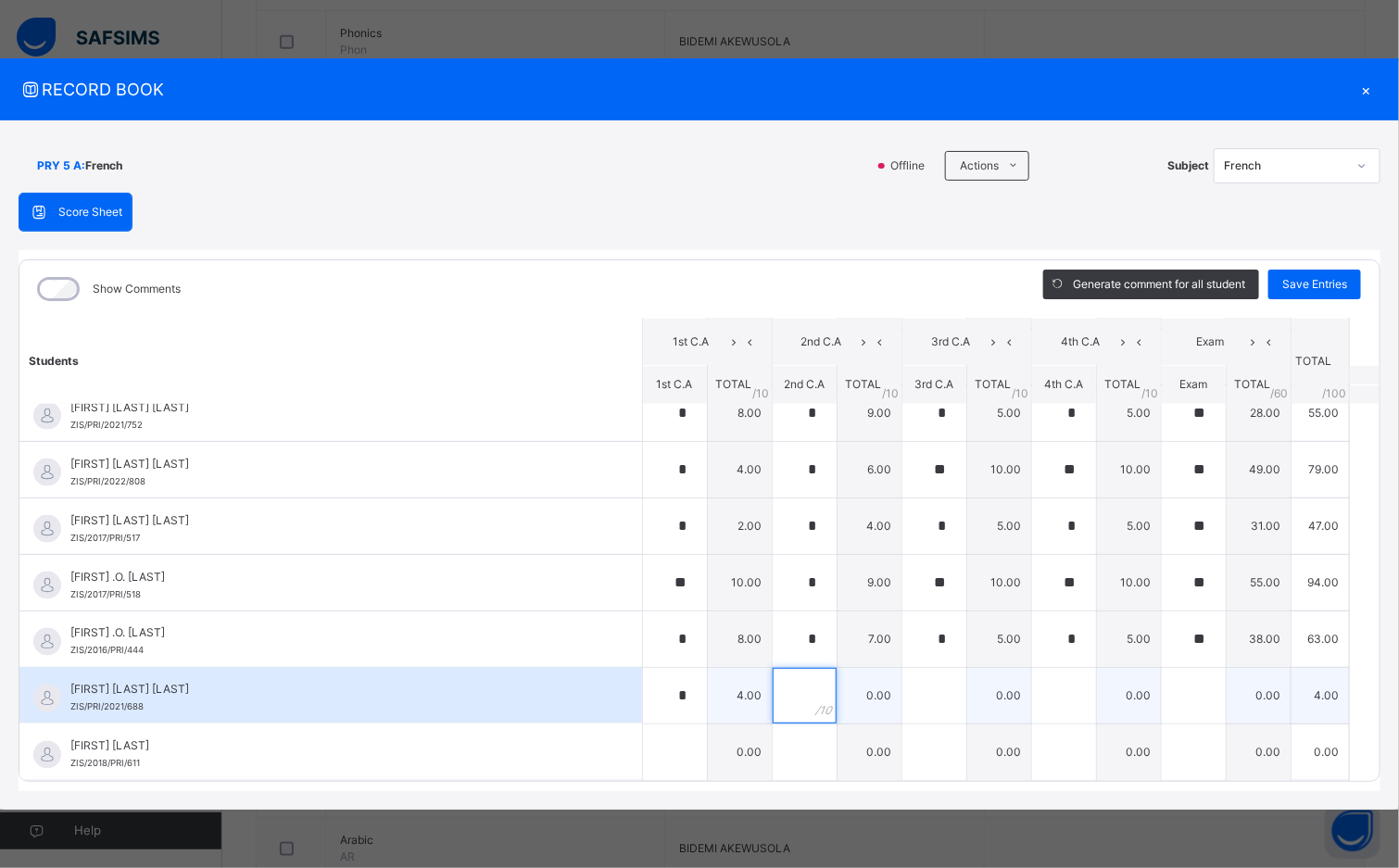 click at bounding box center (804, 696) 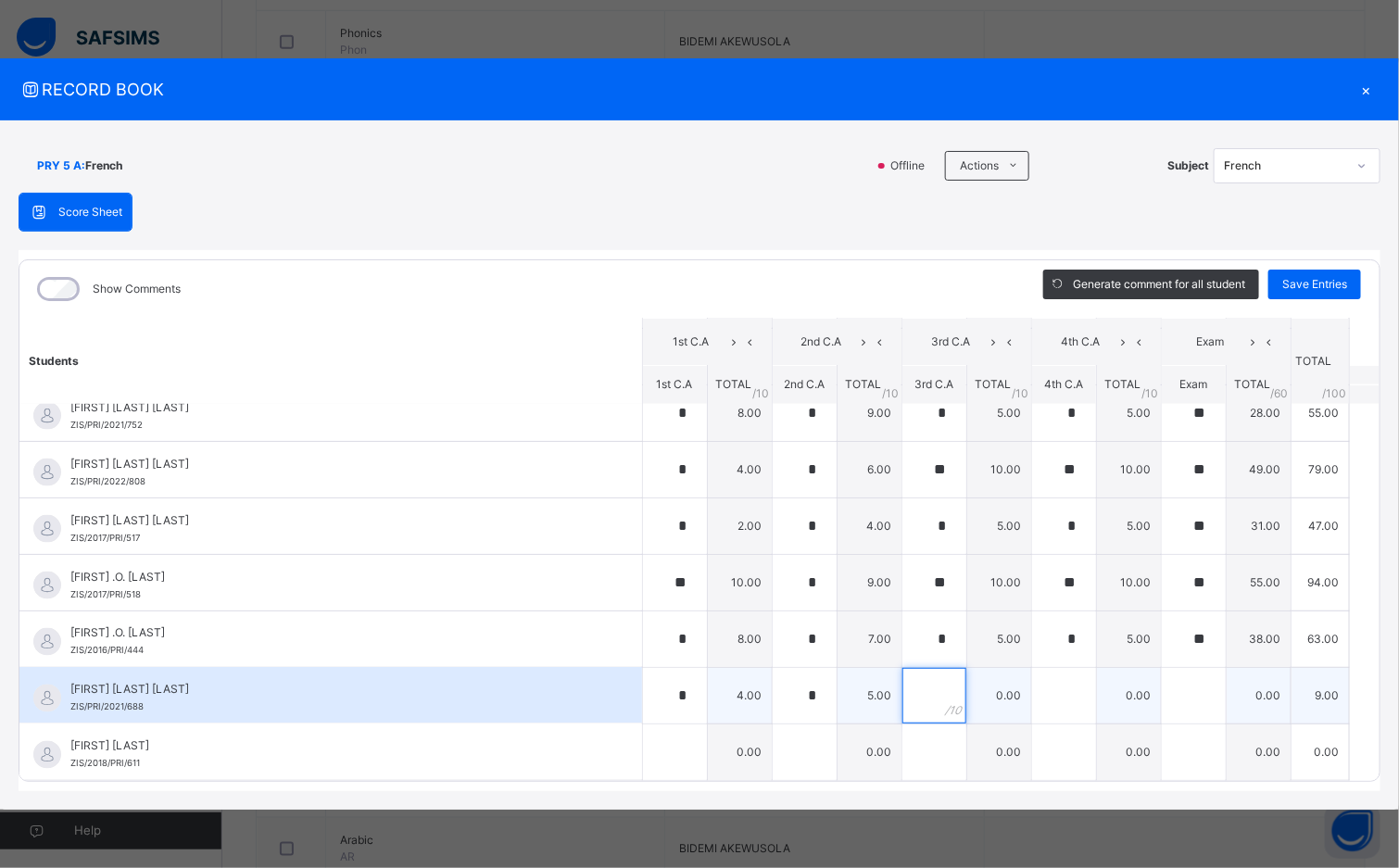 click at bounding box center [934, 696] 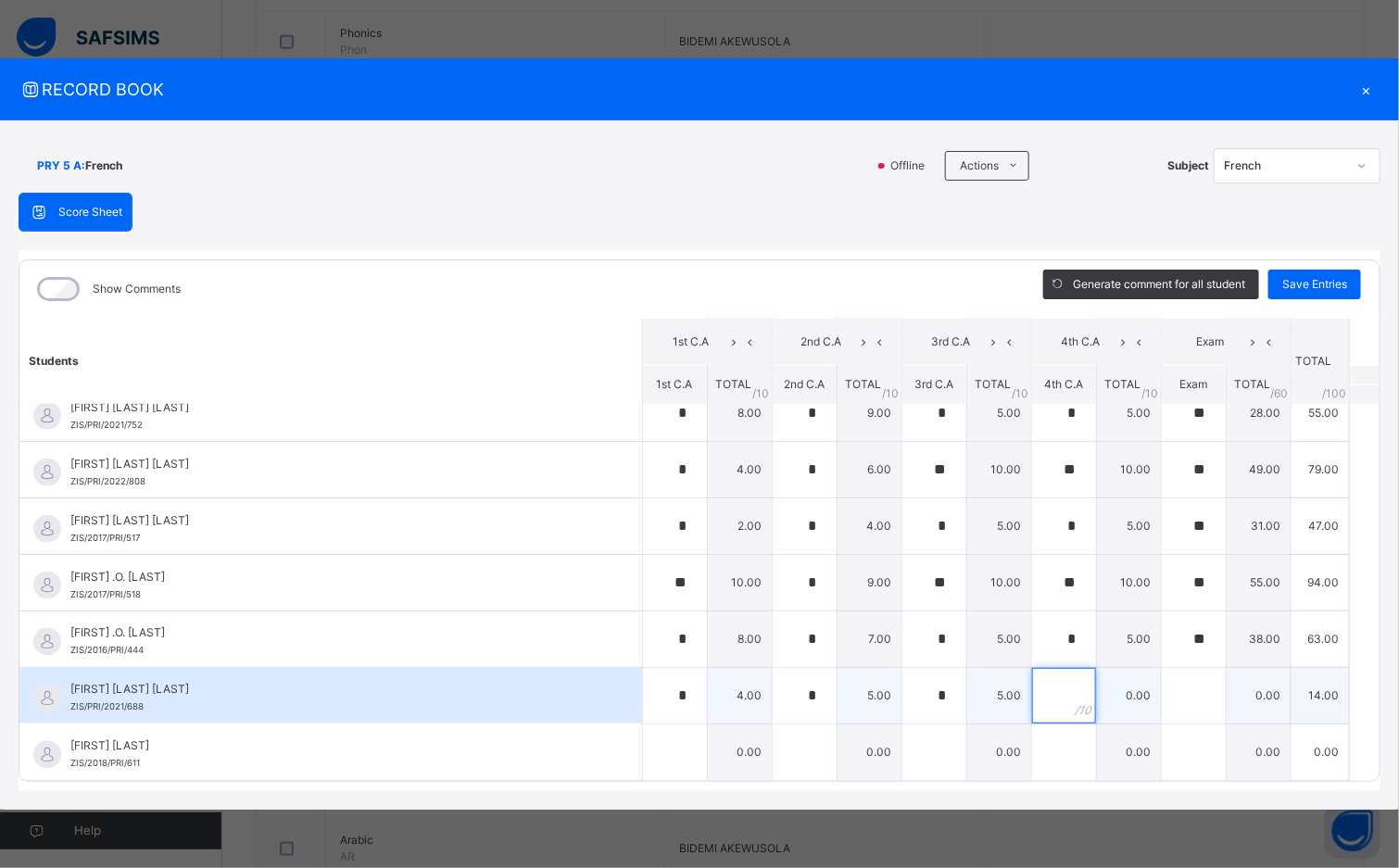 click at bounding box center [1064, 696] 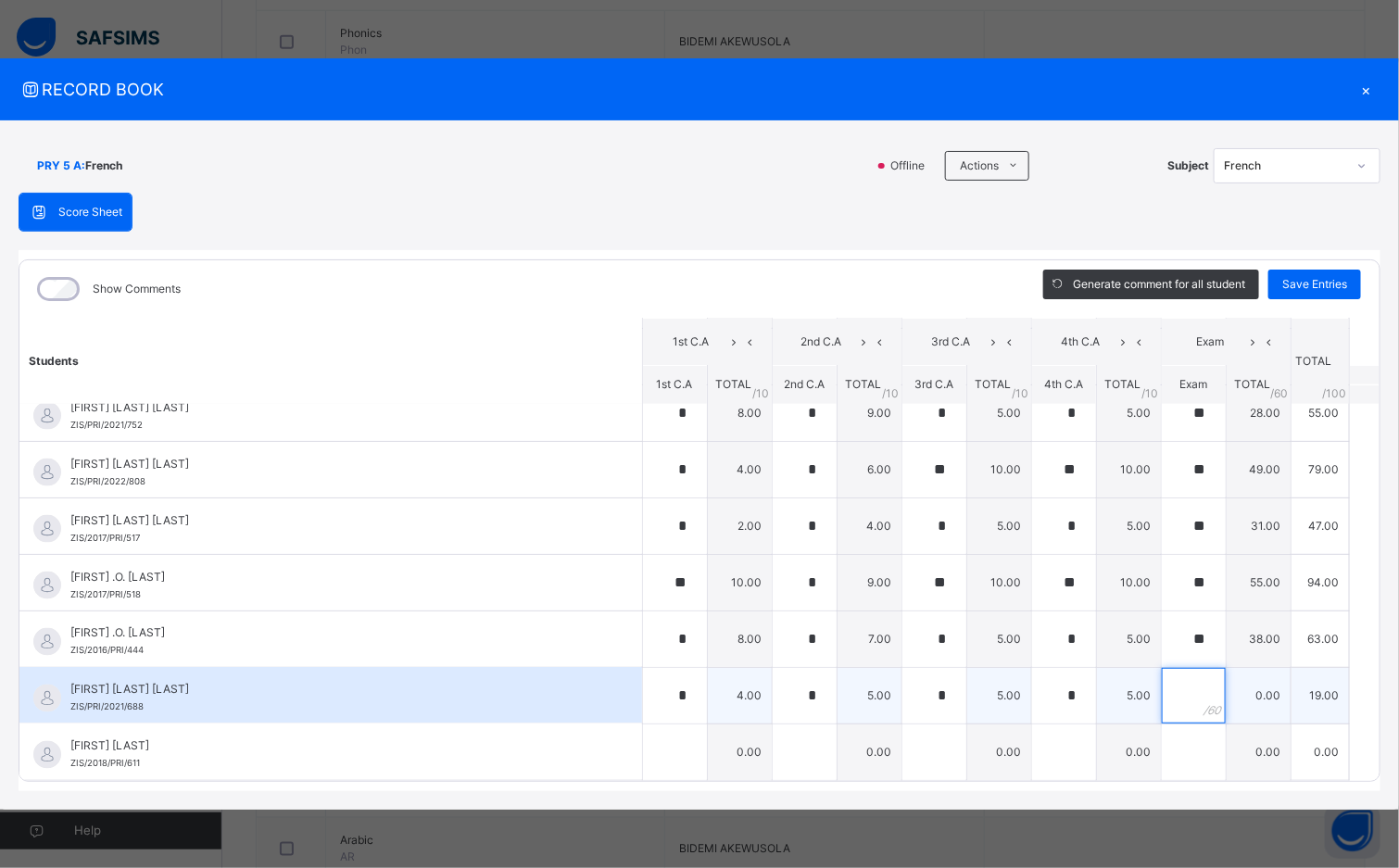 click at bounding box center [1193, 696] 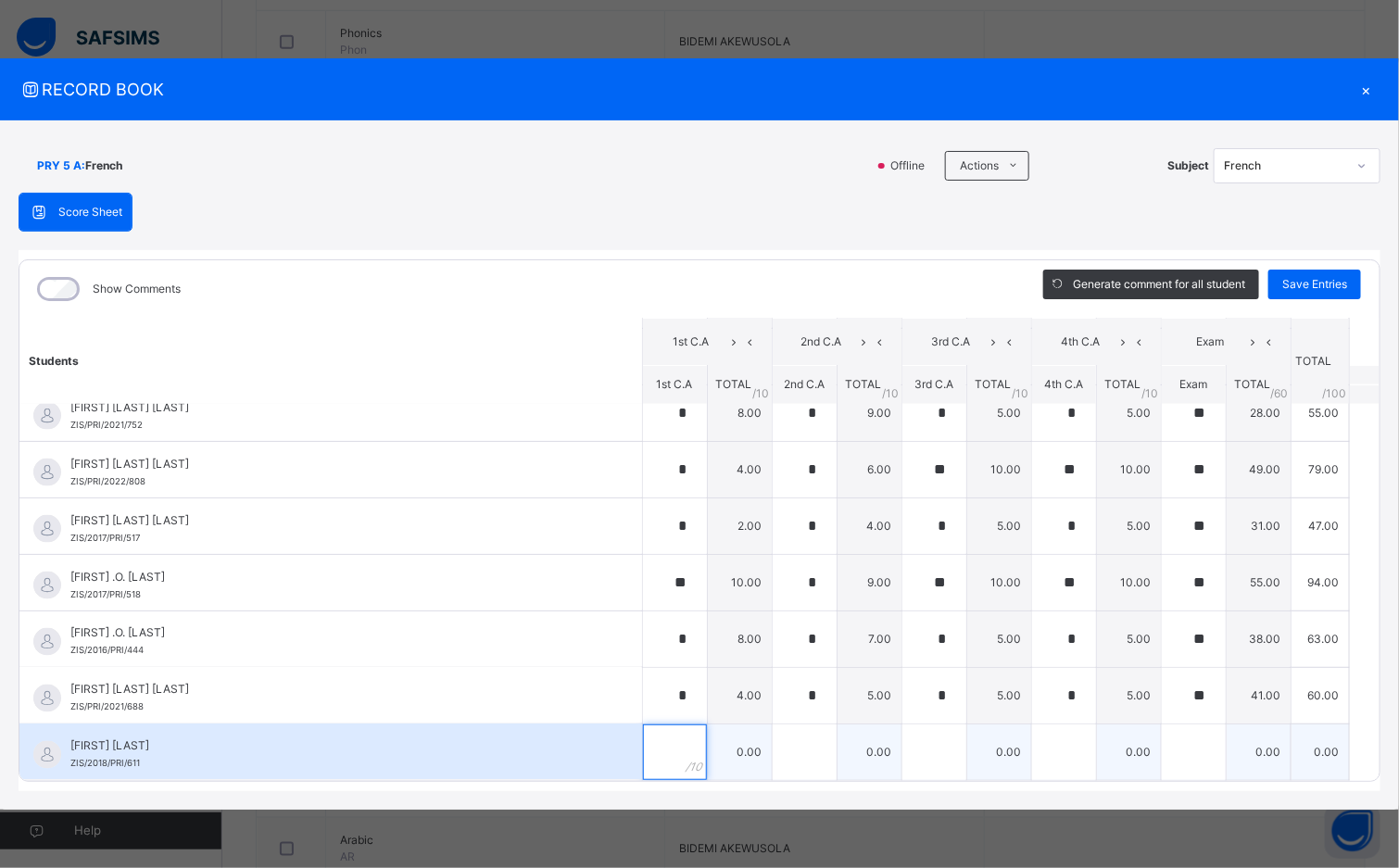 click at bounding box center (674, 752) 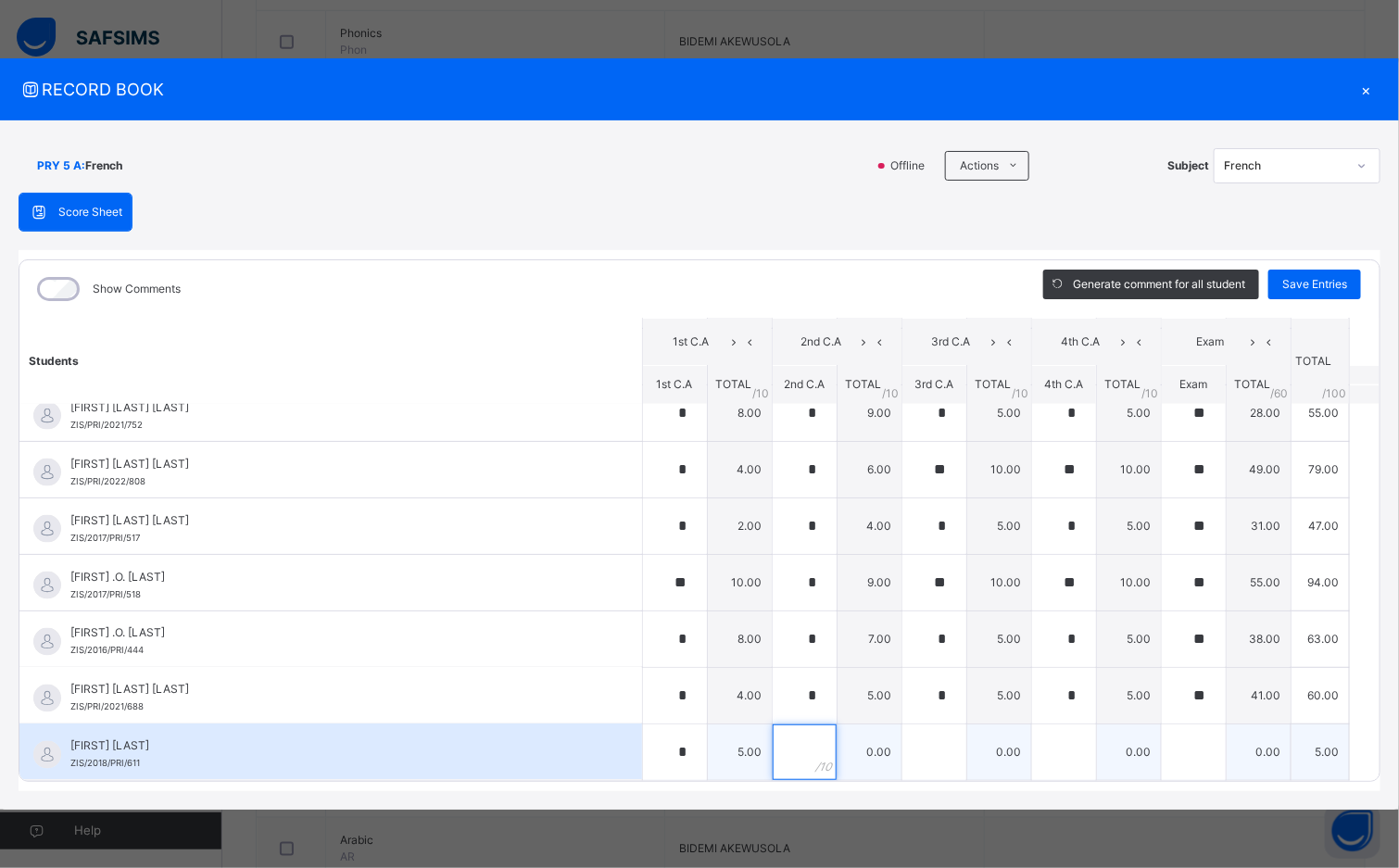 click at bounding box center (804, 752) 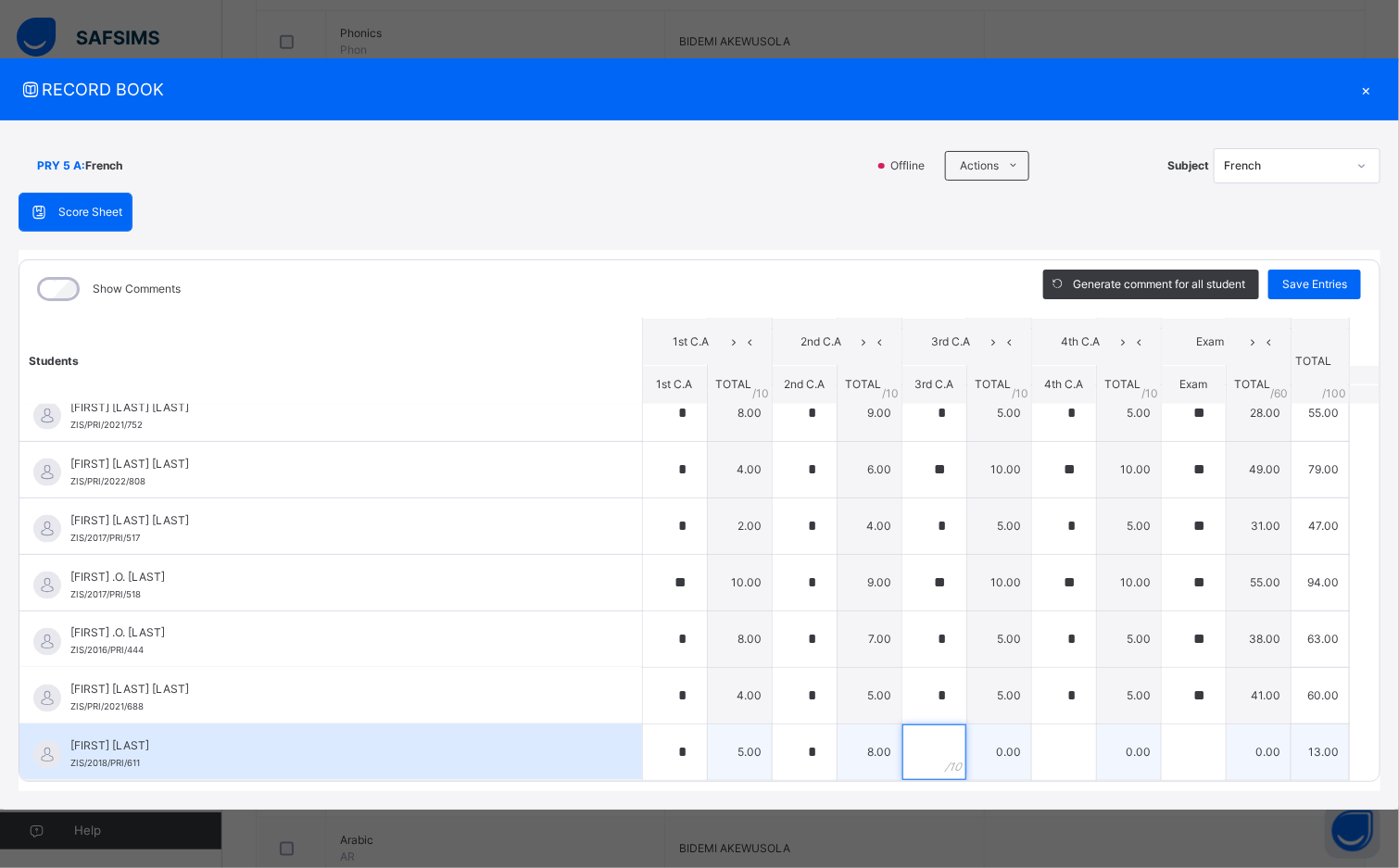 click at bounding box center [934, 752] 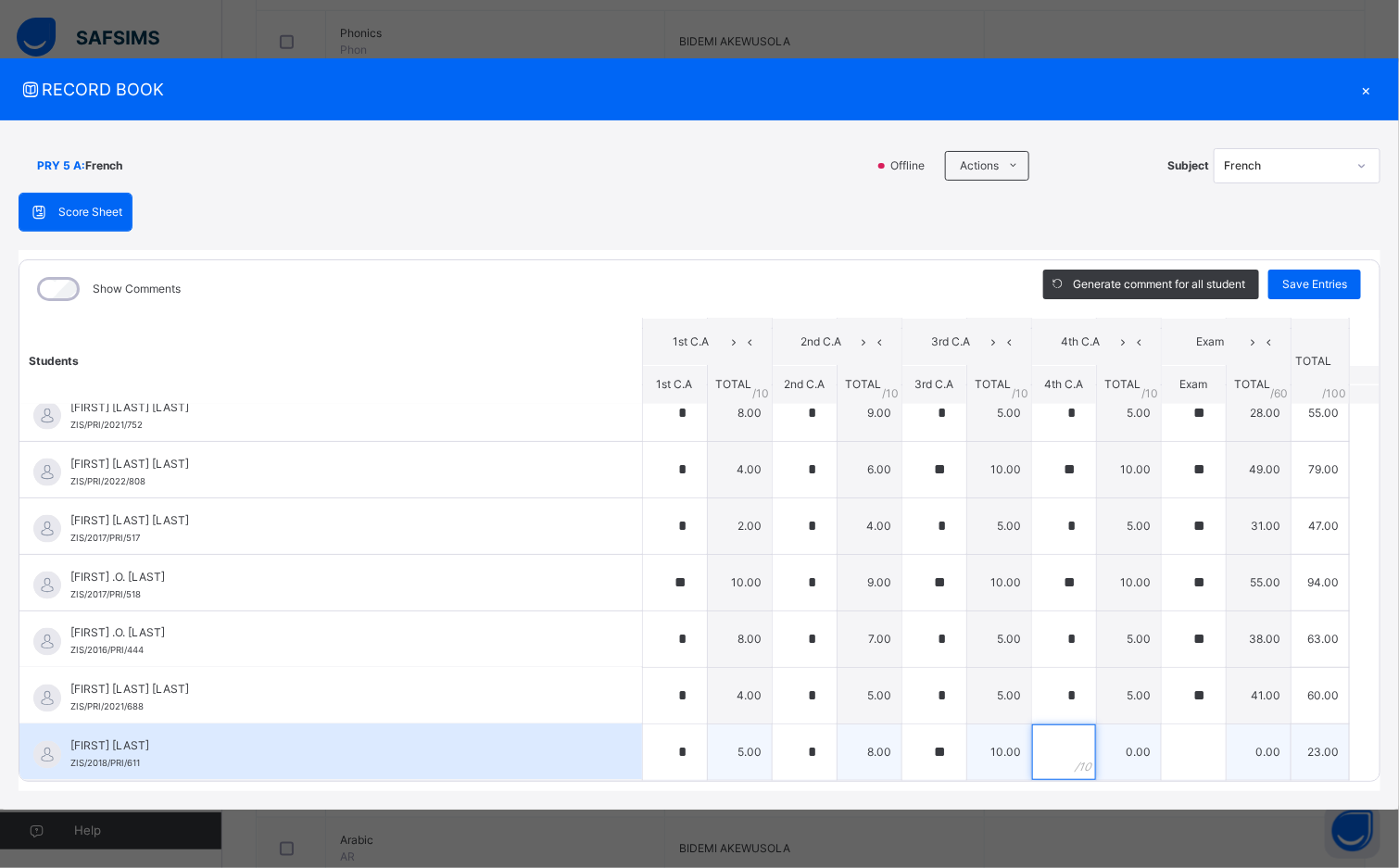 click at bounding box center [1064, 752] 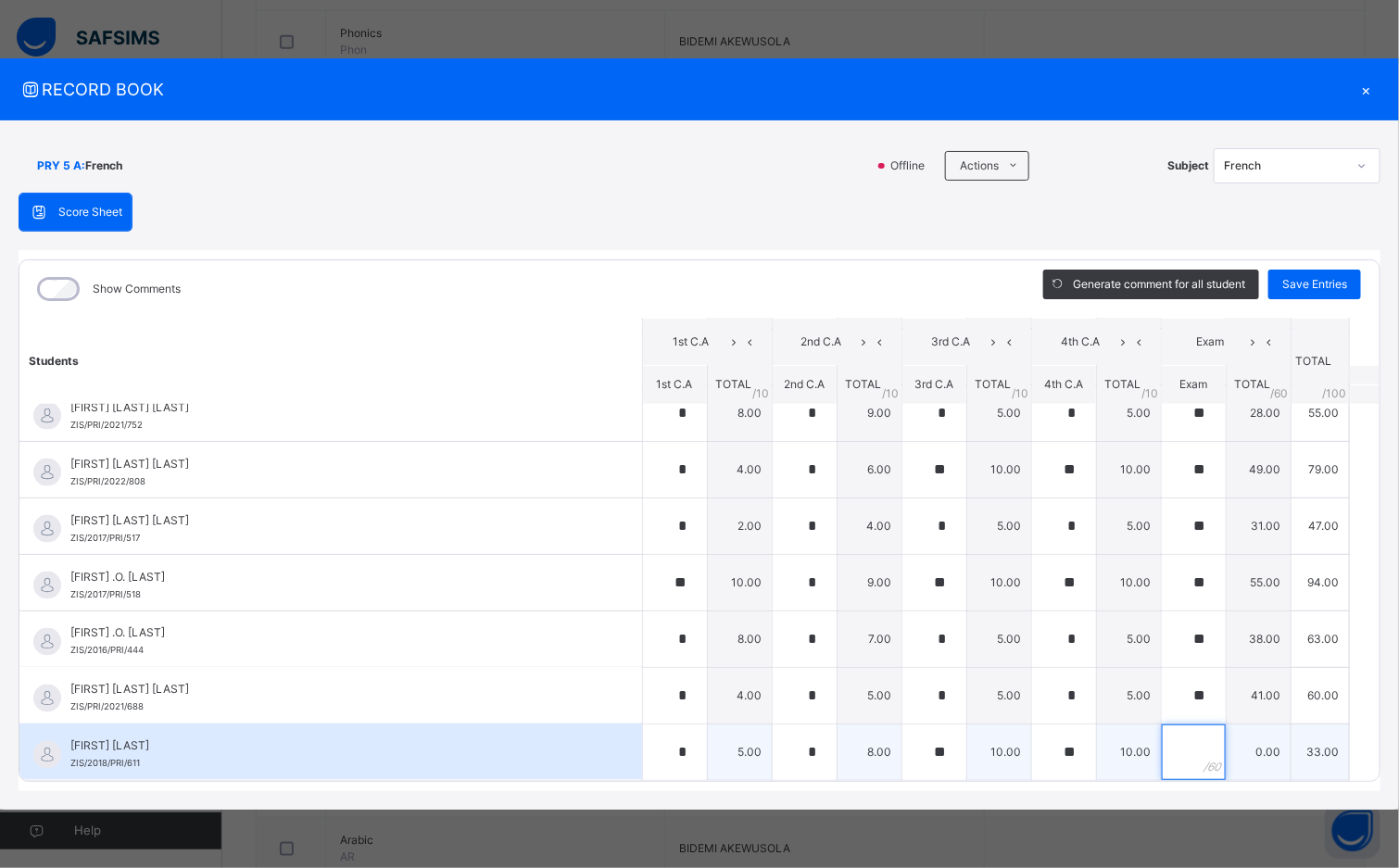 click at bounding box center (1193, 752) 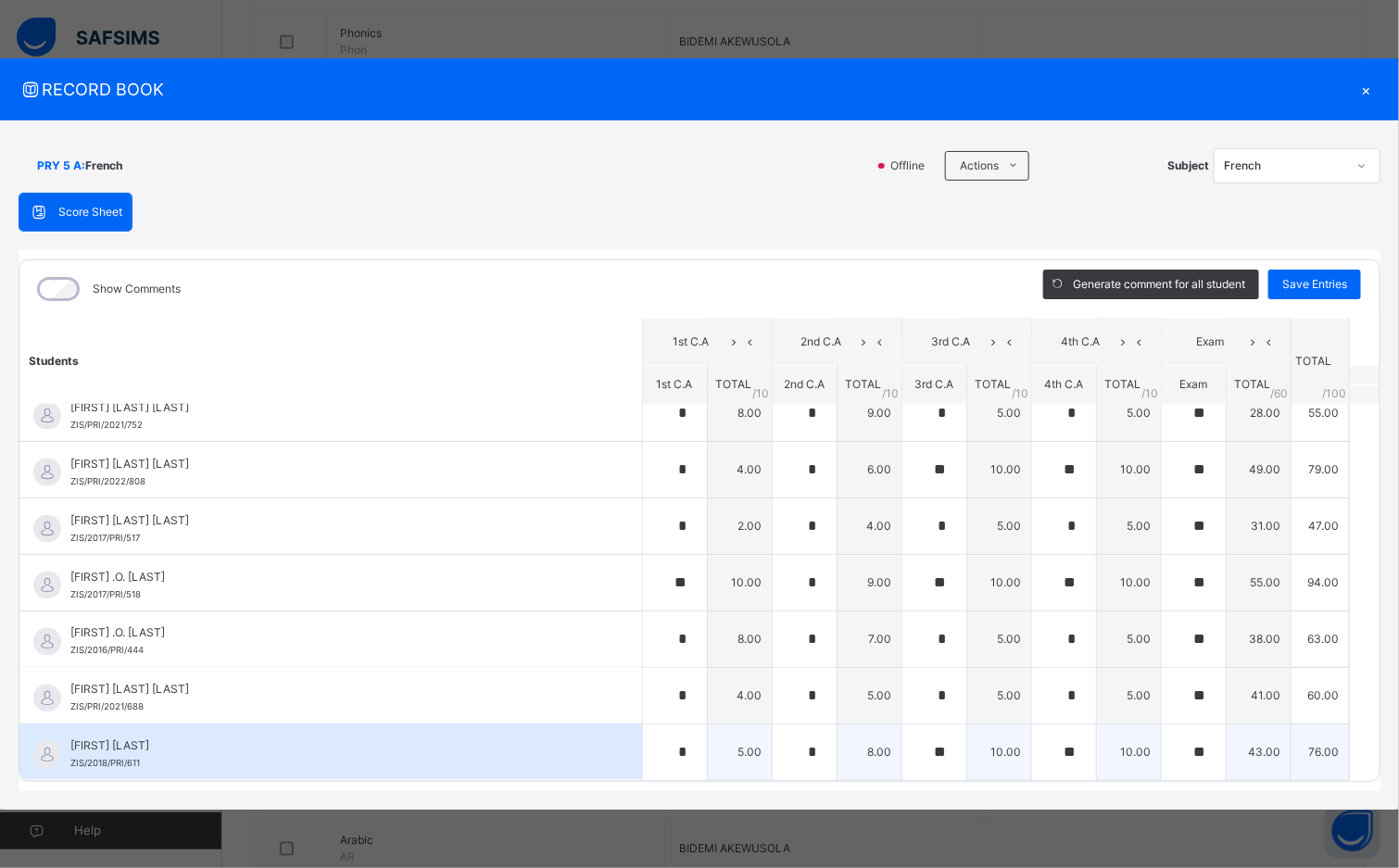 click on "[FIRST]  [LAST] [ID]" at bounding box center (335, 755) 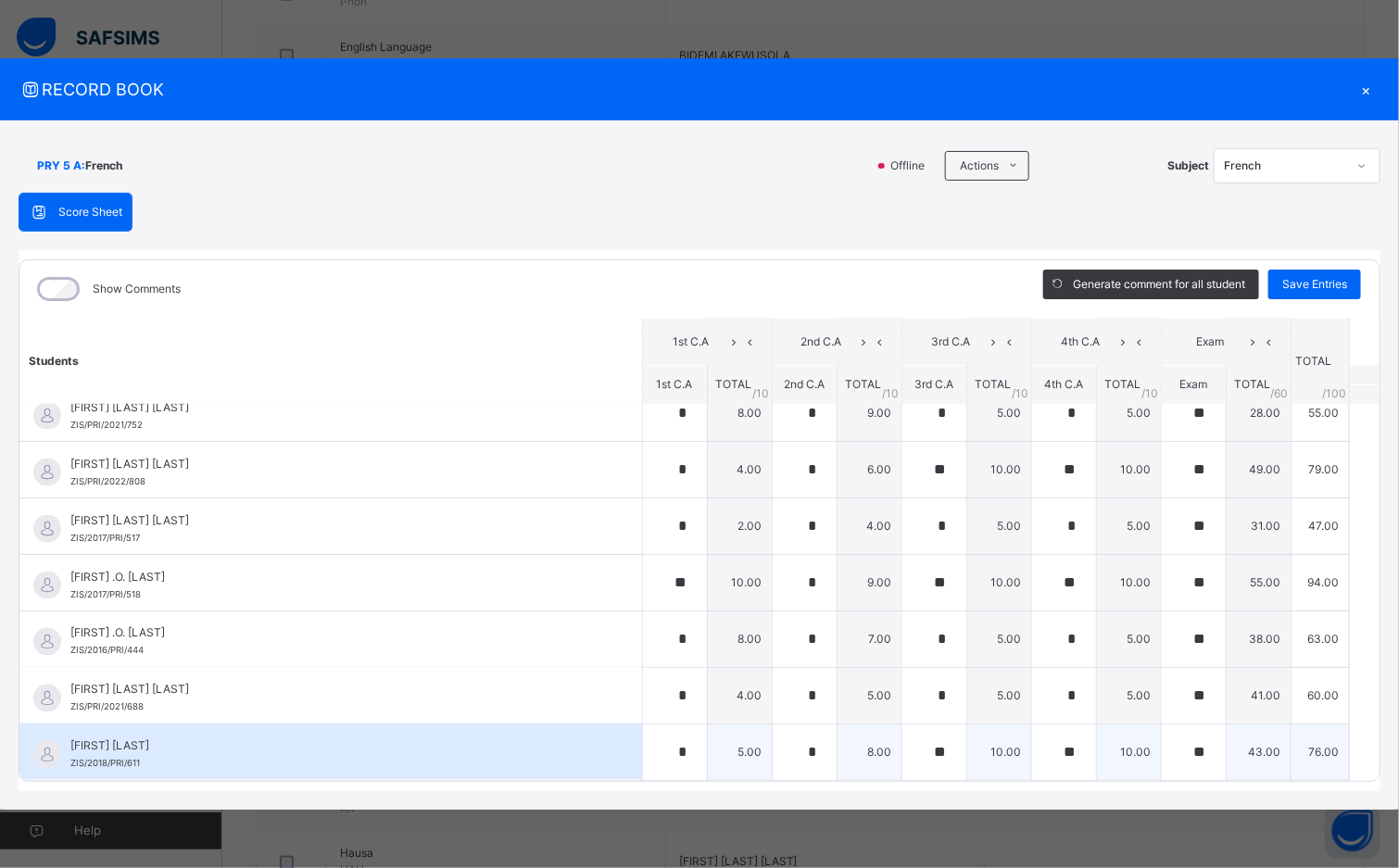 scroll, scrollTop: 575, scrollLeft: 0, axis: vertical 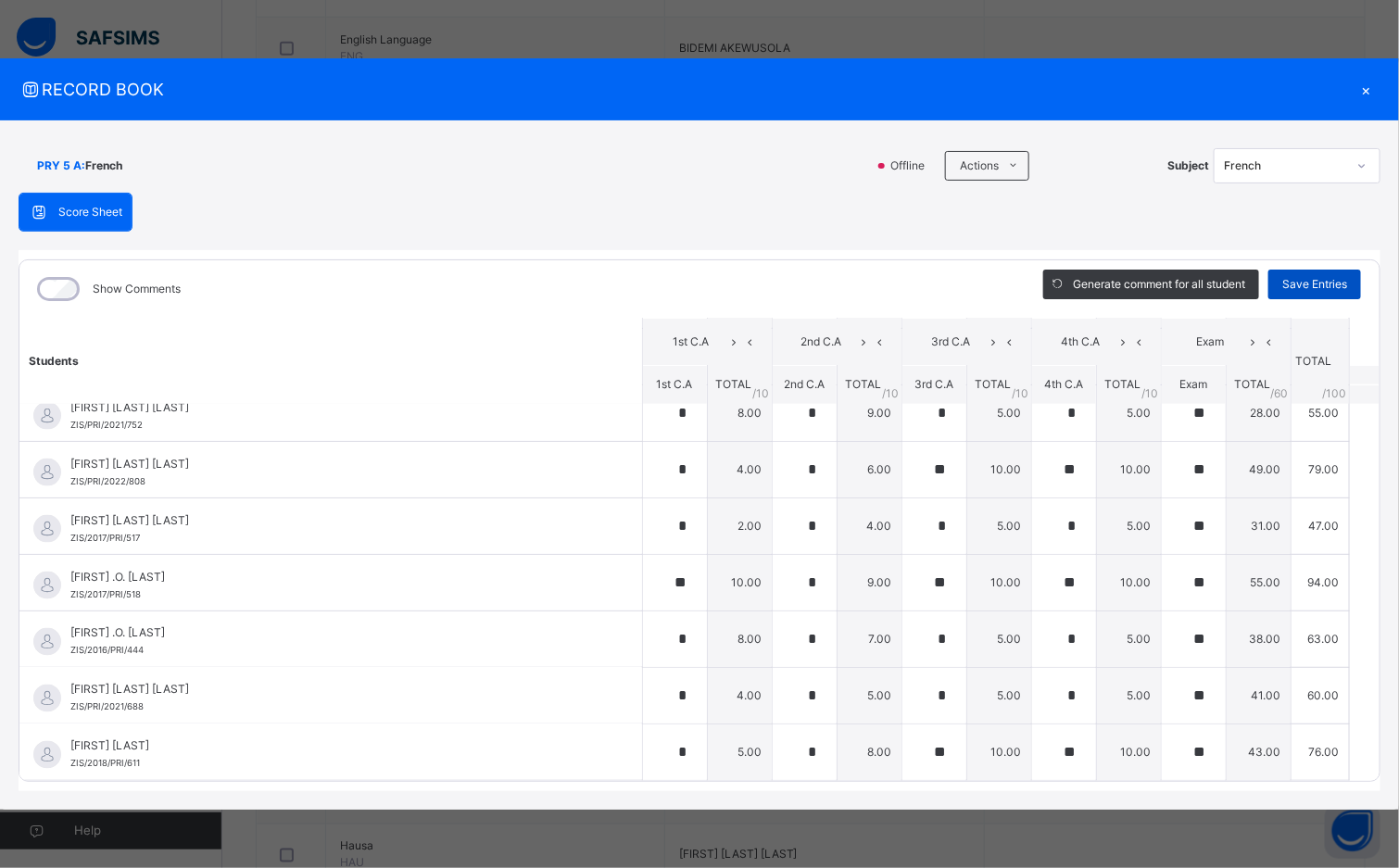 click on "Save Entries" at bounding box center (1315, 284) 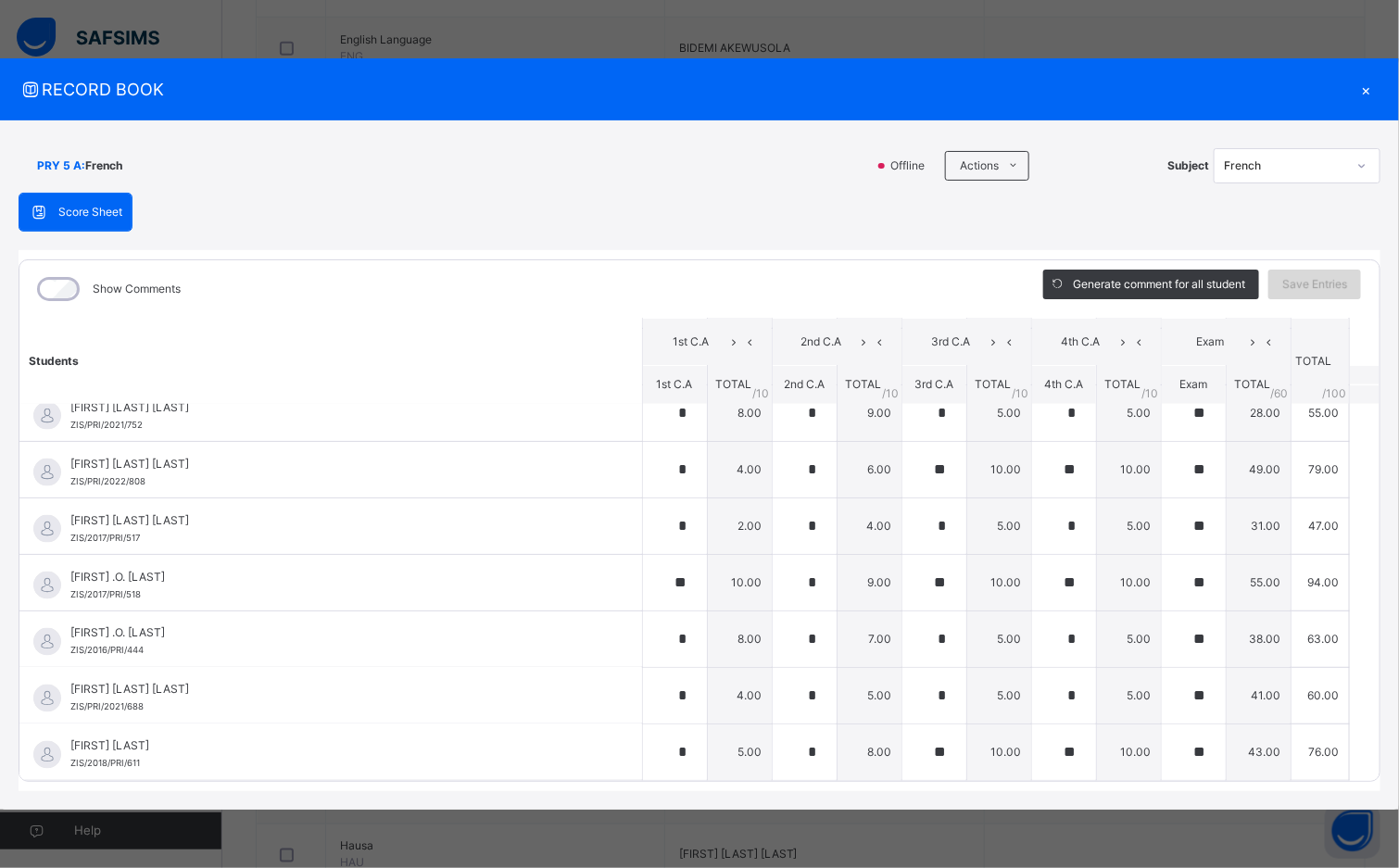 click on "Save Entries" at bounding box center [1315, 284] 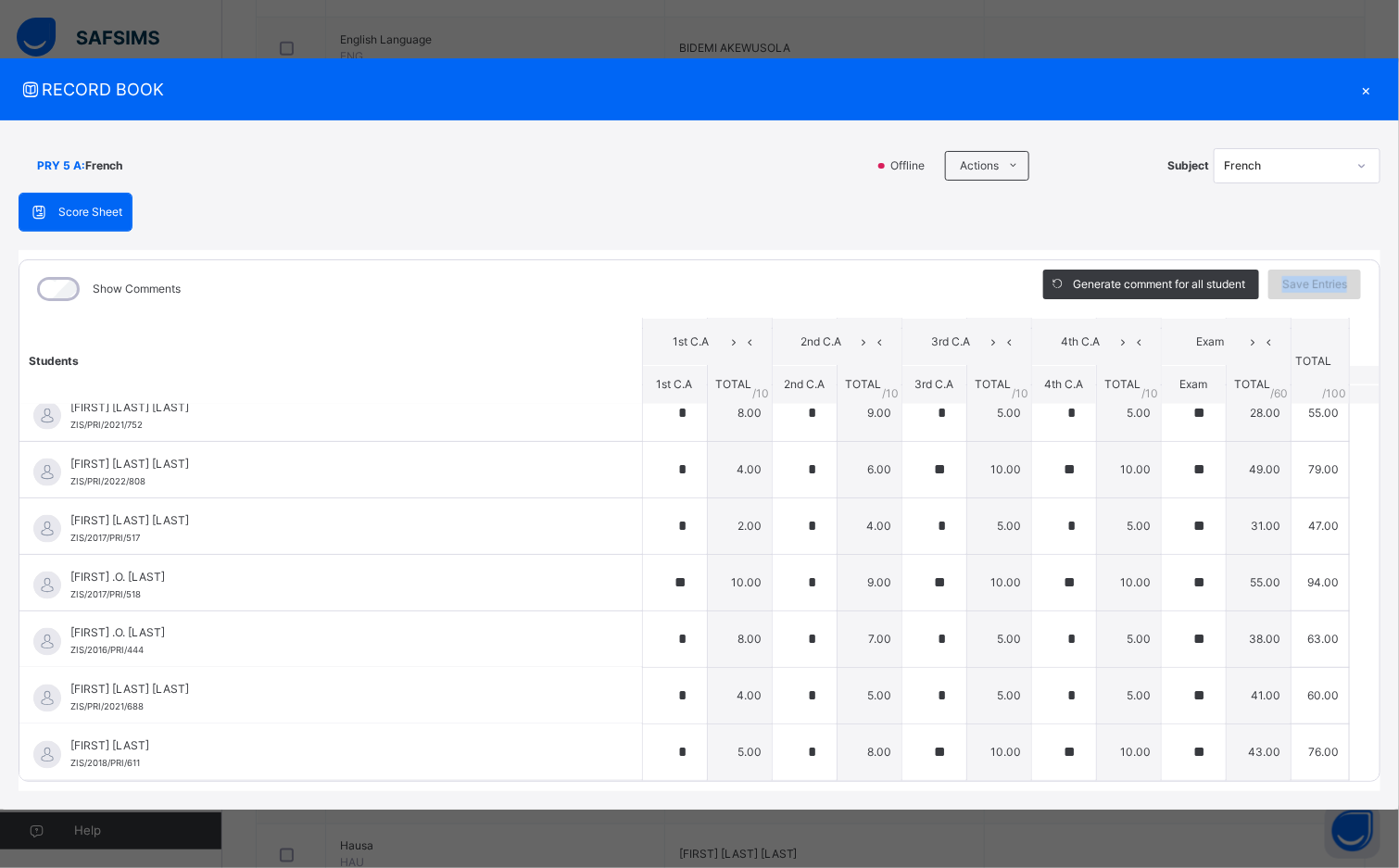click on "Save Entries" at bounding box center [1315, 284] 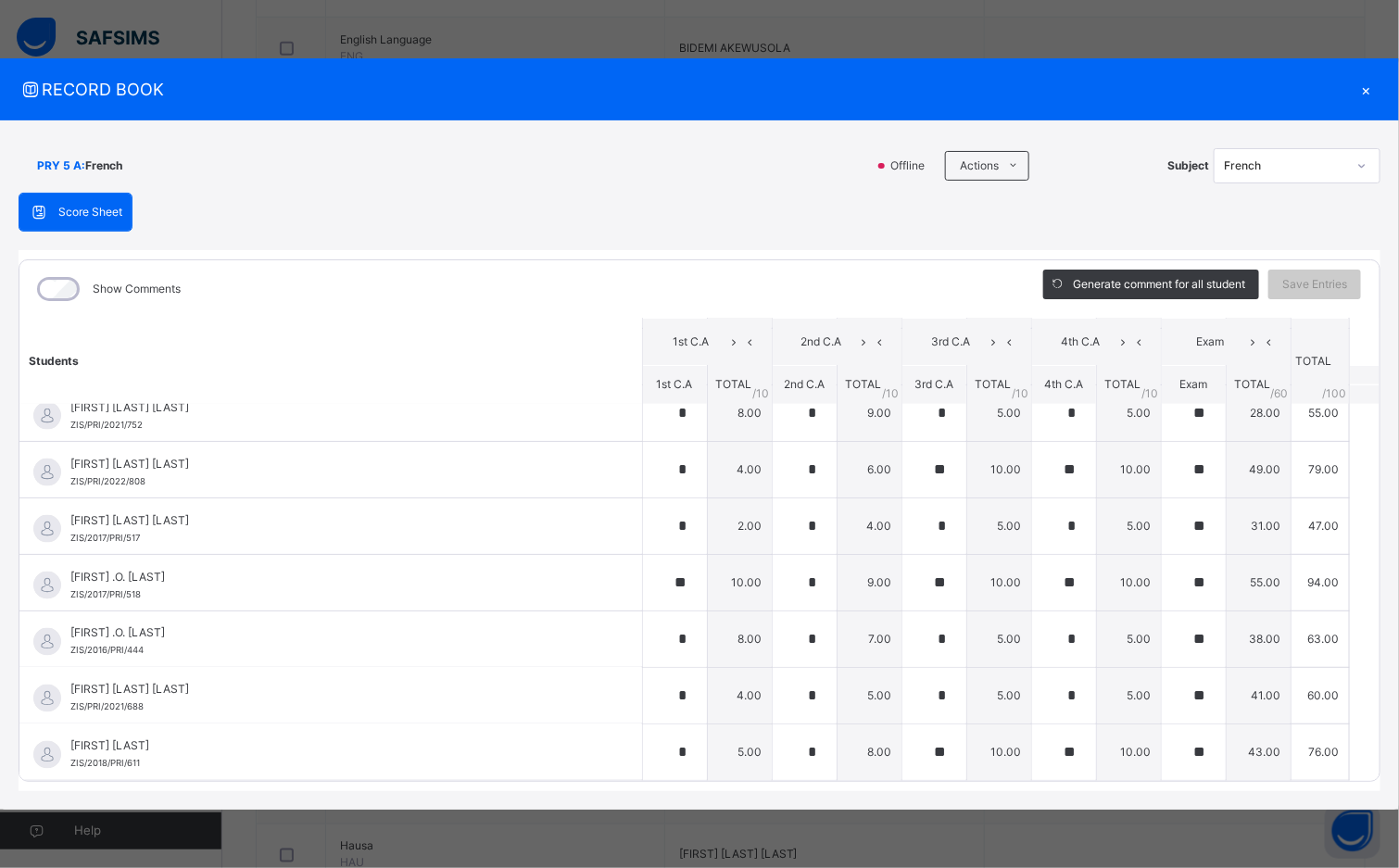 click on "Generate comment for all student   Save Entries" at bounding box center (1202, 289) 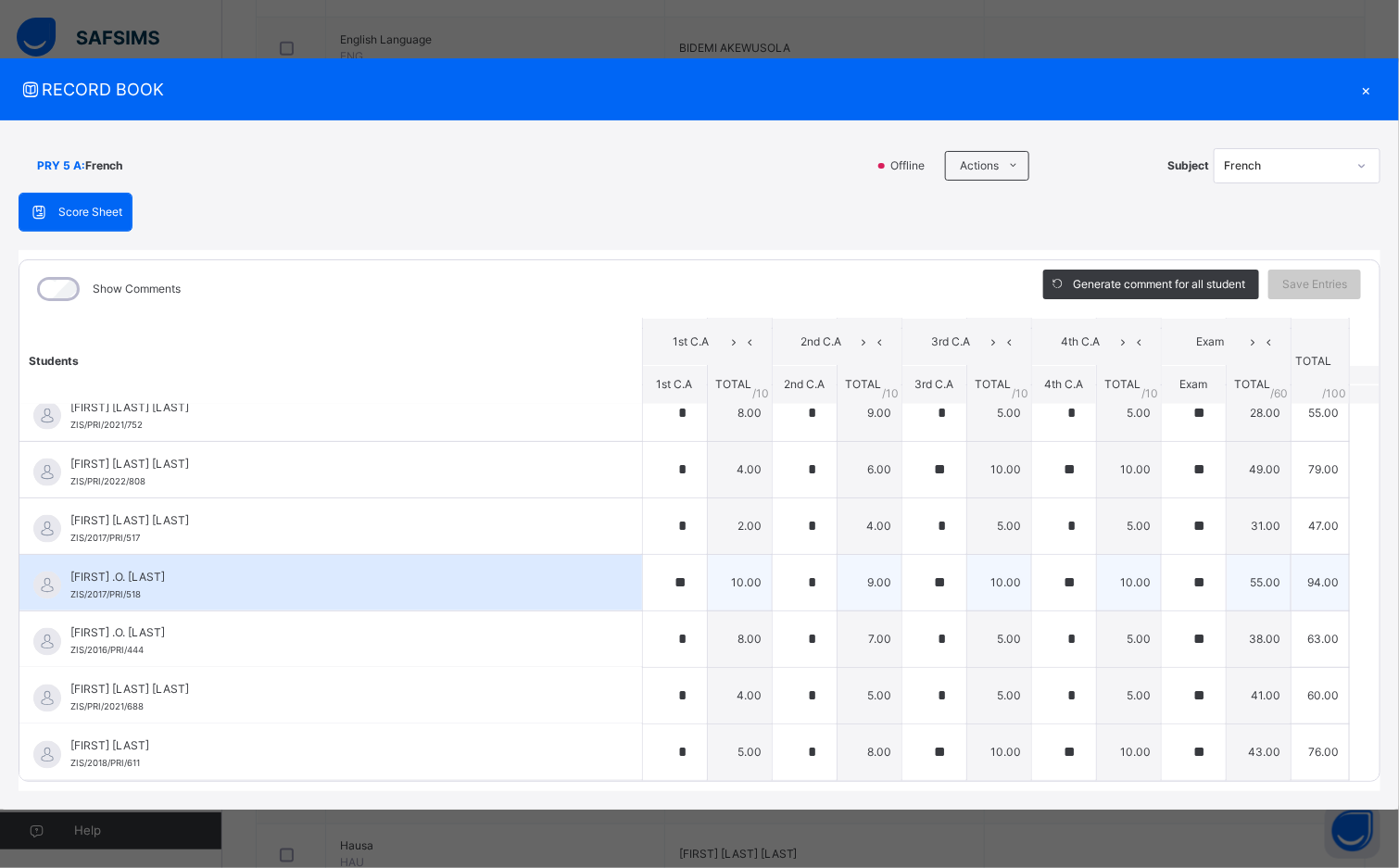 scroll, scrollTop: 967, scrollLeft: 0, axis: vertical 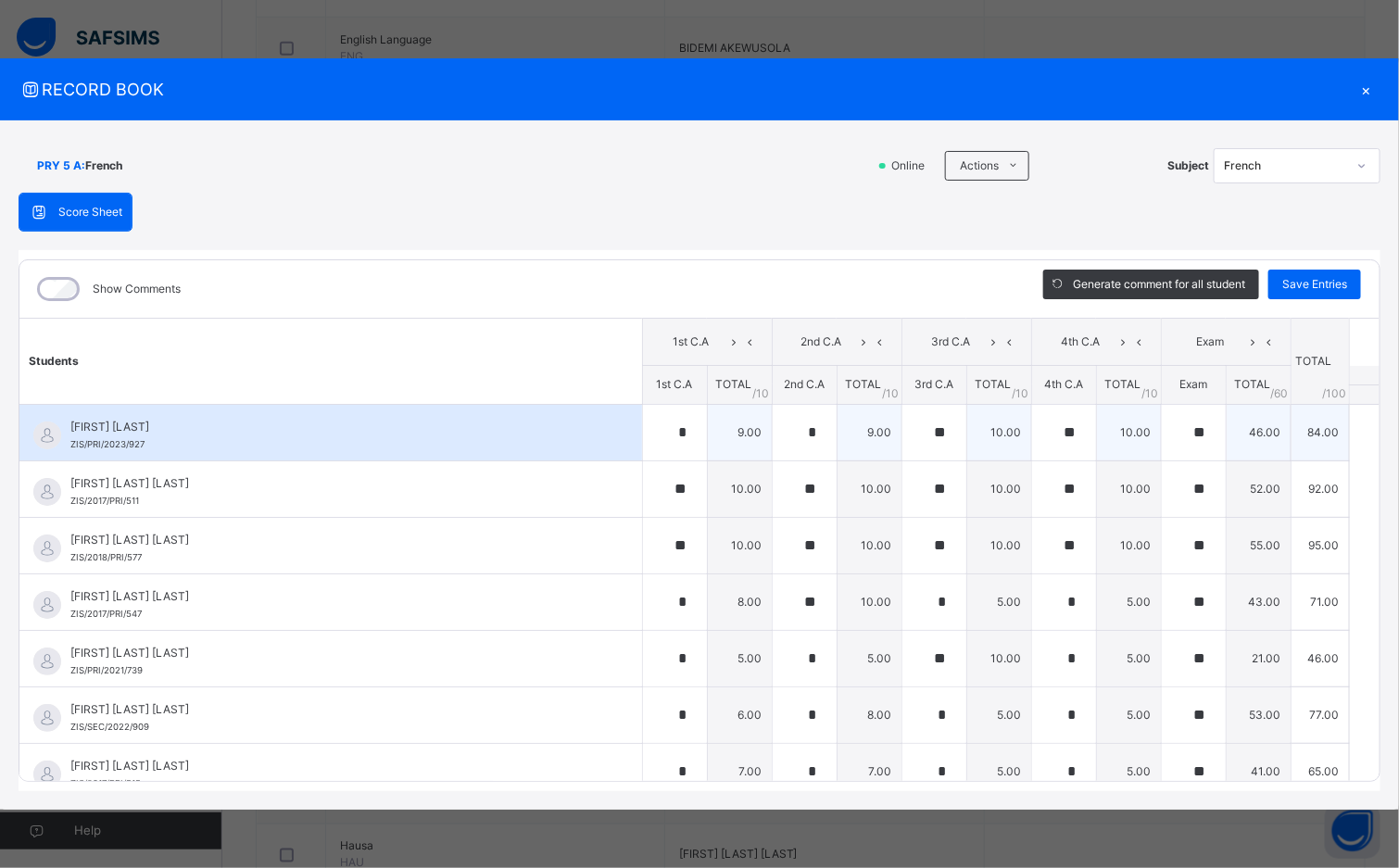 click on "[FIRST]  [LAST]" at bounding box center [335, 427] 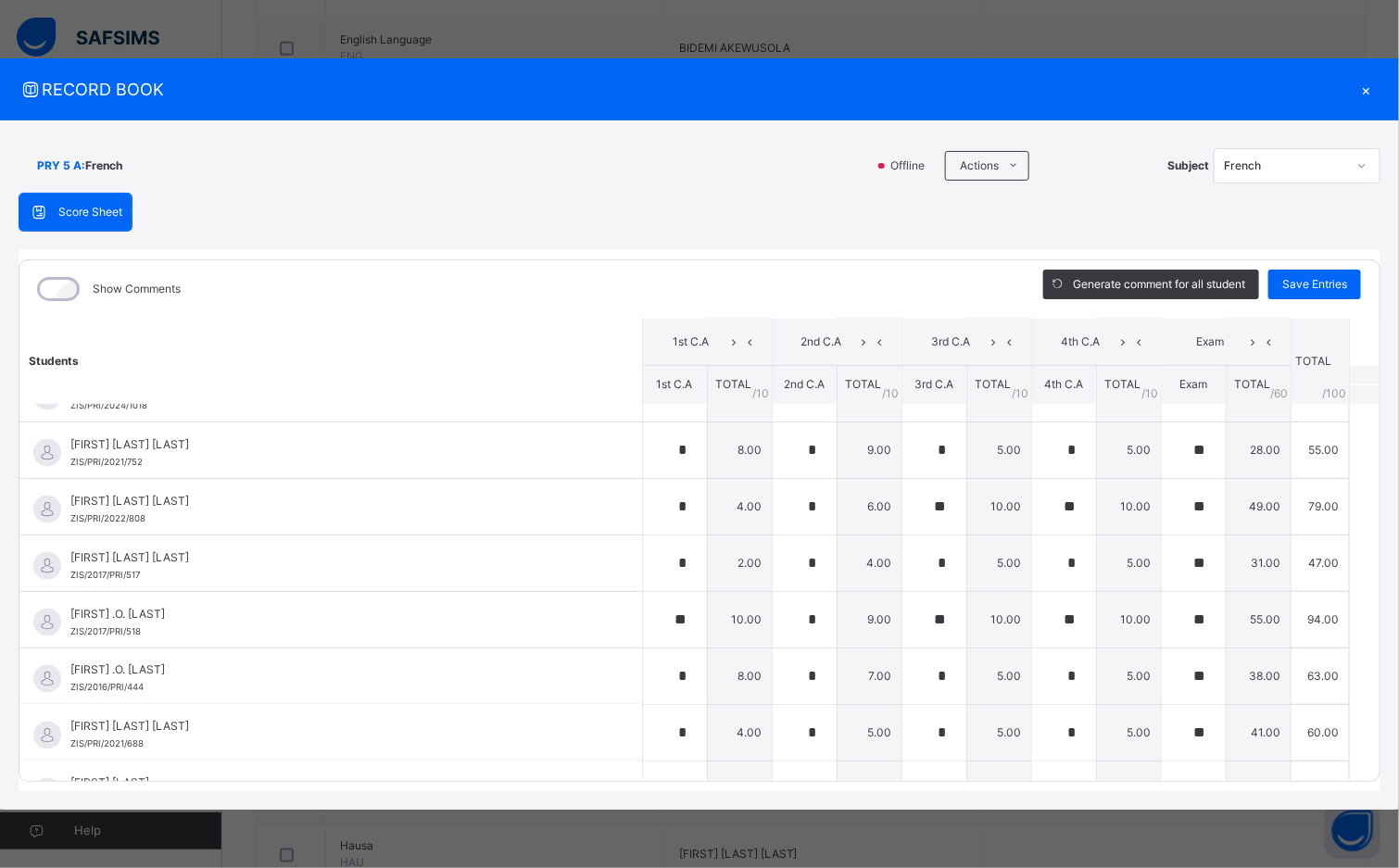 scroll, scrollTop: 1106, scrollLeft: 0, axis: vertical 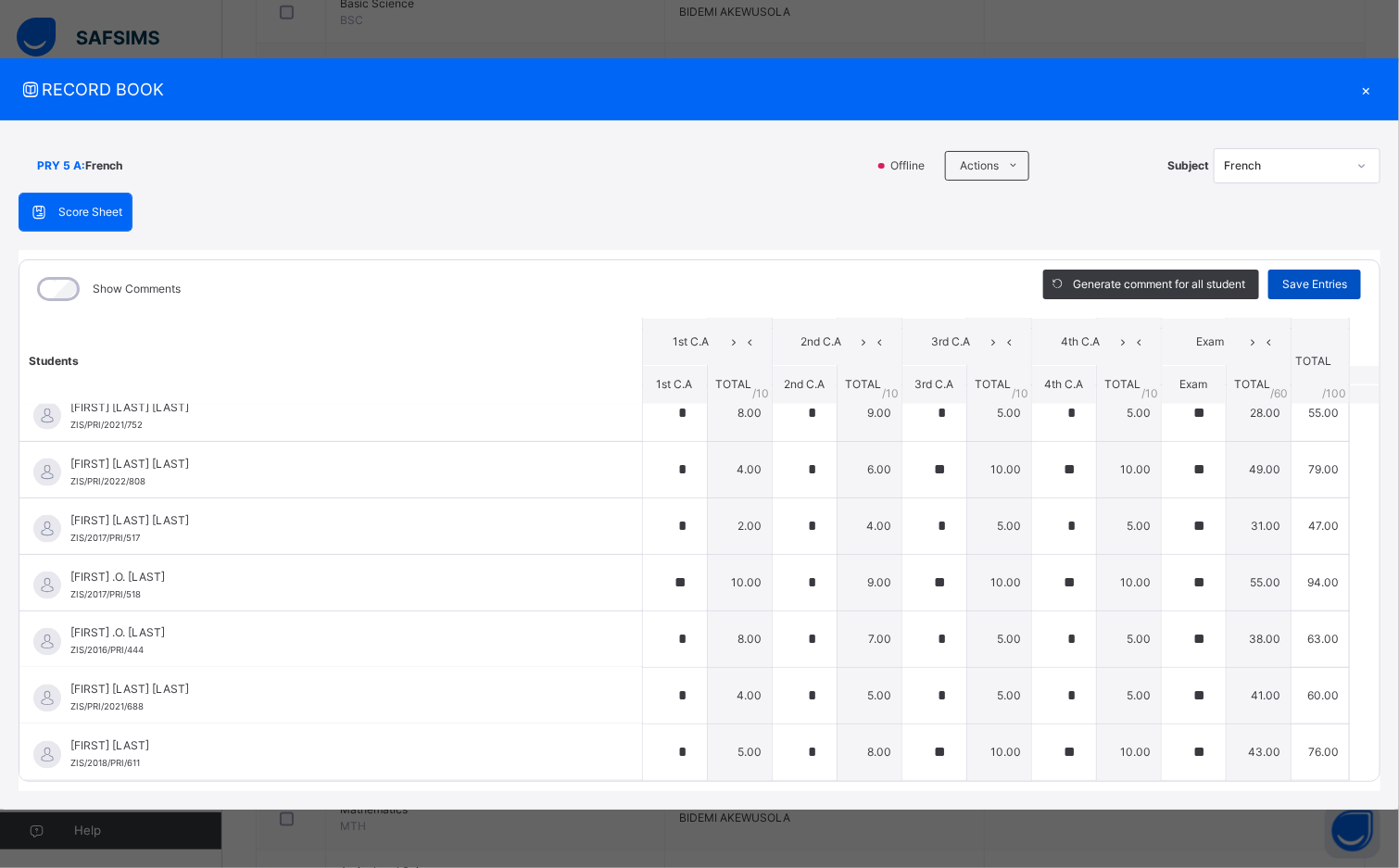 click on "Save Entries" at bounding box center [1315, 284] 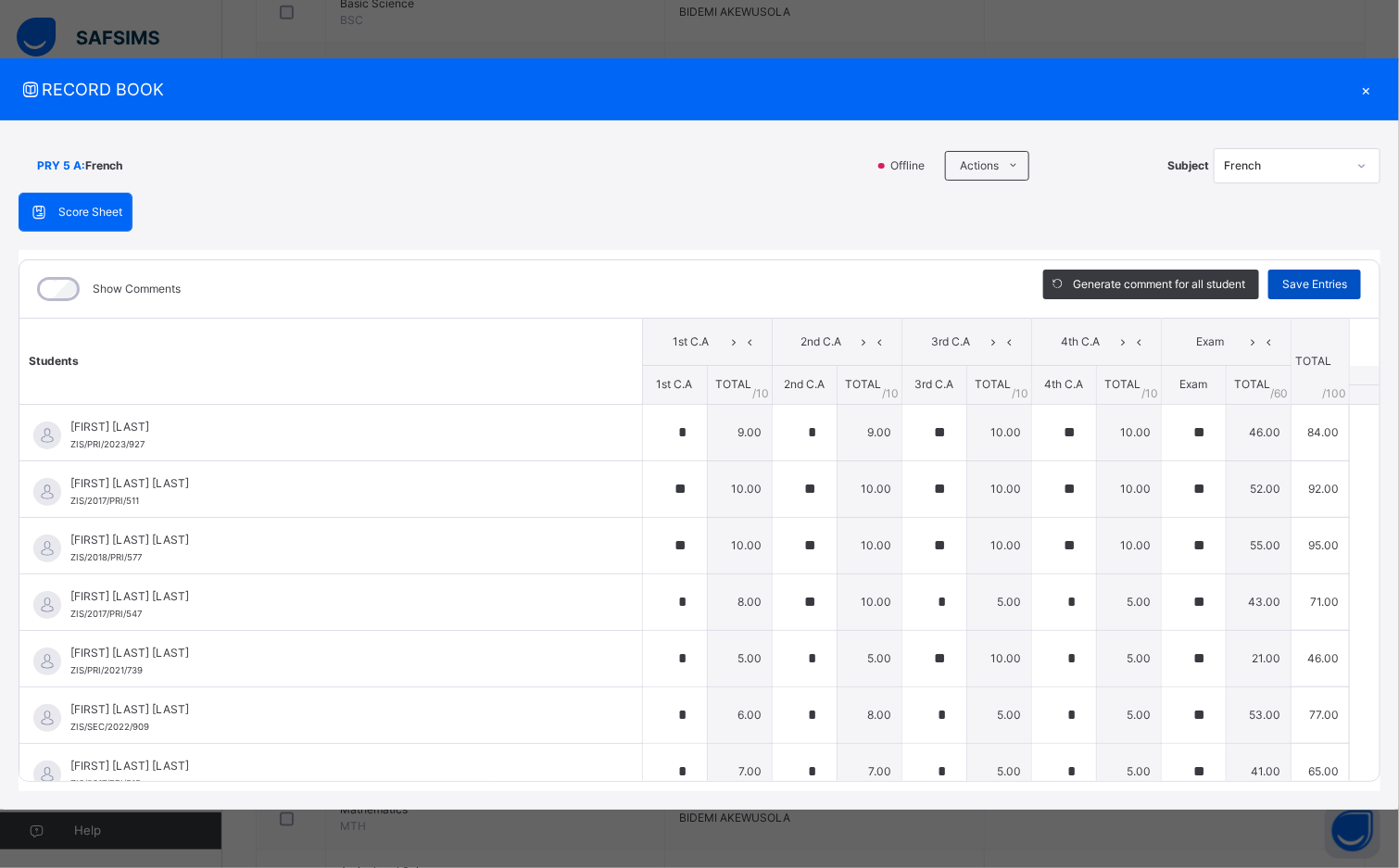 click on "Save Entries" at bounding box center (1315, 284) 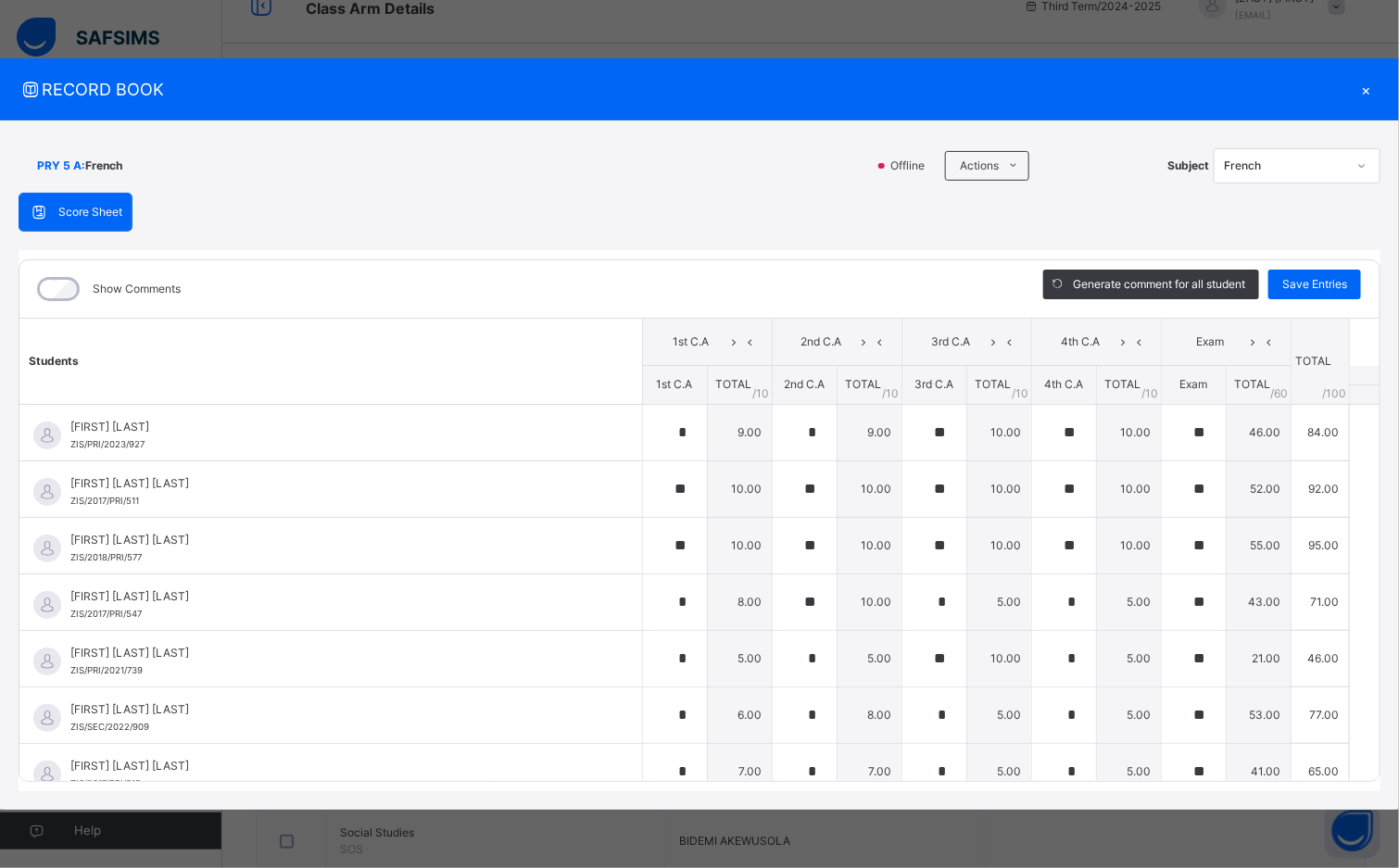scroll, scrollTop: 0, scrollLeft: 0, axis: both 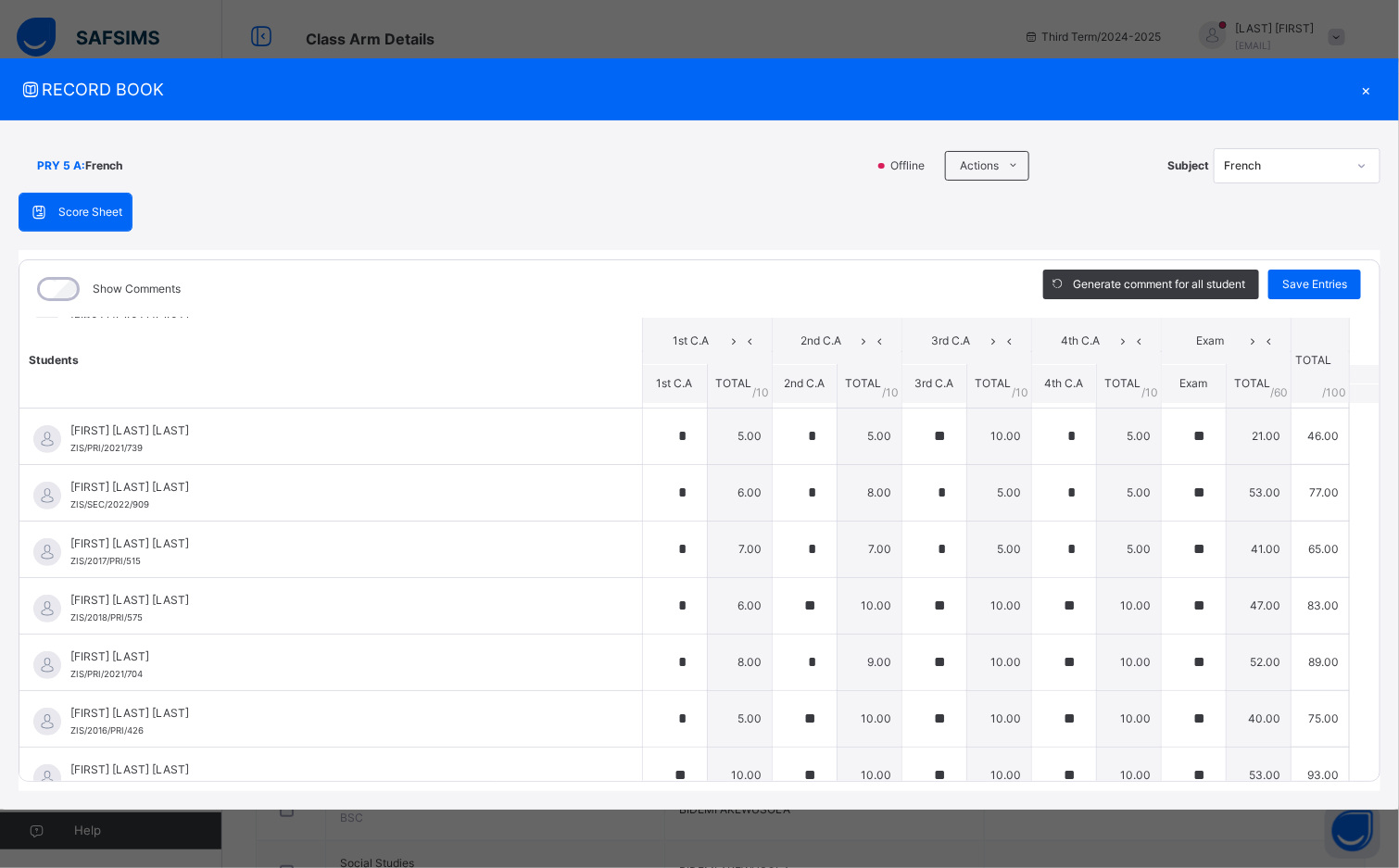 click on "Students 1st C.A 2nd C.A 3rd C.A 4th C.A Exam TOTAL /100 Comment 1st C.A TOTAL / 10 2nd C.A TOTAL / 10 3rd C.A TOTAL / 10 4th C.A TOTAL / 10 Exam TOTAL / 60 [FIRST]  [LAST] [ID] [FIRST]  [LAST] [ID] * 9.00 * 9.00 ** 10.00 ** 10.00 ** 46.00 84.00 Generate comment 0 / 250   ×   Subject Teacher’s Comment Generate and see in full the comment developed by the AI with an option to regenerate the comment JS [FIRST]  [LAST]   [ID]   Total 84.00  / 100.00 Sims Bot   Regenerate     Use this comment   [FIRST] [LAST] [ID] [FIRST] [LAST] [ID] ** 10.00 ** 10.00 ** 10.00 ** 10.00 ** 52.00 92.00 Generate comment 0 / 250   ×   Subject Teacher’s Comment Generate and see in full the comment developed by the AI with an option to regenerate the comment JS [FIRST] [LAST]   [ID]   Total 92.00  / 100.00 Sims Bot   Regenerate     Use this comment   [FIRST] [LAST] [ID] [FIRST] [LAST] [ID] ** 0" at bounding box center [700, 874] 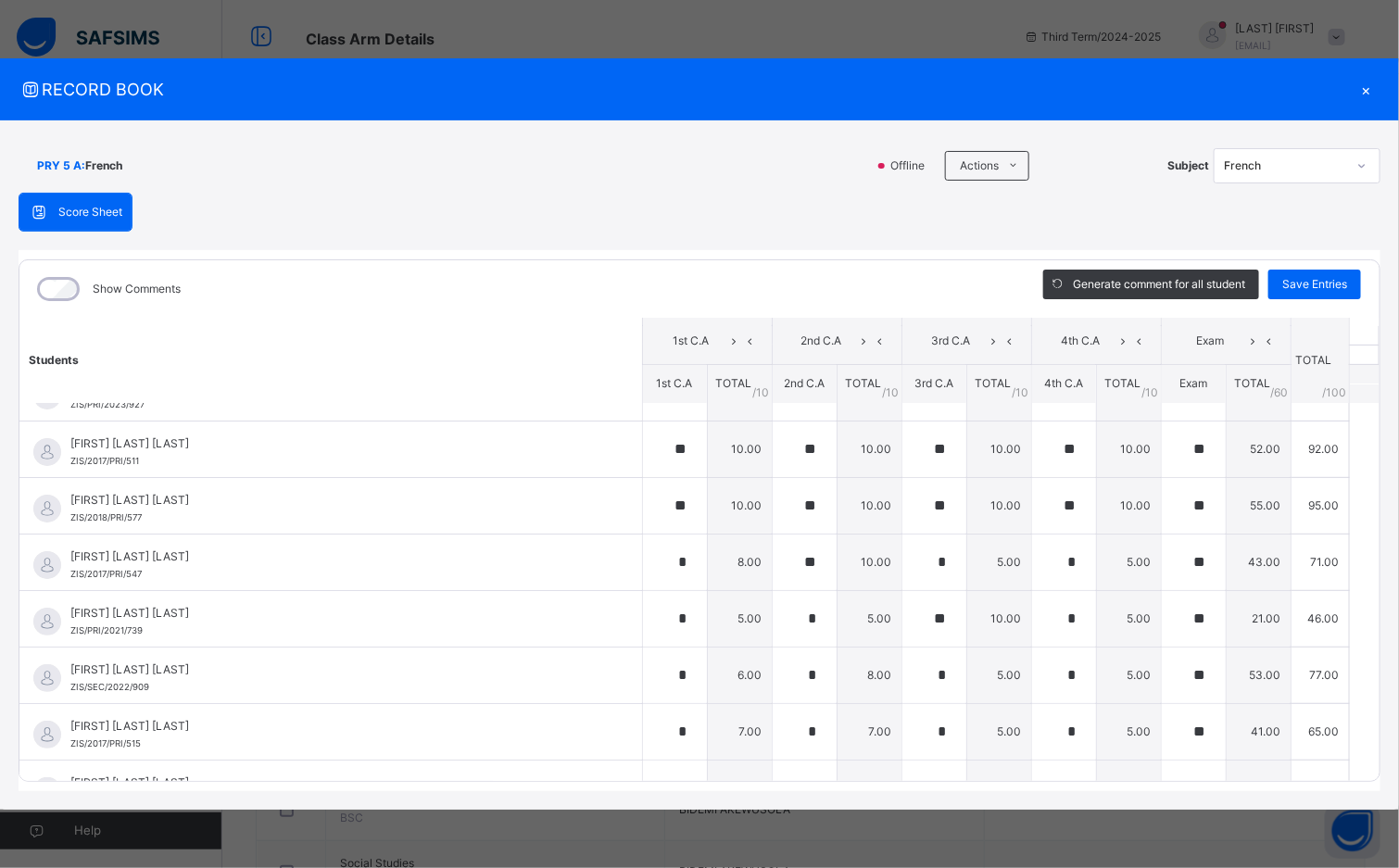 scroll, scrollTop: 0, scrollLeft: 0, axis: both 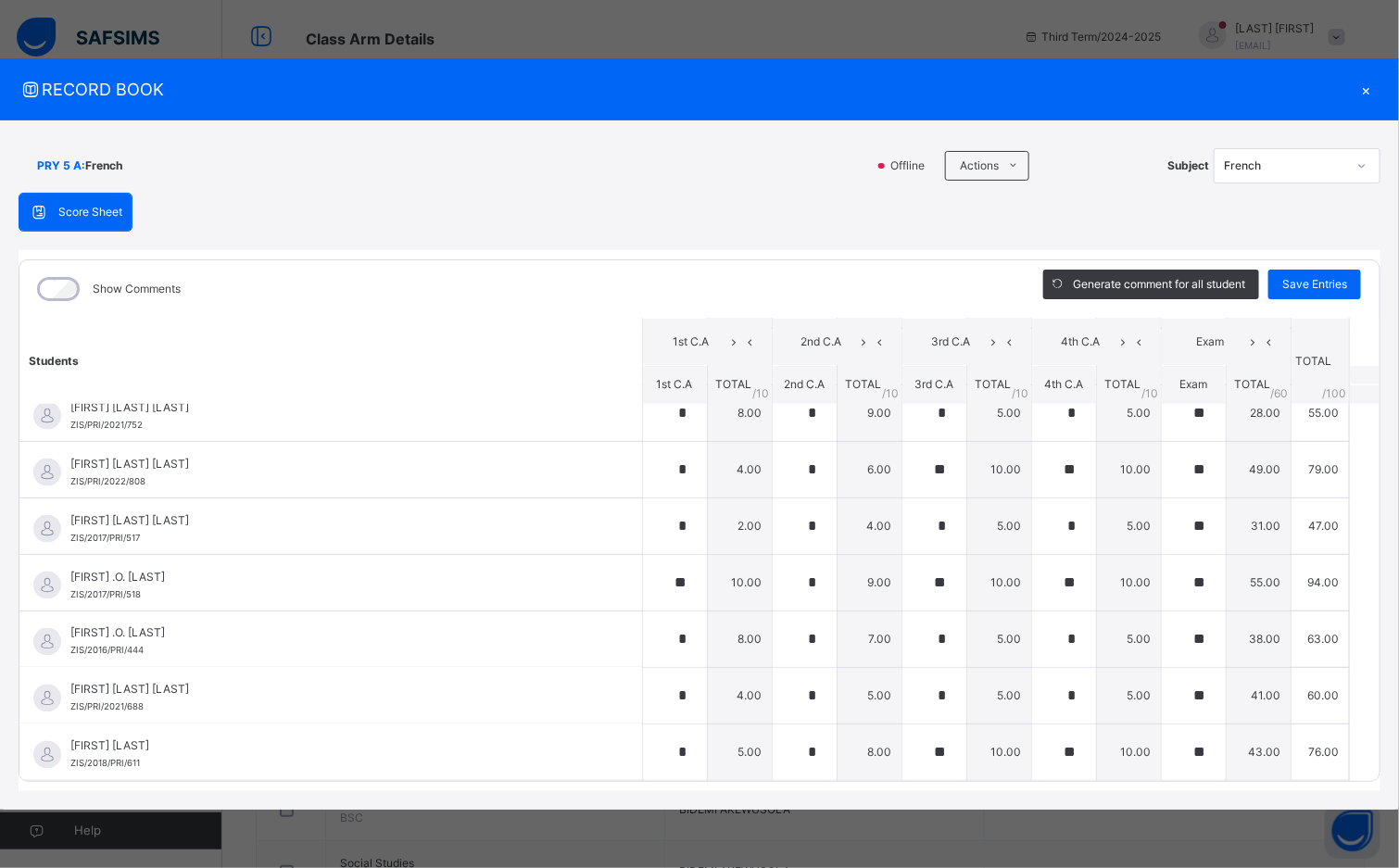 click on "Students 1st C.A 2nd C.A 3rd C.A 4th C.A Exam TOTAL /100 Comment 1st C.A TOTAL / 10 2nd C.A TOTAL / 10 3rd C.A TOTAL / 10 4th C.A TOTAL / 10 Exam TOTAL / 60 [FIRST]  [LAST] [ID] [FIRST]  [LAST] [ID] * 9.00 * 9.00 ** 10.00 ** 10.00 ** 46.00 84.00 Generate comment 0 / 250   ×   Subject Teacher’s Comment Generate and see in full the comment developed by the AI with an option to regenerate the comment JS [FIRST]  [LAST]   [ID]   Total 84.00  / 100.00 Sims Bot   Regenerate     Use this comment   [FIRST] [LAST] [ID] [FIRST] [LAST] [ID] ** 10.00 ** 10.00 ** 10.00 ** 10.00 ** 52.00 92.00 Generate comment 0 / 250   ×   Subject Teacher’s Comment Generate and see in full the comment developed by the AI with an option to regenerate the comment JS [FIRST] [LAST]   [ID]   Total 92.00  / 100.00 Sims Bot   Regenerate     Use this comment   [FIRST] [LAST] [ID] [FIRST] [LAST] [ID] ** 0" at bounding box center (700, 3) 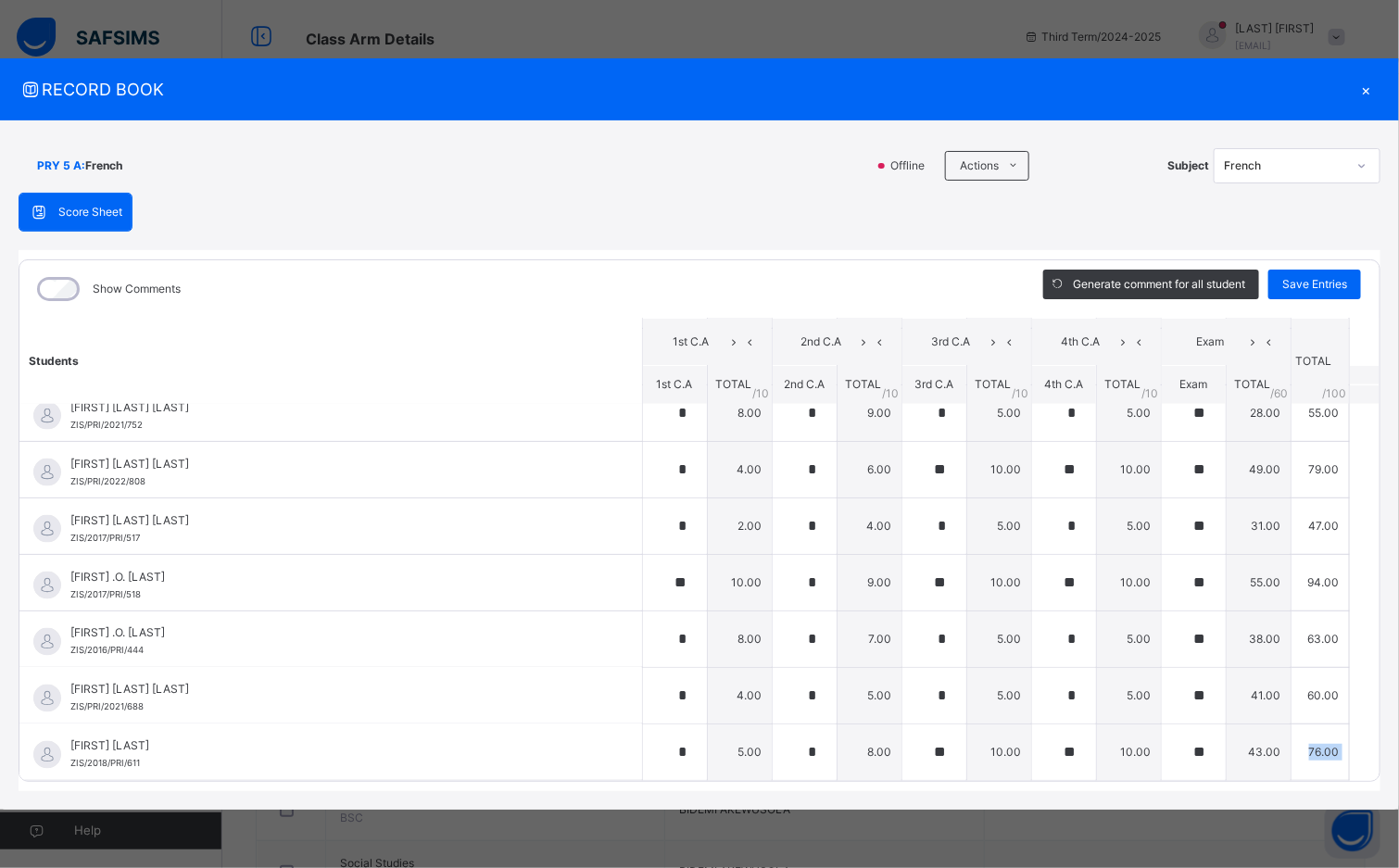 click on "Students 1st C.A 2nd C.A 3rd C.A 4th C.A Exam TOTAL /100 Comment 1st C.A TOTAL / 10 2nd C.A TOTAL / 10 3rd C.A TOTAL / 10 4th C.A TOTAL / 10 Exam TOTAL / 60 [FIRST]  [LAST] [ID] [FIRST]  [LAST] [ID] * 9.00 * 9.00 ** 10.00 ** 10.00 ** 46.00 84.00 Generate comment 0 / 250   ×   Subject Teacher’s Comment Generate and see in full the comment developed by the AI with an option to regenerate the comment JS [FIRST]  [LAST]   [ID]   Total 84.00  / 100.00 Sims Bot   Regenerate     Use this comment   [FIRST] [LAST] [ID] [FIRST] [LAST] [ID] ** 10.00 ** 10.00 ** 10.00 ** 10.00 ** 52.00 92.00 Generate comment 0 / 250   ×   Subject Teacher’s Comment Generate and see in full the comment developed by the AI with an option to regenerate the comment JS [FIRST] [LAST]   [ID]   Total 92.00  / 100.00 Sims Bot   Regenerate     Use this comment   [FIRST] [LAST] [ID] [FIRST] [LAST] [ID] ** 0" at bounding box center (700, 3) 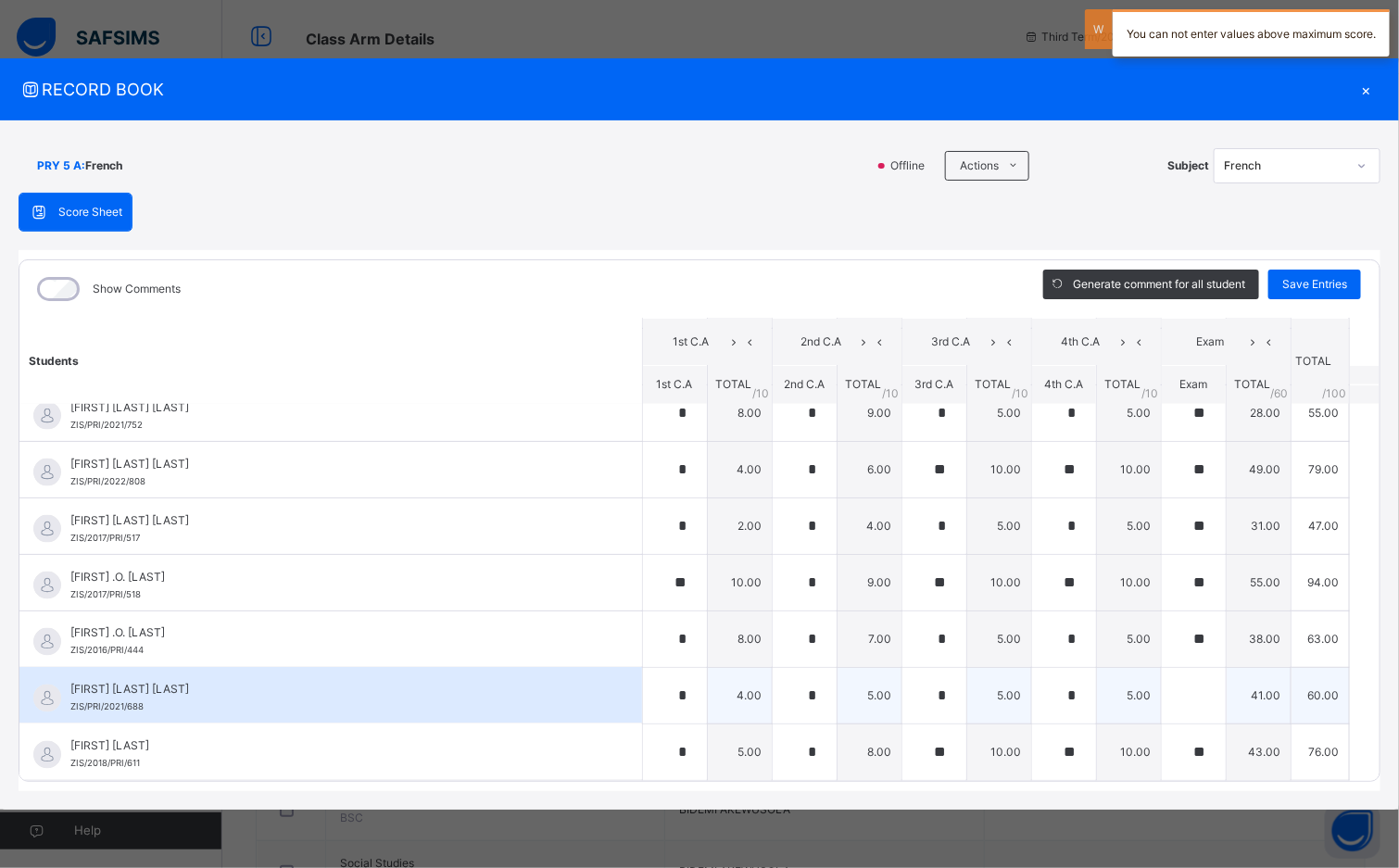 click on "41.00" at bounding box center [1258, 695] 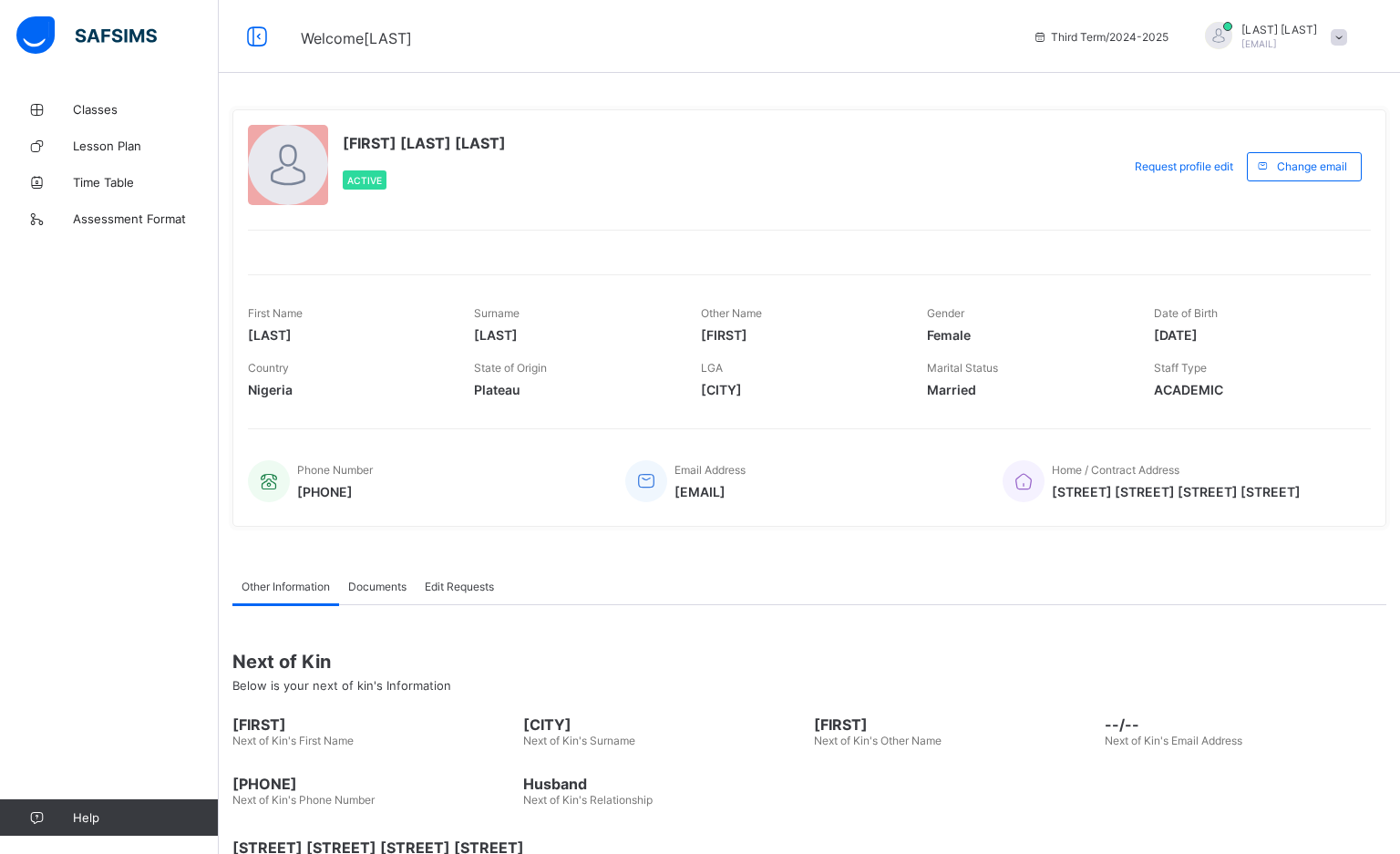 scroll, scrollTop: 0, scrollLeft: 0, axis: both 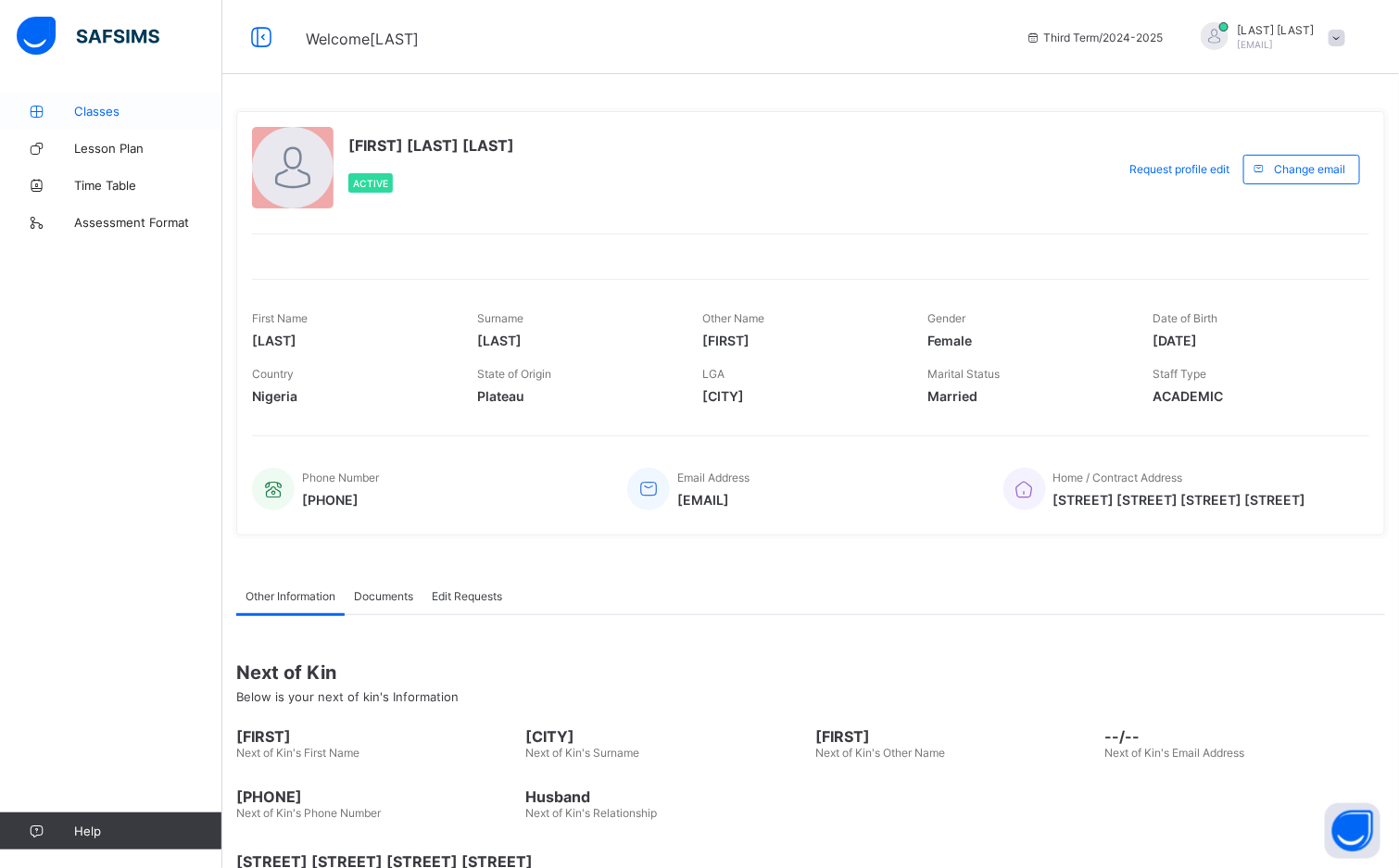 click on "Classes" at bounding box center (111, 111) 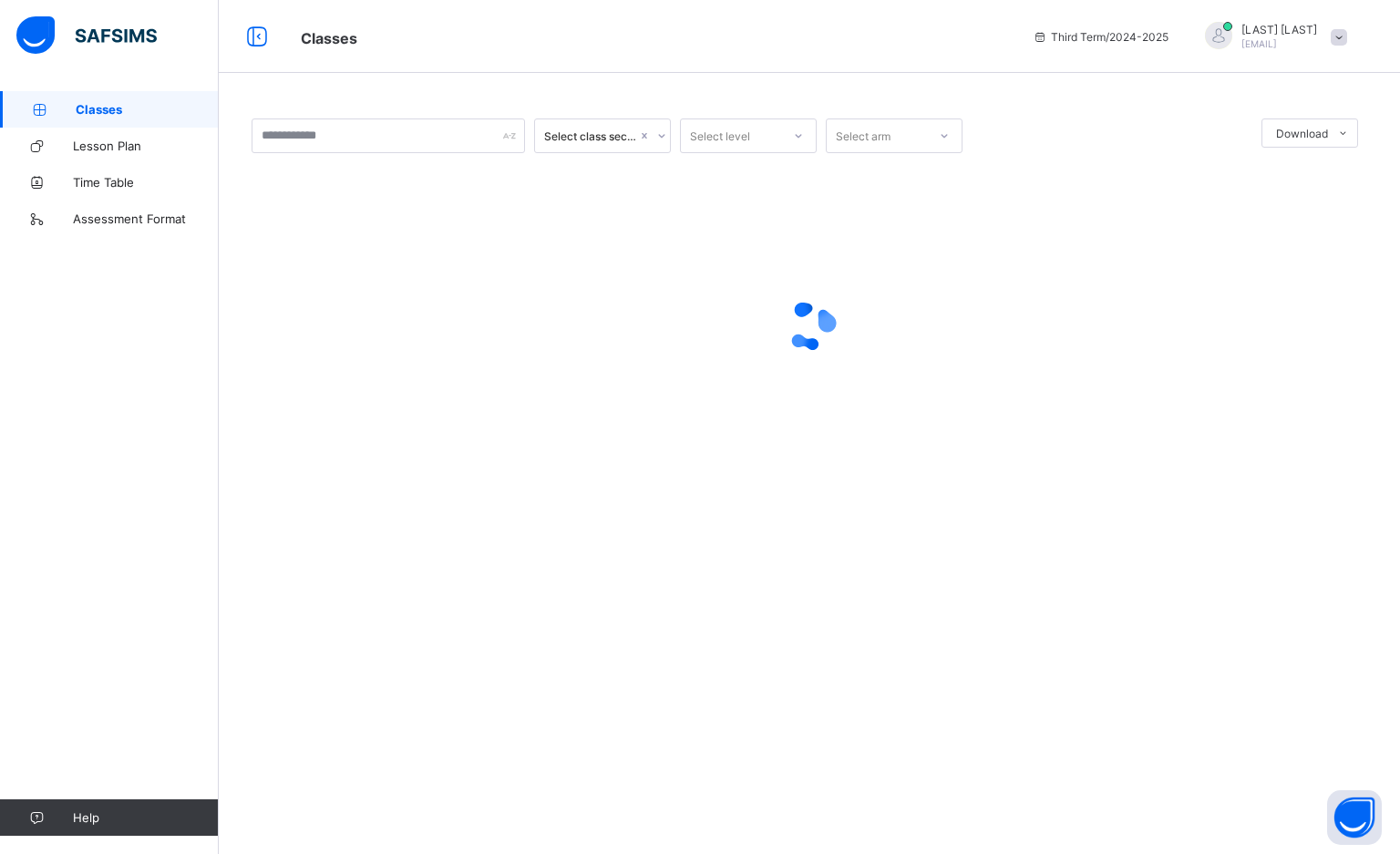 click at bounding box center [1339, 37] 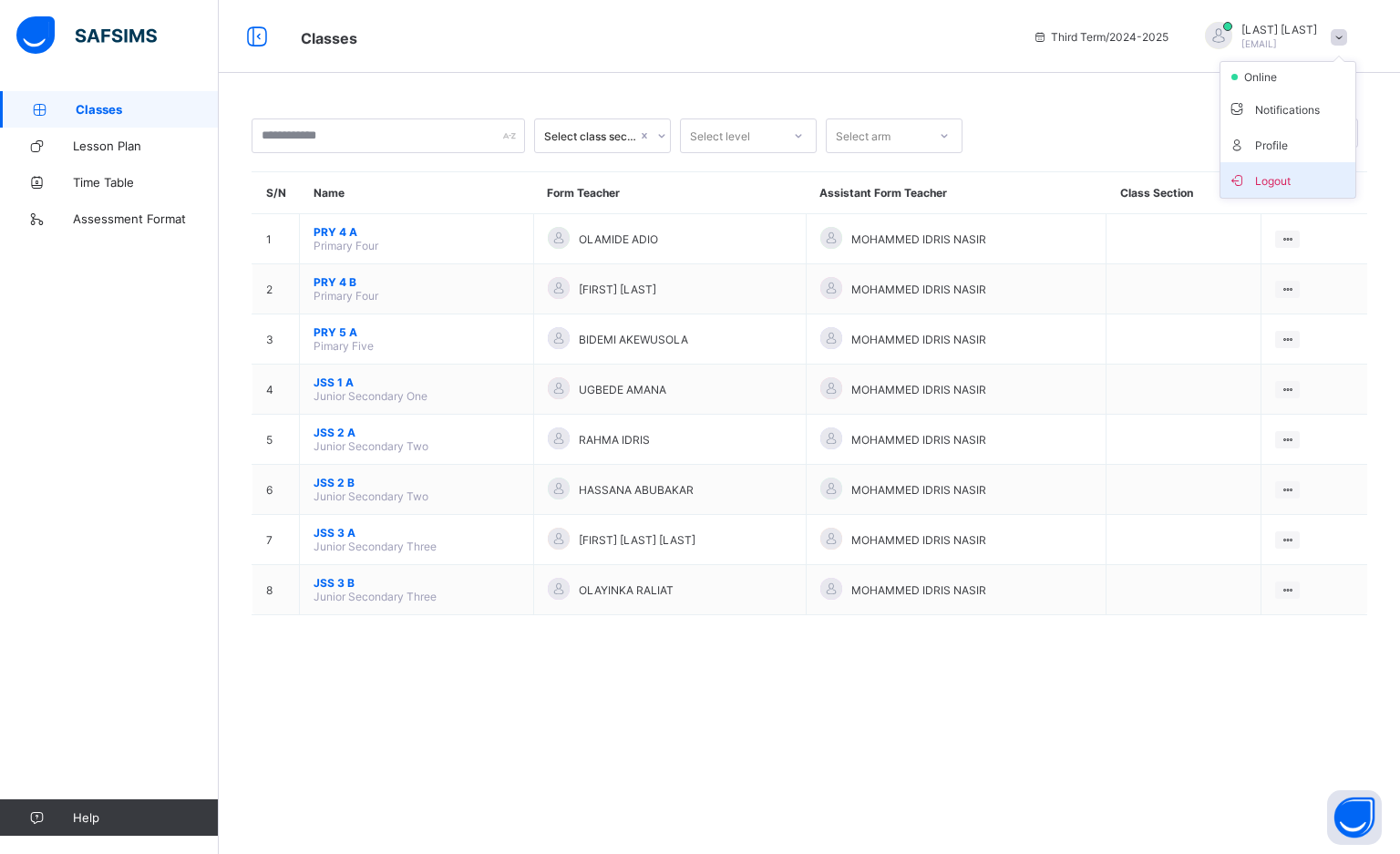 click at bounding box center [1237, 180] 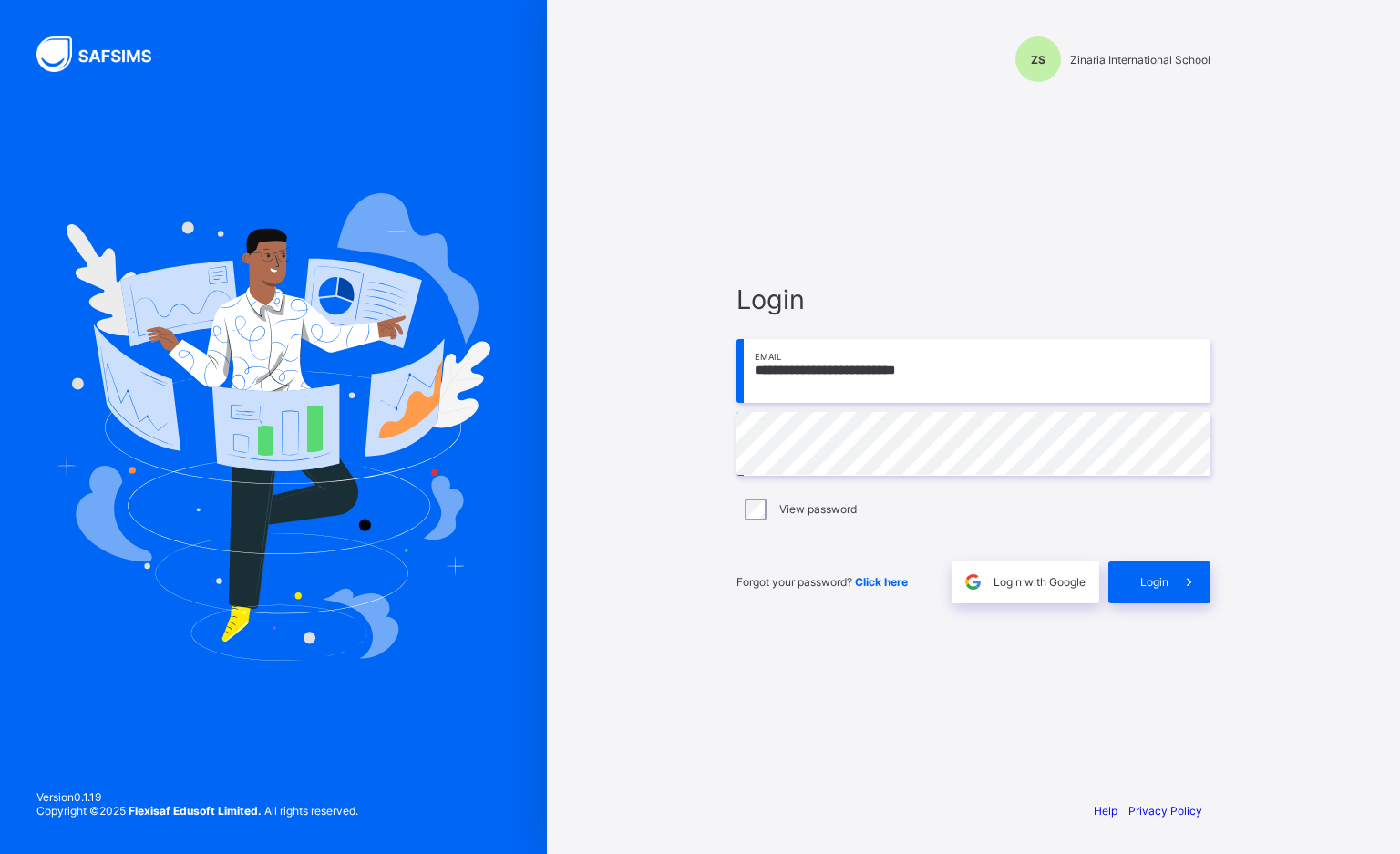 click on "**********" at bounding box center [973, 371] 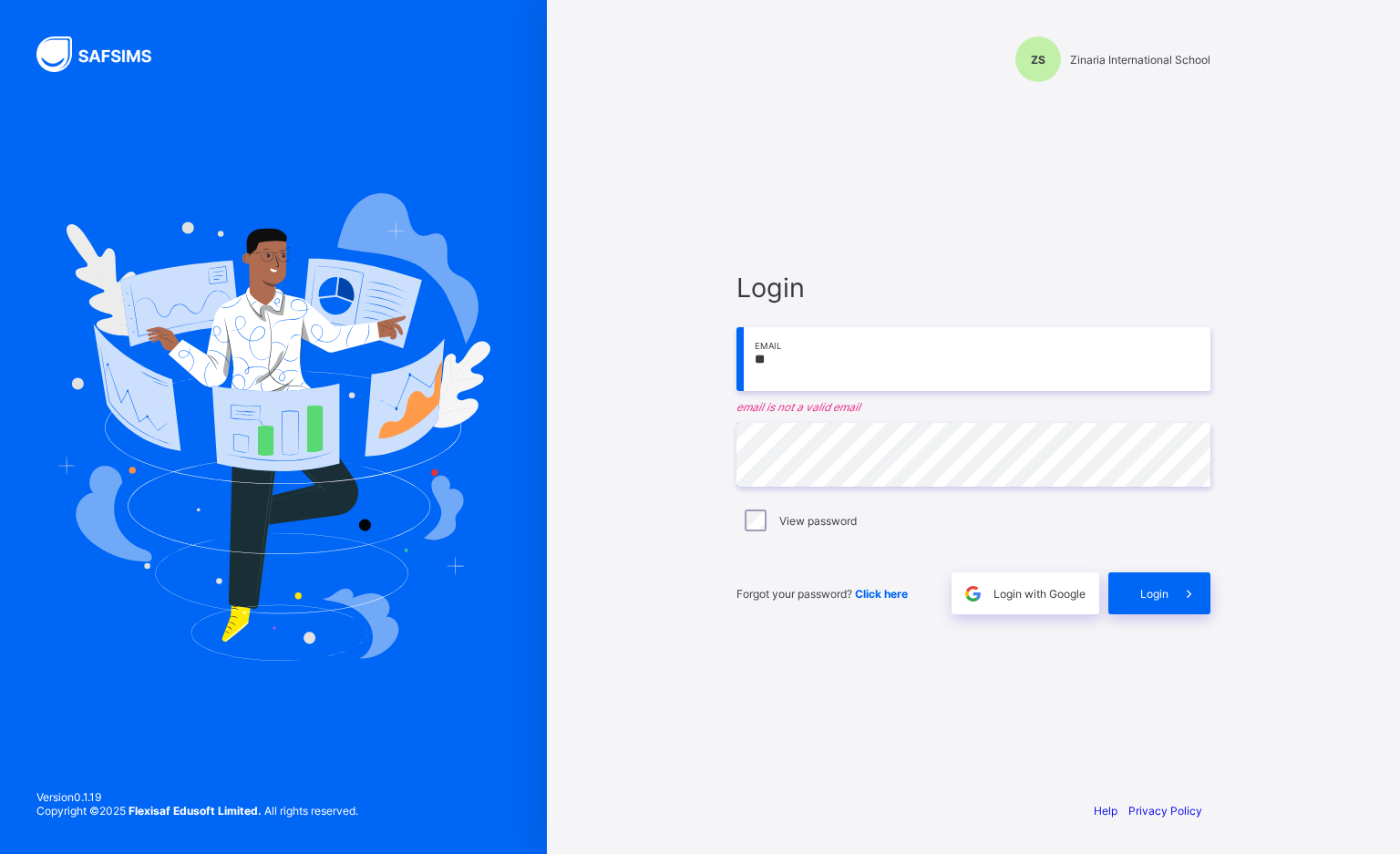 type on "*" 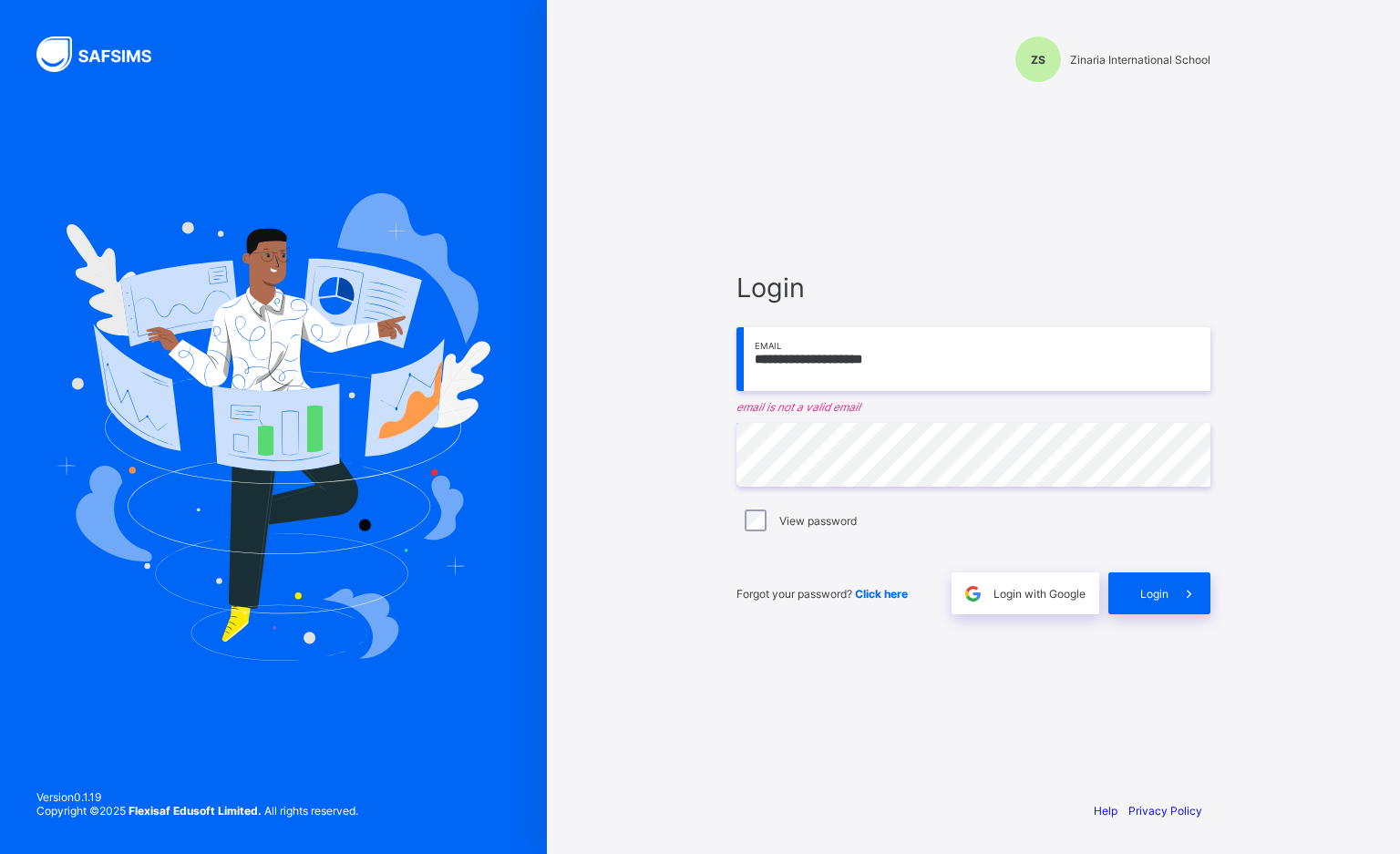 type on "**********" 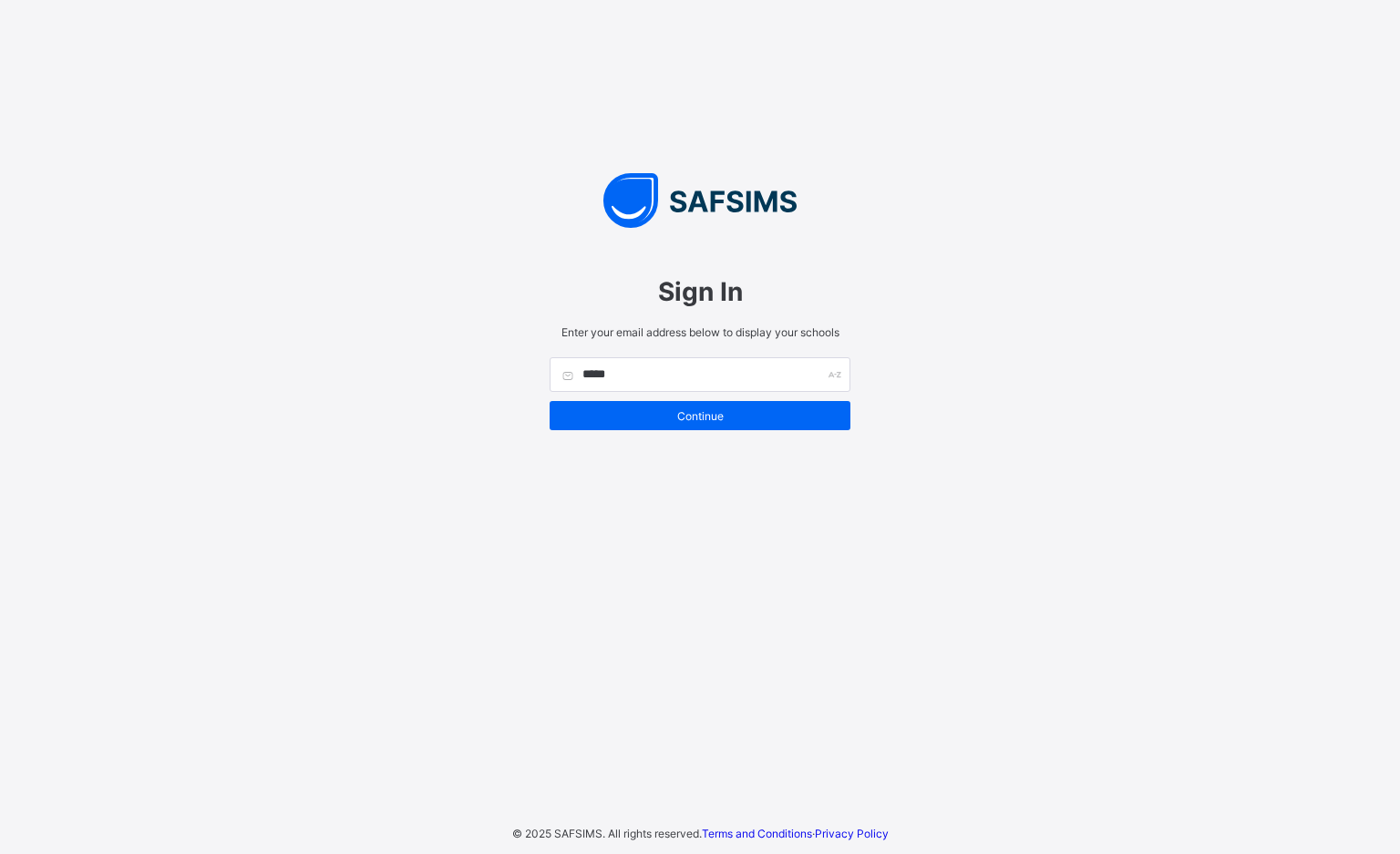 scroll, scrollTop: 0, scrollLeft: 0, axis: both 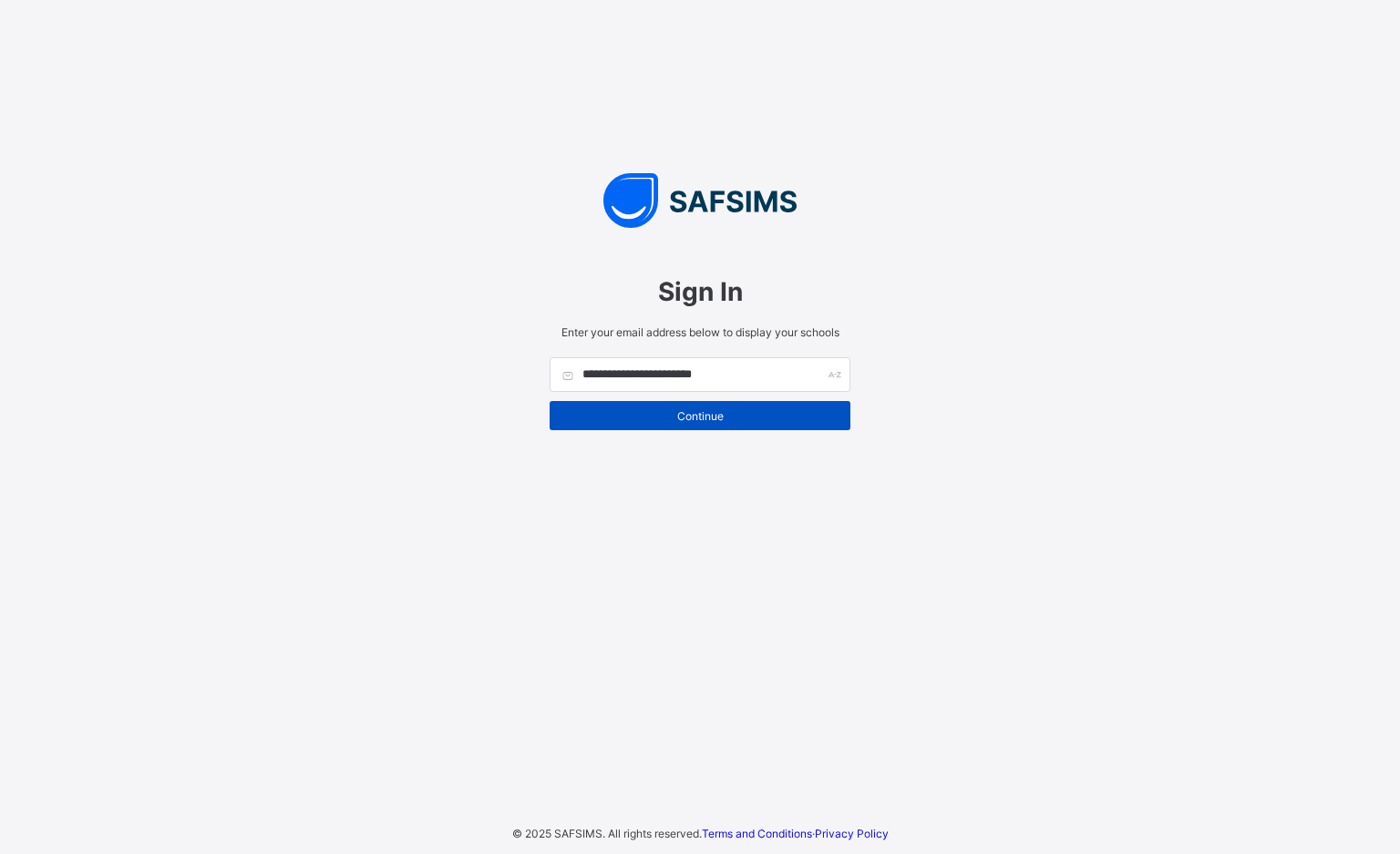 type on "**********" 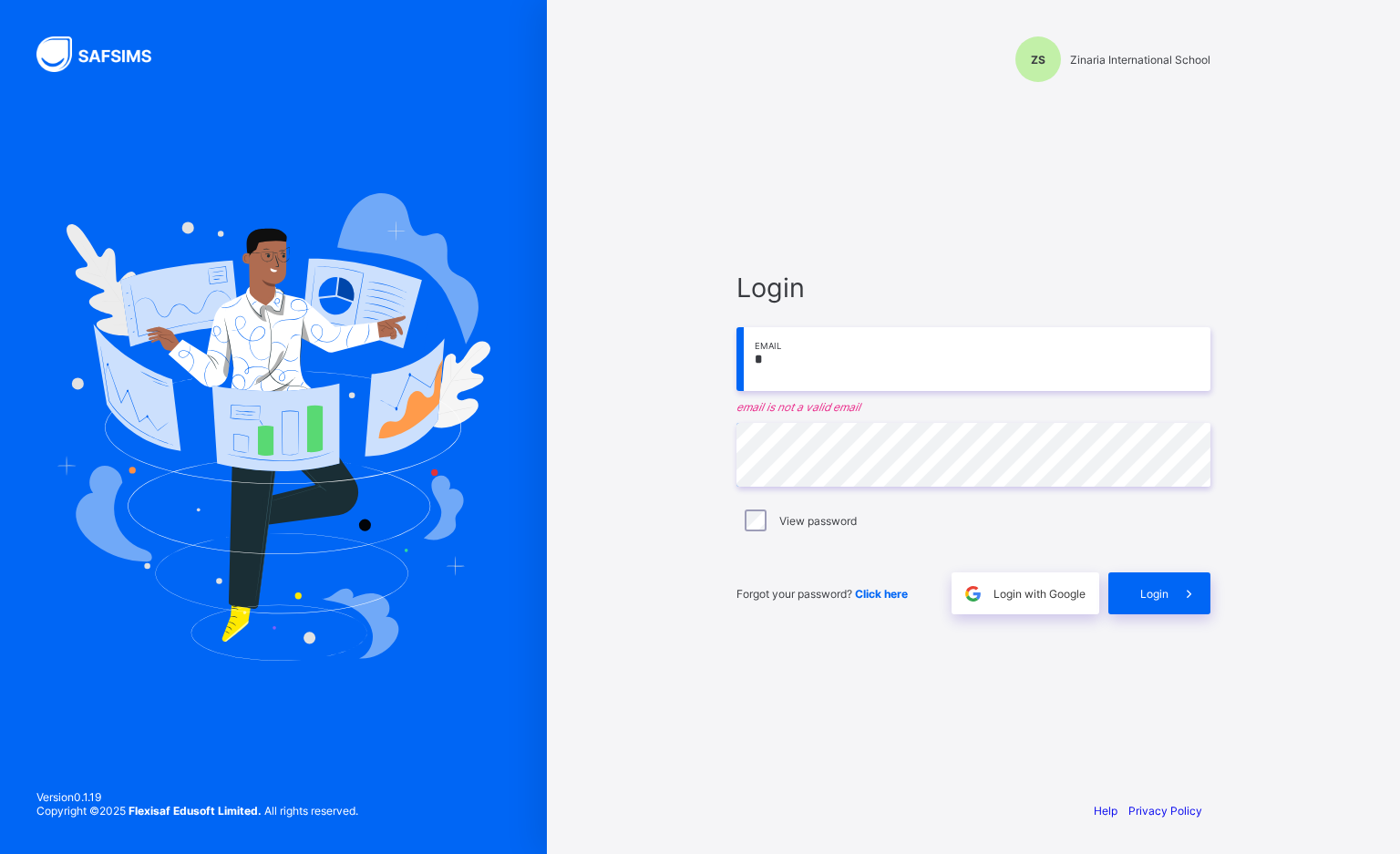 scroll, scrollTop: 0, scrollLeft: 0, axis: both 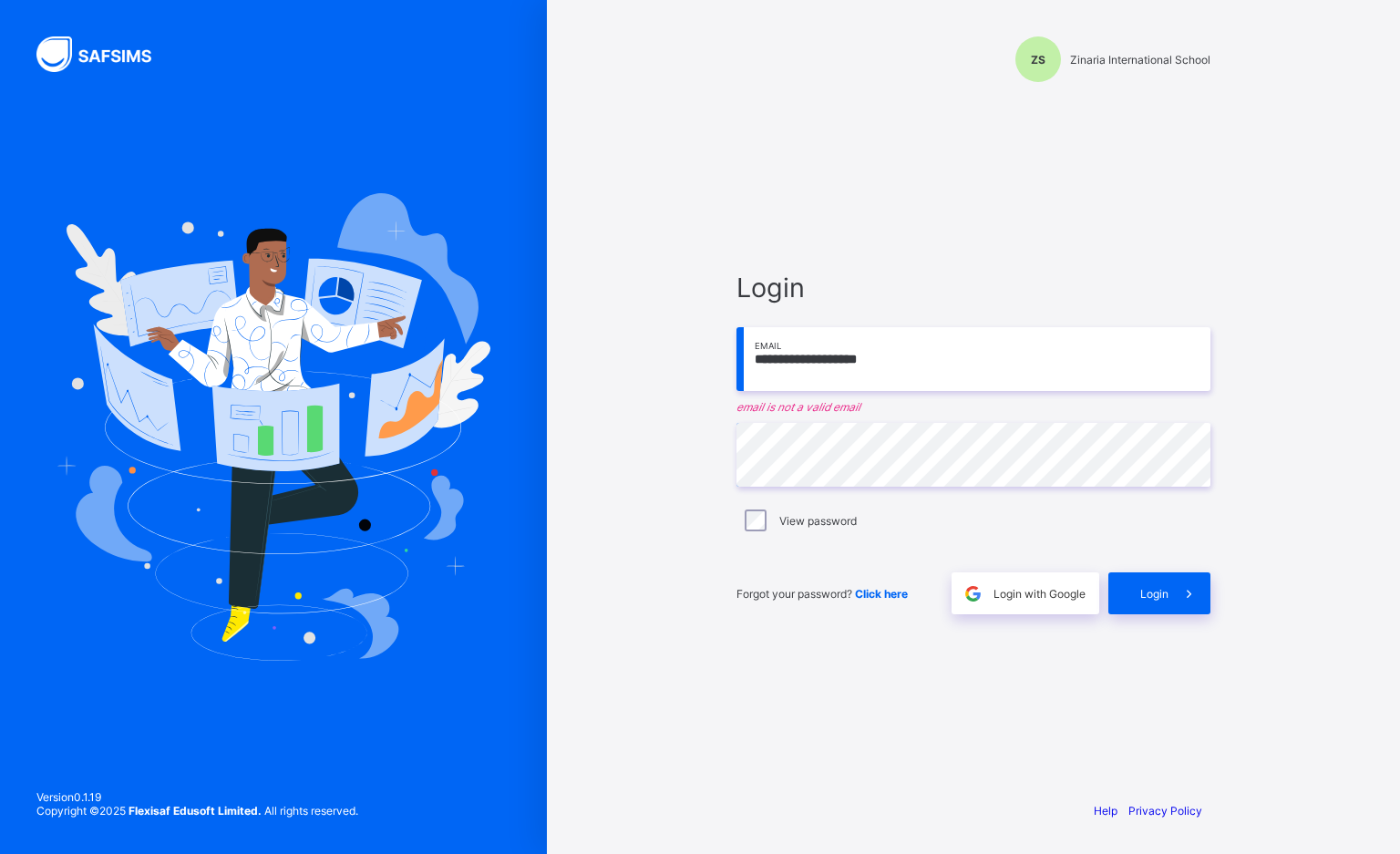 type on "**********" 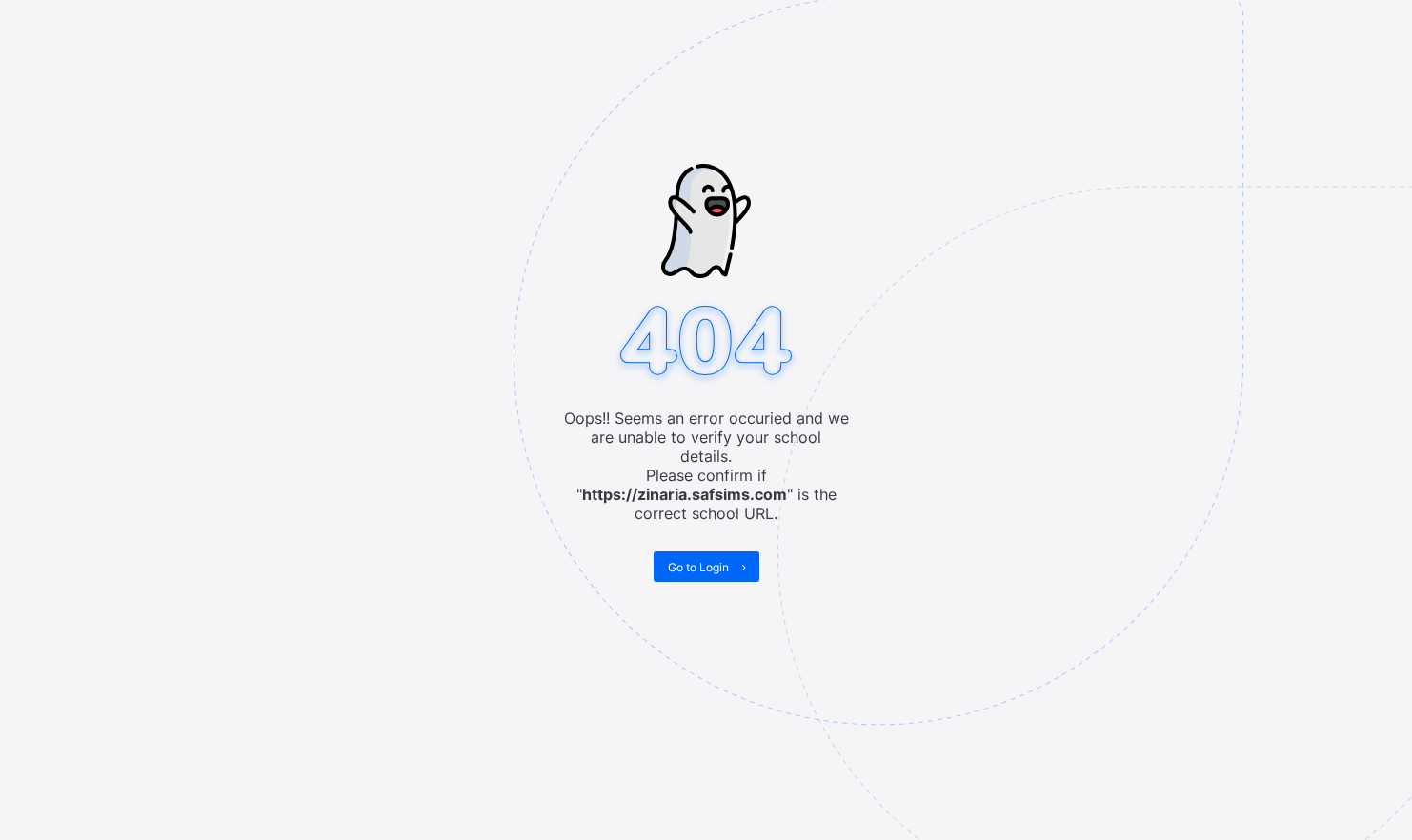 scroll, scrollTop: 0, scrollLeft: 0, axis: both 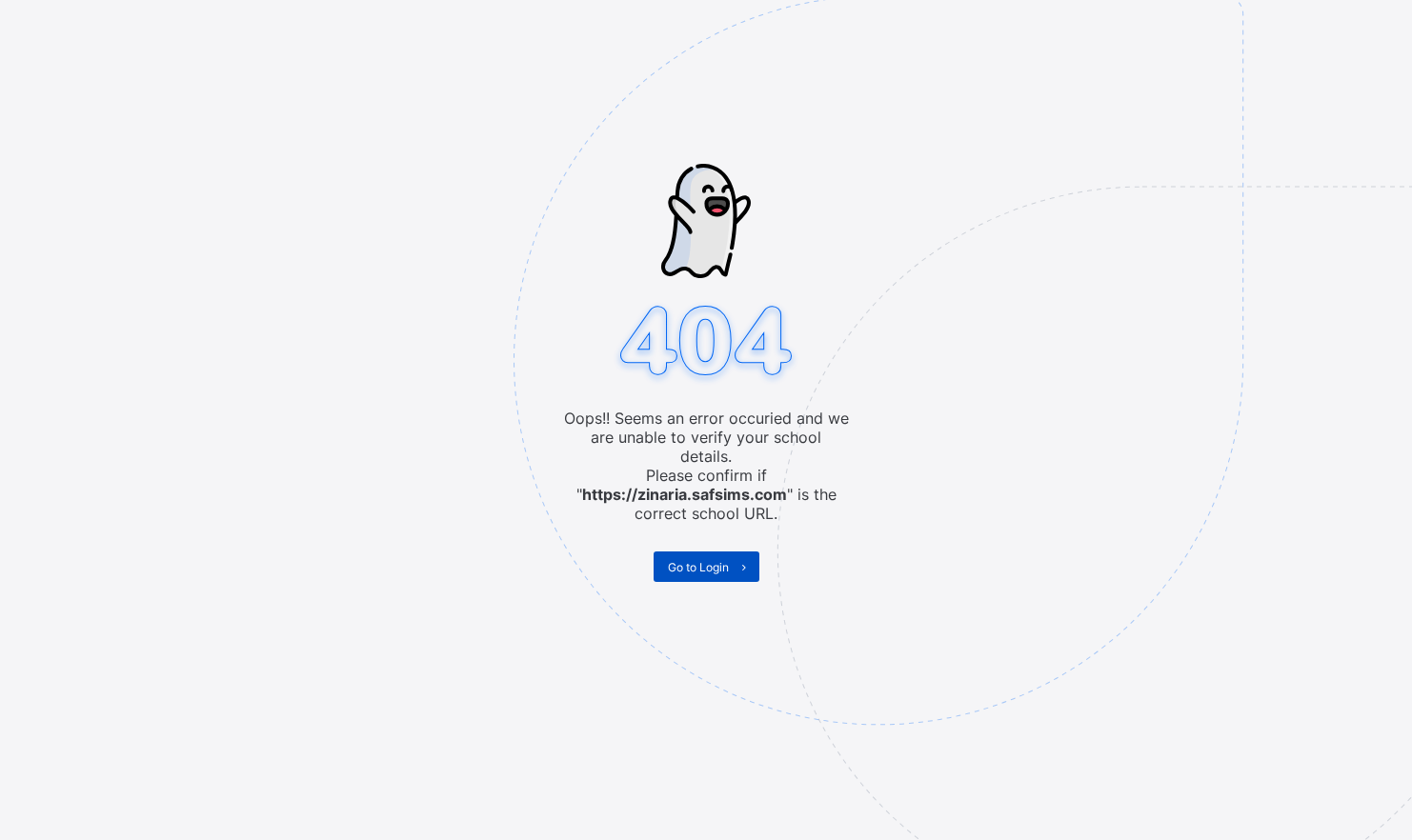 click on "Go to Login" at bounding box center [698, 567] 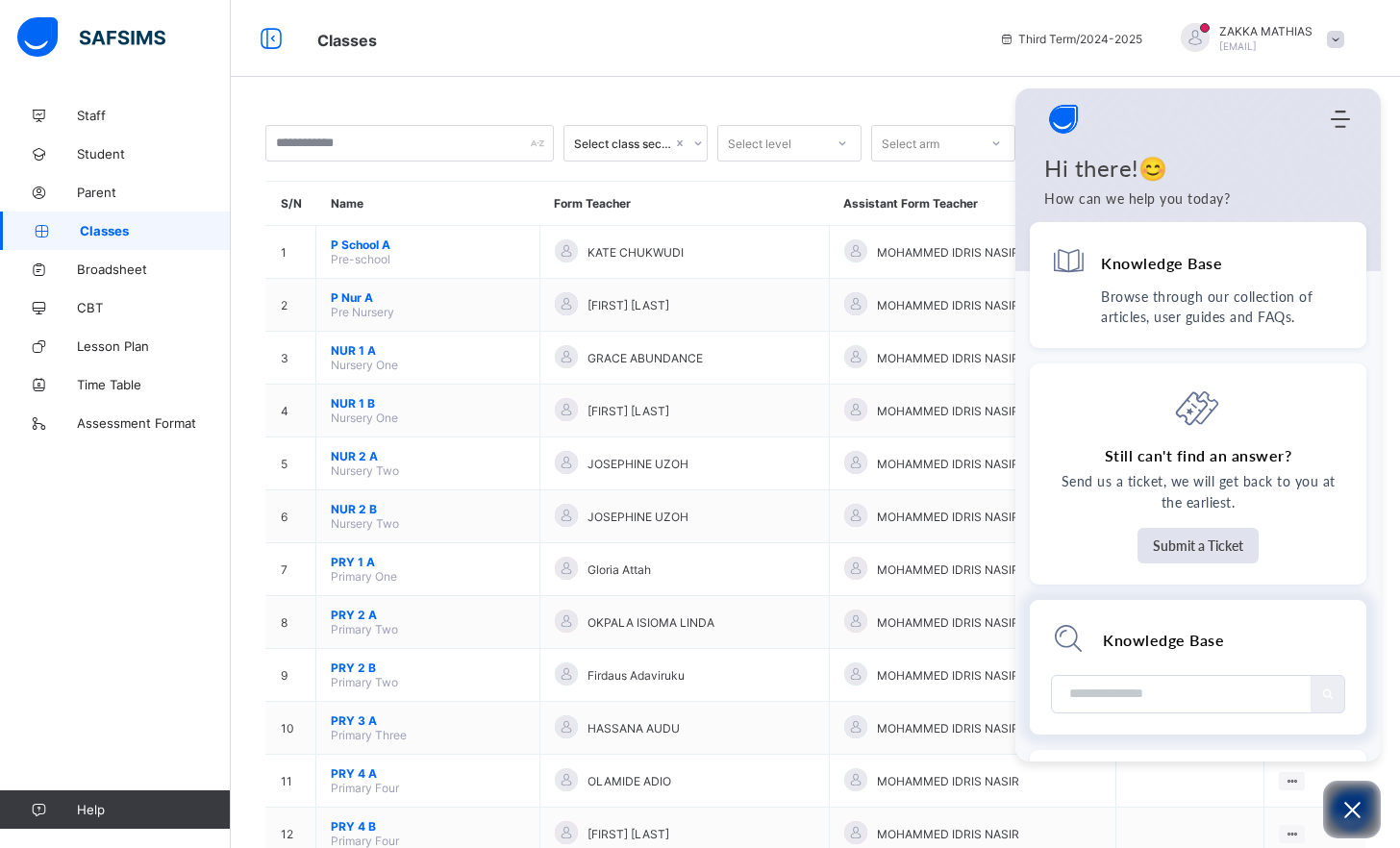scroll, scrollTop: 0, scrollLeft: 0, axis: both 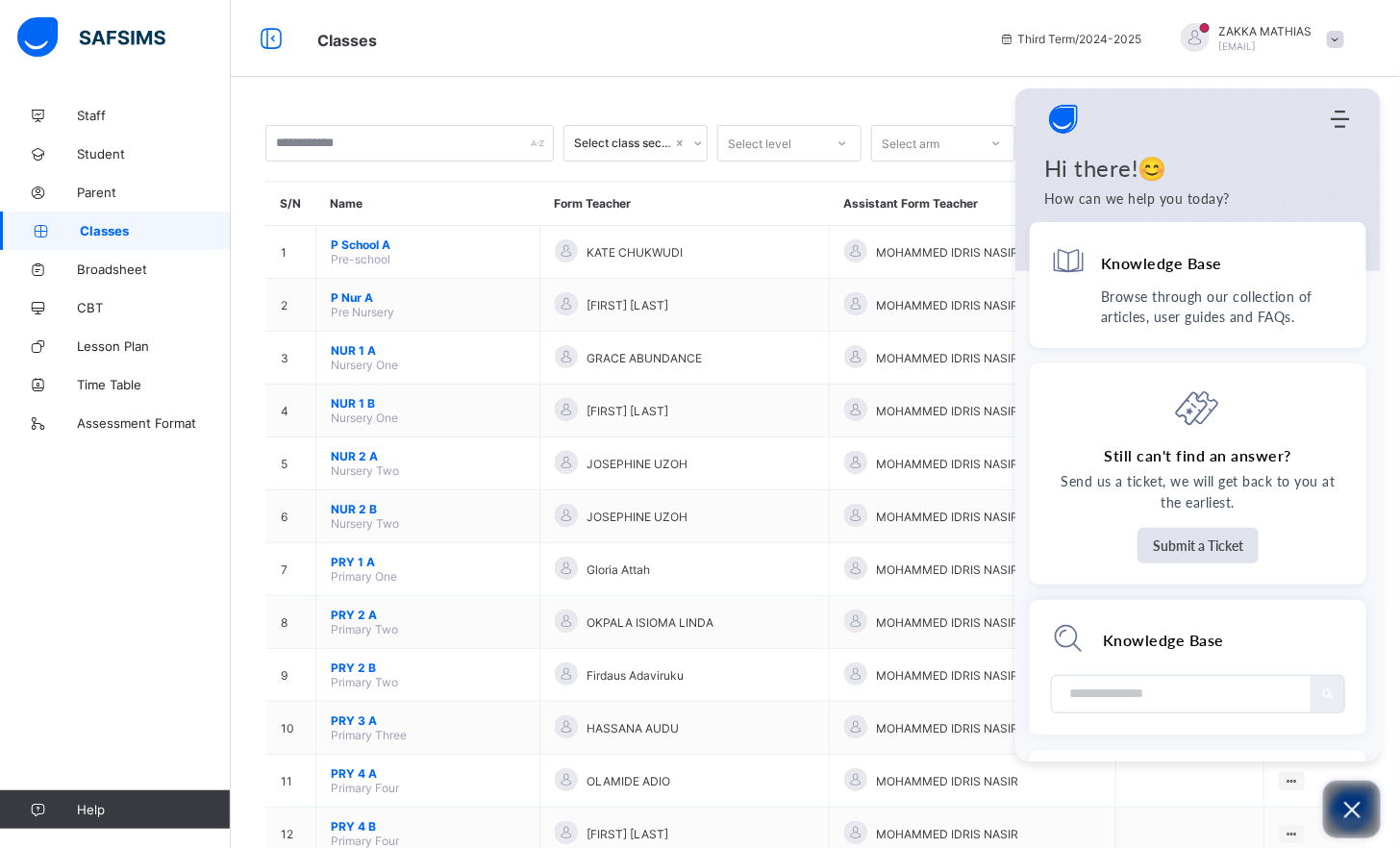click 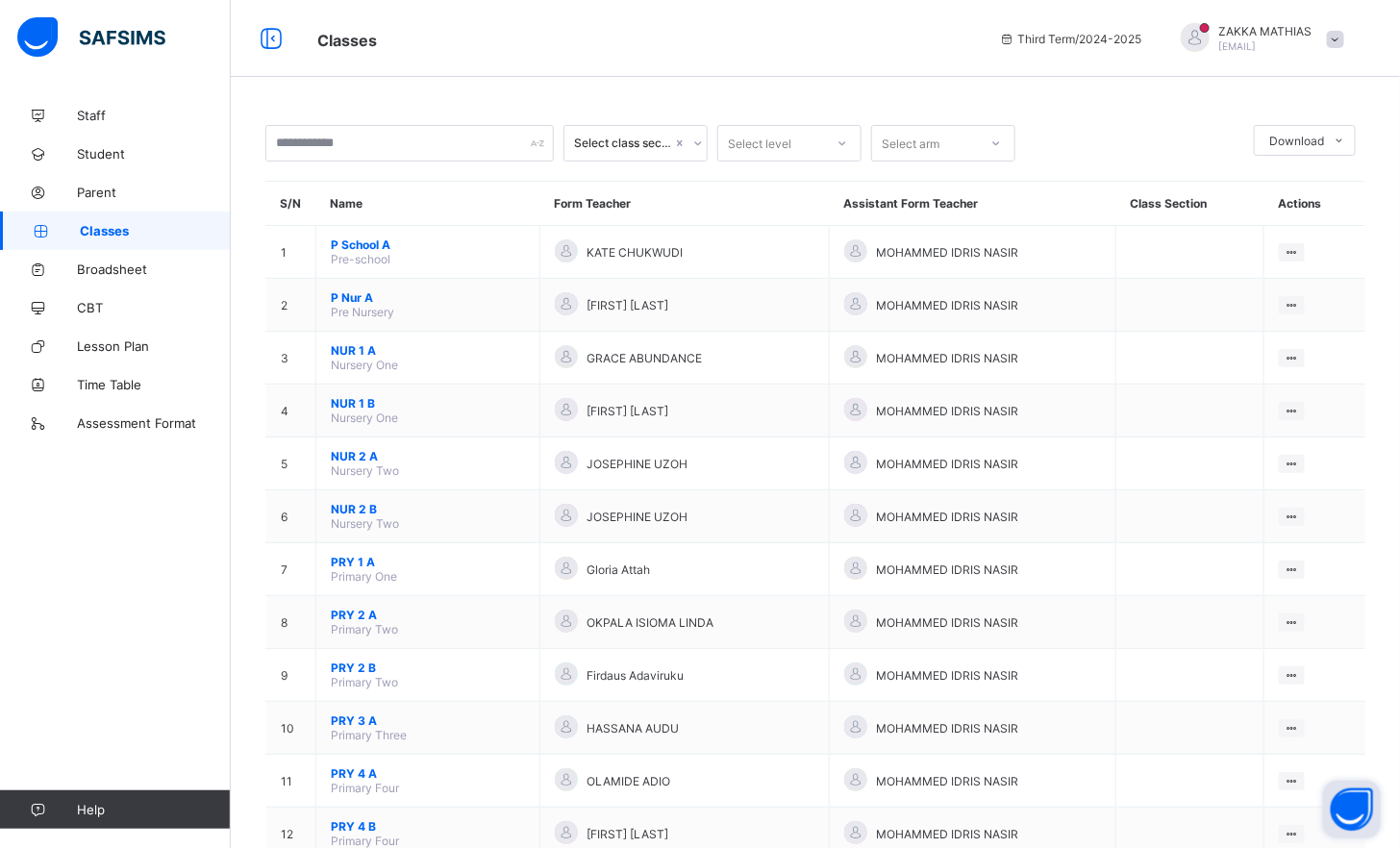 click on "Third Term  /  [YEAR]   [LAST]   [LAST] [EMAIL]" at bounding box center [1194, 38] 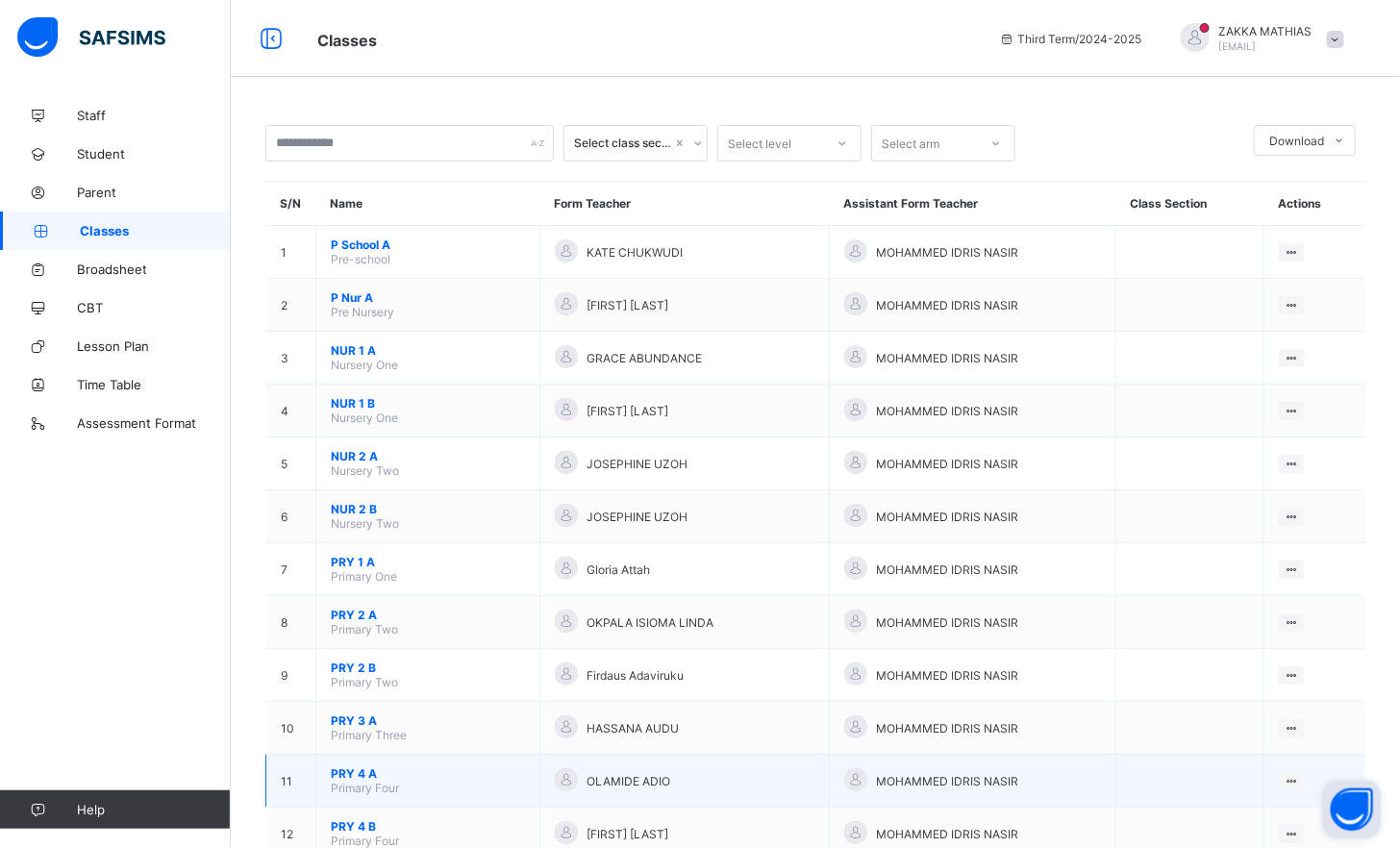 drag, startPoint x: 1162, startPoint y: 712, endPoint x: 1139, endPoint y: 780, distance: 72 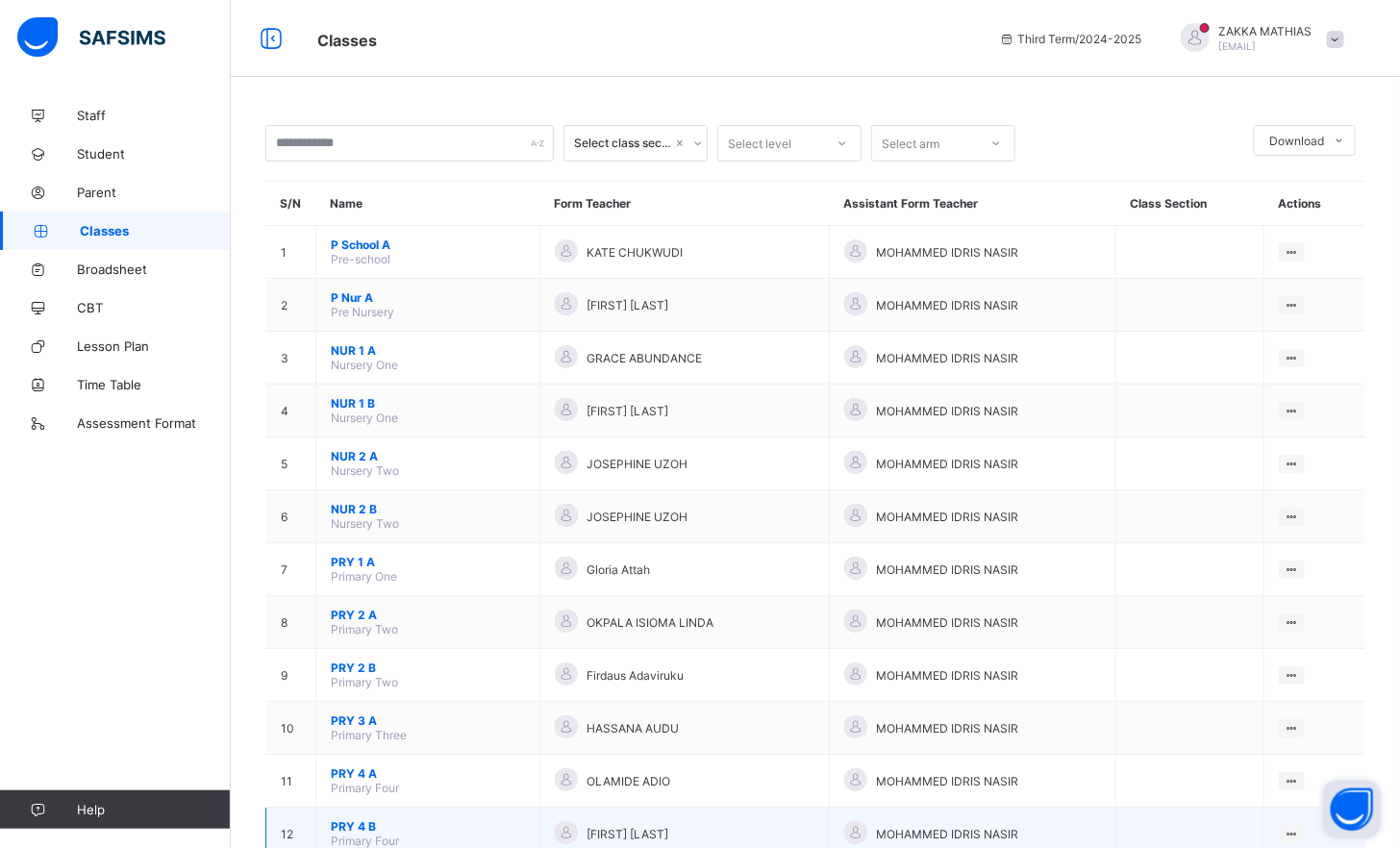 click on "MOHAMMED IDRIS NASIR" at bounding box center (972, 834) 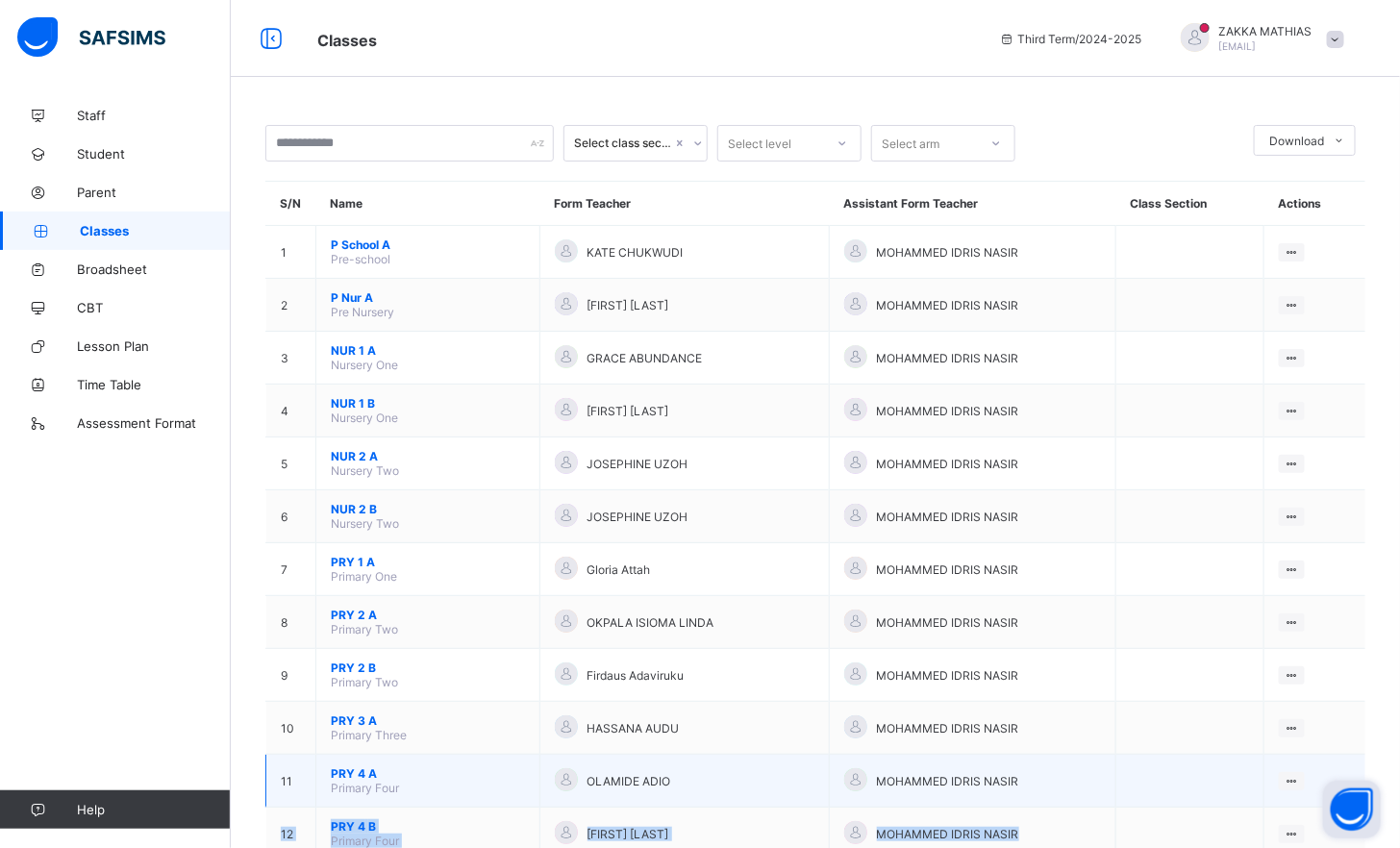 drag, startPoint x: 1178, startPoint y: 831, endPoint x: 1264, endPoint y: 790, distance: 95.27329 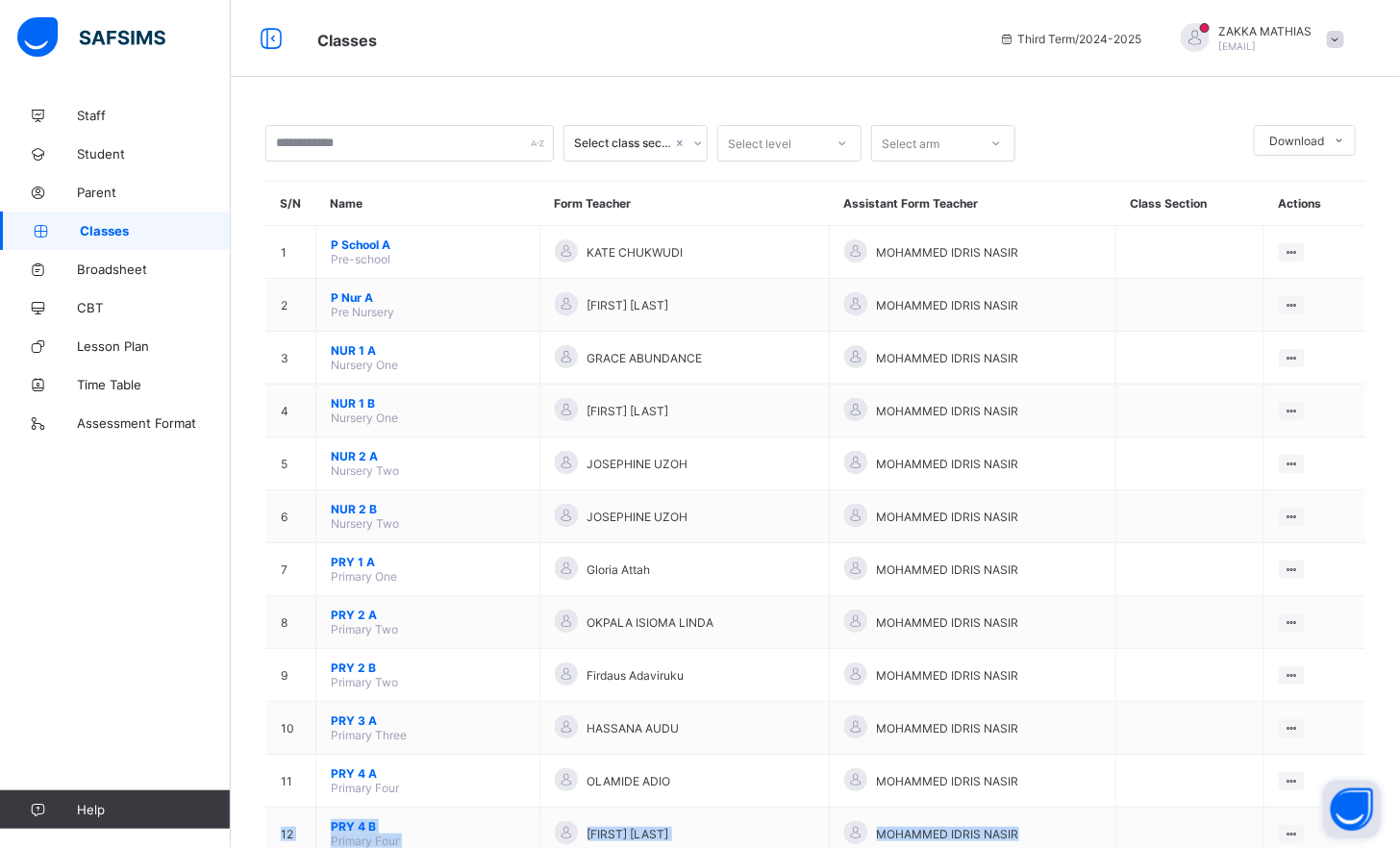 click at bounding box center [1336, 39] 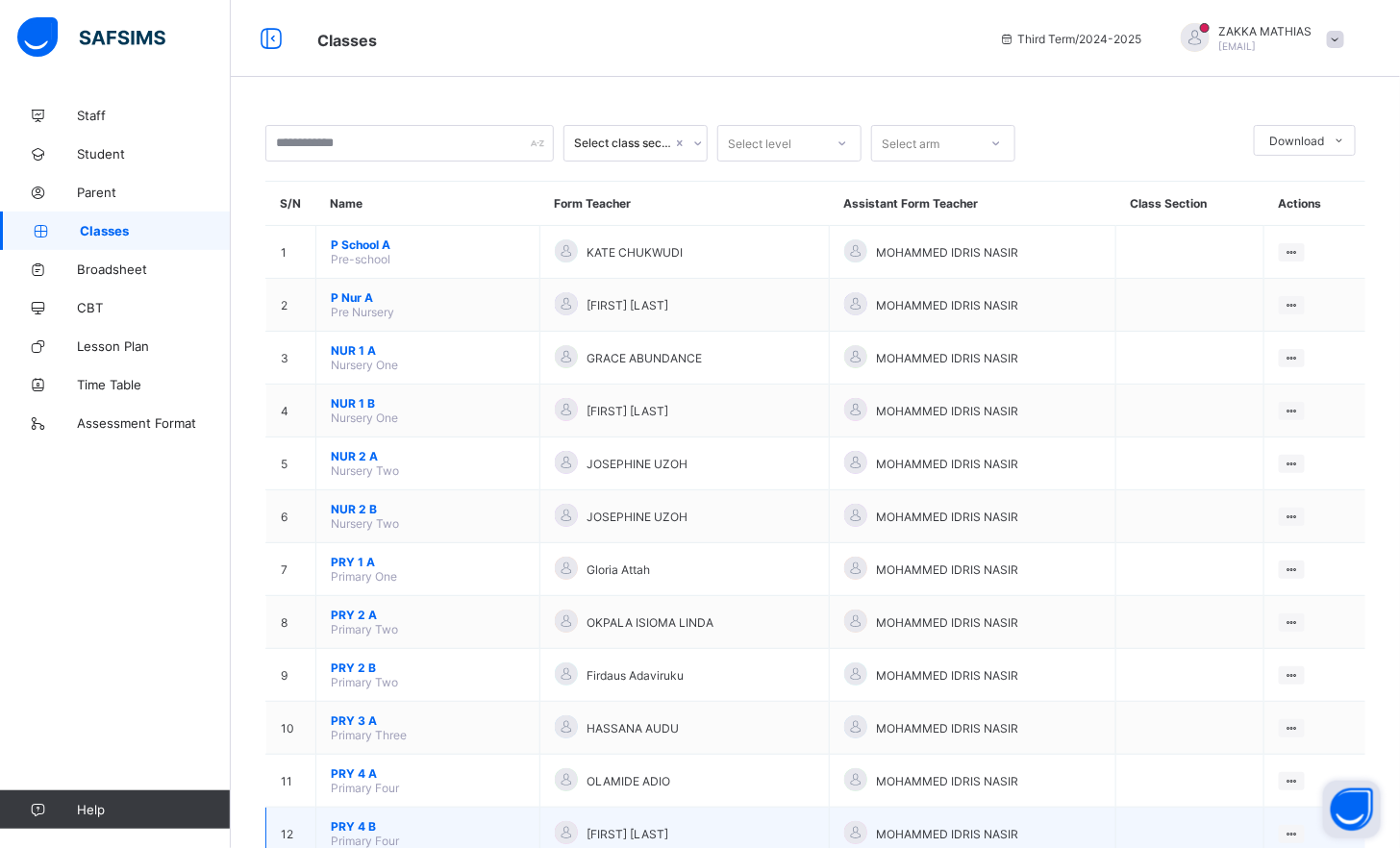 click on "MOHAMMED IDRIS NASIR" at bounding box center [972, 834] 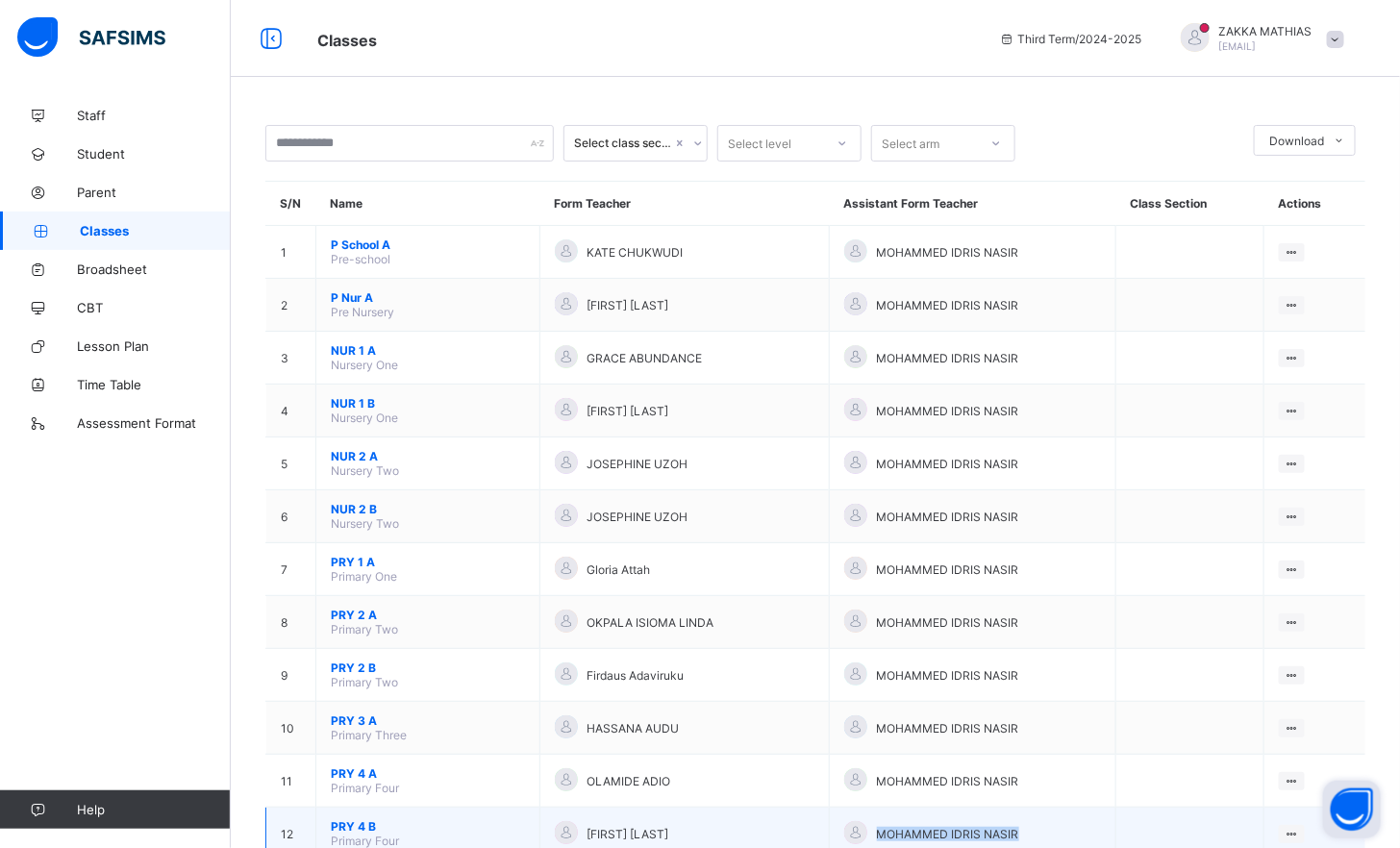 click on "MOHAMMED IDRIS NASIR" at bounding box center (972, 834) 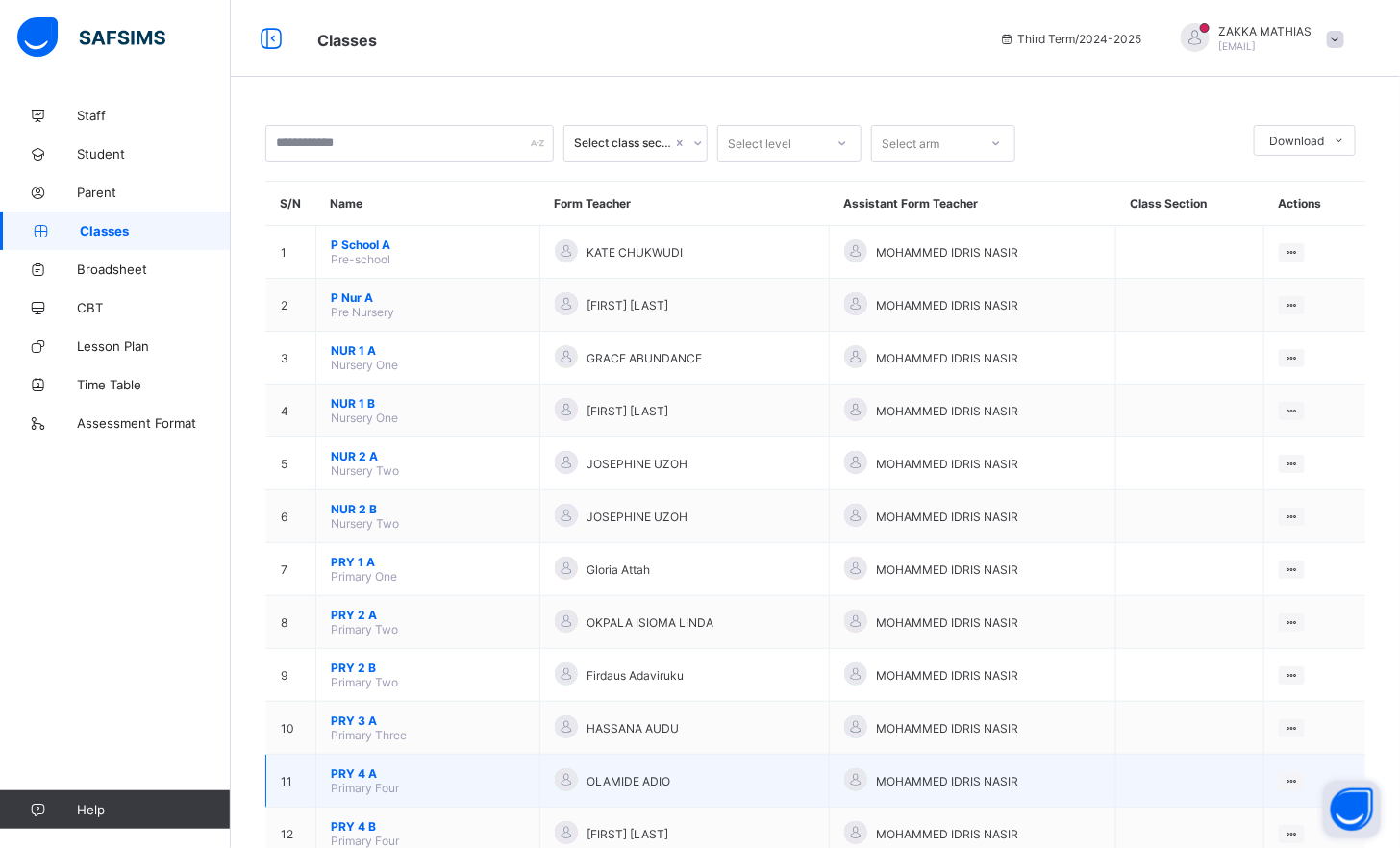 click on "MOHAMMED IDRIS NASIR" at bounding box center (972, 781) 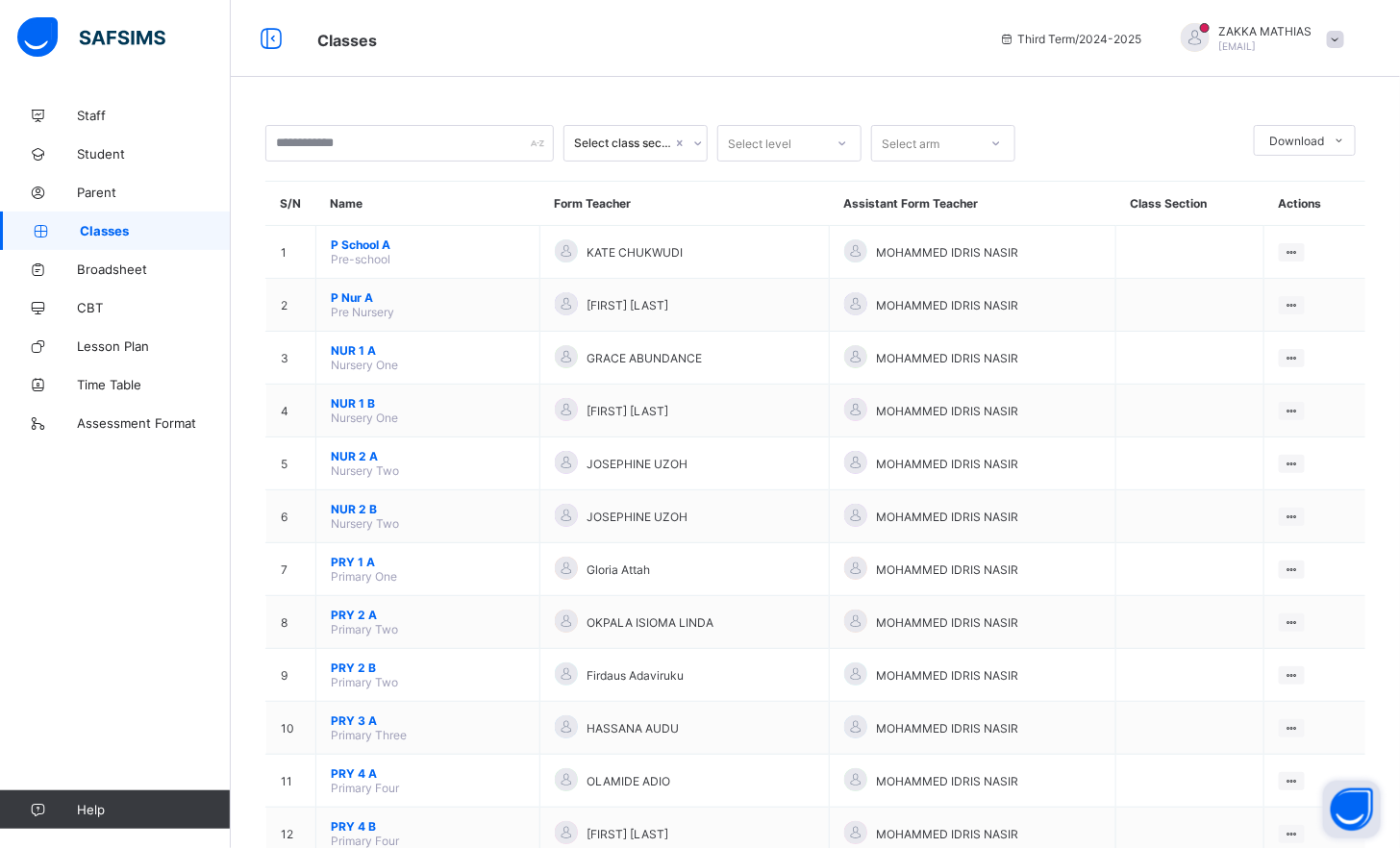 drag, startPoint x: 1071, startPoint y: 756, endPoint x: 1018, endPoint y: 940, distance: 191.4811 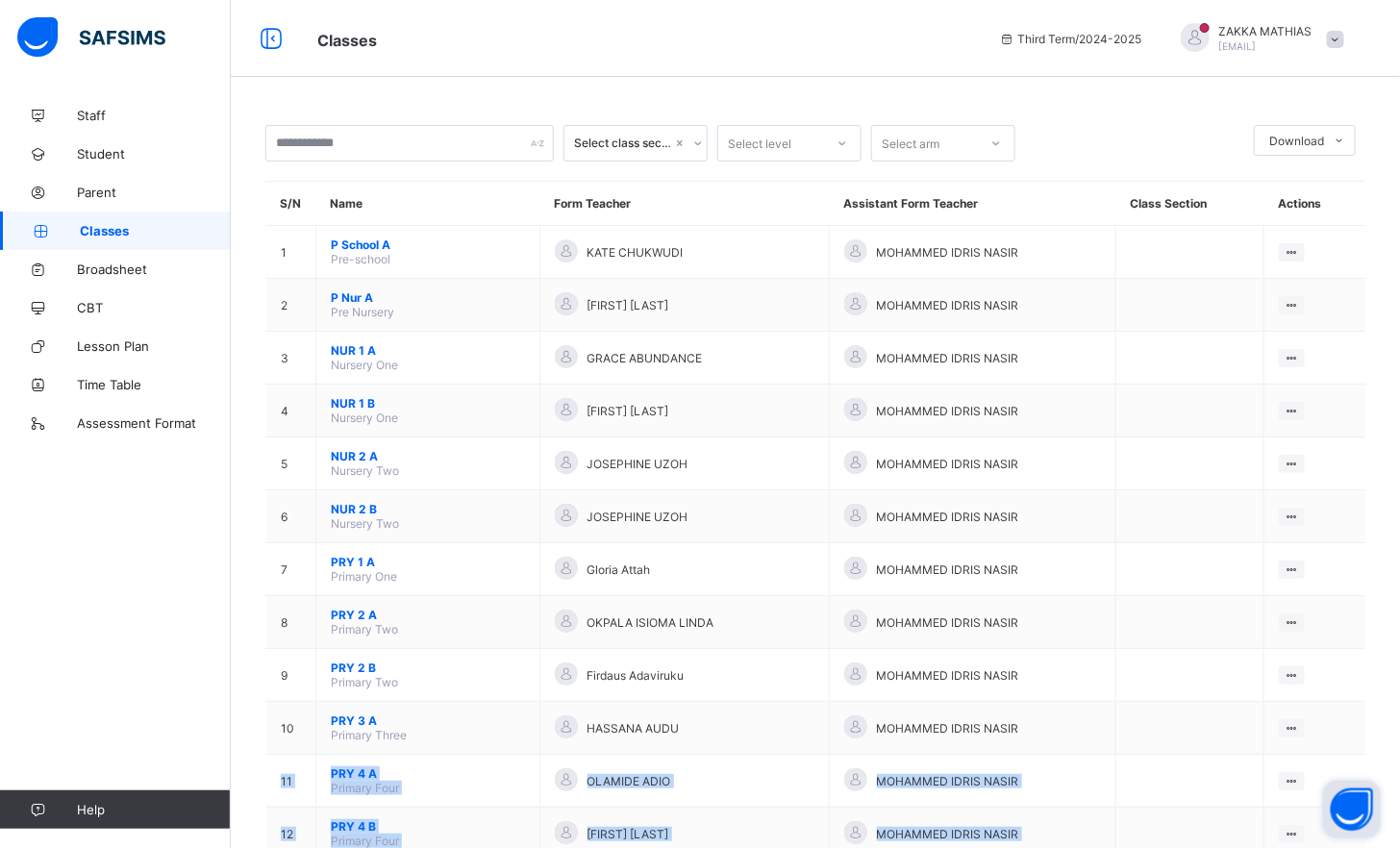 scroll, scrollTop: 438, scrollLeft: 0, axis: vertical 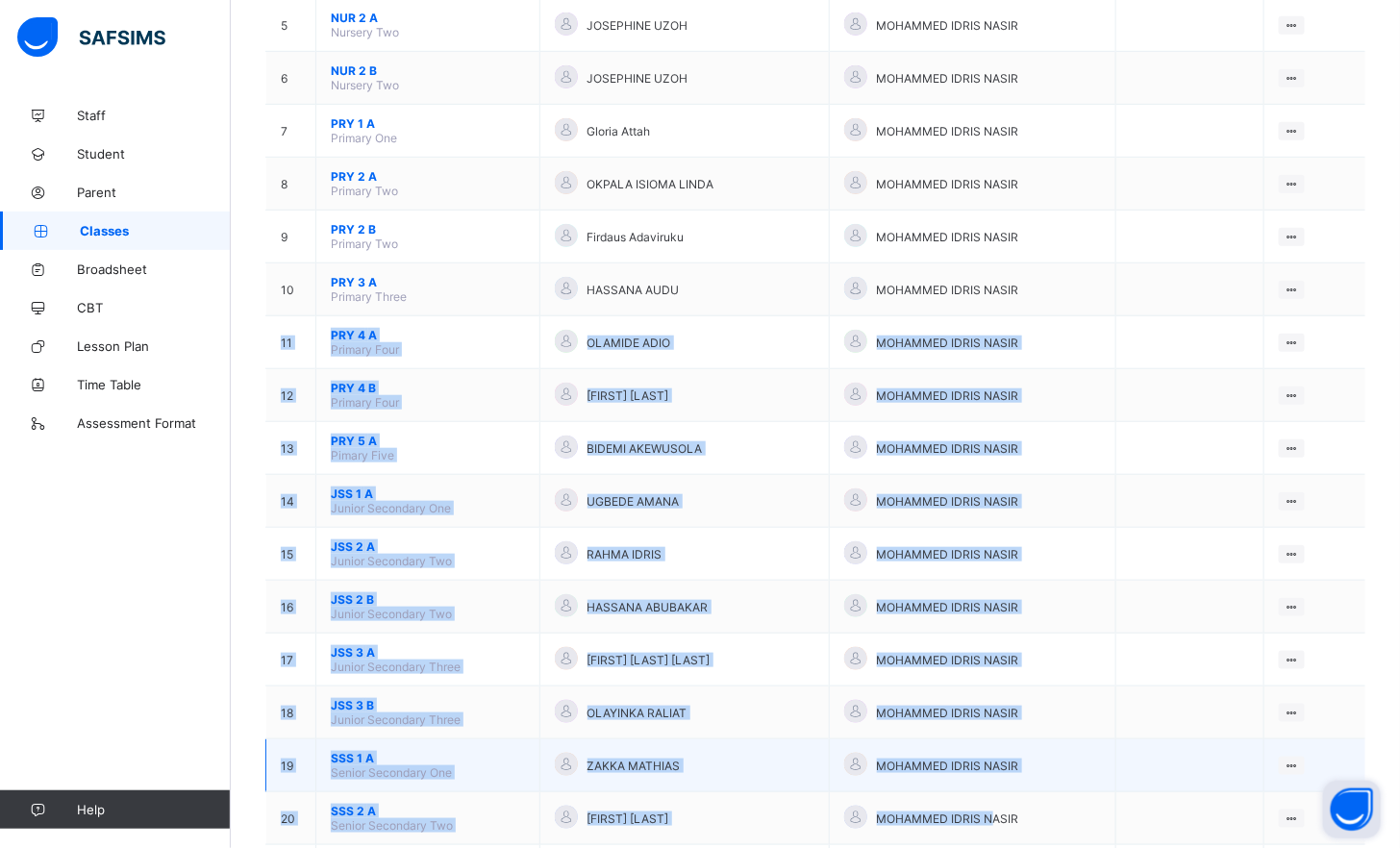 click on "Senior Secondary One" at bounding box center [391, 772] 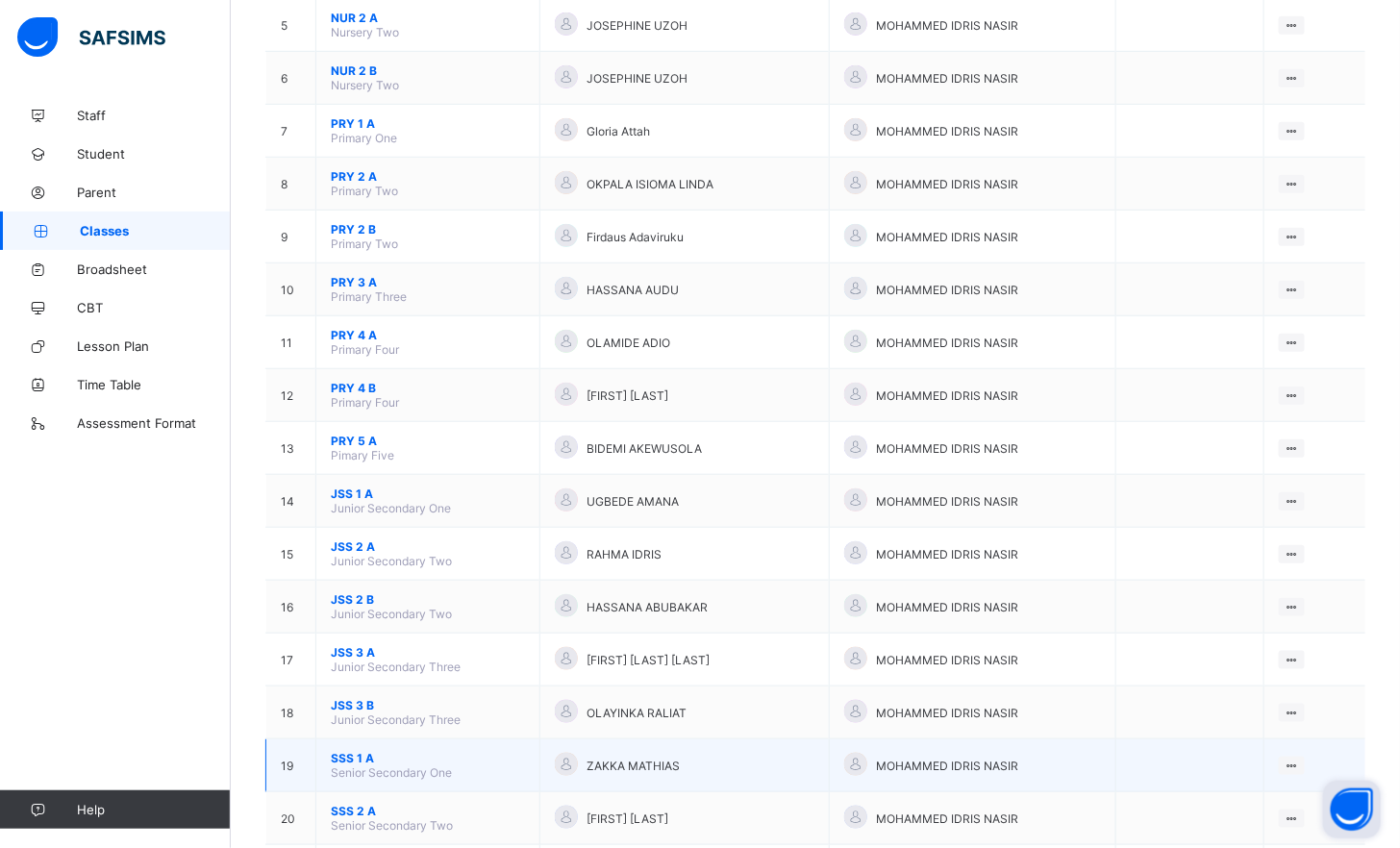 click on "Senior Secondary One" at bounding box center [391, 772] 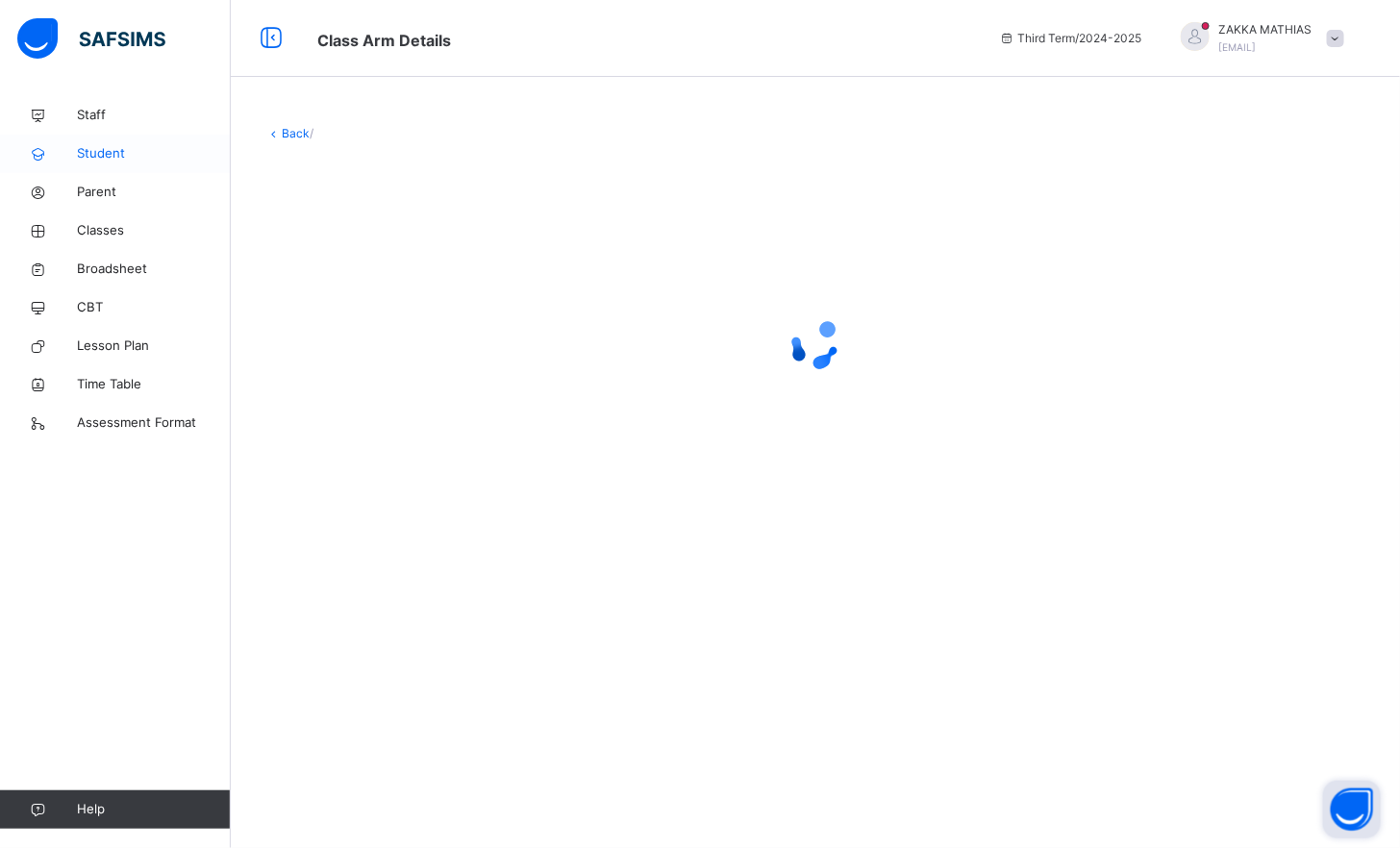 scroll, scrollTop: 0, scrollLeft: 0, axis: both 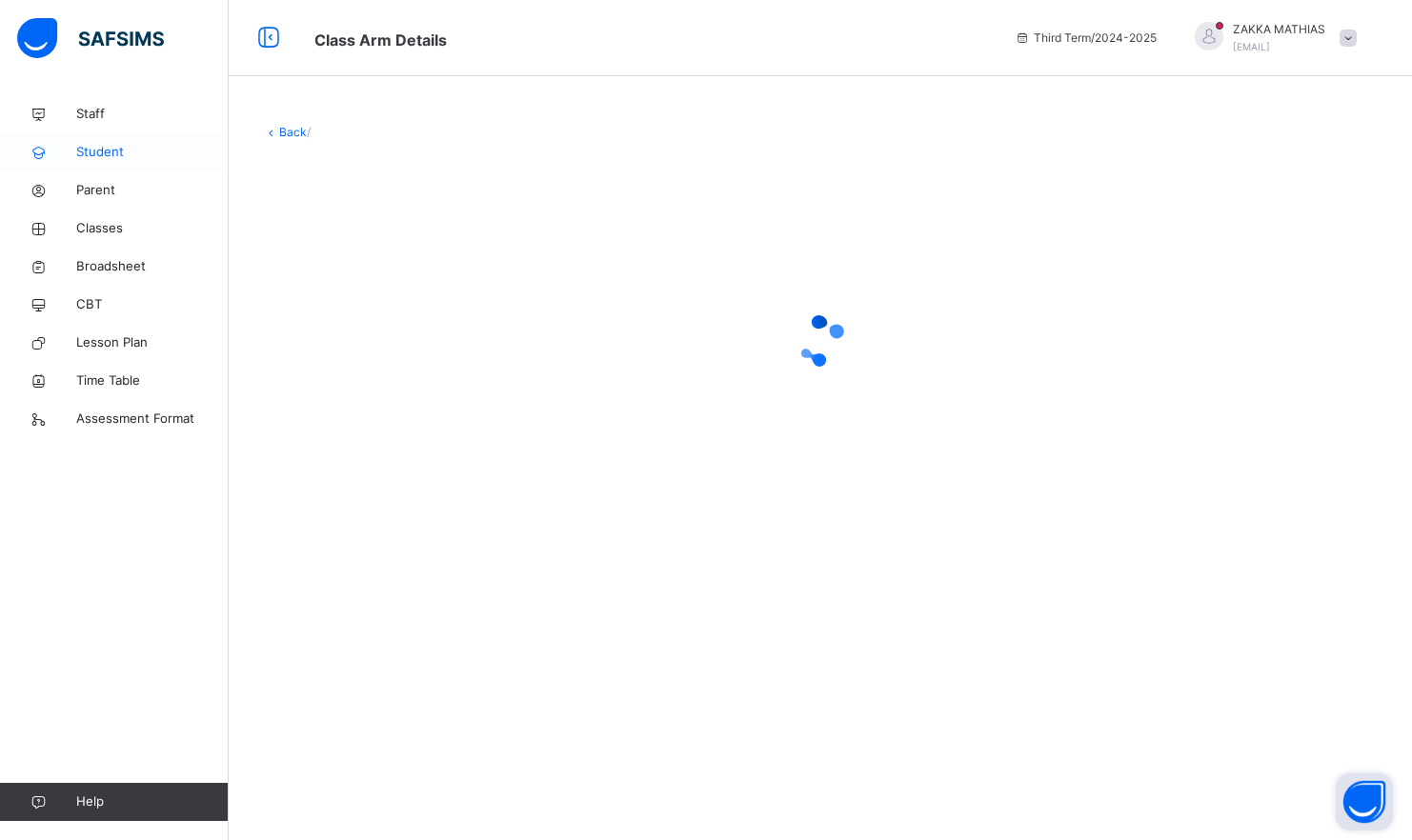 click on "Student" at bounding box center (152, 152) 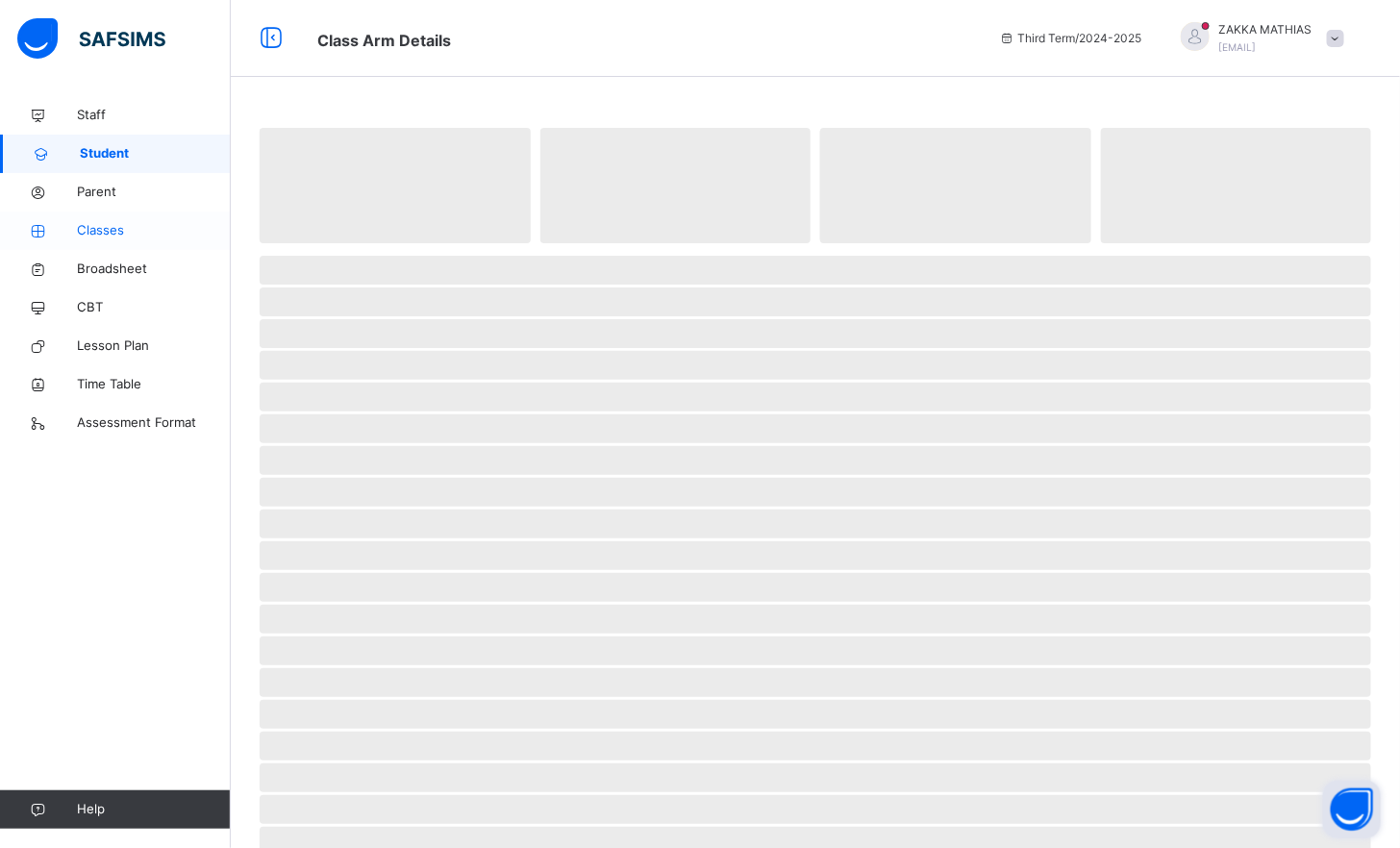 click on "Classes" at bounding box center (154, 231) 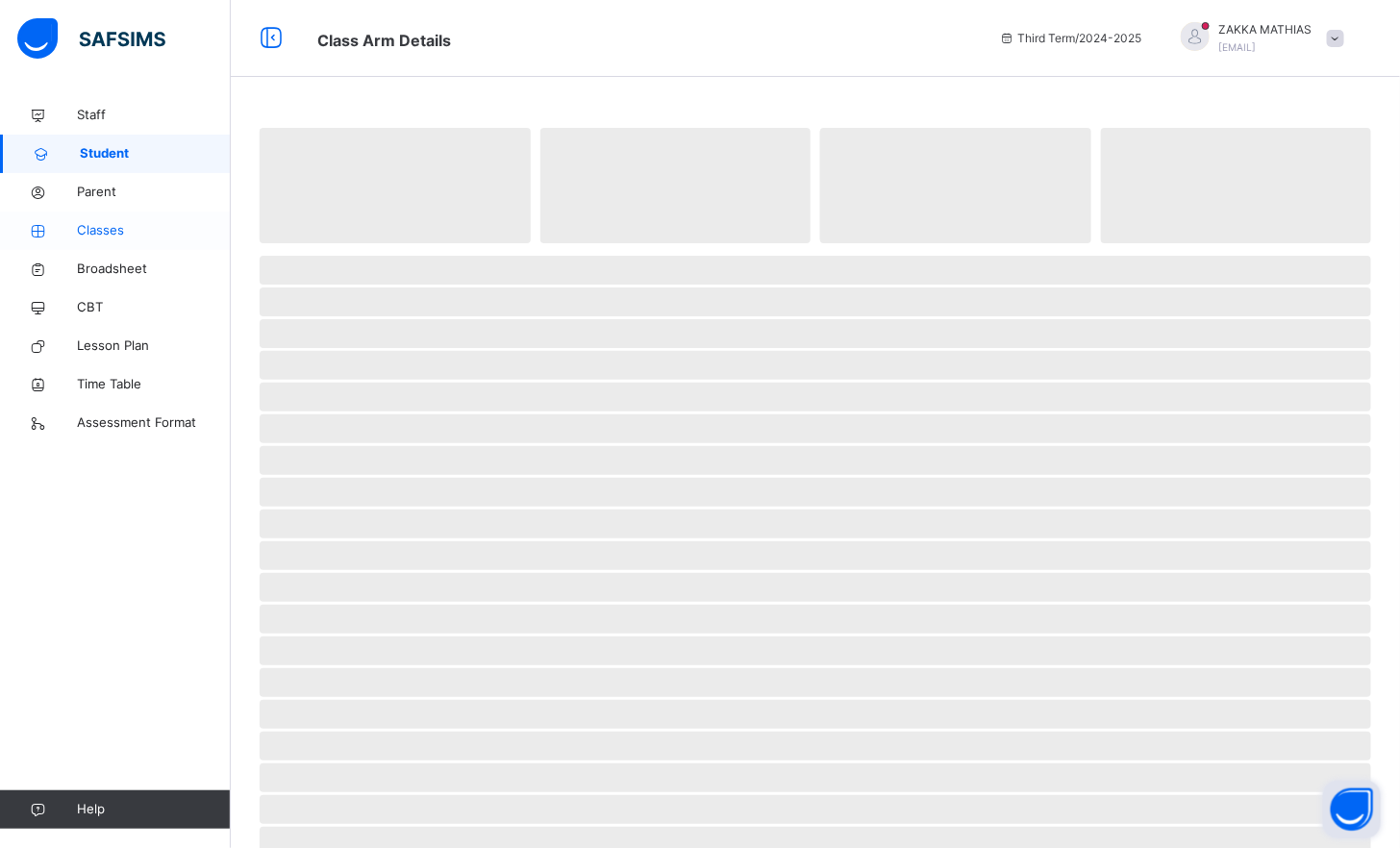 click on "Classes" at bounding box center (154, 231) 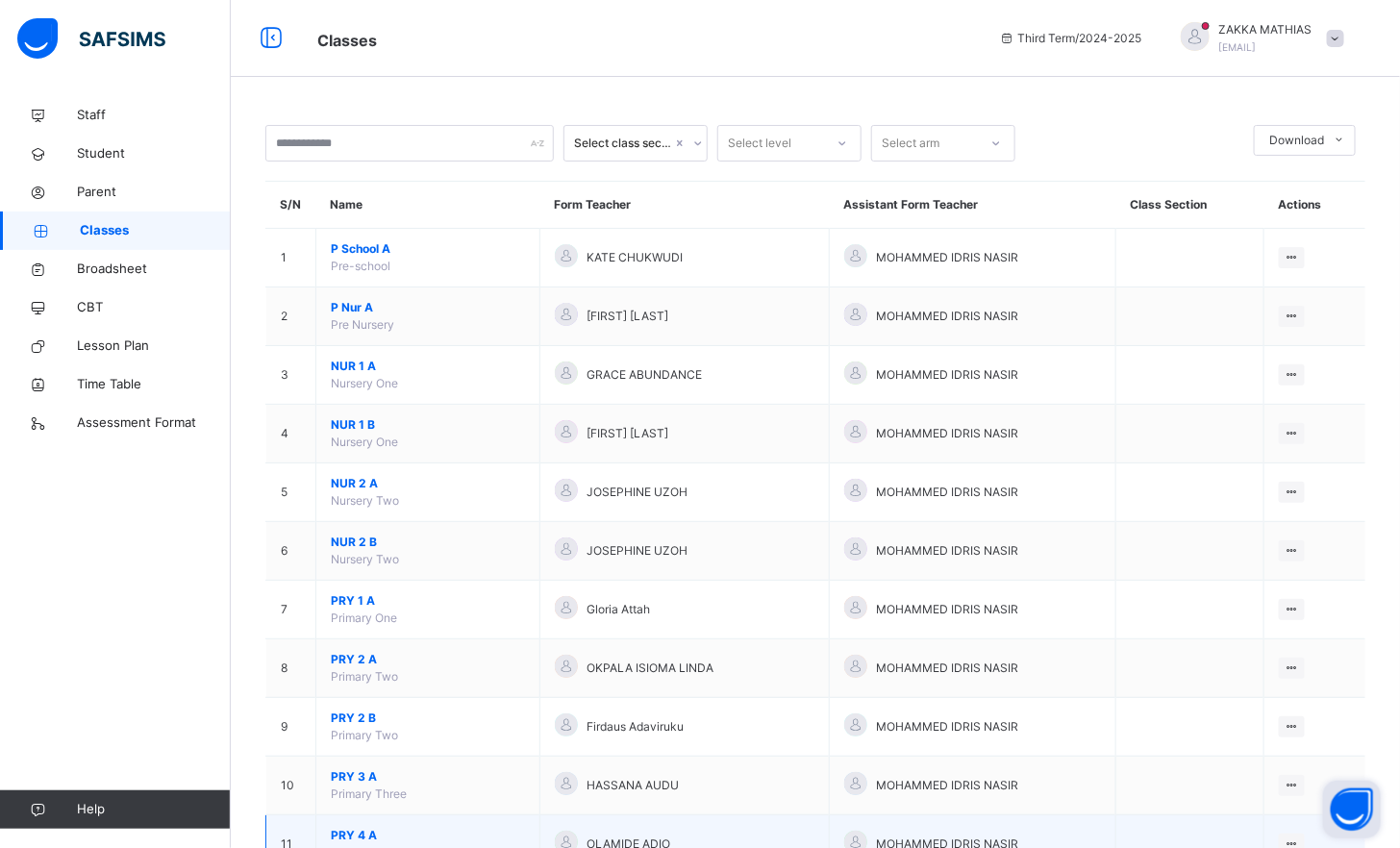click on "PRY 4   A   Primary Four" at bounding box center [428, 844] 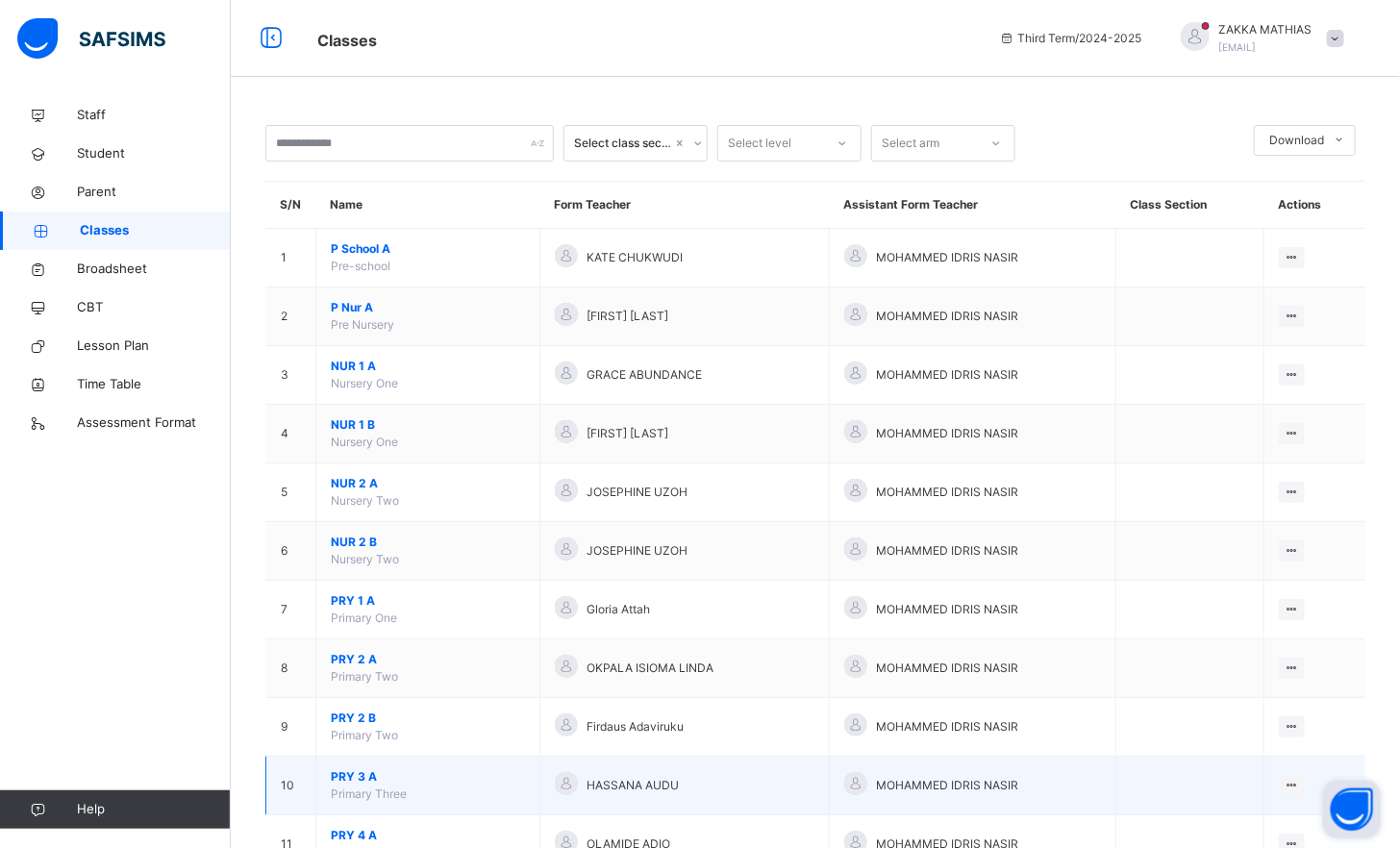 click at bounding box center [566, 784] 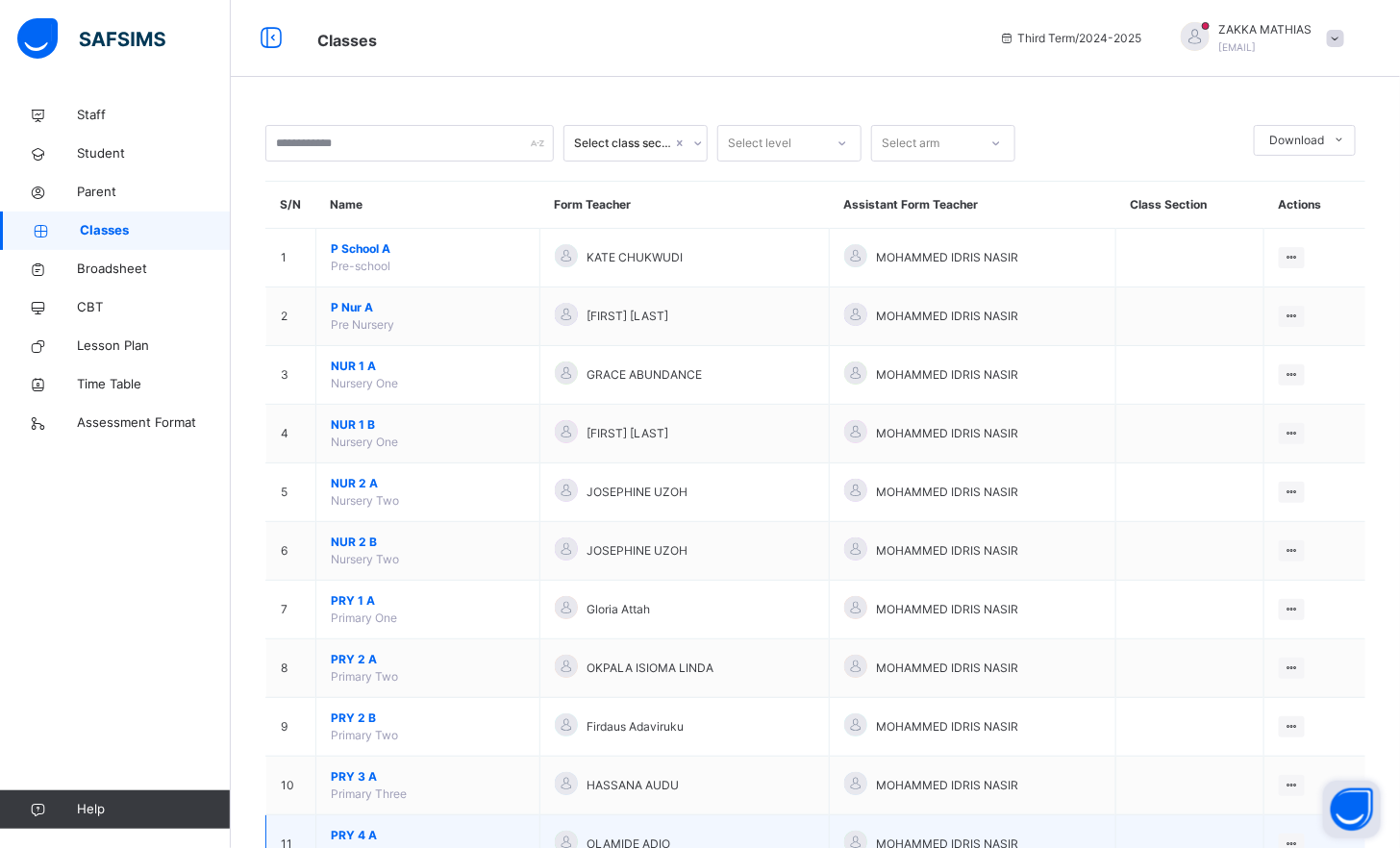 click on "OLAMIDE ADIO" at bounding box center [684, 844] 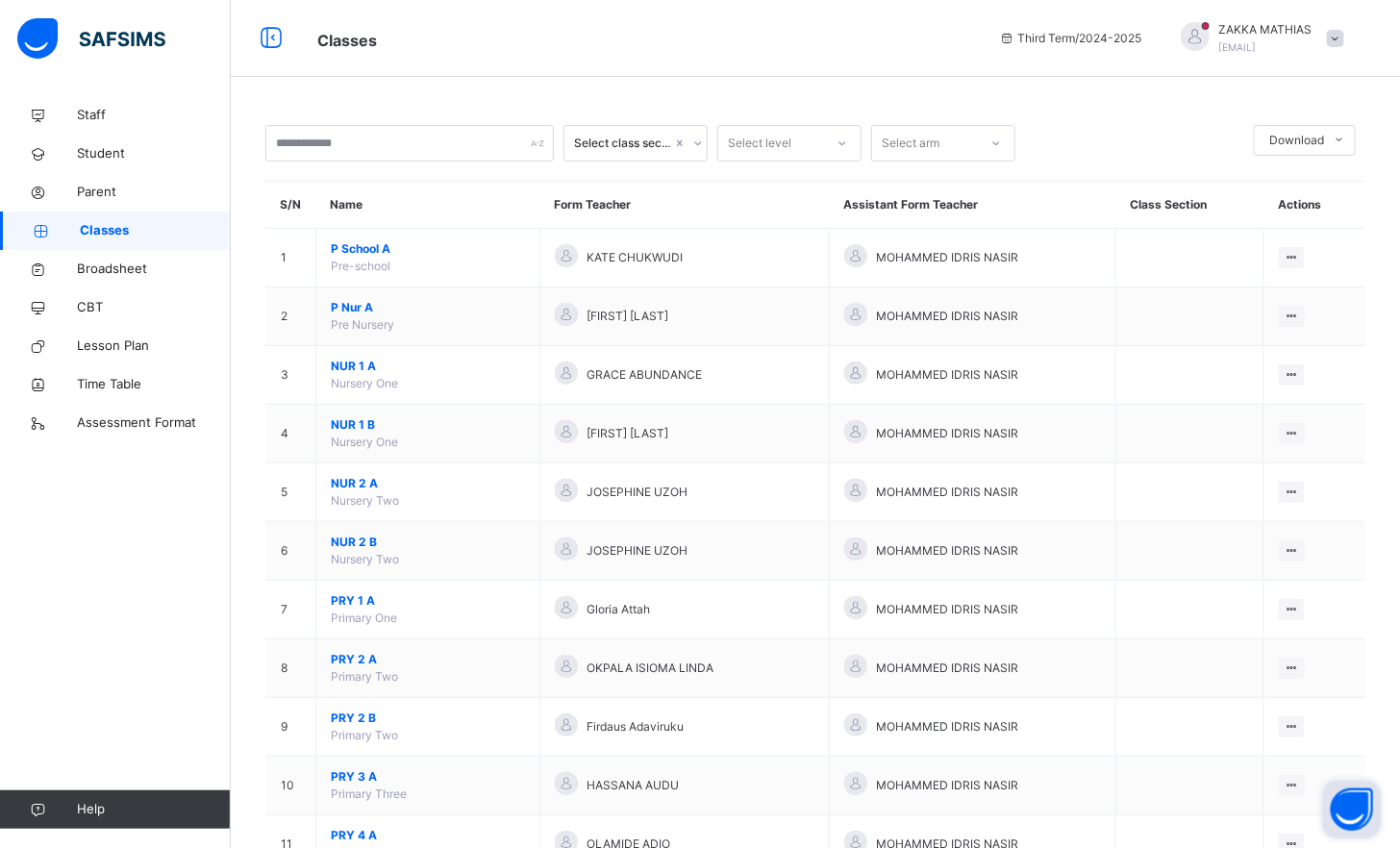 click on "1 P School    A   Pre-school  KATE CHUKWUDI  MOHAMMED IDRIS NASIR View Class Assign form Teacher 2 P Nur   A   Pre Nursery BLESSING ENE PIUS MOHAMMED IDRIS NASIR View Class Assign form Teacher 3 NUR 1   A   Nursery One GRACE ABUNDANCE  MOHAMMED IDRIS NASIR View Class Assign form Teacher 4 NUR 1   B   Nursery One DORCAS ATEDE  MOHAMMED IDRIS NASIR View Class Assign form Teacher 5 NUR 2   A   Nursery Two JOSEPHINE UZOH  MOHAMMED IDRIS NASIR View Class Assign form Teacher 6 NUR 2   B   Nursery Two JOSEPHINE UZOH  MOHAMMED IDRIS NASIR View Class Assign form Teacher 7 PRY 1   A   Primary One Gloria Attah  MOHAMMED IDRIS NASIR View Class Assign form Teacher 8 PRY 2   A   Primary Two OKPALA ISIOMA LINDA MOHAMMED IDRIS NASIR View Class Assign form Teacher 9 PRY 2   B   Primary Two Firdaus Adaviruku  MOHAMMED IDRIS NASIR View Class Assign form Teacher 10 PRY 3   A   Primary Three HASSANA AUDU  MOHAMMED IDRIS NASIR View Class Assign form Teacher 11 PRY 4   A   Primary Four OLAMIDE ADIO  MOHAMMED IDRIS NASIR View Class" at bounding box center (816, 844) 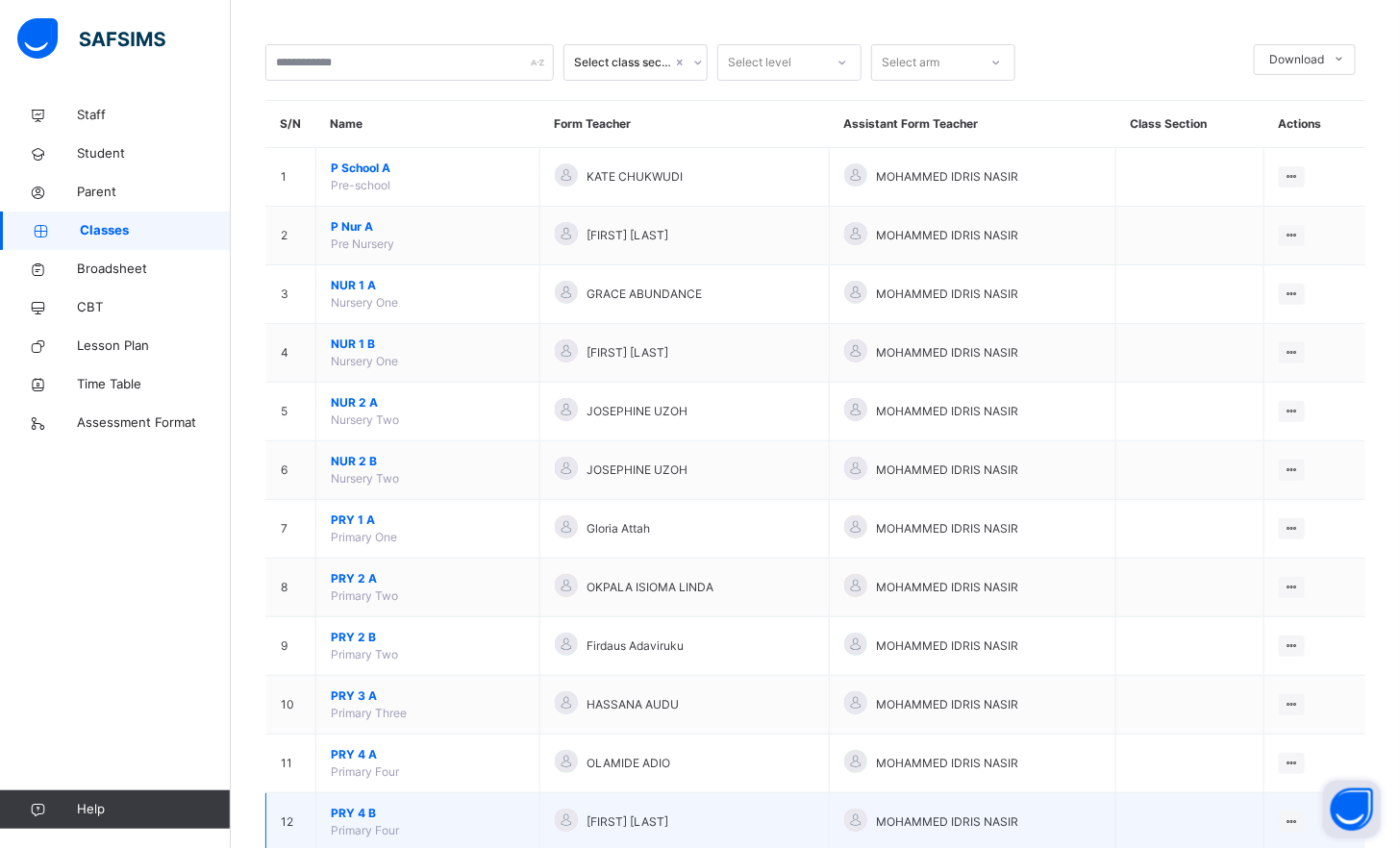 click on "[FIRST] [LAST]" at bounding box center [684, 822] 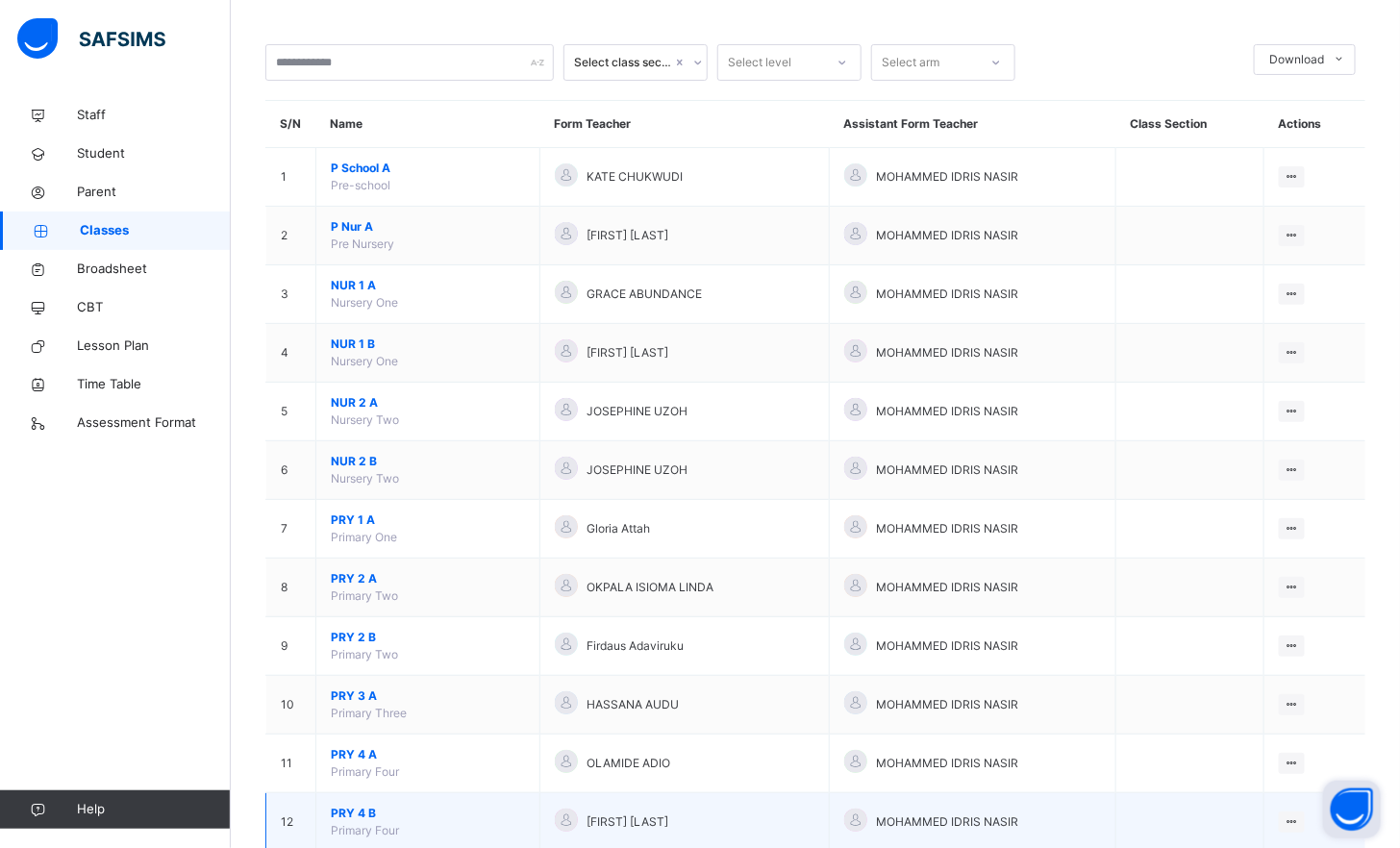 click on "[FIRST] [LAST]" at bounding box center [684, 822] 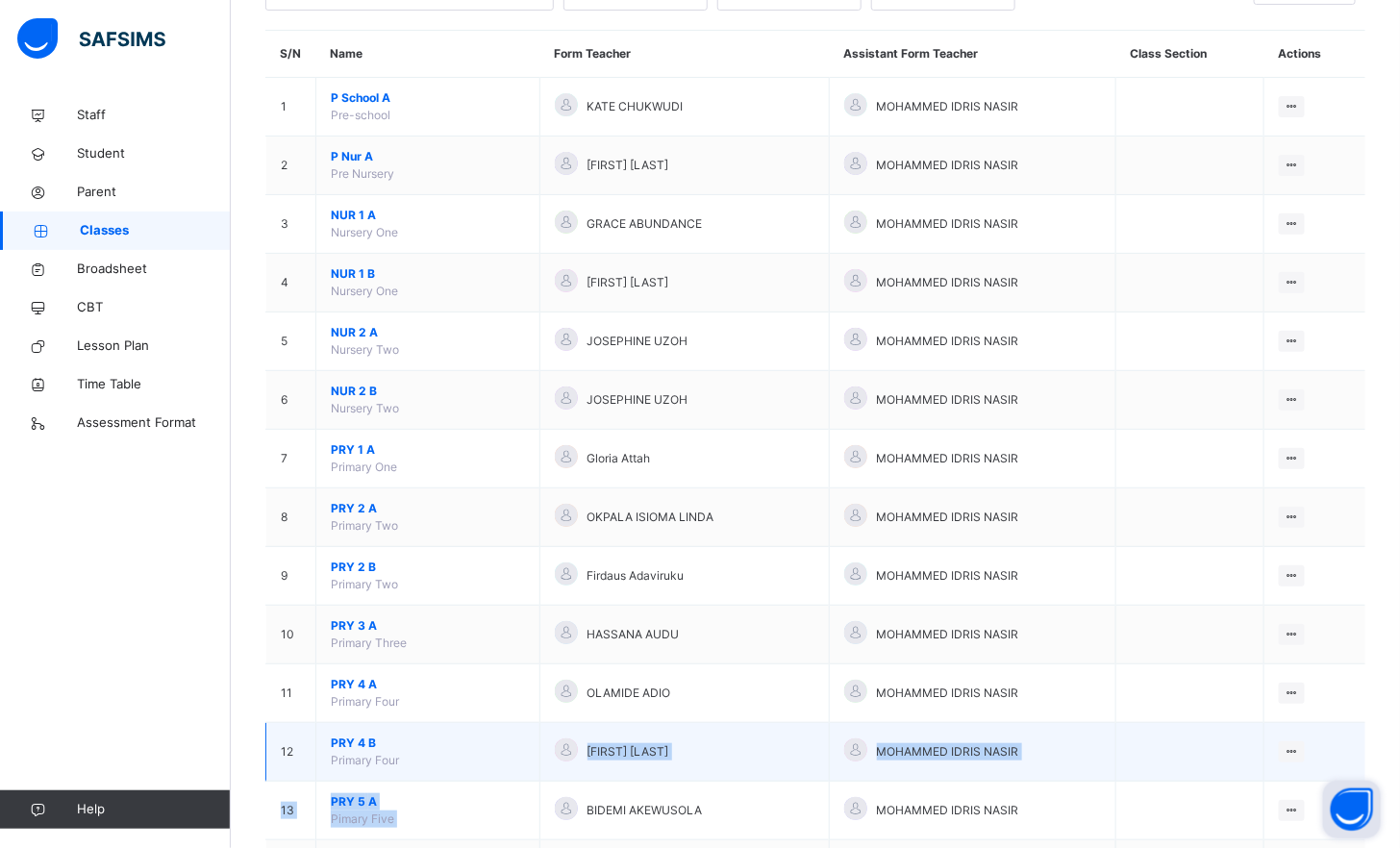 click on "1 P School    A   Pre-school  KATE CHUKWUDI  MOHAMMED IDRIS NASIR View Class Assign form Teacher 2 P Nur   A   Pre Nursery BLESSING ENE PIUS MOHAMMED IDRIS NASIR View Class Assign form Teacher 3 NUR 1   A   Nursery One GRACE ABUNDANCE  MOHAMMED IDRIS NASIR View Class Assign form Teacher 4 NUR 1   B   Nursery One DORCAS ATEDE  MOHAMMED IDRIS NASIR View Class Assign form Teacher 5 NUR 2   A   Nursery Two JOSEPHINE UZOH  MOHAMMED IDRIS NASIR View Class Assign form Teacher 6 NUR 2   B   Nursery Two JOSEPHINE UZOH  MOHAMMED IDRIS NASIR View Class Assign form Teacher 7 PRY 1   A   Primary One Gloria Attah  MOHAMMED IDRIS NASIR View Class Assign form Teacher 8 PRY 2   A   Primary Two OKPALA ISIOMA LINDA MOHAMMED IDRIS NASIR View Class Assign form Teacher 9 PRY 2   B   Primary Two Firdaus Adaviruku  MOHAMMED IDRIS NASIR View Class Assign form Teacher 10 PRY 3   A   Primary Three HASSANA AUDU  MOHAMMED IDRIS NASIR View Class Assign form Teacher 11 PRY 4   A   Primary Four OLAMIDE ADIO  MOHAMMED IDRIS NASIR View Class" at bounding box center [816, 693] 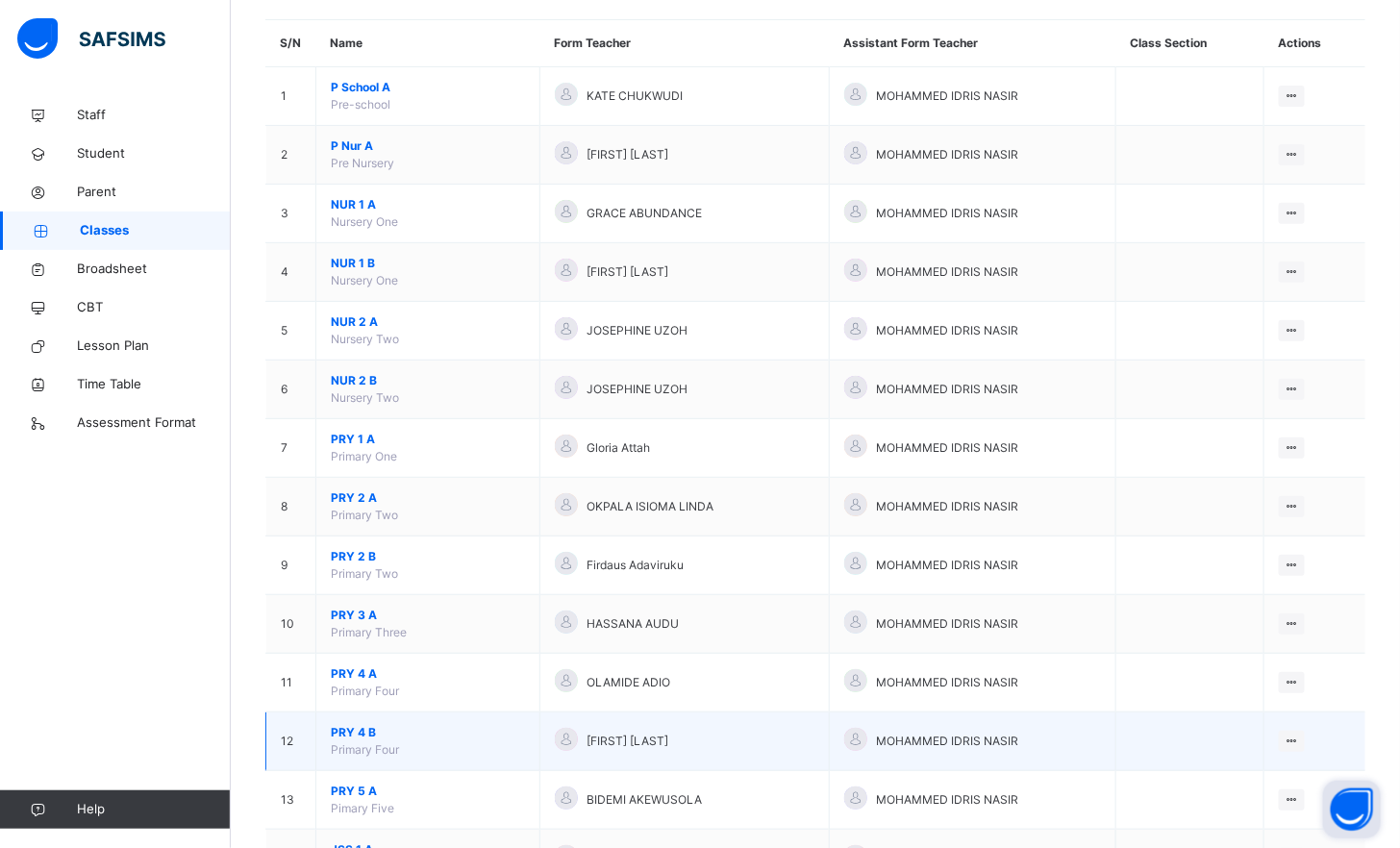 click on "BIDEMI AKEWUSOLA" at bounding box center (684, 800) 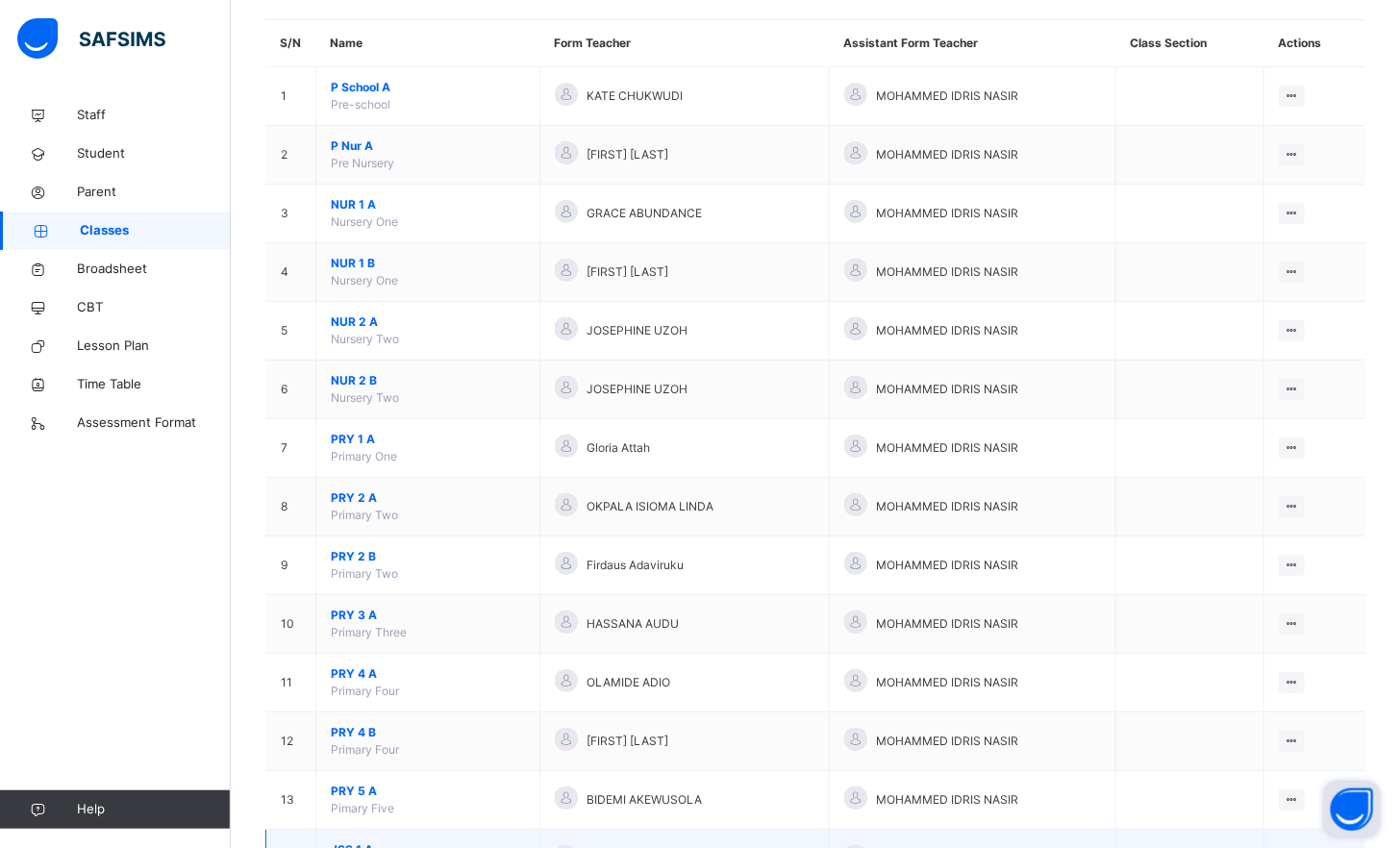 click on "UGBEDE AMANA" at bounding box center (684, 859) 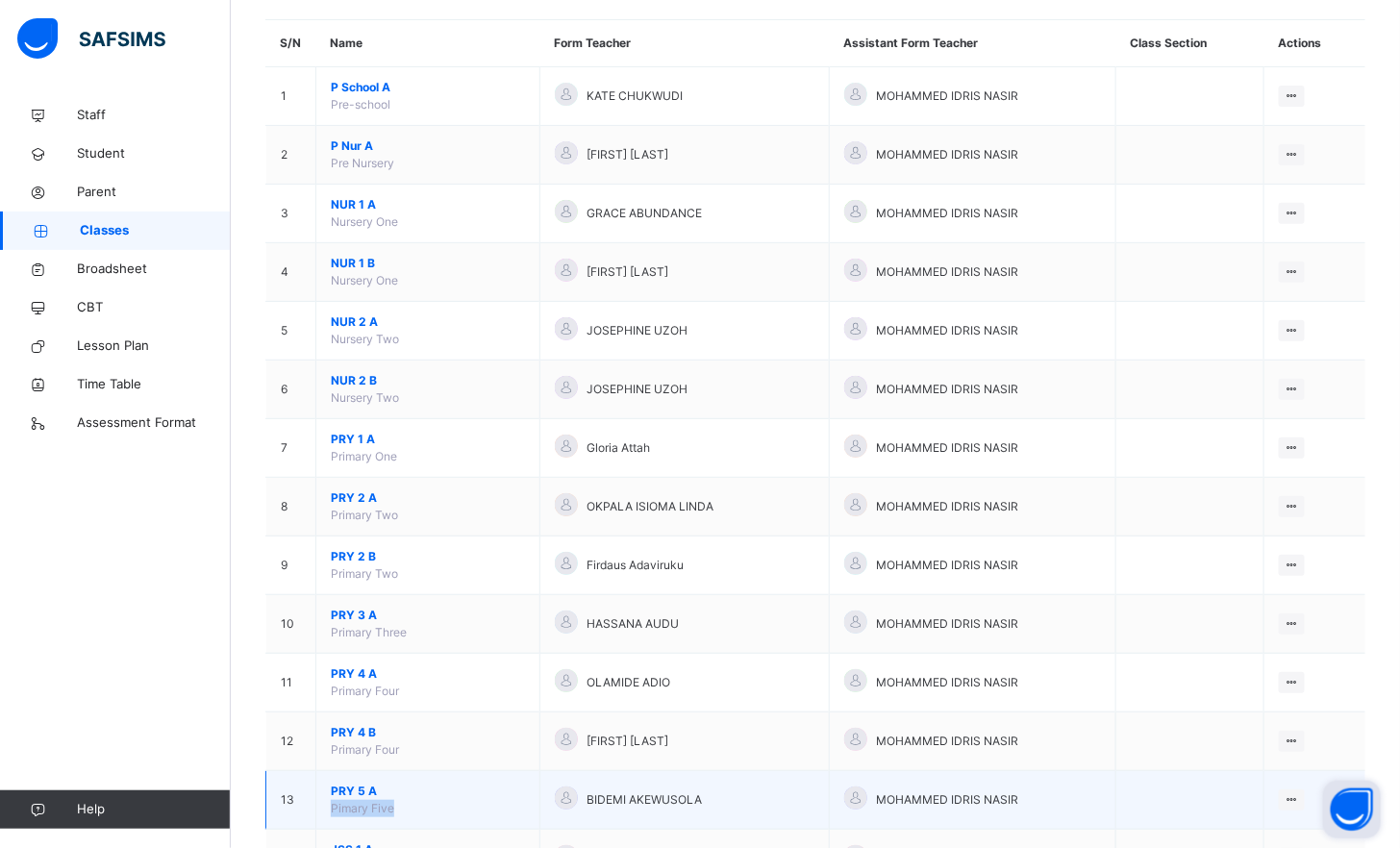 click on "13 PRY 5   A   Pimary Five BIDEMI AKEWUSOLA  MOHAMMED IDRIS NASIR View Class Assign form Teacher" at bounding box center (816, 800) 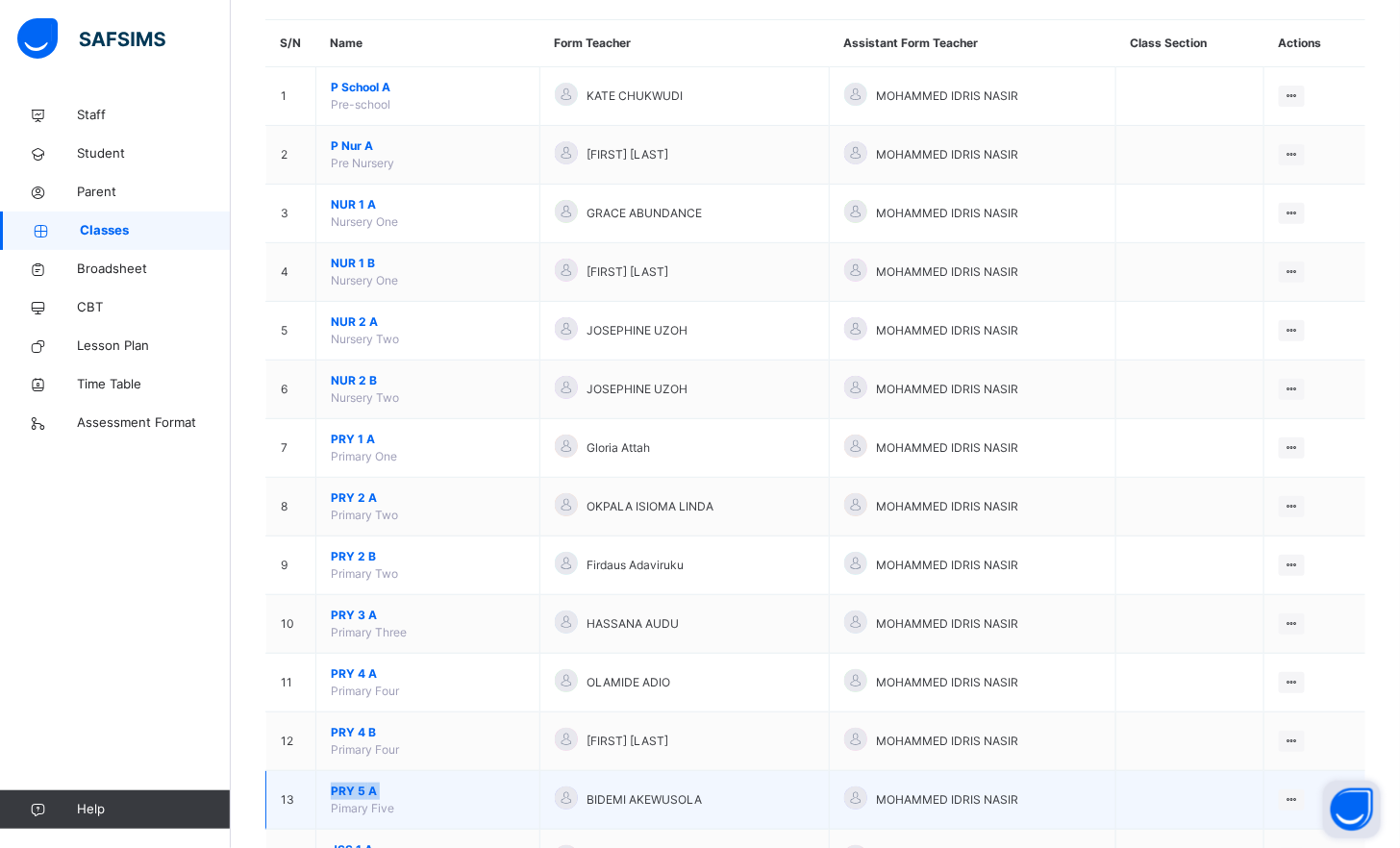 click on "13 PRY 5   A   Pimary Five BIDEMI AKEWUSOLA  MOHAMMED IDRIS NASIR View Class Assign form Teacher" at bounding box center (816, 800) 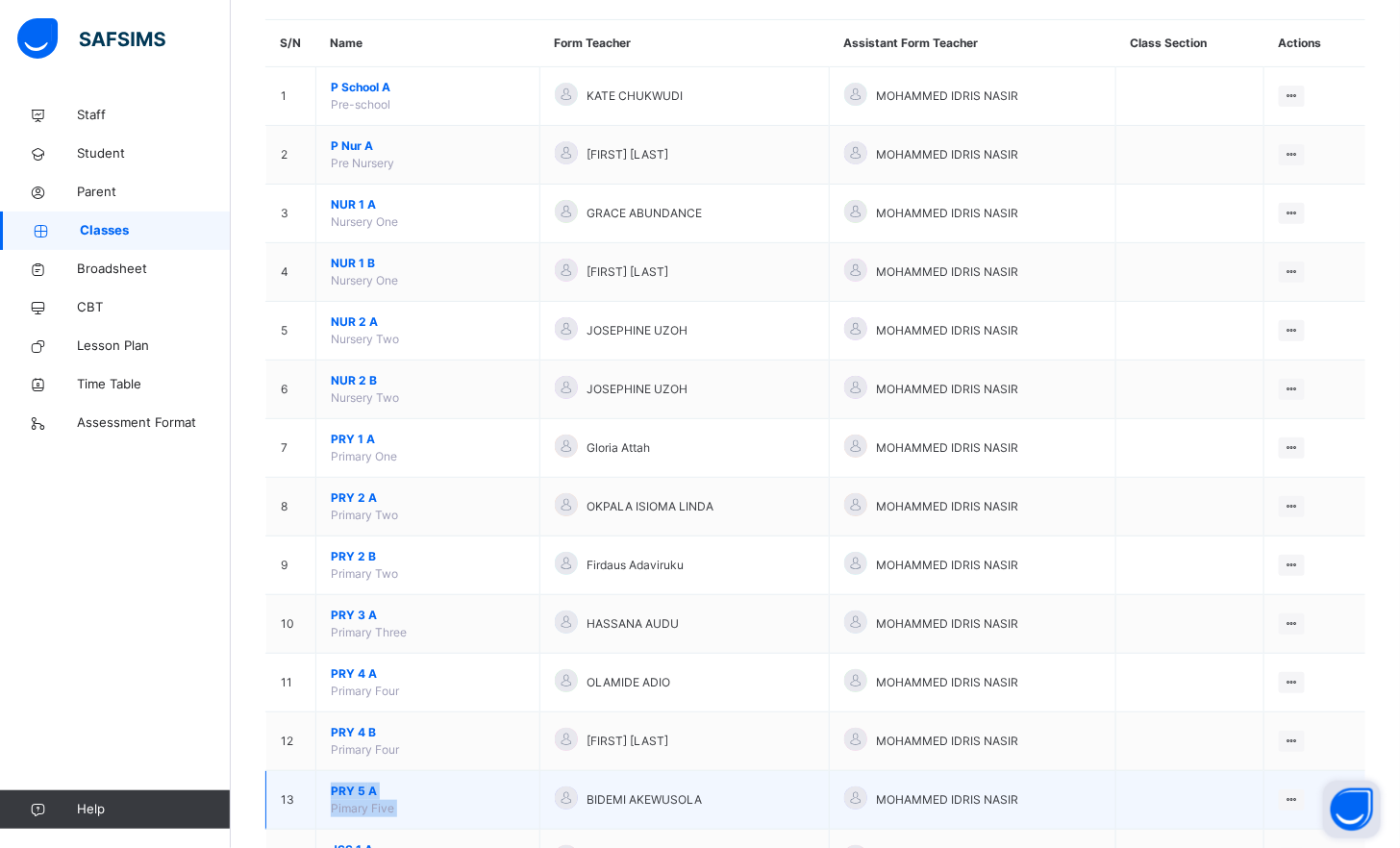 click on "13 PRY 5   A   Pimary Five BIDEMI AKEWUSOLA  MOHAMMED IDRIS NASIR View Class Assign form Teacher" at bounding box center [816, 800] 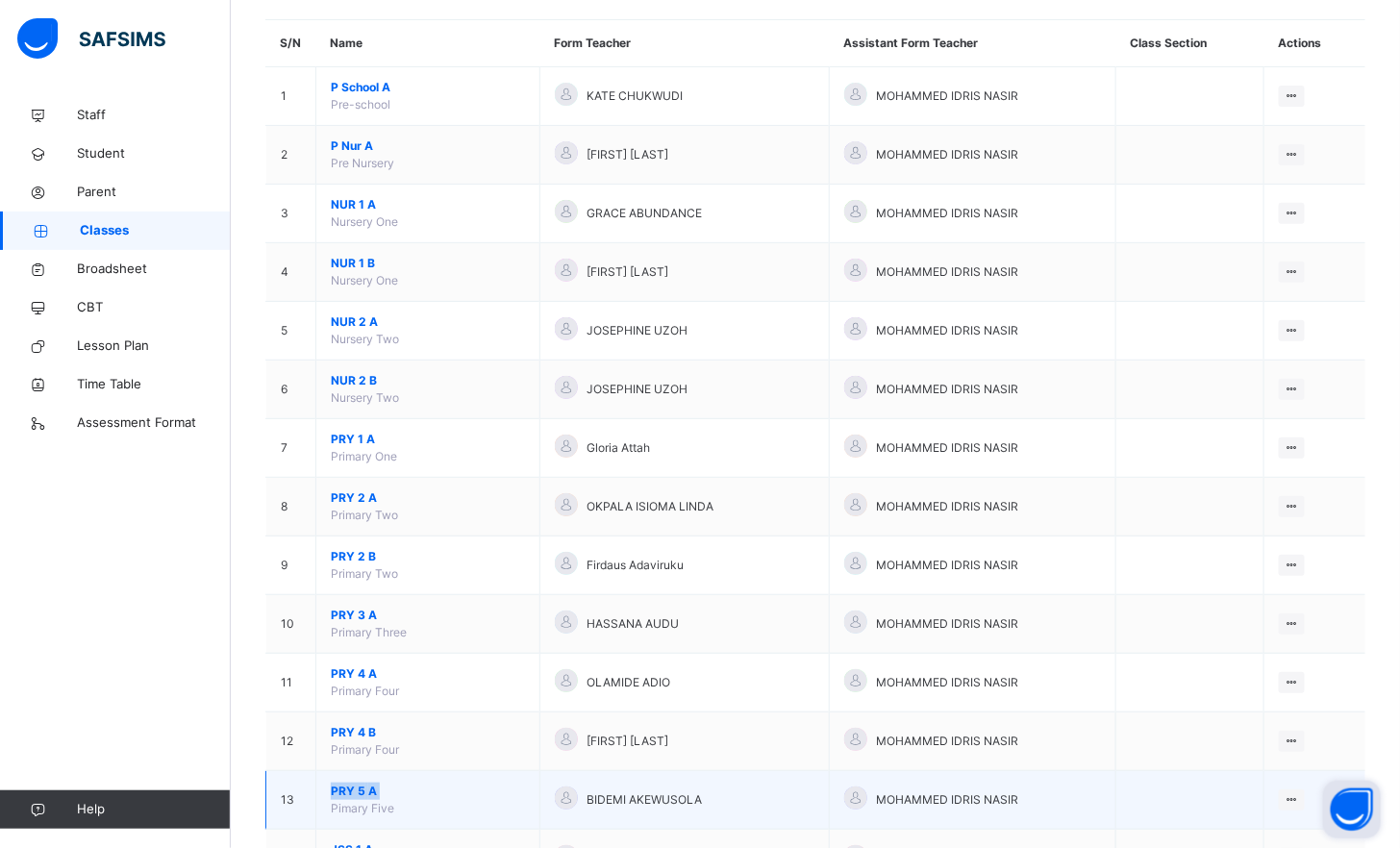 click on "PRY 5   A   Pimary Five" at bounding box center [428, 800] 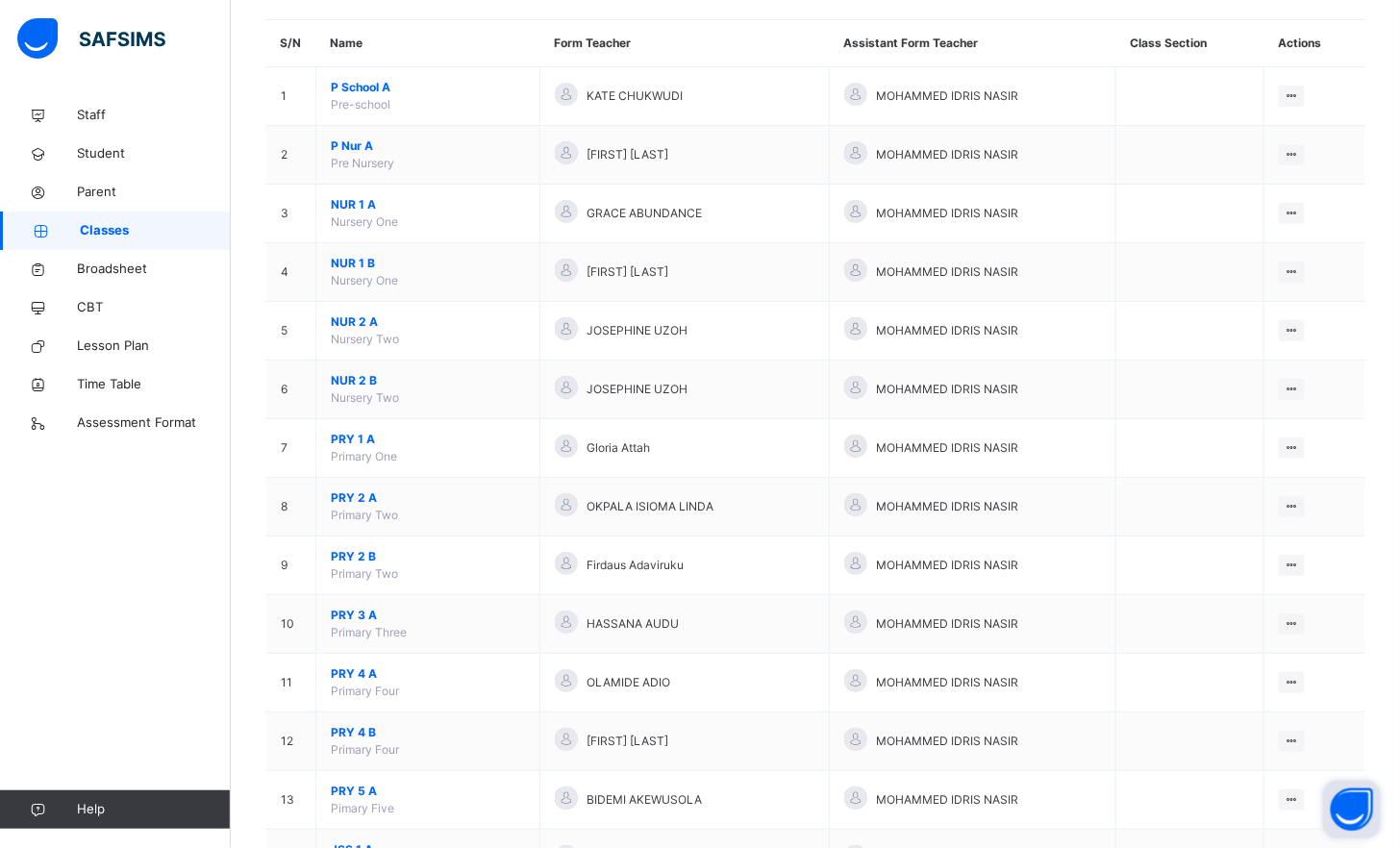 click on "UGBEDE AMANA" at bounding box center (684, 859) 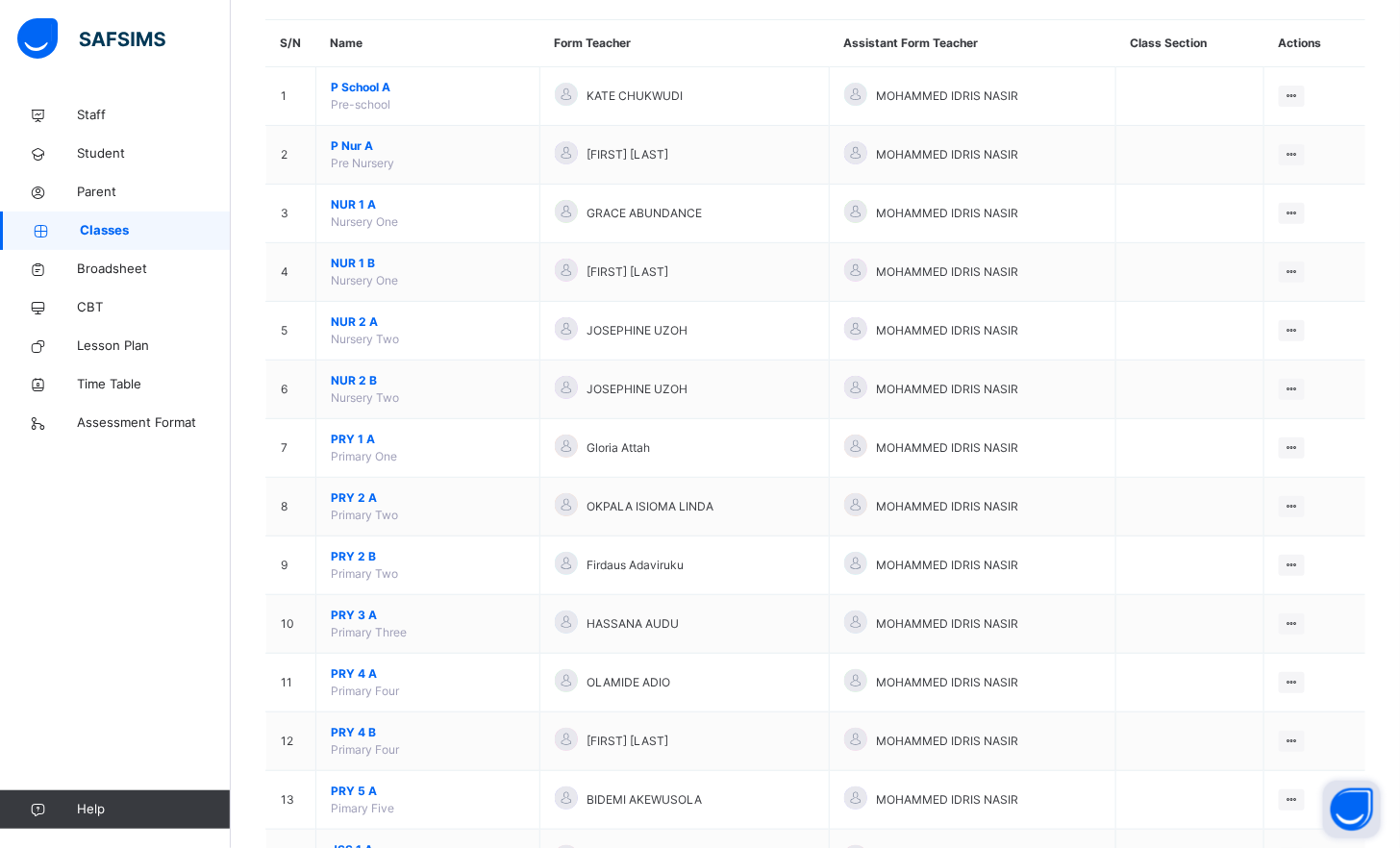 click on "1 P School    A   Pre-school  KATE CHUKWUDI  MOHAMMED IDRIS NASIR View Class Assign form Teacher 2 P Nur   A   Pre Nursery BLESSING ENE PIUS MOHAMMED IDRIS NASIR View Class Assign form Teacher 3 NUR 1   A   Nursery One GRACE ABUNDANCE  MOHAMMED IDRIS NASIR View Class Assign form Teacher 4 NUR 1   B   Nursery One DORCAS ATEDE  MOHAMMED IDRIS NASIR View Class Assign form Teacher 5 NUR 2   A   Nursery Two JOSEPHINE UZOH  MOHAMMED IDRIS NASIR View Class Assign form Teacher 6 NUR 2   B   Nursery Two JOSEPHINE UZOH  MOHAMMED IDRIS NASIR View Class Assign form Teacher 7 PRY 1   A   Primary One Gloria Attah  MOHAMMED IDRIS NASIR View Class Assign form Teacher 8 PRY 2   A   Primary Two OKPALA ISIOMA LINDA MOHAMMED IDRIS NASIR View Class Assign form Teacher 9 PRY 2   B   Primary Two Firdaus Adaviruku  MOHAMMED IDRIS NASIR View Class Assign form Teacher 10 PRY 3   A   Primary Three HASSANA AUDU  MOHAMMED IDRIS NASIR View Class Assign form Teacher 11 PRY 4   A   Primary Four OLAMIDE ADIO  MOHAMMED IDRIS NASIR View Class" at bounding box center (816, 683) 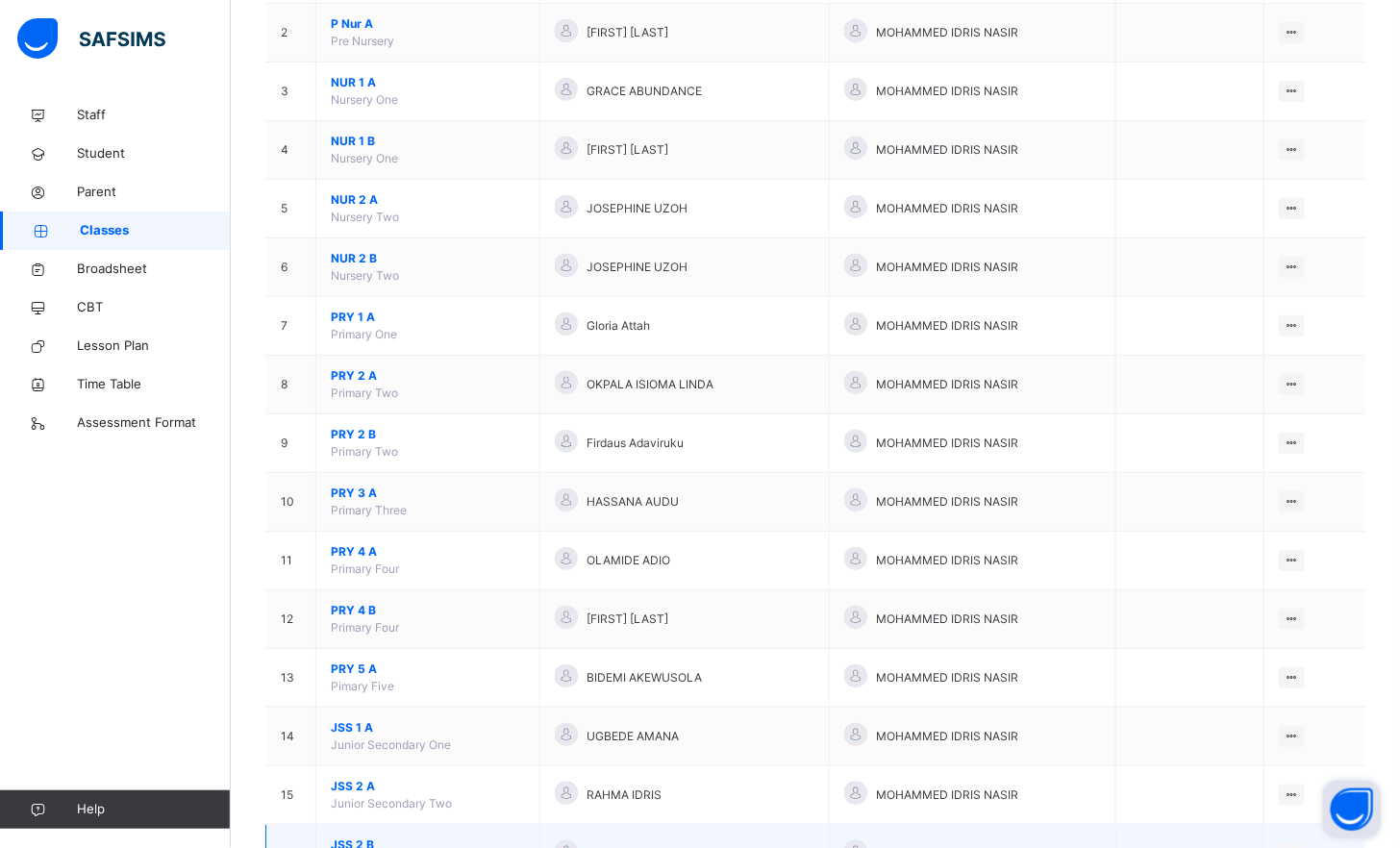 click on "HASSANA ABUBAKAR" at bounding box center [684, 854] 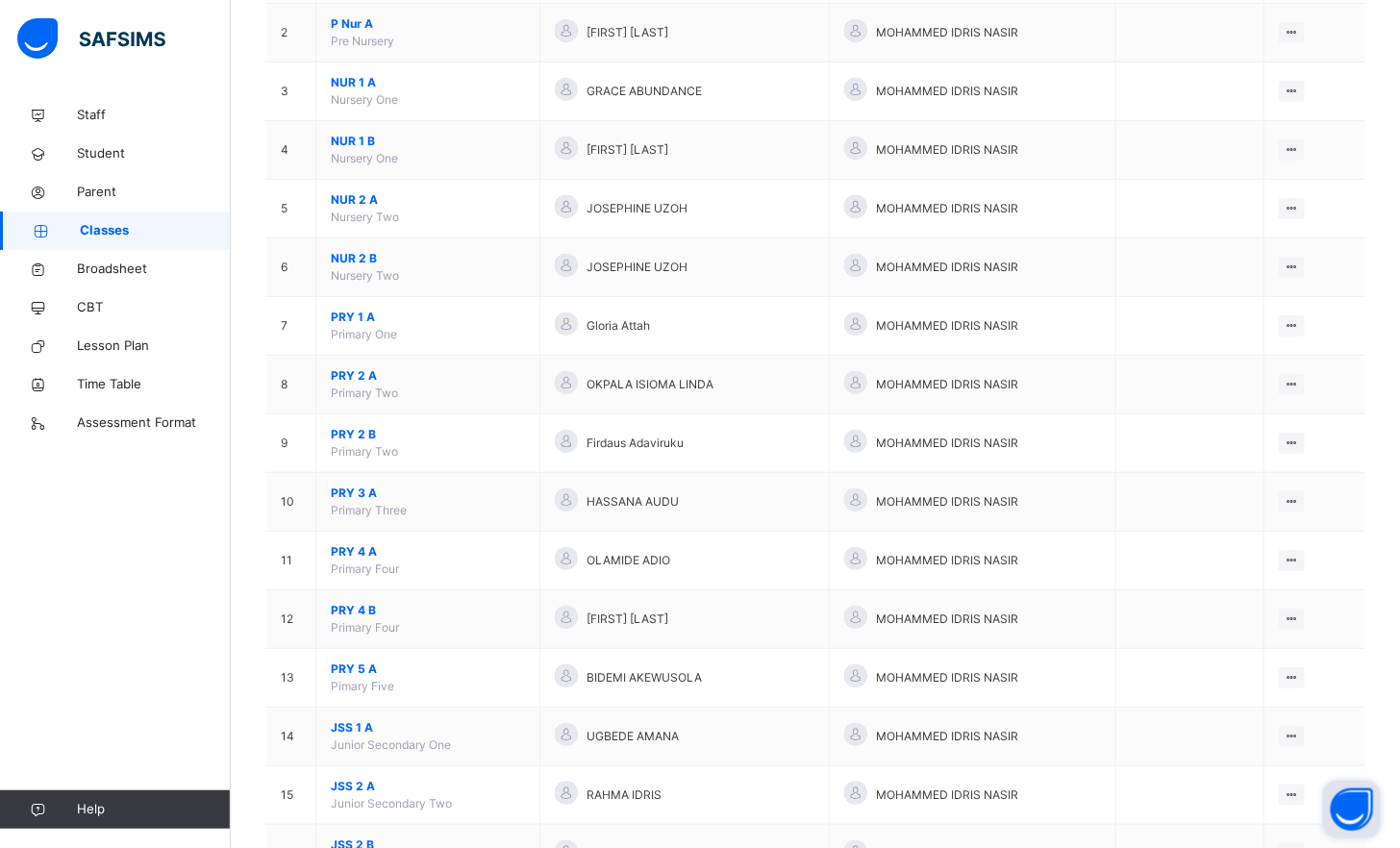 drag, startPoint x: 551, startPoint y: 842, endPoint x: 554, endPoint y: 871, distance: 29.154759 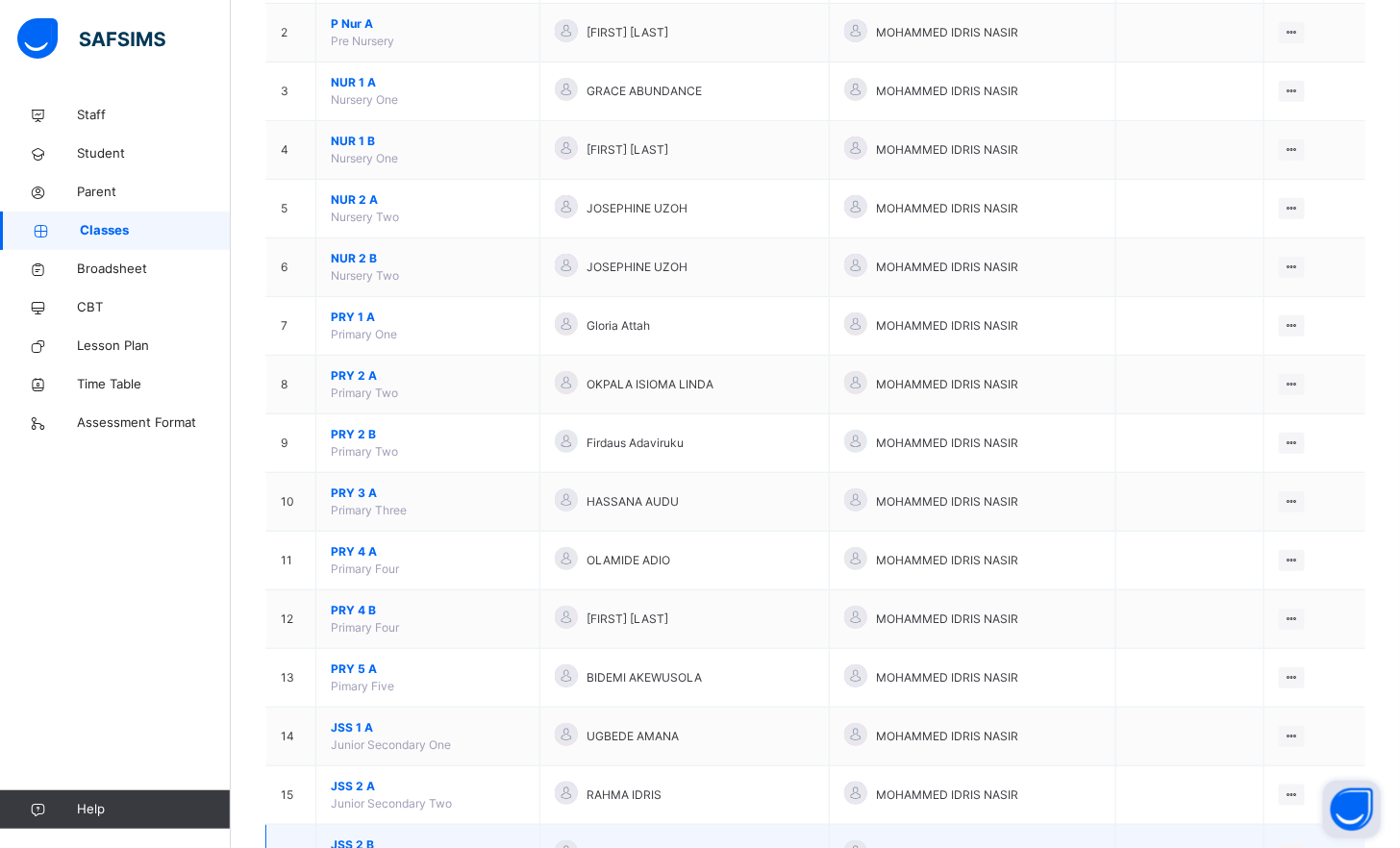 click on "HASSANA ABUBAKAR" at bounding box center [684, 854] 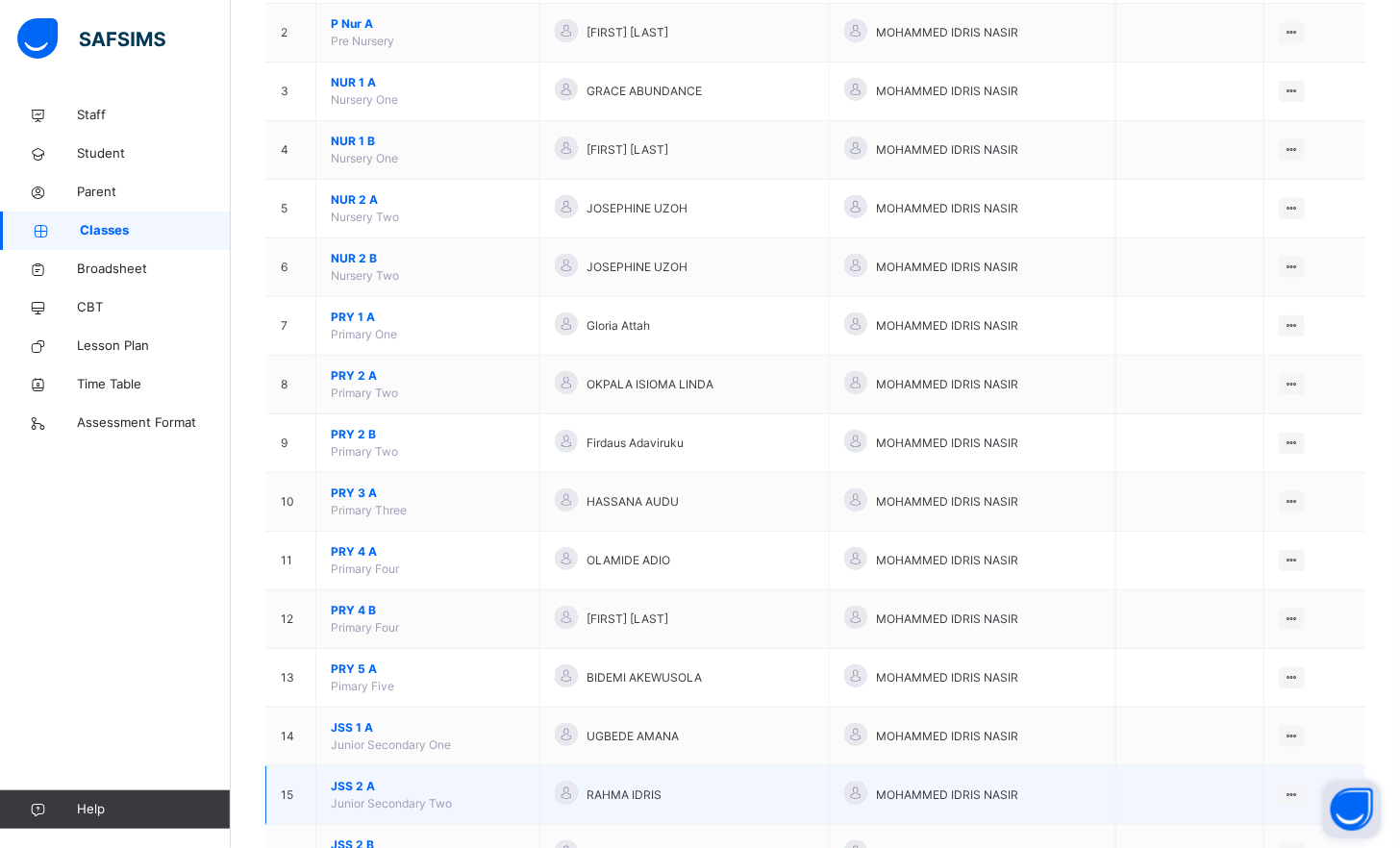 click on "RAHMA IDRIS" at bounding box center [625, 795] 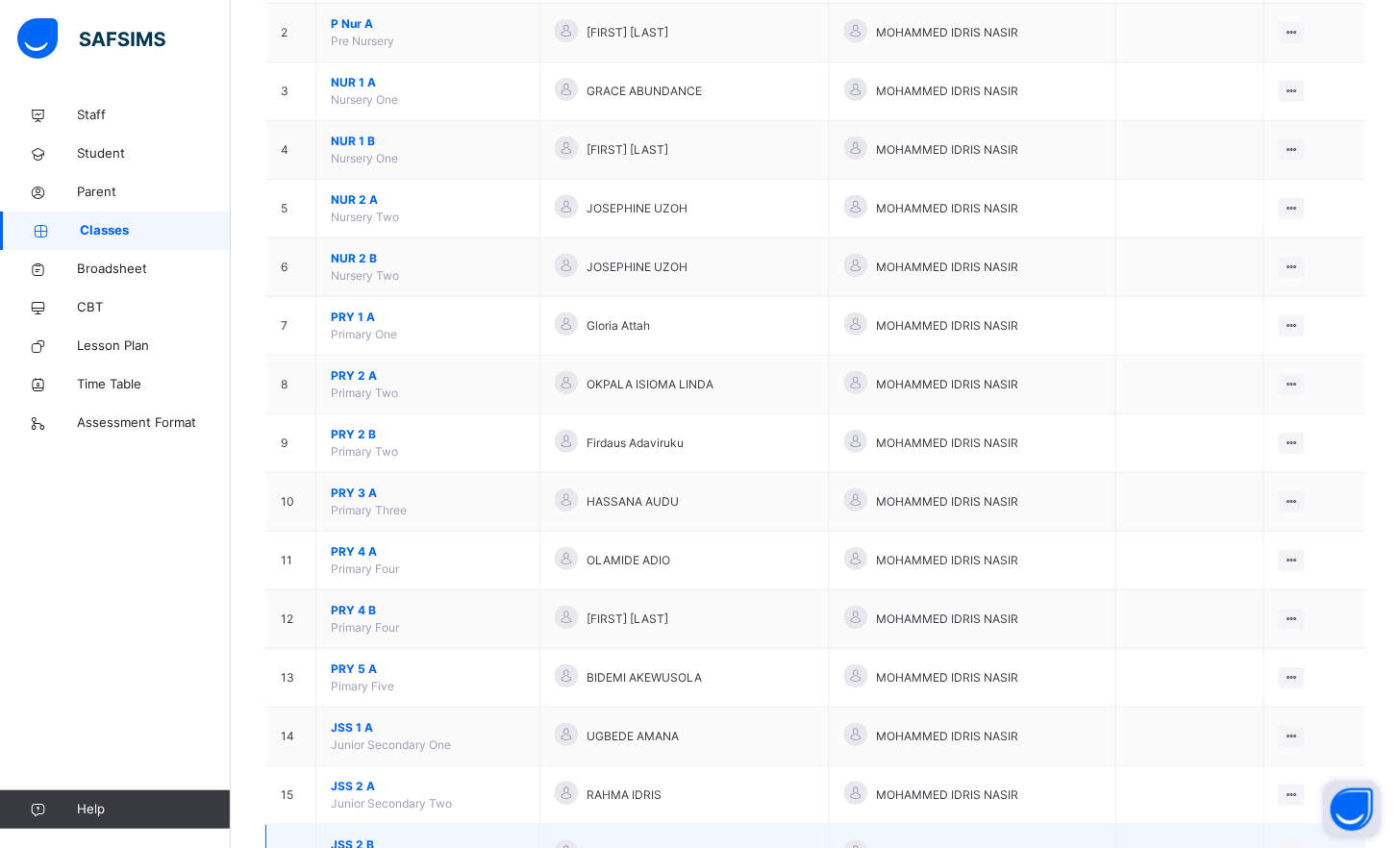 drag, startPoint x: 721, startPoint y: 822, endPoint x: 721, endPoint y: 836, distance: 14 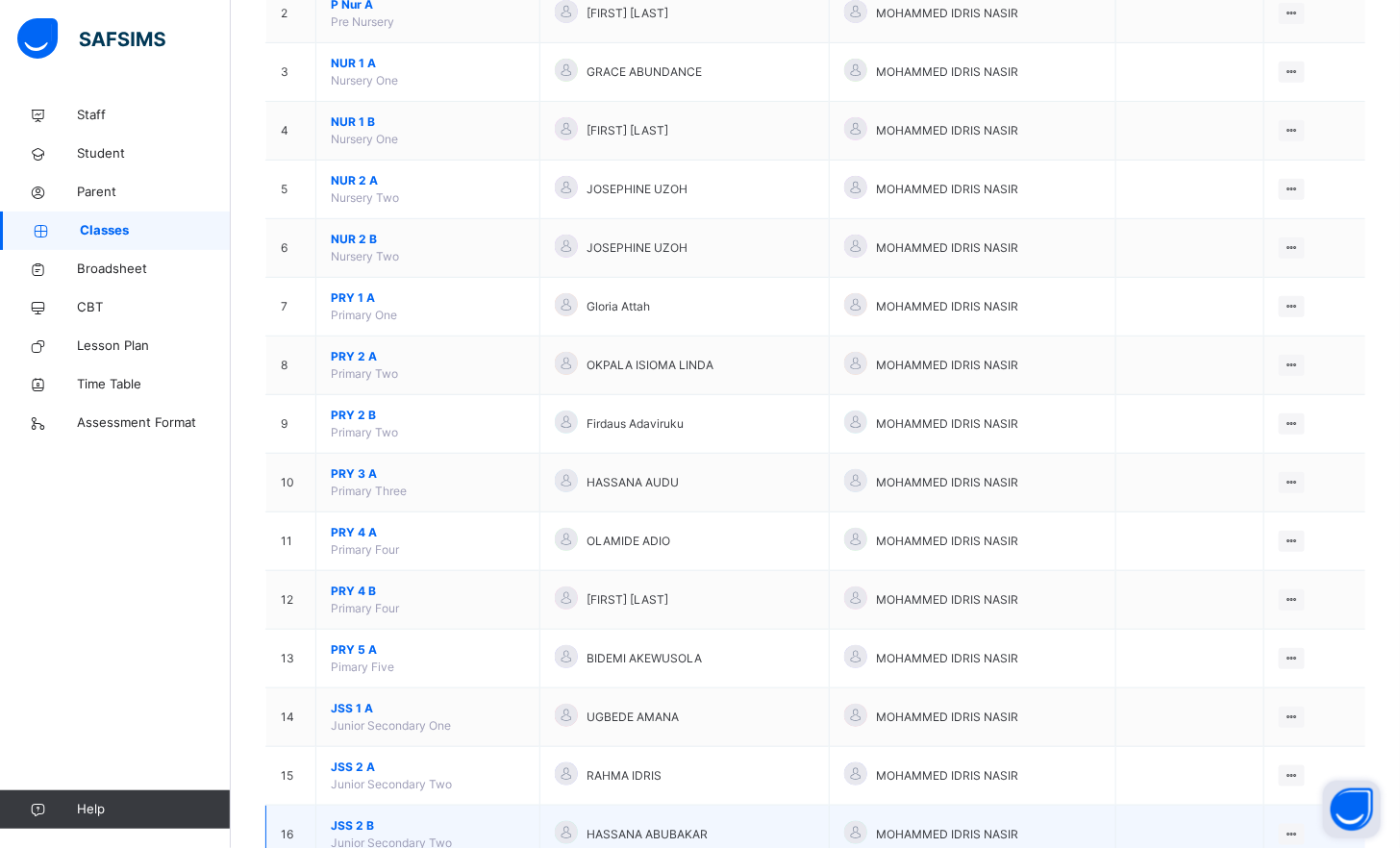 click on "HASSANA ABUBAKAR" at bounding box center (685, 835) 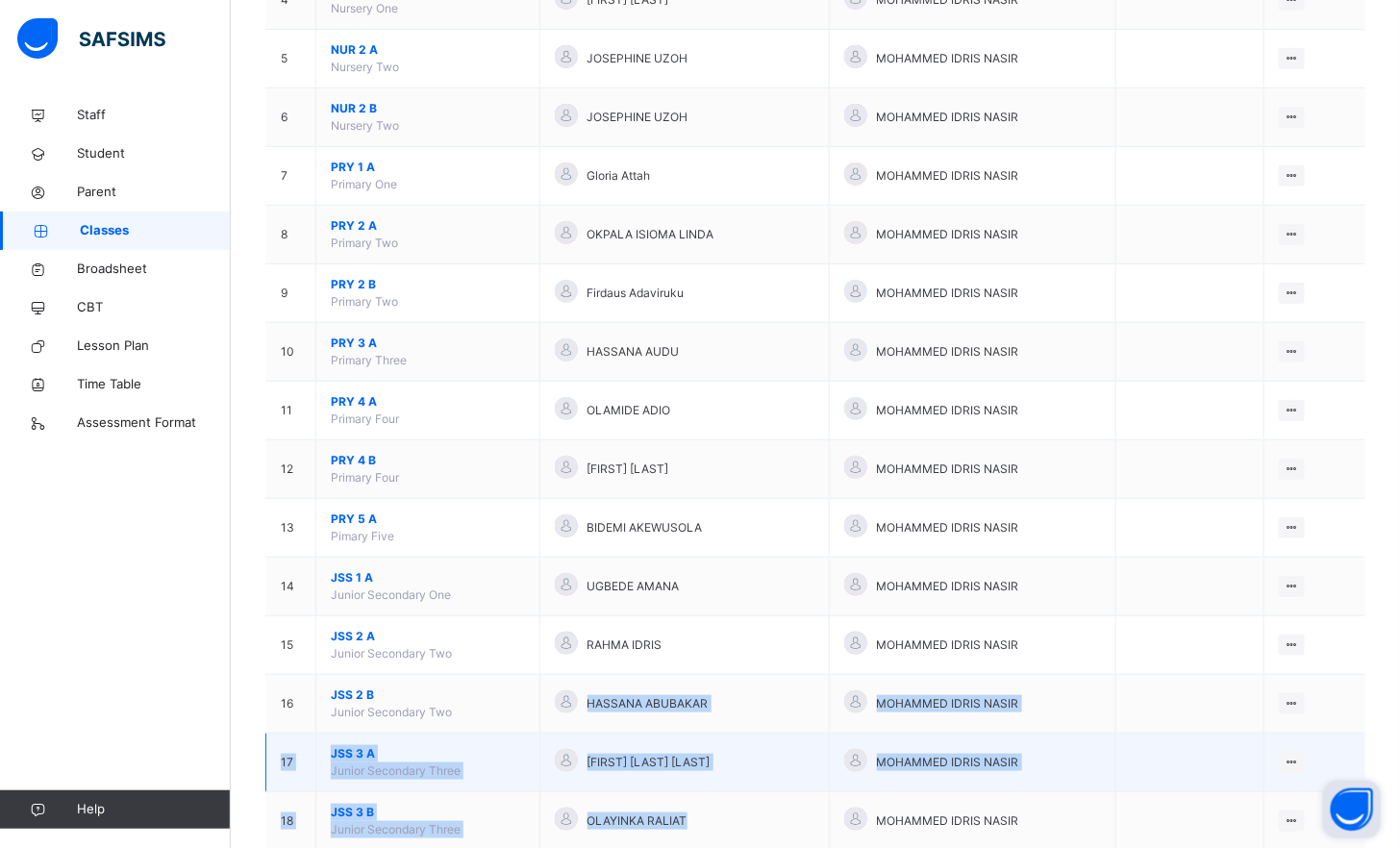 drag, startPoint x: 712, startPoint y: 816, endPoint x: 711, endPoint y: 837, distance: 21.023796 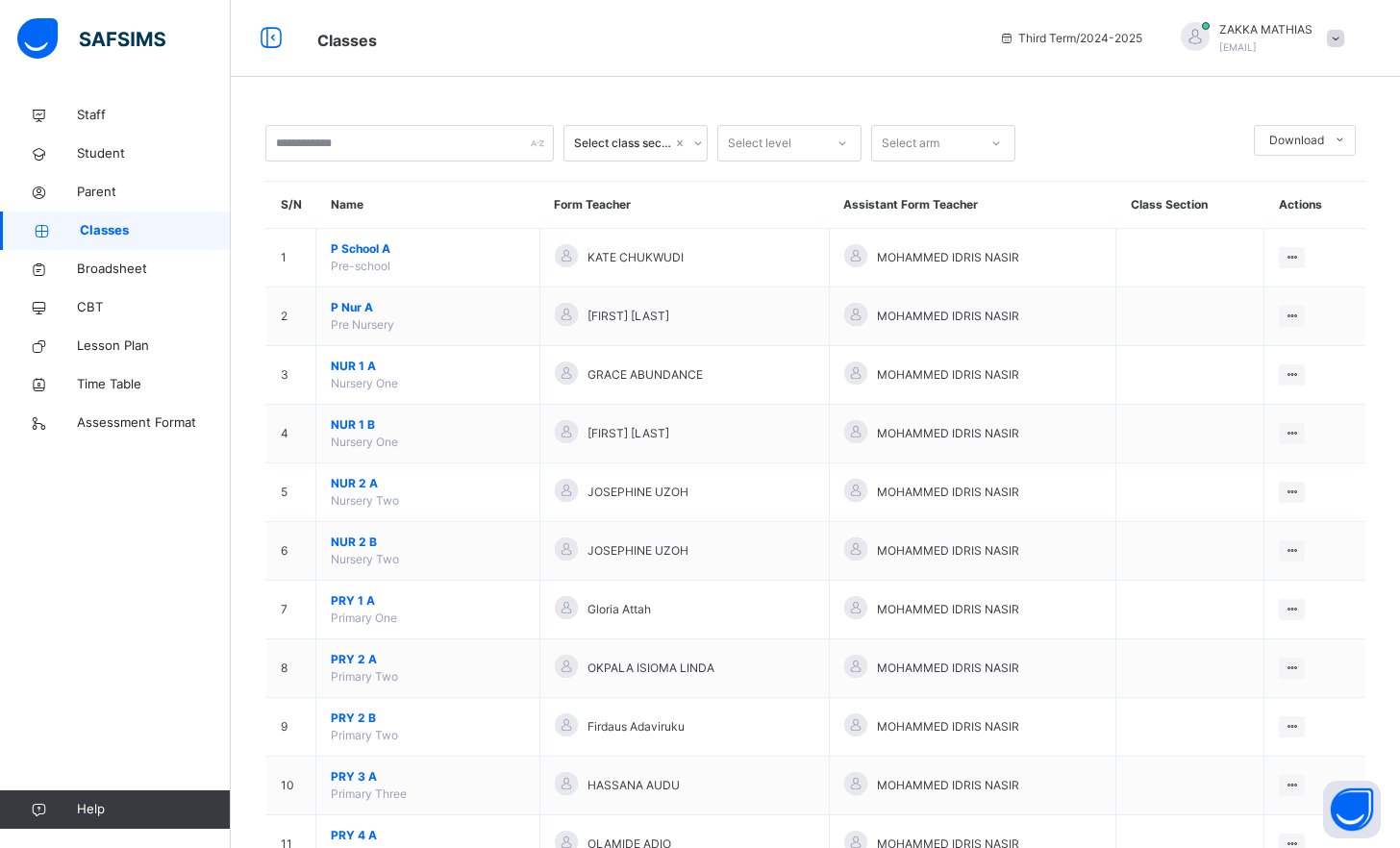 scroll, scrollTop: 0, scrollLeft: 0, axis: both 